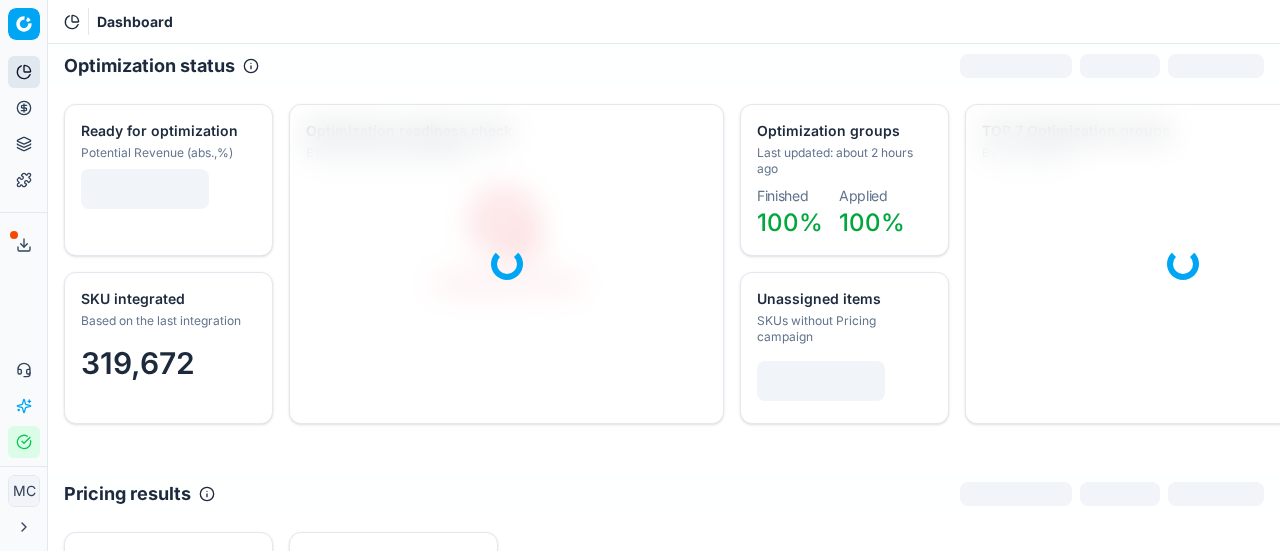 scroll, scrollTop: 0, scrollLeft: 0, axis: both 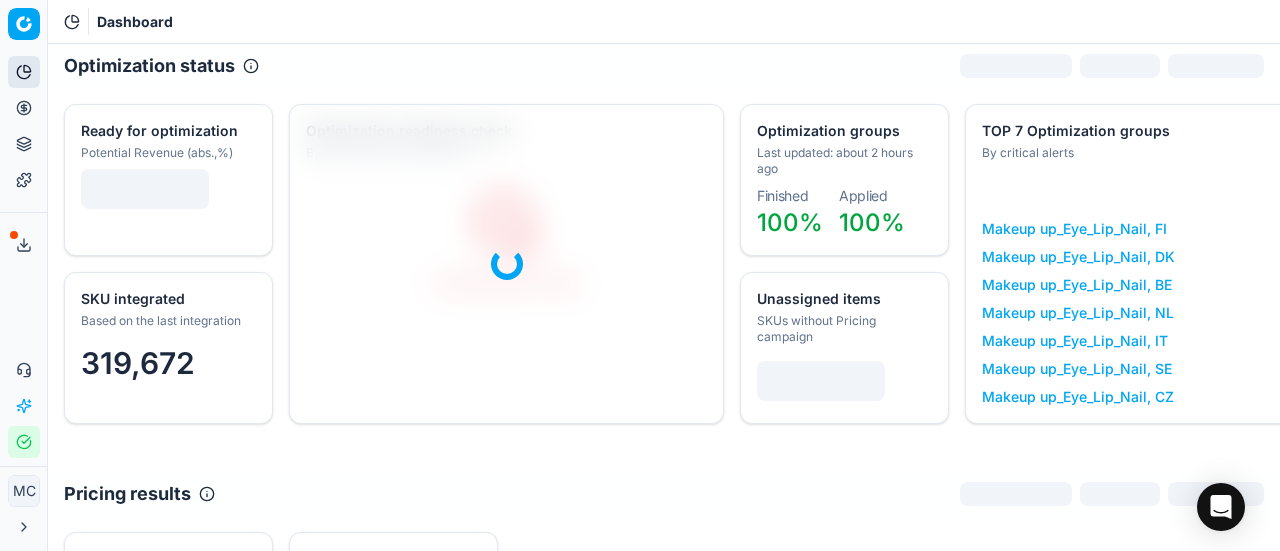 click 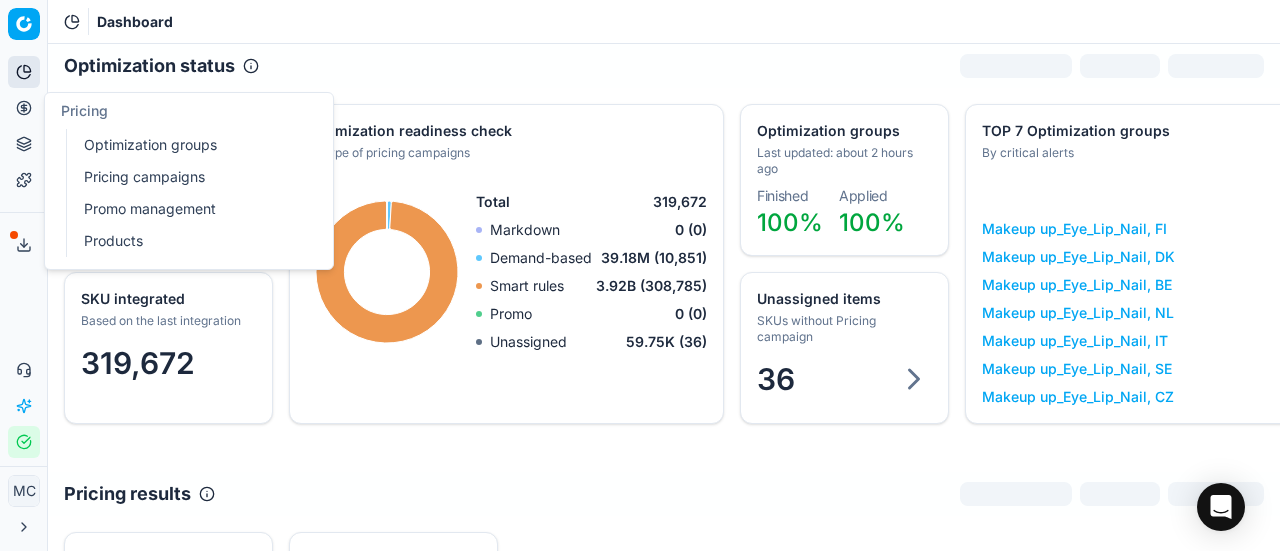click on "Optimization groups" at bounding box center (192, 145) 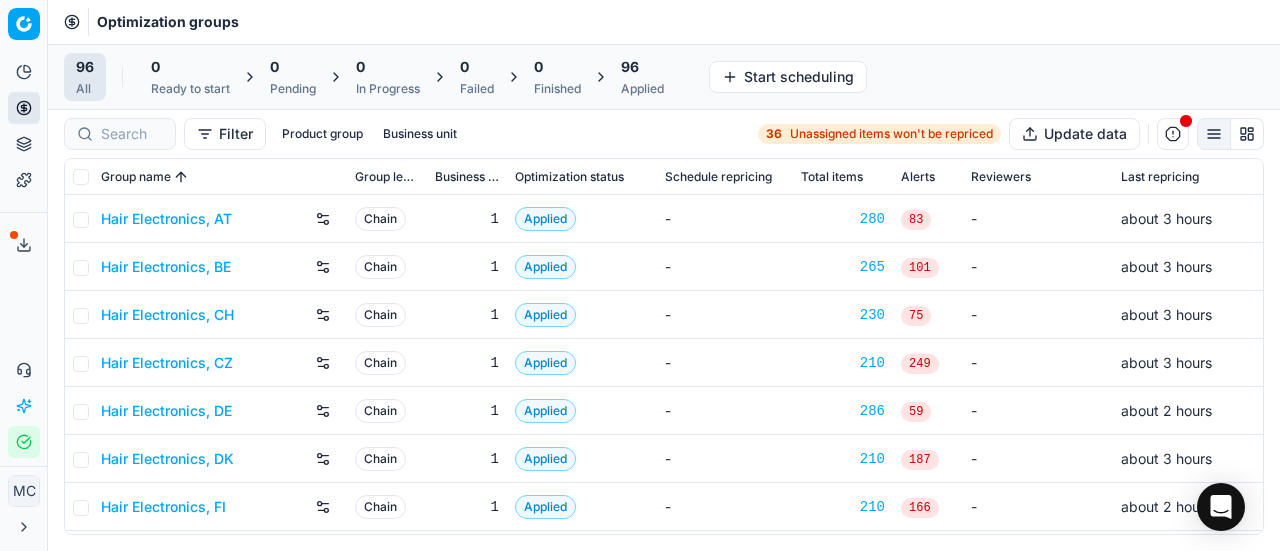 click on "Hair Electronics, AT" at bounding box center (166, 219) 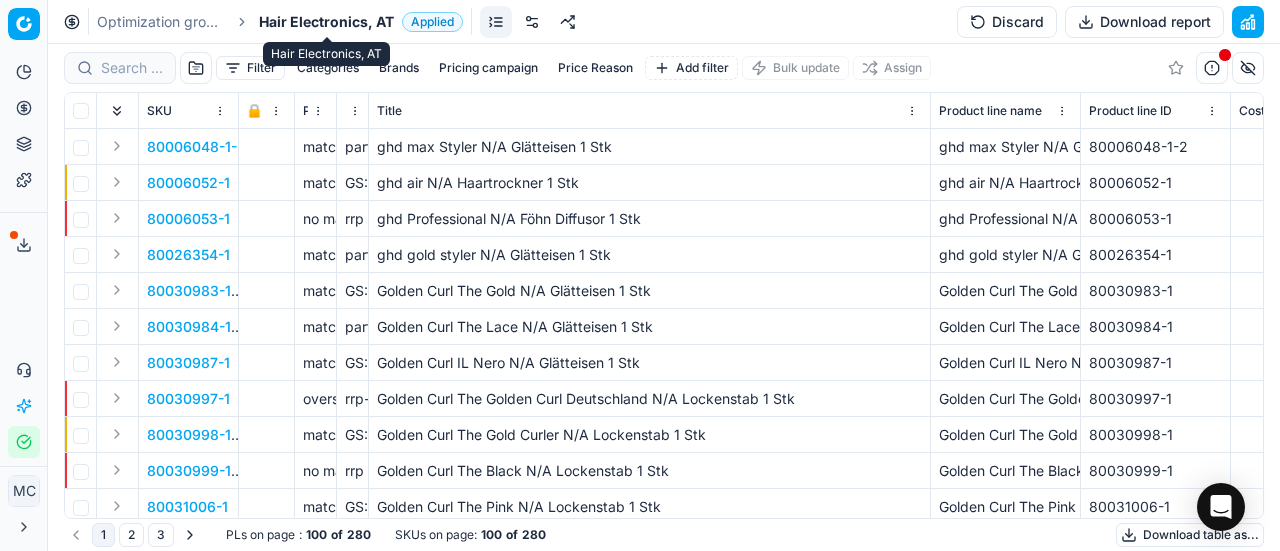 click on "Hair Electronics, AT" at bounding box center [326, 22] 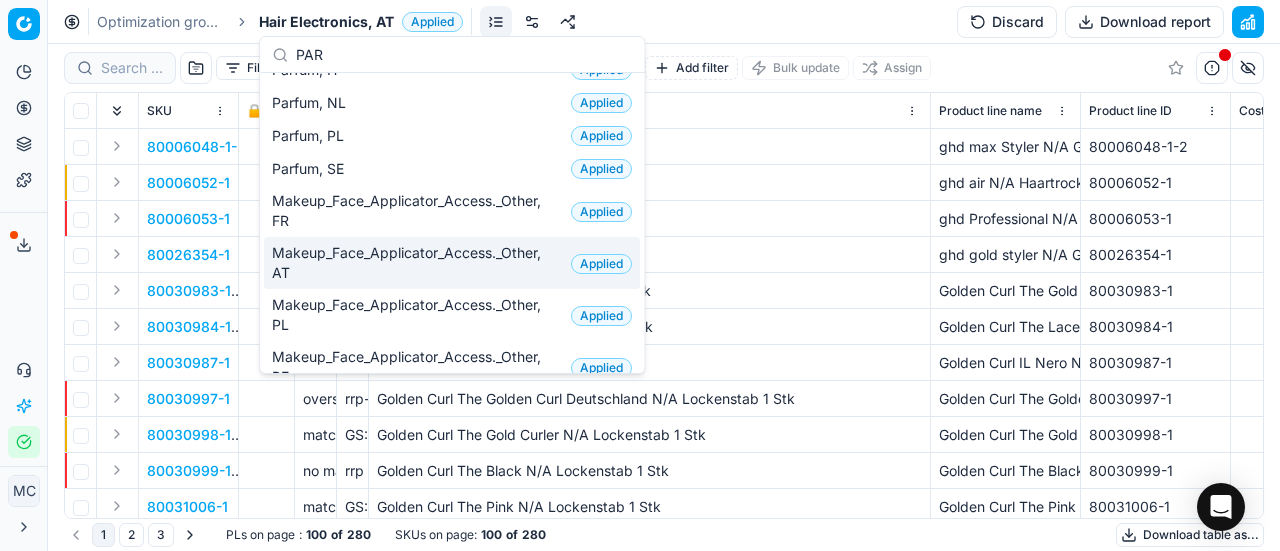 scroll, scrollTop: 200, scrollLeft: 0, axis: vertical 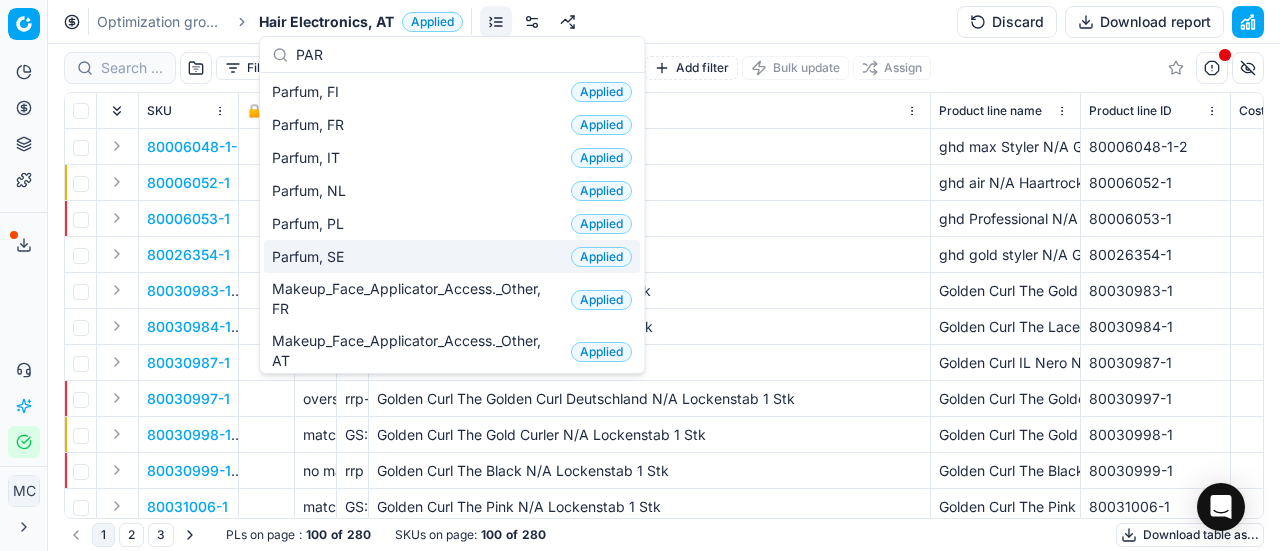 type on "PAR" 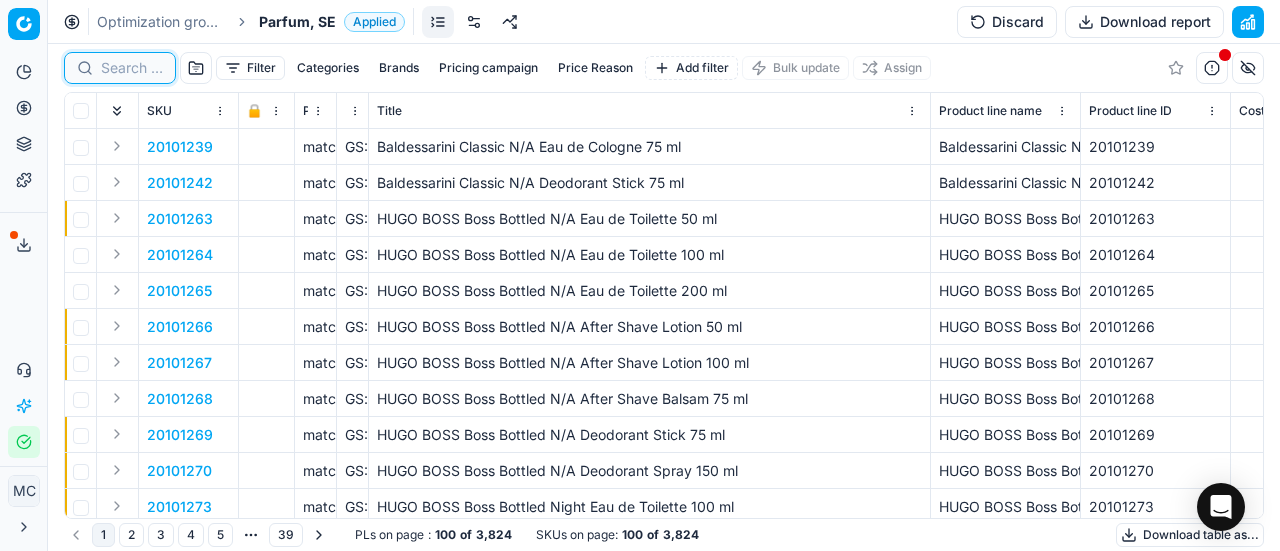 click at bounding box center [132, 68] 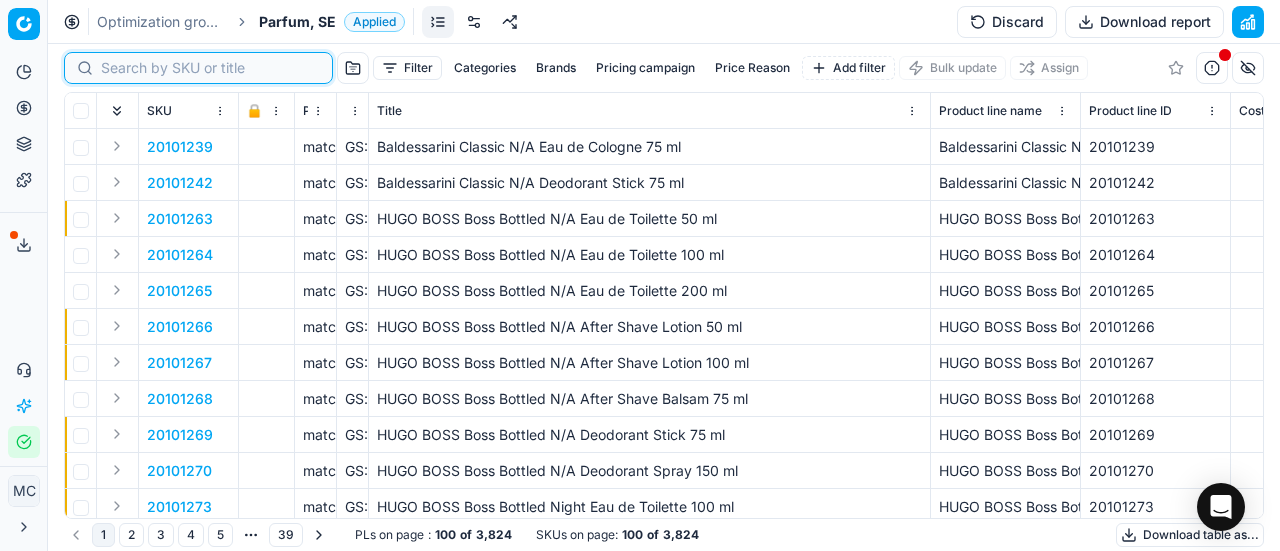 paste on "80035467-90" 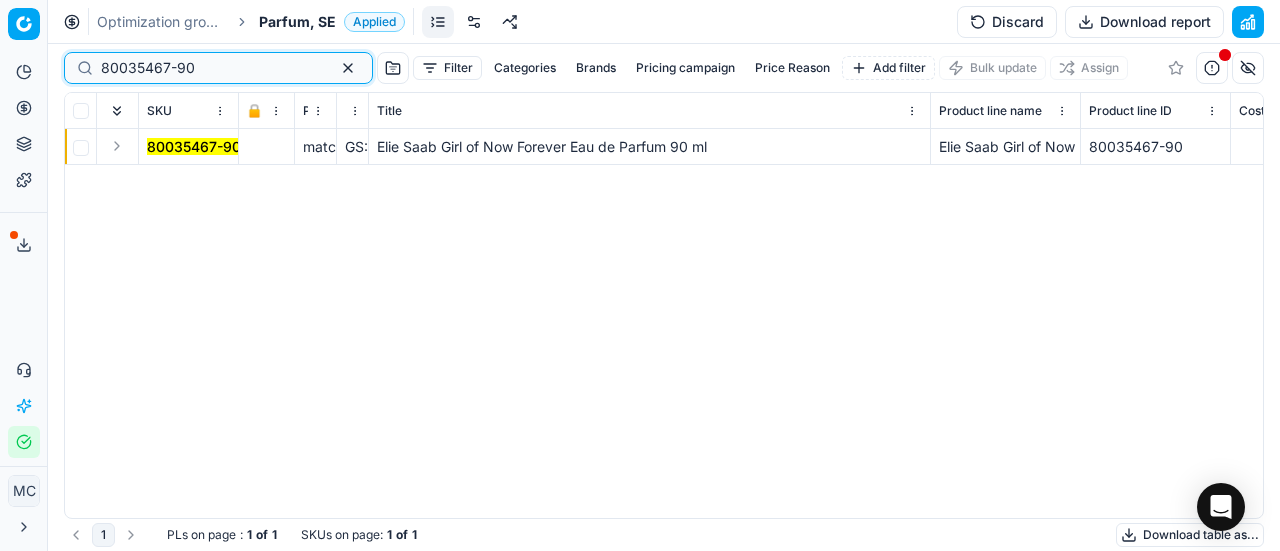 type on "80035467-90" 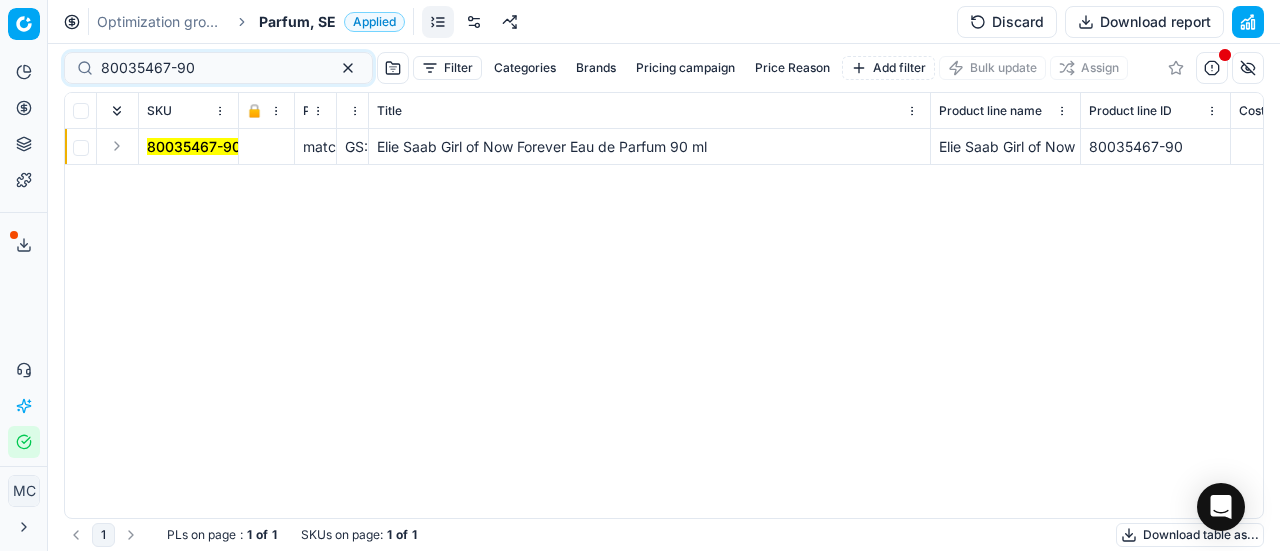 click at bounding box center (117, 146) 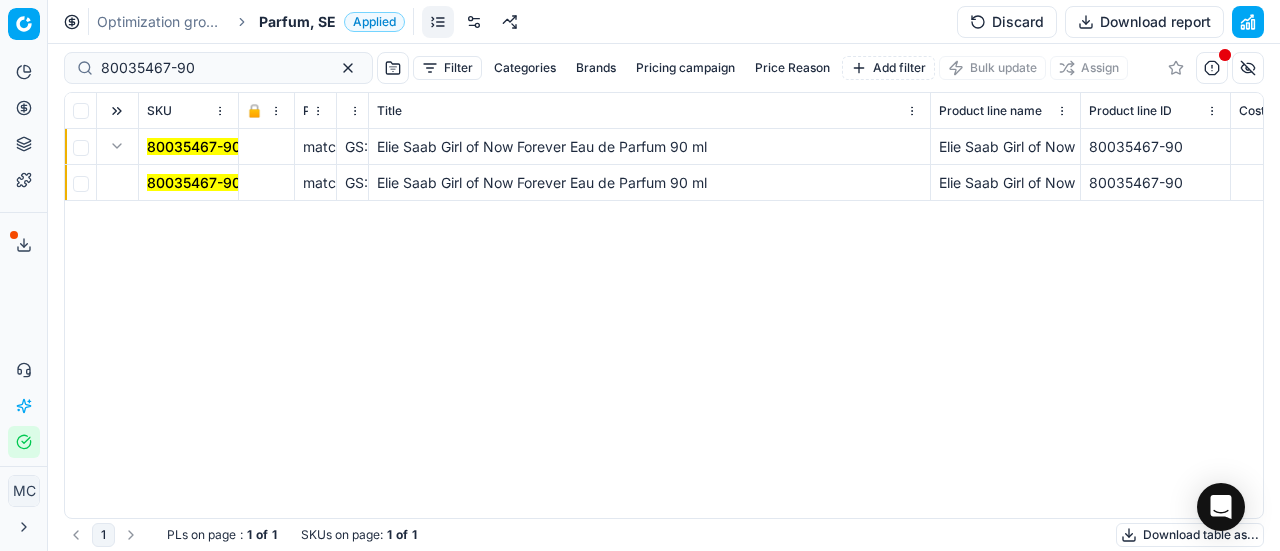 click on "80035467-90" at bounding box center [194, 182] 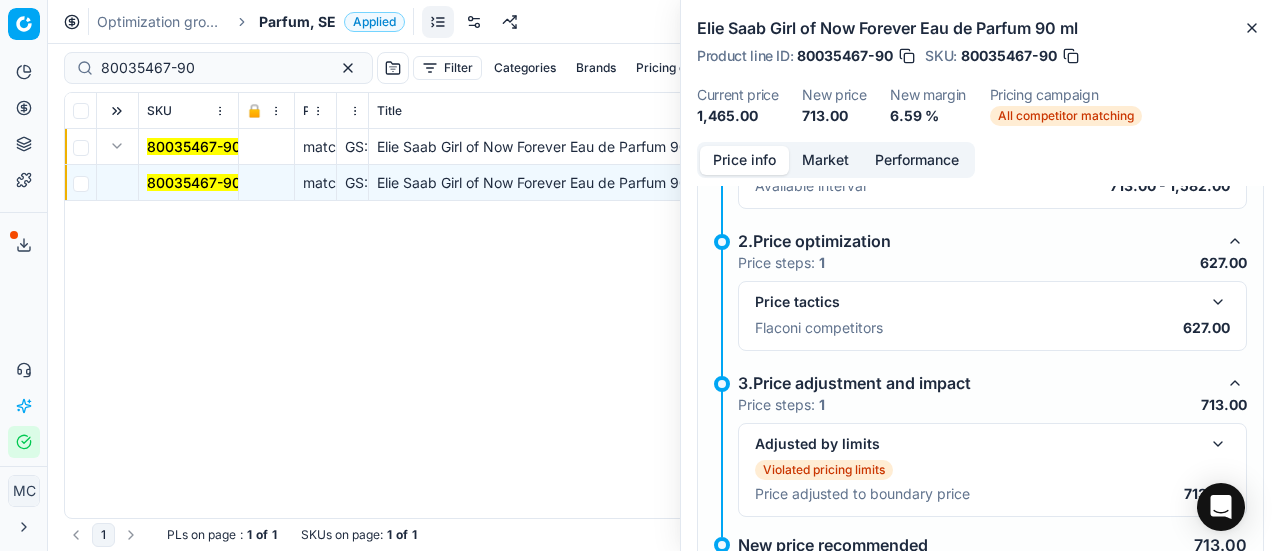 scroll, scrollTop: 426, scrollLeft: 0, axis: vertical 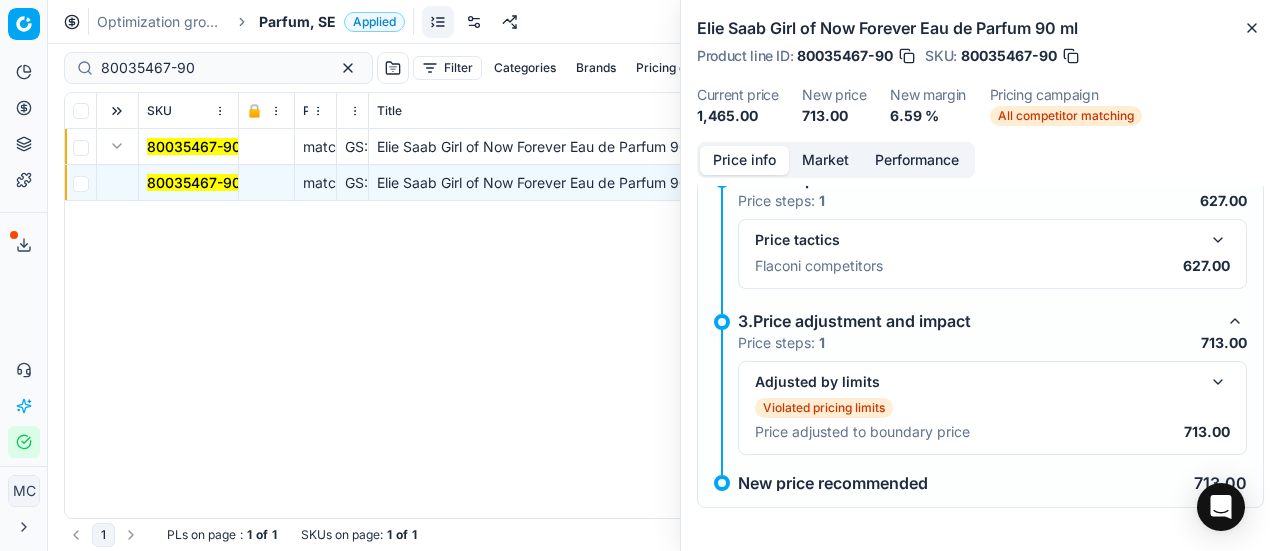 click at bounding box center [1218, 240] 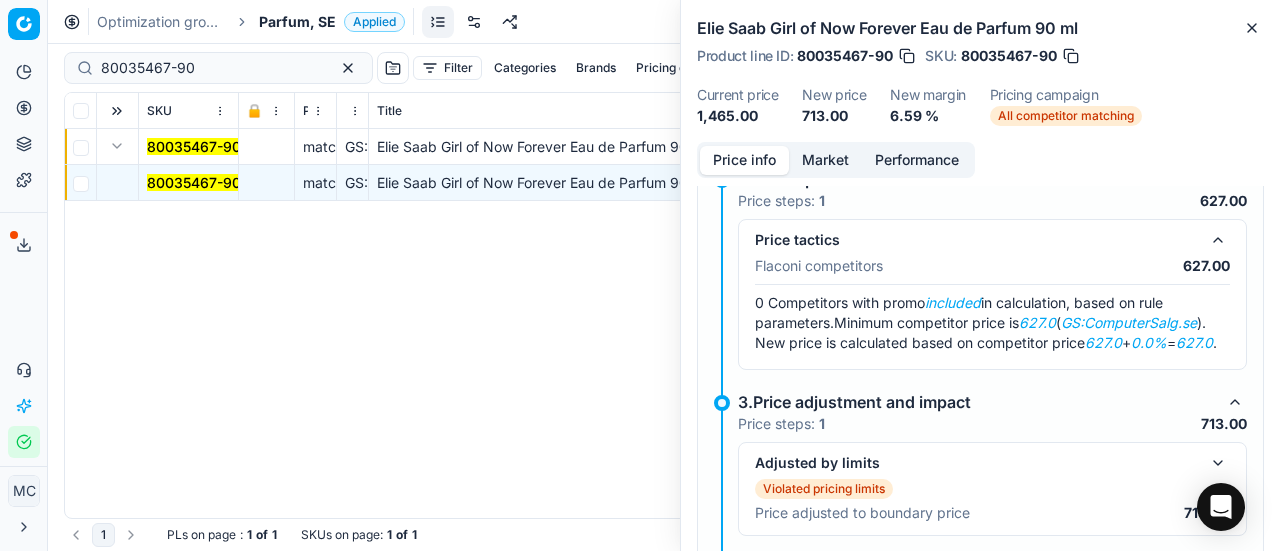click on "713.00" at bounding box center (834, 116) 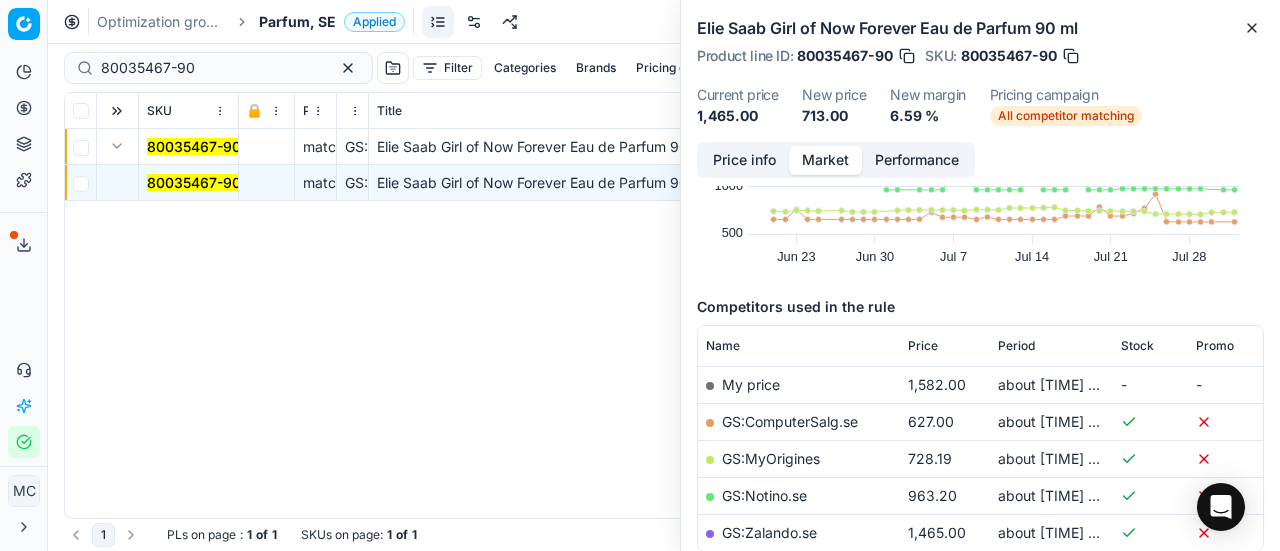 scroll, scrollTop: 148, scrollLeft: 0, axis: vertical 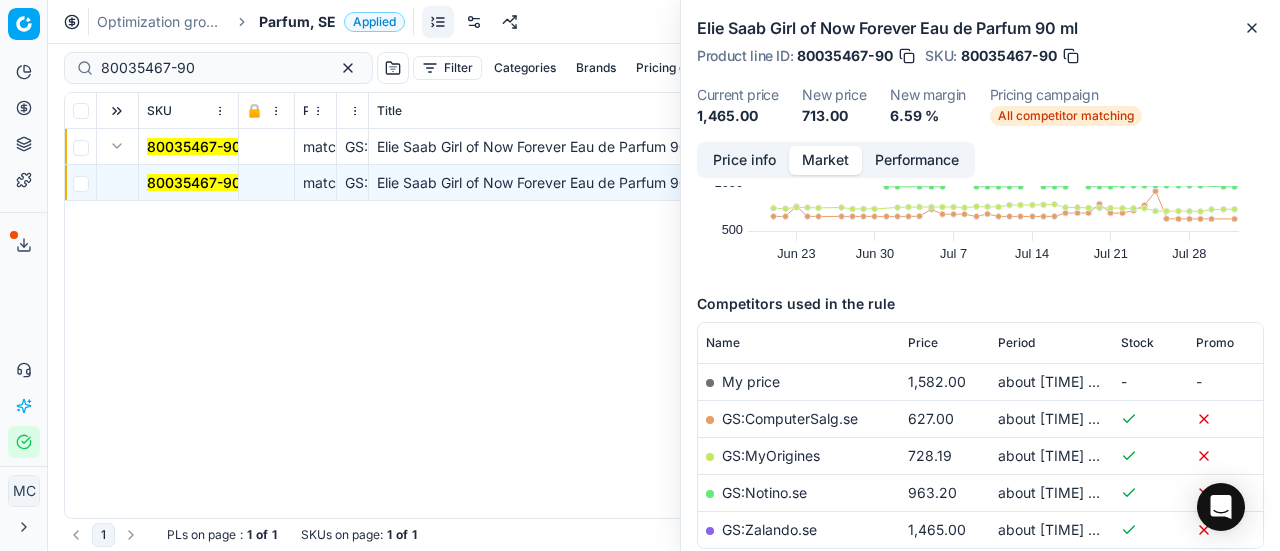 click on "GS:ComputerSalg.se" at bounding box center [790, 418] 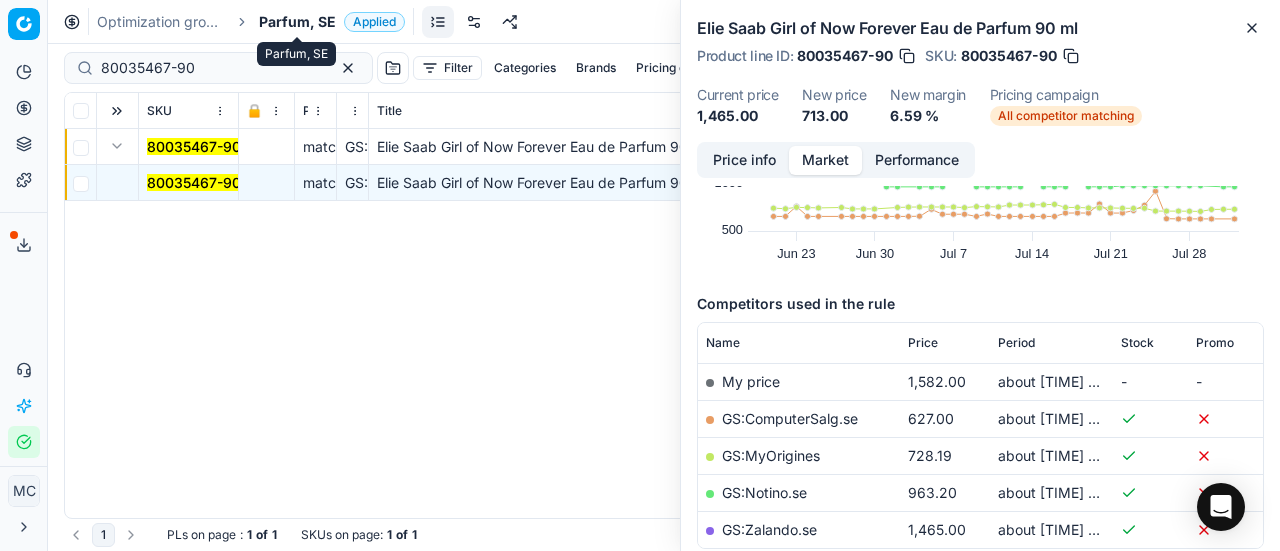 click on "Parfum, SE" at bounding box center [297, 22] 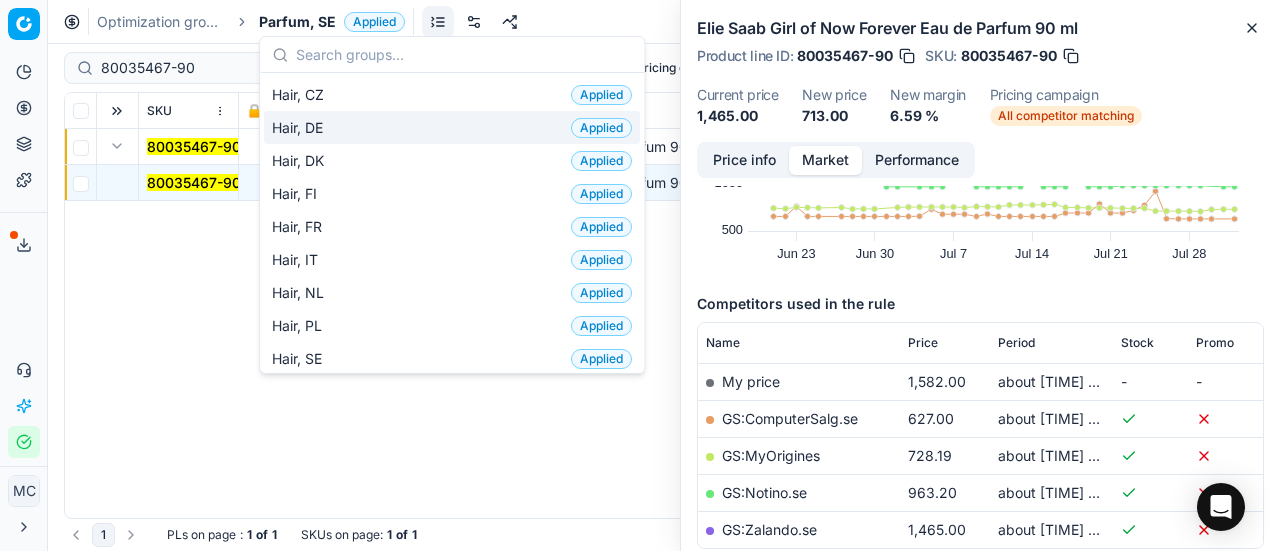 scroll, scrollTop: 600, scrollLeft: 0, axis: vertical 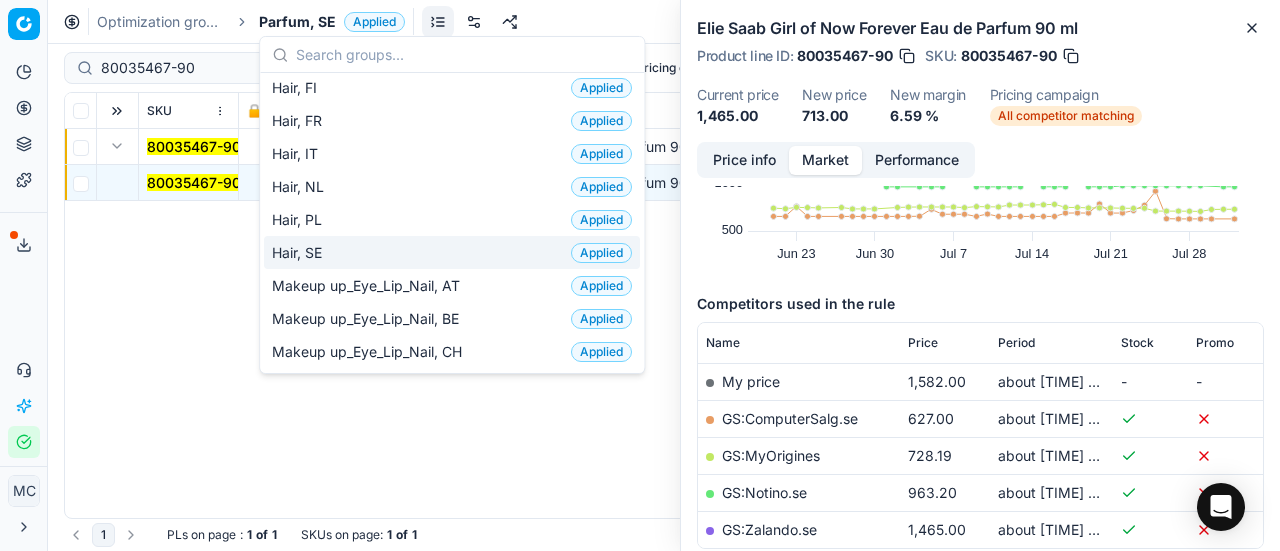 click on "Hair, SE" at bounding box center (301, 253) 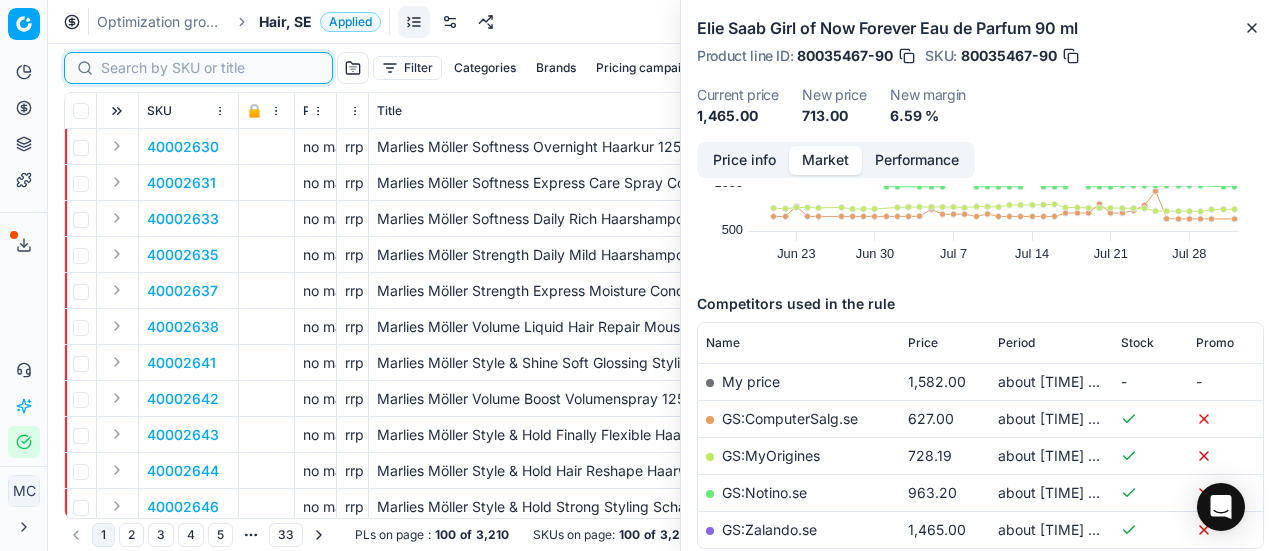 click at bounding box center [210, 68] 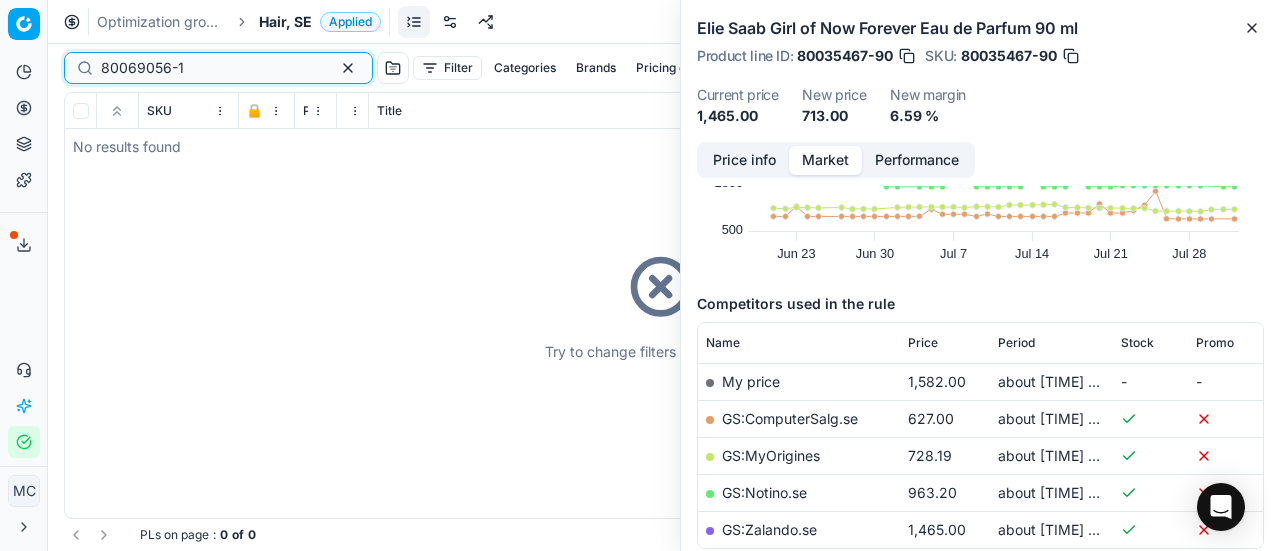 type on "80069056-1" 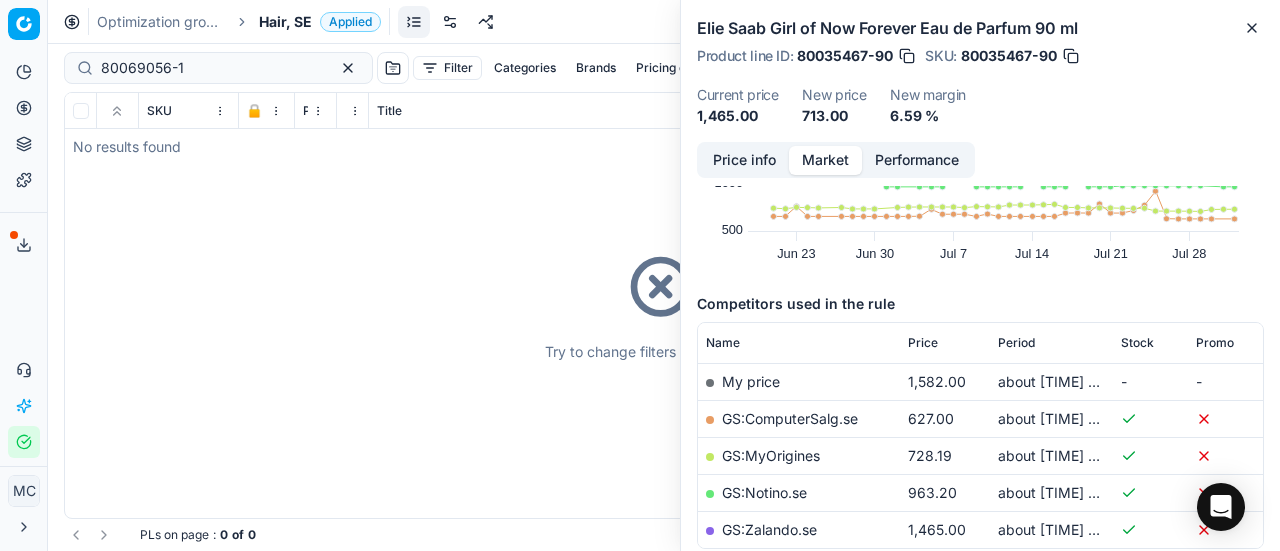 click on "Hair, SE" at bounding box center (285, 22) 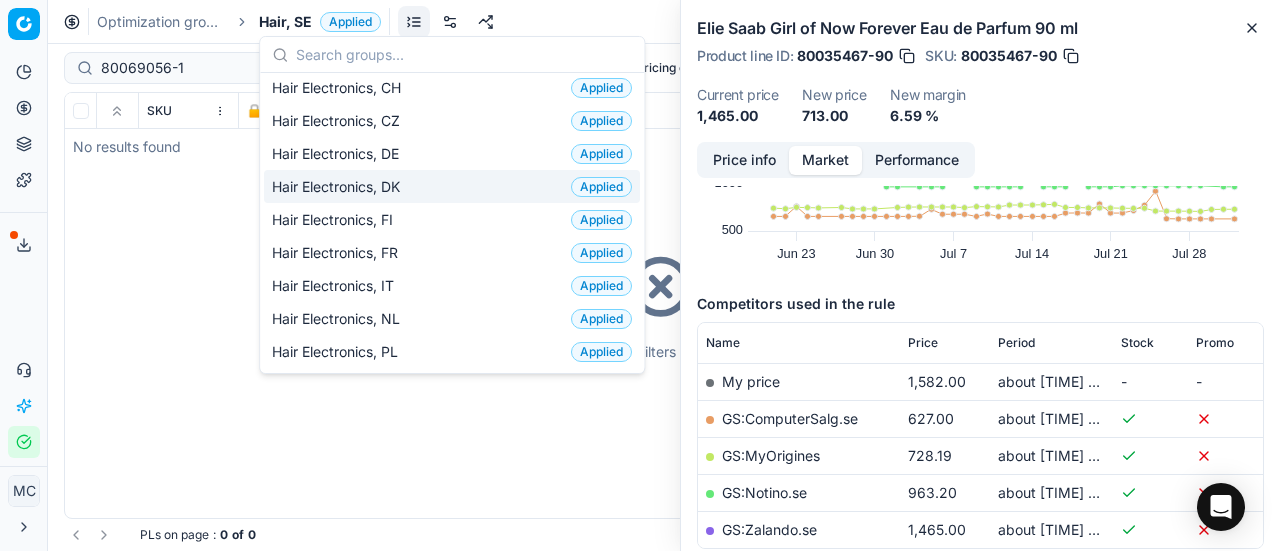 scroll, scrollTop: 100, scrollLeft: 0, axis: vertical 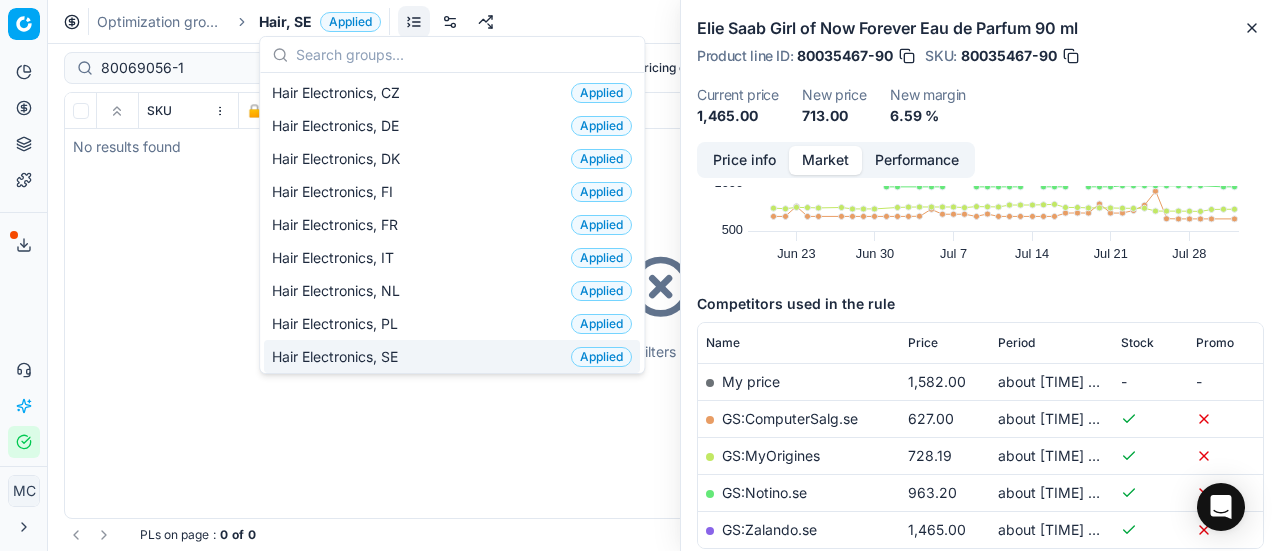 click on "Hair Electronics, SE" at bounding box center (339, 357) 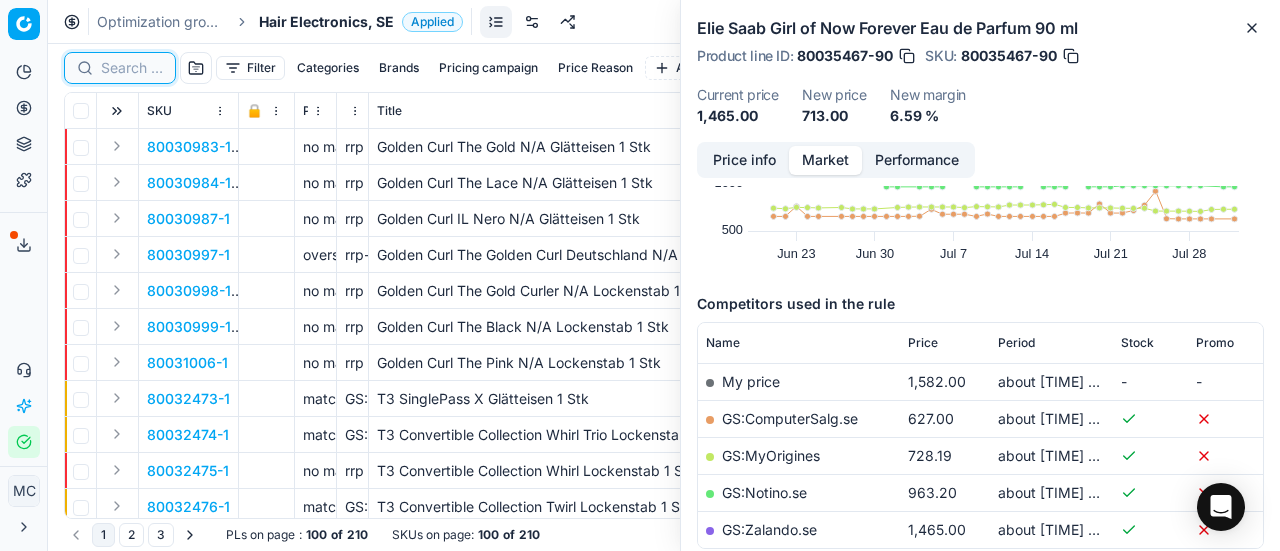 click at bounding box center (132, 68) 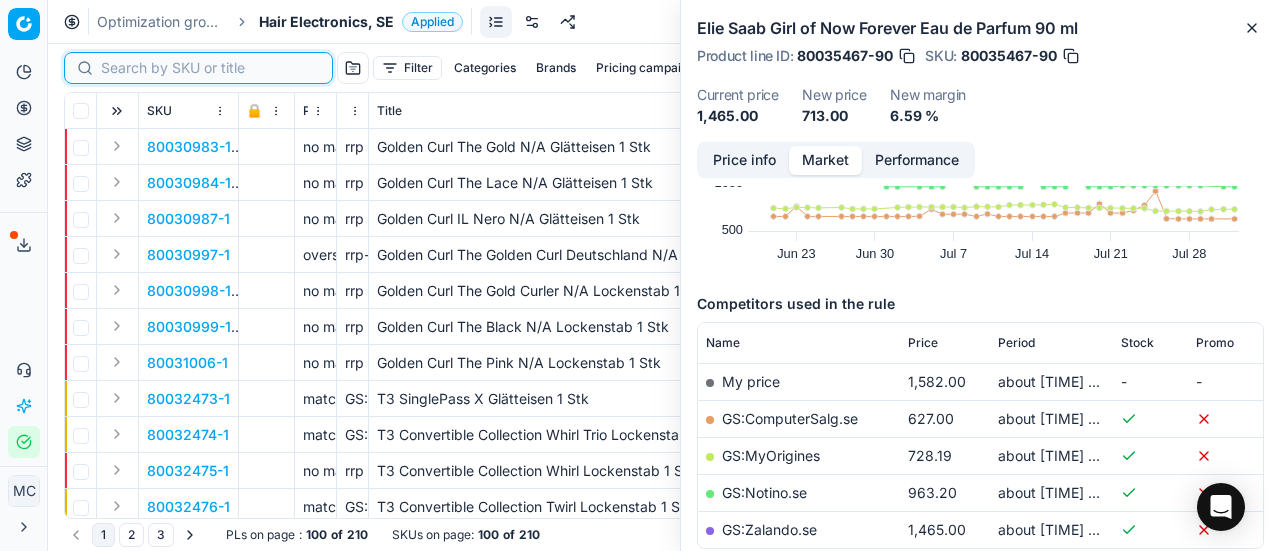 paste on "80069056-1" 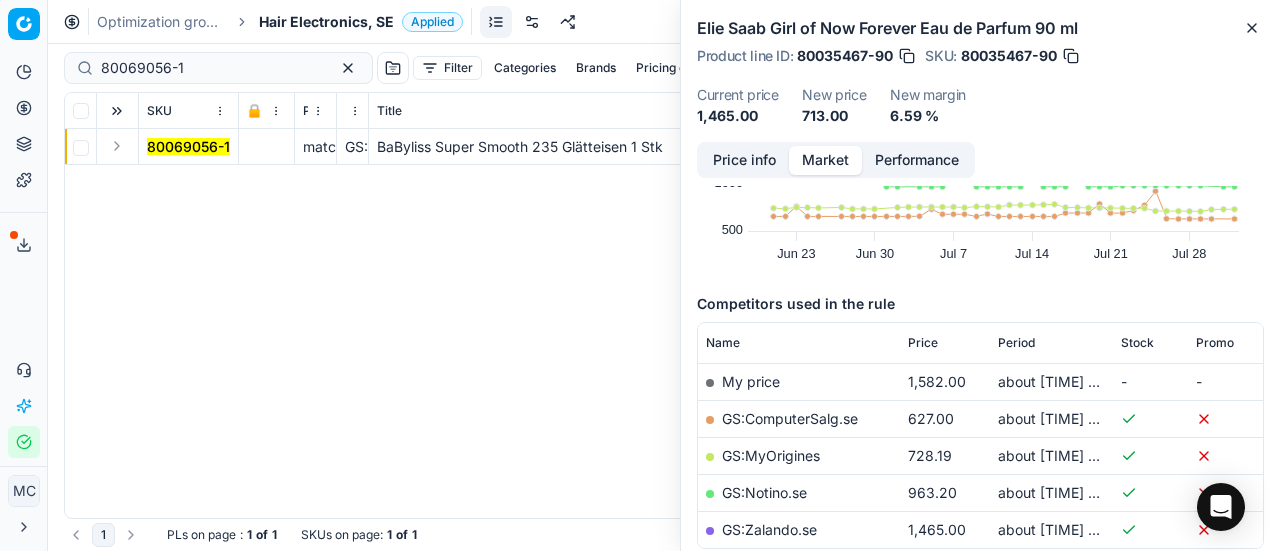 click at bounding box center [117, 146] 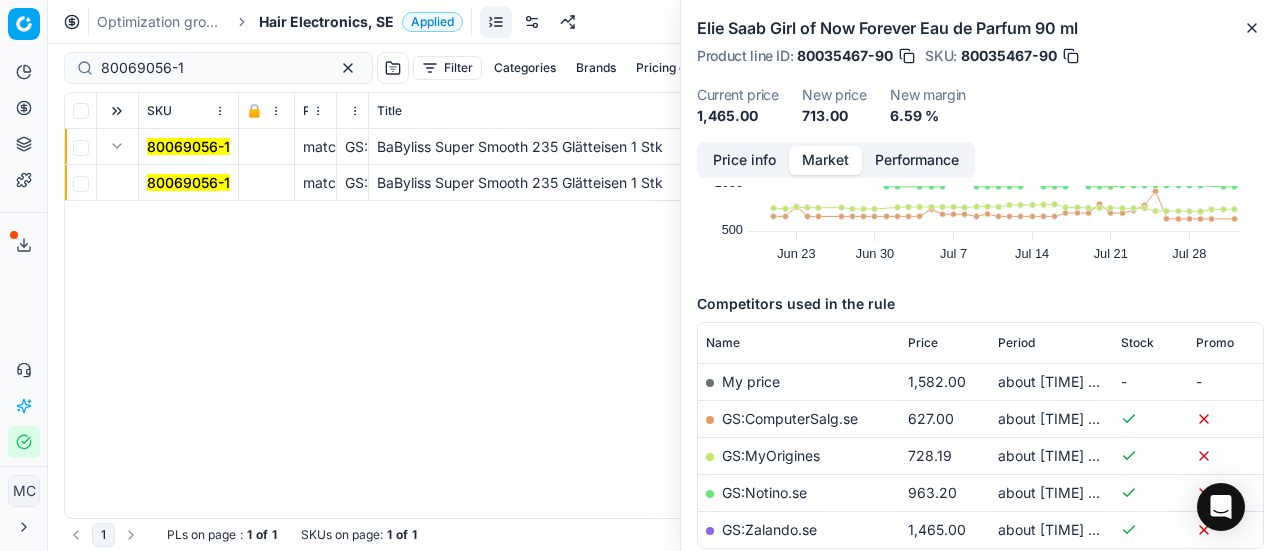 click on "80069056-1" at bounding box center (188, 182) 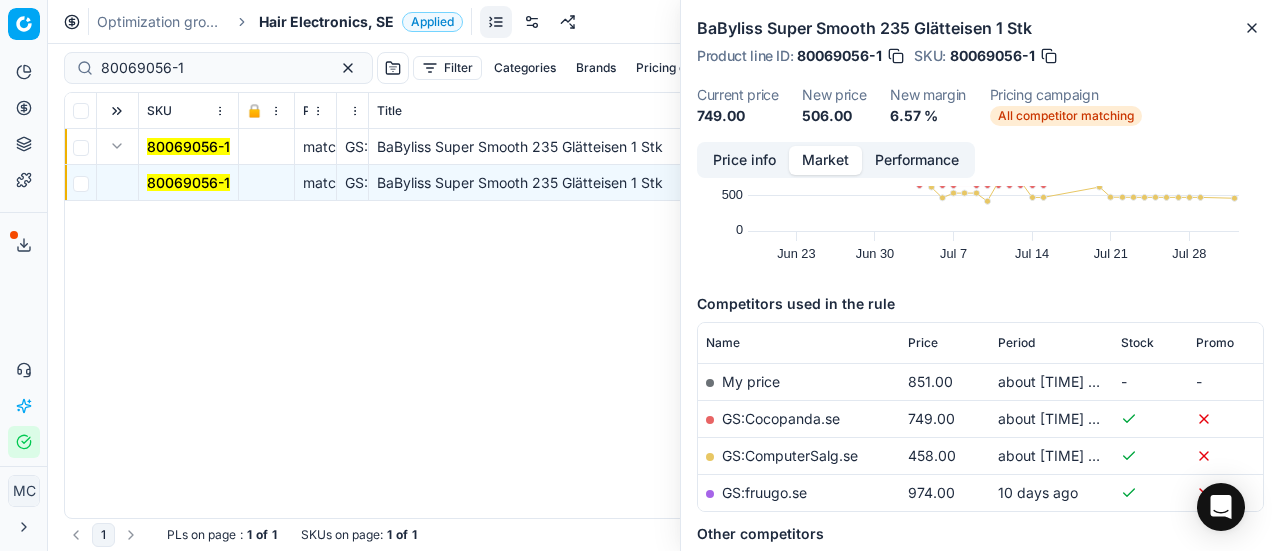 click on "Price info" at bounding box center [744, 160] 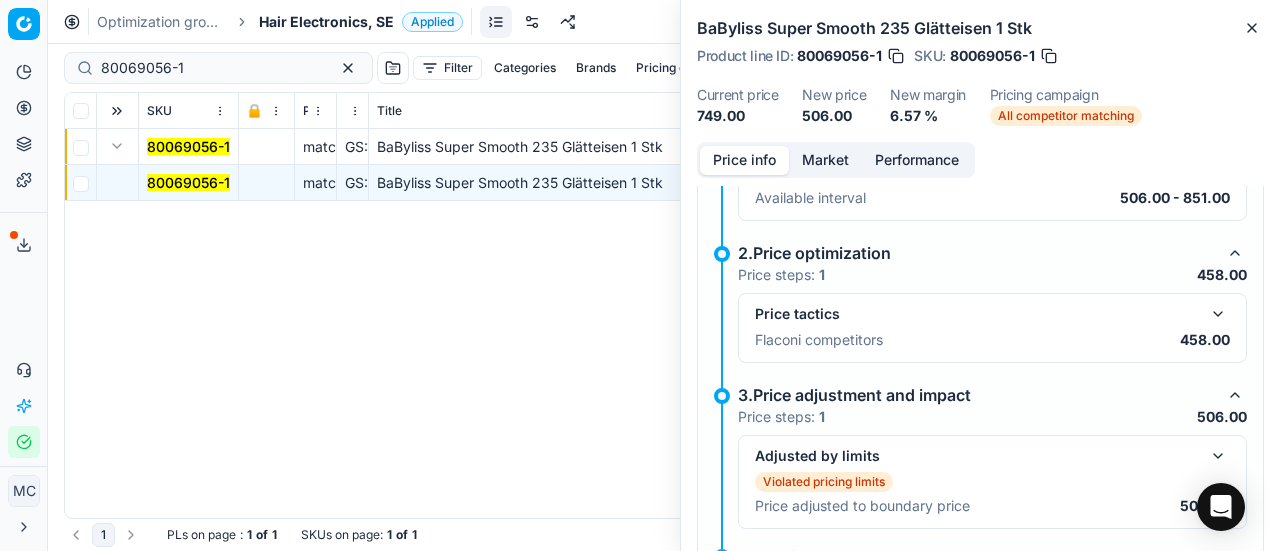 scroll, scrollTop: 426, scrollLeft: 0, axis: vertical 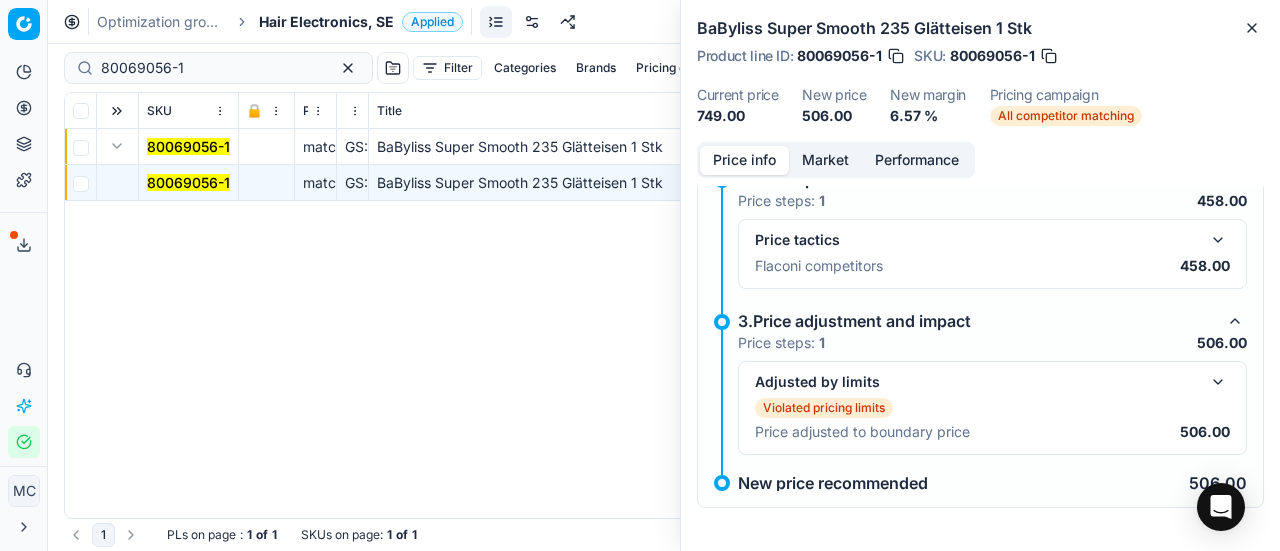 click at bounding box center [1218, 240] 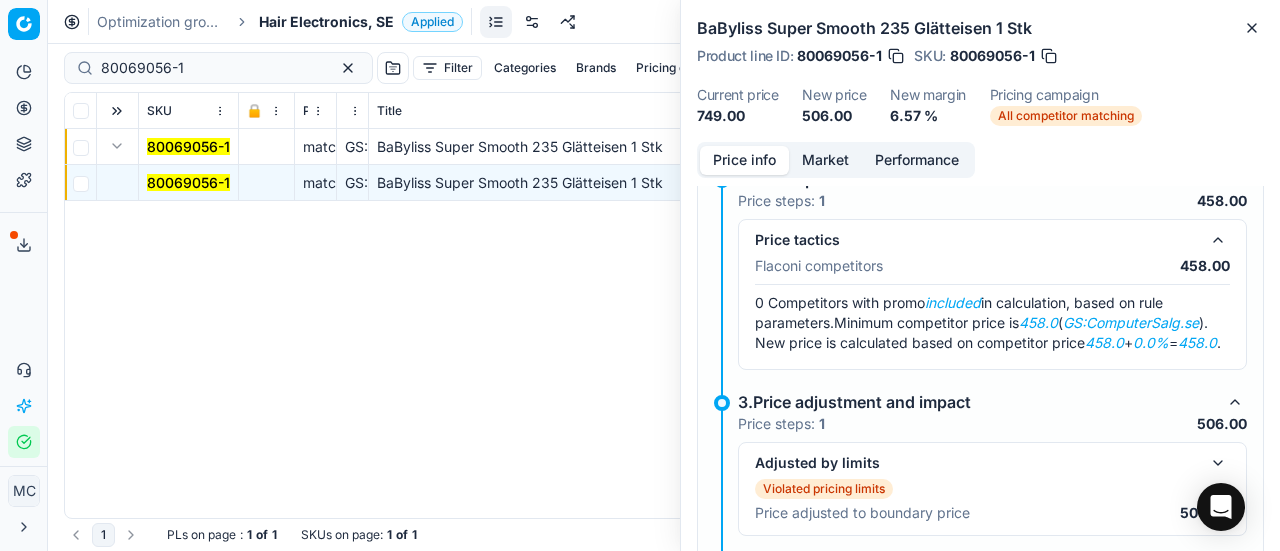 click on "Market" at bounding box center [825, 160] 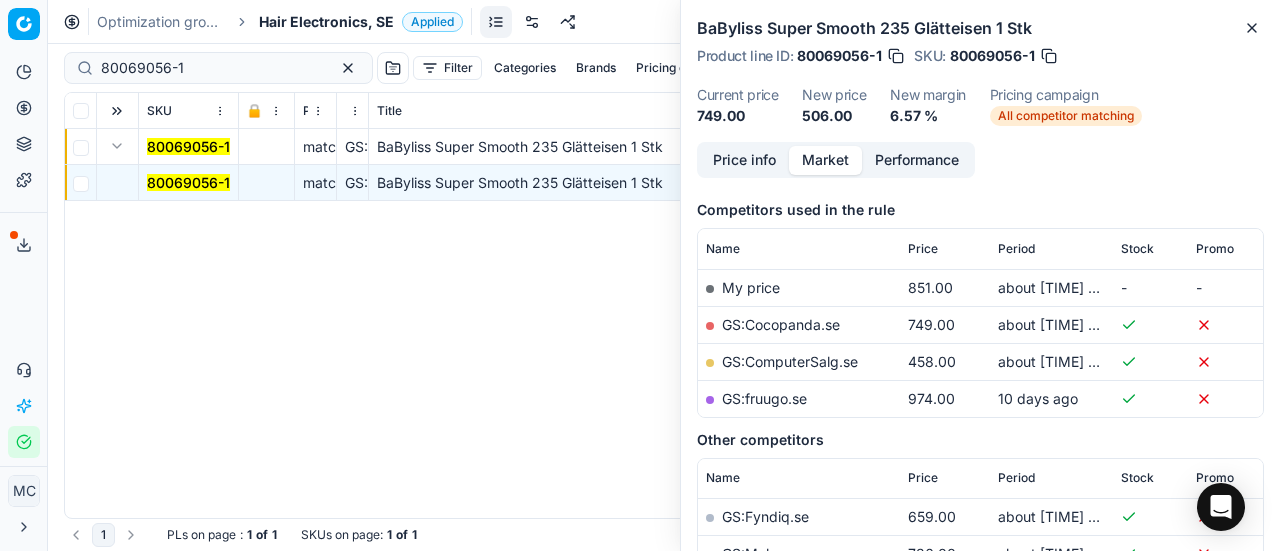 scroll, scrollTop: 300, scrollLeft: 0, axis: vertical 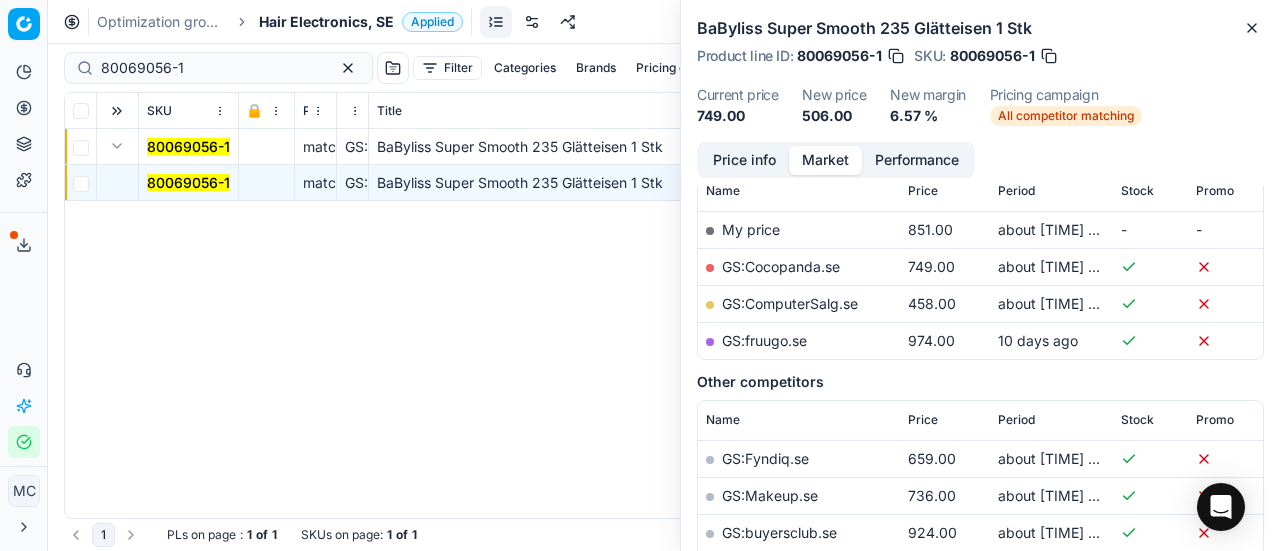 click on "GS:ComputerSalg.se" at bounding box center (790, 303) 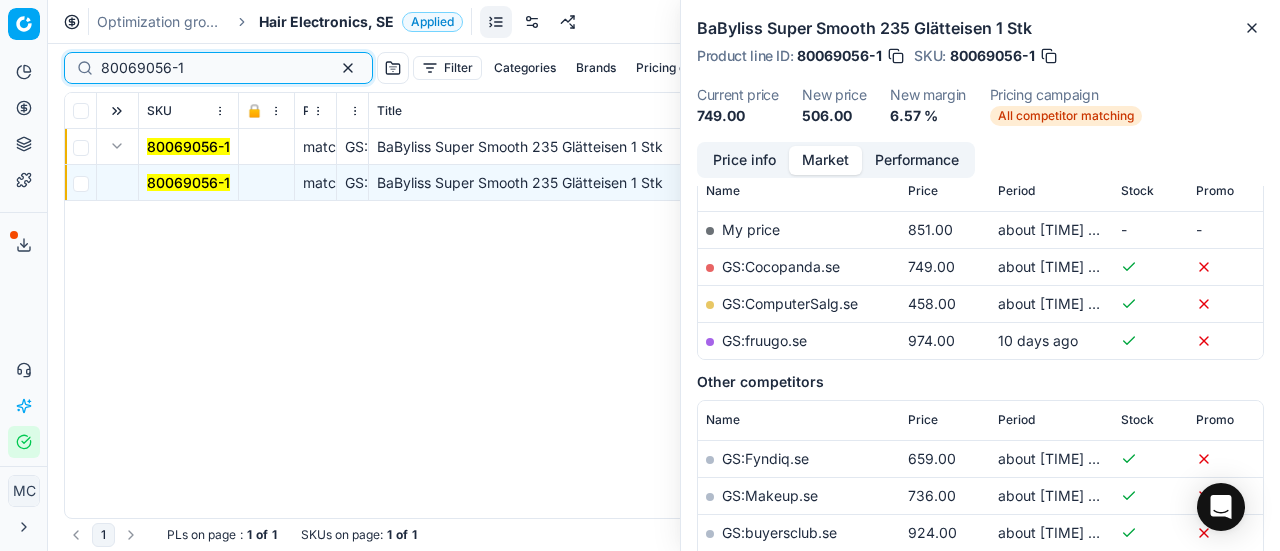 click on "Pricing platform Analytics Pricing Product portfolio Templates Export service 17 Contact support   AI Pricing Assistant Integration status MC Mengqi Cai mengqi.cai@flaconi.de Close menu Command Palette Search for a command to run... Optimization groups Hair Electronics, SE  Applied Discard Download report 80069056-1 Filter   Categories   Brands   Pricing campaign   Price Reason   Add filter Bulk update Assign SKU 🔒 Price Type Price Reason Title Product line name Product line ID Cost PCII cost RRP CD min Price CD max Price Beauty outlet price PCII+5% > RRP Sales Flag Price change too high RRP vs MinCD Discount% vs RRP Current price Current promo price Freeze price New margin (common), % Δ, % Check CM Comment Pricing Comment CM New price proposal Δ, abs Done Pricing Difference, % > 50 Alerts Family ID Pricing campaign New price too high New price too low Brands Business Unit ID Business Unit | title Total stock quantity Last stock update Last price change Is available Is main product Main CD Amazon Cluster" at bounding box center [640, 275] 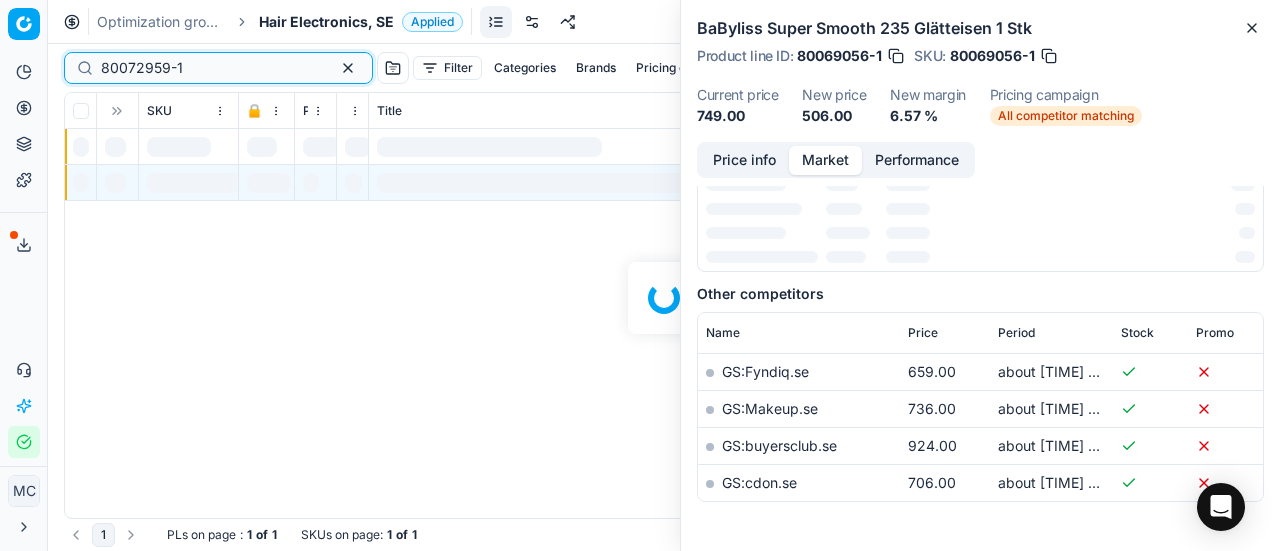 scroll, scrollTop: 300, scrollLeft: 0, axis: vertical 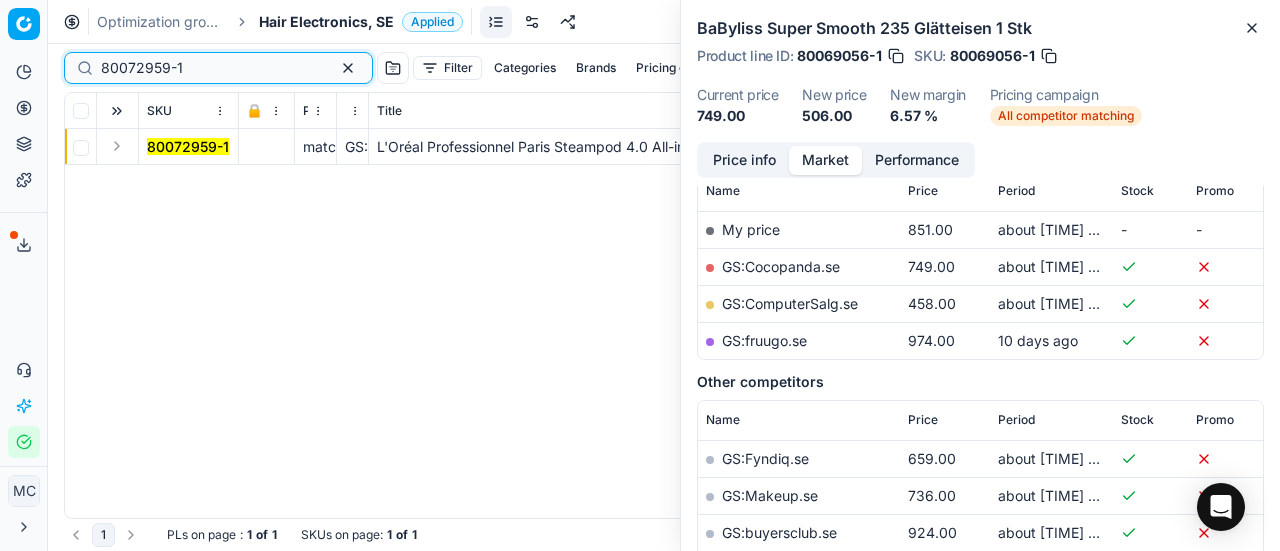 type on "80072959-1" 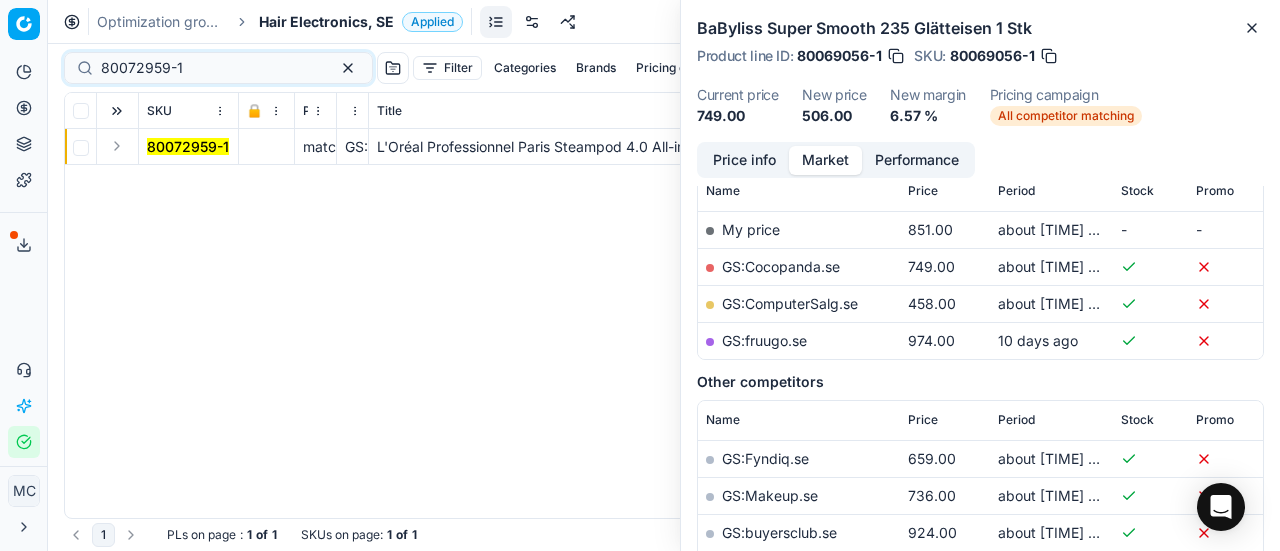 click at bounding box center [117, 146] 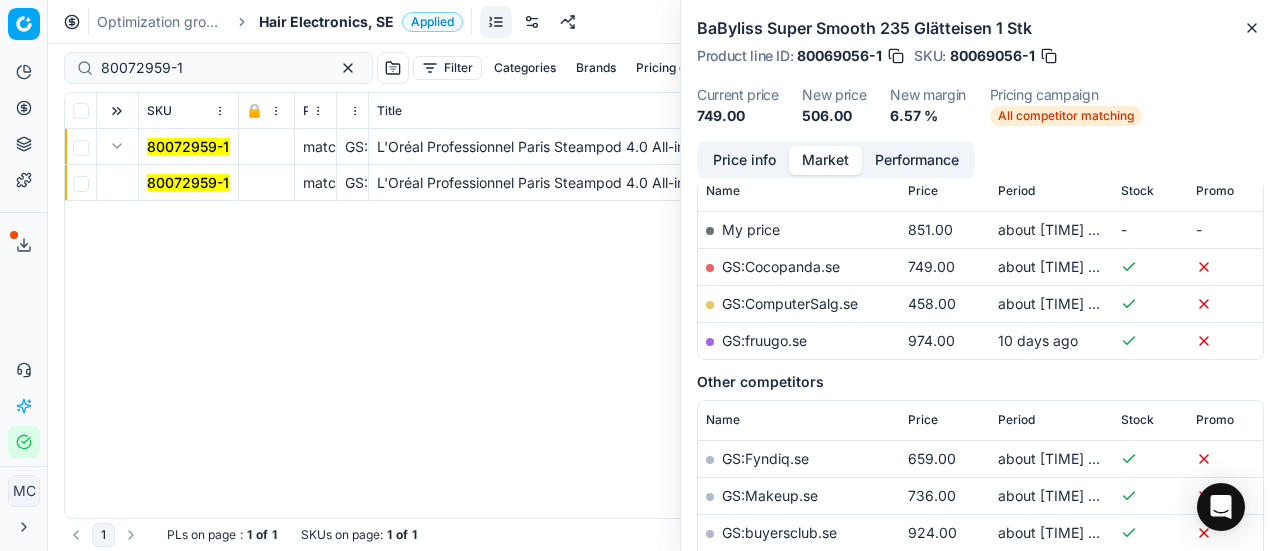 click on "80072959-1" at bounding box center (188, 182) 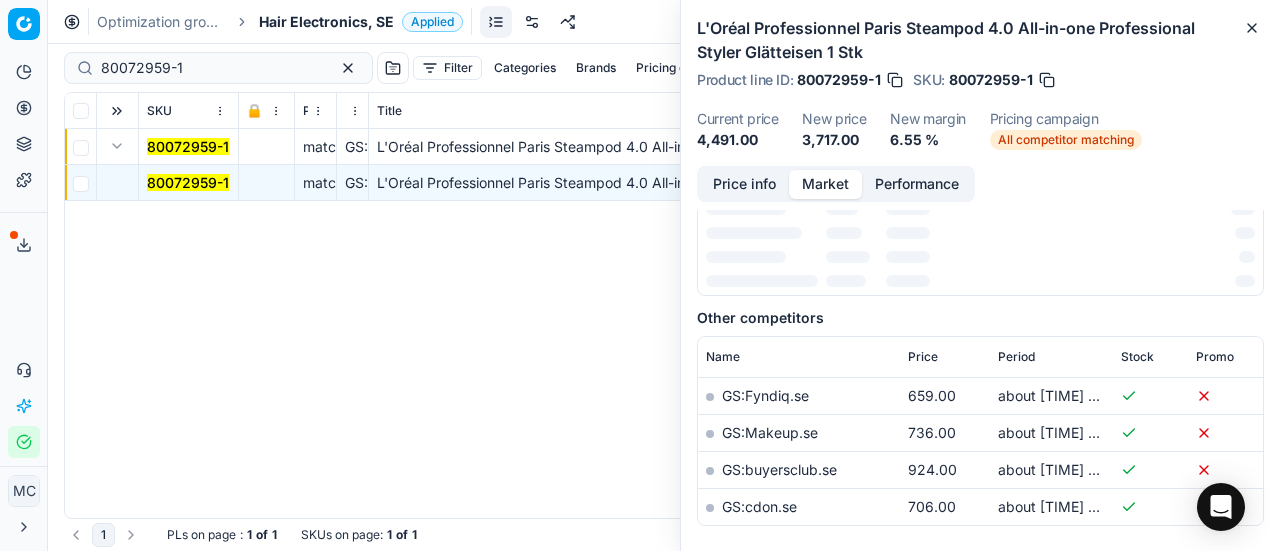 scroll, scrollTop: 300, scrollLeft: 0, axis: vertical 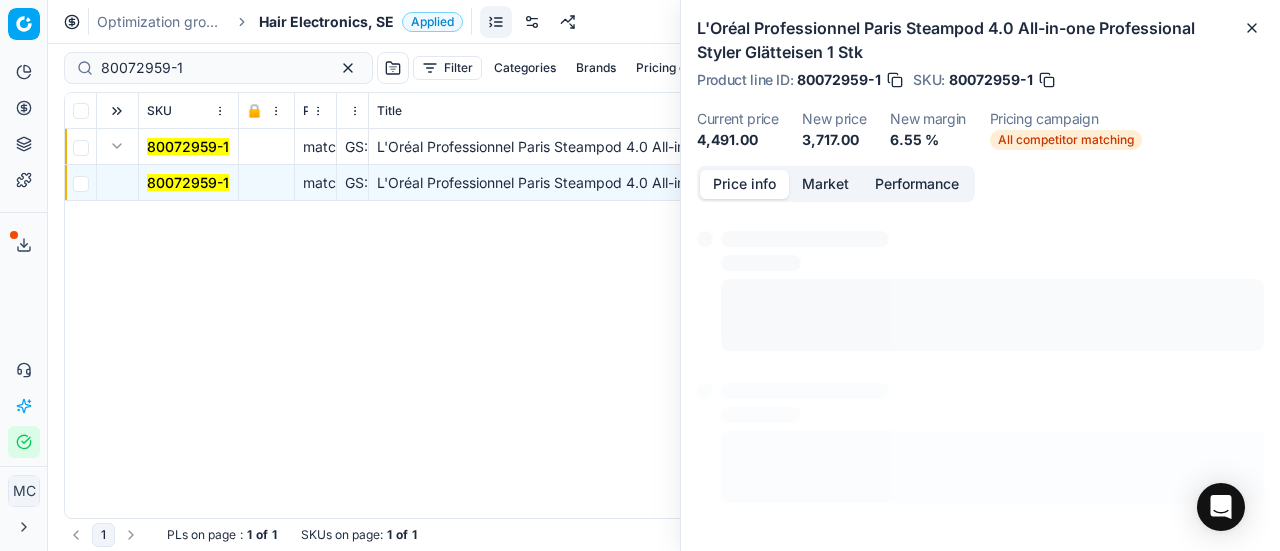 click on "Price info" at bounding box center [744, 184] 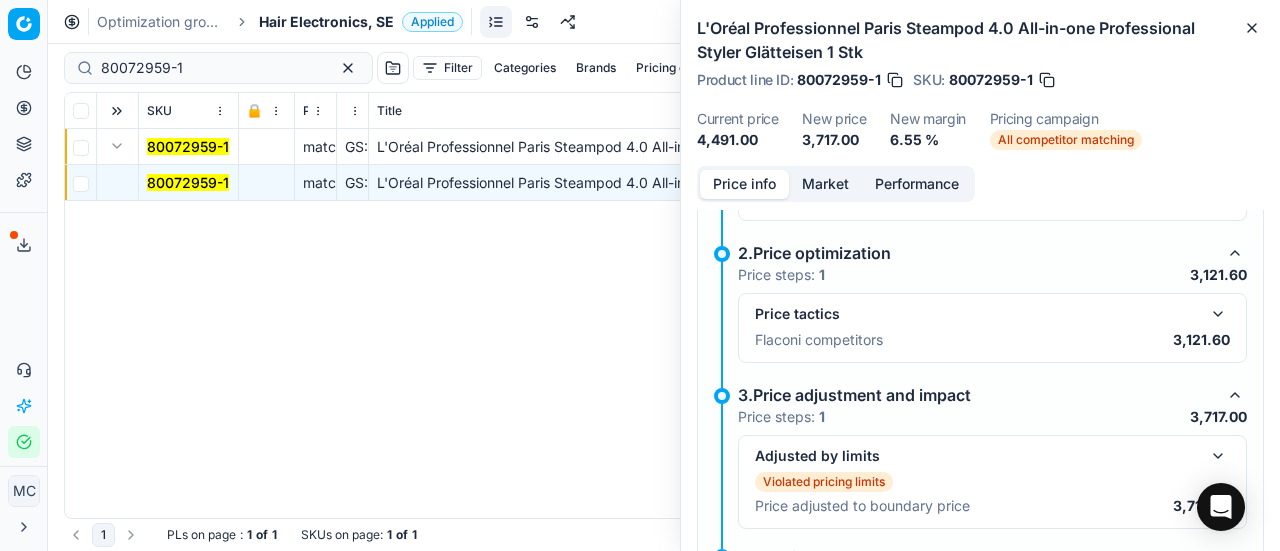 scroll, scrollTop: 450, scrollLeft: 0, axis: vertical 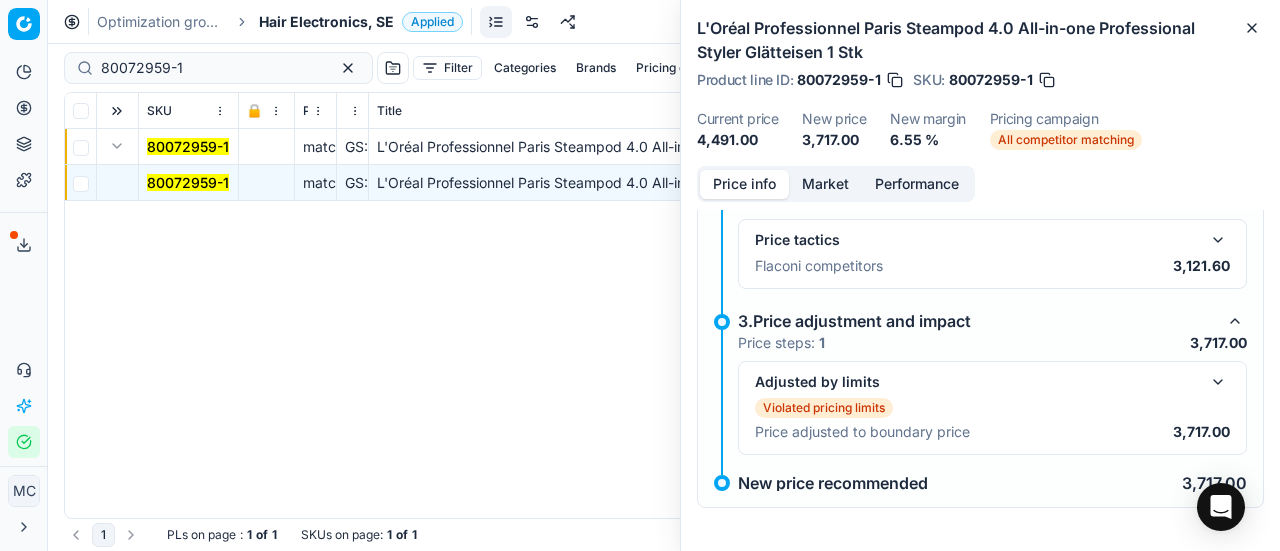 click at bounding box center (1218, 240) 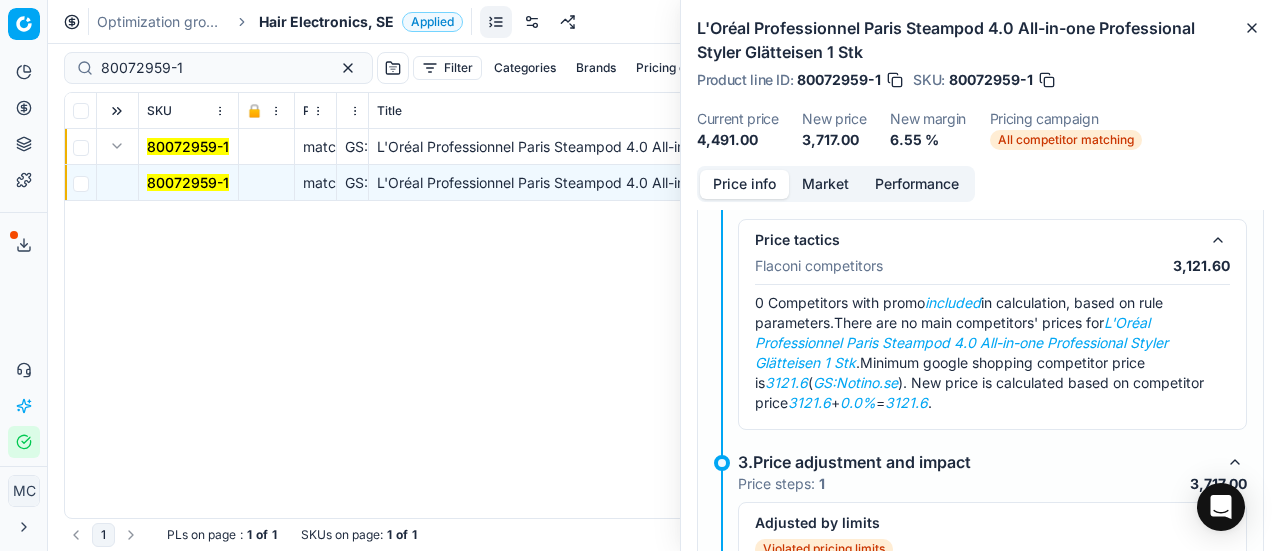 click on "Market" at bounding box center [825, 184] 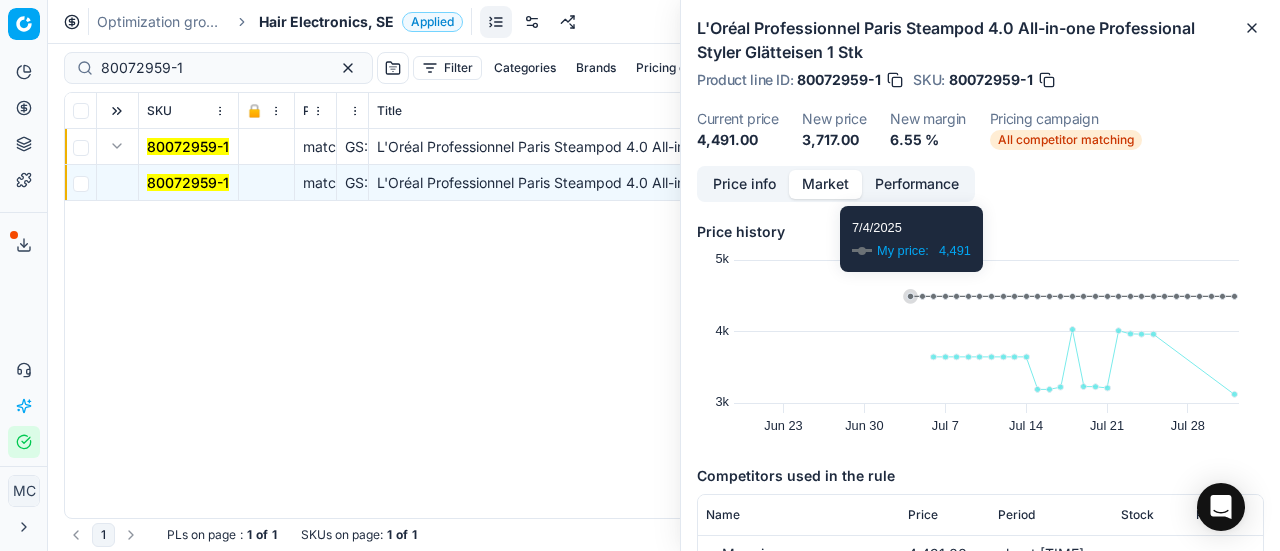 scroll, scrollTop: 300, scrollLeft: 0, axis: vertical 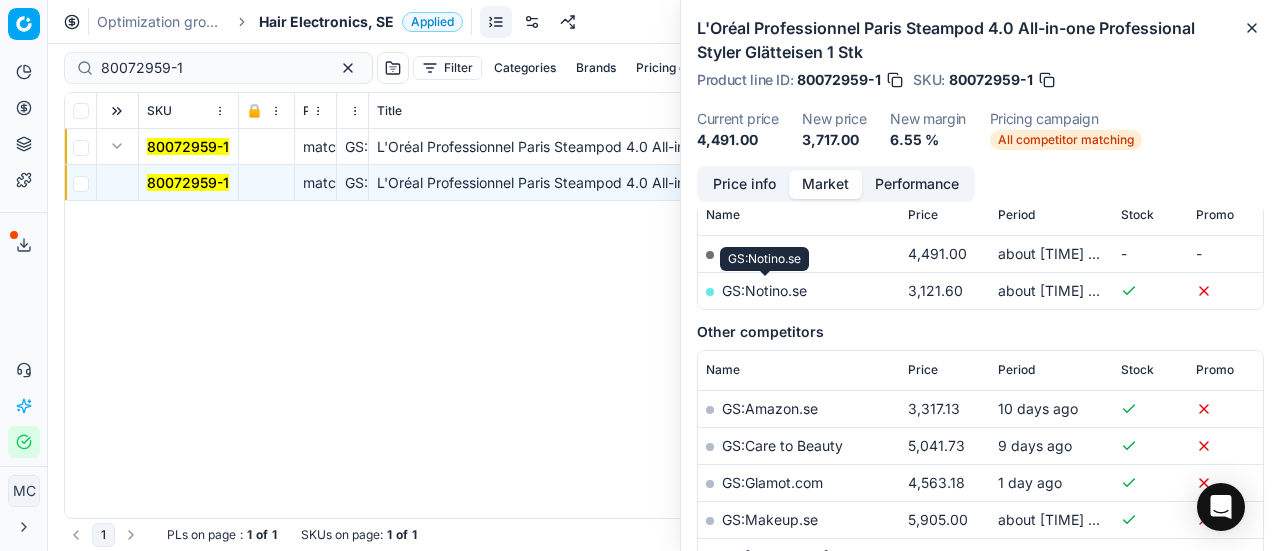 click on "GS:Notino.se" at bounding box center [764, 290] 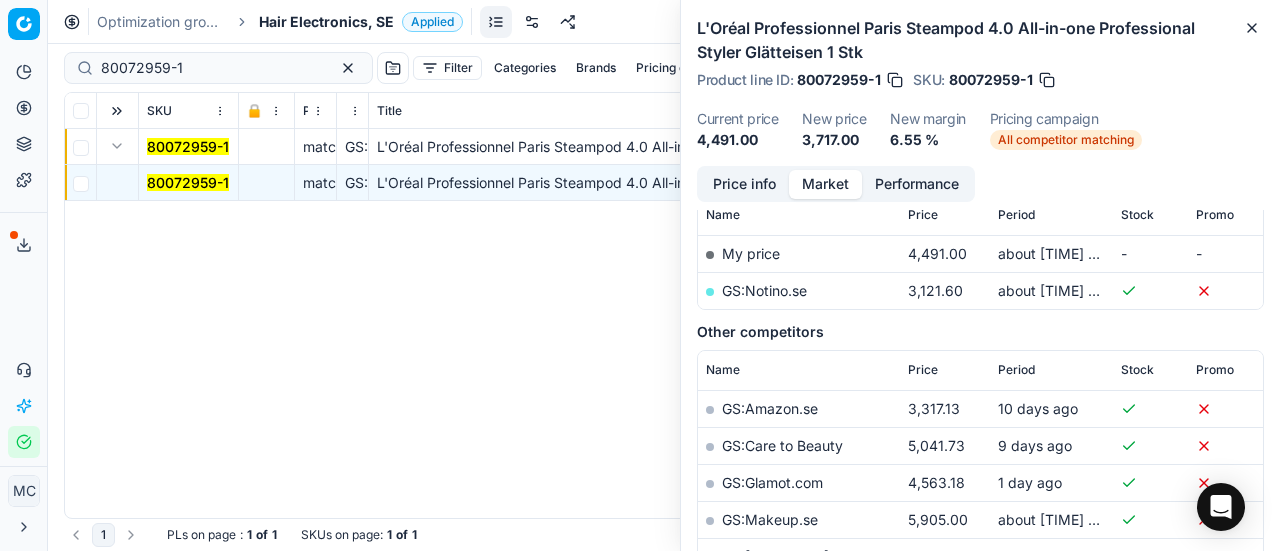 click on "Hair Electronics, SE" at bounding box center [326, 22] 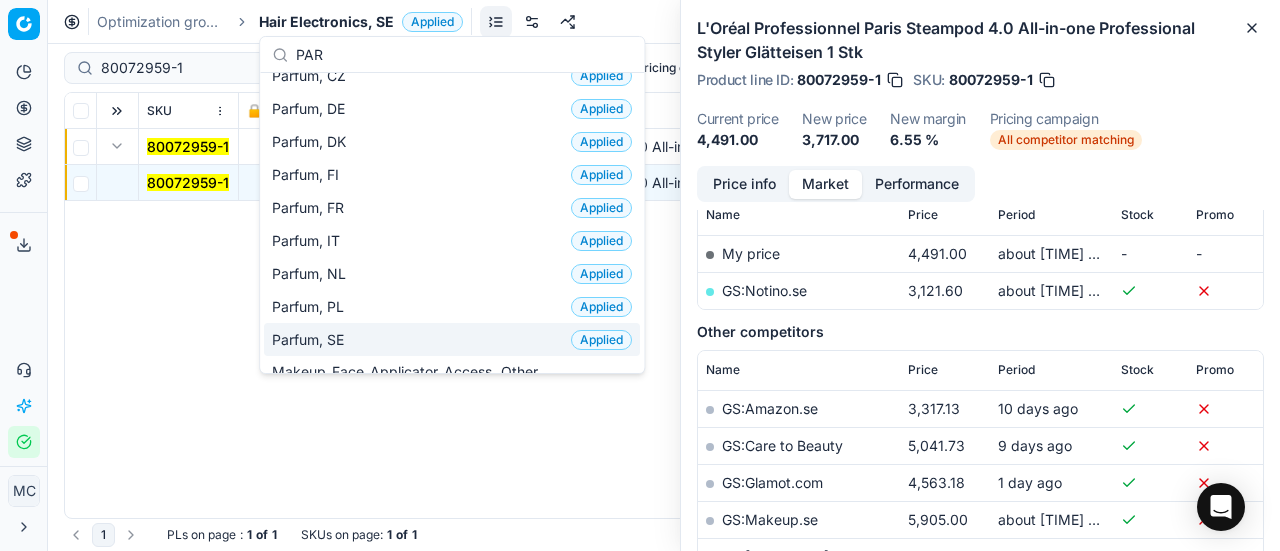 scroll, scrollTop: 200, scrollLeft: 0, axis: vertical 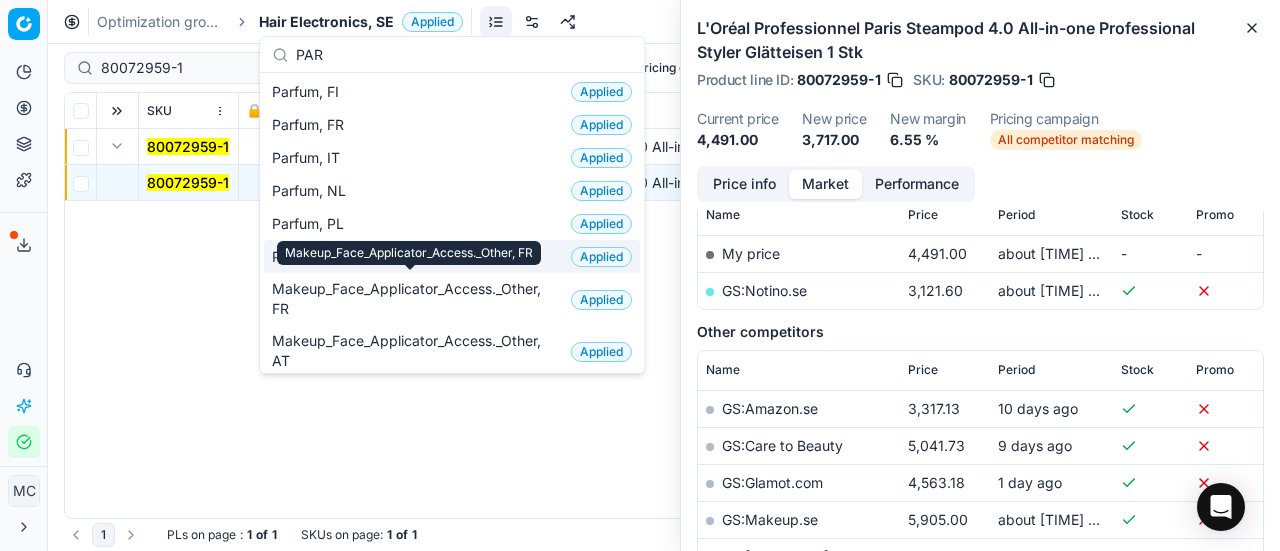 type on "PAR" 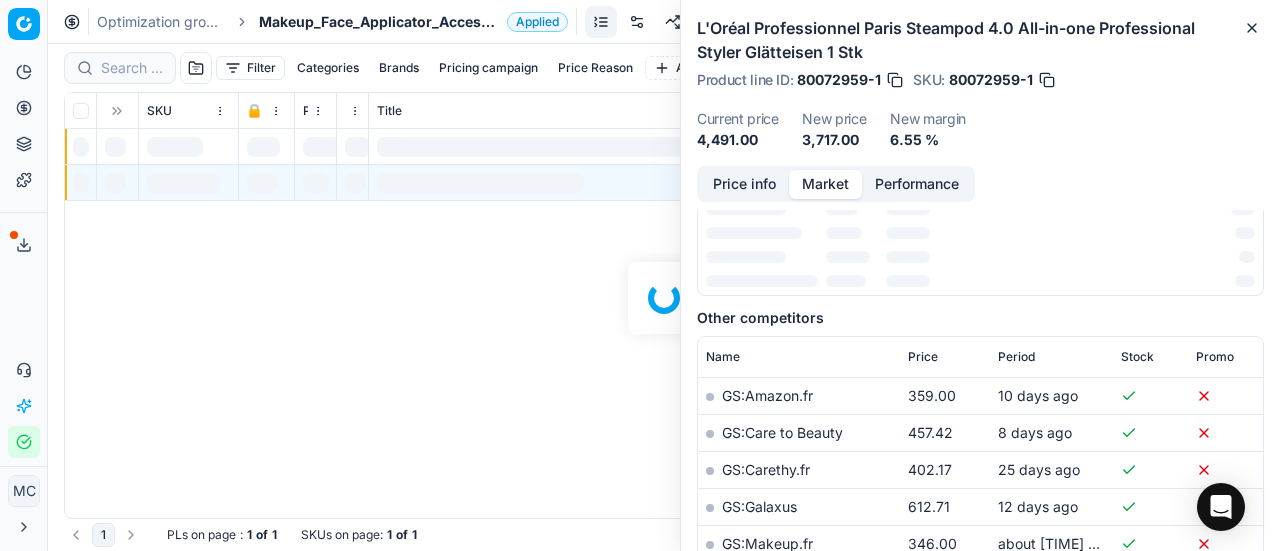 scroll, scrollTop: 300, scrollLeft: 0, axis: vertical 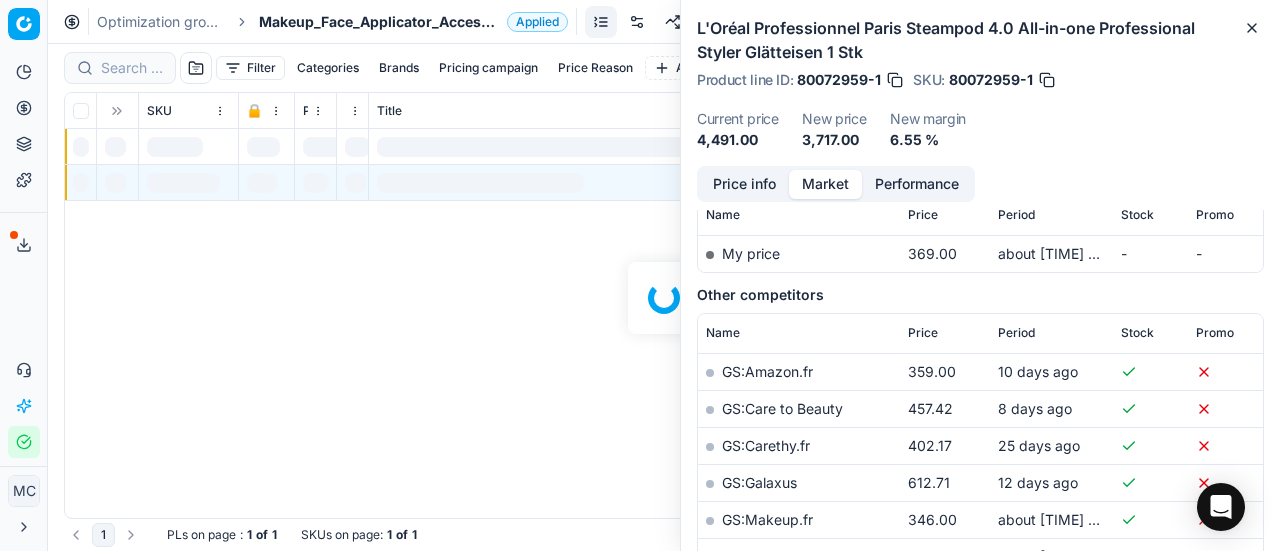 click on "Makeup_Face_Applicator_Access._Other, FR" at bounding box center [379, 22] 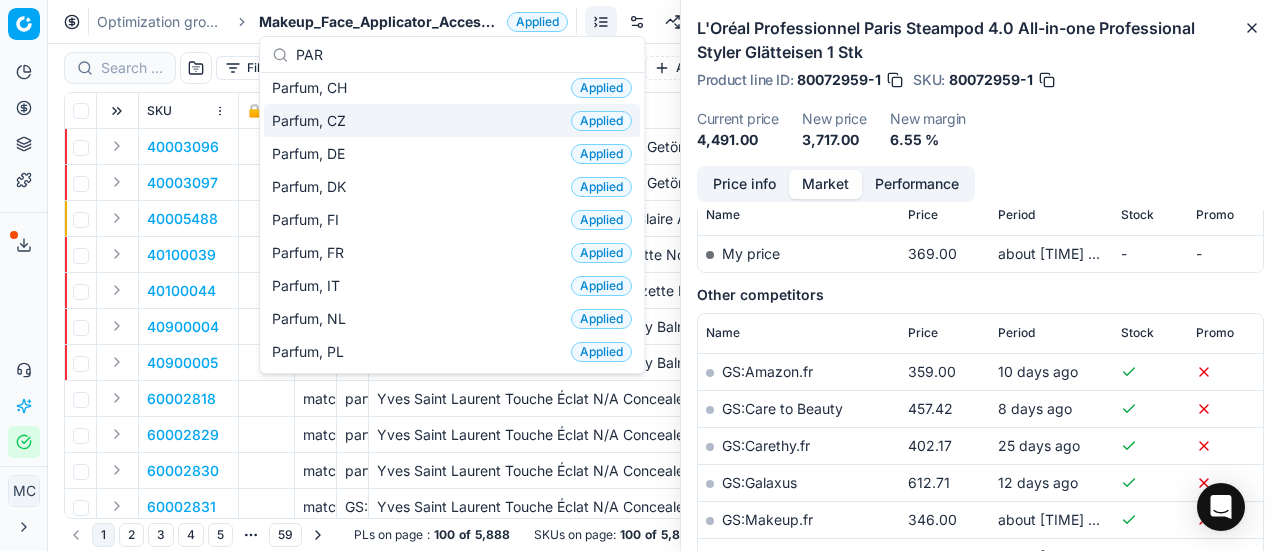 scroll, scrollTop: 200, scrollLeft: 0, axis: vertical 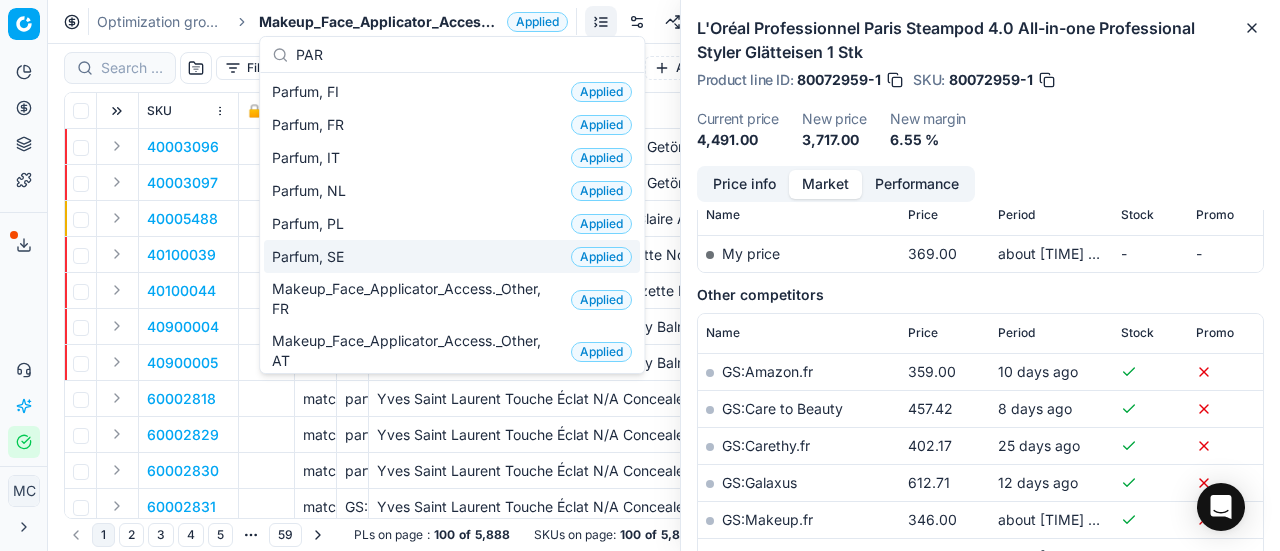 type on "PAR" 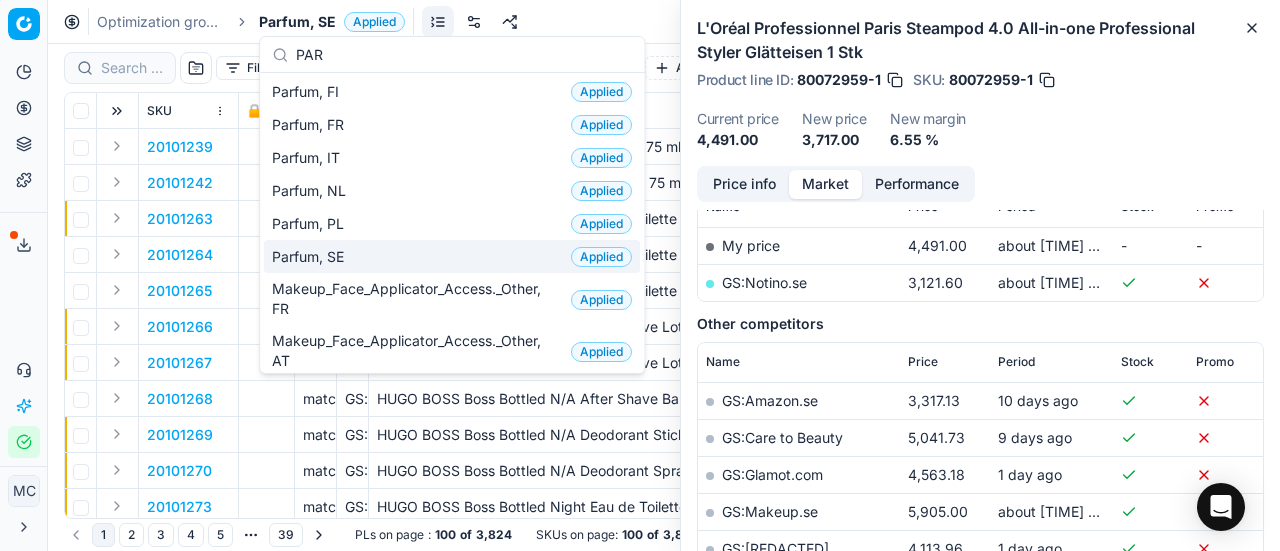 scroll, scrollTop: 300, scrollLeft: 0, axis: vertical 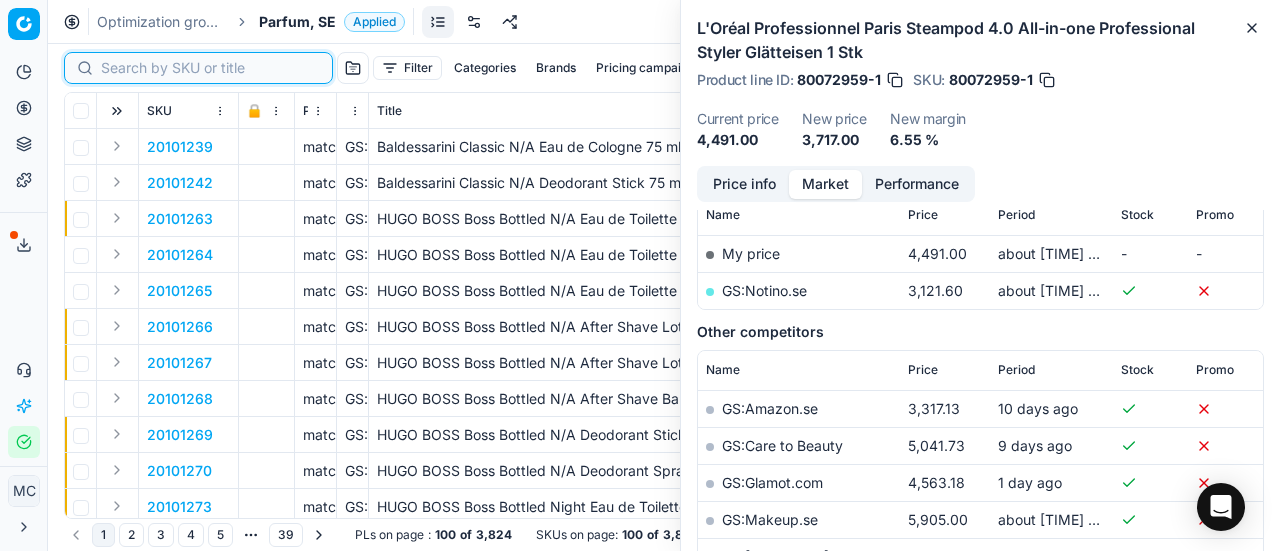 click at bounding box center (210, 68) 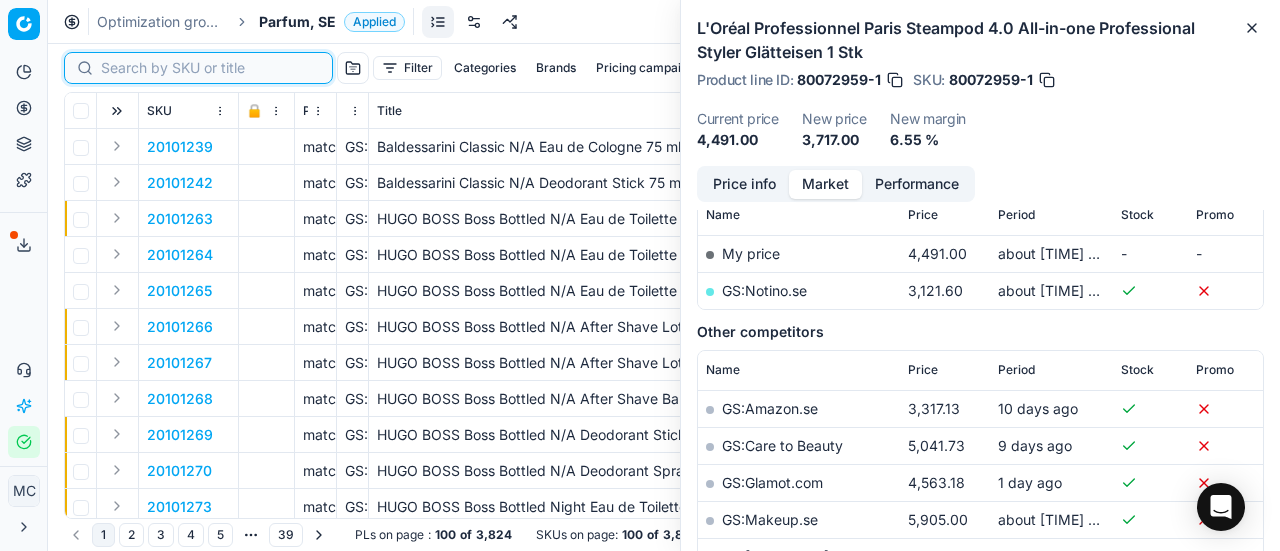 paste on "80020633-50" 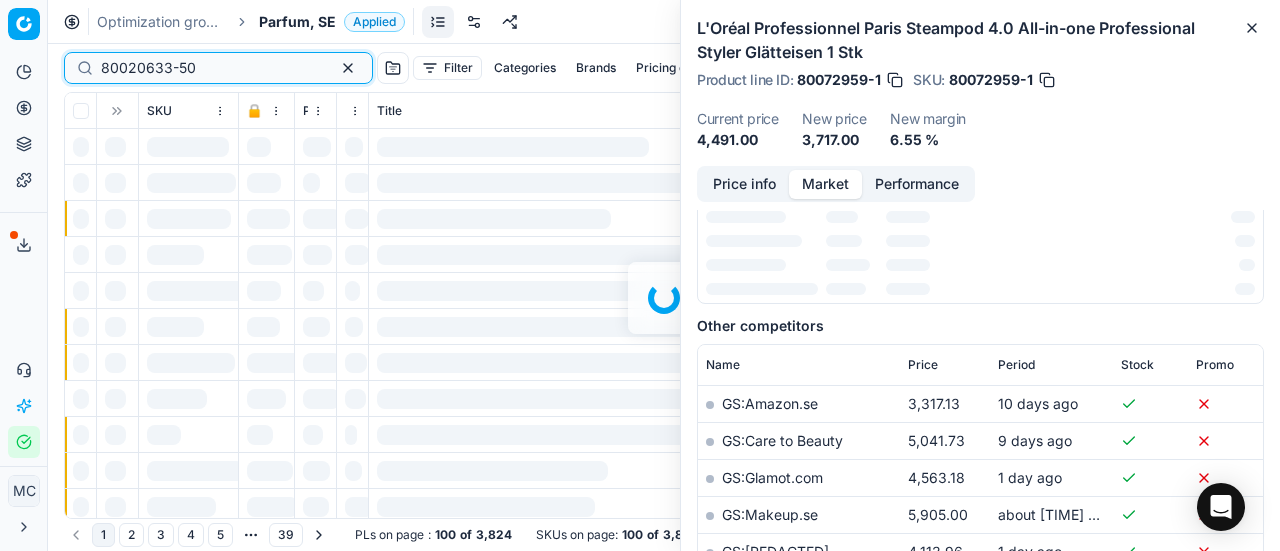 scroll, scrollTop: 300, scrollLeft: 0, axis: vertical 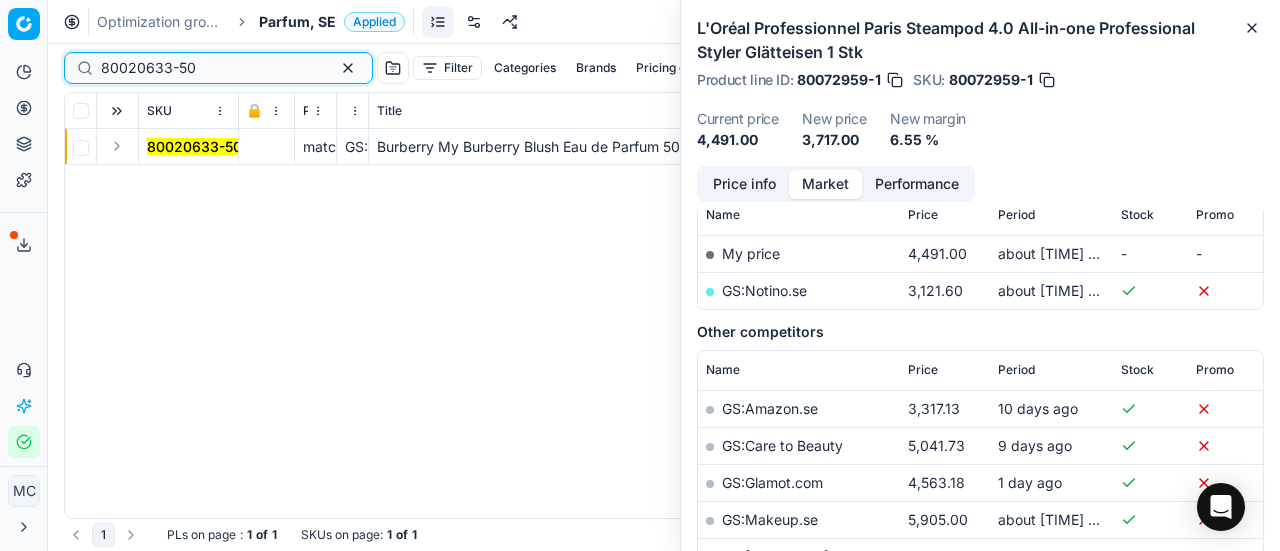 type on "80020633-50" 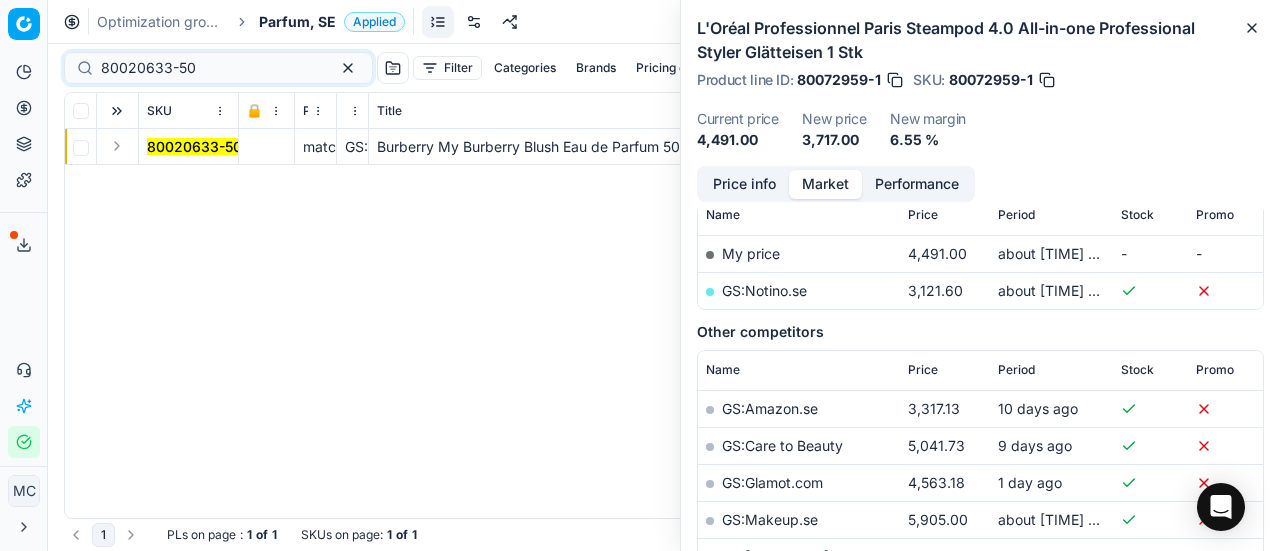 click at bounding box center [117, 146] 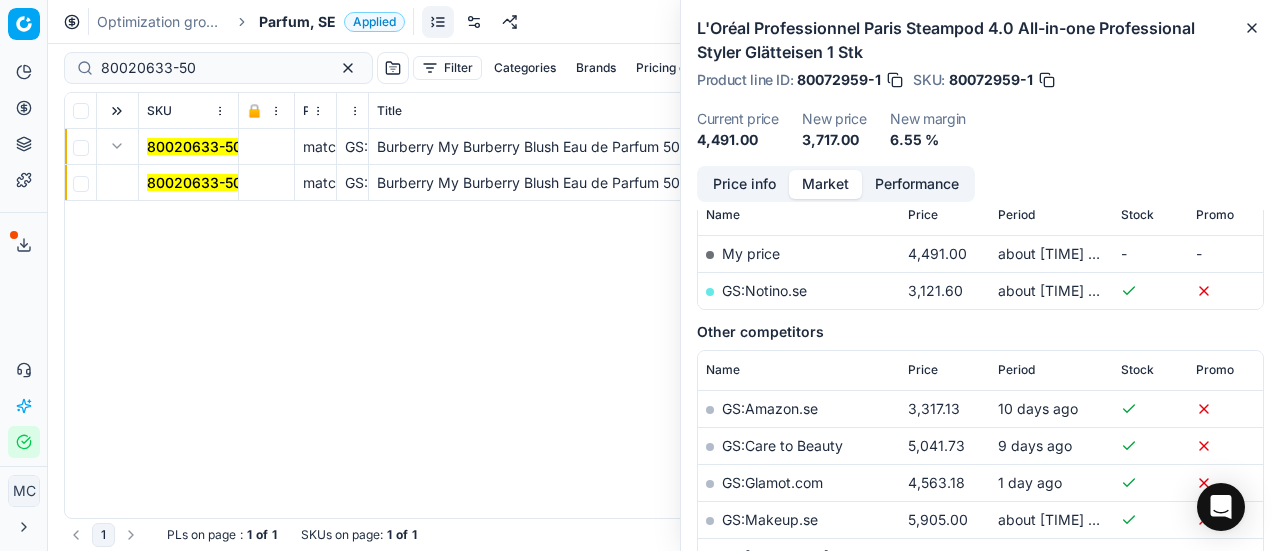 drag, startPoint x: 164, startPoint y: 179, endPoint x: 1060, endPoint y: 157, distance: 896.27 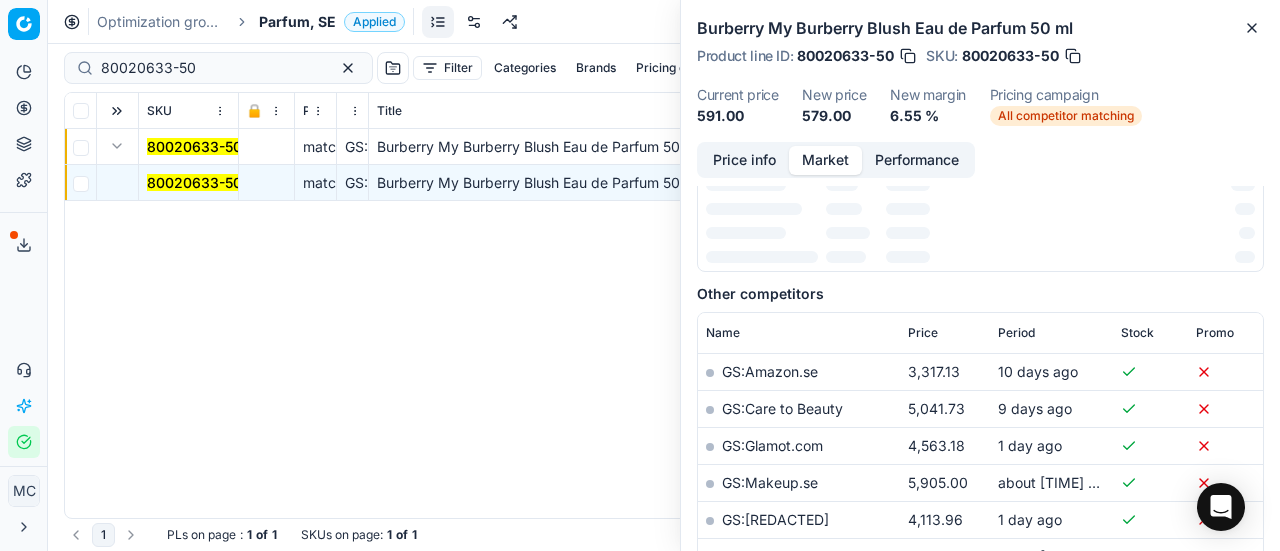 scroll, scrollTop: 300, scrollLeft: 0, axis: vertical 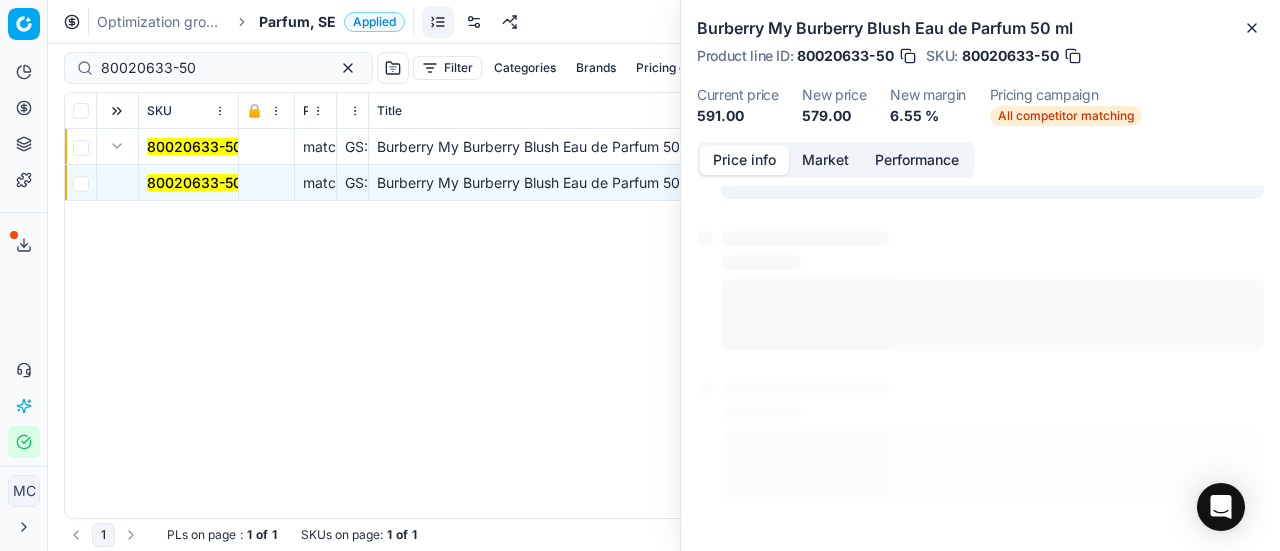 click on "Price info" at bounding box center (744, 160) 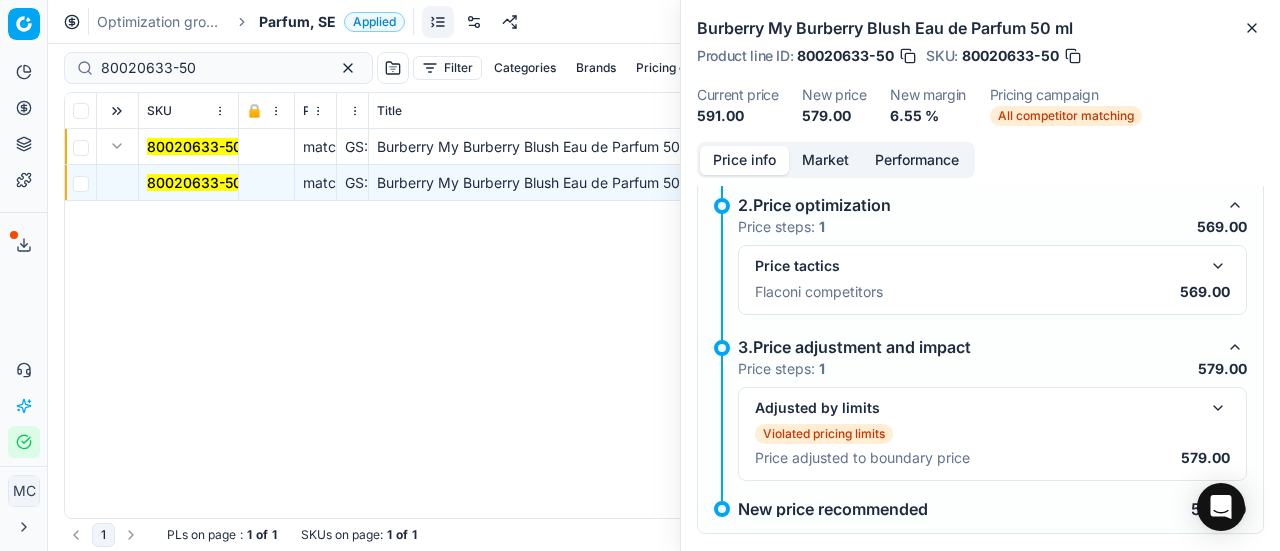 scroll, scrollTop: 350, scrollLeft: 0, axis: vertical 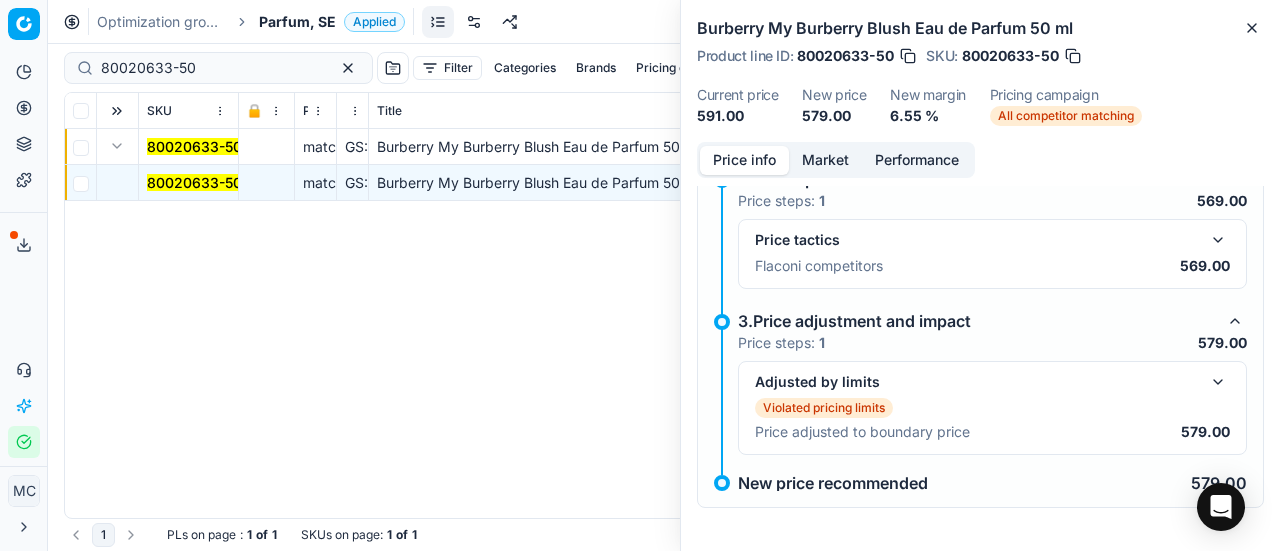 click at bounding box center (1218, 240) 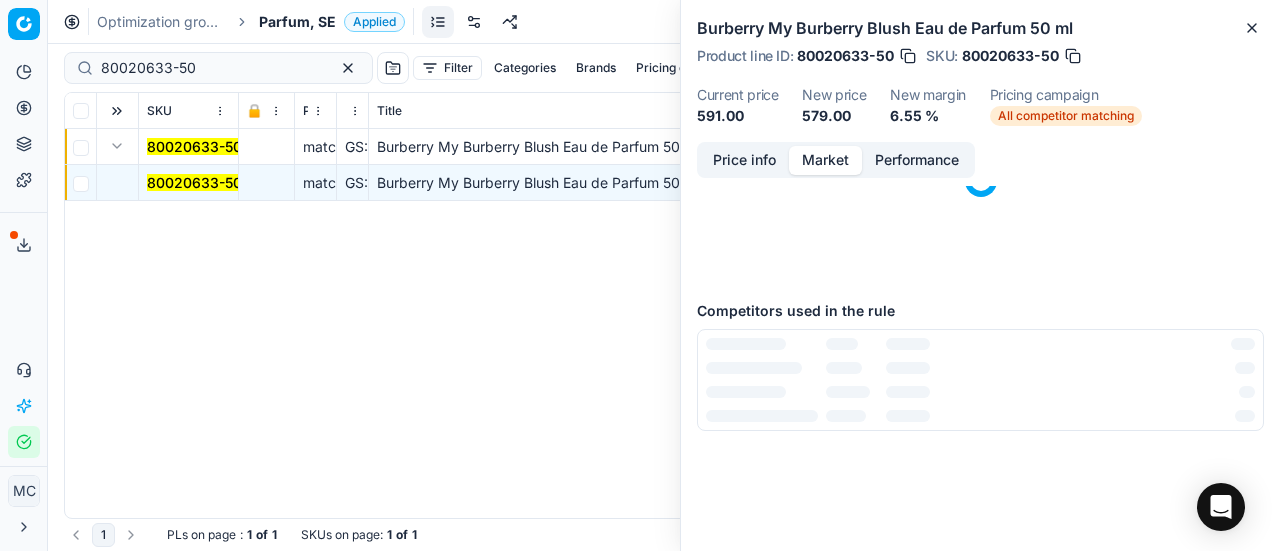 drag, startPoint x: 825, startPoint y: 156, endPoint x: 844, endPoint y: 361, distance: 205.8786 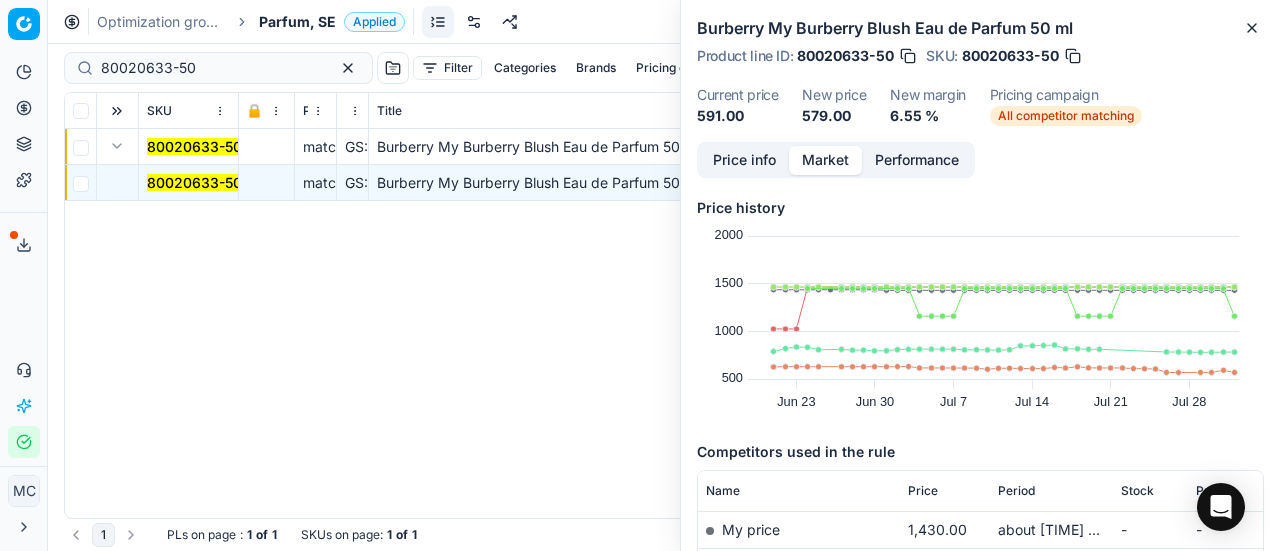 scroll, scrollTop: 200, scrollLeft: 0, axis: vertical 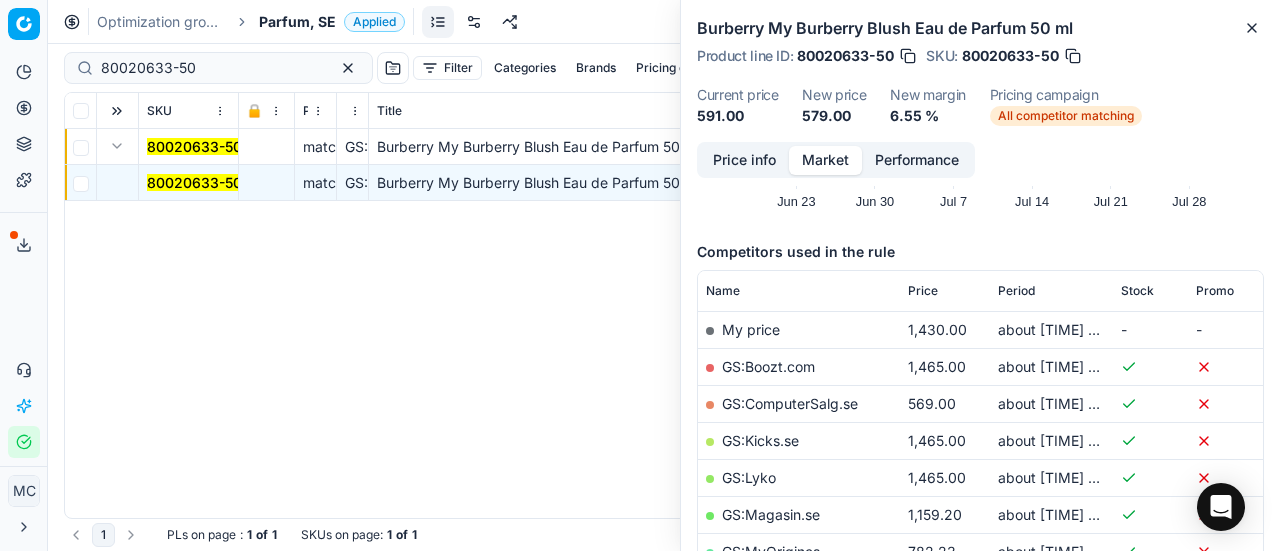 click on "GS:ComputerSalg.se" at bounding box center (790, 403) 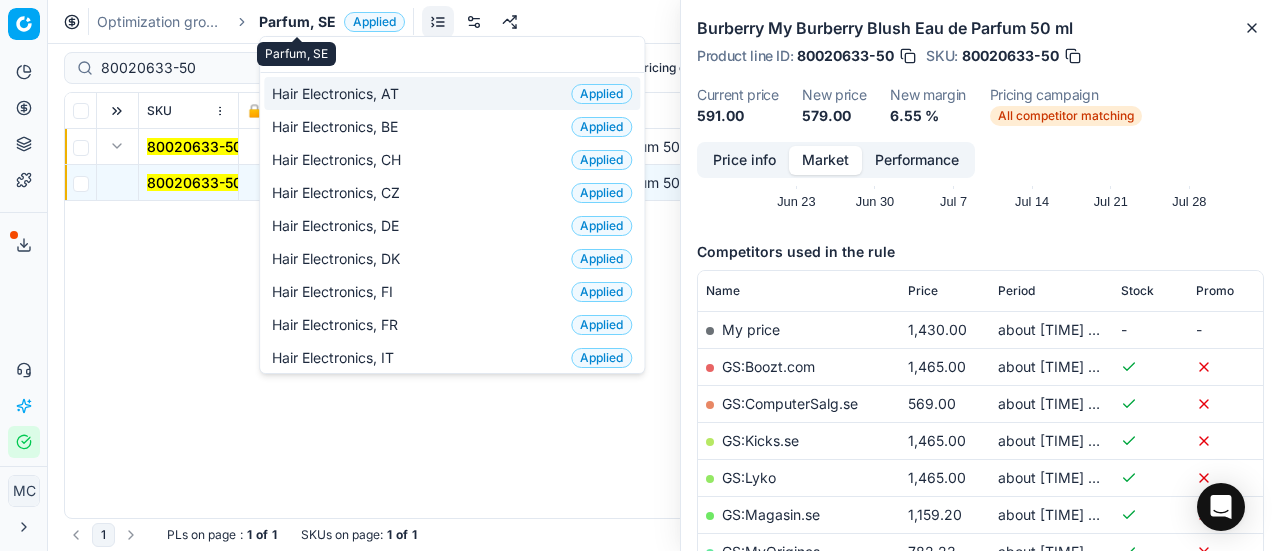 scroll, scrollTop: 250, scrollLeft: 0, axis: vertical 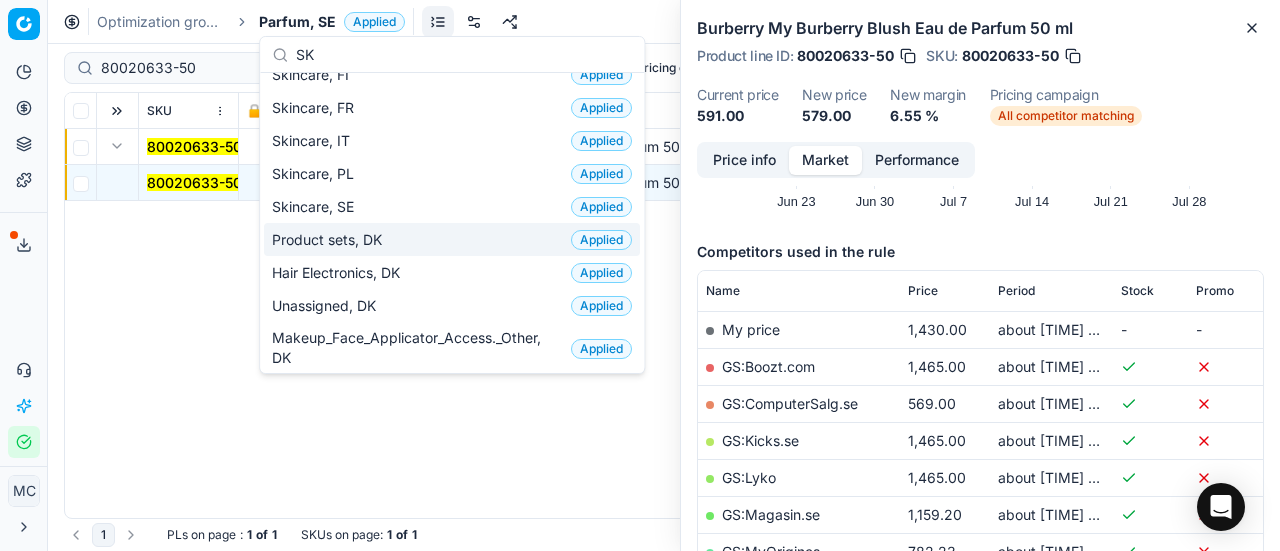 type on "SK" 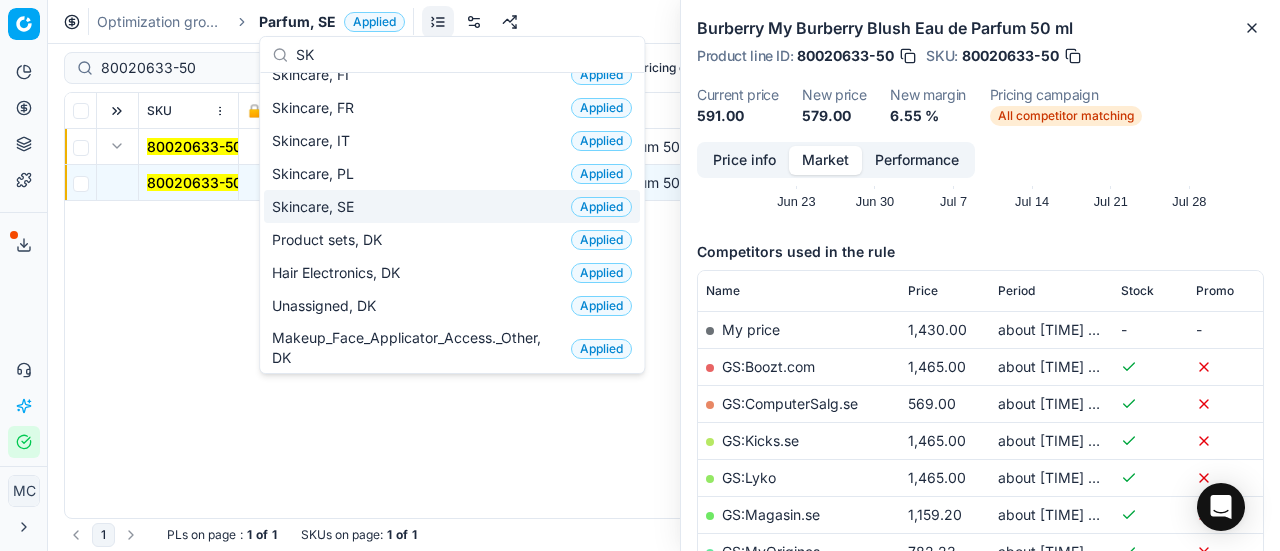 click on "Skincare, SE" at bounding box center [317, 207] 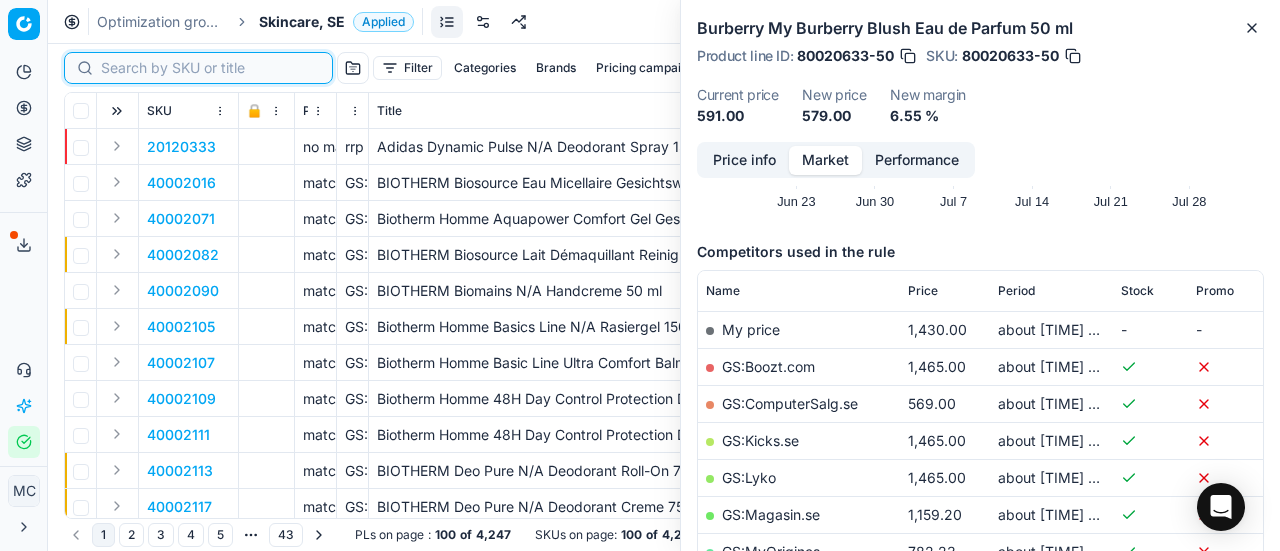 click at bounding box center [210, 68] 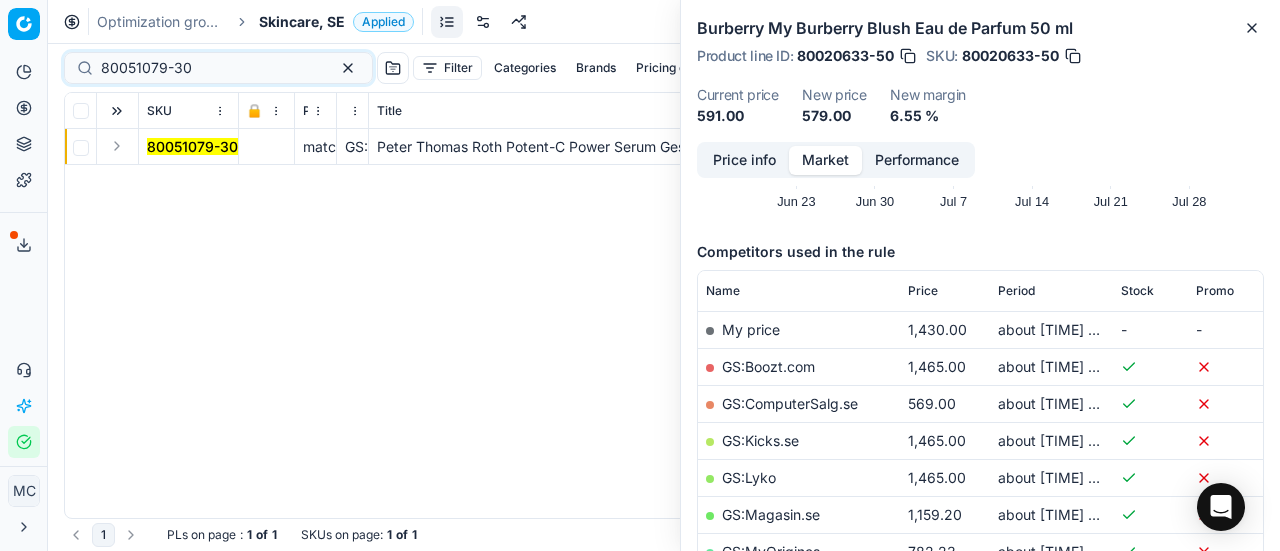 click at bounding box center [117, 146] 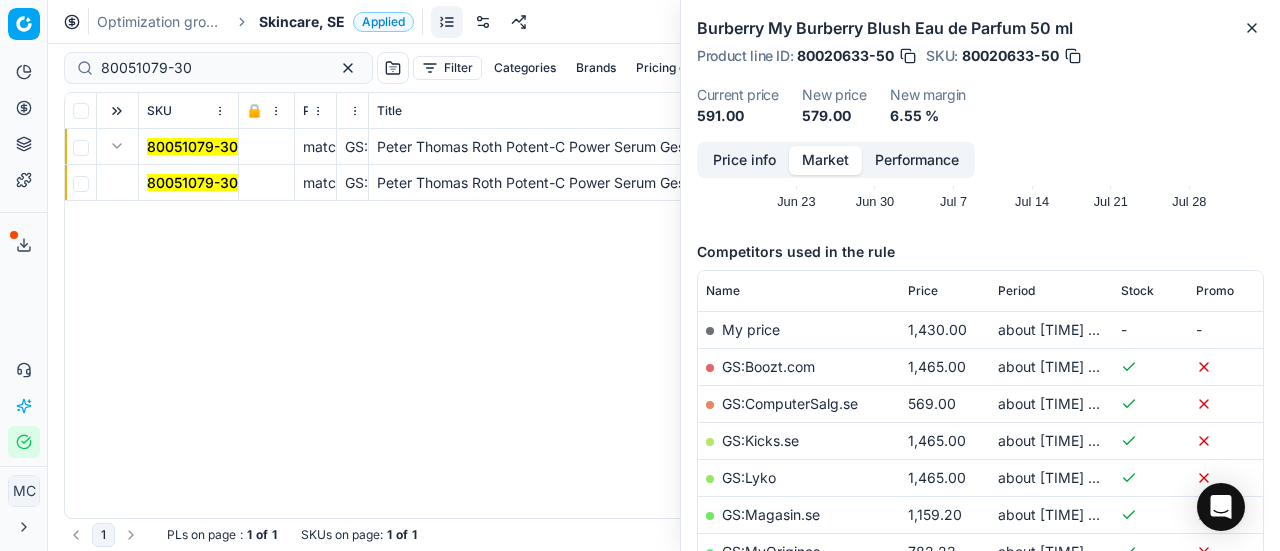 click on "80051079-30" at bounding box center [192, 182] 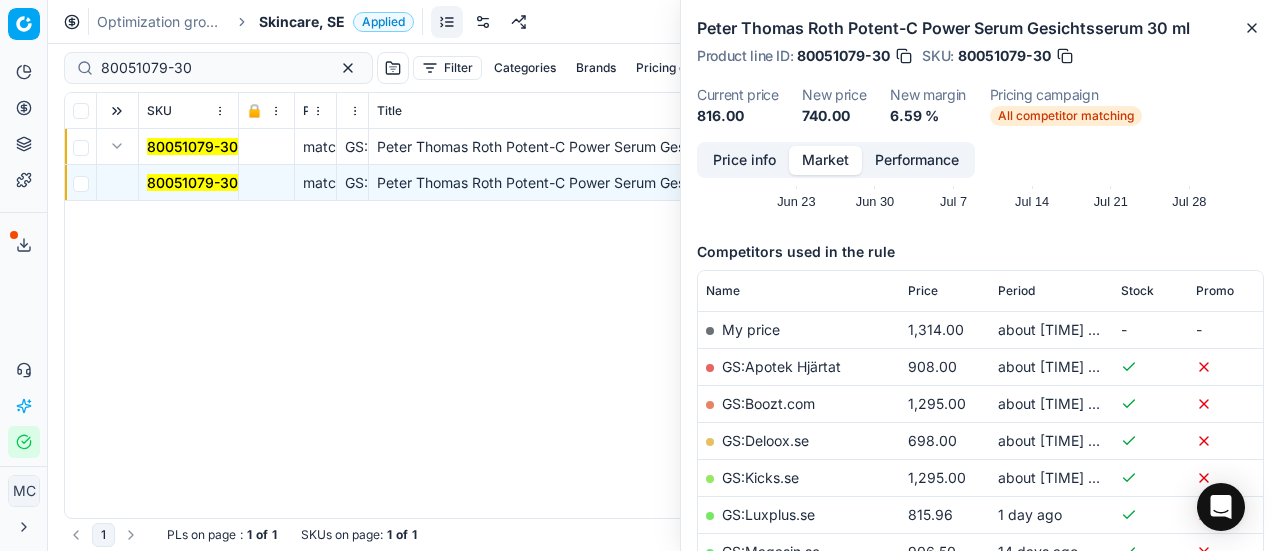 click on "Price info" at bounding box center (744, 160) 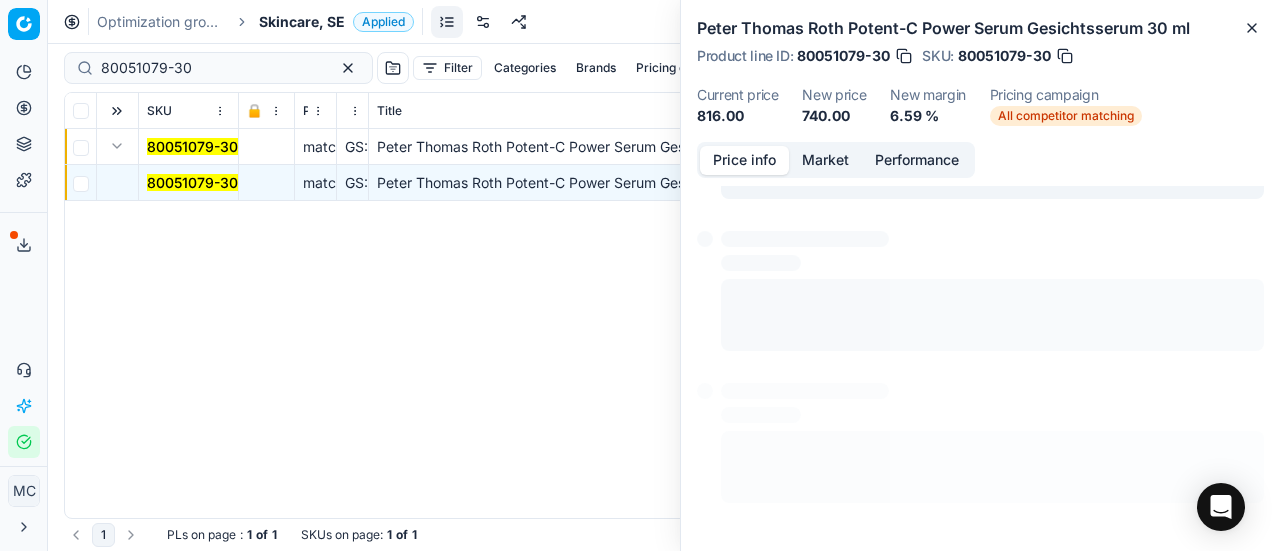 scroll, scrollTop: 277, scrollLeft: 0, axis: vertical 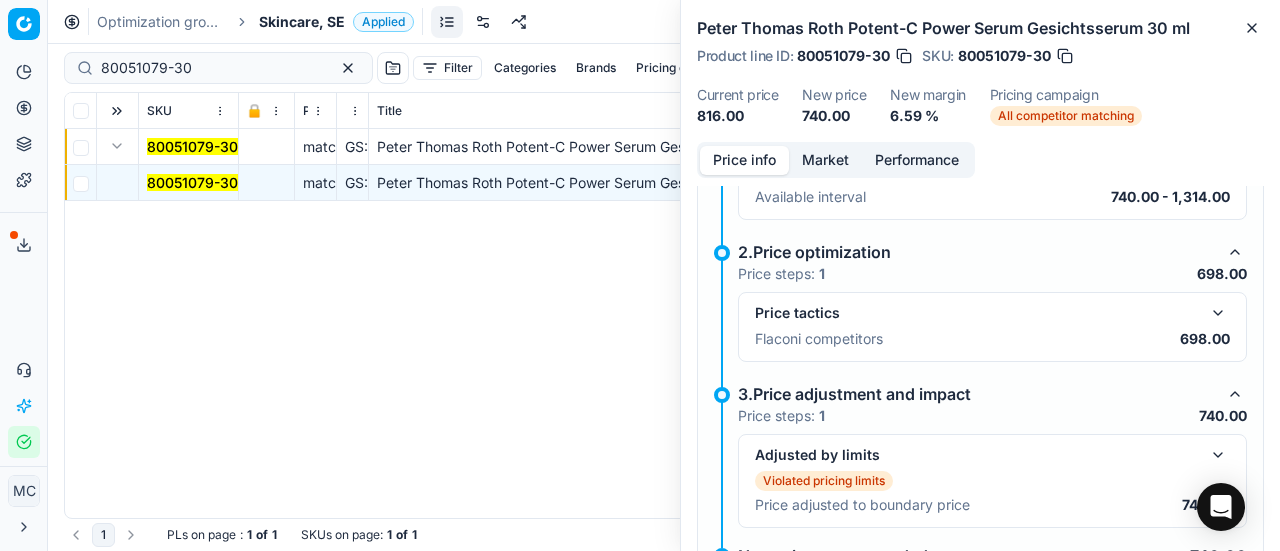 click at bounding box center [1218, 313] 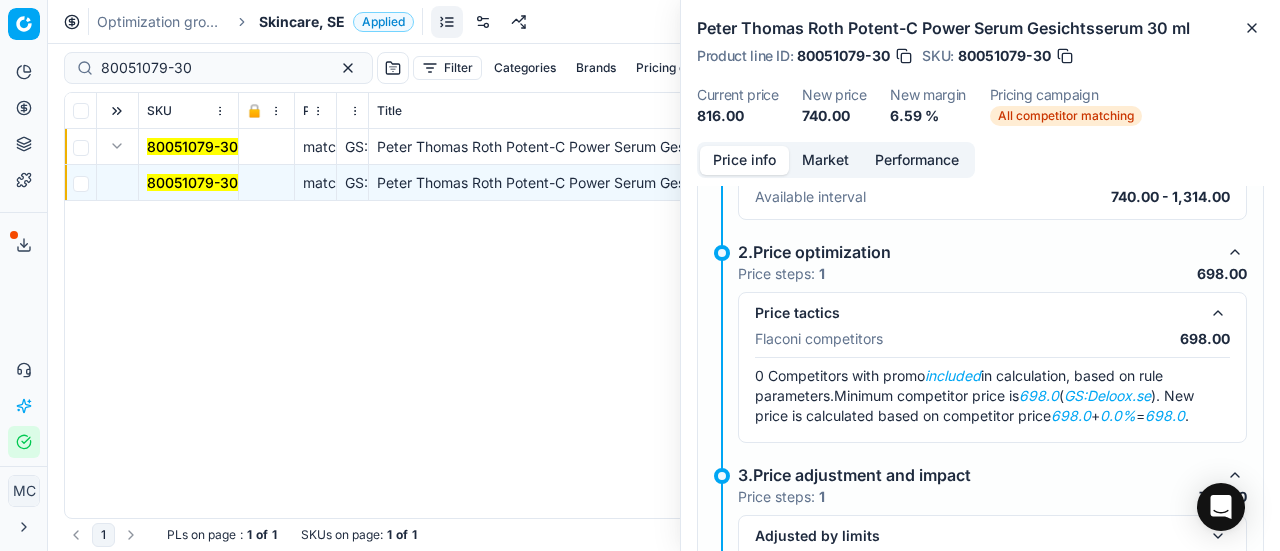 click on "Market" at bounding box center [825, 160] 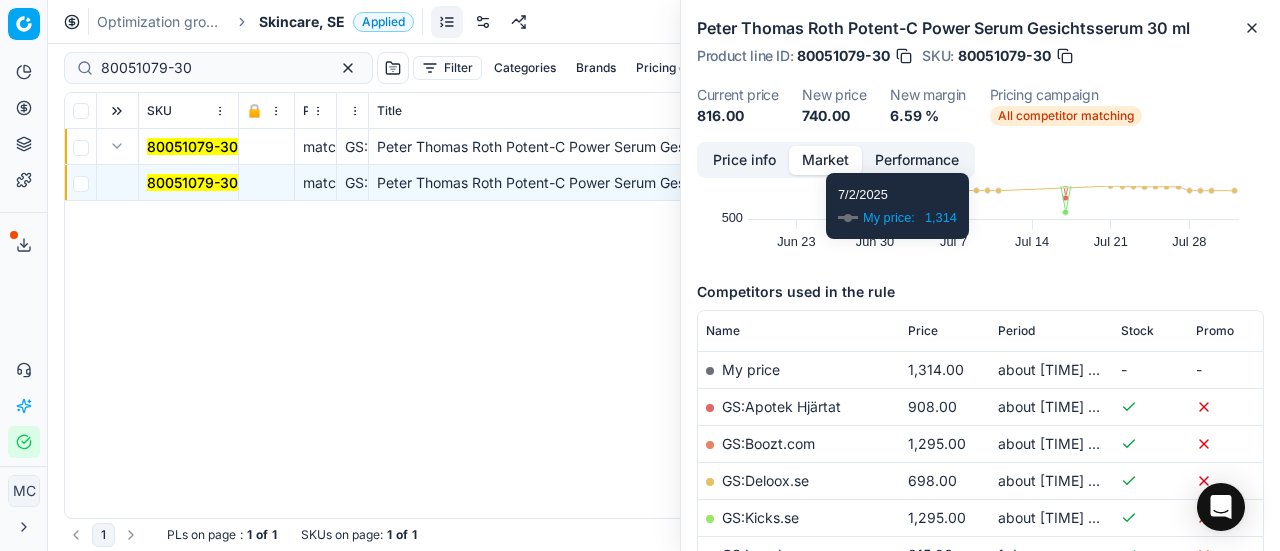 scroll, scrollTop: 300, scrollLeft: 0, axis: vertical 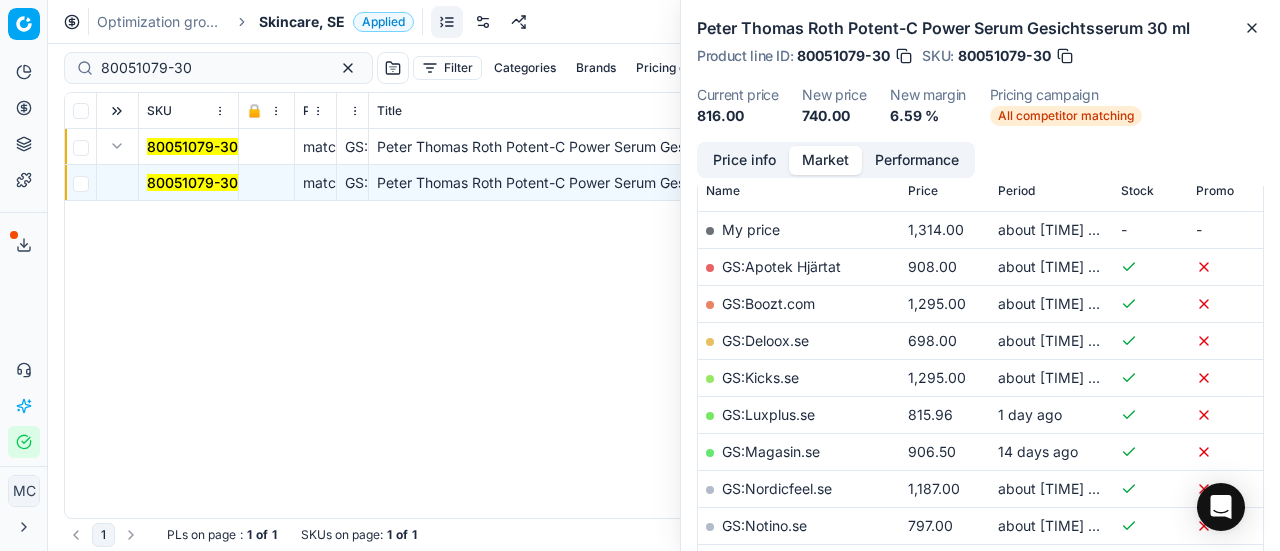 click on "GS:Deloox.se" at bounding box center [765, 340] 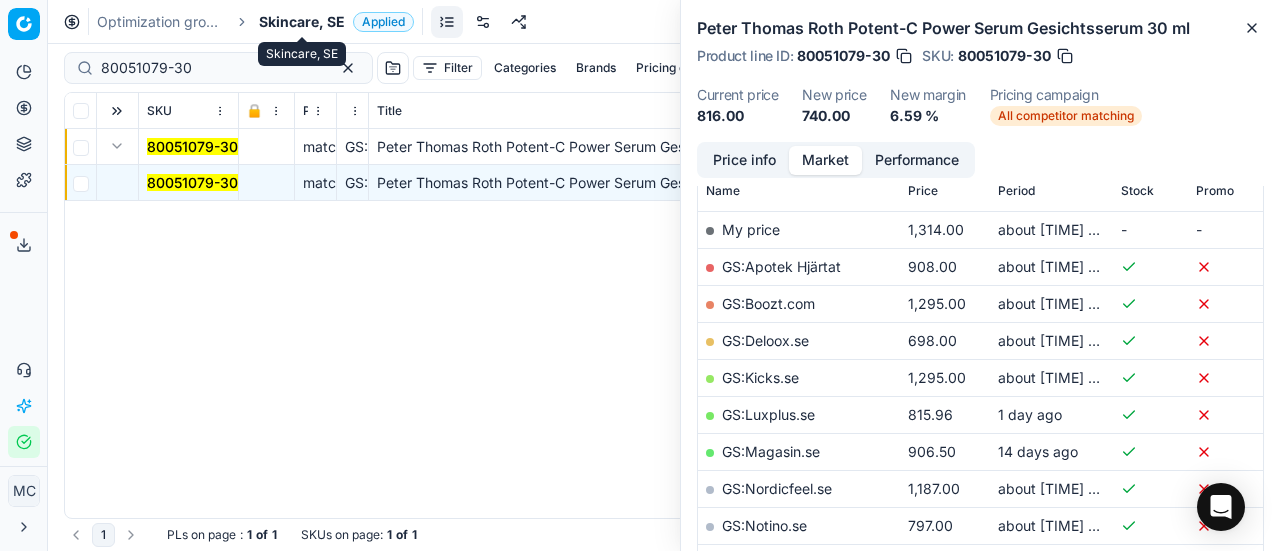 click on "Skincare, SE" at bounding box center (302, 22) 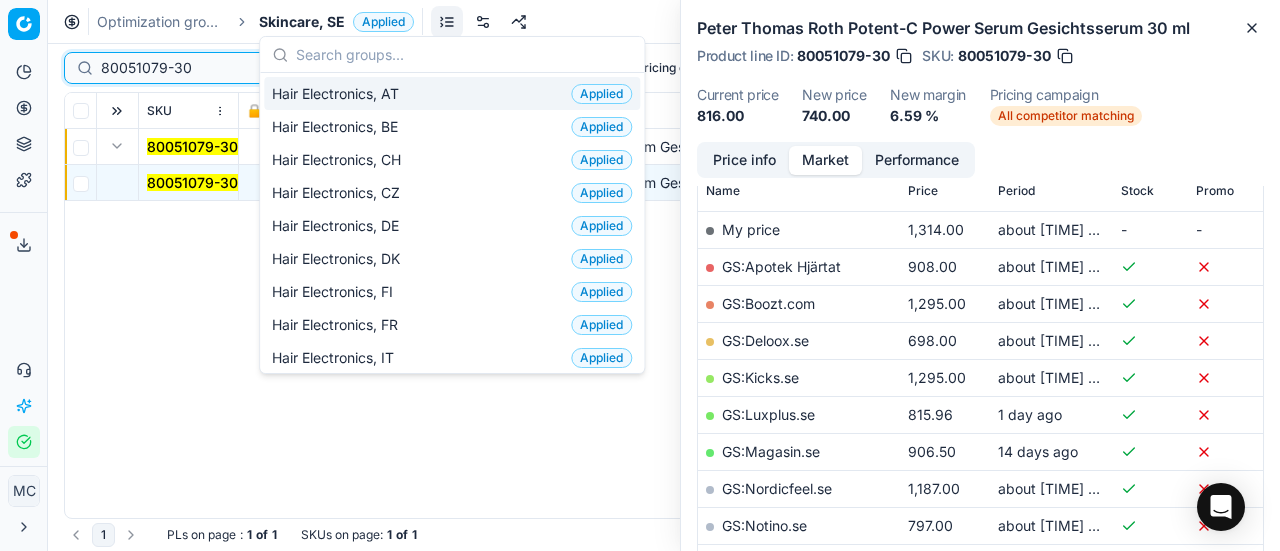 click on "80051079-30" at bounding box center [210, 68] 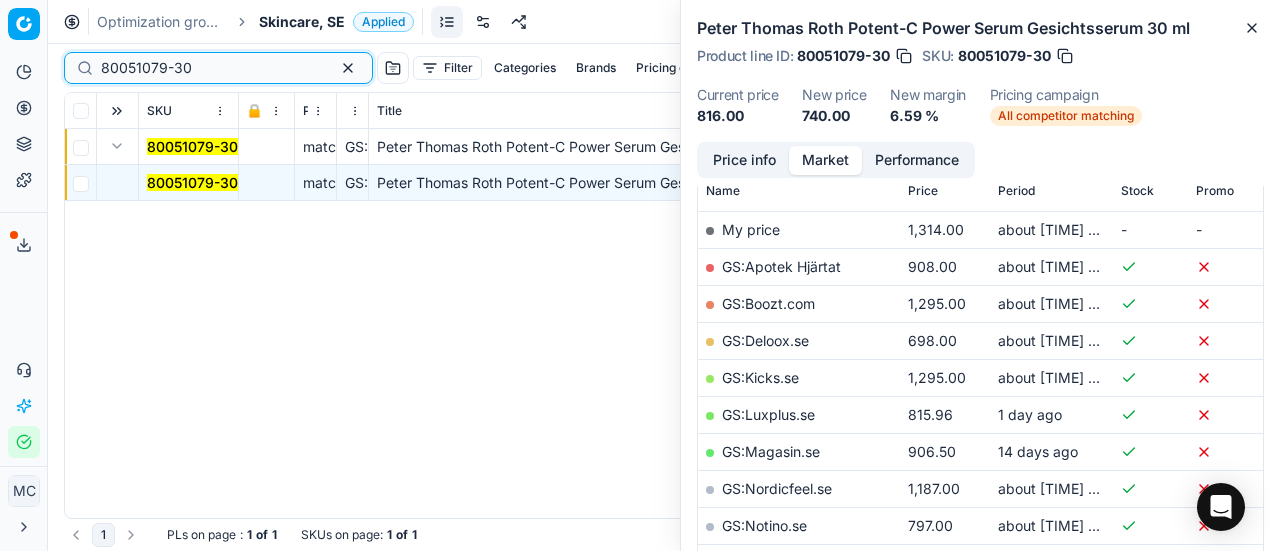 click on "Pricing platform Analytics Pricing Product portfolio Templates Export service 17 Contact support   AI Pricing Assistant Integration status MC Mengqi Cai mengqi.cai@flaconi.de Close menu Command Palette Search for a command to run... Optimization groups Skincare, SE  Applied Discard Download report 80051079-30 Filter   Categories   Brands   Pricing campaign   Price Reason   Add filter Bulk update Assign SKU 🔒 Price Type Price Reason Title Product line name Product line ID Cost PCII cost RRP CD min Price CD max Price Beauty outlet price PCII+5% > RRP Sales Flag Price change too high RRP vs MinCD Discount% vs RRP Current price Current promo price Freeze price New margin (common), % Δ, % Check CM Comment Pricing Comment CM New price proposal Δ, abs Done Pricing Difference, % > 50 Alerts Family ID Pricing campaign New price too high New price too low Brands Business Unit ID Business Unit | title Total stock quantity Last stock update Last price change Is available Is main product Main CD Amazon Main CD bol 1" at bounding box center [640, 275] 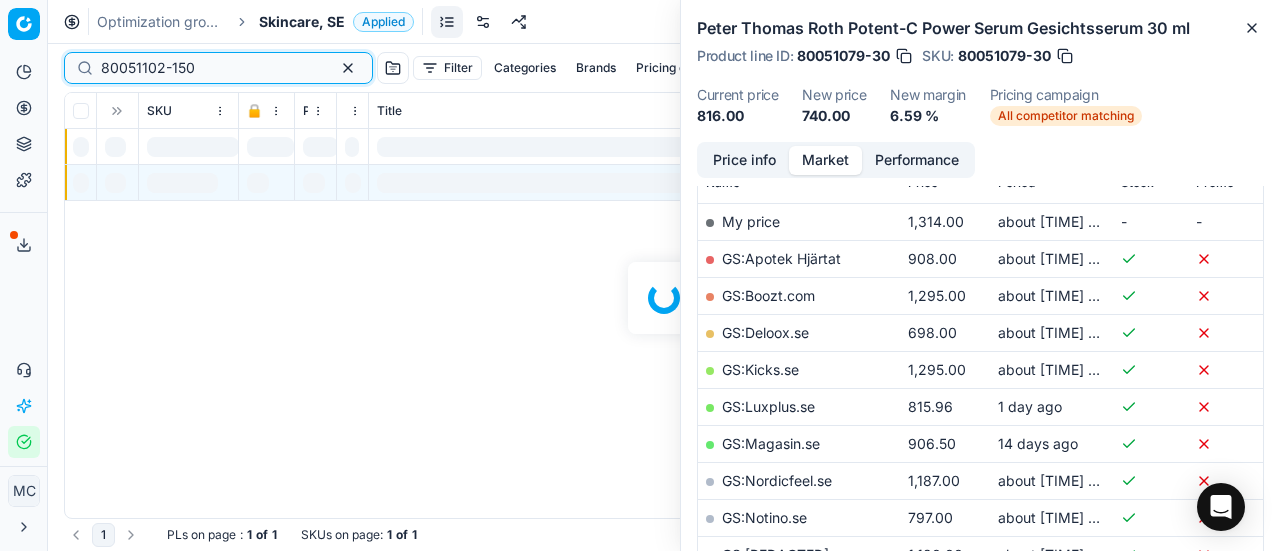 scroll, scrollTop: 300, scrollLeft: 0, axis: vertical 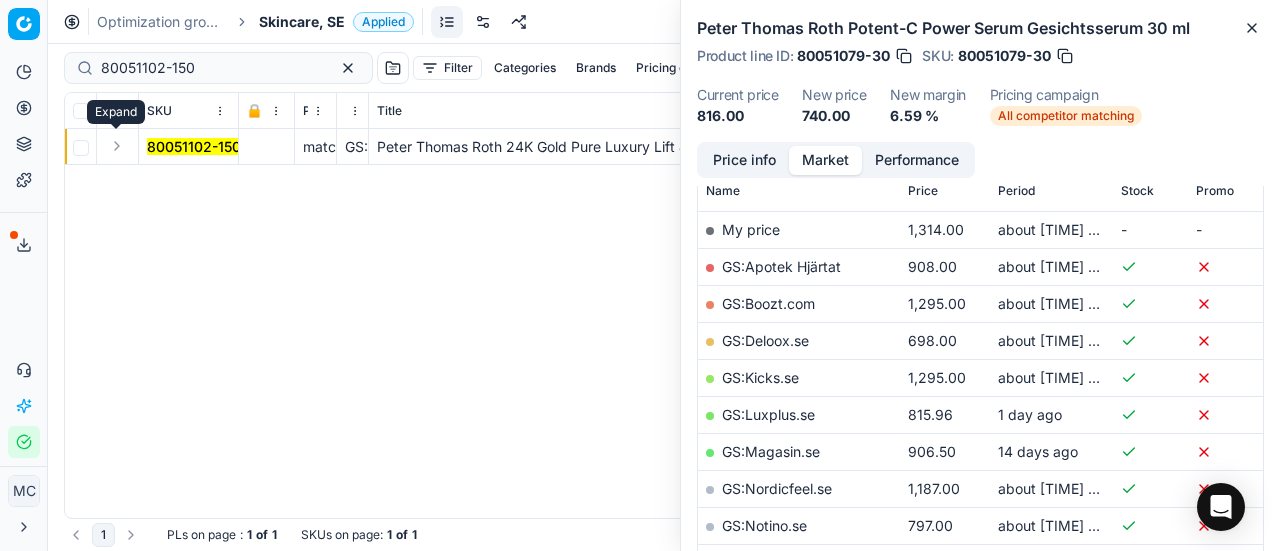 click at bounding box center [117, 146] 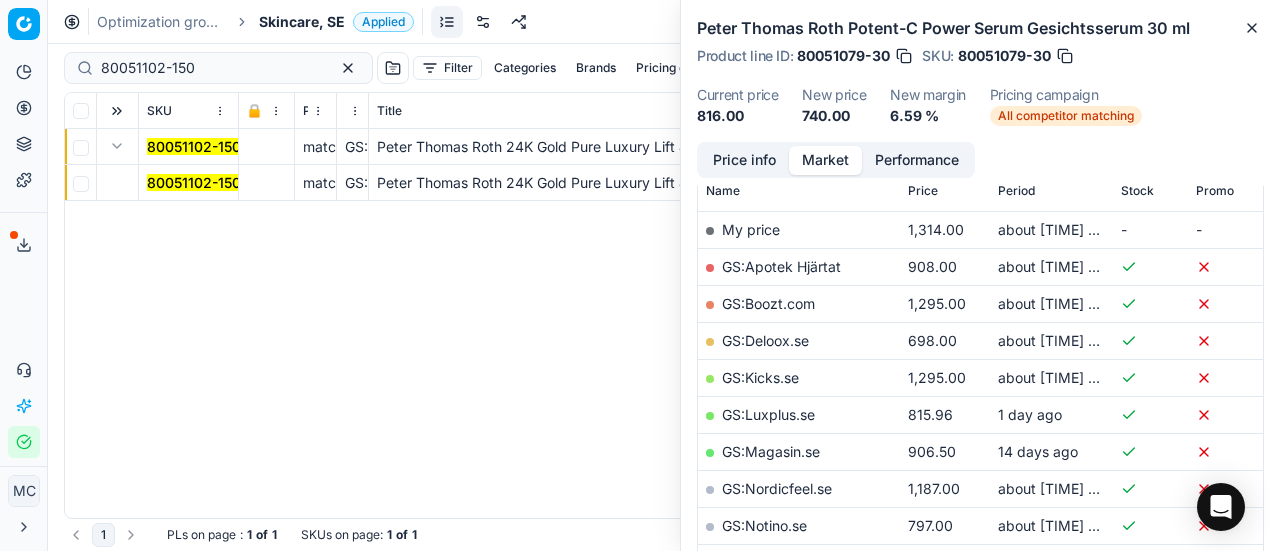 click on "80051102-150" at bounding box center (194, 182) 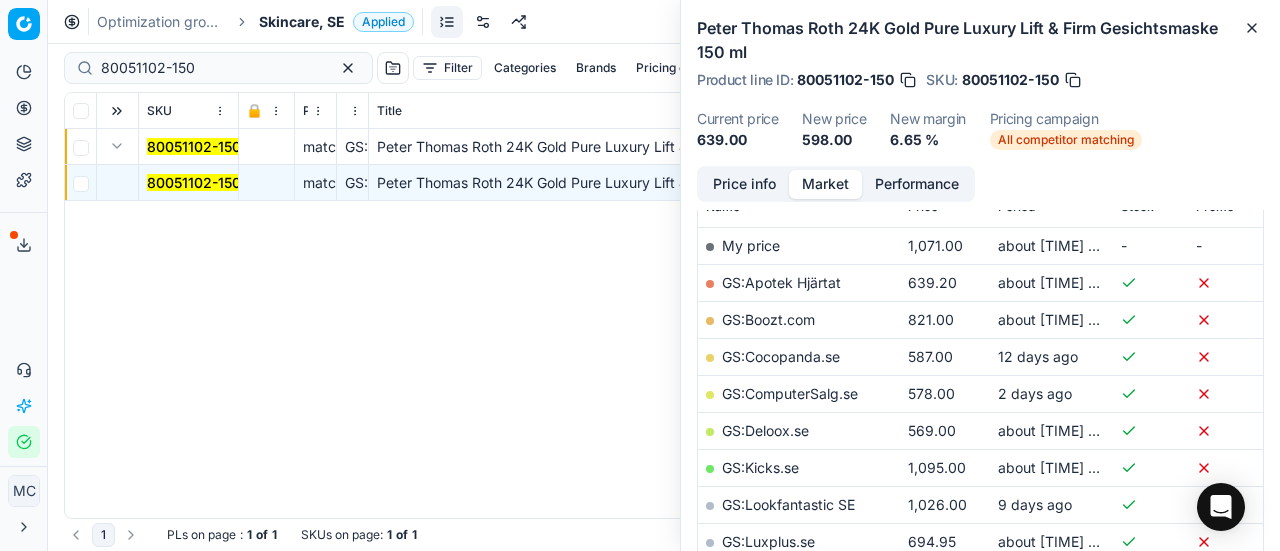 scroll, scrollTop: 300, scrollLeft: 0, axis: vertical 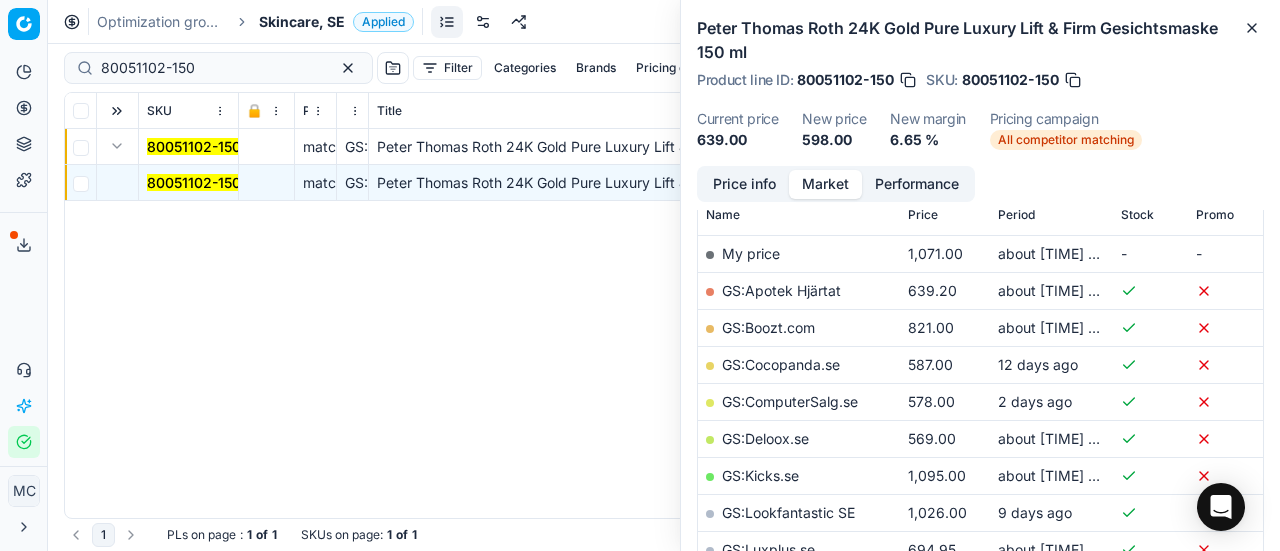 drag, startPoint x: 770, startPoint y: 180, endPoint x: 837, endPoint y: 207, distance: 72.235725 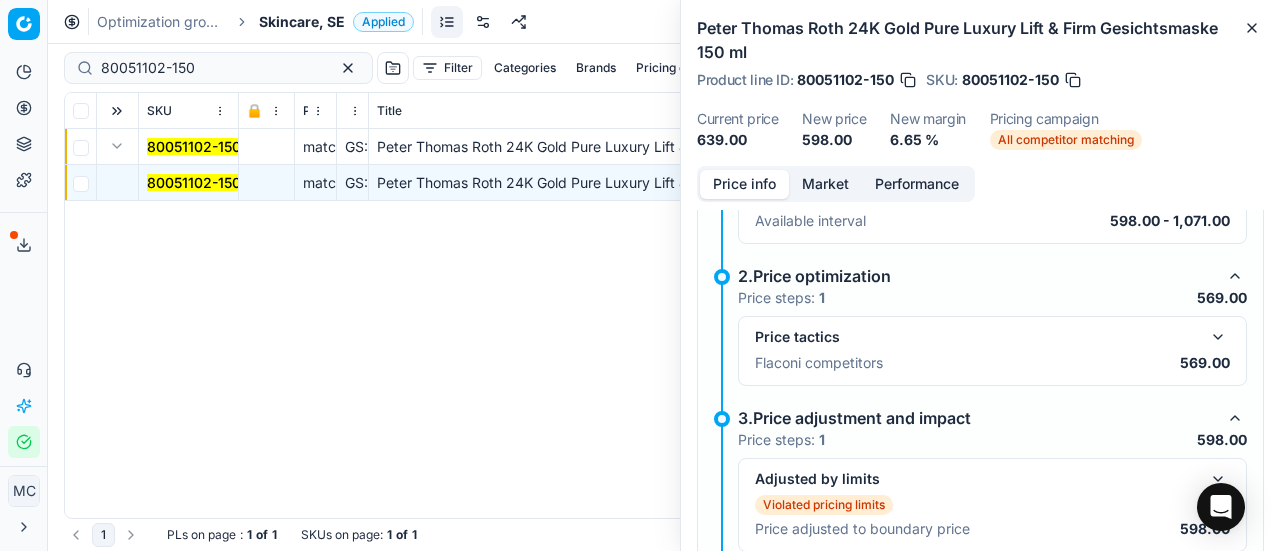 click at bounding box center [1218, 337] 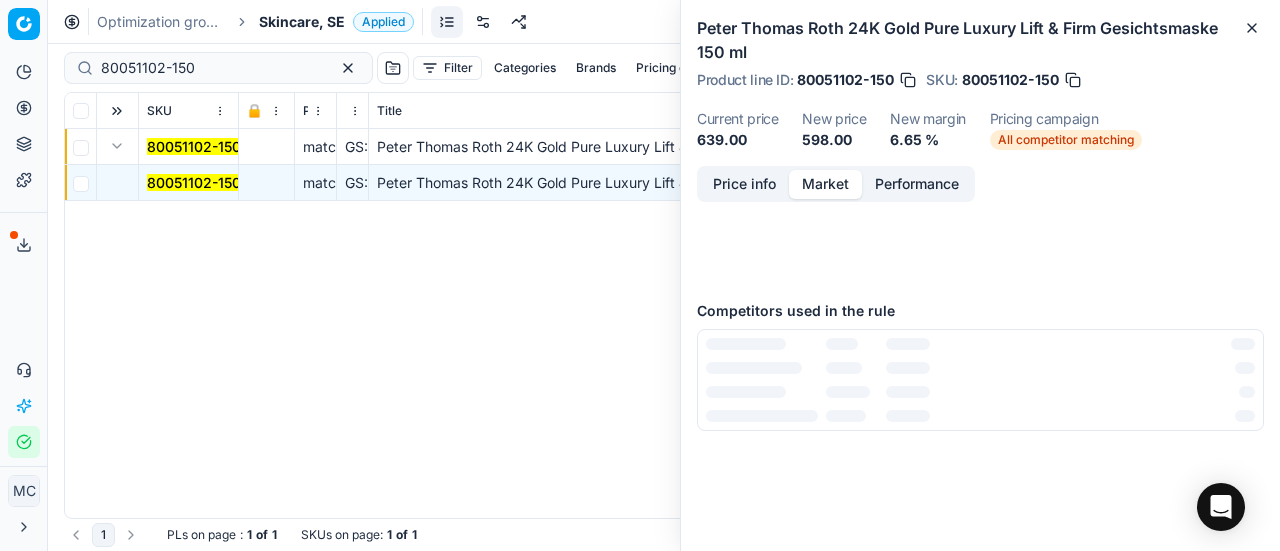 click on "Market" at bounding box center (825, 184) 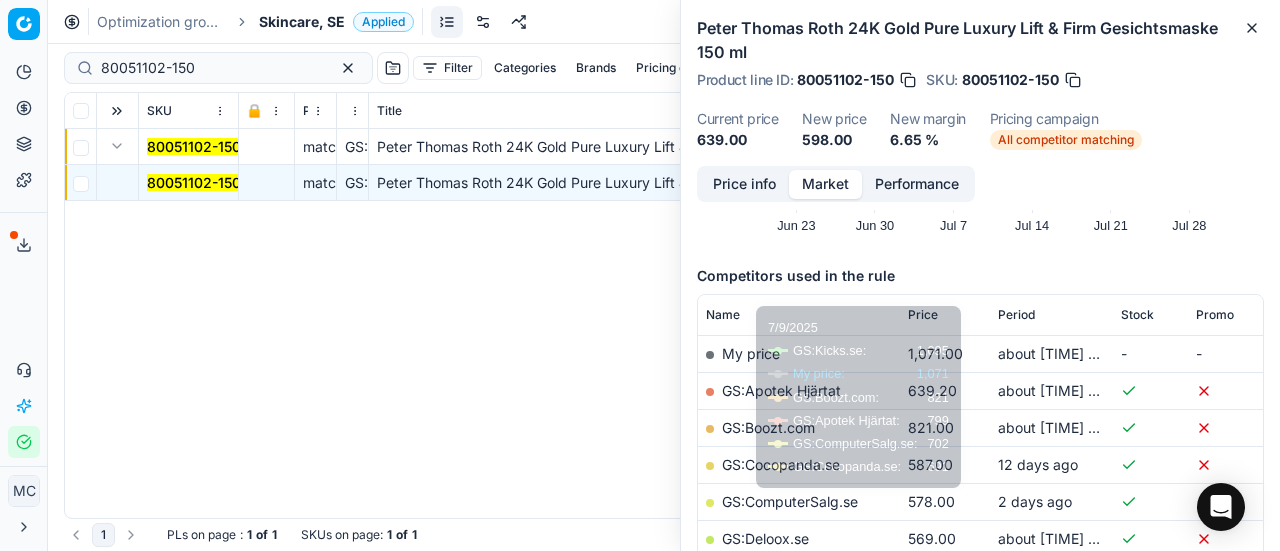 scroll, scrollTop: 300, scrollLeft: 0, axis: vertical 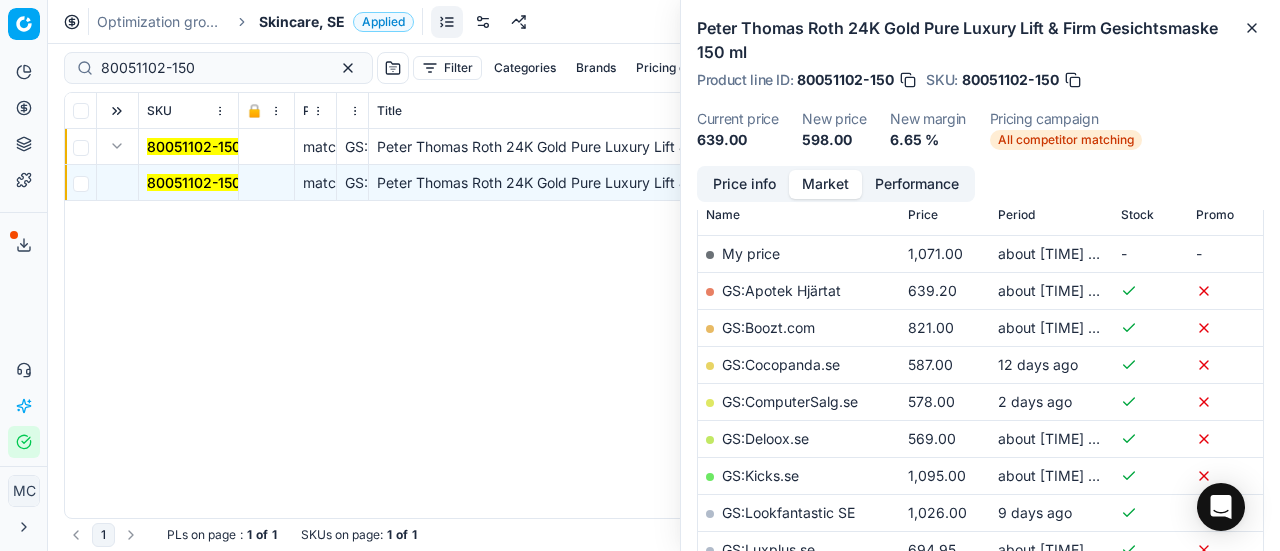 click on "GS:Deloox.se" at bounding box center (765, 438) 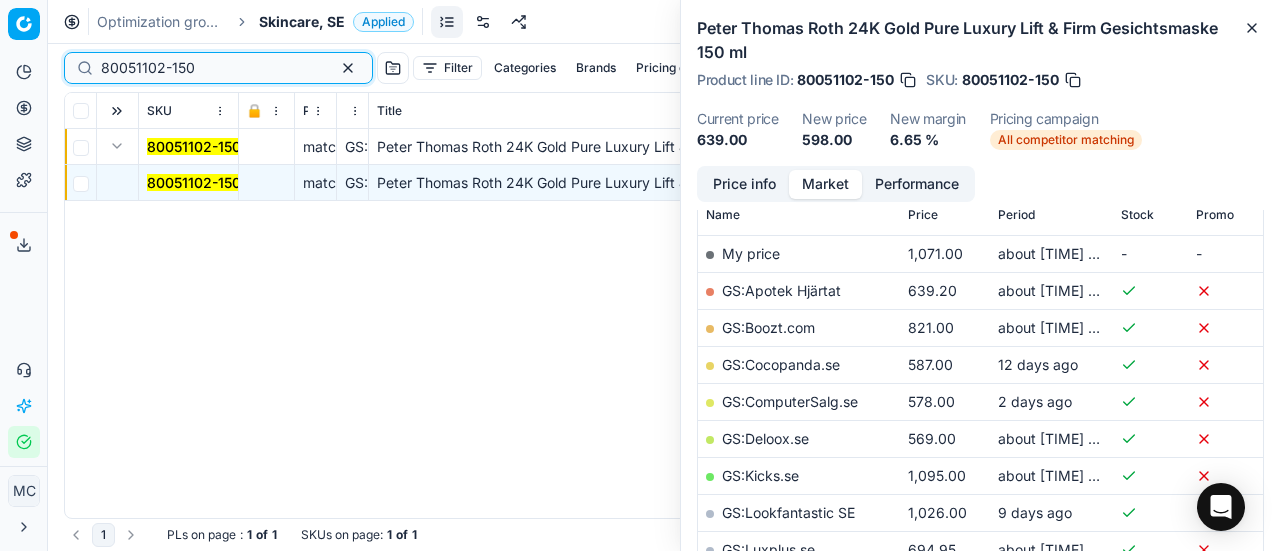 drag, startPoint x: 45, startPoint y: 77, endPoint x: 0, endPoint y: 68, distance: 45.891174 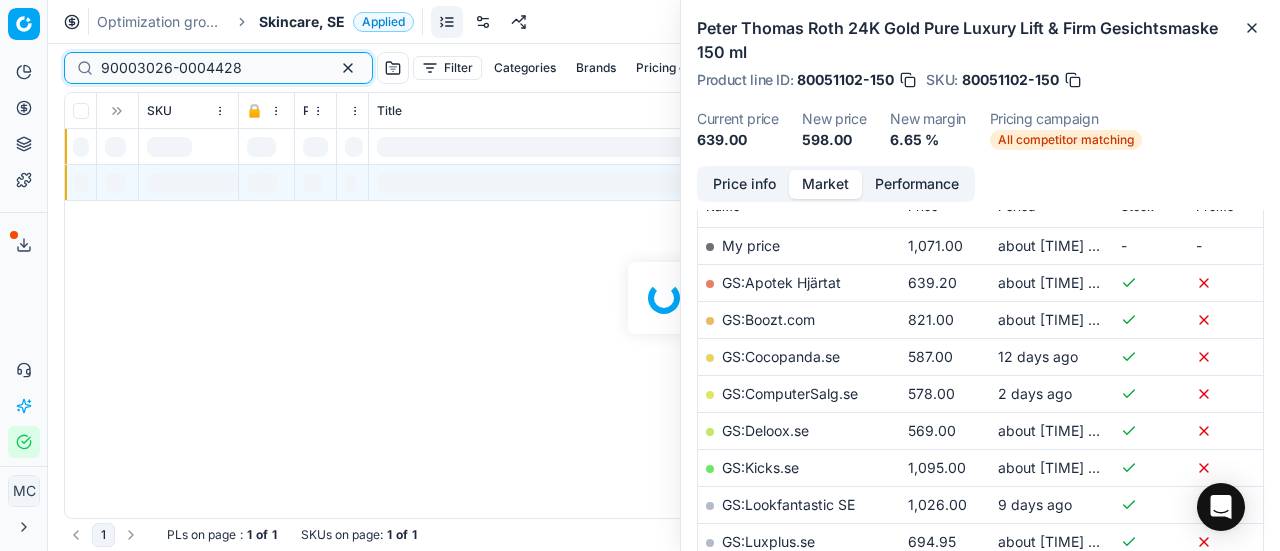 scroll, scrollTop: 300, scrollLeft: 0, axis: vertical 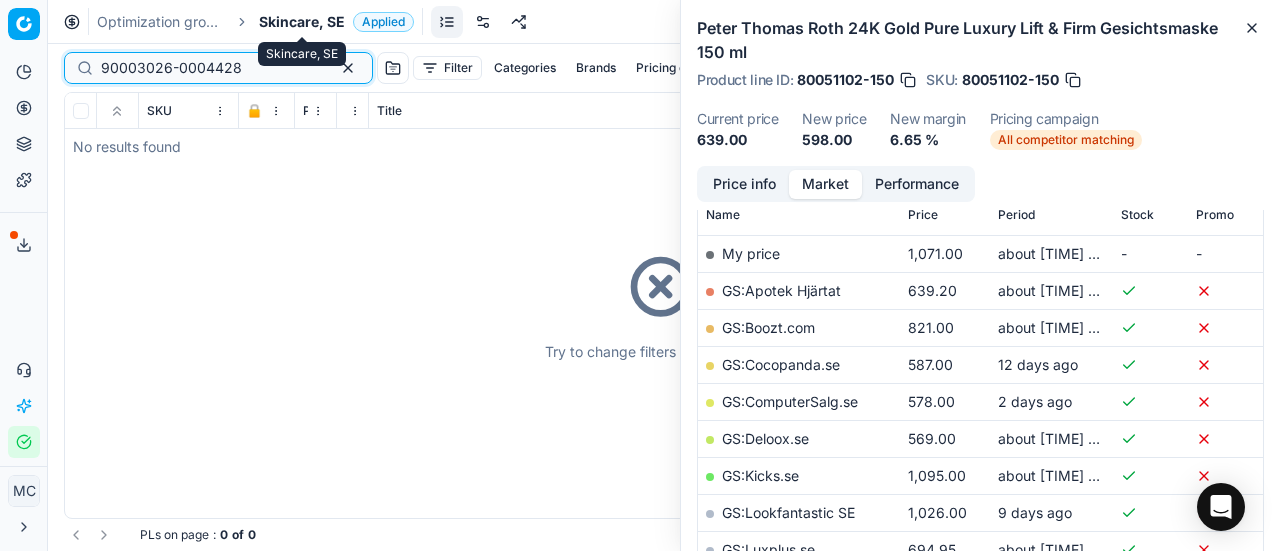 type on "90003026-0004428" 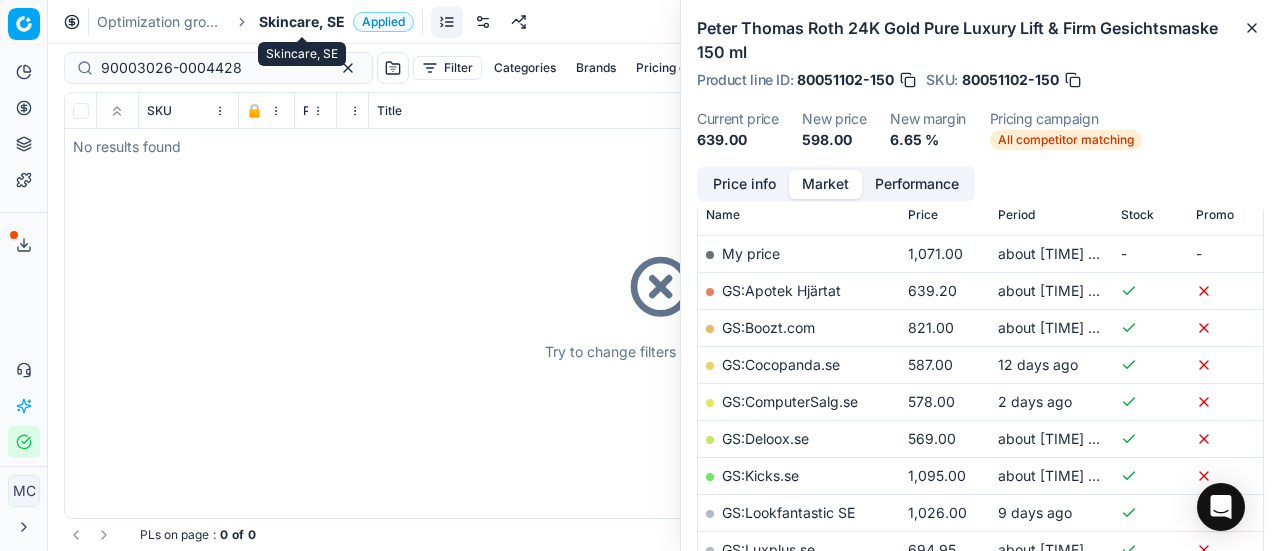 click on "Skincare, SE" at bounding box center (302, 22) 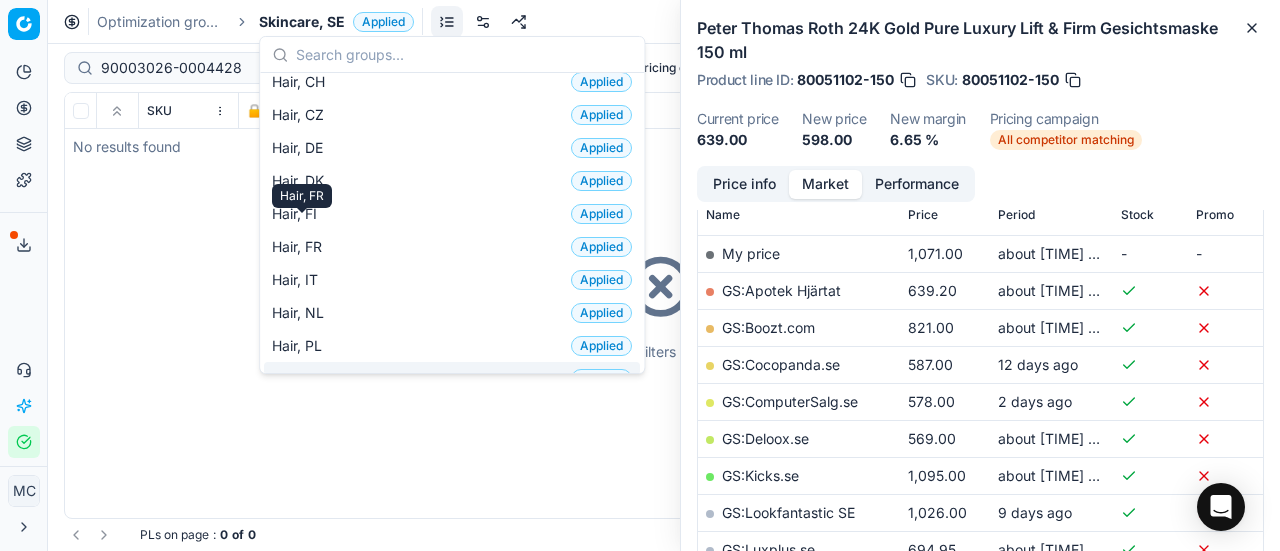 scroll, scrollTop: 500, scrollLeft: 0, axis: vertical 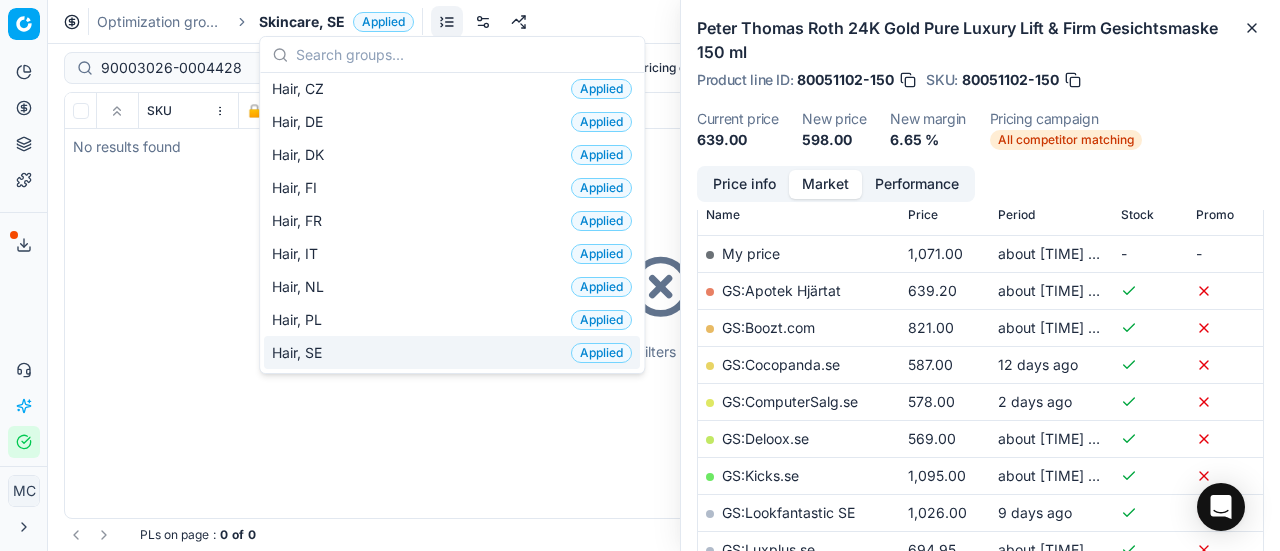click on "Hair, SE" at bounding box center [301, 353] 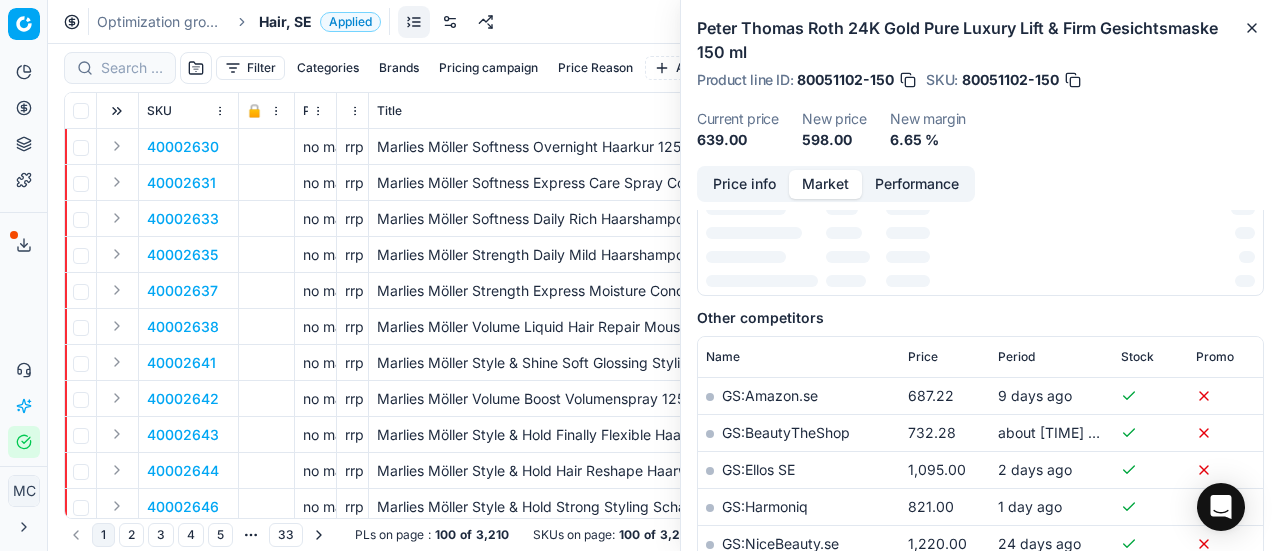 scroll, scrollTop: 300, scrollLeft: 0, axis: vertical 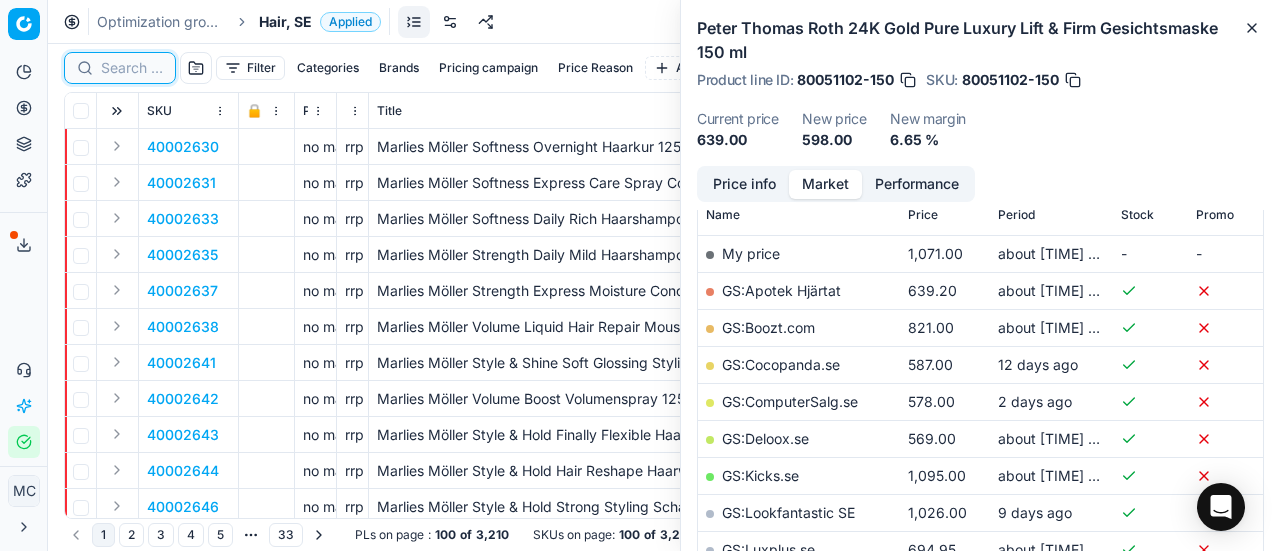 click at bounding box center [132, 68] 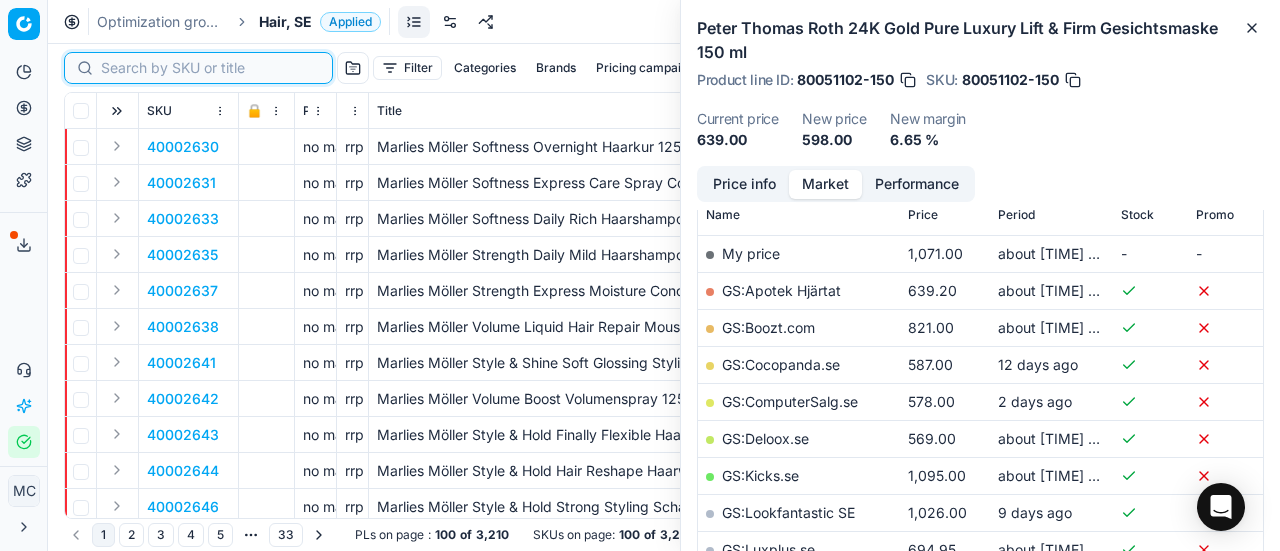 paste on "90003026-0004428" 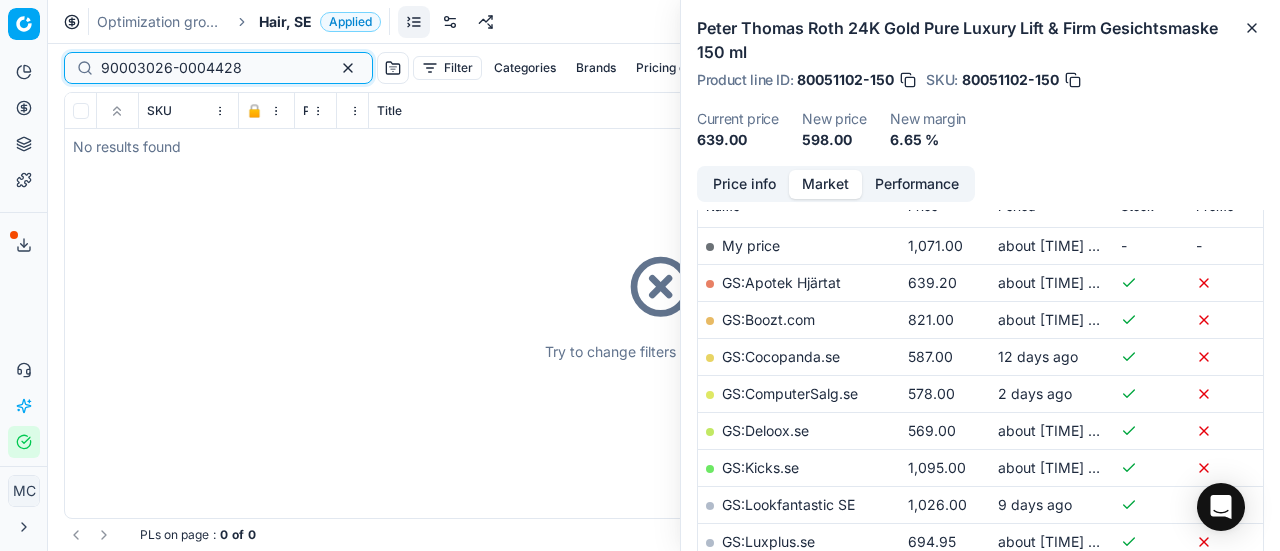scroll, scrollTop: 300, scrollLeft: 0, axis: vertical 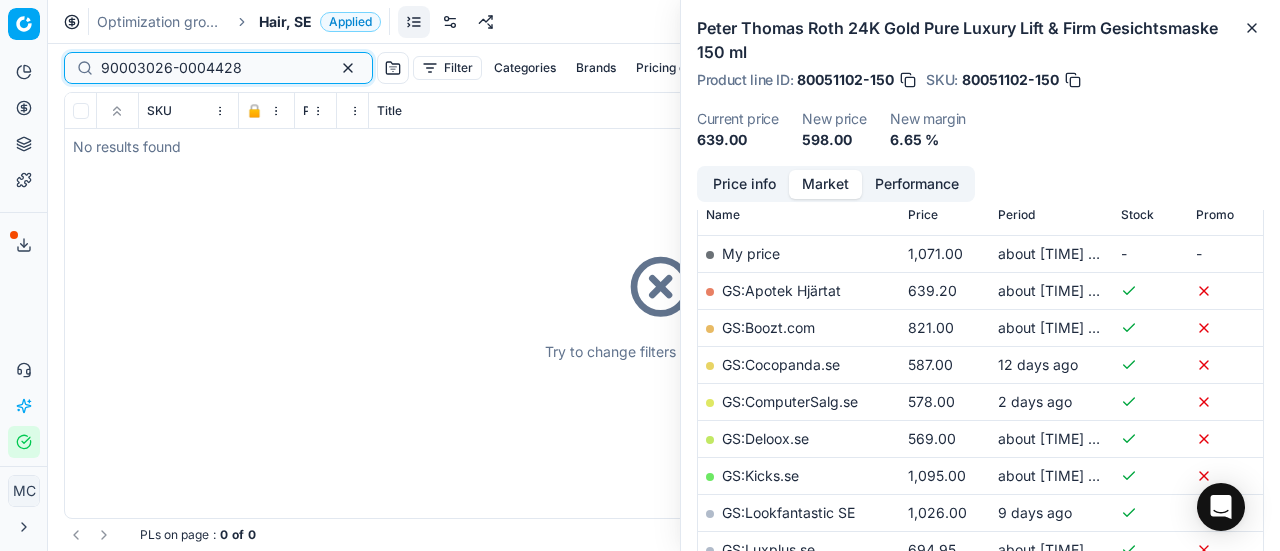 type on "90003026-0004428" 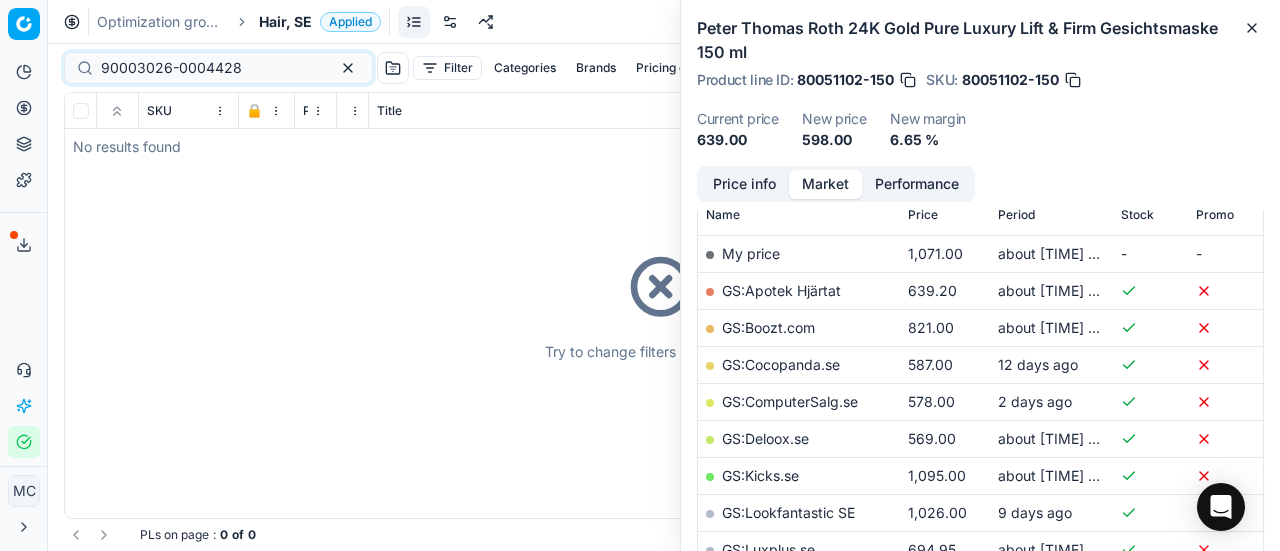 click on "Hair, SE" at bounding box center [285, 22] 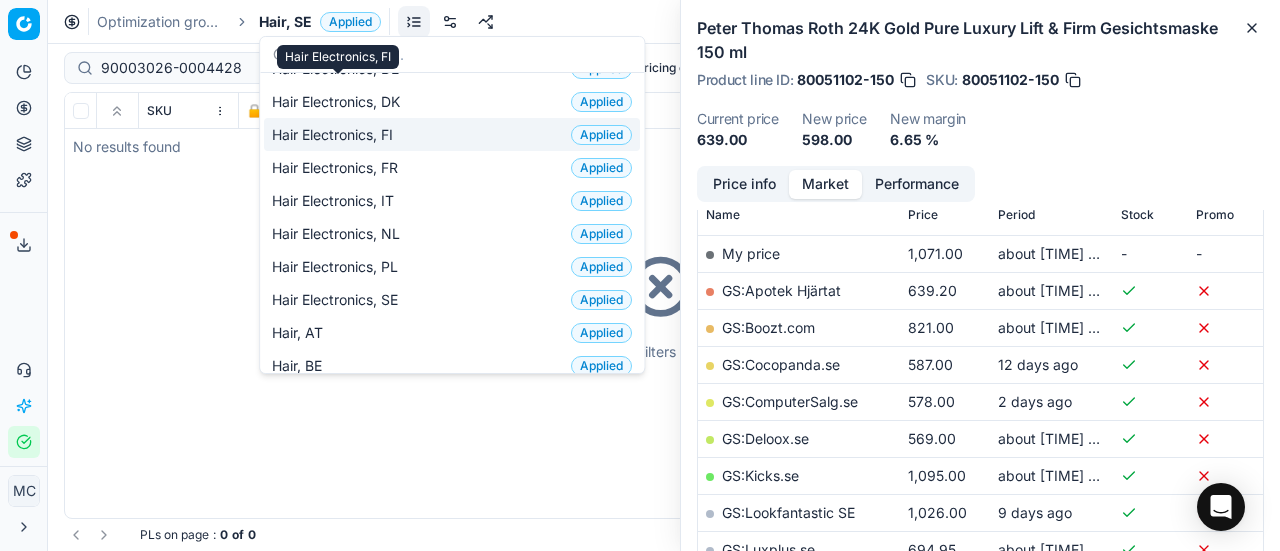 scroll, scrollTop: 200, scrollLeft: 0, axis: vertical 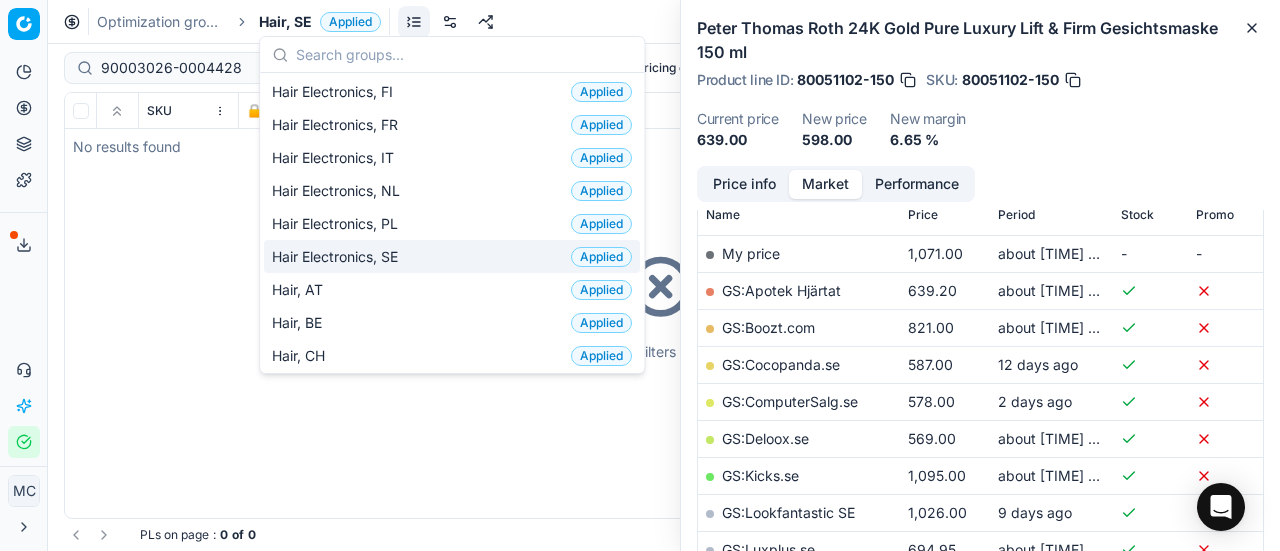 click on "Hair Electronics, SE" at bounding box center (339, 257) 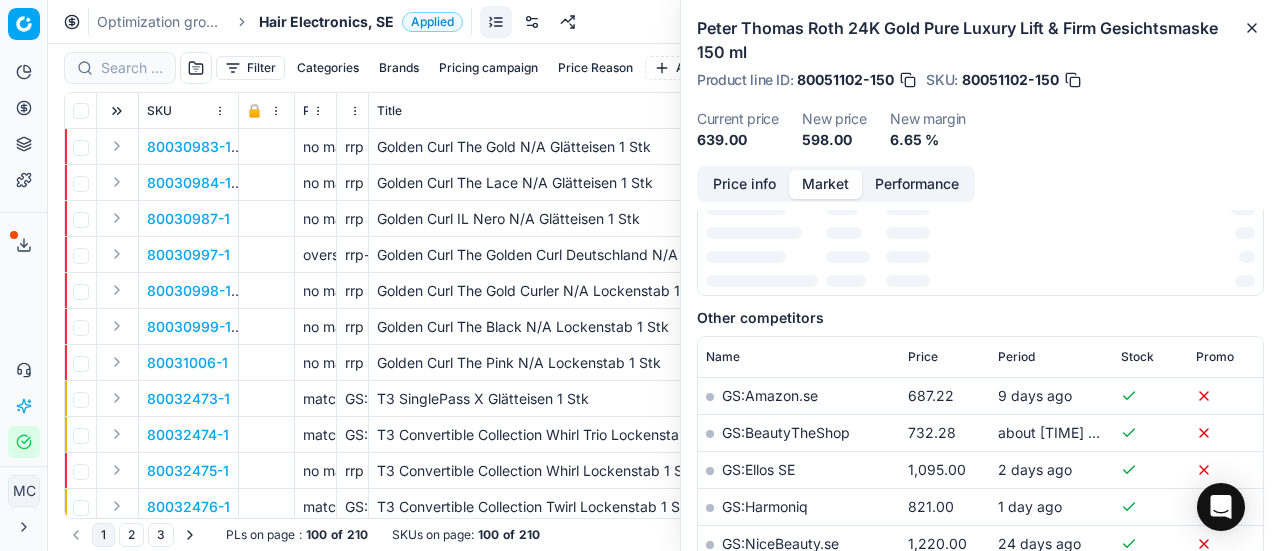 scroll, scrollTop: 300, scrollLeft: 0, axis: vertical 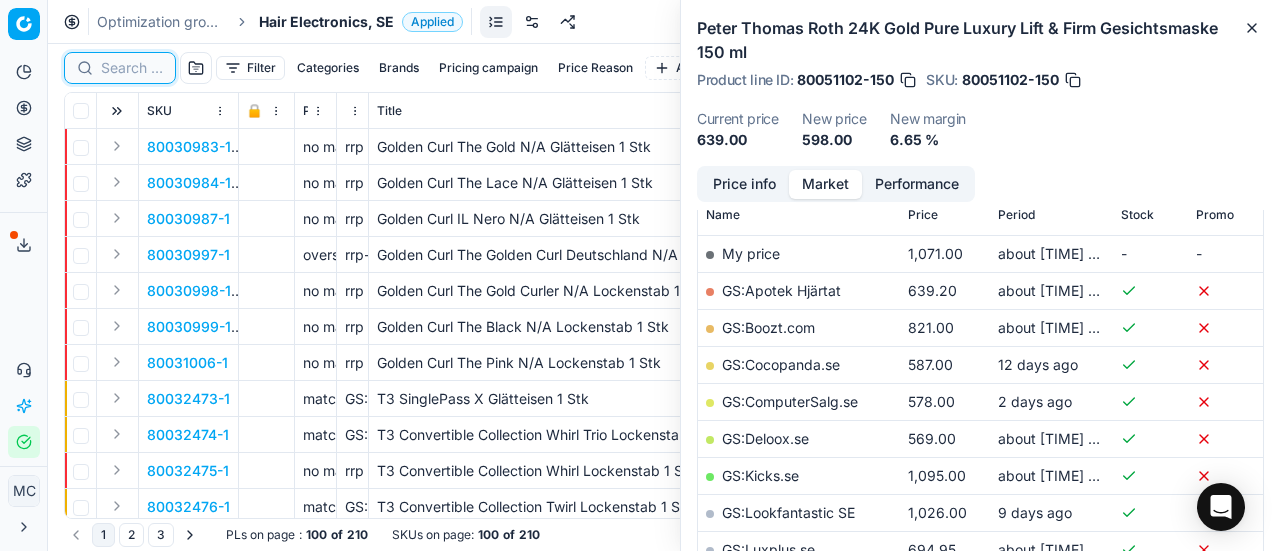 click at bounding box center [132, 68] 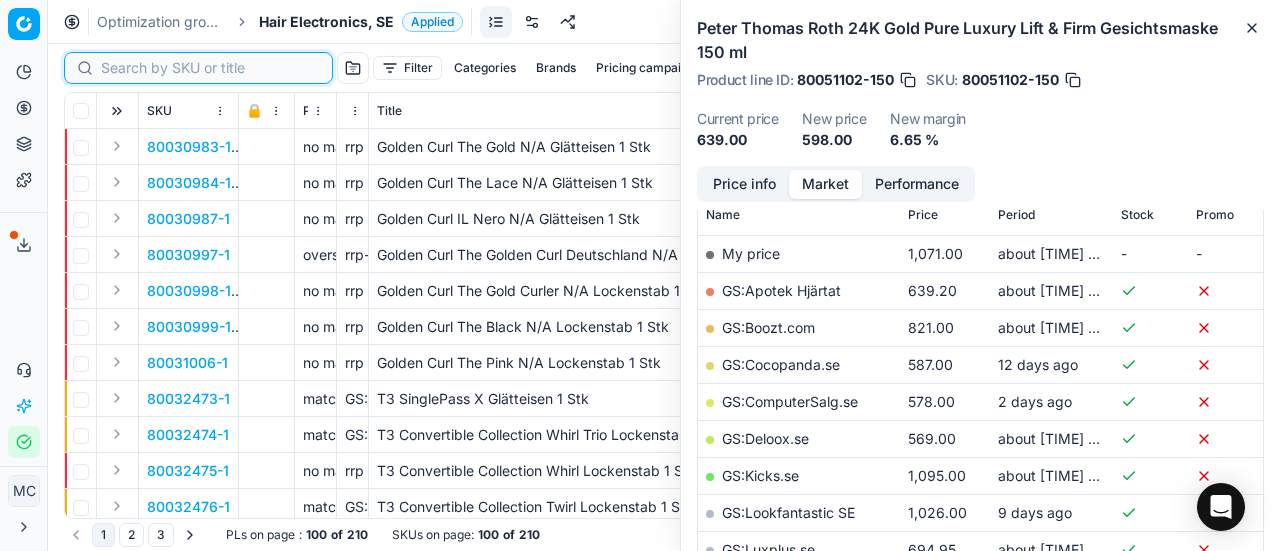 paste on "90003026-0004428" 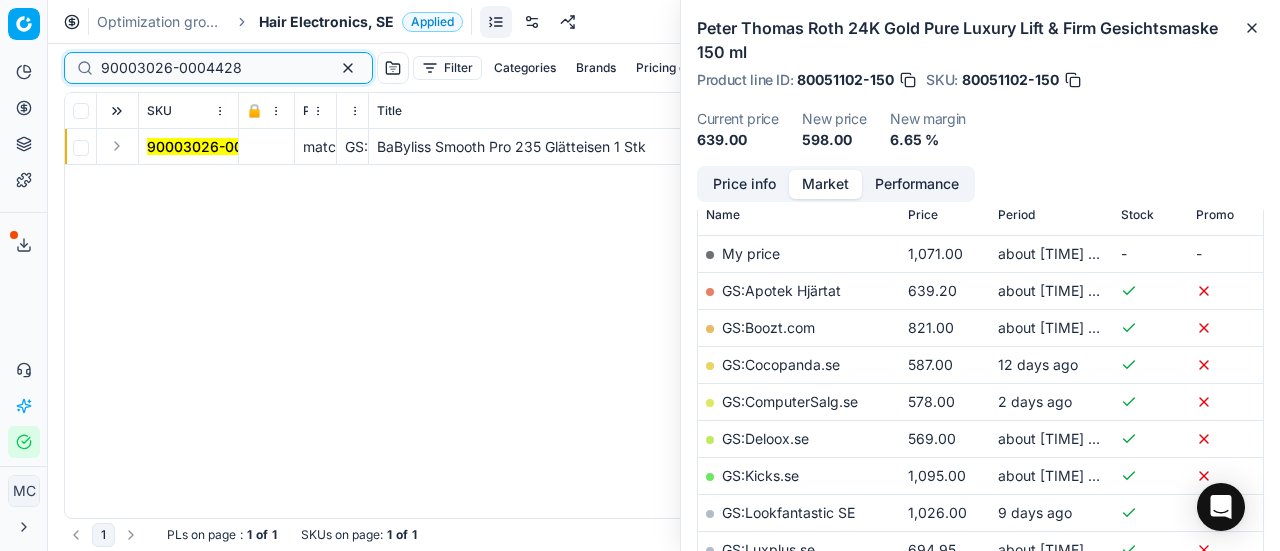 type on "90003026-0004428" 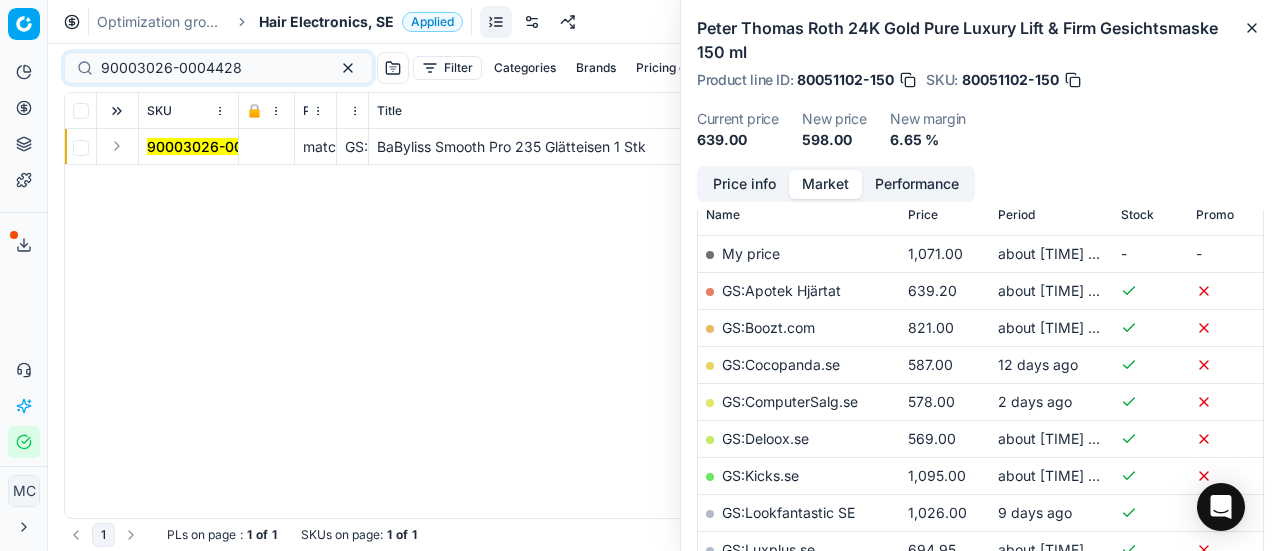 click at bounding box center (117, 146) 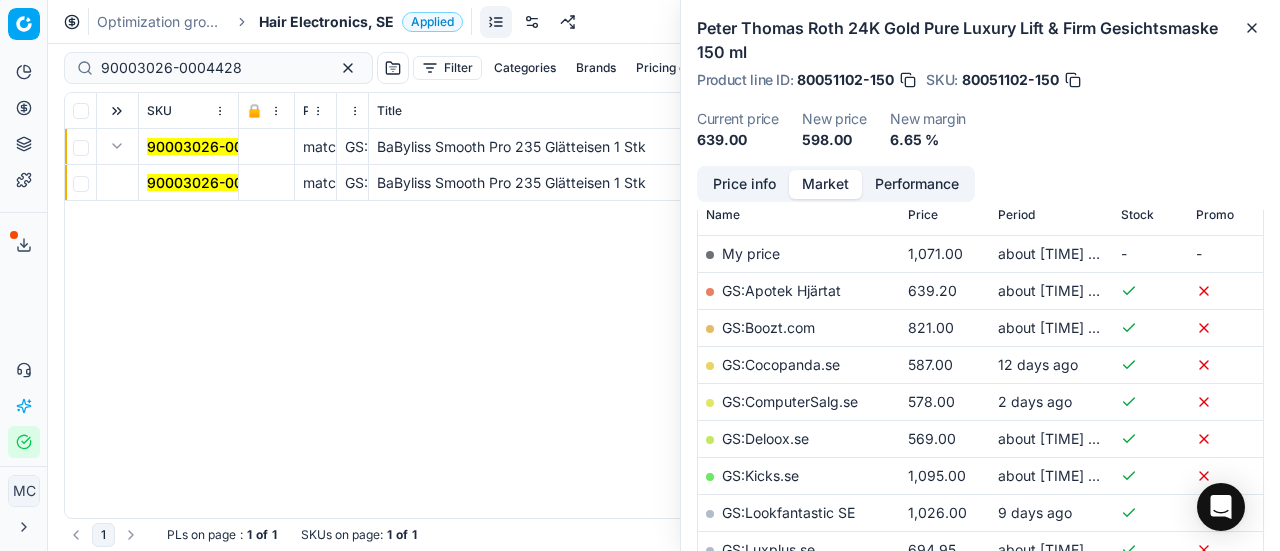 click on "90003026-0004428" at bounding box center (217, 182) 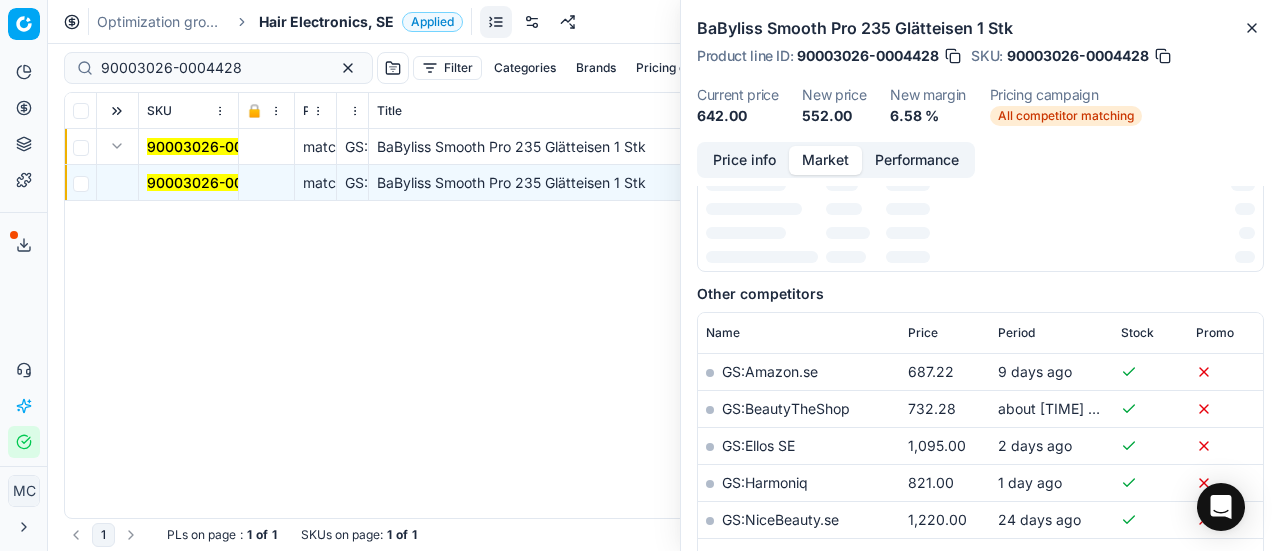 scroll, scrollTop: 300, scrollLeft: 0, axis: vertical 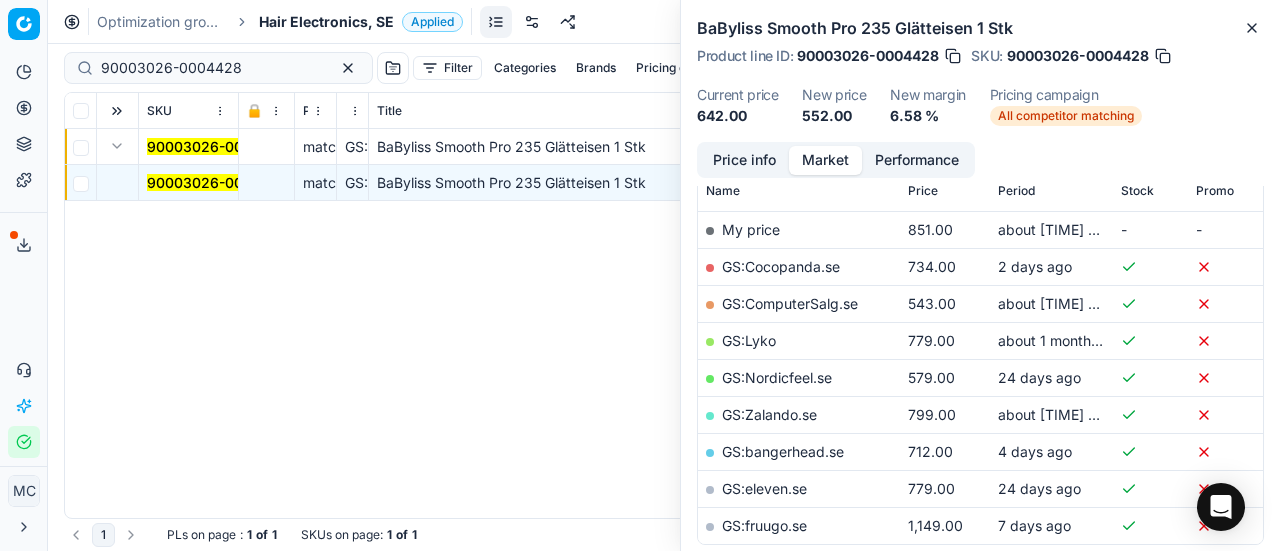 click on "Price info" at bounding box center (744, 160) 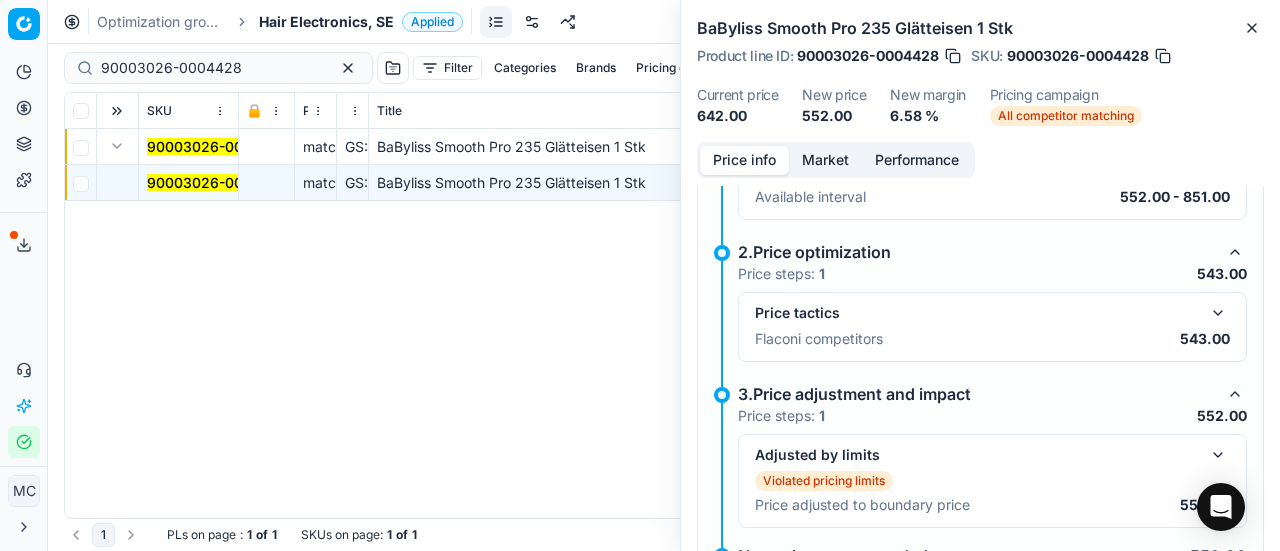 click at bounding box center [1218, 313] 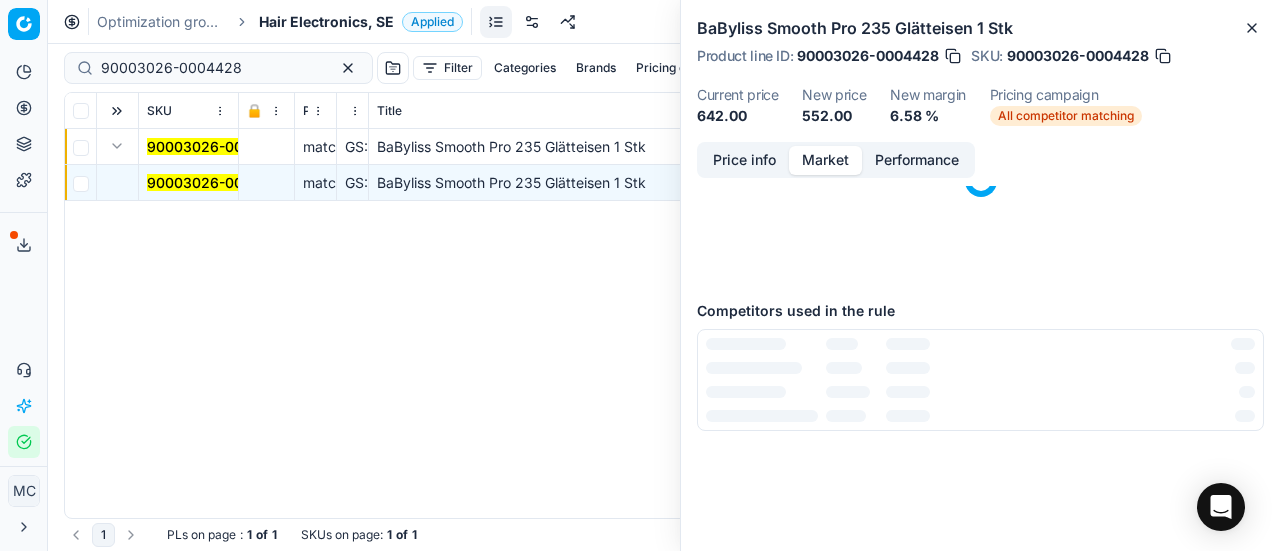 click on "Market" at bounding box center [825, 160] 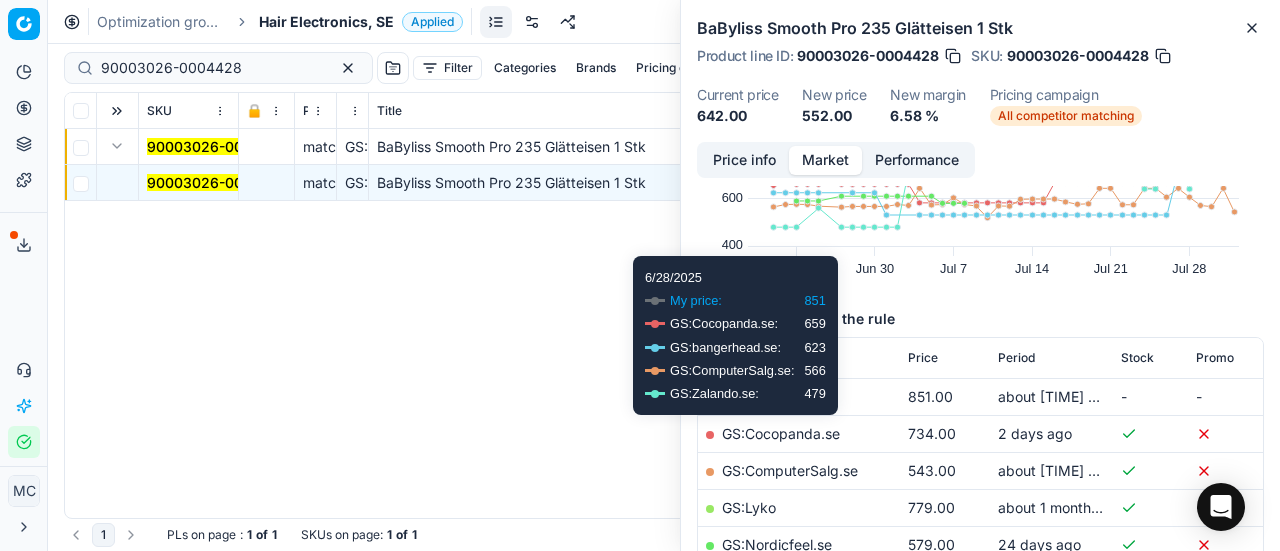 scroll, scrollTop: 200, scrollLeft: 0, axis: vertical 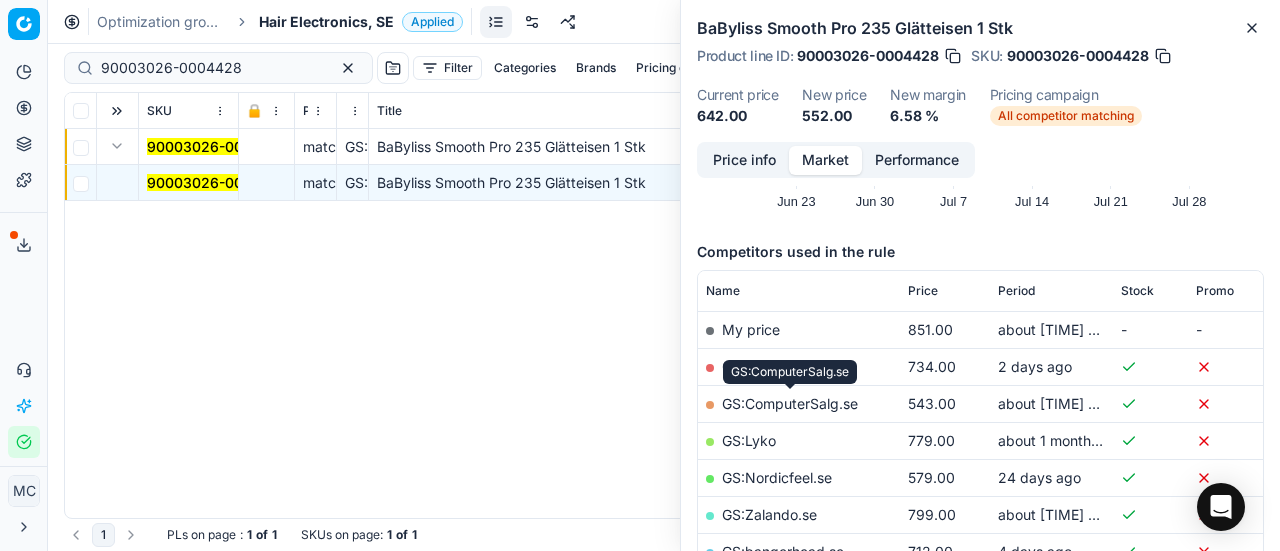 click on "GS:ComputerSalg.se" at bounding box center (790, 403) 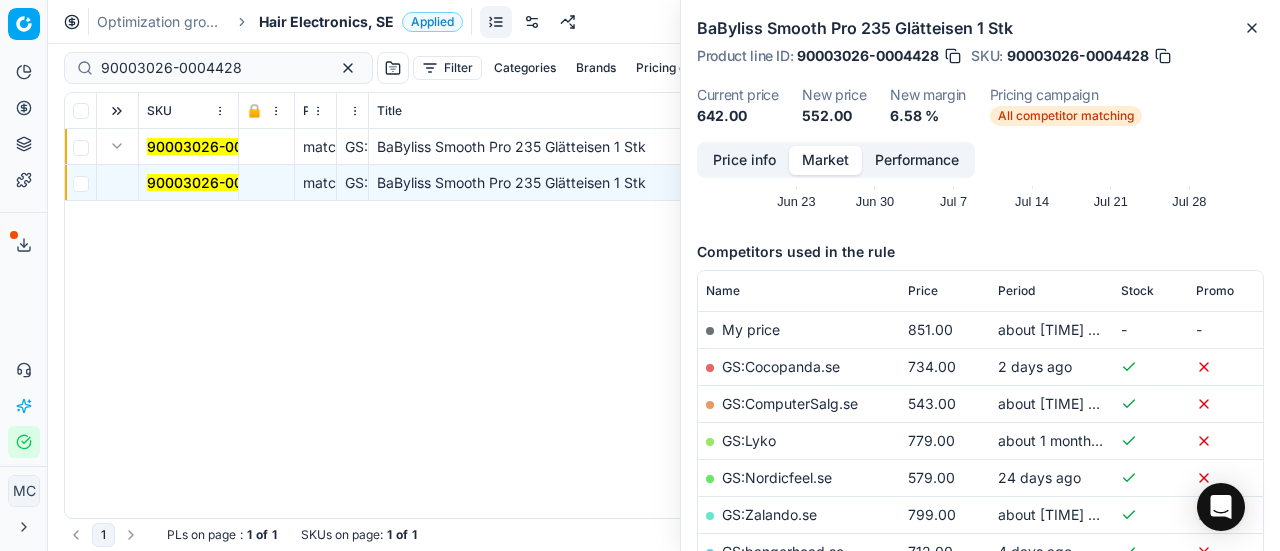 drag, startPoint x: 308, startPoint y: 37, endPoint x: 314, endPoint y: 18, distance: 19.924858 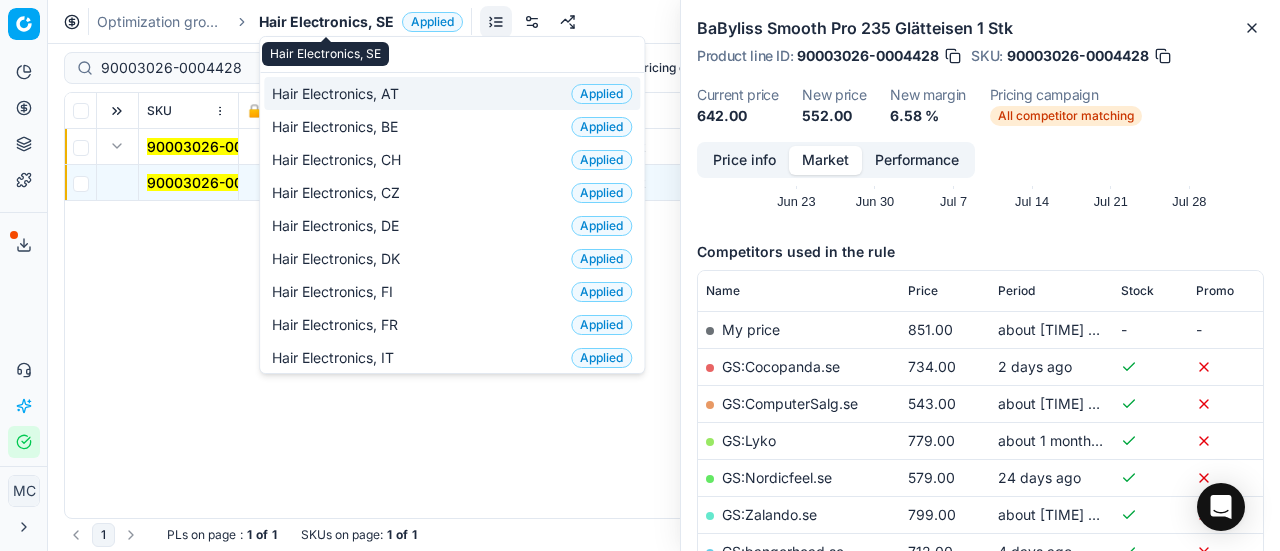 scroll, scrollTop: 250, scrollLeft: 0, axis: vertical 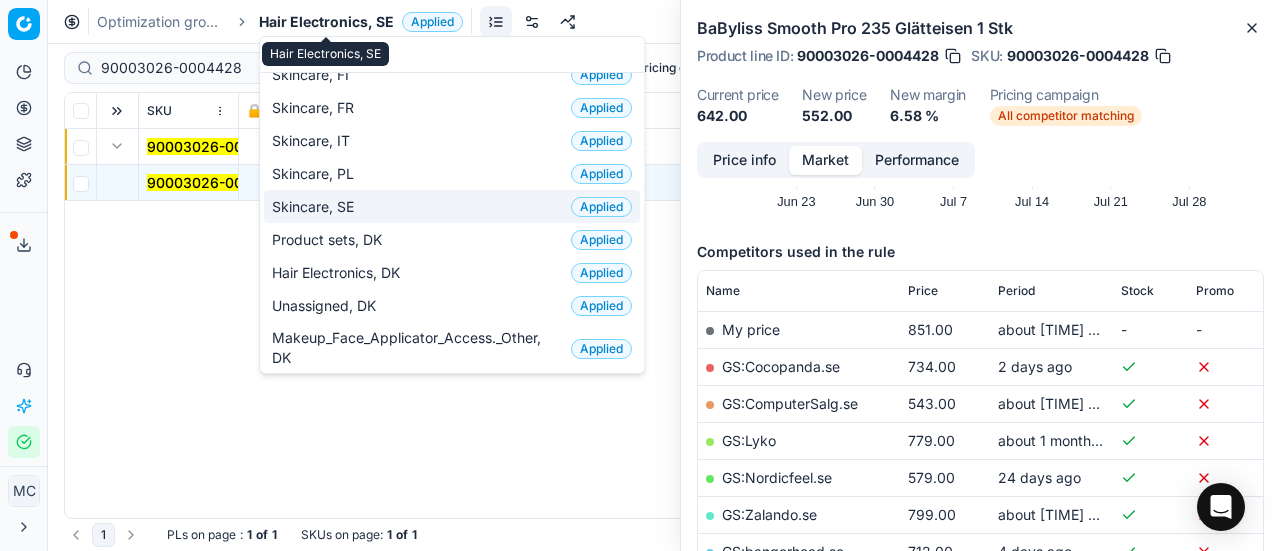 type on "SK" 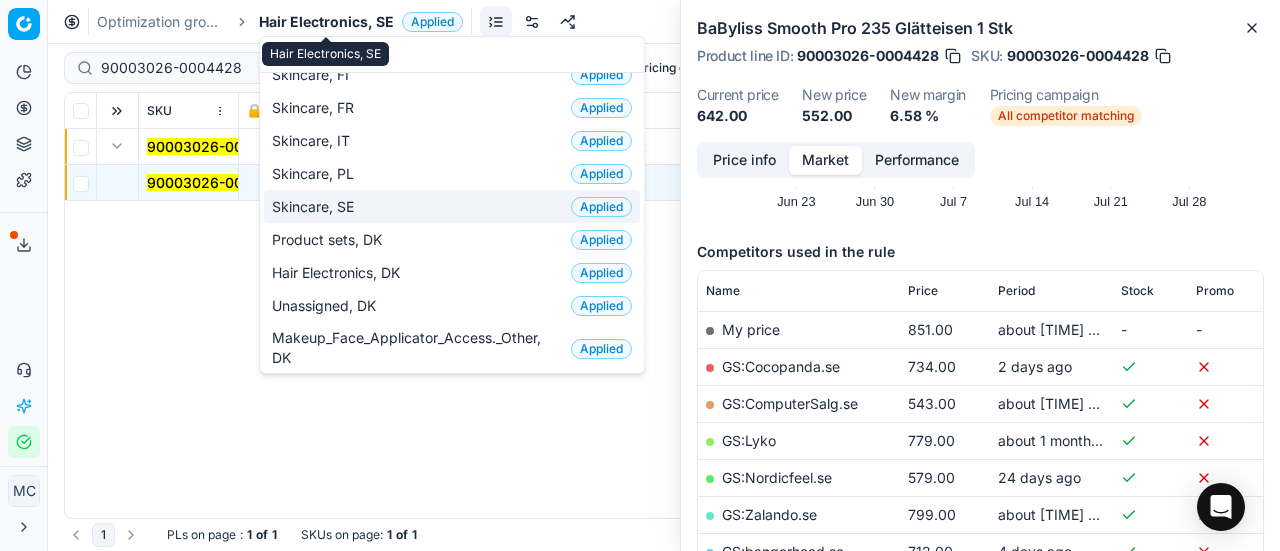 click on "Skincare, SE" at bounding box center [317, 207] 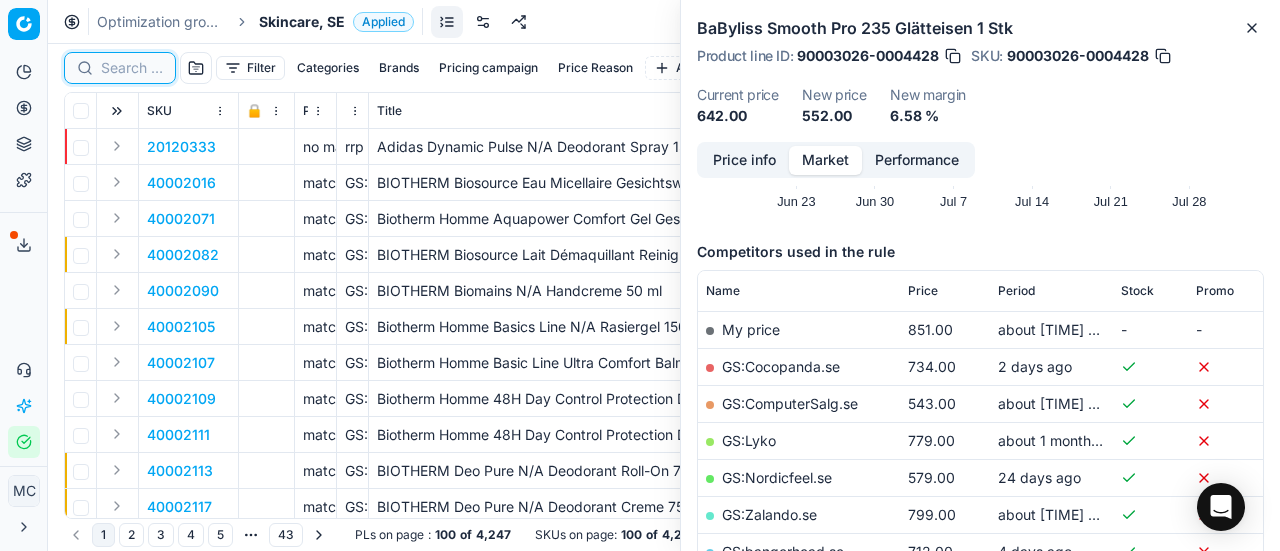 click at bounding box center (132, 68) 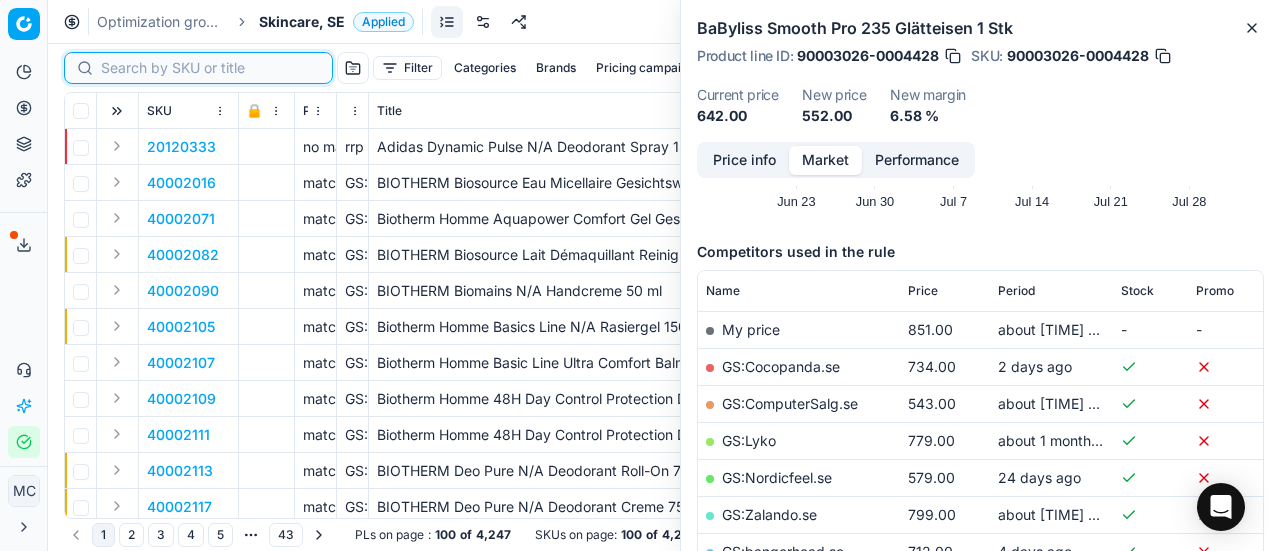 paste on "80040507-75" 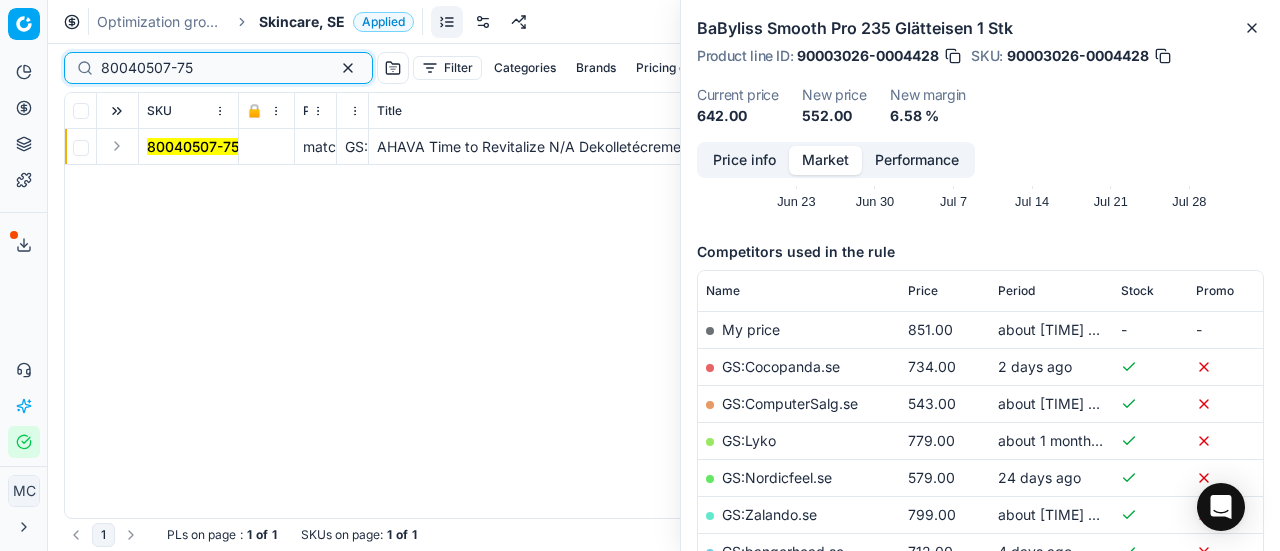 type on "80040507-75" 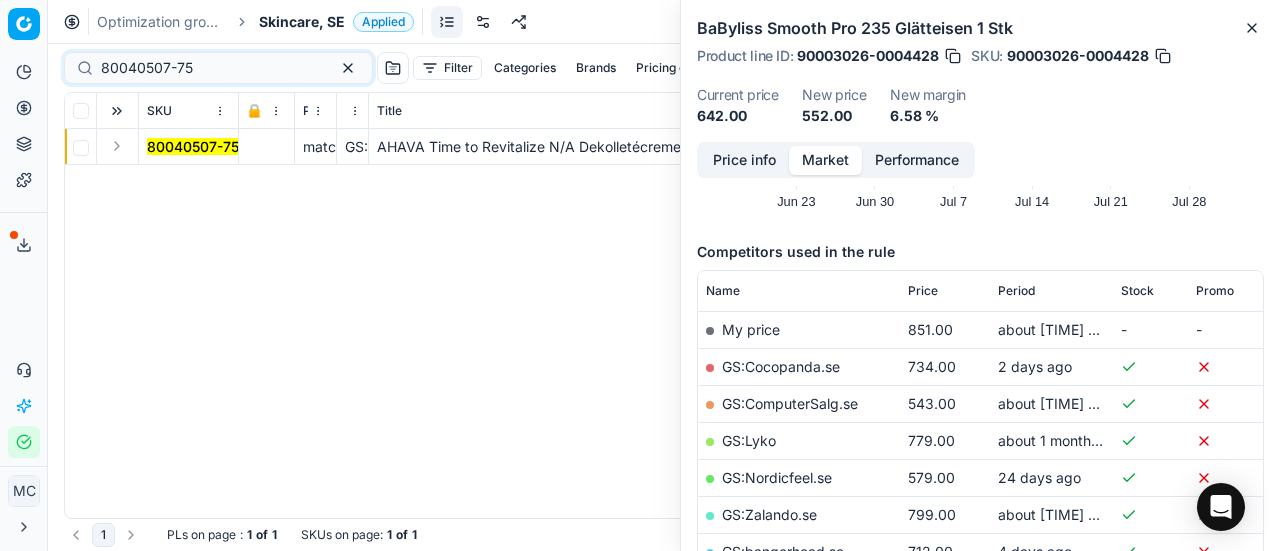 click at bounding box center (117, 146) 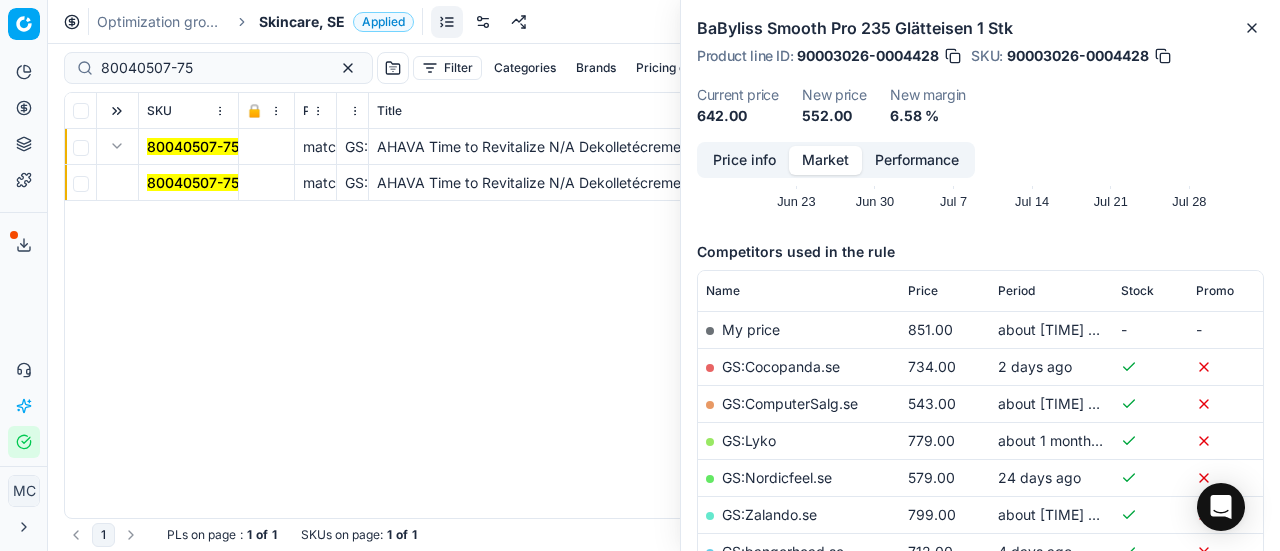 click on "80040507-75" at bounding box center [193, 182] 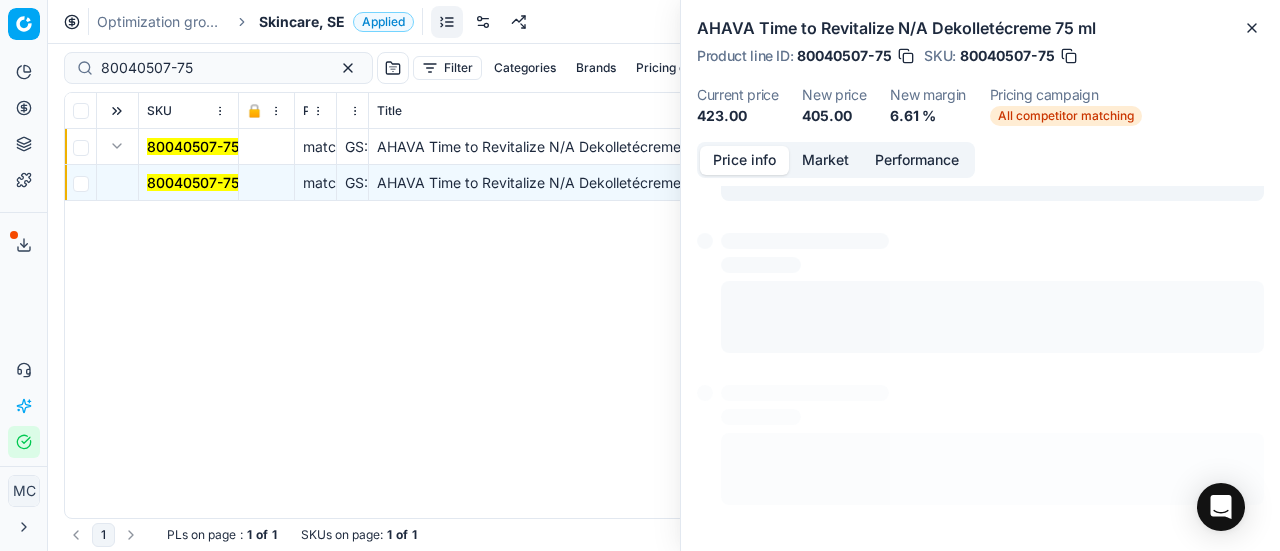 click on "Price info" at bounding box center (744, 160) 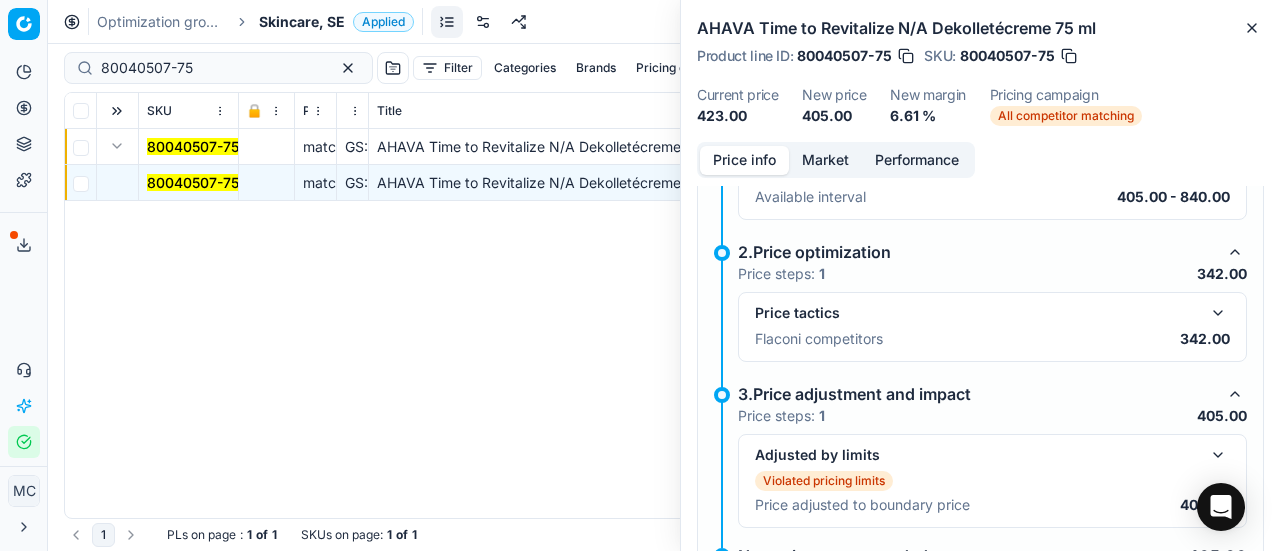 click at bounding box center (1218, 313) 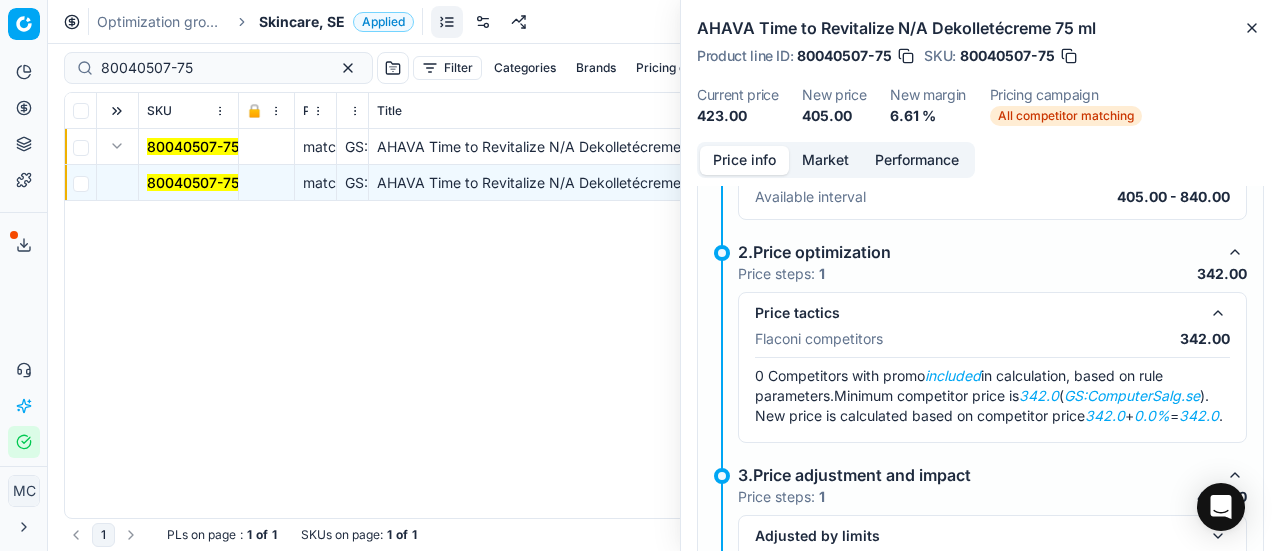 click on "Market" at bounding box center [825, 160] 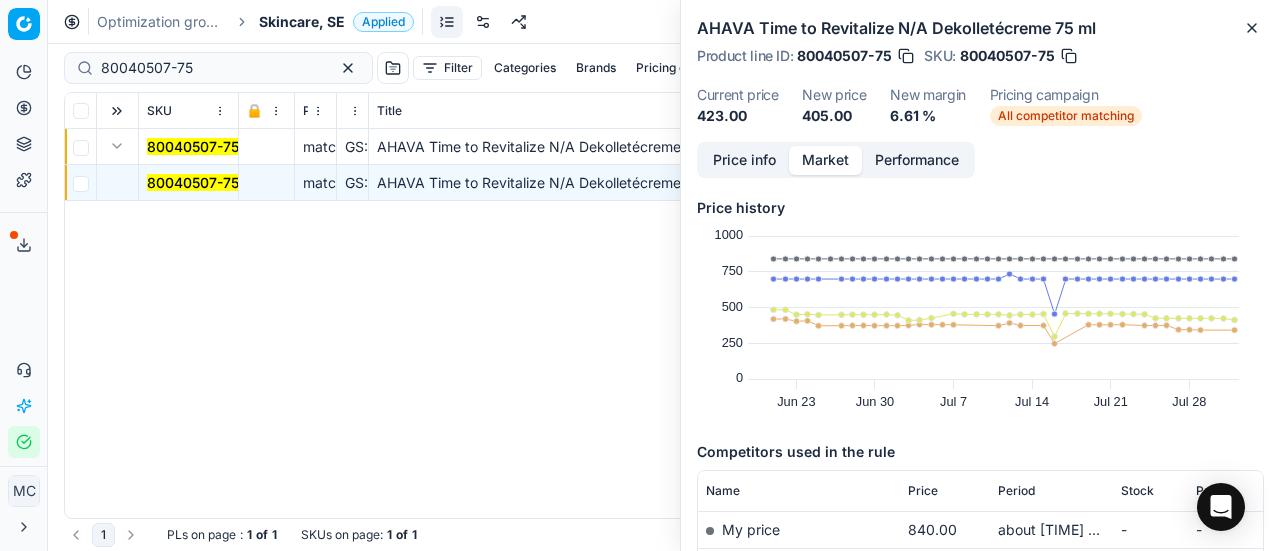 scroll, scrollTop: 200, scrollLeft: 0, axis: vertical 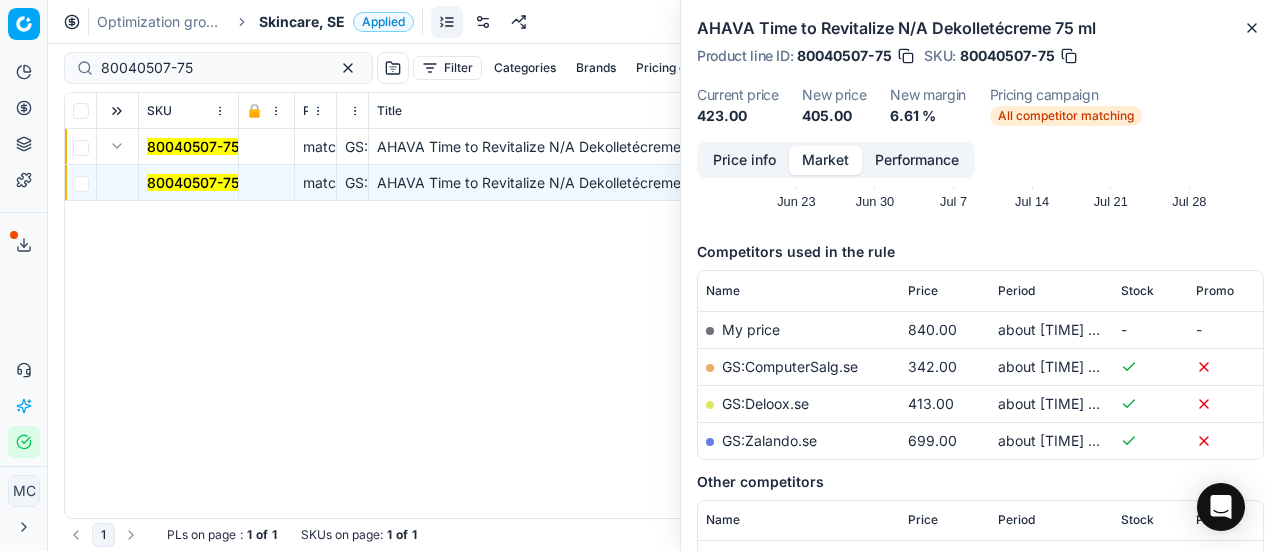click on "GS:ComputerSalg.se" at bounding box center (790, 366) 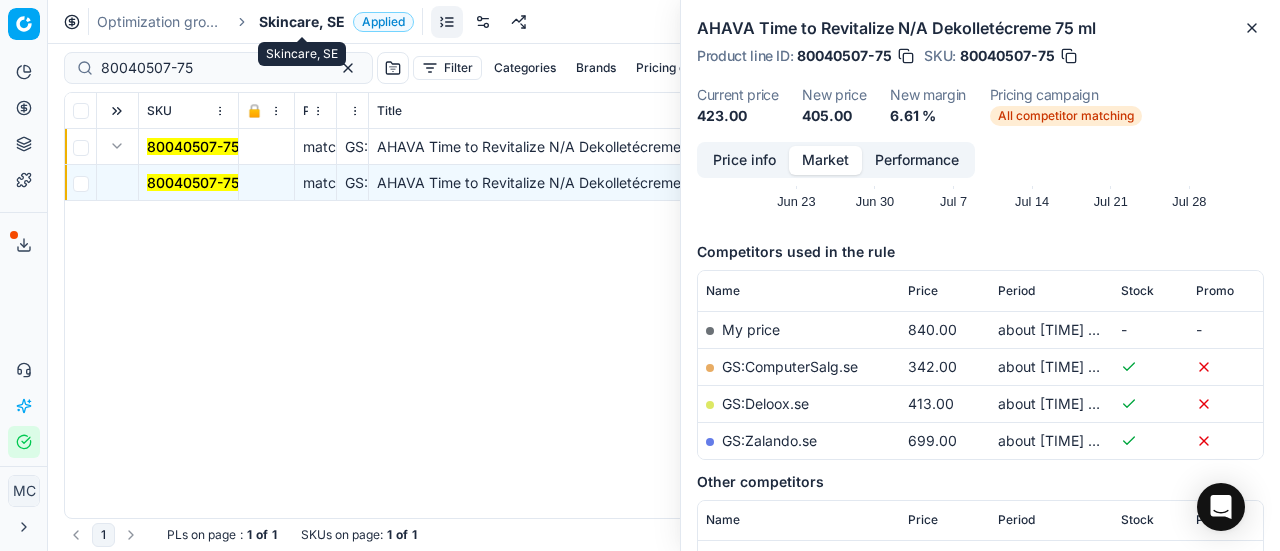 click on "Skincare, SE" at bounding box center (302, 22) 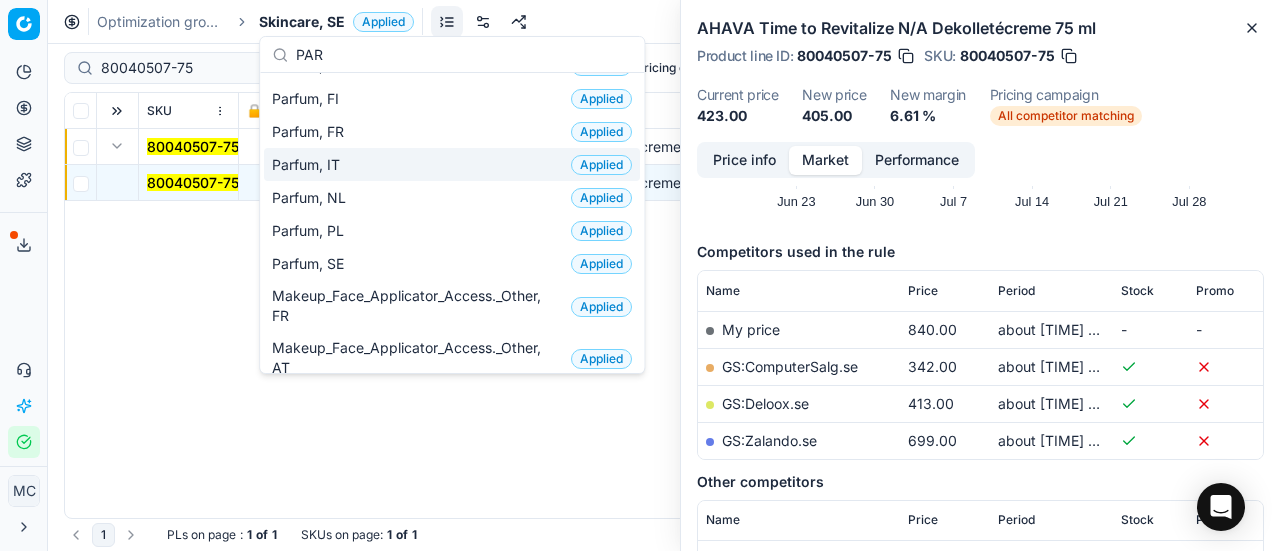 scroll, scrollTop: 200, scrollLeft: 0, axis: vertical 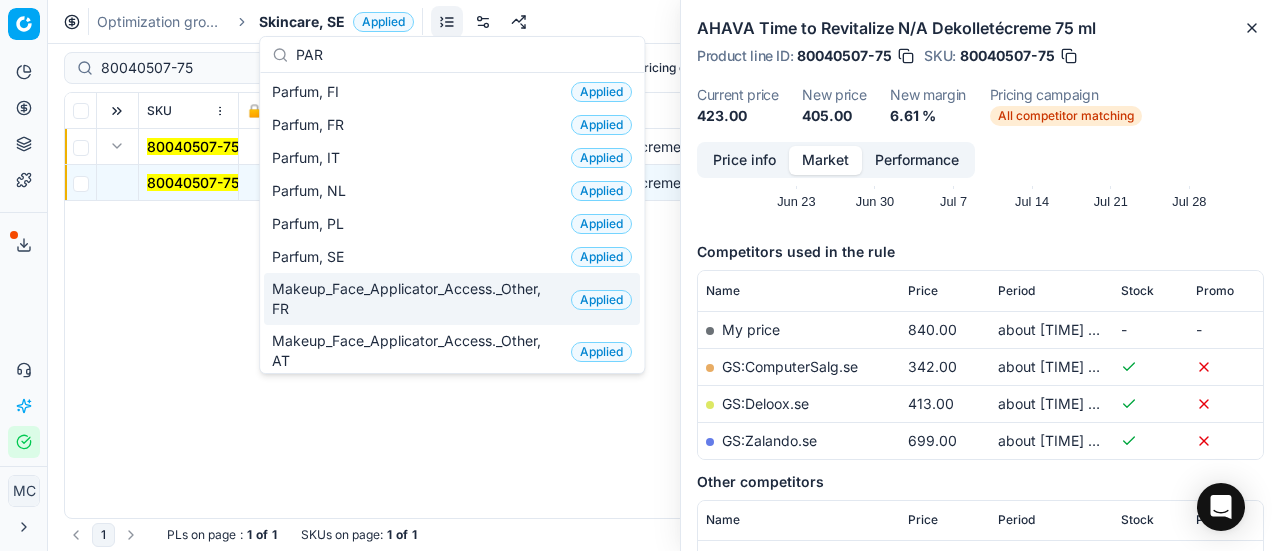 type on "PAR" 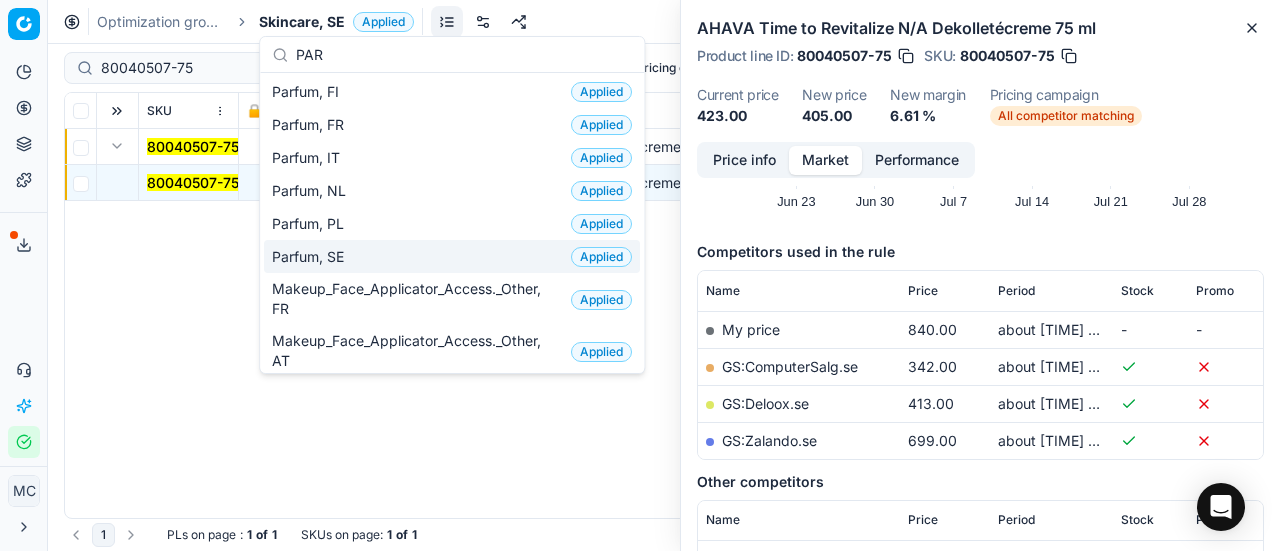 click on "Parfum, SE" at bounding box center [312, 257] 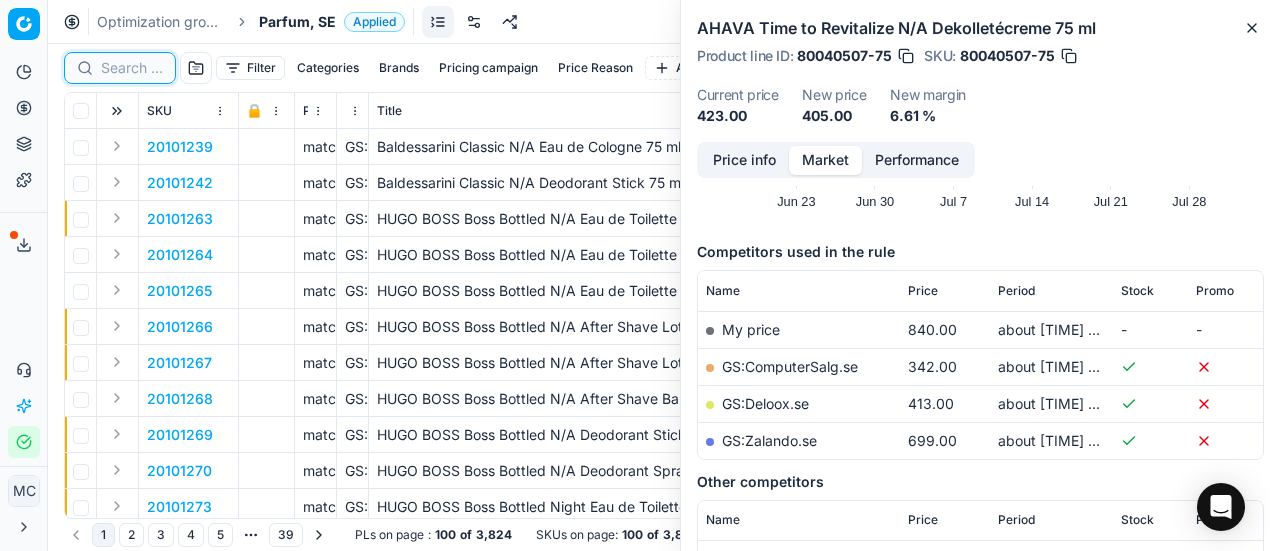 click at bounding box center (132, 68) 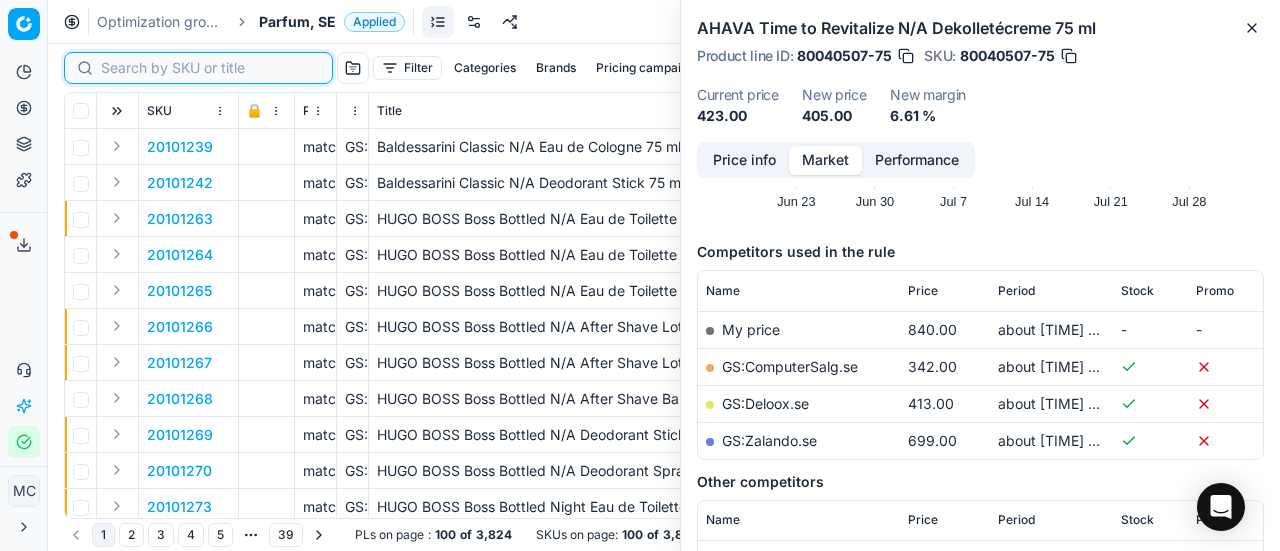 paste on "20102352" 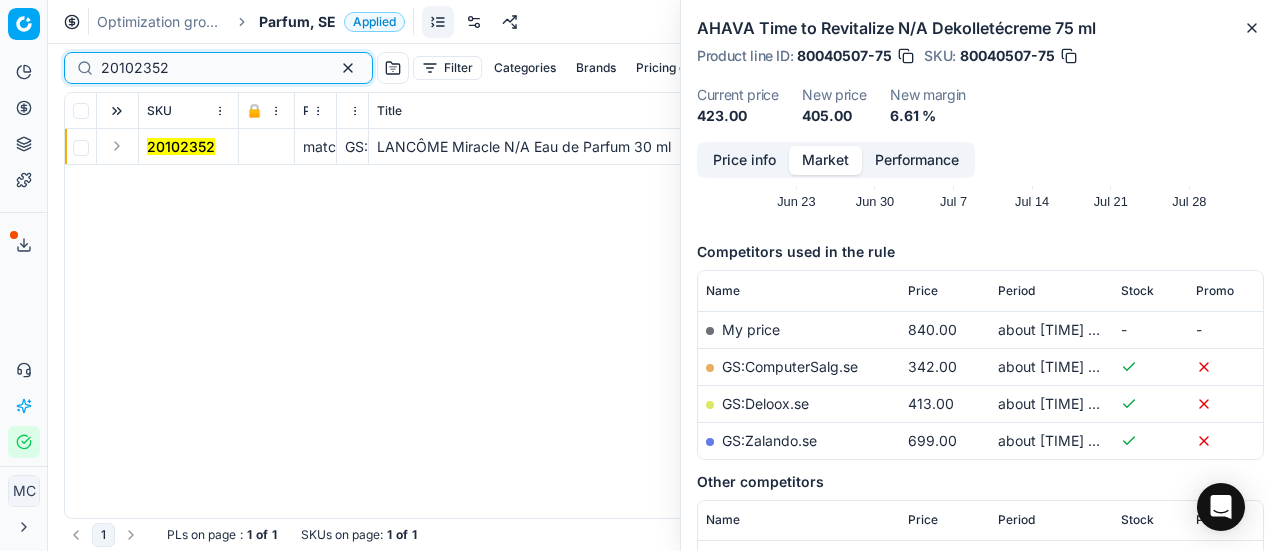 type on "20102352" 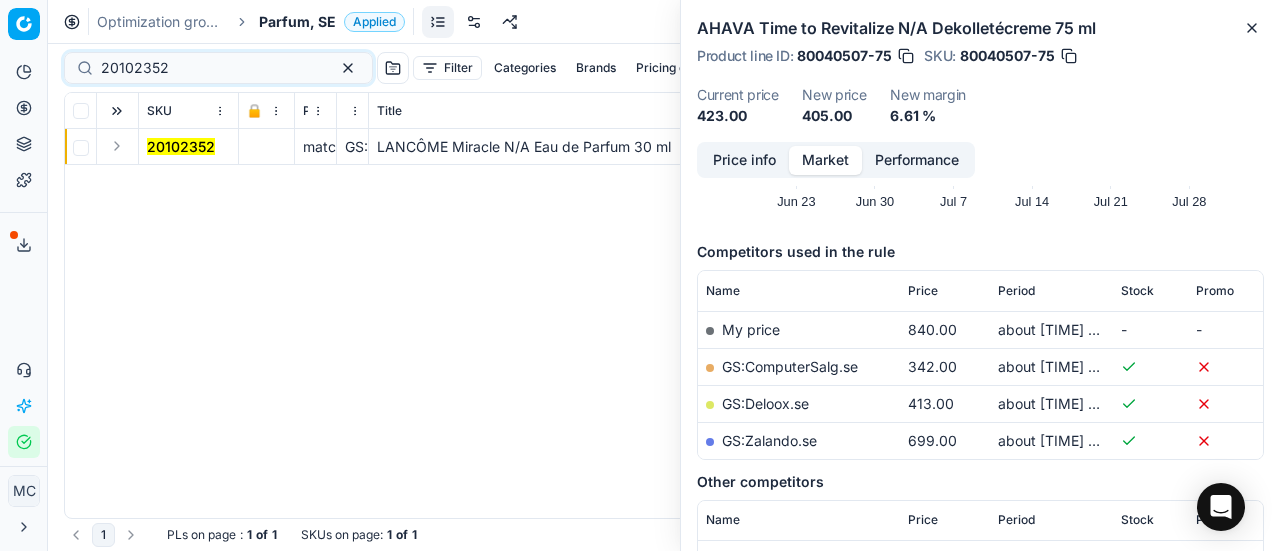 click at bounding box center (117, 146) 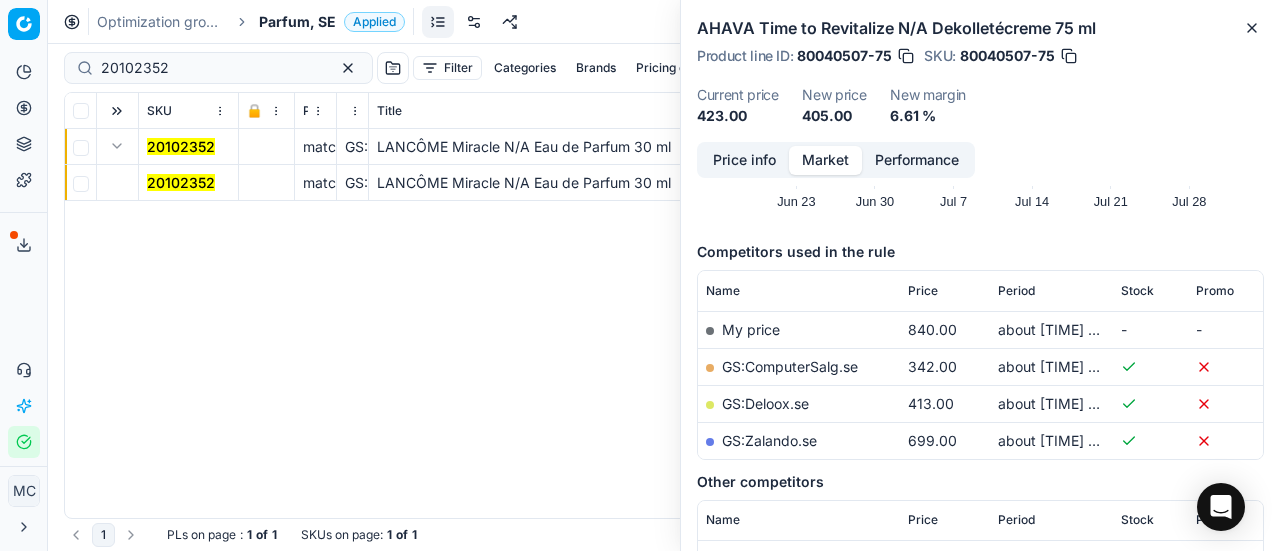 click on "20102352" at bounding box center (181, 182) 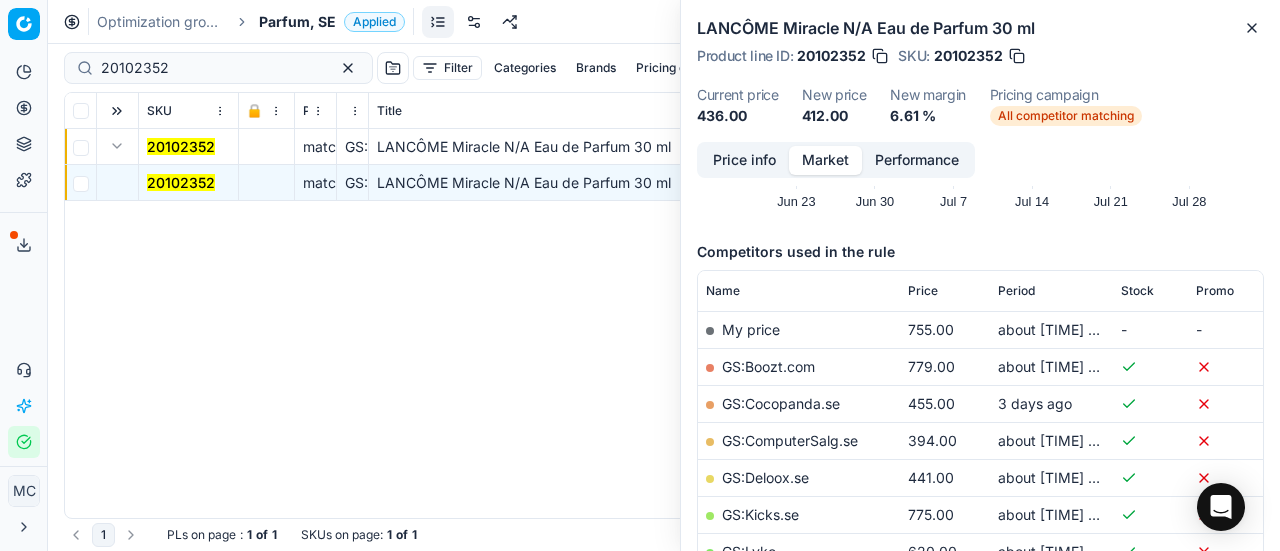 click on "Price info" at bounding box center (744, 160) 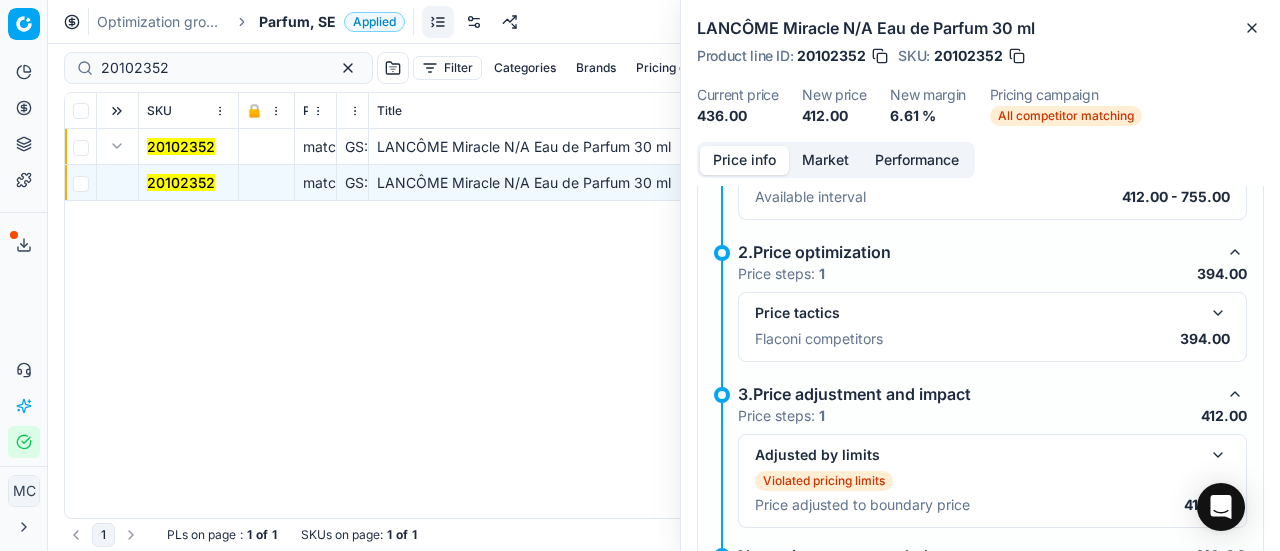 click on "Price tactics Flaconi competitors 394.00" at bounding box center [992, 327] 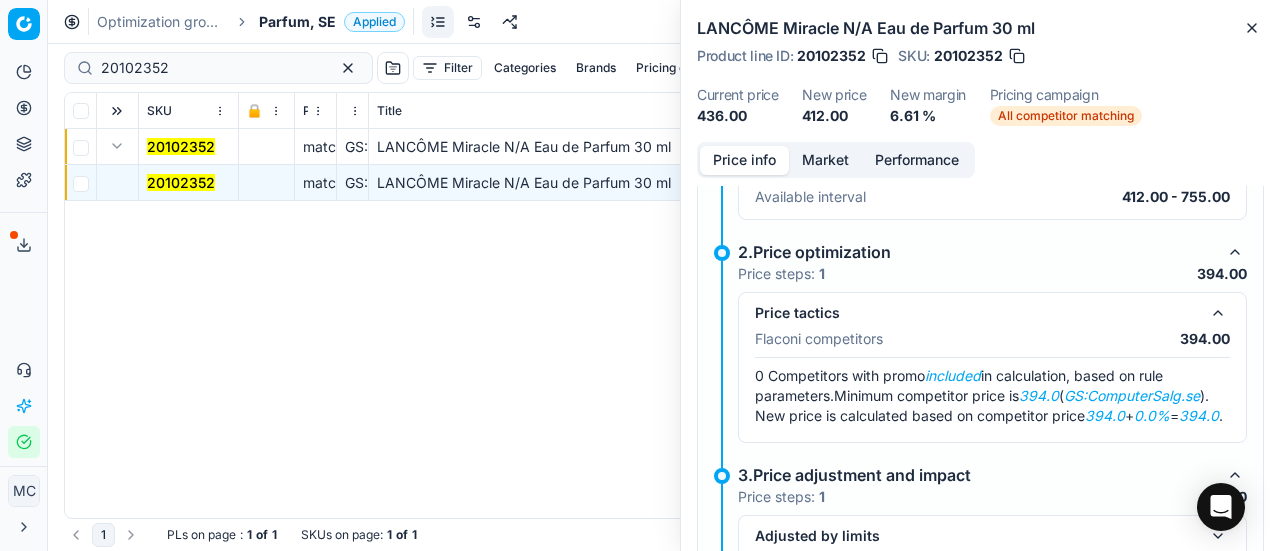 click on "Market" at bounding box center [825, 160] 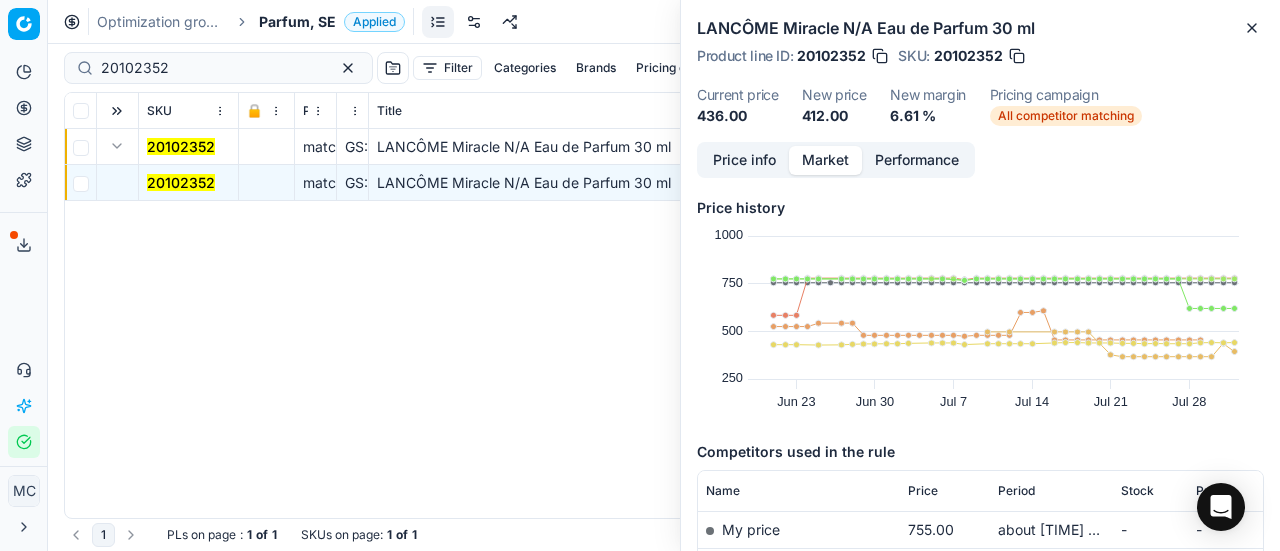 scroll, scrollTop: 148, scrollLeft: 0, axis: vertical 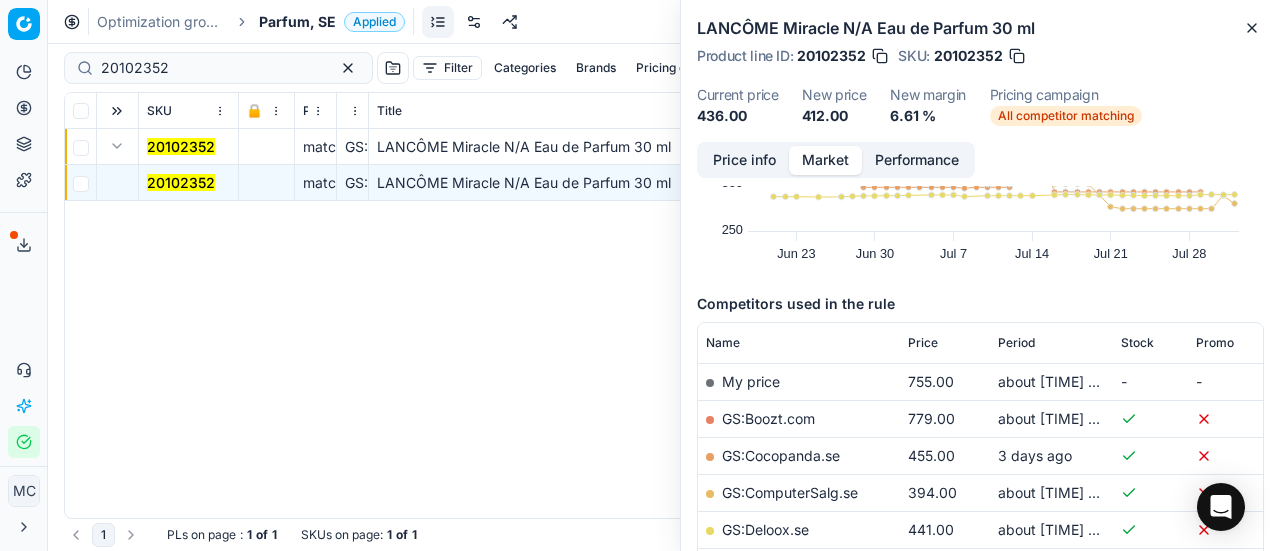click on "GS:ComputerSalg.se" at bounding box center [790, 492] 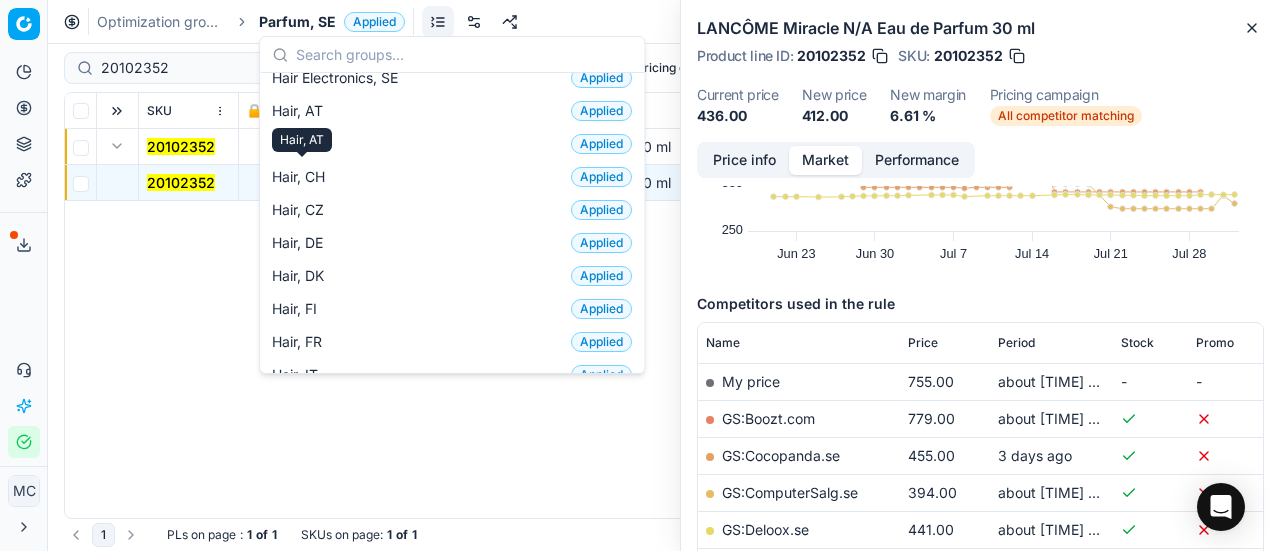 scroll, scrollTop: 500, scrollLeft: 0, axis: vertical 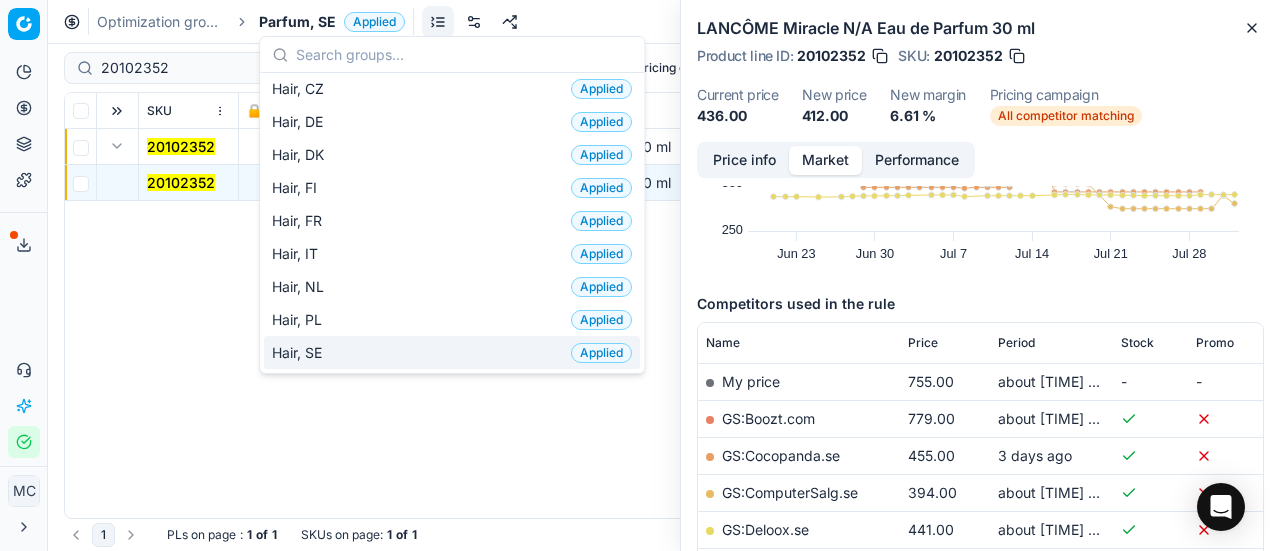 click on "Hair, SE Applied" at bounding box center [452, 352] 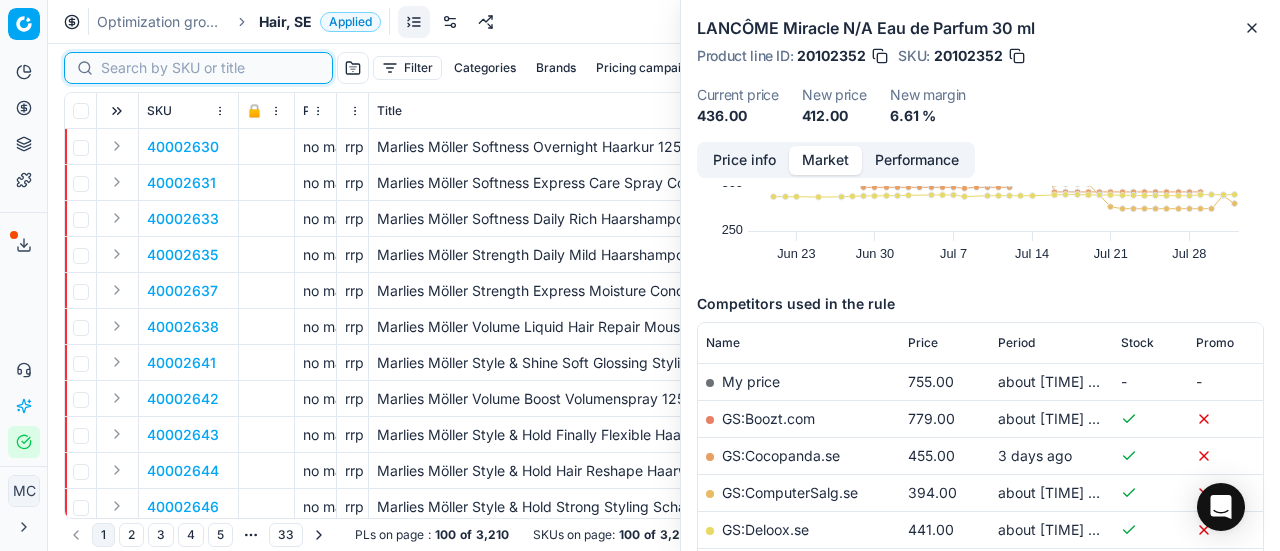 click at bounding box center [210, 68] 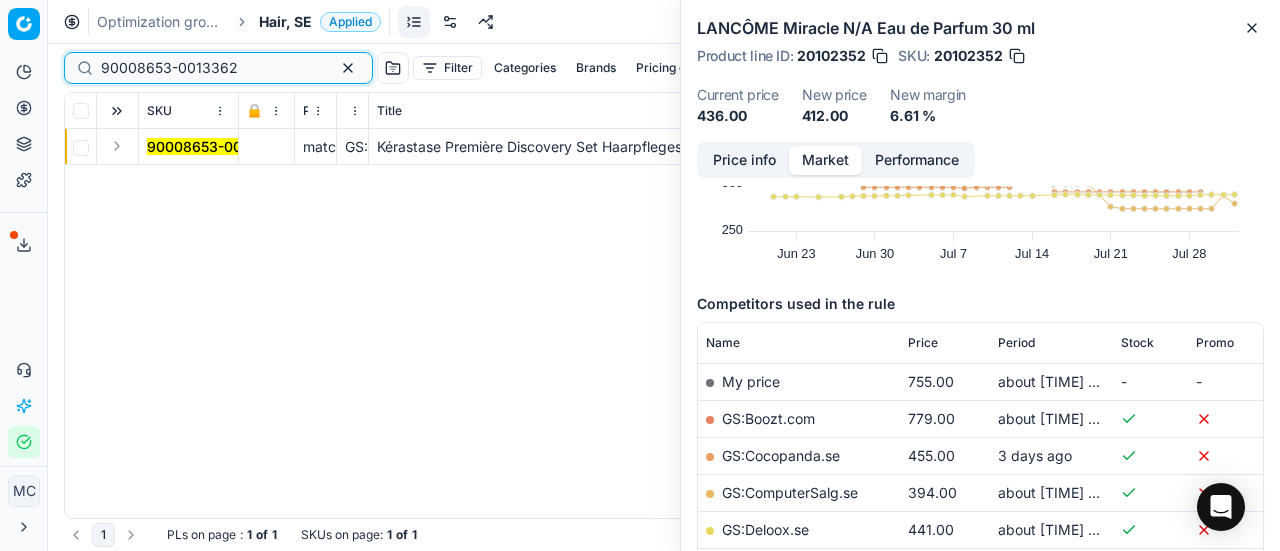 type on "90008653-0013362" 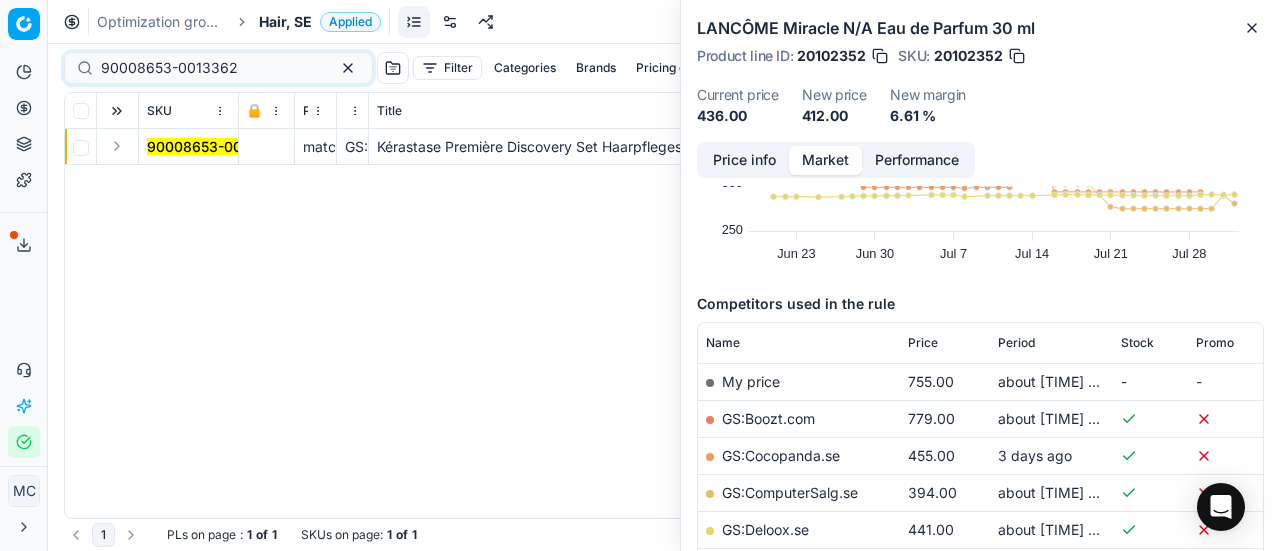 click at bounding box center [117, 146] 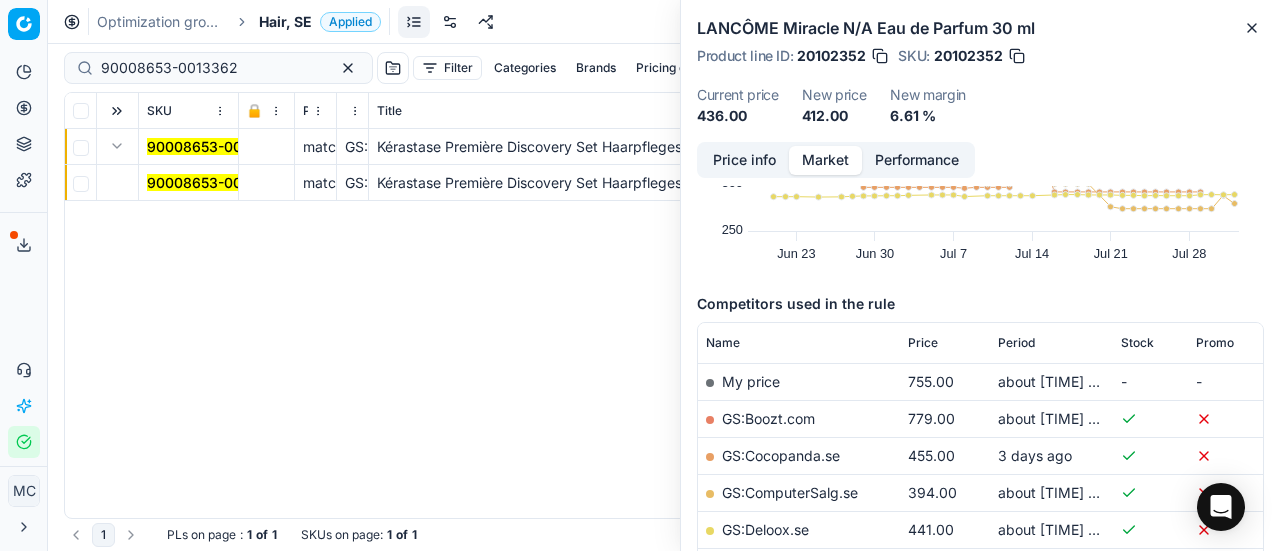 click on "90008653-0013362" at bounding box center (215, 183) 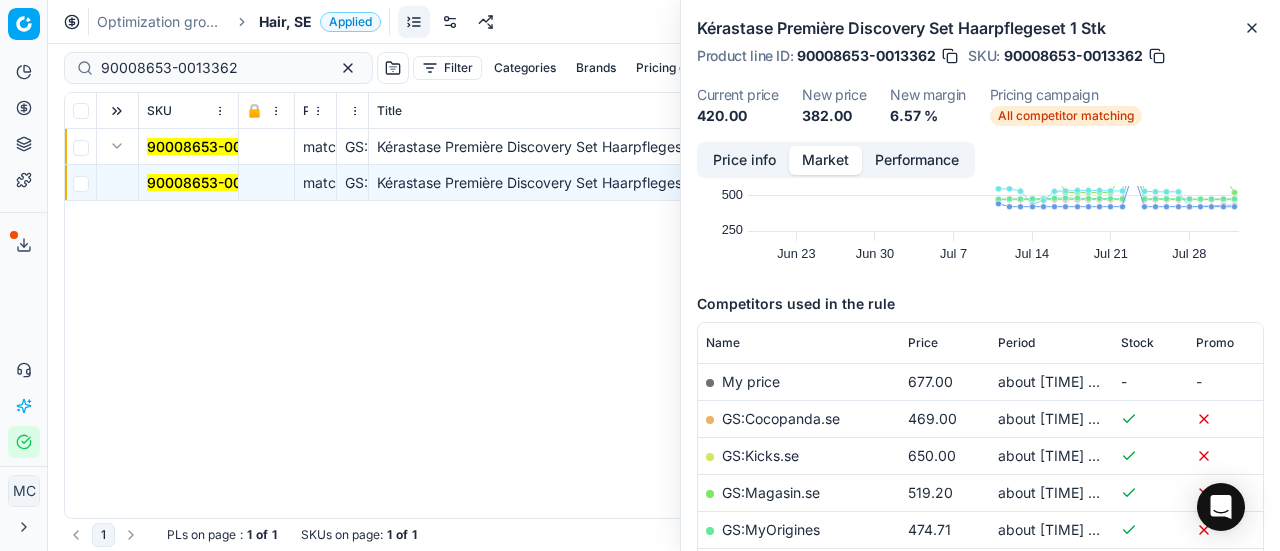 click on "Price info" at bounding box center [744, 160] 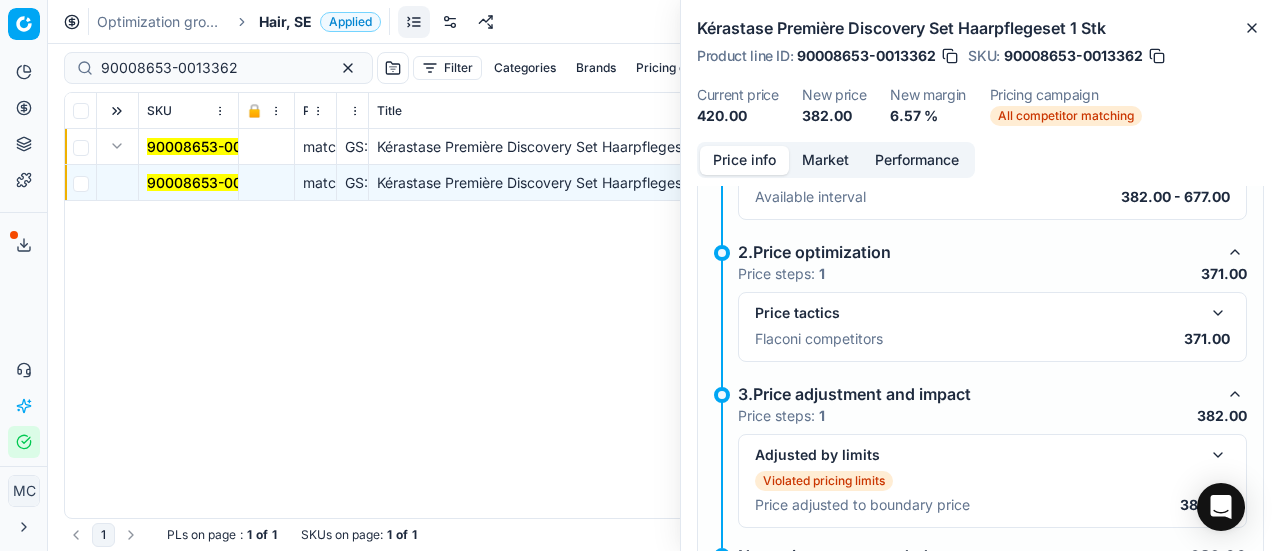 click at bounding box center (1218, 313) 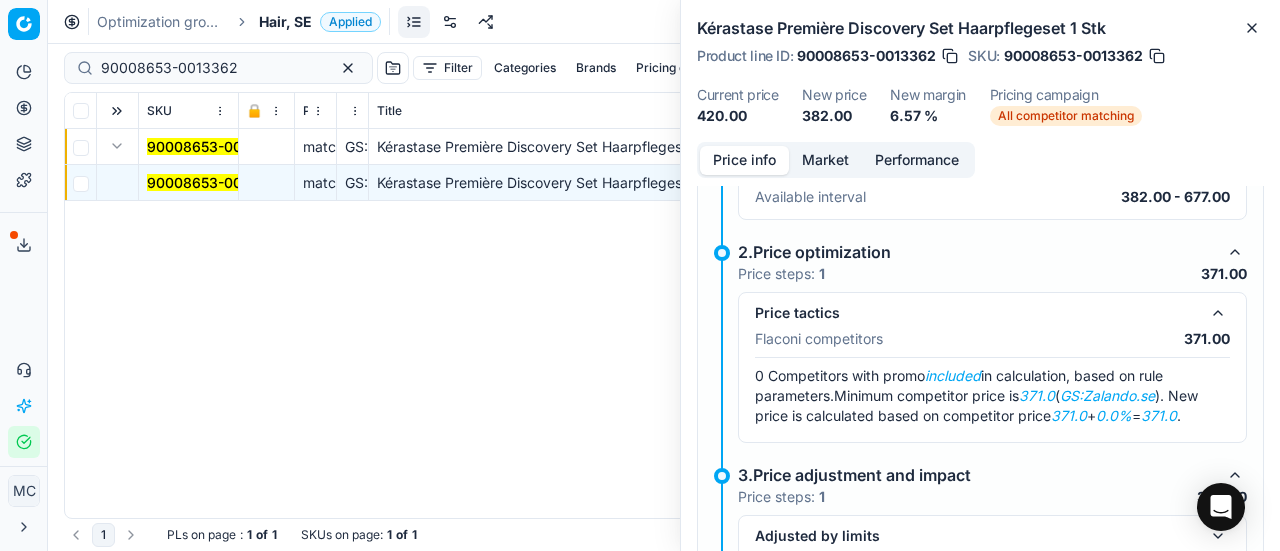 click on "Market" at bounding box center (825, 160) 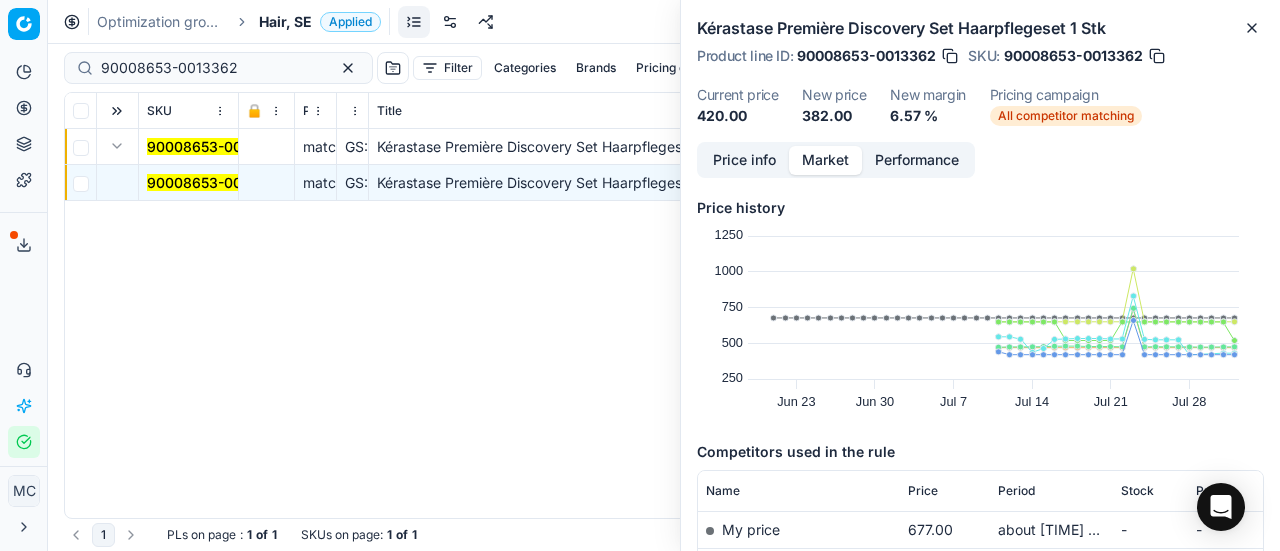 scroll, scrollTop: 300, scrollLeft: 0, axis: vertical 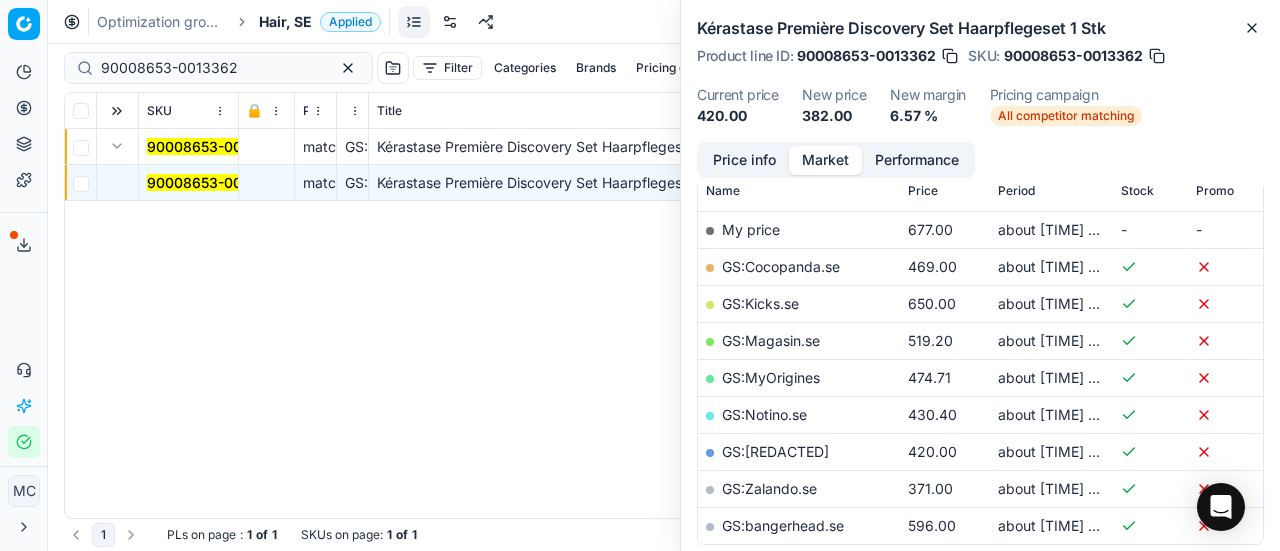 click on "GS:Zalando.se" at bounding box center [769, 488] 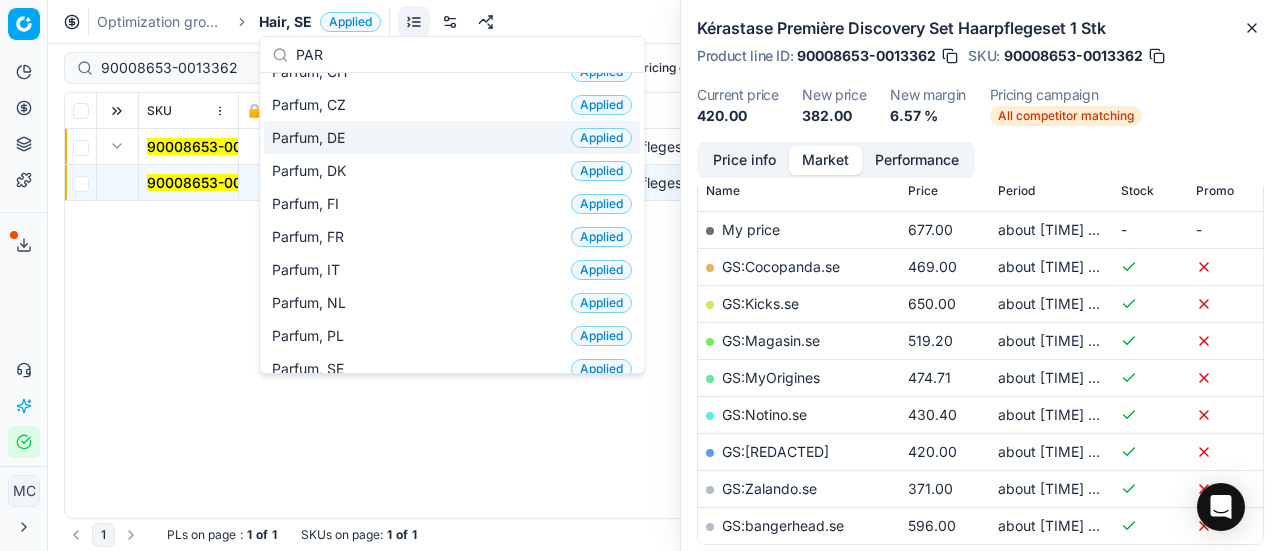 scroll, scrollTop: 200, scrollLeft: 0, axis: vertical 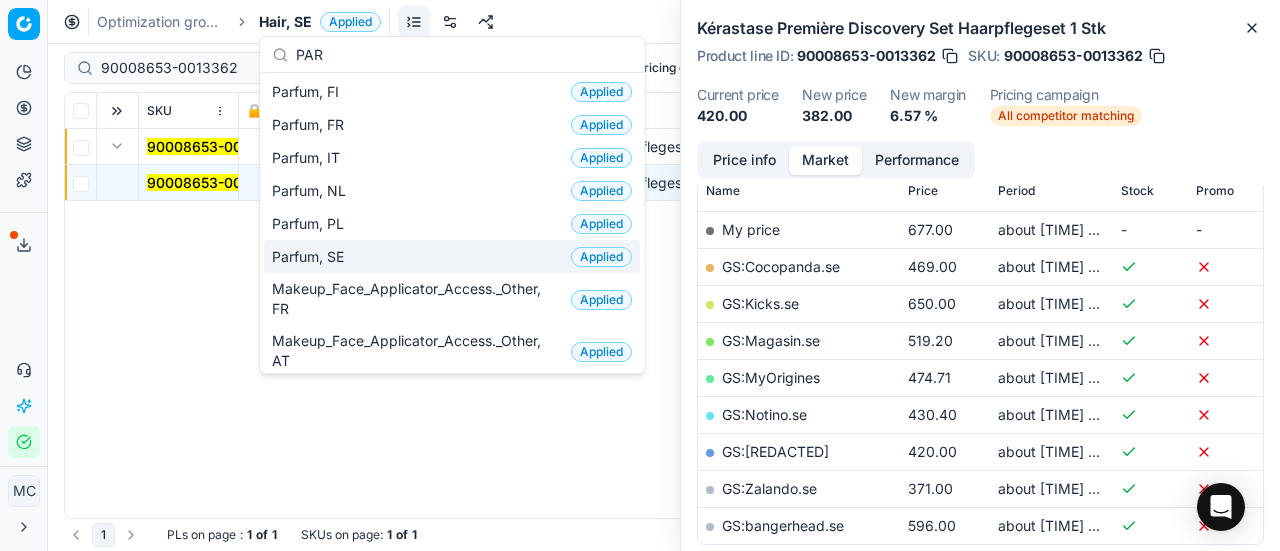 type on "PAR" 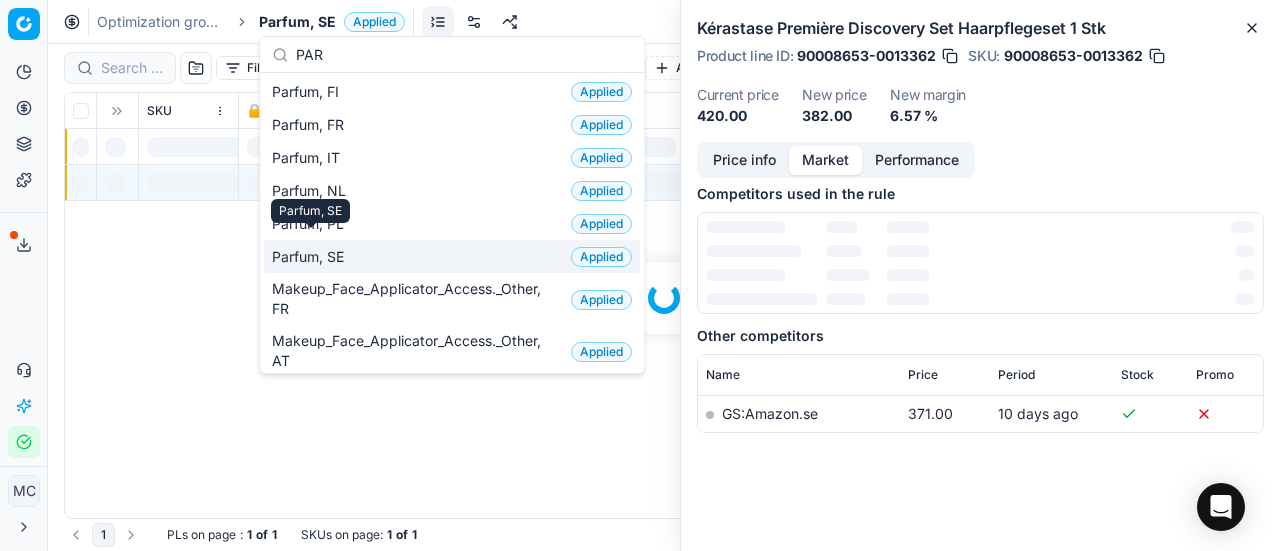 scroll, scrollTop: 300, scrollLeft: 0, axis: vertical 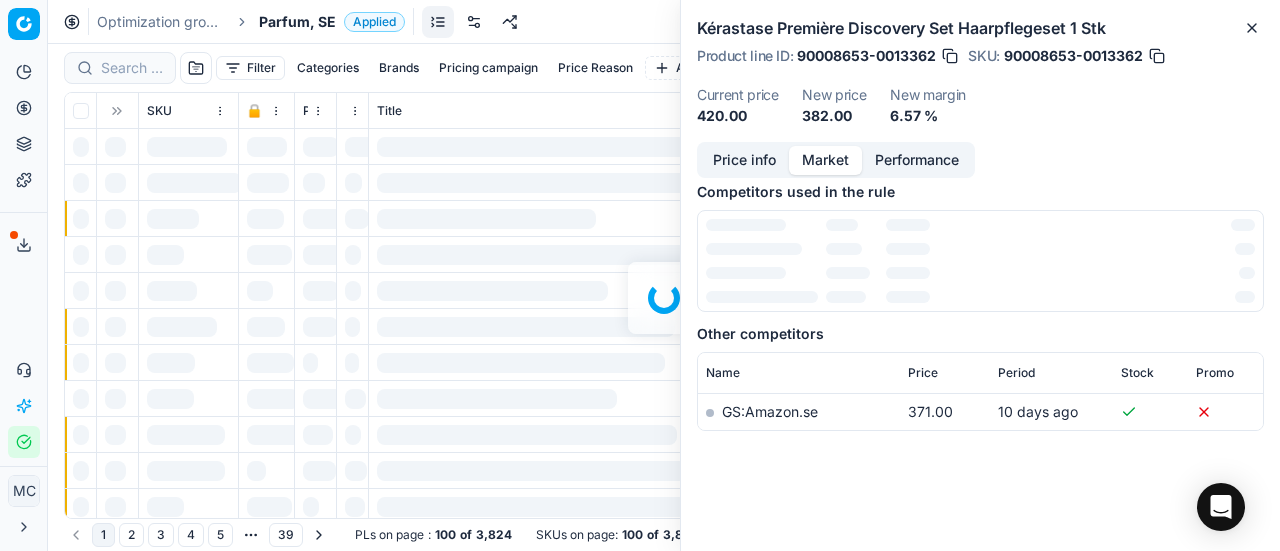 click at bounding box center (664, 297) 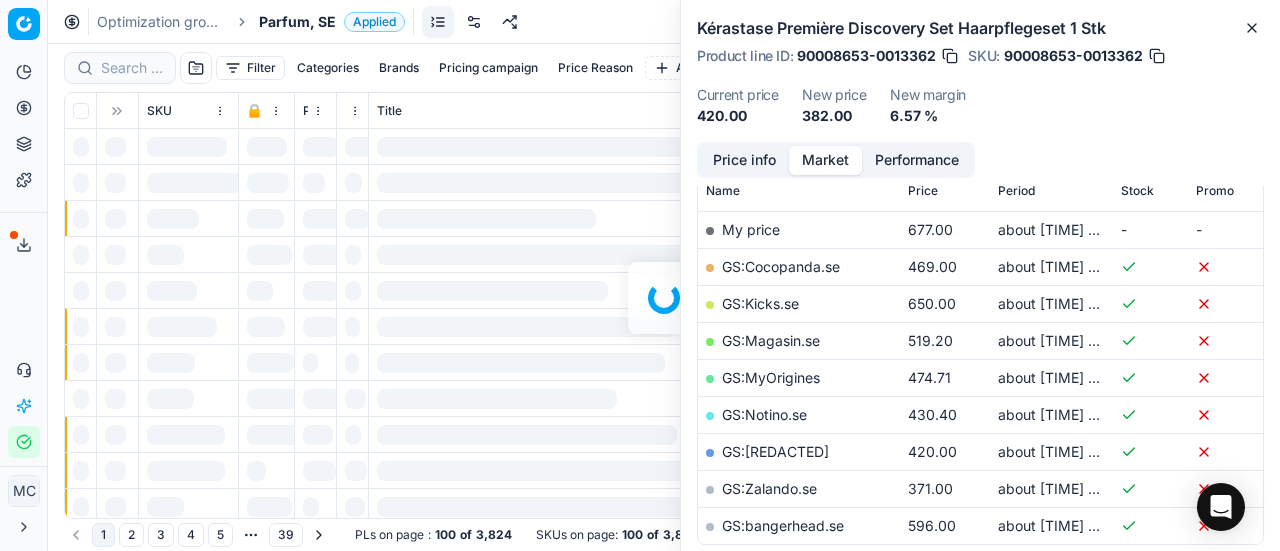 scroll, scrollTop: 300, scrollLeft: 0, axis: vertical 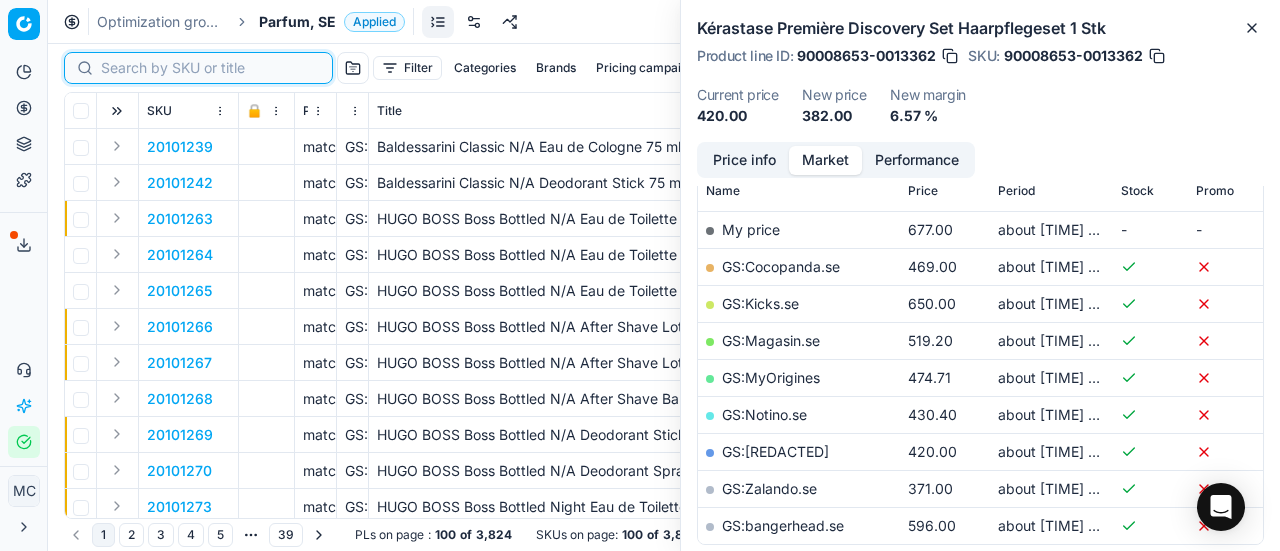 click at bounding box center (210, 68) 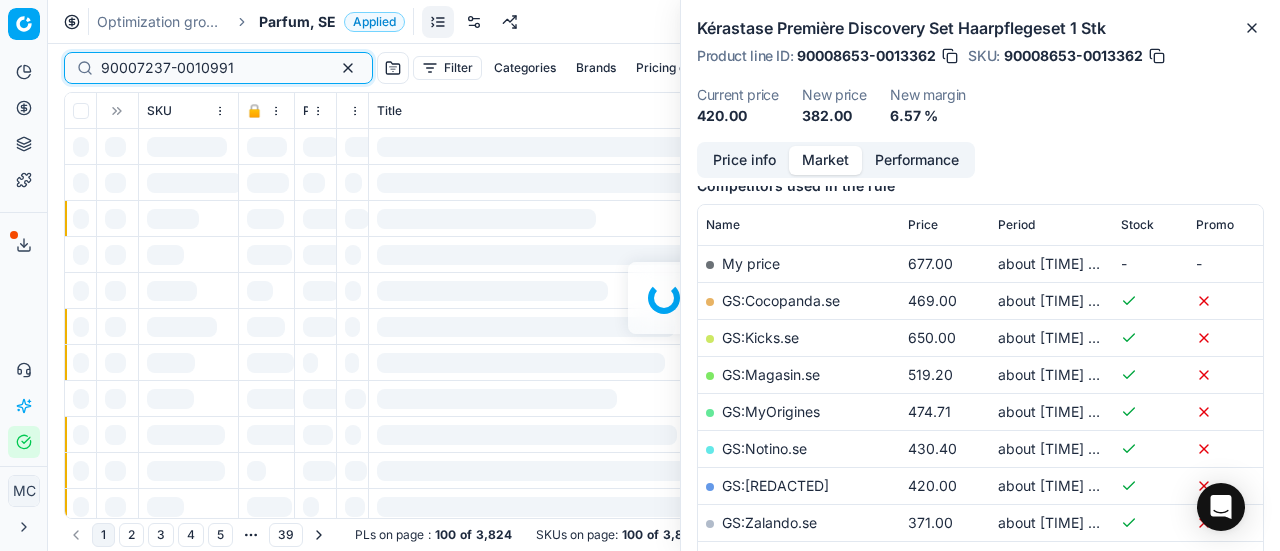 scroll, scrollTop: 300, scrollLeft: 0, axis: vertical 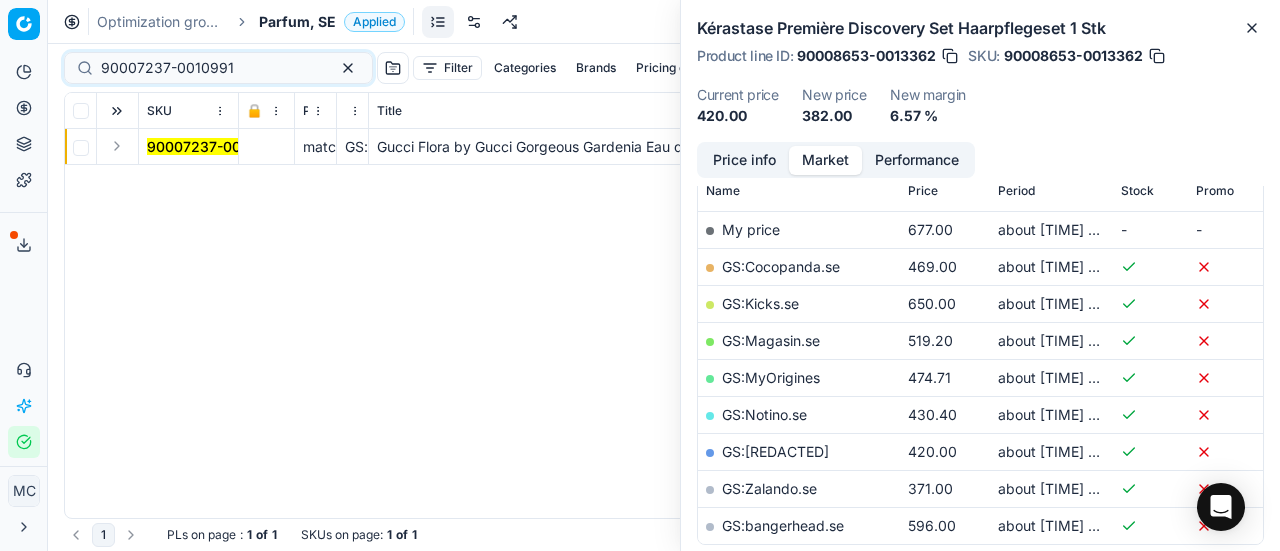 click at bounding box center [117, 146] 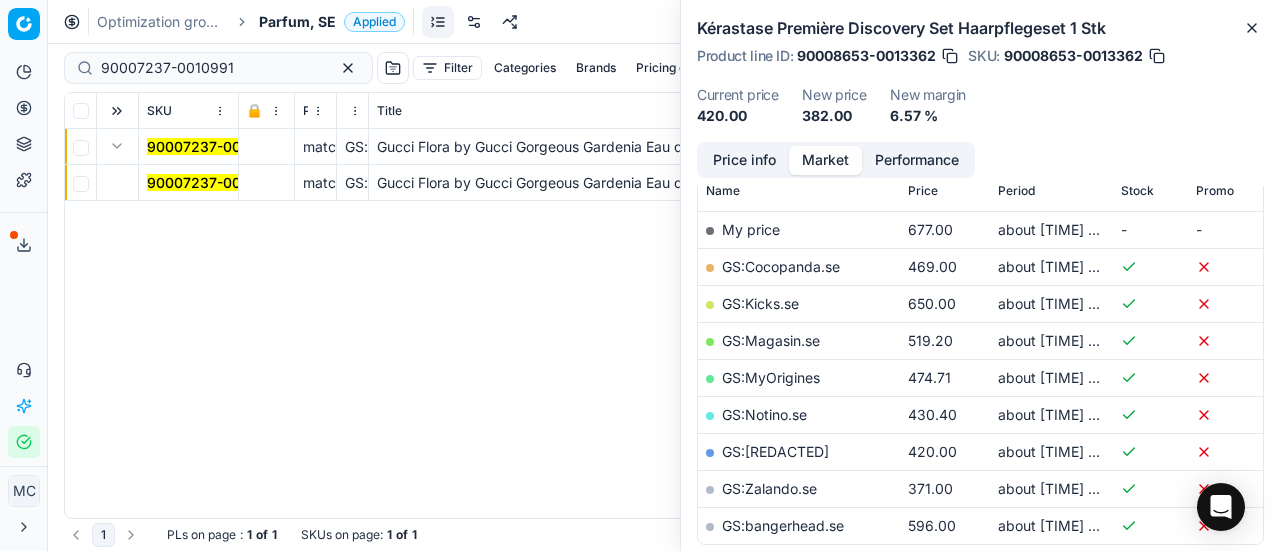 click on "90007237-0010991" at bounding box center [189, 183] 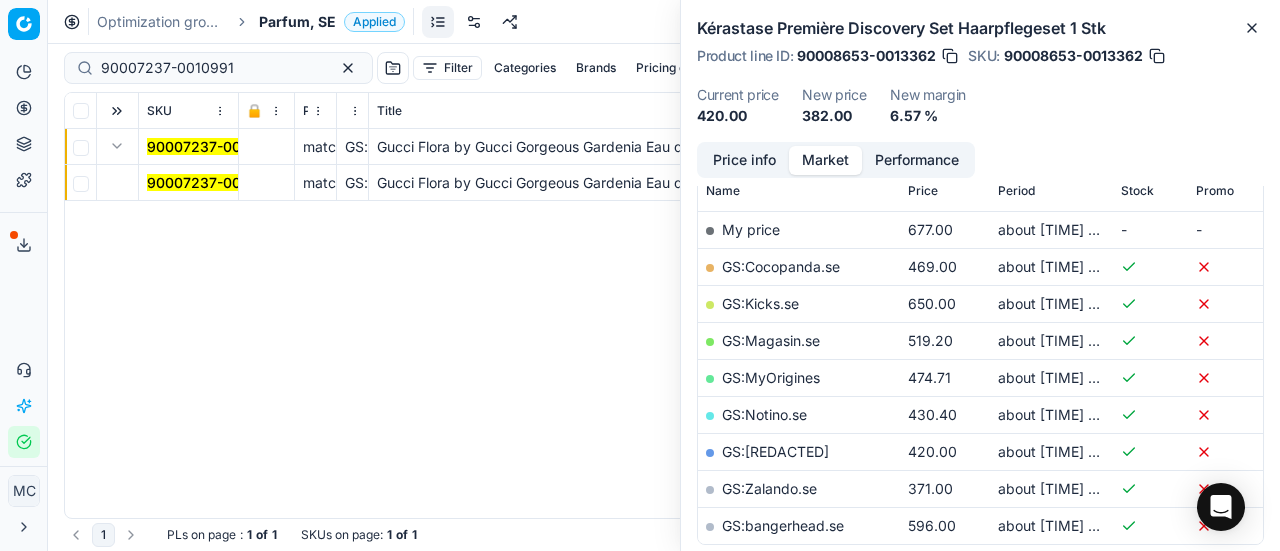 click on "90007237-0010991" at bounding box center (213, 182) 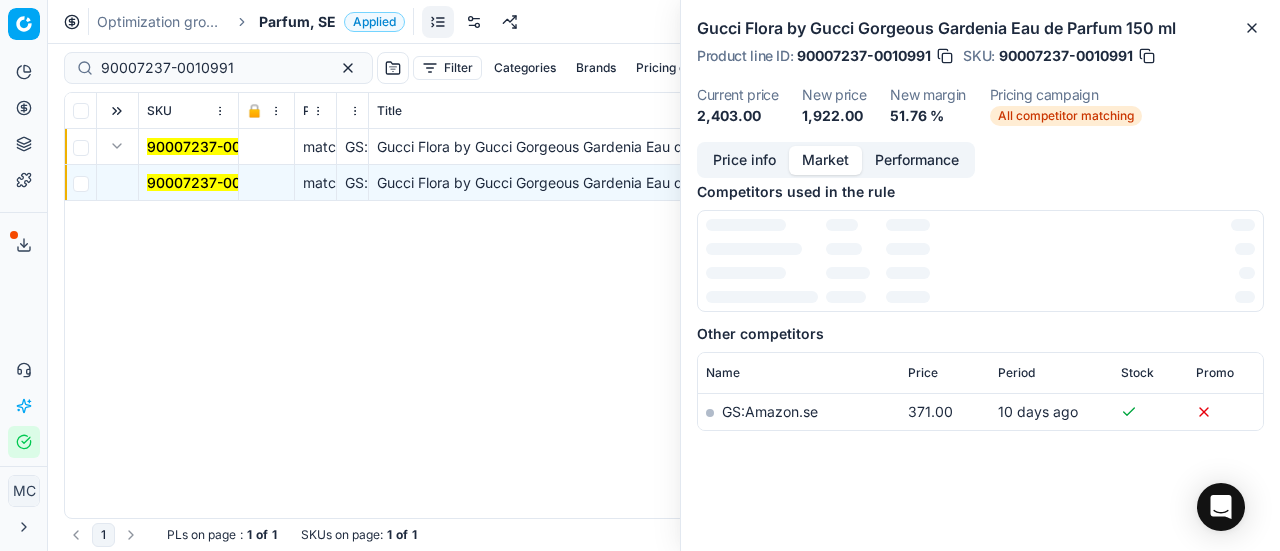 scroll, scrollTop: 0, scrollLeft: 0, axis: both 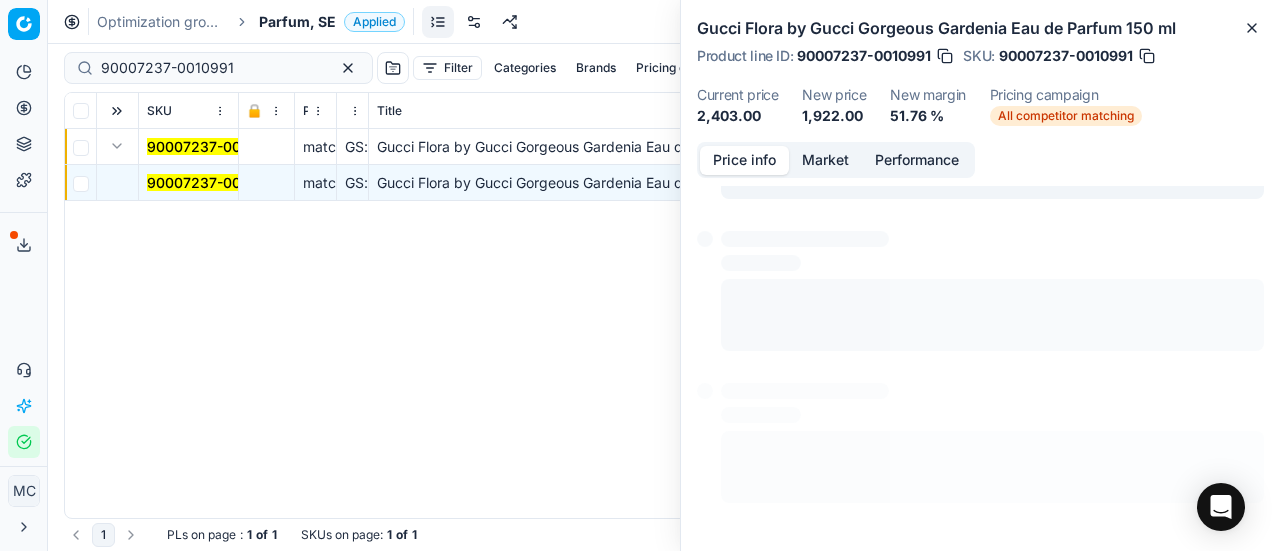 click on "Price info" at bounding box center [744, 160] 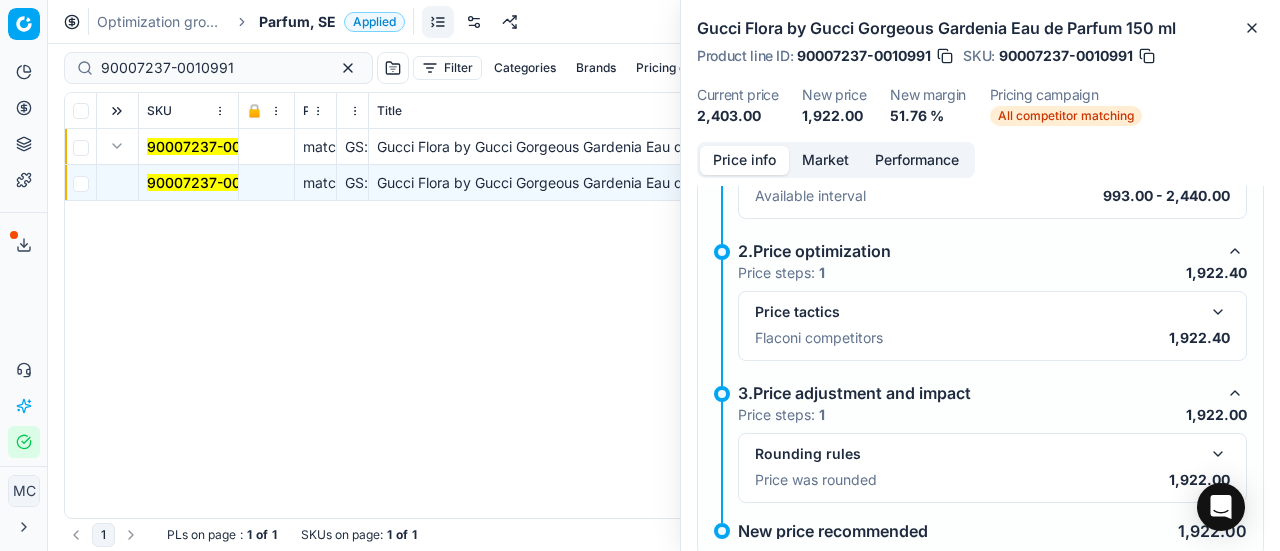 scroll, scrollTop: 231, scrollLeft: 0, axis: vertical 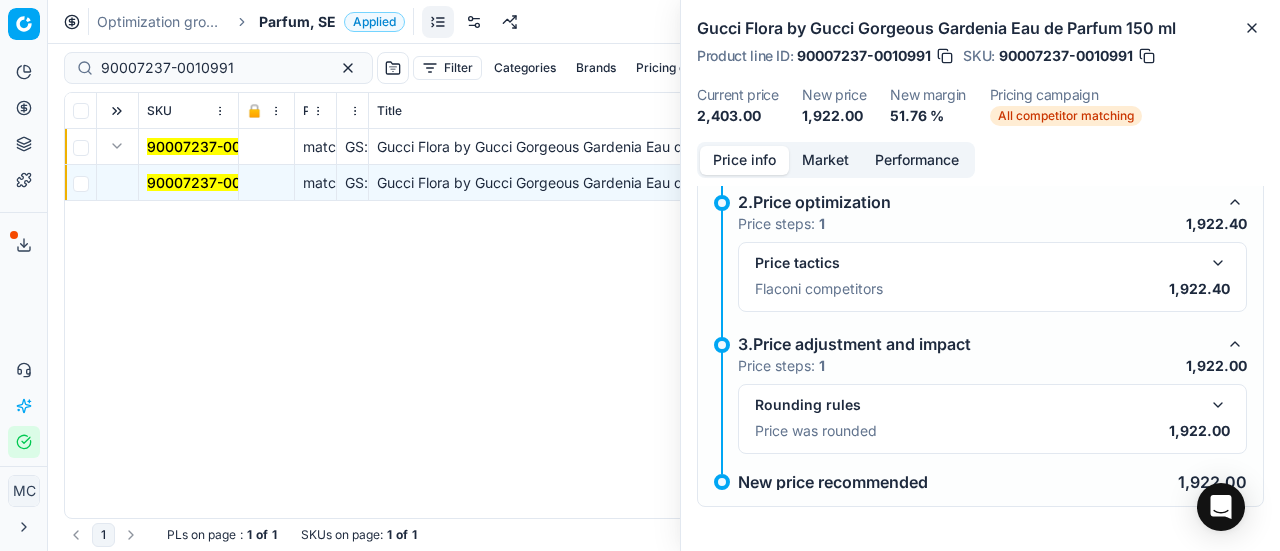 click at bounding box center (1218, 263) 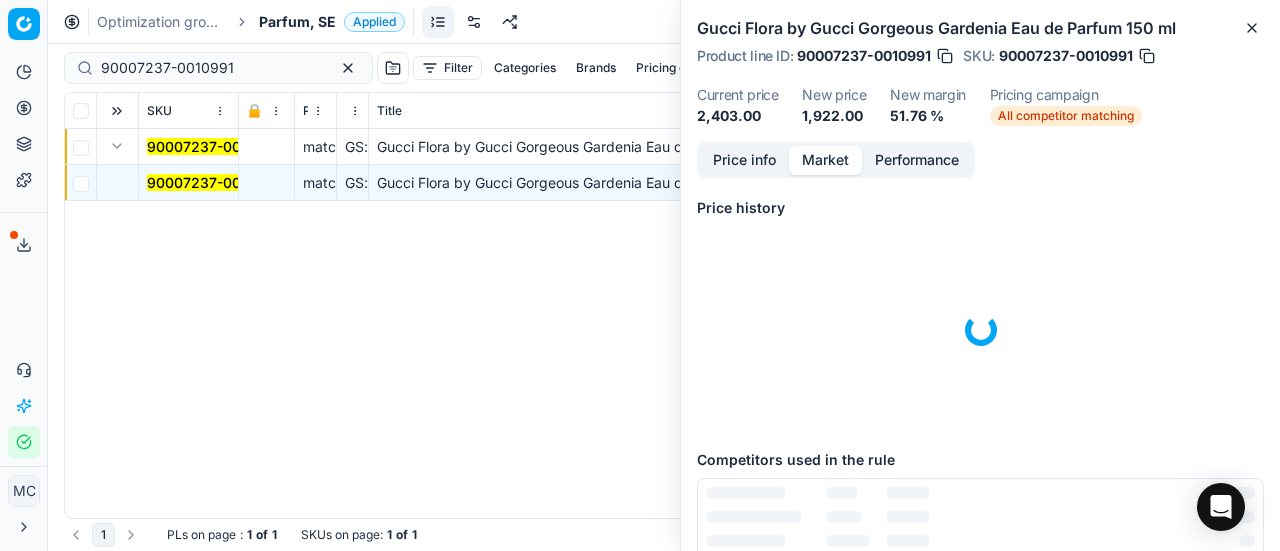 click on "Market" at bounding box center [825, 160] 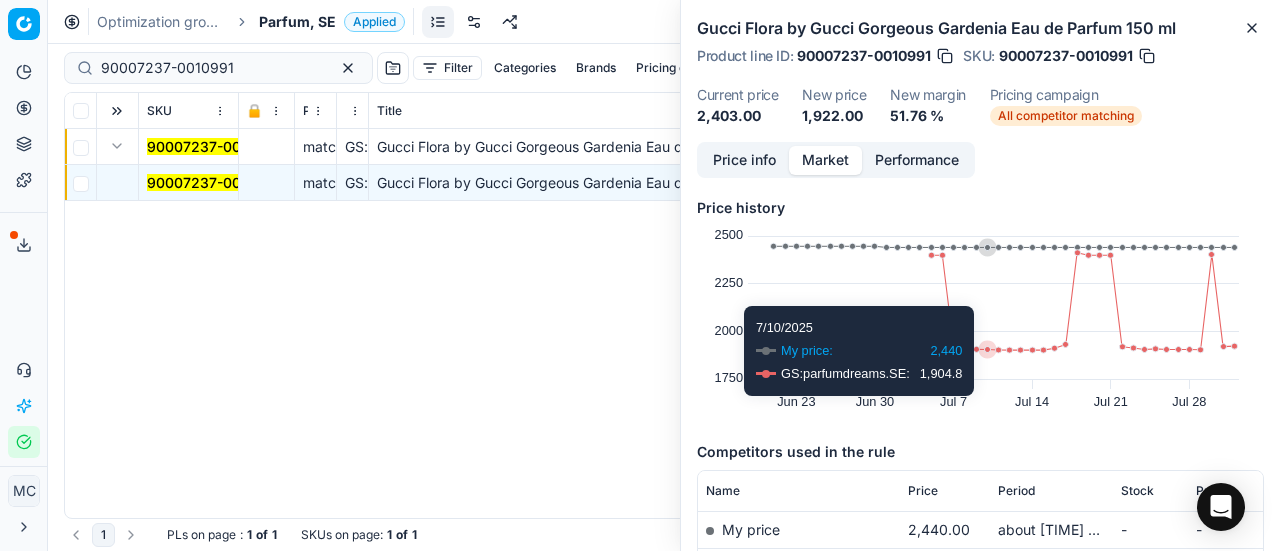 scroll, scrollTop: 153, scrollLeft: 0, axis: vertical 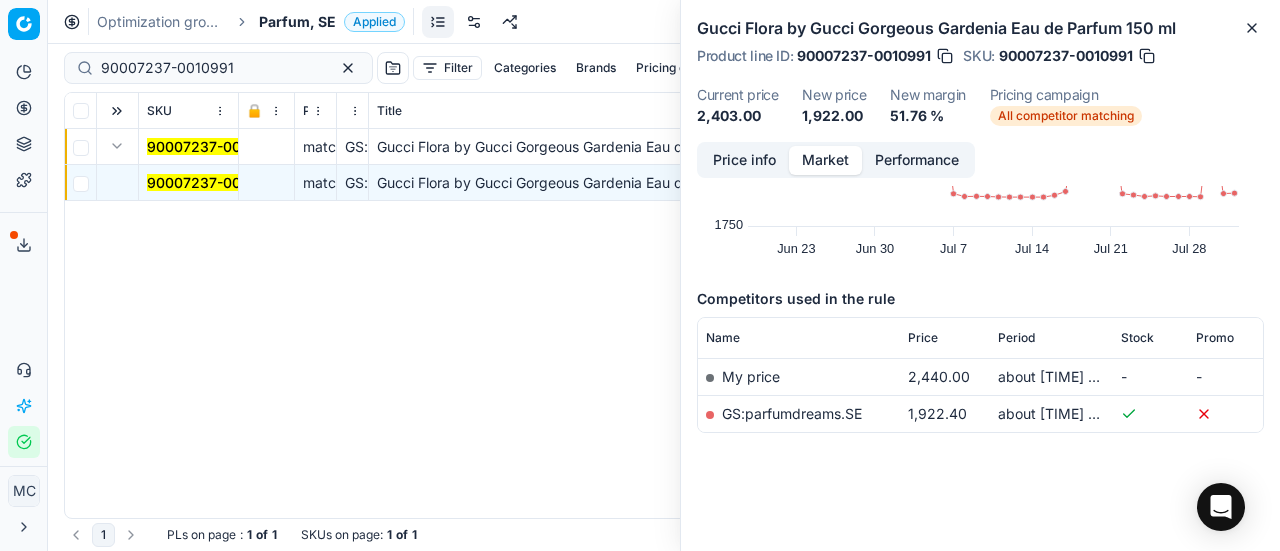 click on "GS:parfumdreams.SE" at bounding box center (792, 413) 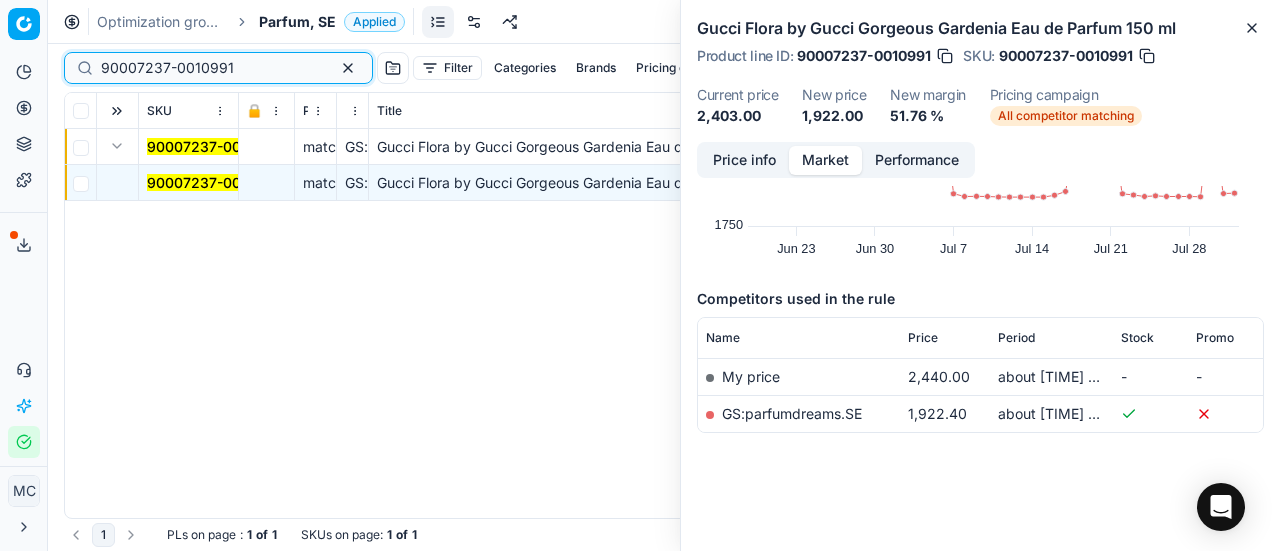 drag, startPoint x: 160, startPoint y: 64, endPoint x: 0, endPoint y: 41, distance: 161.64467 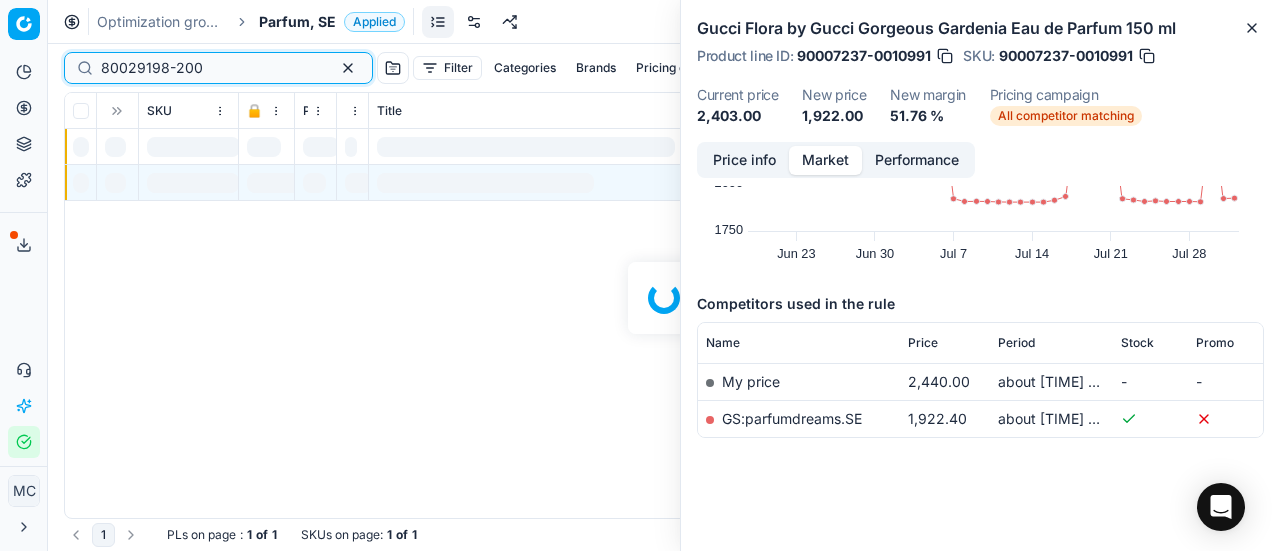 scroll, scrollTop: 0, scrollLeft: 0, axis: both 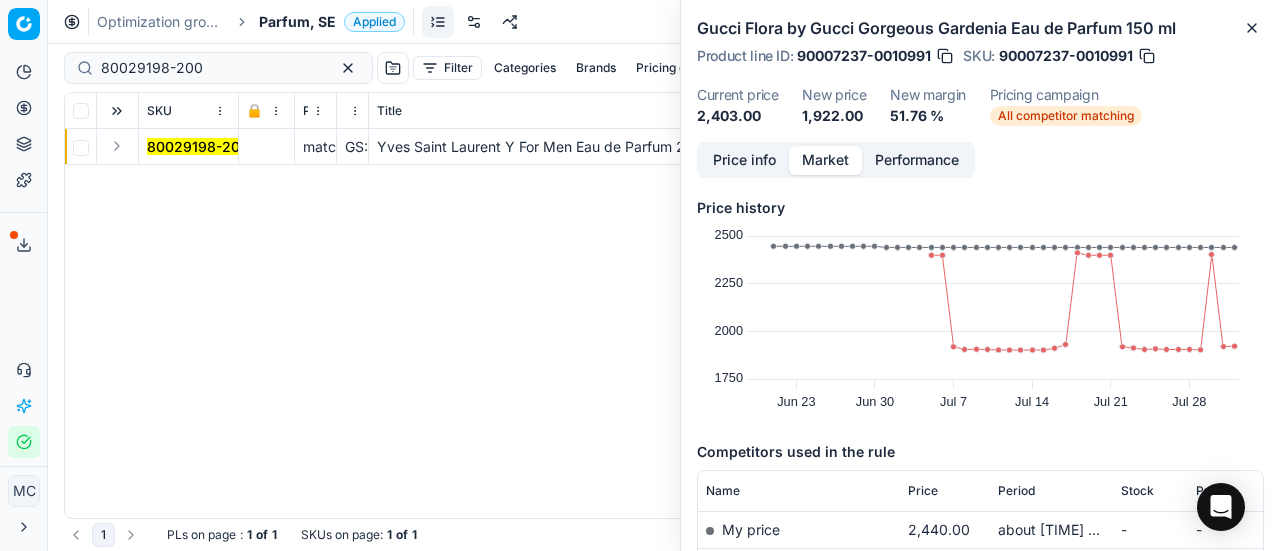 click at bounding box center (117, 146) 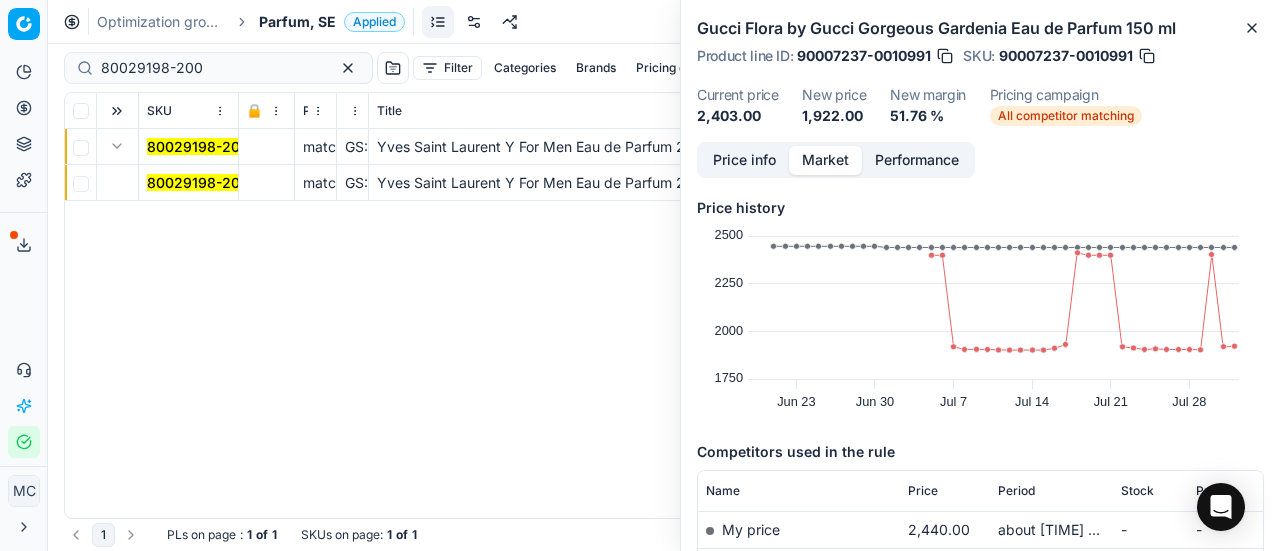 click on "80029198-200" at bounding box center (198, 182) 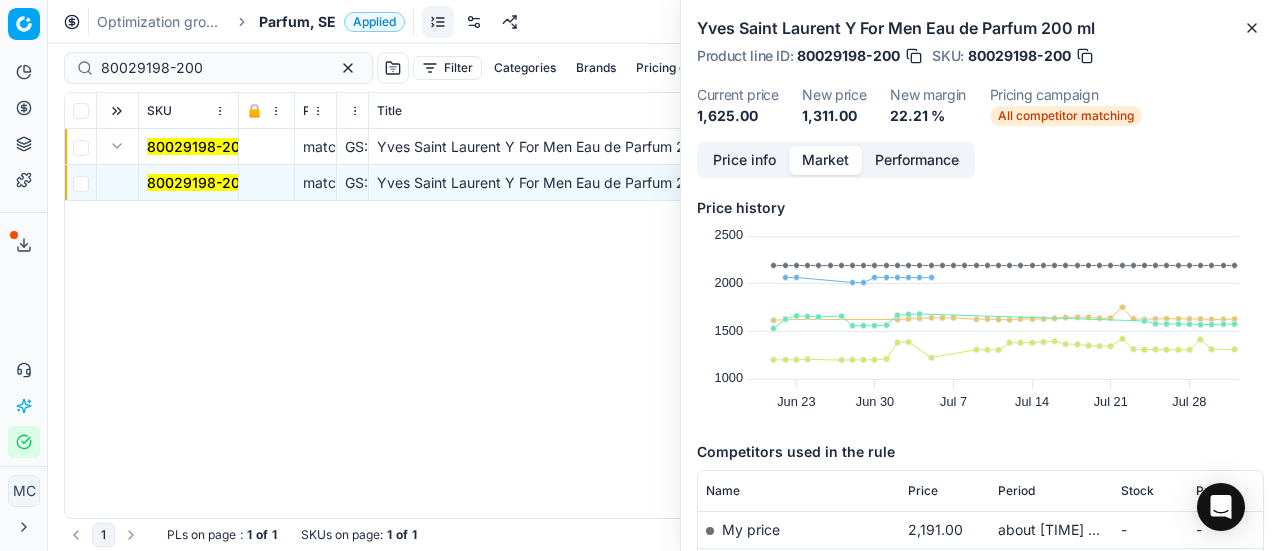 click on "Price info" at bounding box center [744, 160] 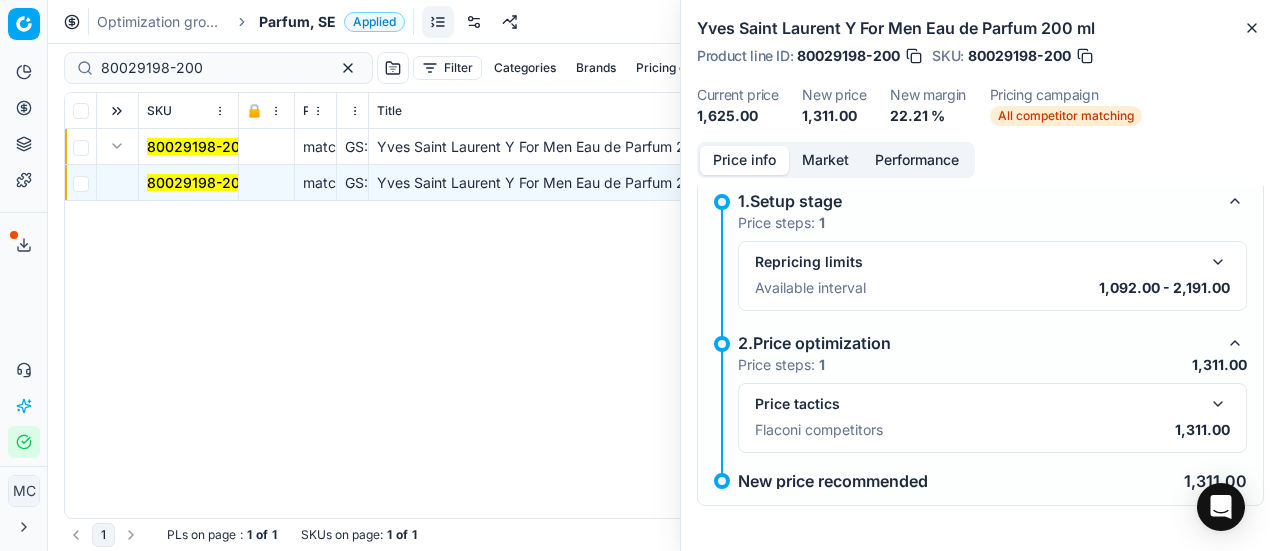 click at bounding box center [1218, 404] 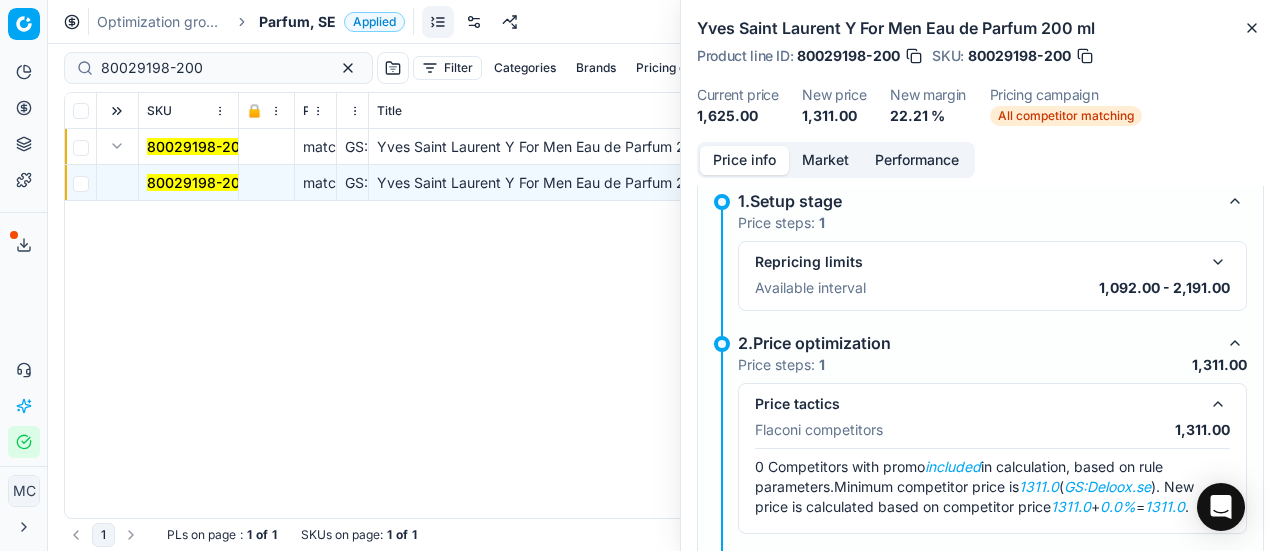 click on "Market" at bounding box center [825, 160] 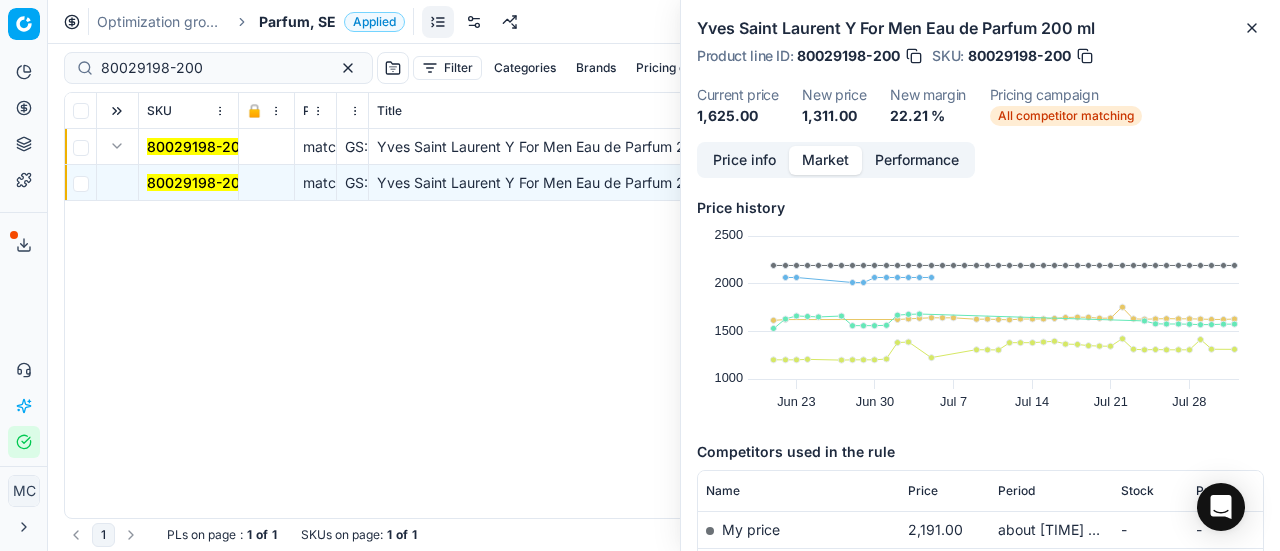 scroll, scrollTop: 300, scrollLeft: 0, axis: vertical 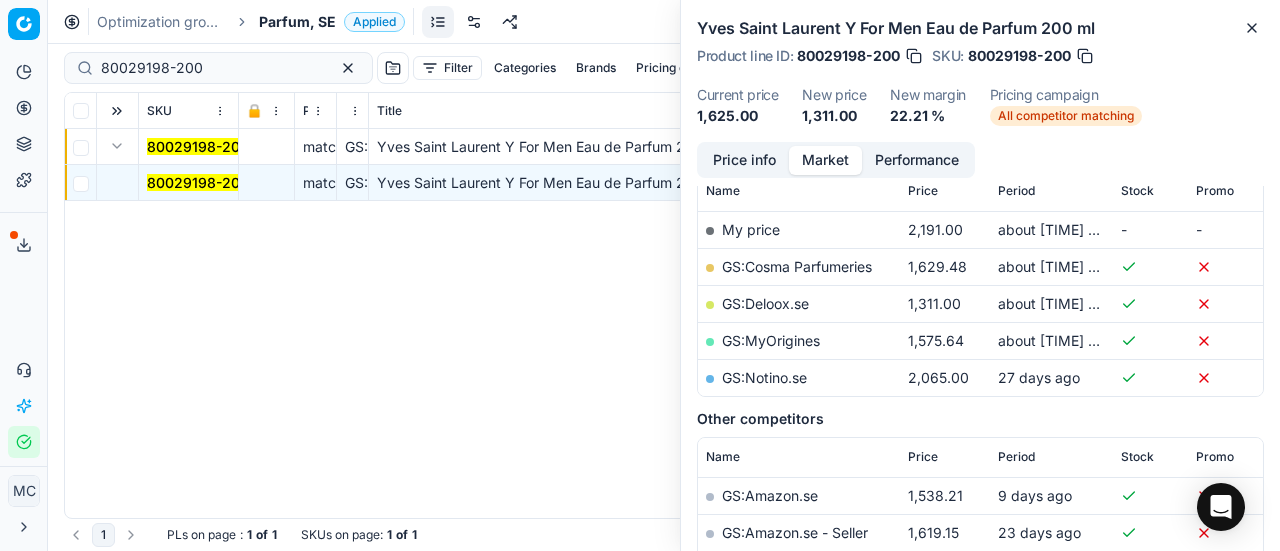 click on "GS:Deloox.se" at bounding box center (799, 303) 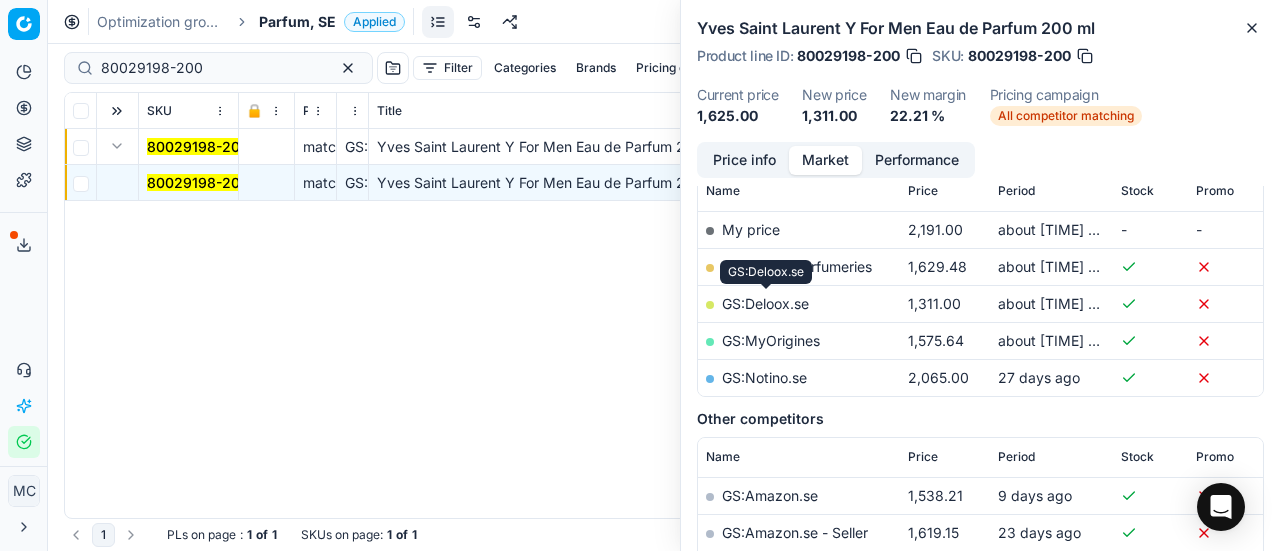 click on "GS:Deloox.se" at bounding box center [765, 303] 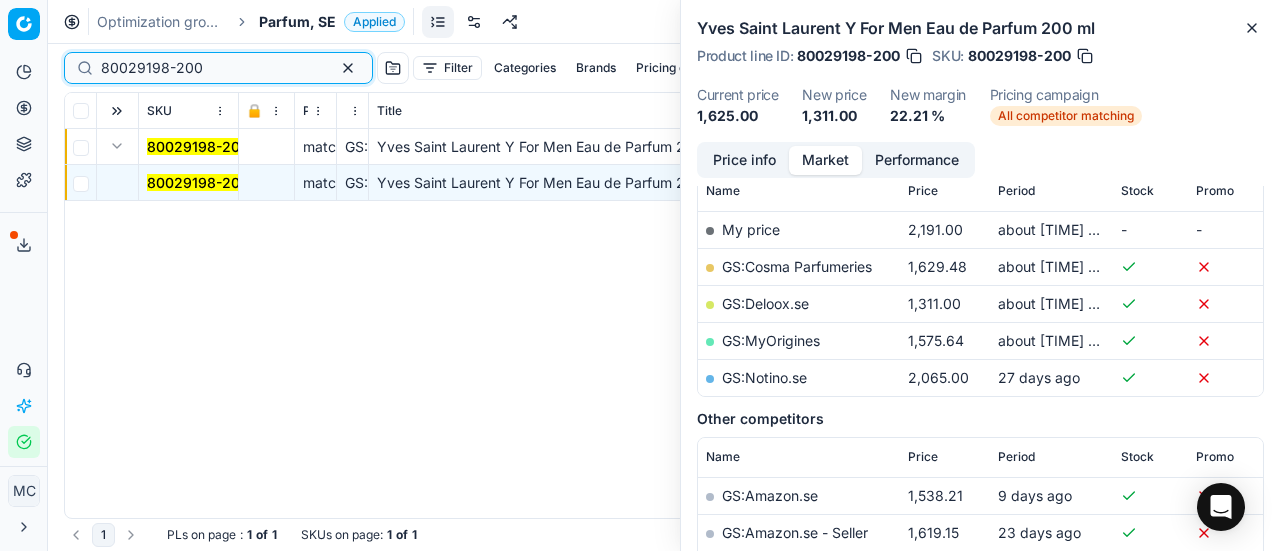 drag, startPoint x: 28, startPoint y: 82, endPoint x: 0, endPoint y: 93, distance: 30.083218 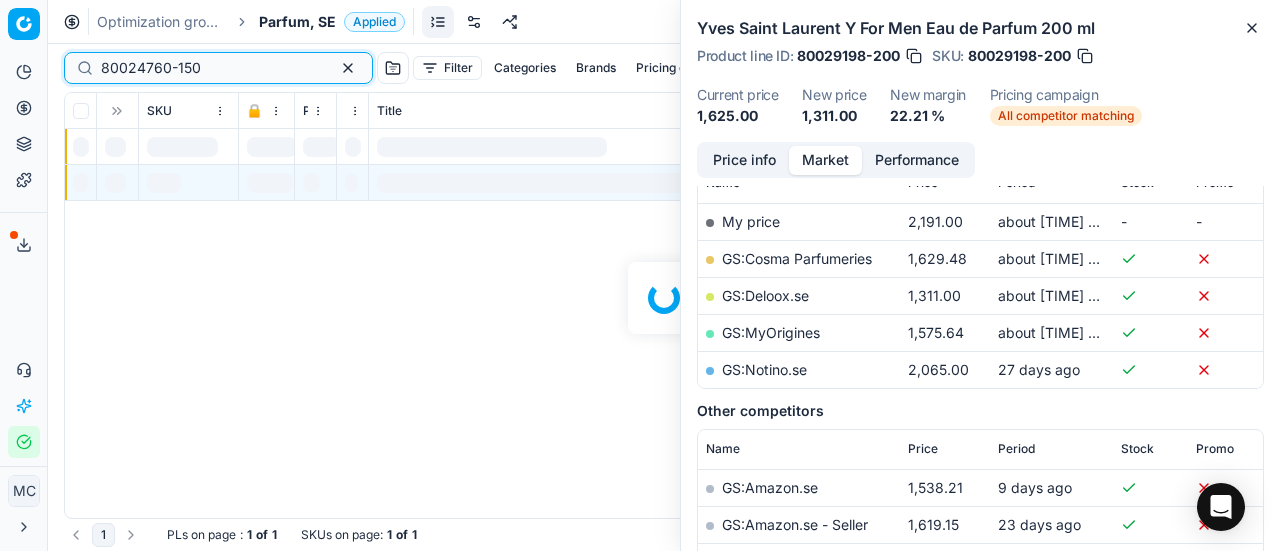 scroll, scrollTop: 300, scrollLeft: 0, axis: vertical 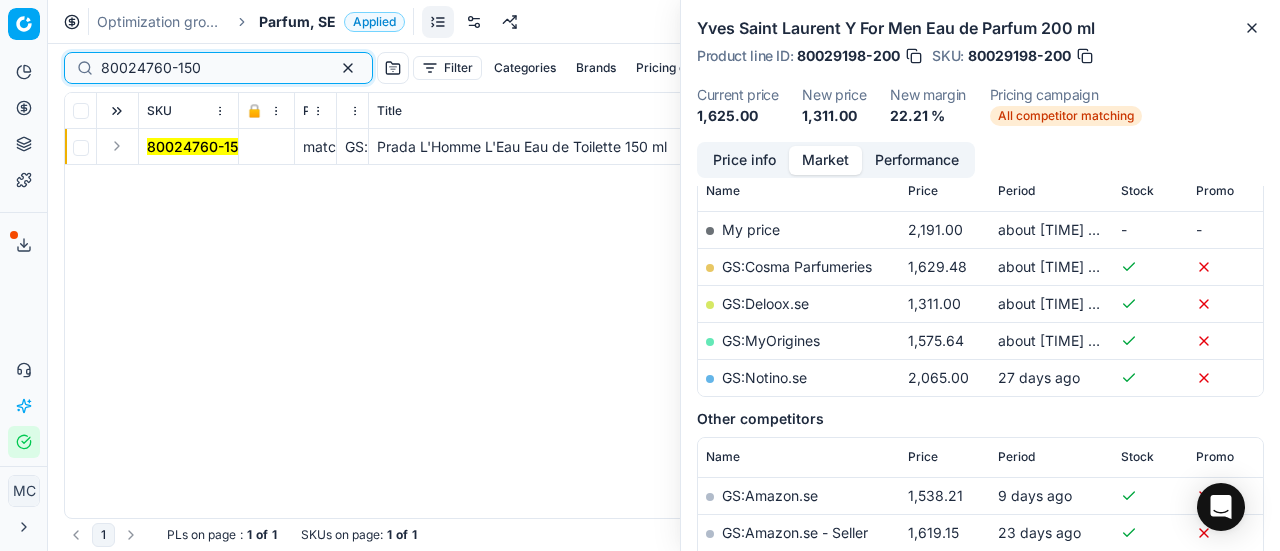 type on "80024760-150" 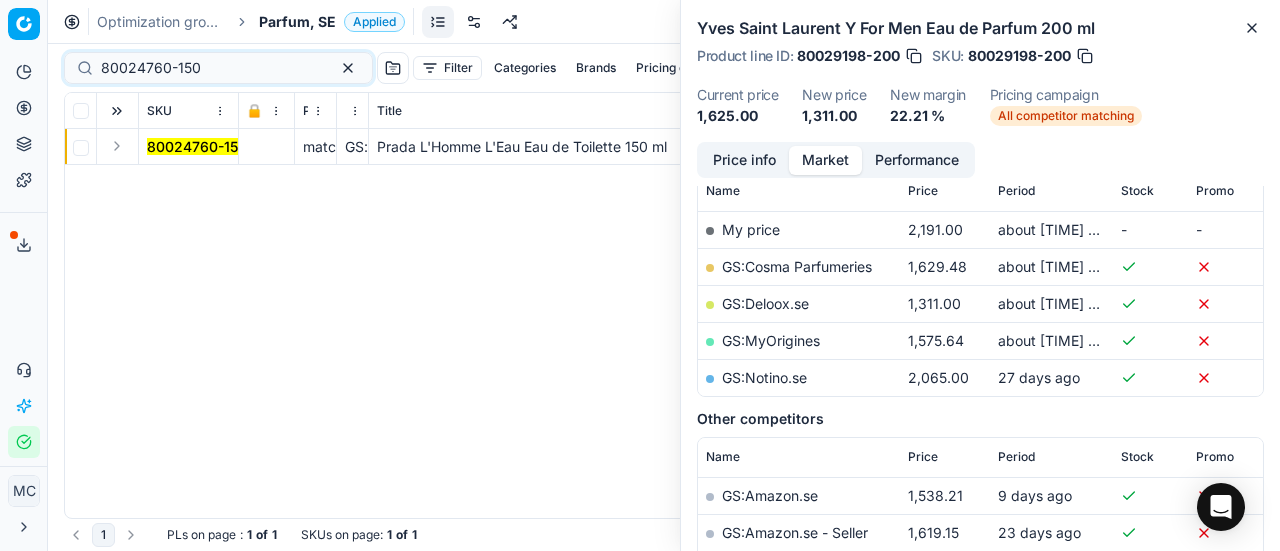 click at bounding box center [117, 146] 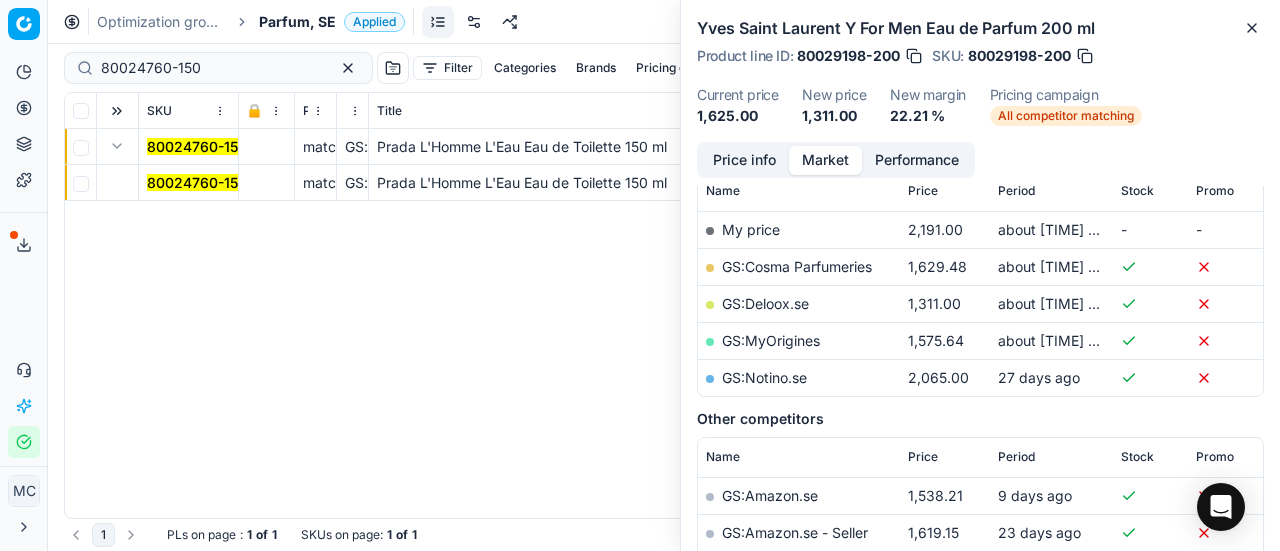 click on "80024760-150" at bounding box center (197, 182) 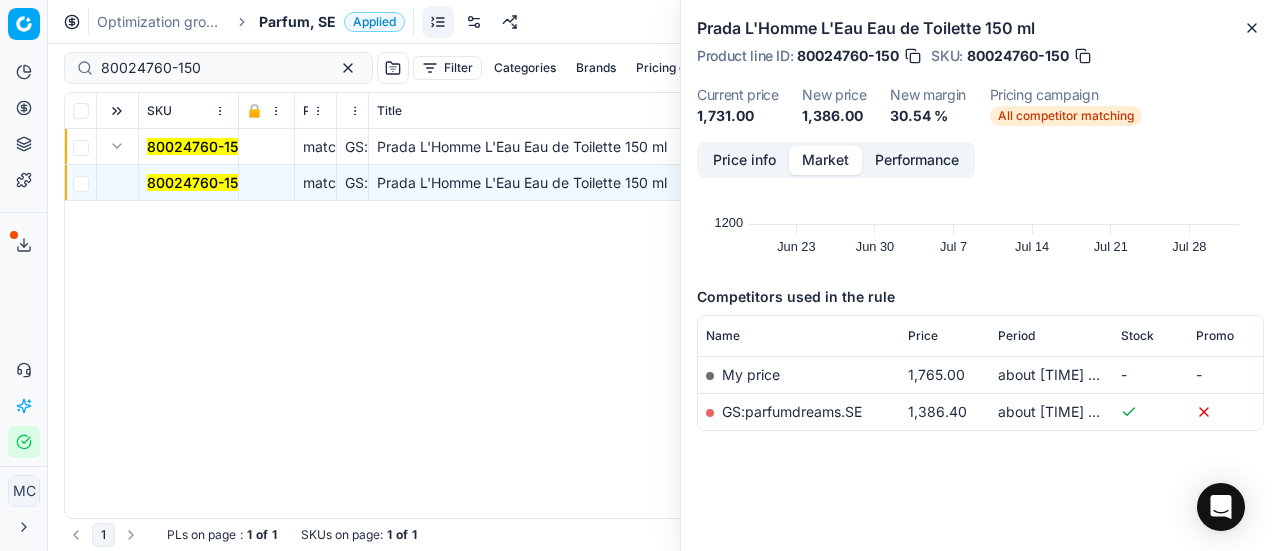 scroll, scrollTop: 0, scrollLeft: 0, axis: both 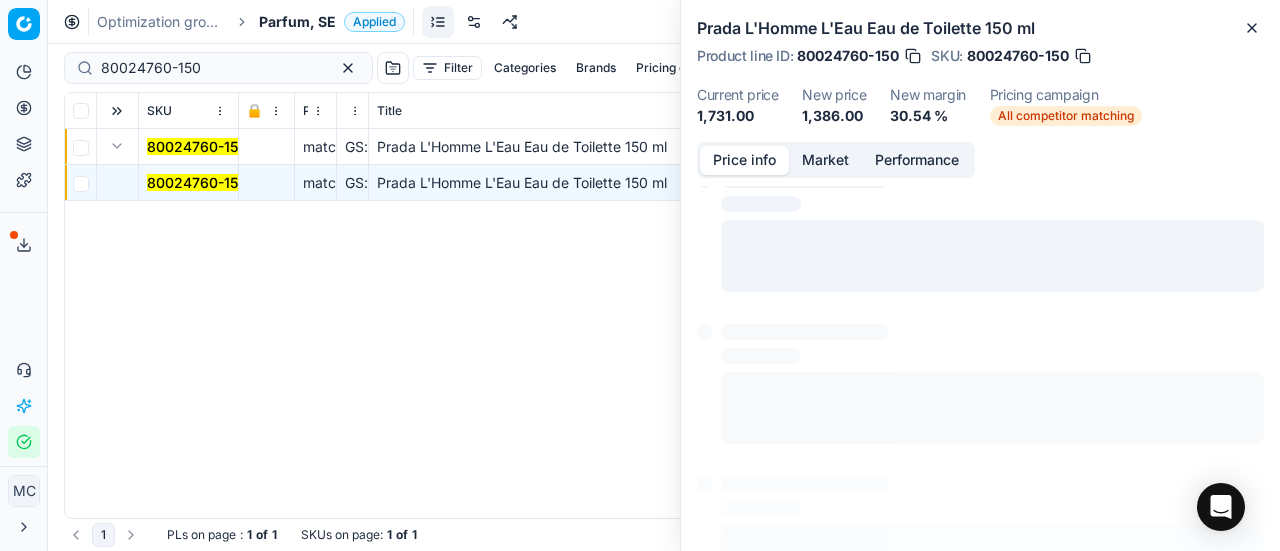 click on "Price info" at bounding box center [744, 160] 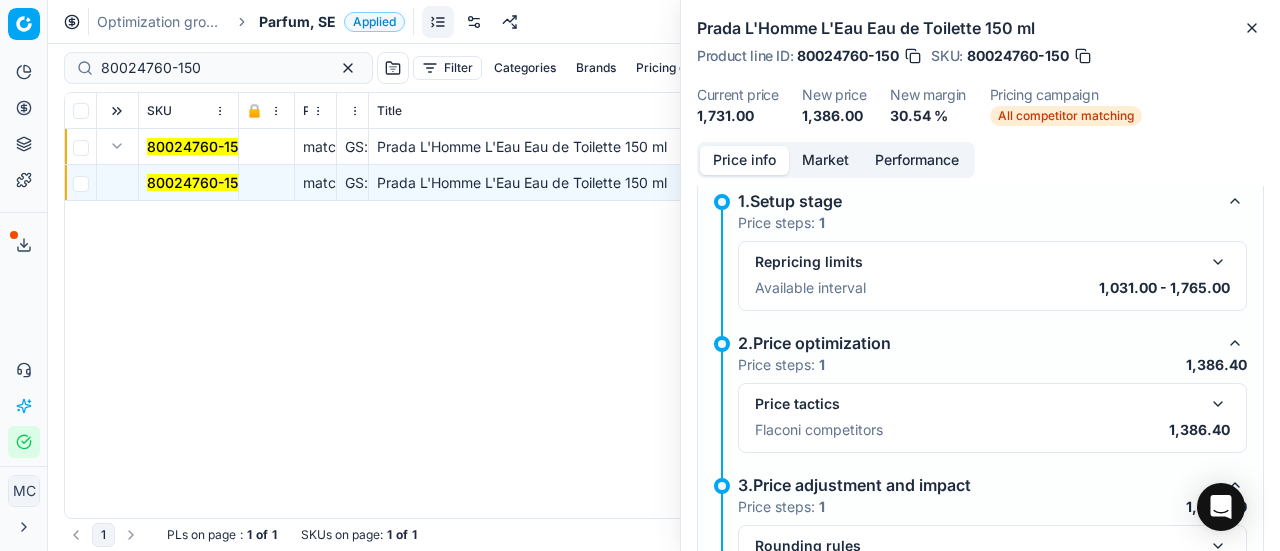 drag, startPoint x: 1210, startPoint y: 405, endPoint x: 1193, endPoint y: 396, distance: 19.235384 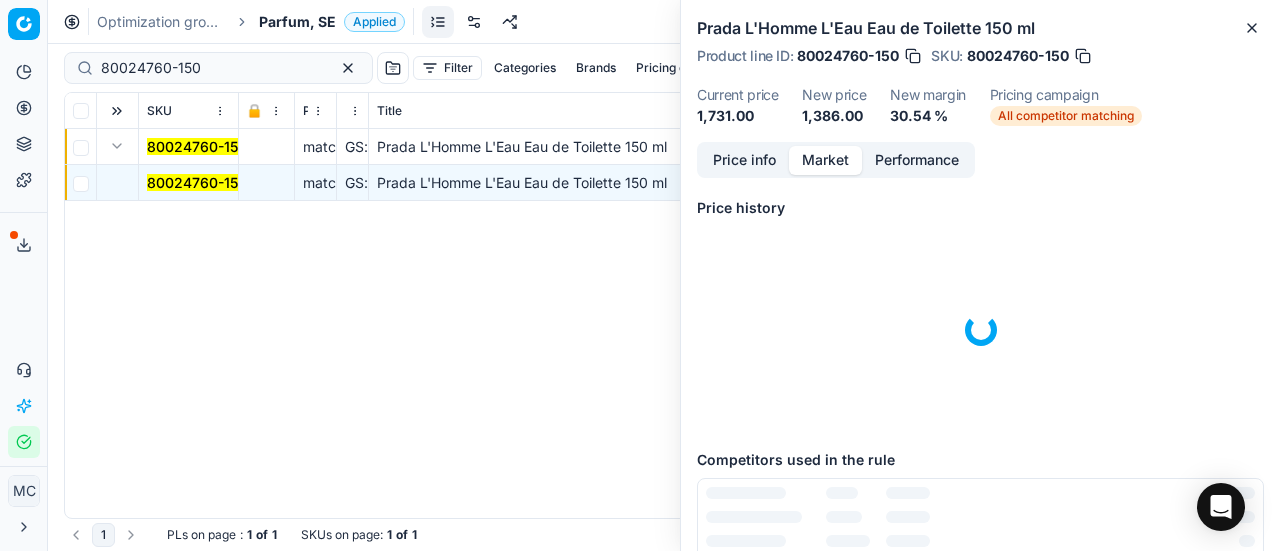 click on "Market" at bounding box center [825, 160] 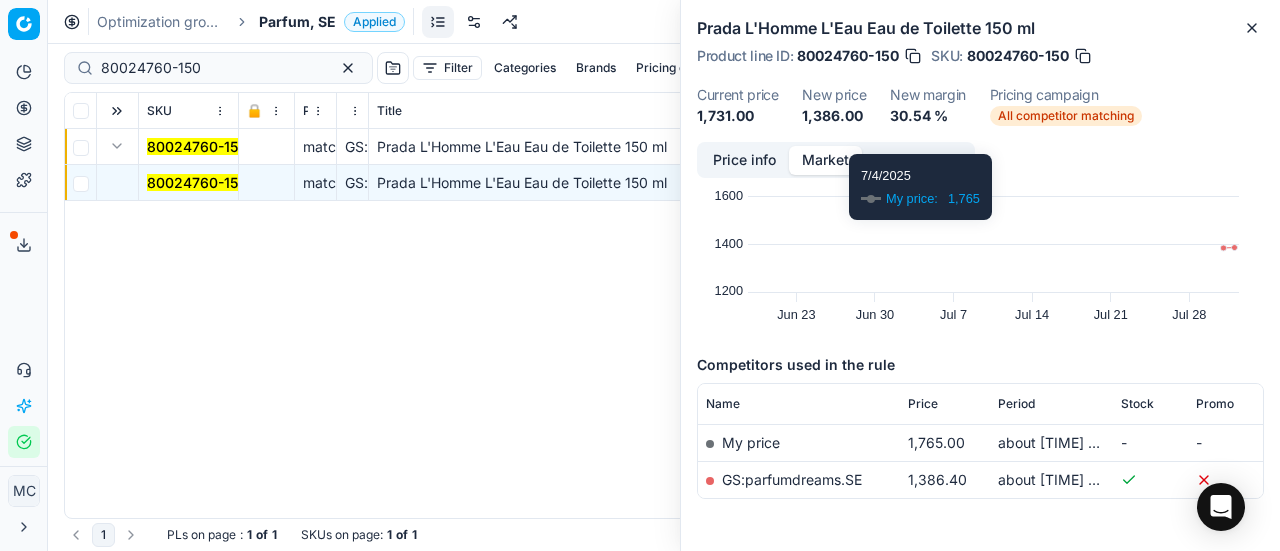scroll, scrollTop: 153, scrollLeft: 0, axis: vertical 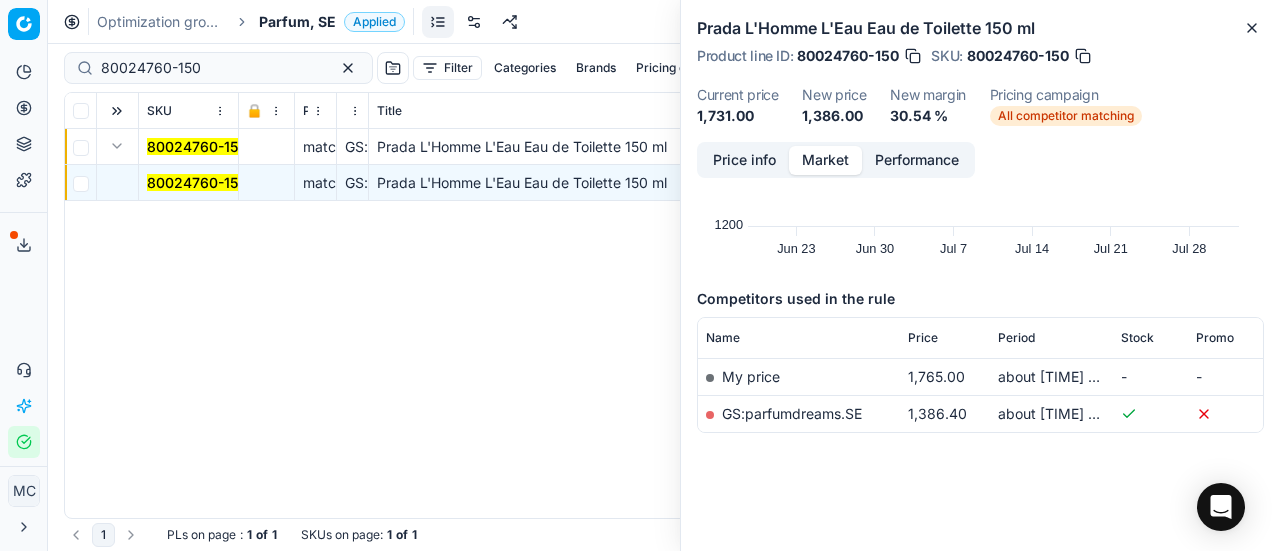 click on "GS:parfumdreams.SE" at bounding box center (792, 413) 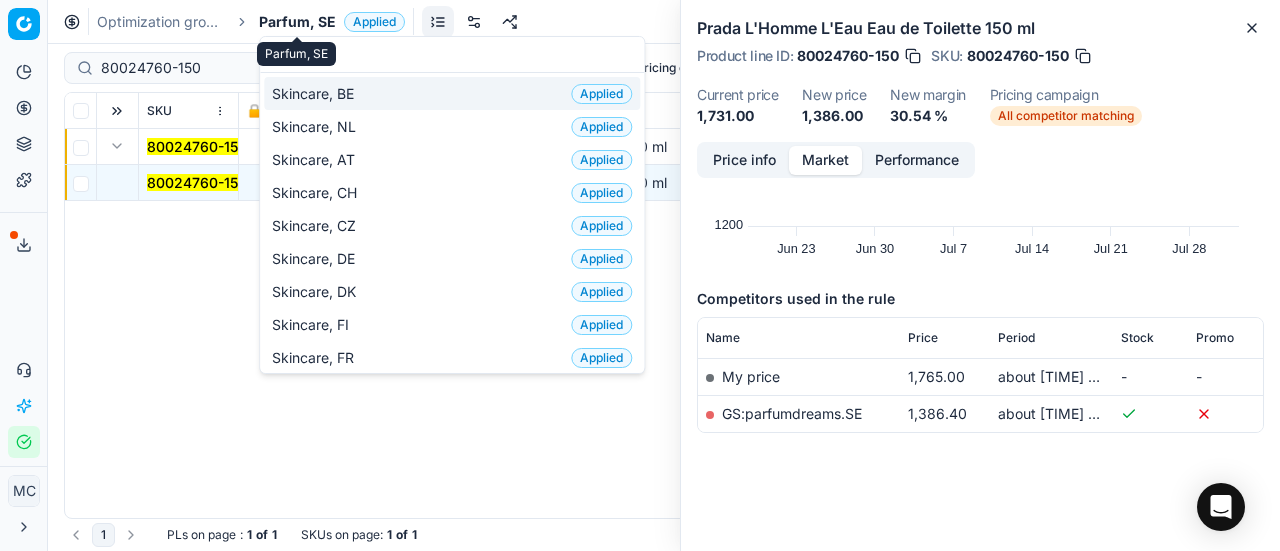 scroll, scrollTop: 250, scrollLeft: 0, axis: vertical 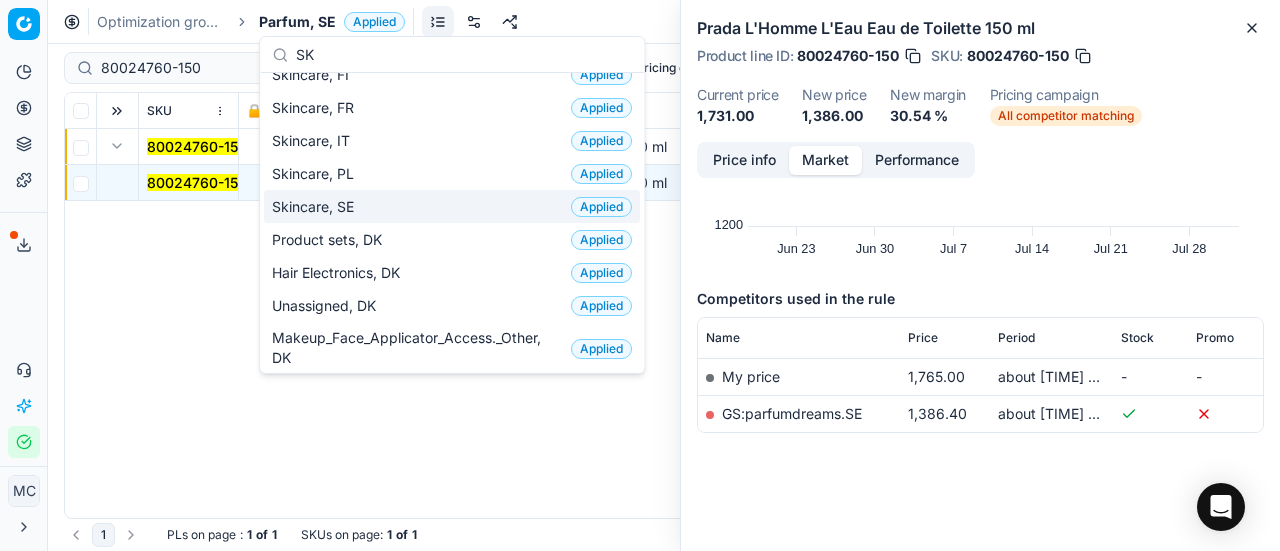 type on "SK" 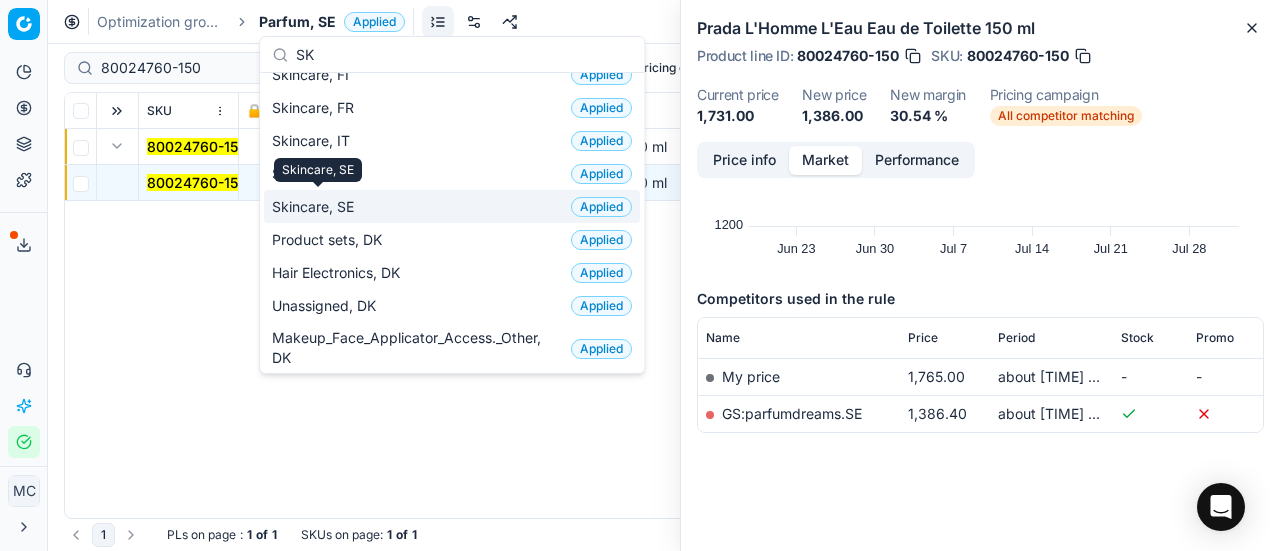 click on "Skincare, SE" at bounding box center (317, 207) 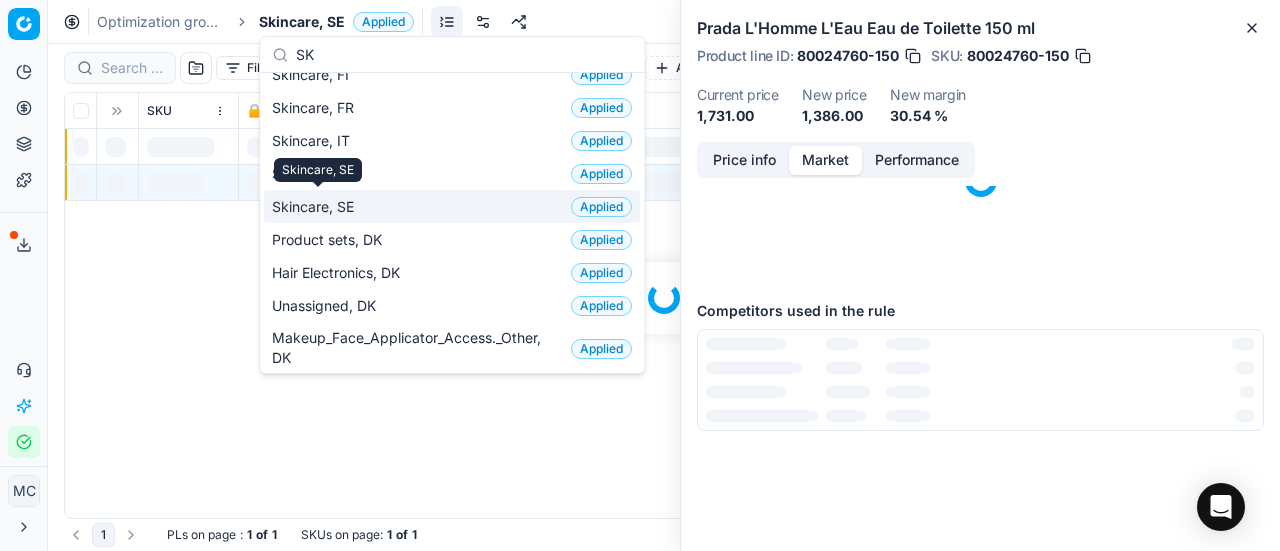 scroll, scrollTop: 0, scrollLeft: 0, axis: both 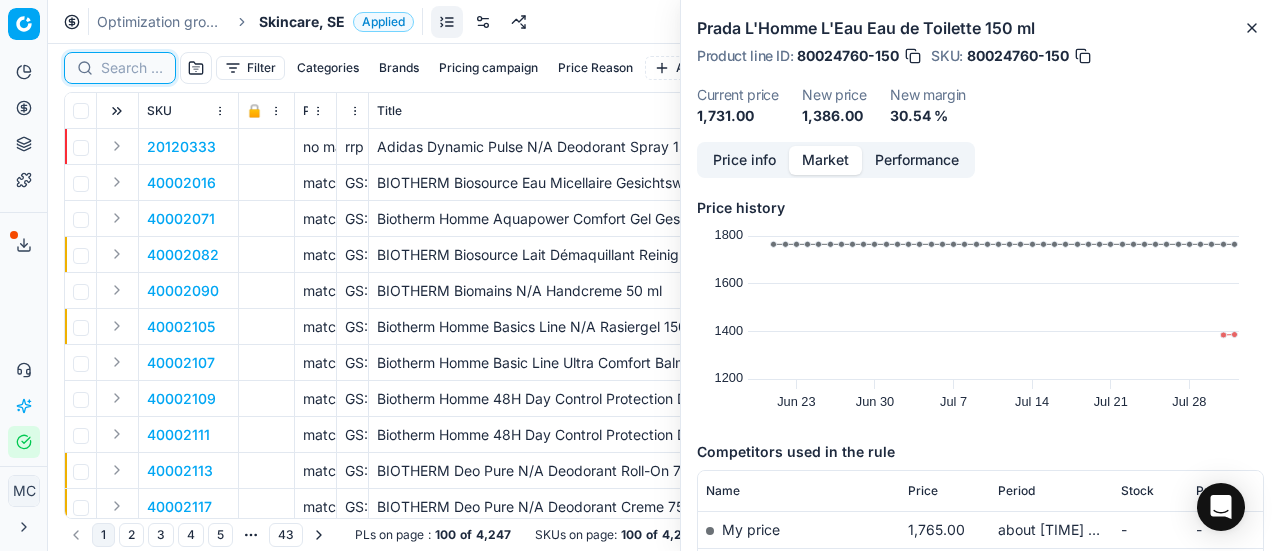 click at bounding box center (132, 68) 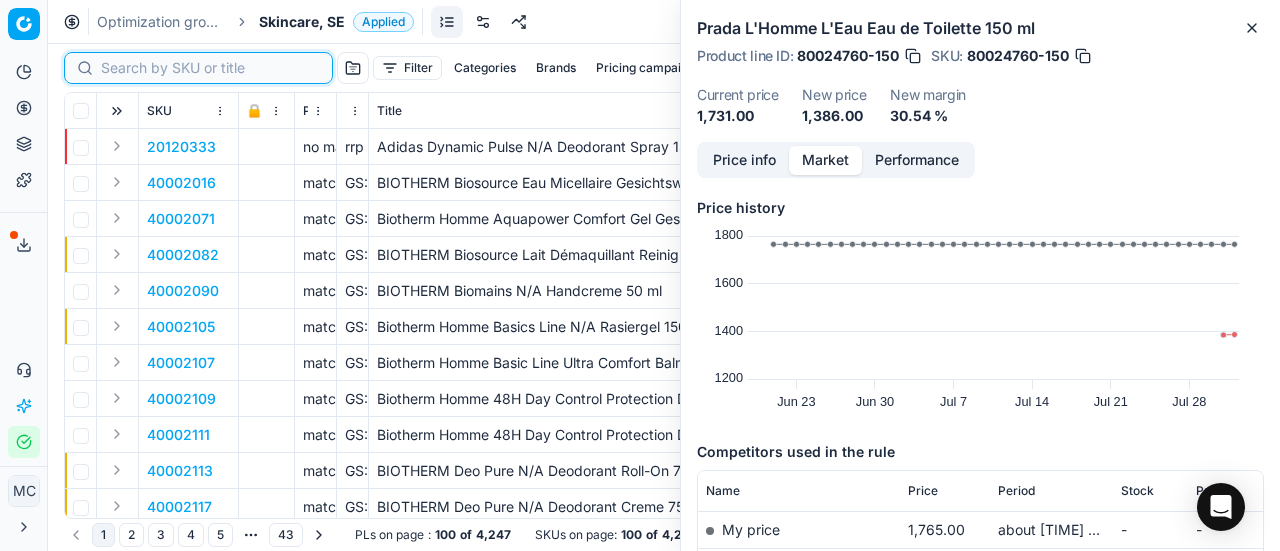 paste on "90011139-0017646" 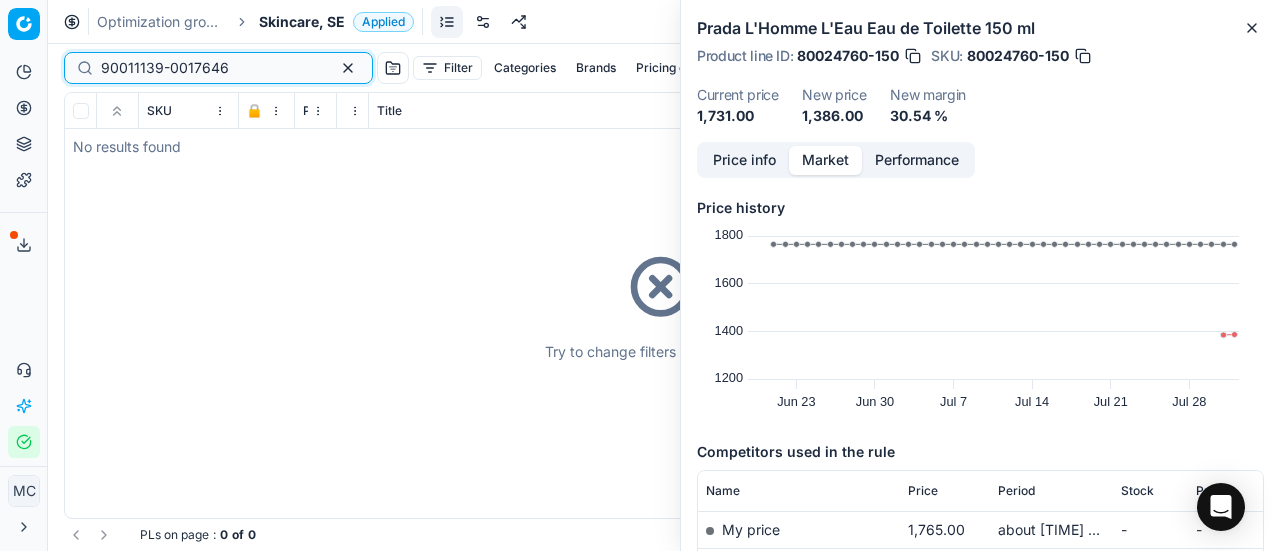 type on "90011139-0017646" 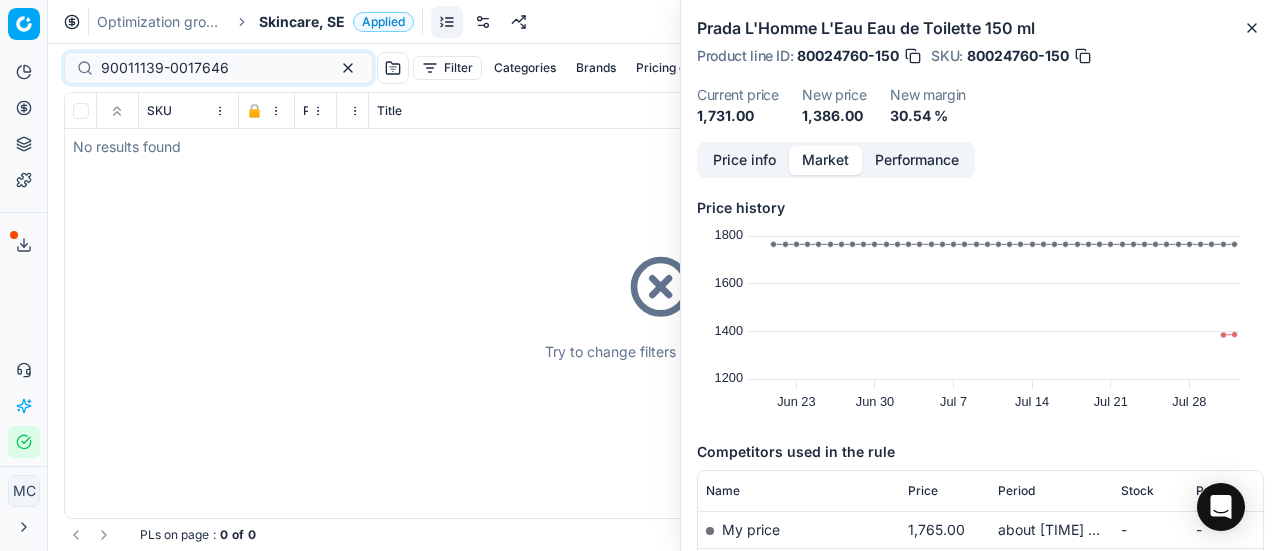 click on "Skincare, SE" at bounding box center (302, 22) 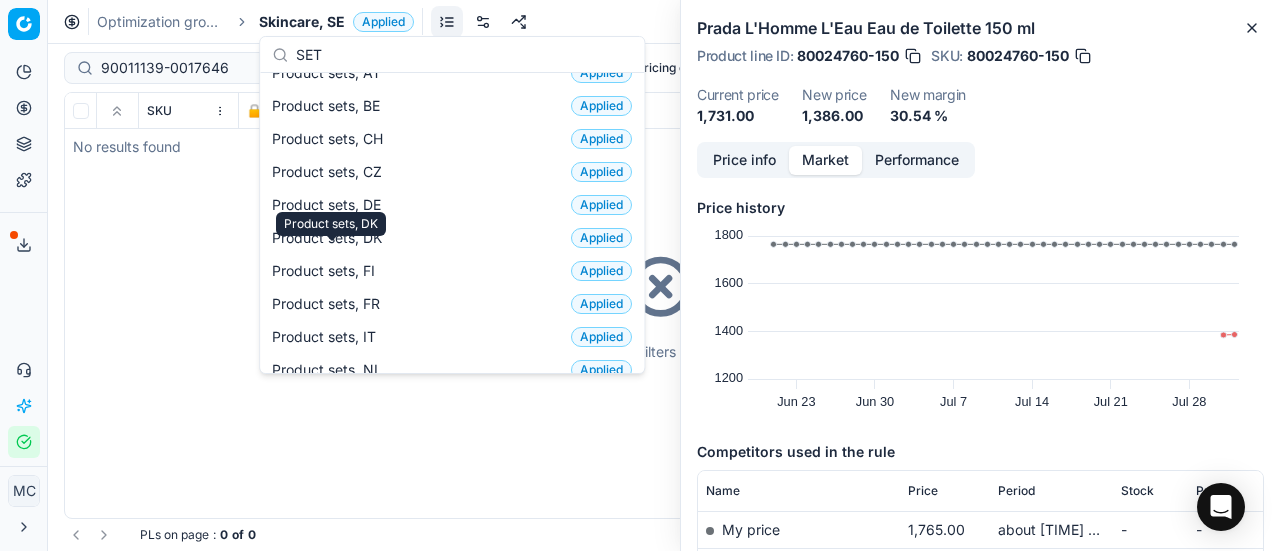 scroll, scrollTop: 0, scrollLeft: 0, axis: both 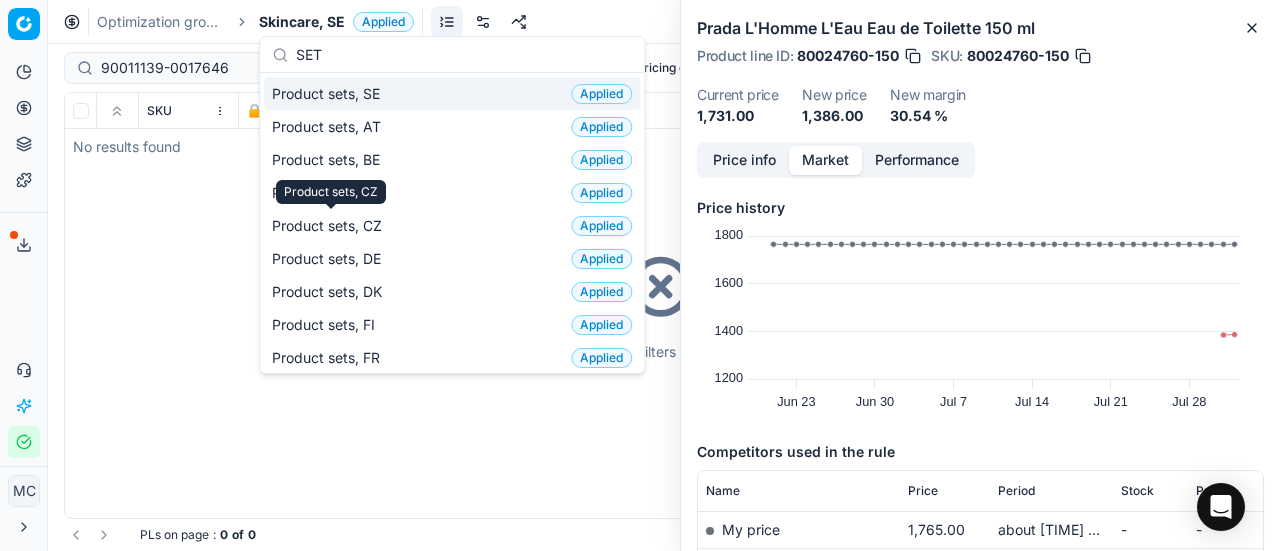 type on "SET" 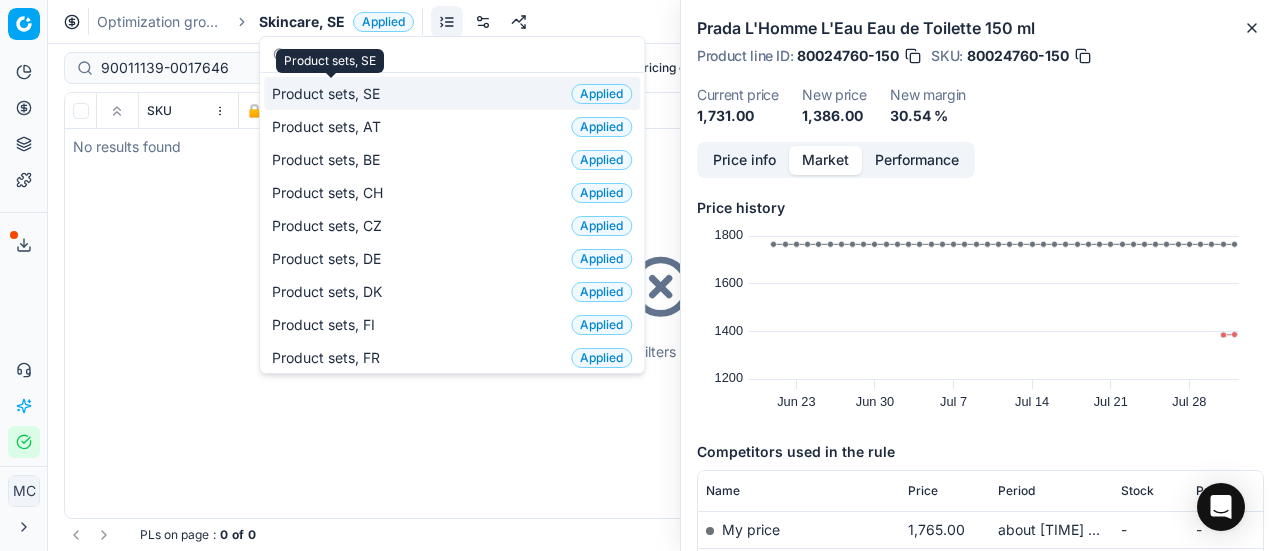 click on "Product sets, SE" at bounding box center [330, 94] 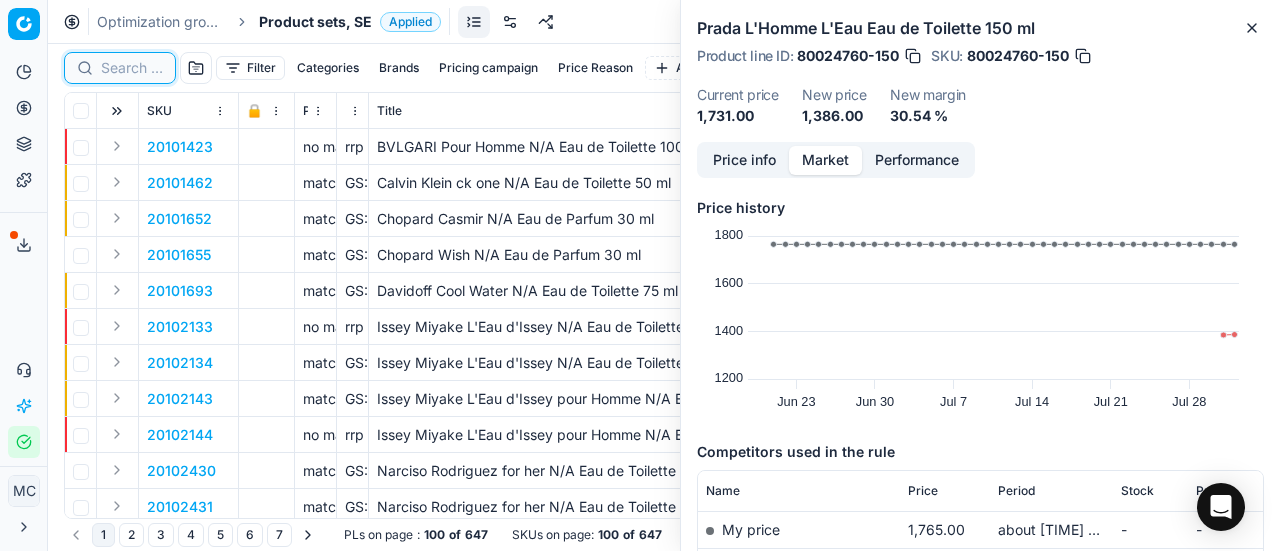 click at bounding box center [132, 68] 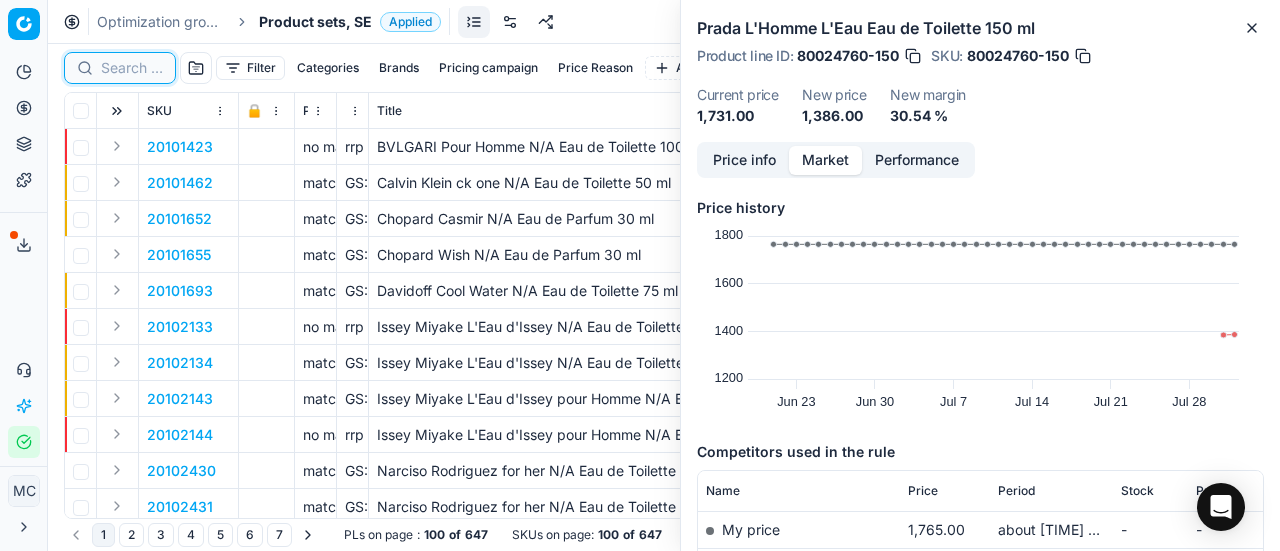 paste on "90011139-0017646" 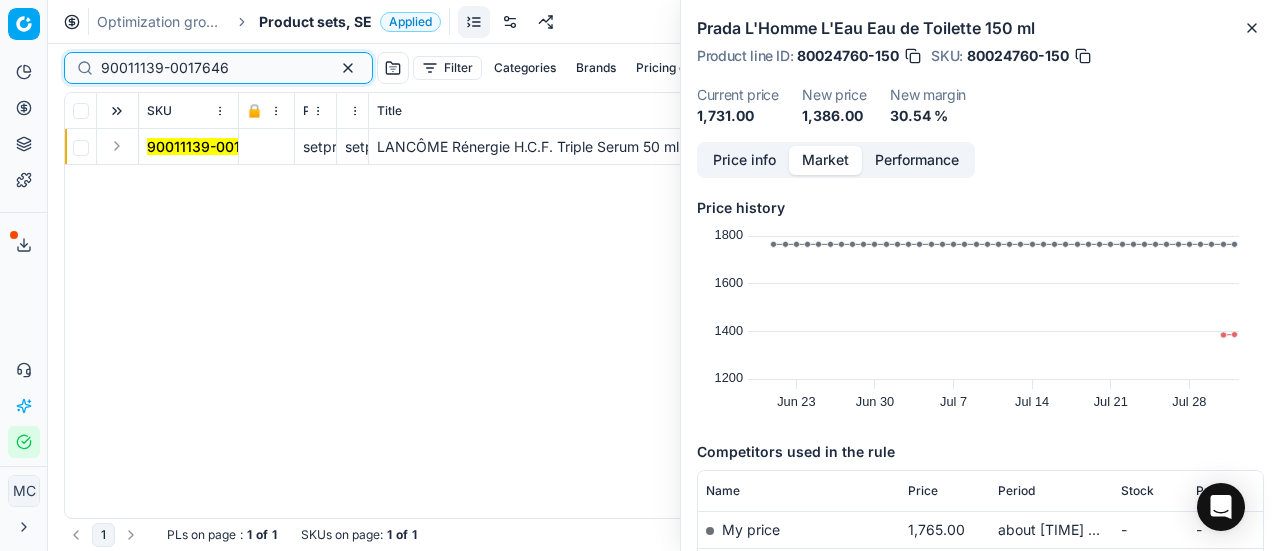 type on "90011139-0017646" 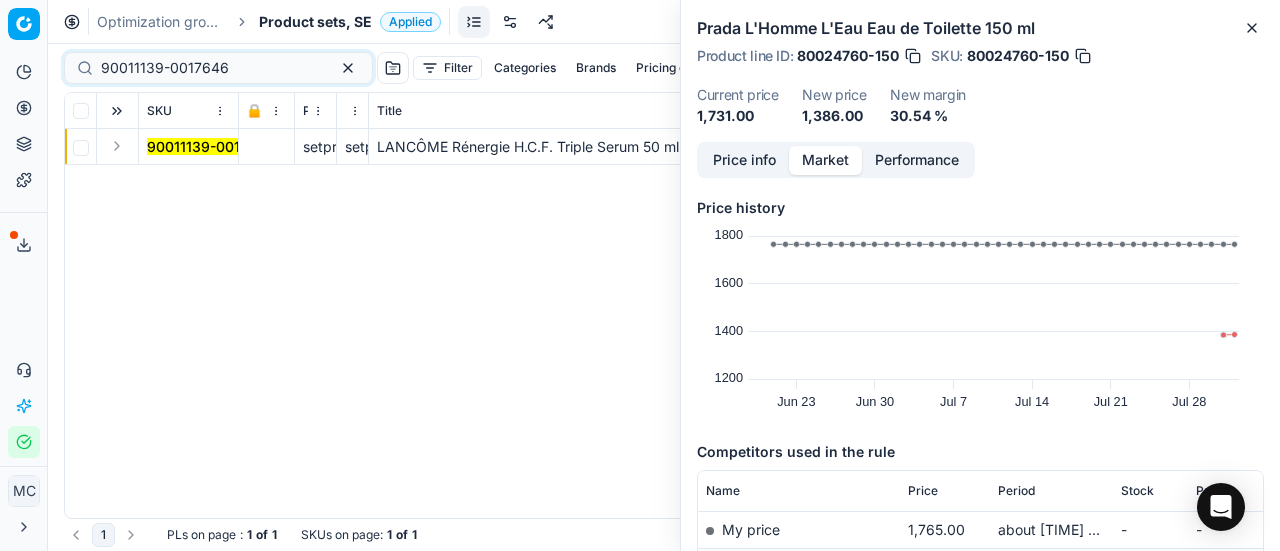 click at bounding box center [118, 147] 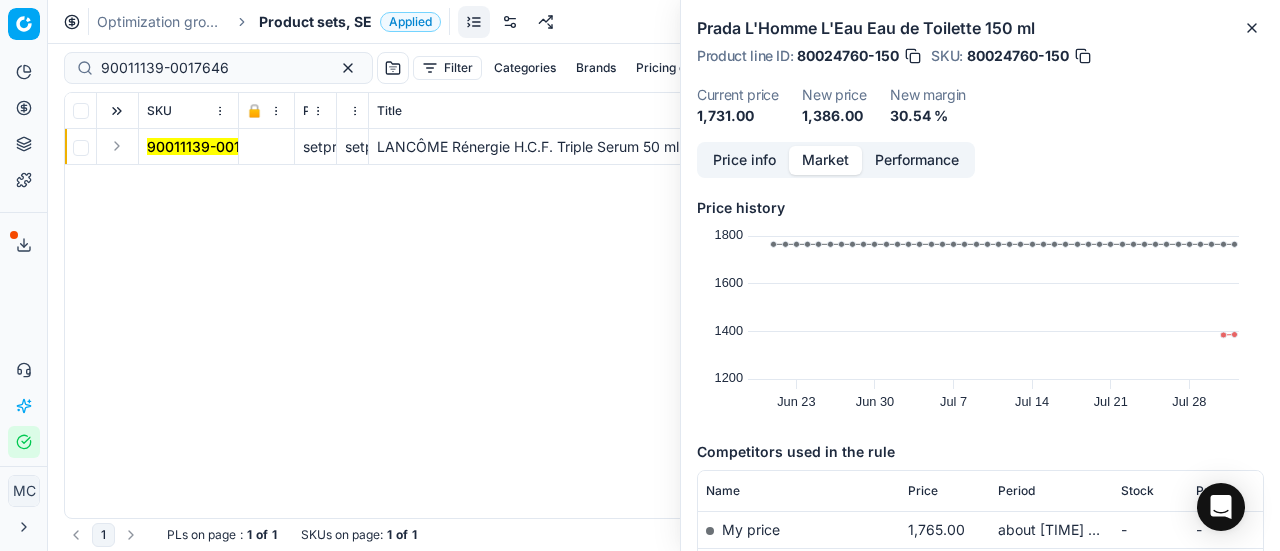 click at bounding box center (117, 146) 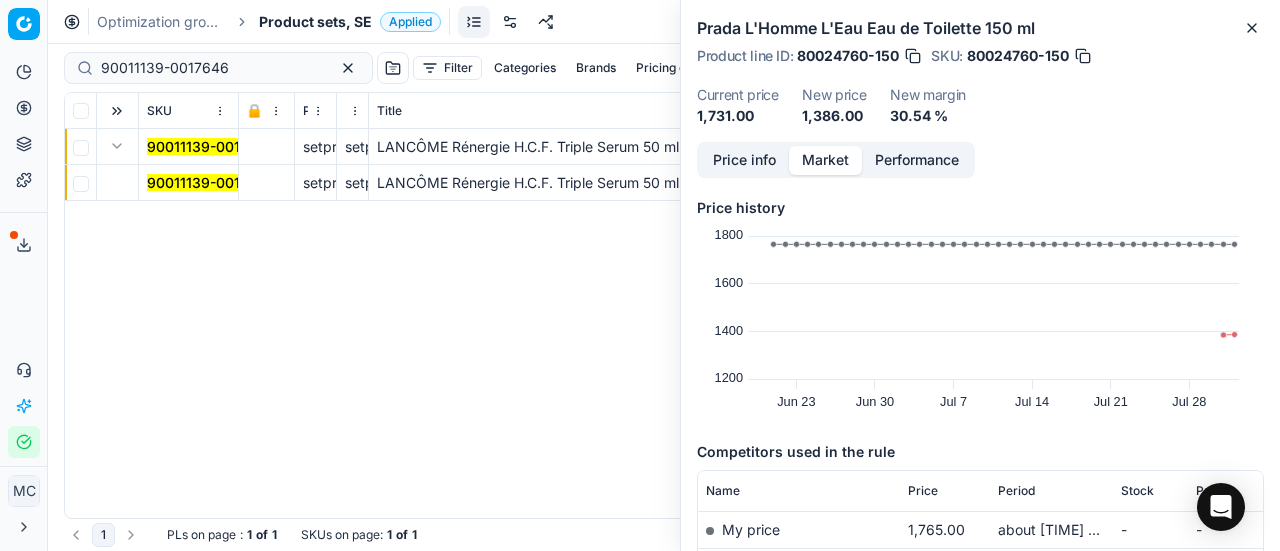 click on "90011139-0017646" at bounding box center (211, 182) 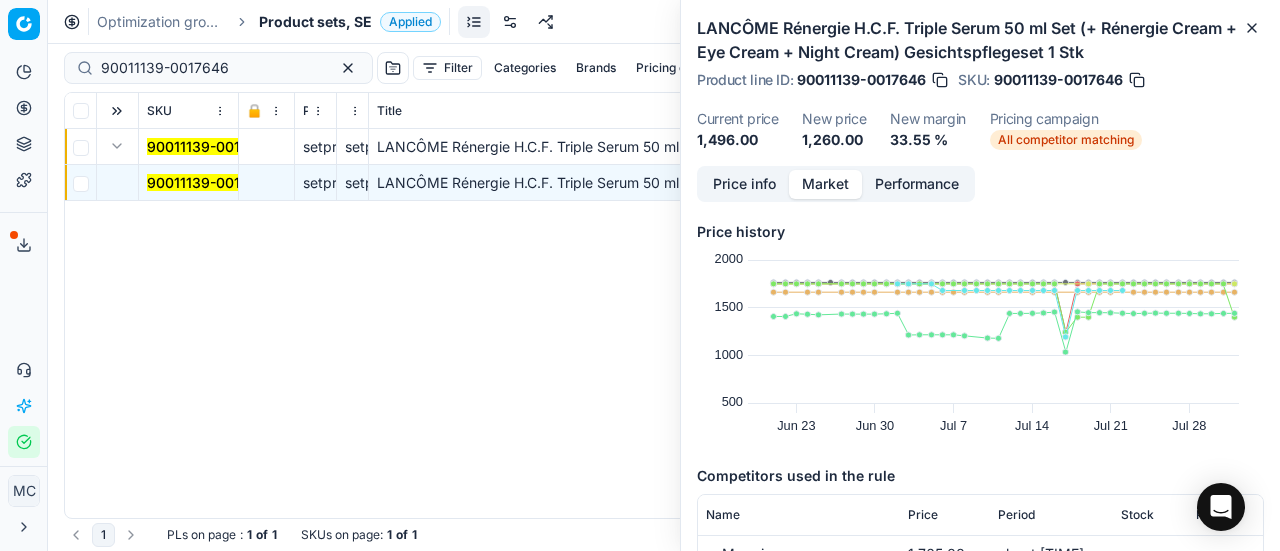 drag, startPoint x: 759, startPoint y: 188, endPoint x: 776, endPoint y: 201, distance: 21.400934 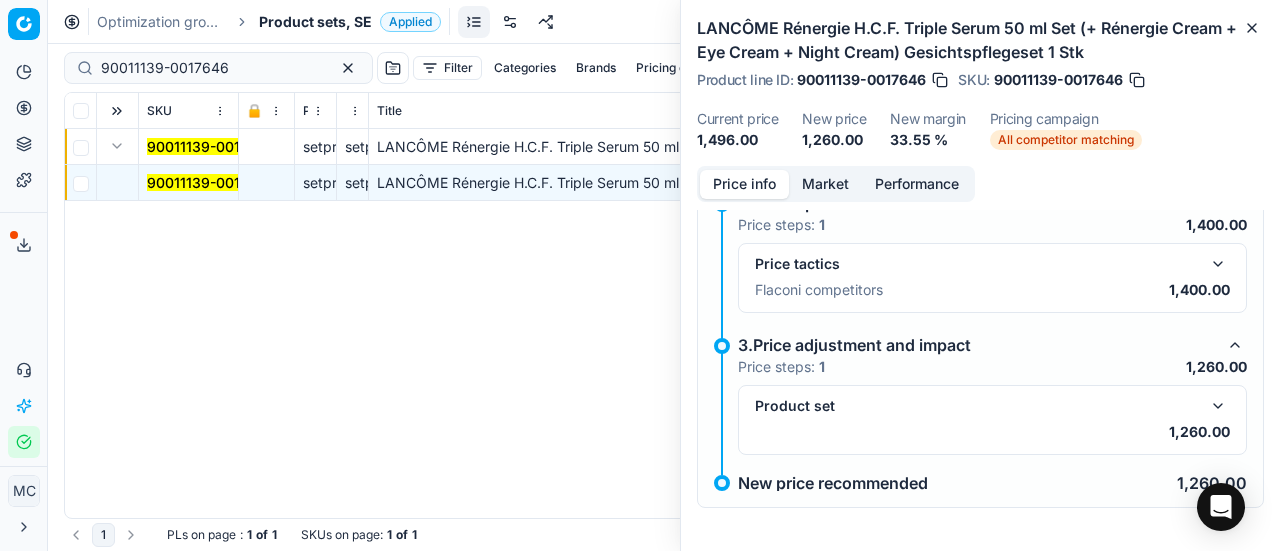 scroll, scrollTop: 255, scrollLeft: 0, axis: vertical 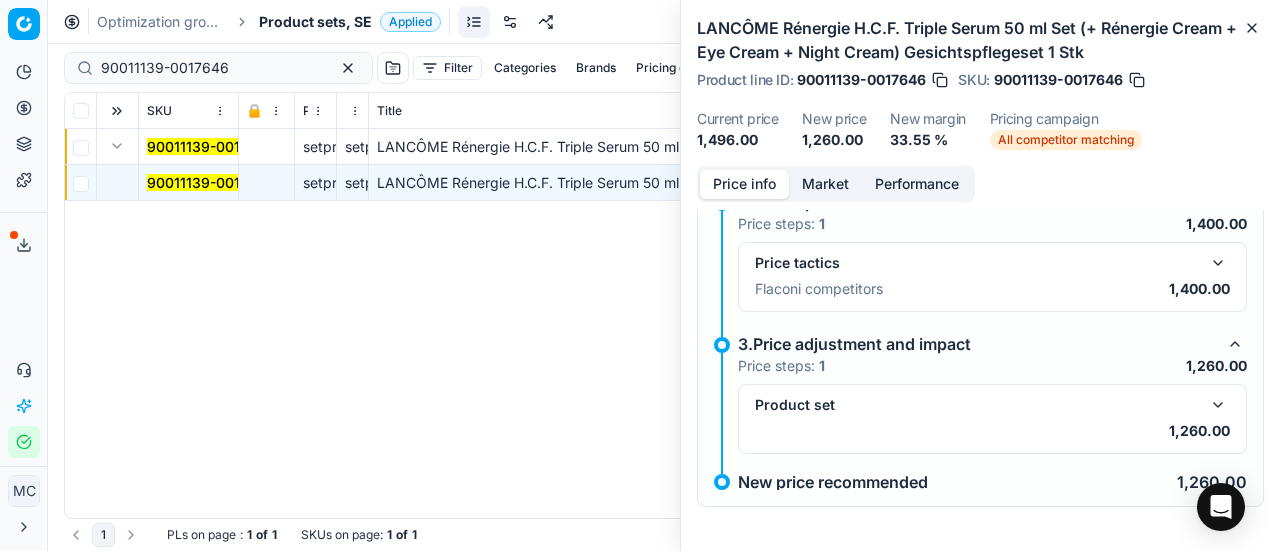 click at bounding box center (1218, 263) 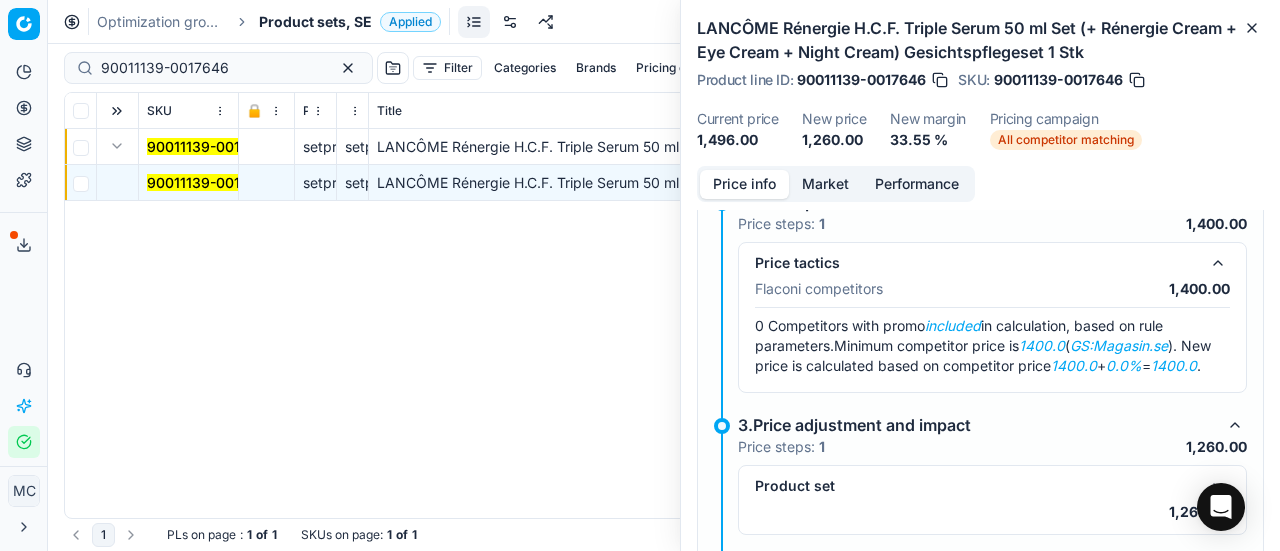 click on "Price info Market Performance" at bounding box center [836, 184] 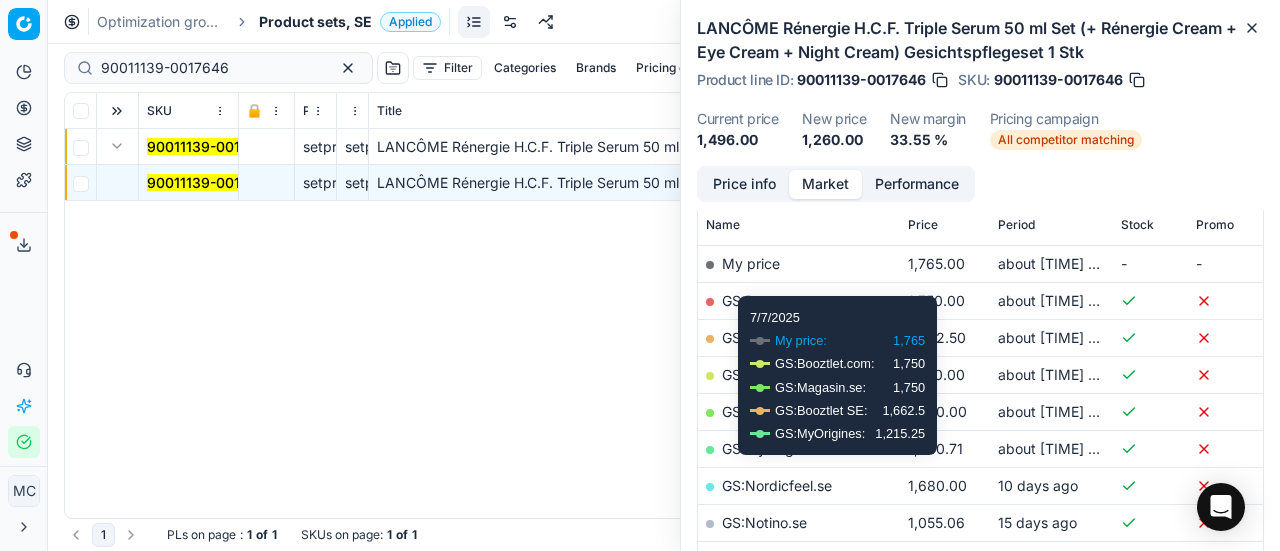 scroll, scrollTop: 300, scrollLeft: 0, axis: vertical 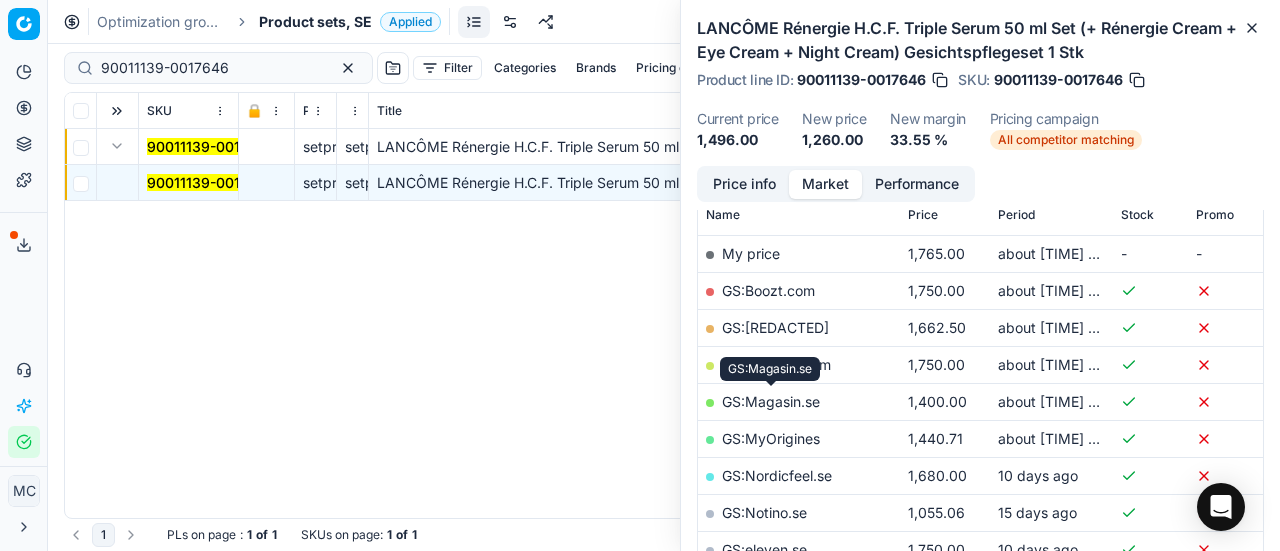 click on "GS:Magasin.se" at bounding box center (771, 401) 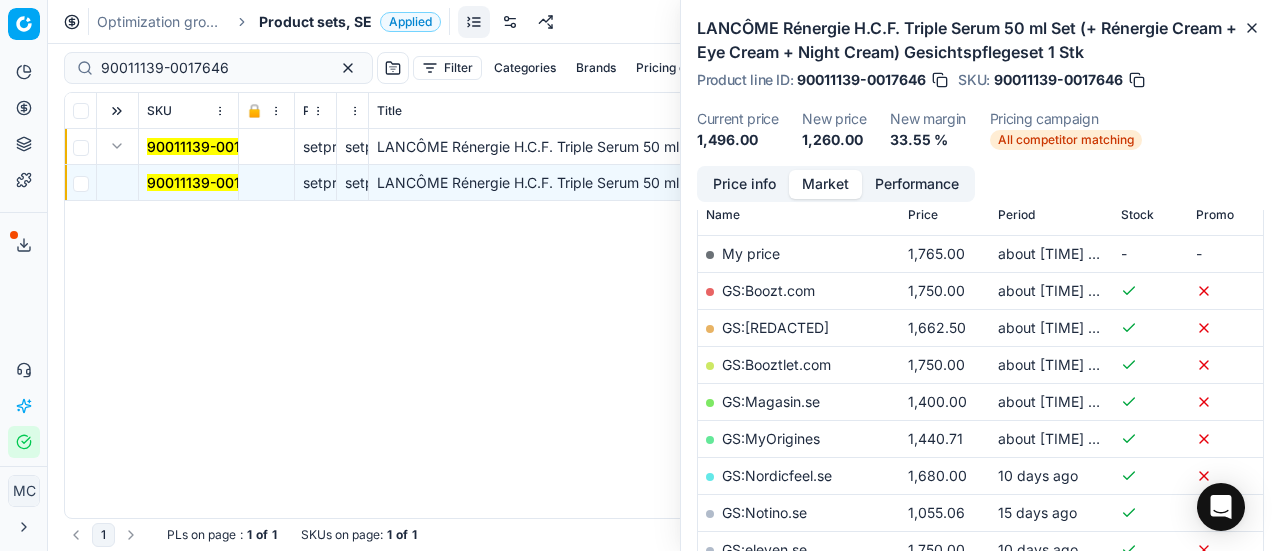 click on "Optimization groups Product sets, SE Applied Discard Download report" at bounding box center (664, 22) 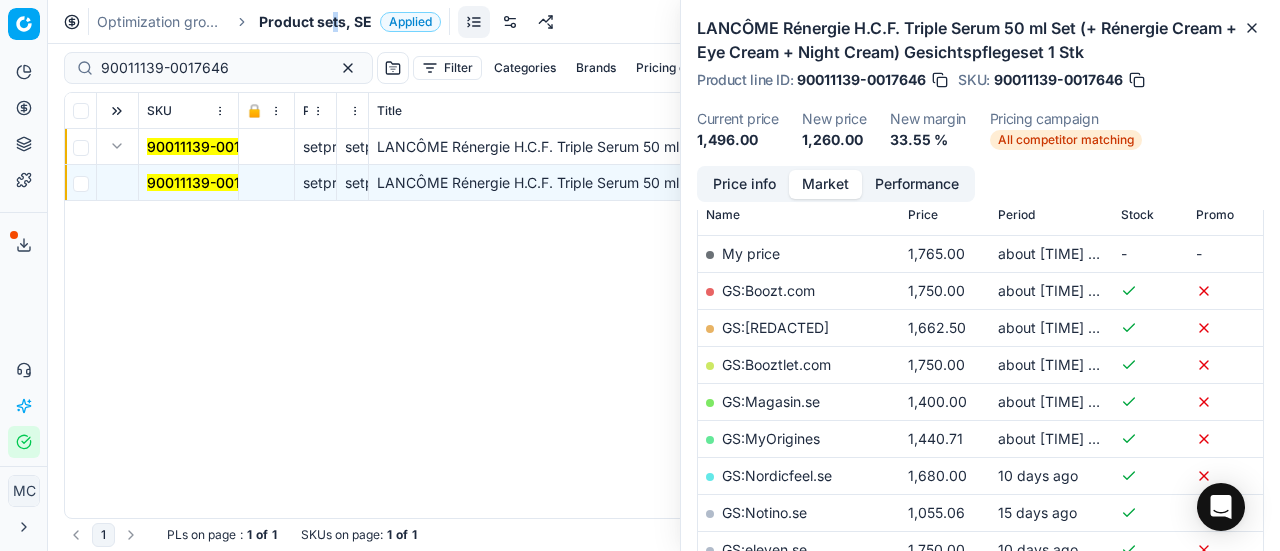 click on "Product sets, SE" at bounding box center [315, 22] 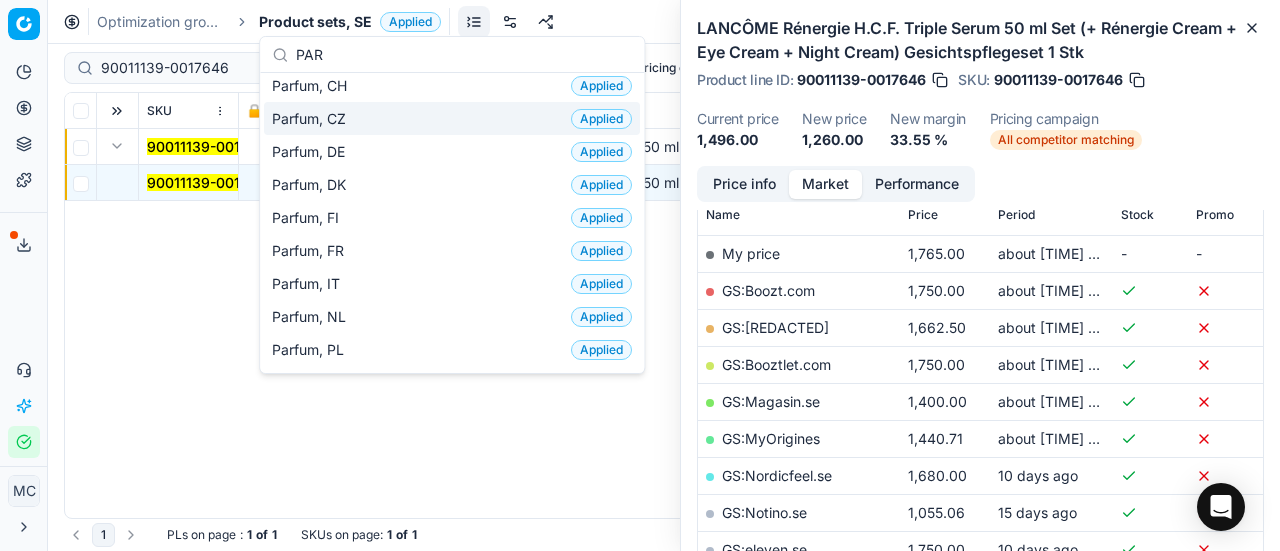 scroll, scrollTop: 100, scrollLeft: 0, axis: vertical 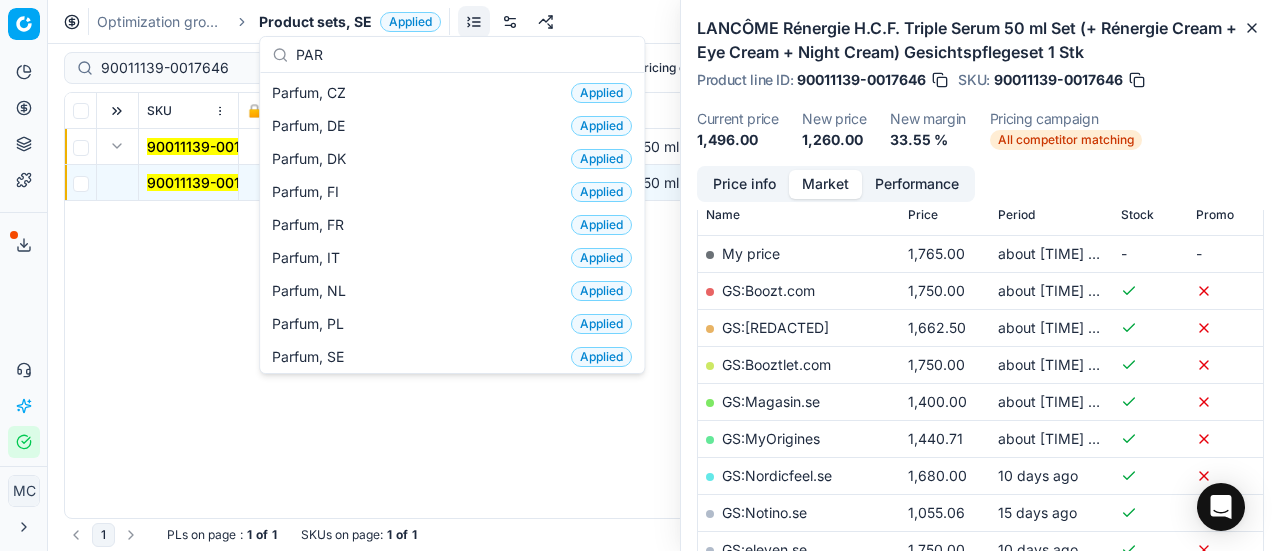 type on "PAR" 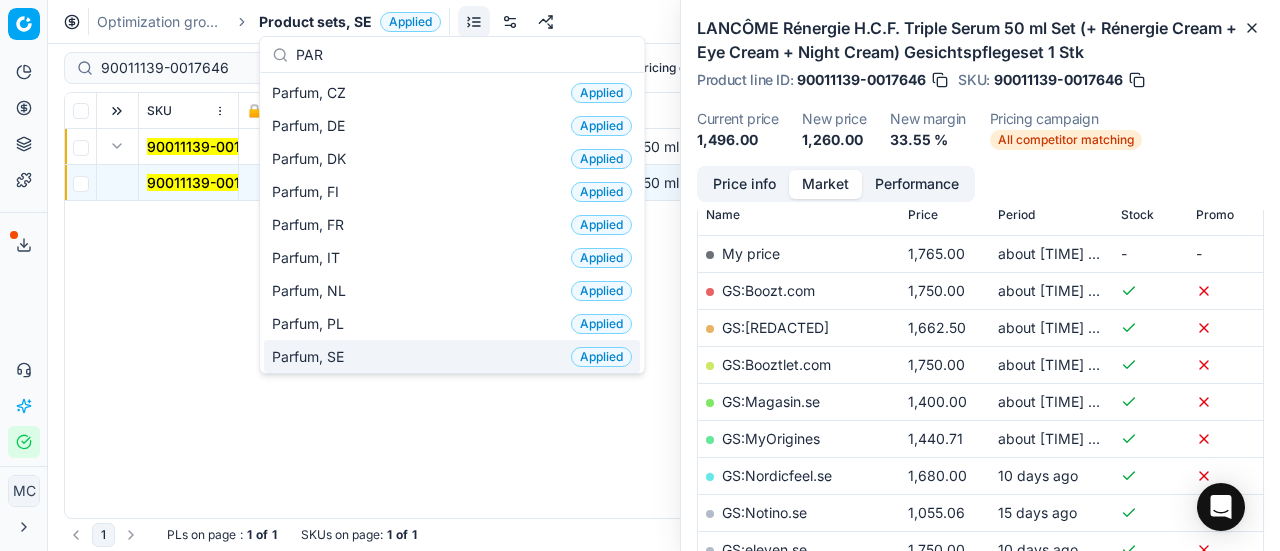 click on "Parfum, SE" at bounding box center [312, 357] 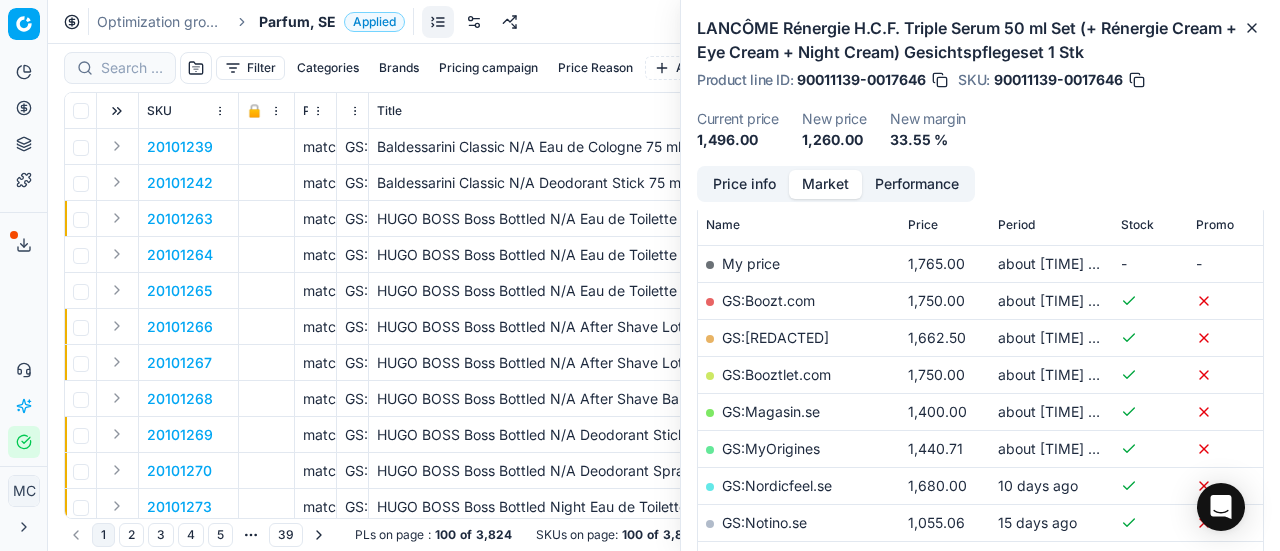 scroll, scrollTop: 300, scrollLeft: 0, axis: vertical 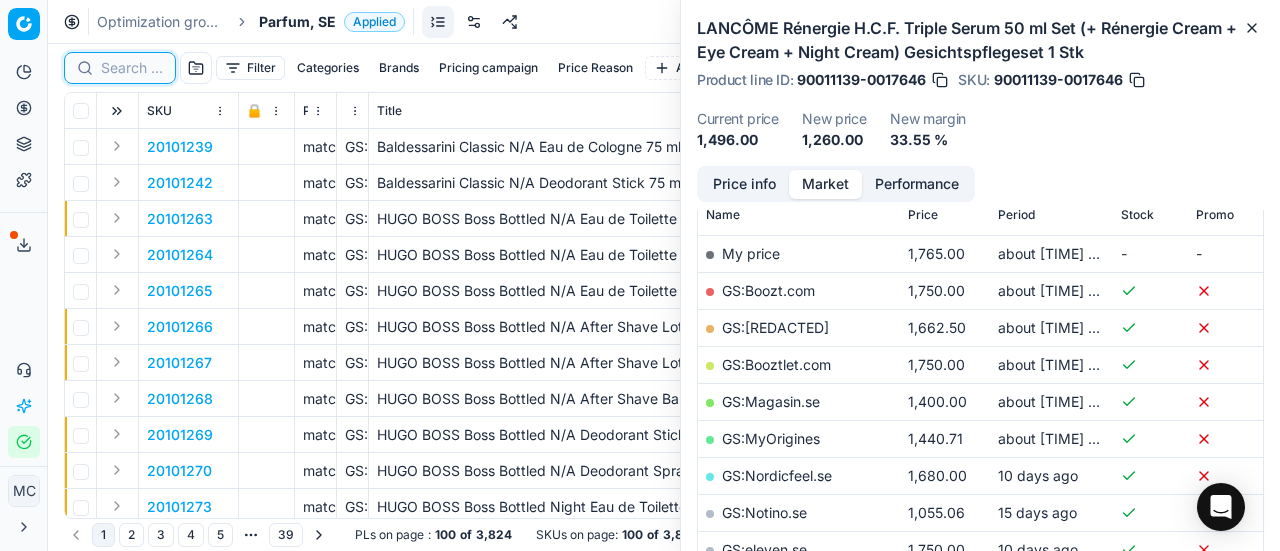 click at bounding box center [132, 68] 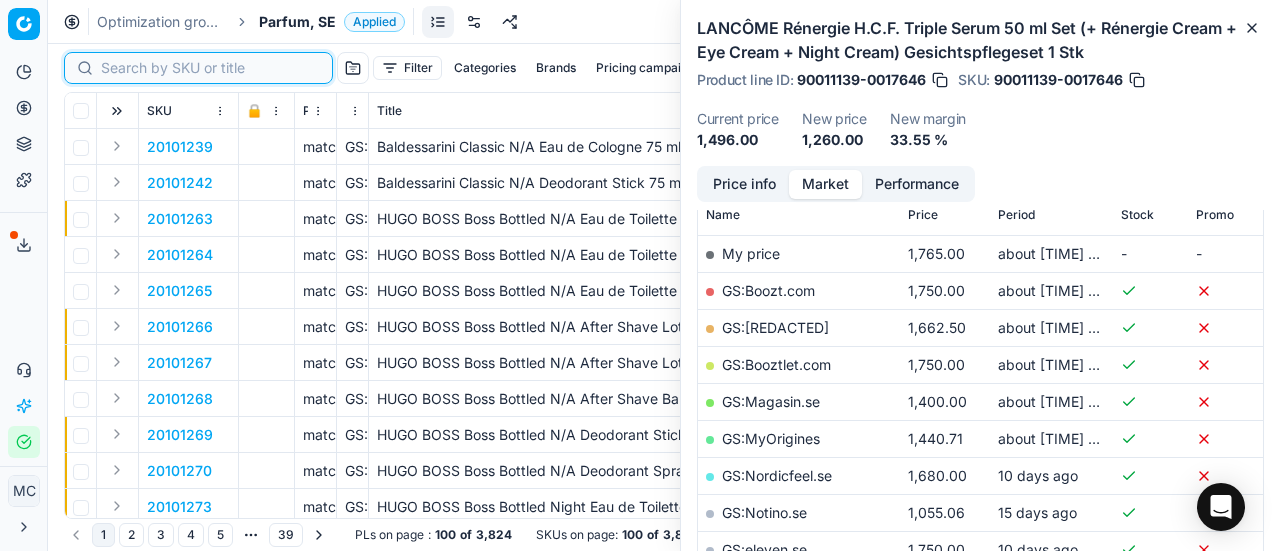 paste on "90011334-0018004" 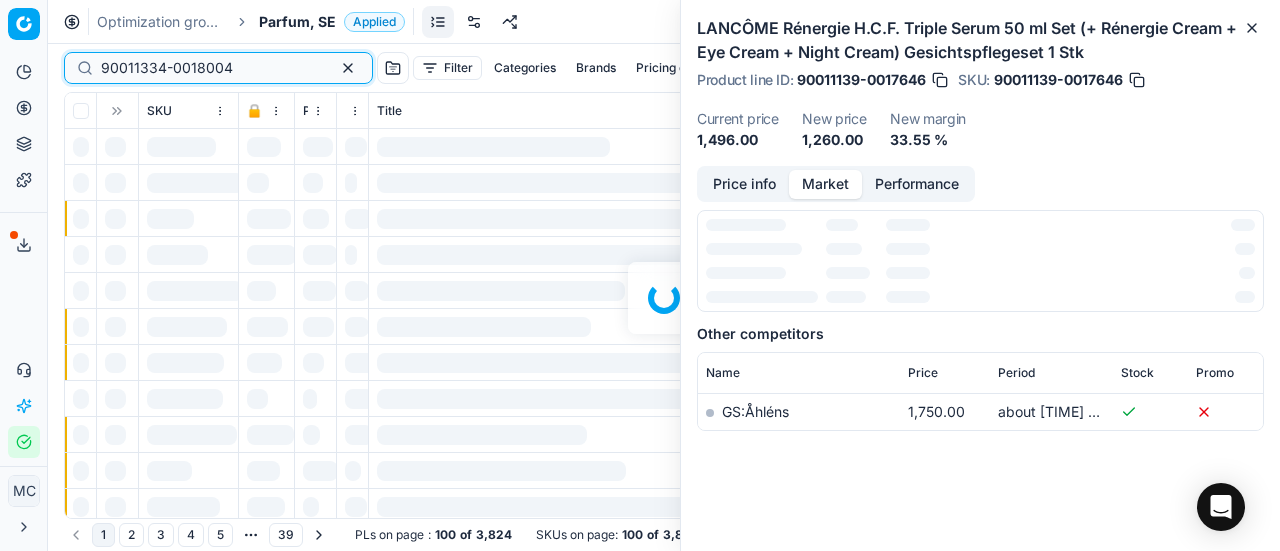 scroll, scrollTop: 300, scrollLeft: 0, axis: vertical 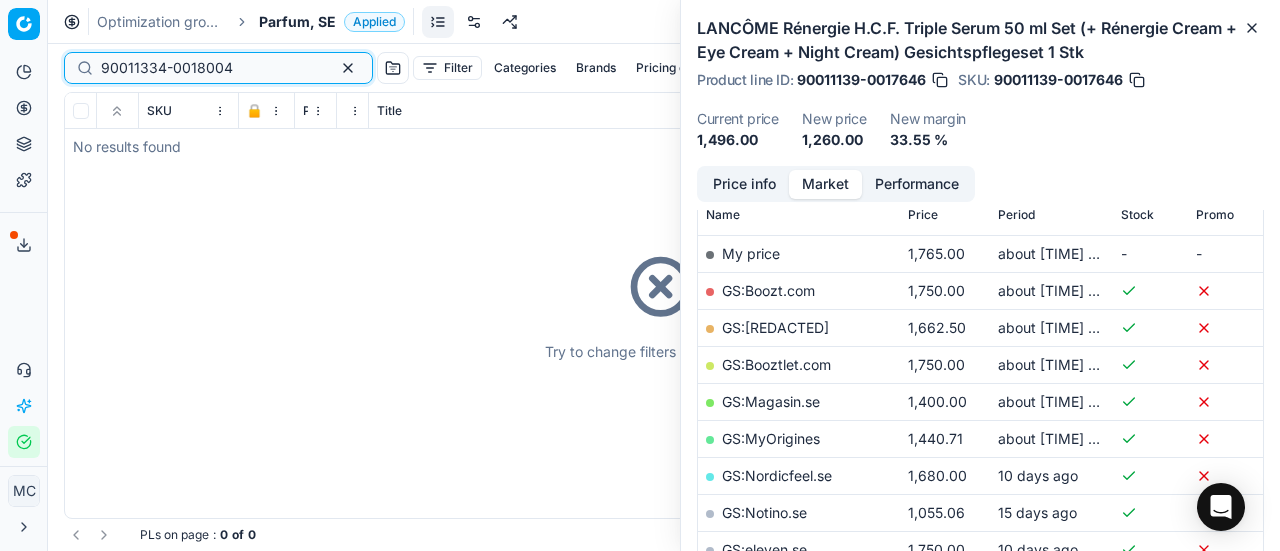 type on "90011334-0018004" 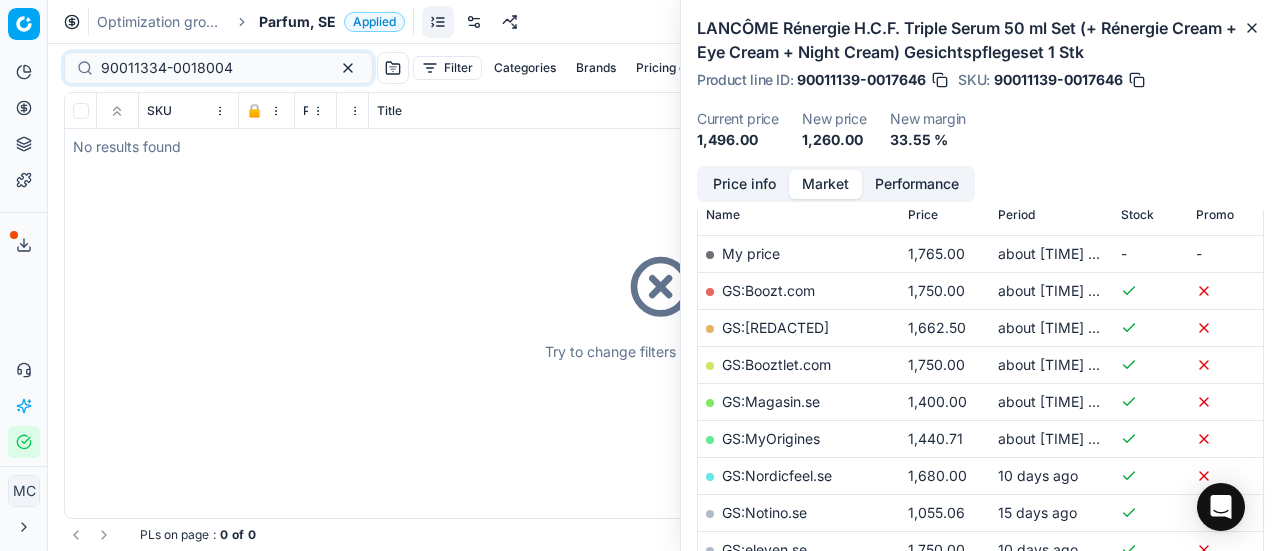click on "Parfum, SE" at bounding box center (297, 22) 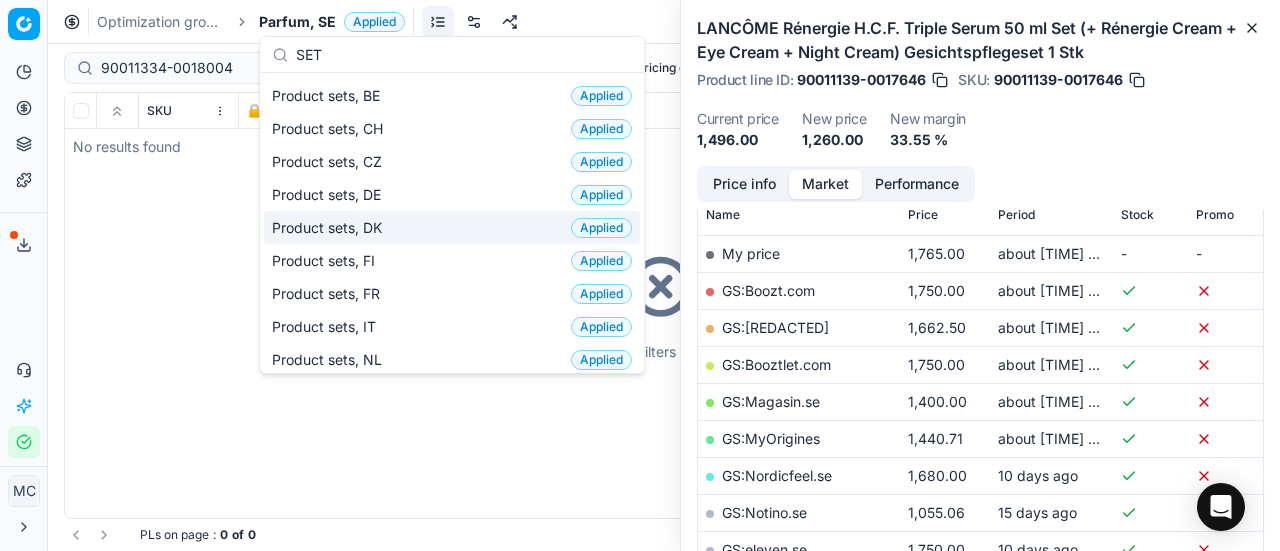 scroll, scrollTop: 0, scrollLeft: 0, axis: both 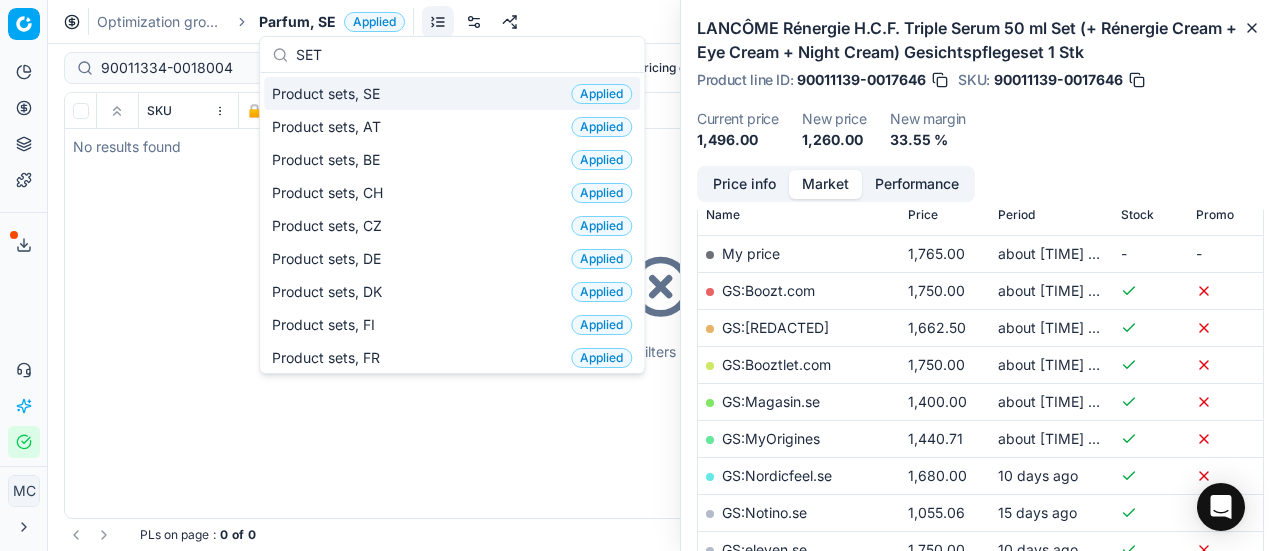 type on "SET" 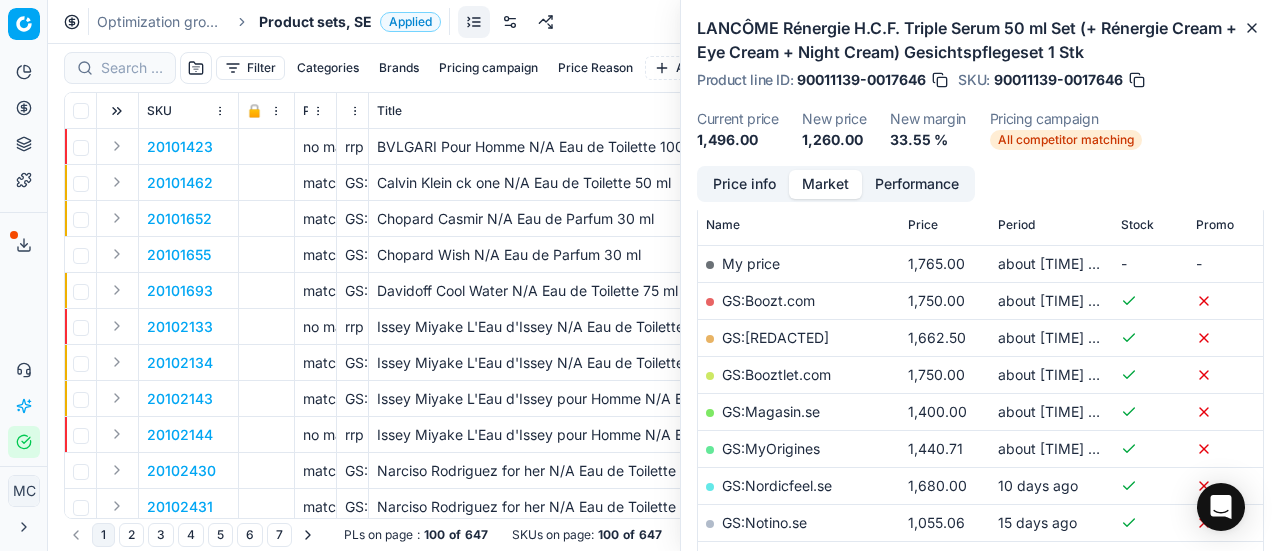 scroll, scrollTop: 300, scrollLeft: 0, axis: vertical 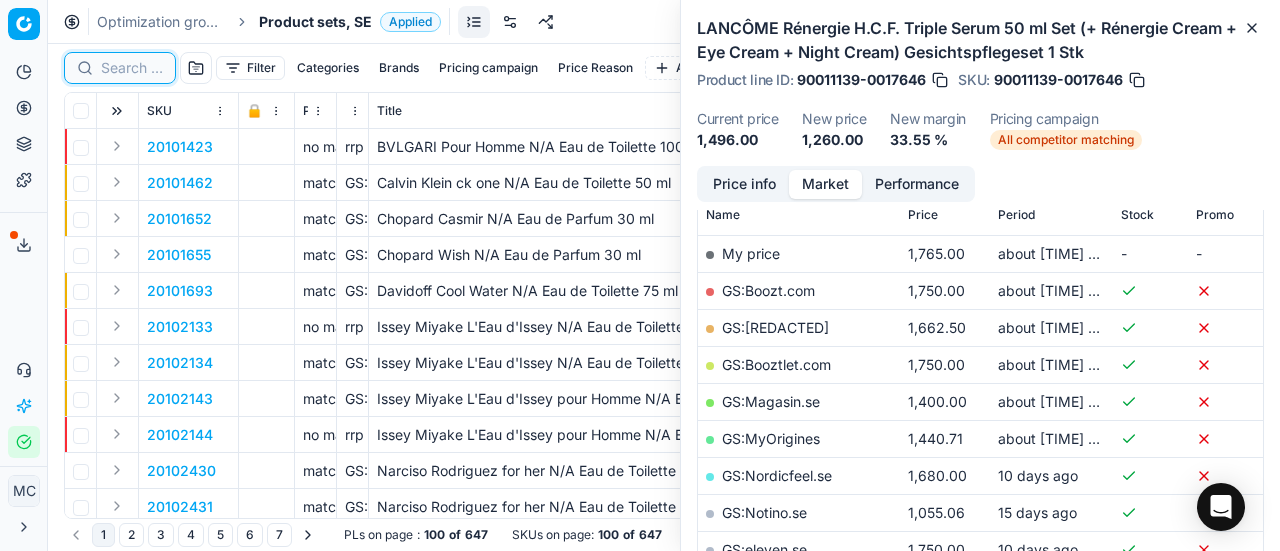click at bounding box center (132, 68) 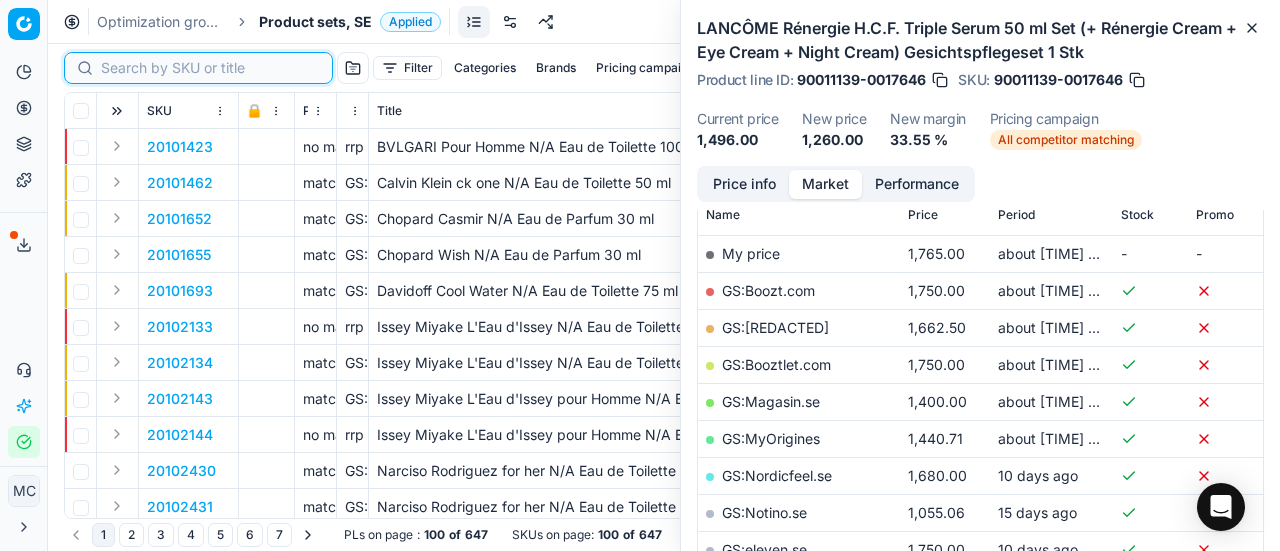 paste on "90011334-0018004" 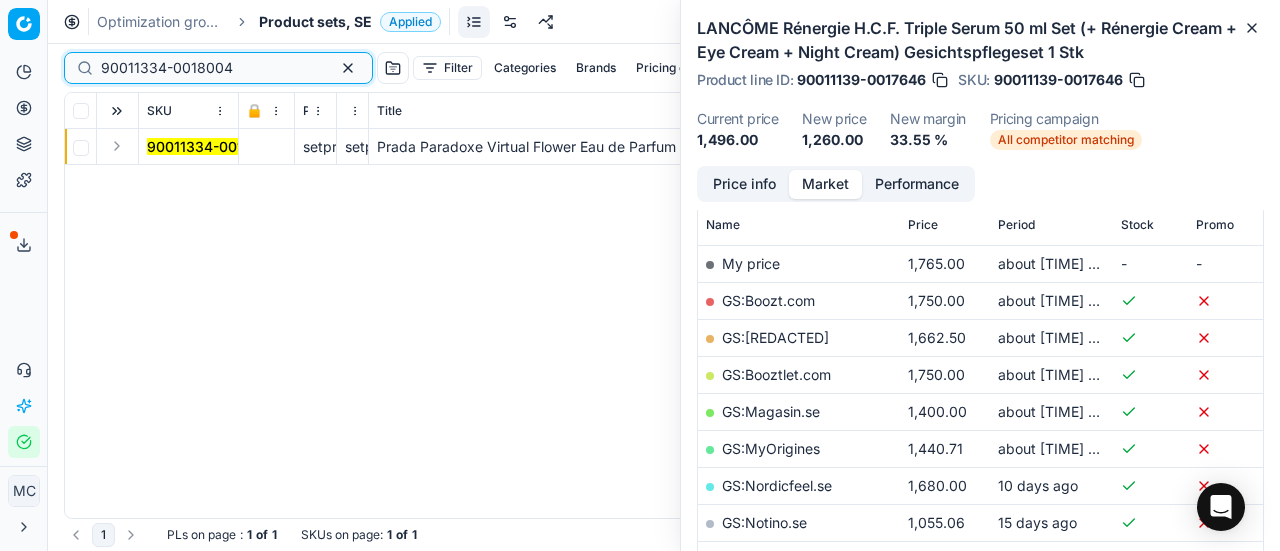 scroll, scrollTop: 300, scrollLeft: 0, axis: vertical 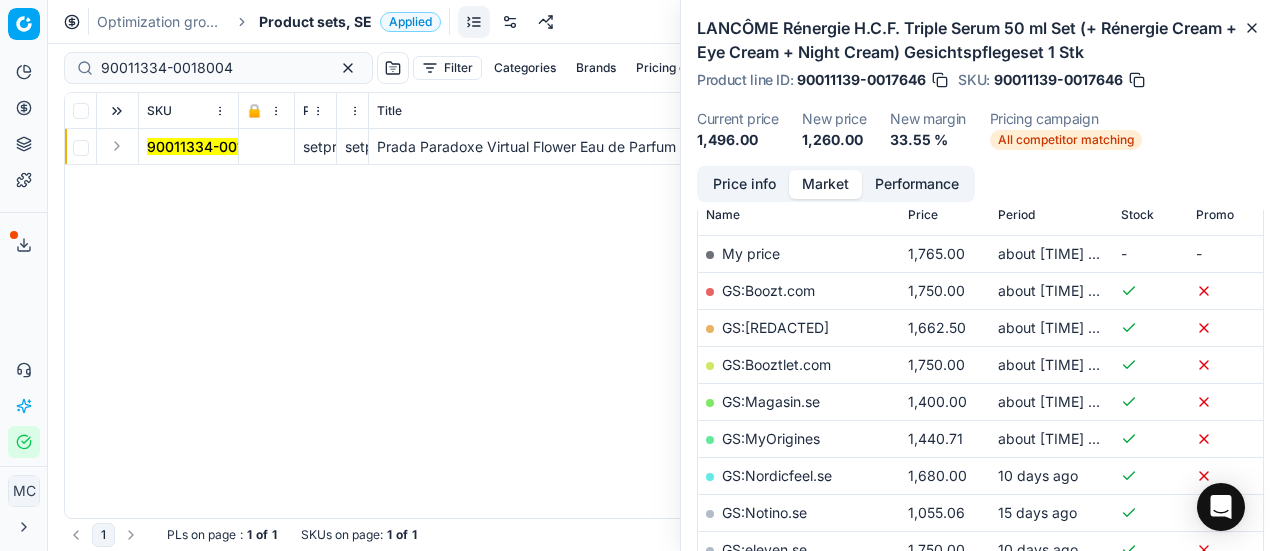 click at bounding box center (117, 146) 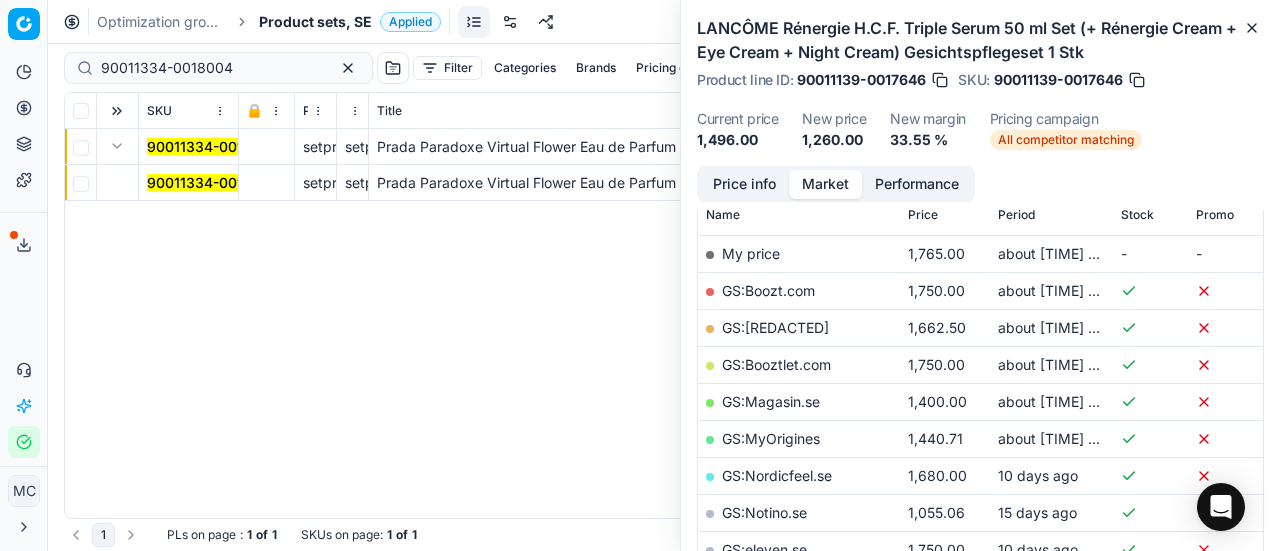 click on "90011334-0018004" at bounding box center (189, 183) 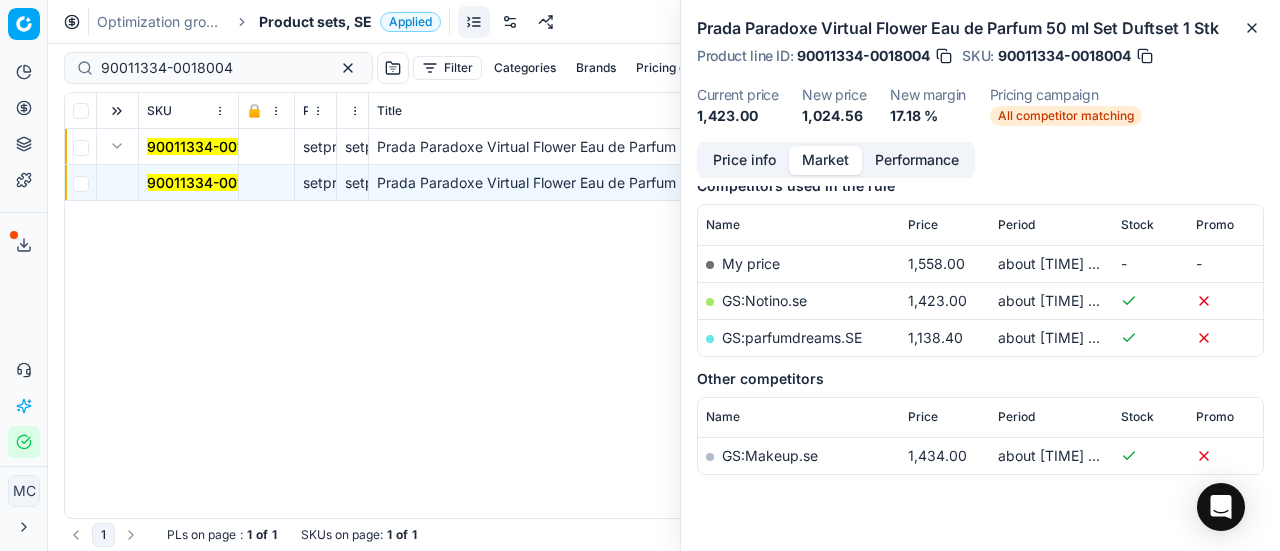 scroll, scrollTop: 300, scrollLeft: 0, axis: vertical 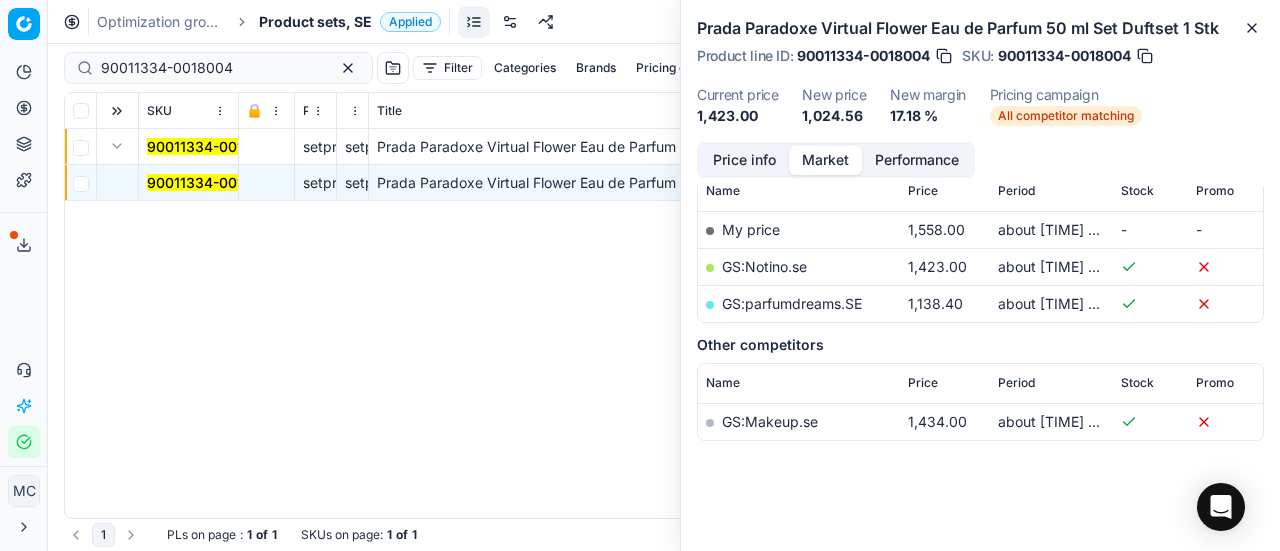 click on "Price info" at bounding box center (744, 160) 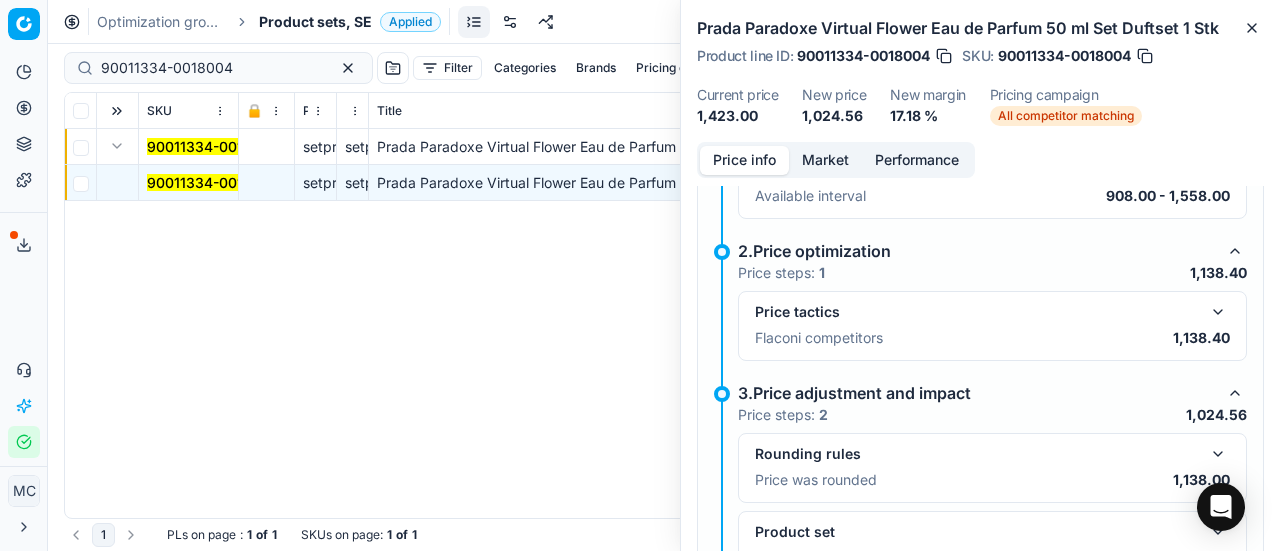 drag, startPoint x: 1208, startPoint y: 313, endPoint x: 1058, endPoint y: 250, distance: 162.69296 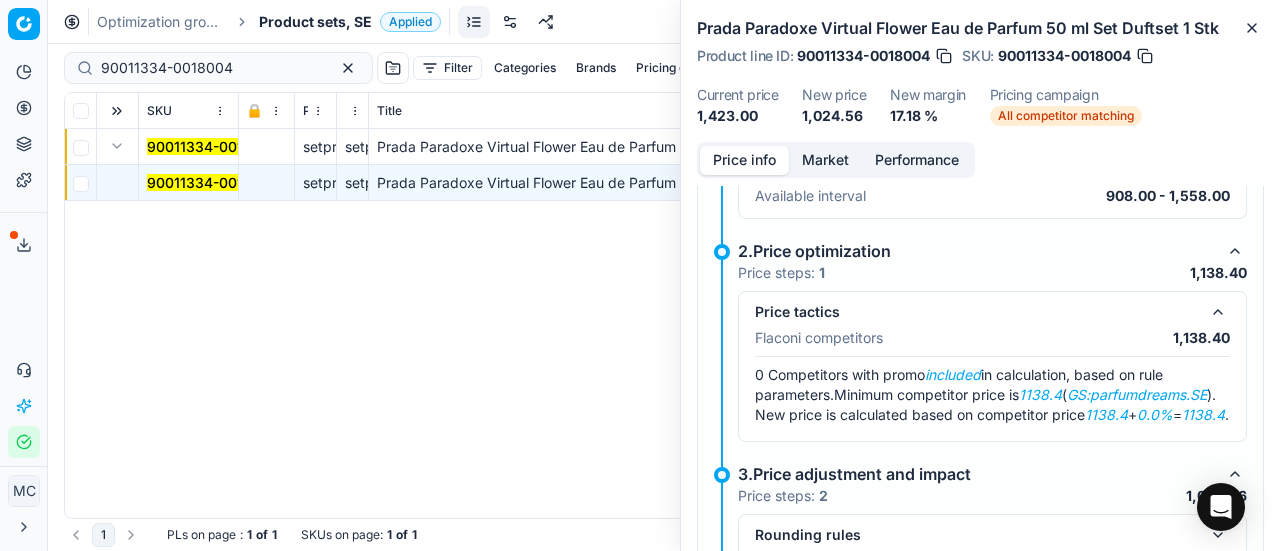 click on "Market" at bounding box center [825, 160] 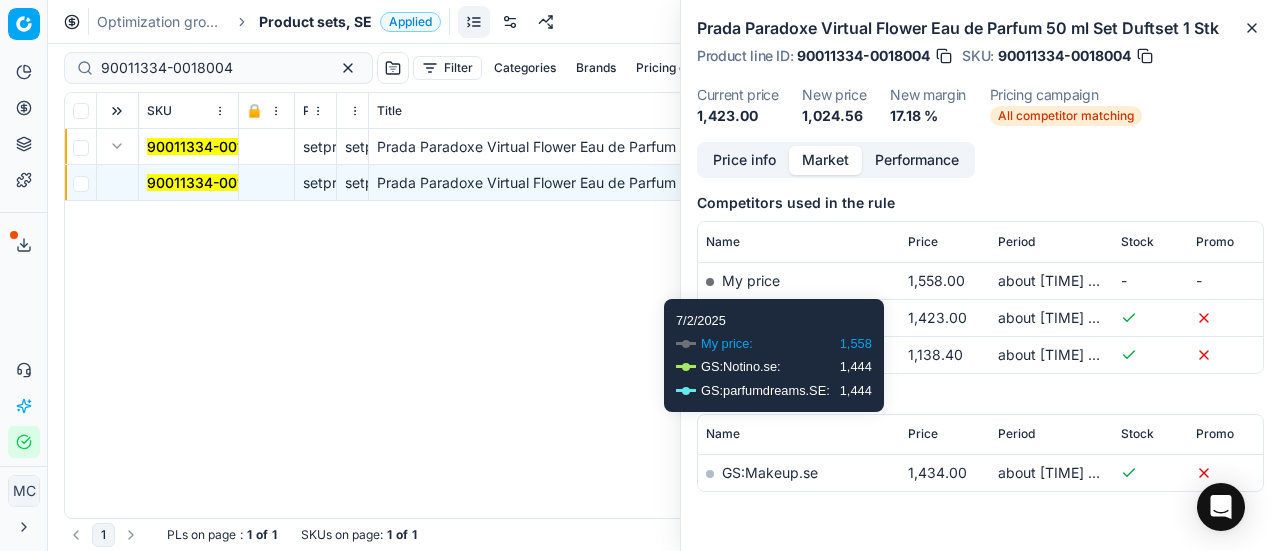 scroll, scrollTop: 300, scrollLeft: 0, axis: vertical 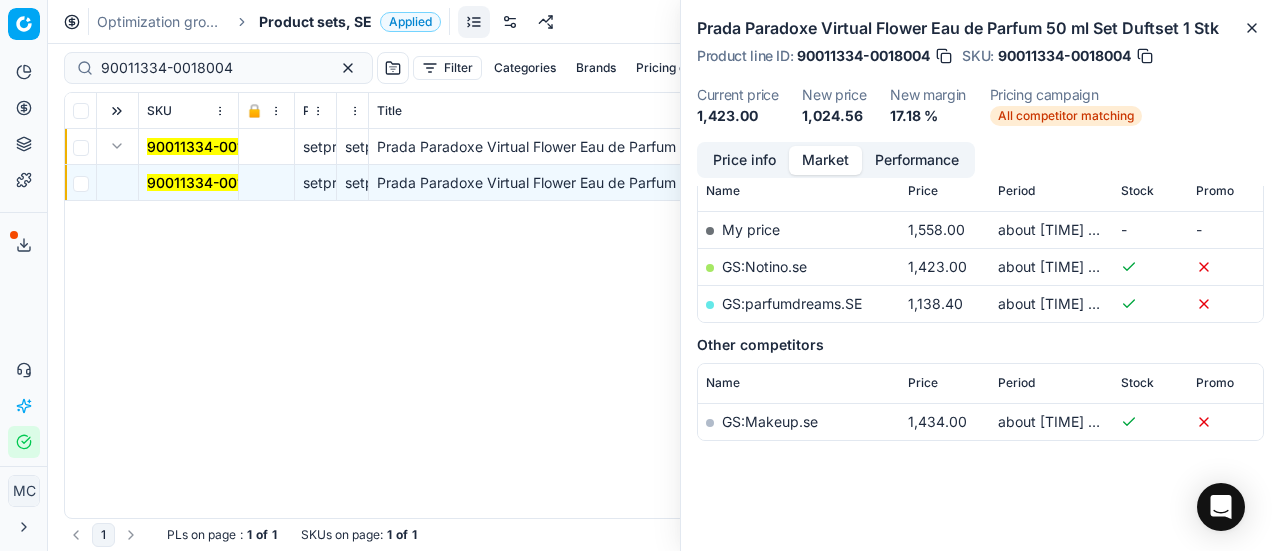 click on "GS:parfumdreams.SE" at bounding box center [792, 303] 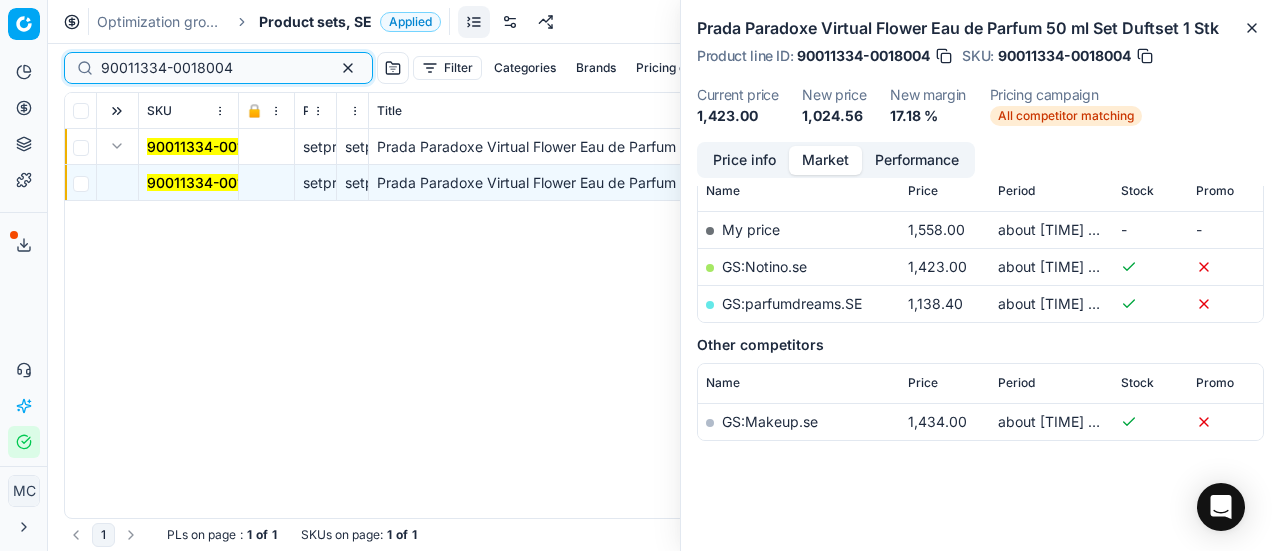 drag, startPoint x: 262, startPoint y: 65, endPoint x: 0, endPoint y: 36, distance: 263.60007 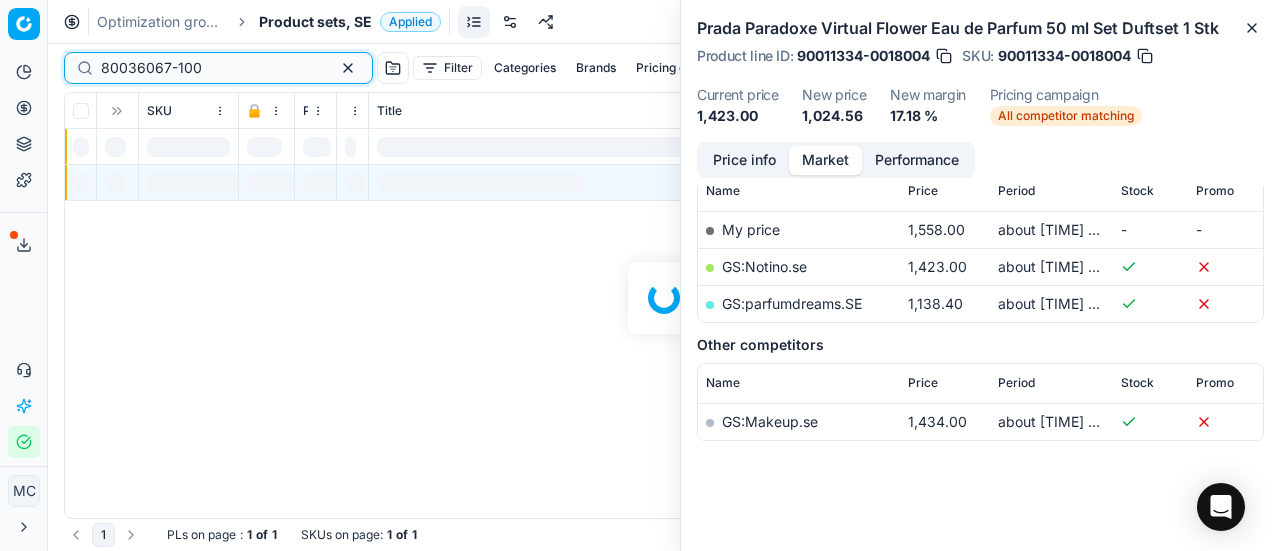 scroll, scrollTop: 300, scrollLeft: 0, axis: vertical 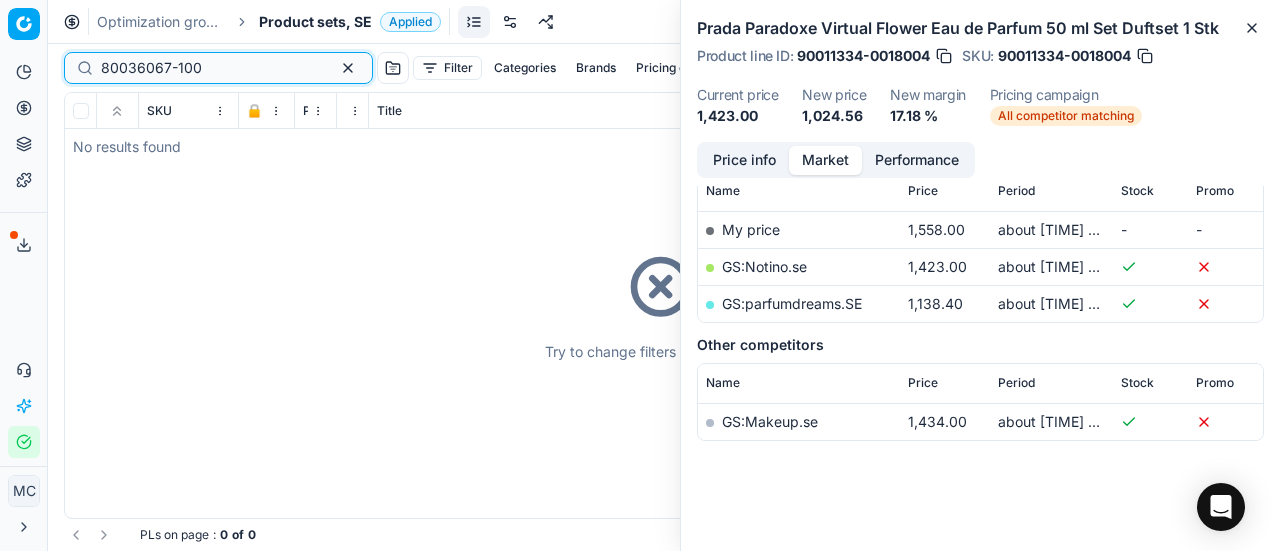 type on "80036067-100" 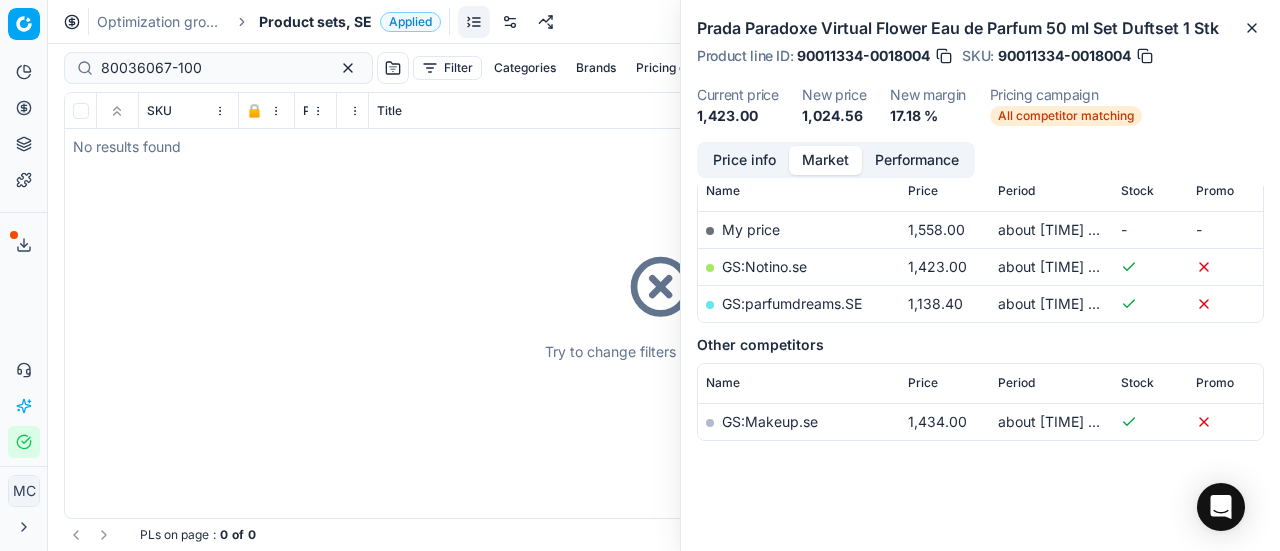 click on "Product sets, SE" at bounding box center [315, 22] 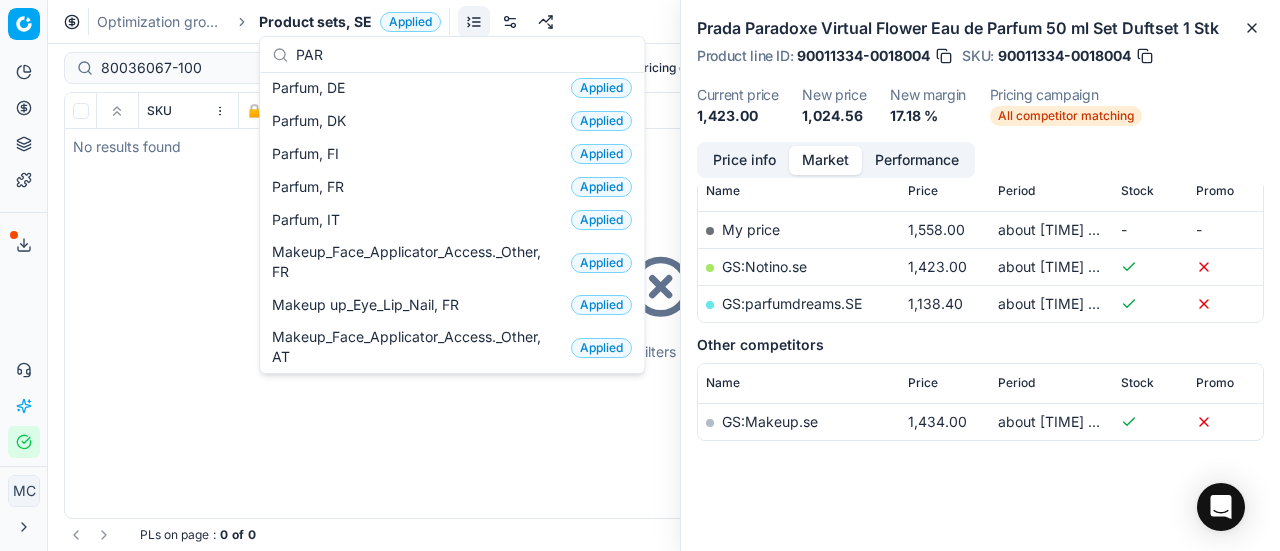 scroll, scrollTop: 0, scrollLeft: 0, axis: both 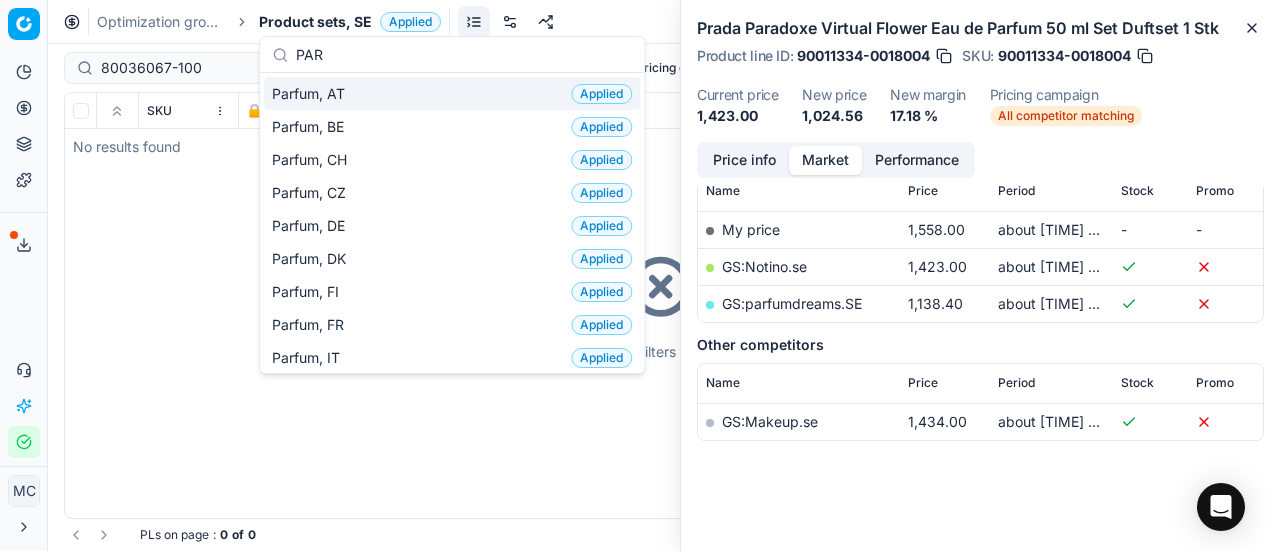 click on "PAR" at bounding box center (464, 55) 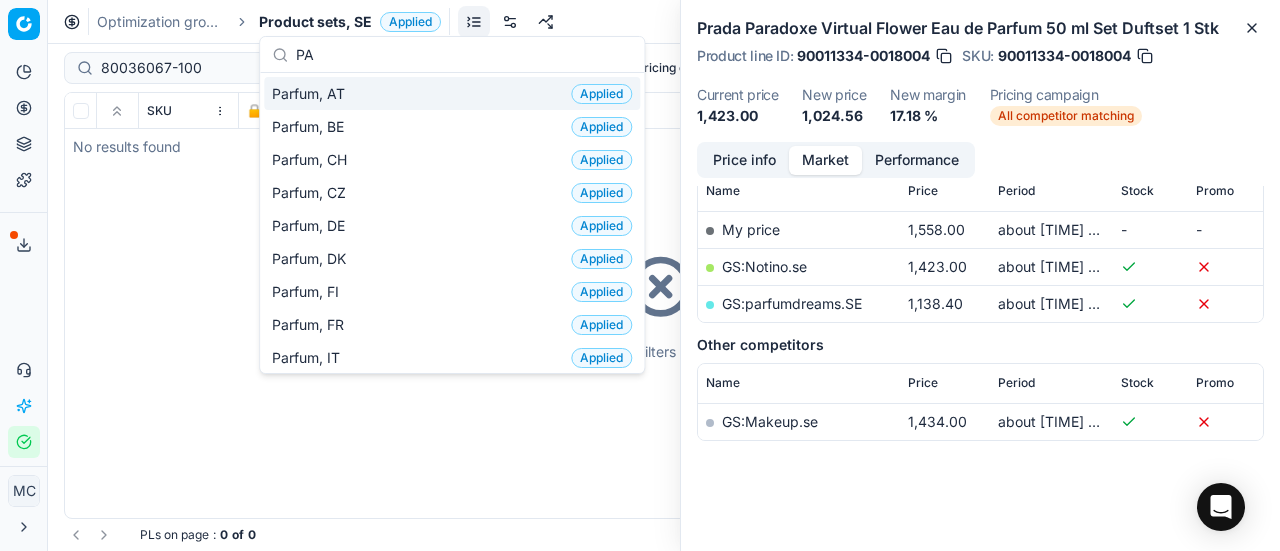 type on "P" 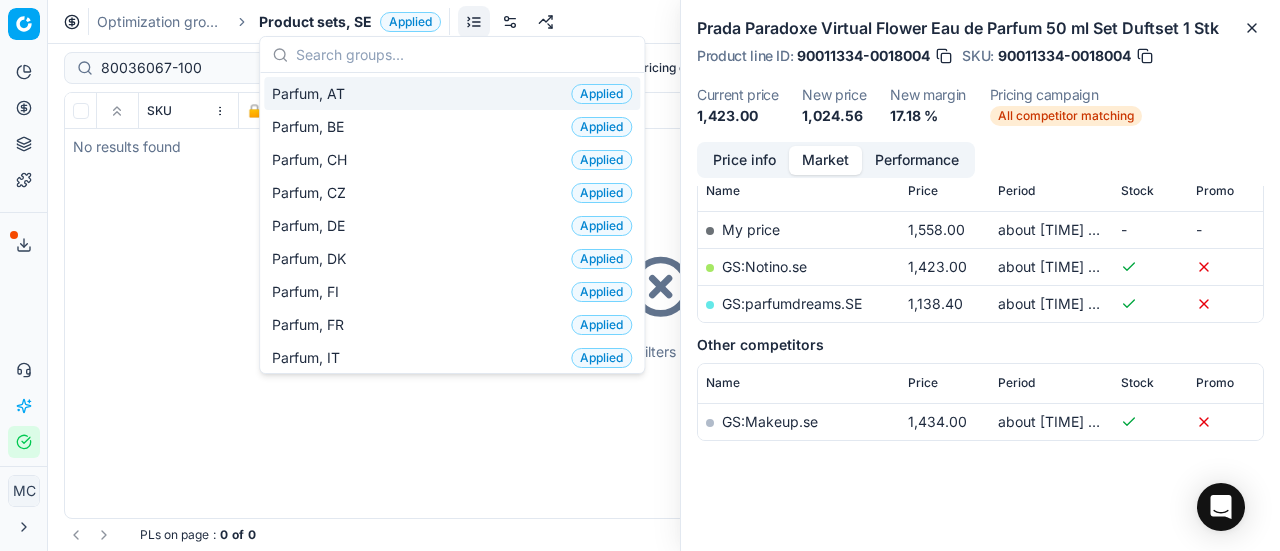 type 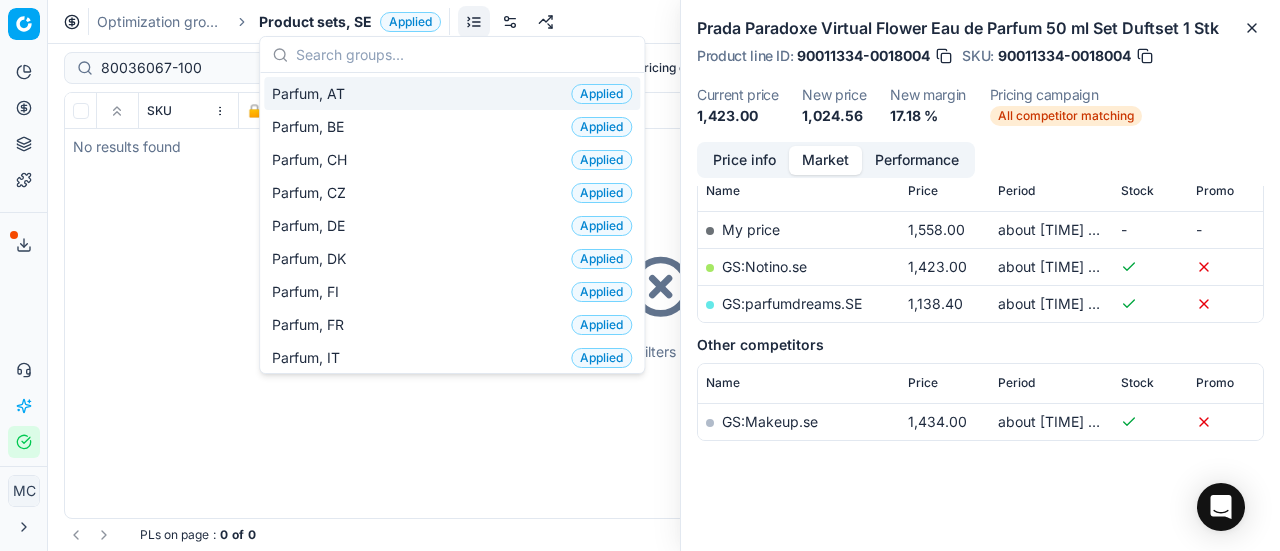 click on "Optimization groups Product sets, SE Applied Discard Download report" at bounding box center [664, 22] 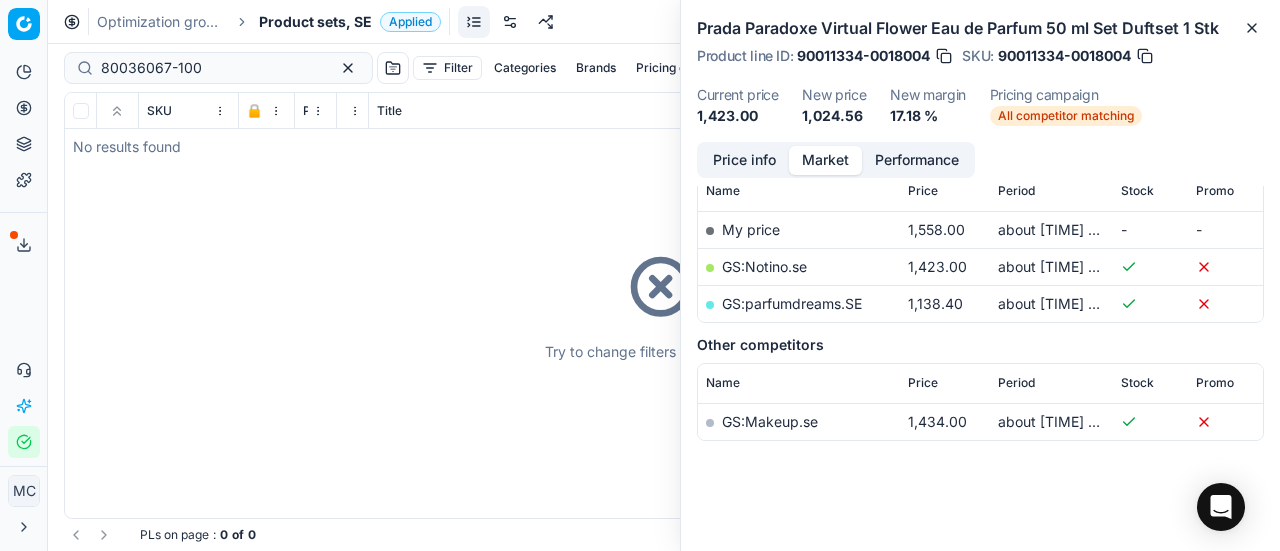 click on "Optimization groups Product sets, SE Applied Discard Download report" at bounding box center [664, 22] 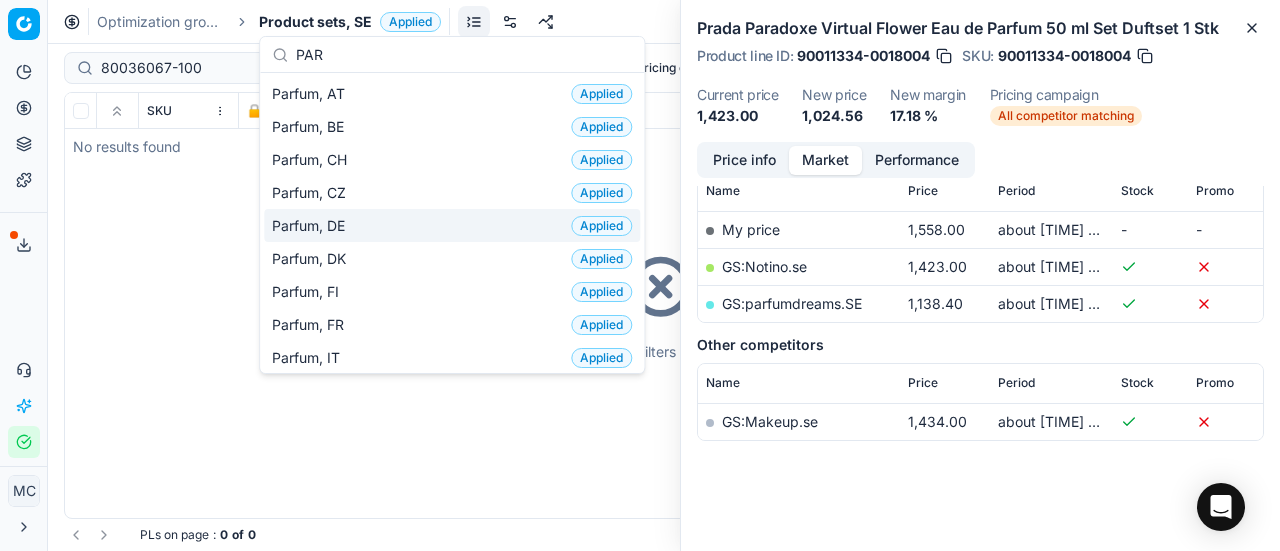scroll, scrollTop: 100, scrollLeft: 0, axis: vertical 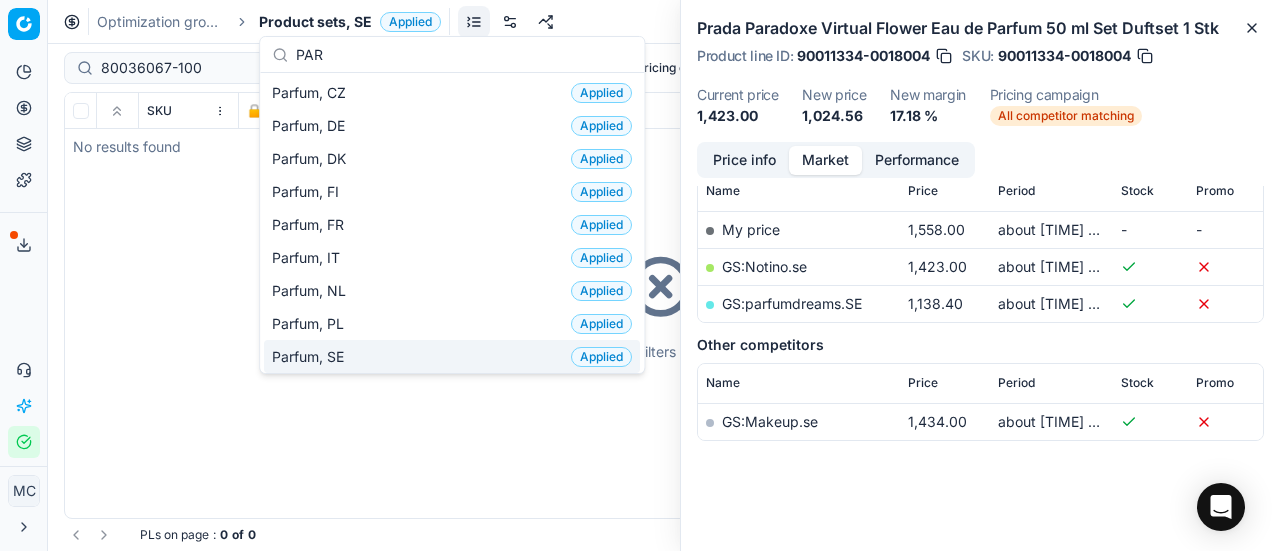 type on "PAR" 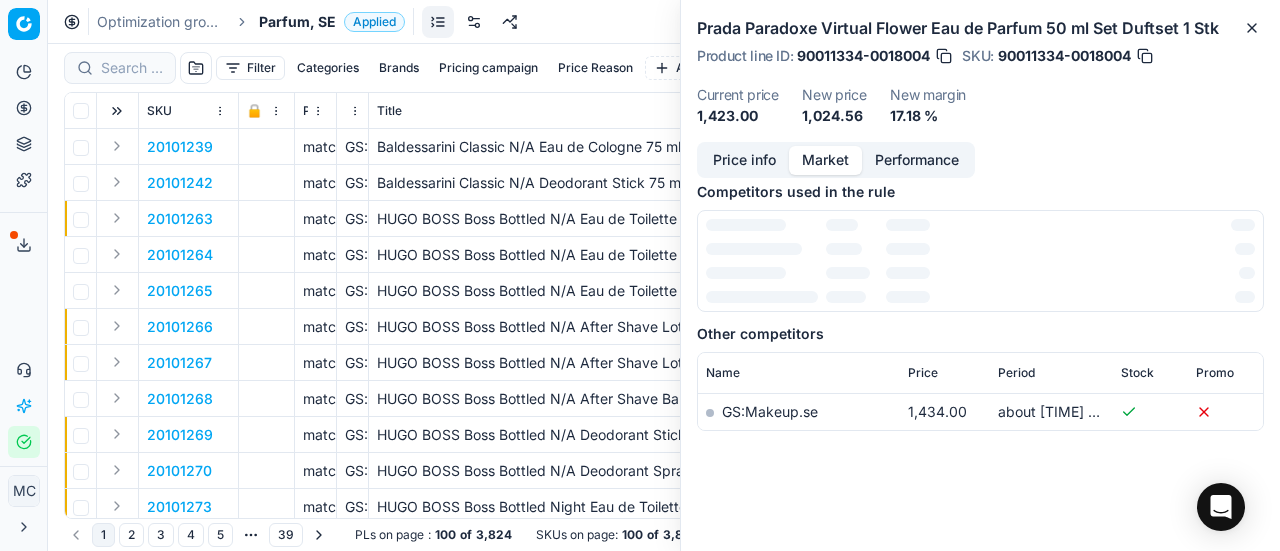 scroll, scrollTop: 300, scrollLeft: 0, axis: vertical 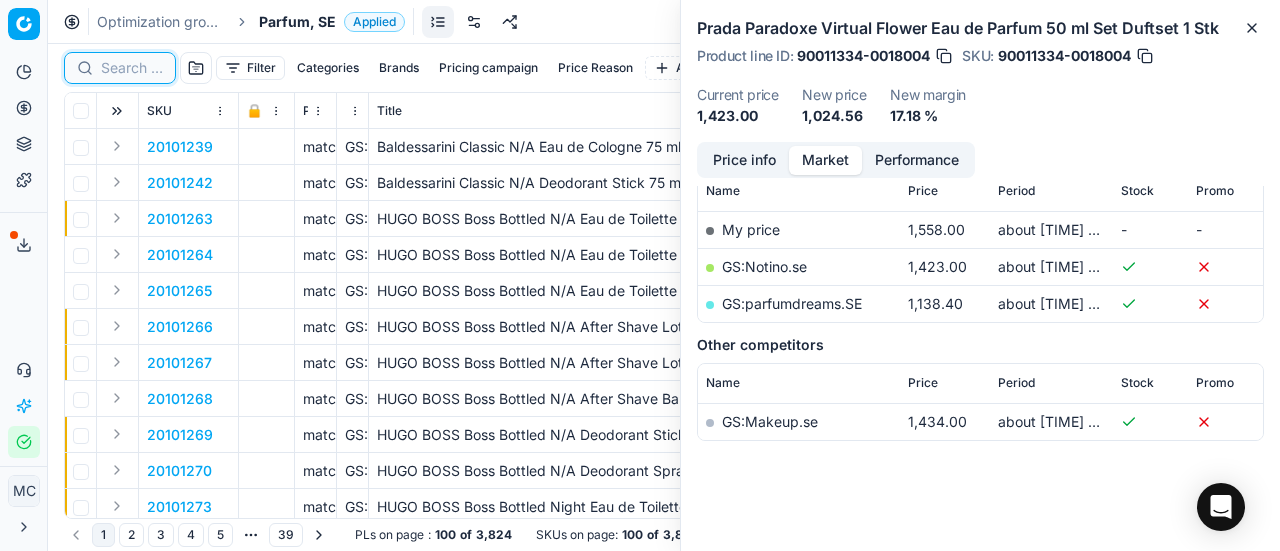 click at bounding box center (132, 68) 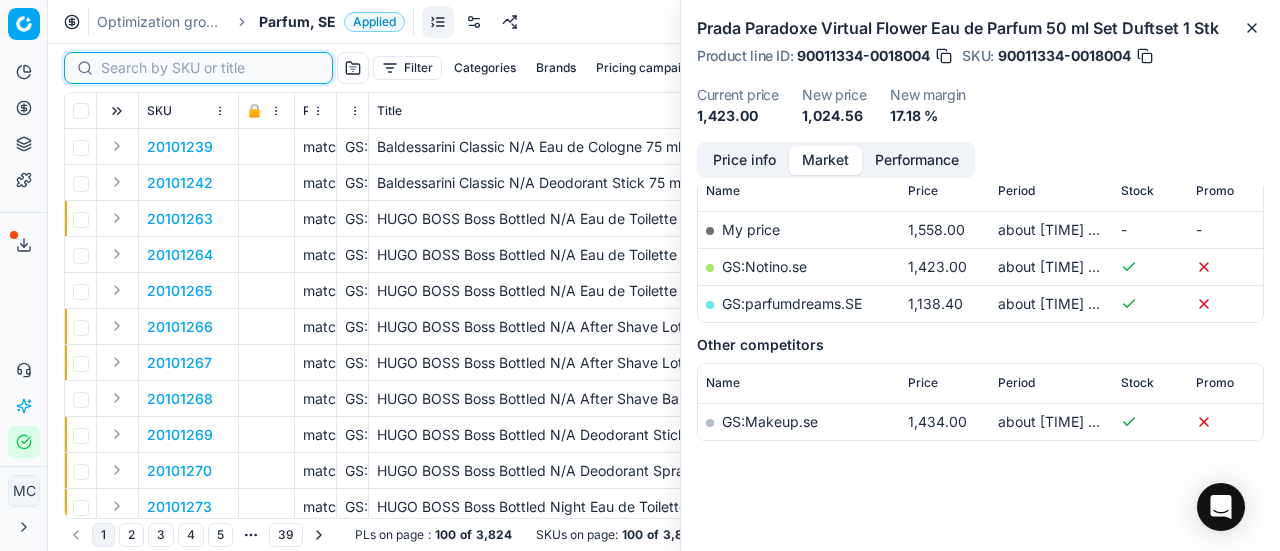 paste on "80036067-100" 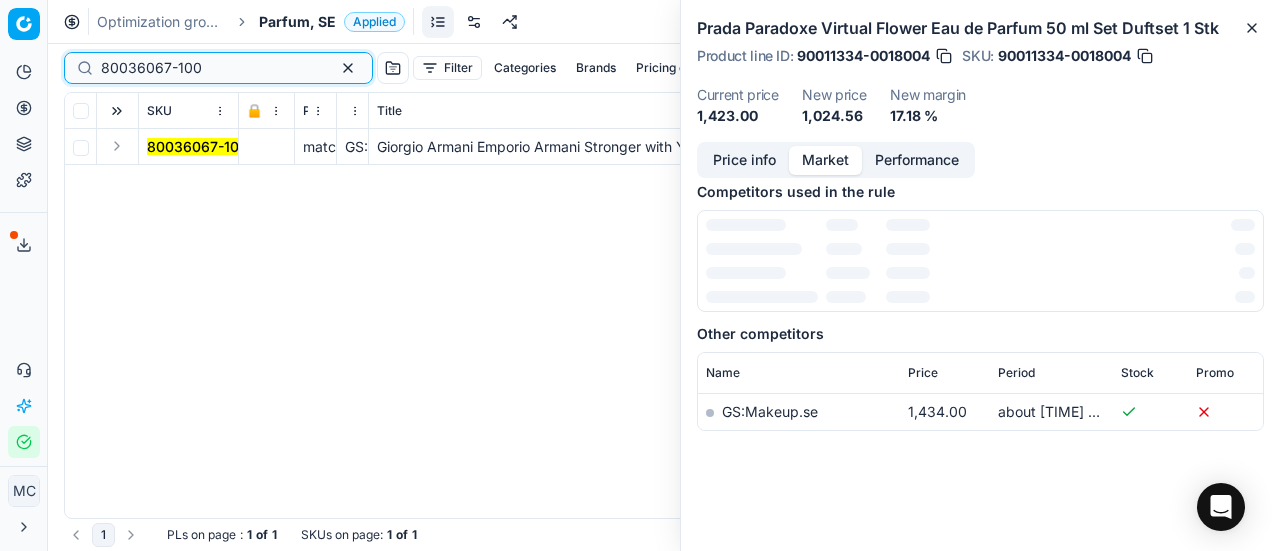 scroll, scrollTop: 300, scrollLeft: 0, axis: vertical 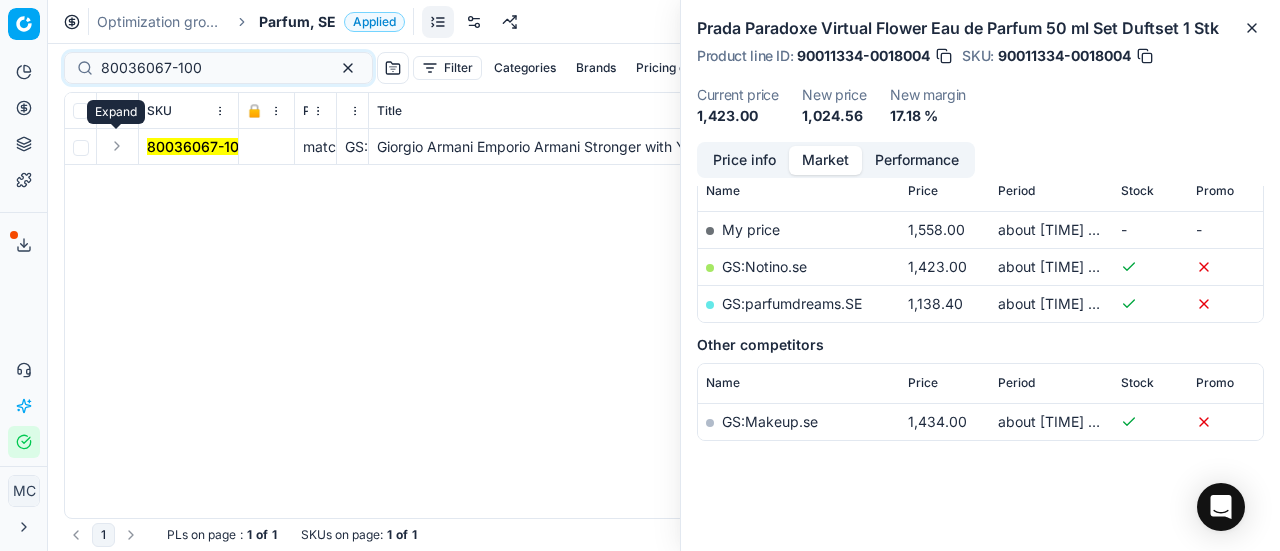 click at bounding box center (117, 146) 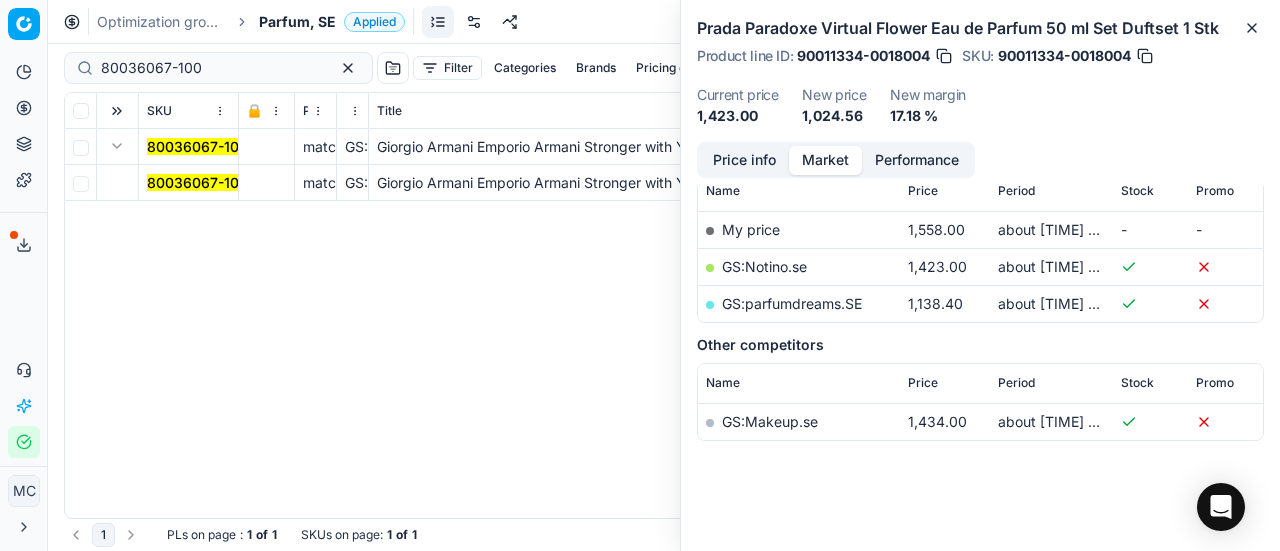 click on "80036067-100" at bounding box center (197, 182) 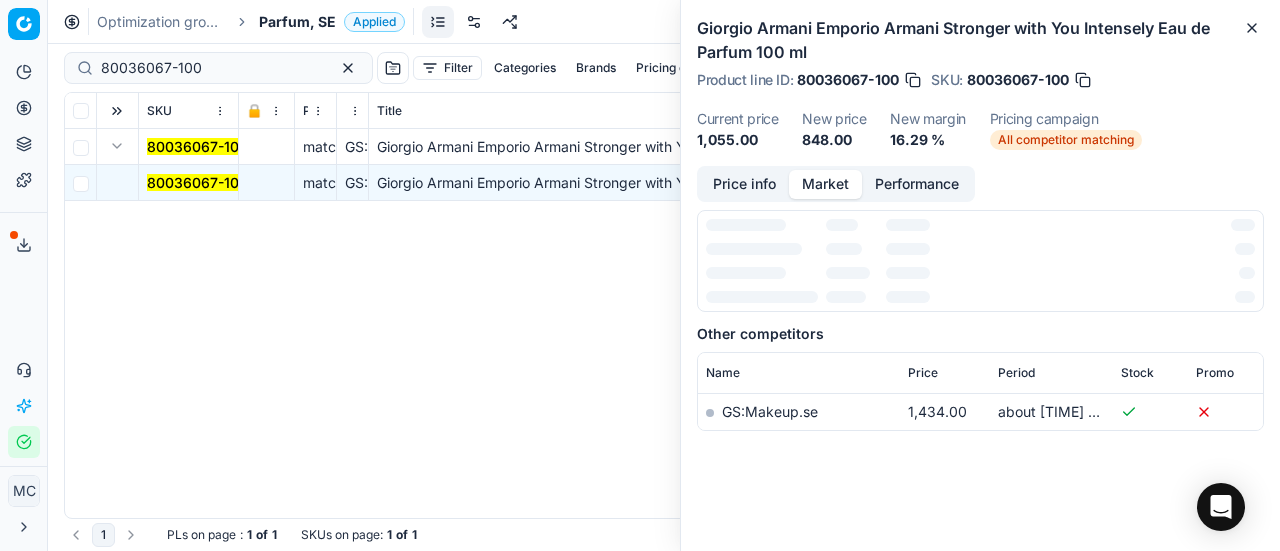 scroll, scrollTop: 300, scrollLeft: 0, axis: vertical 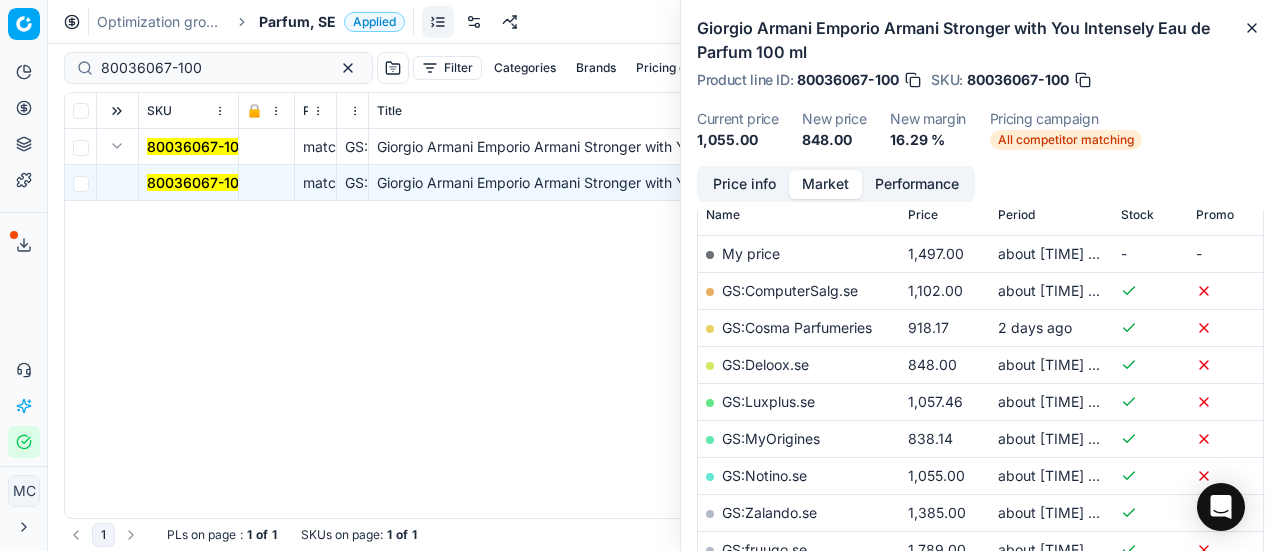 click on "Price info" at bounding box center (744, 184) 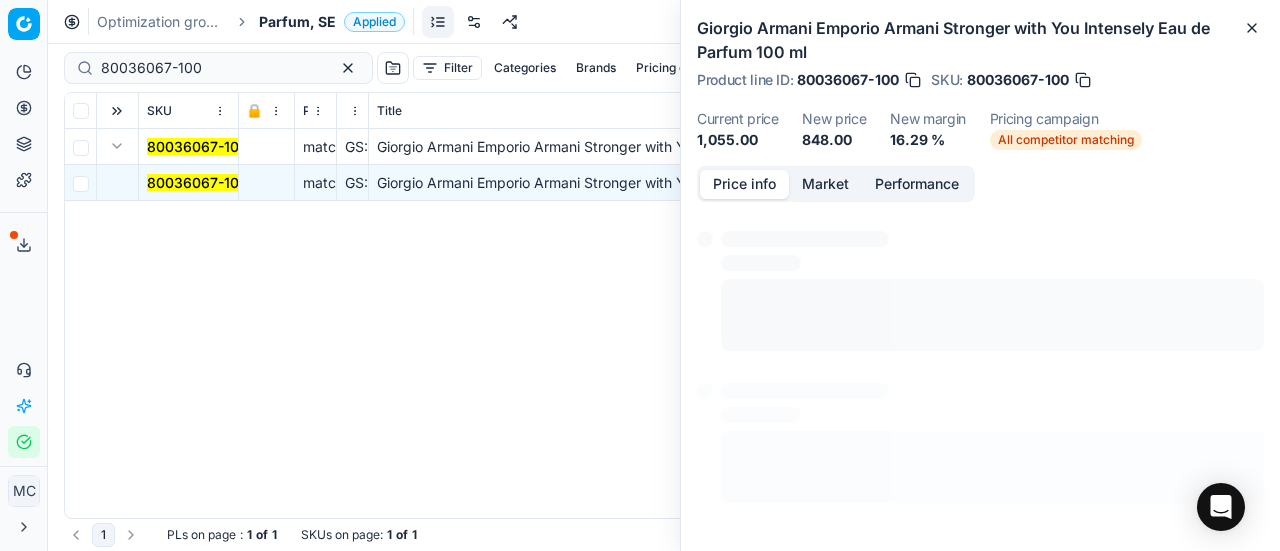 scroll, scrollTop: 38, scrollLeft: 0, axis: vertical 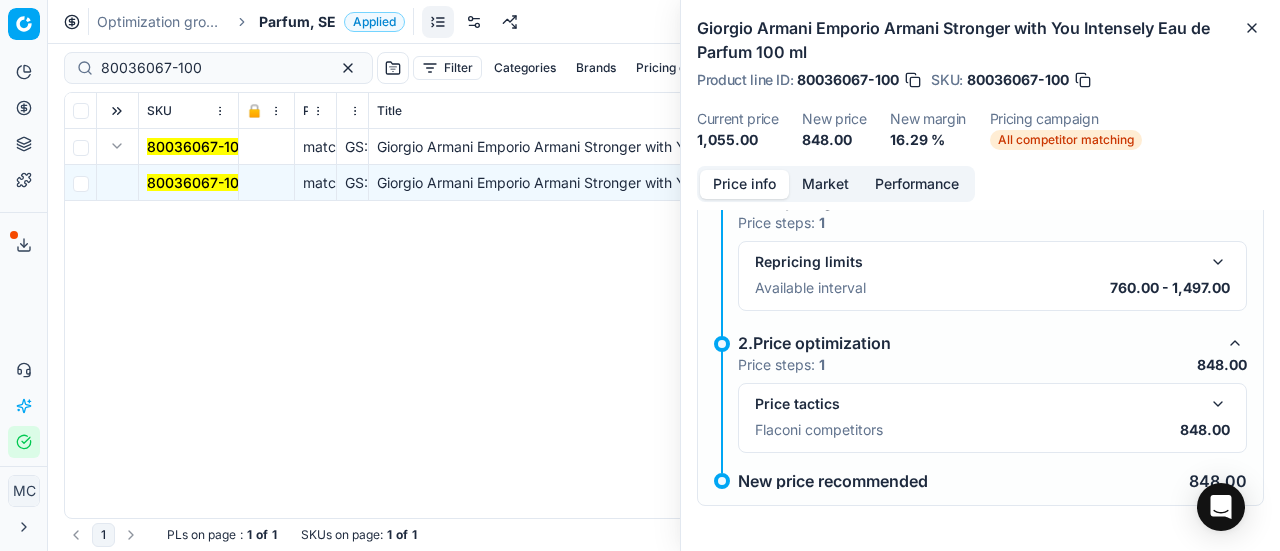 click at bounding box center [1218, 404] 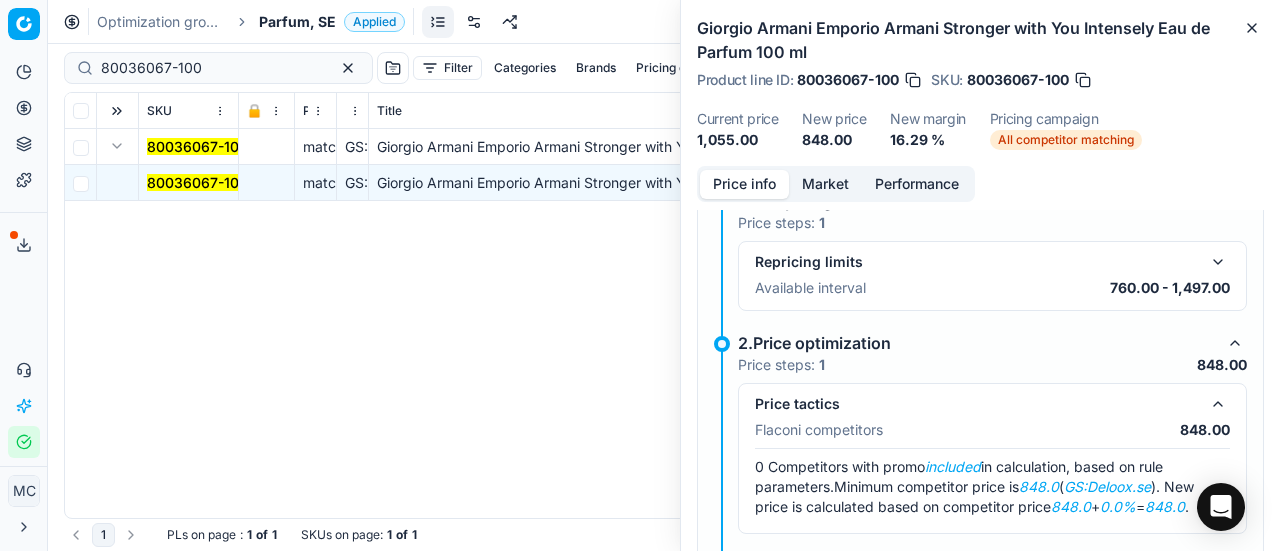 click on "Market" at bounding box center [825, 184] 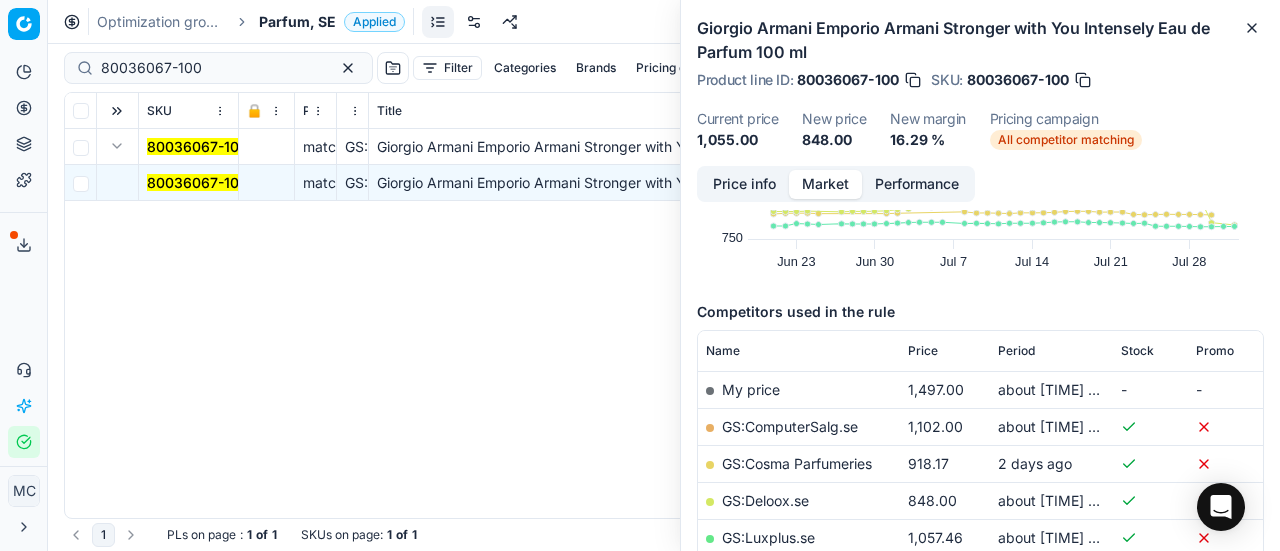 scroll, scrollTop: 172, scrollLeft: 0, axis: vertical 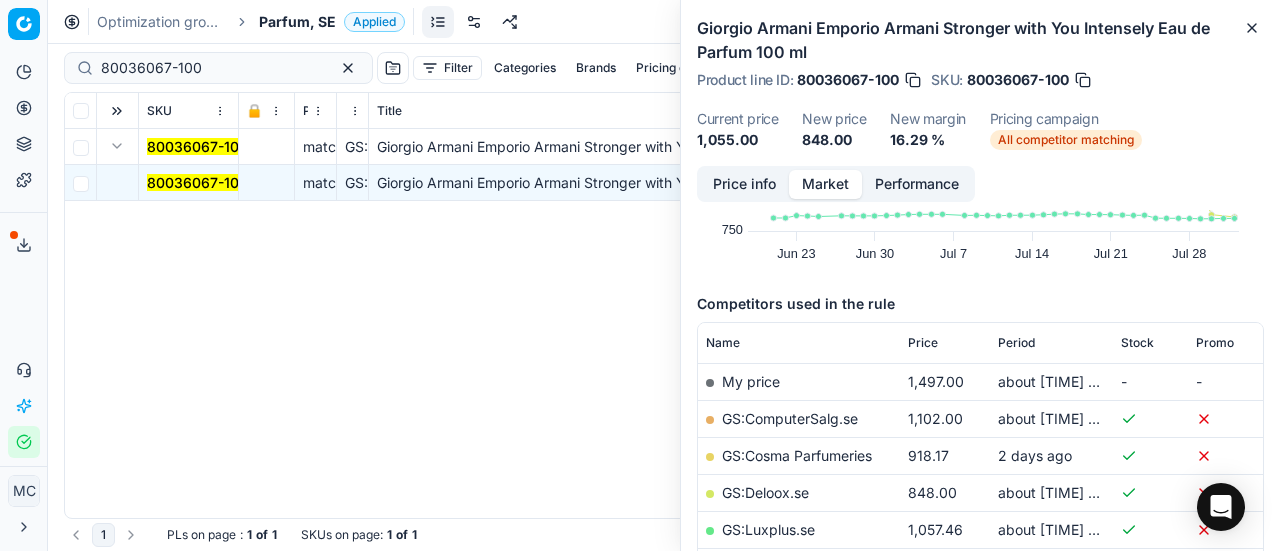 click on "GS:Deloox.se" at bounding box center [765, 492] 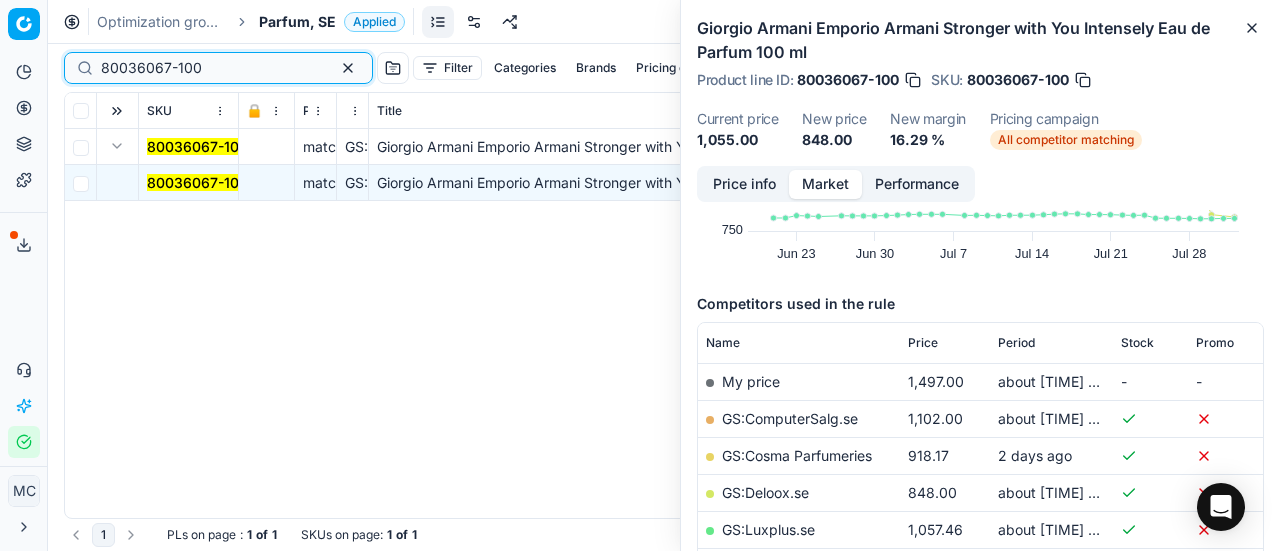 drag, startPoint x: 227, startPoint y: 71, endPoint x: 0, endPoint y: 11, distance: 234.79565 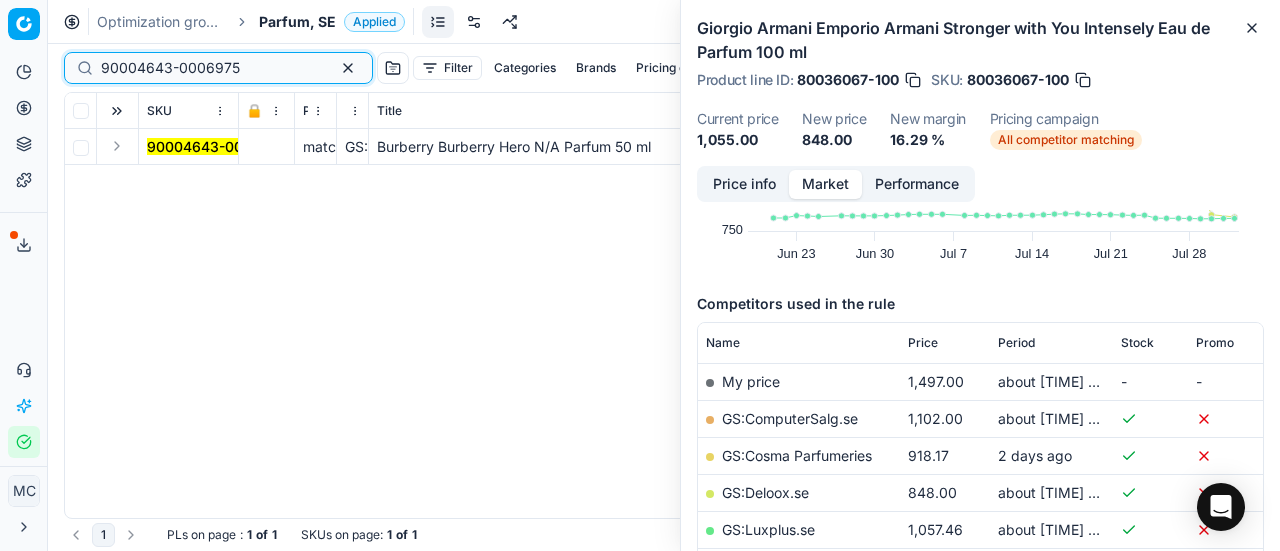 type on "90004643-0006975" 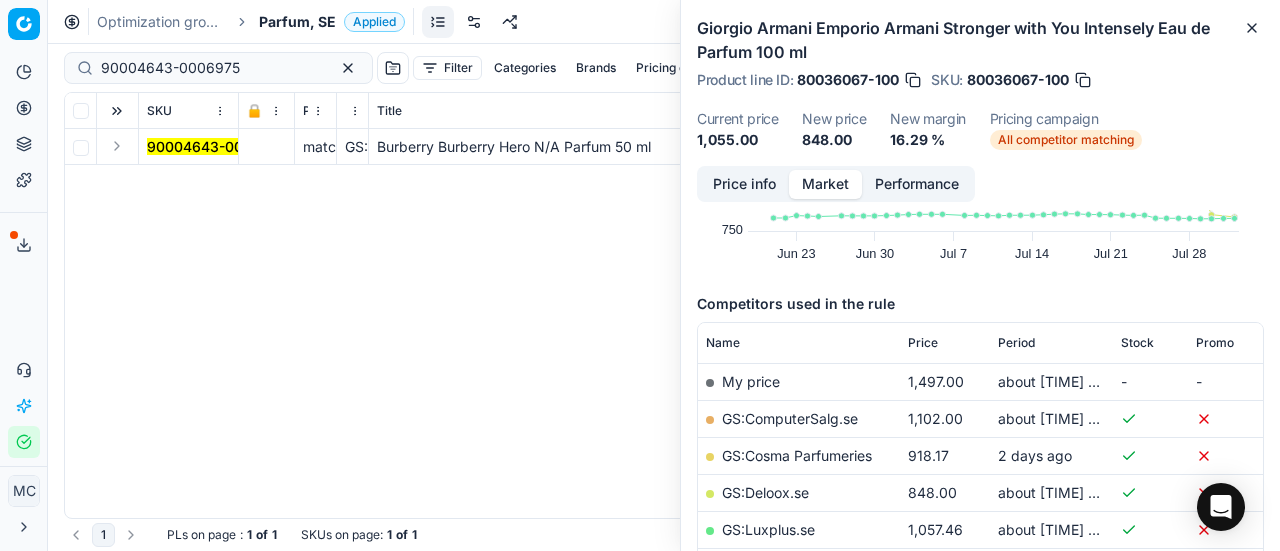 click at bounding box center [117, 146] 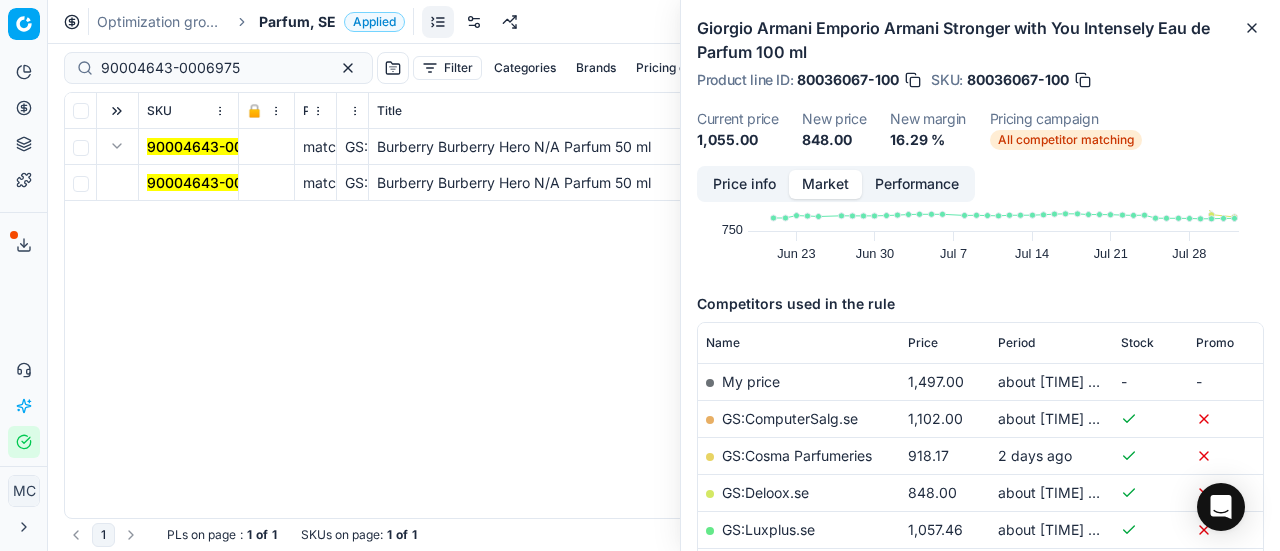 click on "90004643-0006975" at bounding box center (216, 182) 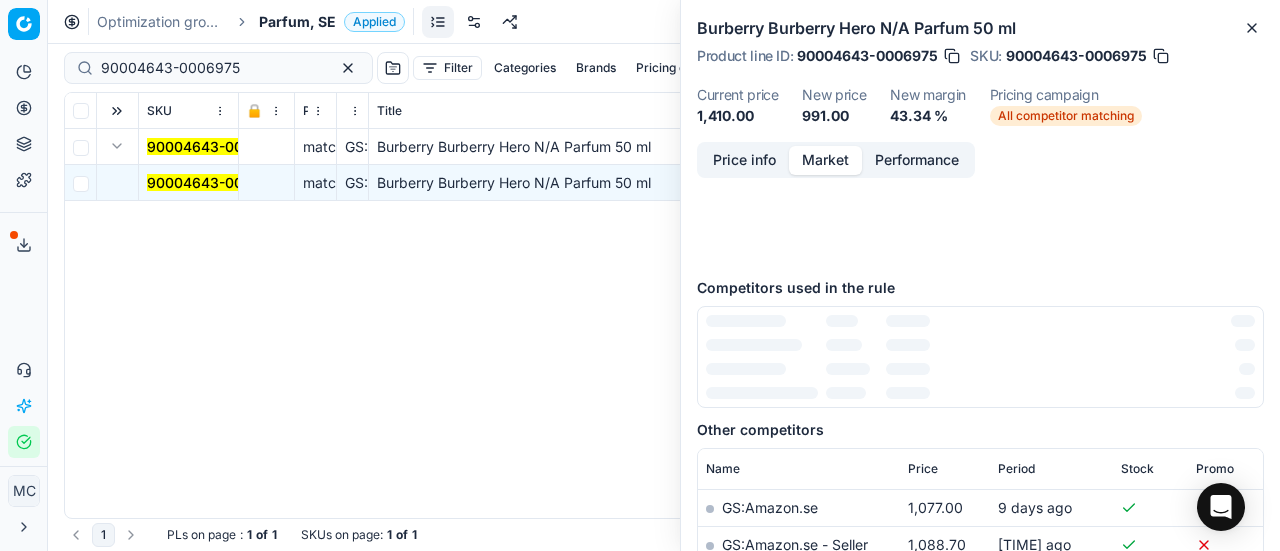 scroll, scrollTop: 0, scrollLeft: 0, axis: both 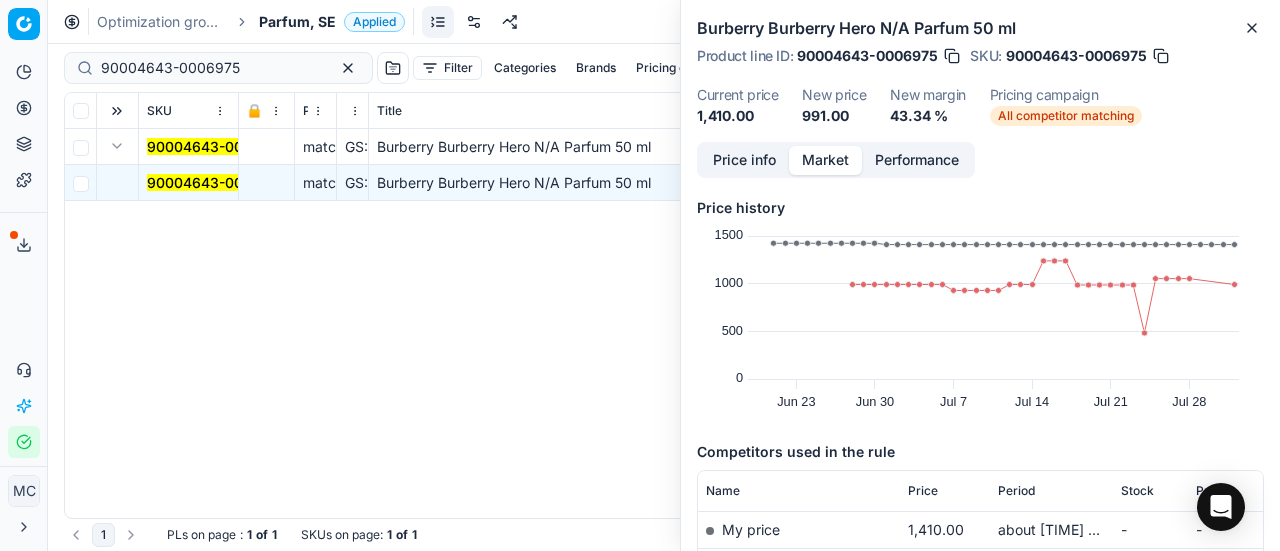 click on "Price info" at bounding box center [744, 160] 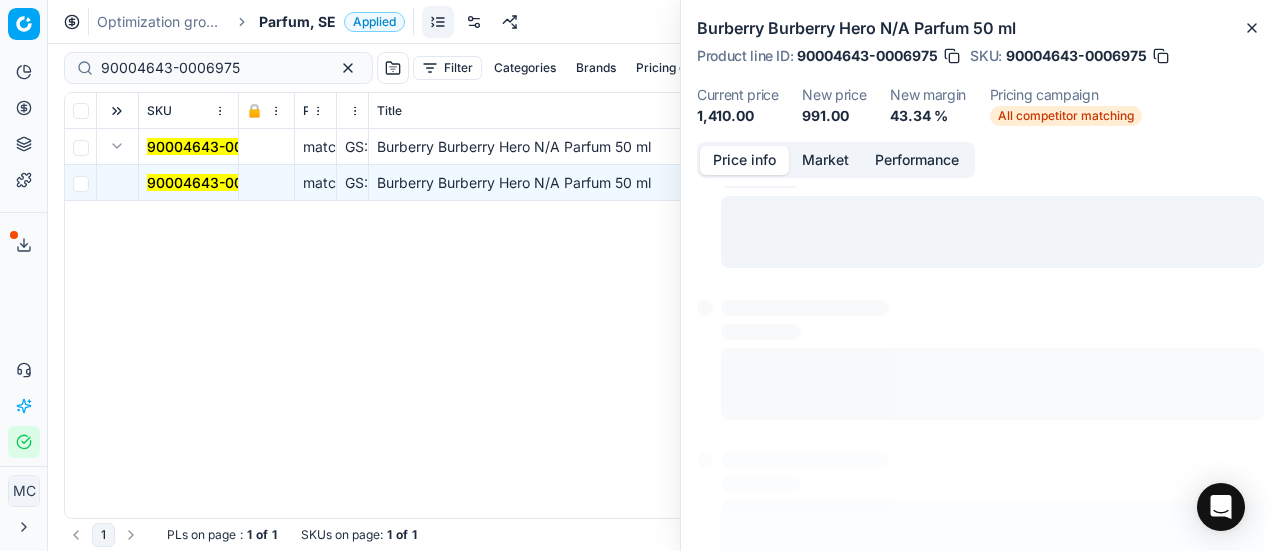 scroll, scrollTop: 14, scrollLeft: 0, axis: vertical 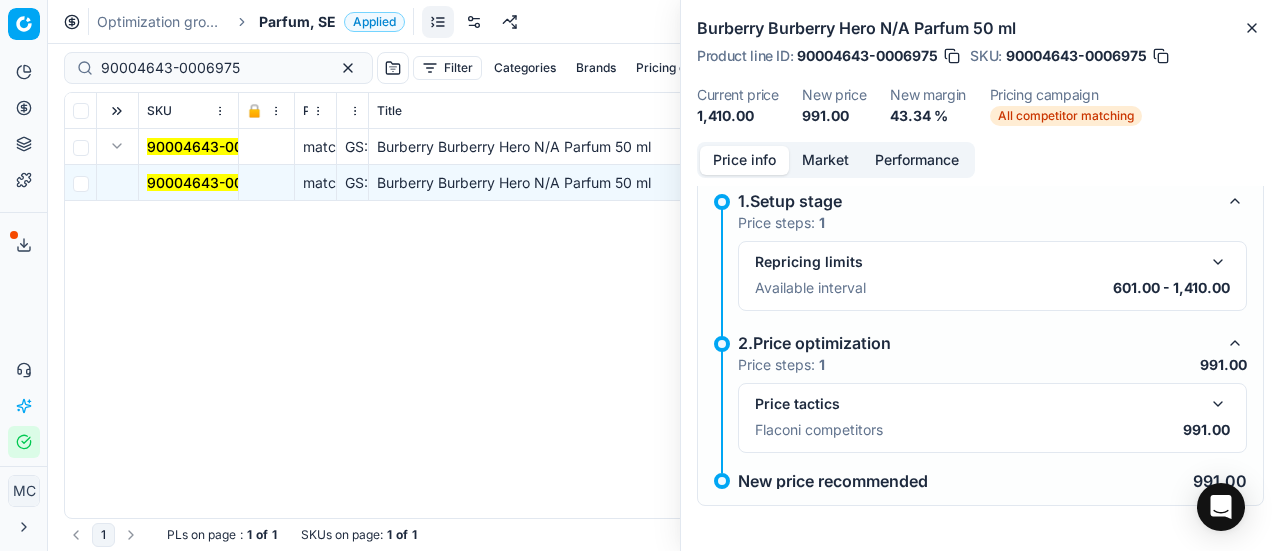 click at bounding box center (1218, 404) 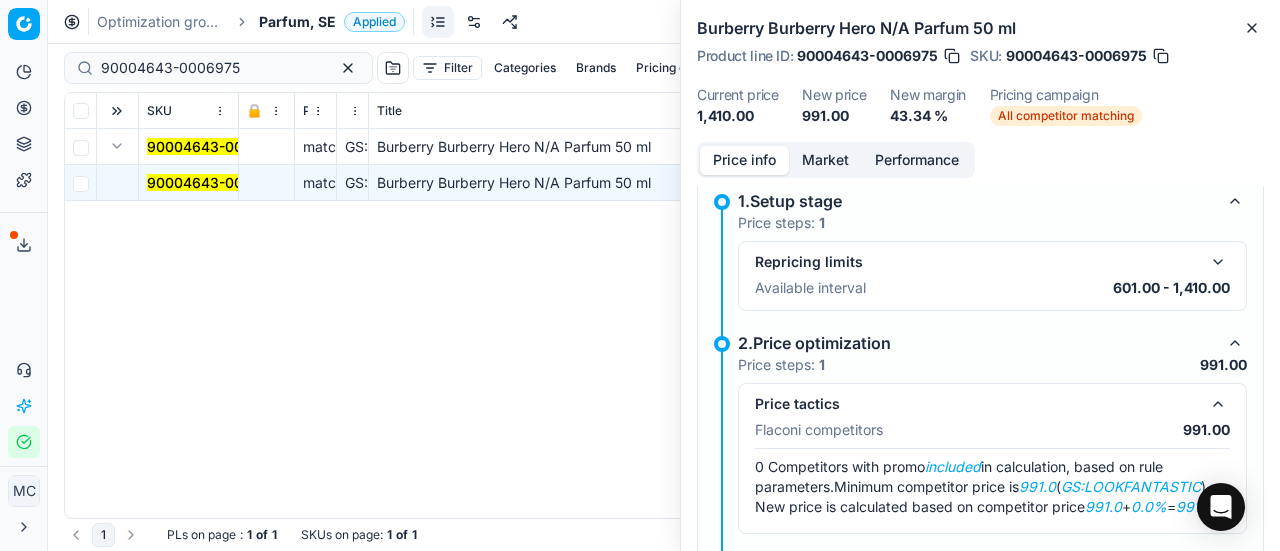 click on "Burberry Burberry Hero N/A Parfum  50 ml Product line ID : 90004643-0006975 SKU : 90004643-0006975 Current price 1,410.00 New price 991.00 New margin 43.34 % Pricing campaign All competitor matching" at bounding box center [980, 71] 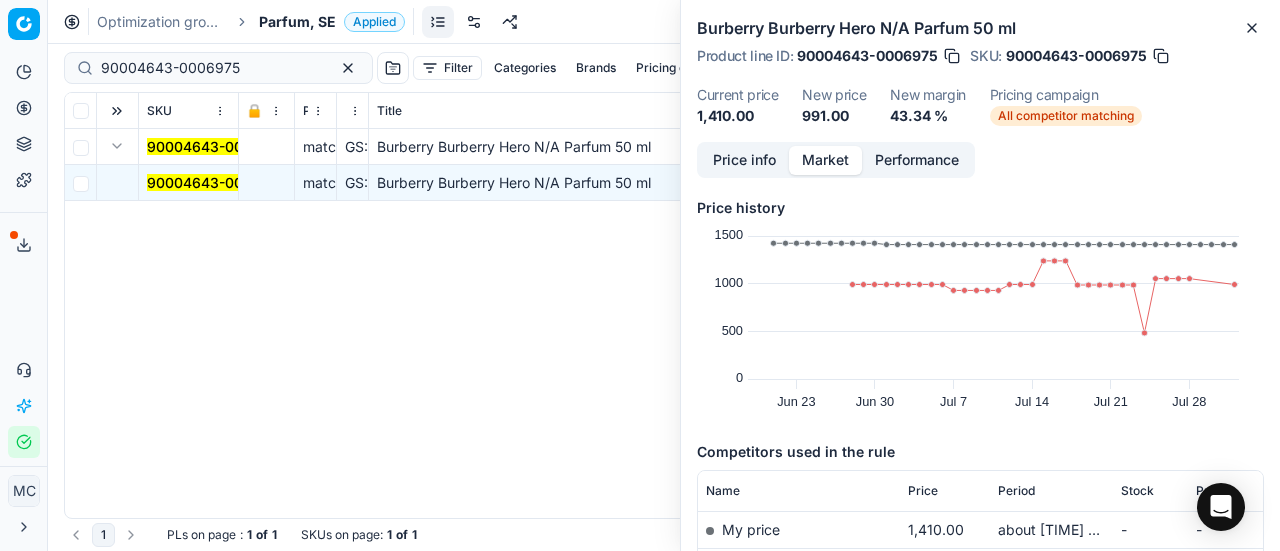 scroll, scrollTop: 153, scrollLeft: 0, axis: vertical 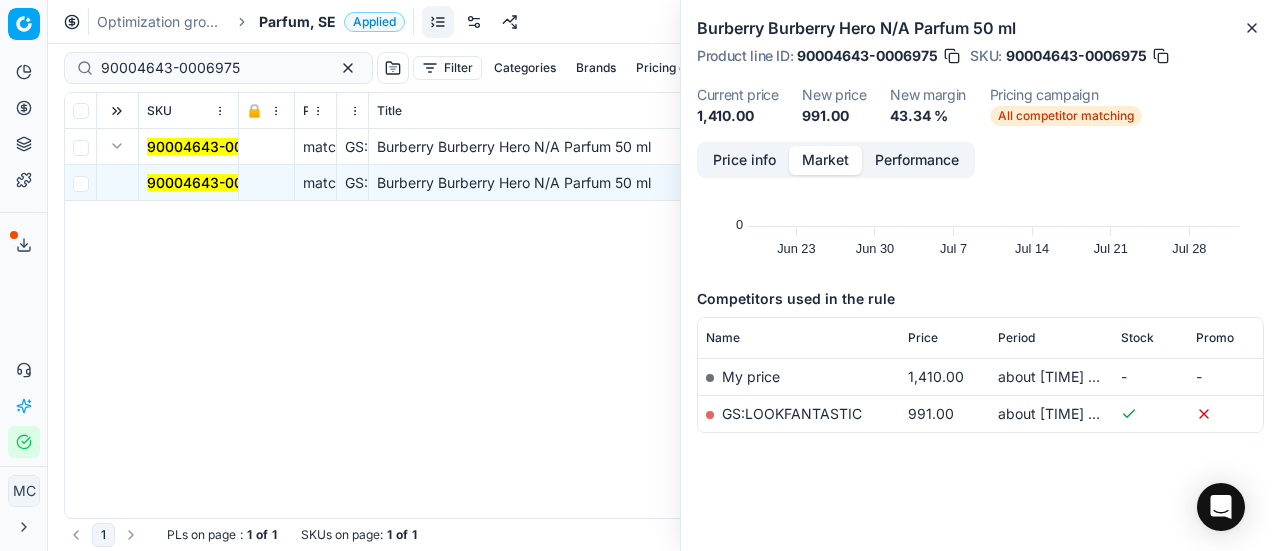click on "GS:LOOKFANTASTIC" at bounding box center [792, 413] 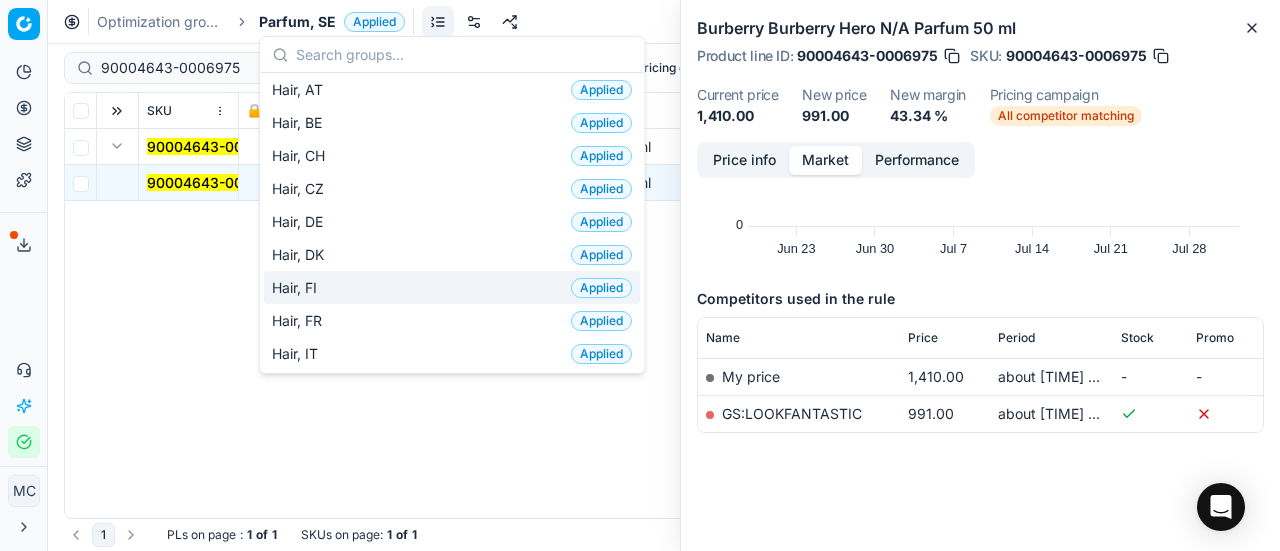 scroll, scrollTop: 600, scrollLeft: 0, axis: vertical 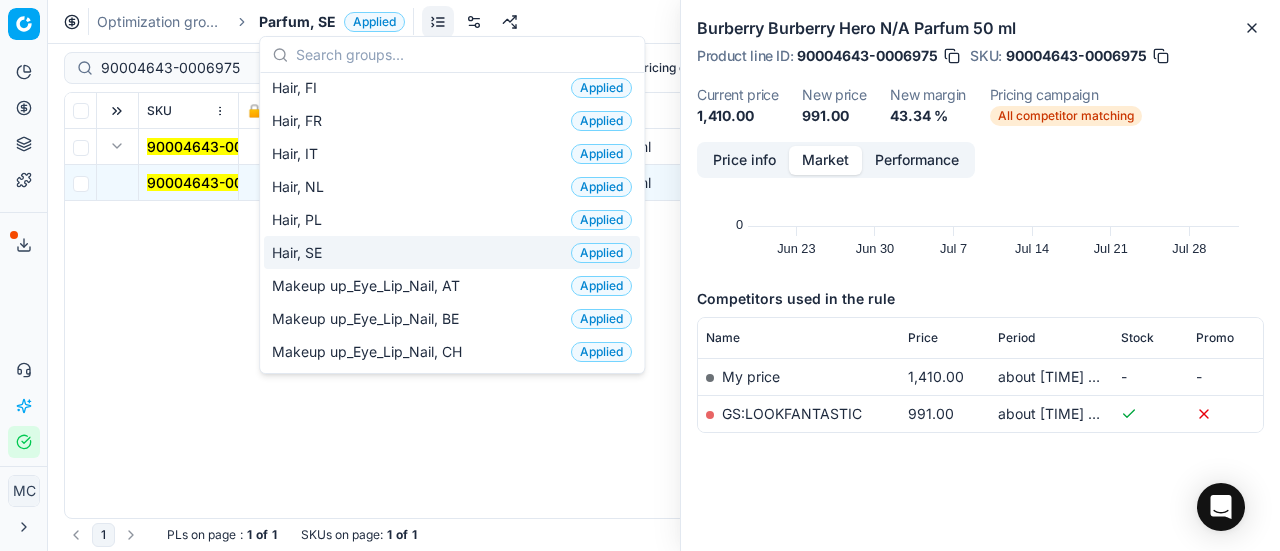 click on "Hair, SE" at bounding box center (301, 253) 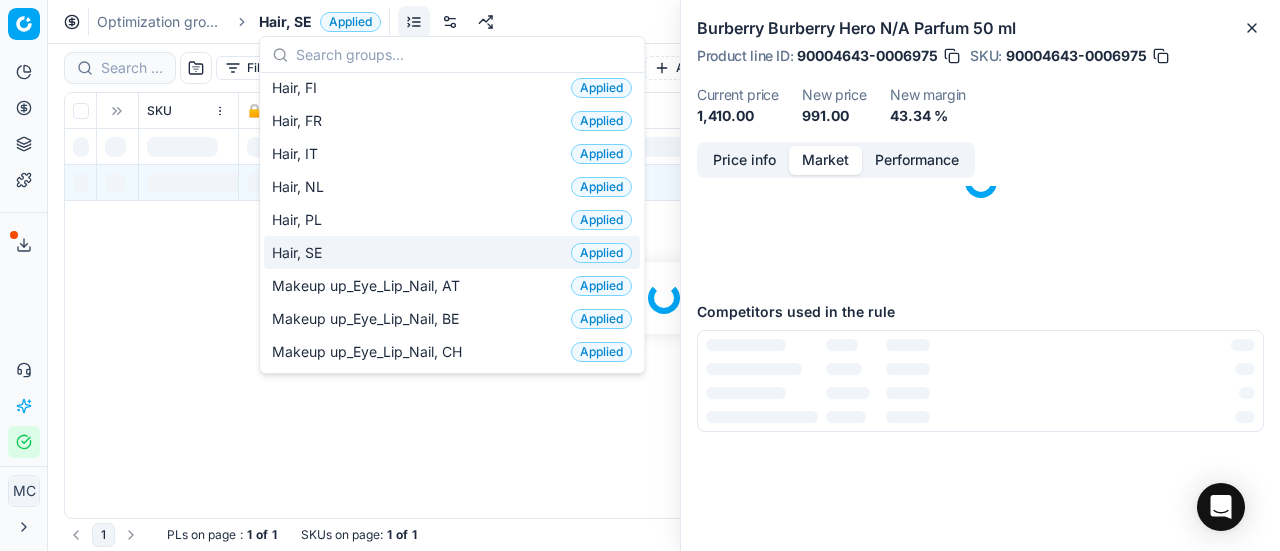 scroll, scrollTop: 0, scrollLeft: 0, axis: both 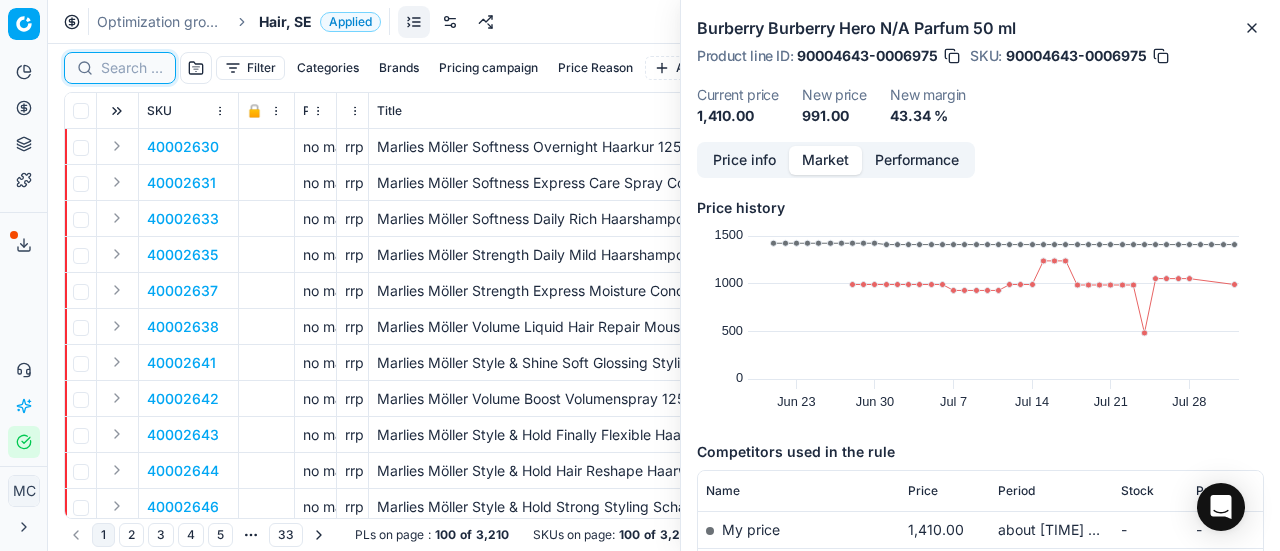 click at bounding box center (132, 68) 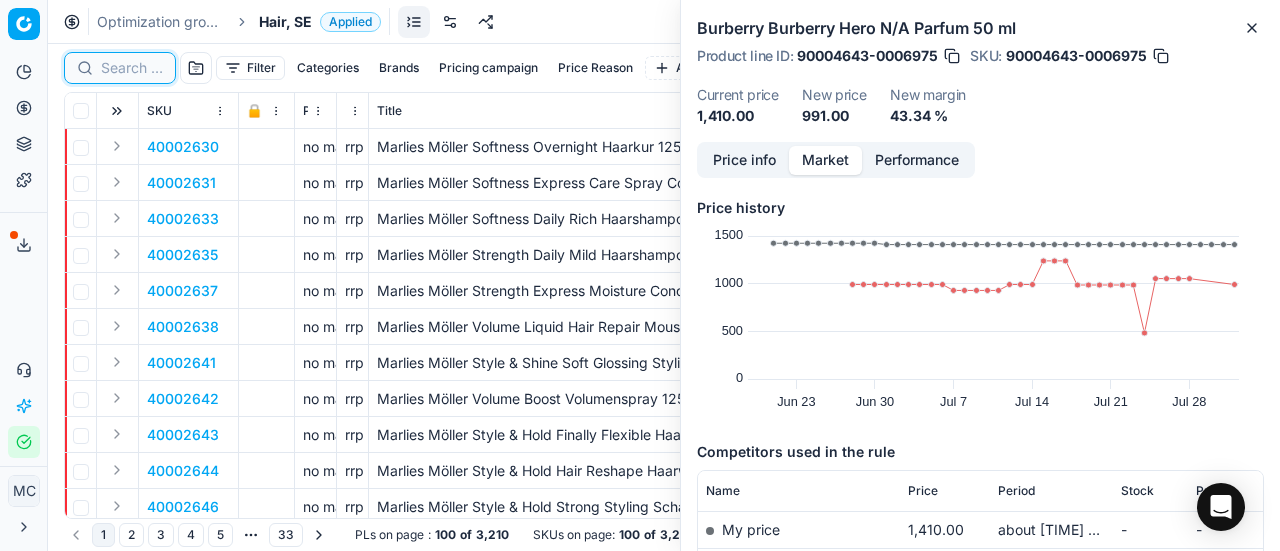 paste on "90009556-0014605" 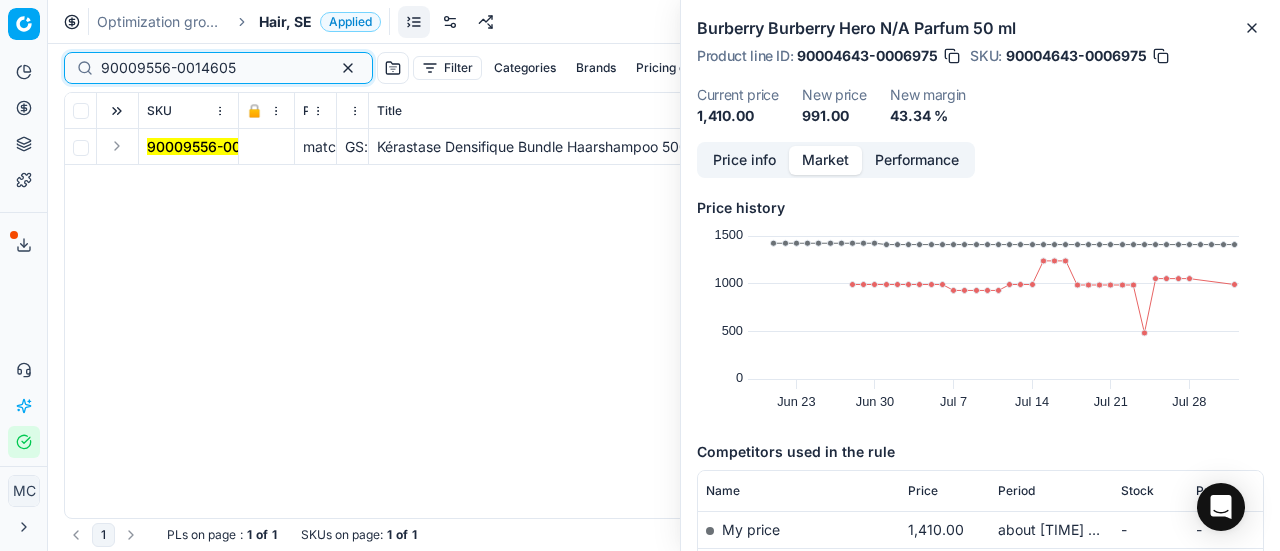 type on "90009556-0014605" 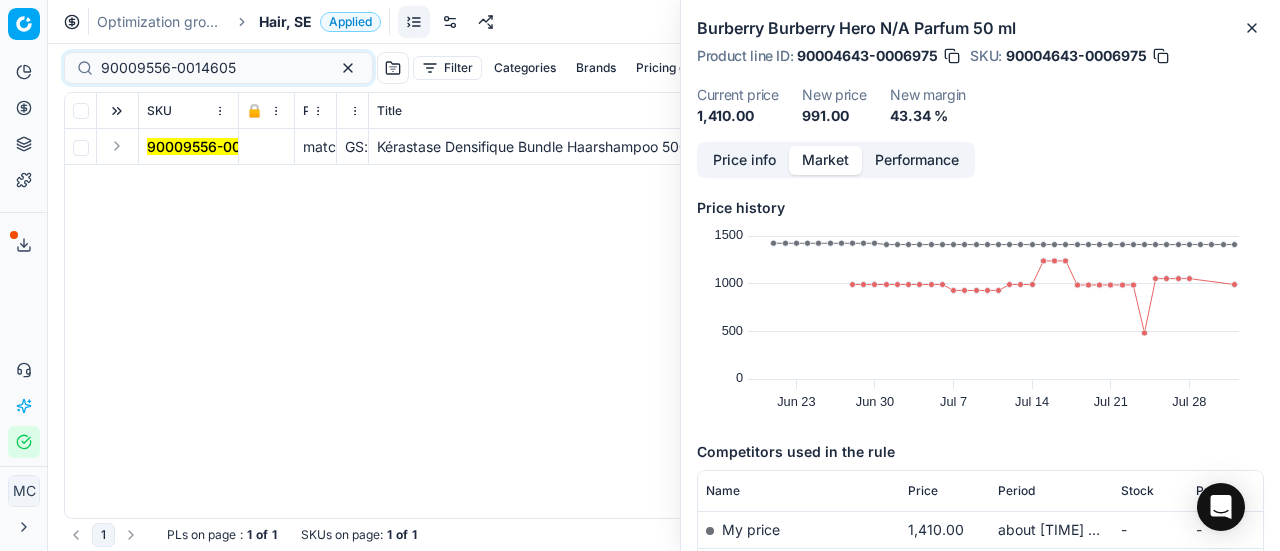 click at bounding box center [117, 146] 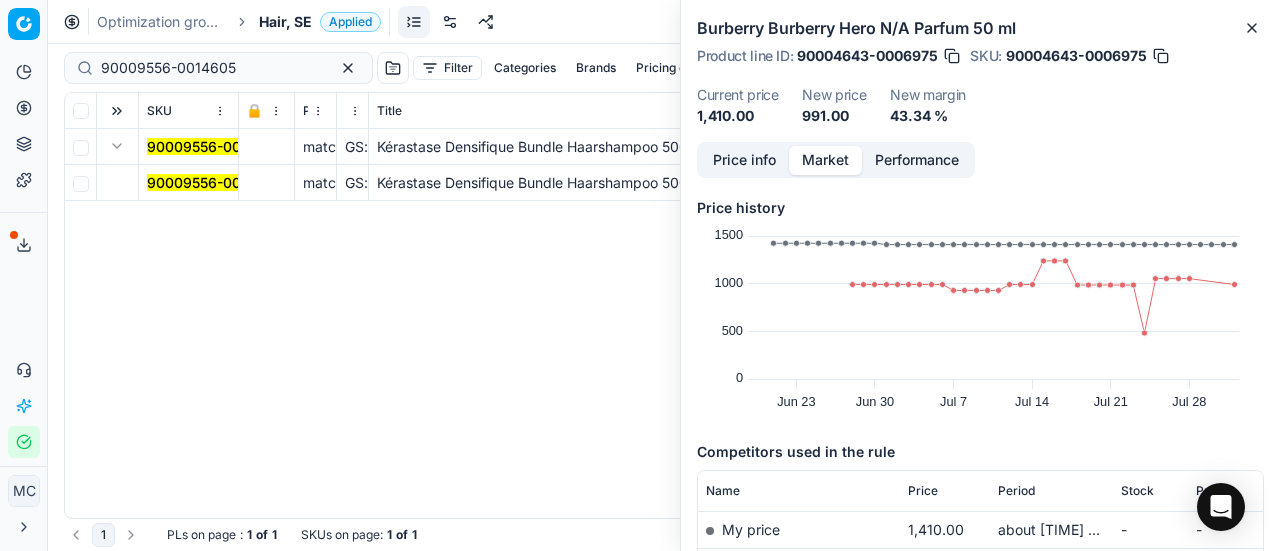 click on "90009556-0014605" at bounding box center (214, 182) 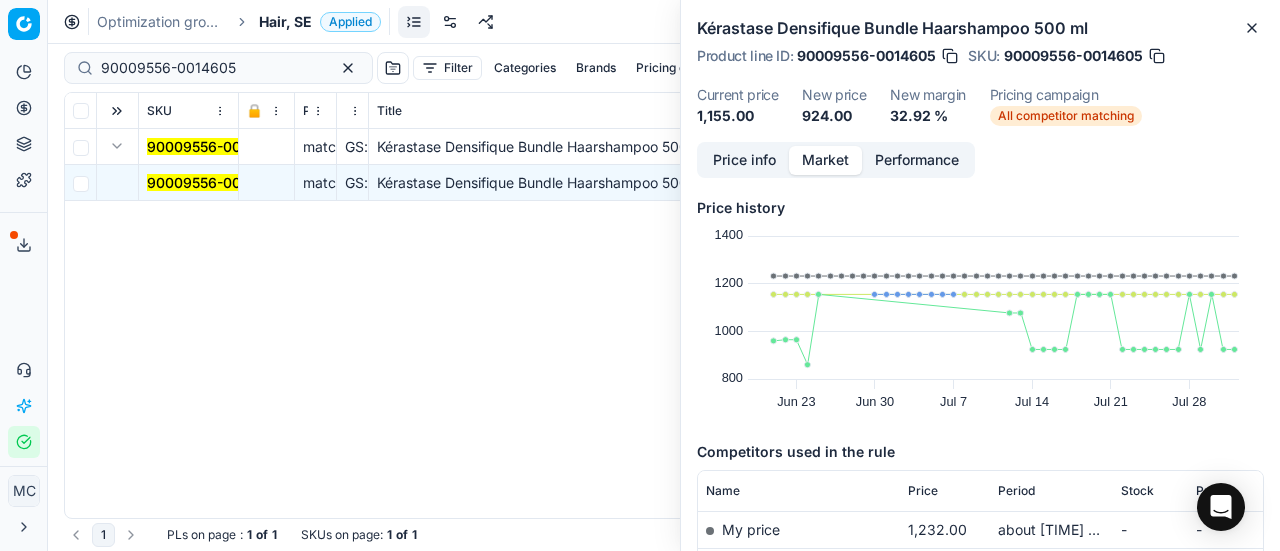 click on "Price info" at bounding box center (744, 160) 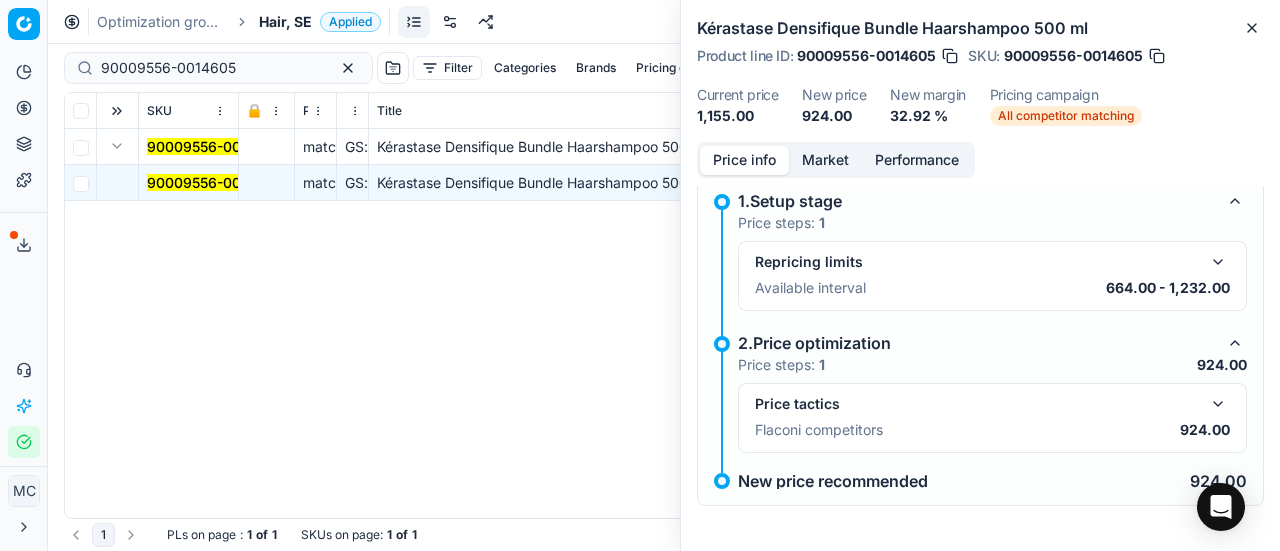 click at bounding box center (1218, 404) 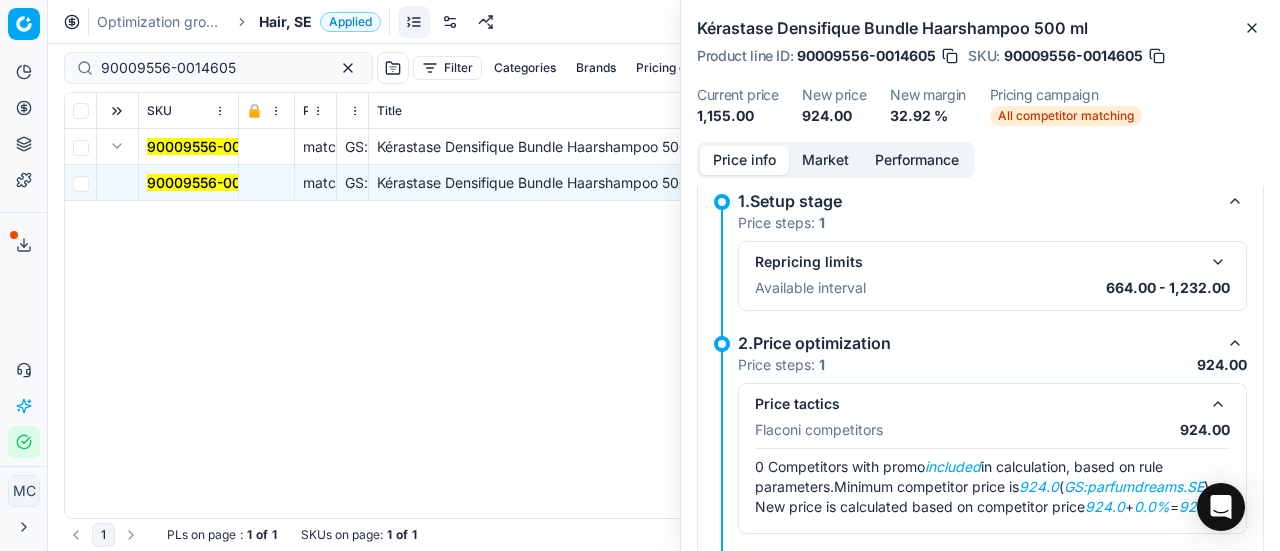 click on "Market" at bounding box center [825, 160] 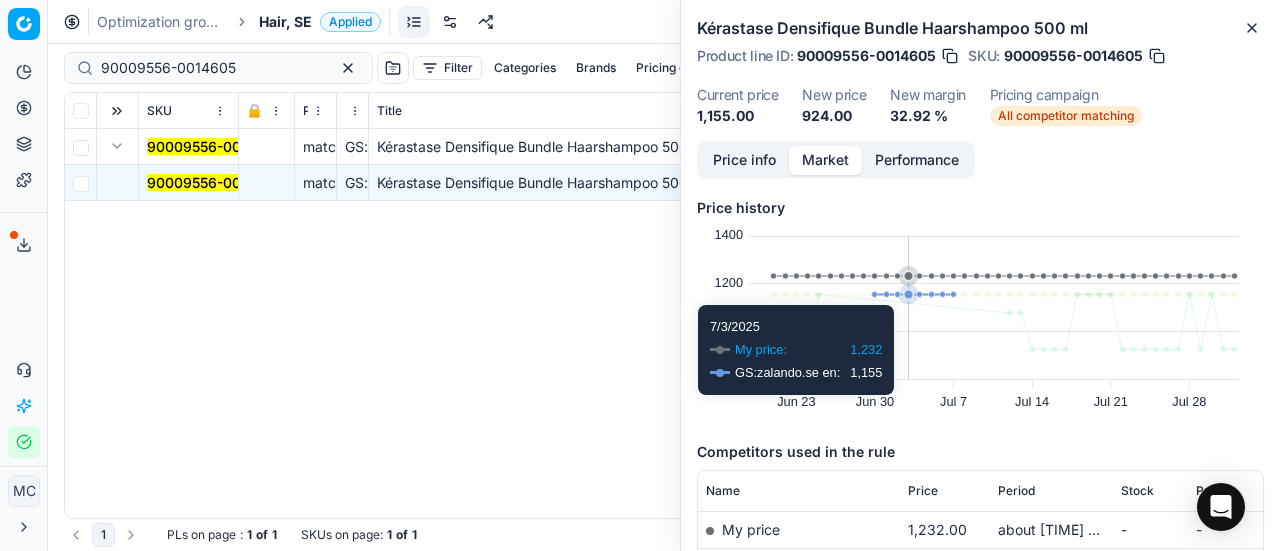 scroll, scrollTop: 300, scrollLeft: 0, axis: vertical 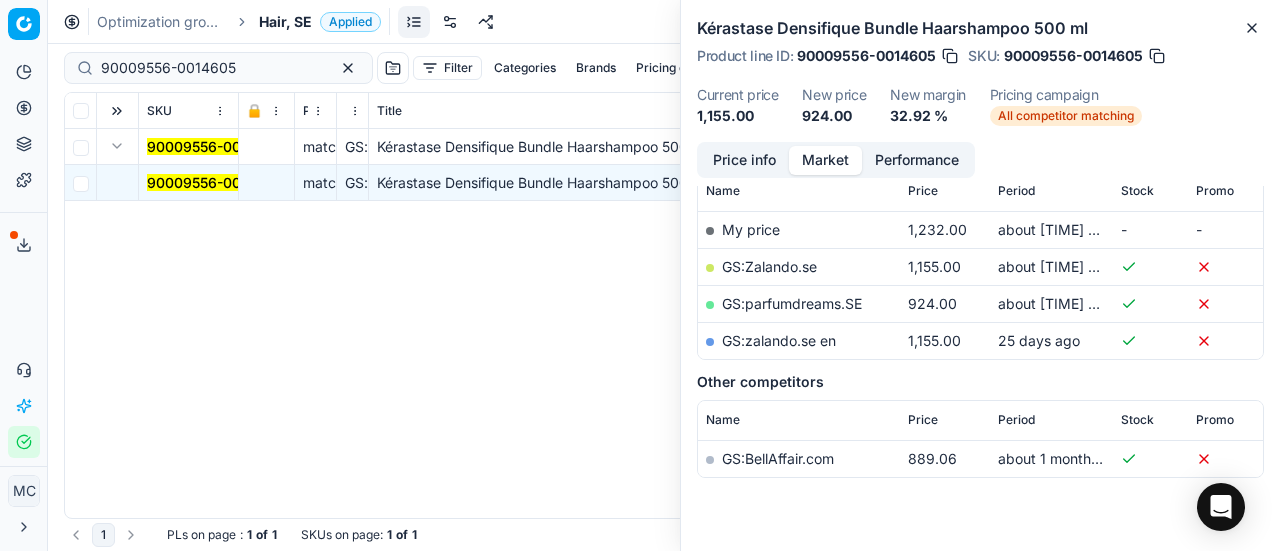 click on "GS:parfumdreams.SE" at bounding box center [792, 303] 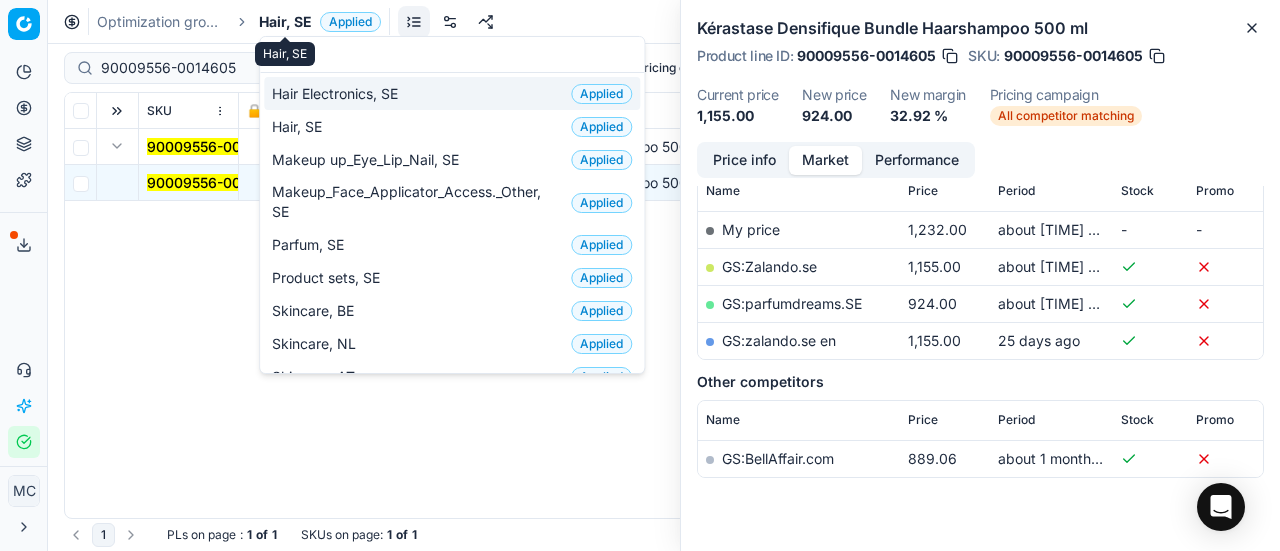scroll, scrollTop: 250, scrollLeft: 0, axis: vertical 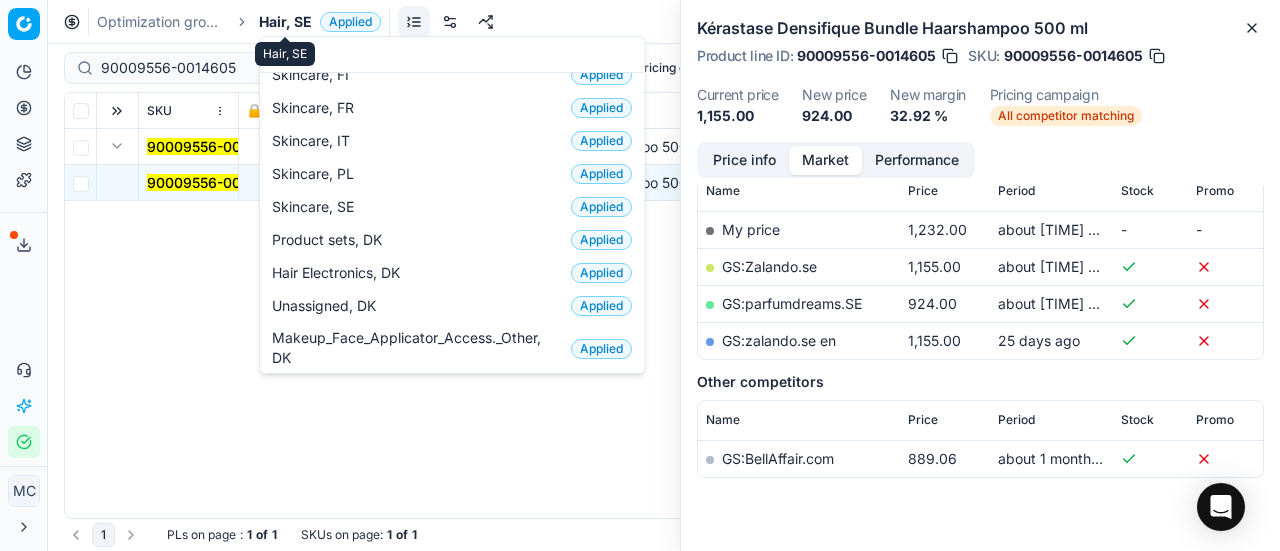 type on "SK" 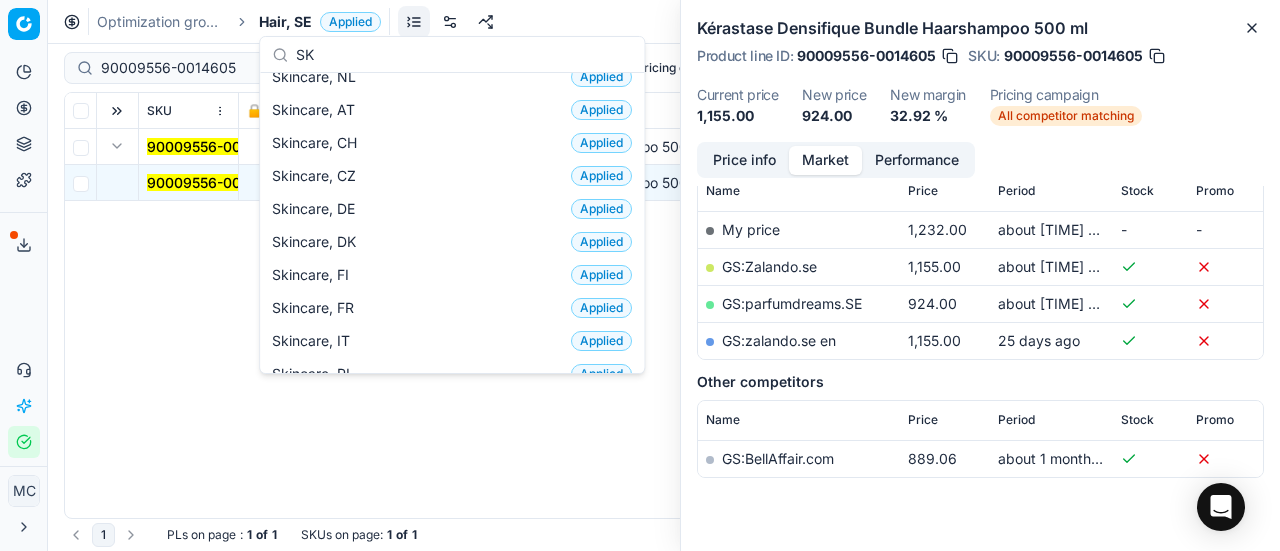scroll, scrollTop: 150, scrollLeft: 0, axis: vertical 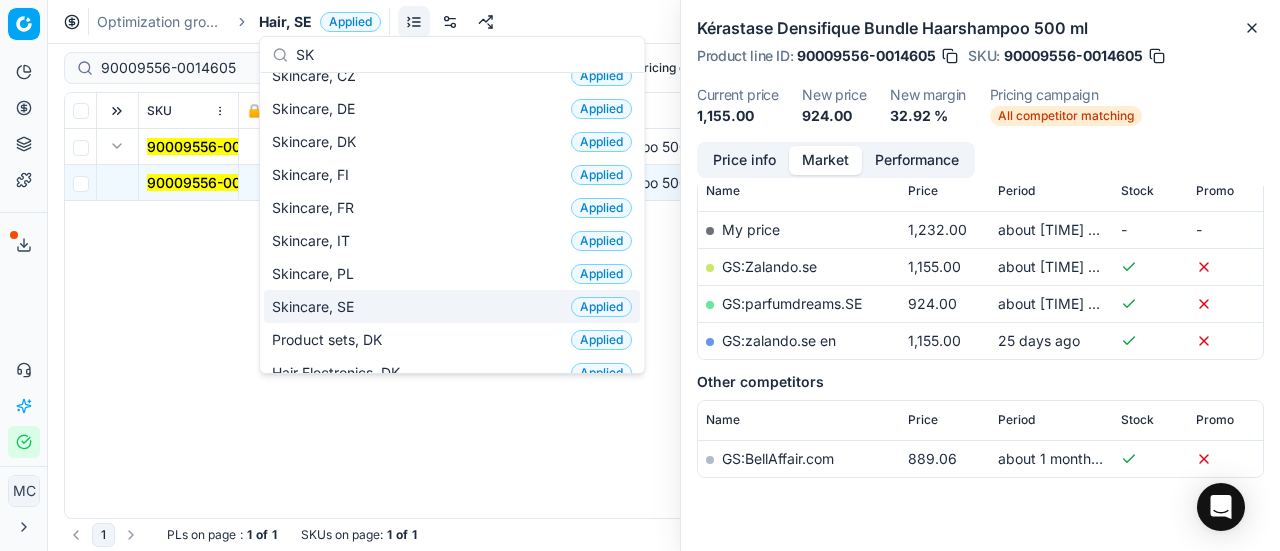 click on "Skincare, SE  Applied" at bounding box center (452, 306) 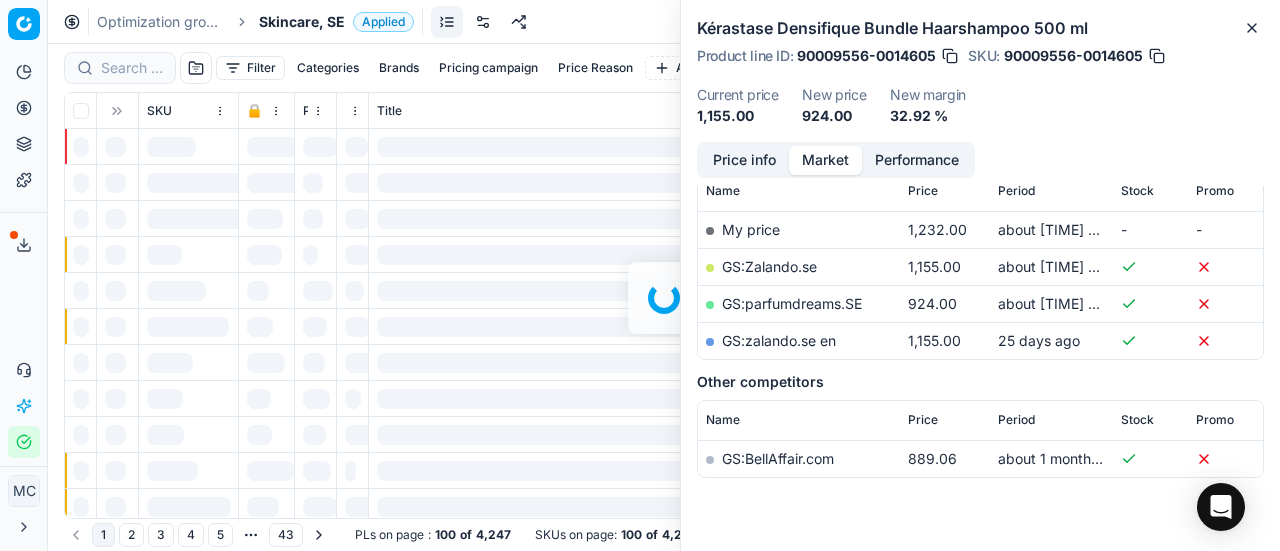 scroll, scrollTop: 300, scrollLeft: 0, axis: vertical 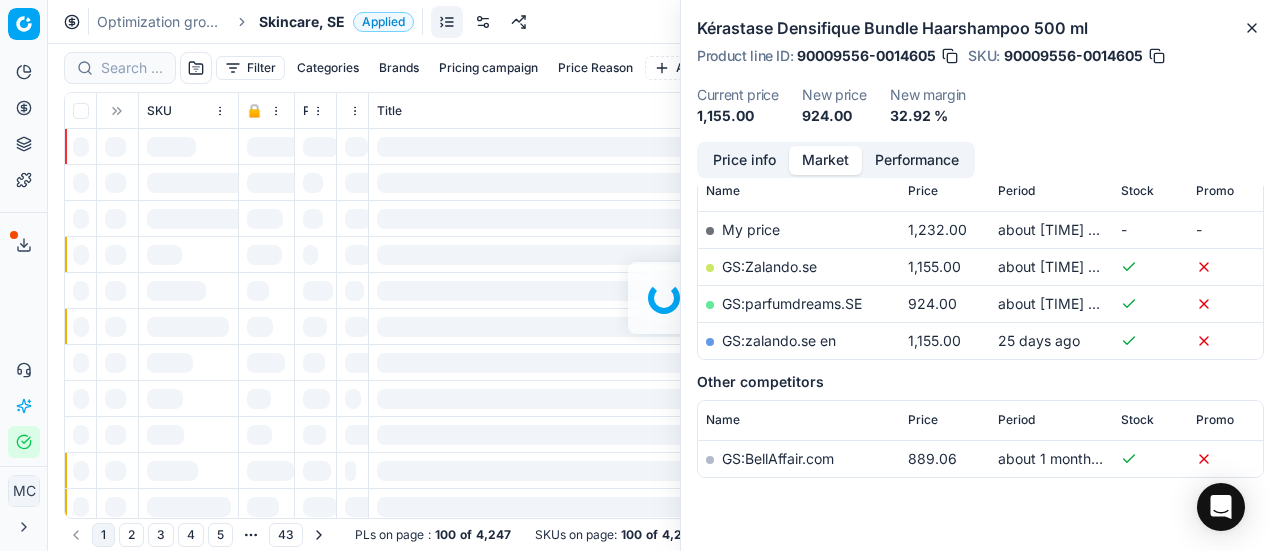 click at bounding box center [664, 297] 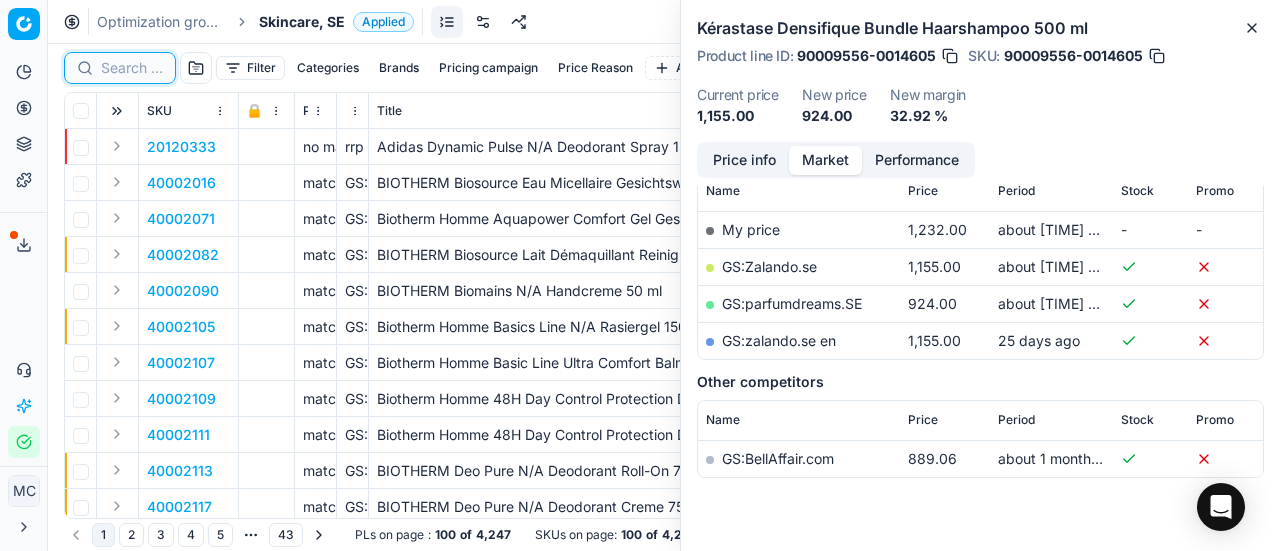 click at bounding box center [132, 68] 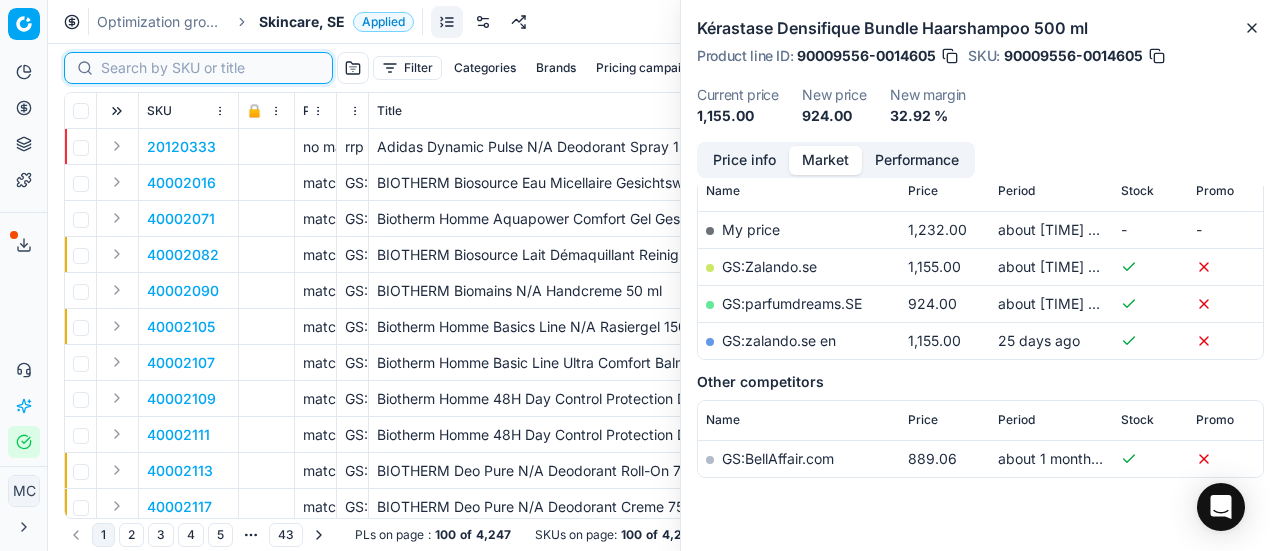 paste on "90007746-0011944" 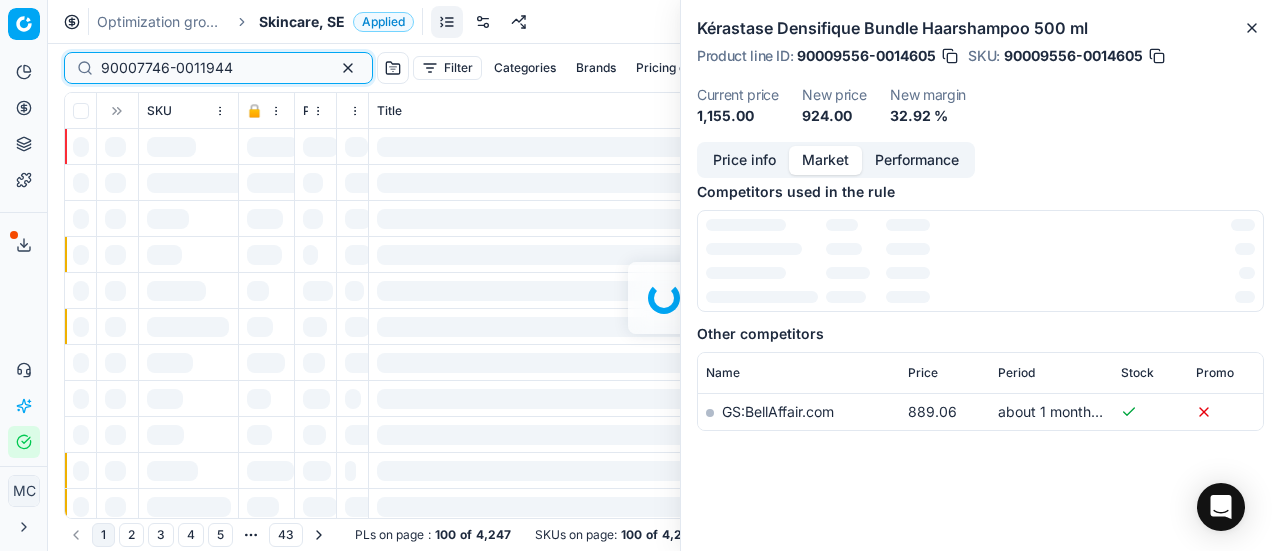 scroll, scrollTop: 300, scrollLeft: 0, axis: vertical 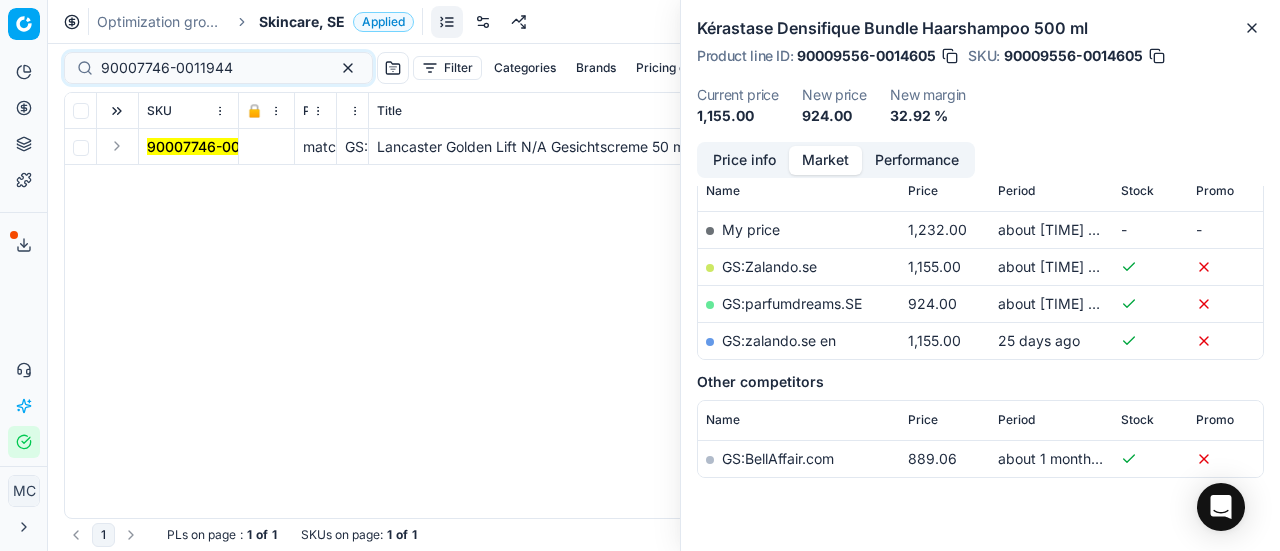 click at bounding box center [117, 146] 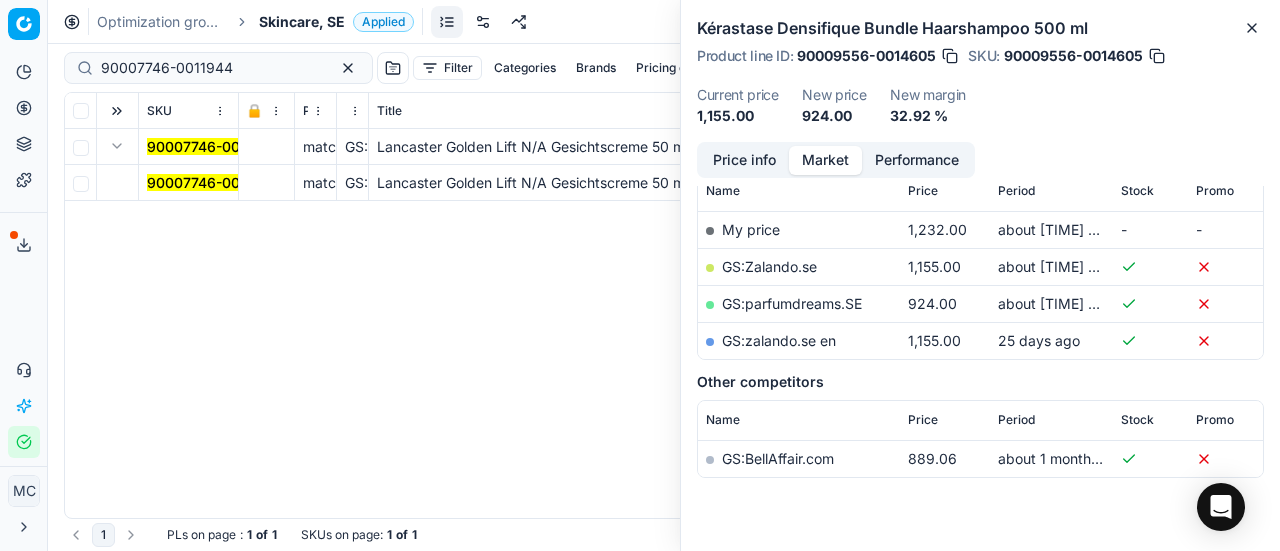 click on "90007746-0011944" at bounding box center [213, 182] 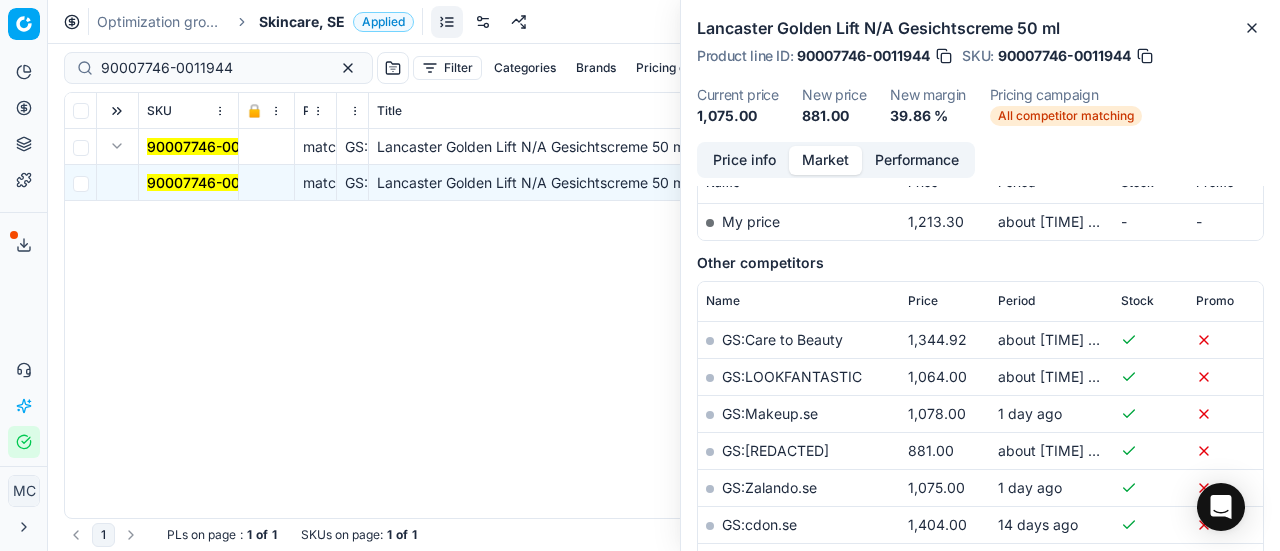 scroll, scrollTop: 300, scrollLeft: 0, axis: vertical 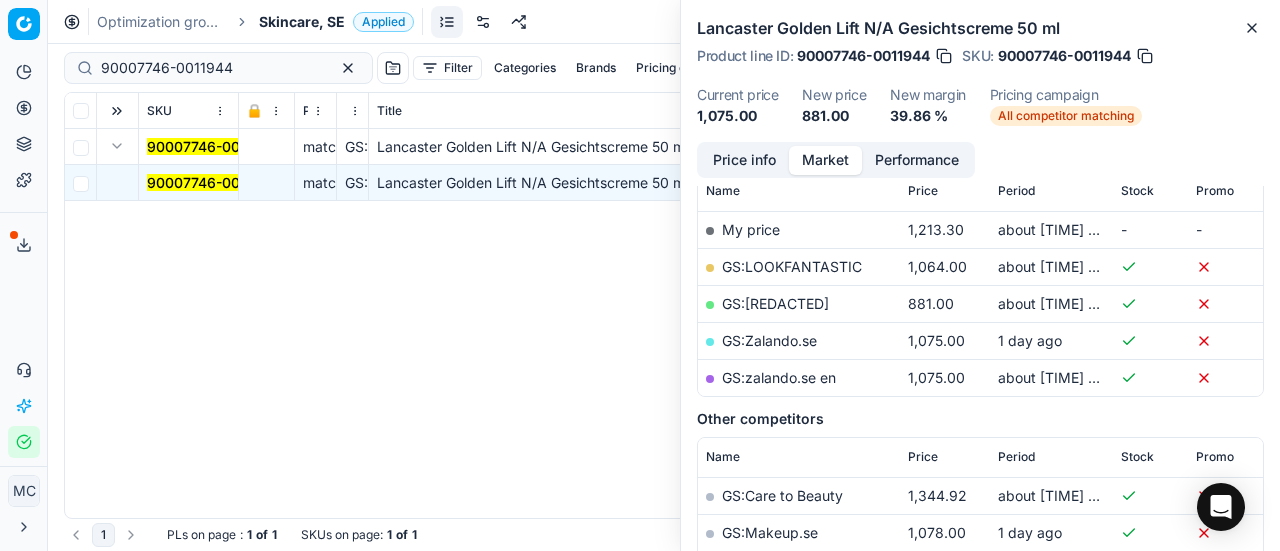 click on "Price info" at bounding box center [744, 160] 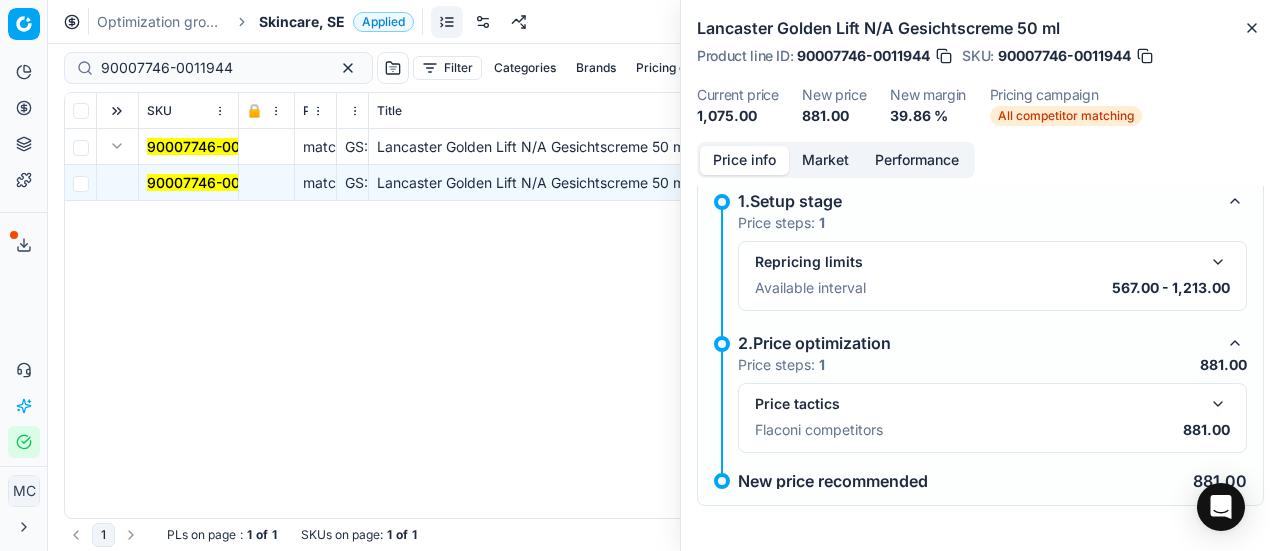 click at bounding box center (1218, 404) 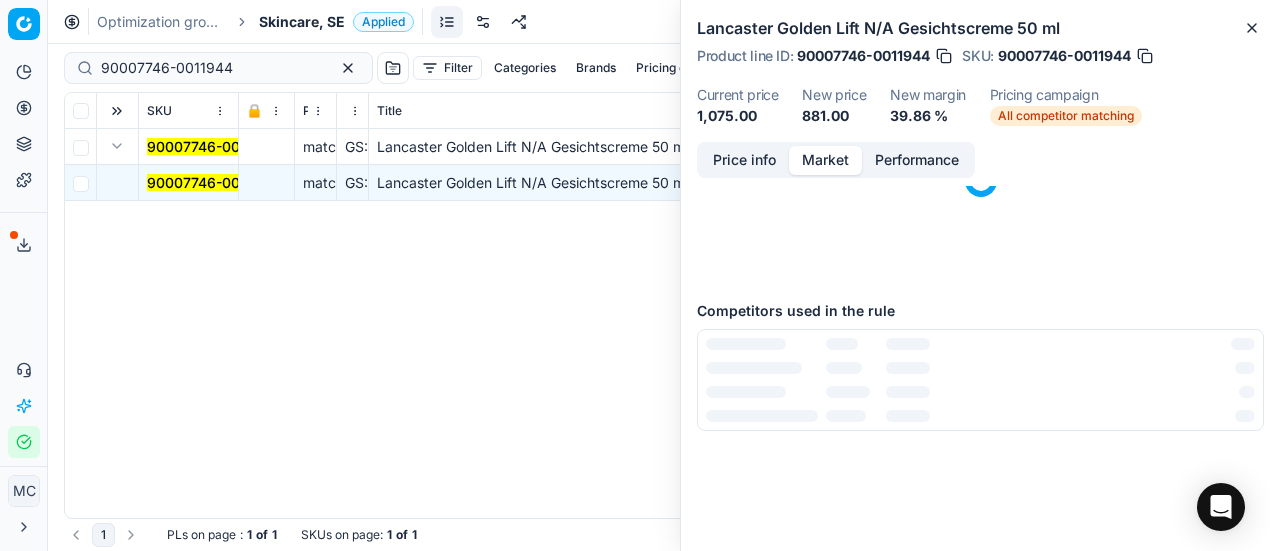 drag, startPoint x: 838, startPoint y: 151, endPoint x: 850, endPoint y: 223, distance: 72.99315 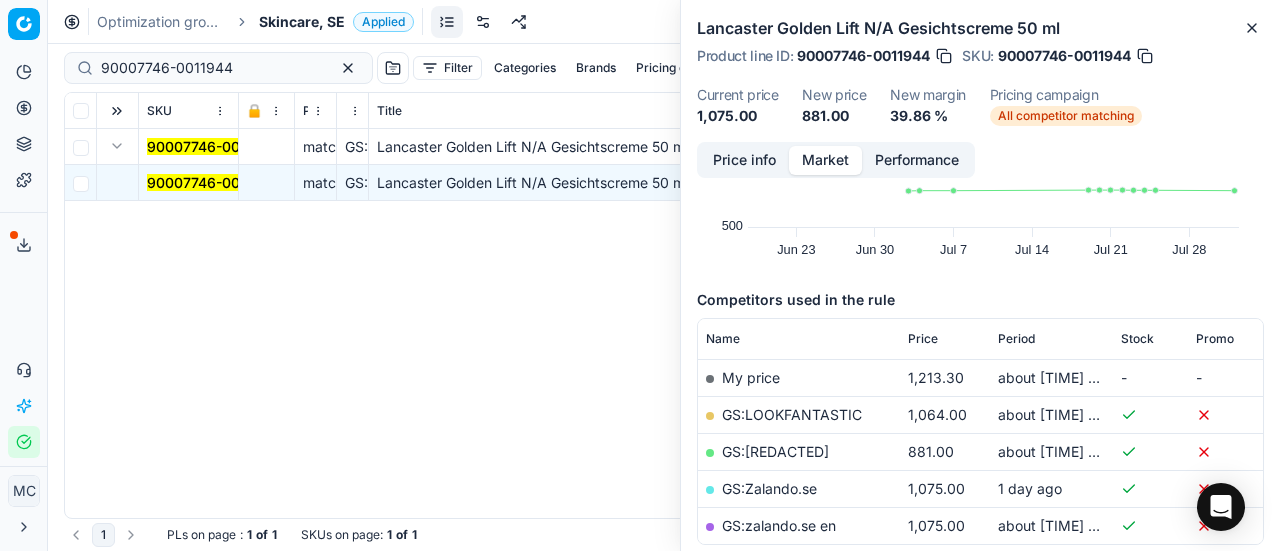 scroll, scrollTop: 300, scrollLeft: 0, axis: vertical 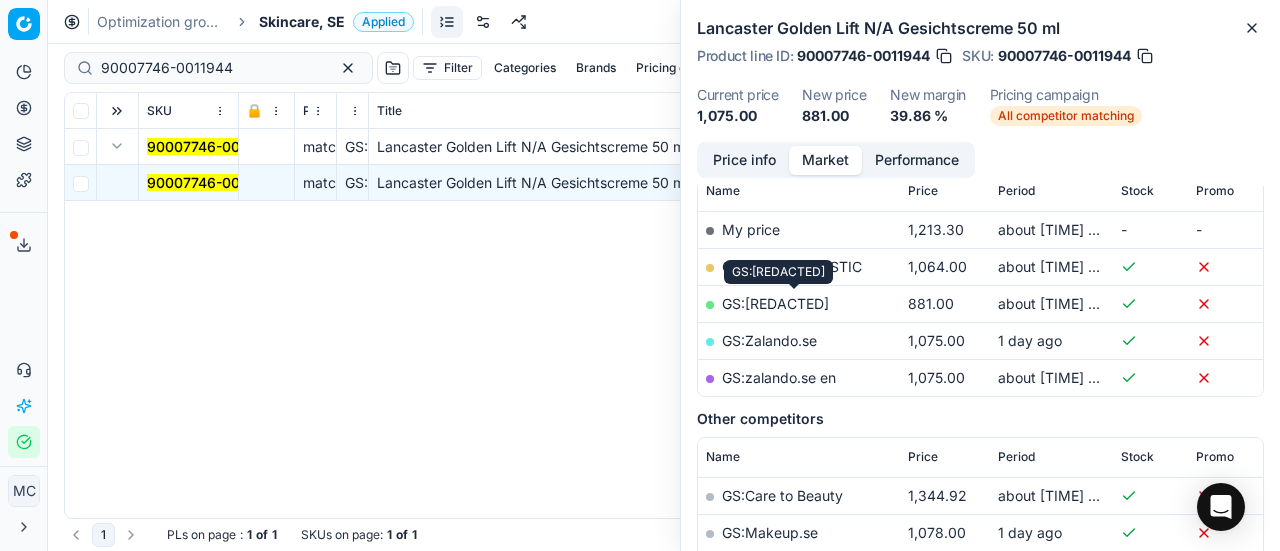 click on "GS:Perfumes Club SE" at bounding box center (775, 303) 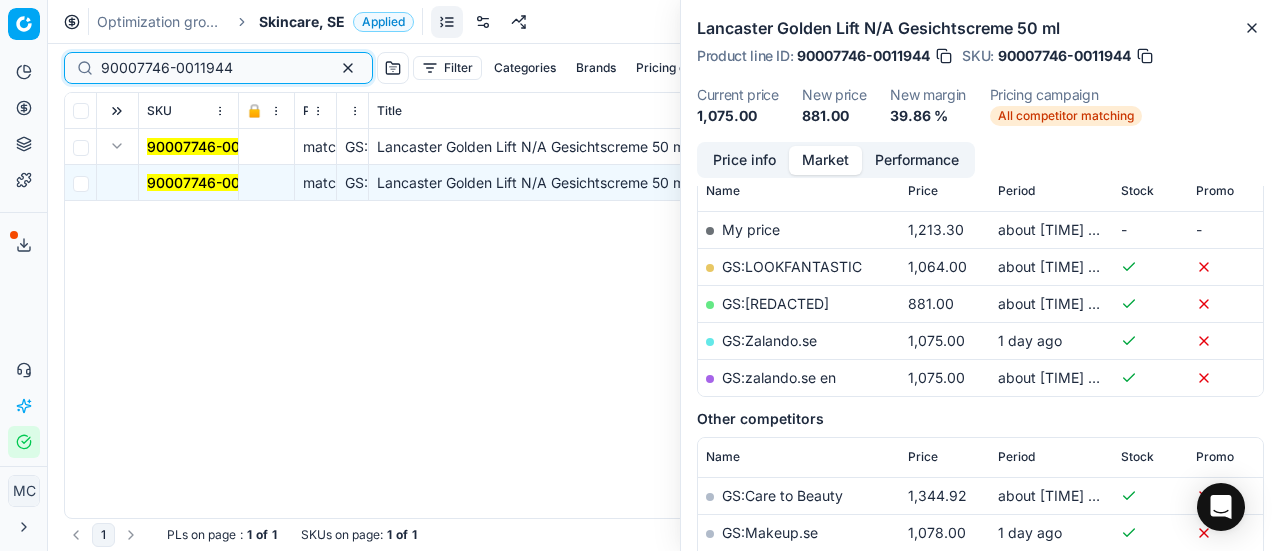 drag, startPoint x: 252, startPoint y: 63, endPoint x: 6, endPoint y: 21, distance: 249.55962 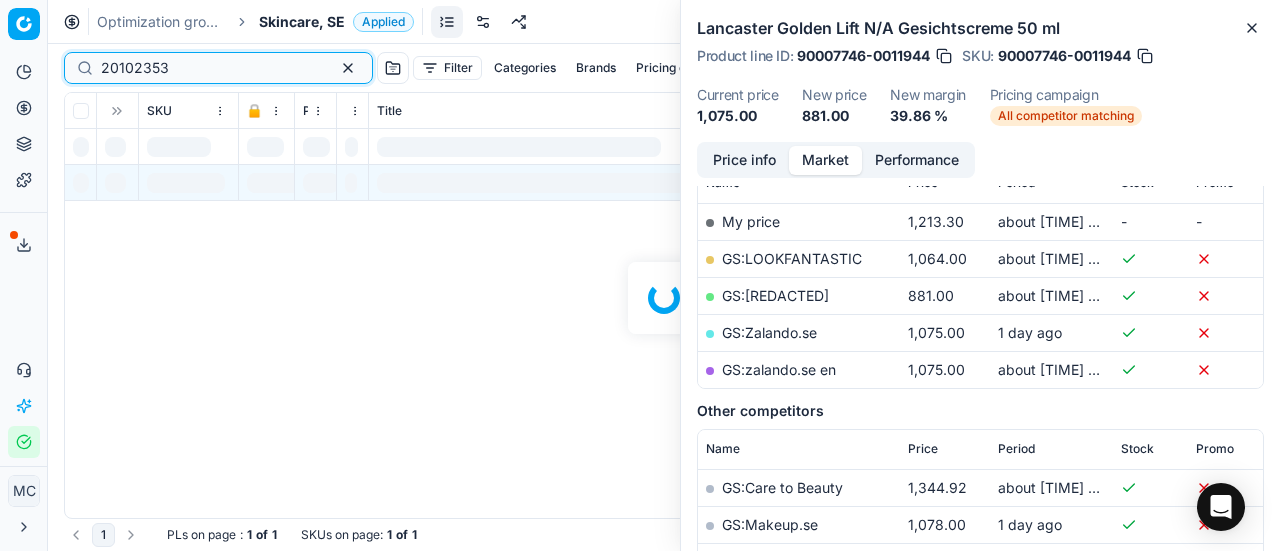 scroll, scrollTop: 300, scrollLeft: 0, axis: vertical 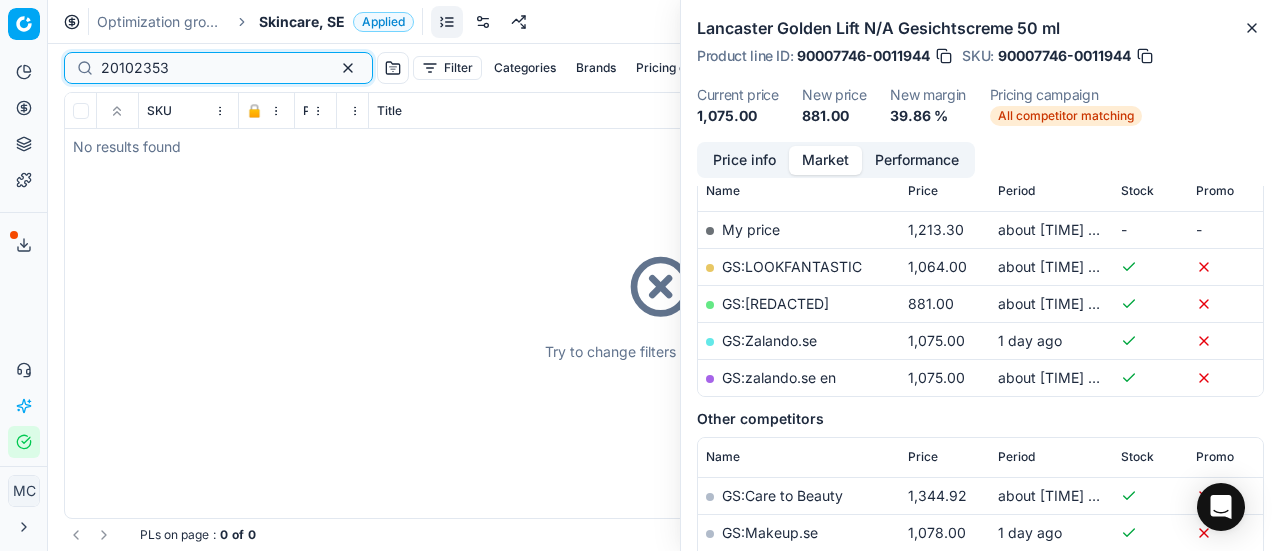 type on "20102353" 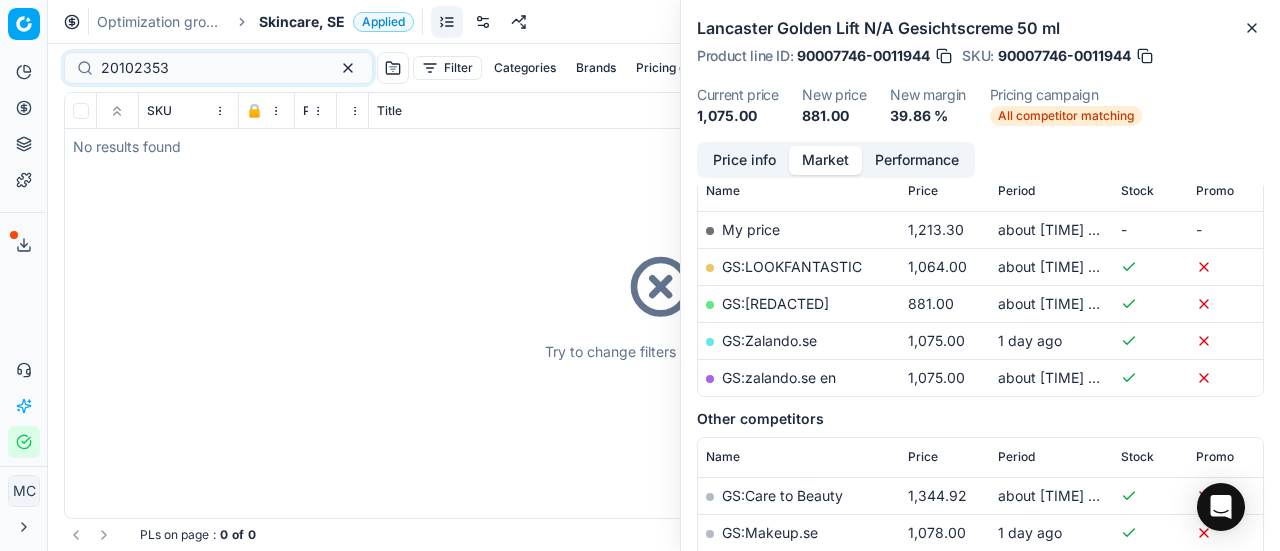 click on "Skincare, SE" at bounding box center [302, 22] 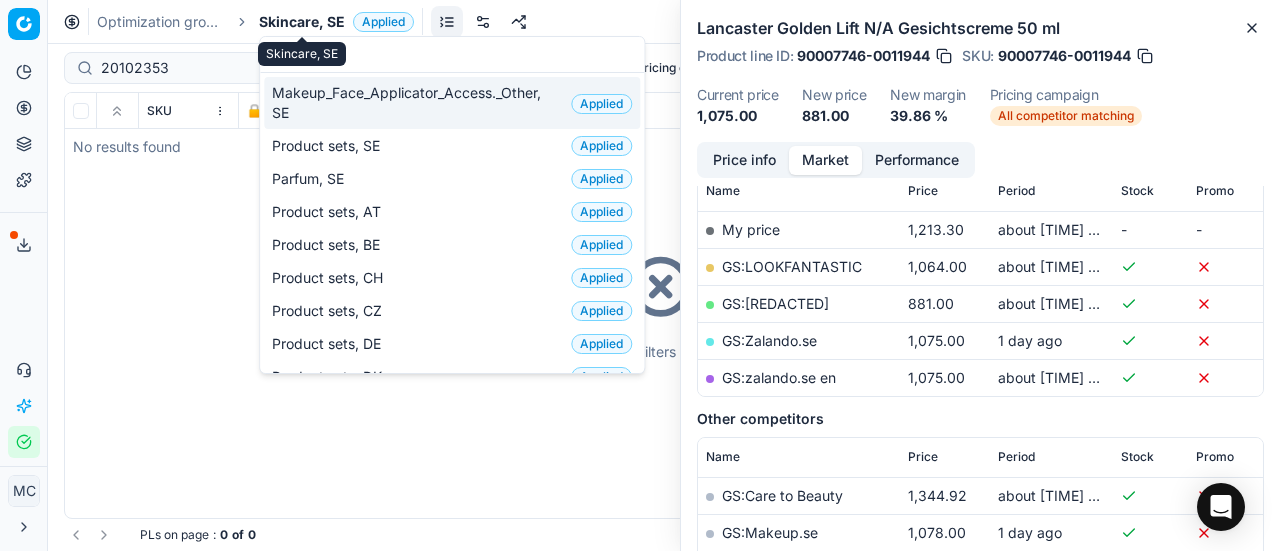 scroll, scrollTop: 726, scrollLeft: 0, axis: vertical 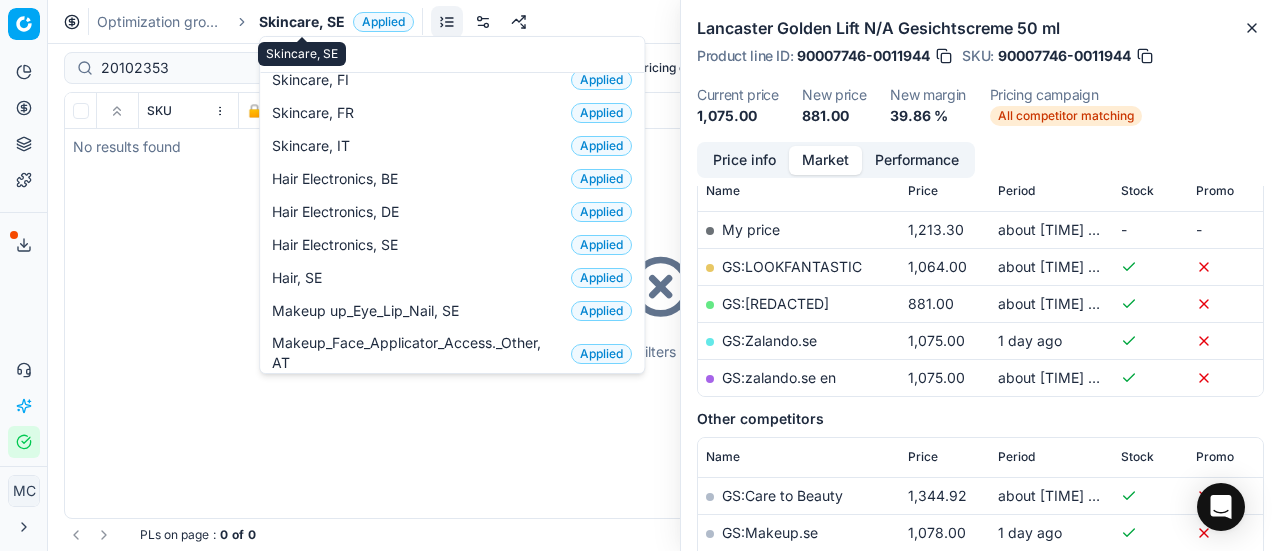 type on "S" 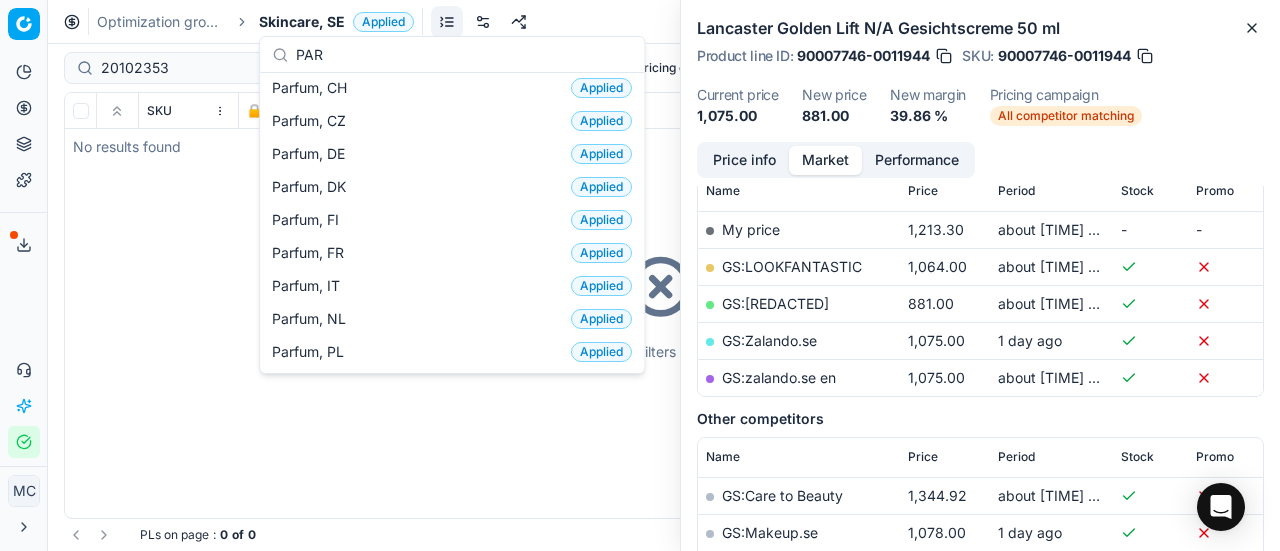 scroll, scrollTop: 100, scrollLeft: 0, axis: vertical 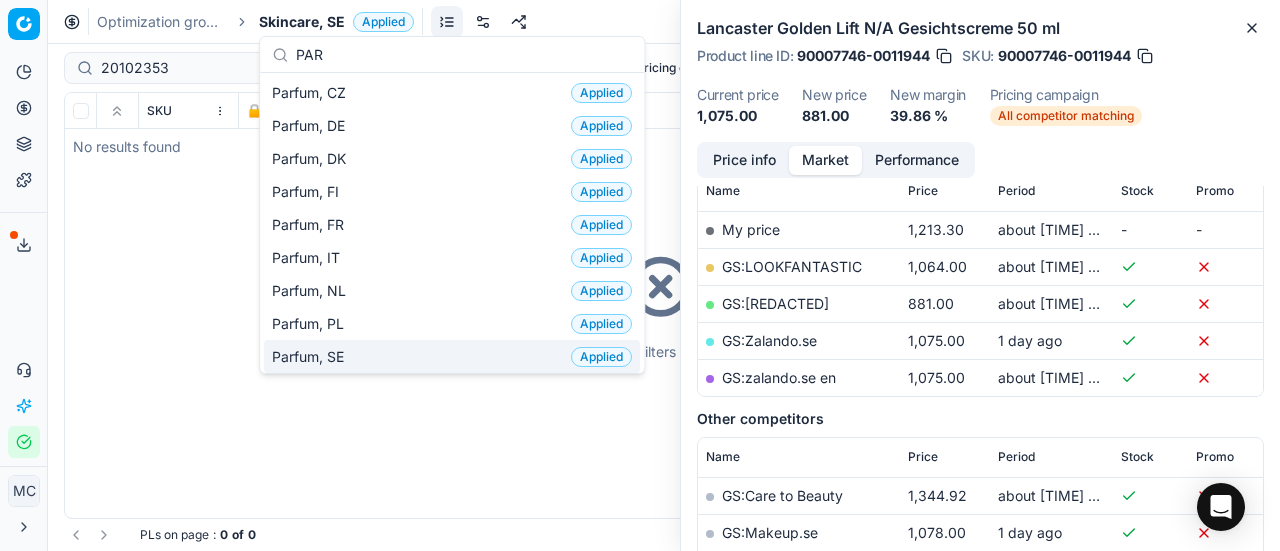 type on "PAR" 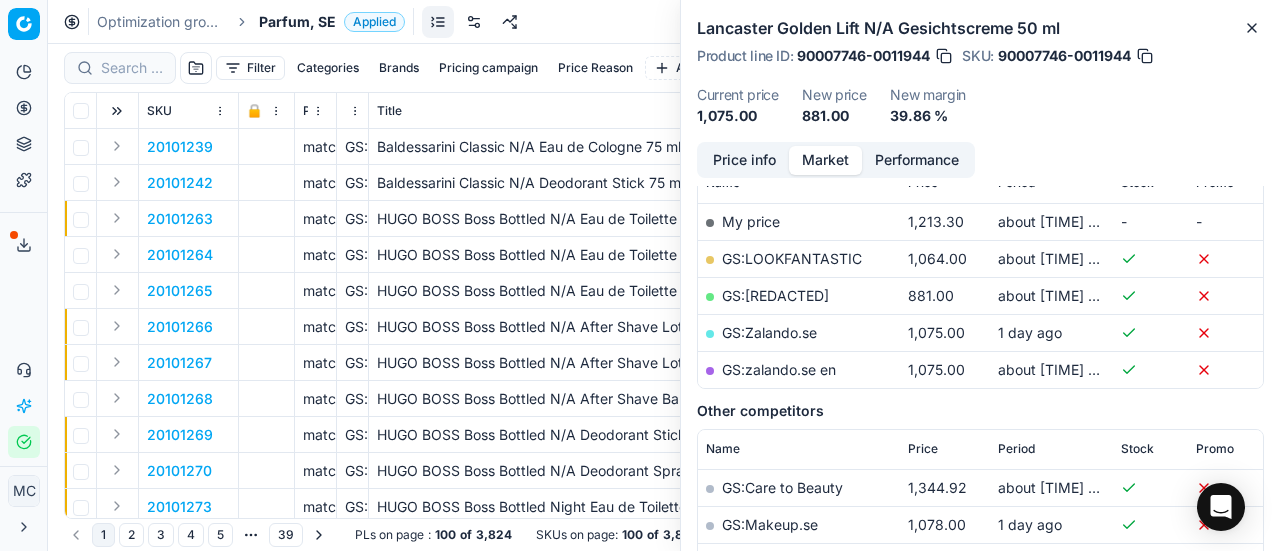scroll, scrollTop: 300, scrollLeft: 0, axis: vertical 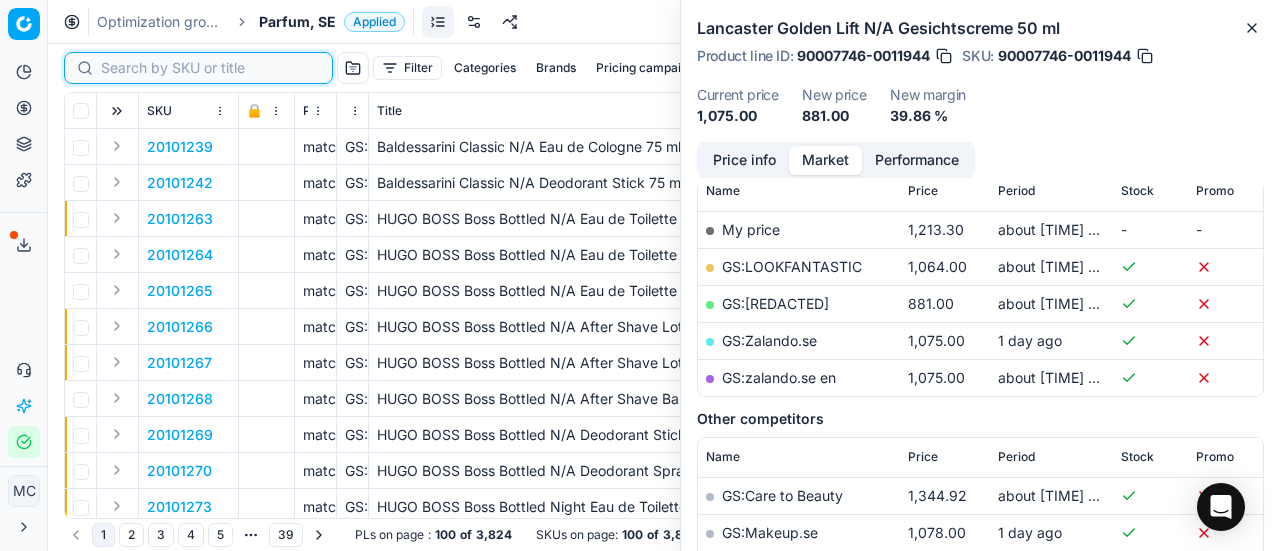 click at bounding box center [210, 68] 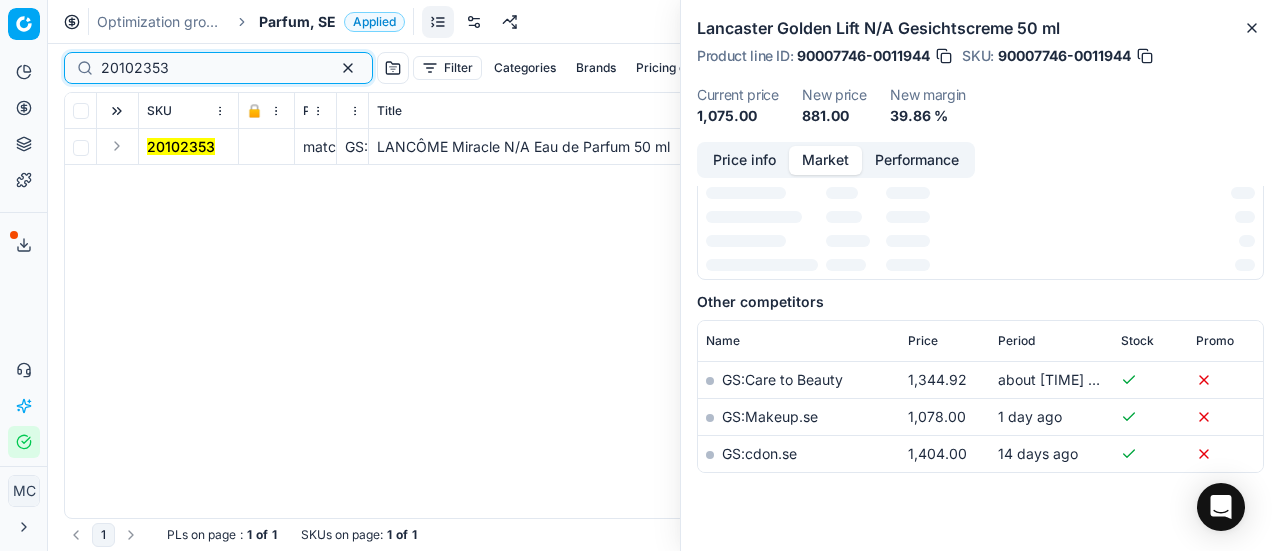 scroll, scrollTop: 300, scrollLeft: 0, axis: vertical 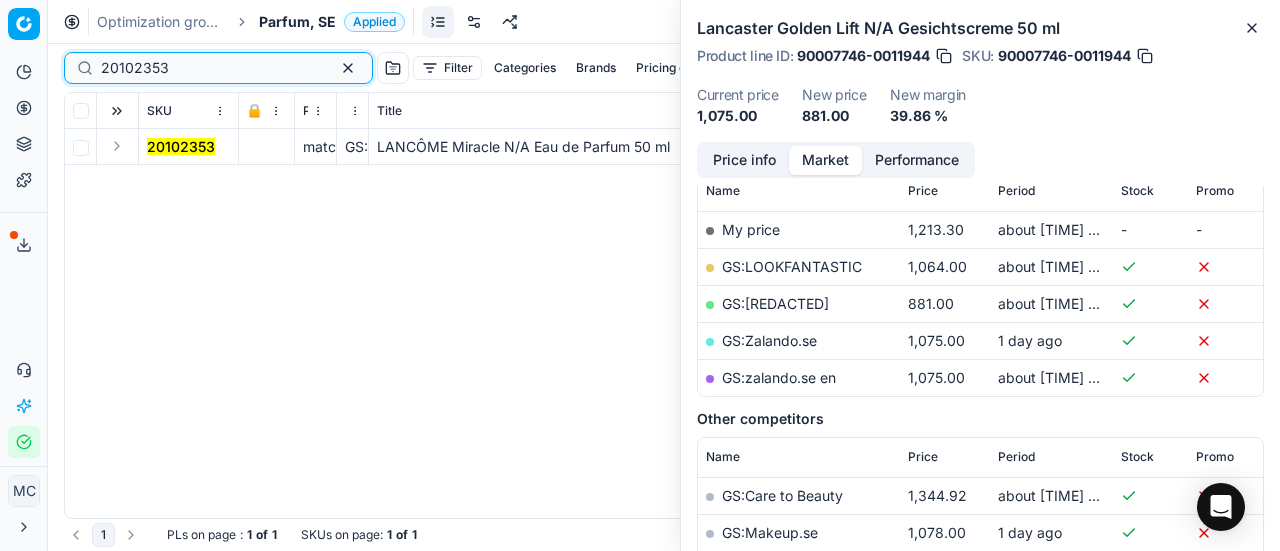 type on "20102353" 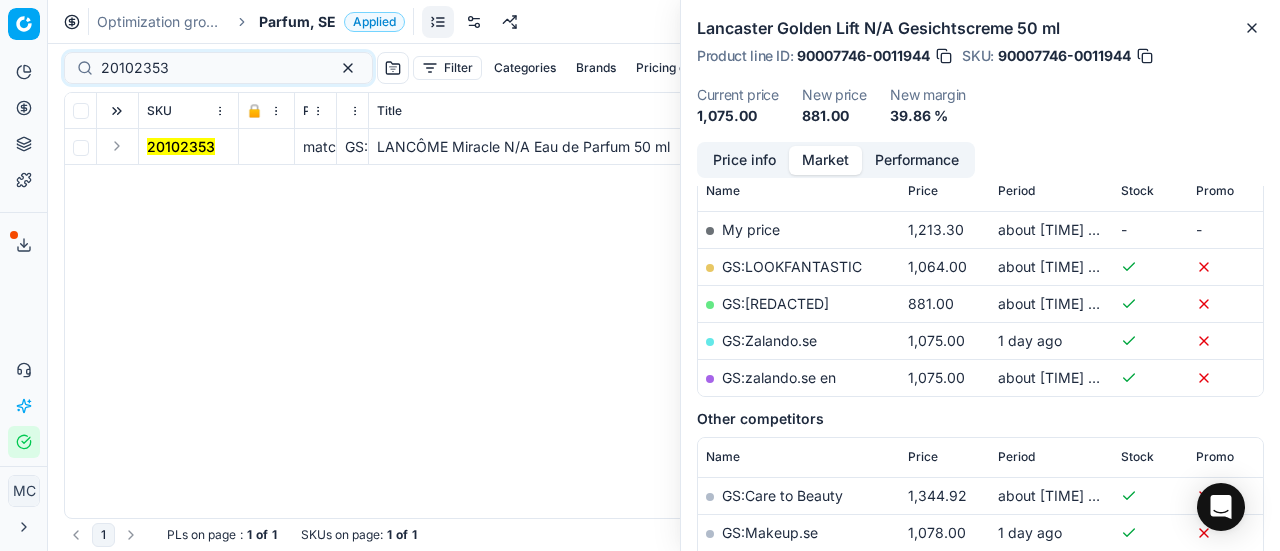 click at bounding box center (117, 146) 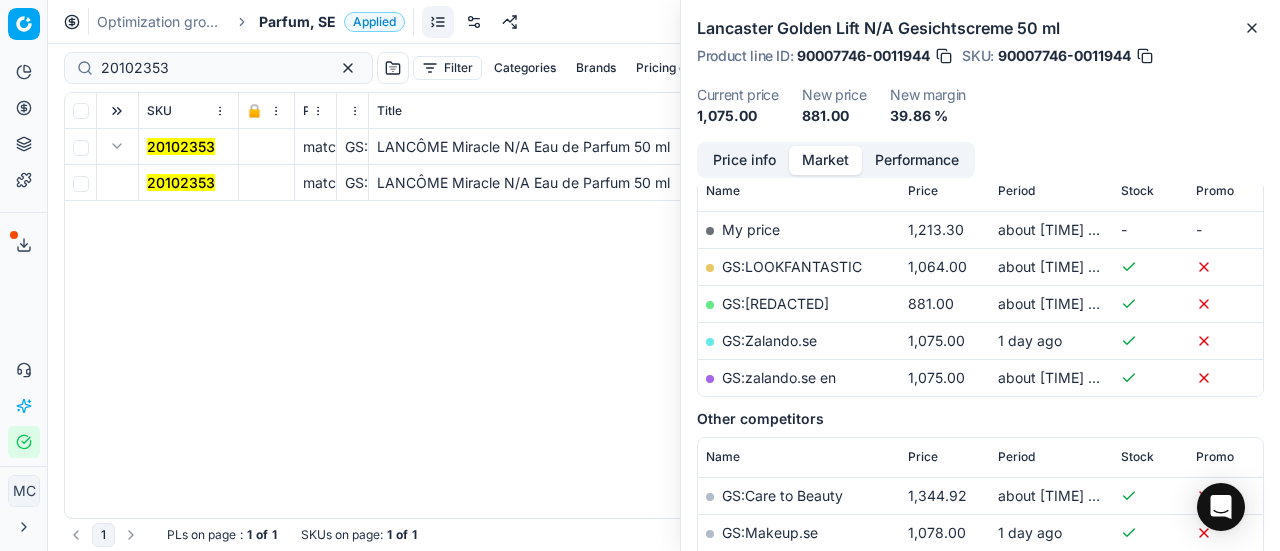 click on "20102353" at bounding box center [181, 182] 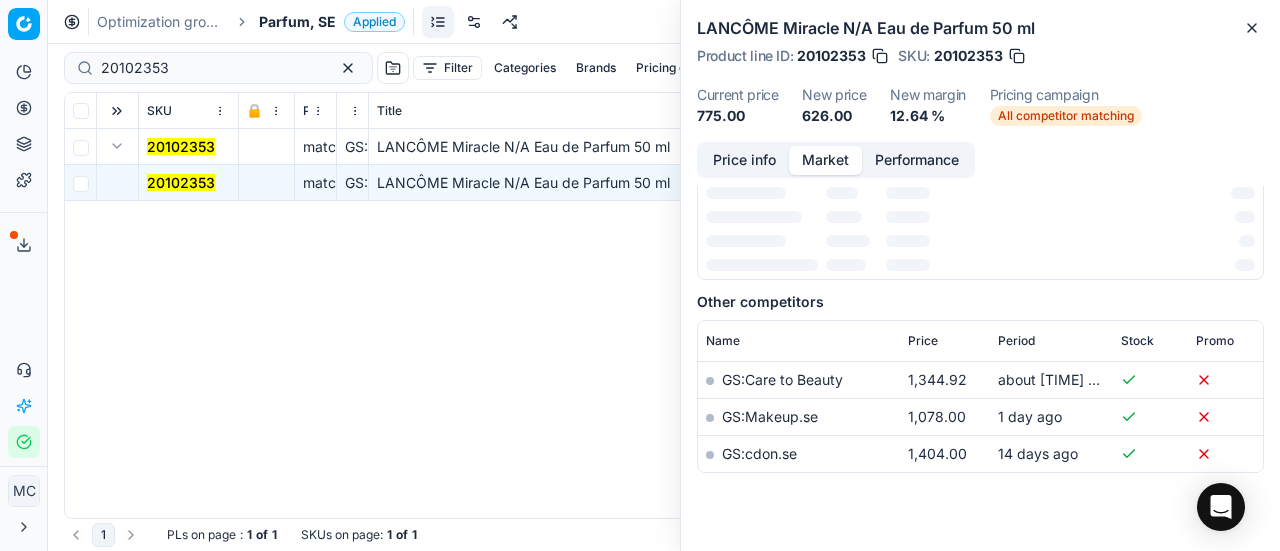 scroll, scrollTop: 300, scrollLeft: 0, axis: vertical 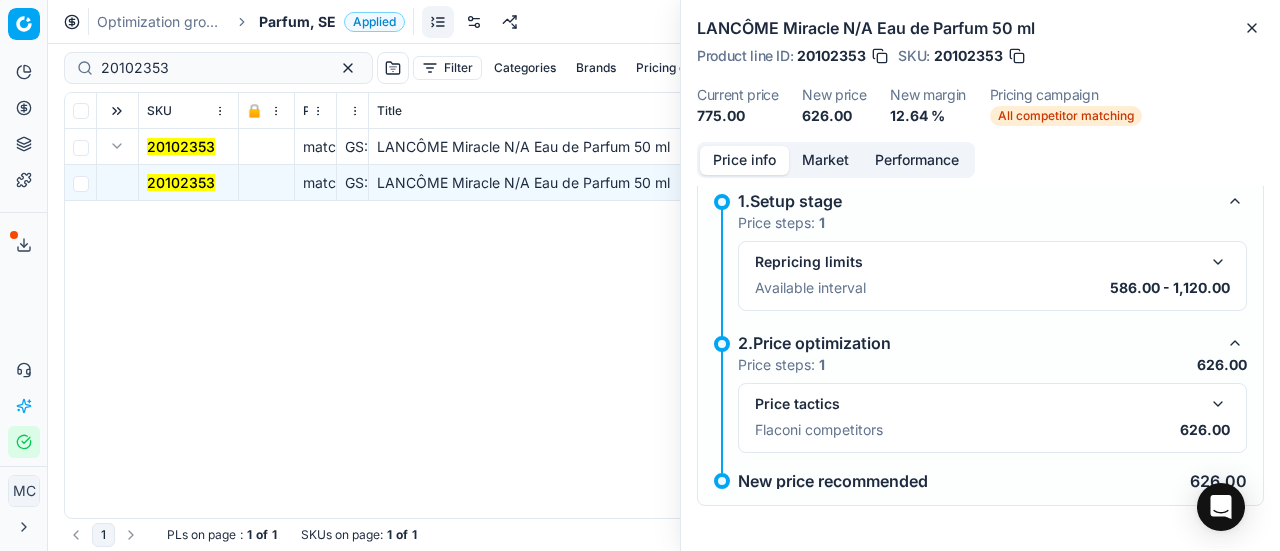 click at bounding box center [1218, 404] 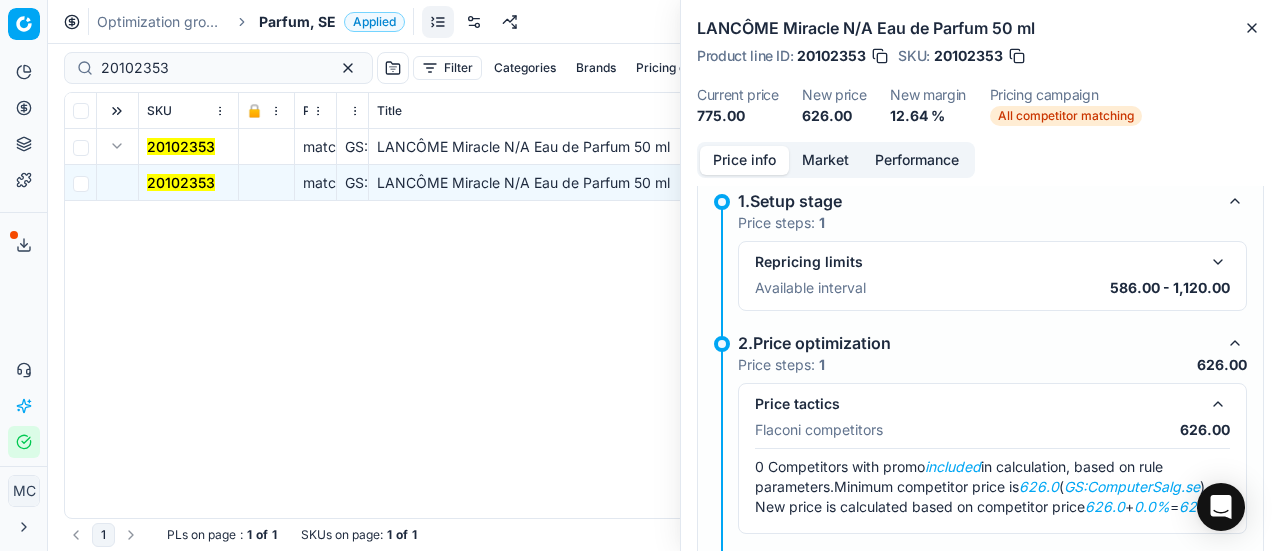 click on "Market" at bounding box center [825, 160] 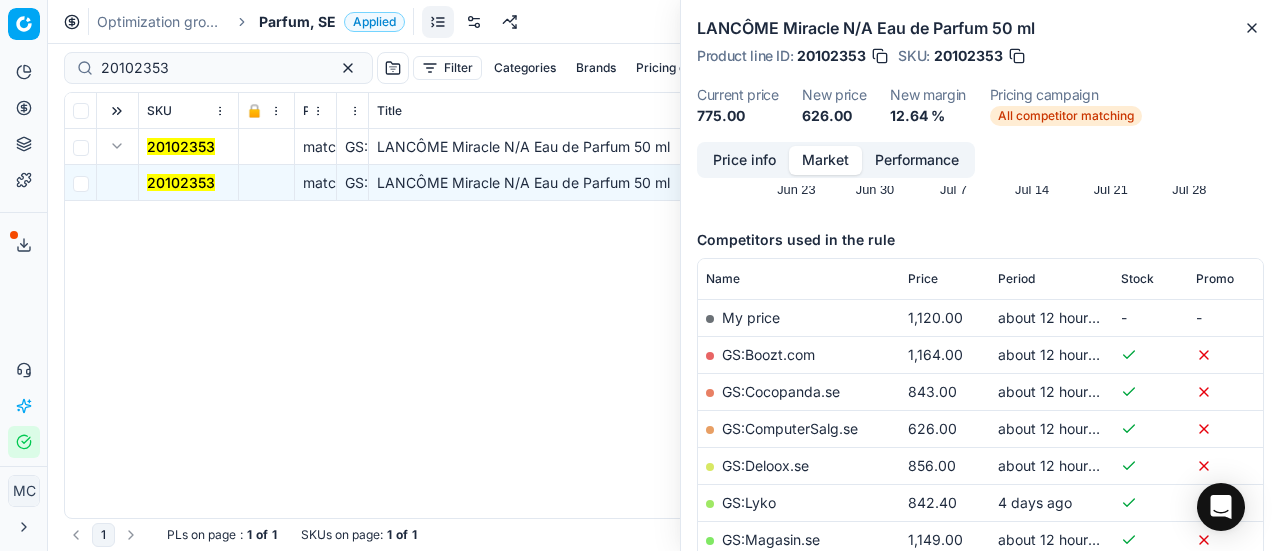 scroll, scrollTop: 300, scrollLeft: 0, axis: vertical 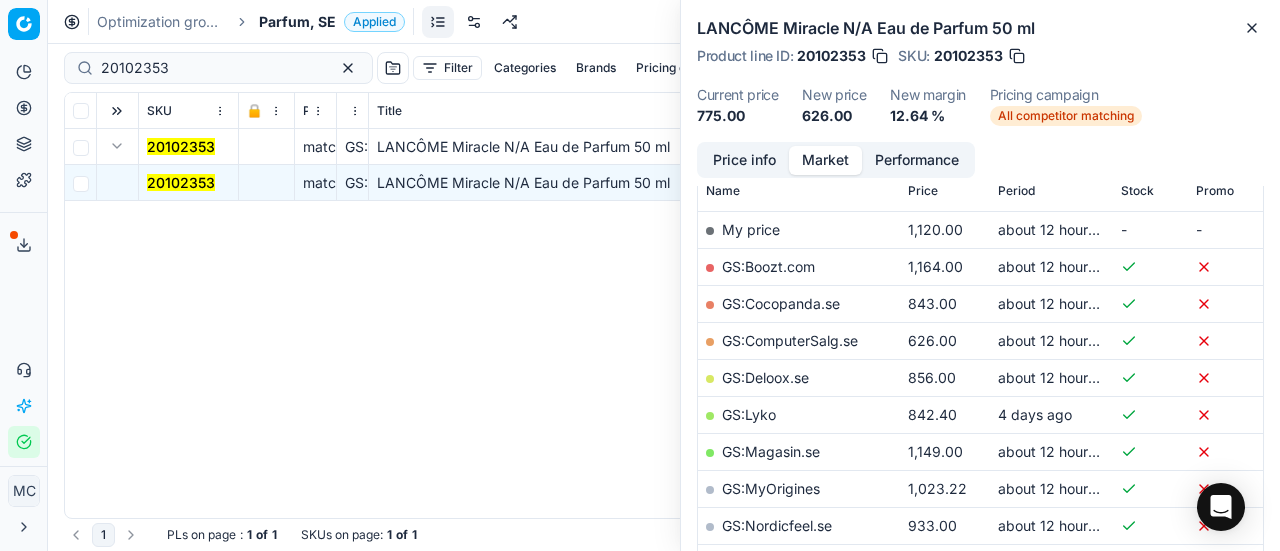 click on "GS:ComputerSalg.se" at bounding box center [790, 340] 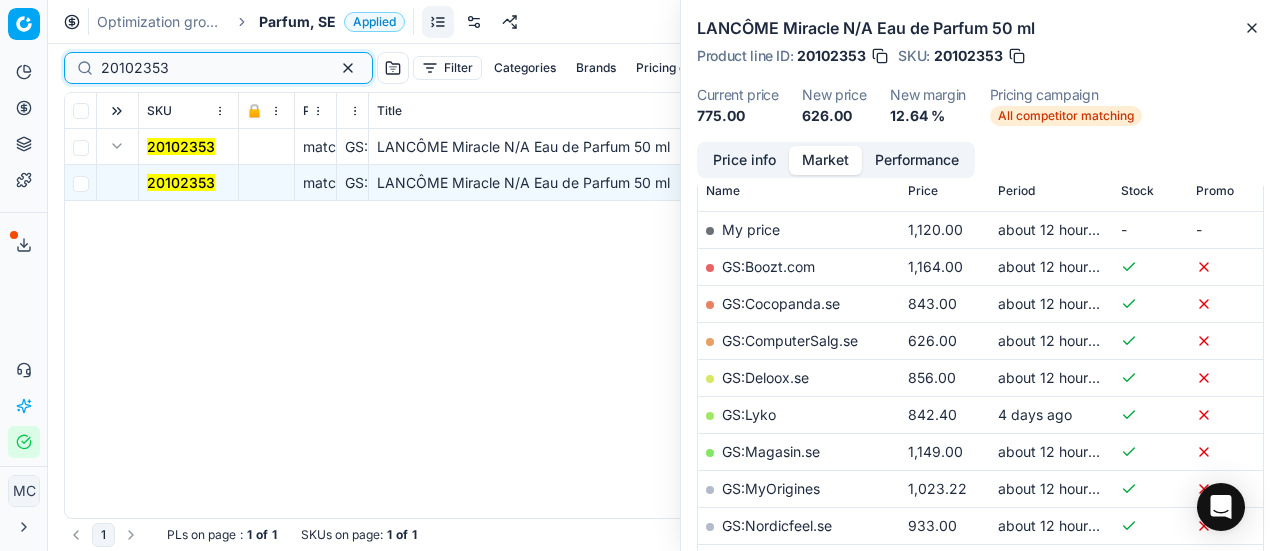 drag, startPoint x: 214, startPoint y: 73, endPoint x: 0, endPoint y: 29, distance: 218.47655 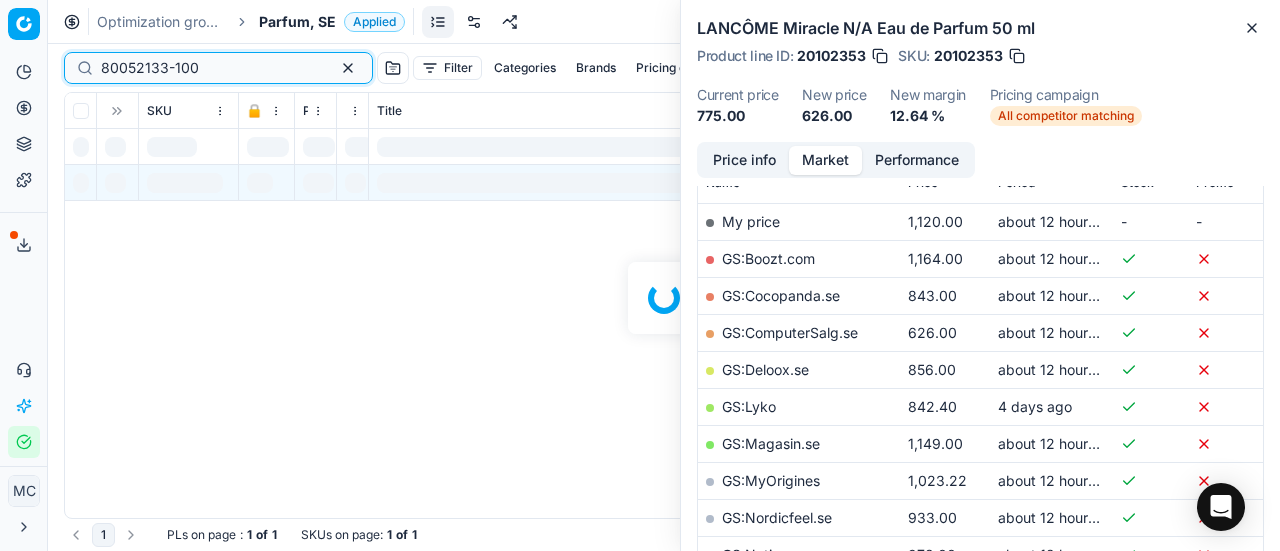 scroll, scrollTop: 300, scrollLeft: 0, axis: vertical 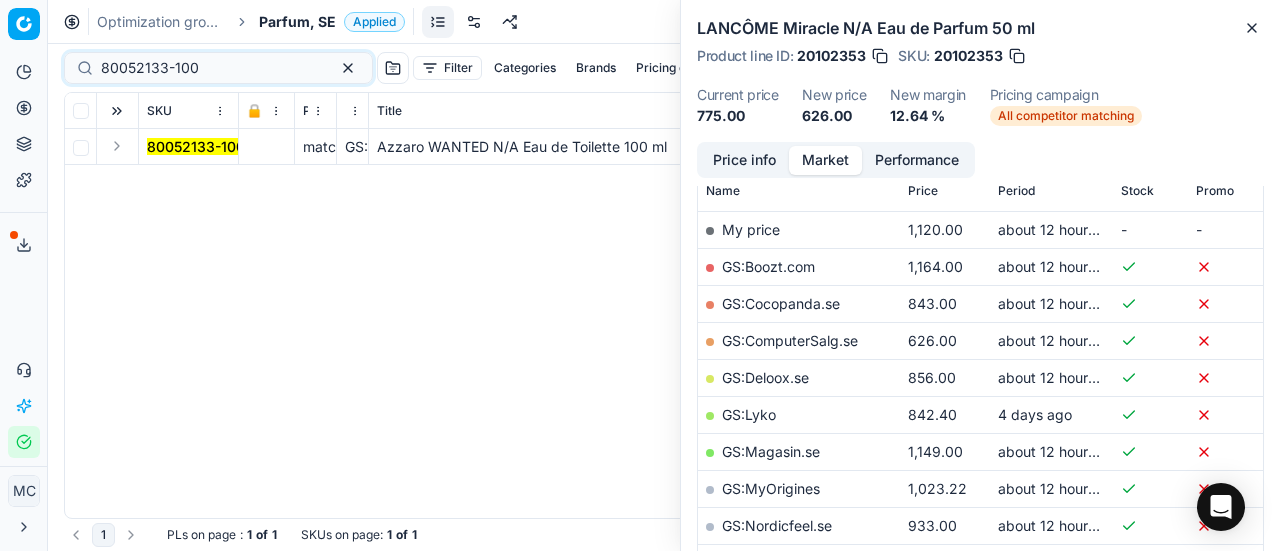 click at bounding box center [117, 146] 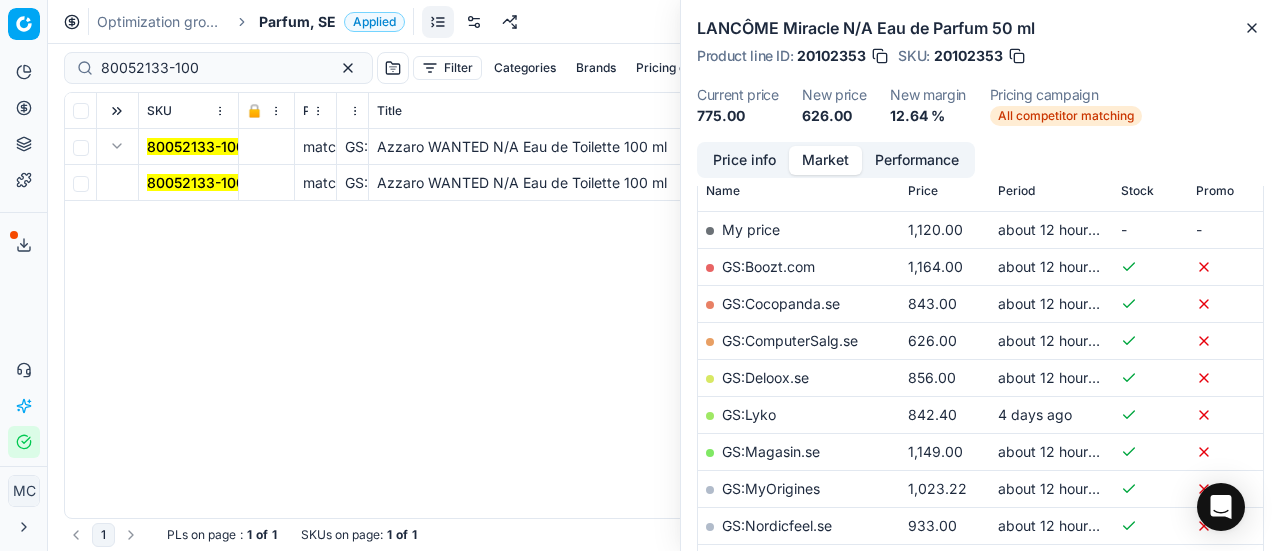 click on "80052133-100" at bounding box center (196, 182) 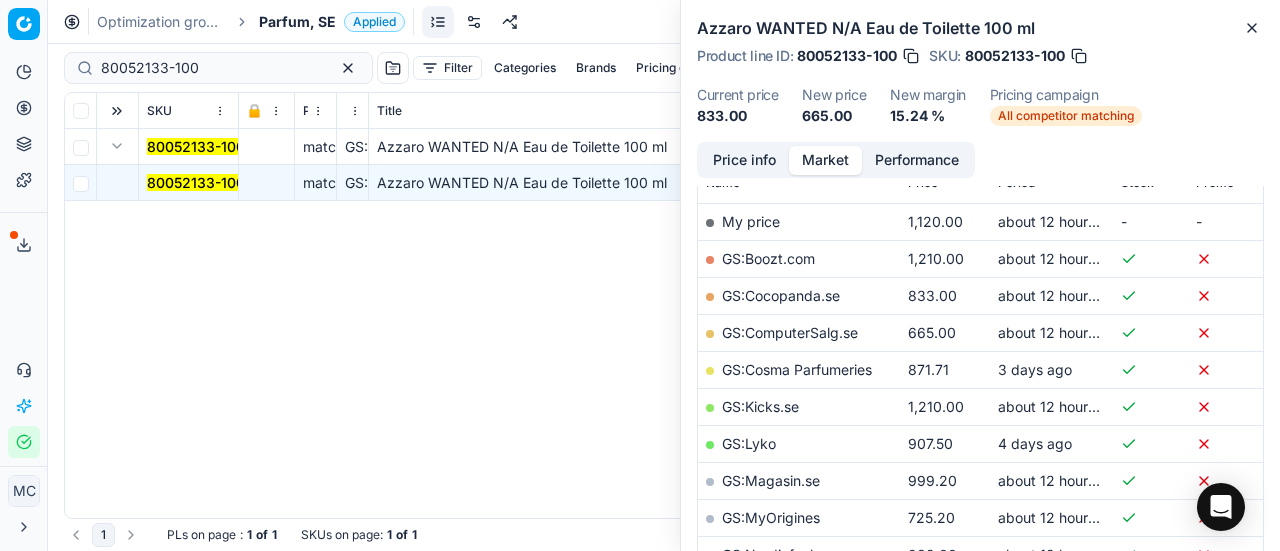 scroll, scrollTop: 300, scrollLeft: 0, axis: vertical 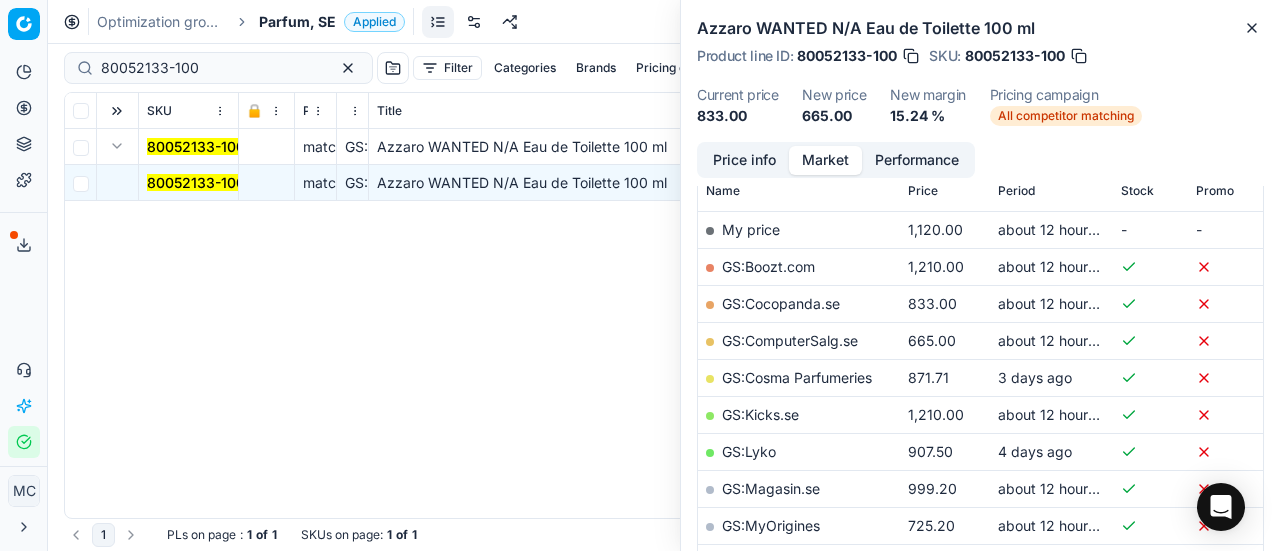 click on "Price info" at bounding box center (744, 160) 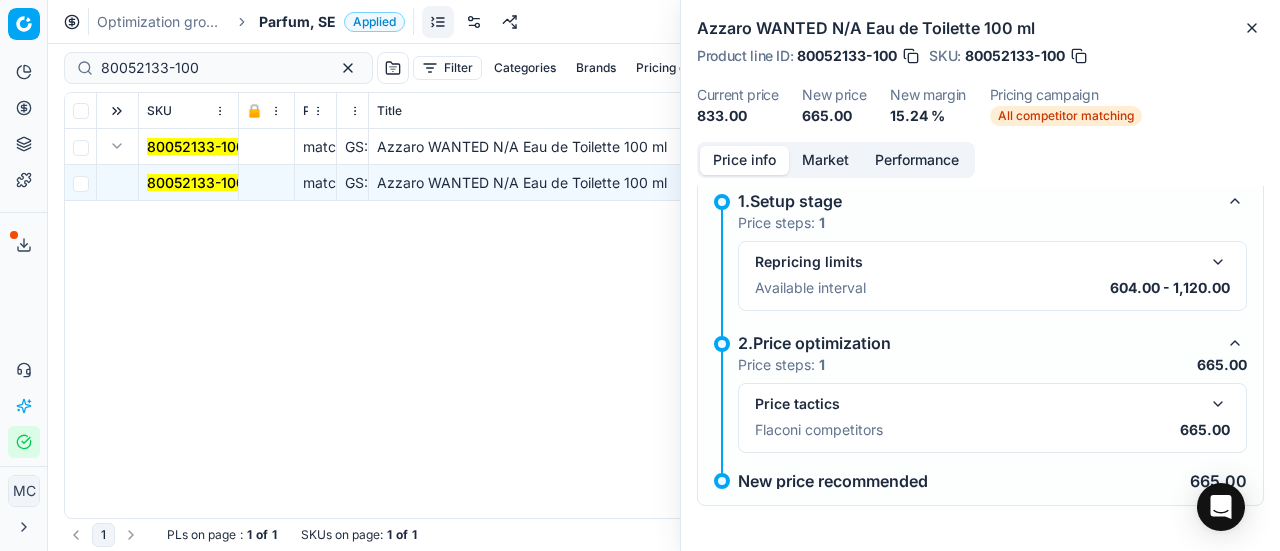 click at bounding box center (1218, 404) 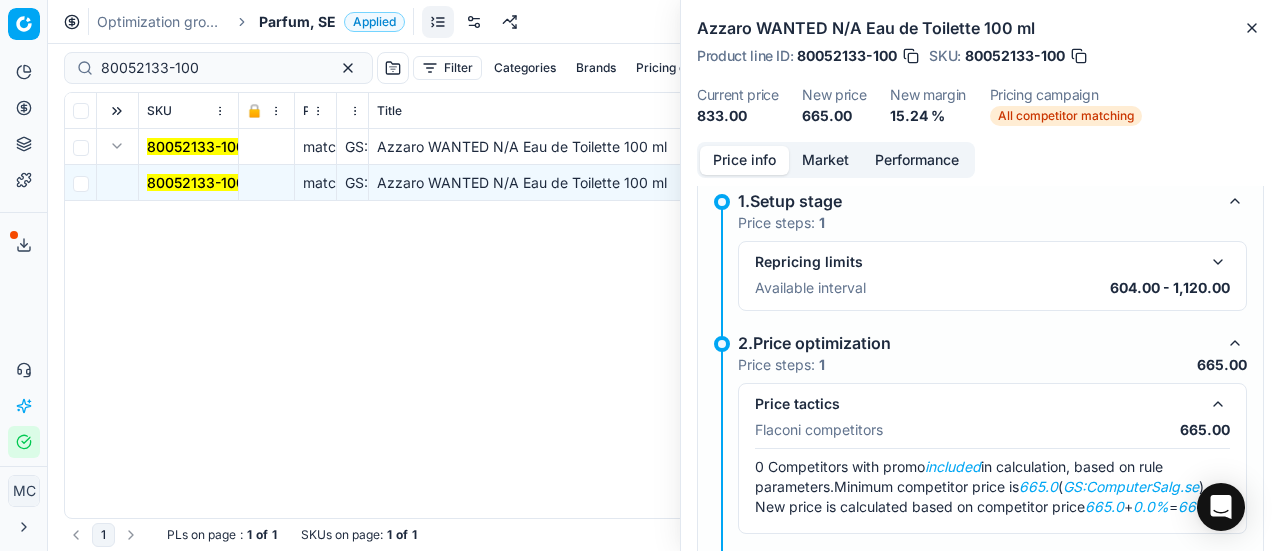 click on "Market" at bounding box center [825, 160] 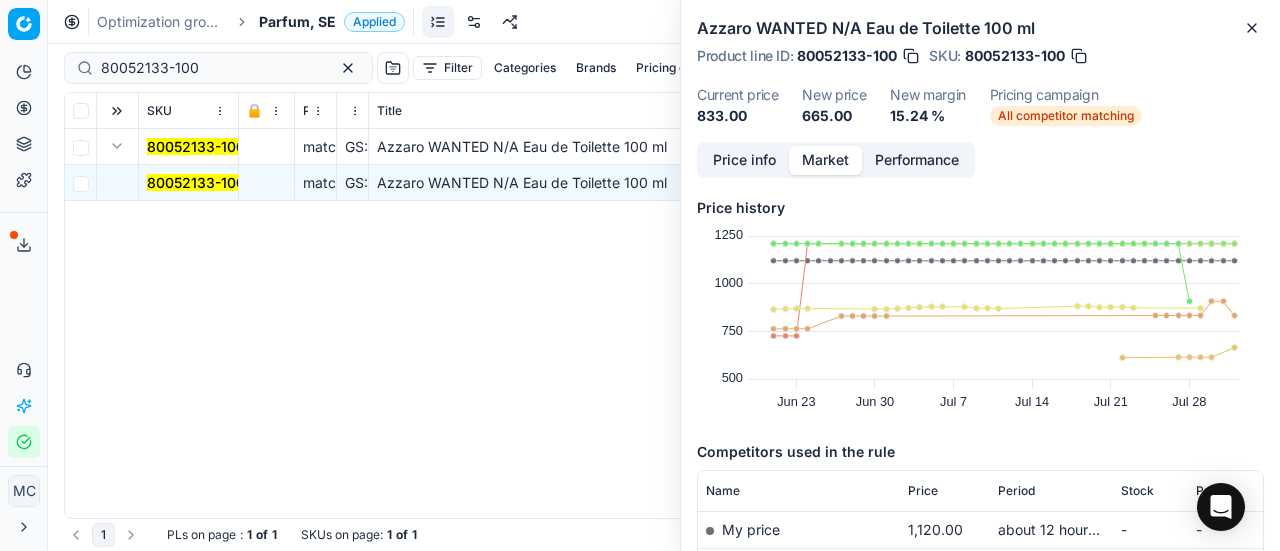 scroll, scrollTop: 148, scrollLeft: 0, axis: vertical 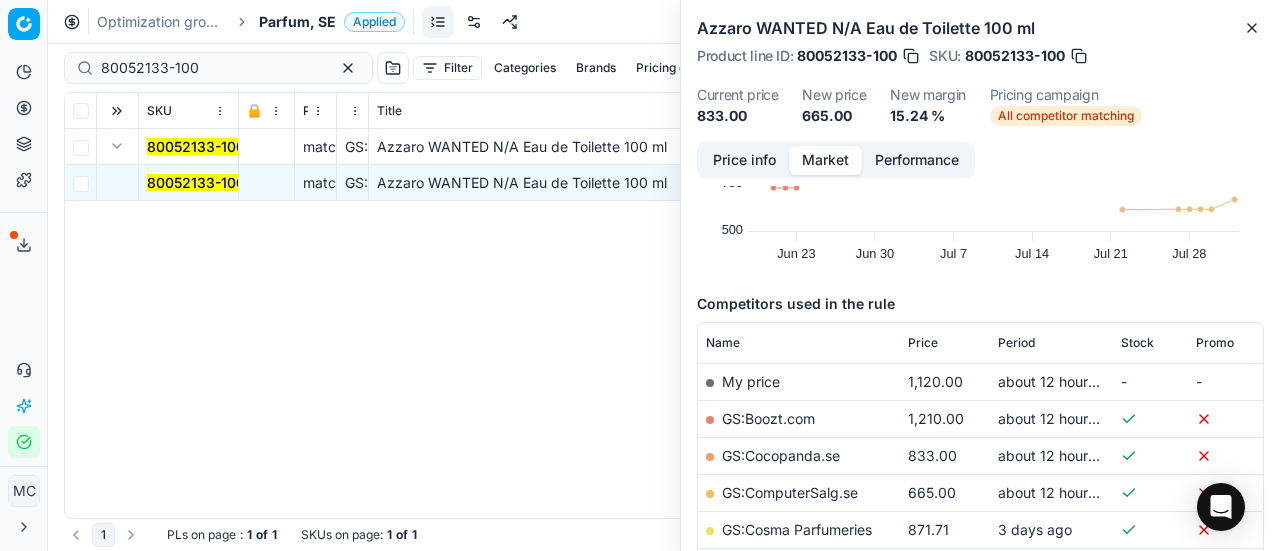 click on "GS:ComputerSalg.se" at bounding box center (790, 492) 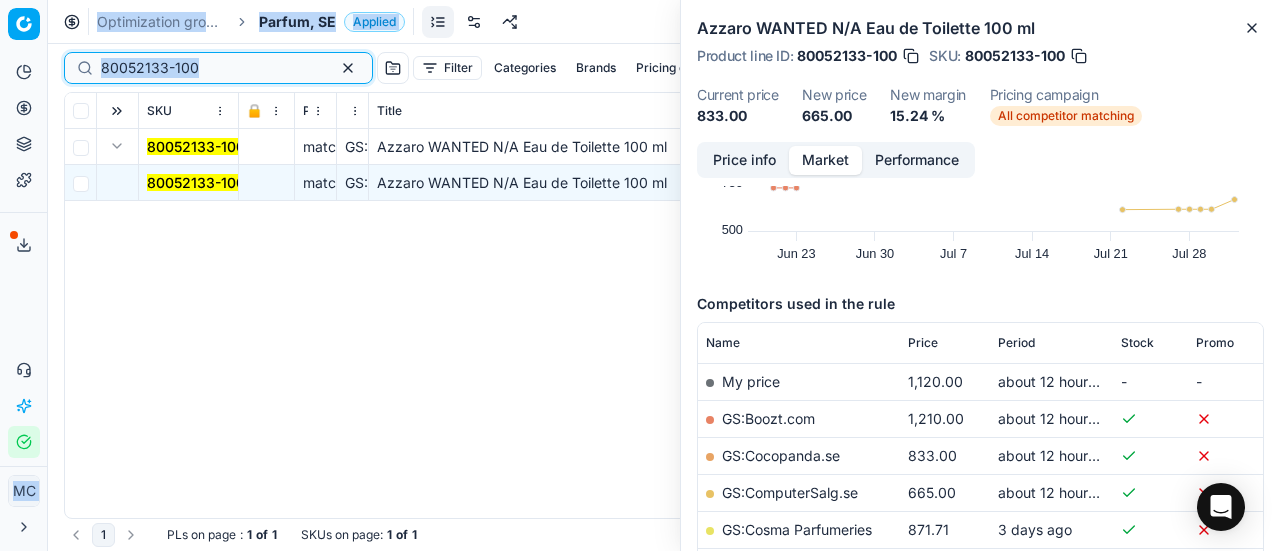 click on "80052133-100" at bounding box center (210, 68) 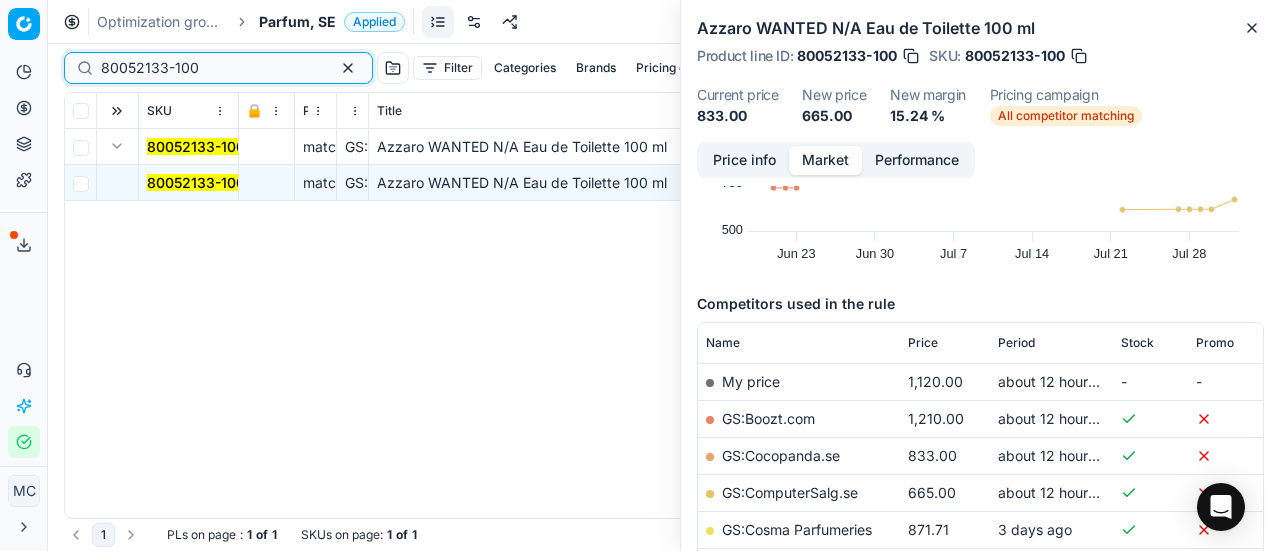 drag, startPoint x: 219, startPoint y: 69, endPoint x: 12, endPoint y: 40, distance: 209.02153 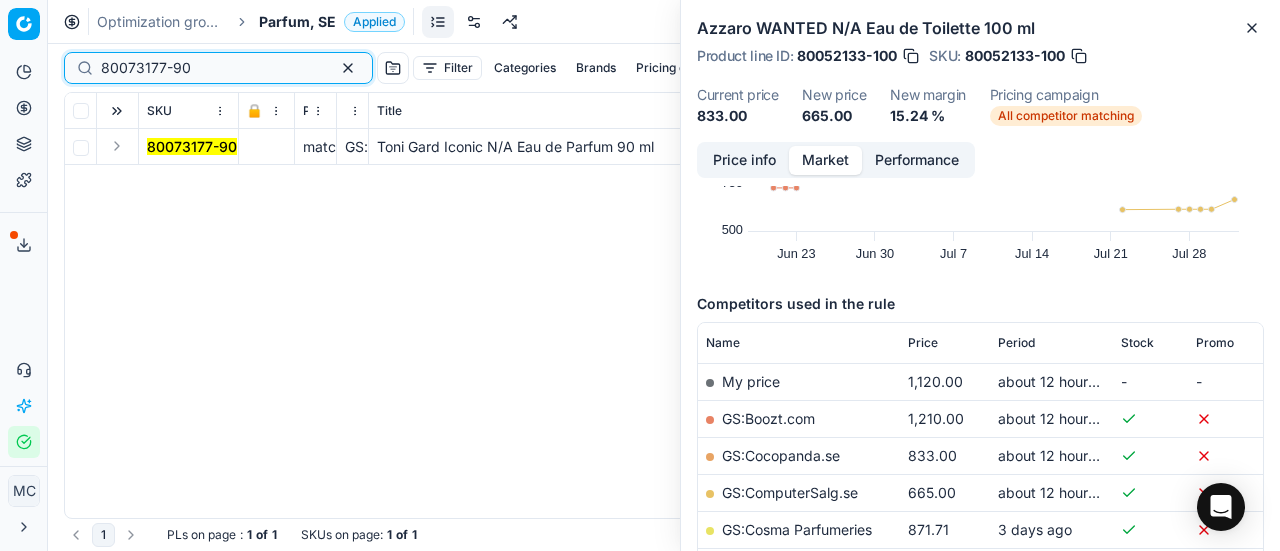 type on "80073177-90" 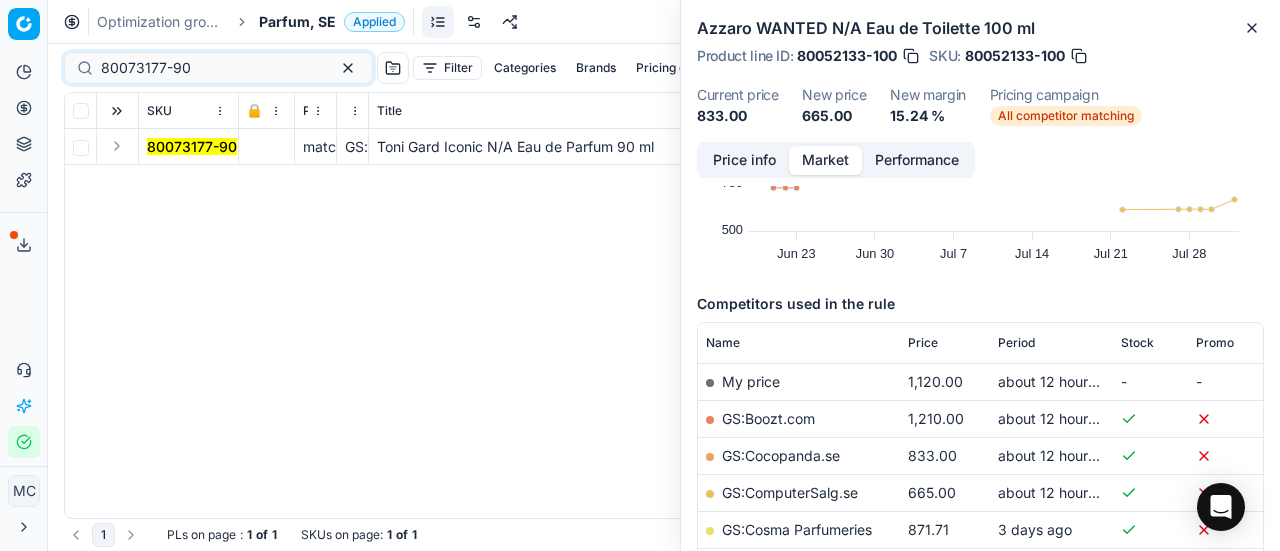 click at bounding box center (117, 146) 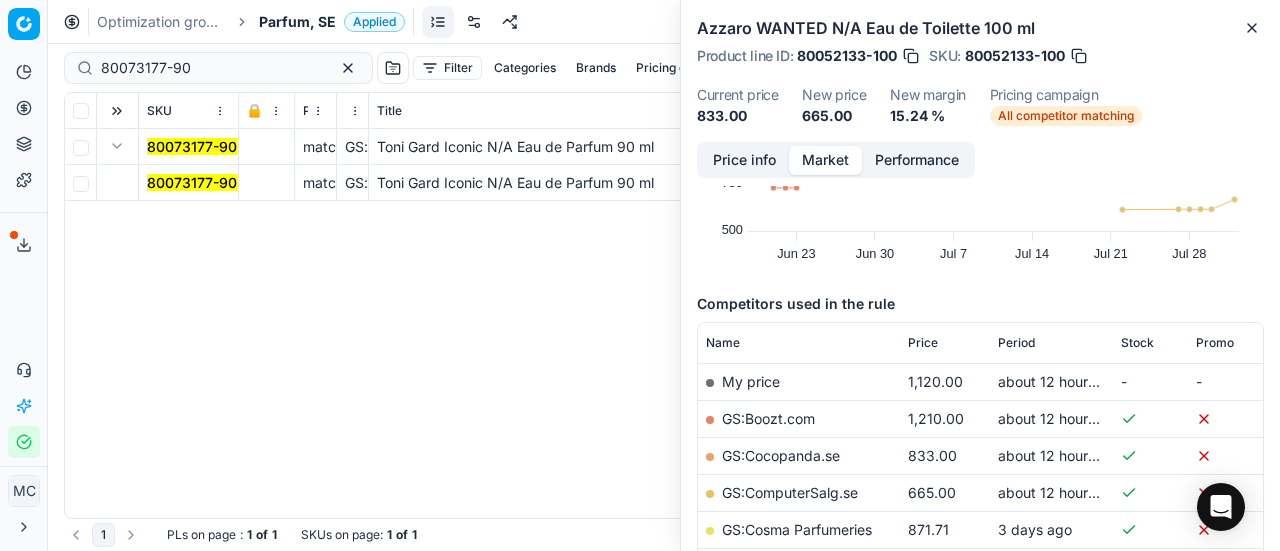 click on "80073177-90" at bounding box center [192, 182] 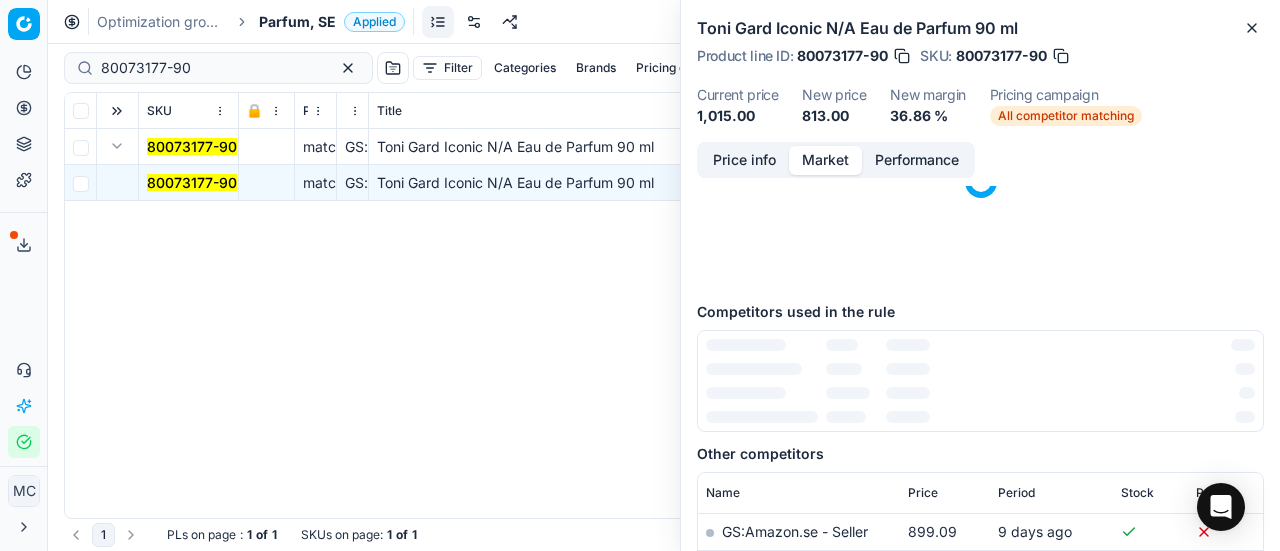 scroll, scrollTop: 0, scrollLeft: 0, axis: both 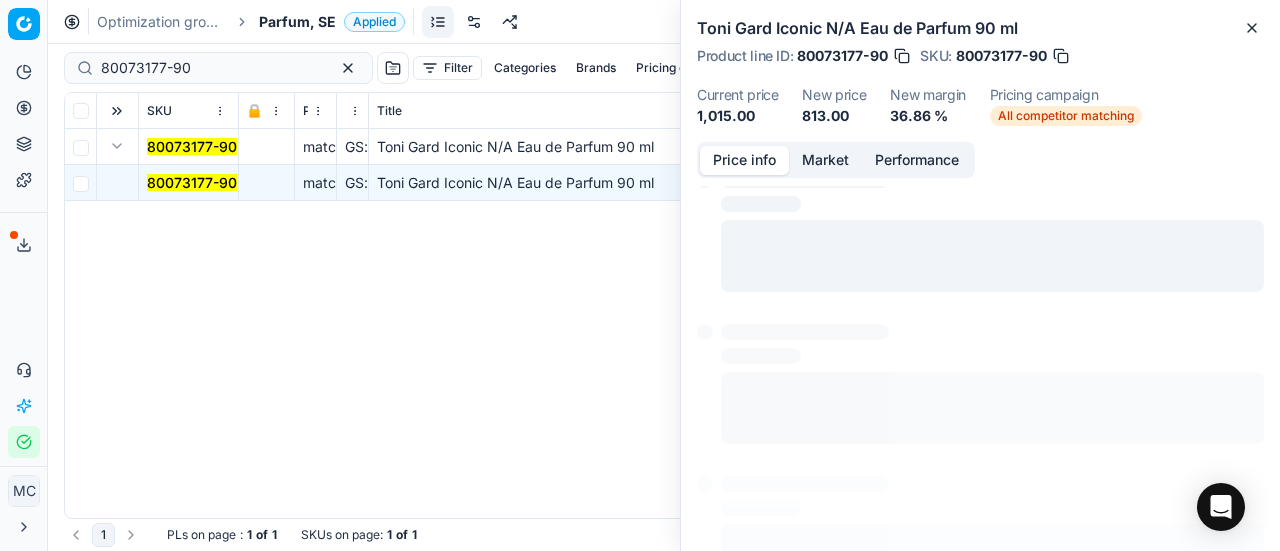 click on "Price info" at bounding box center (744, 160) 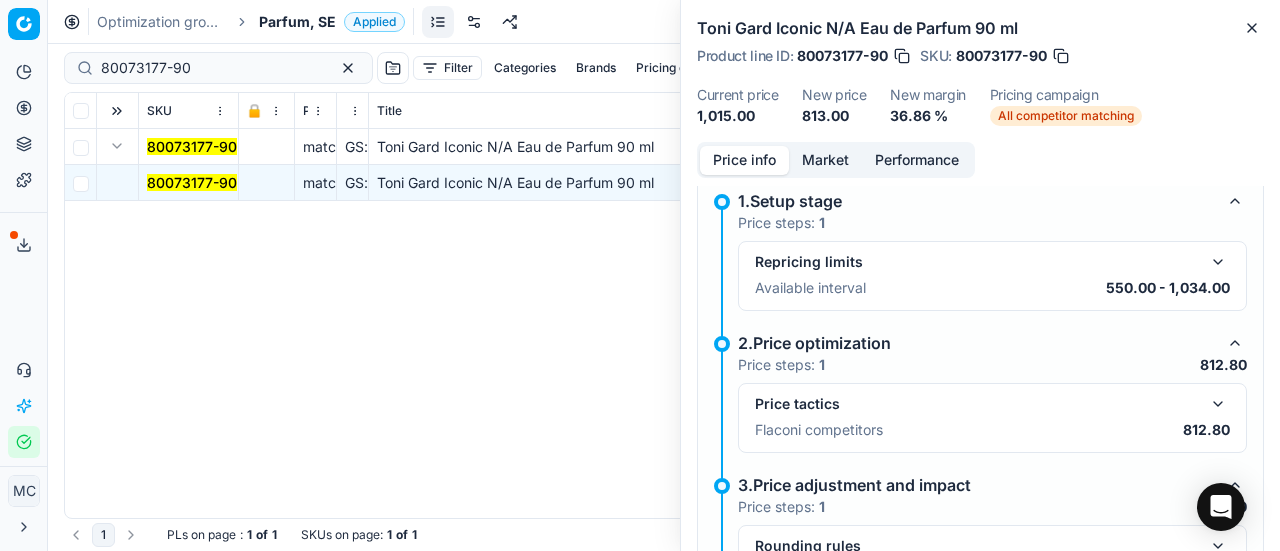 click at bounding box center [1218, 404] 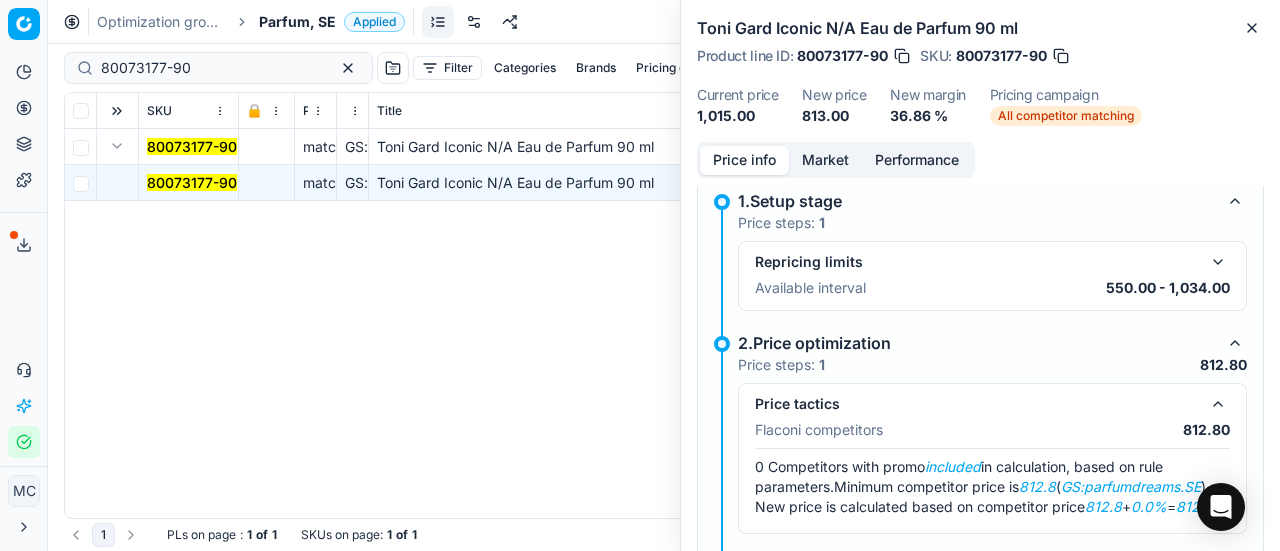 click on "Price info Market Performance 1.Setup stage Price steps:   1 Repricing limits Available interval 550.00 - 1,034.00 2.Price optimization Price steps:   1 812.80 Price tactics Flaconi competitors 812.80 0 Competitors with promo  included  in calculation, based on rule parameters. Minimum competitor price is  812.8  ( GS:parfumdreams.SE ). New price is calculated based on competitor price  812.8  +  0.0%  =  812.8 . 3.Price adjustment and impact Price steps:   1 813.00 Rounding rules Price was rounded 813.00 New price recommended 813.00" at bounding box center [980, 346] 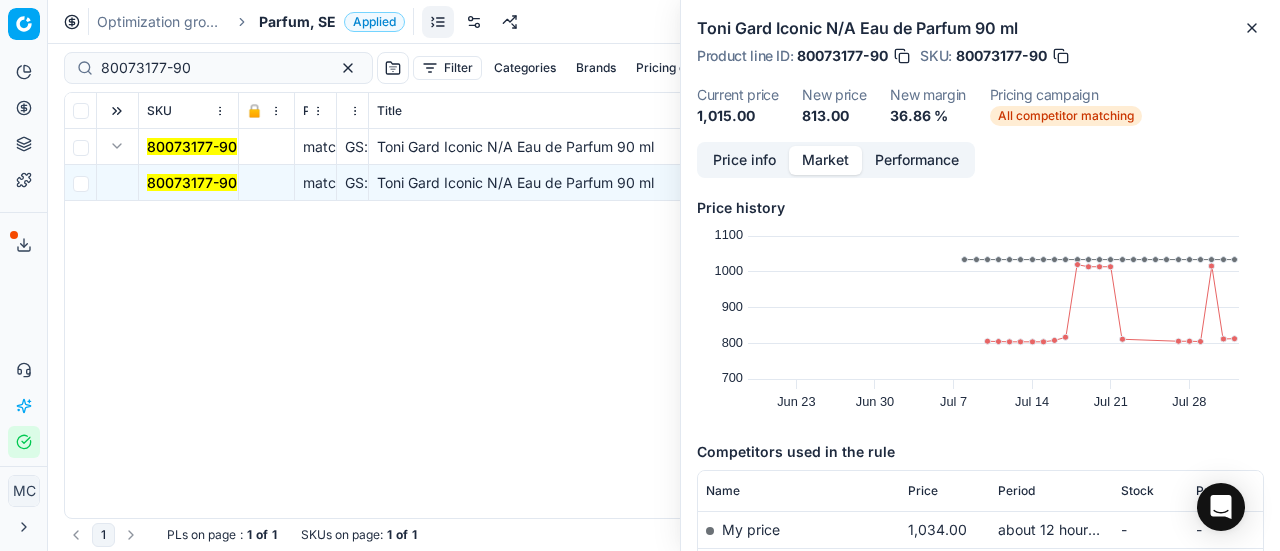 scroll, scrollTop: 153, scrollLeft: 0, axis: vertical 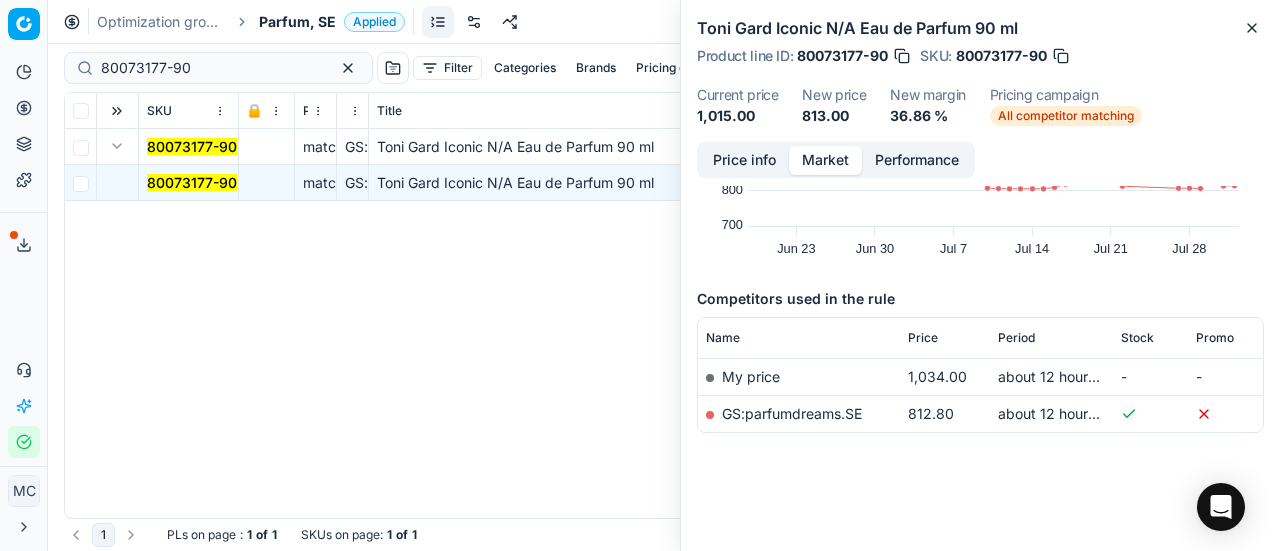 click on "GS:parfumdreams.SE" at bounding box center [792, 413] 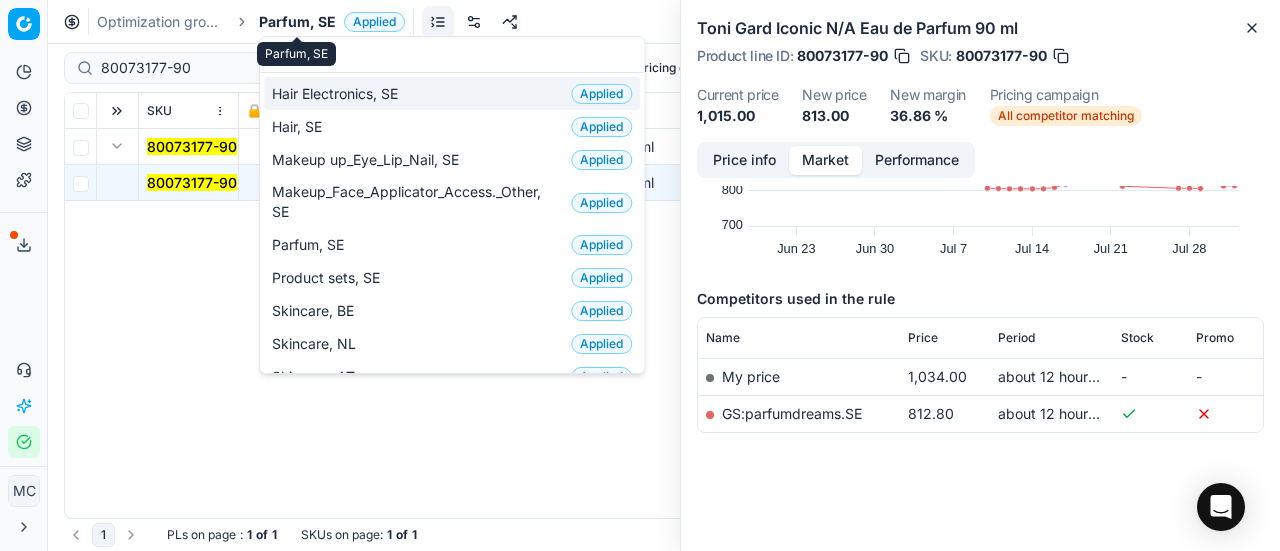 scroll, scrollTop: 250, scrollLeft: 0, axis: vertical 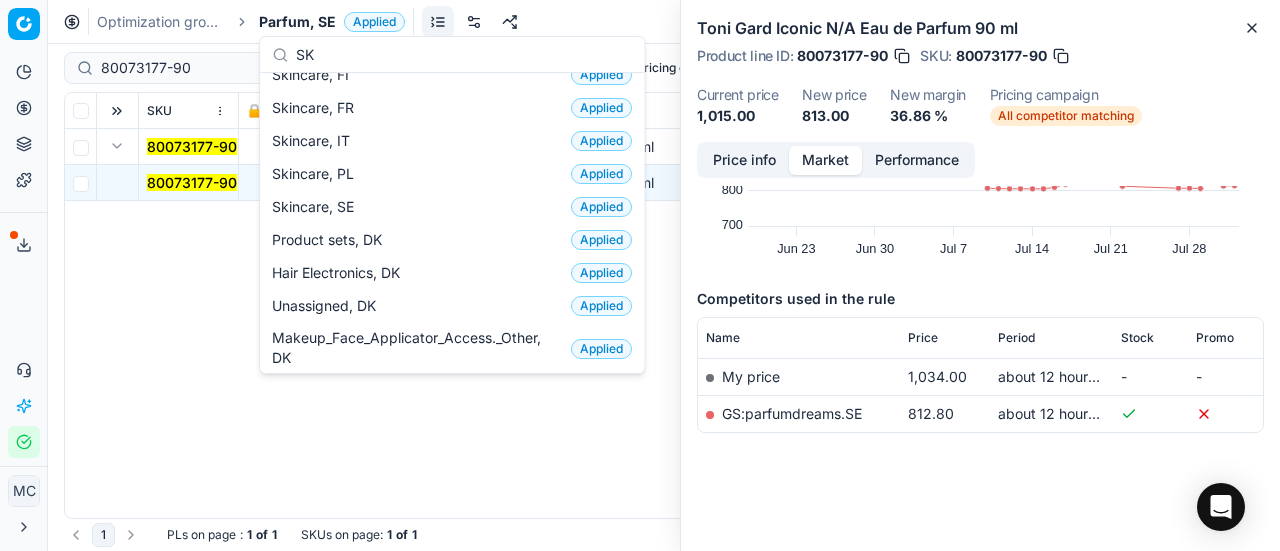 type on "SK" 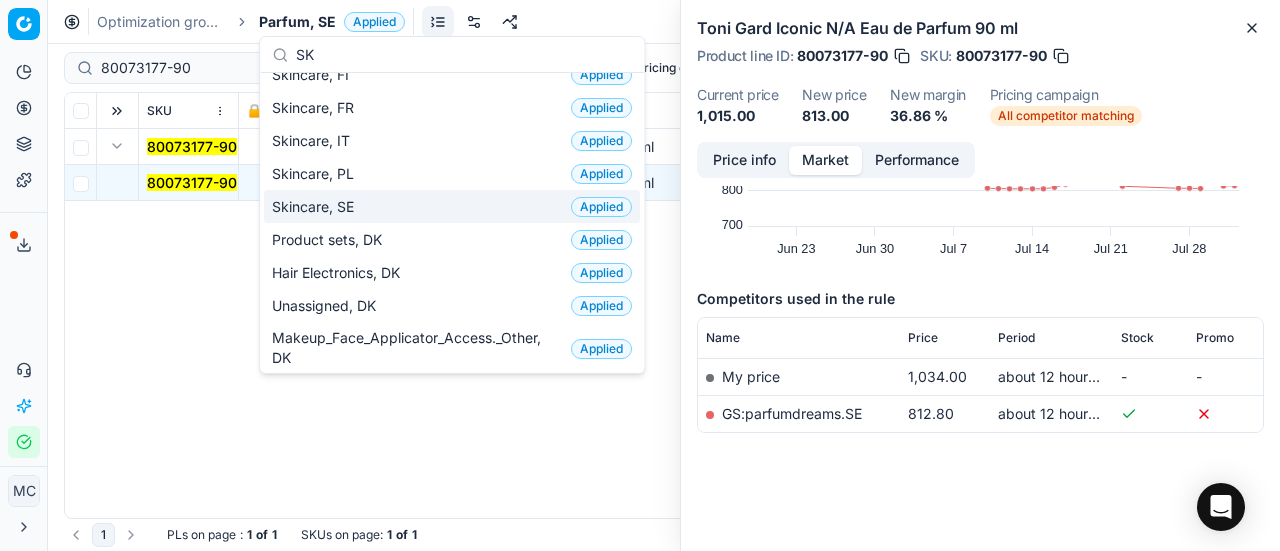 click on "Skincare, SE  Applied" at bounding box center [452, 206] 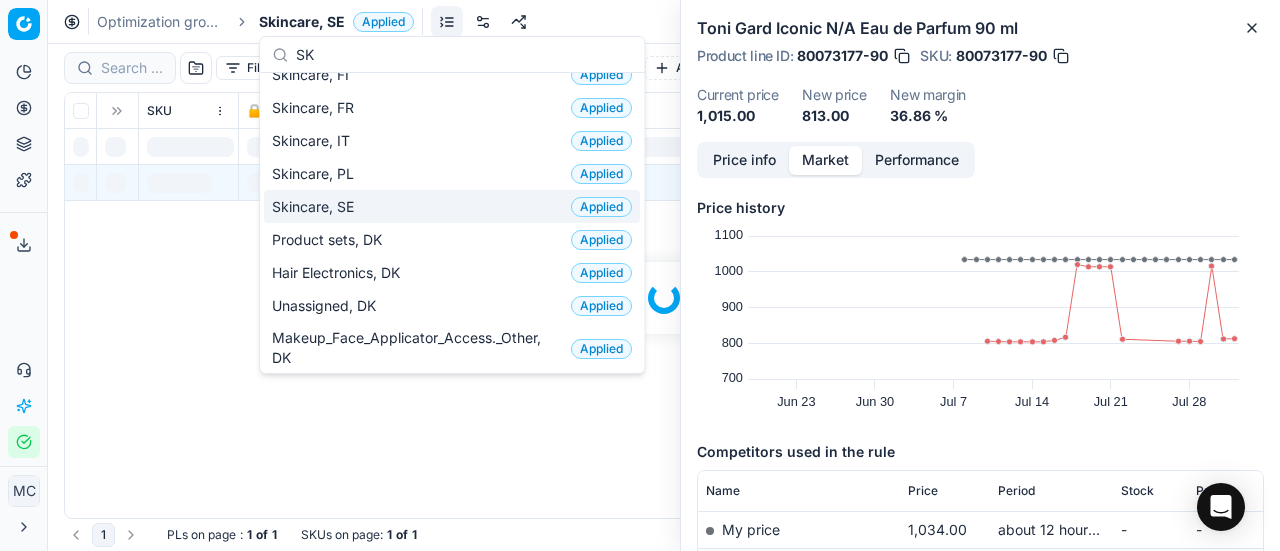scroll, scrollTop: 0, scrollLeft: 0, axis: both 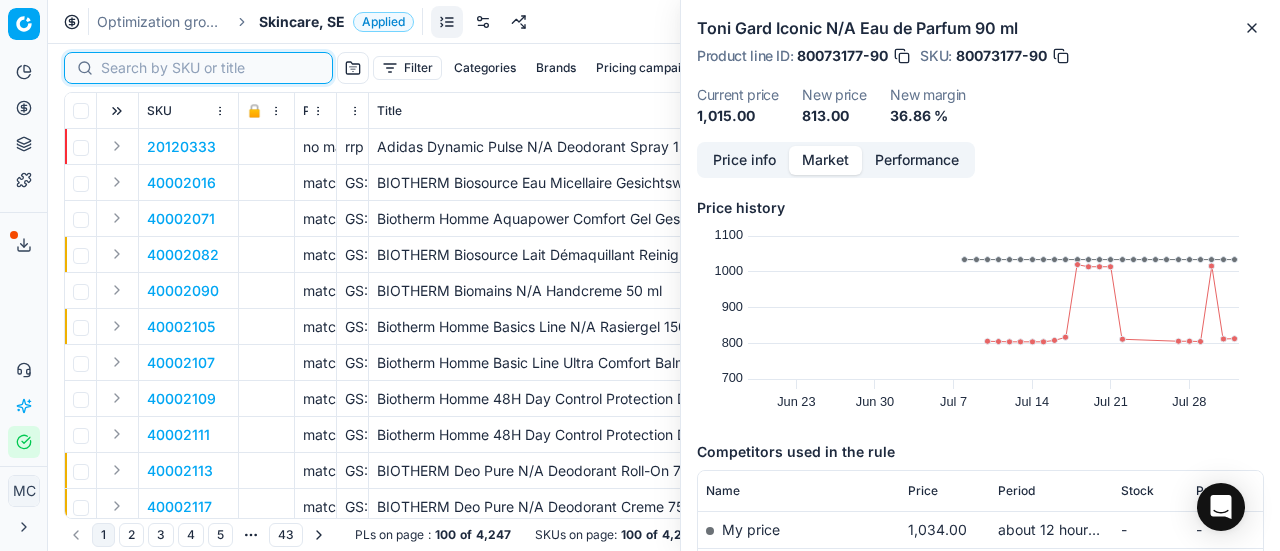 click at bounding box center (210, 68) 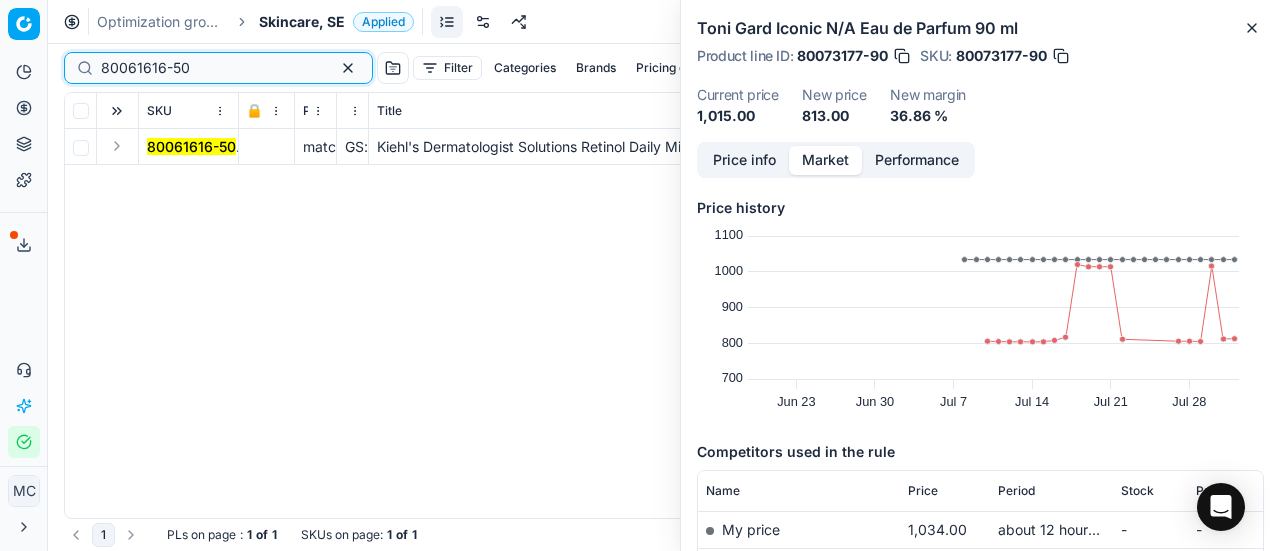 type on "80061616-50" 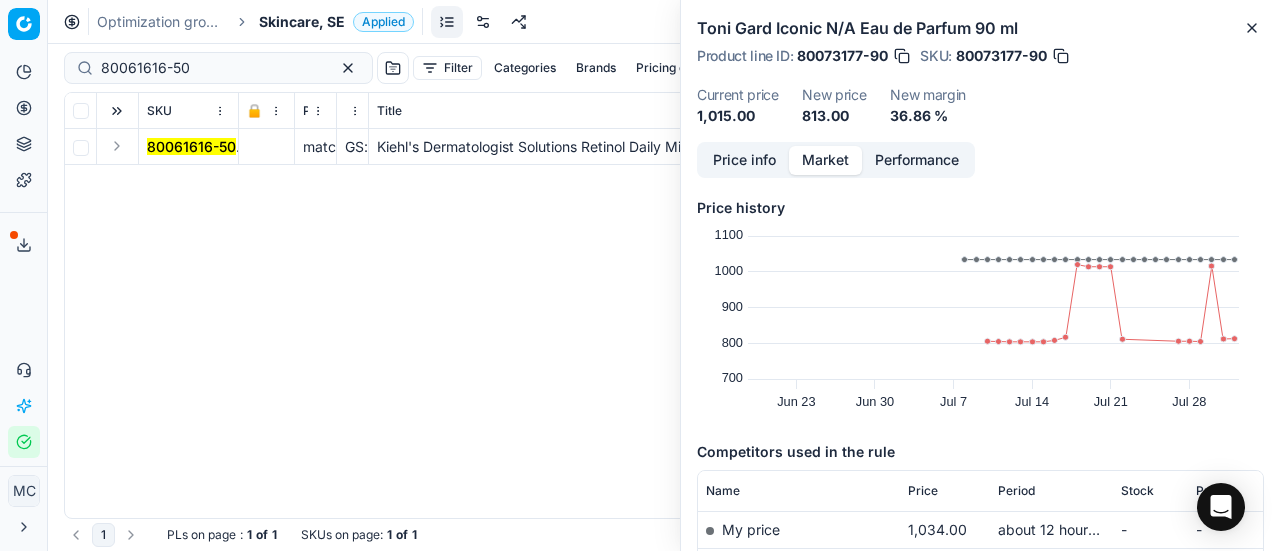 click at bounding box center (117, 146) 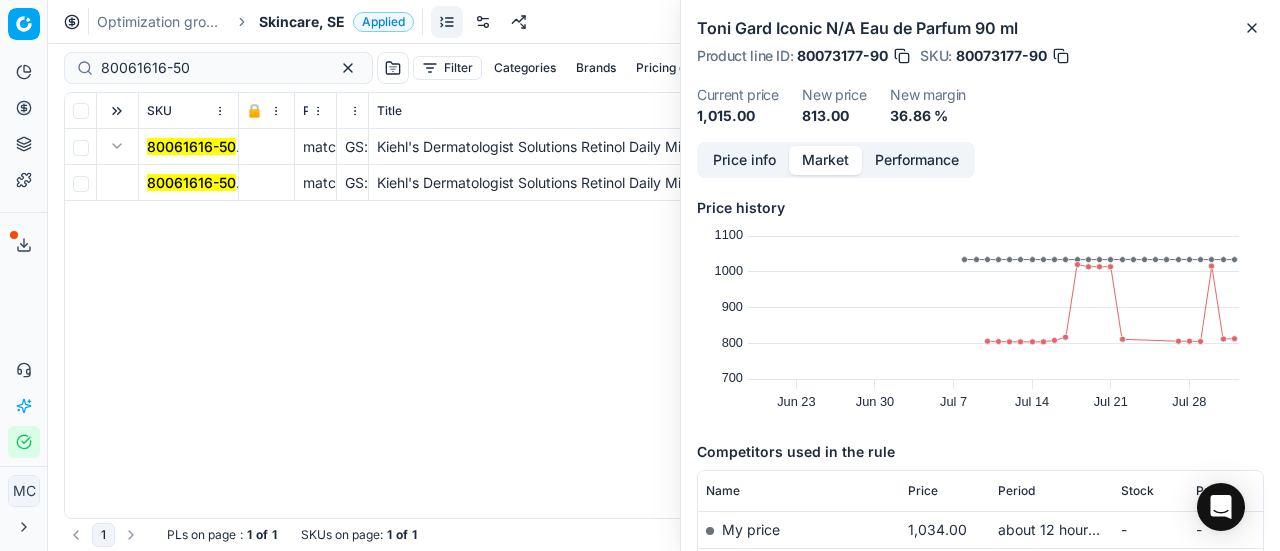 click on "80061616-50" at bounding box center (191, 183) 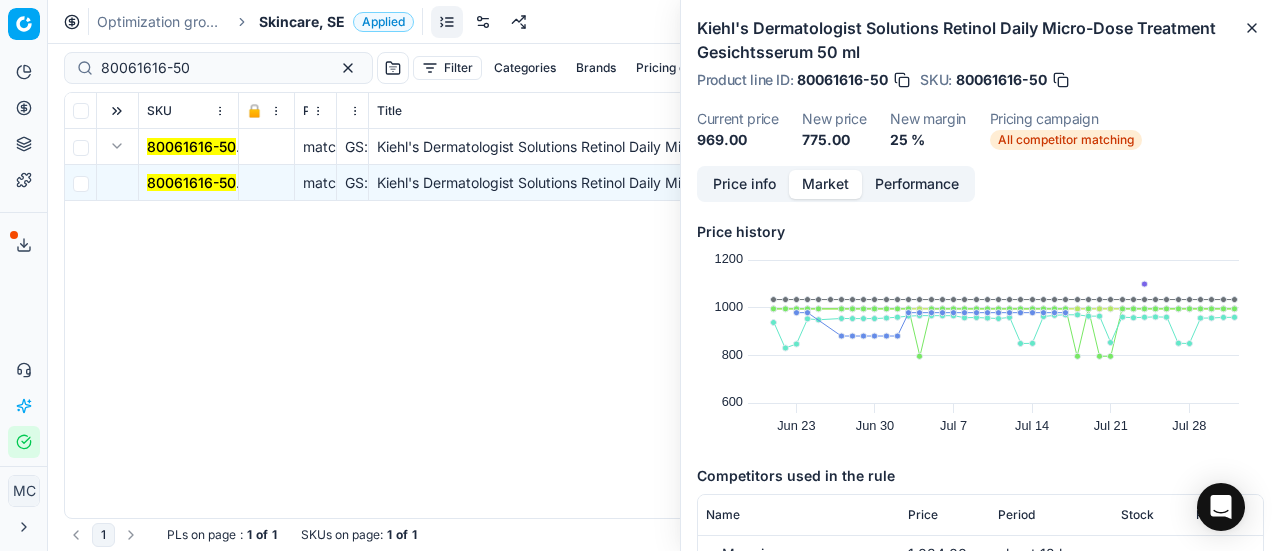 click on "Price info" at bounding box center [744, 184] 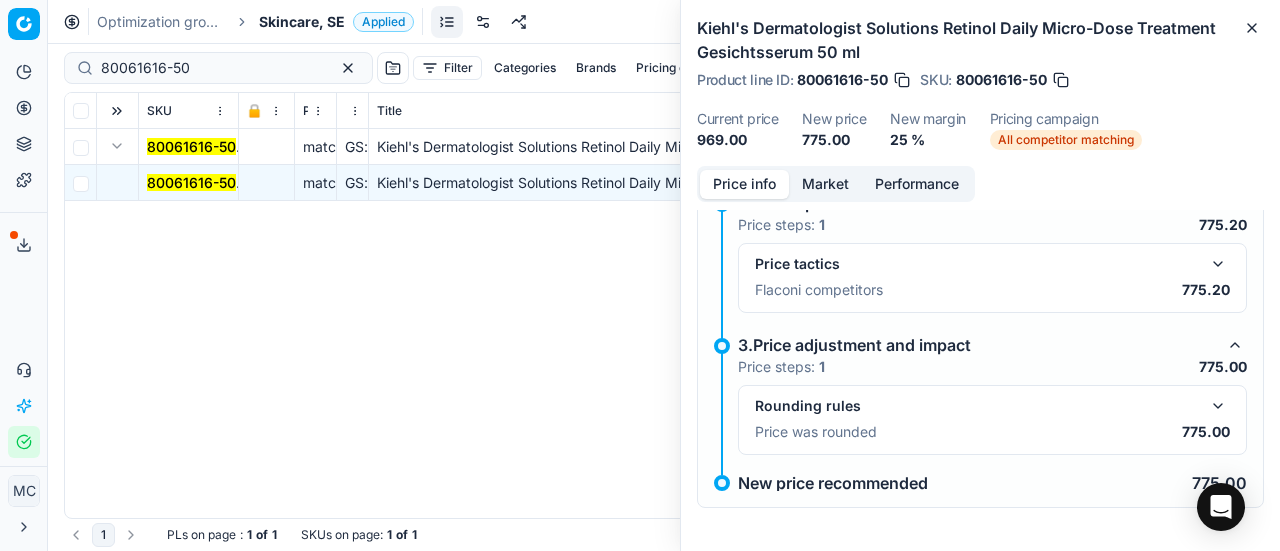 scroll, scrollTop: 180, scrollLeft: 0, axis: vertical 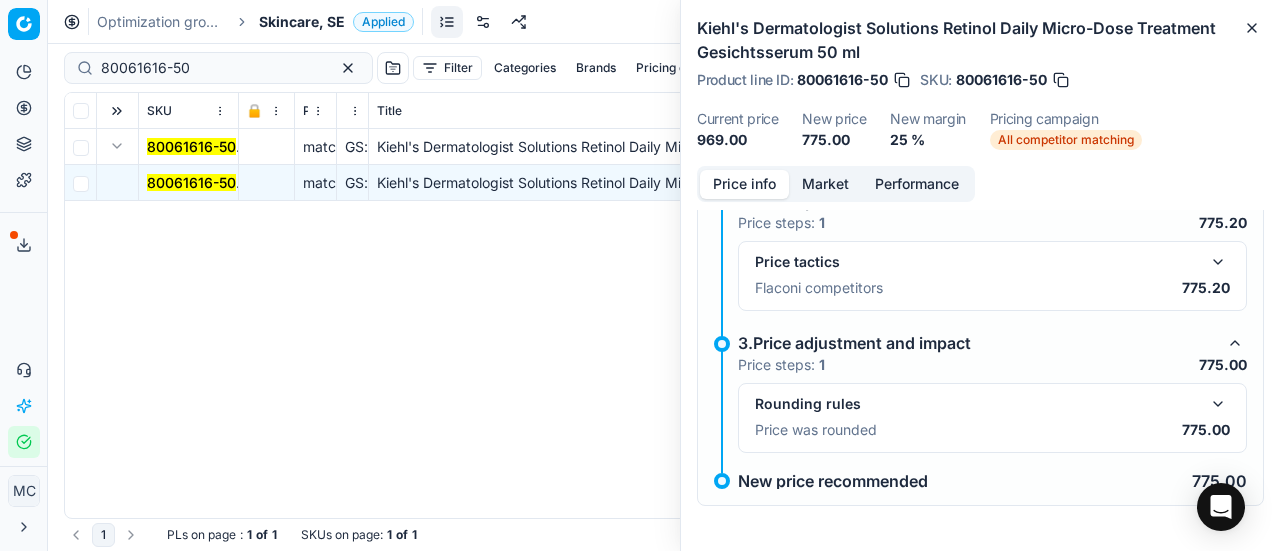 click at bounding box center [1218, 262] 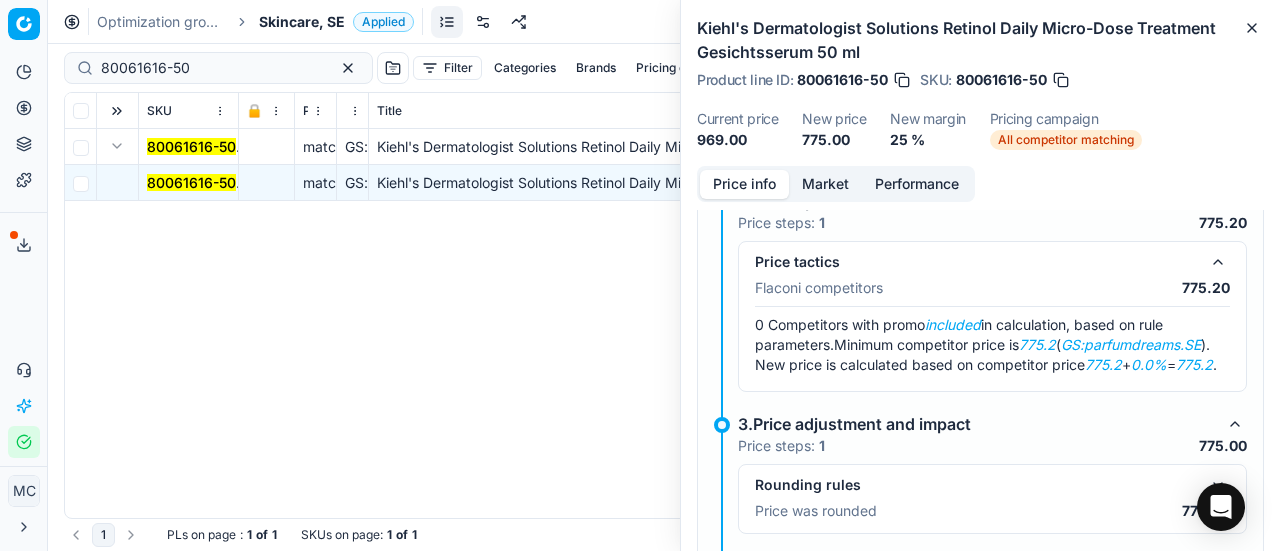 click on "Market" at bounding box center [825, 184] 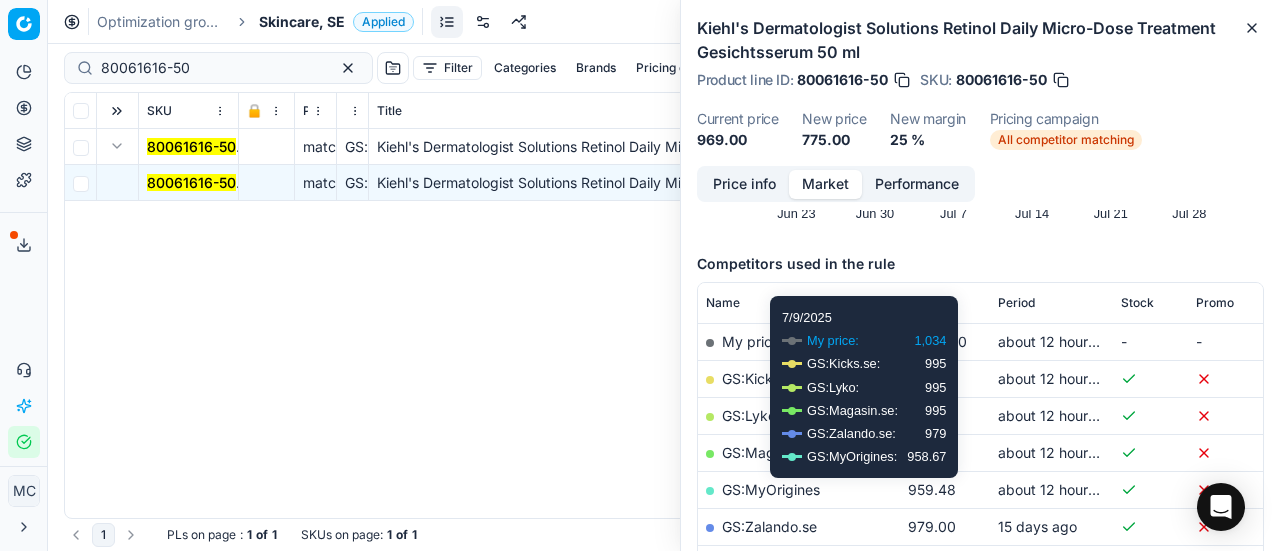 scroll, scrollTop: 300, scrollLeft: 0, axis: vertical 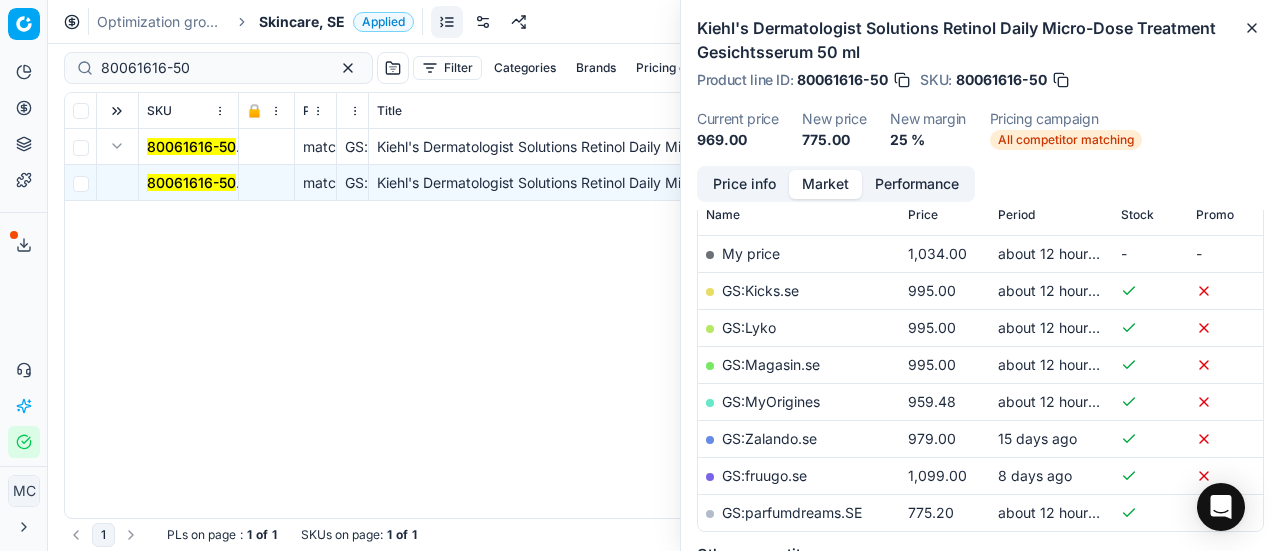 click on "GS:parfumdreams.SE" at bounding box center (799, 512) 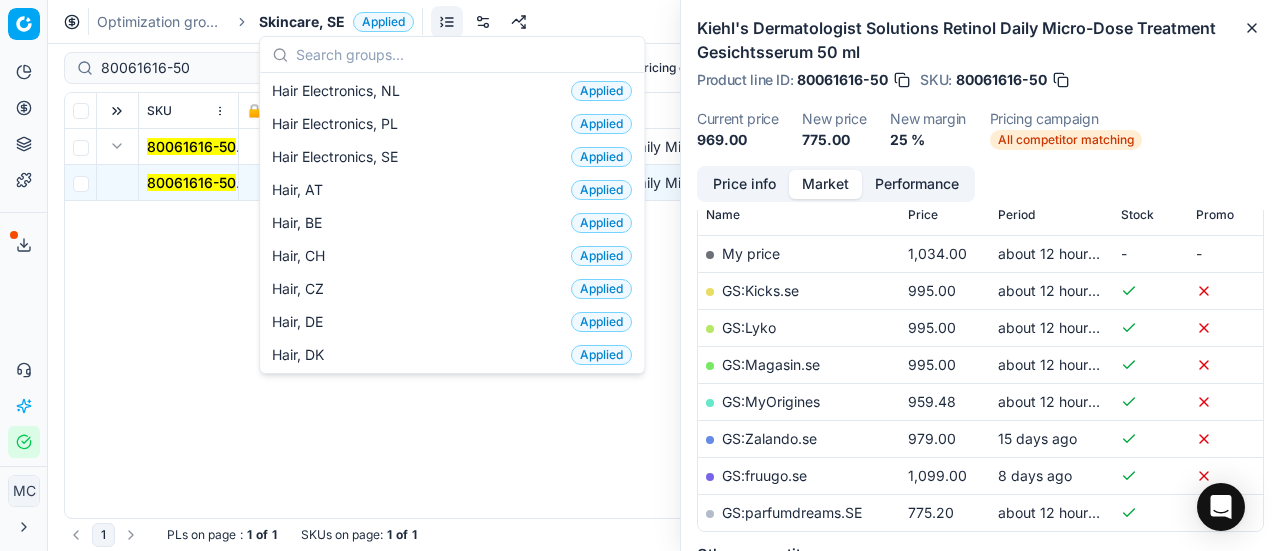scroll, scrollTop: 600, scrollLeft: 0, axis: vertical 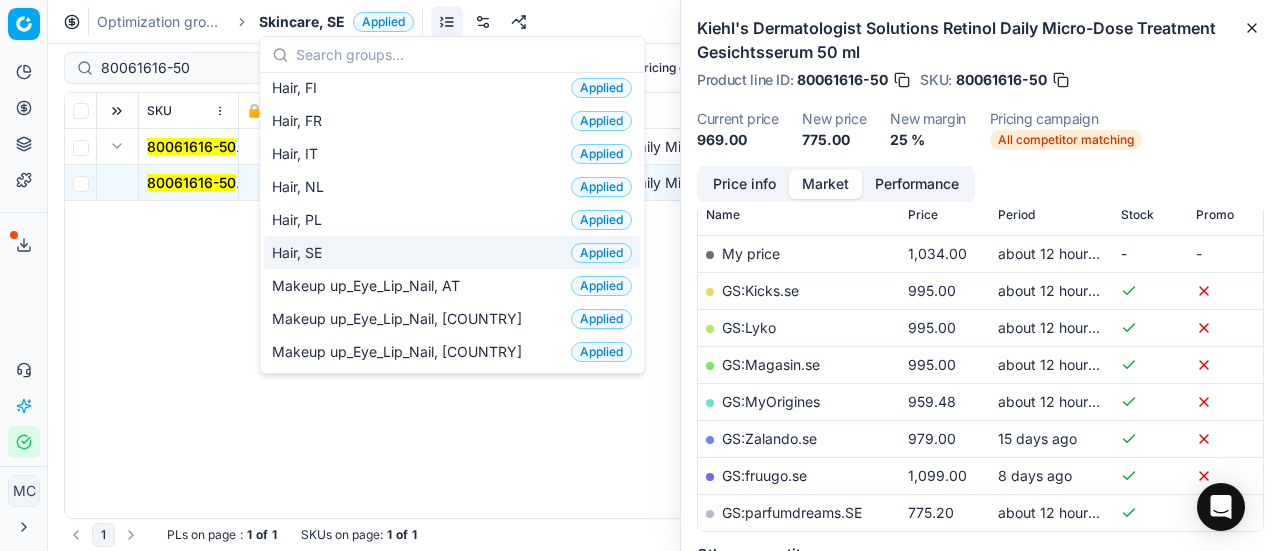click on "Hair, SE Applied" at bounding box center [452, 252] 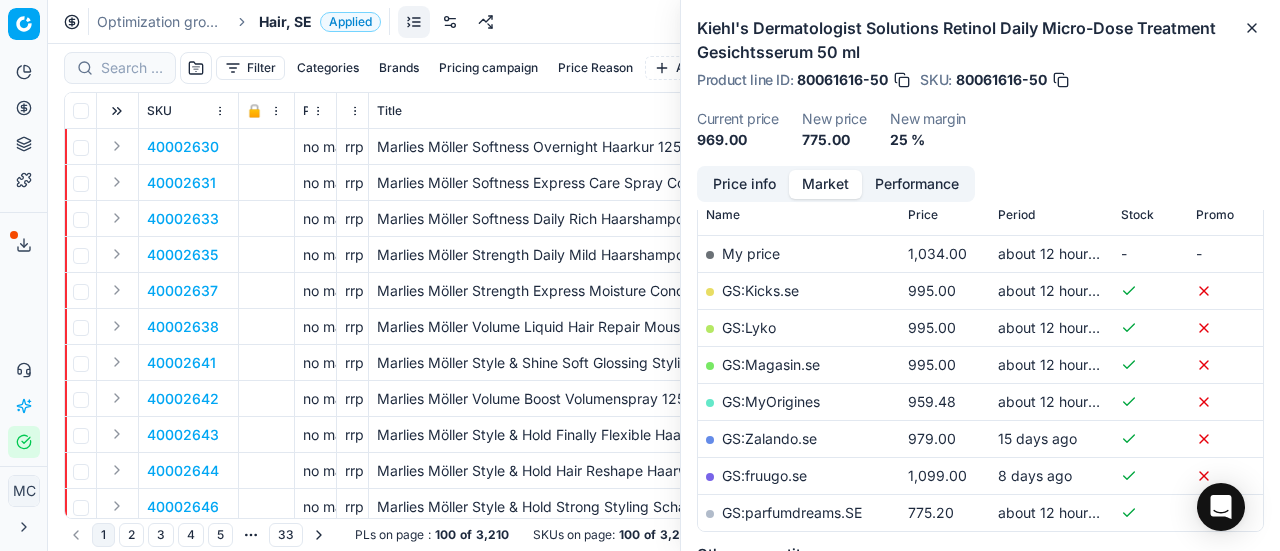 scroll, scrollTop: 300, scrollLeft: 0, axis: vertical 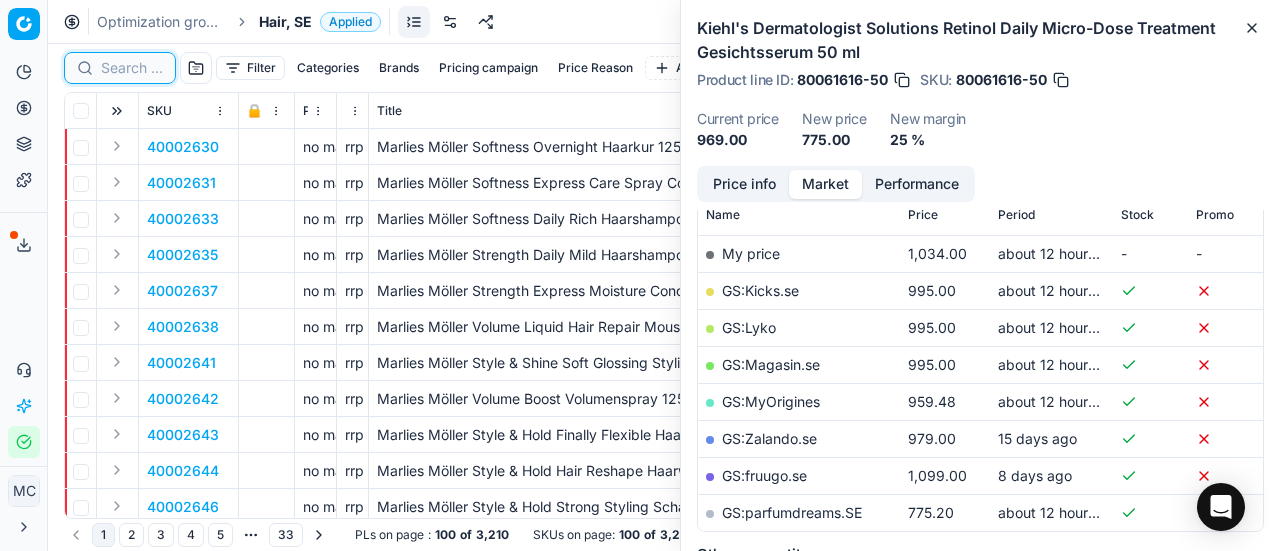 click at bounding box center [132, 68] 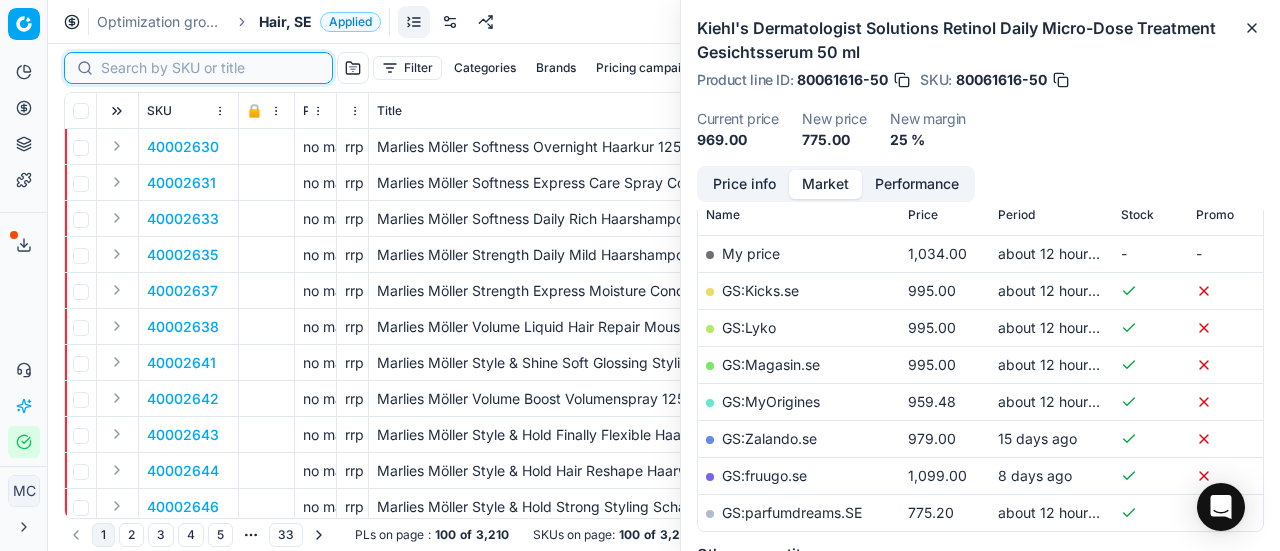 paste on "80072067-1" 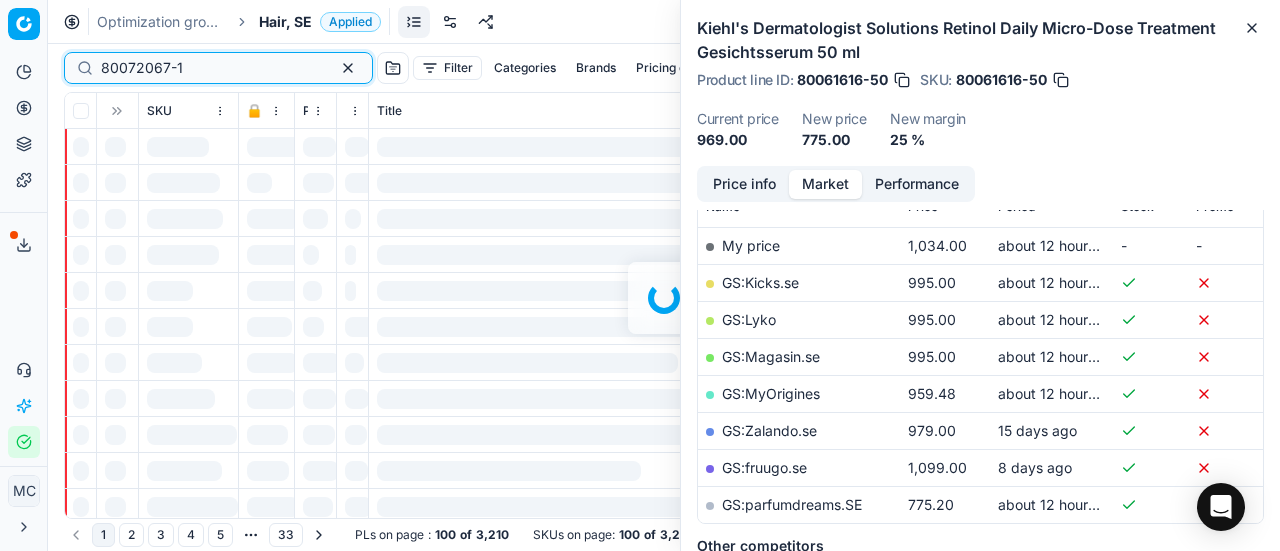 scroll, scrollTop: 300, scrollLeft: 0, axis: vertical 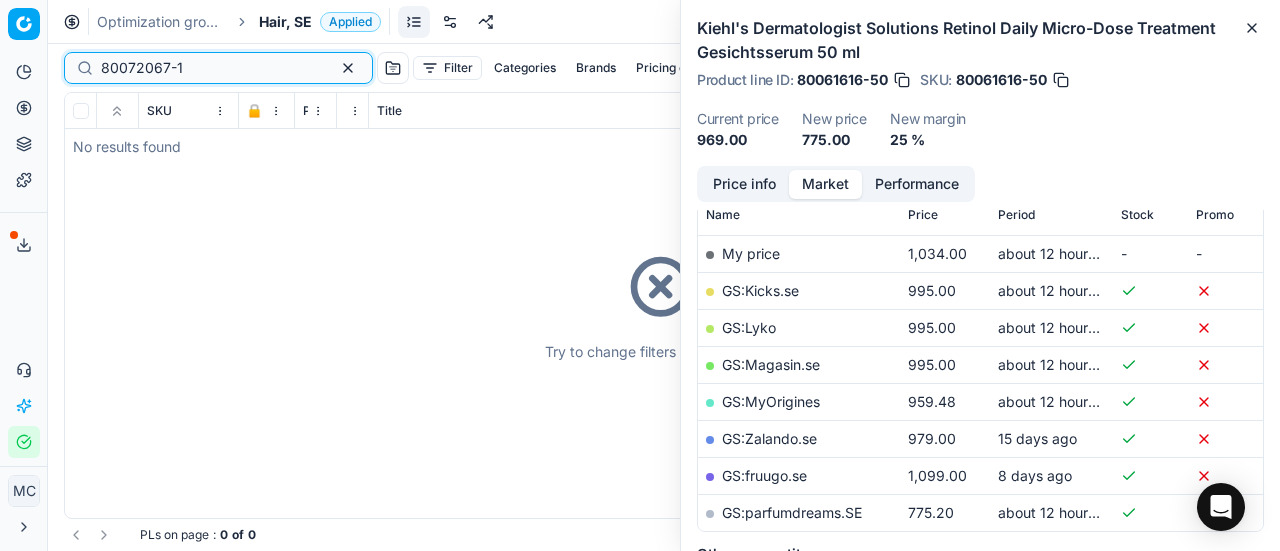 type on "80072067-1" 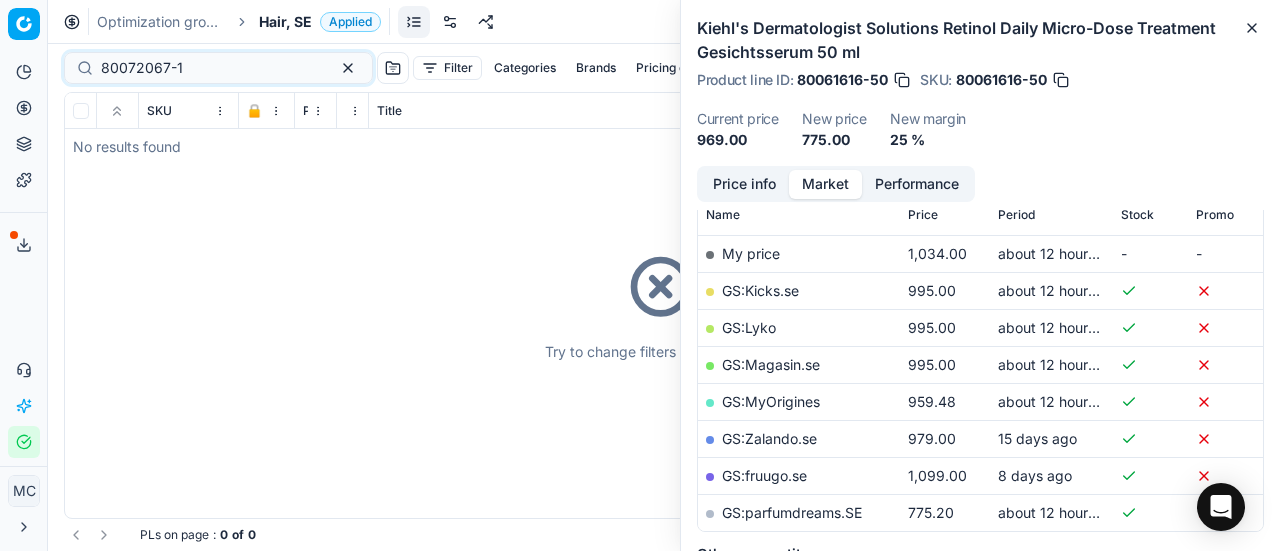 click on "Optimization groups Hair, SE Applied Discard Download report" at bounding box center [664, 22] 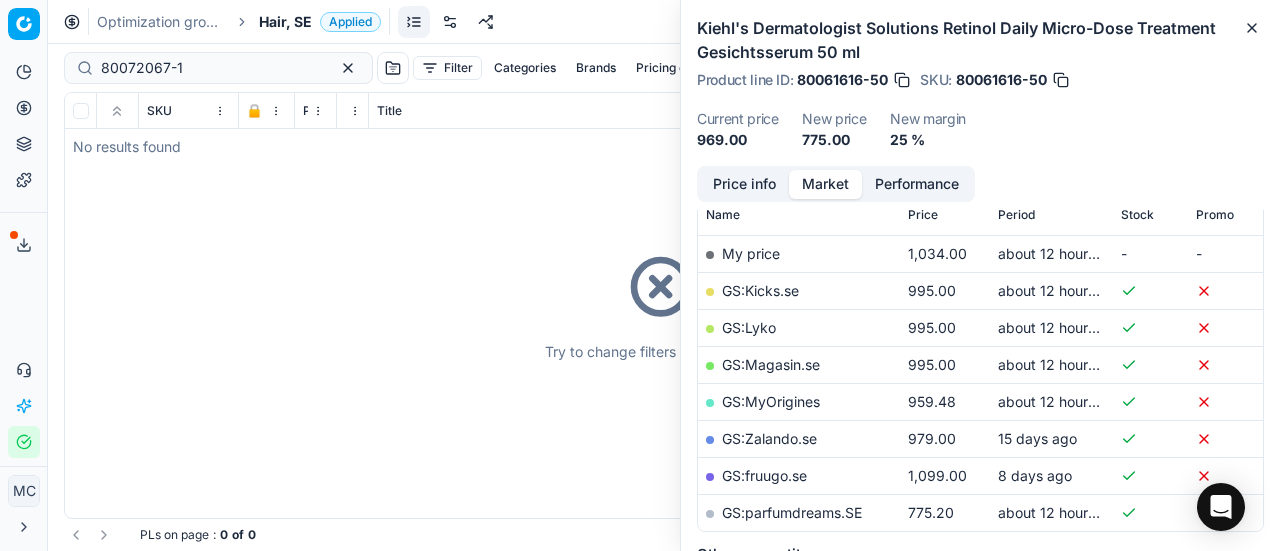 click on "Hair, SE" at bounding box center [285, 22] 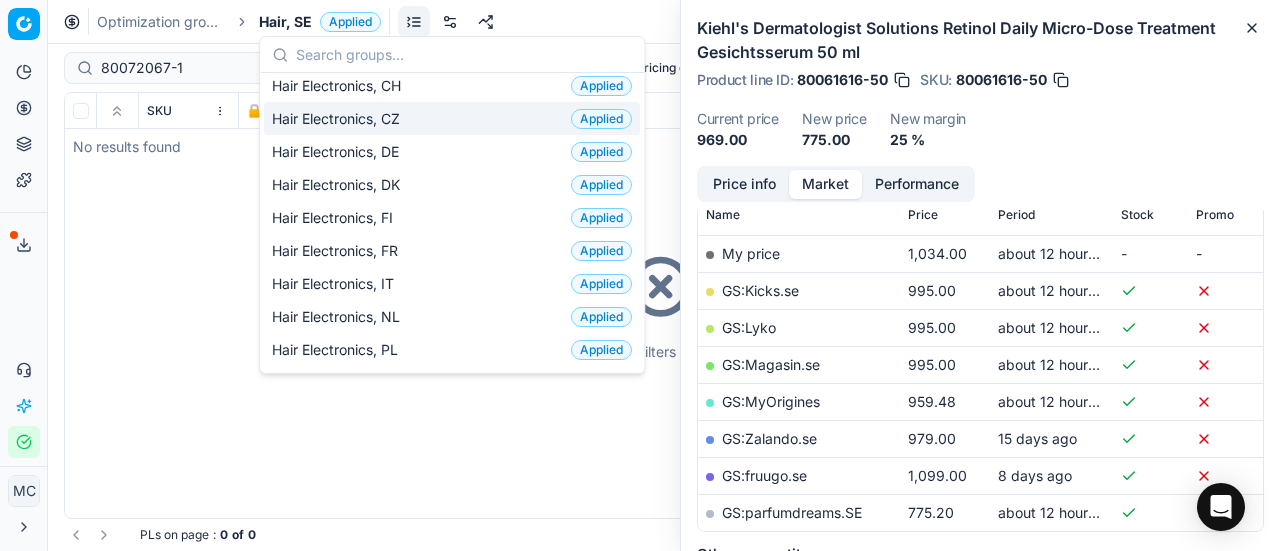 scroll, scrollTop: 100, scrollLeft: 0, axis: vertical 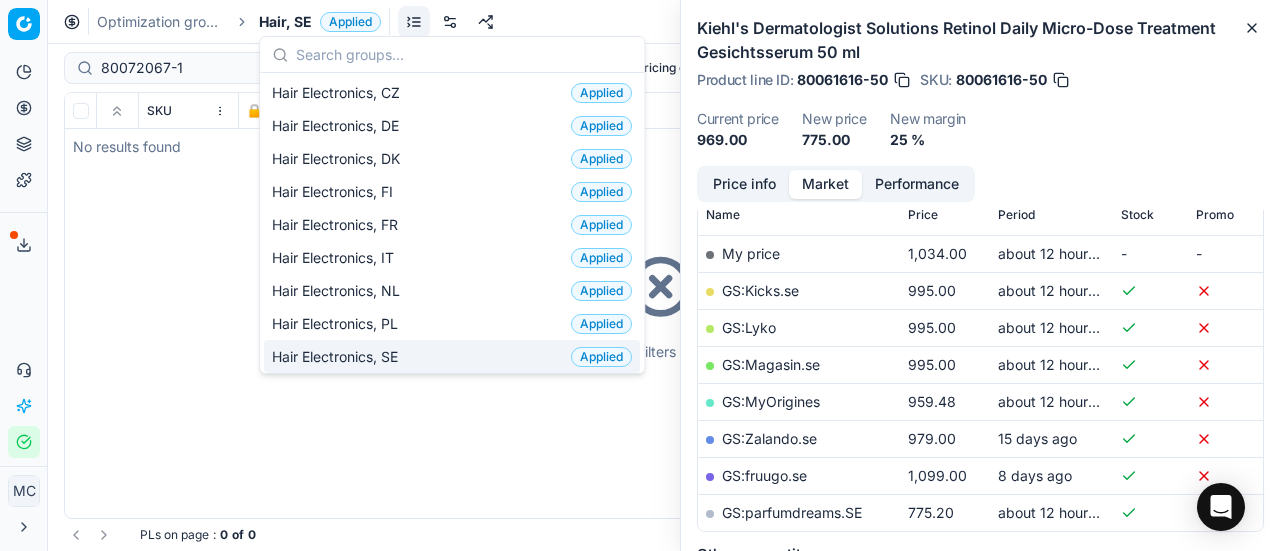 click on "Hair Electronics, SE" at bounding box center (339, 357) 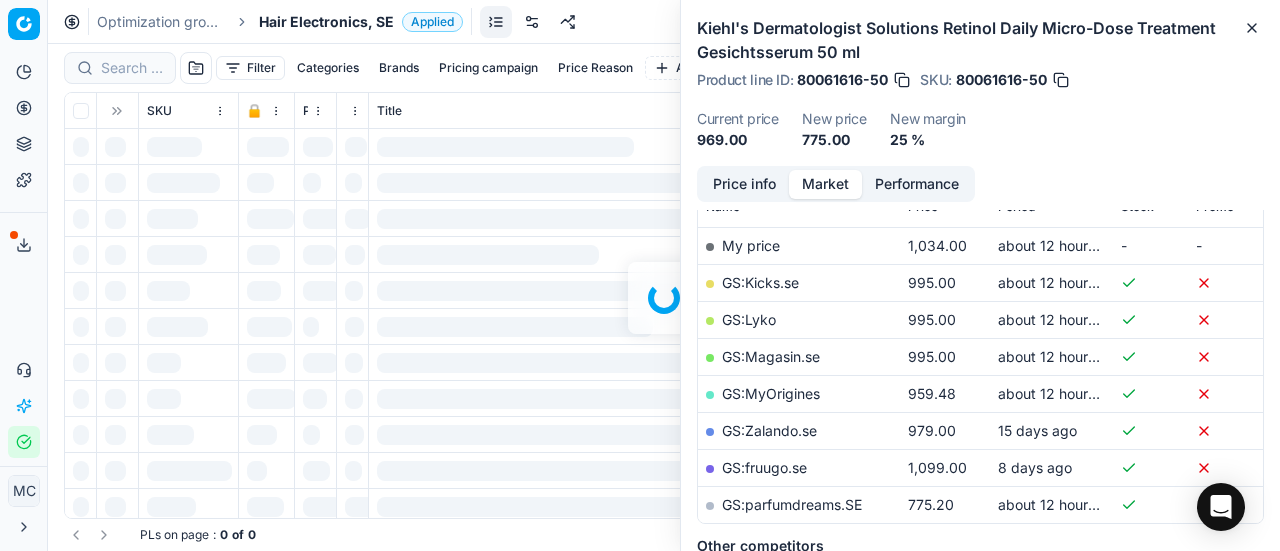 scroll, scrollTop: 300, scrollLeft: 0, axis: vertical 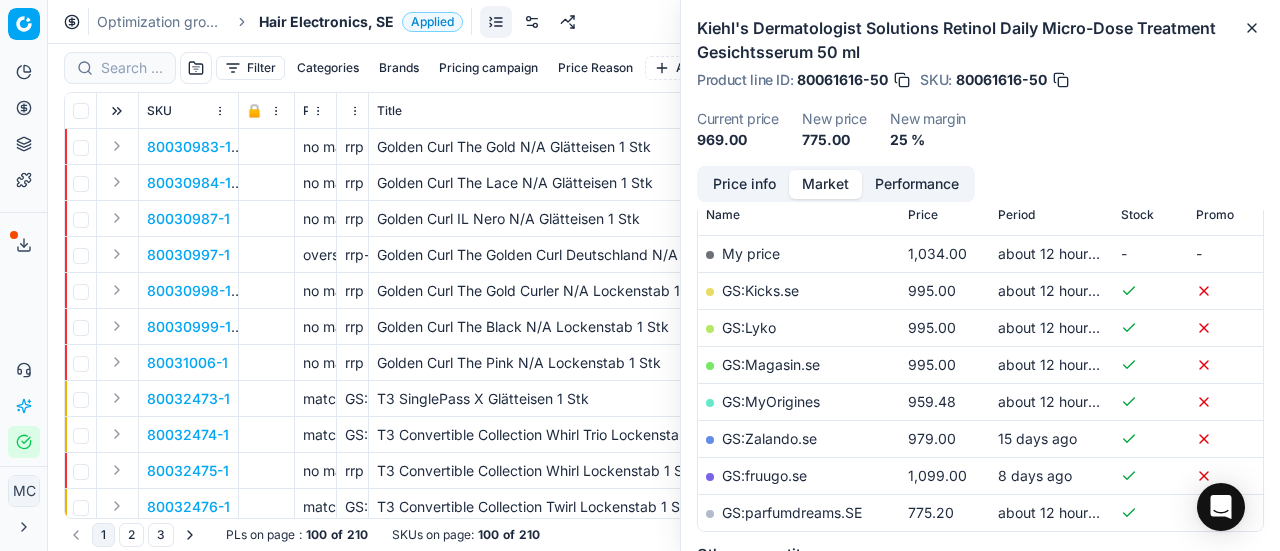 click at bounding box center (120, 68) 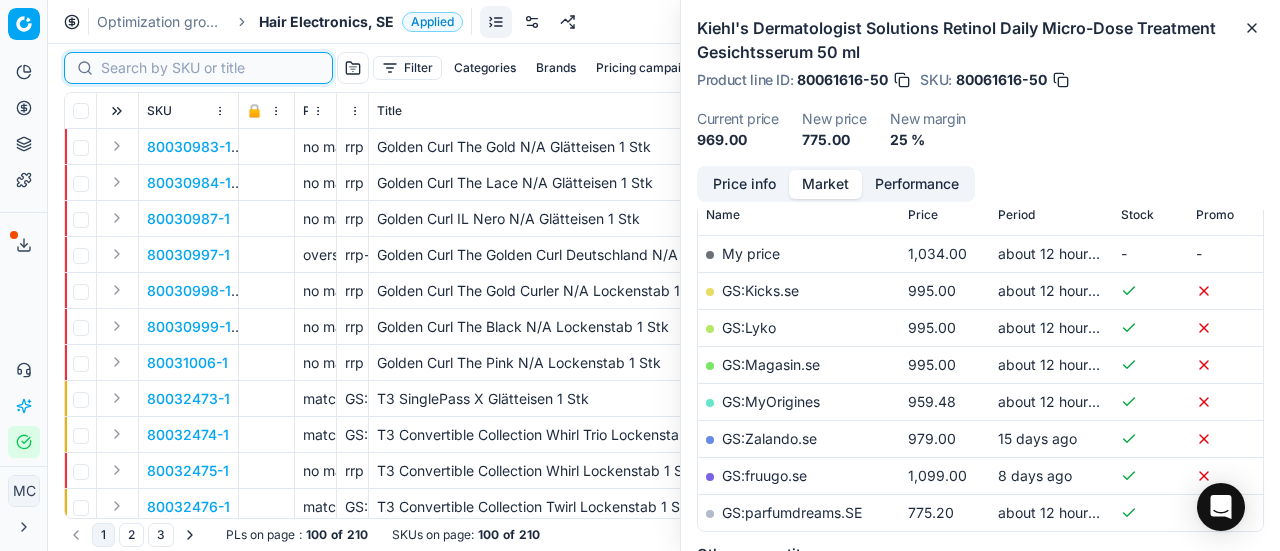 paste on "80072067-1" 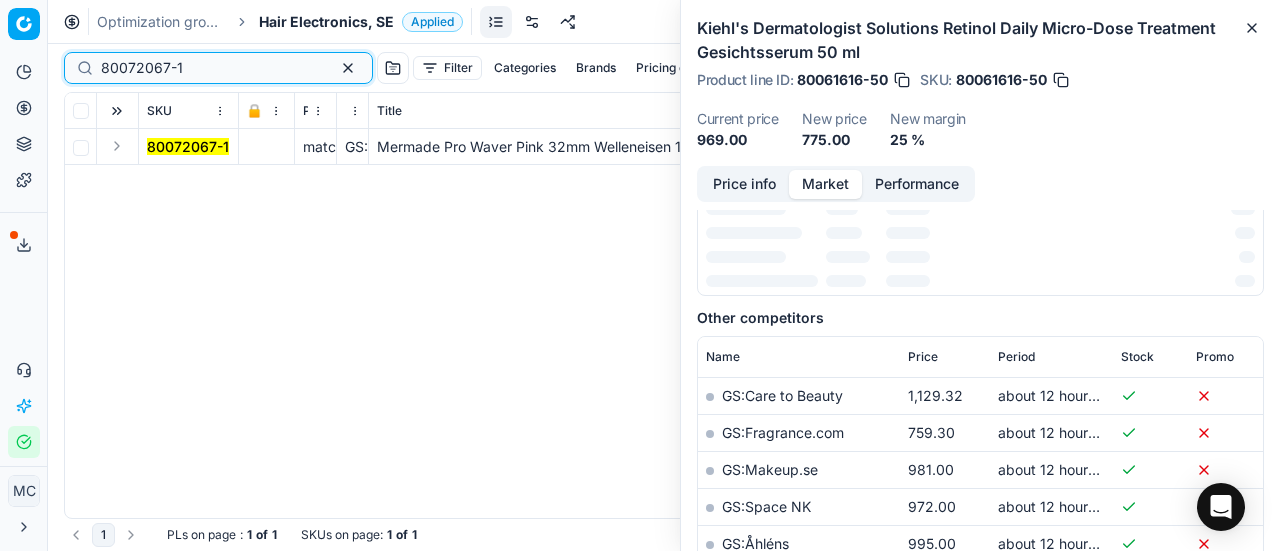 scroll, scrollTop: 300, scrollLeft: 0, axis: vertical 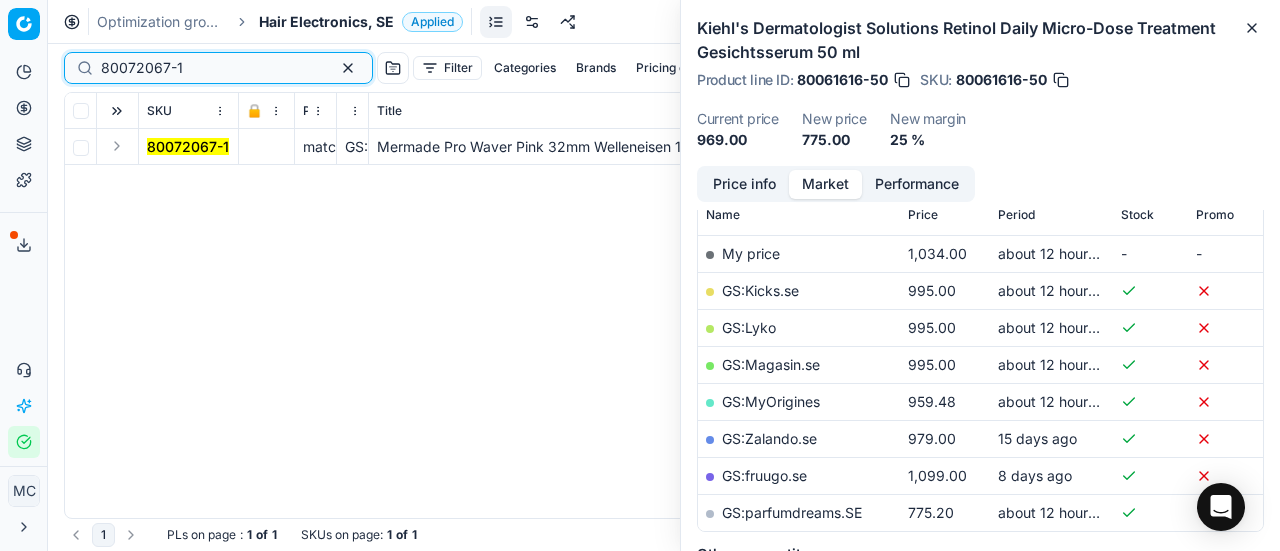 type on "80072067-1" 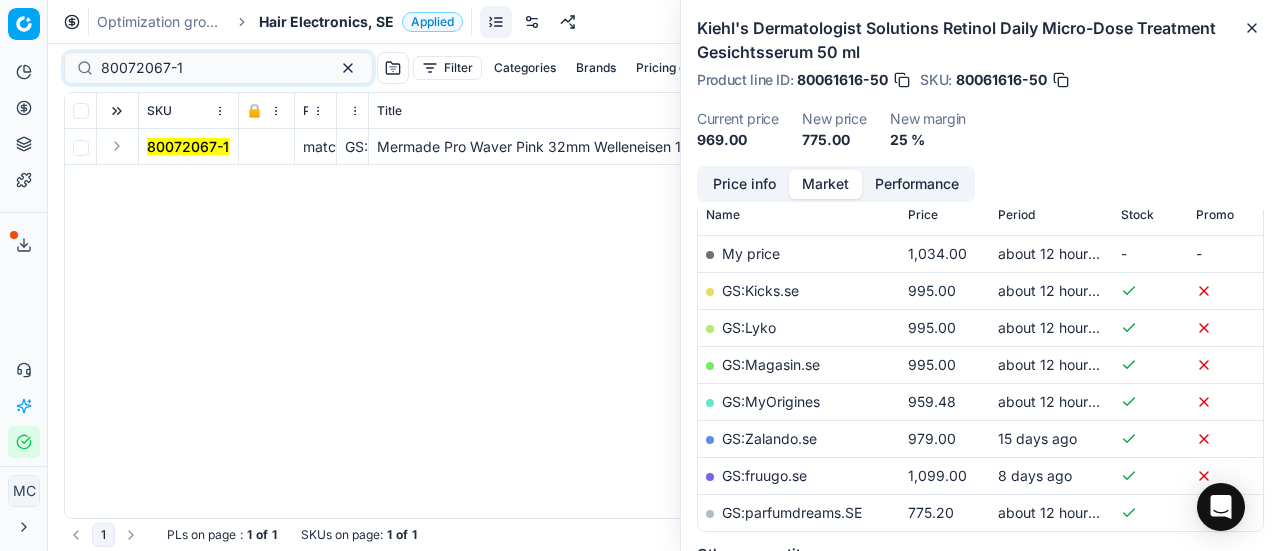 click at bounding box center (117, 146) 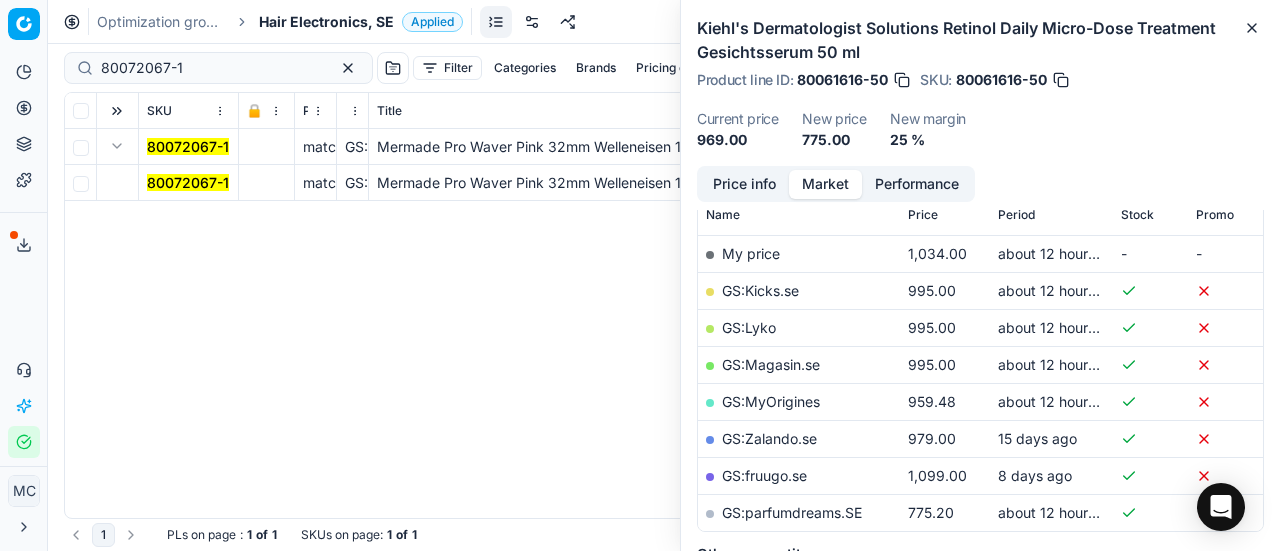 click on "80072067-1" at bounding box center (189, 183) 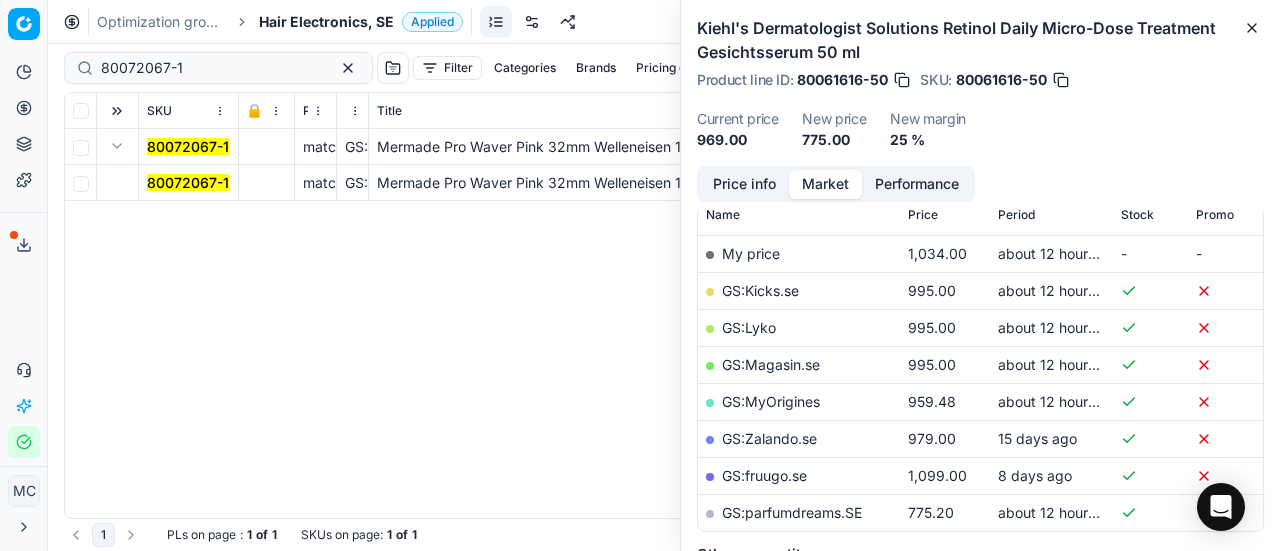click on "80072067-1" at bounding box center (188, 182) 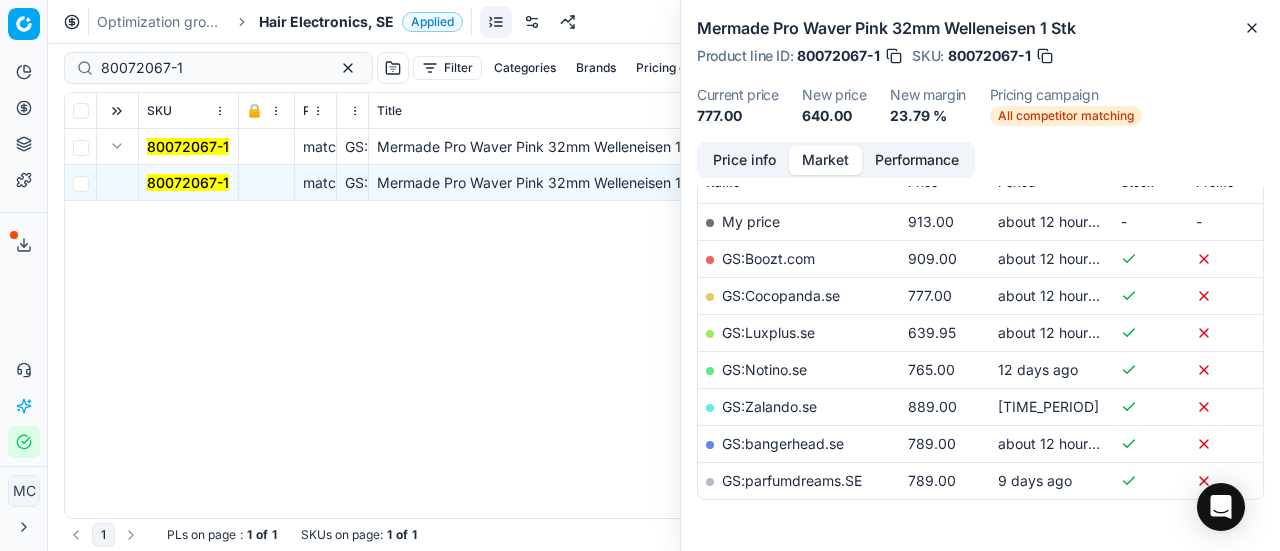 scroll, scrollTop: 300, scrollLeft: 0, axis: vertical 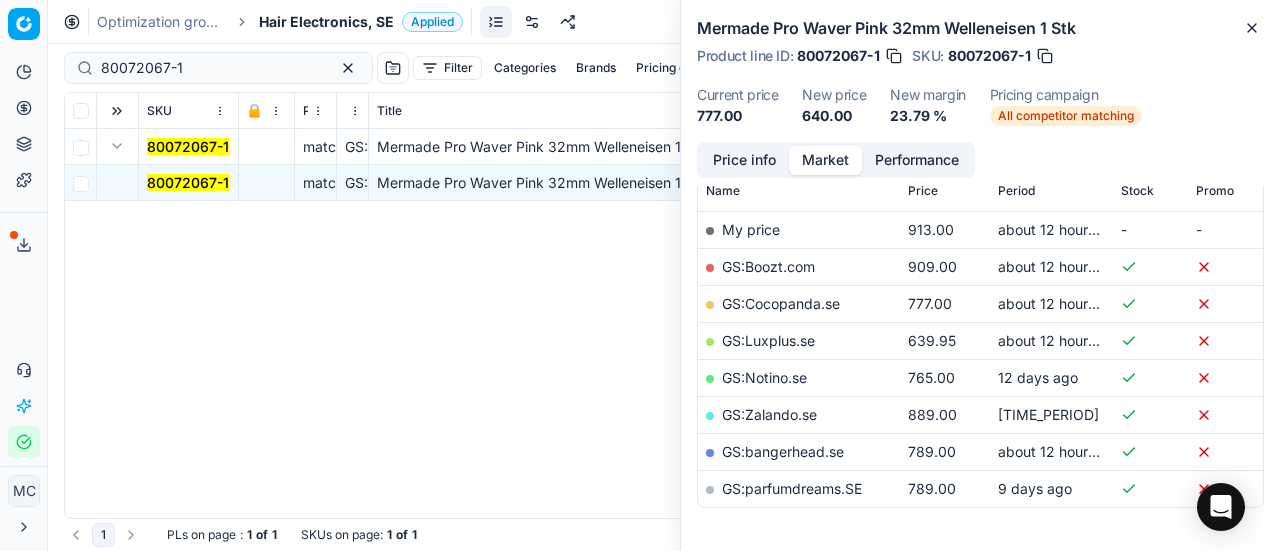 click on "Price info" at bounding box center (744, 160) 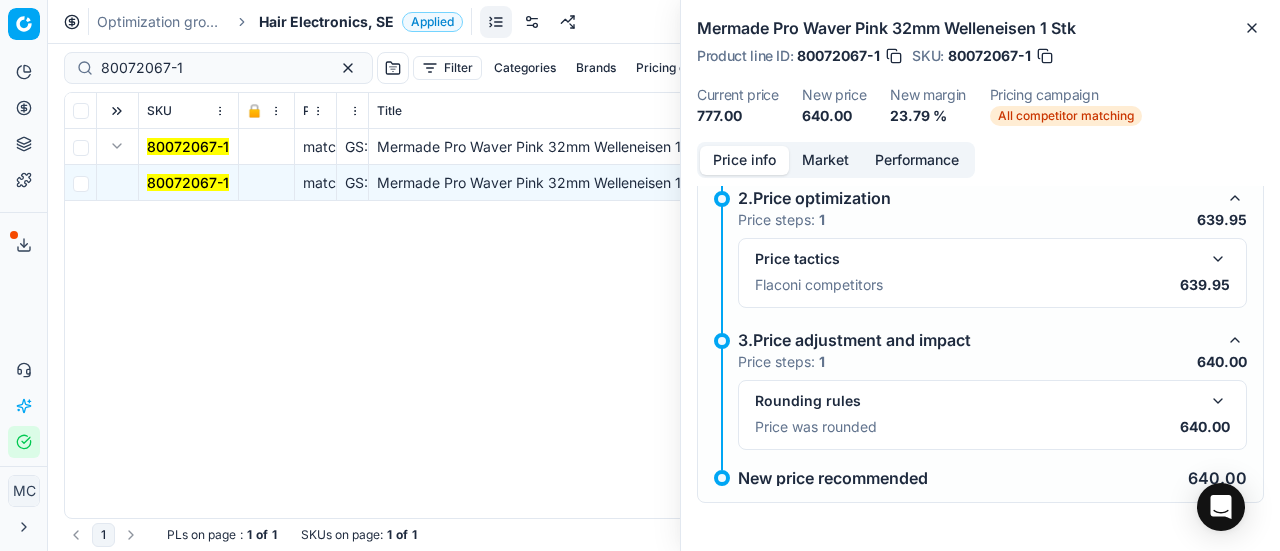 scroll, scrollTop: 106, scrollLeft: 0, axis: vertical 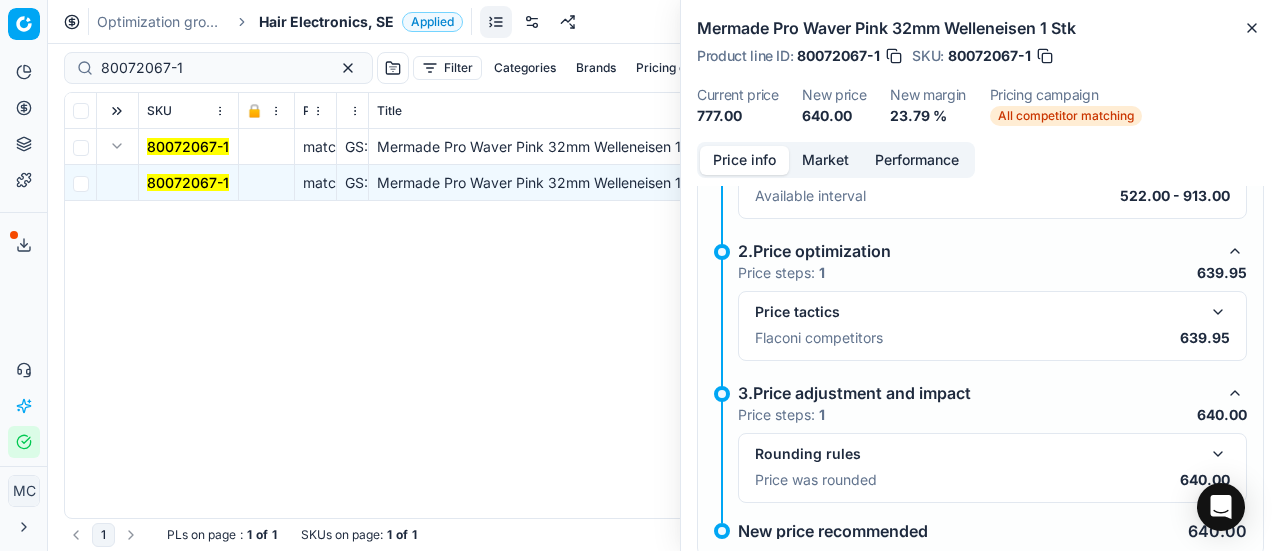 click at bounding box center (1218, 312) 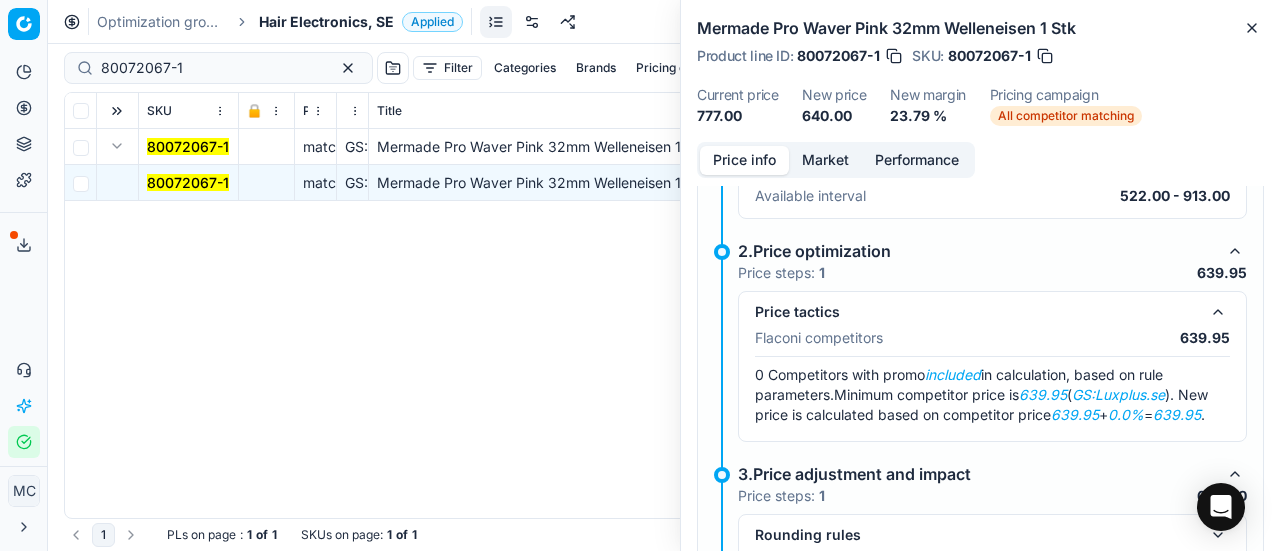 click on "Market" at bounding box center (825, 160) 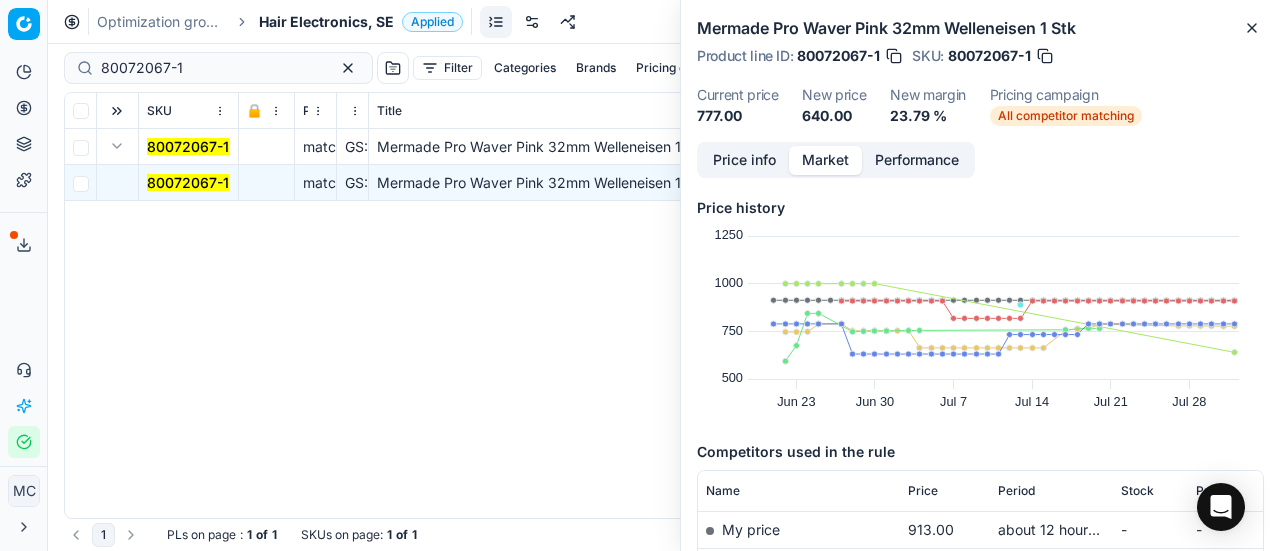 scroll, scrollTop: 373, scrollLeft: 0, axis: vertical 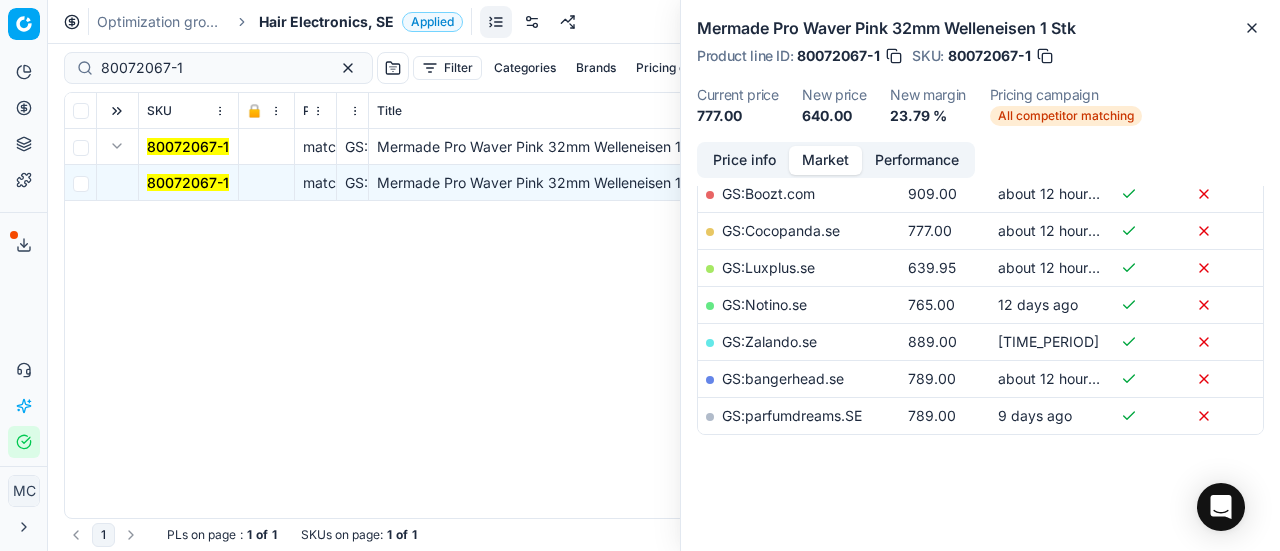 click on "GS:Luxplus.se" at bounding box center [768, 267] 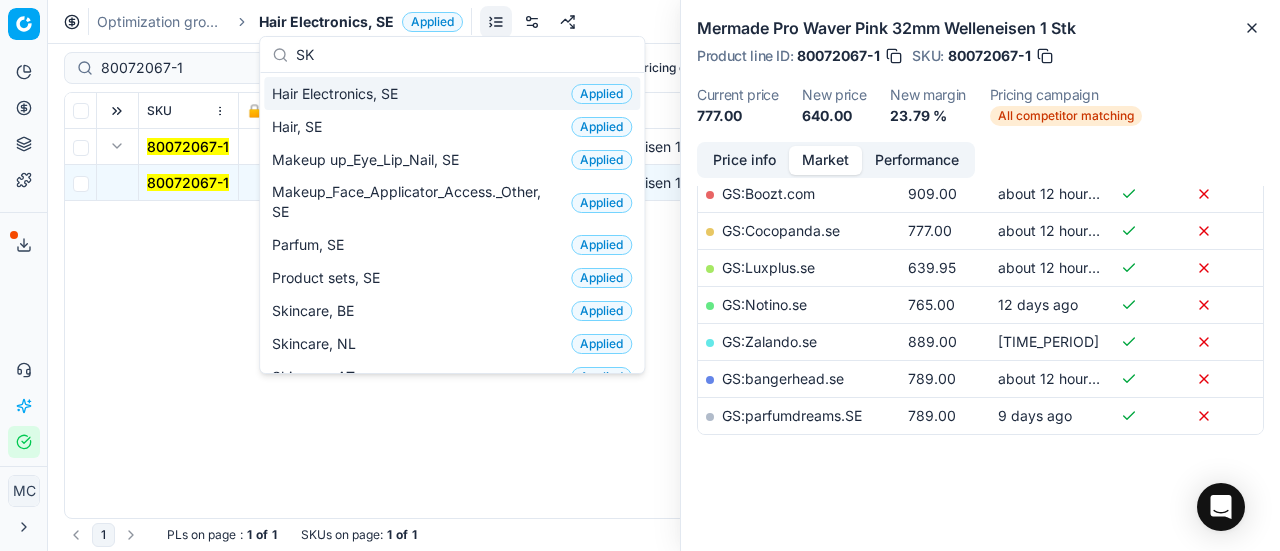 scroll, scrollTop: 250, scrollLeft: 0, axis: vertical 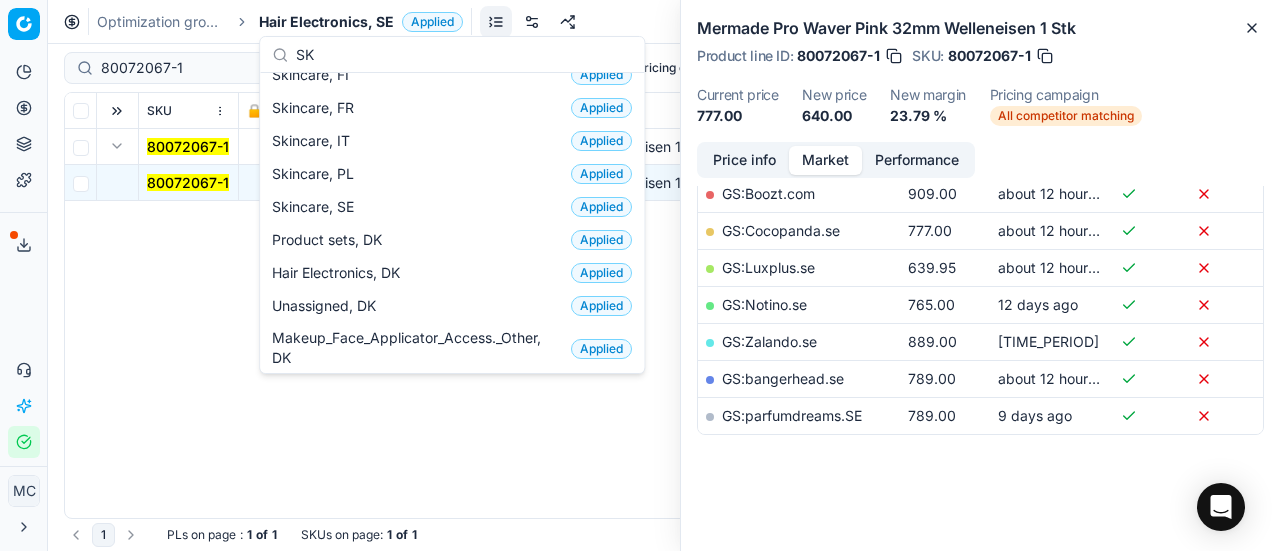 type on "SK" 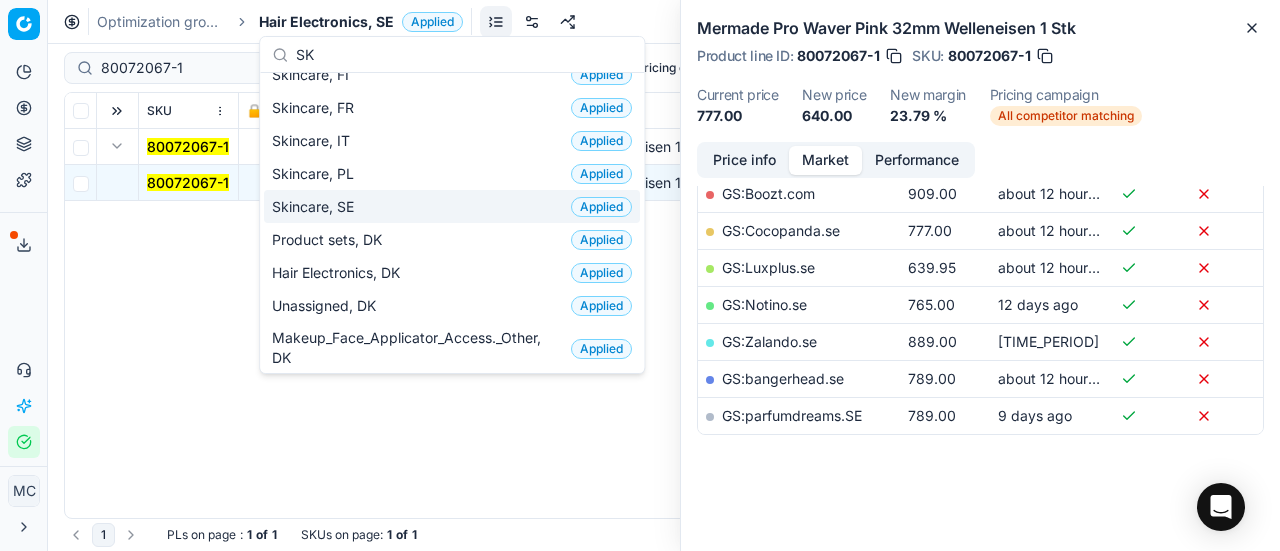 click on "Skincare, SE  Applied" at bounding box center [452, 206] 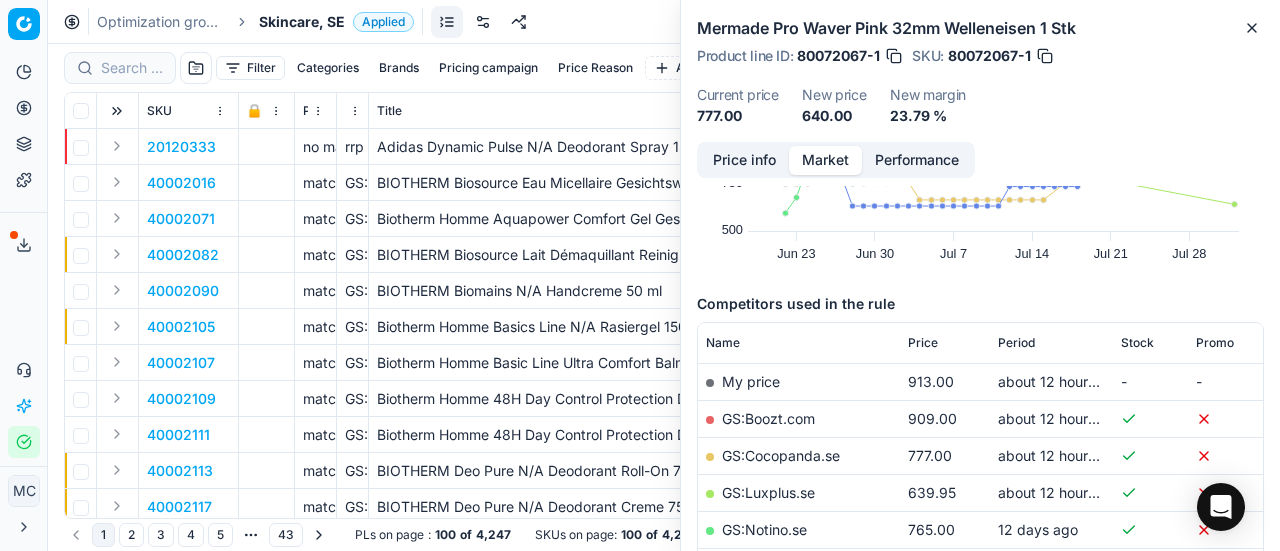 scroll, scrollTop: 373, scrollLeft: 0, axis: vertical 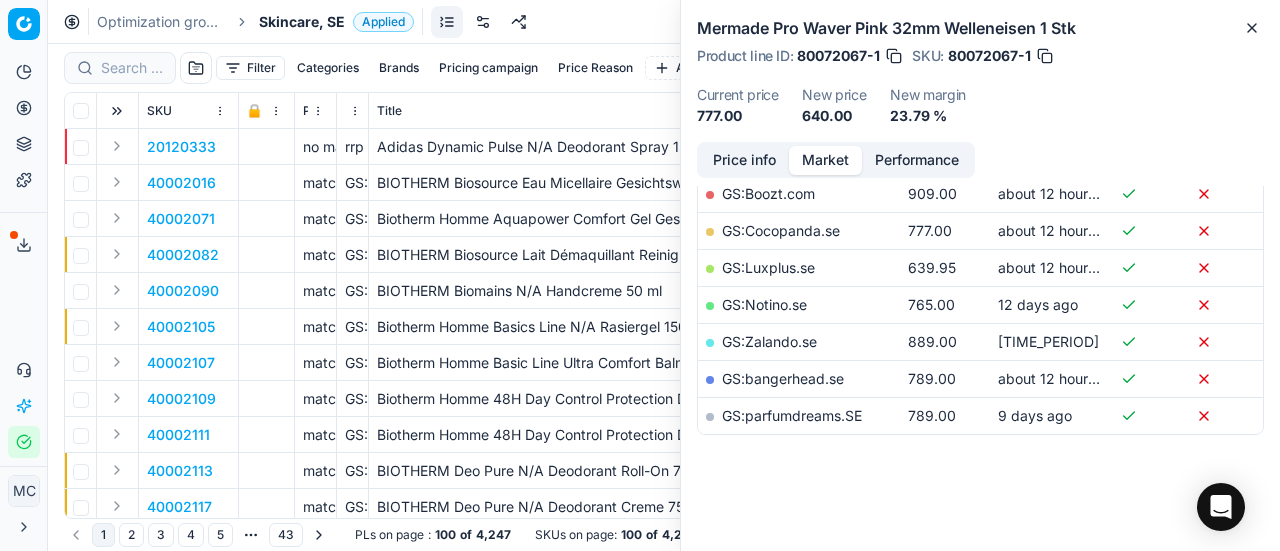 click at bounding box center [120, 68] 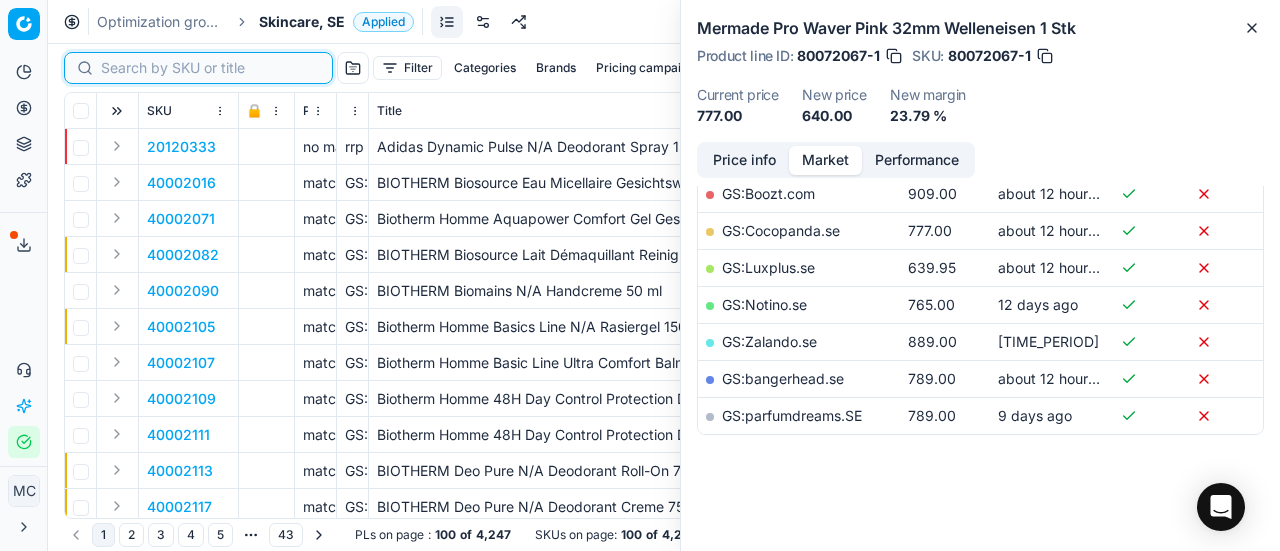 paste on "80065218-50" 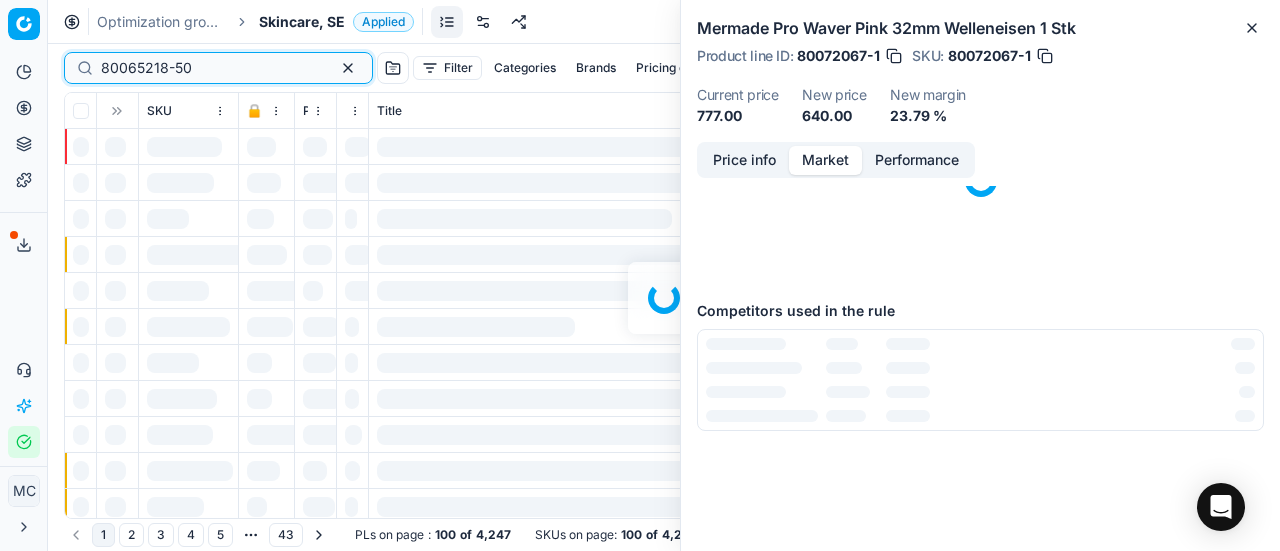 scroll, scrollTop: 373, scrollLeft: 0, axis: vertical 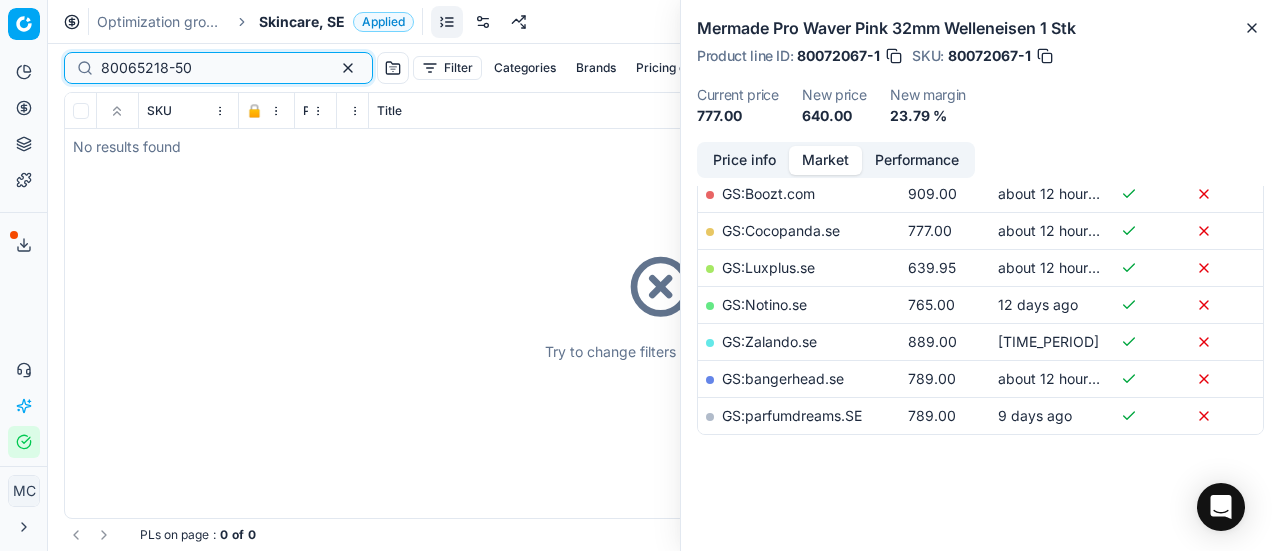 type on "80065218-50" 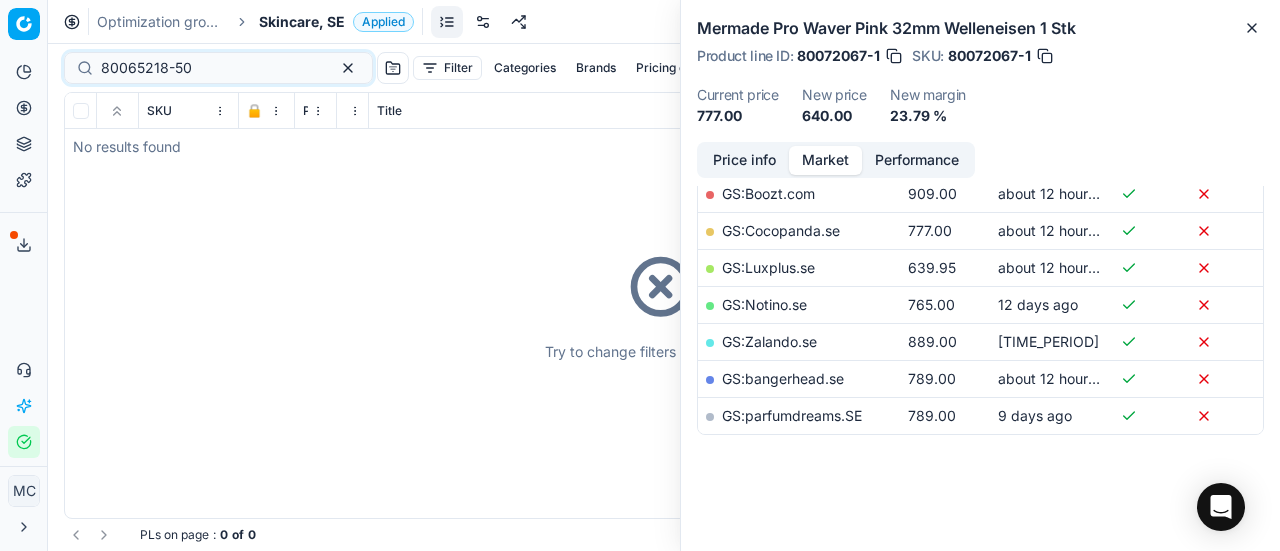 click on "Skincare, SE" at bounding box center (302, 22) 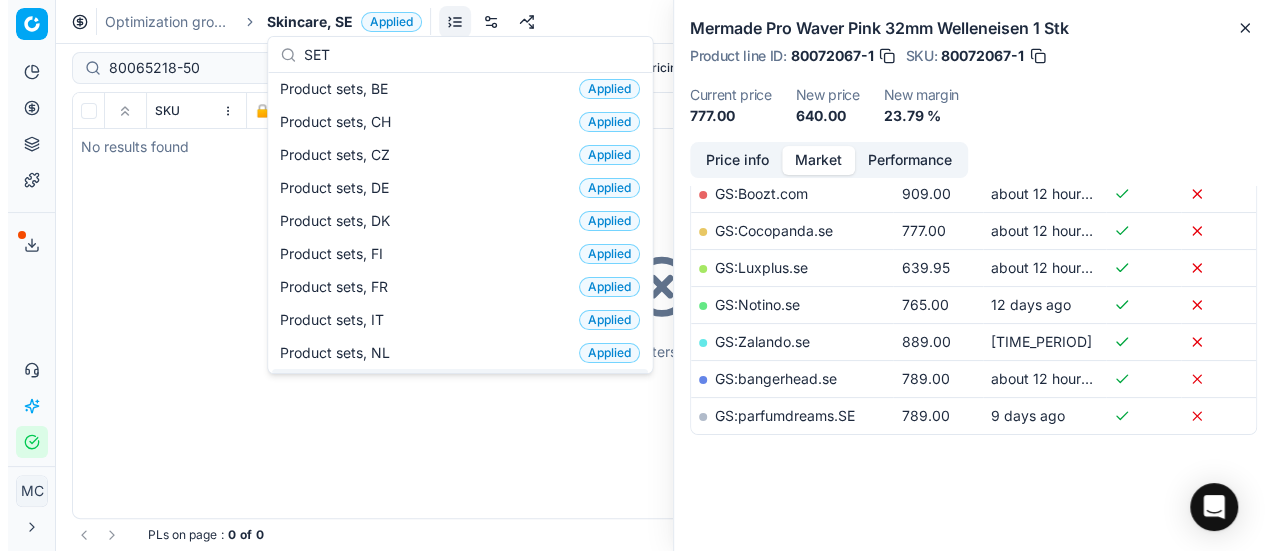 scroll, scrollTop: 0, scrollLeft: 0, axis: both 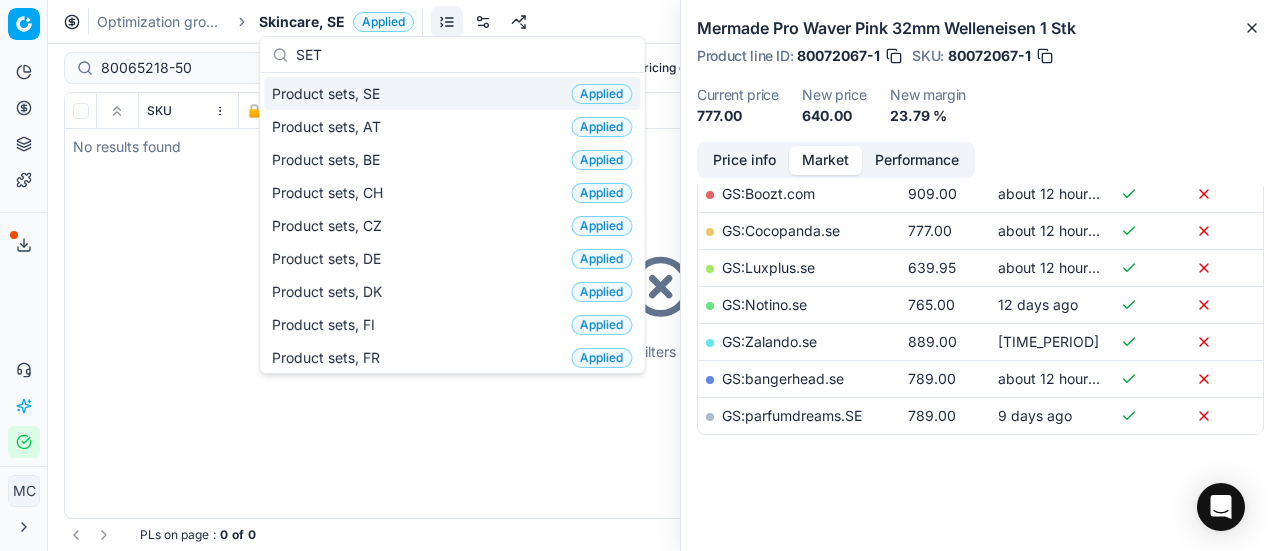 type on "SET" 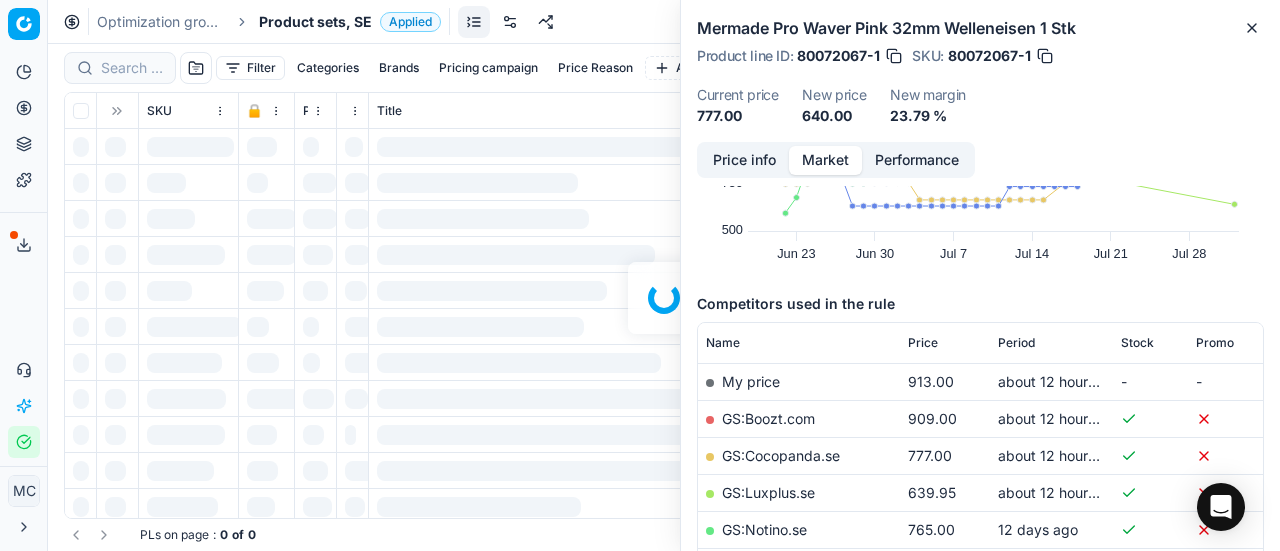 scroll, scrollTop: 373, scrollLeft: 0, axis: vertical 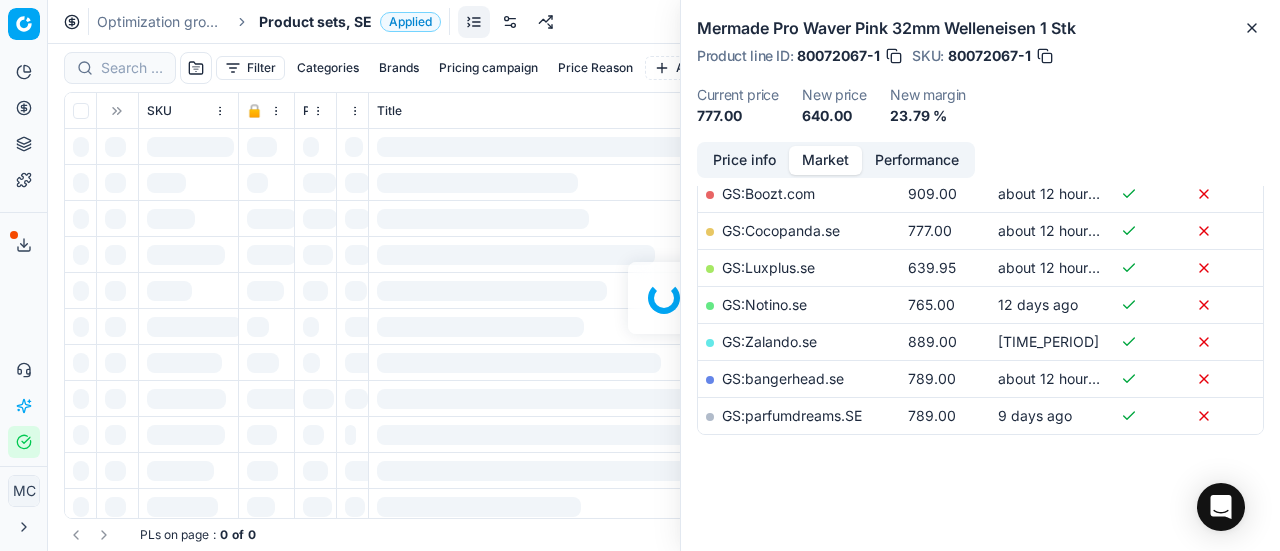 click at bounding box center (664, 297) 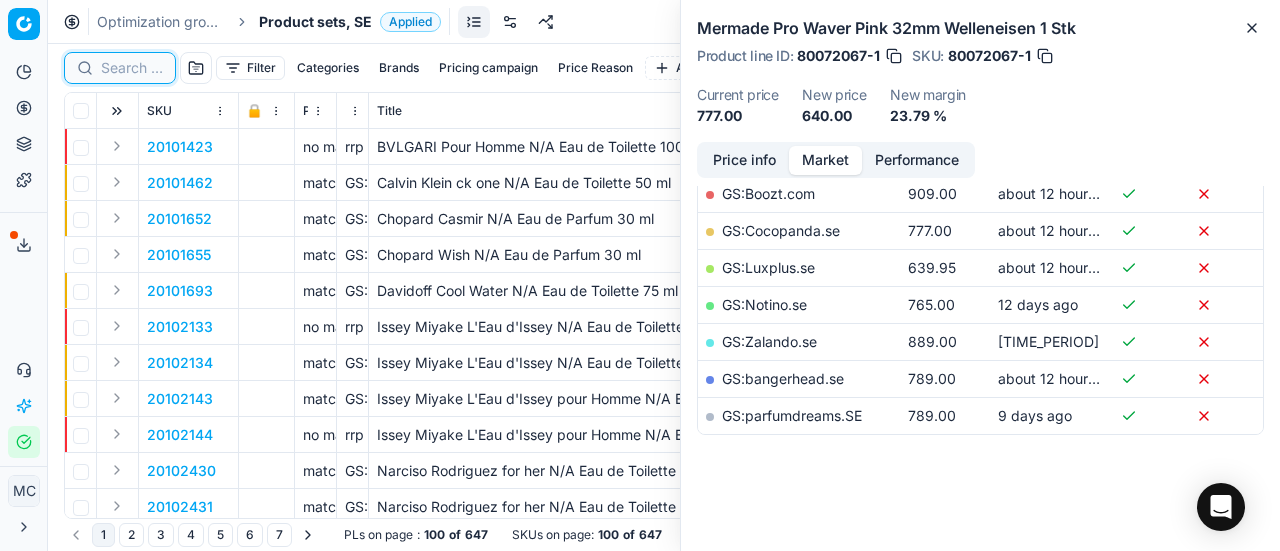 click at bounding box center [132, 68] 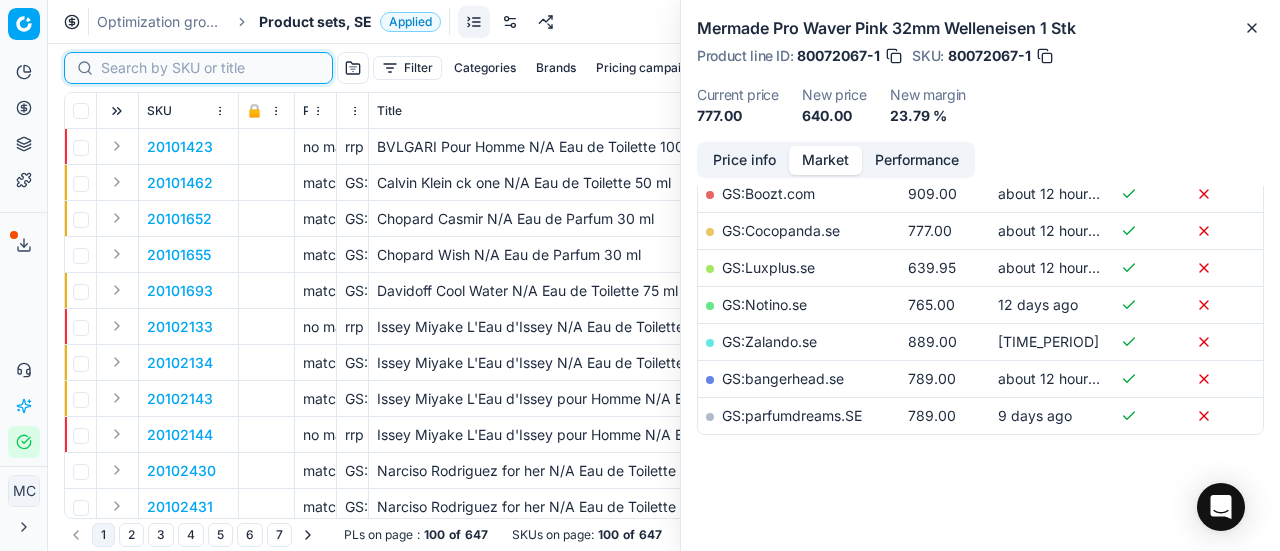 paste on "80065218-50" 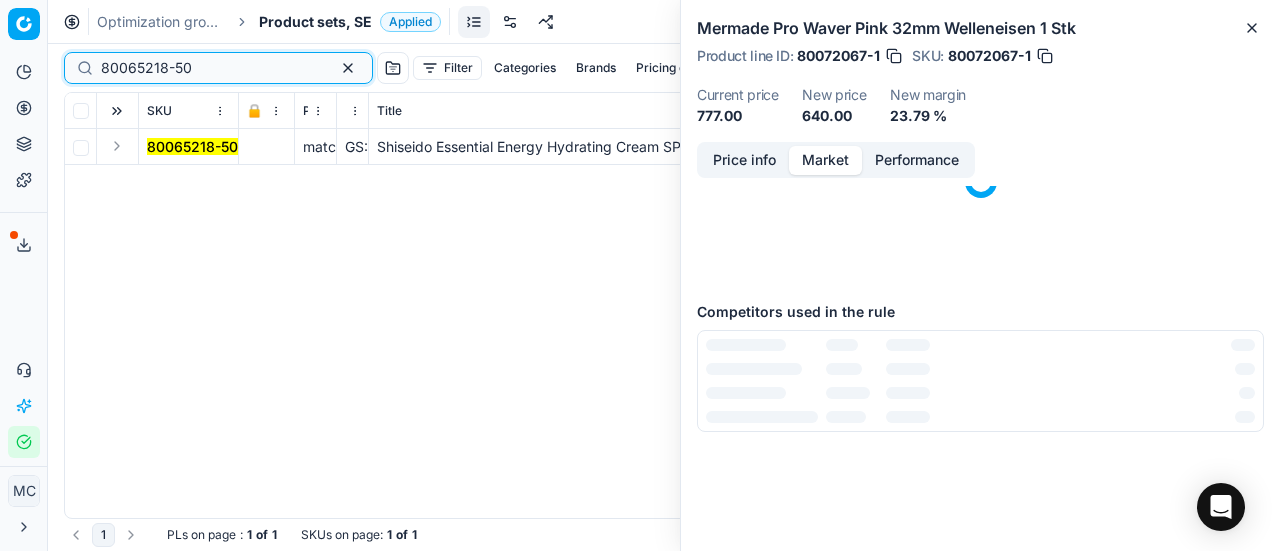 scroll, scrollTop: 373, scrollLeft: 0, axis: vertical 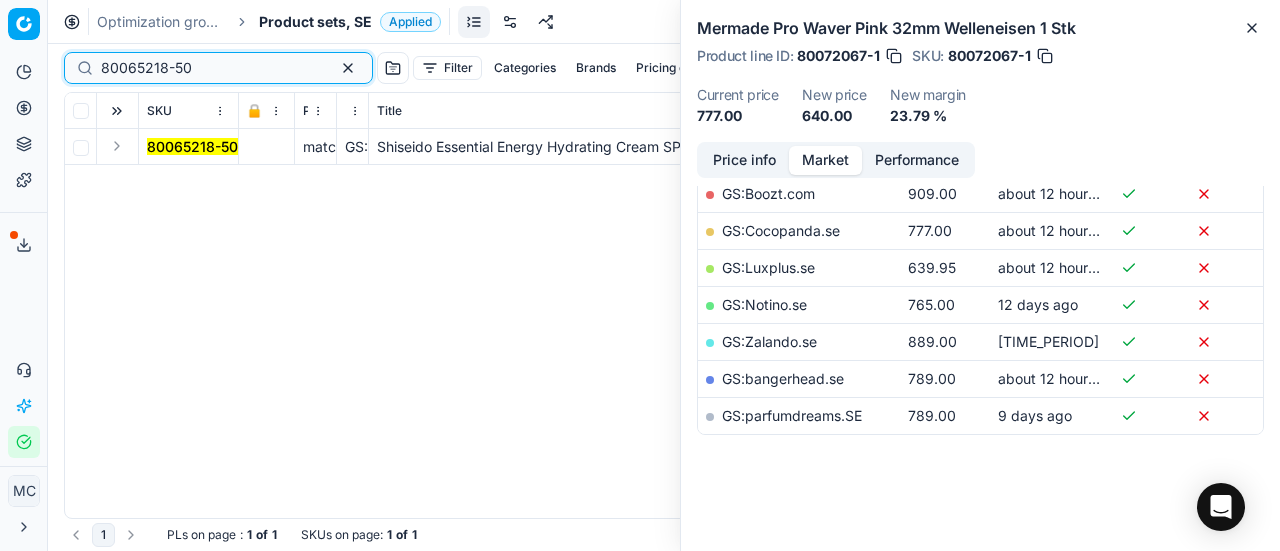 type on "80065218-50" 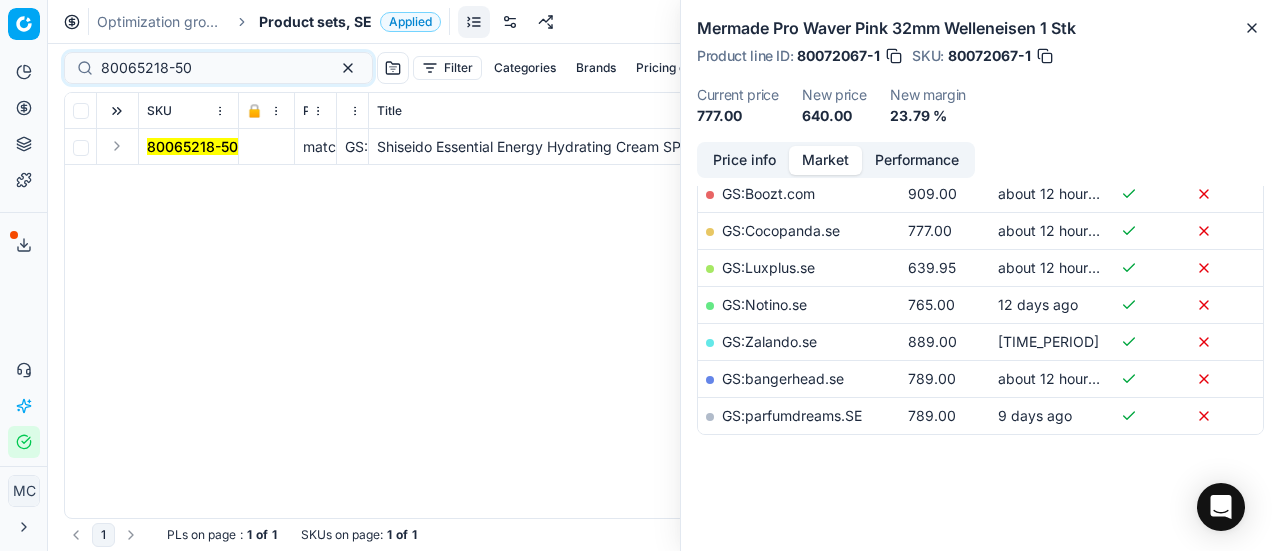 click at bounding box center (117, 146) 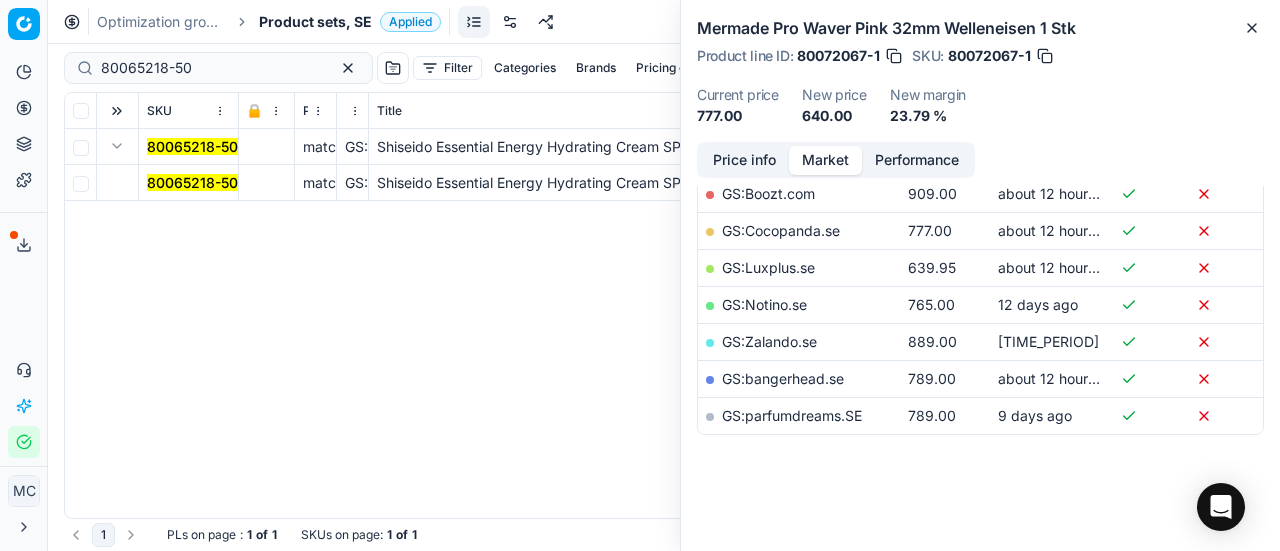 drag, startPoint x: 173, startPoint y: 179, endPoint x: 822, endPoint y: 46, distance: 662.48773 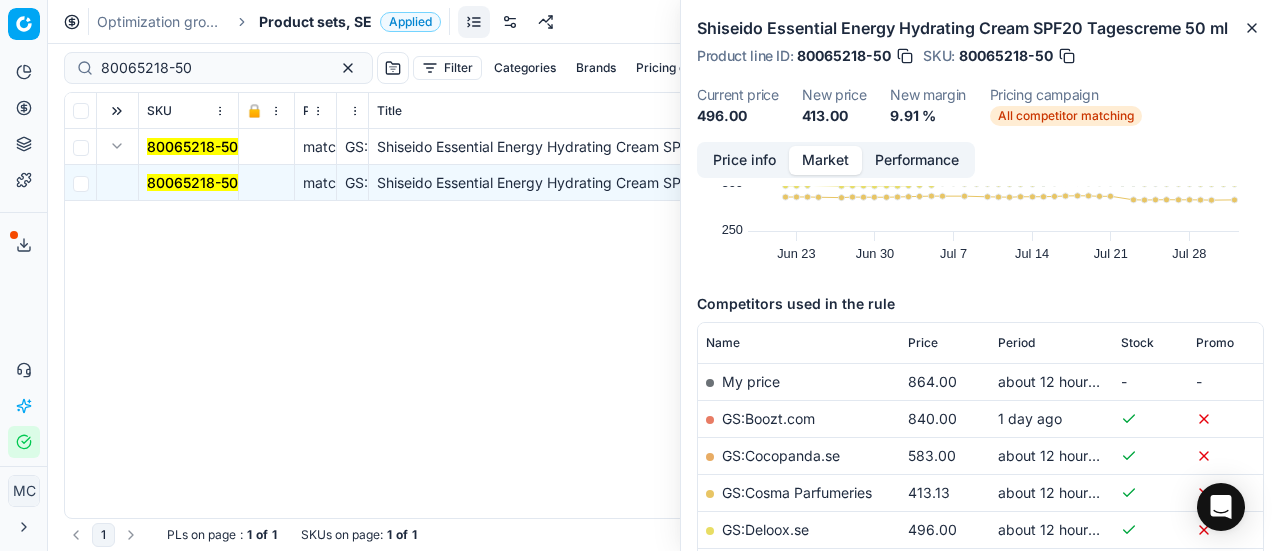 scroll, scrollTop: 373, scrollLeft: 0, axis: vertical 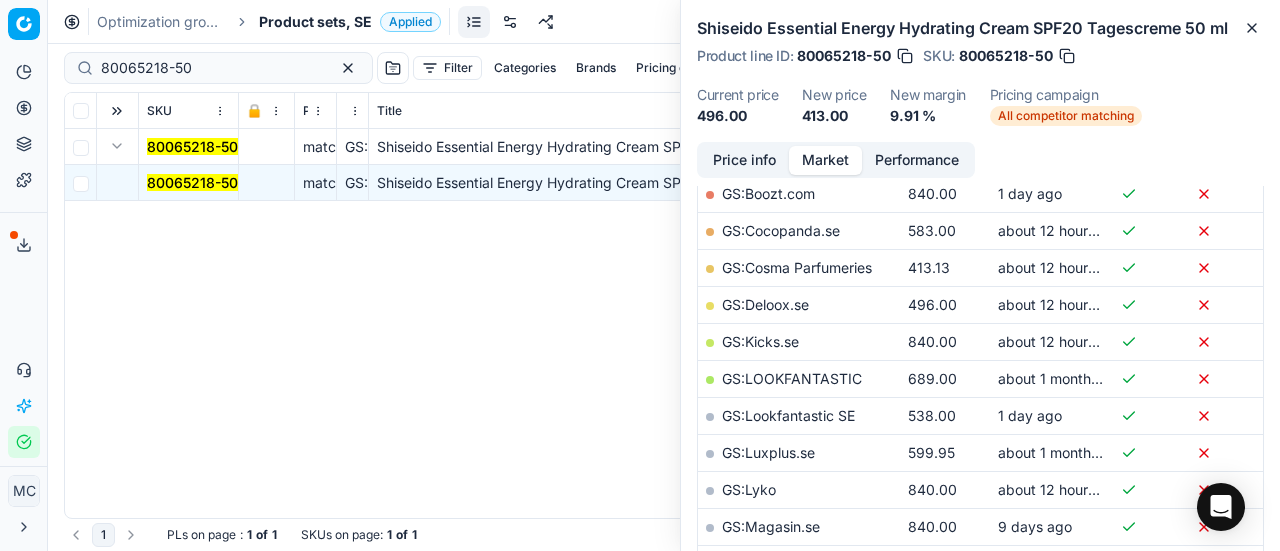 click on "Price info" at bounding box center (744, 160) 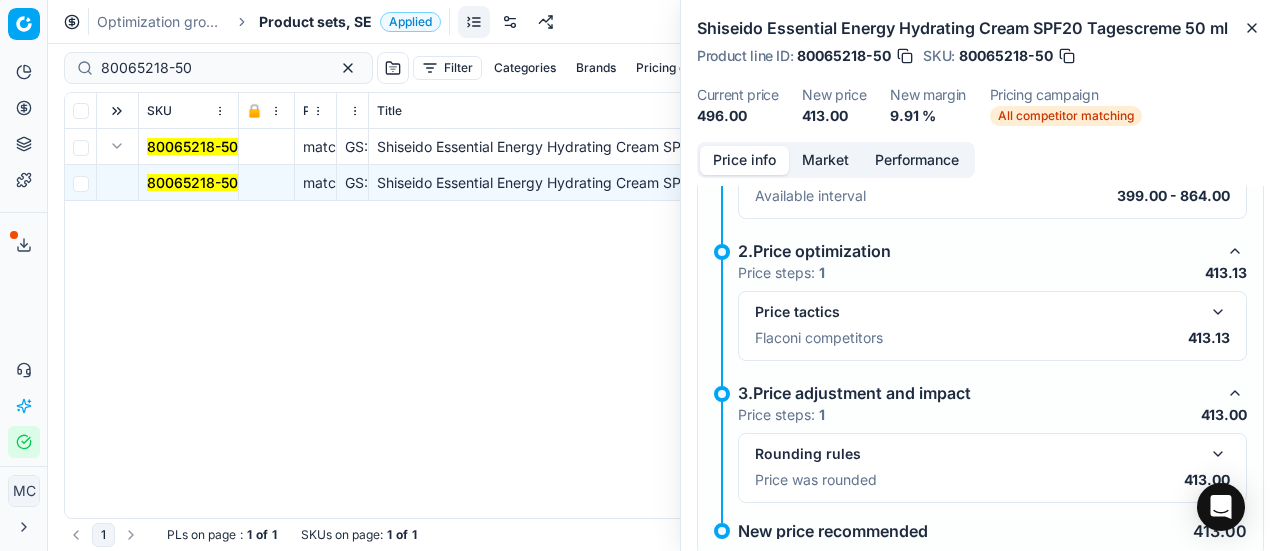 click at bounding box center (1218, 312) 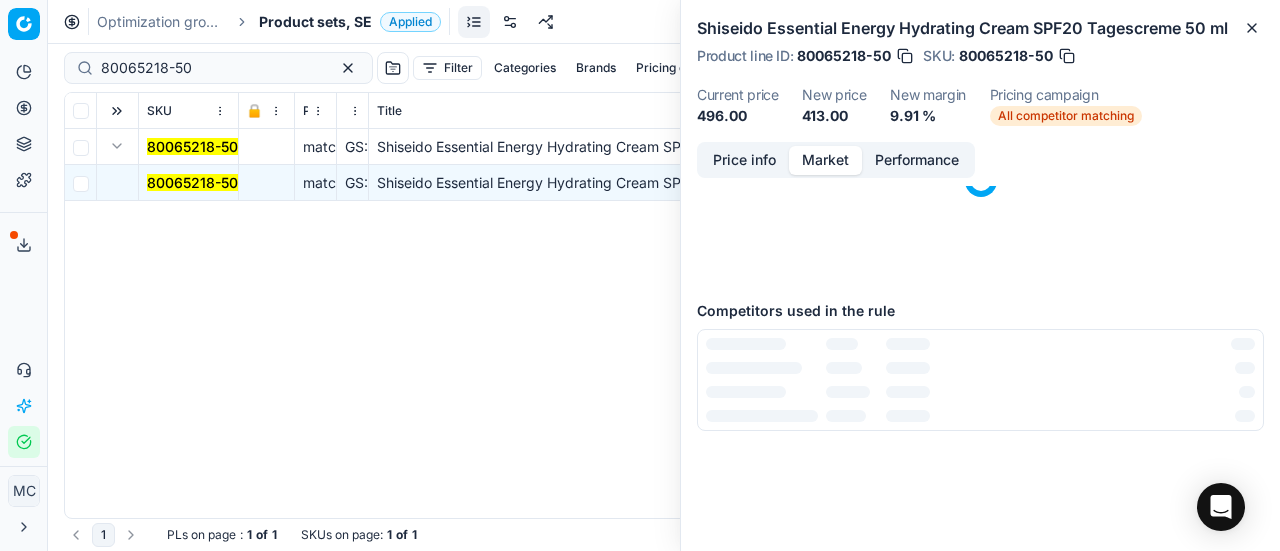 click on "Market" at bounding box center [825, 160] 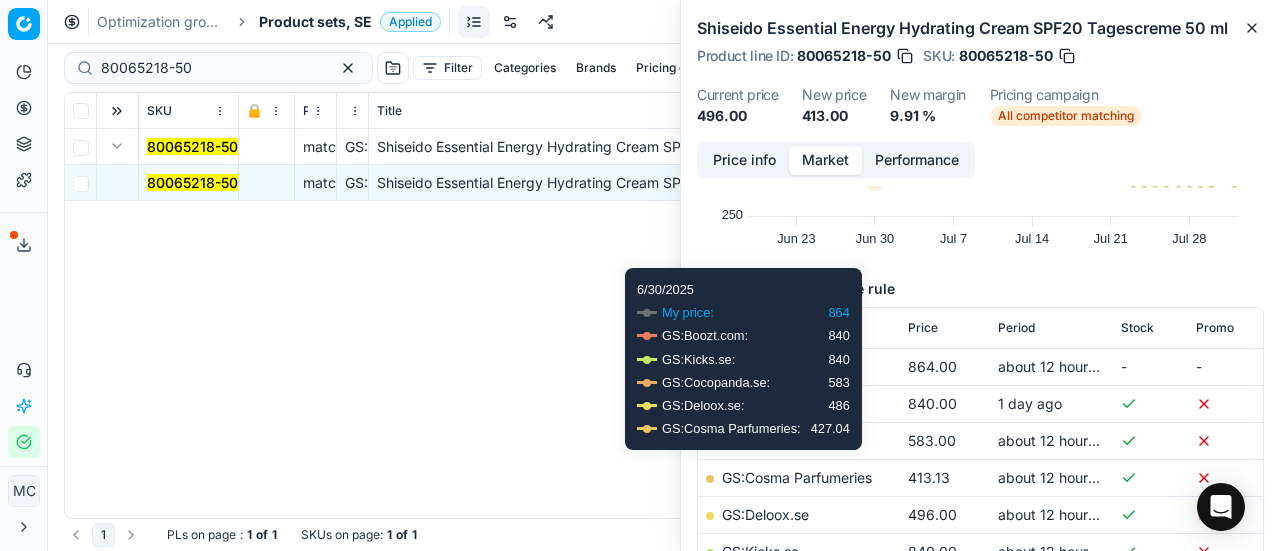scroll, scrollTop: 300, scrollLeft: 0, axis: vertical 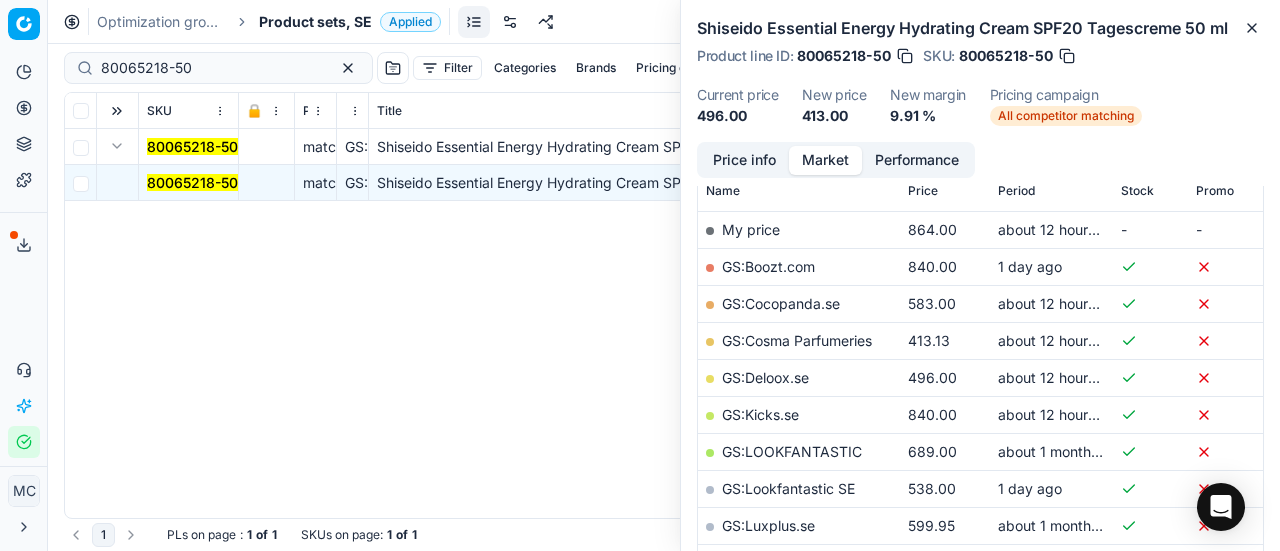 click on "GS:Cosma Parfumeries" at bounding box center (797, 340) 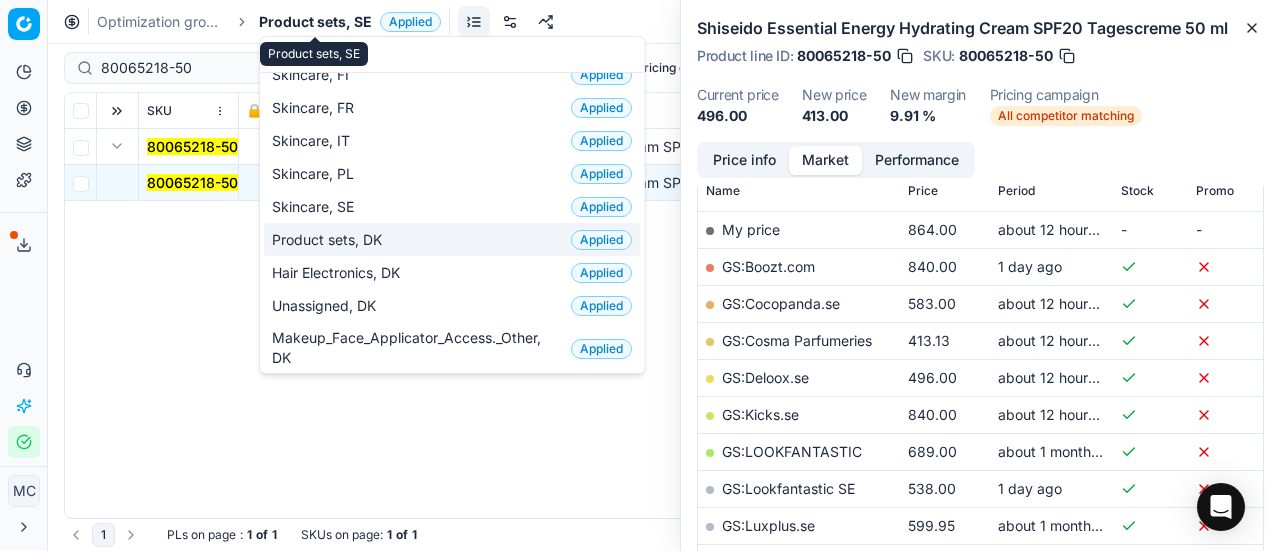 scroll, scrollTop: 0, scrollLeft: 0, axis: both 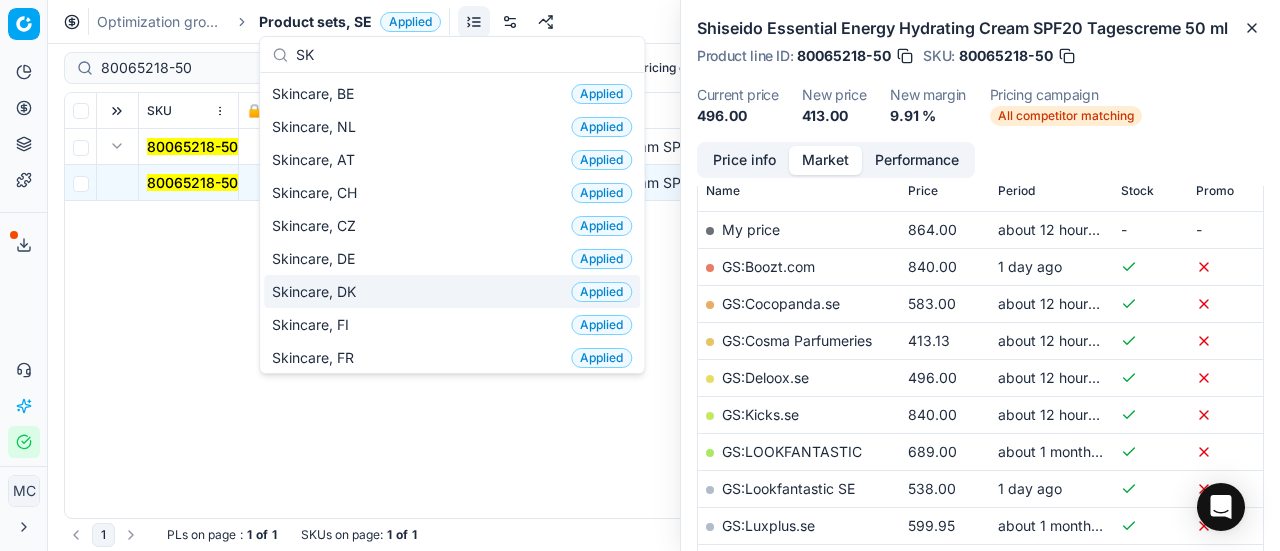 type on "SK" 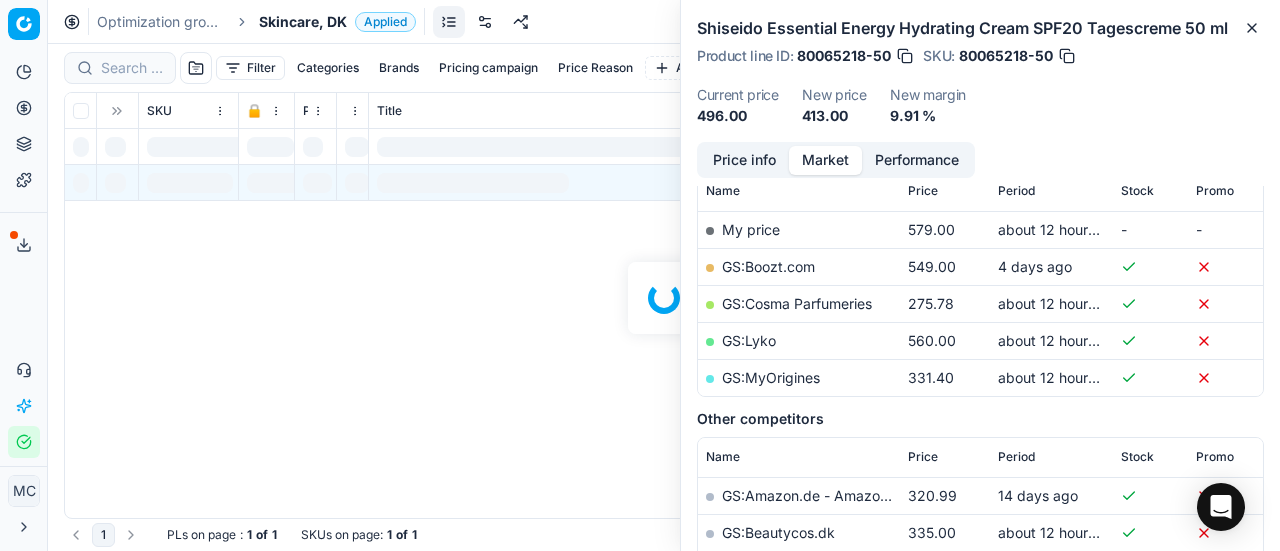 scroll, scrollTop: 300, scrollLeft: 0, axis: vertical 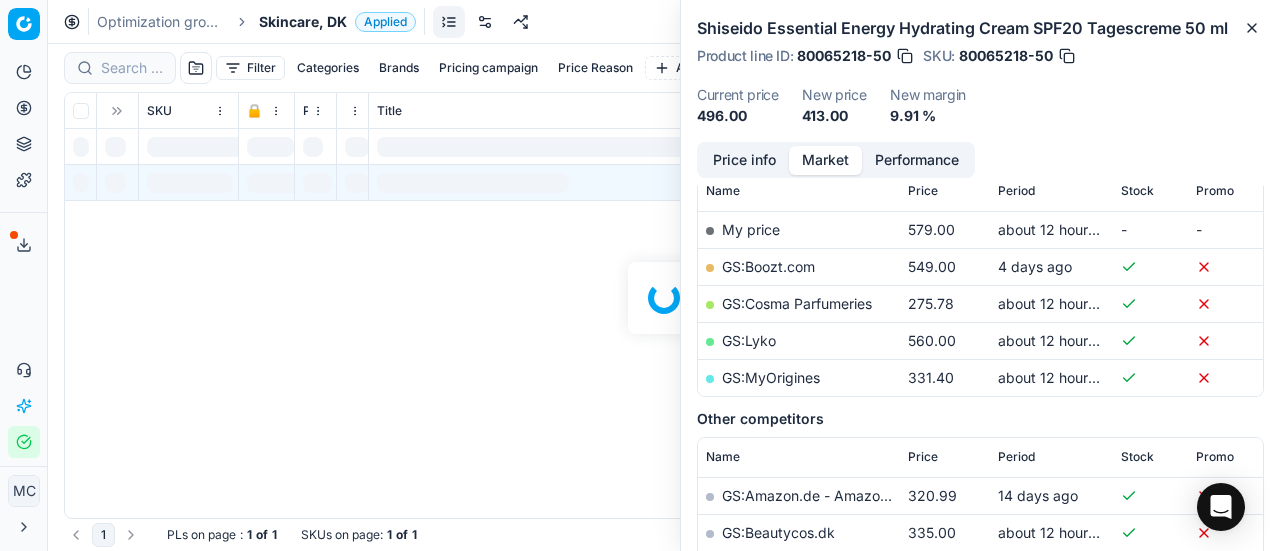 click at bounding box center (664, 297) 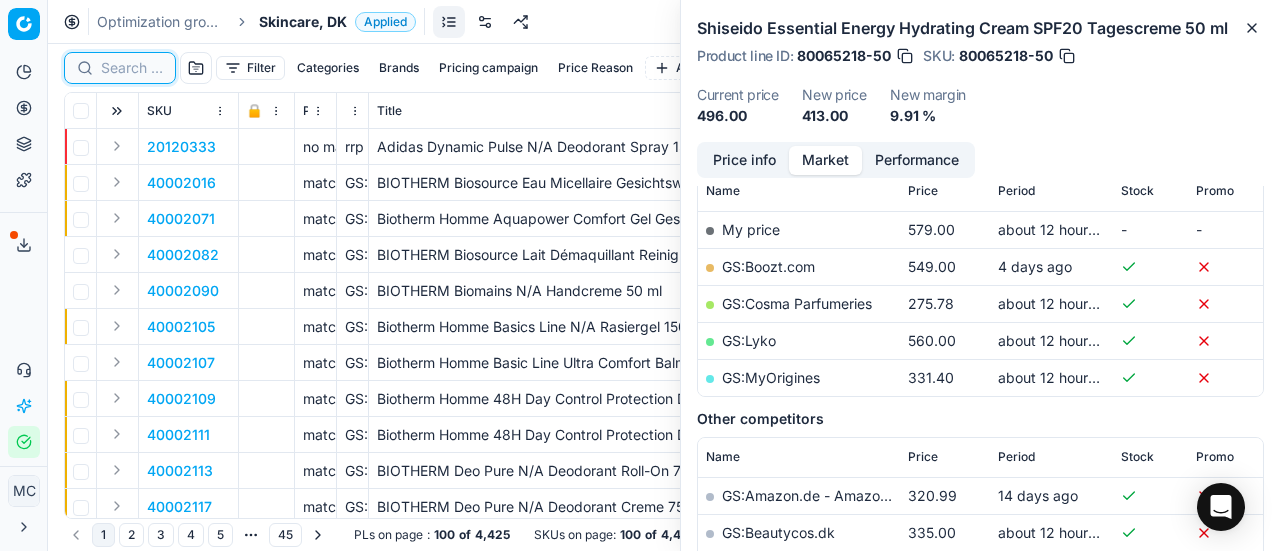 click at bounding box center [132, 68] 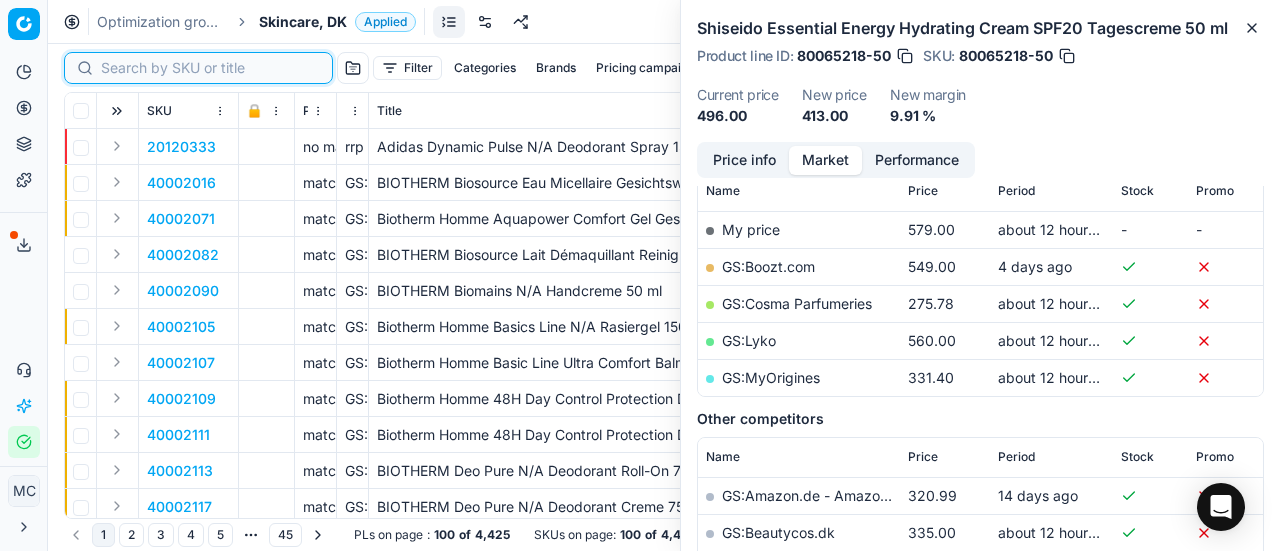 paste on "90011198-0017722" 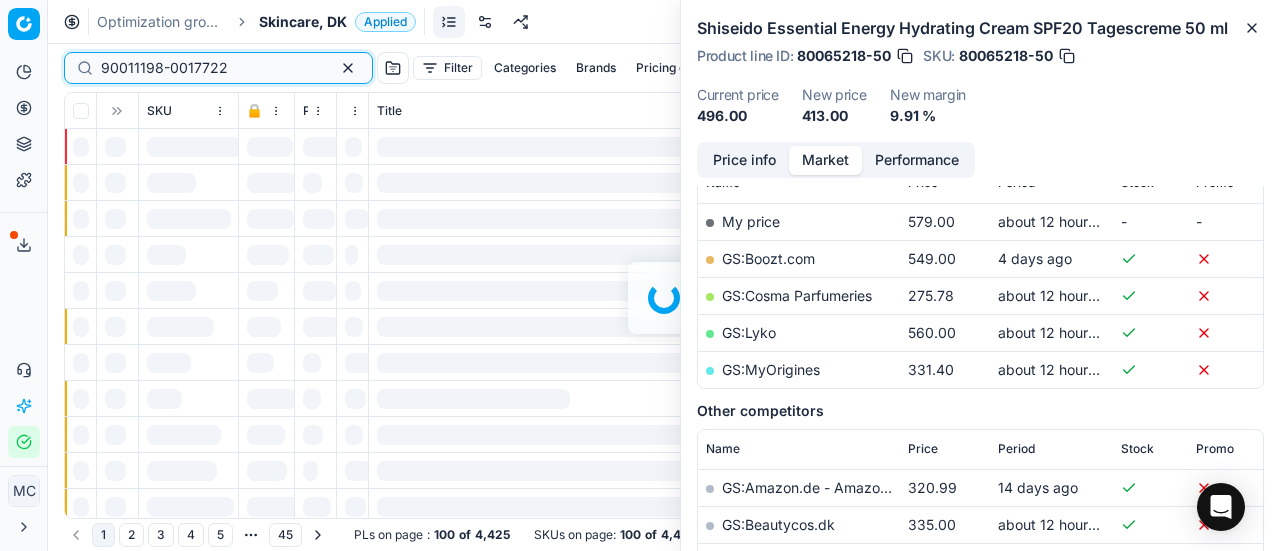 scroll, scrollTop: 300, scrollLeft: 0, axis: vertical 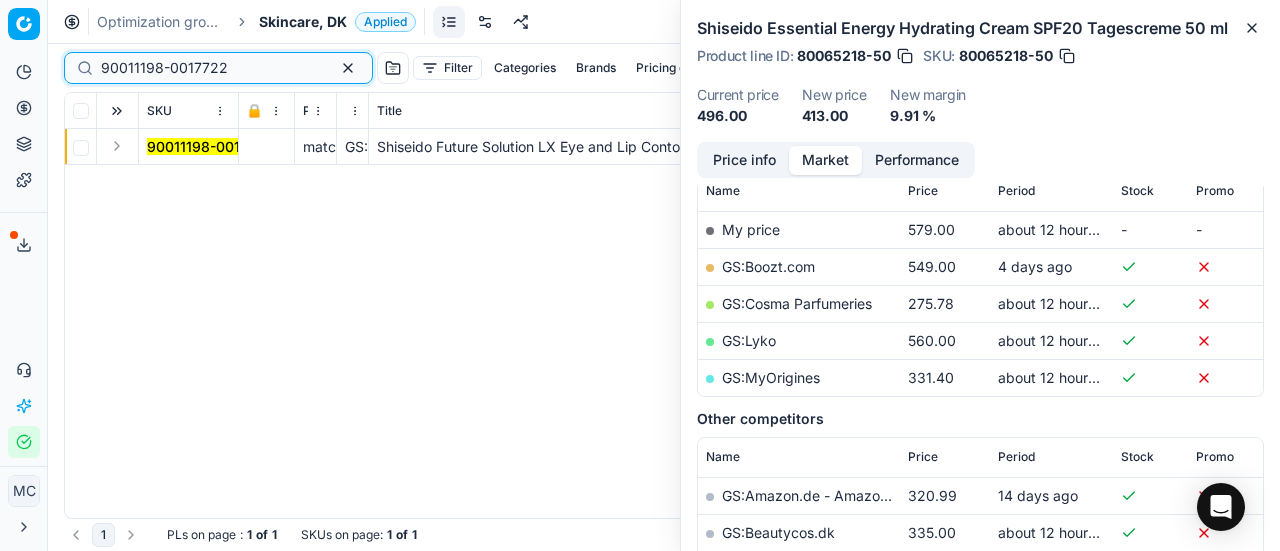 type on "90011198-0017722" 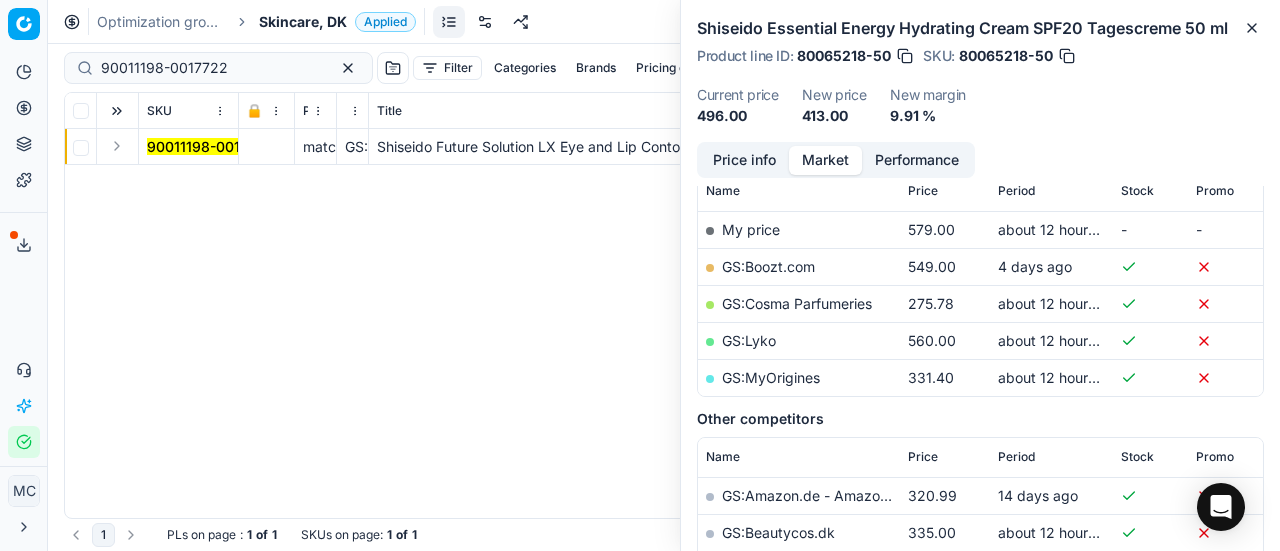 click at bounding box center [117, 146] 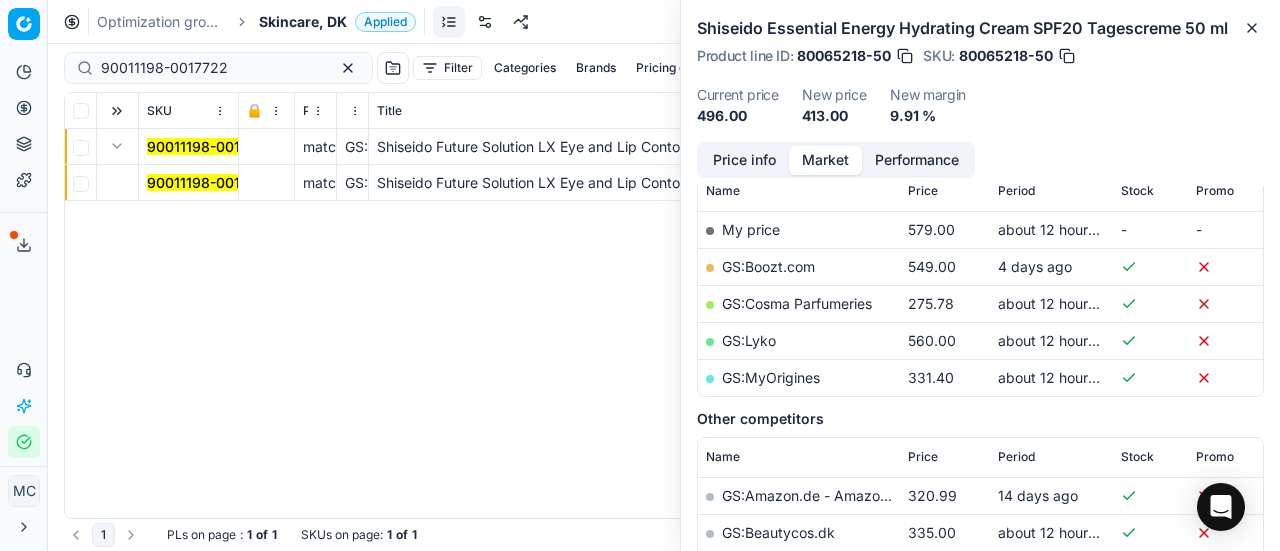 click on "90011198-0017722" at bounding box center [210, 182] 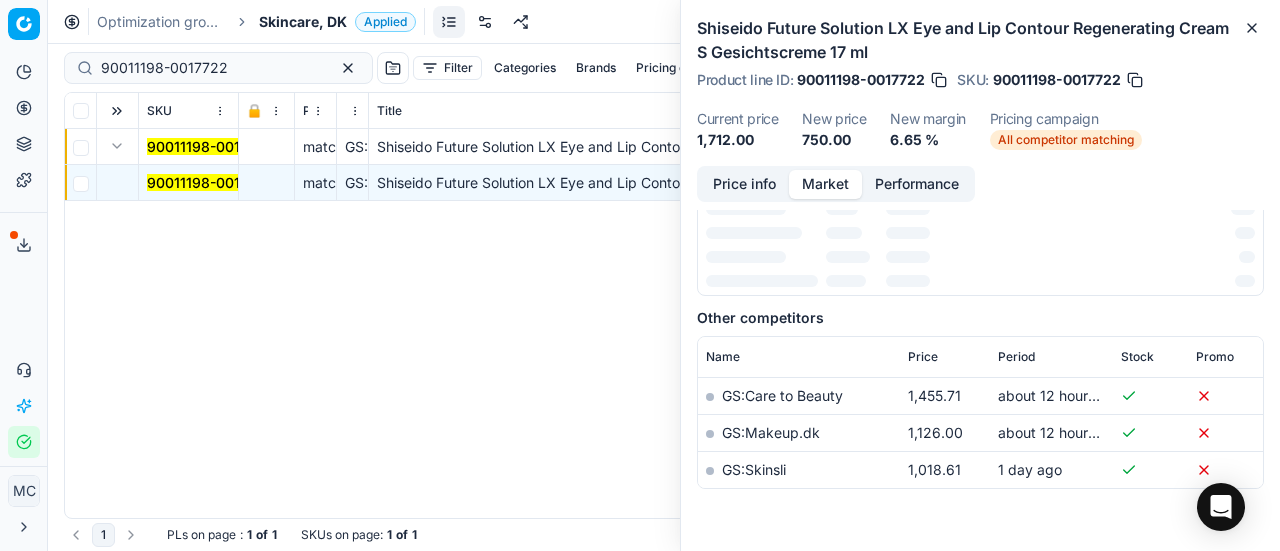 scroll, scrollTop: 300, scrollLeft: 0, axis: vertical 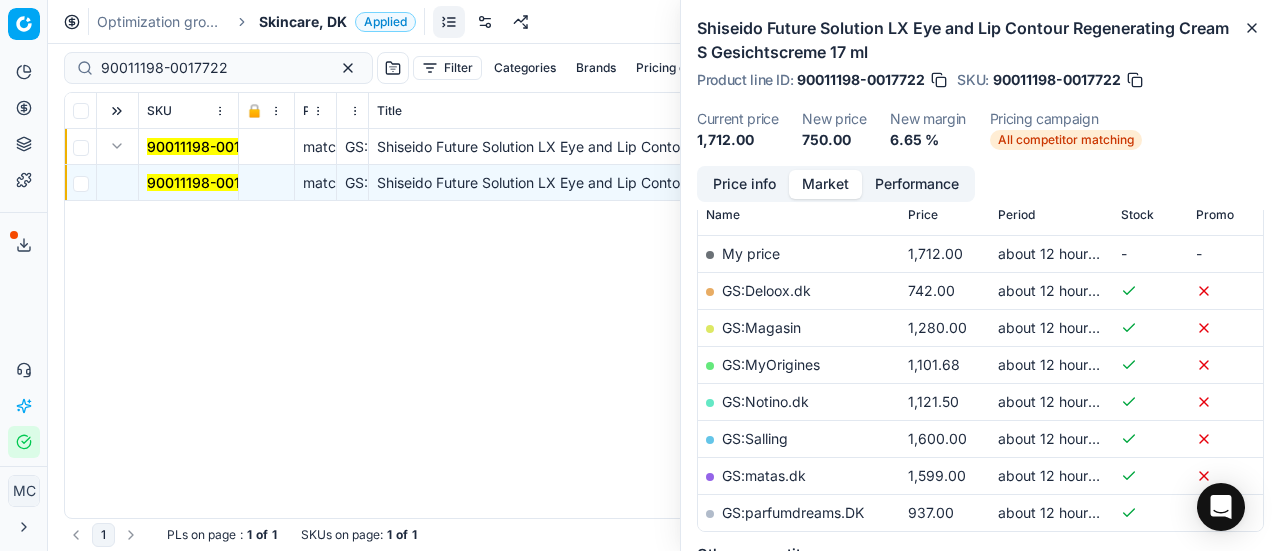 drag, startPoint x: 761, startPoint y: 161, endPoint x: 774, endPoint y: 184, distance: 26.41969 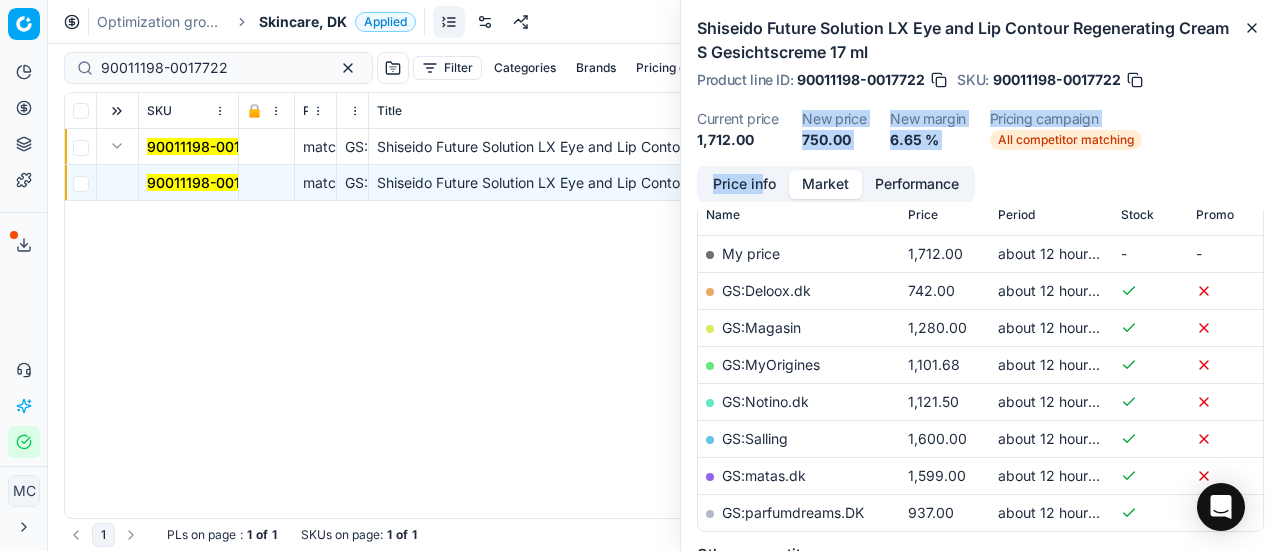 drag, startPoint x: 776, startPoint y: 184, endPoint x: 821, endPoint y: 199, distance: 47.434166 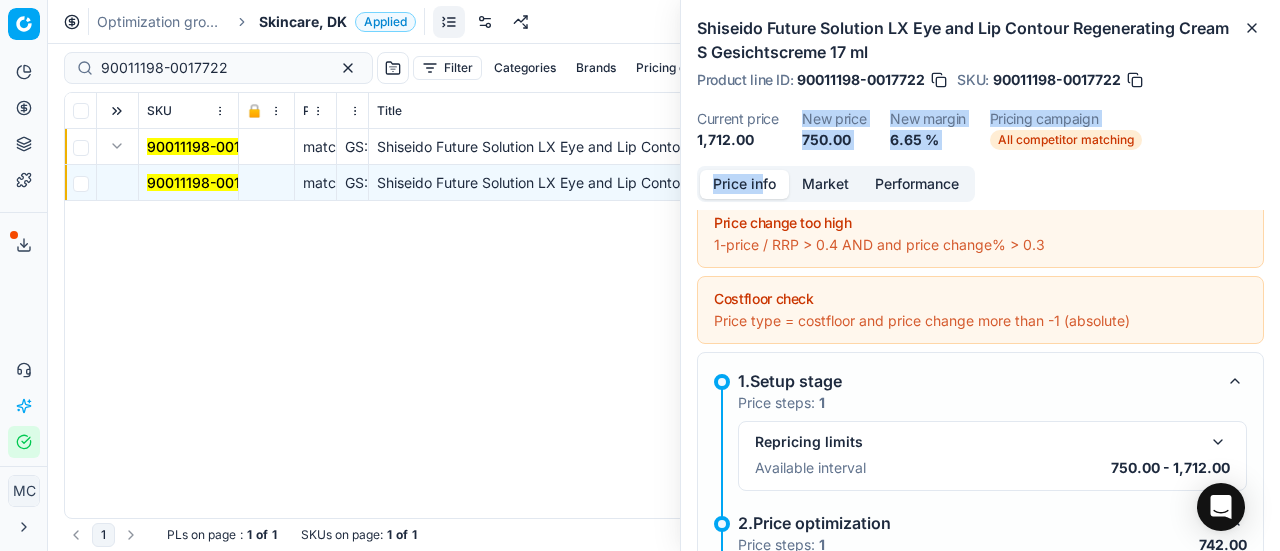 scroll, scrollTop: 406, scrollLeft: 0, axis: vertical 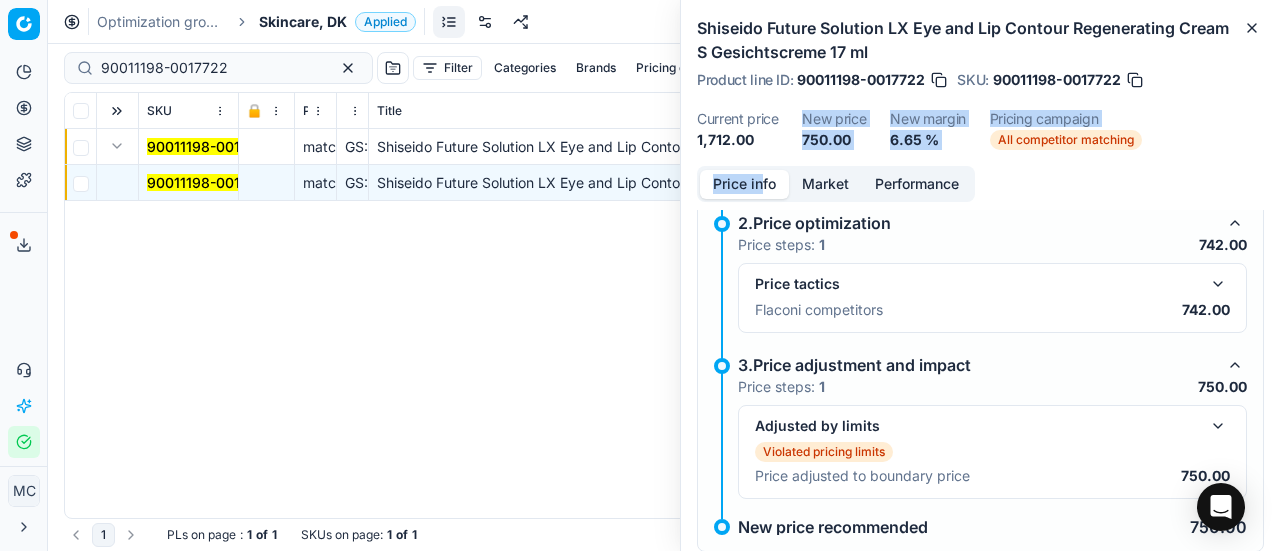 click at bounding box center [1218, 284] 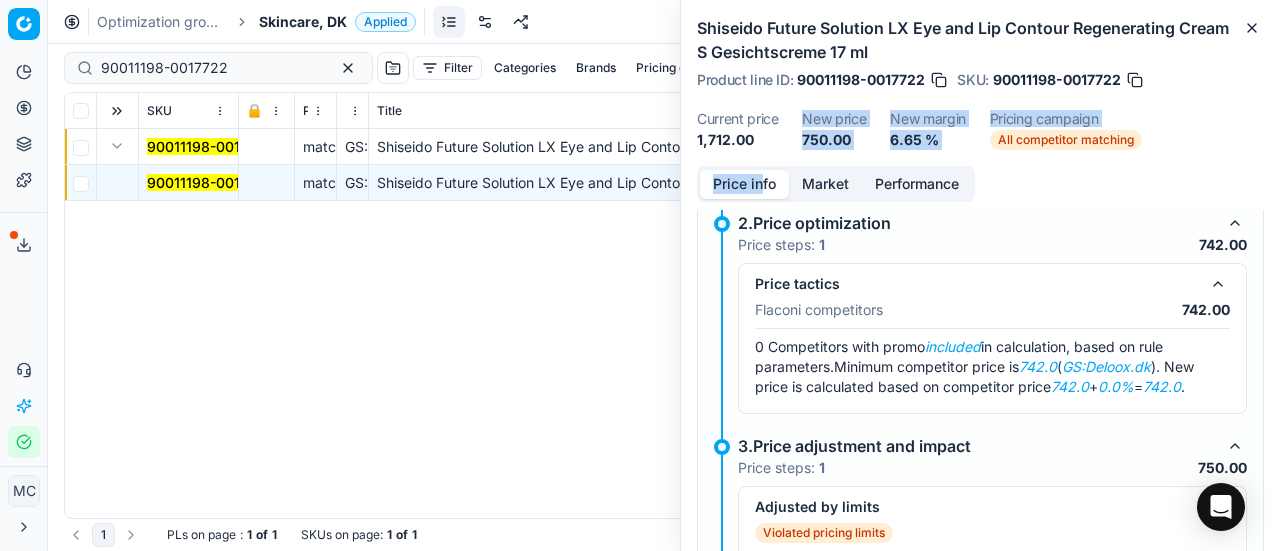 click on "Market" at bounding box center [825, 184] 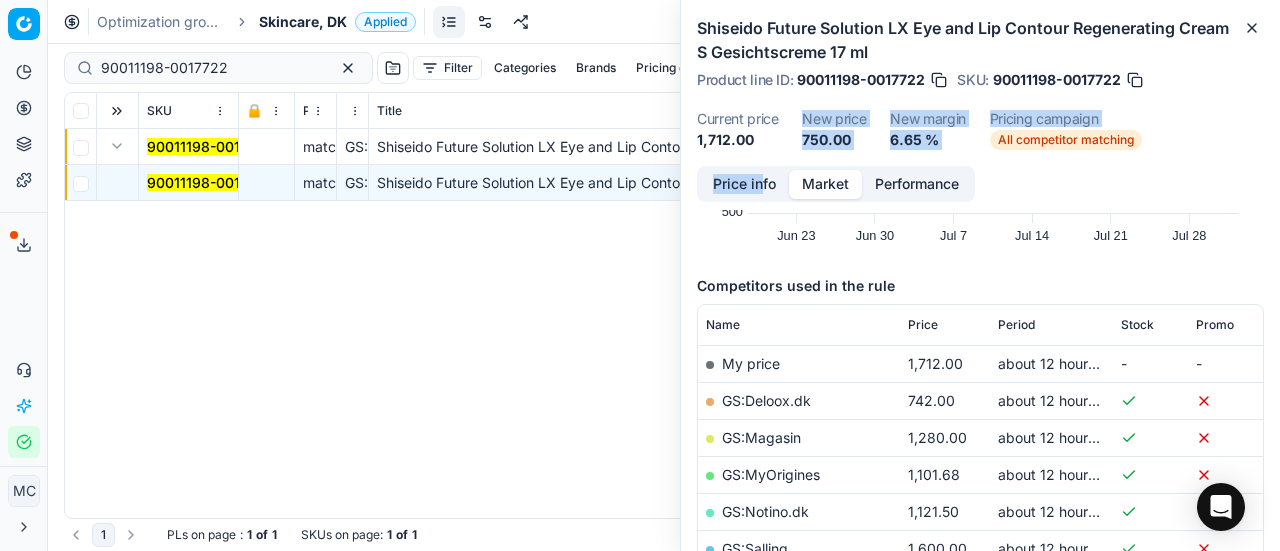 scroll, scrollTop: 300, scrollLeft: 0, axis: vertical 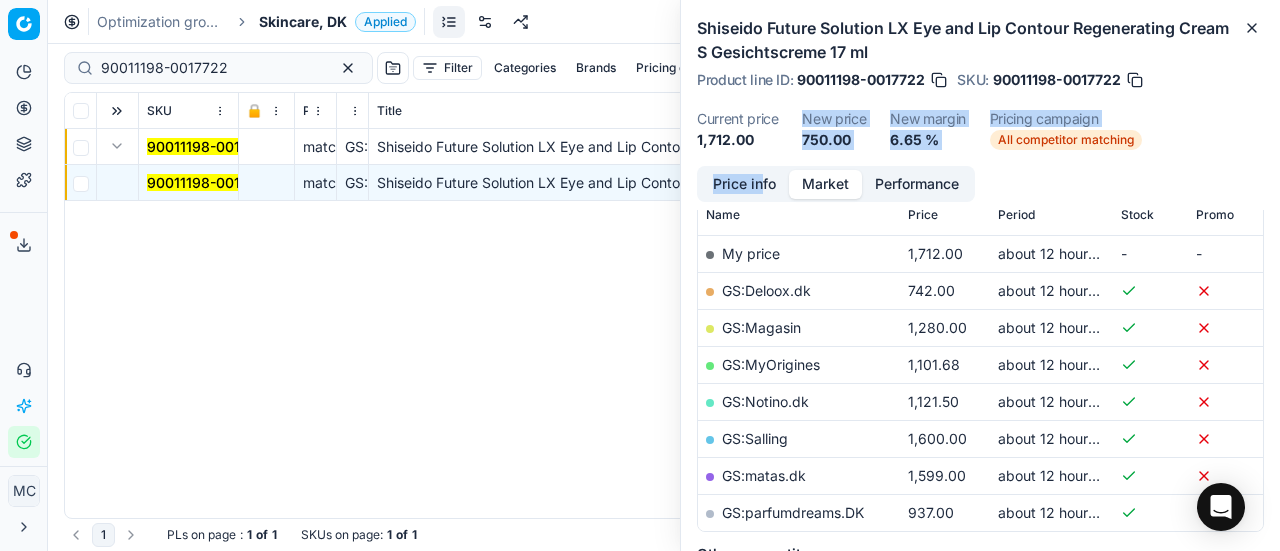 click on "GS:Deloox.dk" at bounding box center (766, 290) 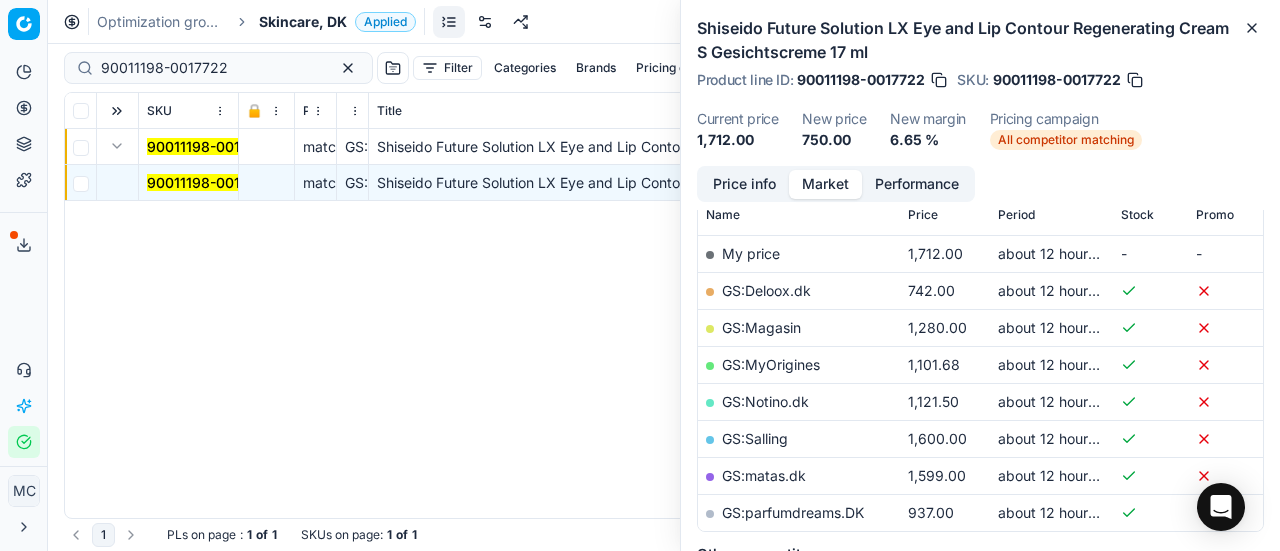 click on "Skincare, DK" at bounding box center [303, 22] 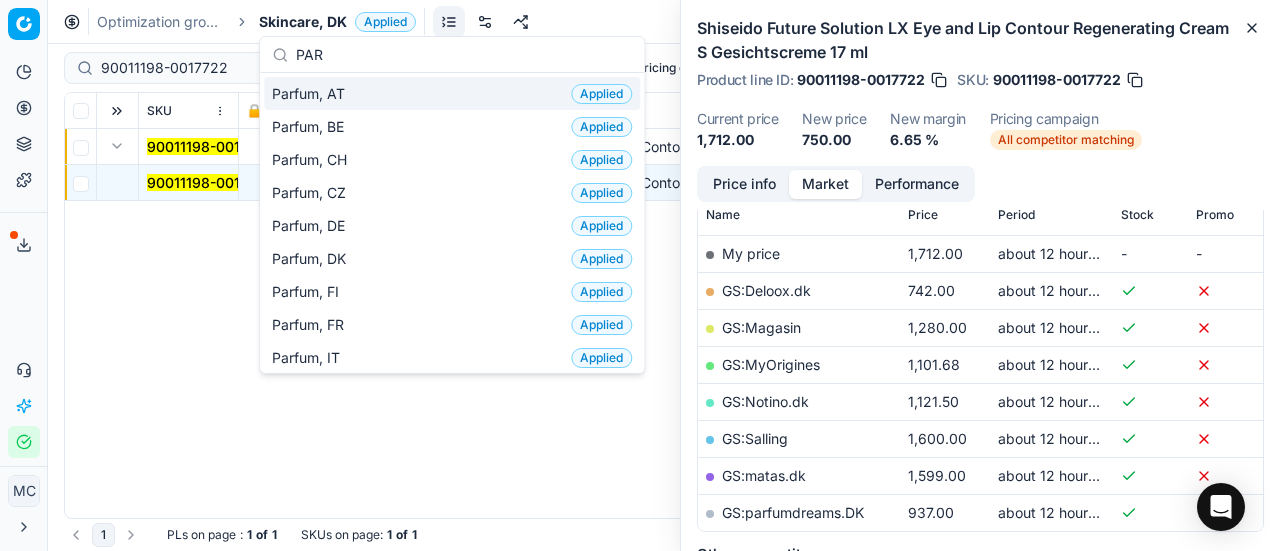 type on "PAR" 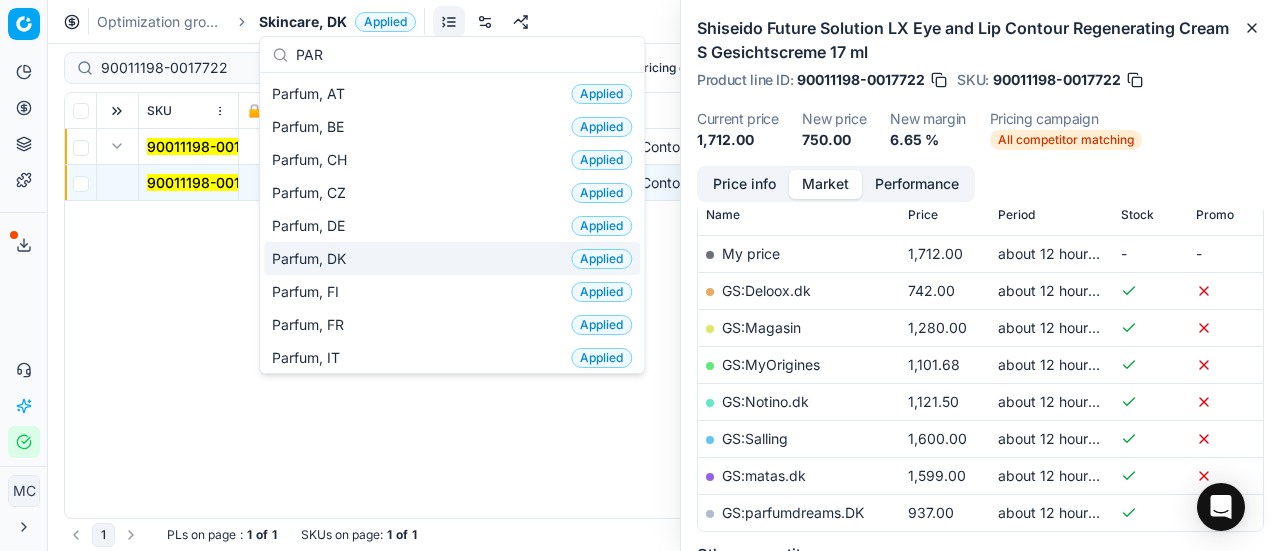 click on "Parfum, DK Applied" at bounding box center (452, 258) 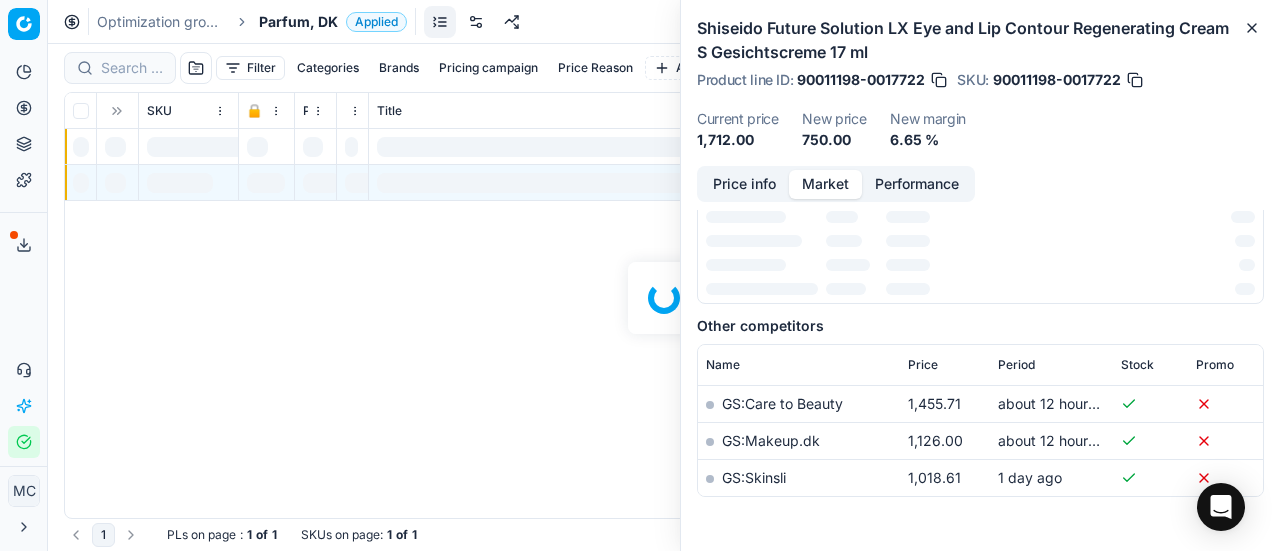scroll, scrollTop: 300, scrollLeft: 0, axis: vertical 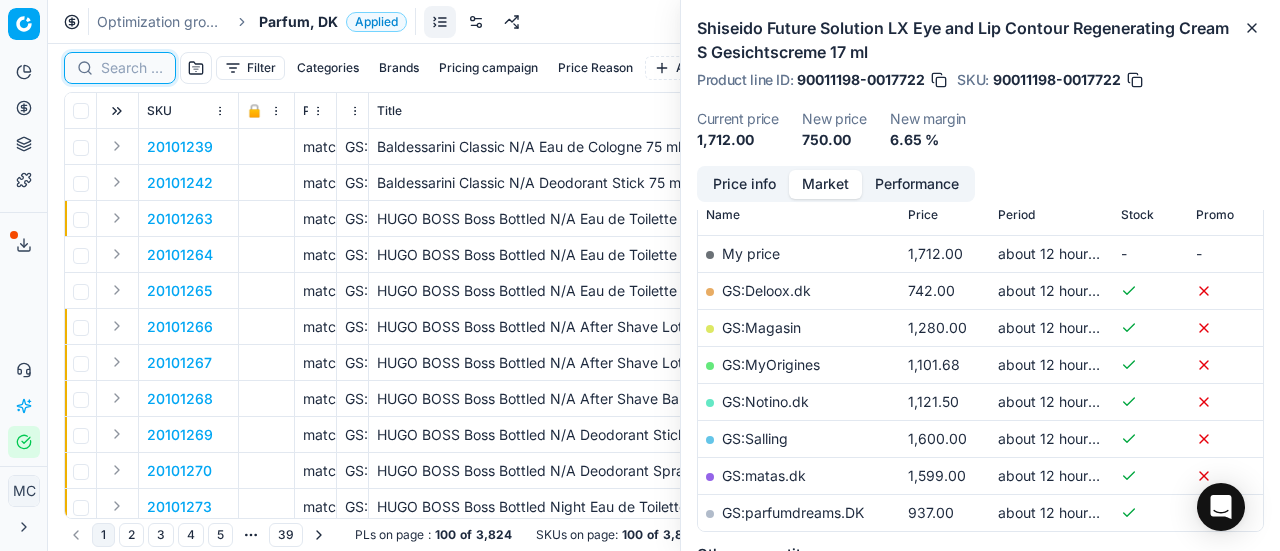 click at bounding box center (132, 68) 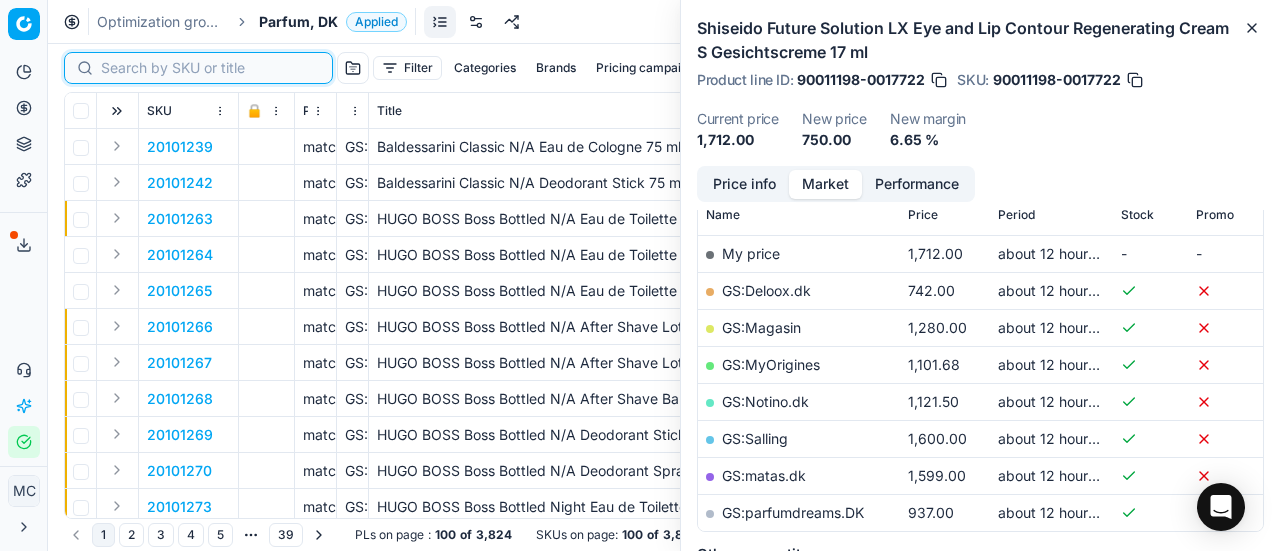 paste on "80075625-75" 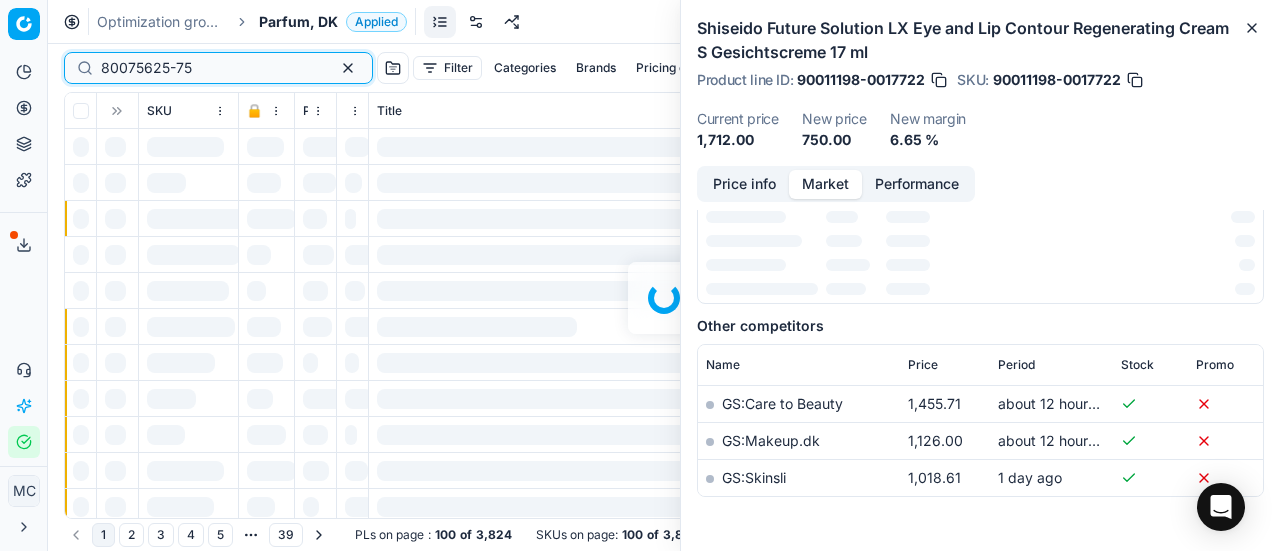 scroll, scrollTop: 300, scrollLeft: 0, axis: vertical 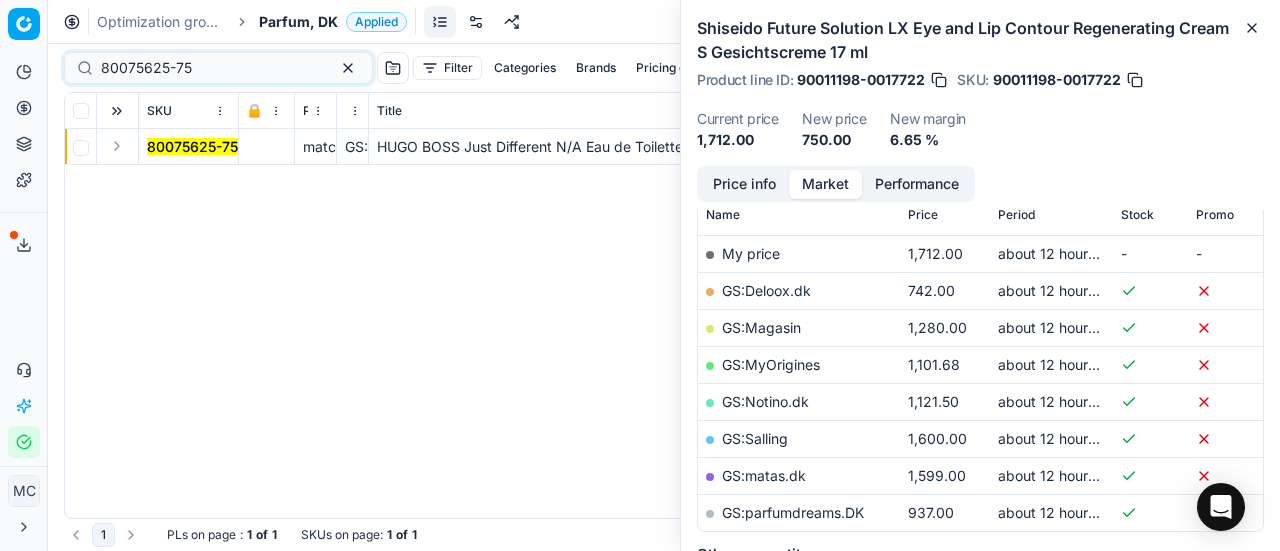 click at bounding box center [117, 146] 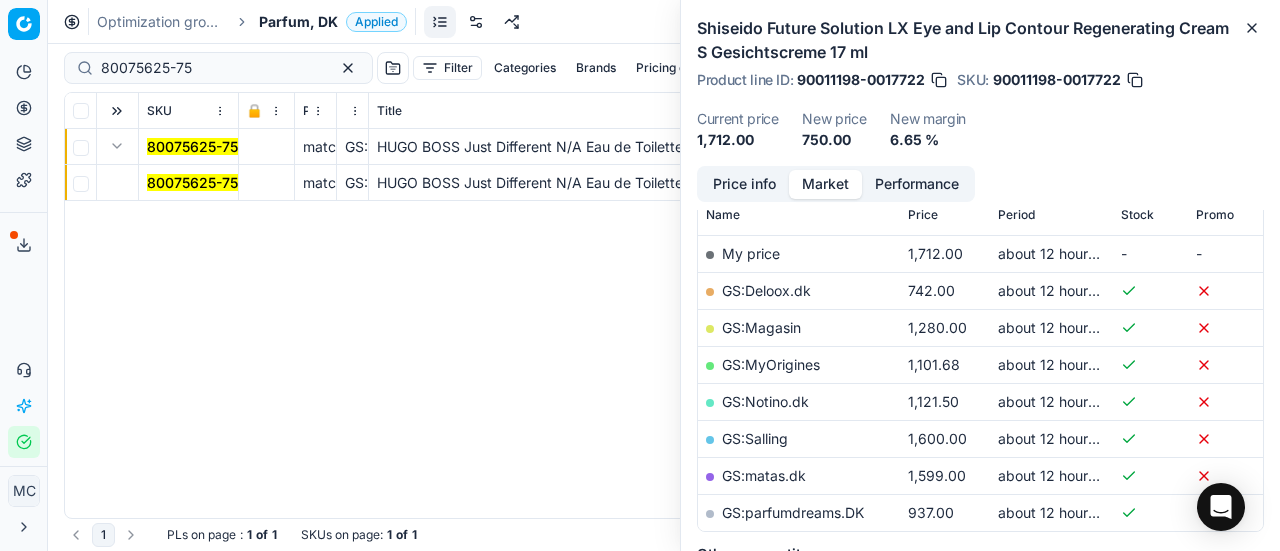click on "80075625-75" at bounding box center [192, 182] 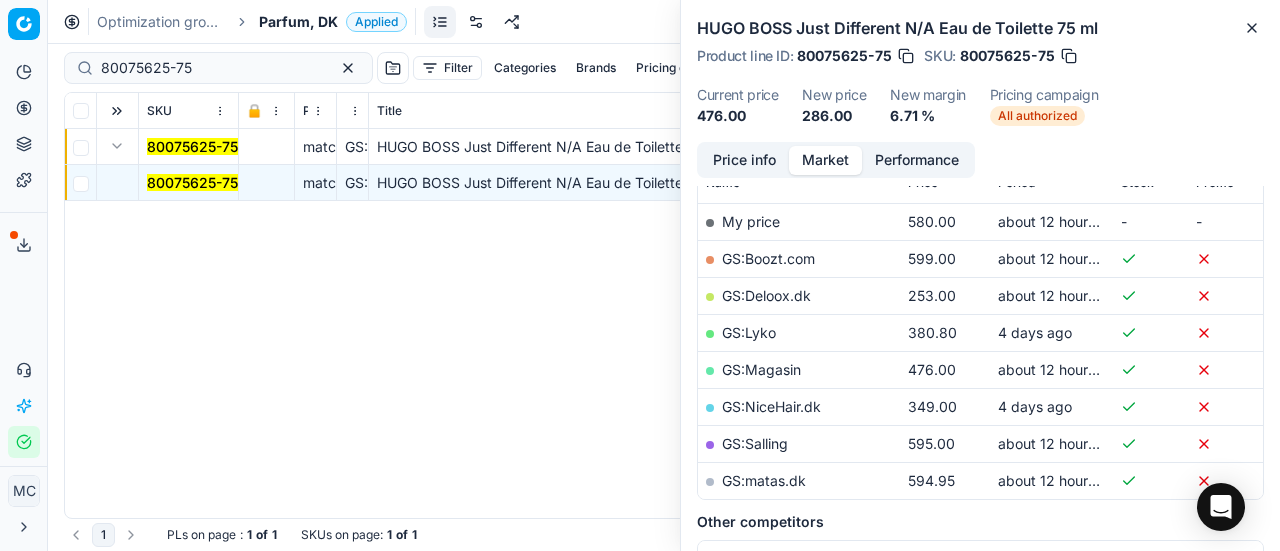 scroll, scrollTop: 300, scrollLeft: 0, axis: vertical 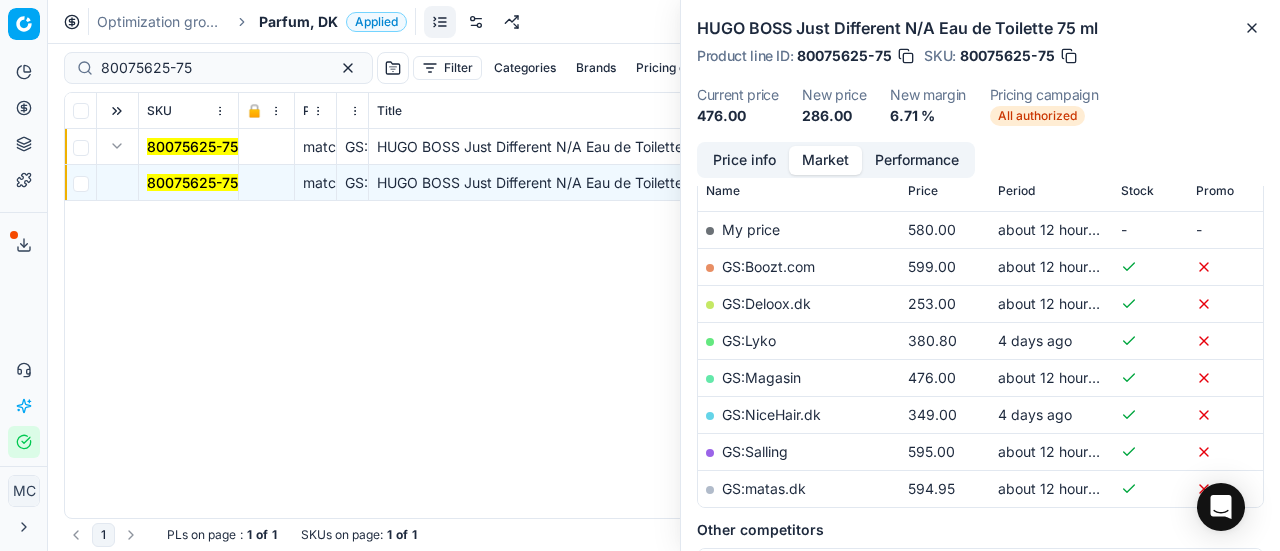 drag, startPoint x: 761, startPoint y: 160, endPoint x: 800, endPoint y: 185, distance: 46.32494 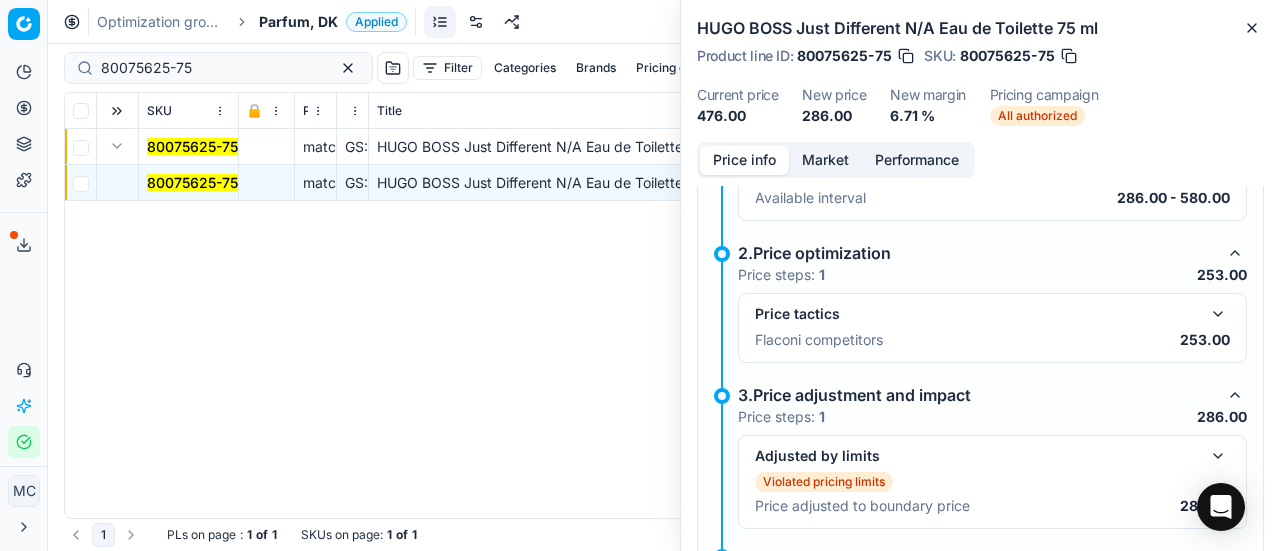 click at bounding box center [1218, 314] 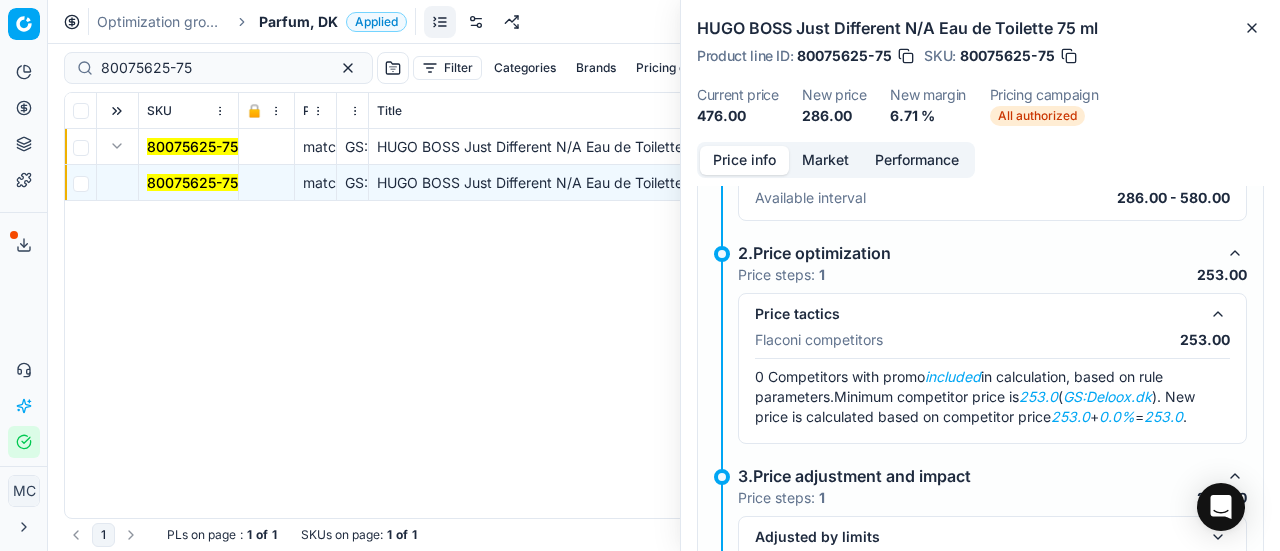 click on "Market" at bounding box center (825, 160) 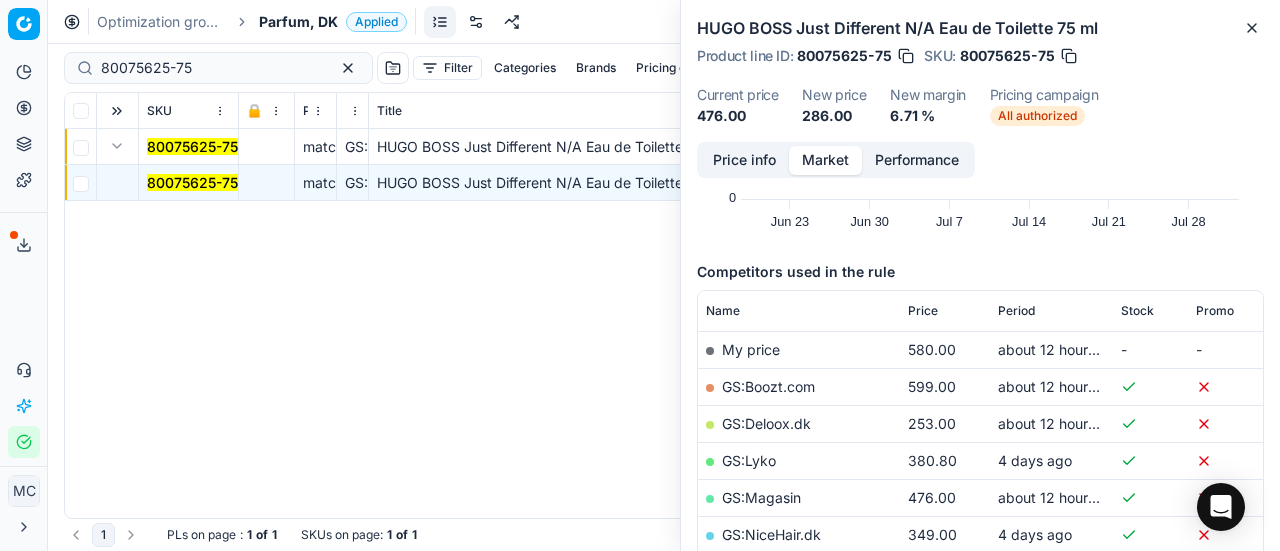 scroll, scrollTop: 300, scrollLeft: 0, axis: vertical 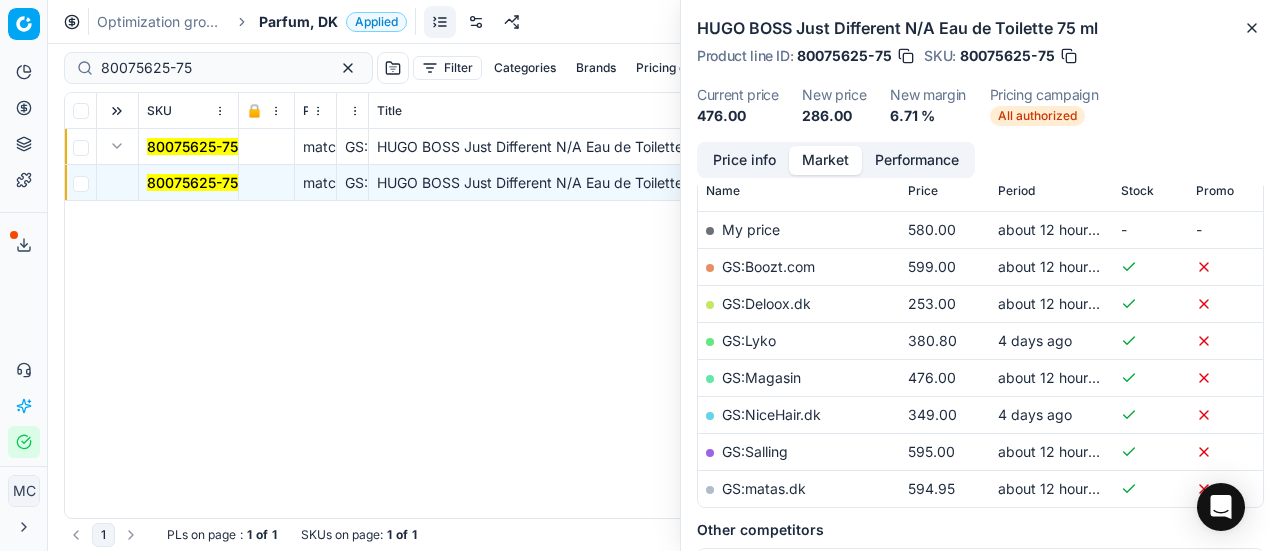 click on "GS:Deloox.dk" at bounding box center [766, 303] 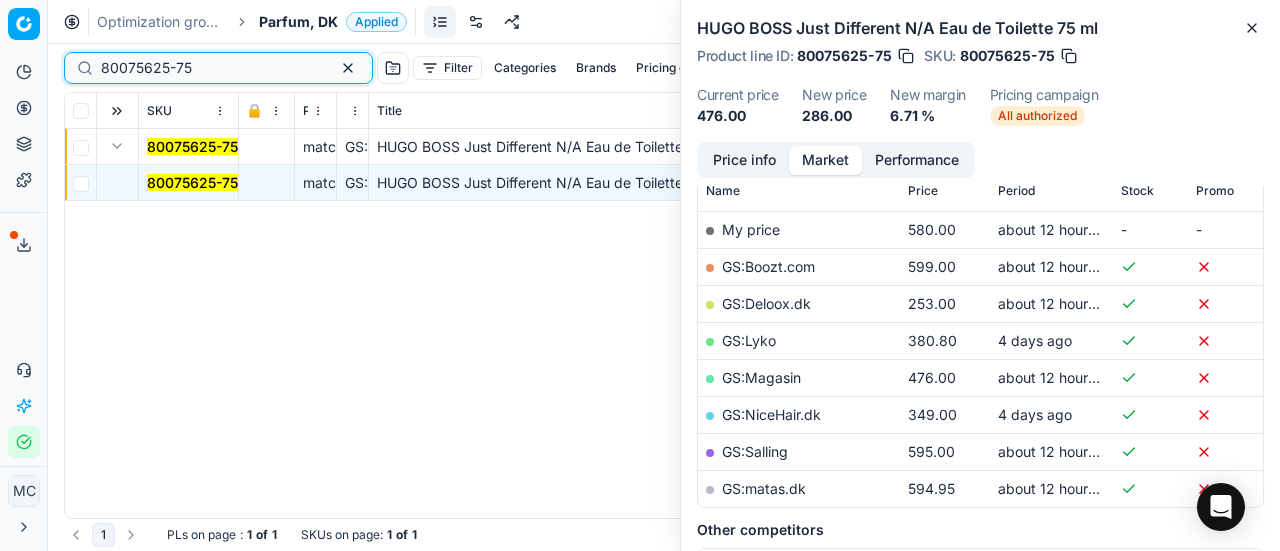 drag, startPoint x: 232, startPoint y: 71, endPoint x: 0, endPoint y: 5, distance: 241.2053 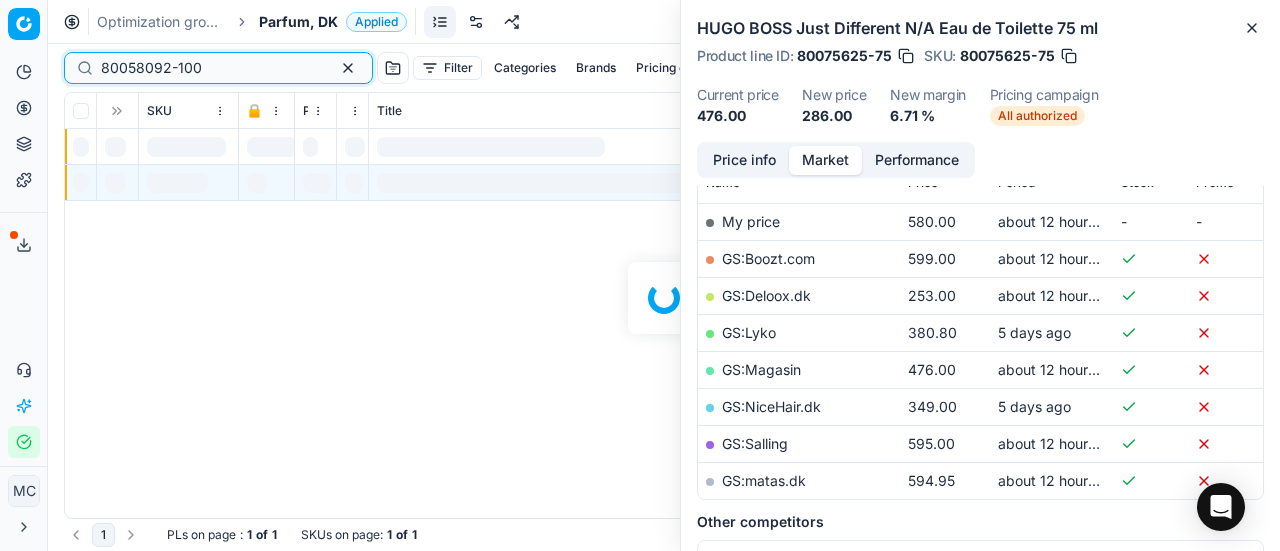 scroll, scrollTop: 300, scrollLeft: 0, axis: vertical 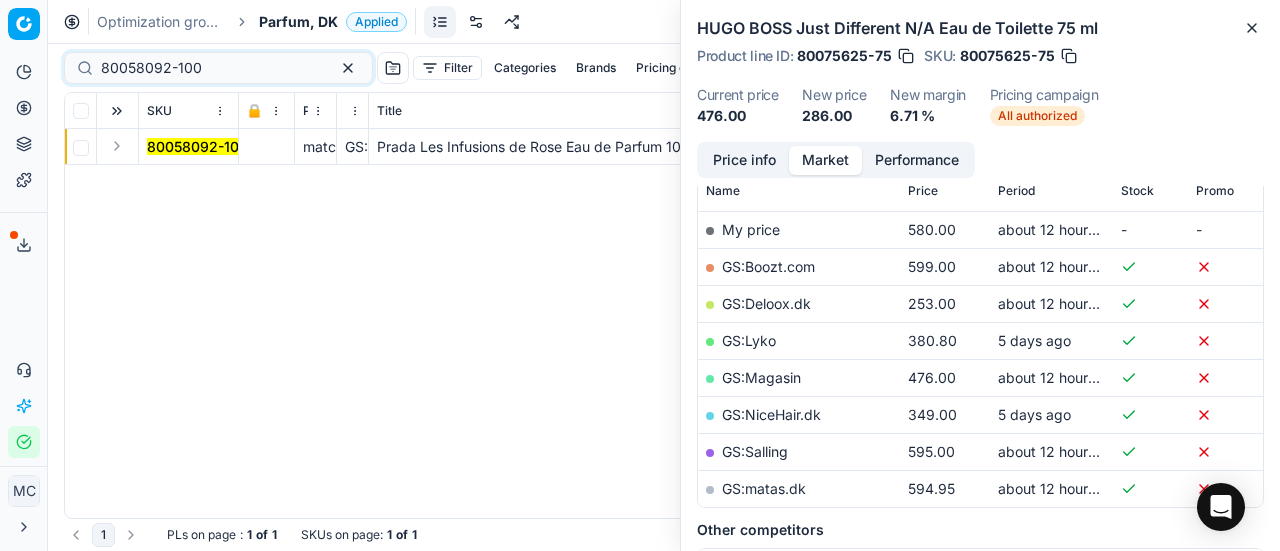 click at bounding box center [117, 146] 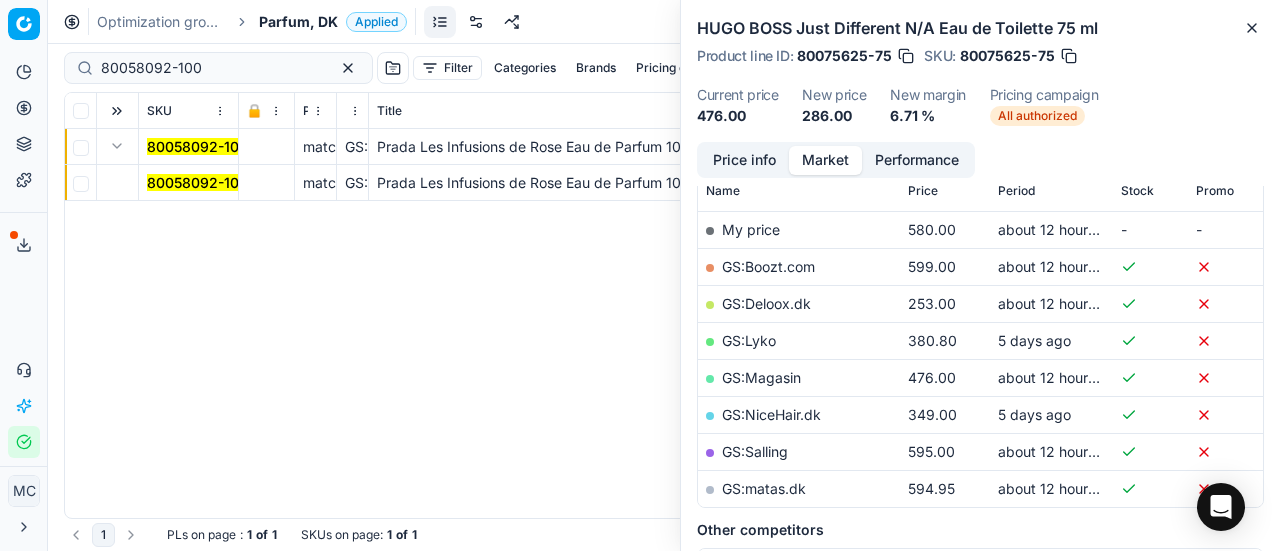drag, startPoint x: 163, startPoint y: 184, endPoint x: 969, endPoint y: 144, distance: 806.99194 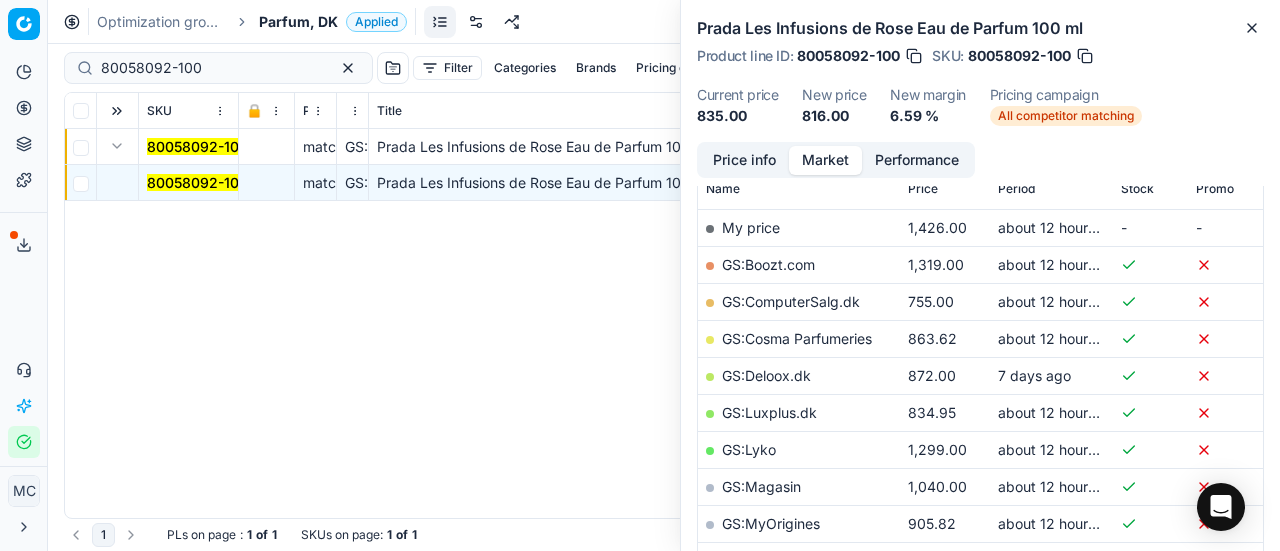 scroll, scrollTop: 300, scrollLeft: 0, axis: vertical 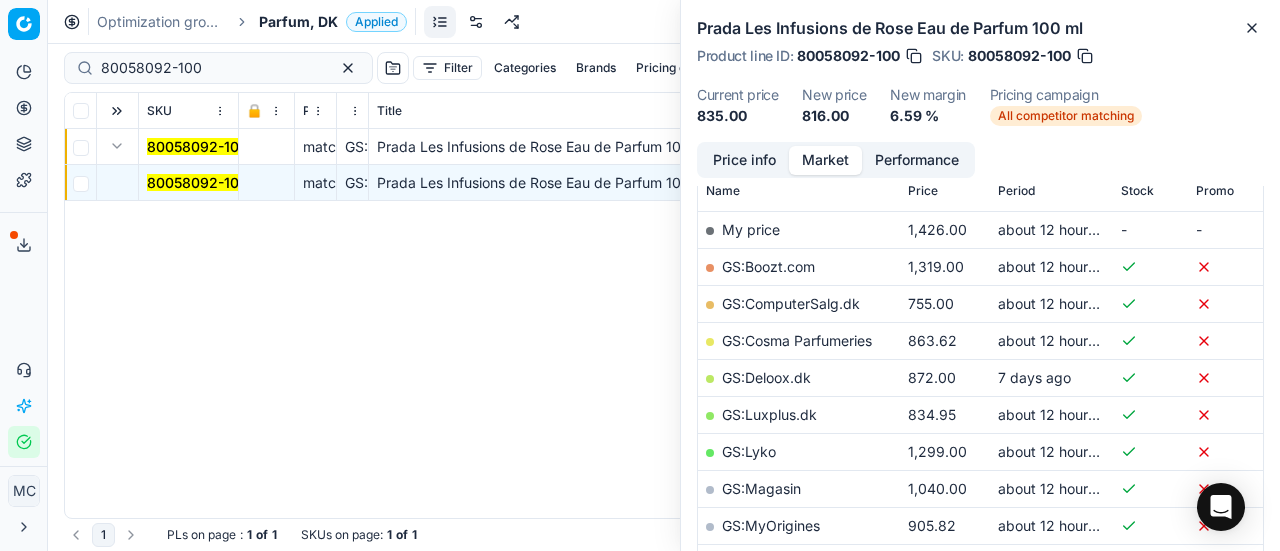click on "Price info" at bounding box center (744, 160) 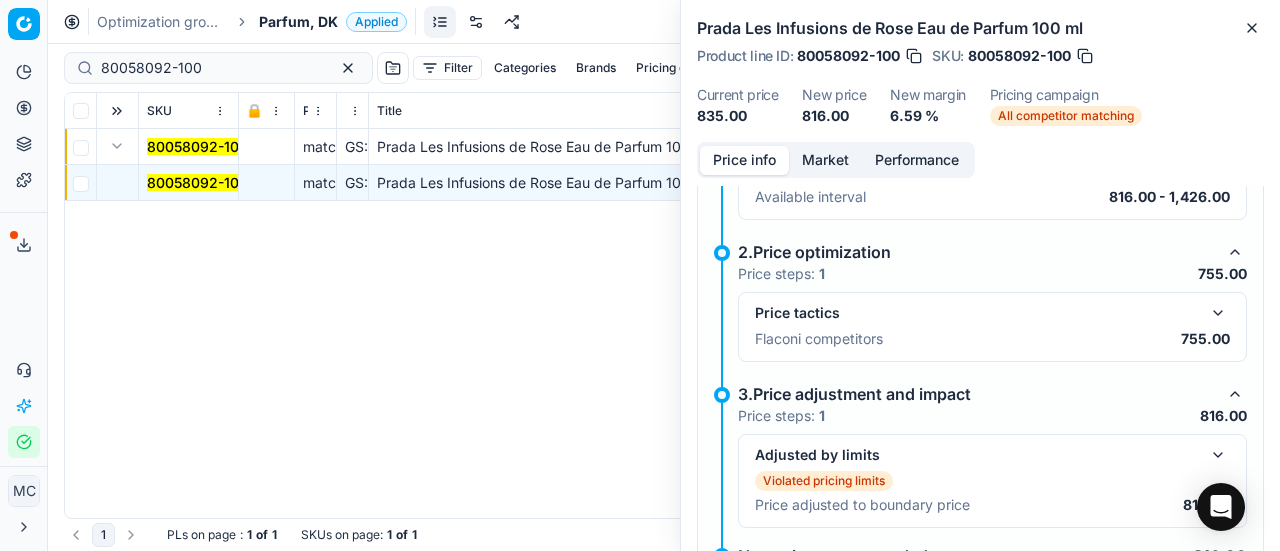 click at bounding box center [1218, 313] 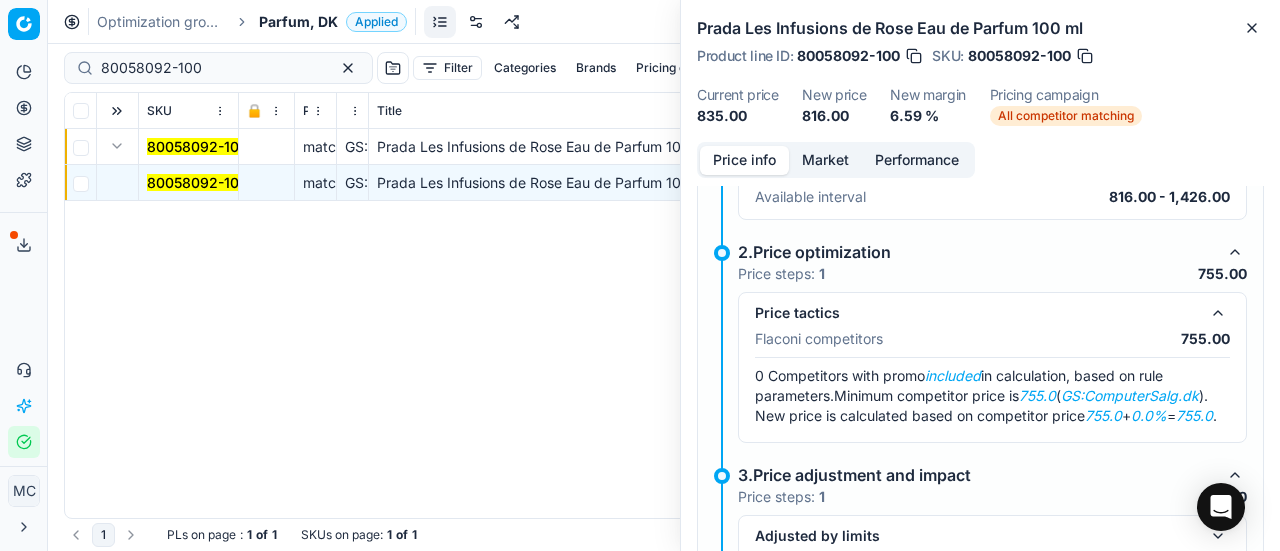 click on "Market" at bounding box center (825, 160) 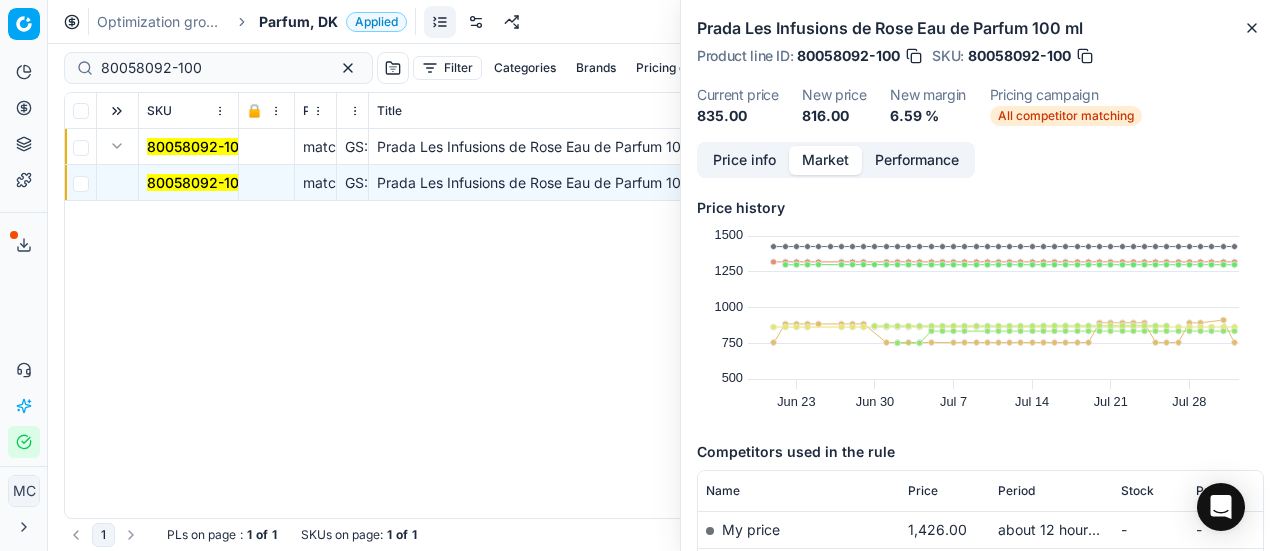 scroll, scrollTop: 300, scrollLeft: 0, axis: vertical 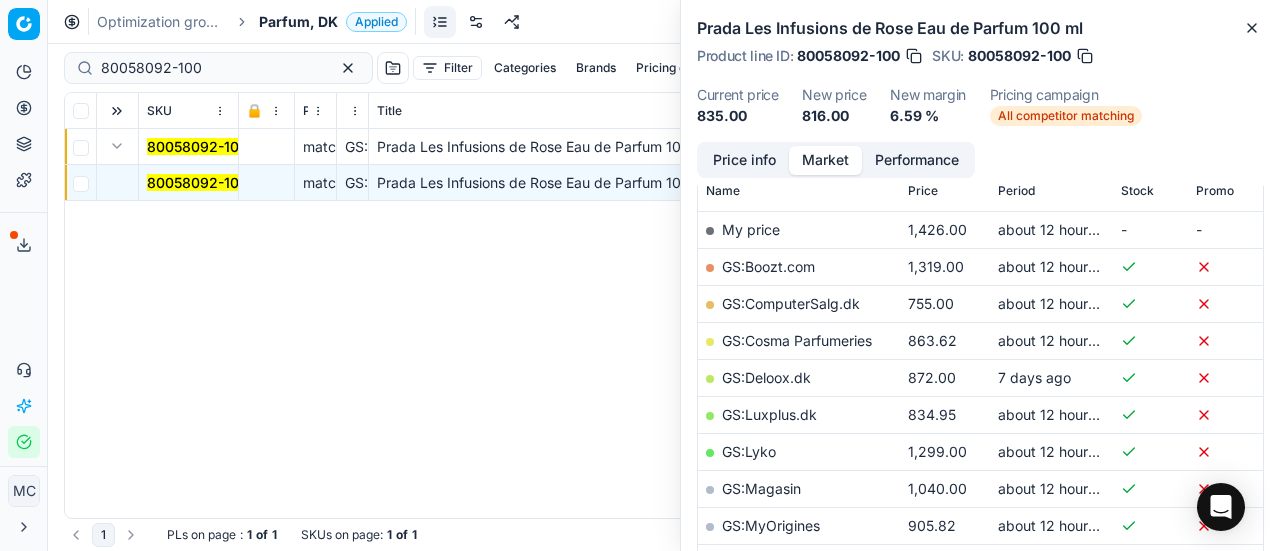 click on "GS:ComputerSalg.dk" at bounding box center [791, 303] 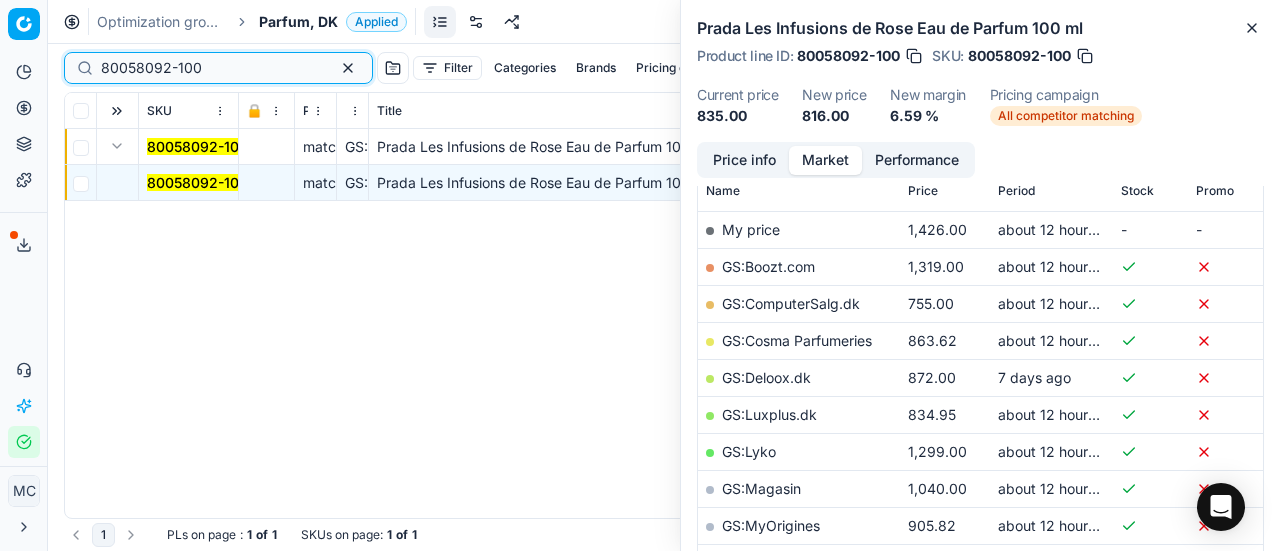drag, startPoint x: 254, startPoint y: 73, endPoint x: 0, endPoint y: -47, distance: 280.91992 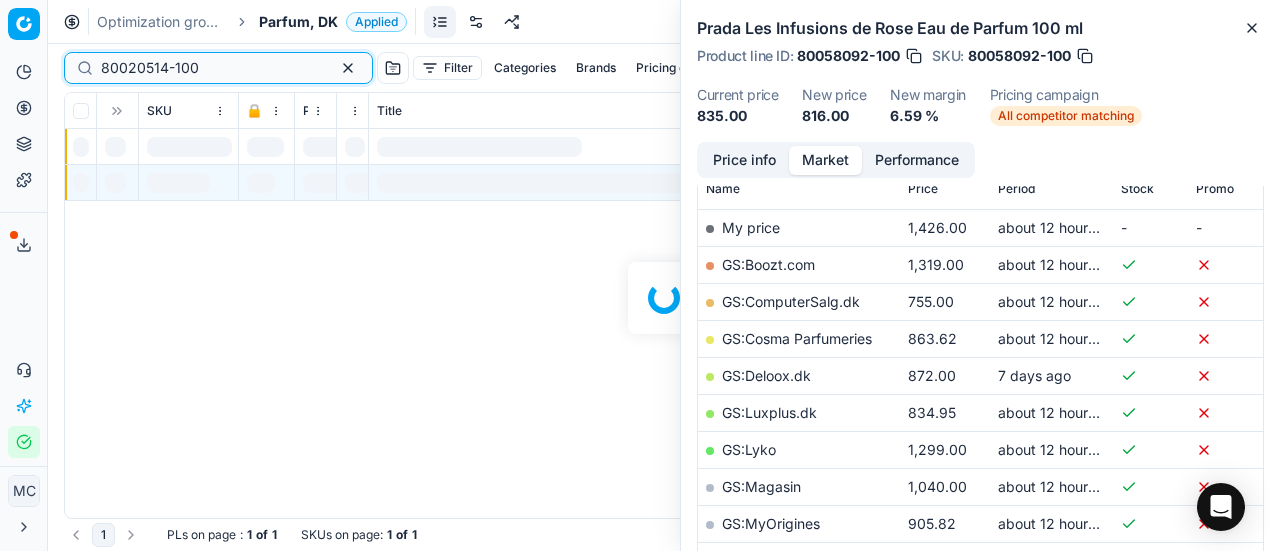 scroll, scrollTop: 300, scrollLeft: 0, axis: vertical 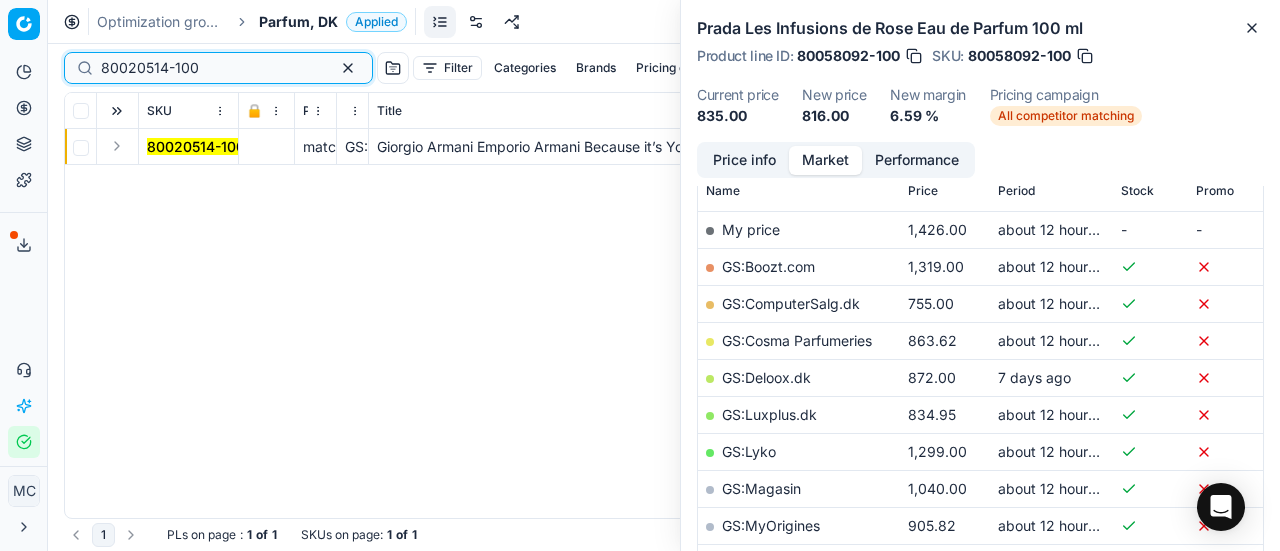 type on "80020514-100" 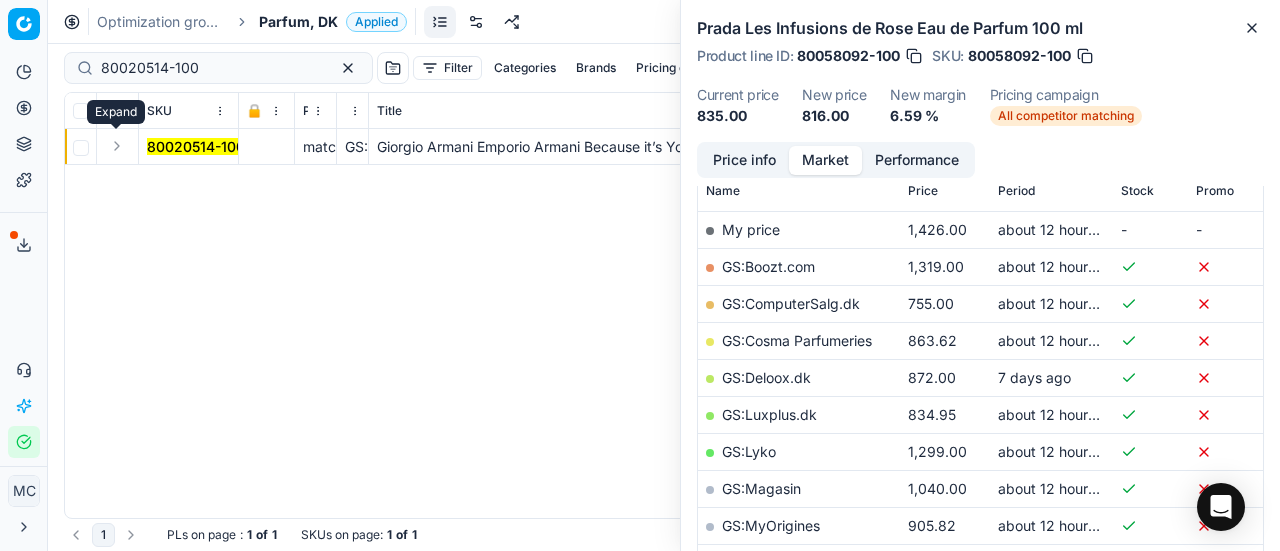 click at bounding box center (117, 146) 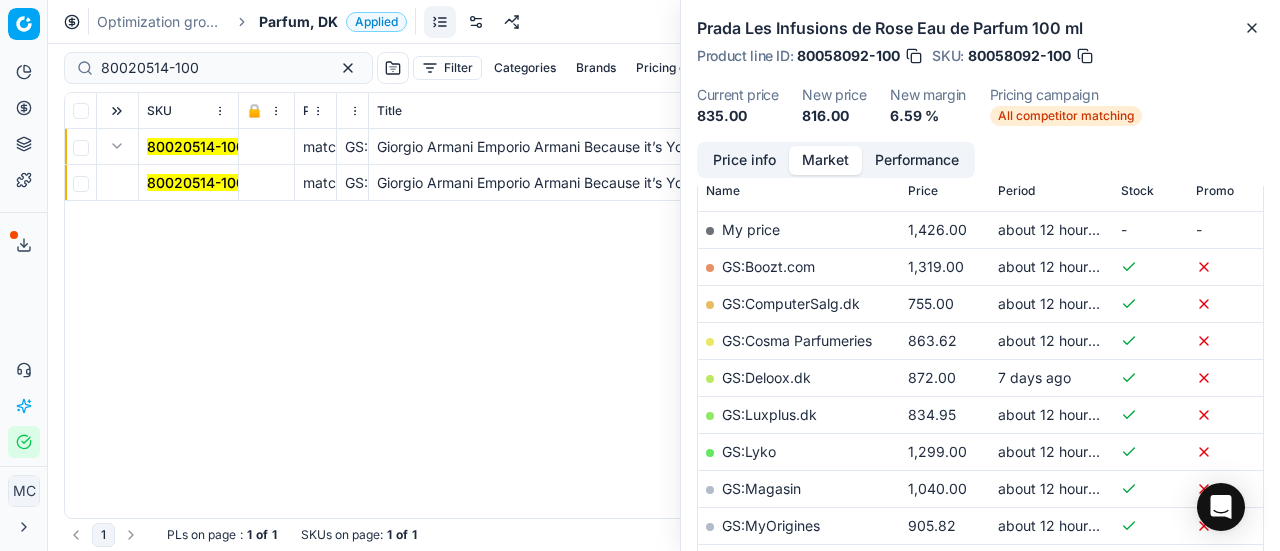 click on "80020514-100" at bounding box center [196, 182] 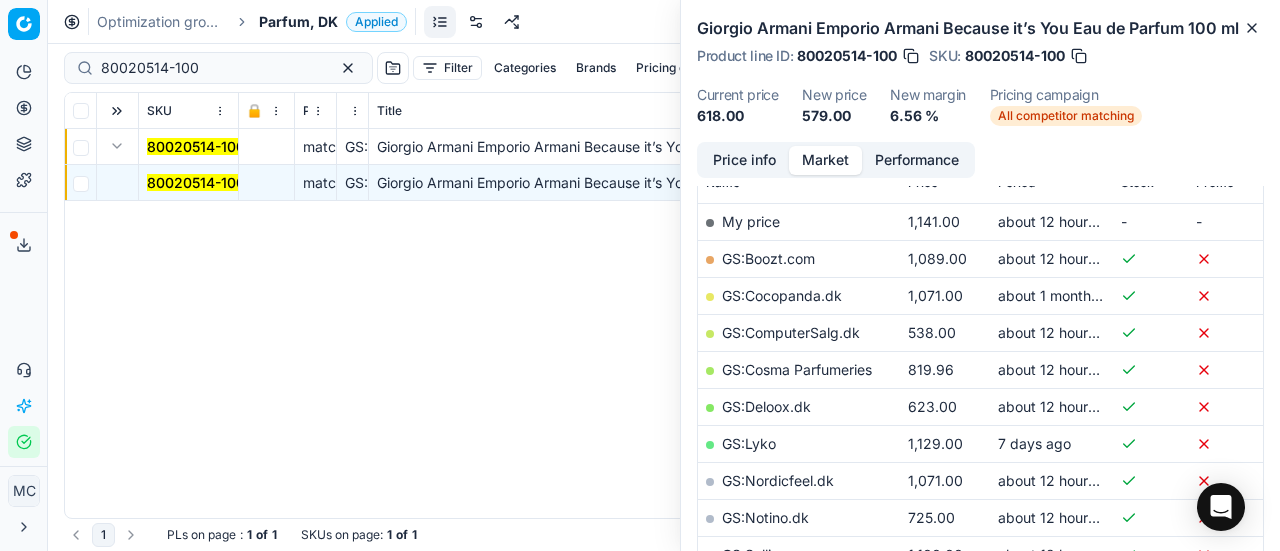 scroll, scrollTop: 300, scrollLeft: 0, axis: vertical 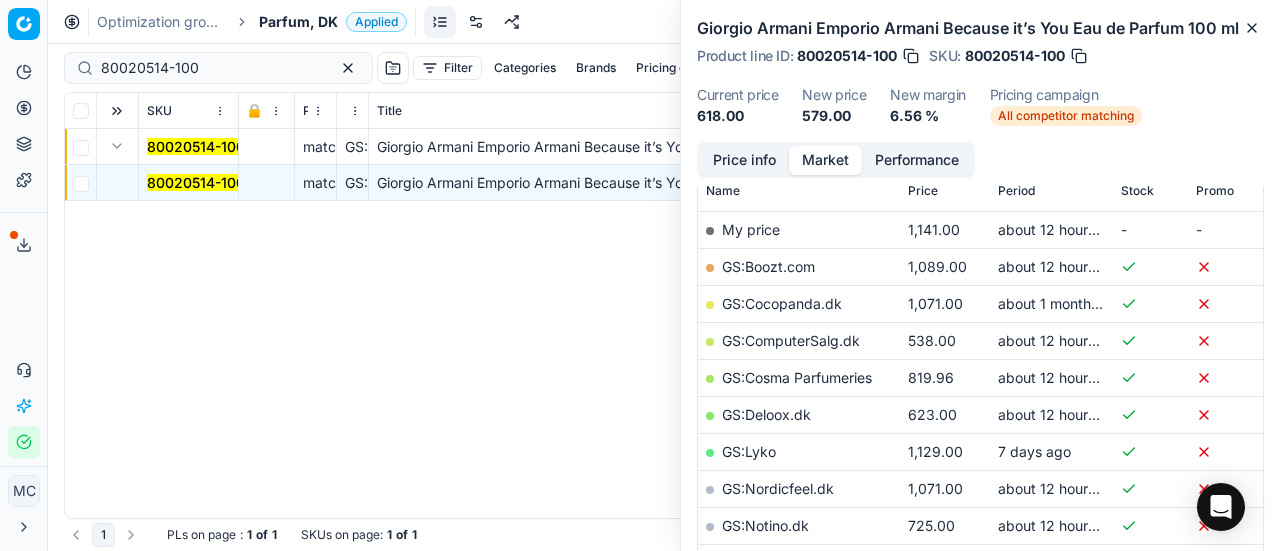 click on "Price info" at bounding box center (744, 160) 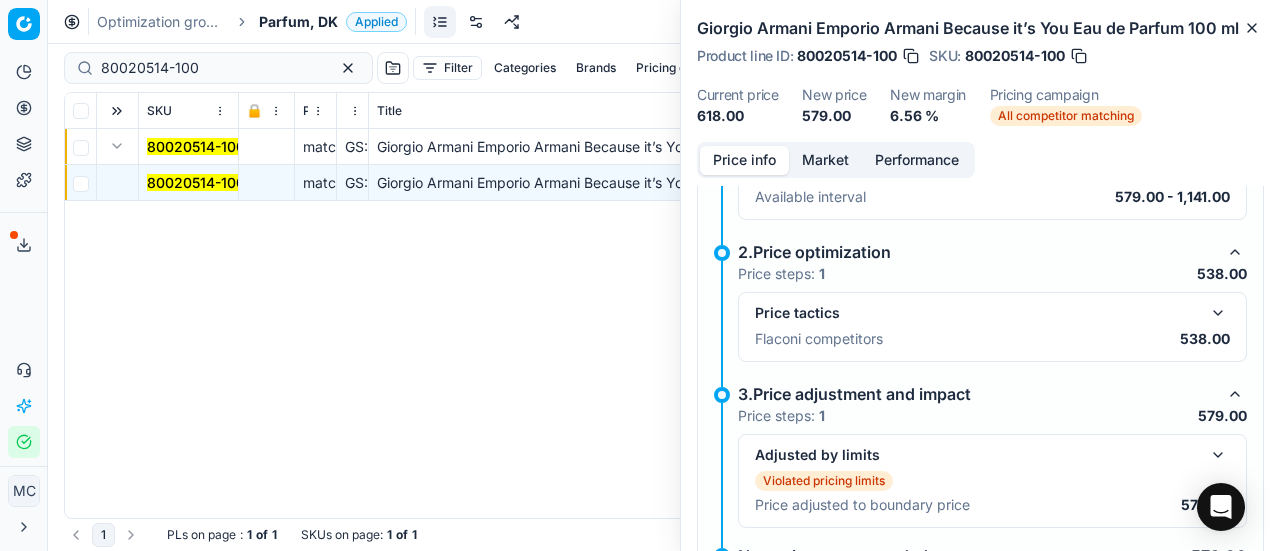 click at bounding box center [1218, 313] 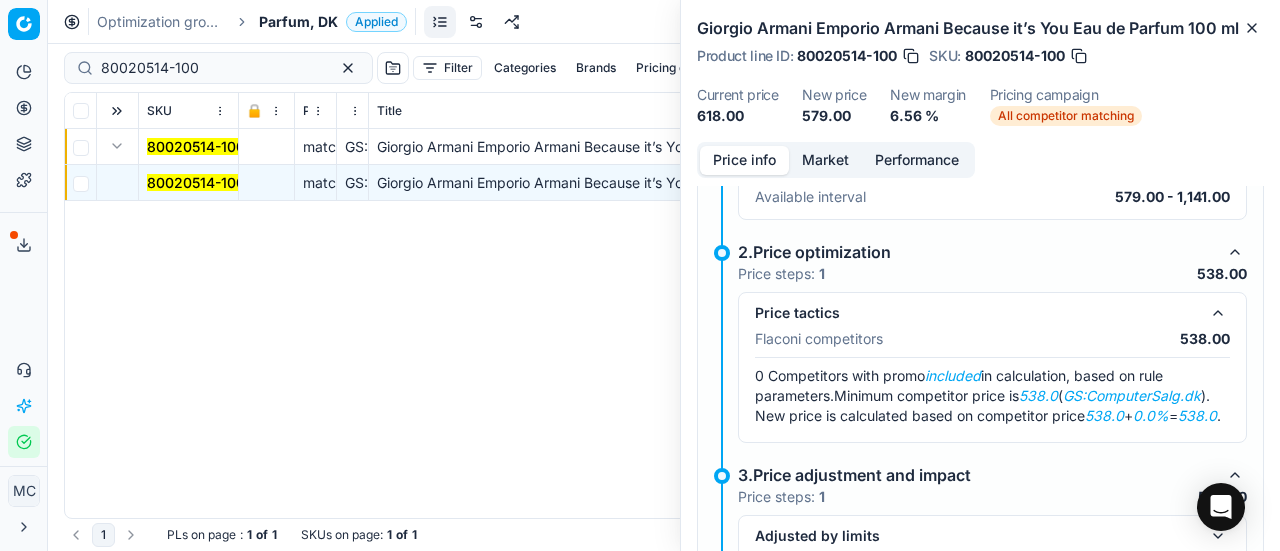 click on "Market" at bounding box center [825, 160] 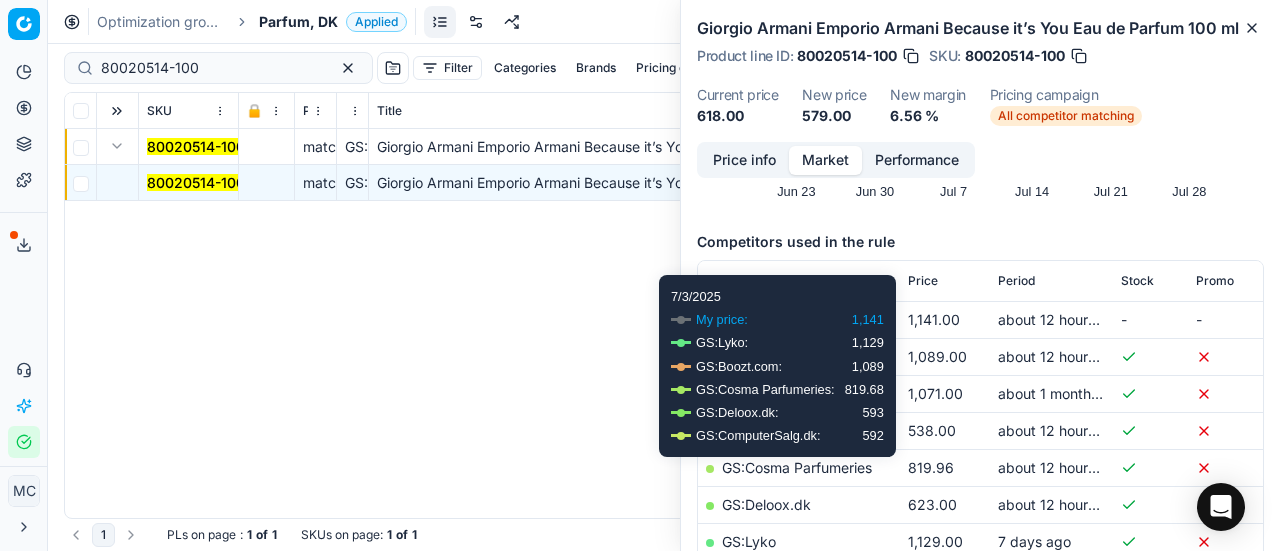 scroll, scrollTop: 300, scrollLeft: 0, axis: vertical 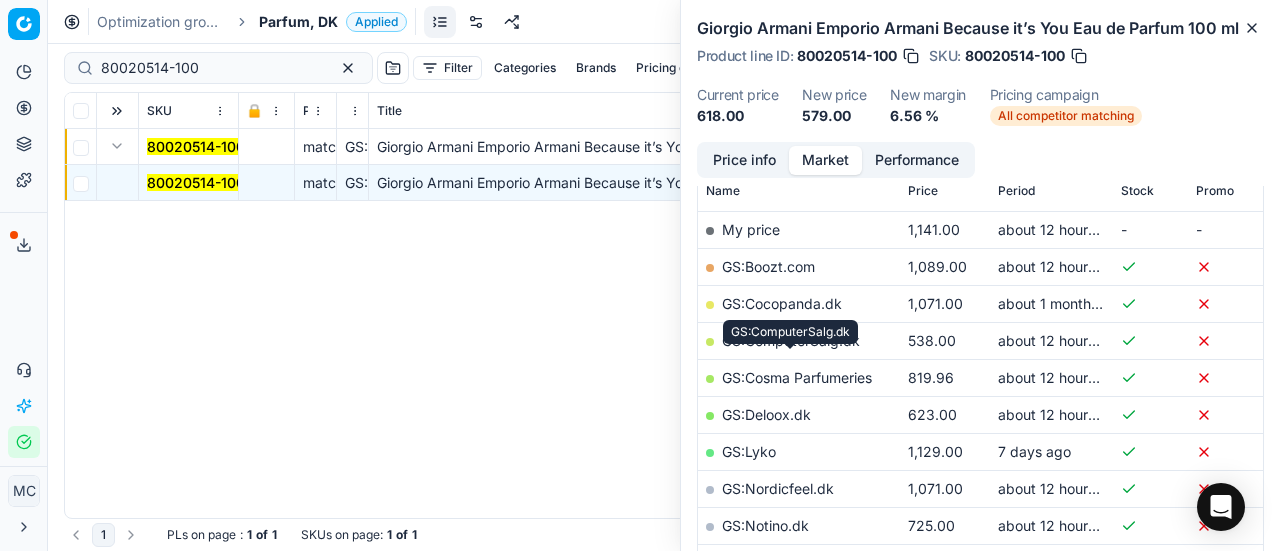 click on "GS:ComputerSalg.dk" at bounding box center (791, 340) 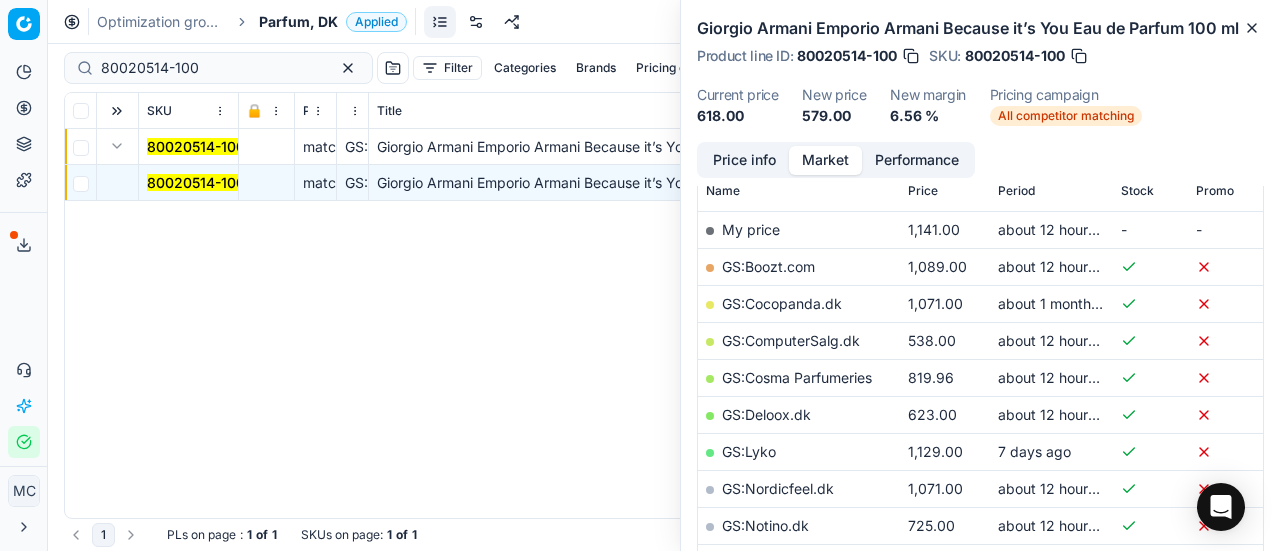 click on "Parfum, DK" at bounding box center (298, 22) 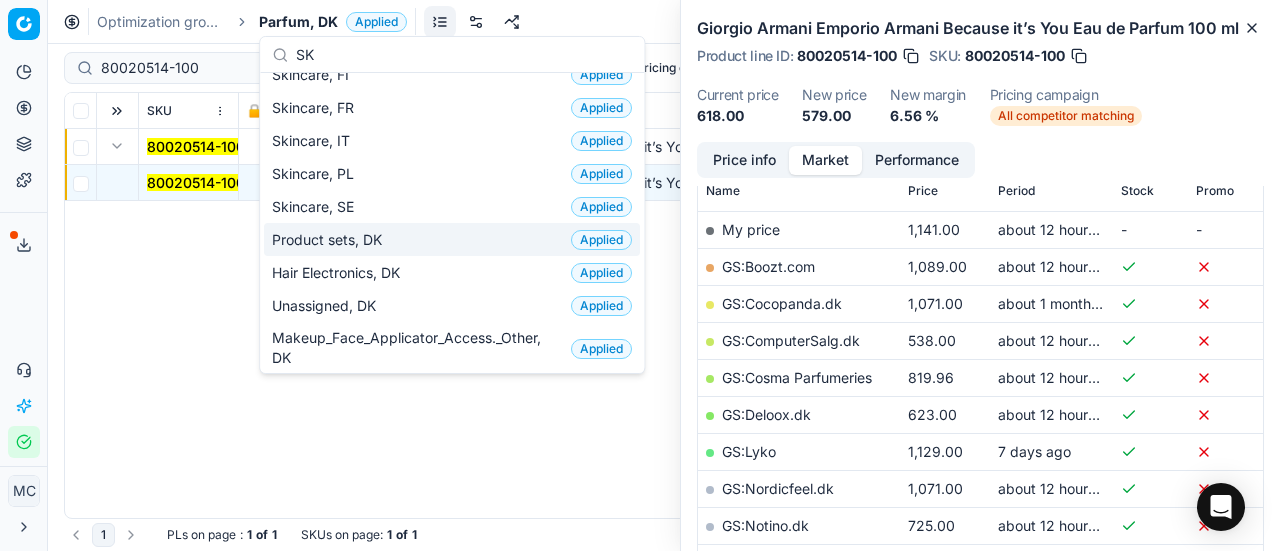 scroll, scrollTop: 50, scrollLeft: 0, axis: vertical 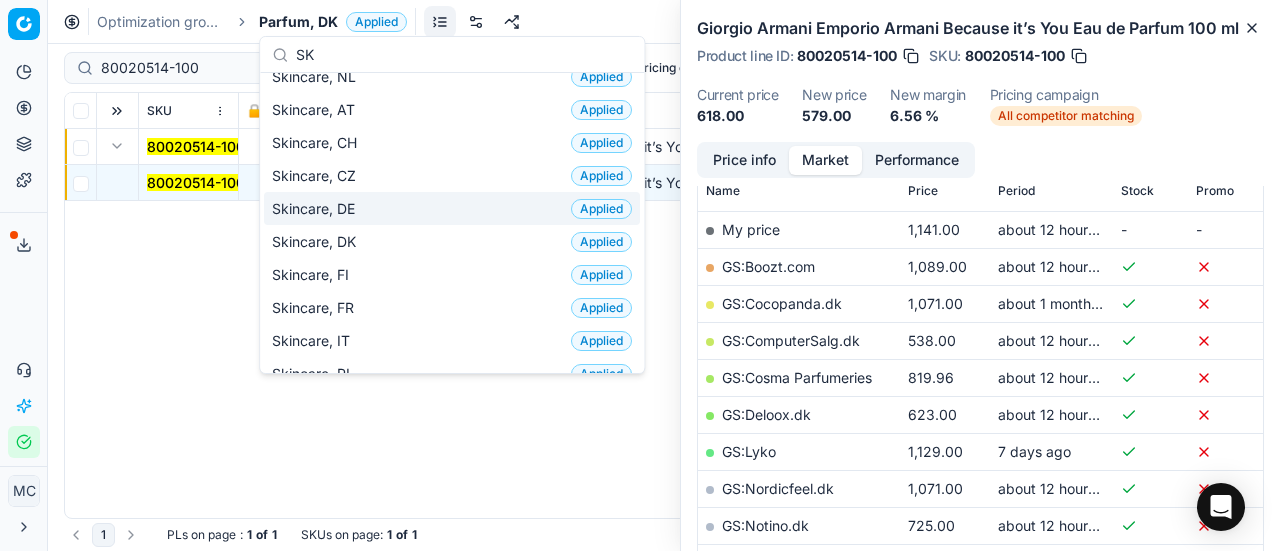type on "SK" 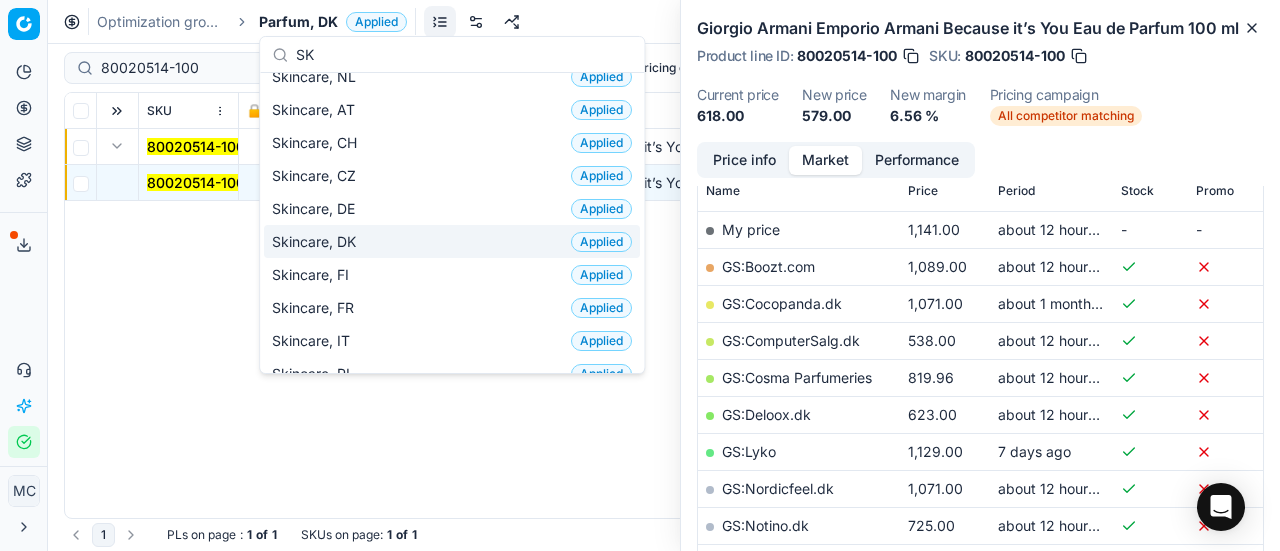 click on "Skincare, DK Applied" at bounding box center [452, 241] 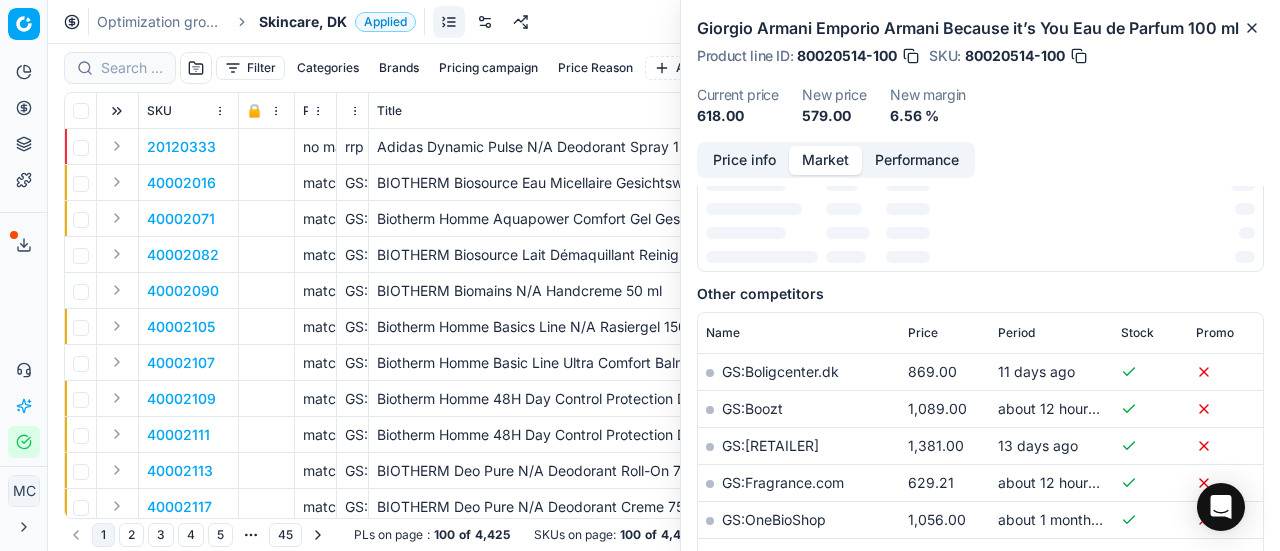 scroll, scrollTop: 300, scrollLeft: 0, axis: vertical 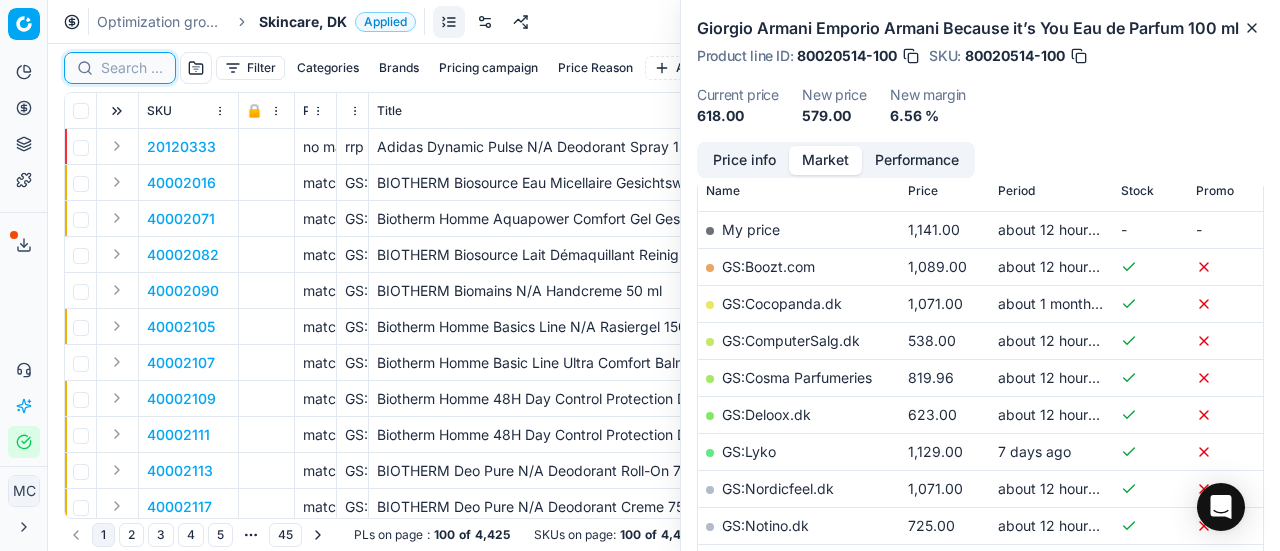 click at bounding box center [132, 68] 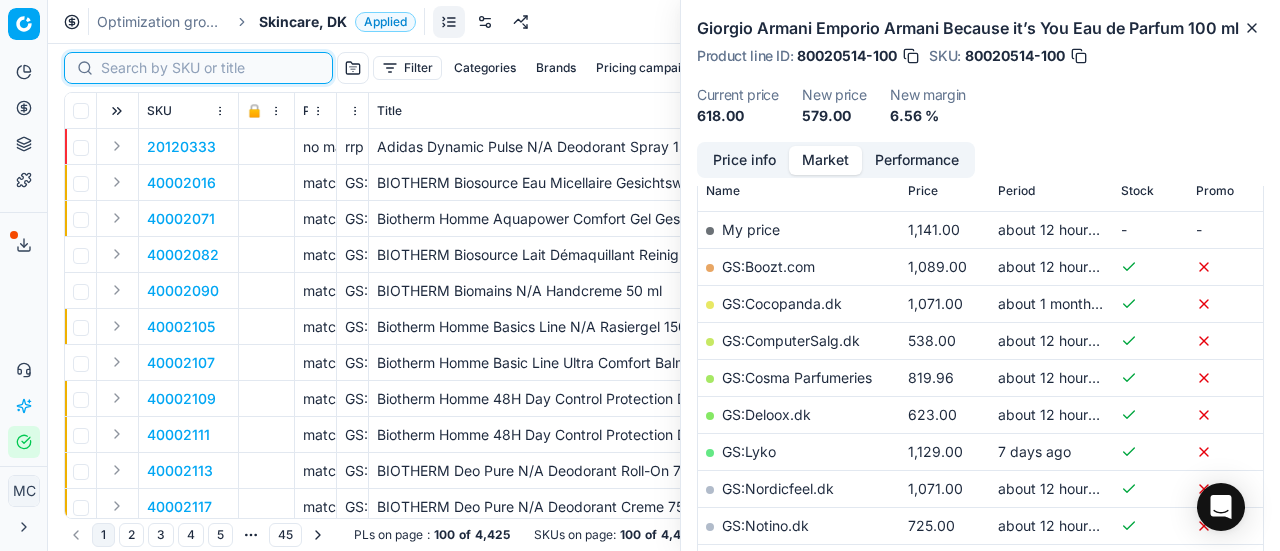 paste on "80070115-1" 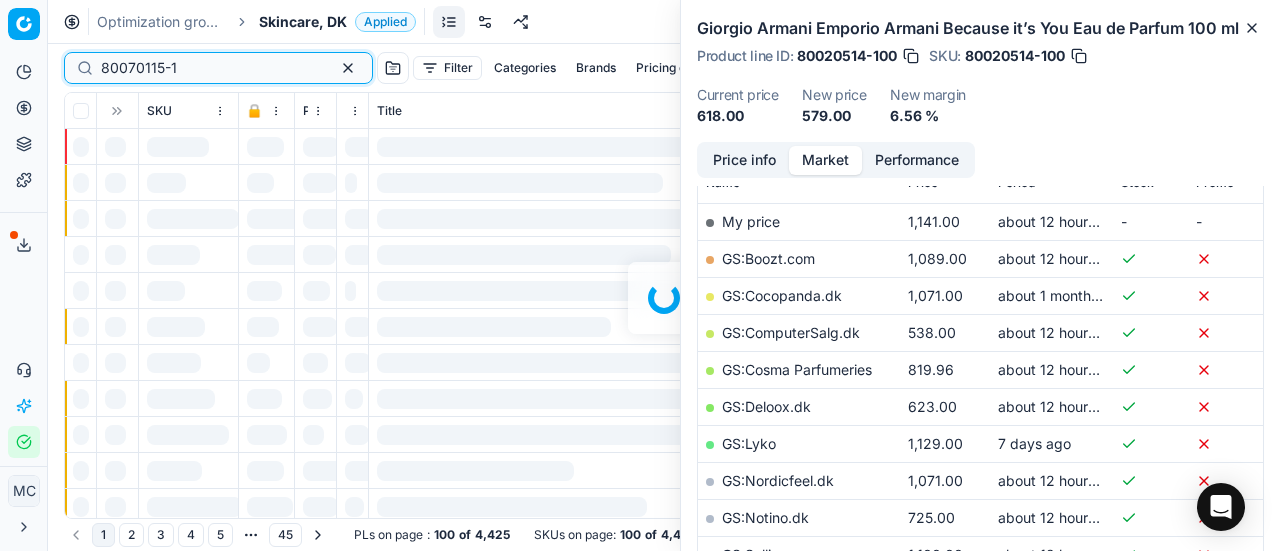 scroll, scrollTop: 300, scrollLeft: 0, axis: vertical 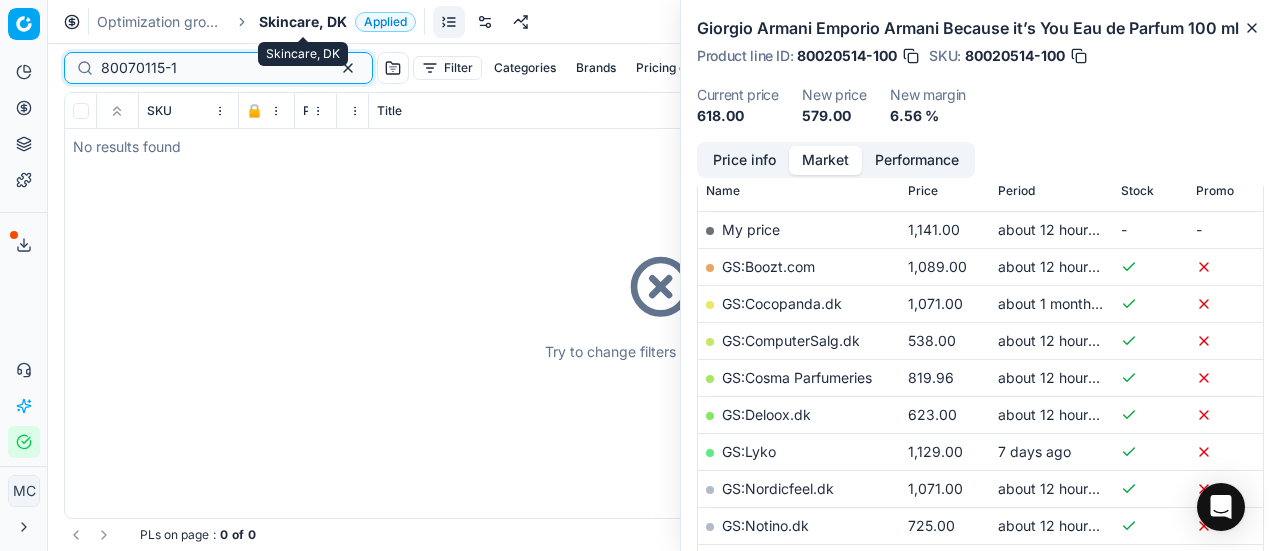 type on "80070115-1" 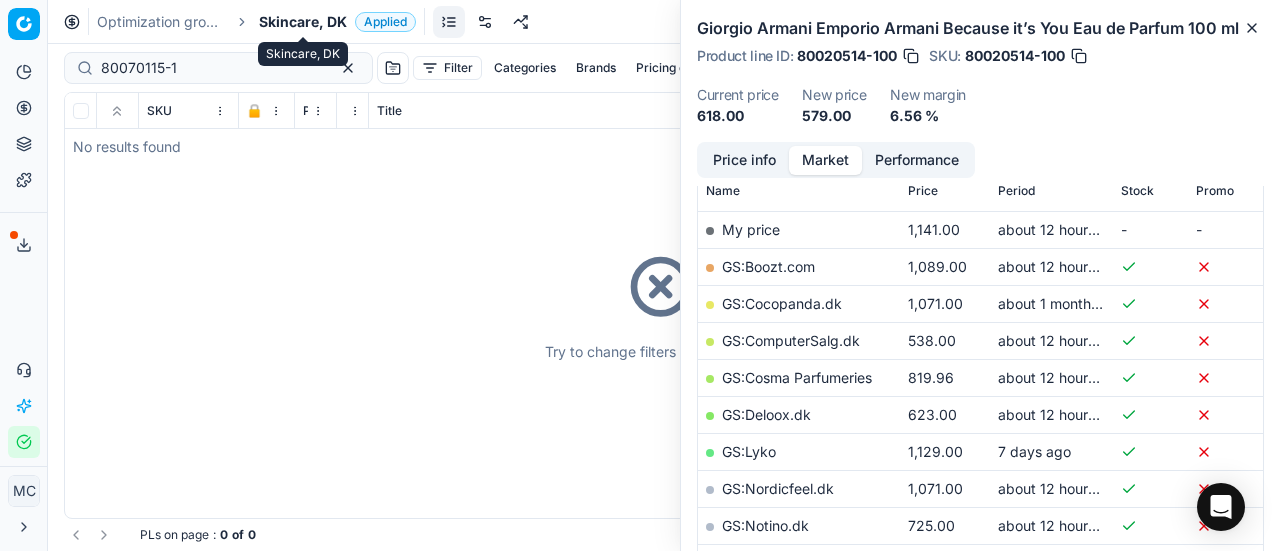 click on "Skincare, DK" at bounding box center (303, 22) 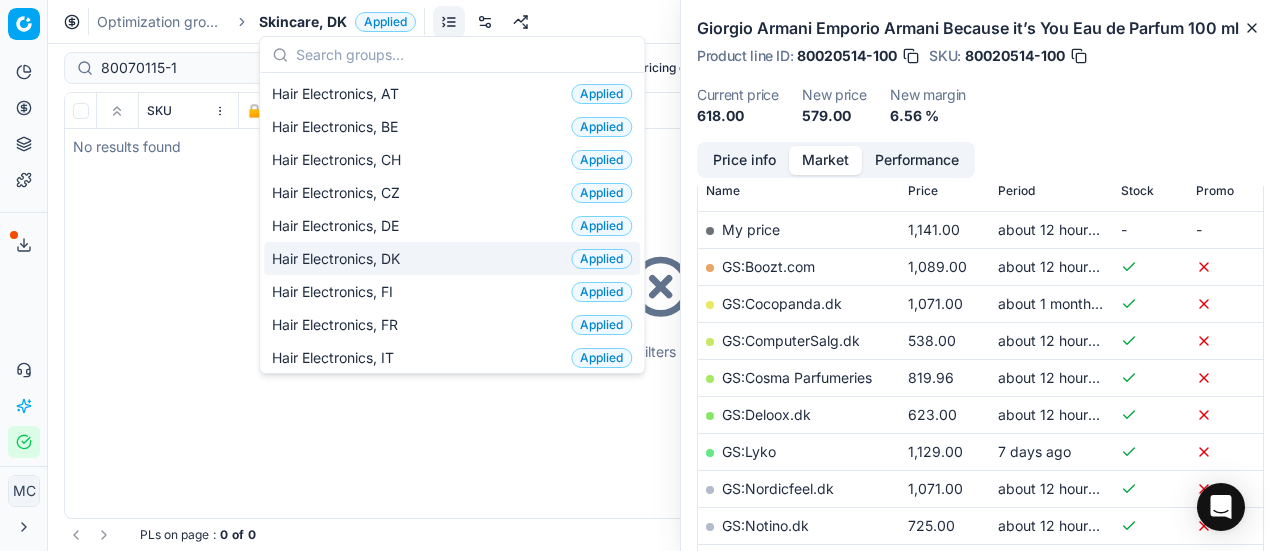 click on "Hair Electronics, DK Applied" at bounding box center (452, 258) 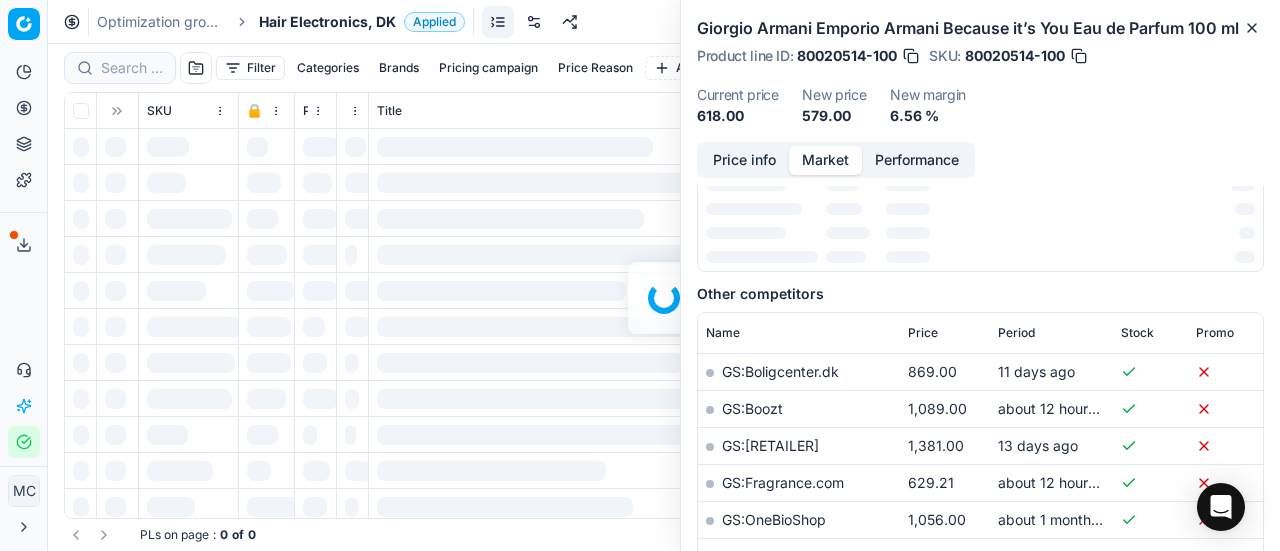 scroll, scrollTop: 300, scrollLeft: 0, axis: vertical 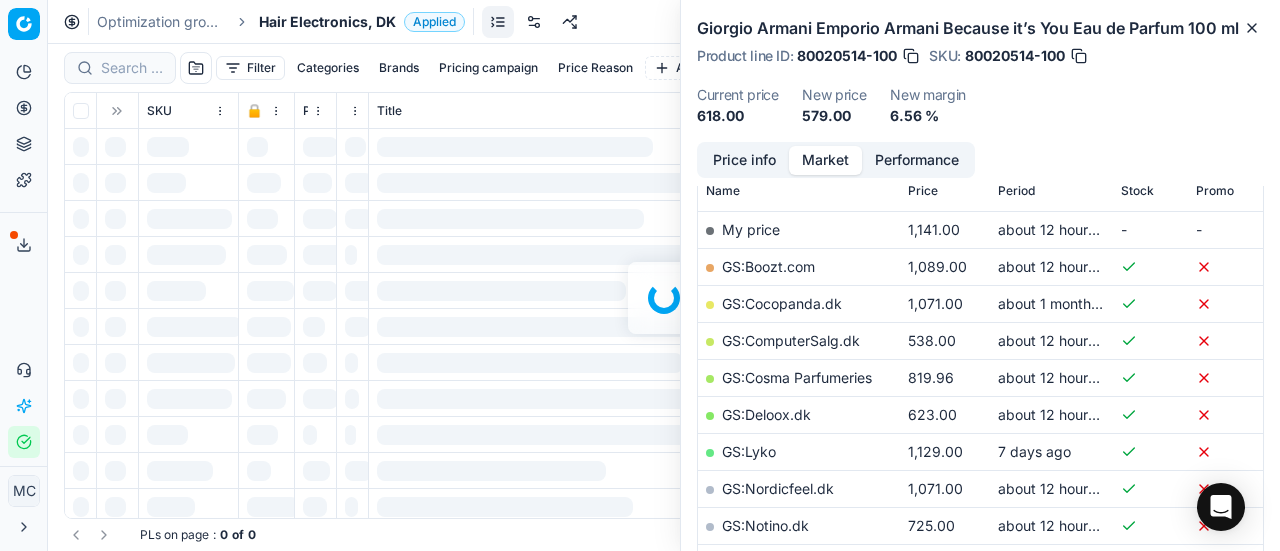click at bounding box center [664, 297] 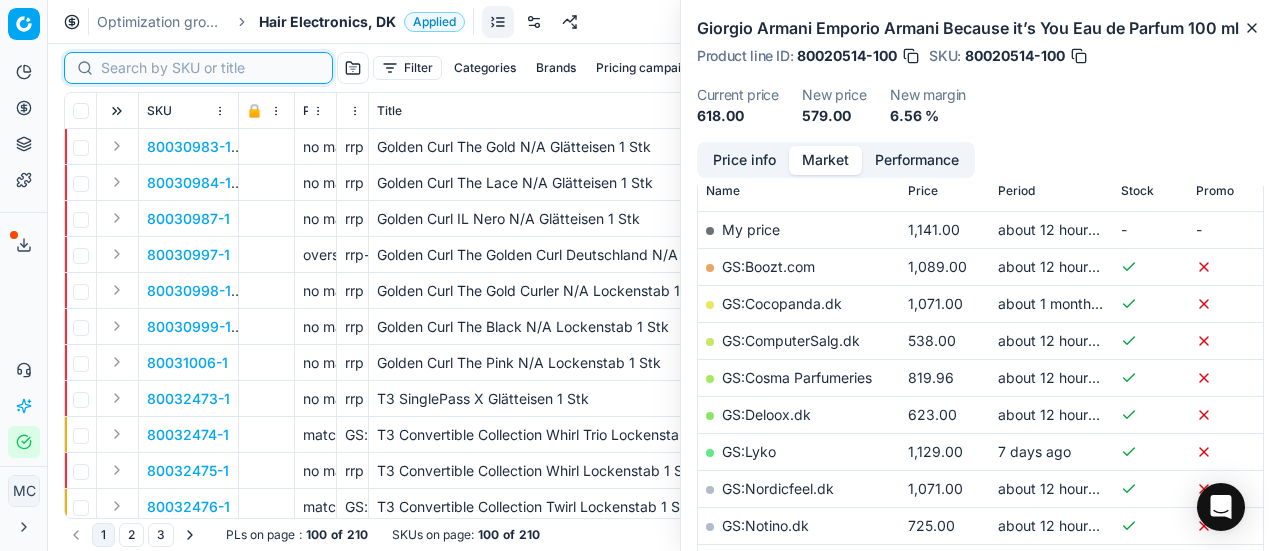 click at bounding box center [210, 68] 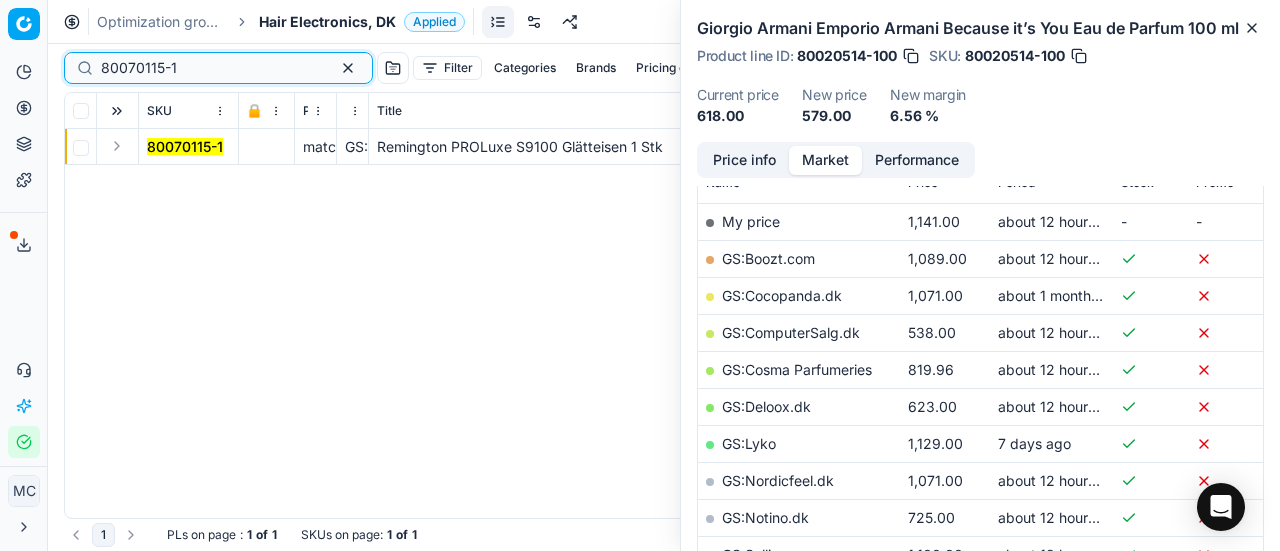 scroll, scrollTop: 300, scrollLeft: 0, axis: vertical 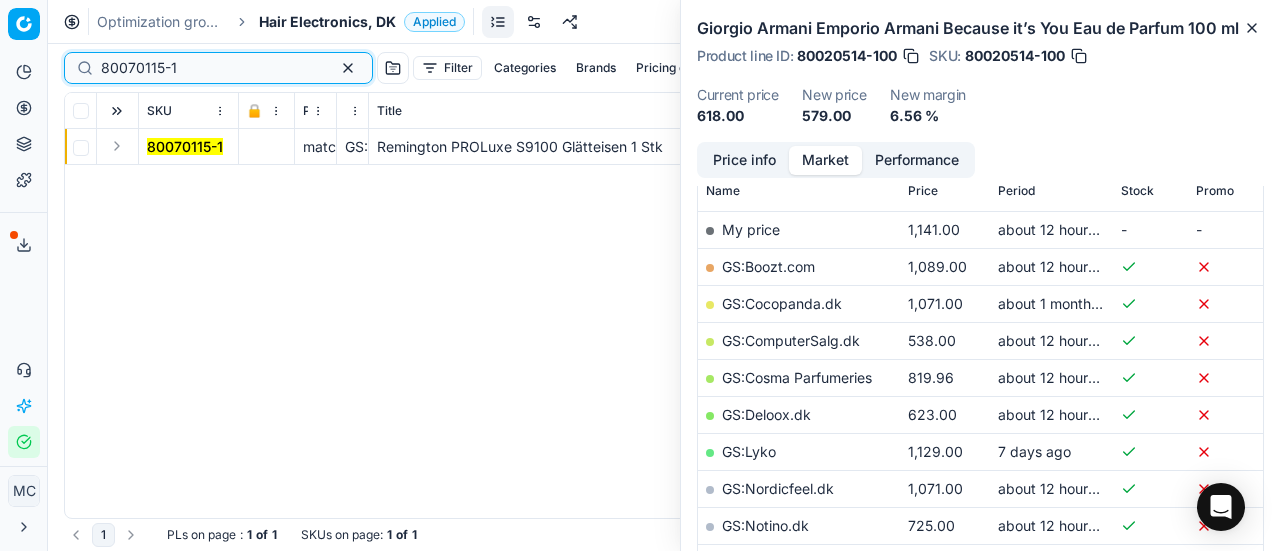 type on "80070115-1" 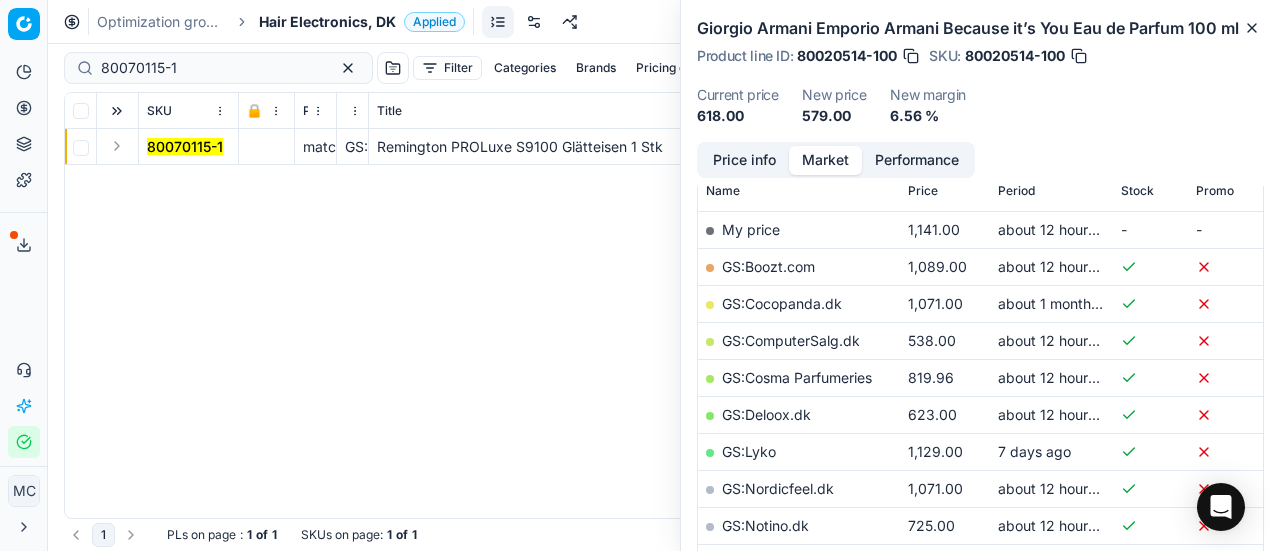 click at bounding box center (117, 146) 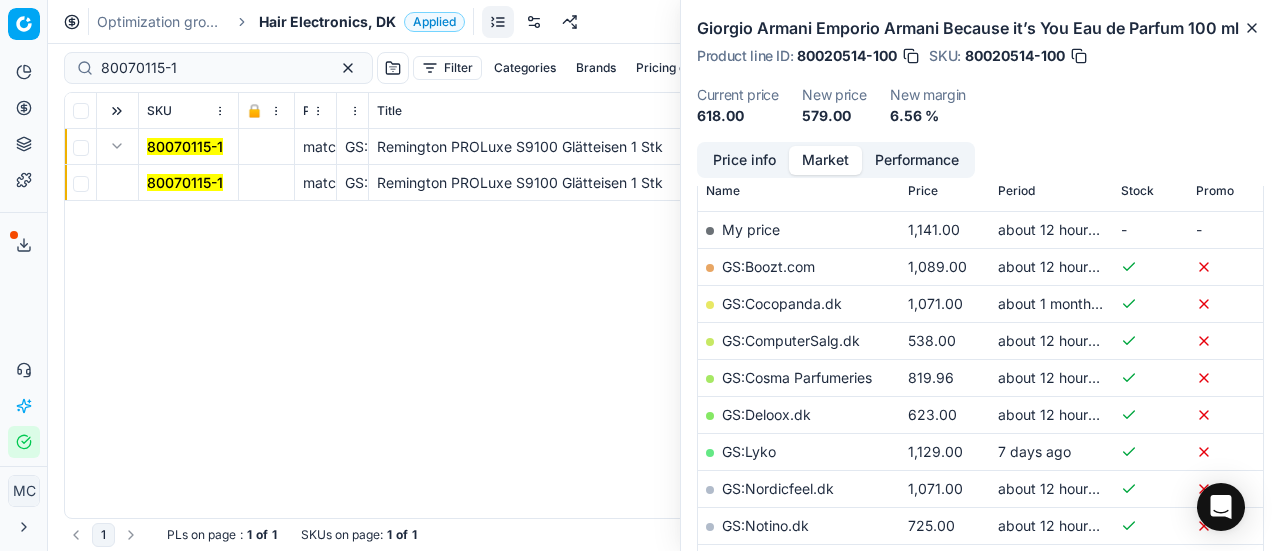 click on "80070115-1" at bounding box center [185, 182] 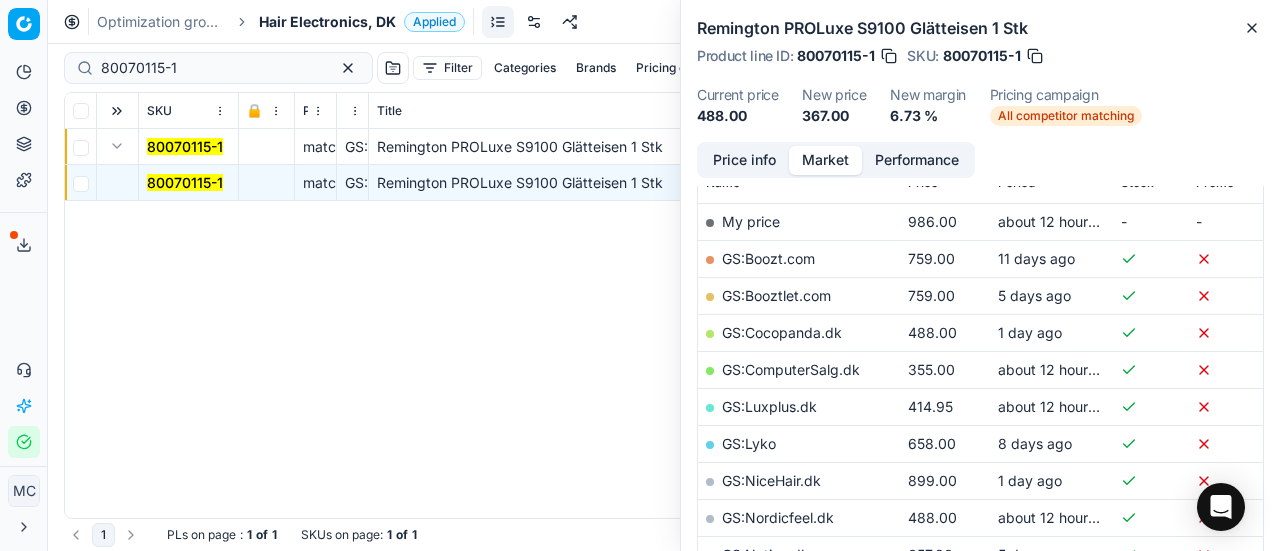 scroll, scrollTop: 300, scrollLeft: 0, axis: vertical 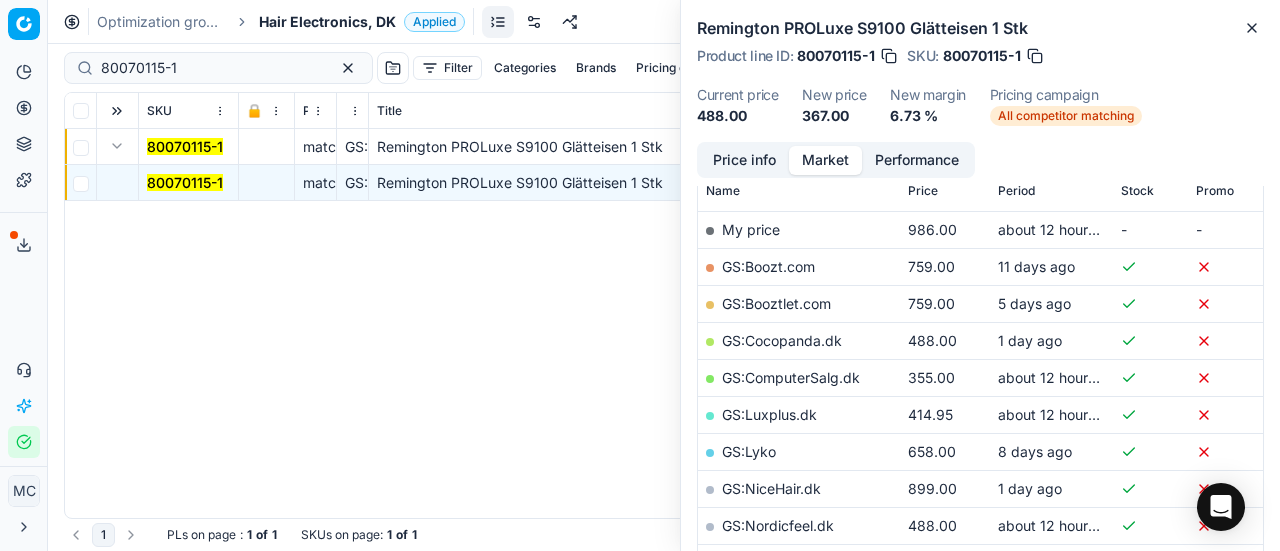 click on "Price info" at bounding box center [744, 160] 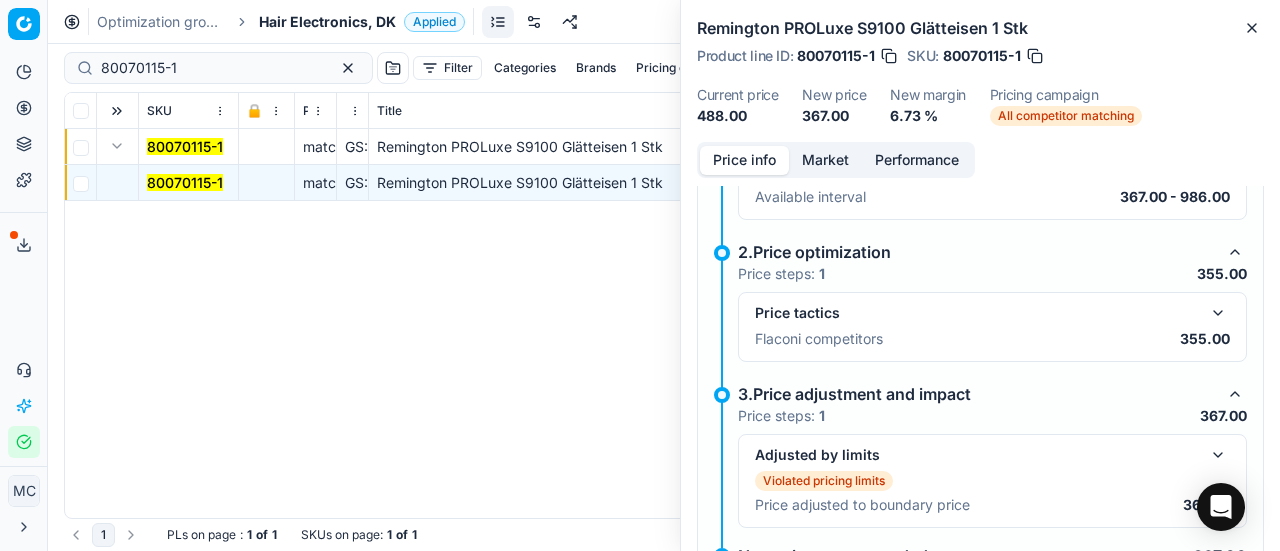 click at bounding box center [1218, 313] 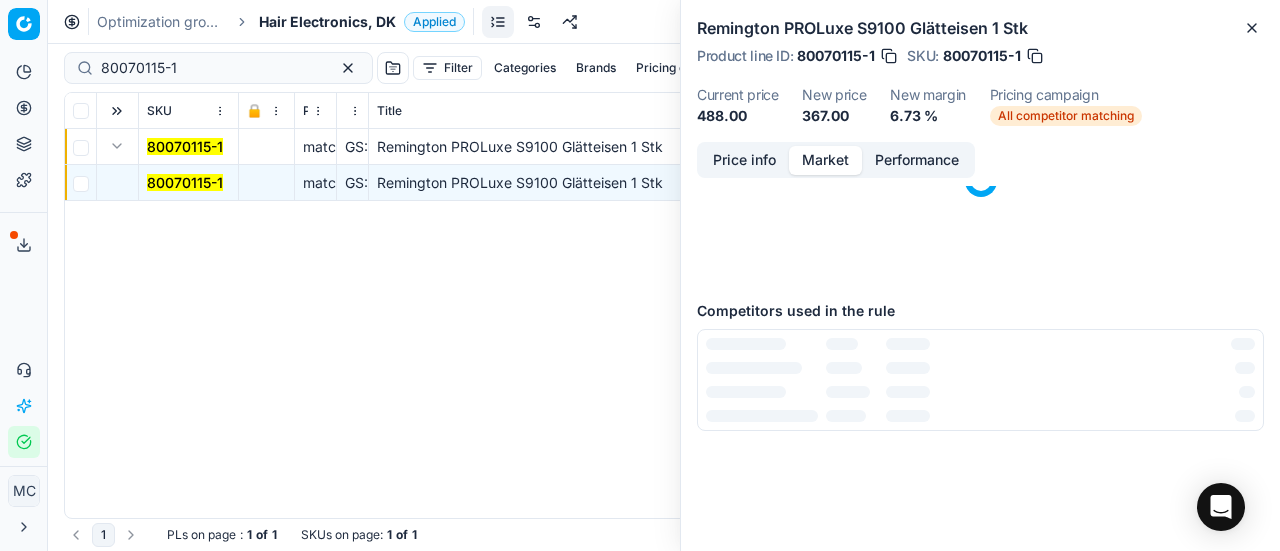 click on "Market" at bounding box center [825, 160] 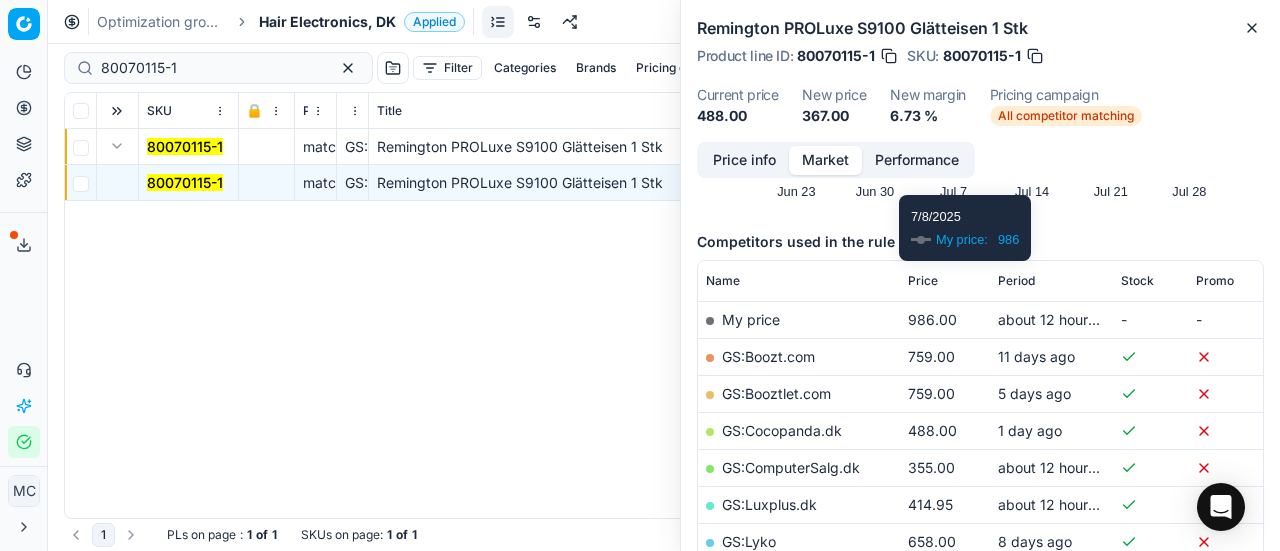 scroll, scrollTop: 300, scrollLeft: 0, axis: vertical 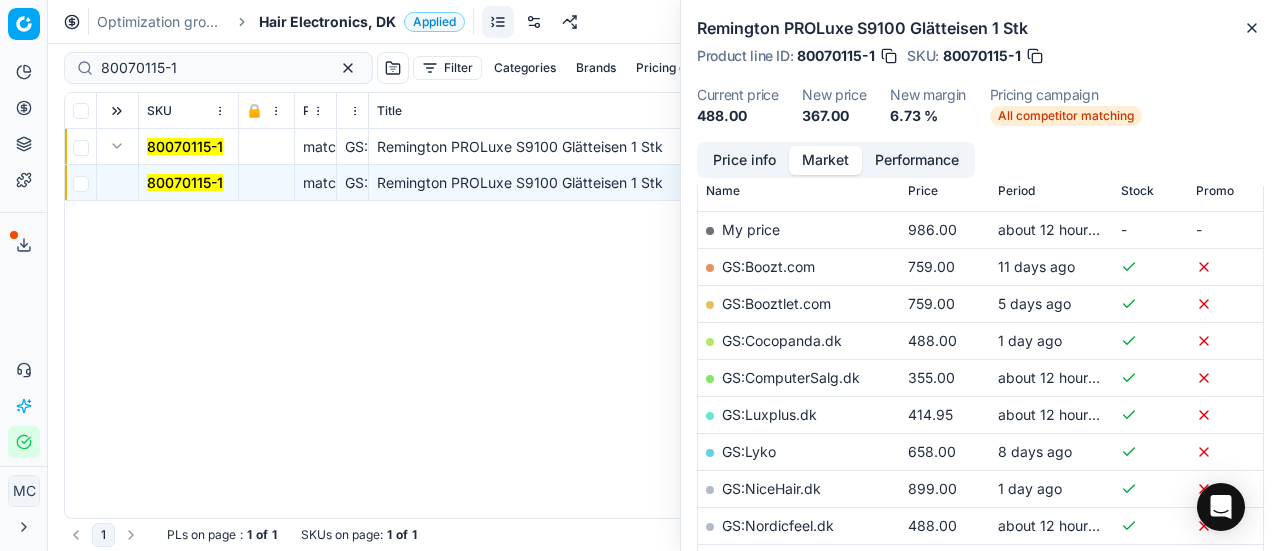 click on "GS:ComputerSalg.dk" at bounding box center [791, 377] 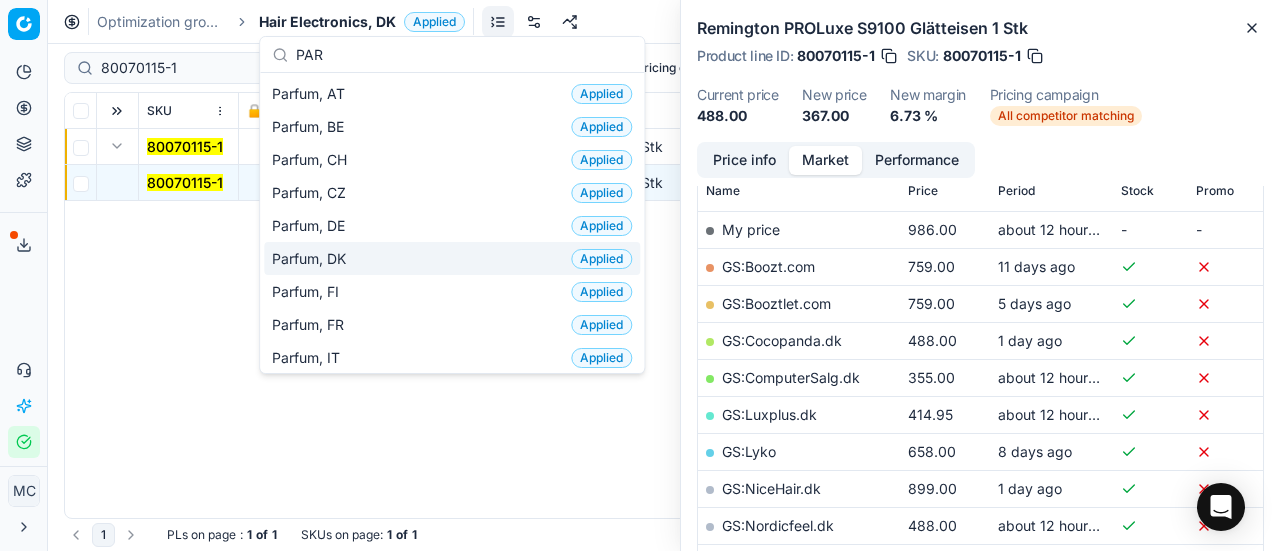 type on "PAR" 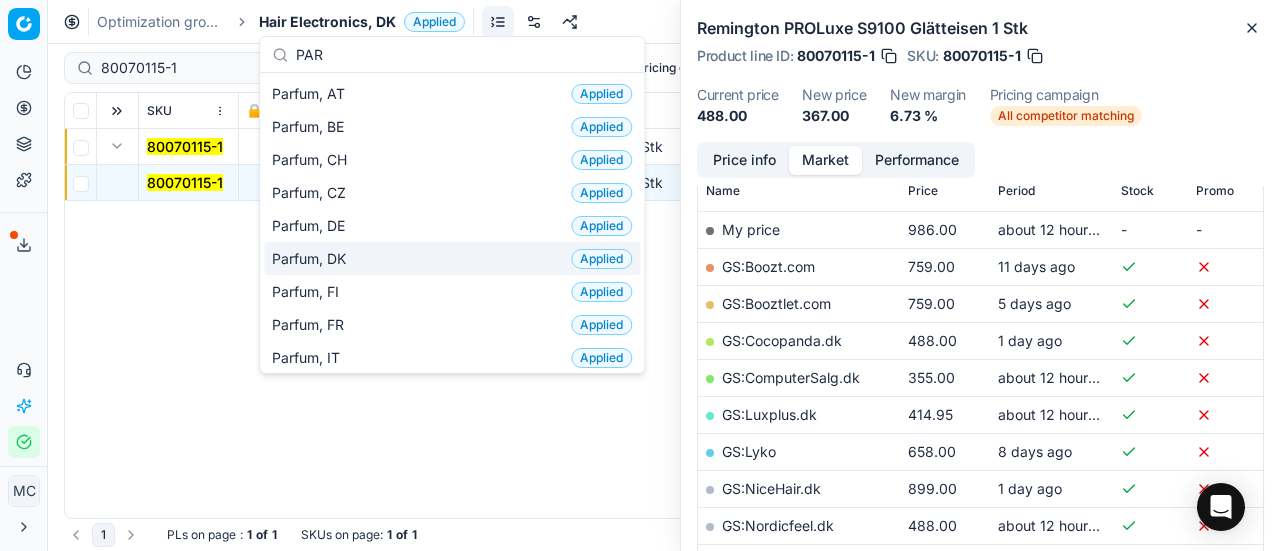 click on "Parfum, DK Applied" at bounding box center (452, 258) 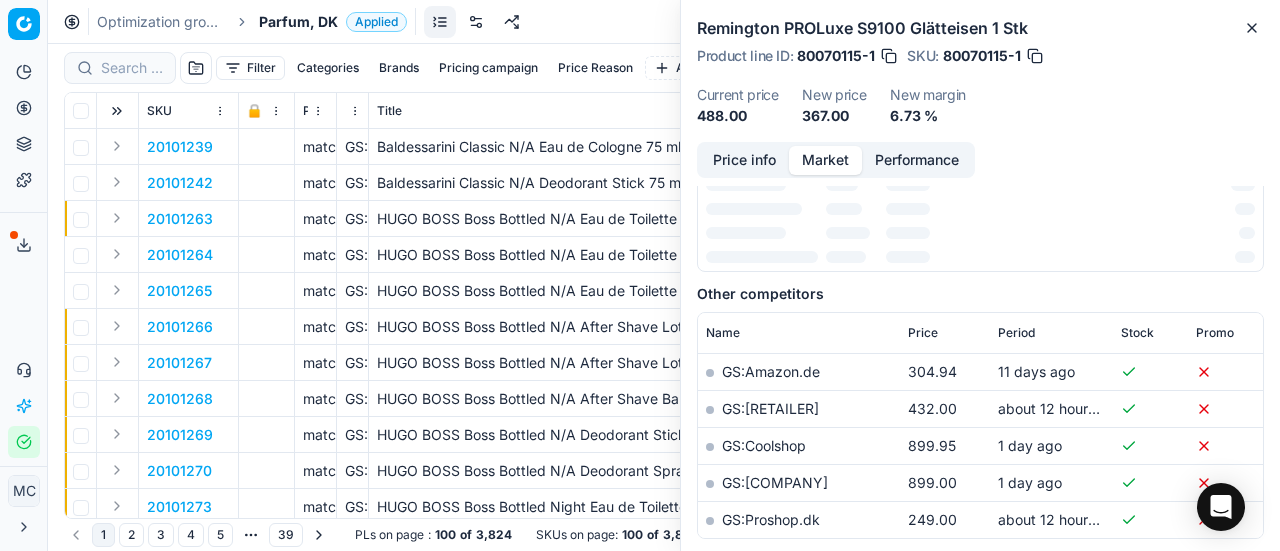 scroll, scrollTop: 300, scrollLeft: 0, axis: vertical 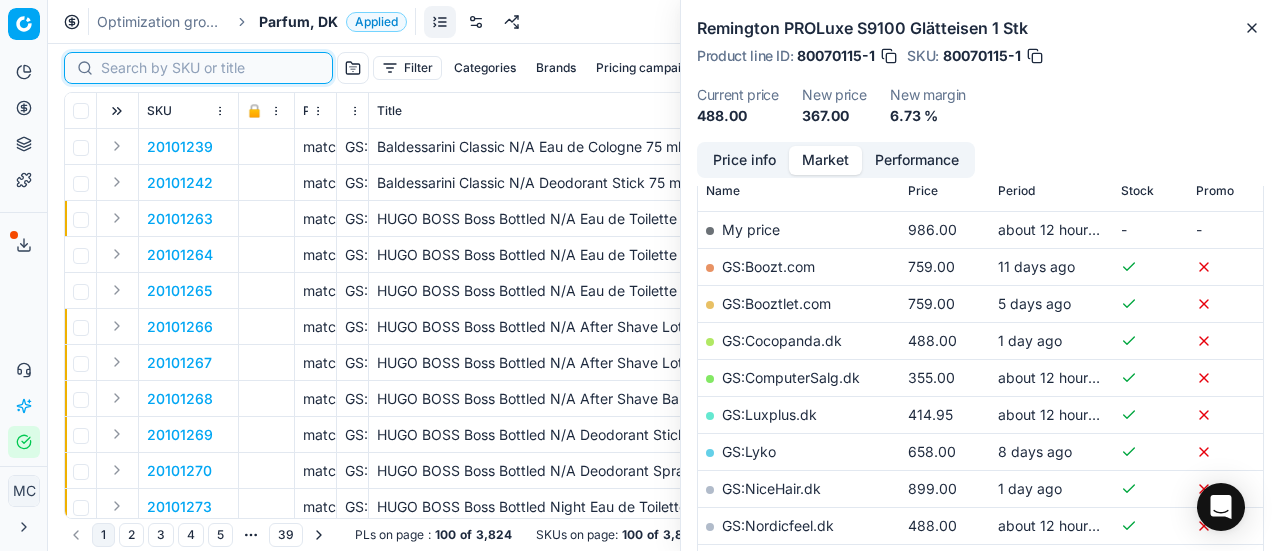 click at bounding box center (210, 68) 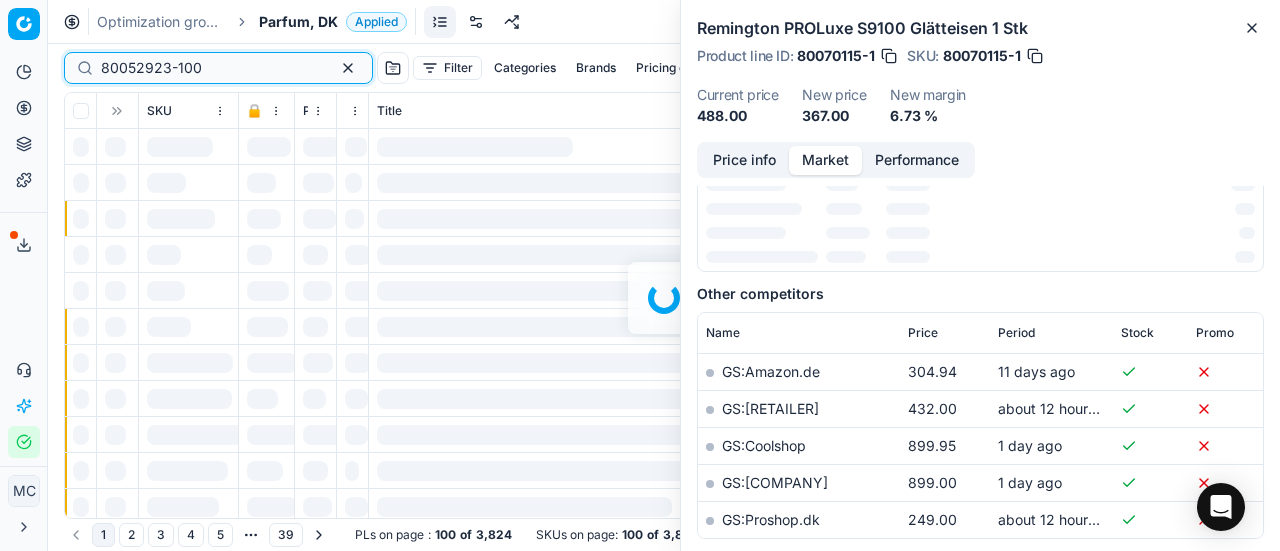 scroll, scrollTop: 300, scrollLeft: 0, axis: vertical 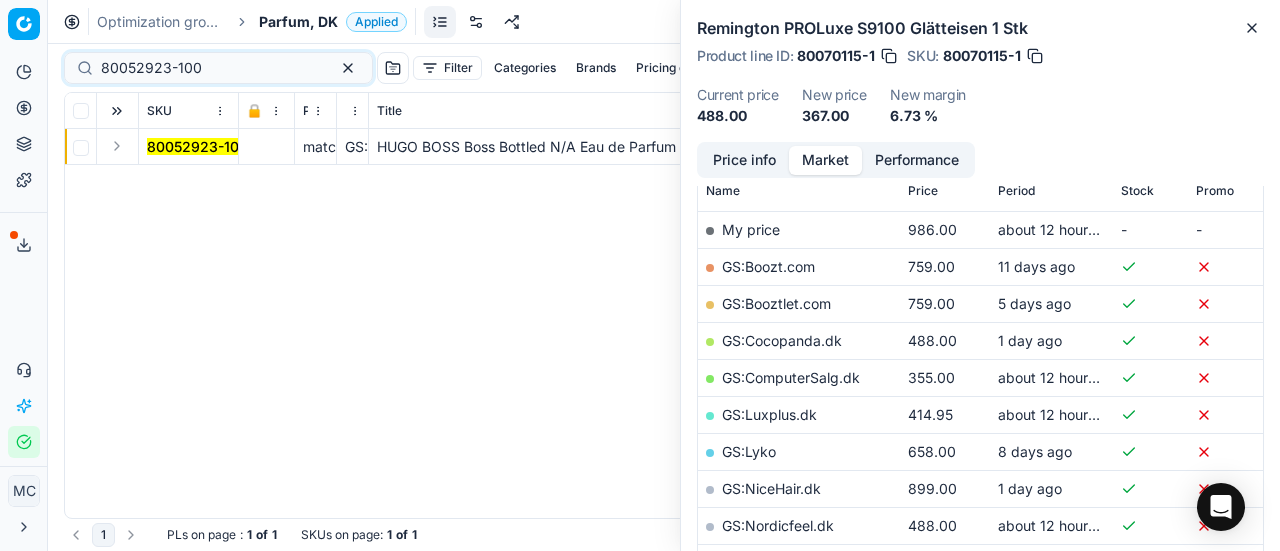 click at bounding box center (117, 146) 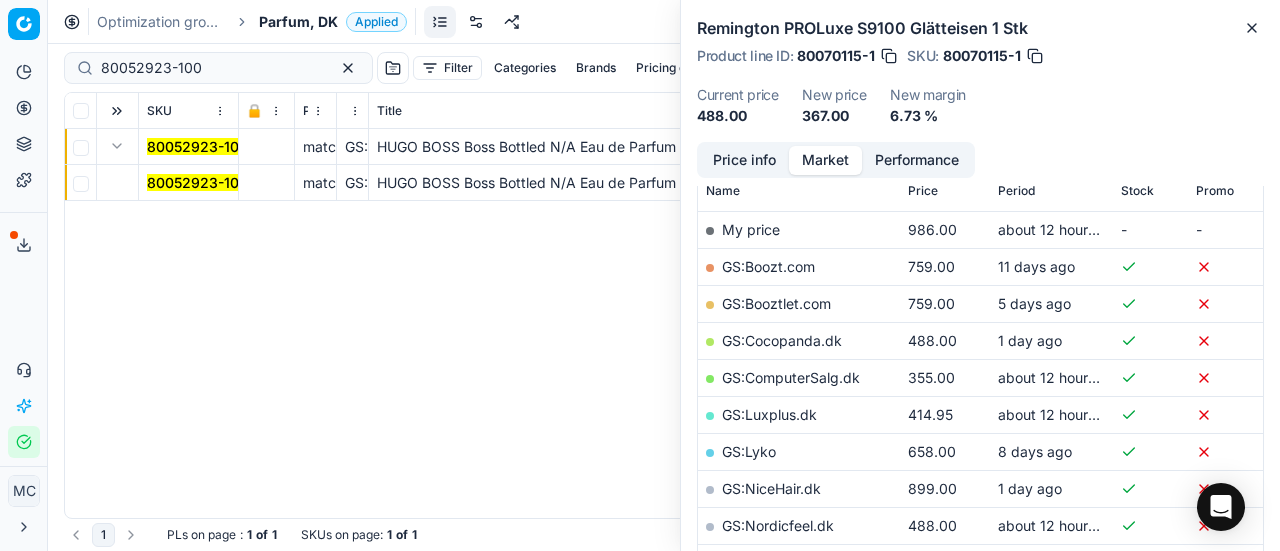 click on "80052923-100" at bounding box center [197, 182] 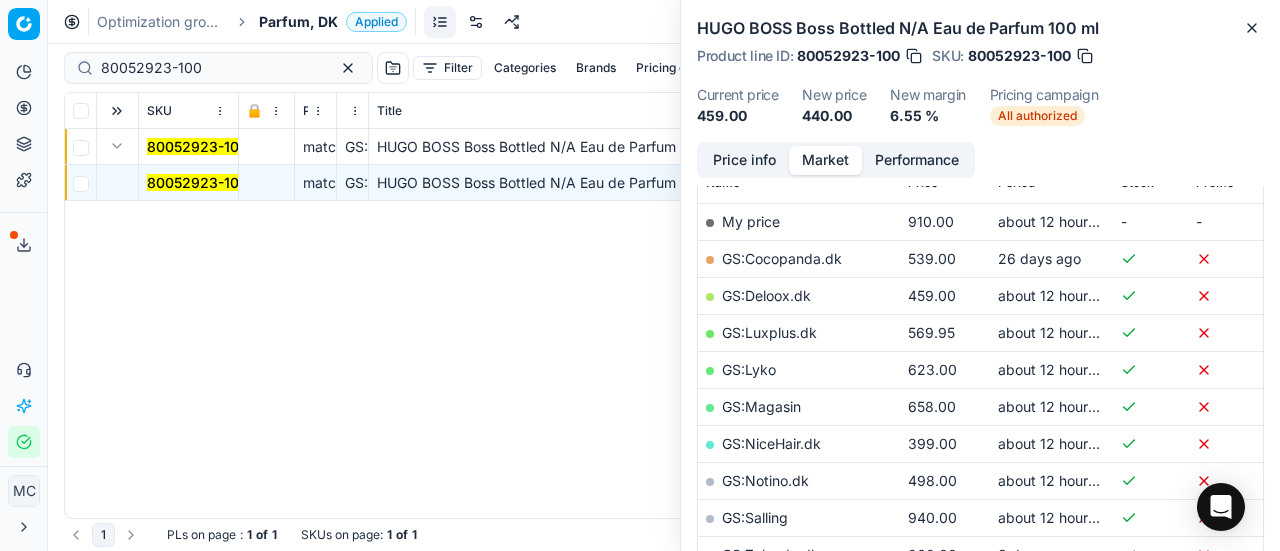 scroll, scrollTop: 300, scrollLeft: 0, axis: vertical 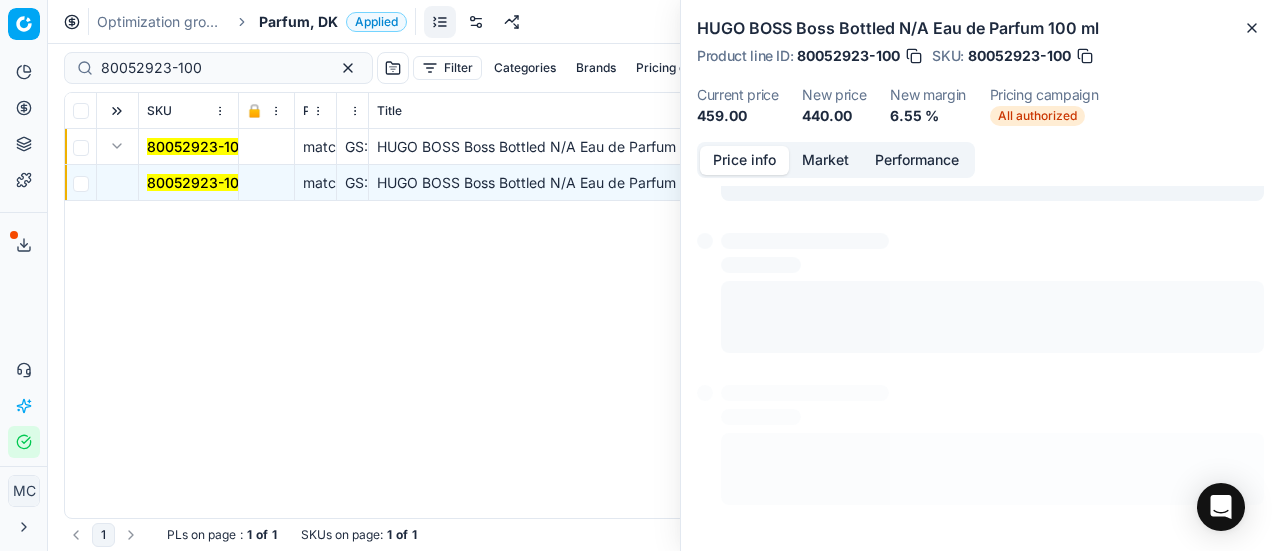 click on "Price info" at bounding box center (744, 160) 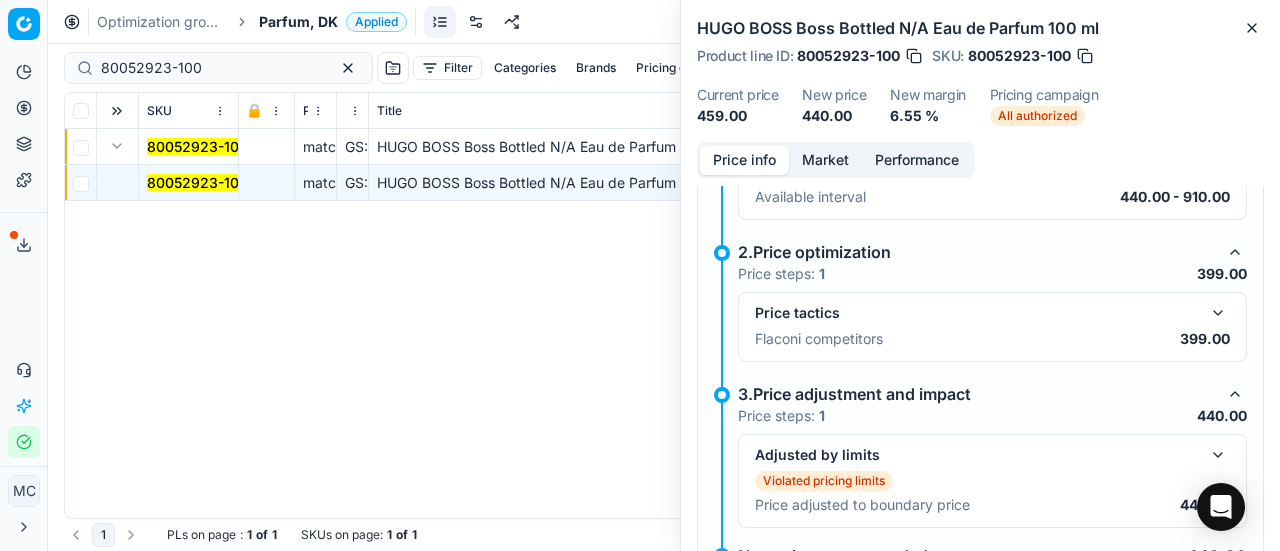 click on "Price tactics Flaconi competitors 399.00" at bounding box center (992, 327) 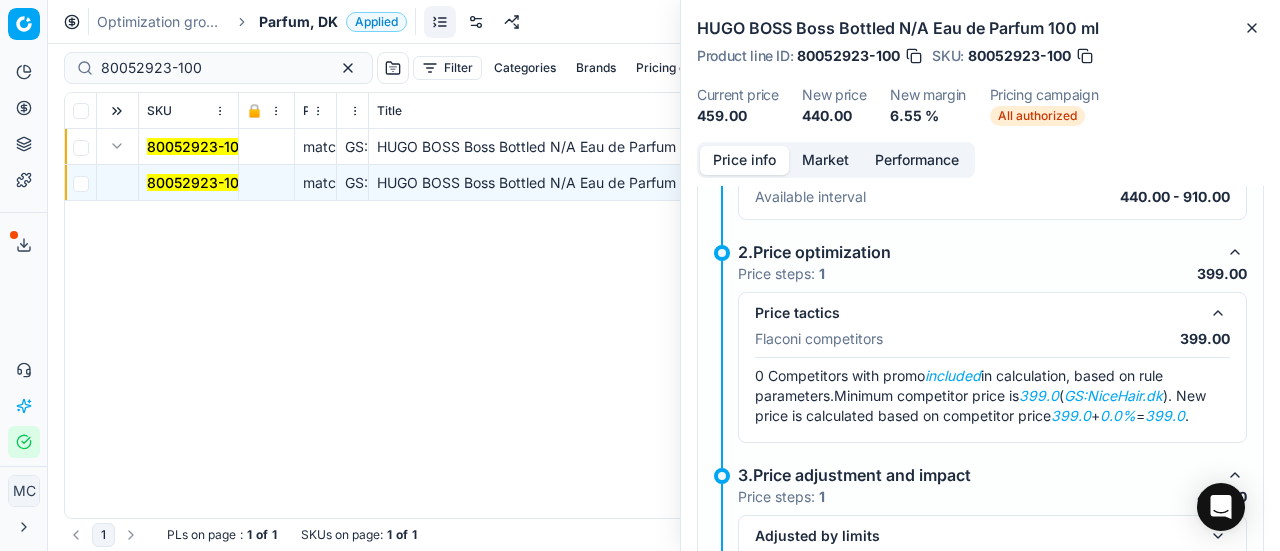 click on "Market" at bounding box center [825, 160] 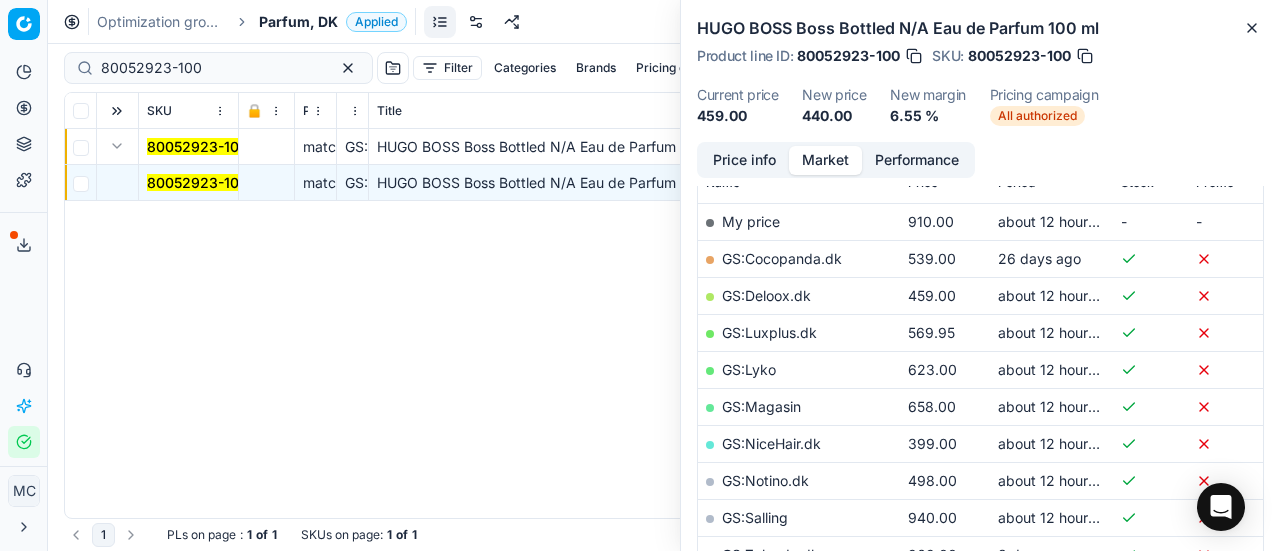 scroll, scrollTop: 400, scrollLeft: 0, axis: vertical 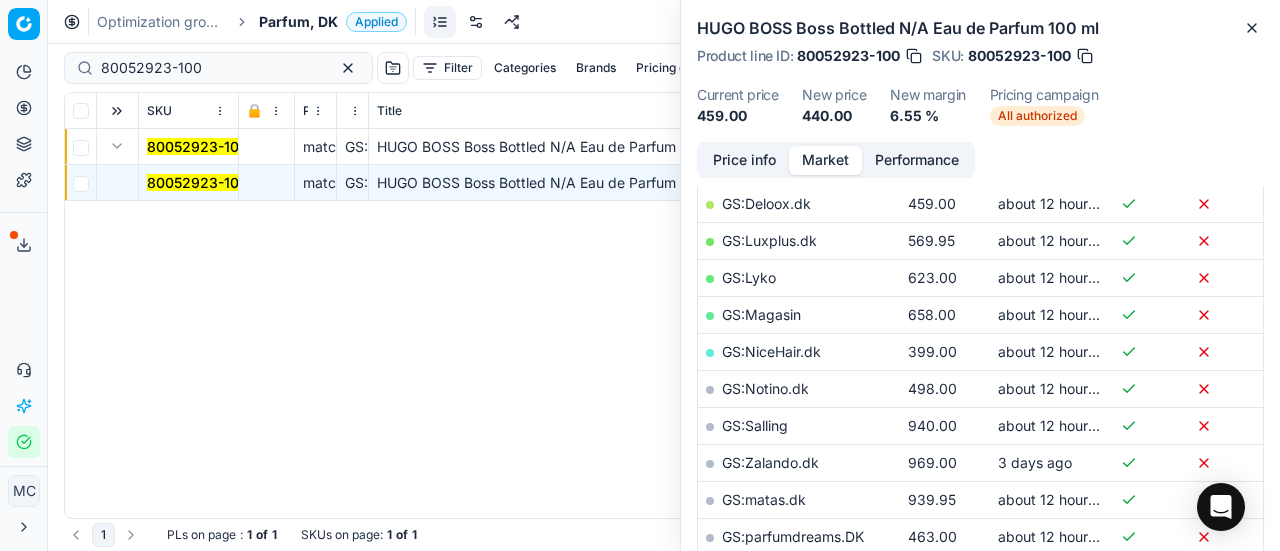 click on "GS:NiceHair.dk" at bounding box center (771, 351) 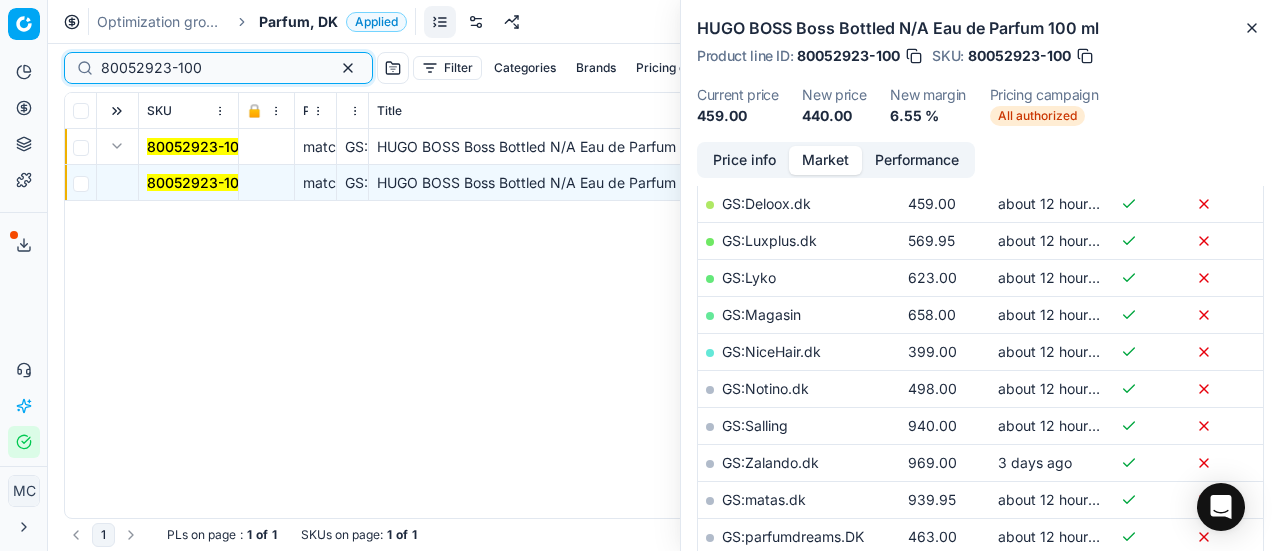 drag, startPoint x: 224, startPoint y: 64, endPoint x: 0, endPoint y: 54, distance: 224.2231 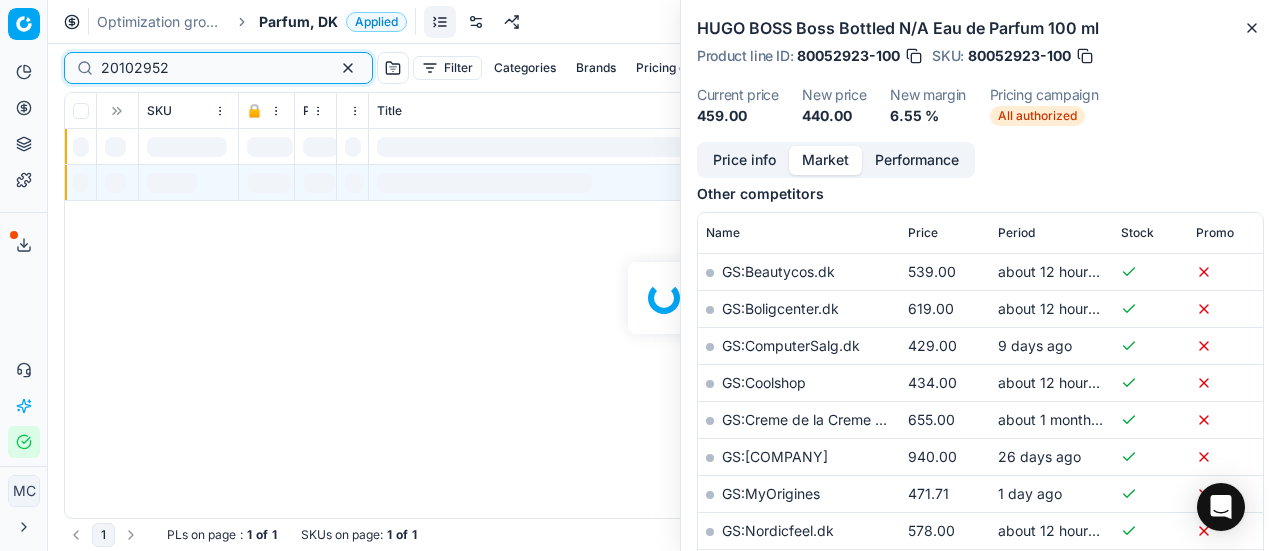 scroll, scrollTop: 400, scrollLeft: 0, axis: vertical 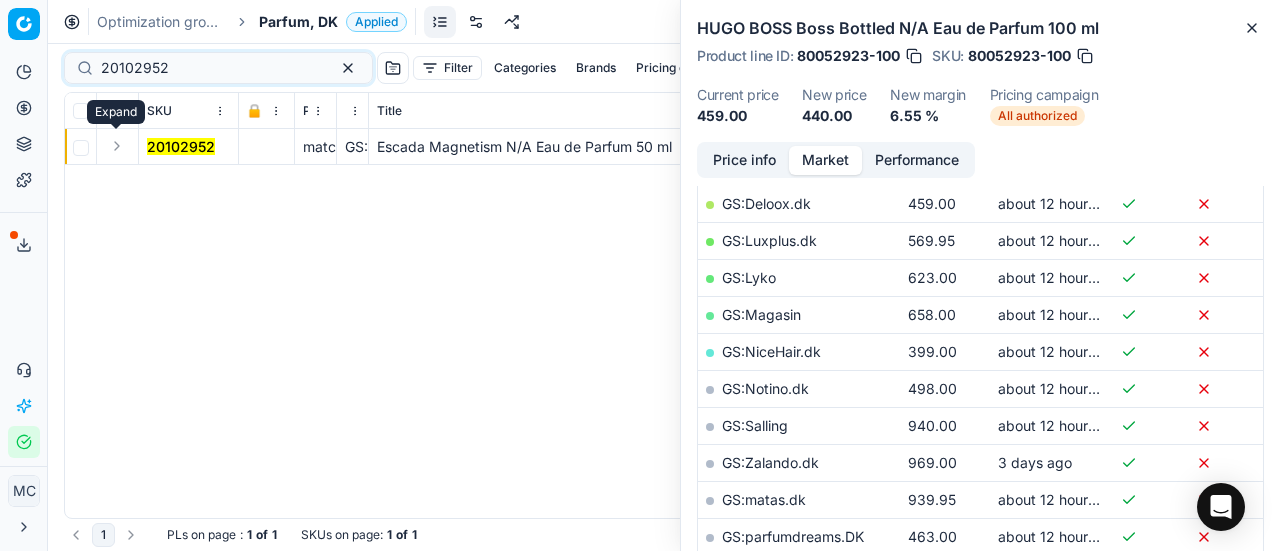 click at bounding box center (117, 146) 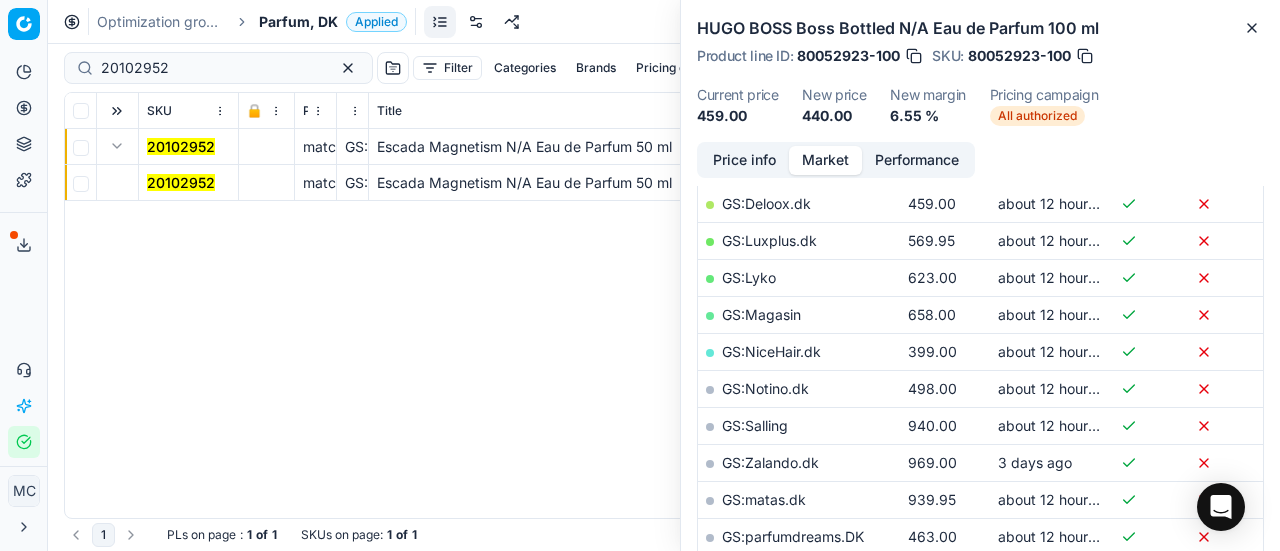 click on "20102952" at bounding box center (181, 182) 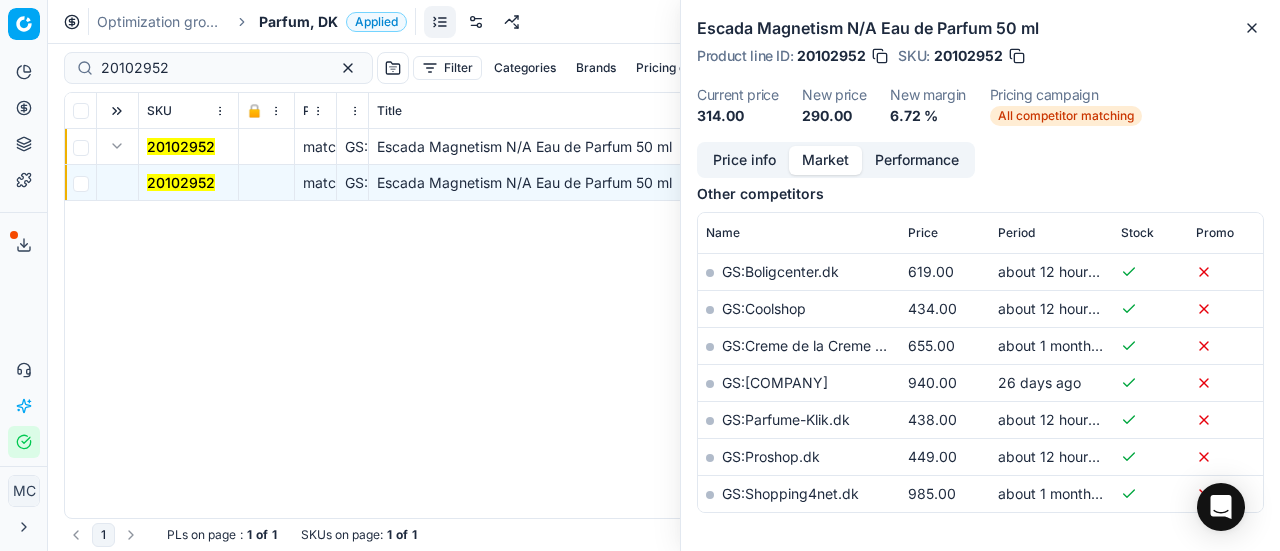 scroll, scrollTop: 400, scrollLeft: 0, axis: vertical 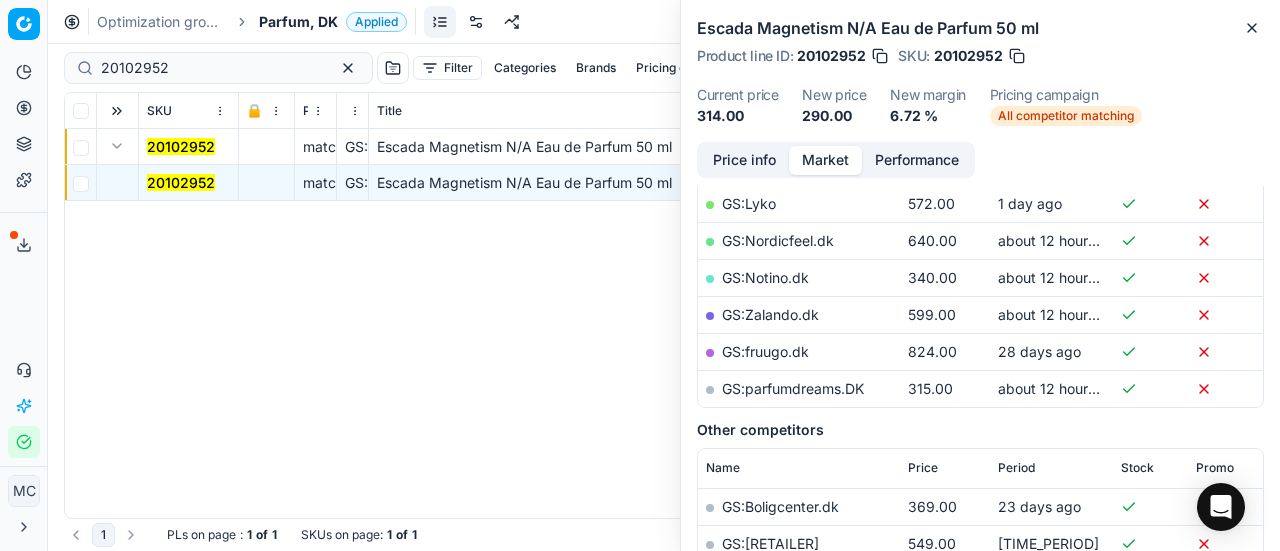 click on "Price info" at bounding box center (744, 160) 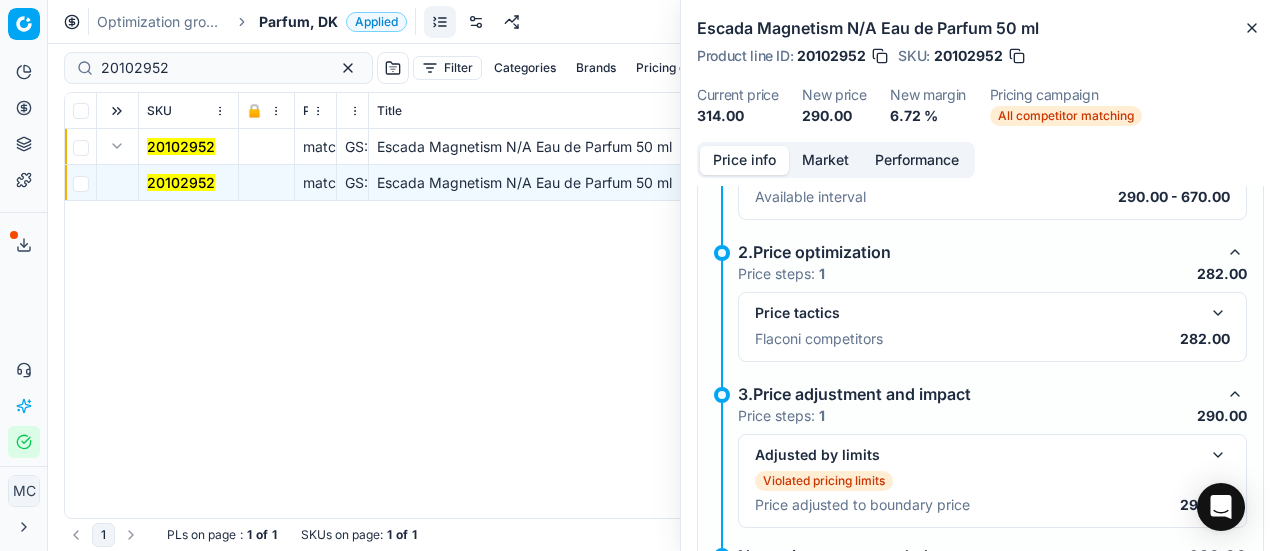 click at bounding box center [1218, 313] 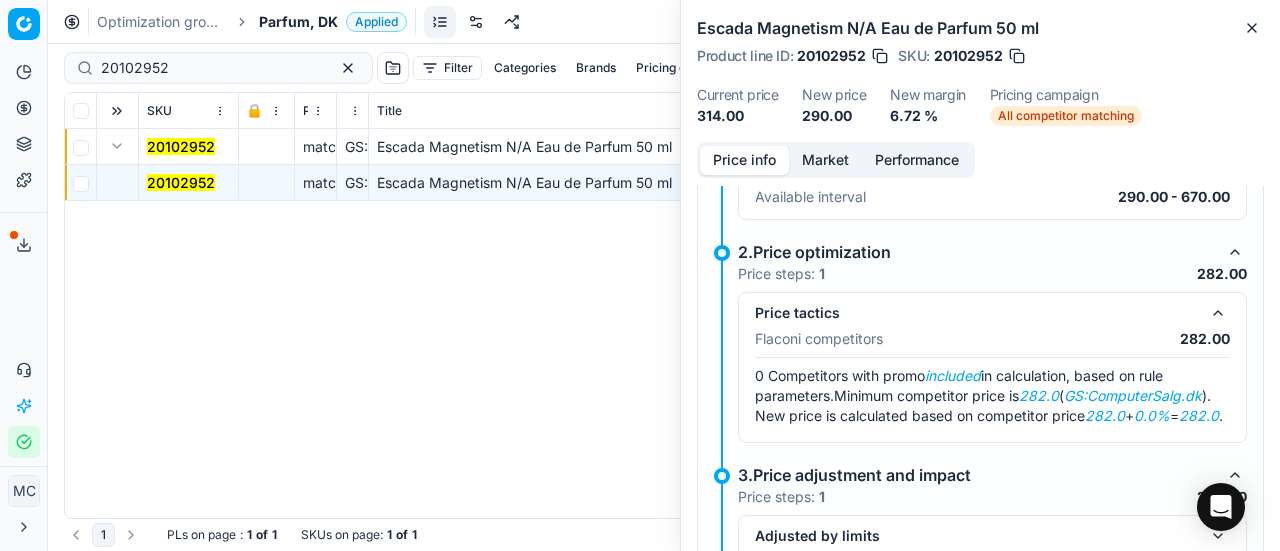 click on "20102952" at bounding box center [181, 182] 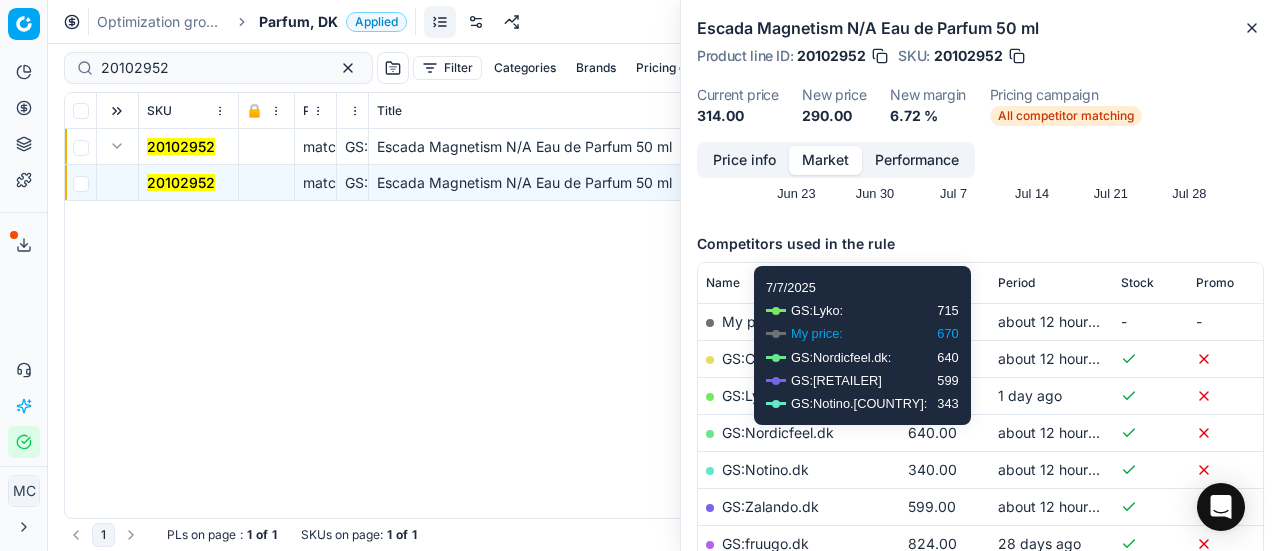 scroll, scrollTop: 300, scrollLeft: 0, axis: vertical 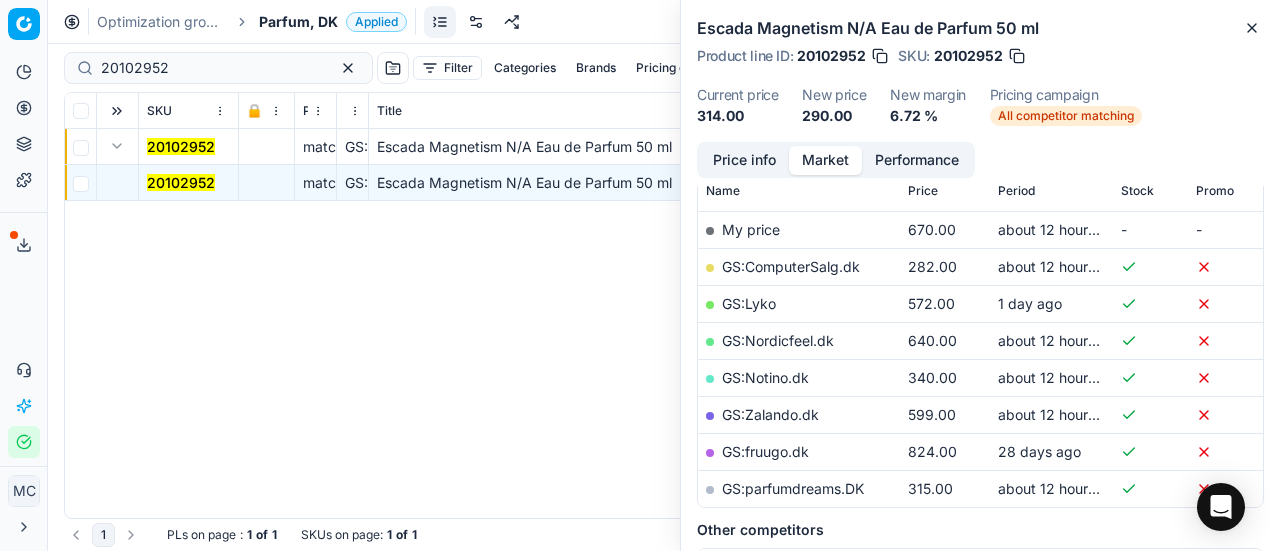 click on "GS:ComputerSalg.dk" at bounding box center [799, 266] 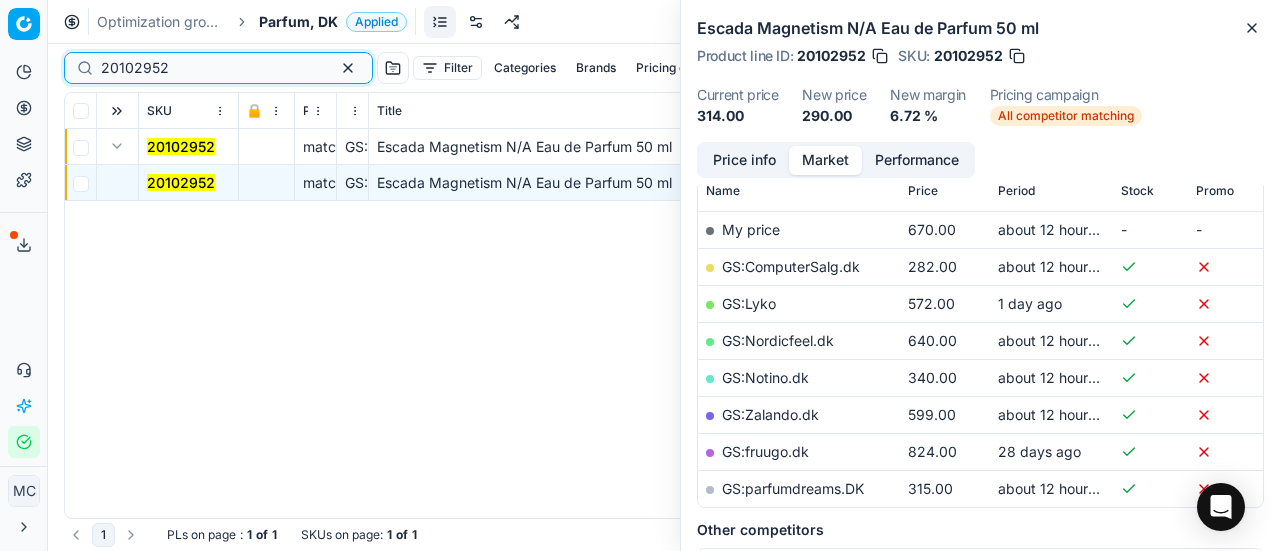 drag, startPoint x: 0, startPoint y: 41, endPoint x: 0, endPoint y: 26, distance: 15 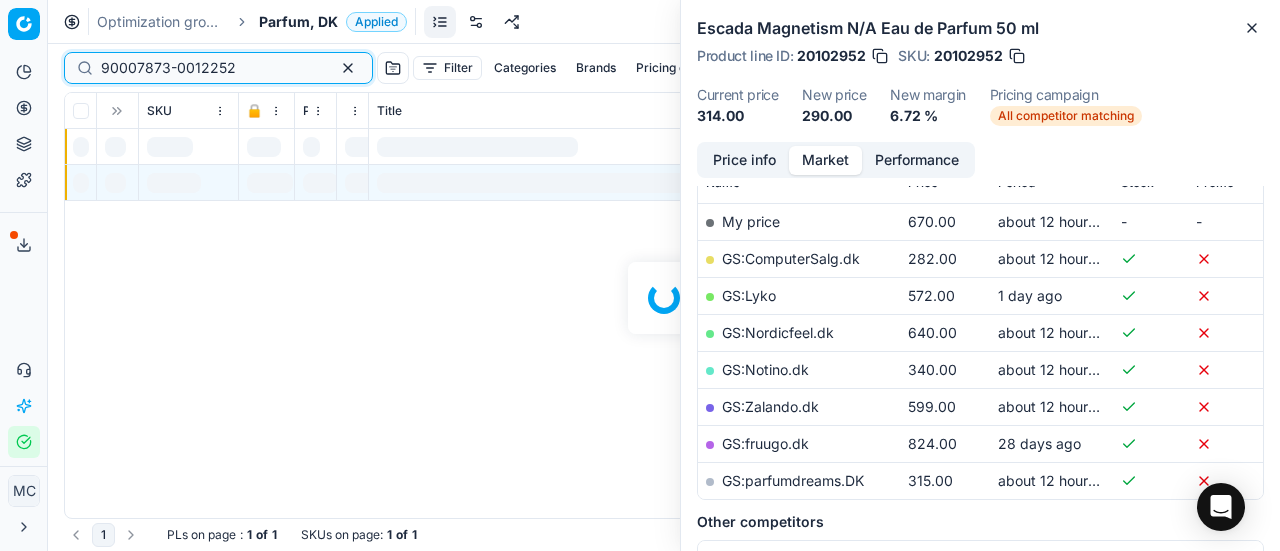 scroll, scrollTop: 300, scrollLeft: 0, axis: vertical 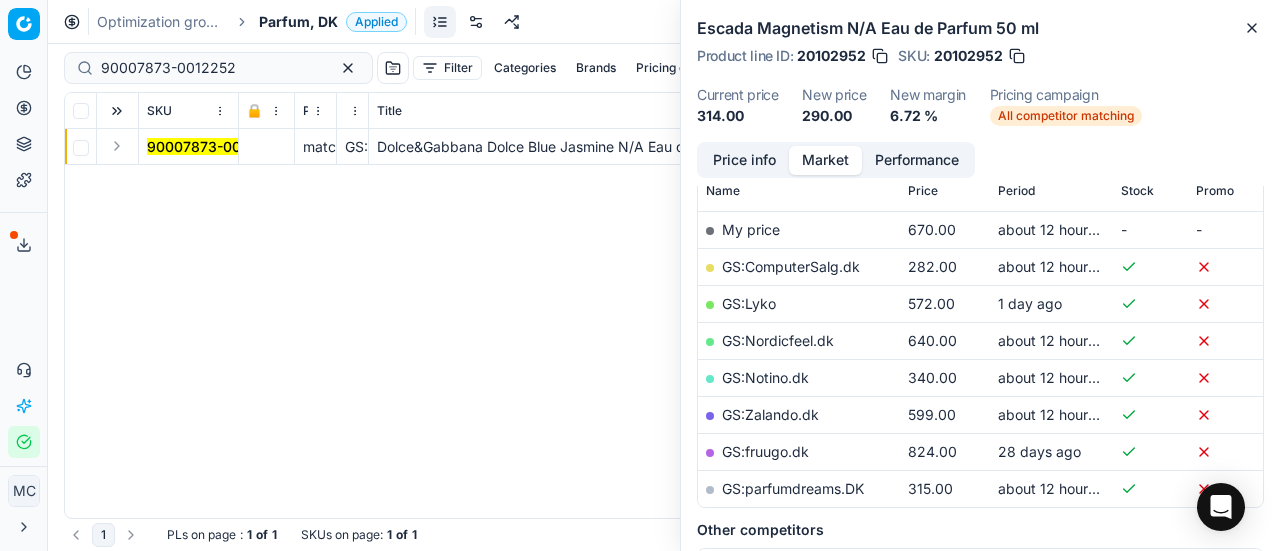 click at bounding box center [117, 146] 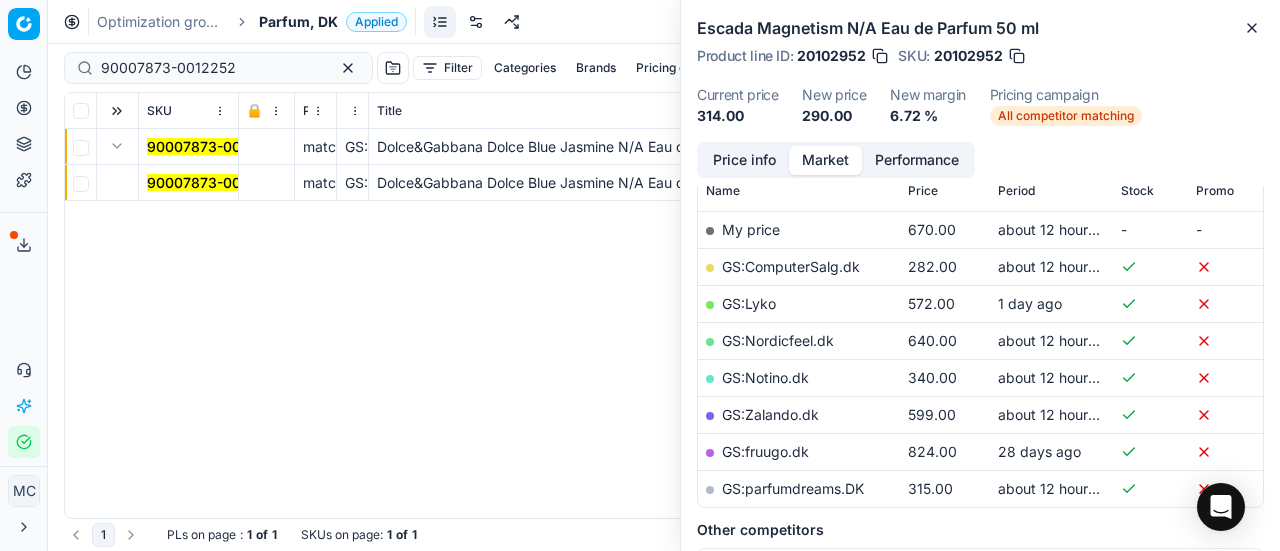 drag, startPoint x: 184, startPoint y: 161, endPoint x: 1018, endPoint y: 174, distance: 834.1013 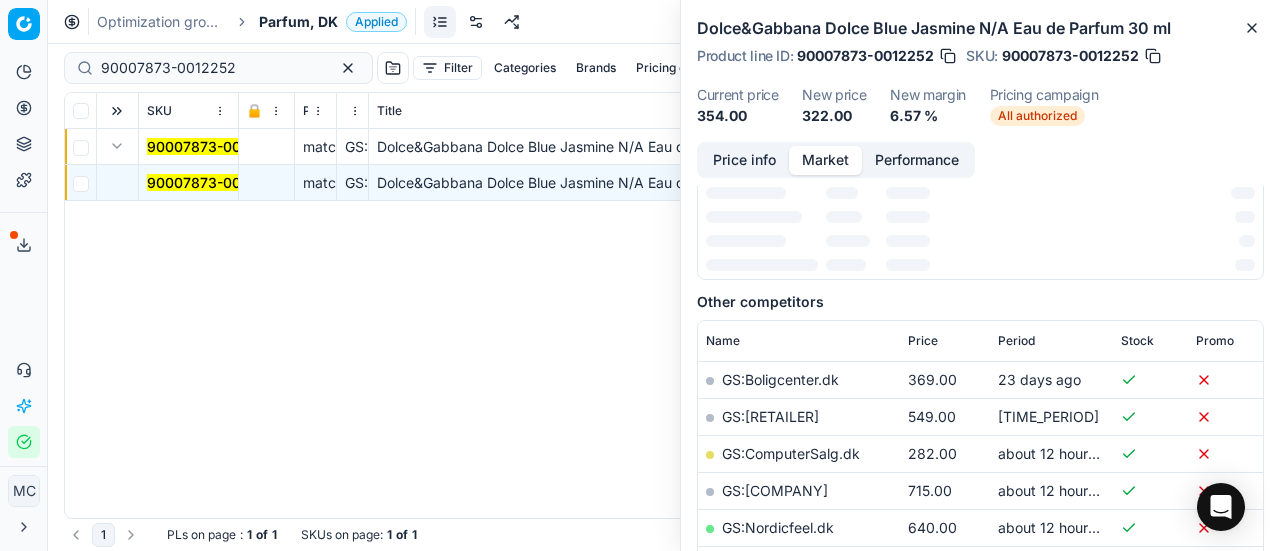 scroll, scrollTop: 300, scrollLeft: 0, axis: vertical 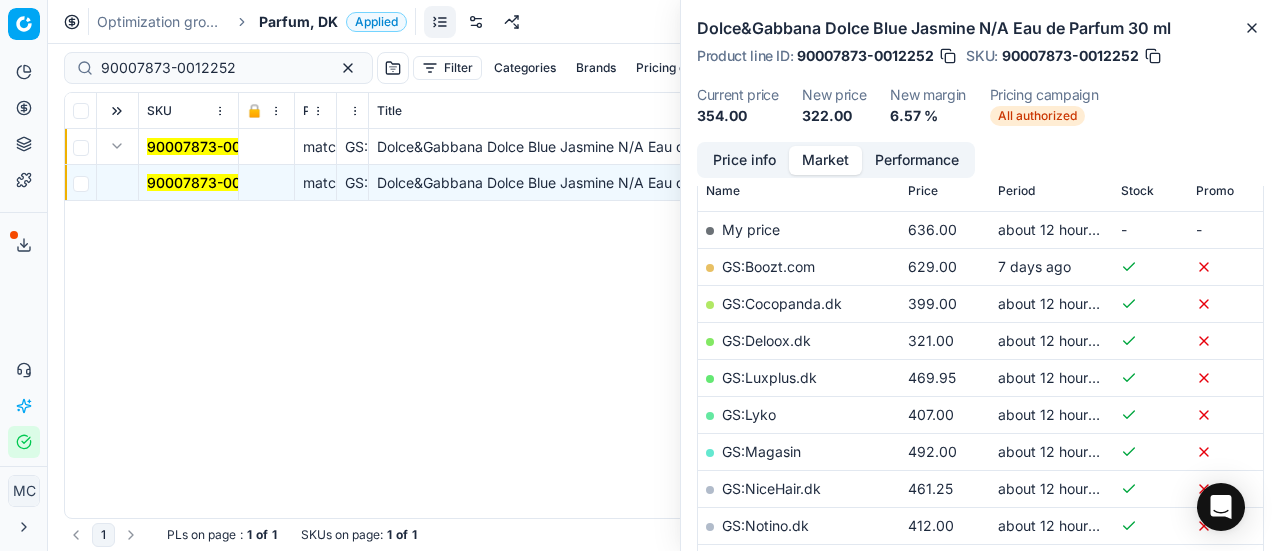 click on "Market" at bounding box center (825, 160) 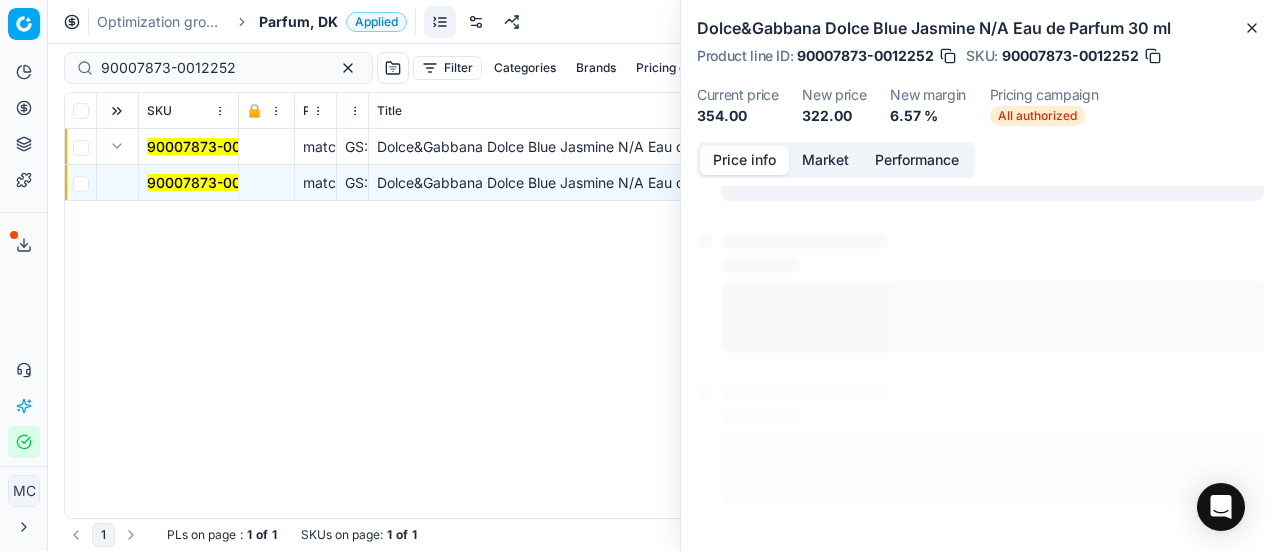 click on "Price info" at bounding box center (744, 160) 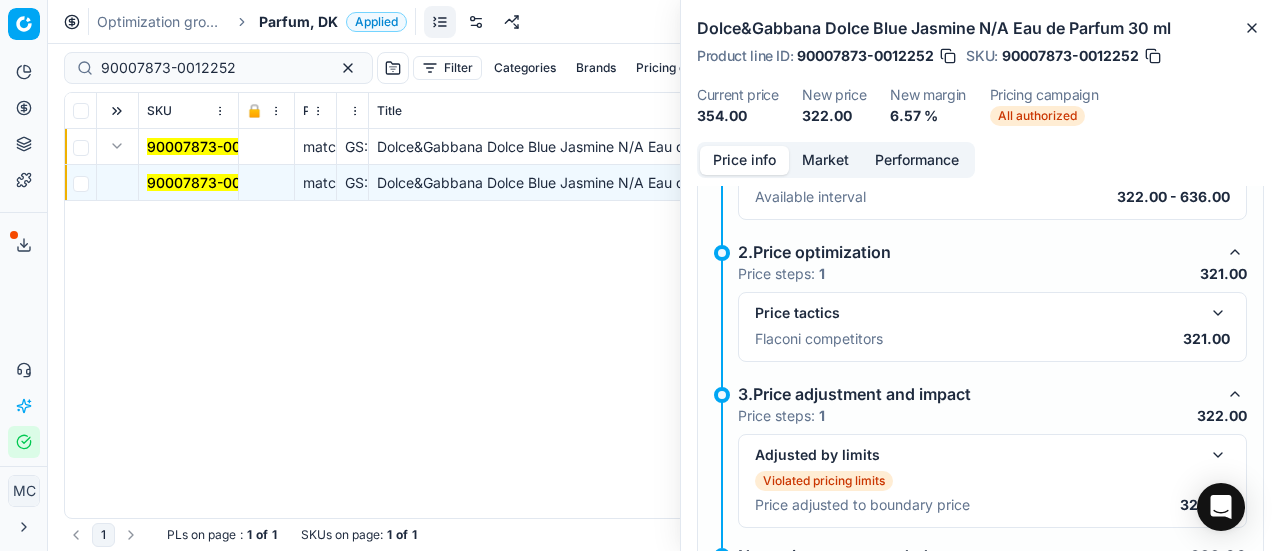 click on "Price tactics Flaconi competitors 321.00" at bounding box center (992, 327) 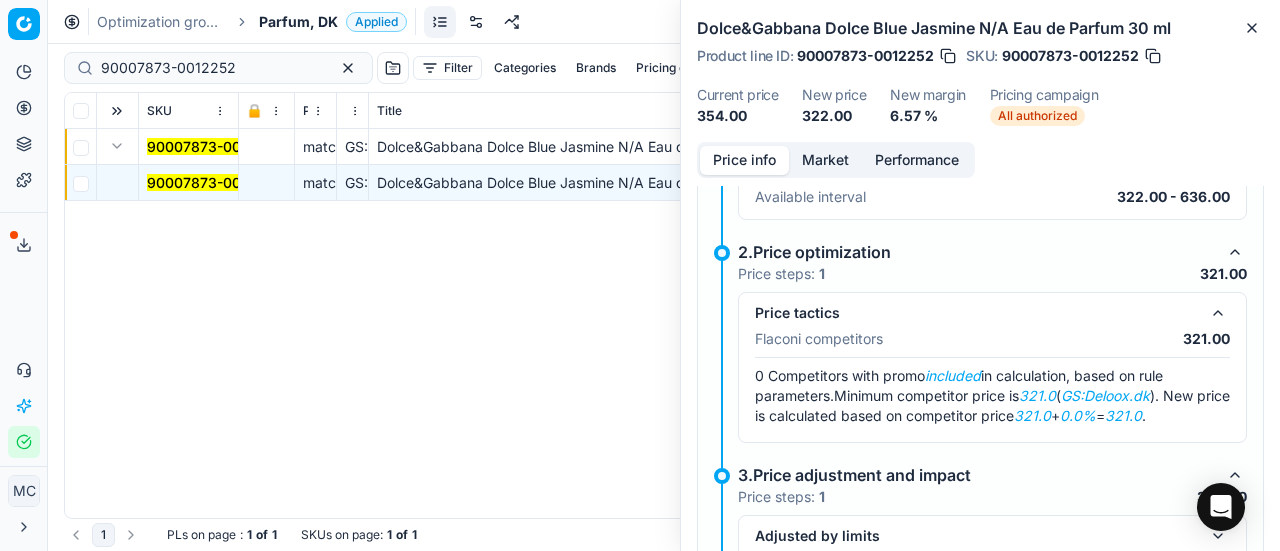 click on "Market" at bounding box center (825, 160) 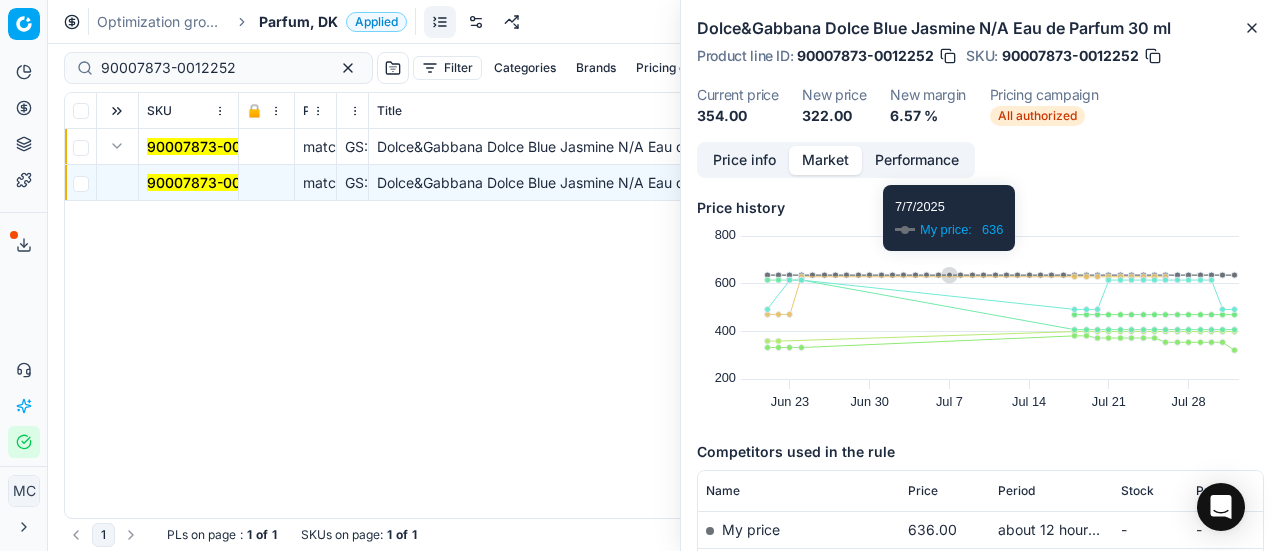 scroll, scrollTop: 200, scrollLeft: 0, axis: vertical 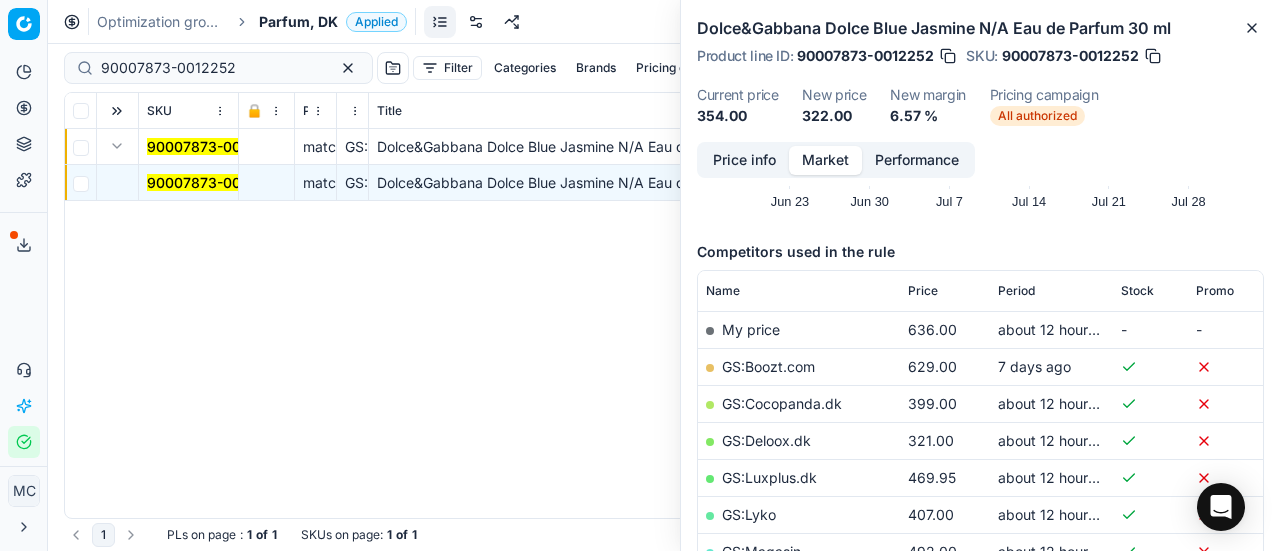 click on "GS:Deloox.dk" at bounding box center (766, 440) 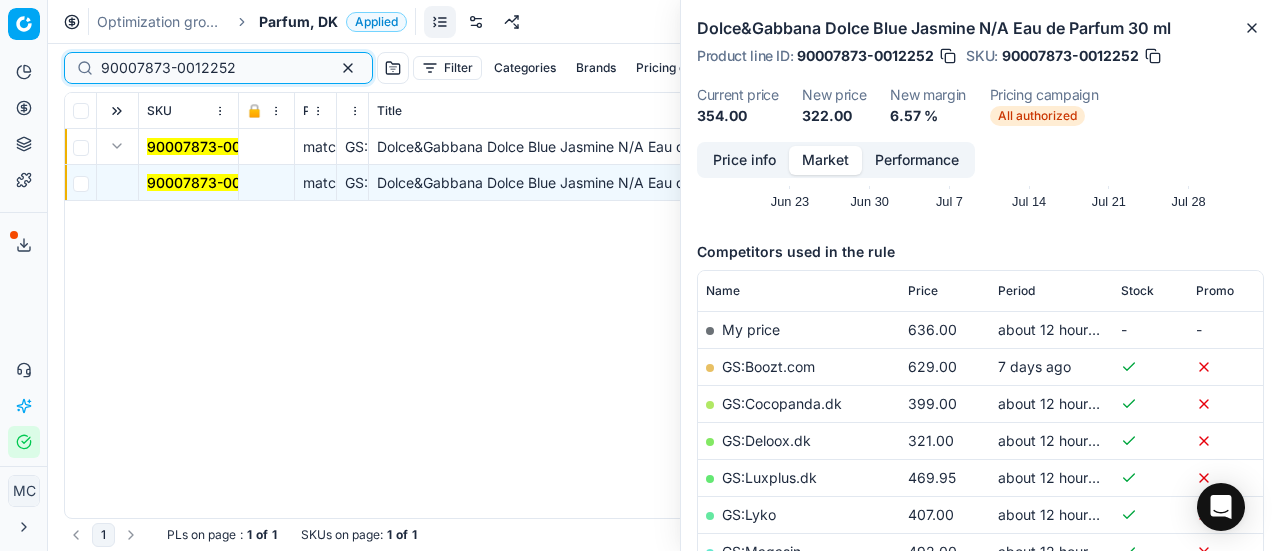 click on "Pricing platform Analytics Pricing Product portfolio Templates Export service 17 Contact support   AI Pricing Assistant Integration status MC Mengqi Cai mengqi.cai@flaconi.de Close menu Command Palette Search for a command to run... Optimization groups Parfum, DK Applied Discard Download report 90007873-0012252 Filter   Categories   Brands   Pricing campaign   Price Reason   Add filter Bulk update Assign SKU 🔒 Price Type Price Reason Title Product line name Product line ID Cost PCII cost RRP CD min Price CD max Price Beauty outlet price PCII+5% > RRP Sales Flag Price change too high RRP vs MinCD Discount% vs RRP Current price Current promo price Freeze price New margin (common), % Δ, % Check CM Comment Pricing Comment CM New price proposal Δ, abs Done Pricing Difference, % > 50 Alerts Family ID Pricing campaign New price too high New price too low Brands Business Unit ID Business Unit | title Total stock quantity Last stock update Last price change Is available Is main product Main CD Amazon Main CD bol" at bounding box center [640, 275] 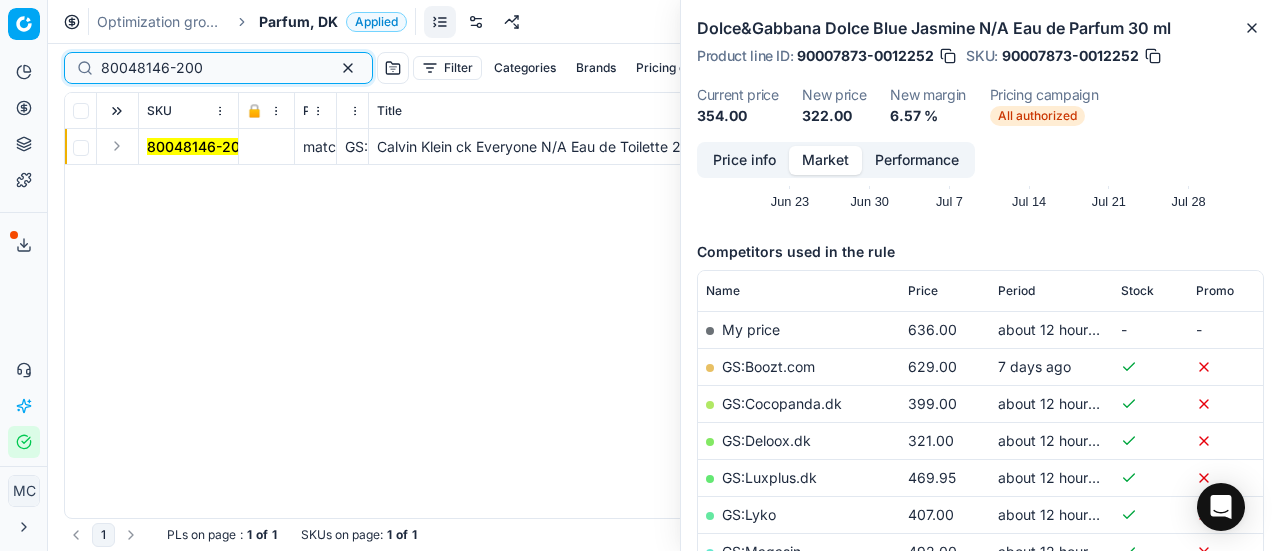 type on "80048146-200" 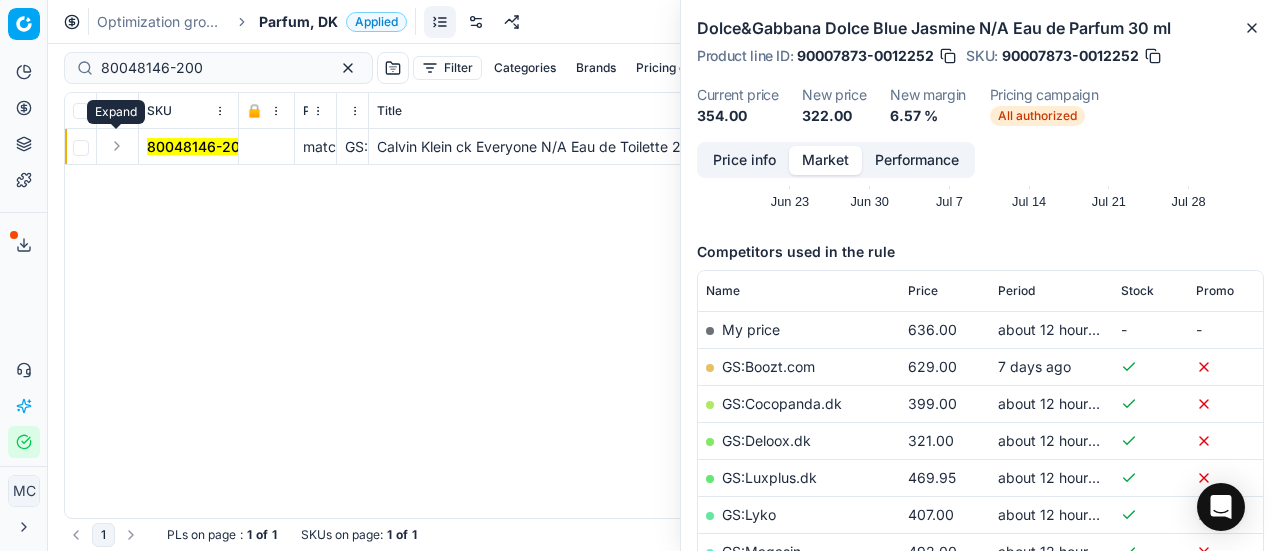 click at bounding box center (117, 146) 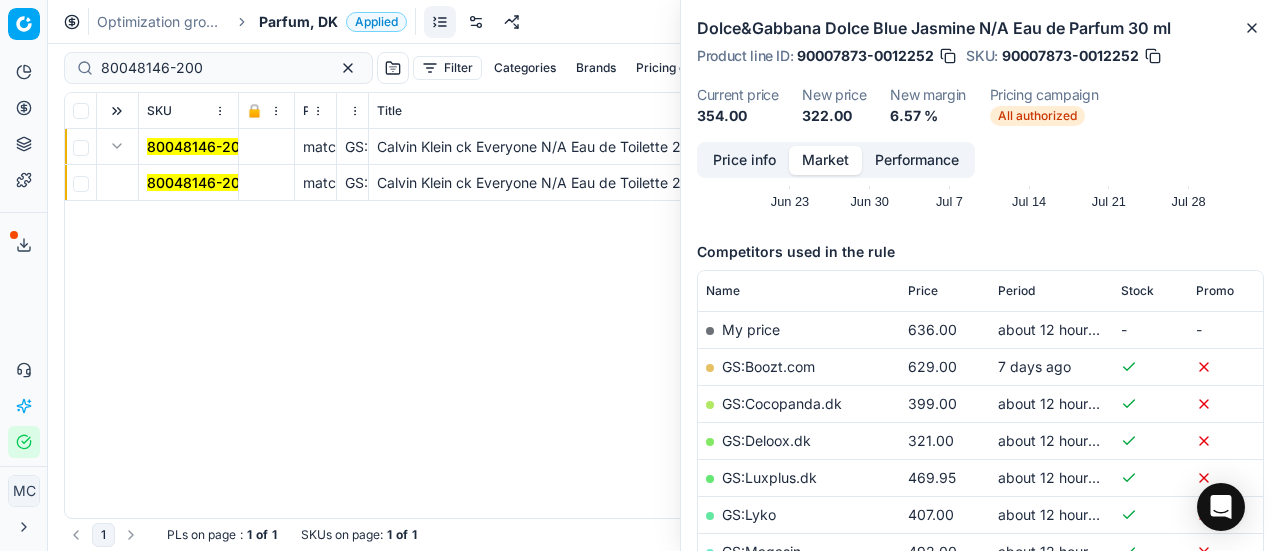 click on "80048146-200" at bounding box center (198, 182) 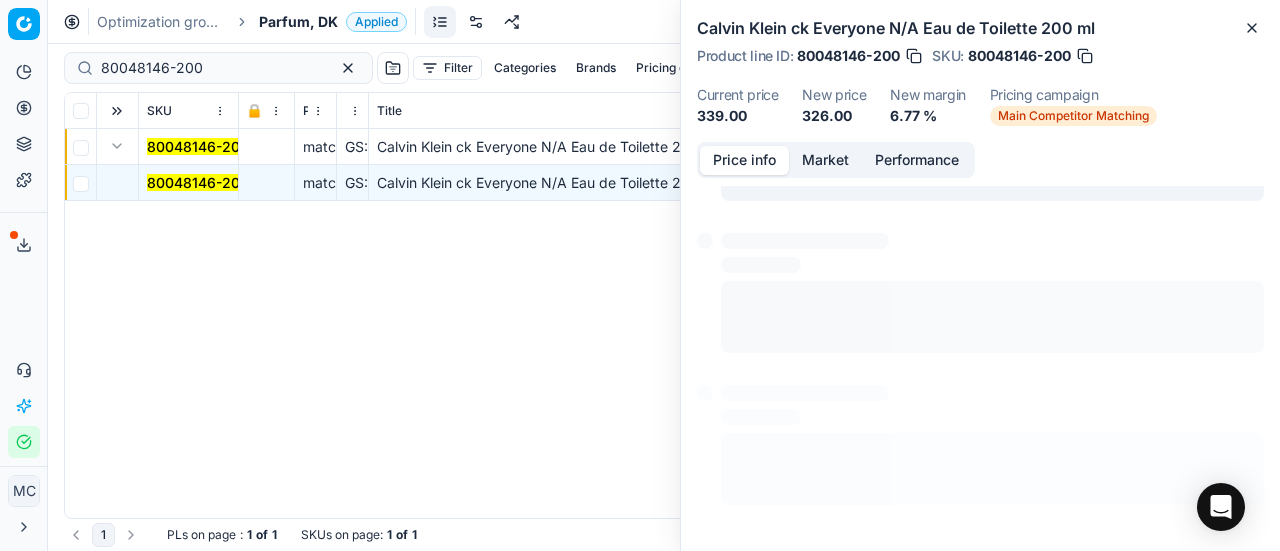 click on "Price info" at bounding box center (744, 160) 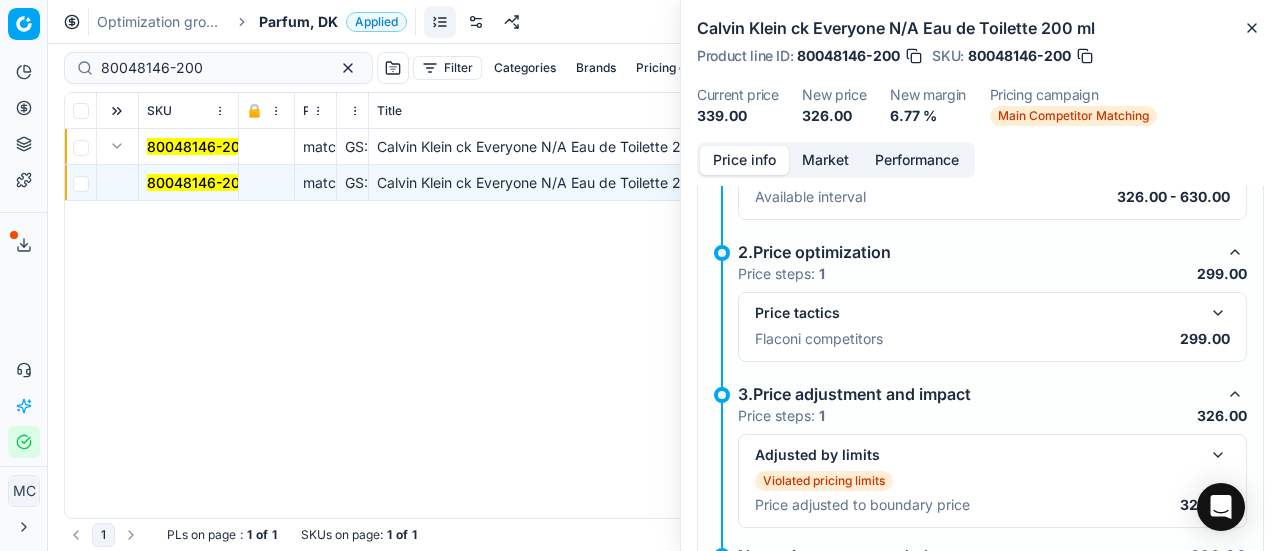 click at bounding box center (1218, 313) 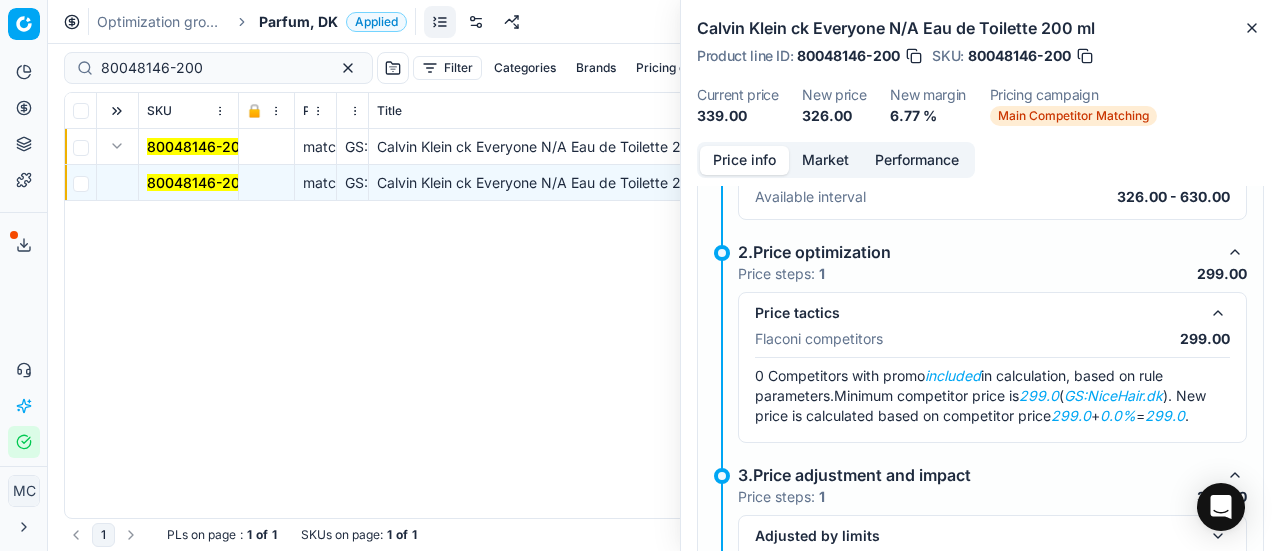 click on "Market" at bounding box center (825, 160) 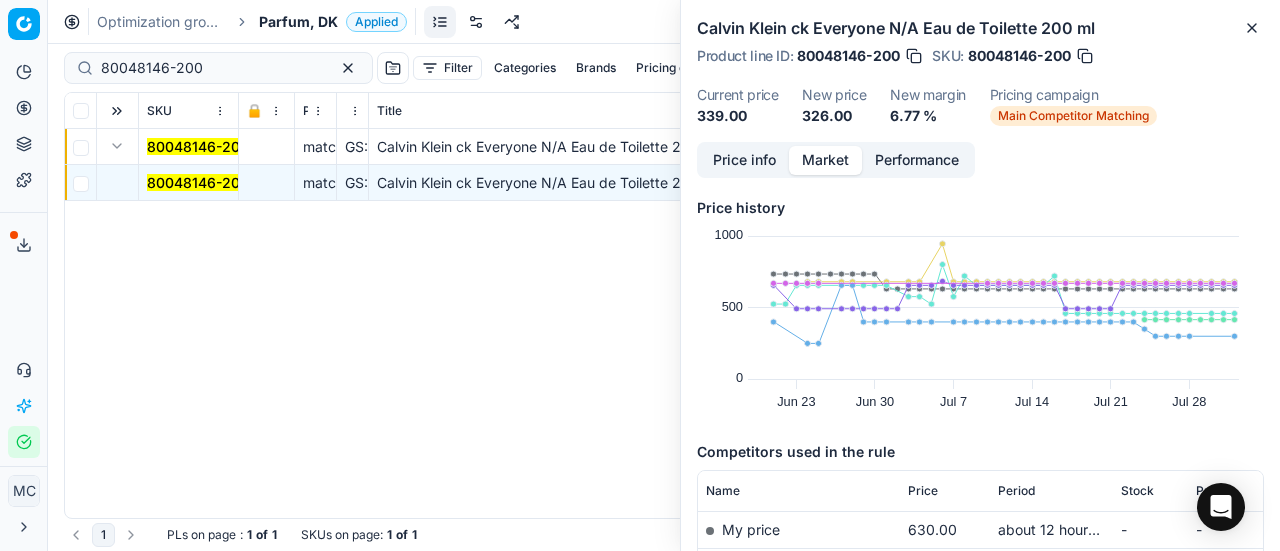 scroll, scrollTop: 300, scrollLeft: 0, axis: vertical 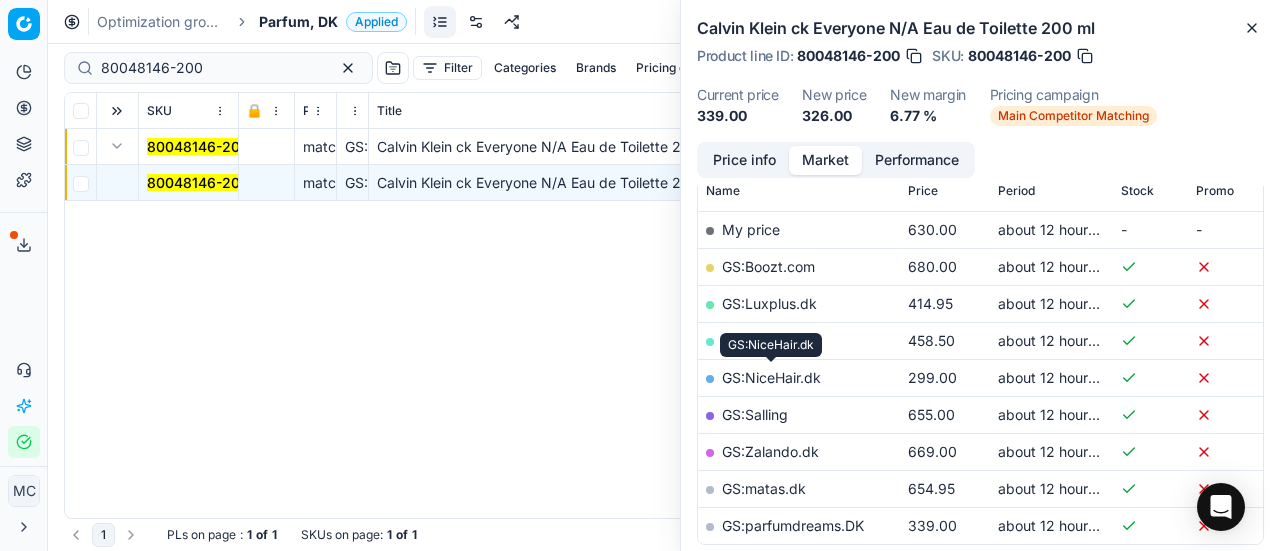 click on "GS:NiceHair.dk" at bounding box center [771, 377] 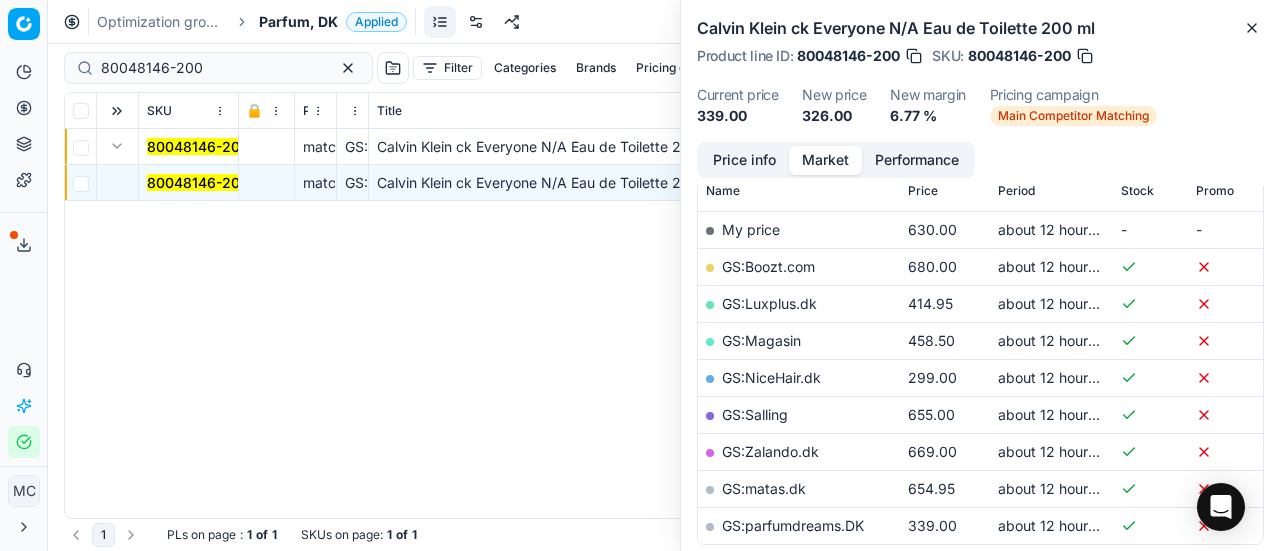 click on "Parfum, DK" at bounding box center (298, 22) 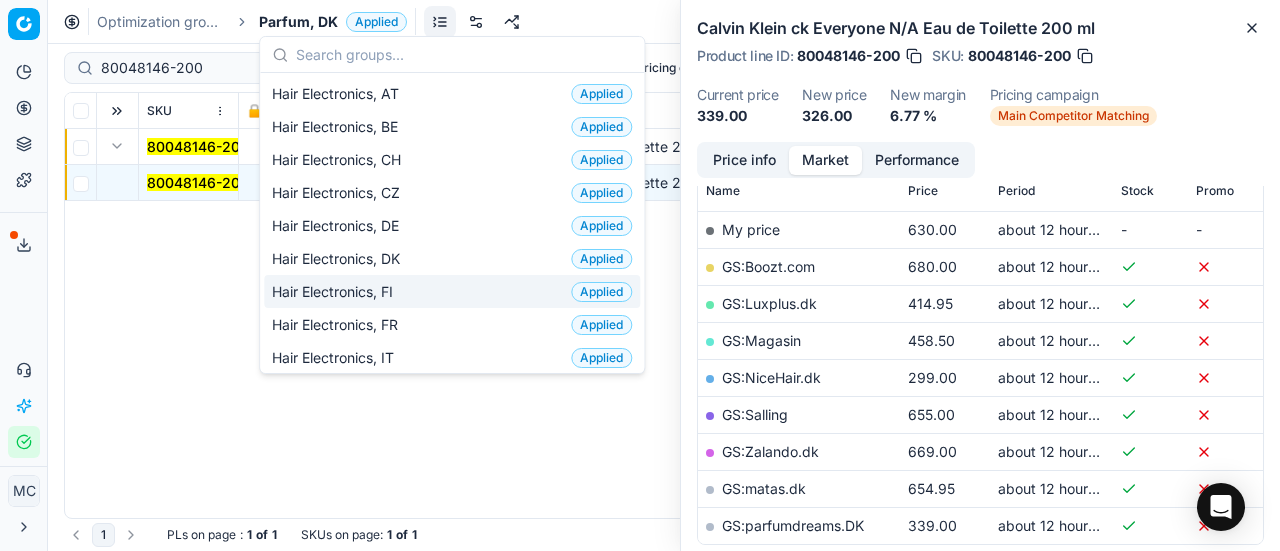 scroll, scrollTop: 300, scrollLeft: 0, axis: vertical 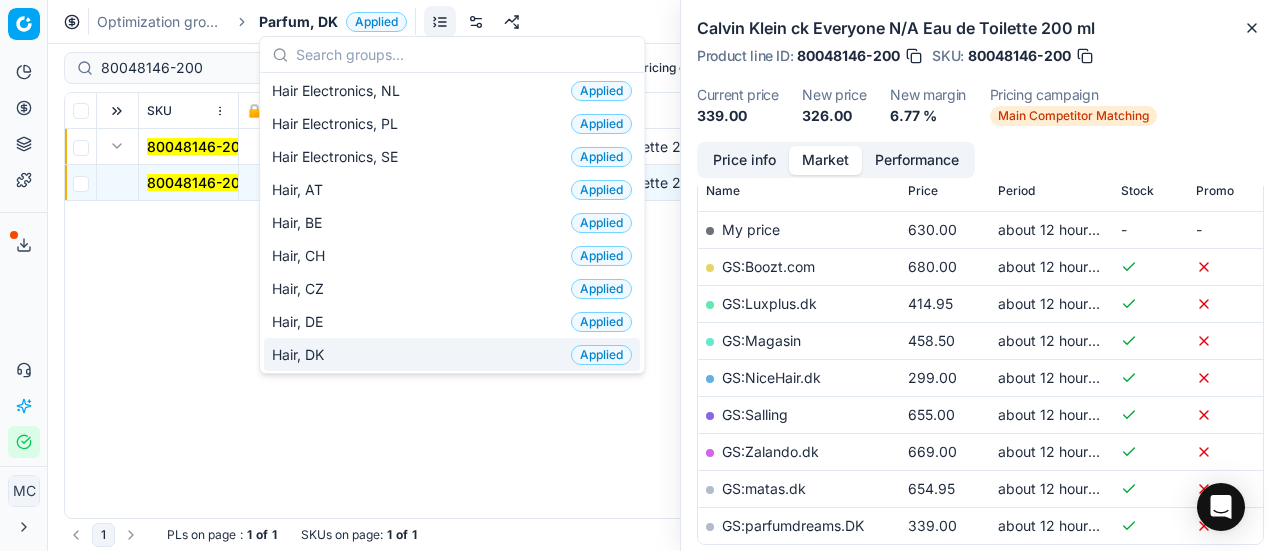 click on "Hair, DK Applied" at bounding box center (452, 354) 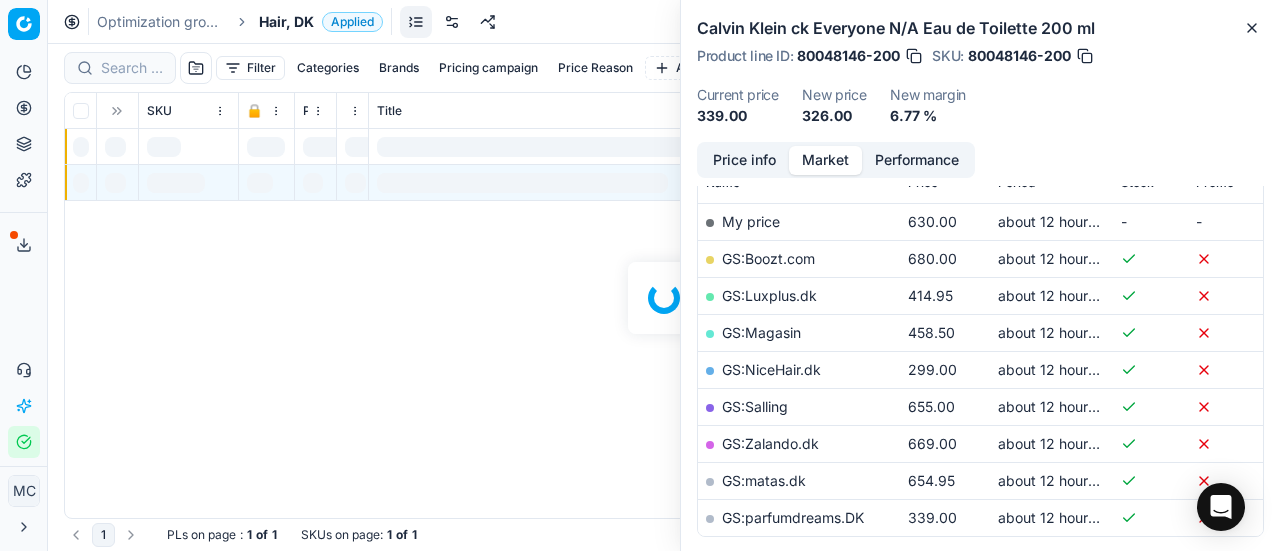 scroll, scrollTop: 300, scrollLeft: 0, axis: vertical 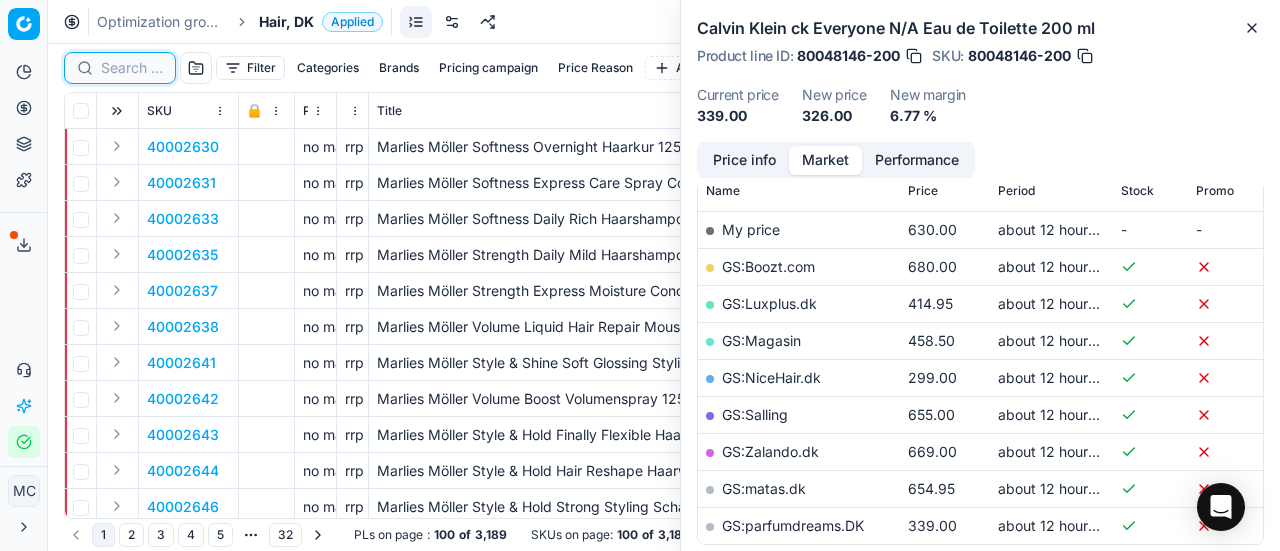 click at bounding box center (132, 68) 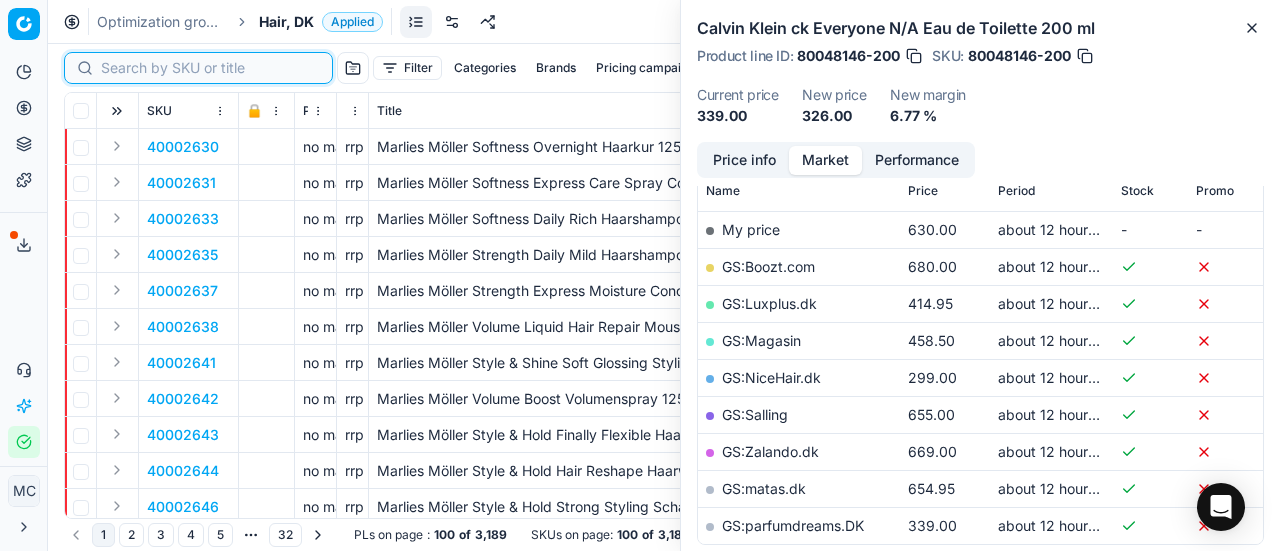 paste on "80008892-1000" 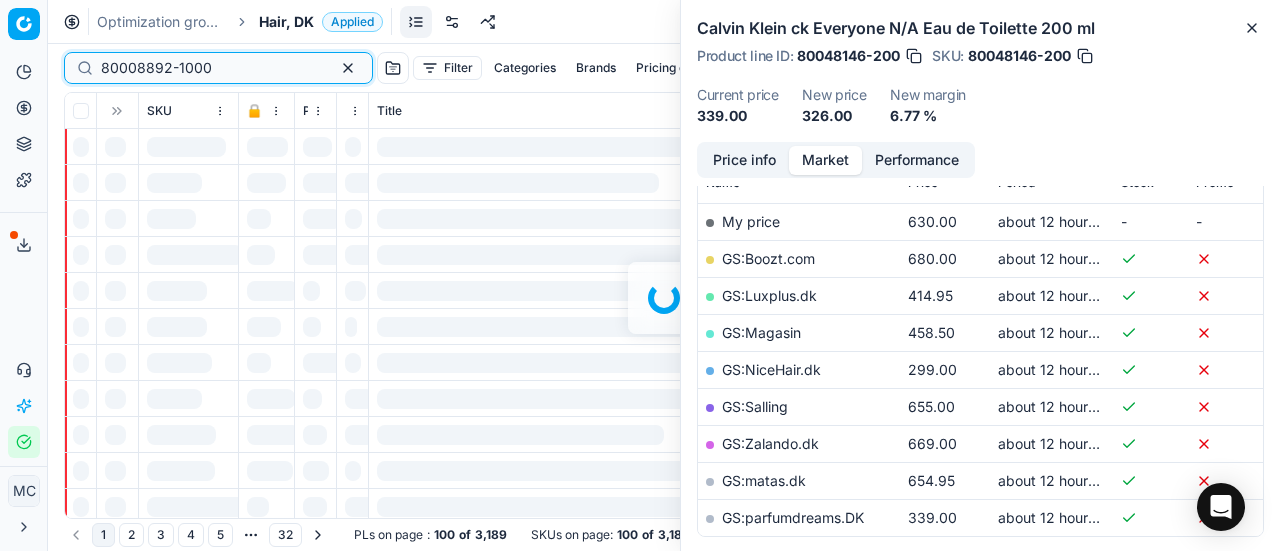scroll, scrollTop: 300, scrollLeft: 0, axis: vertical 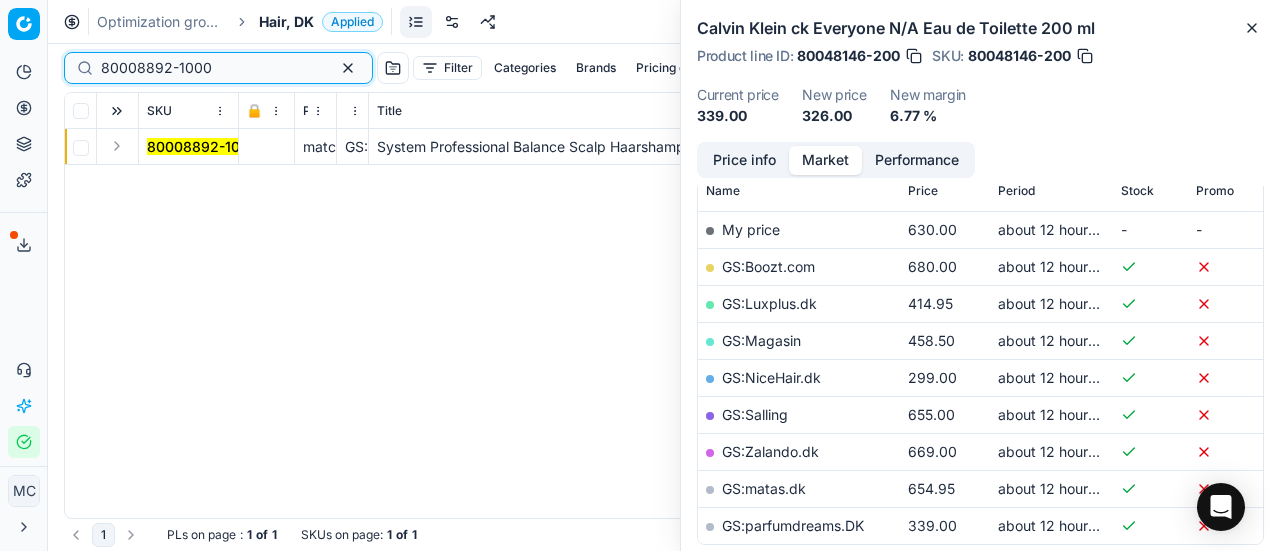 type on "80008892-1000" 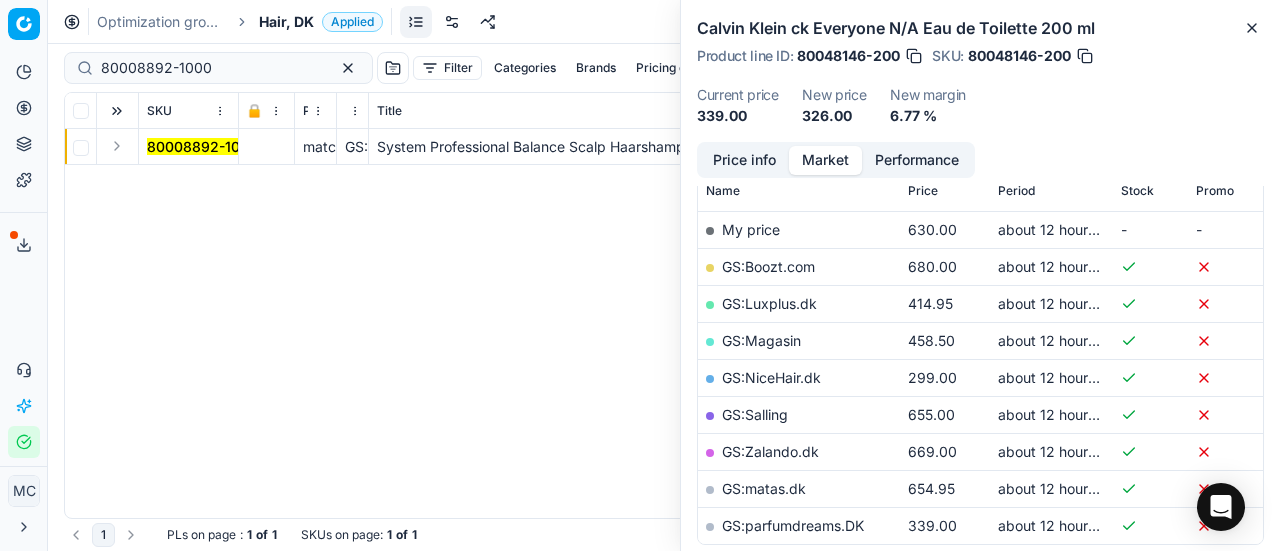 drag, startPoint x: 112, startPoint y: 135, endPoint x: 248, endPoint y: 211, distance: 155.79474 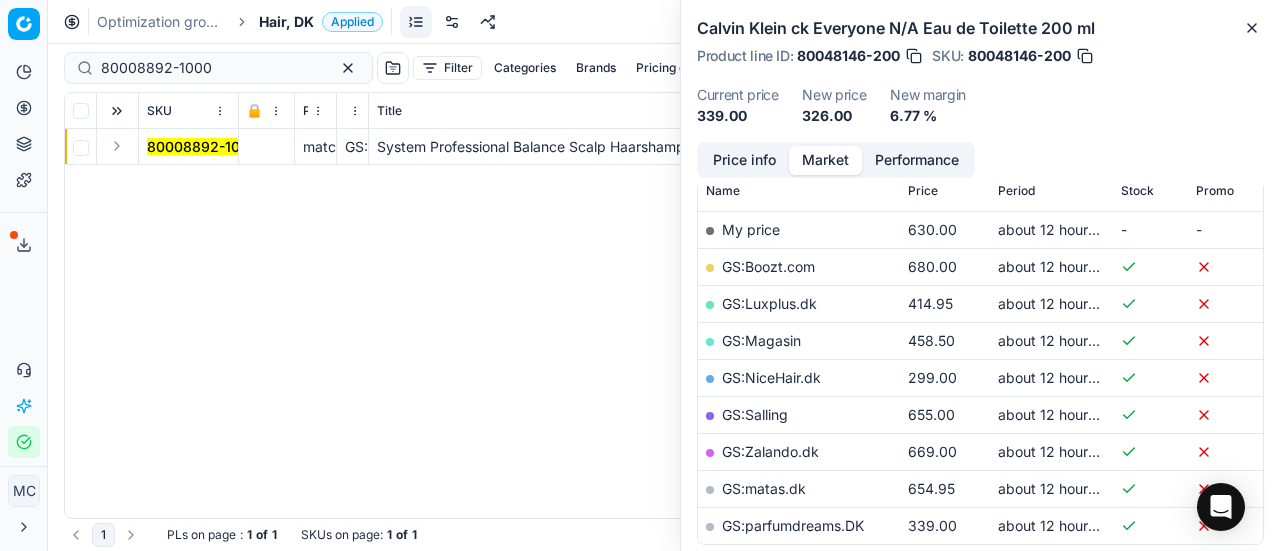 click at bounding box center [117, 146] 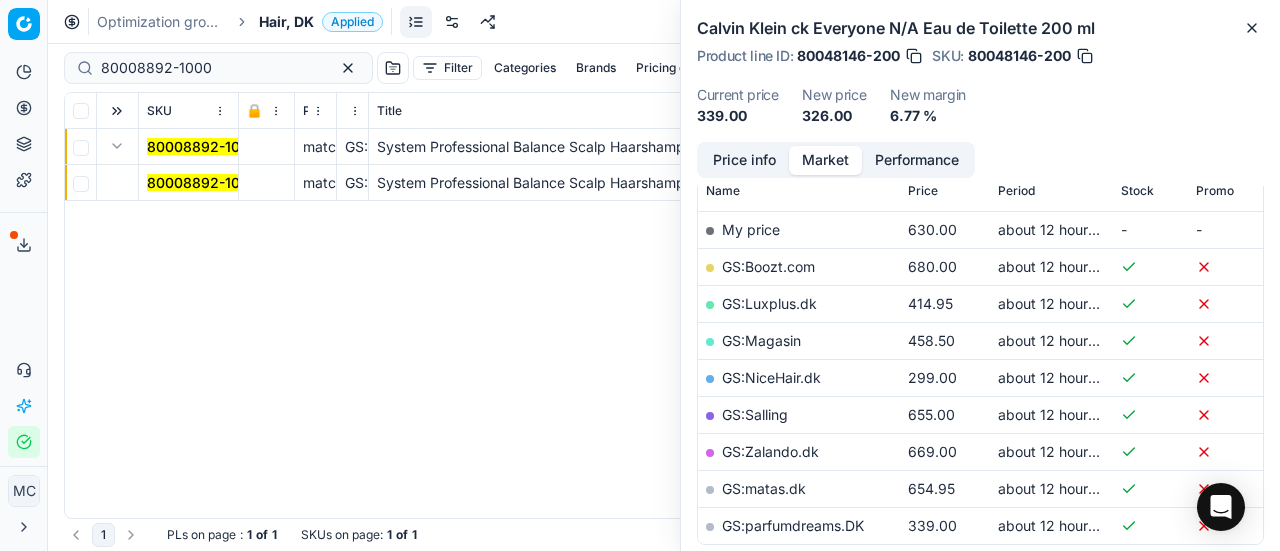click on "80008892-1000" at bounding box center (202, 182) 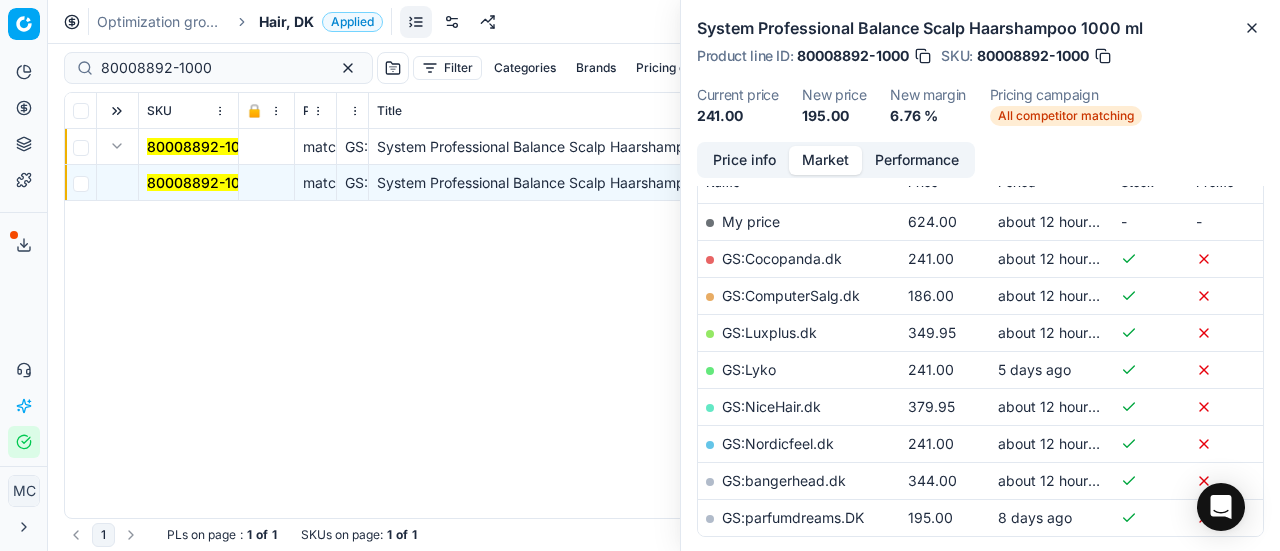 scroll, scrollTop: 300, scrollLeft: 0, axis: vertical 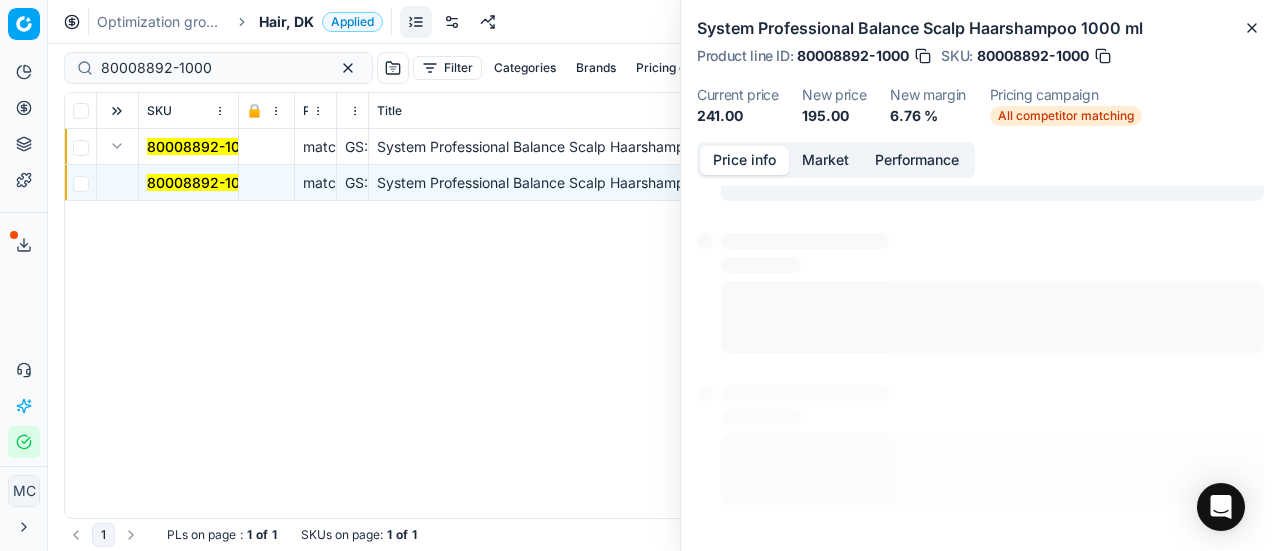 click on "Price info" at bounding box center (744, 160) 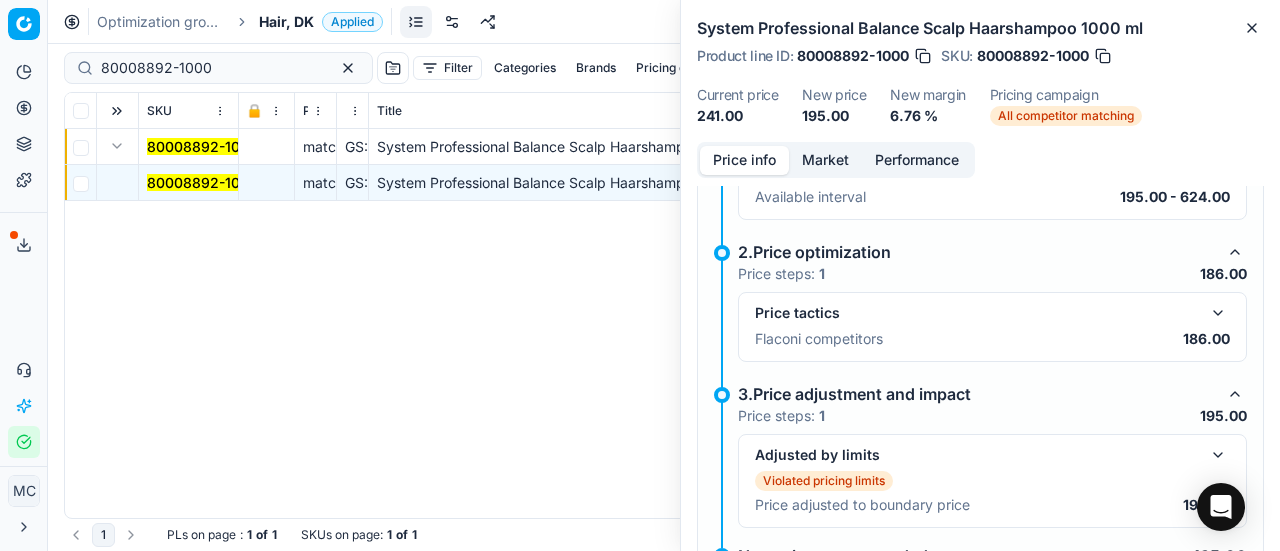 click at bounding box center [1218, 313] 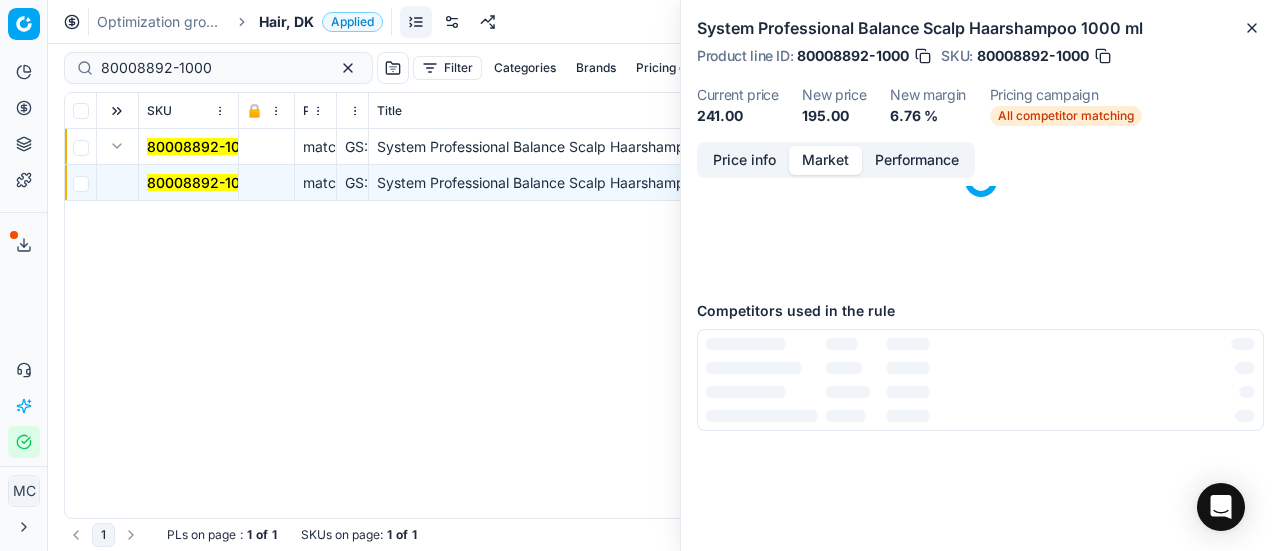 click on "Market" at bounding box center [825, 160] 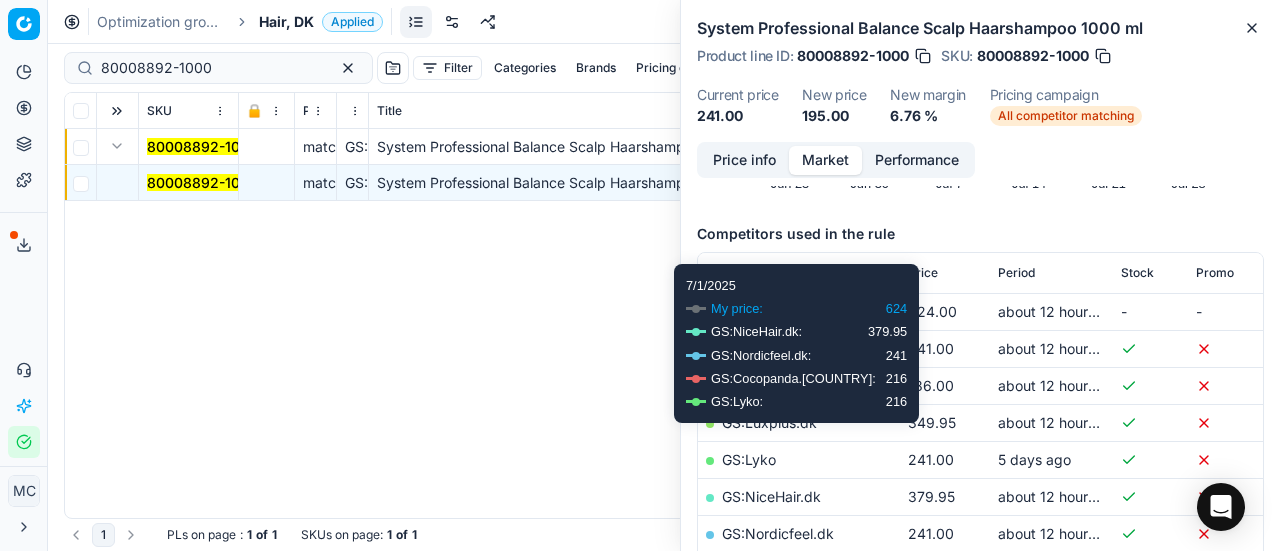 scroll, scrollTop: 300, scrollLeft: 0, axis: vertical 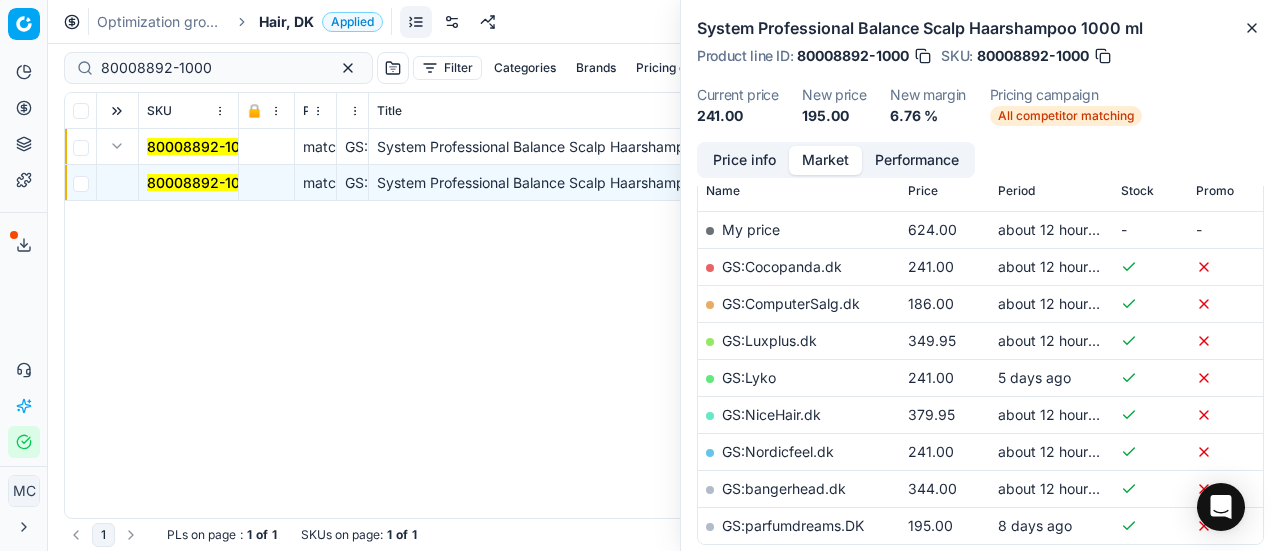 click on "GS:ComputerSalg.dk" at bounding box center [791, 303] 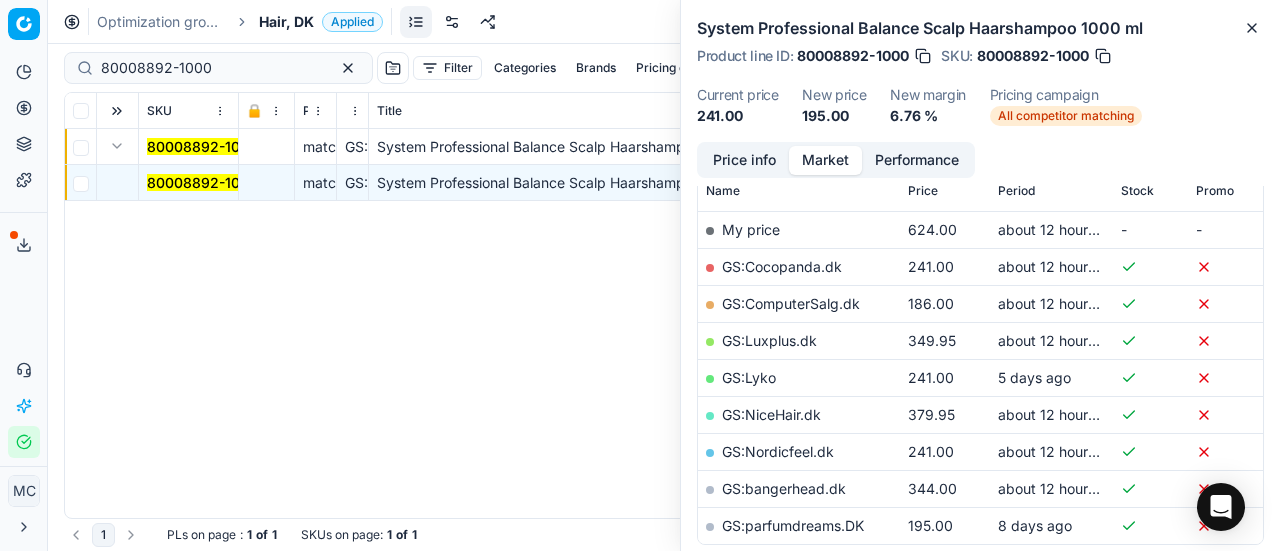 click on "Hair, DK" at bounding box center [286, 22] 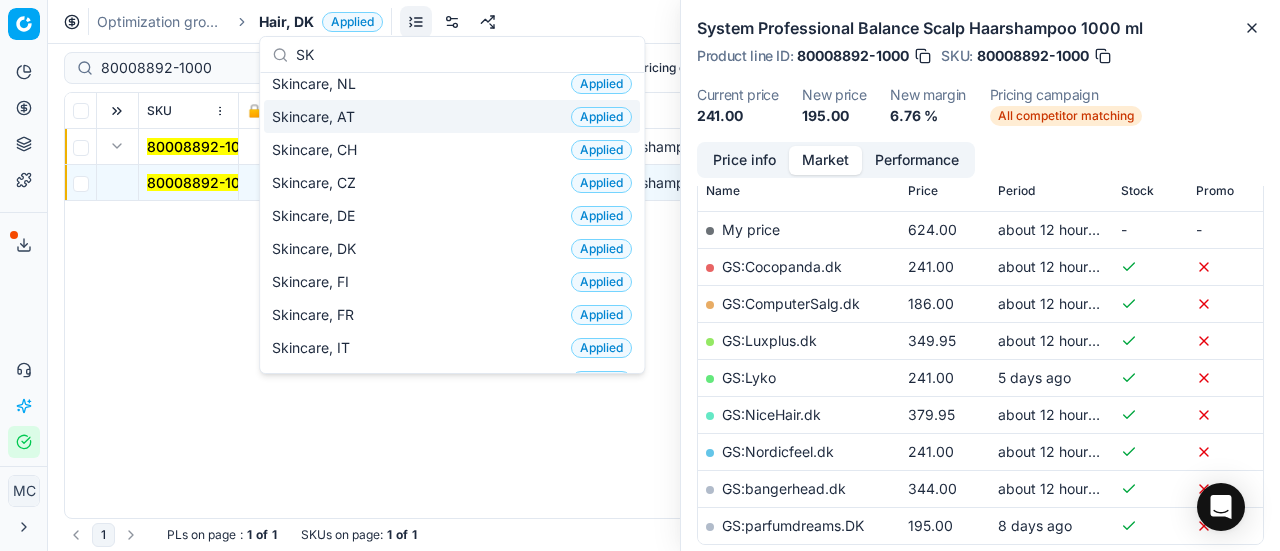 scroll, scrollTop: 0, scrollLeft: 0, axis: both 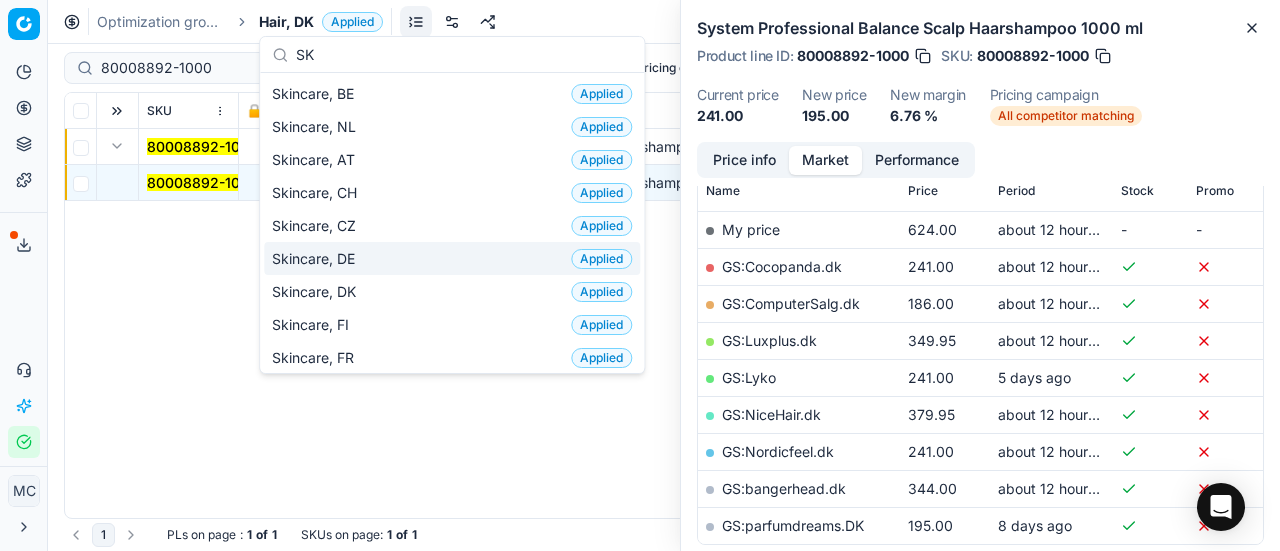 type on "SK" 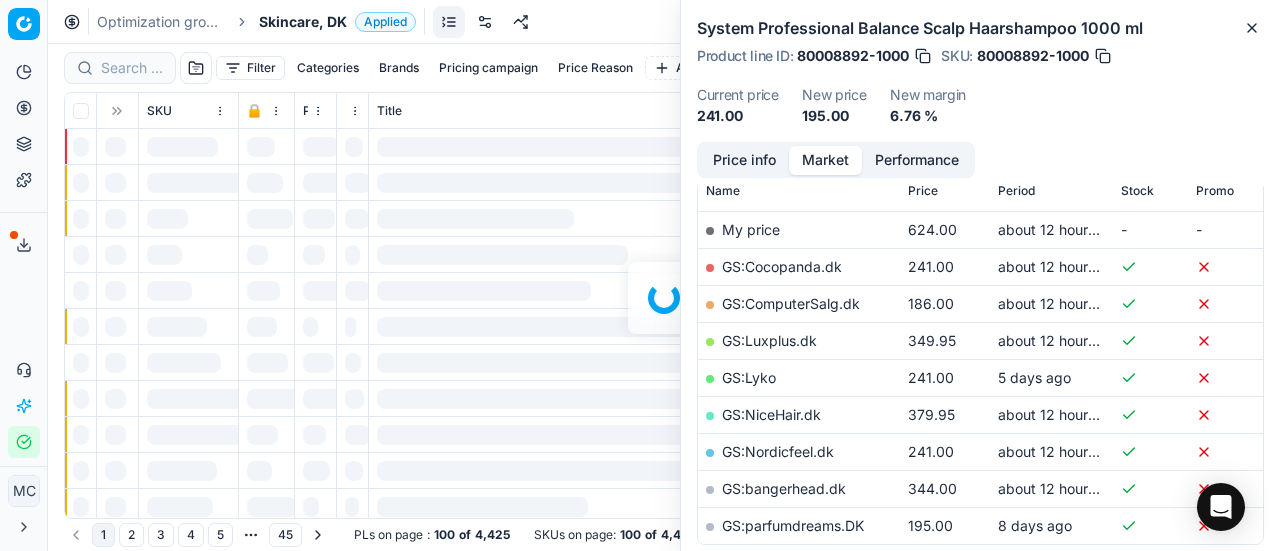 scroll, scrollTop: 300, scrollLeft: 0, axis: vertical 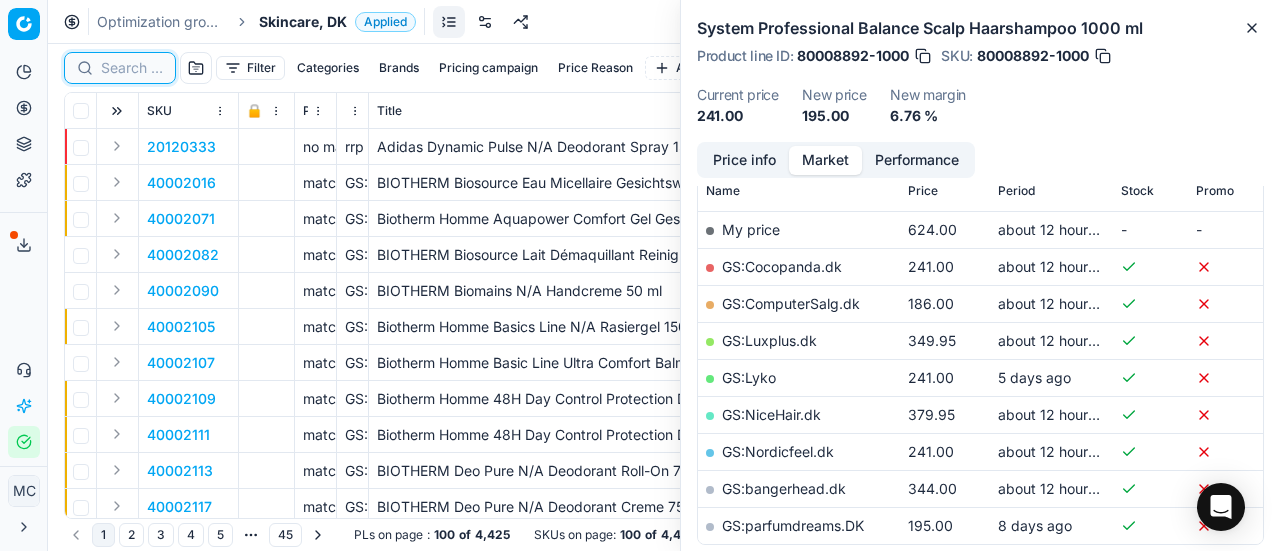 click at bounding box center [132, 68] 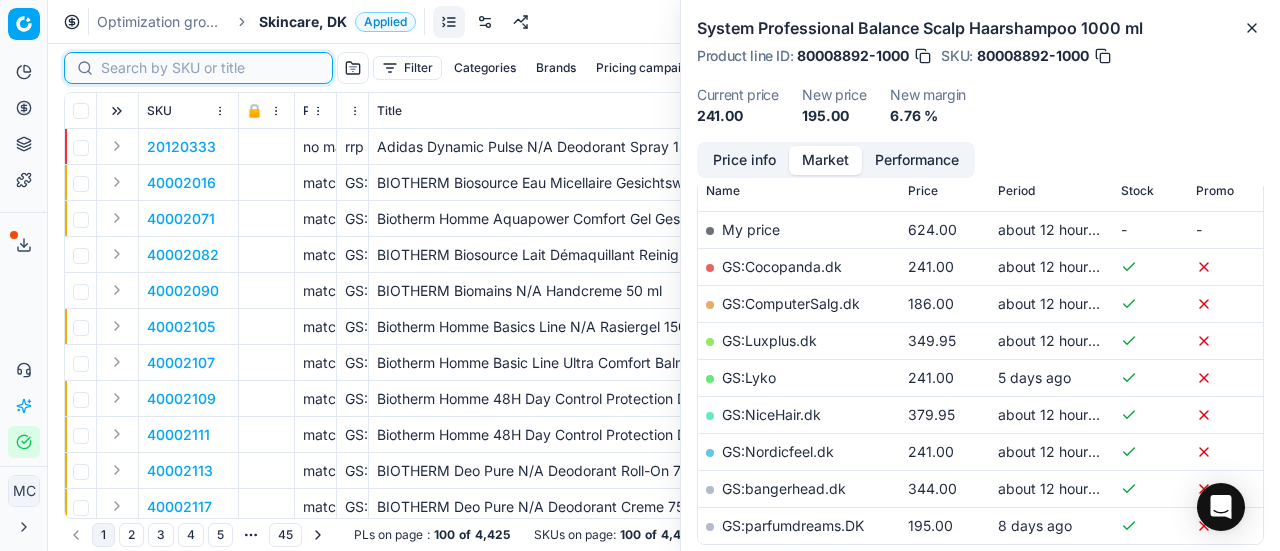 paste on "90013275-0020987" 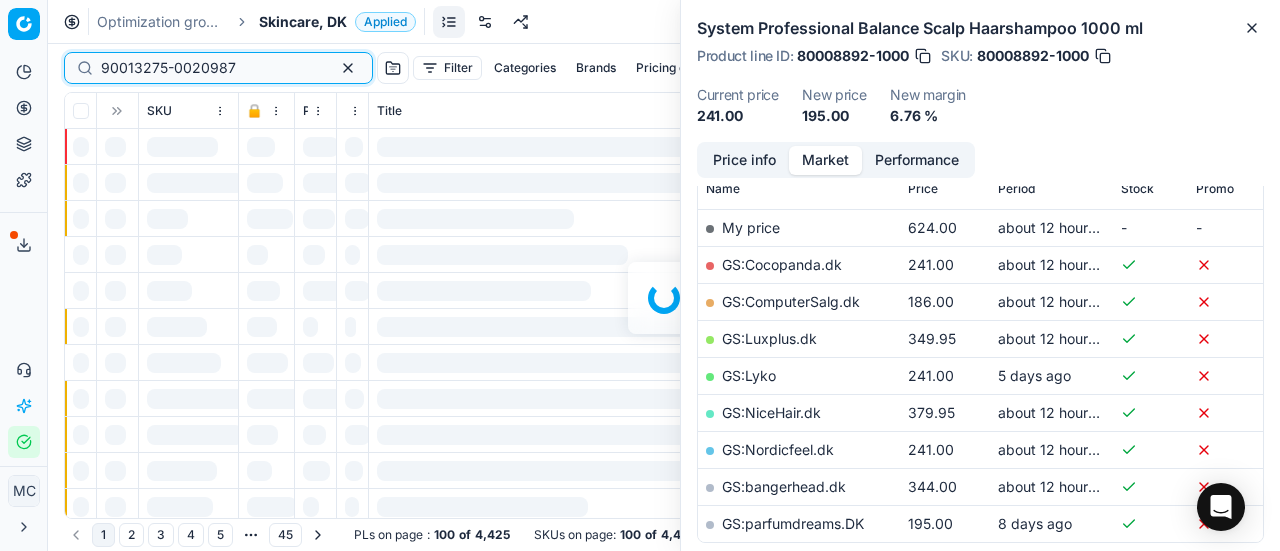 scroll, scrollTop: 300, scrollLeft: 0, axis: vertical 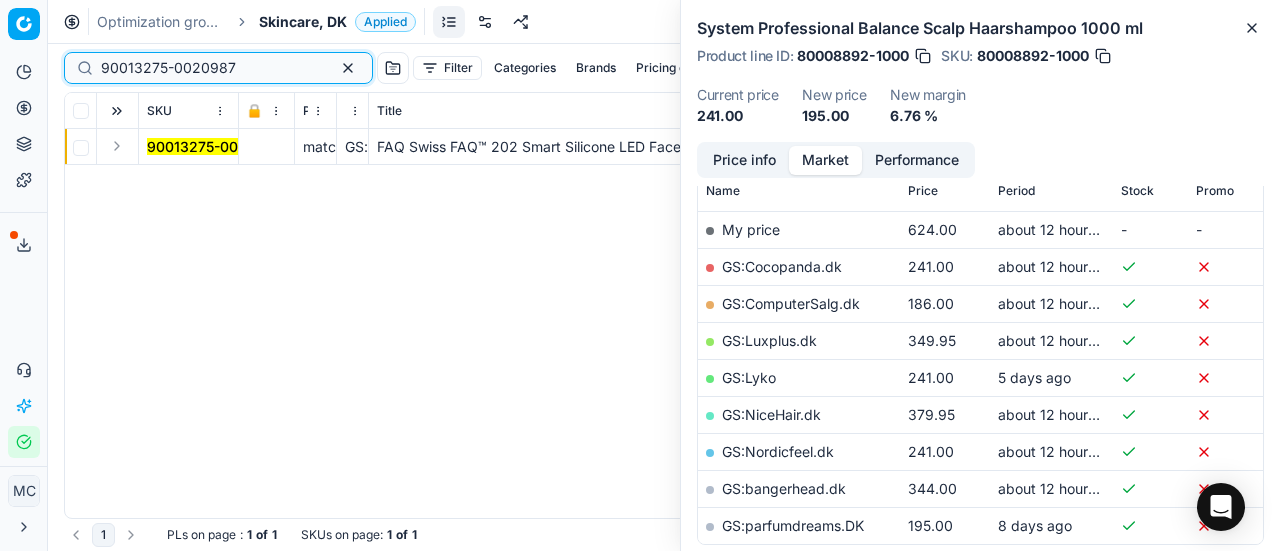 type on "90013275-0020987" 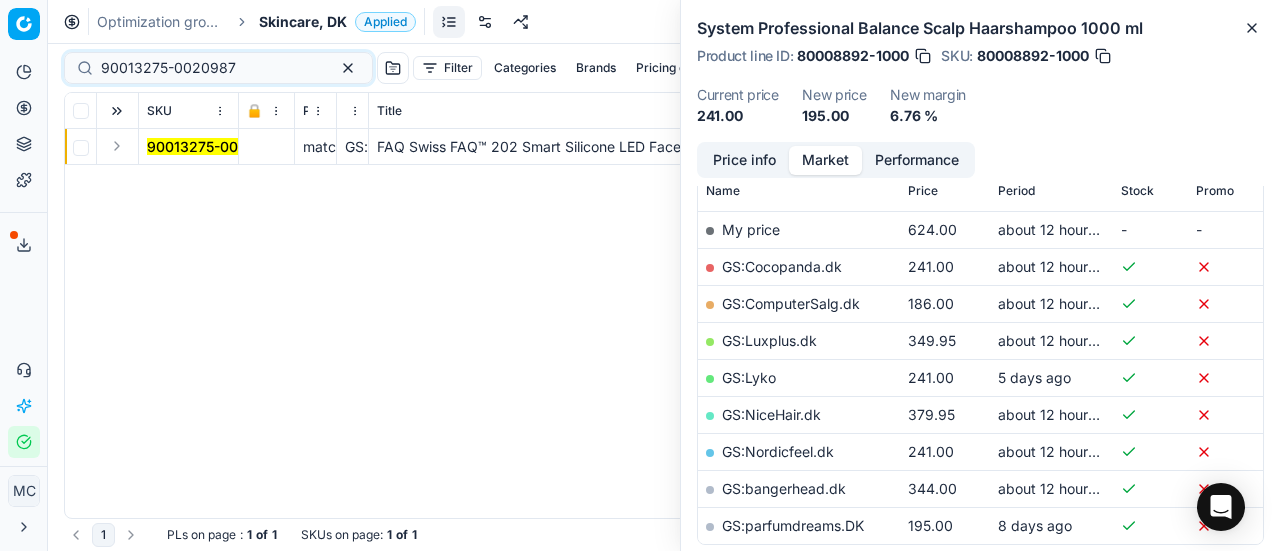 click at bounding box center [117, 146] 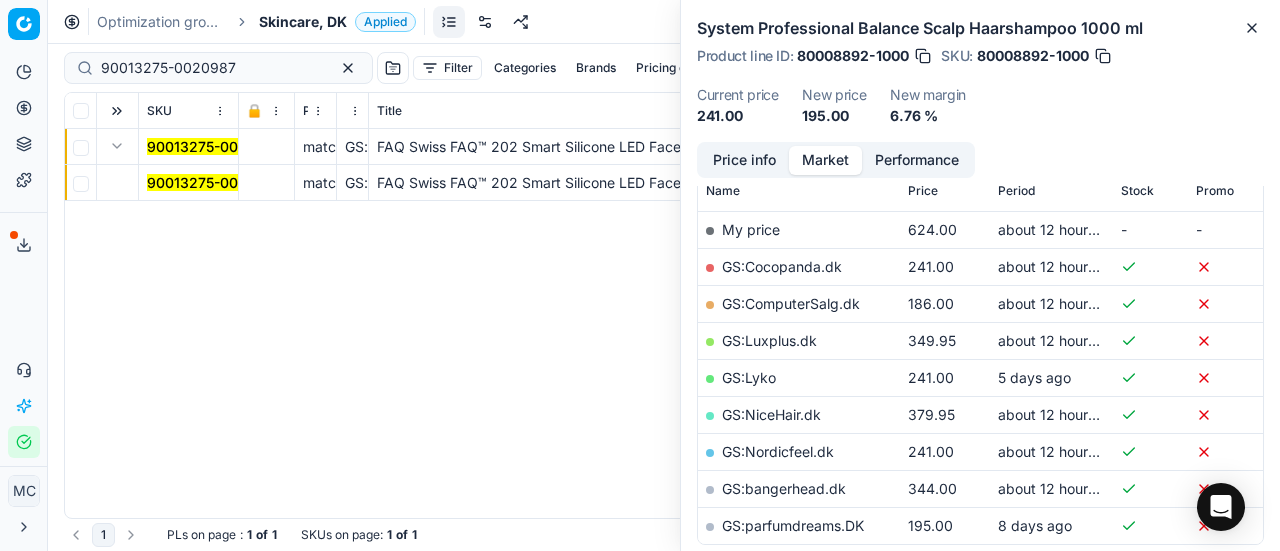 click on "90013275-0020987" at bounding box center [214, 182] 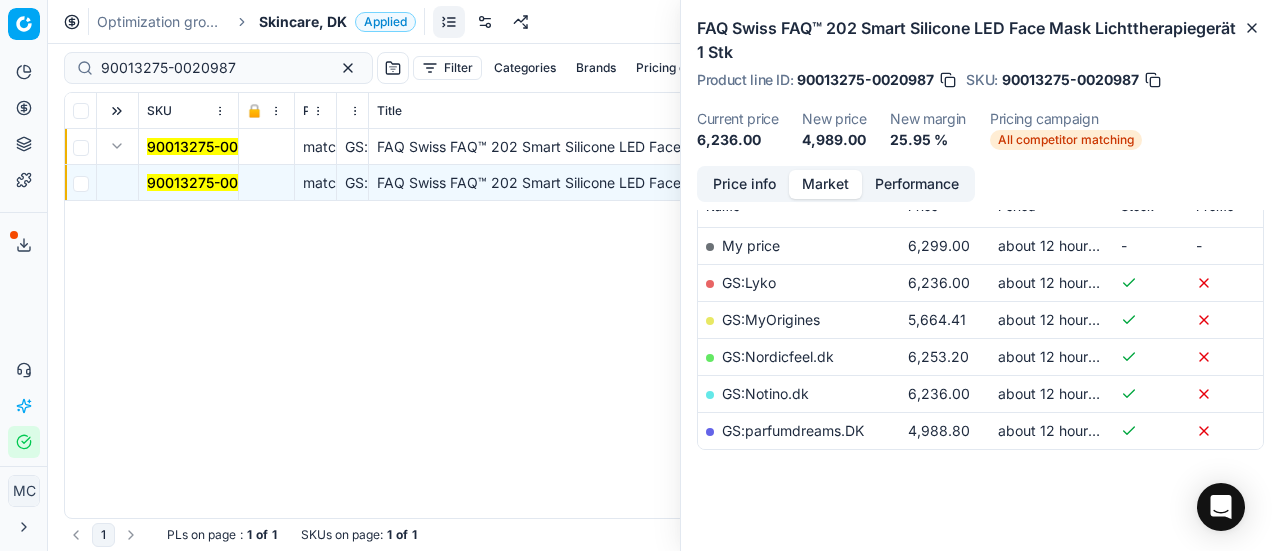 scroll, scrollTop: 300, scrollLeft: 0, axis: vertical 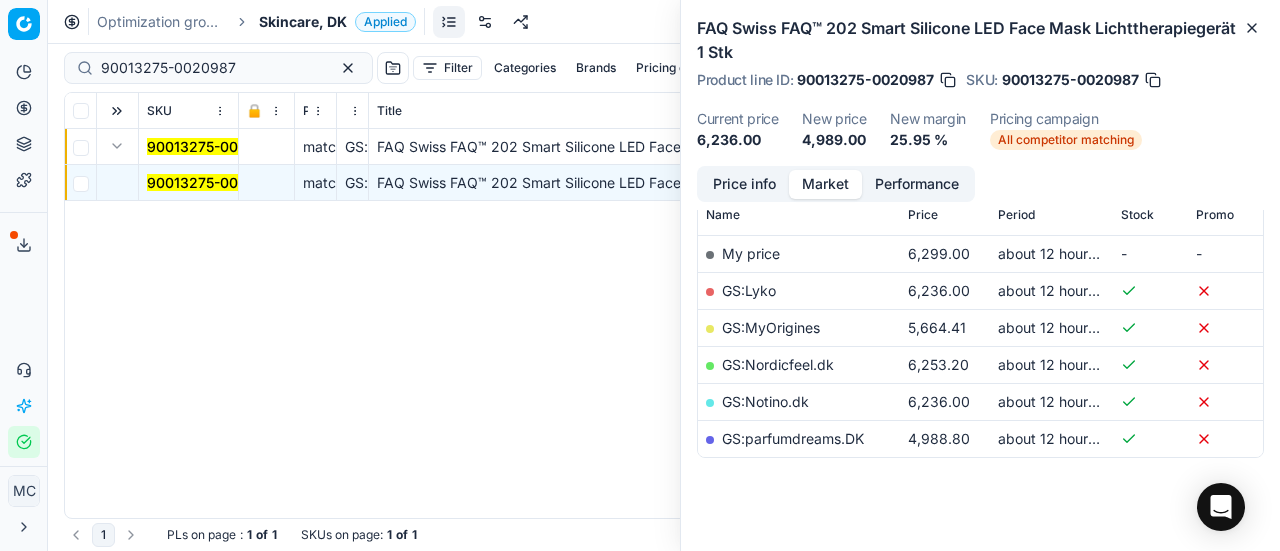 click on "Price info" at bounding box center [744, 184] 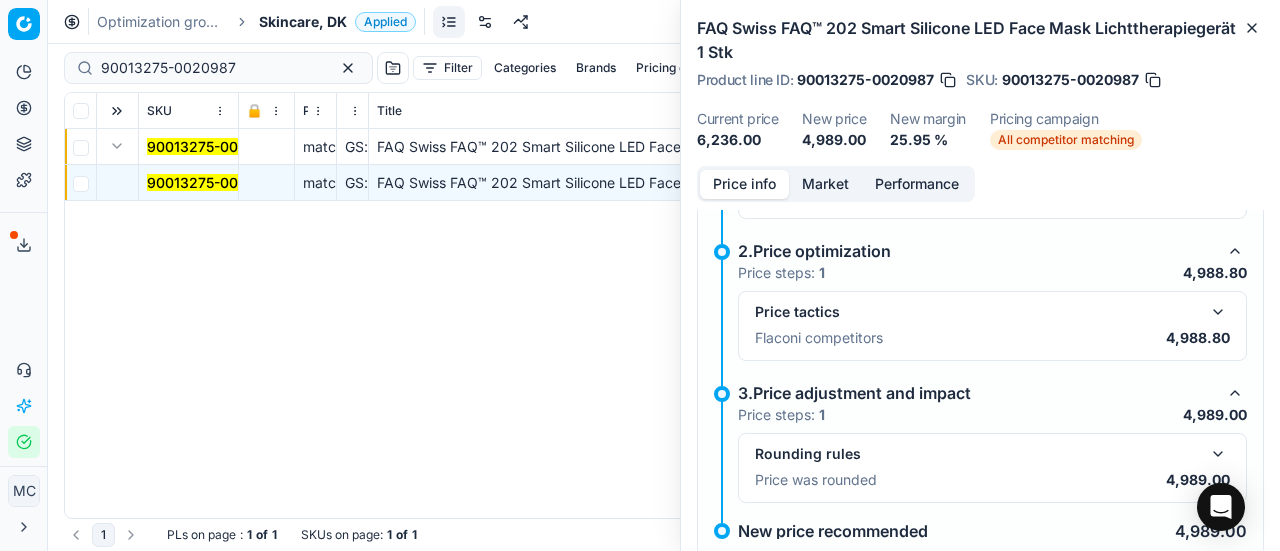 click at bounding box center (1218, 312) 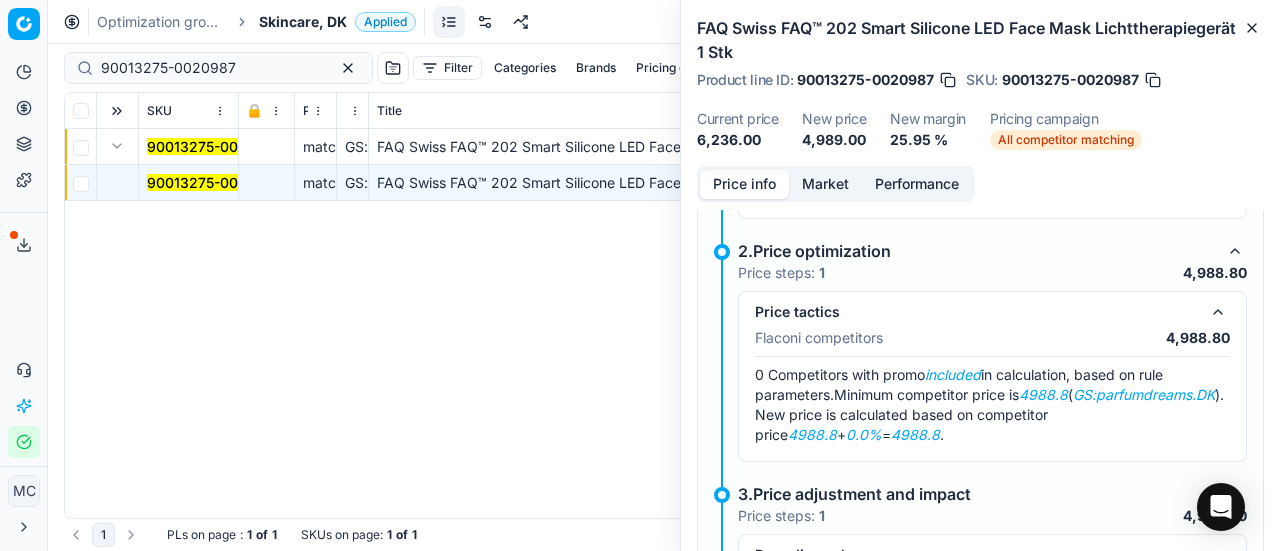 click on "Market" at bounding box center (825, 184) 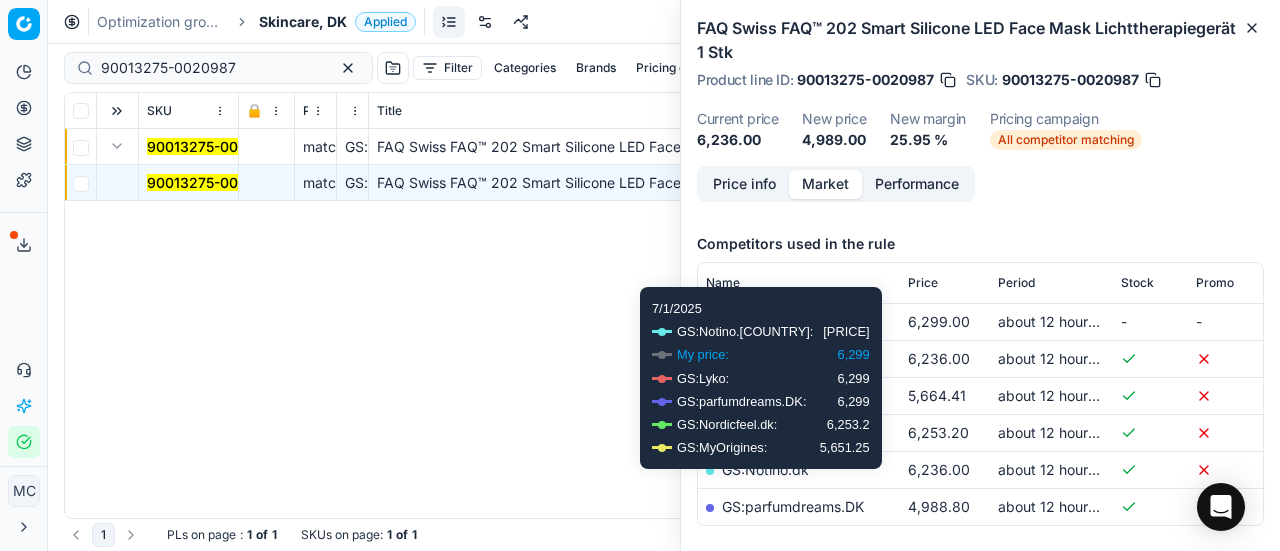 scroll, scrollTop: 324, scrollLeft: 0, axis: vertical 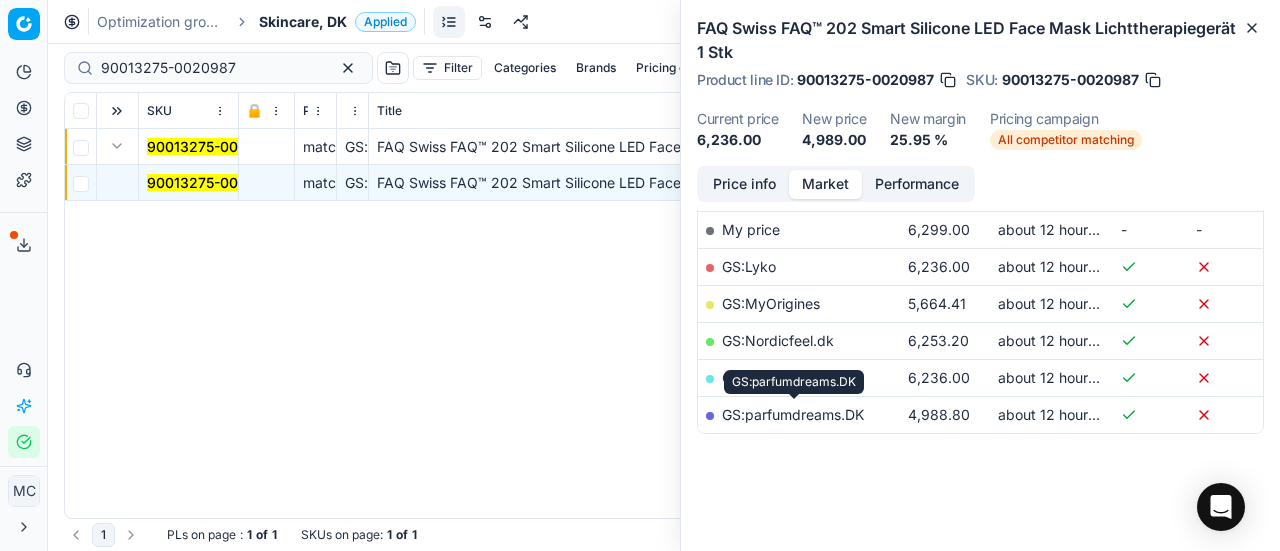 click on "GS:parfumdreams.DK" at bounding box center (793, 414) 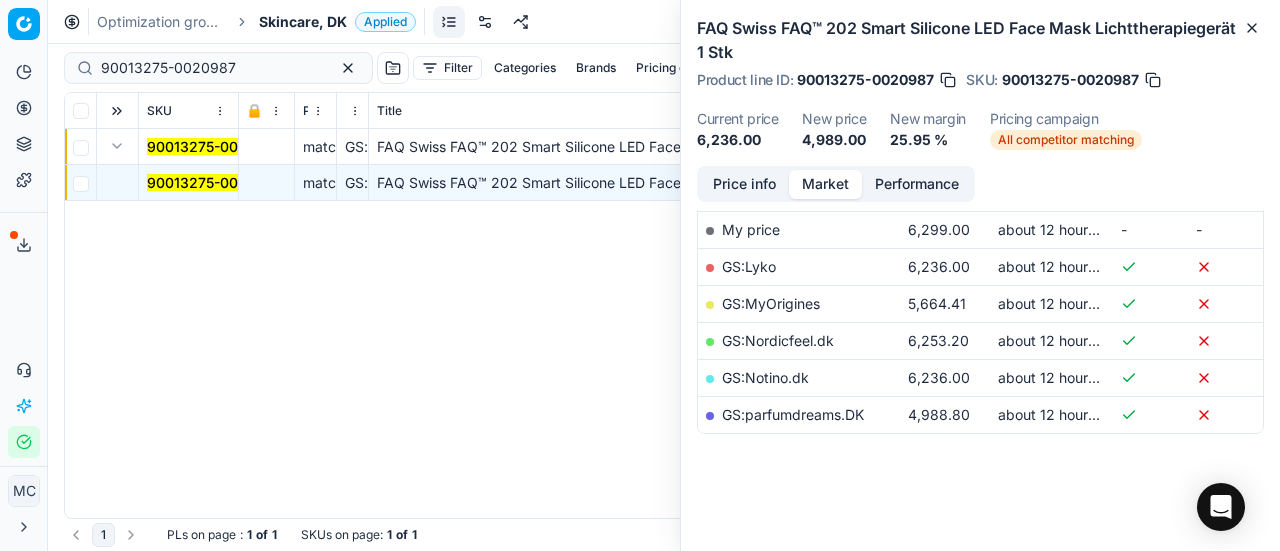 click on "Optimization groups Skincare, DK Applied Discard Download report" at bounding box center [664, 22] 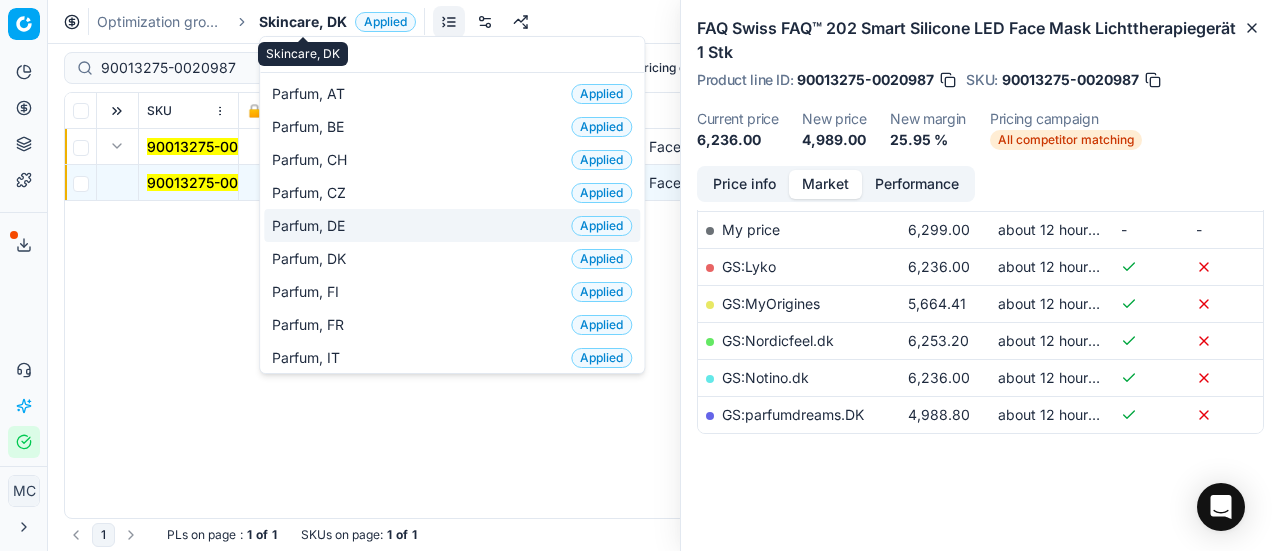 type on "PAR" 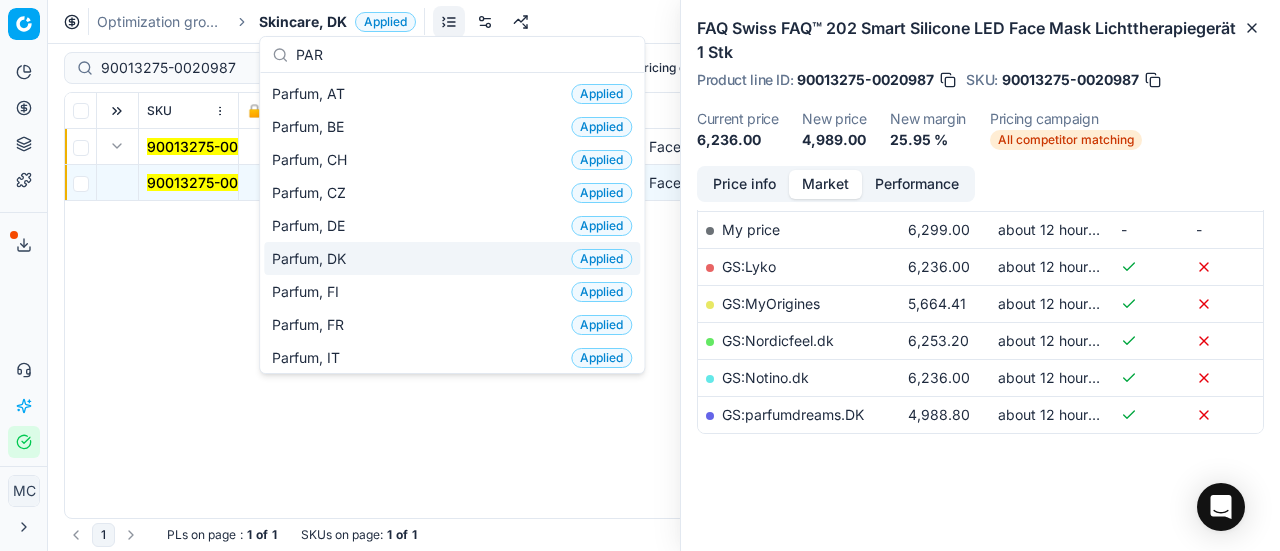 click on "Parfum, DK Applied" at bounding box center [452, 258] 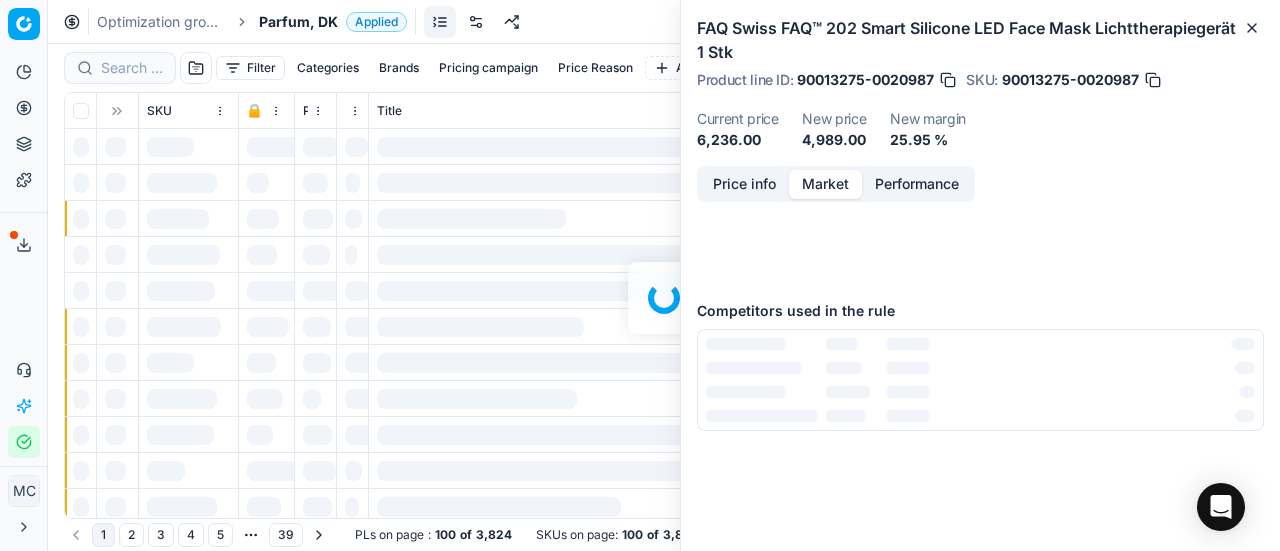 scroll, scrollTop: 324, scrollLeft: 0, axis: vertical 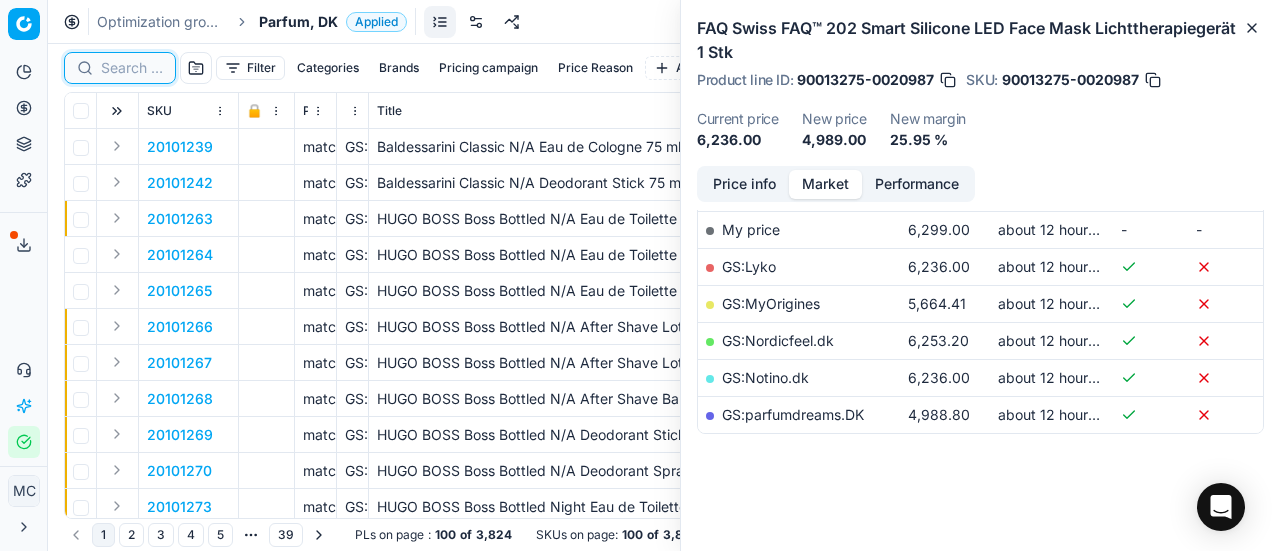 click at bounding box center [132, 68] 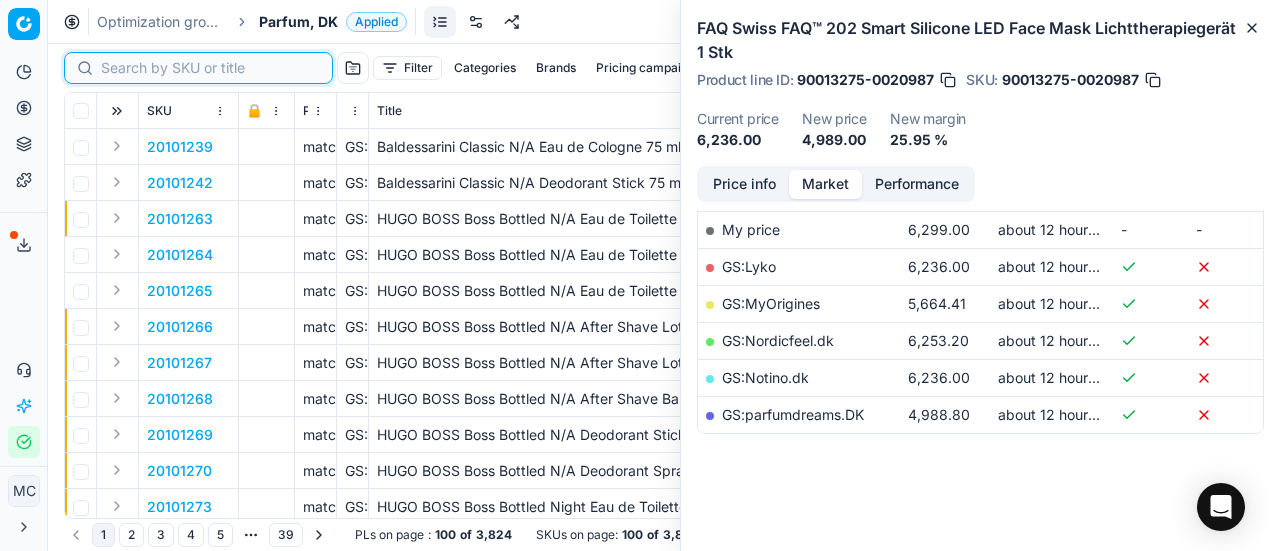 paste on "80031367-100" 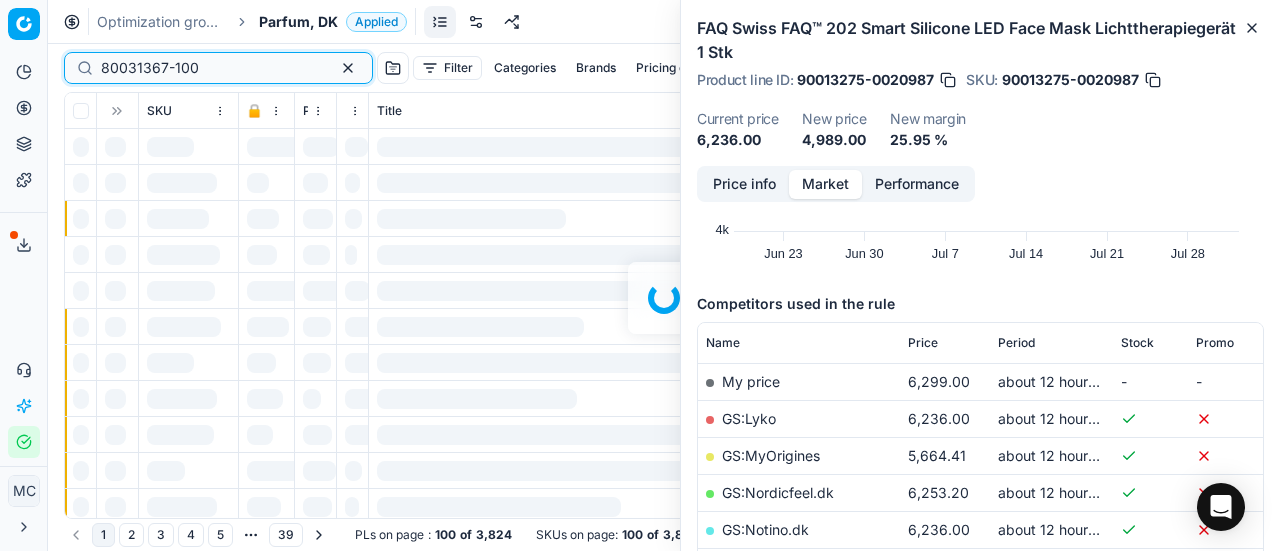 scroll, scrollTop: 324, scrollLeft: 0, axis: vertical 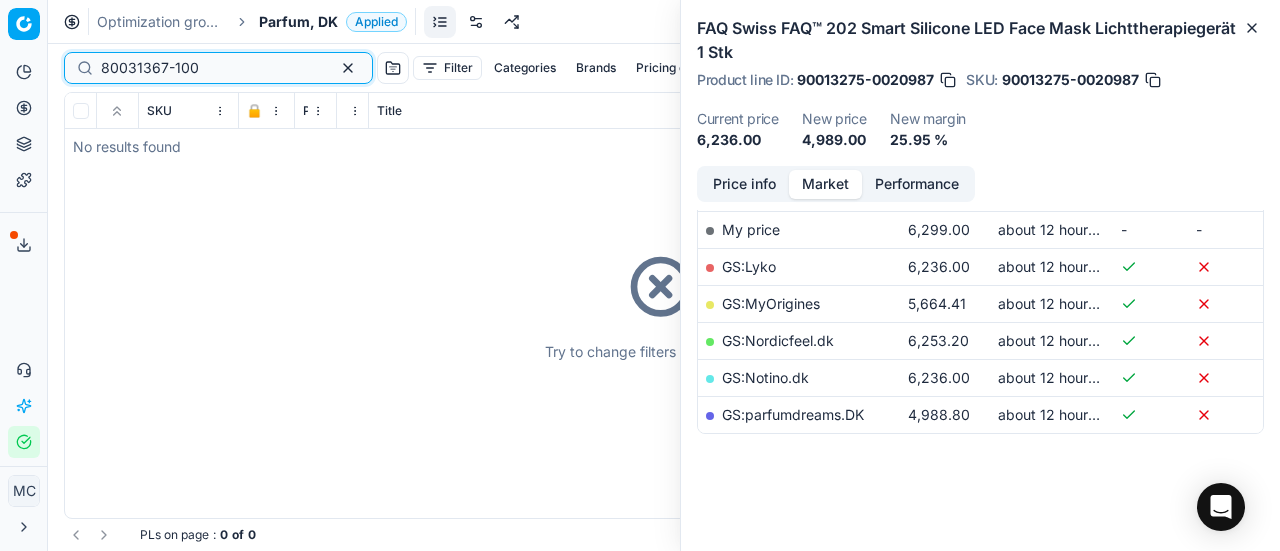 type on "80031367-100" 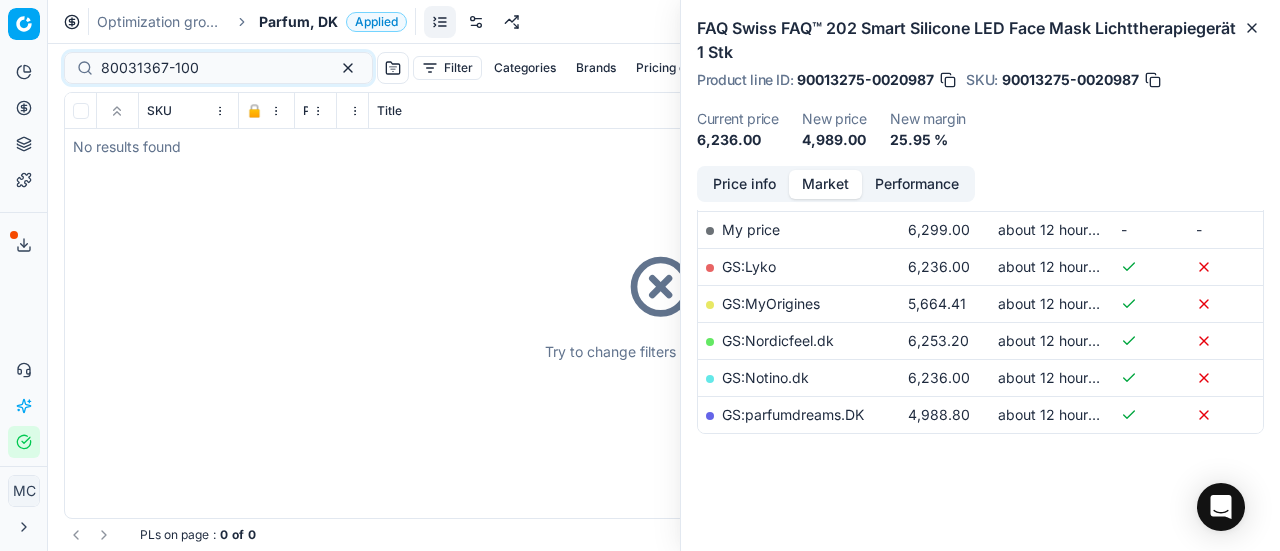 click on "Parfum, DK" at bounding box center (298, 22) 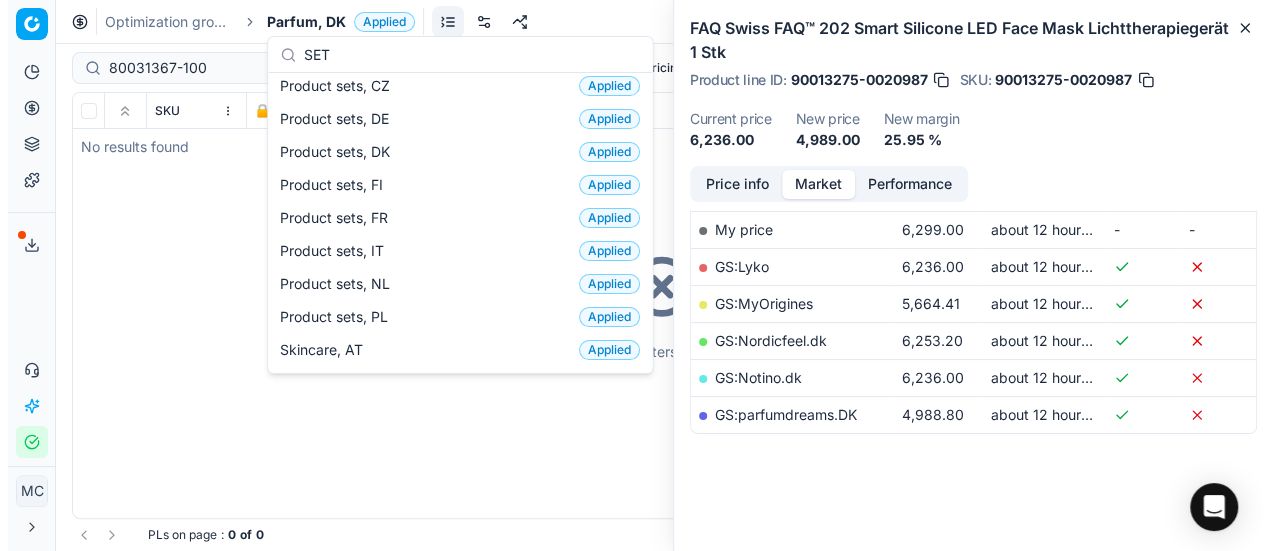 scroll, scrollTop: 0, scrollLeft: 0, axis: both 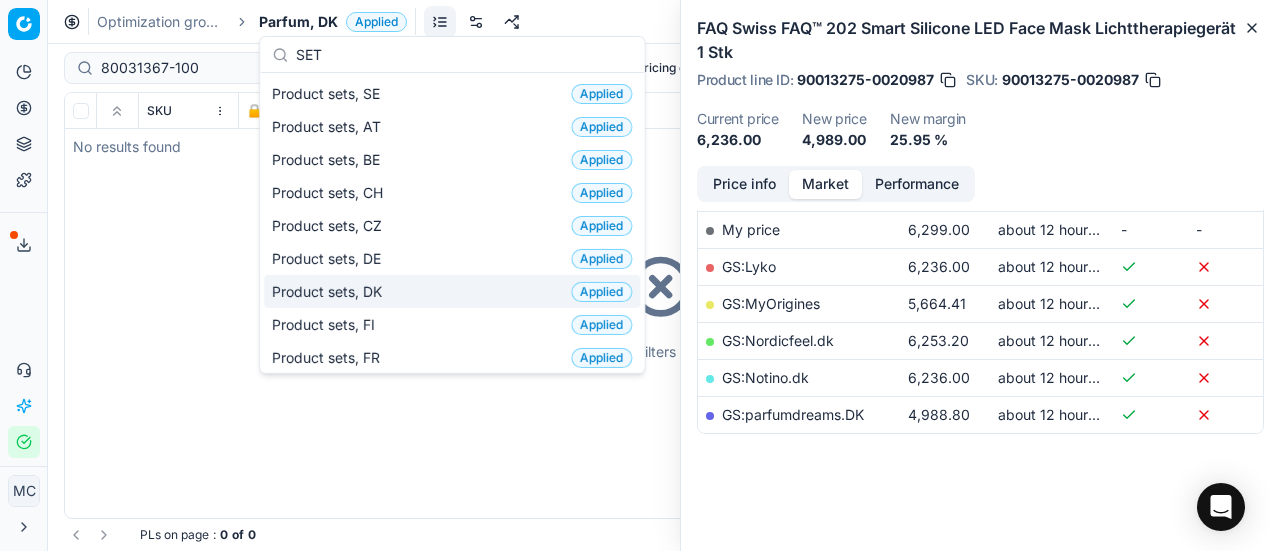 type on "SET" 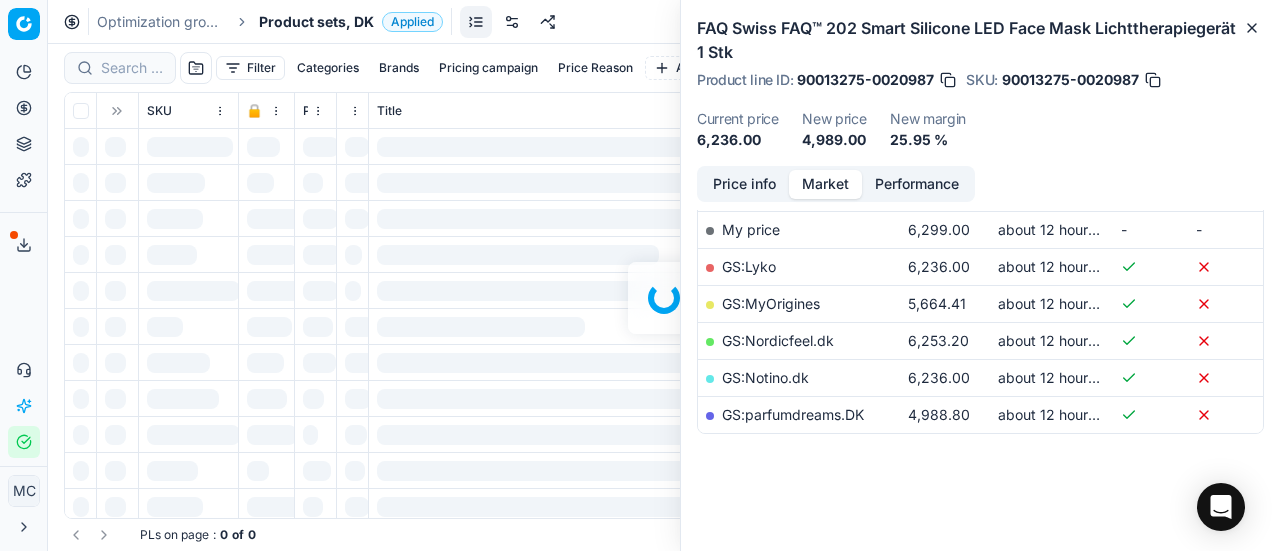 scroll, scrollTop: 324, scrollLeft: 0, axis: vertical 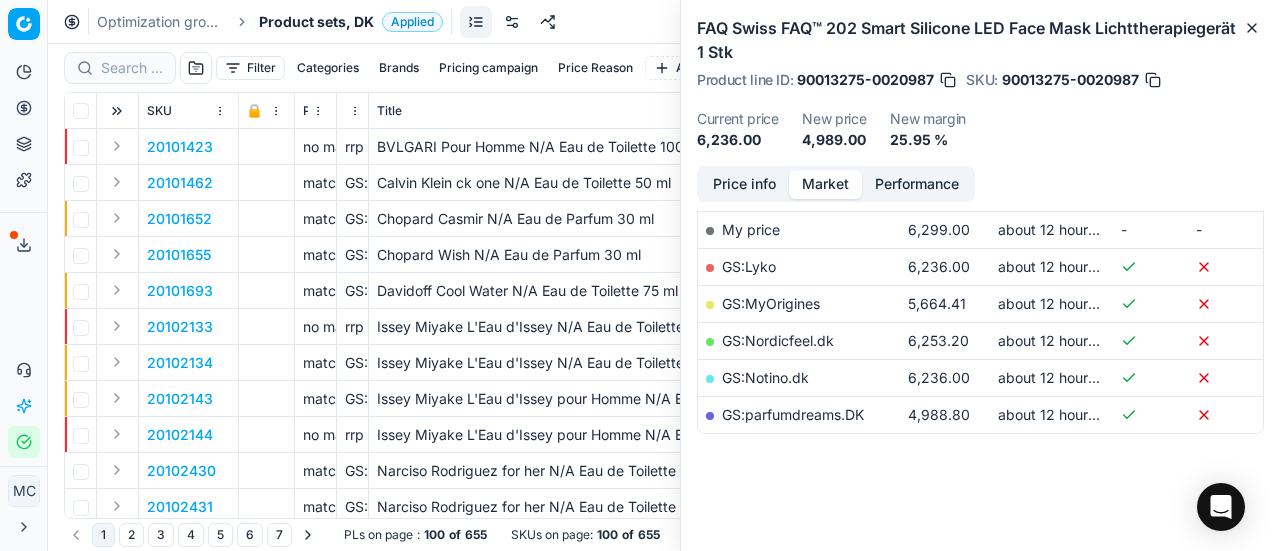 click on "Filter   Categories   Brands   Pricing campaign   Price Reason   Add filter Bulk update Assign" at bounding box center [664, 68] 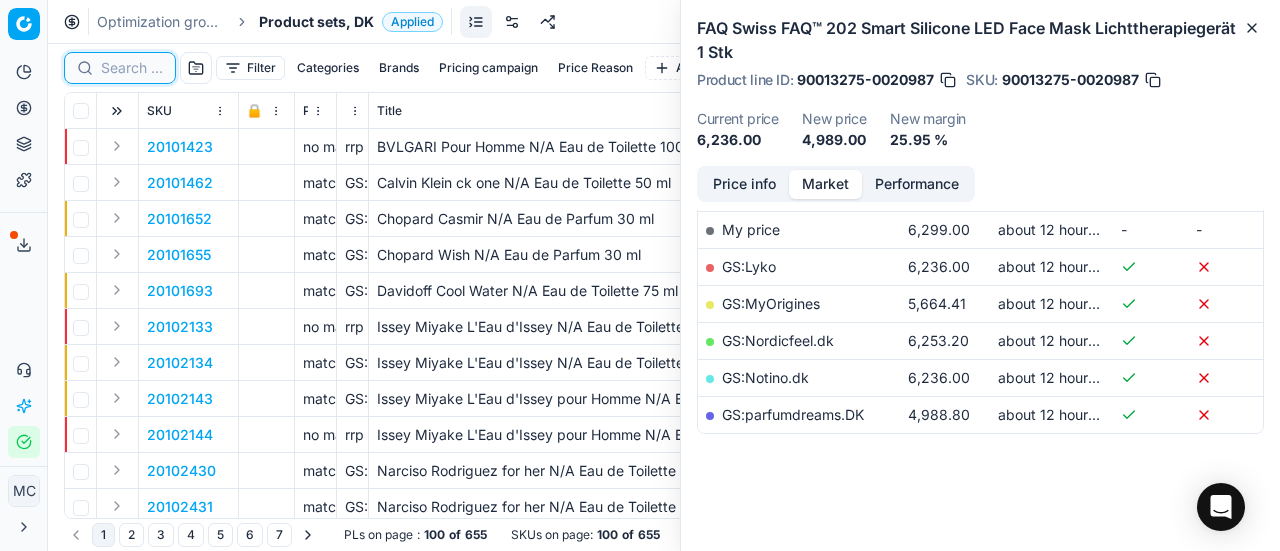 click at bounding box center [132, 68] 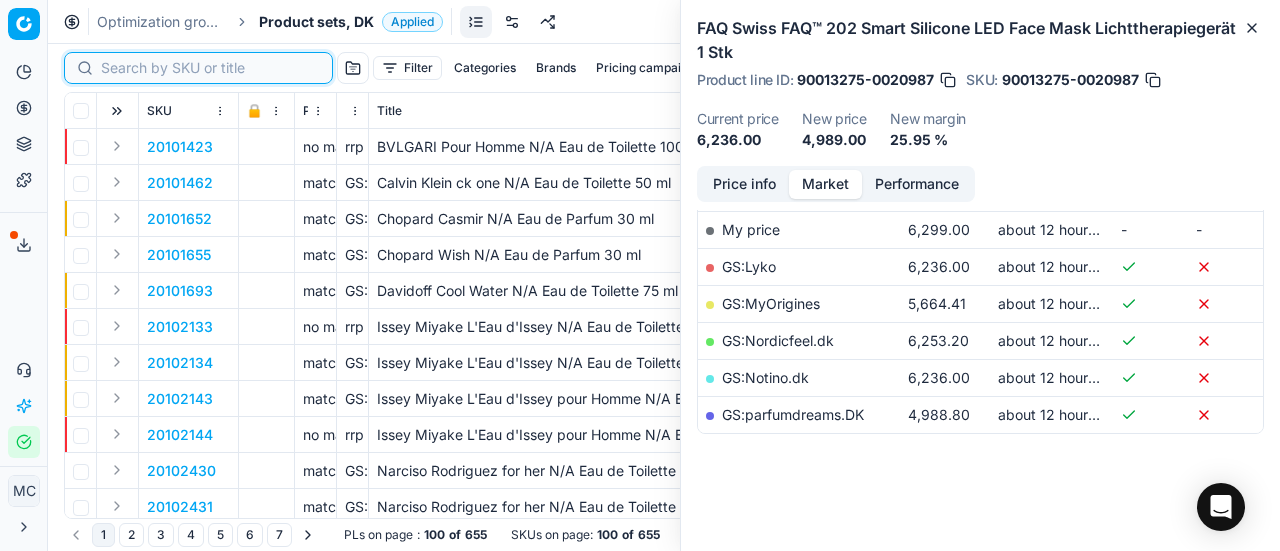 paste on "80031367-100" 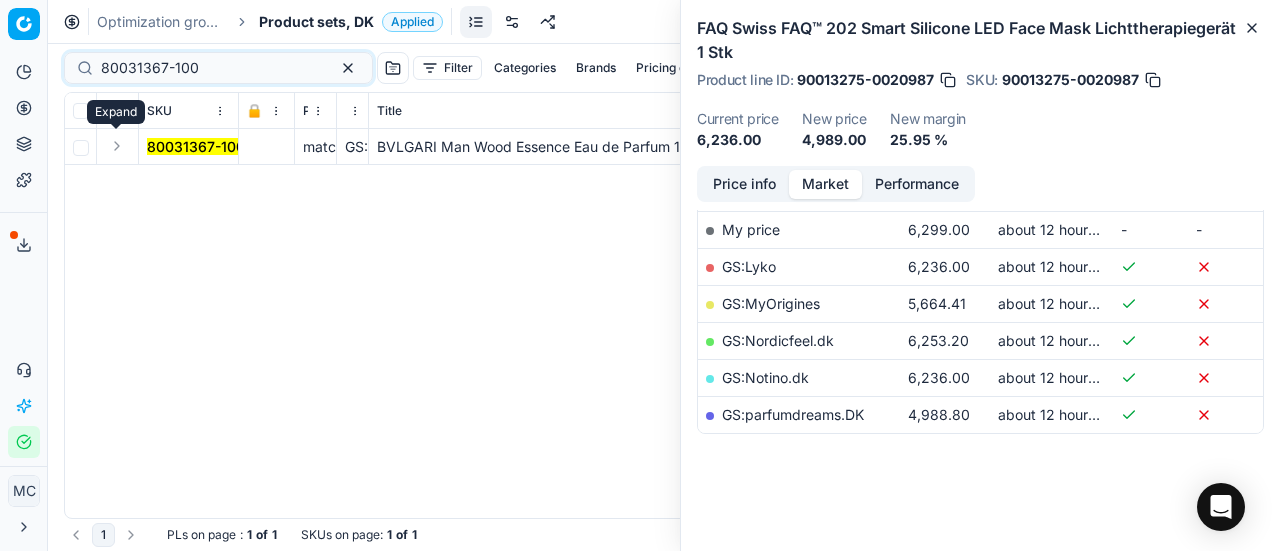 click at bounding box center [117, 146] 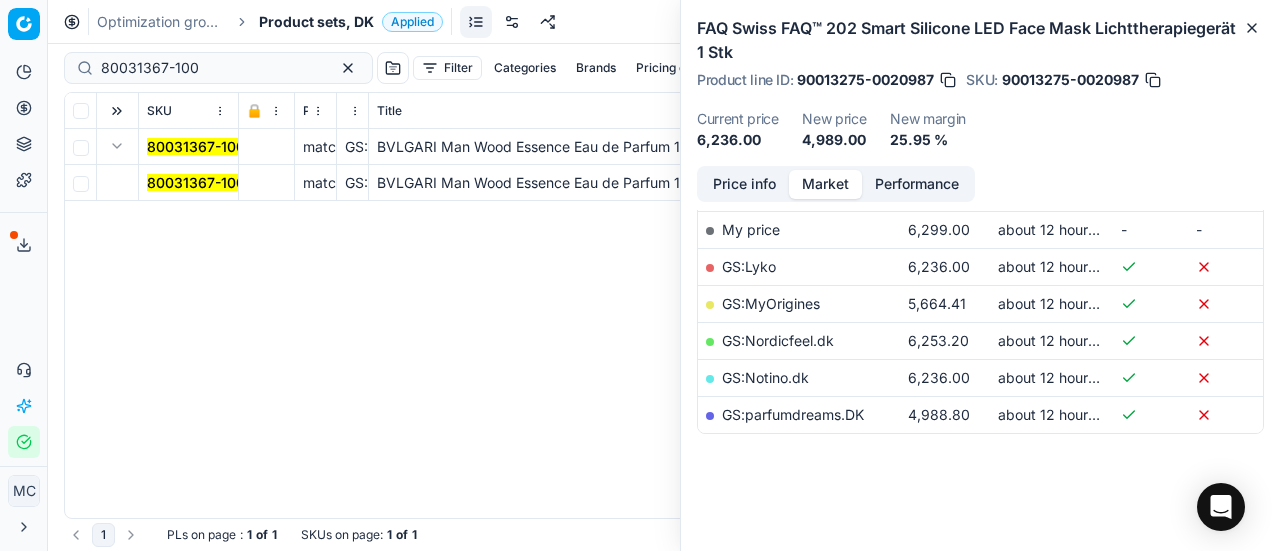 click on "80031367-100" at bounding box center [196, 182] 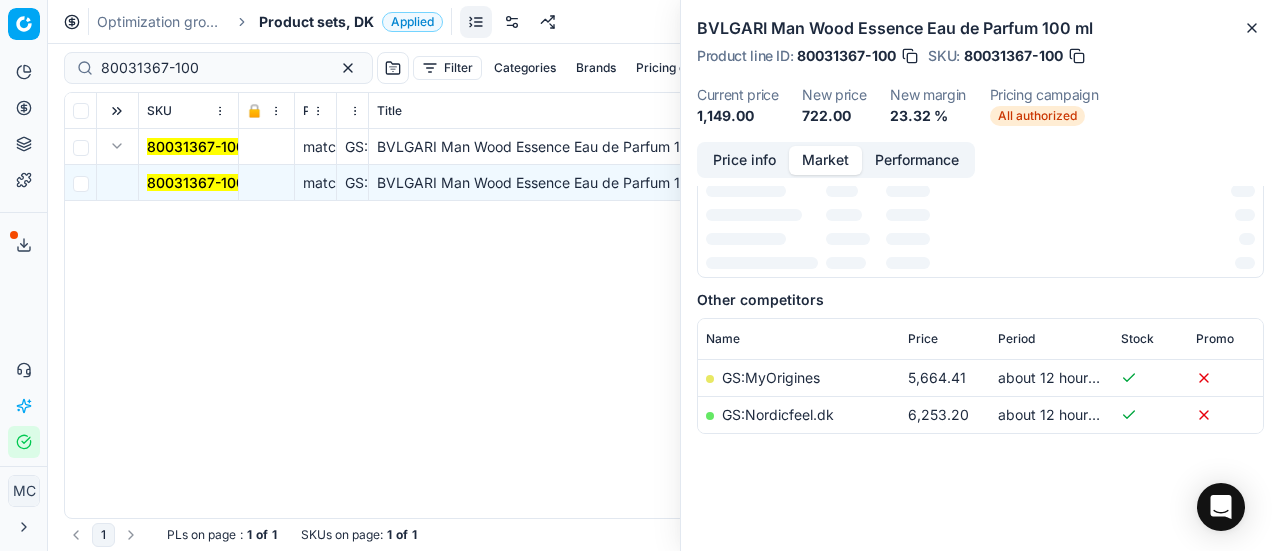 scroll, scrollTop: 324, scrollLeft: 0, axis: vertical 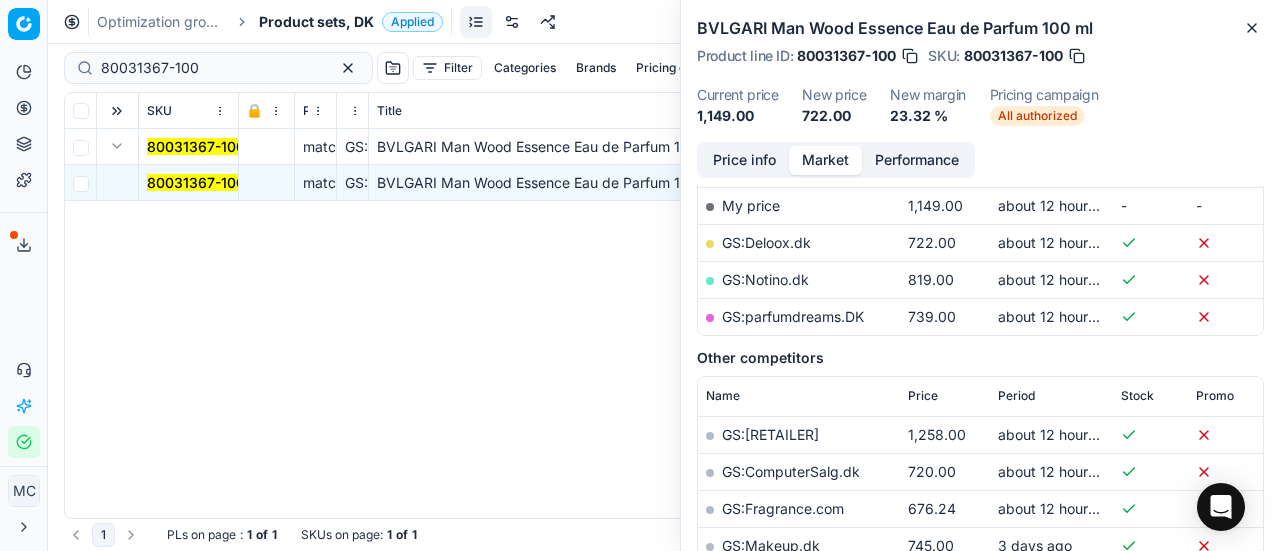 click on "Price info" at bounding box center (744, 160) 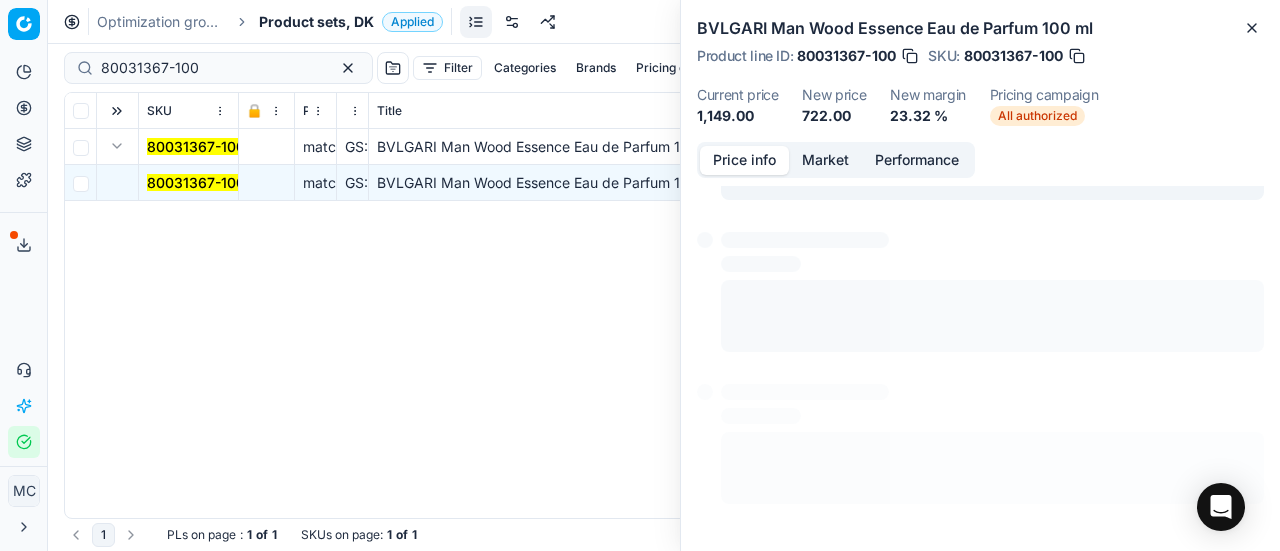 scroll, scrollTop: 14, scrollLeft: 0, axis: vertical 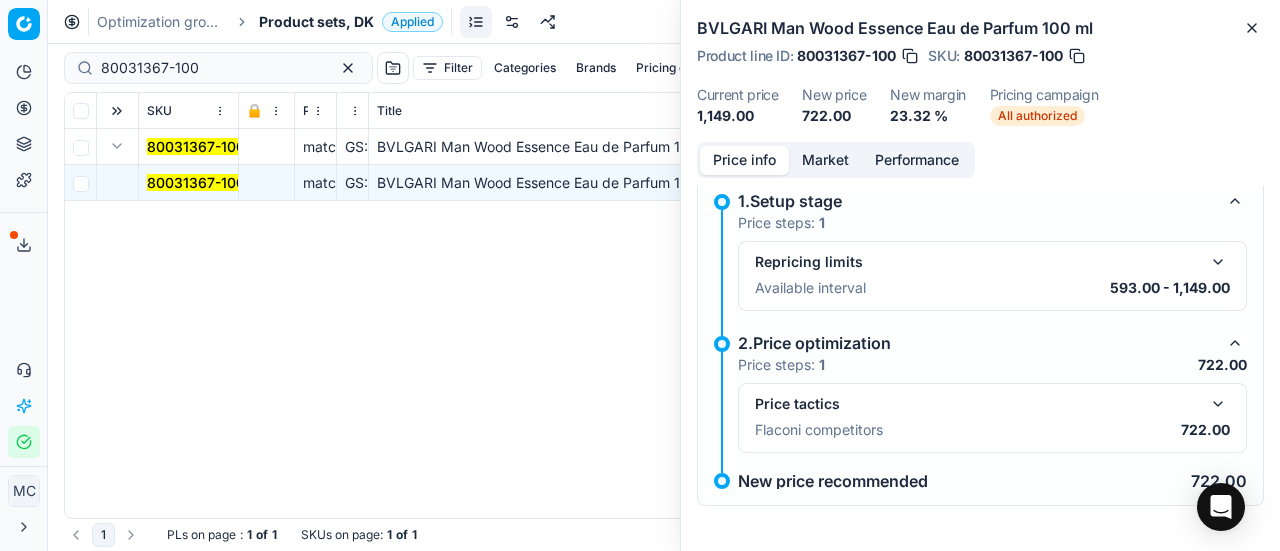 click at bounding box center [1218, 404] 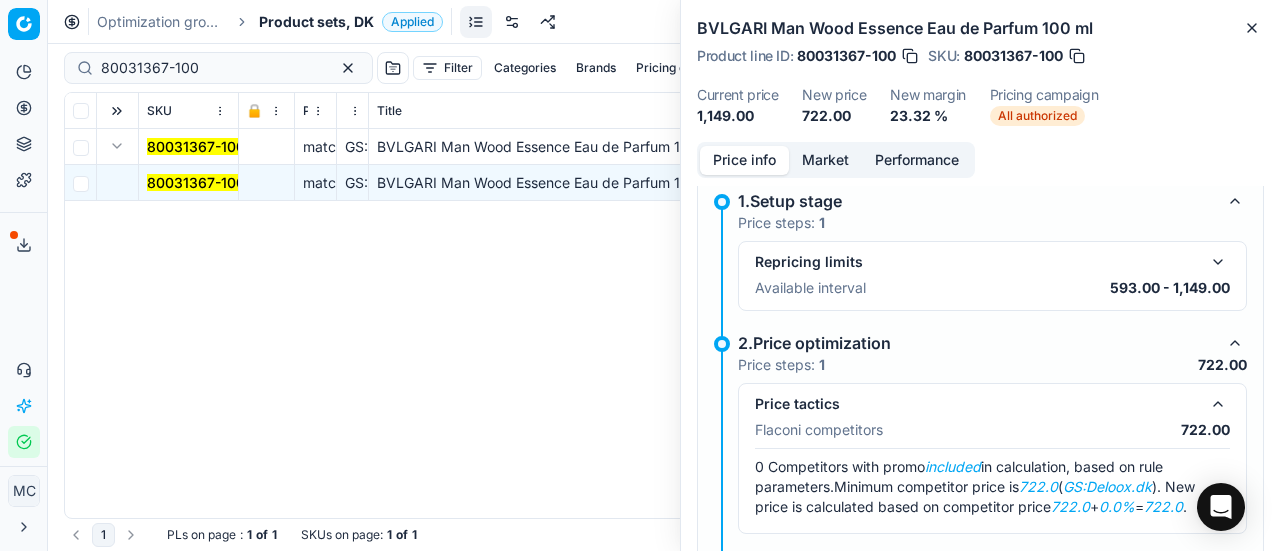 click on "Market" at bounding box center [825, 160] 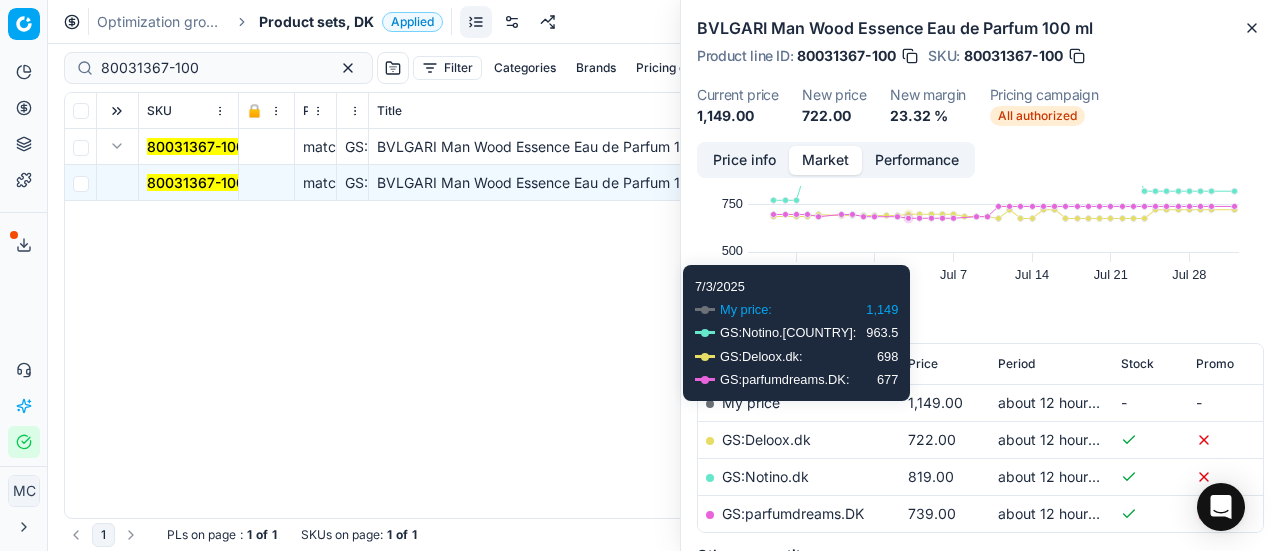 scroll, scrollTop: 200, scrollLeft: 0, axis: vertical 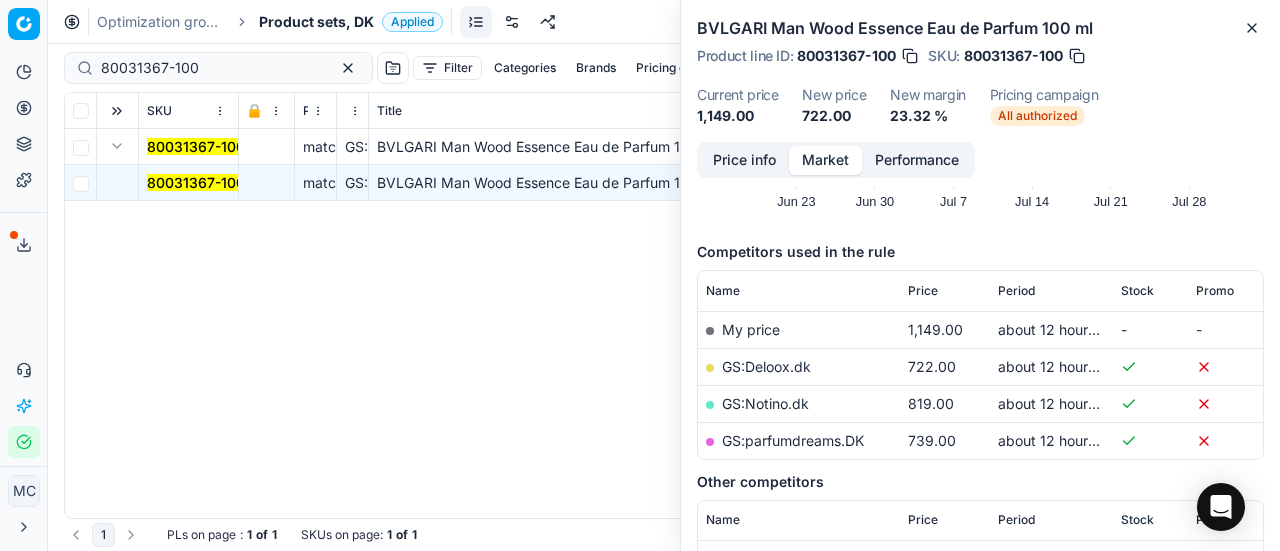 click on "GS:Deloox.dk" at bounding box center (766, 366) 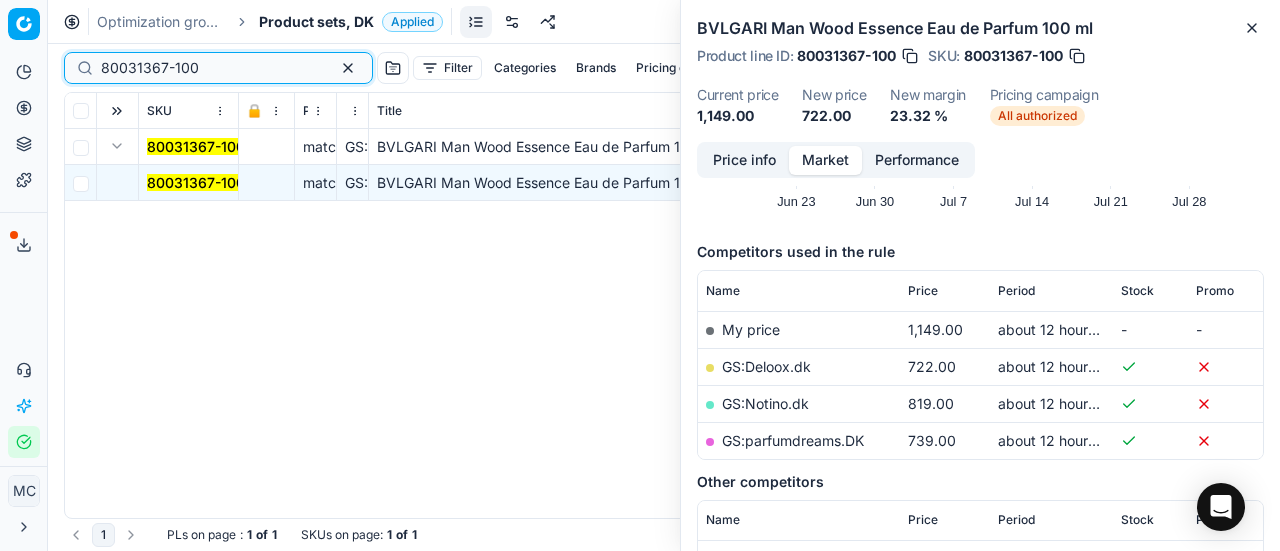 drag, startPoint x: 122, startPoint y: 77, endPoint x: 0, endPoint y: 14, distance: 137.30623 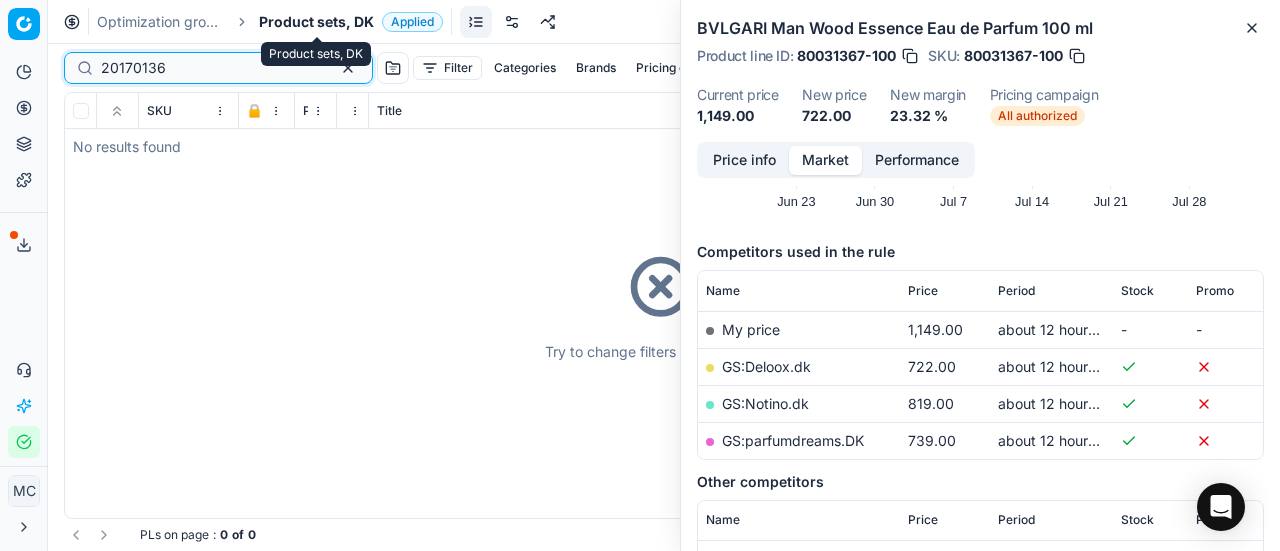 type on "20170136" 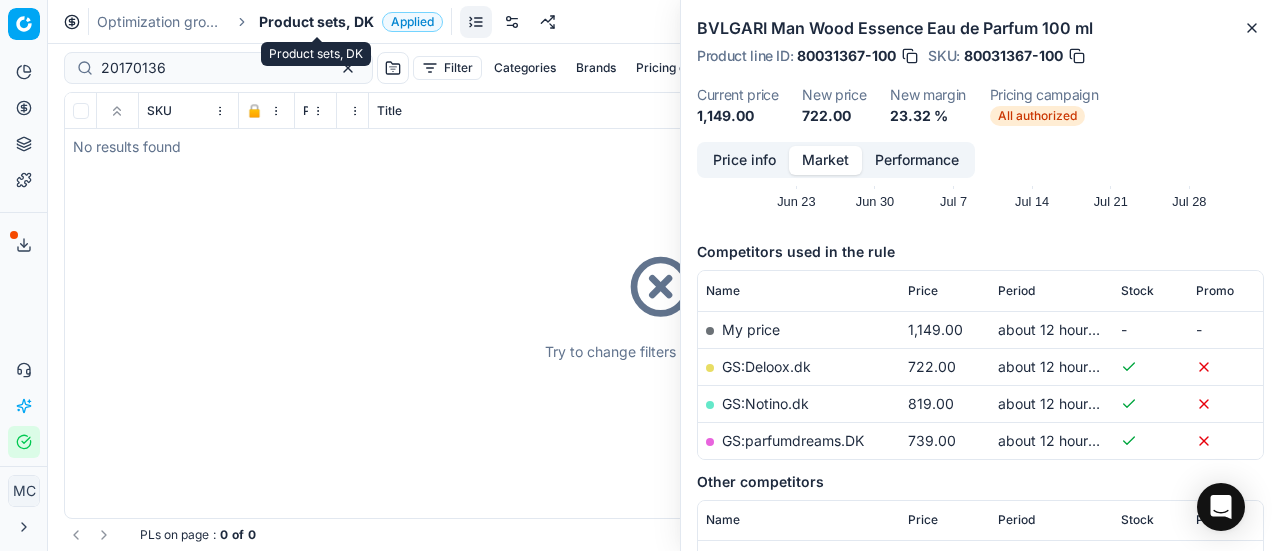click on "Product sets, DK" at bounding box center [316, 22] 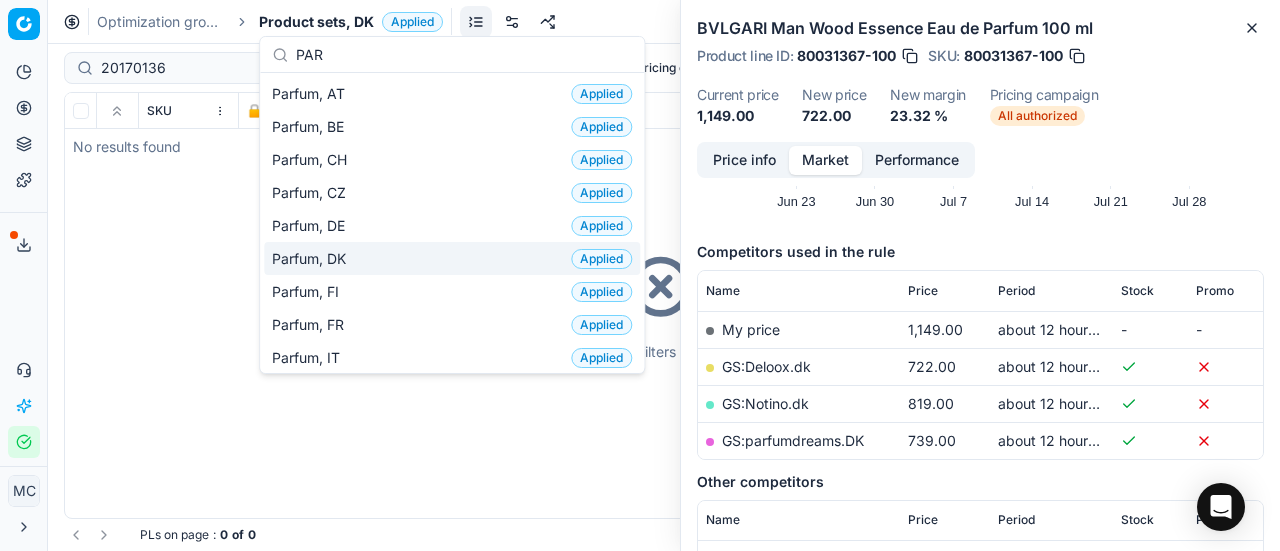type on "PAR" 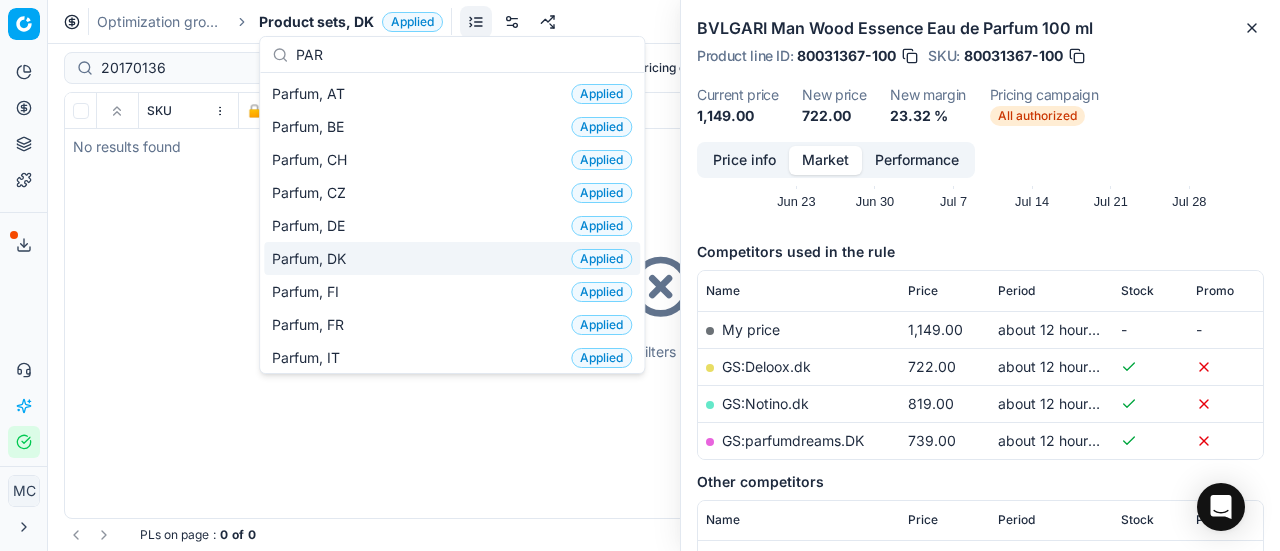 click on "Parfum, DK Applied" at bounding box center (452, 258) 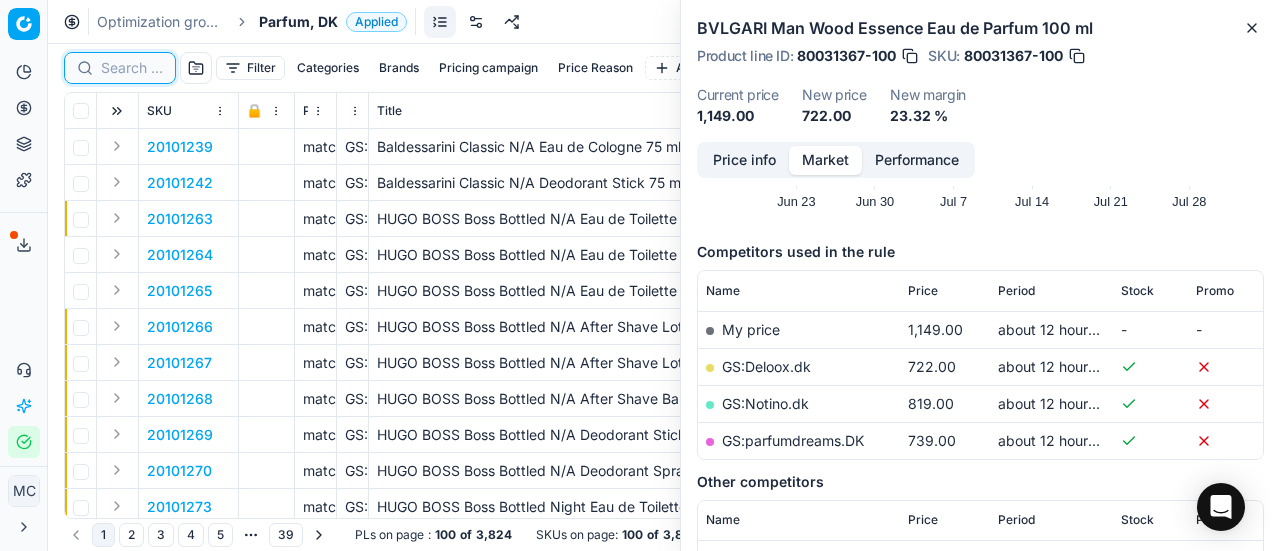 click at bounding box center (132, 68) 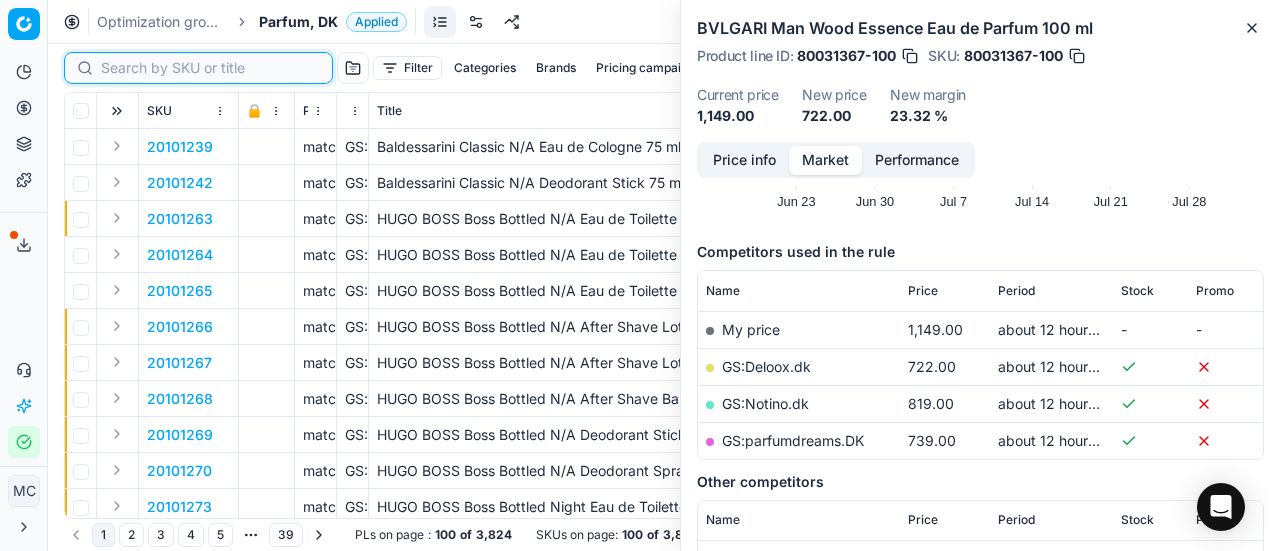 paste on "20170136" 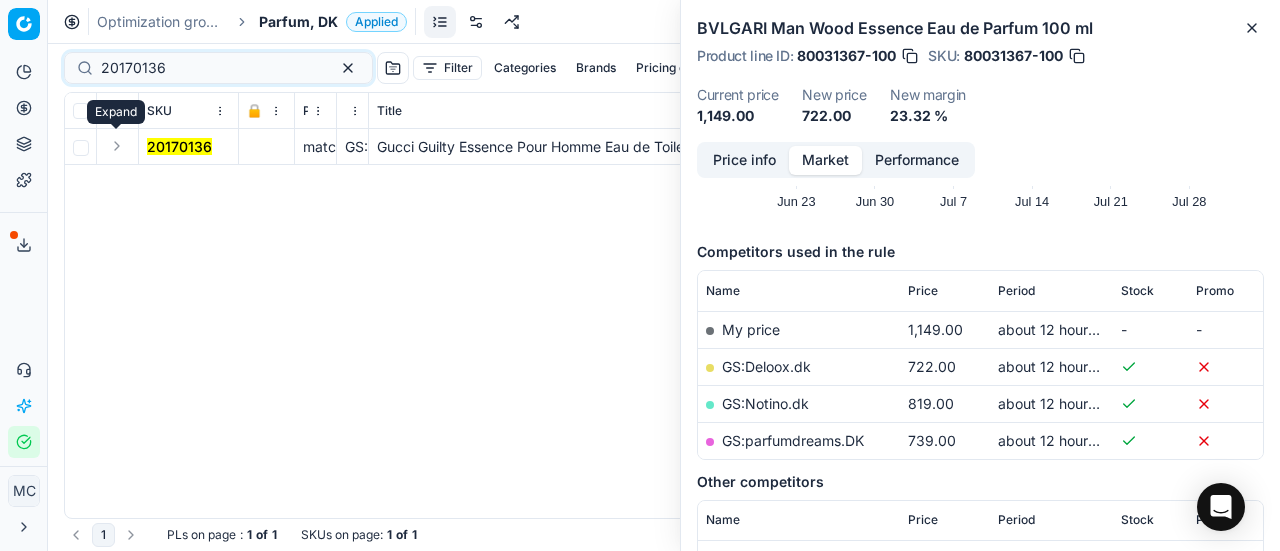 click at bounding box center [117, 146] 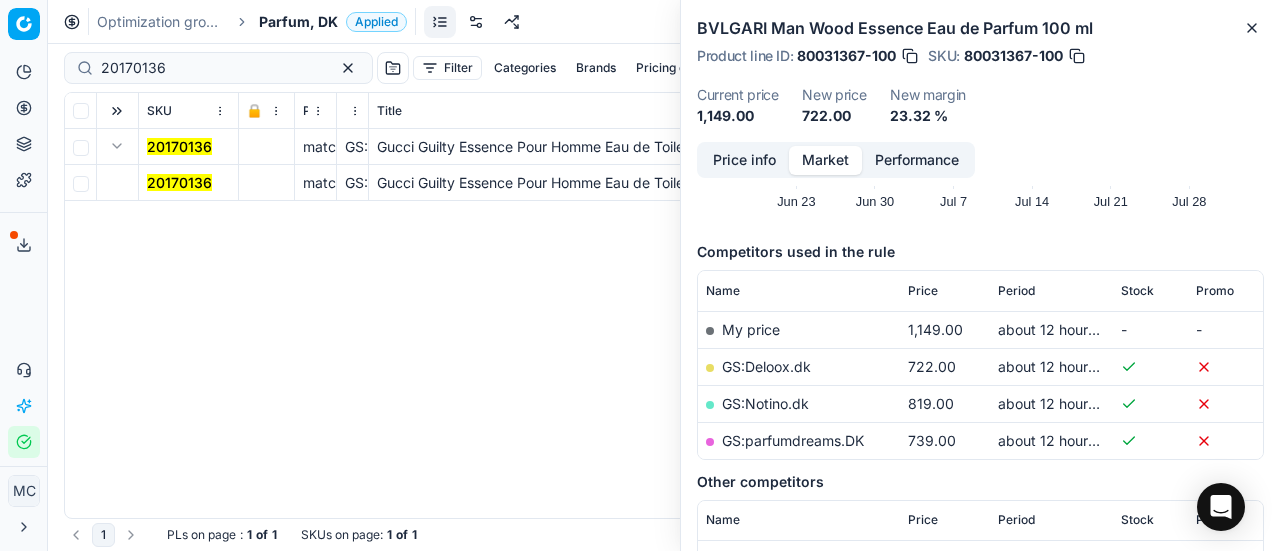 click on "20170136" at bounding box center [179, 182] 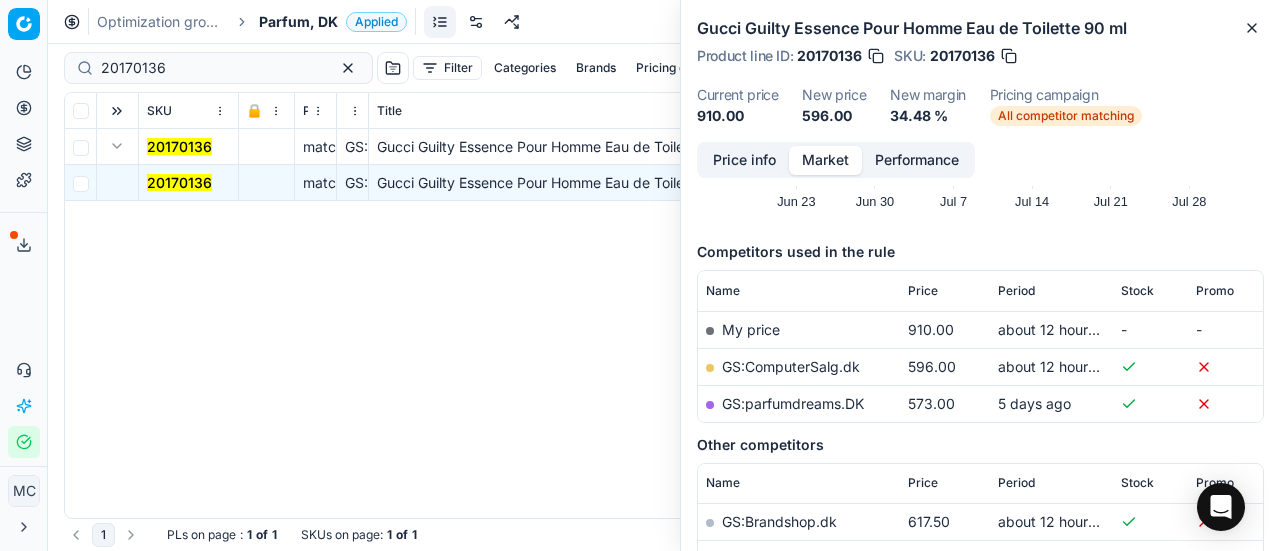 drag, startPoint x: 715, startPoint y: 156, endPoint x: 724, endPoint y: 163, distance: 11.401754 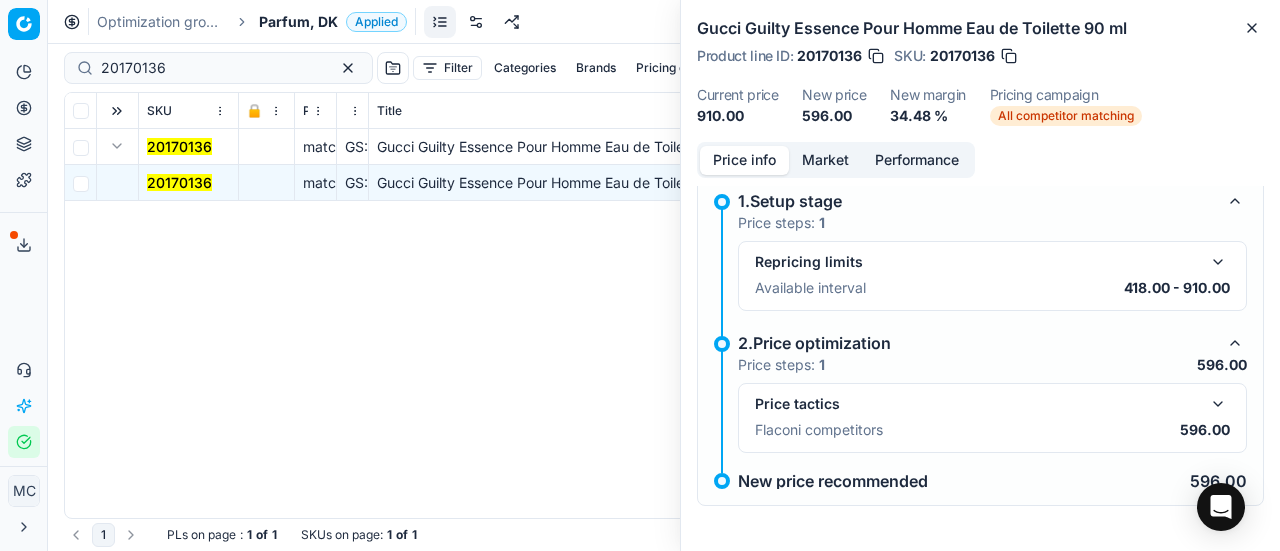 click at bounding box center [1218, 404] 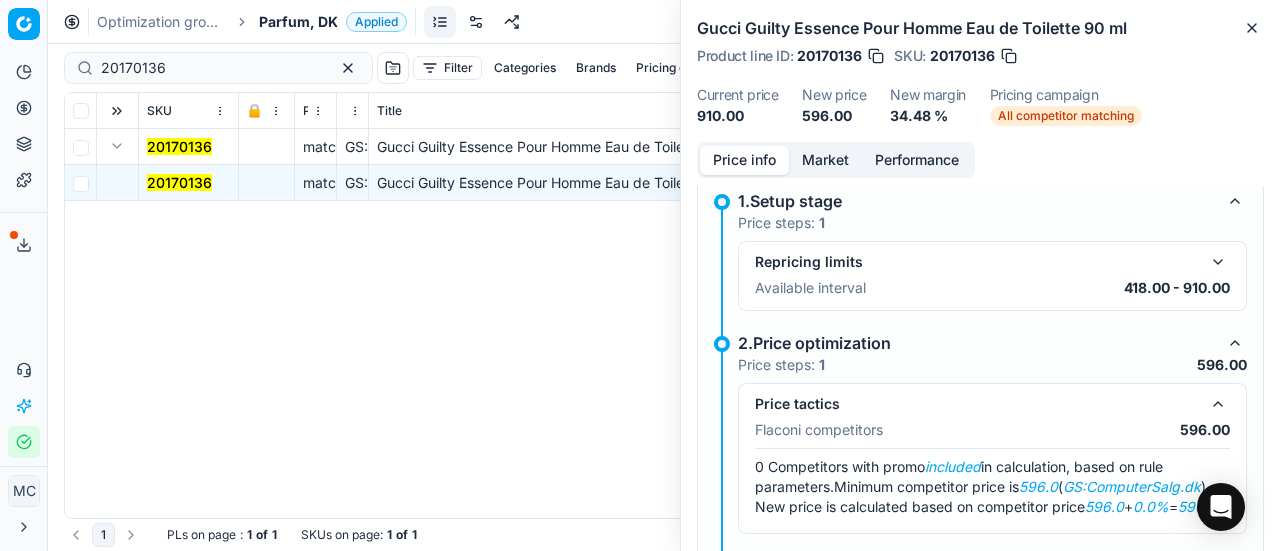 click on "Market" at bounding box center (825, 160) 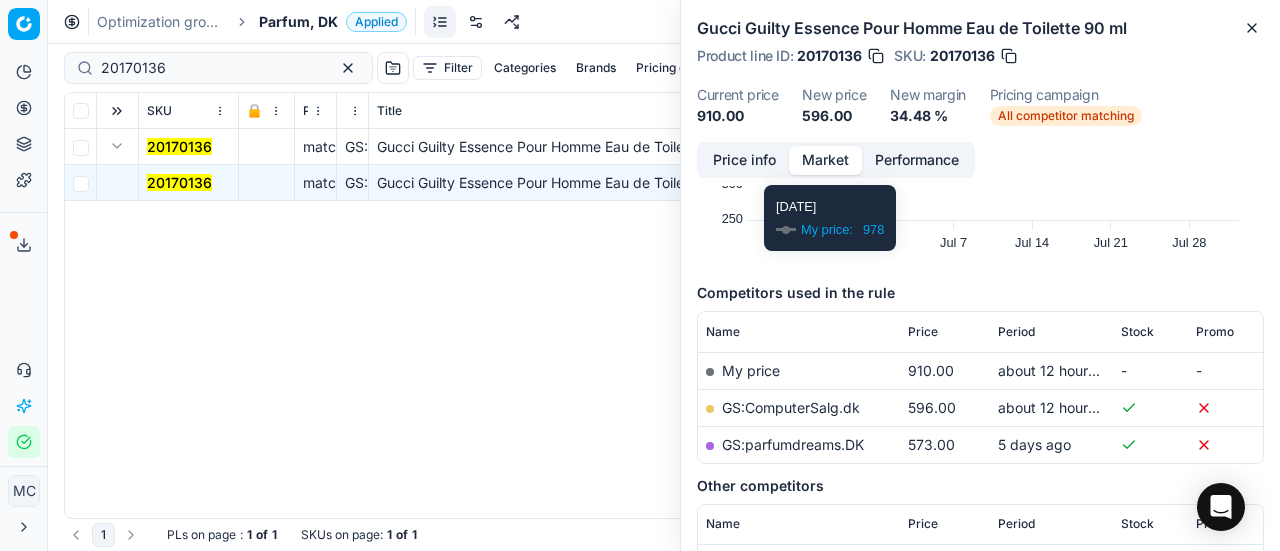 scroll, scrollTop: 300, scrollLeft: 0, axis: vertical 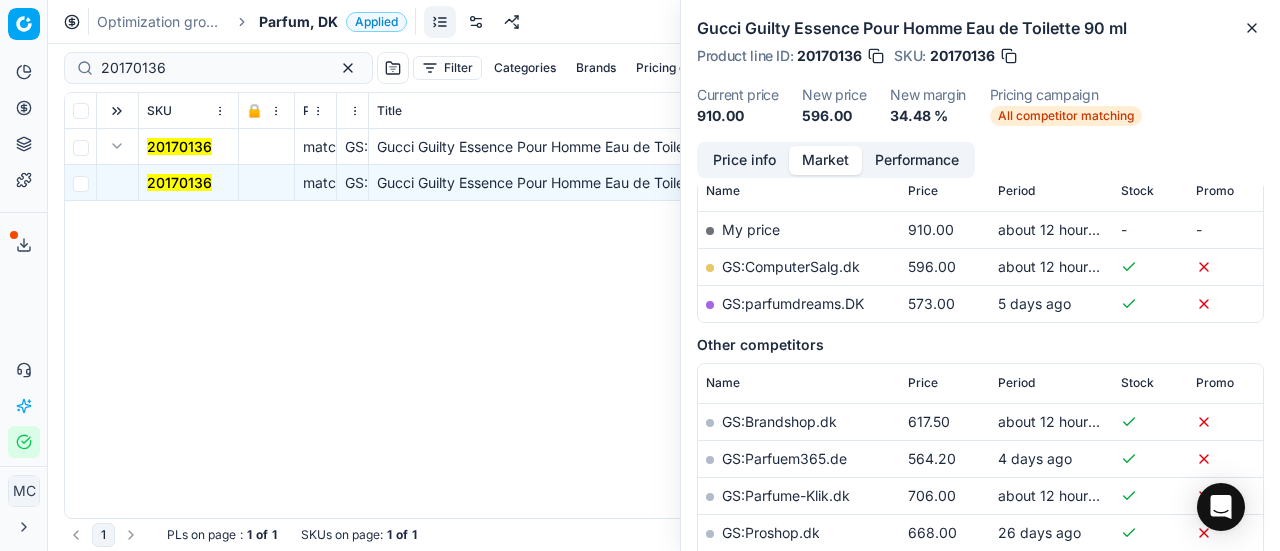 click on "GS:ComputerSalg.dk" at bounding box center (791, 266) 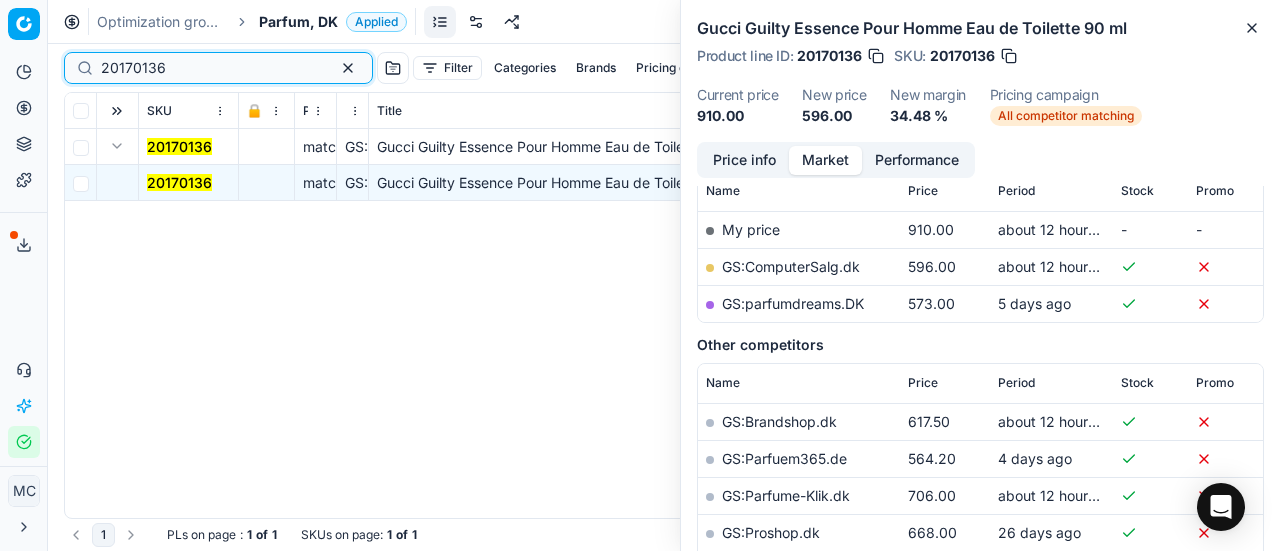 drag, startPoint x: 236, startPoint y: 65, endPoint x: 0, endPoint y: 53, distance: 236.30489 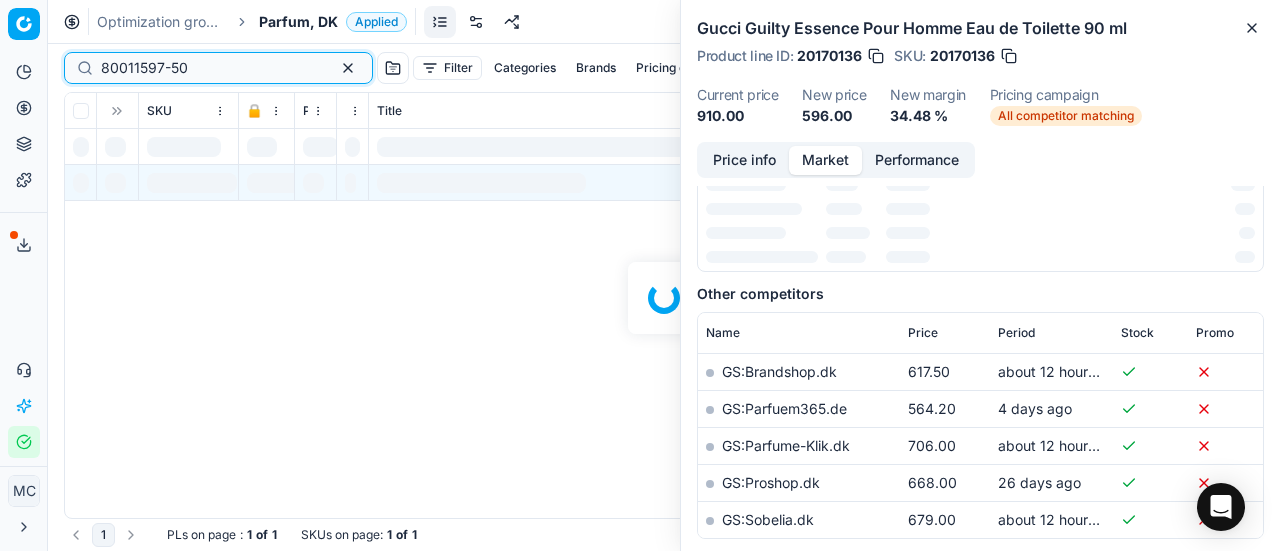 scroll, scrollTop: 300, scrollLeft: 0, axis: vertical 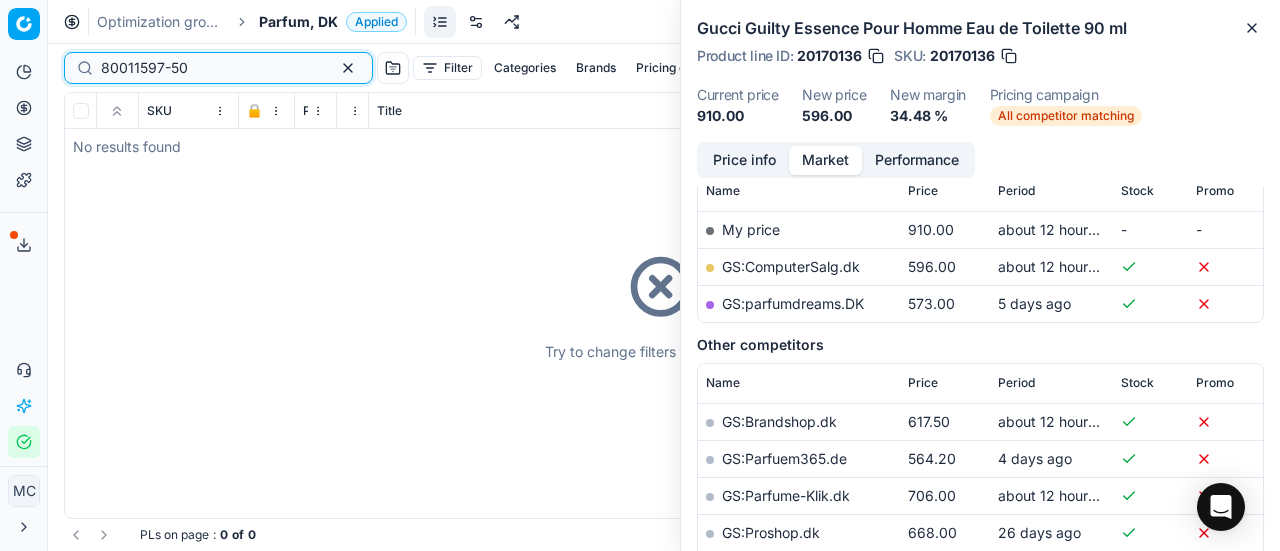 type on "80011597-50" 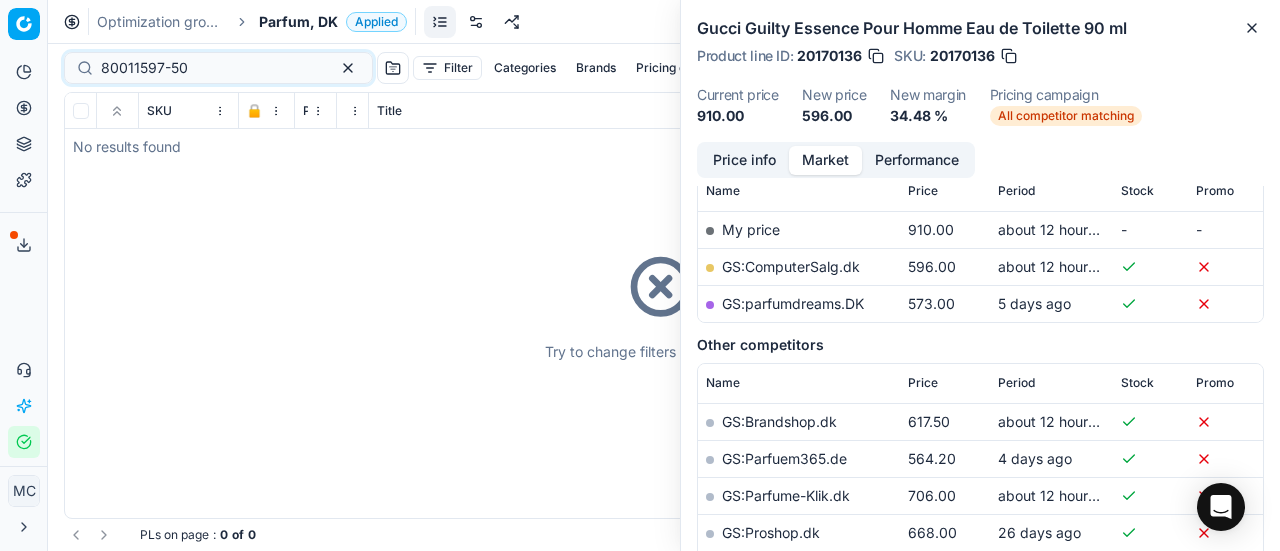 click on "Optimization groups Parfum, DK Applied Discard Download report" at bounding box center (664, 22) 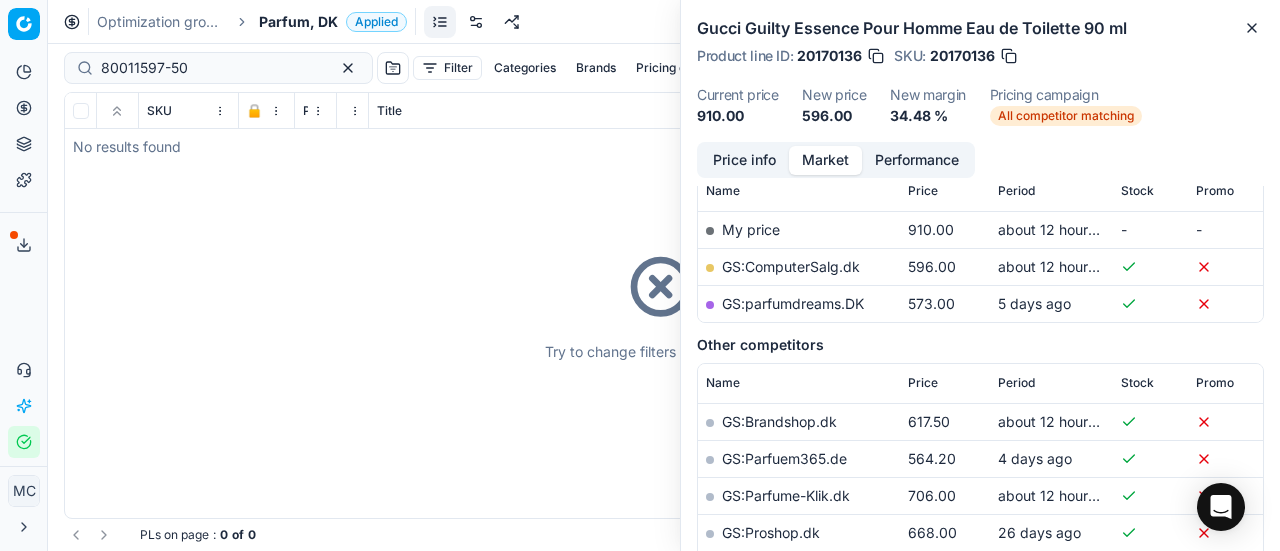 click on "Parfum, DK" at bounding box center (298, 22) 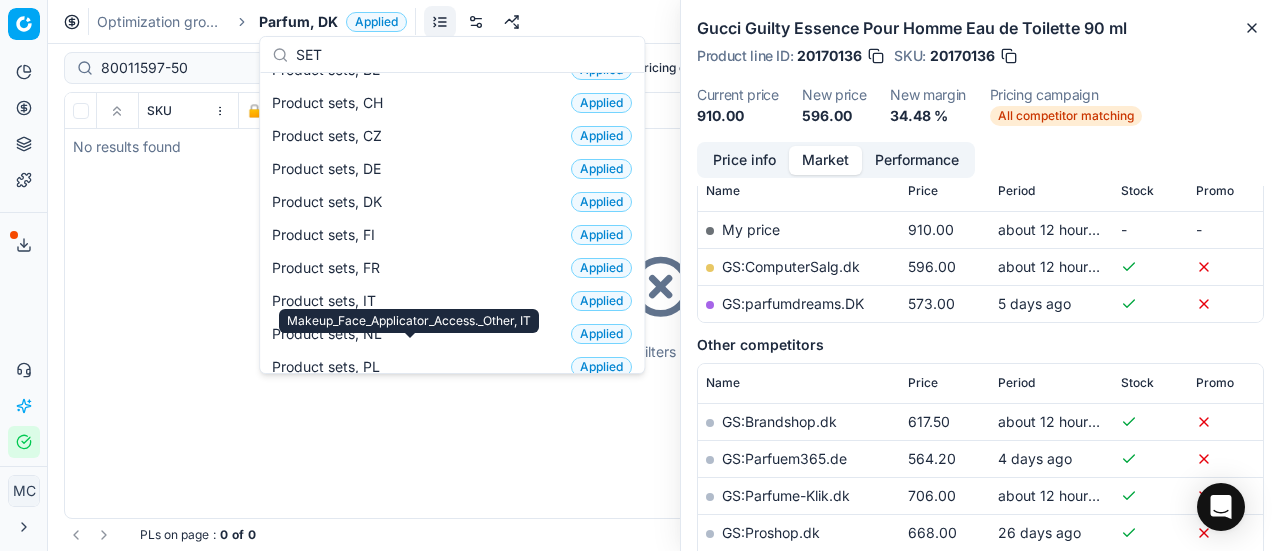 scroll, scrollTop: 0, scrollLeft: 0, axis: both 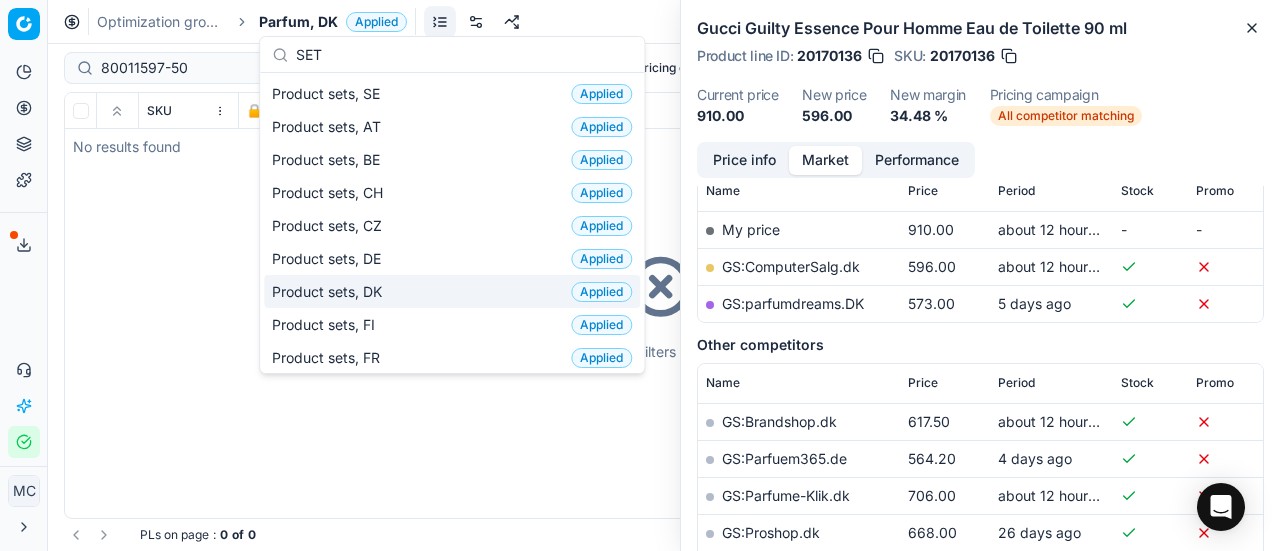 type on "SET" 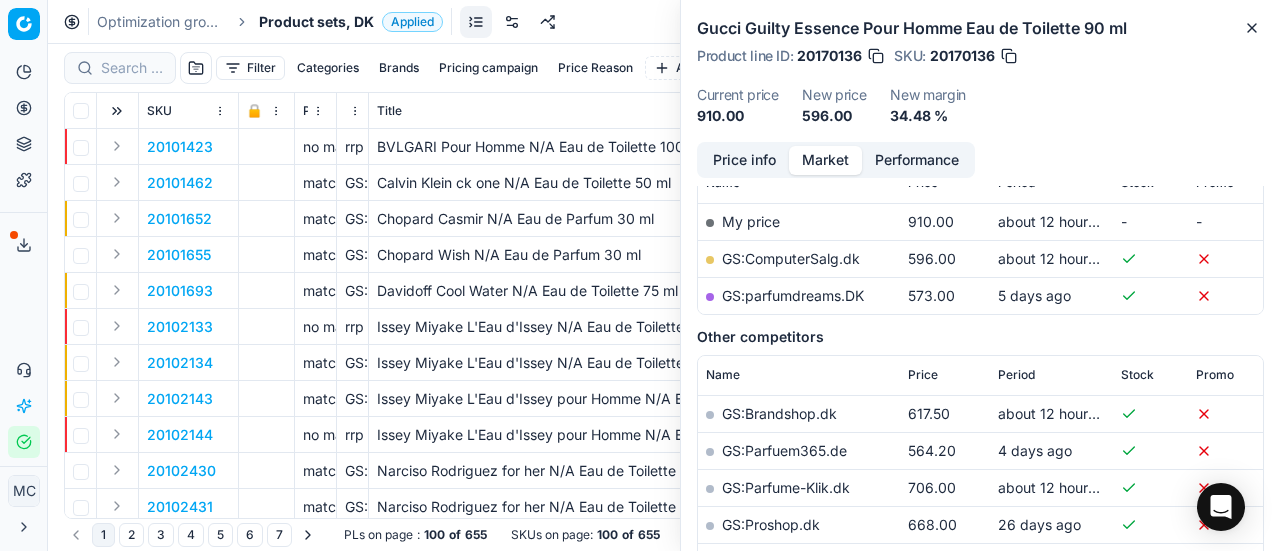 scroll, scrollTop: 300, scrollLeft: 0, axis: vertical 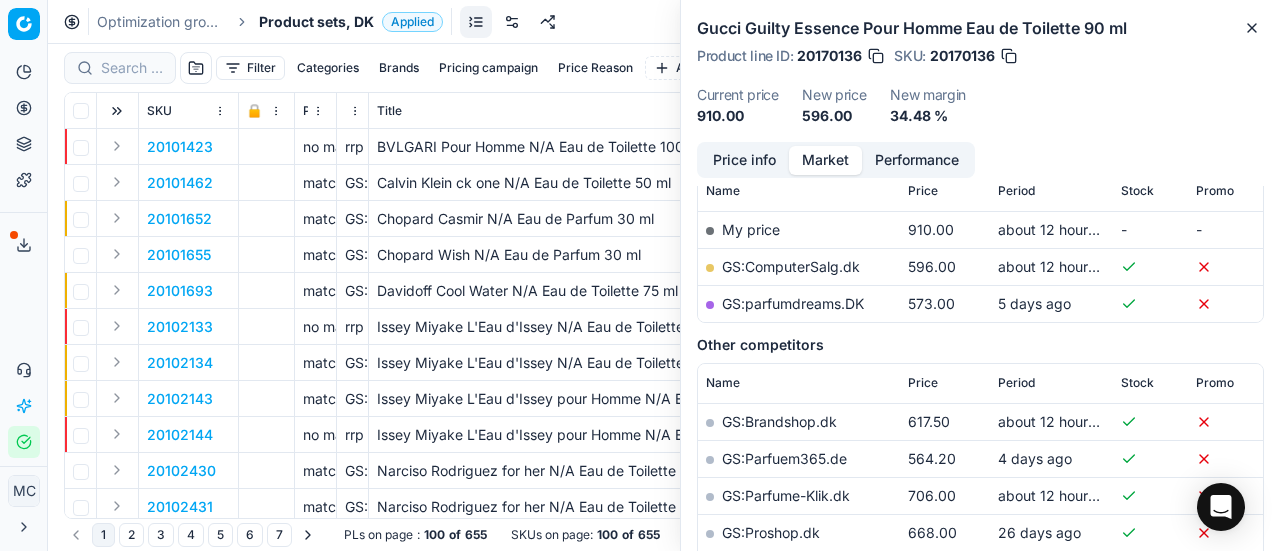 click at bounding box center [120, 68] 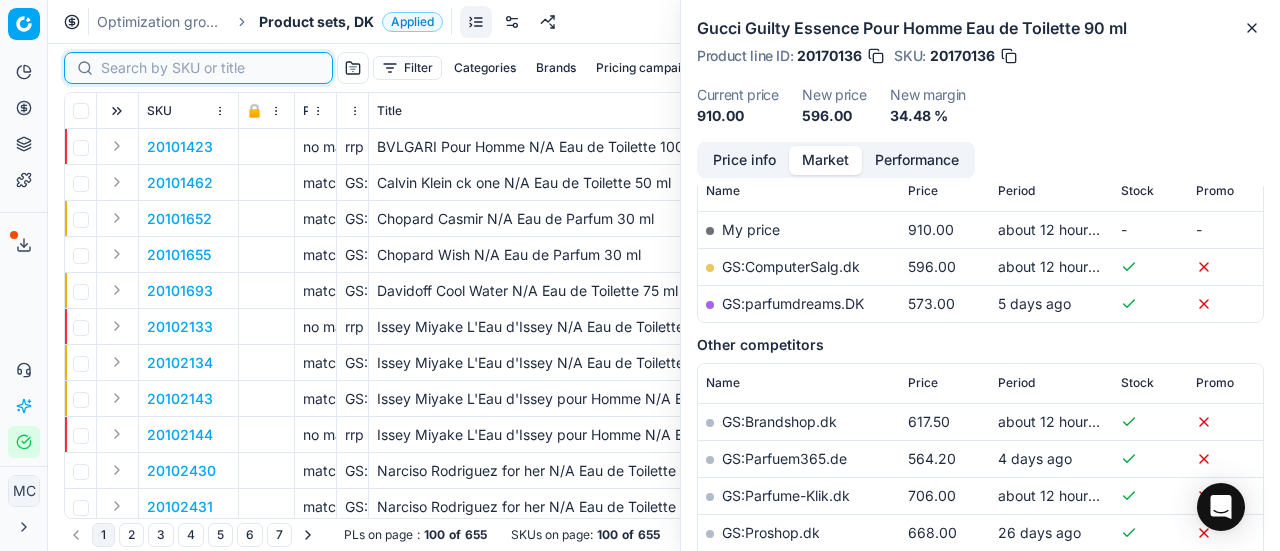 paste on "80011597-50" 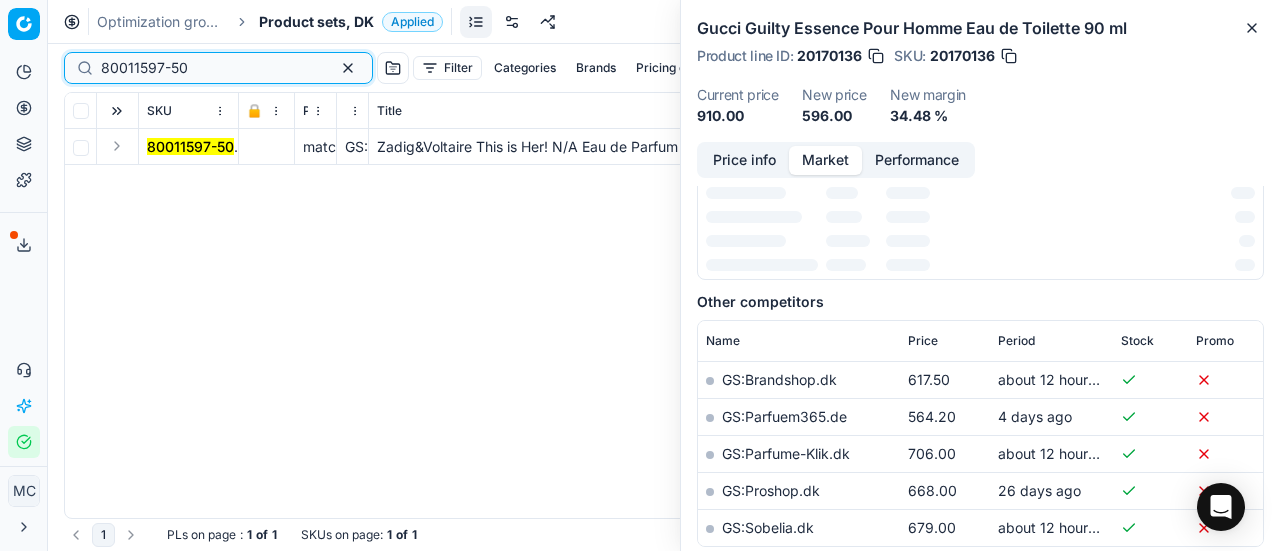scroll, scrollTop: 300, scrollLeft: 0, axis: vertical 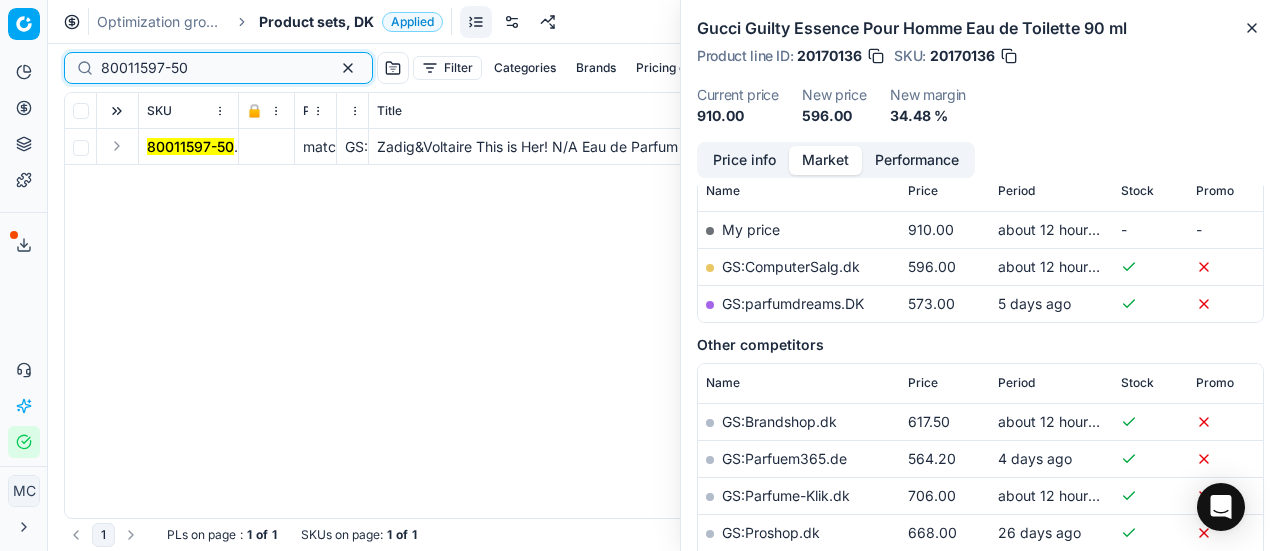type on "80011597-50" 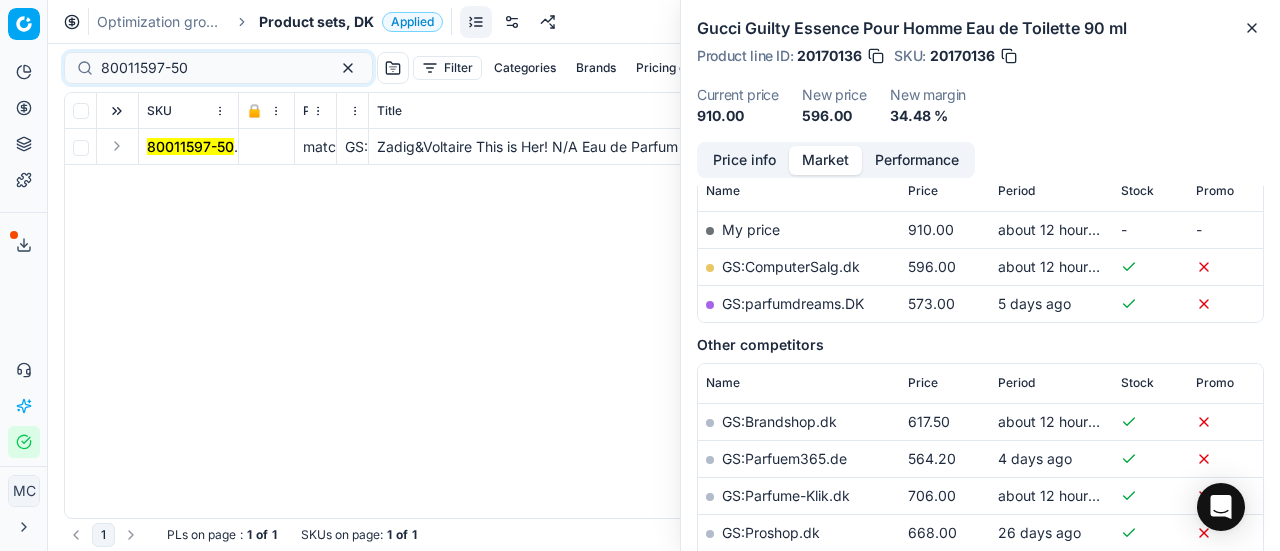 click at bounding box center (117, 146) 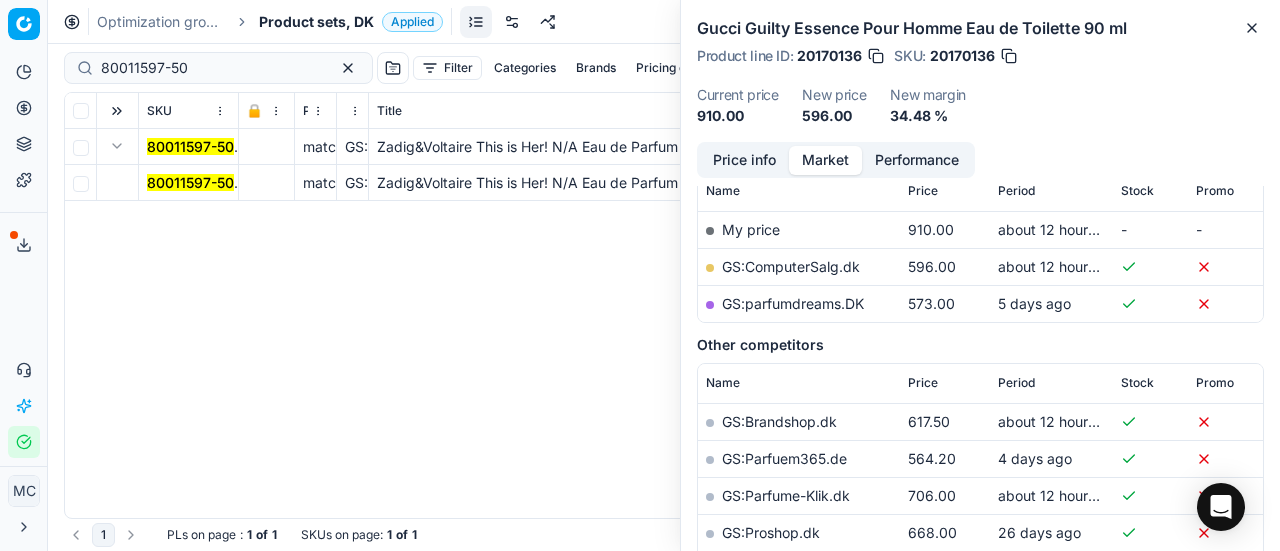 click on "80011597-50" at bounding box center (190, 182) 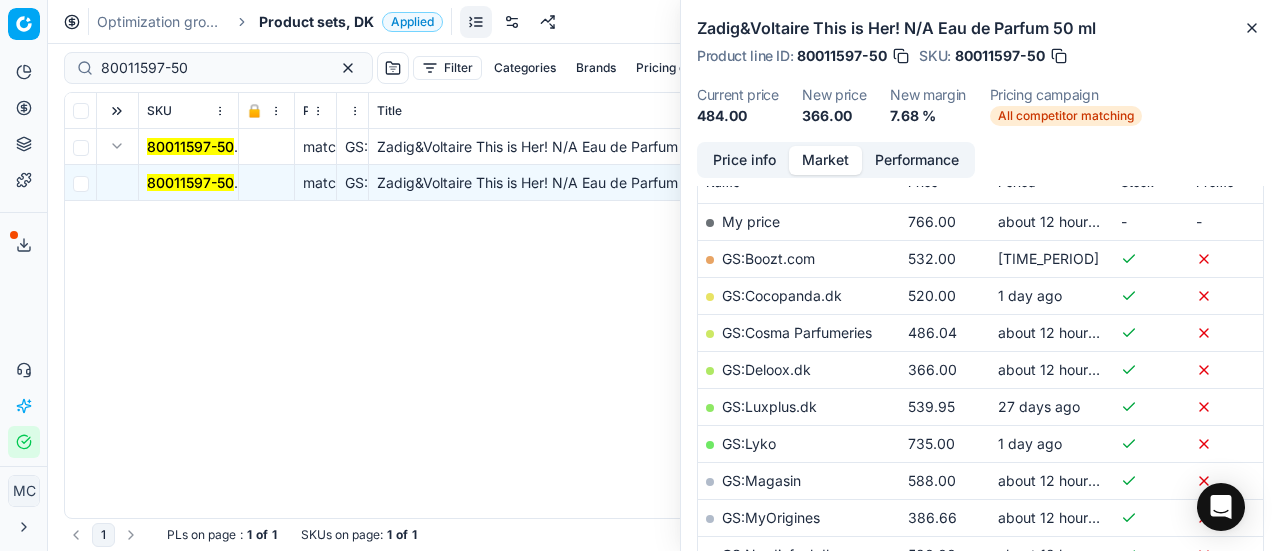 scroll, scrollTop: 300, scrollLeft: 0, axis: vertical 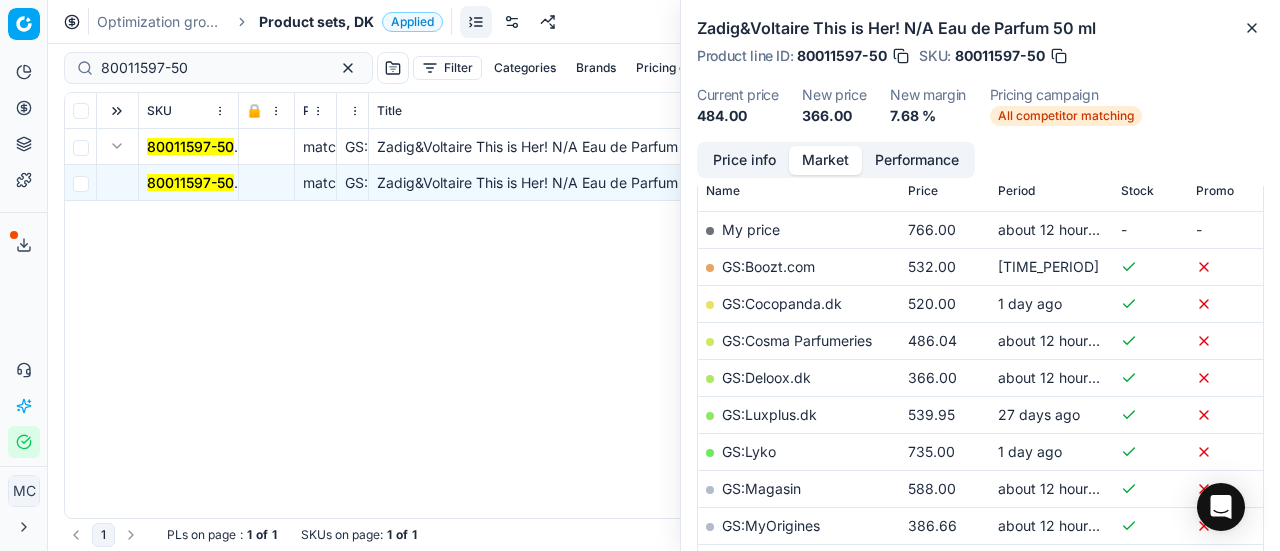 click on "Price info" at bounding box center (744, 160) 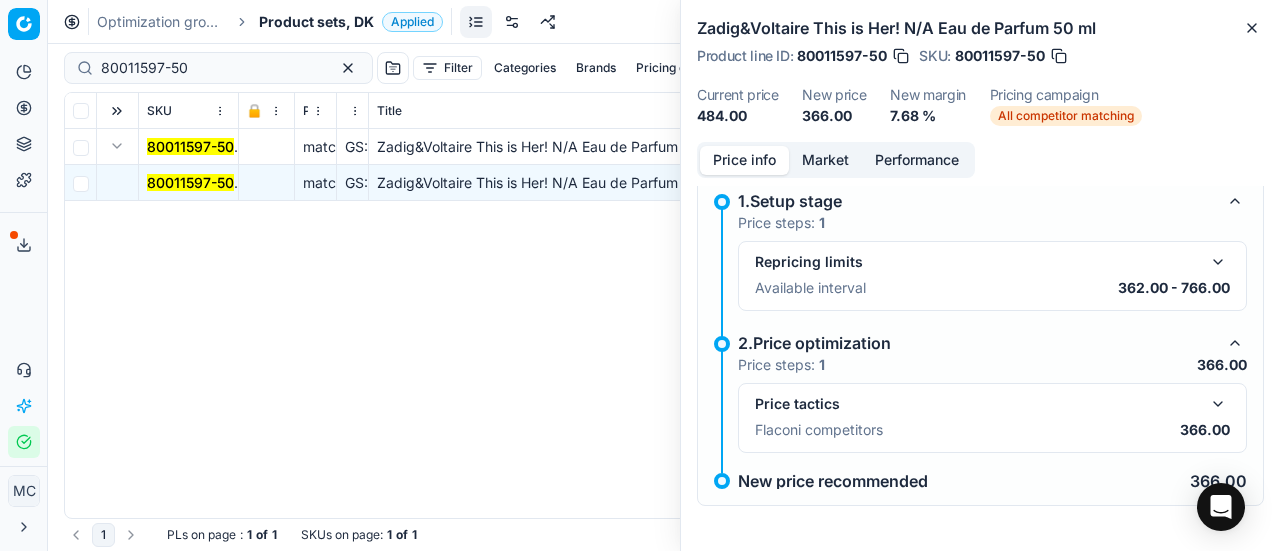 click at bounding box center (1218, 404) 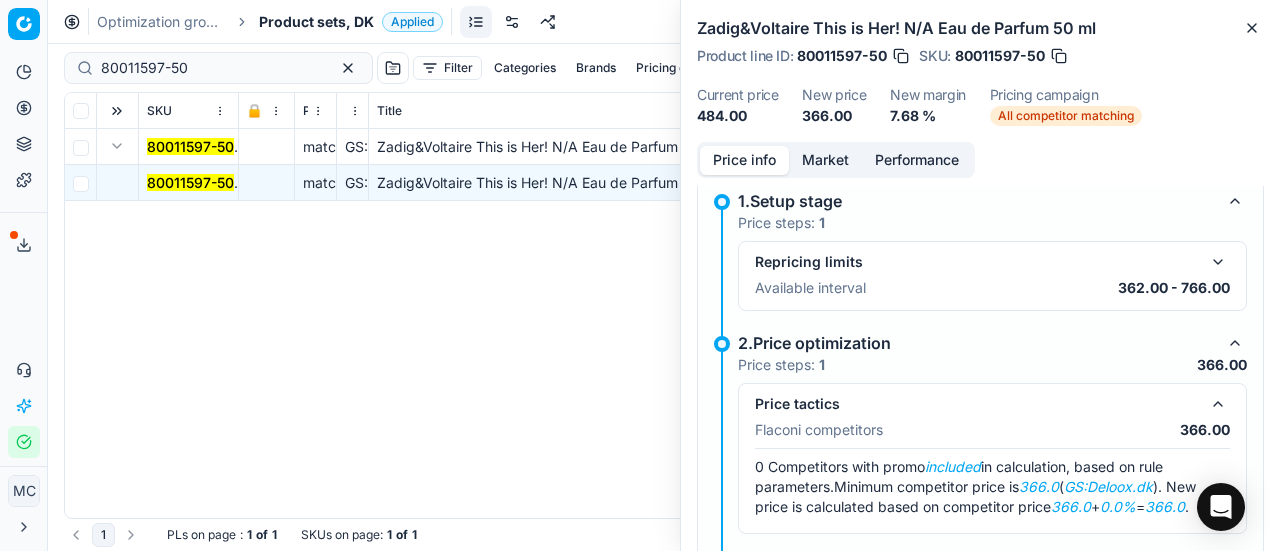 click on "Market" at bounding box center [825, 160] 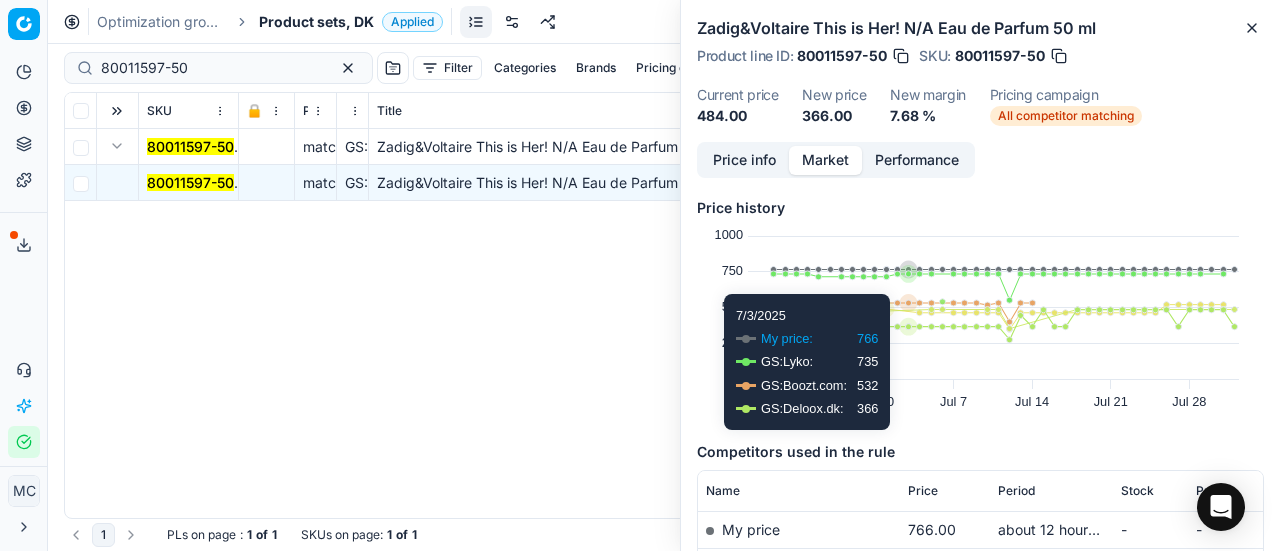 scroll, scrollTop: 200, scrollLeft: 0, axis: vertical 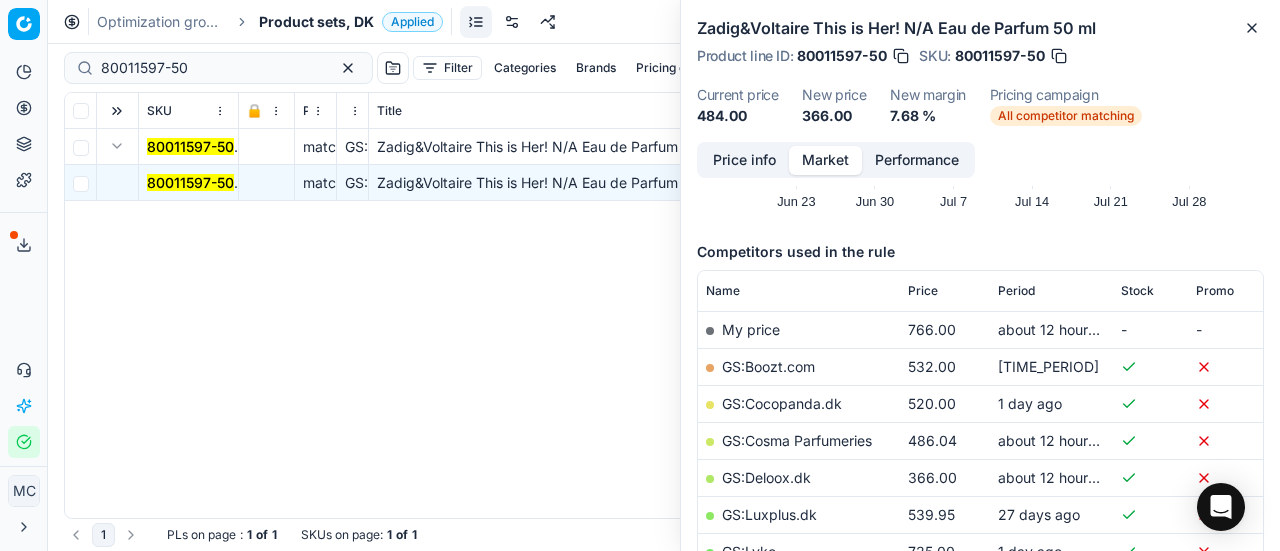 click on "GS:Deloox.dk" at bounding box center (766, 477) 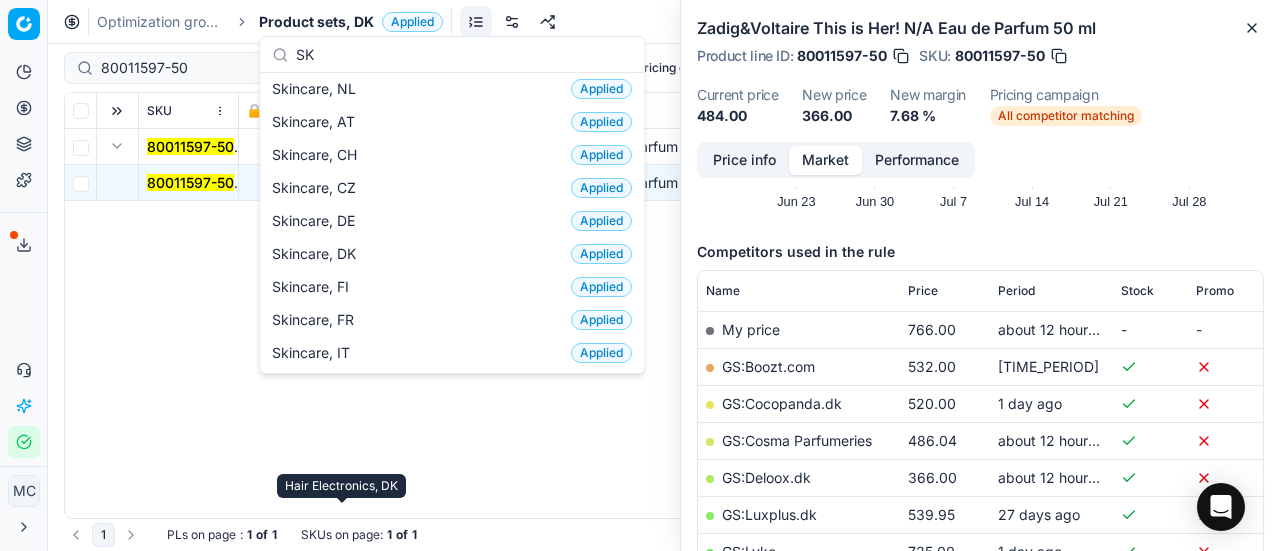scroll, scrollTop: 0, scrollLeft: 0, axis: both 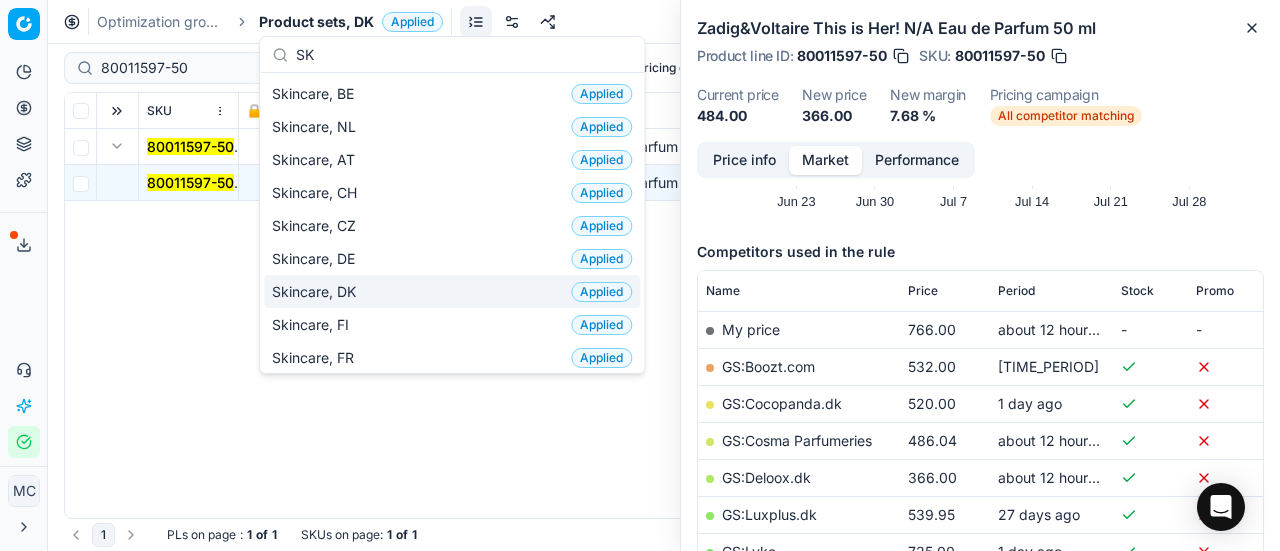 type on "SK" 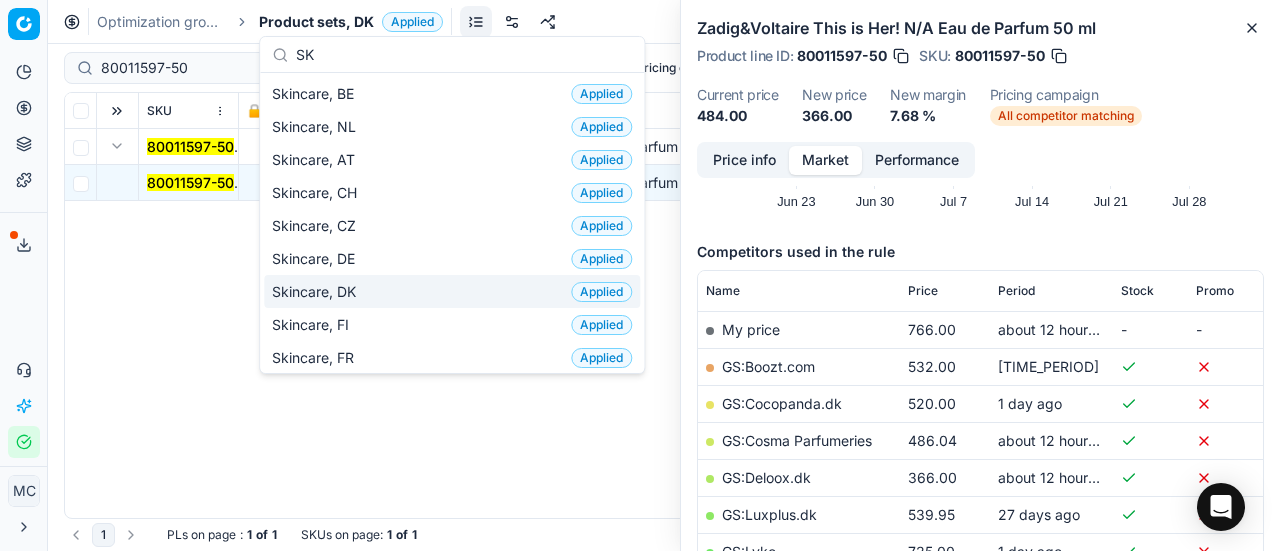 click on "Skincare, DK Applied" at bounding box center (452, 291) 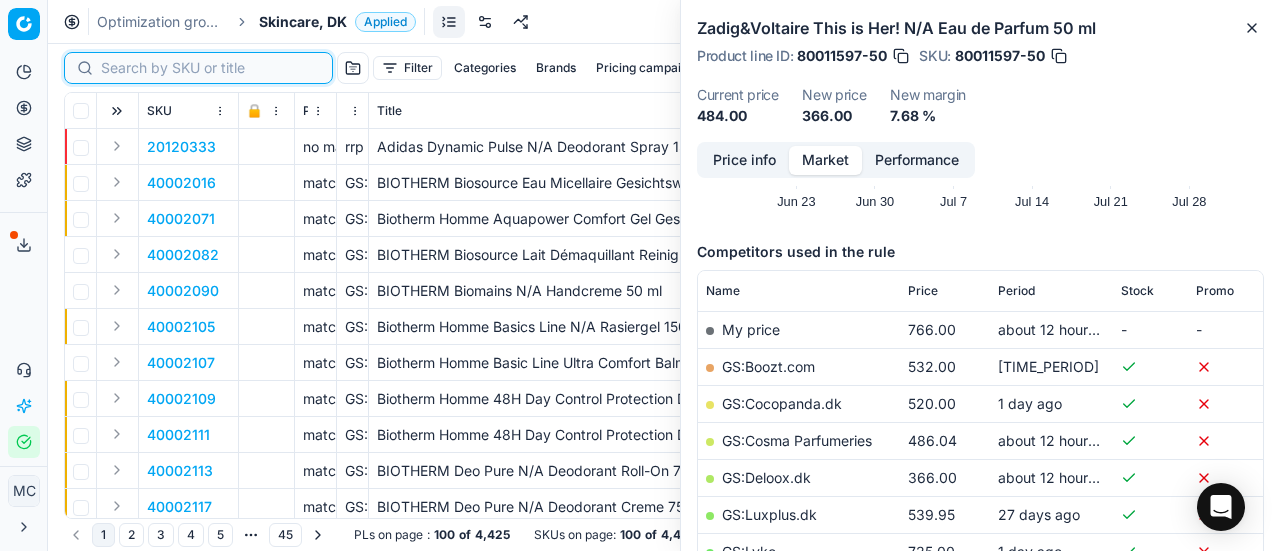 click at bounding box center (210, 68) 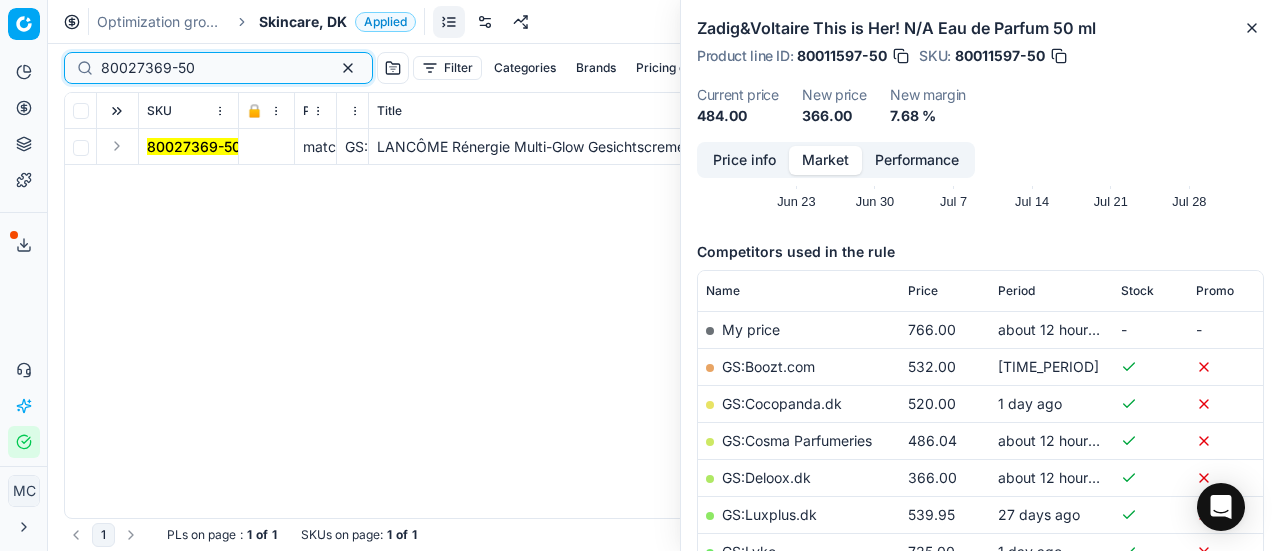 type on "80027369-50" 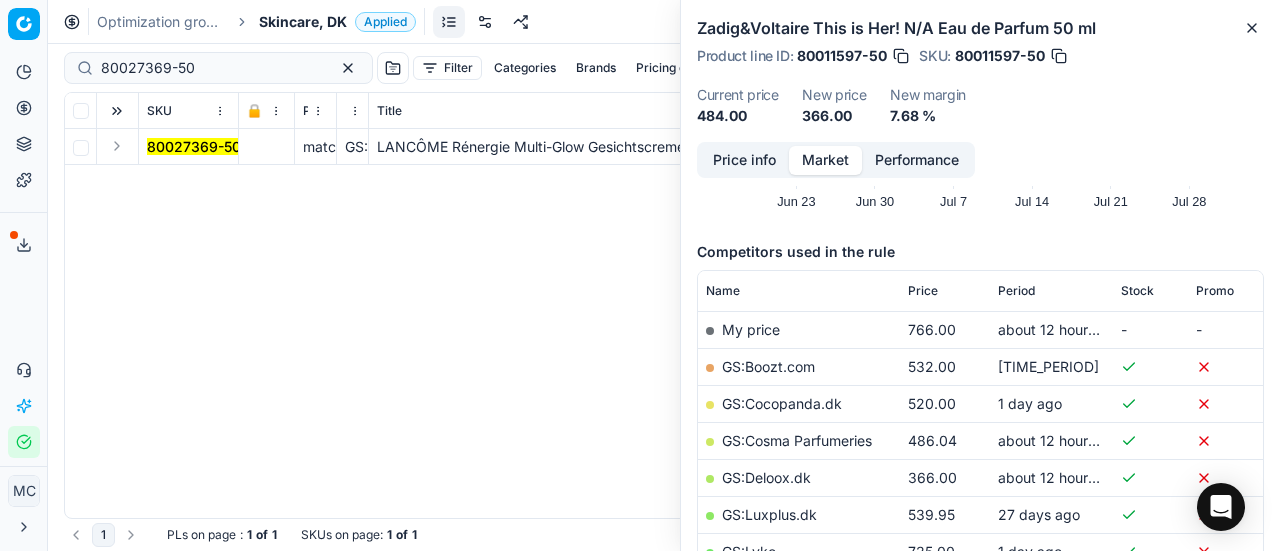 drag, startPoint x: 105, startPoint y: 148, endPoint x: 148, endPoint y: 163, distance: 45.54119 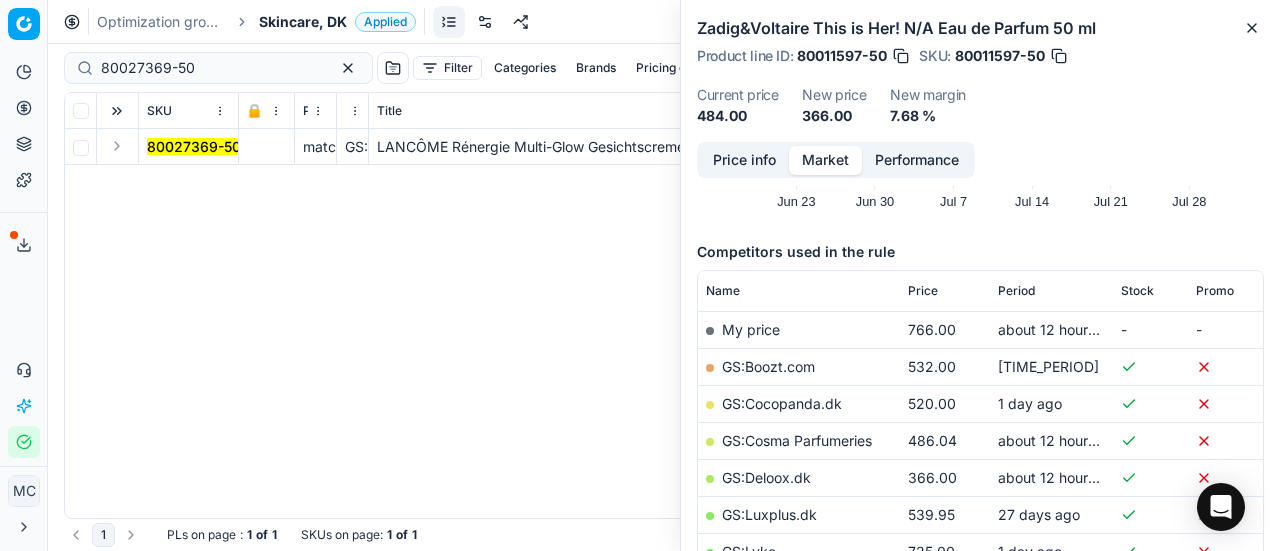 click at bounding box center (117, 146) 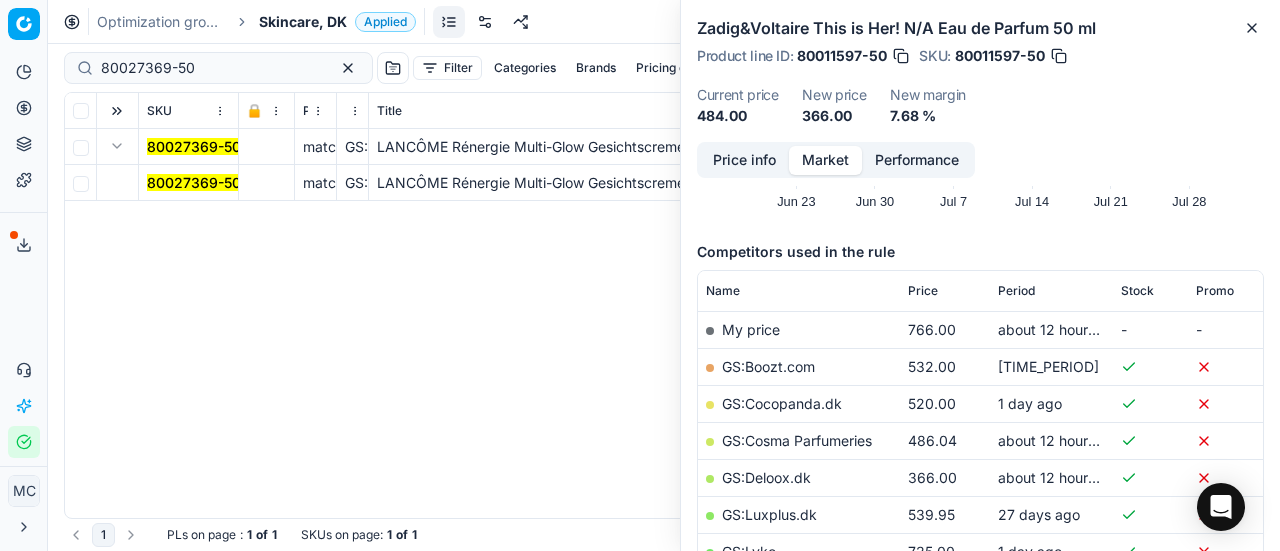 click on "80027369-50" at bounding box center (194, 182) 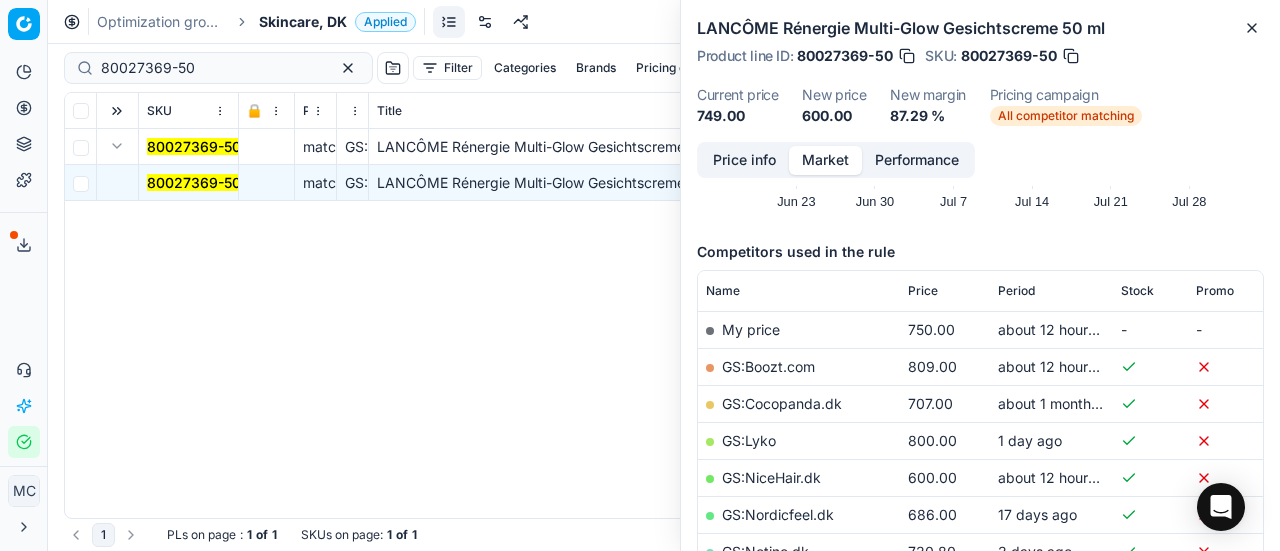 click on "Price info" at bounding box center (744, 160) 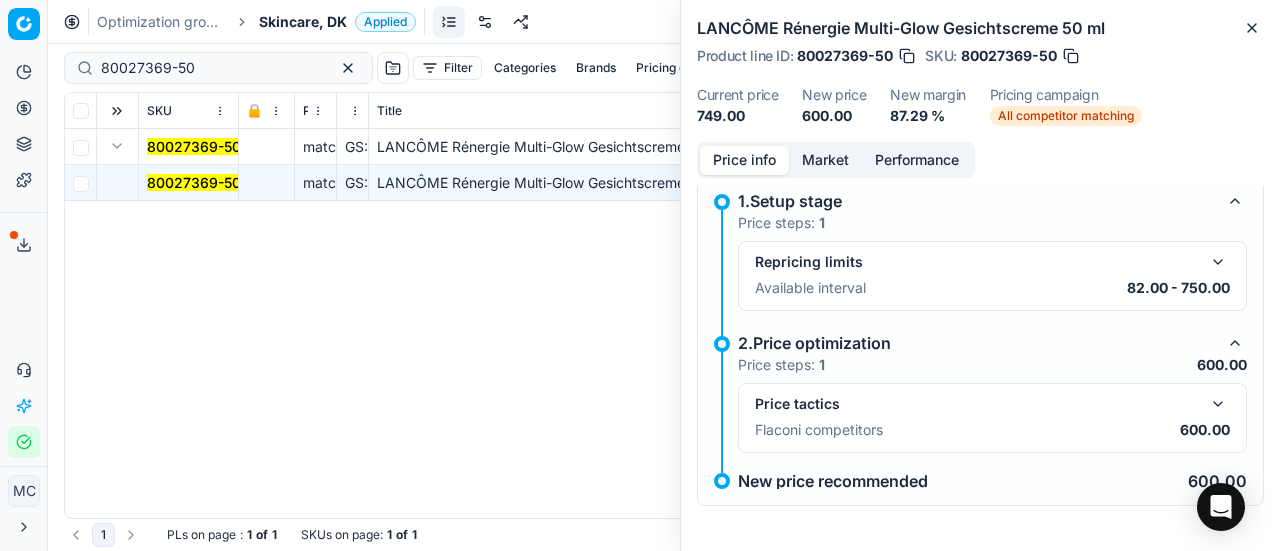 click at bounding box center [1218, 404] 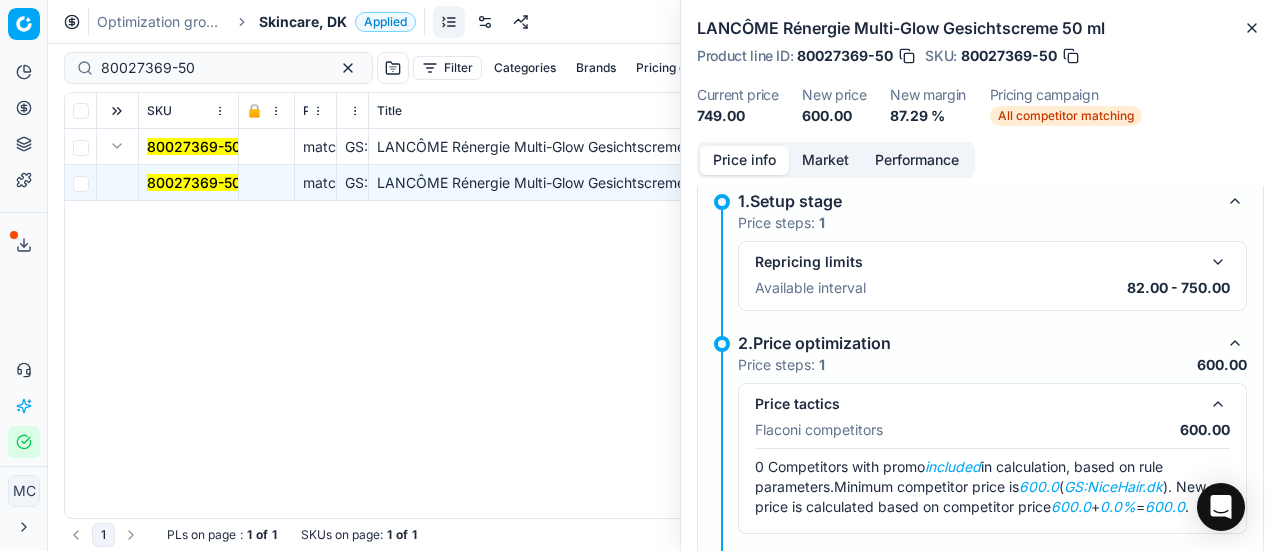 click on "Market" at bounding box center [825, 160] 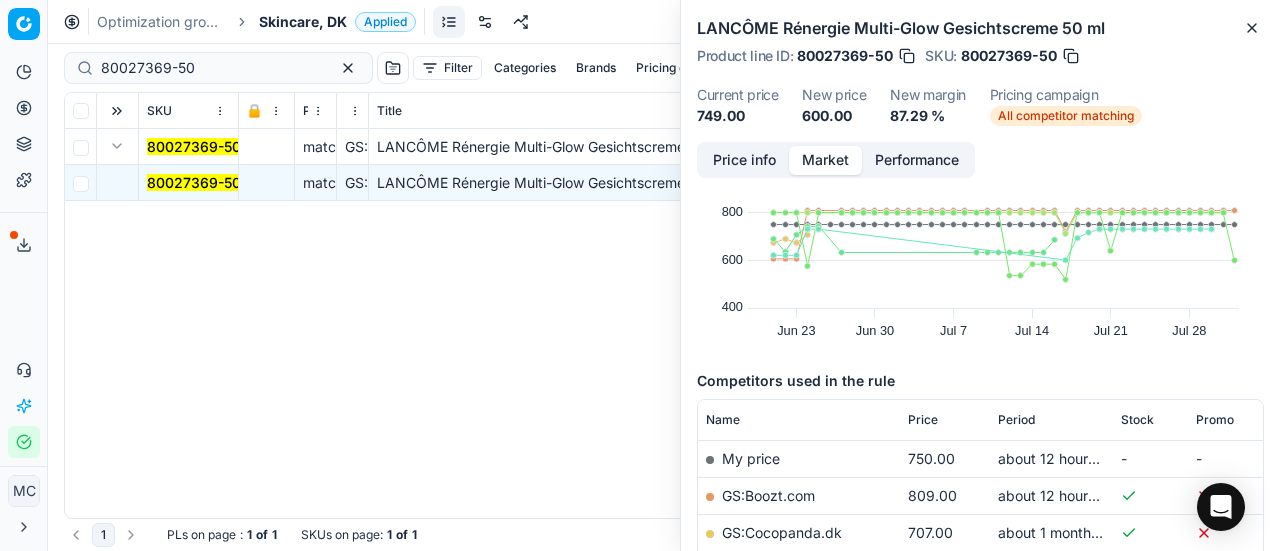 scroll, scrollTop: 200, scrollLeft: 0, axis: vertical 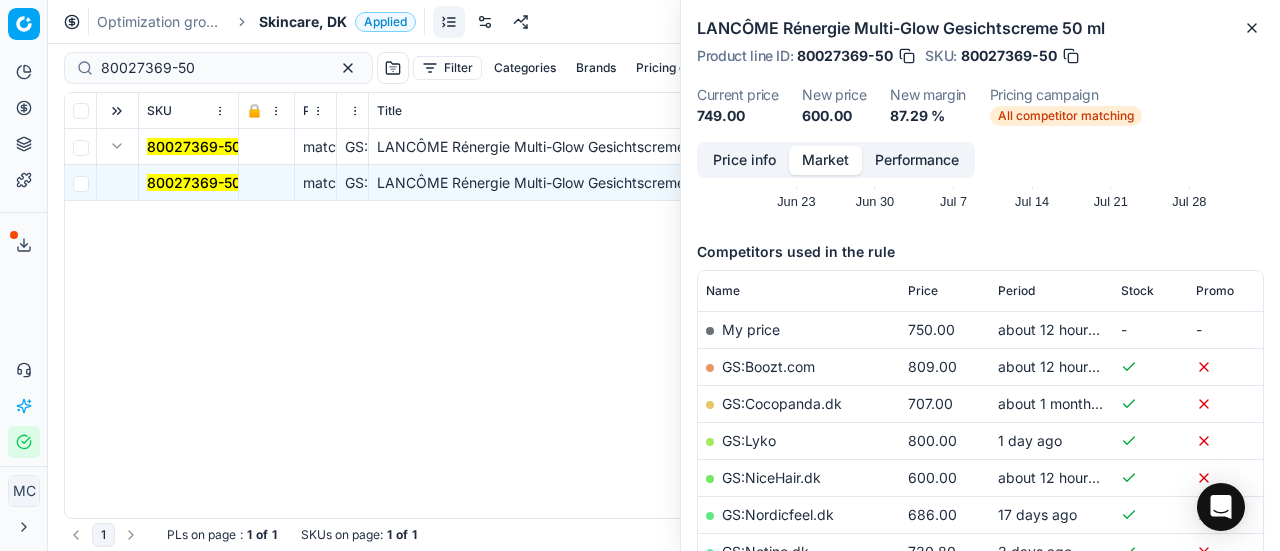 click on "GS:NiceHair.dk" at bounding box center [771, 477] 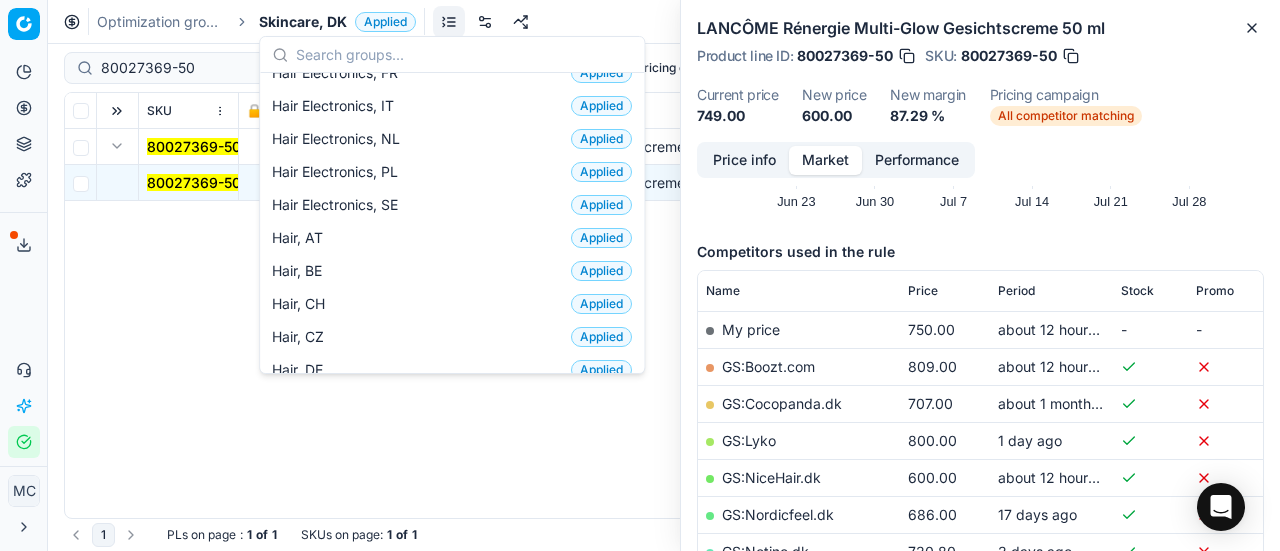 scroll, scrollTop: 400, scrollLeft: 0, axis: vertical 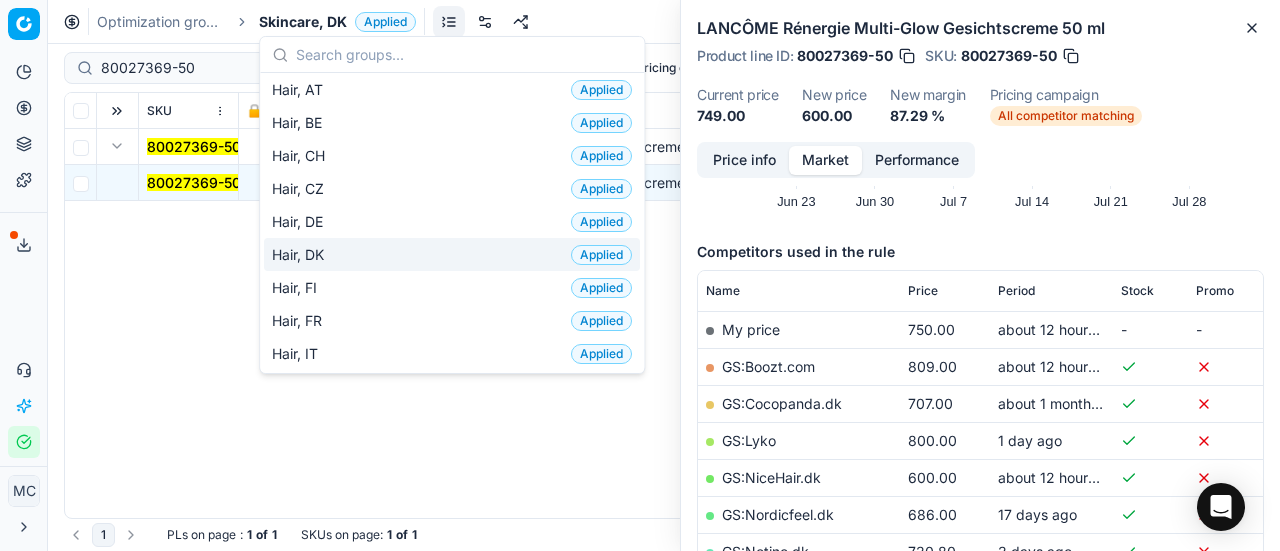 click on "Hair, DK Applied" at bounding box center (452, 254) 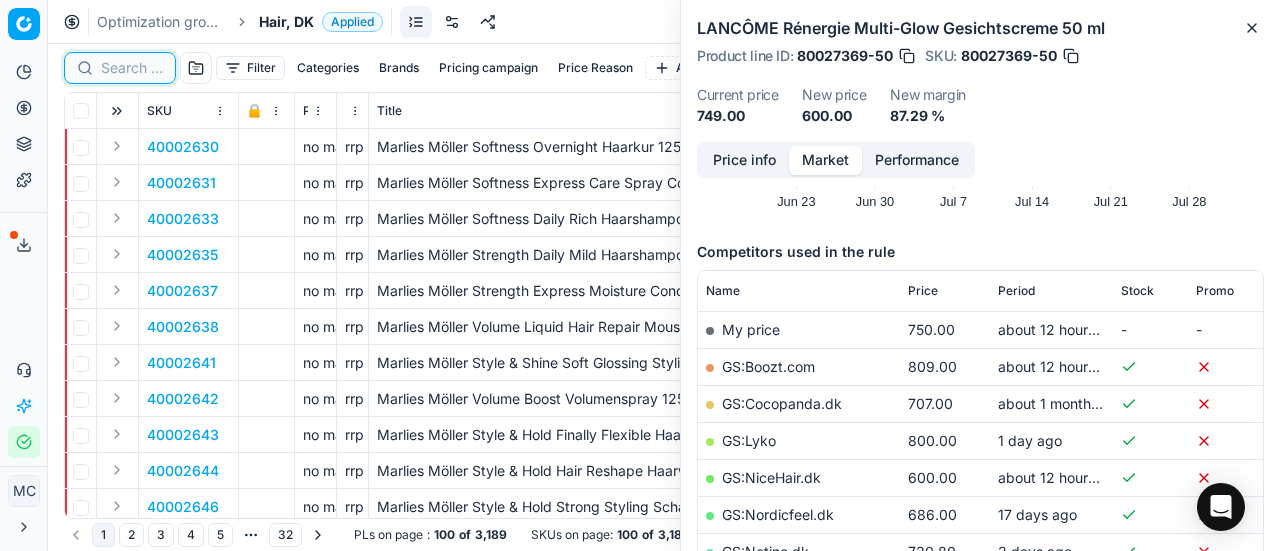 click at bounding box center (132, 68) 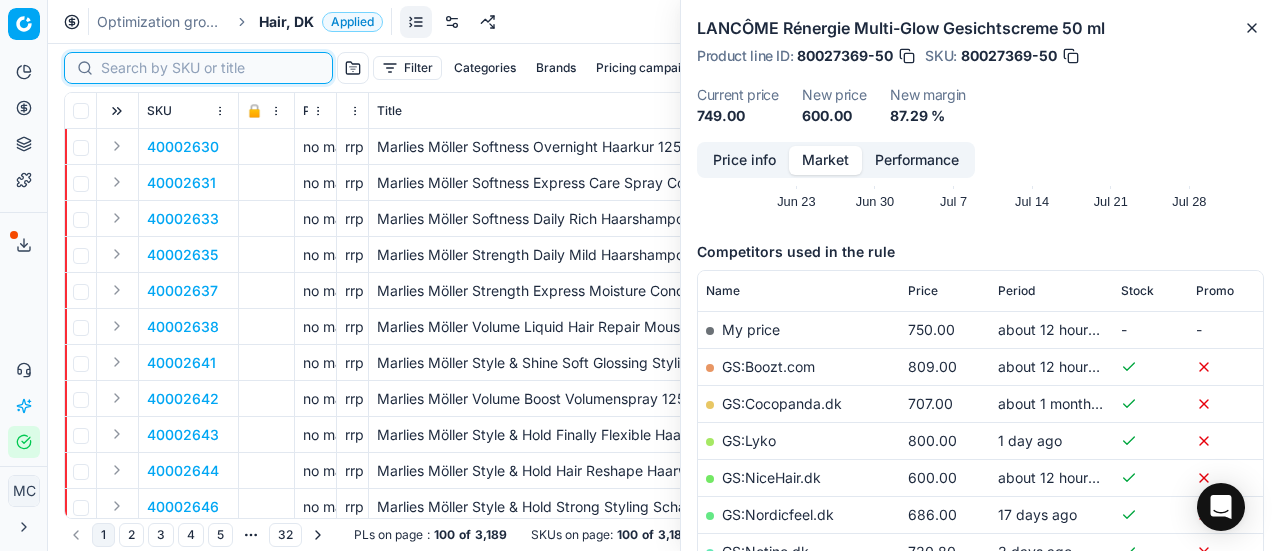 click at bounding box center [210, 68] 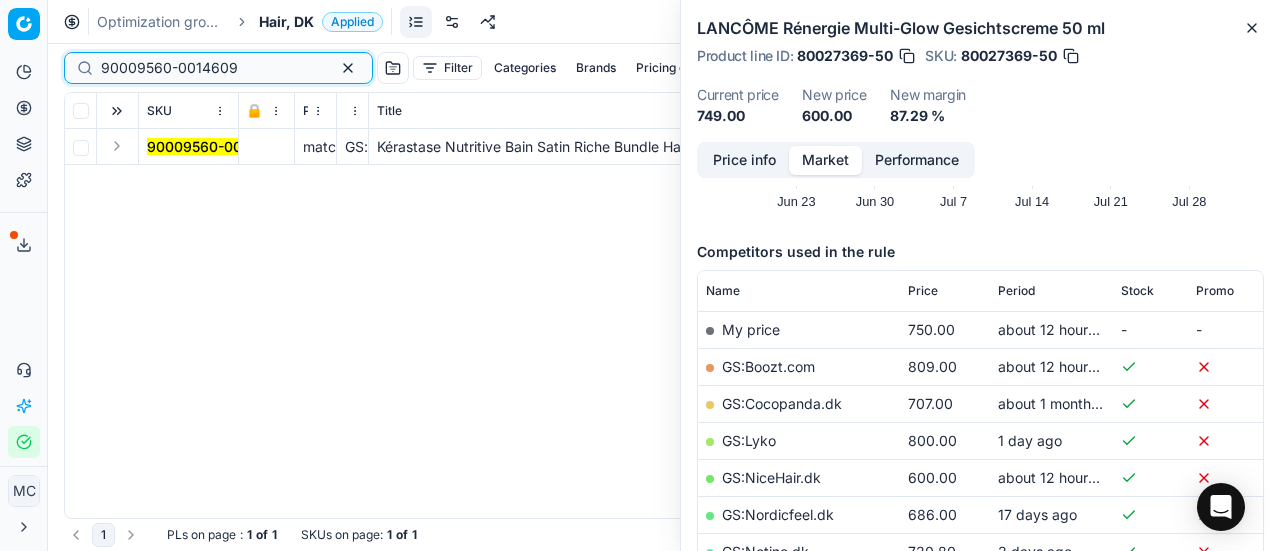 type on "90009560-0014609" 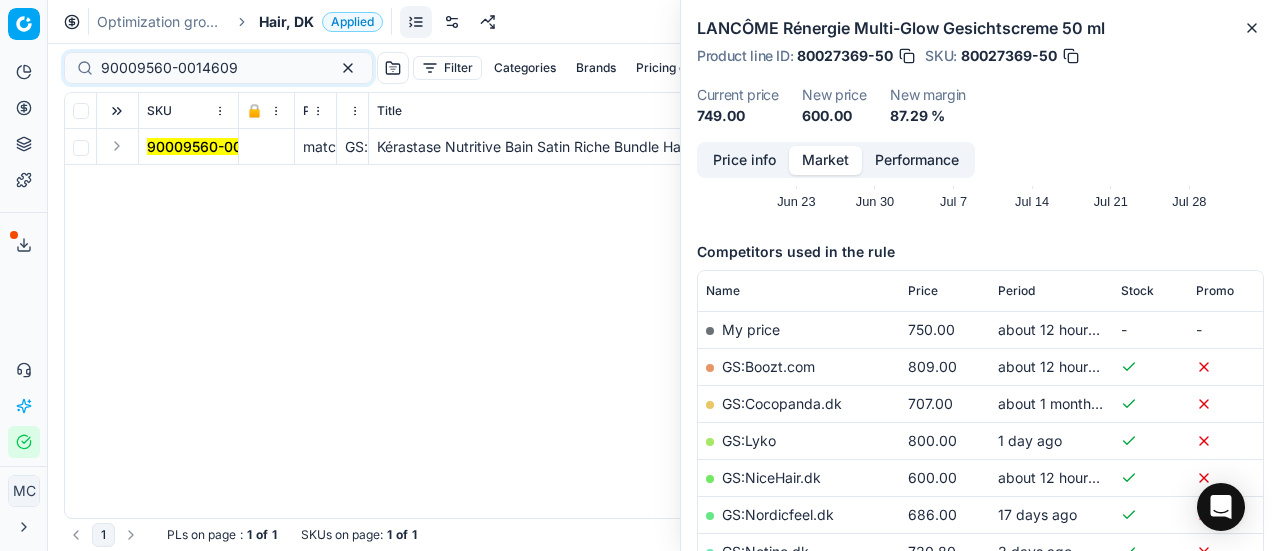 click at bounding box center (117, 146) 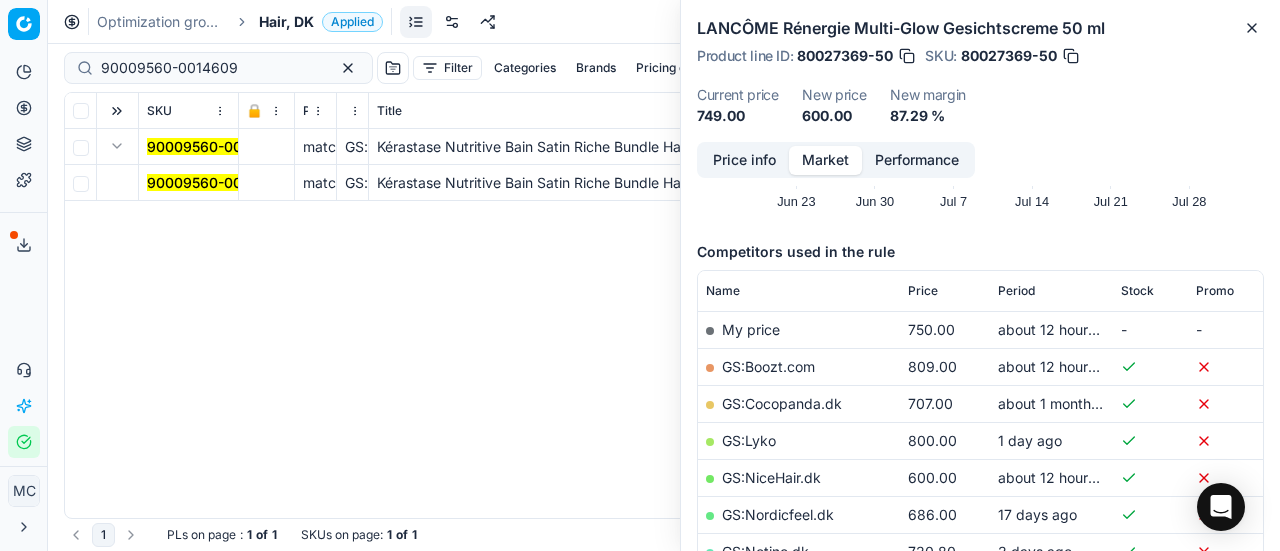 click on "90009560-0014609" at bounding box center (215, 182) 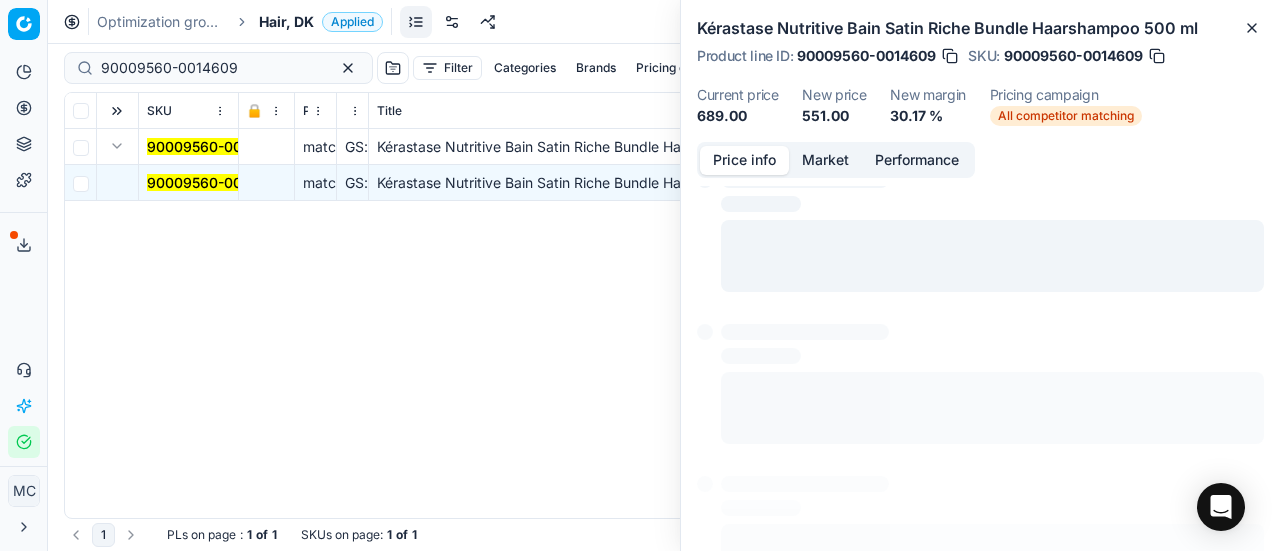 click on "Price info" at bounding box center (744, 160) 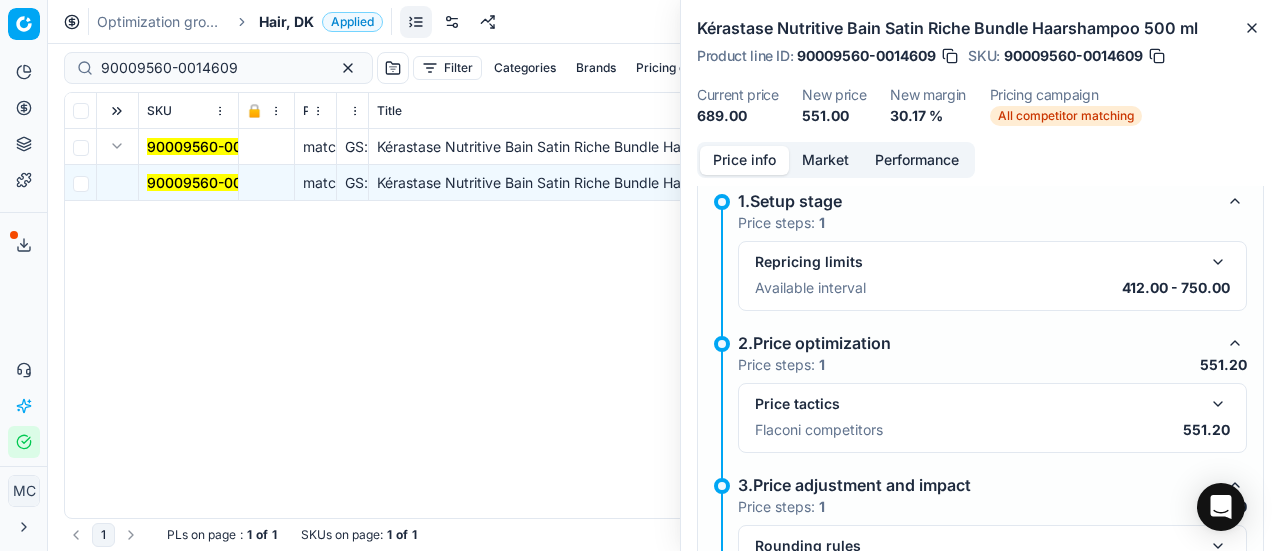 click at bounding box center (1218, 404) 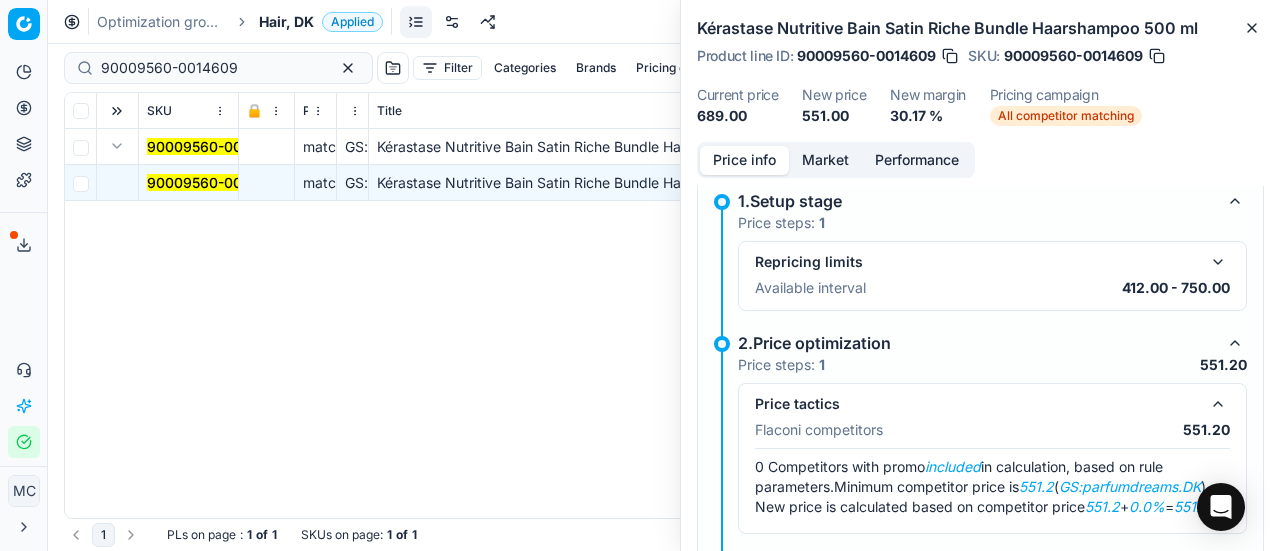 click at bounding box center (1218, 404) 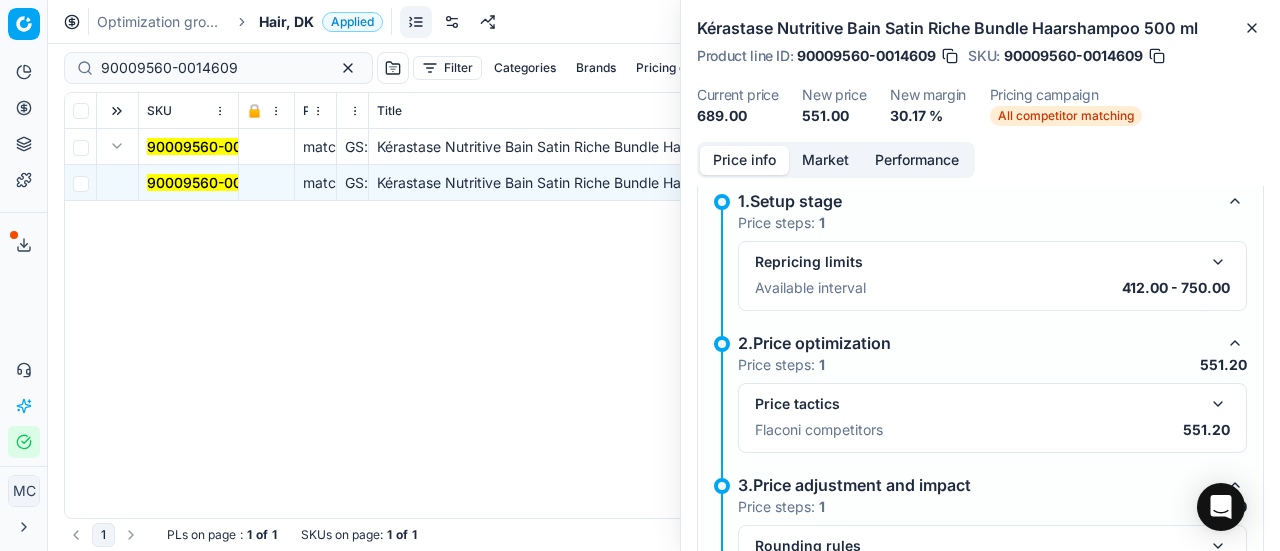 click at bounding box center [1218, 404] 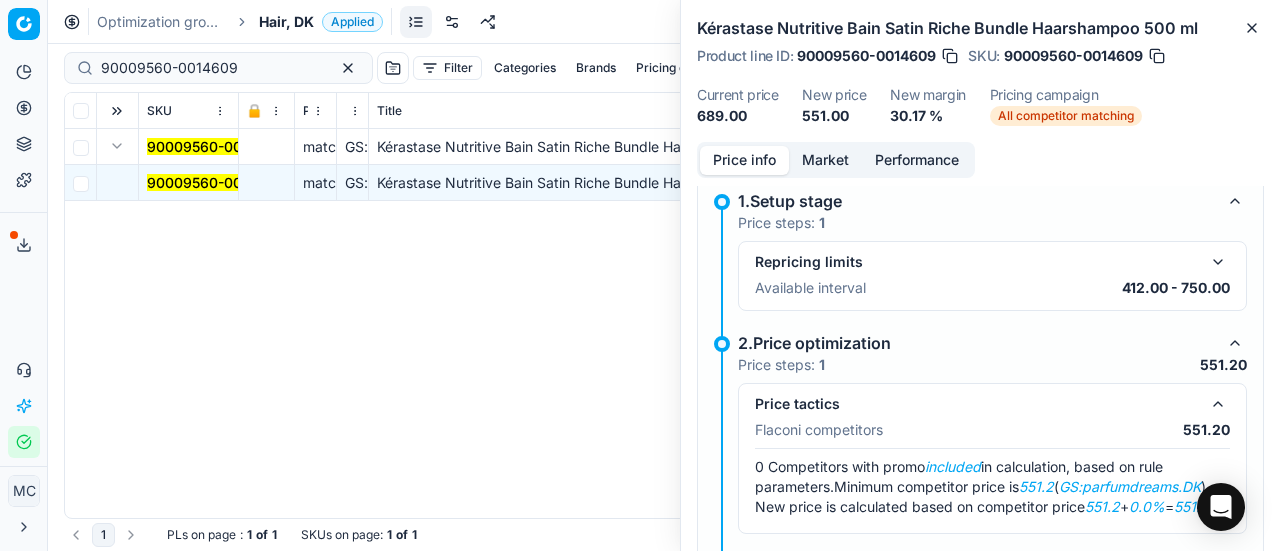 scroll, scrollTop: 114, scrollLeft: 0, axis: vertical 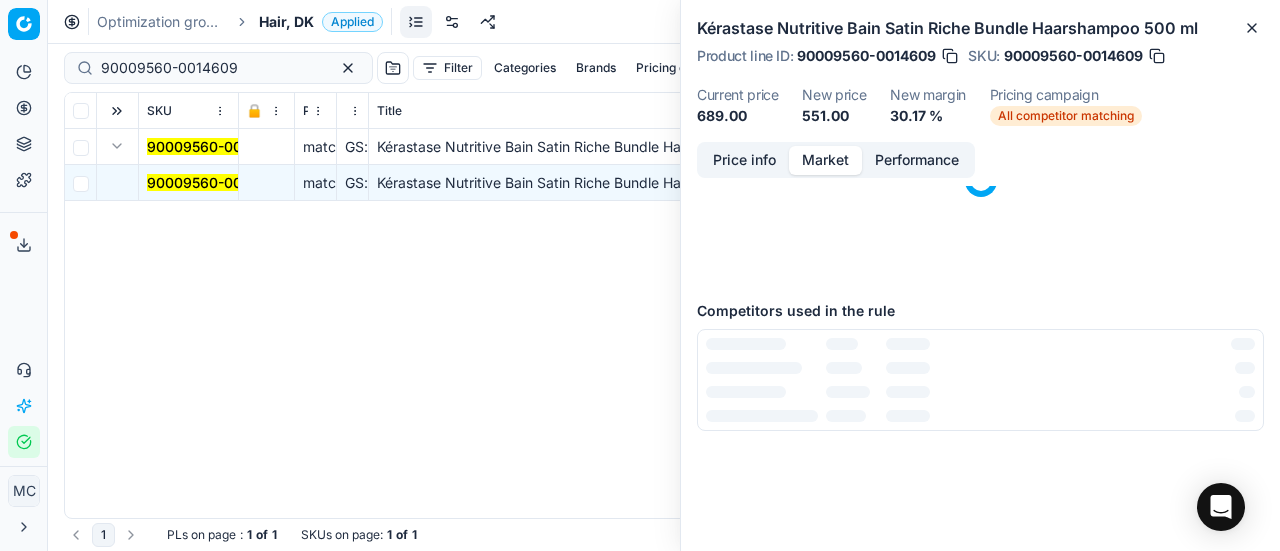 click on "Market" at bounding box center [825, 160] 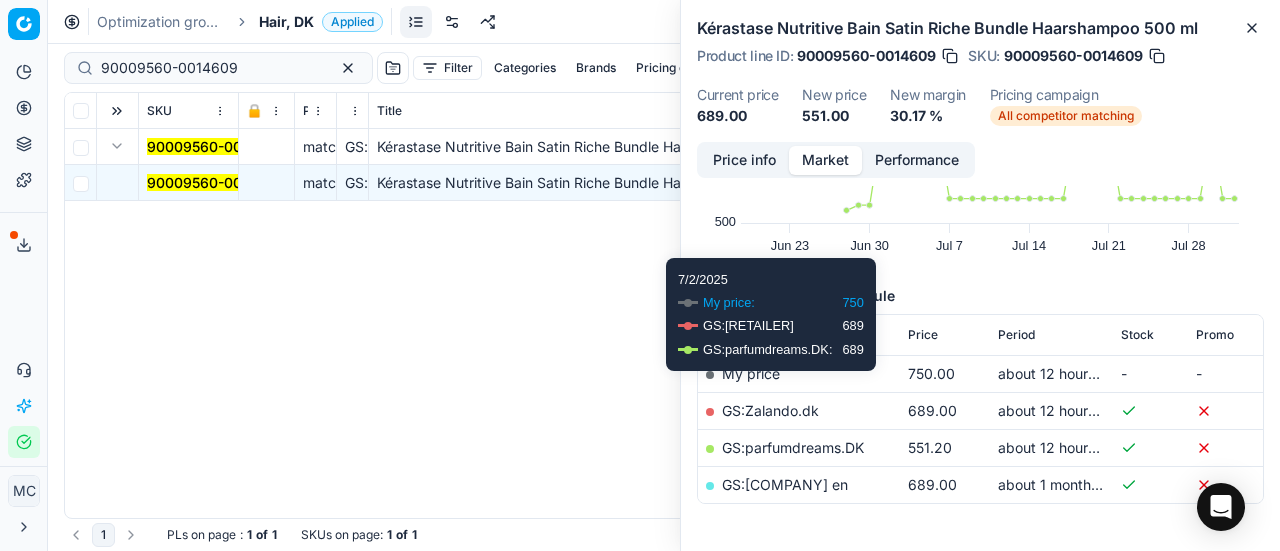 scroll, scrollTop: 200, scrollLeft: 0, axis: vertical 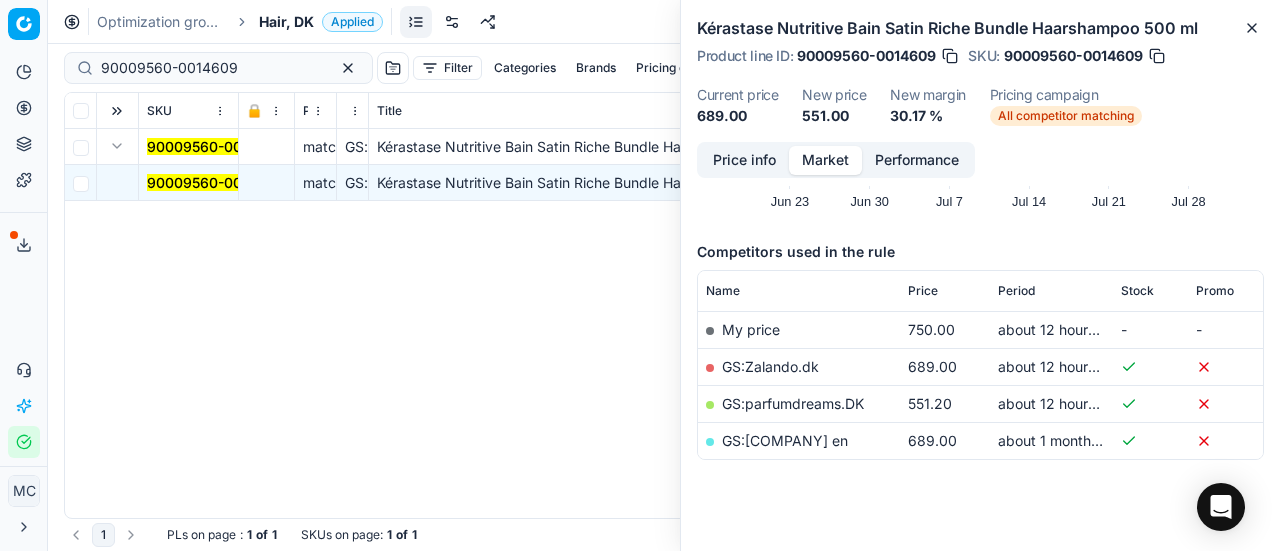 click on "GS:parfumdreams.DK" at bounding box center (793, 403) 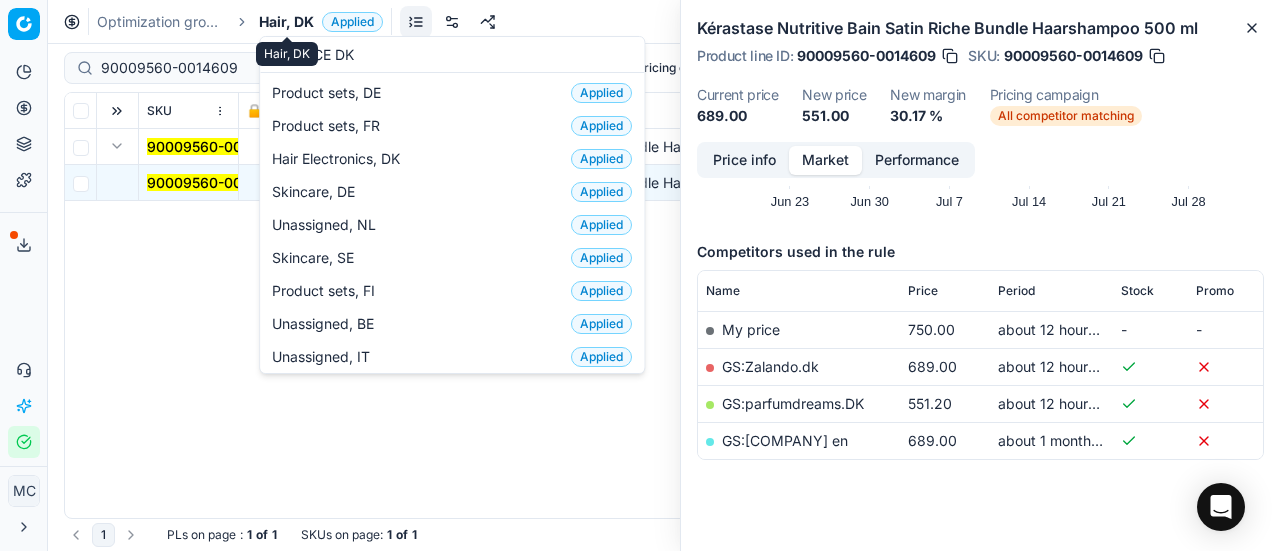 scroll, scrollTop: 0, scrollLeft: 0, axis: both 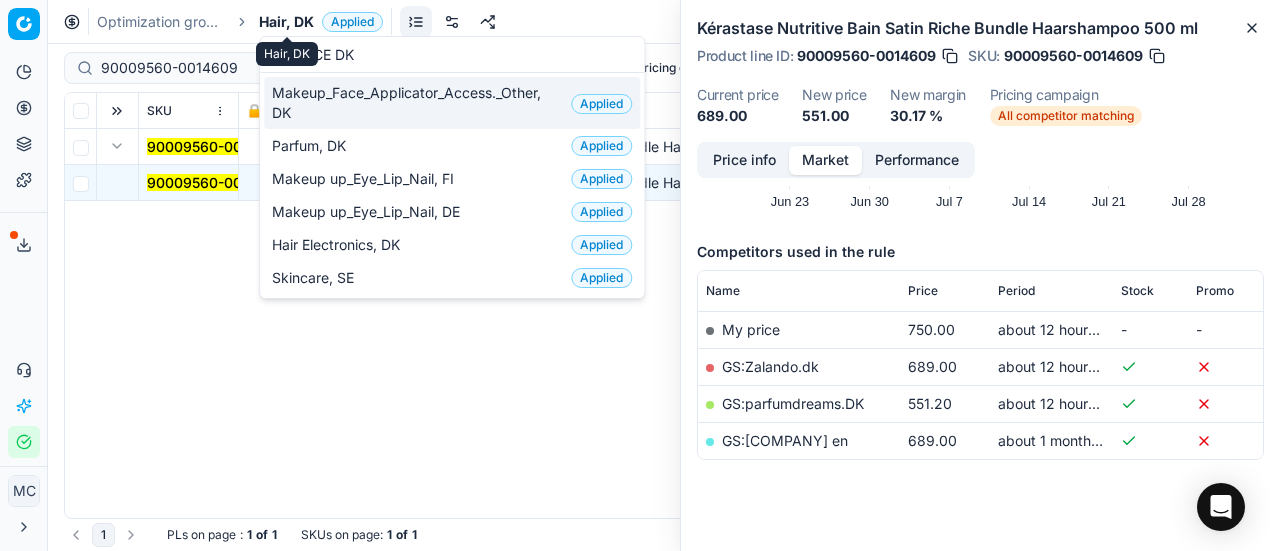 type on "FACE DK" 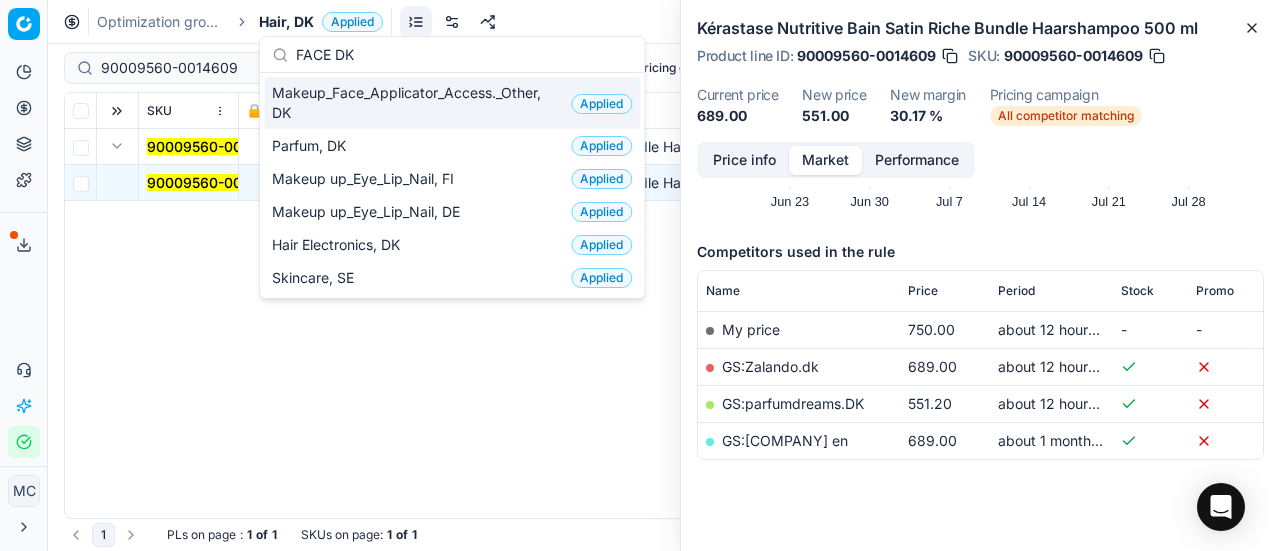 click on "Makeup_Face_Applicator_Access._Other, DK" at bounding box center (417, 103) 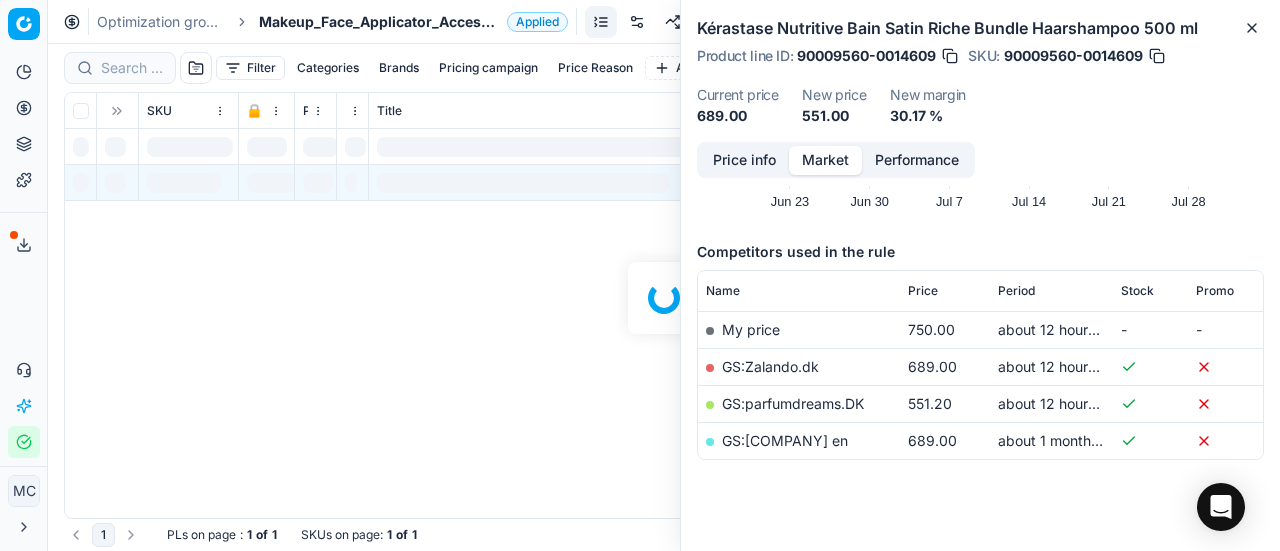 scroll, scrollTop: 200, scrollLeft: 0, axis: vertical 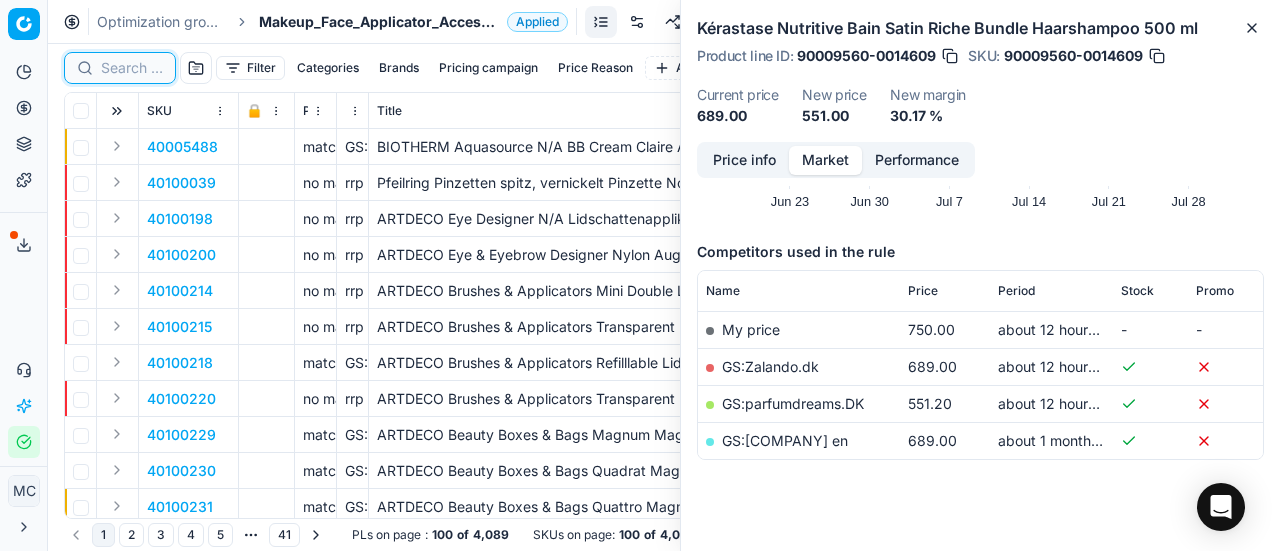 click at bounding box center (132, 68) 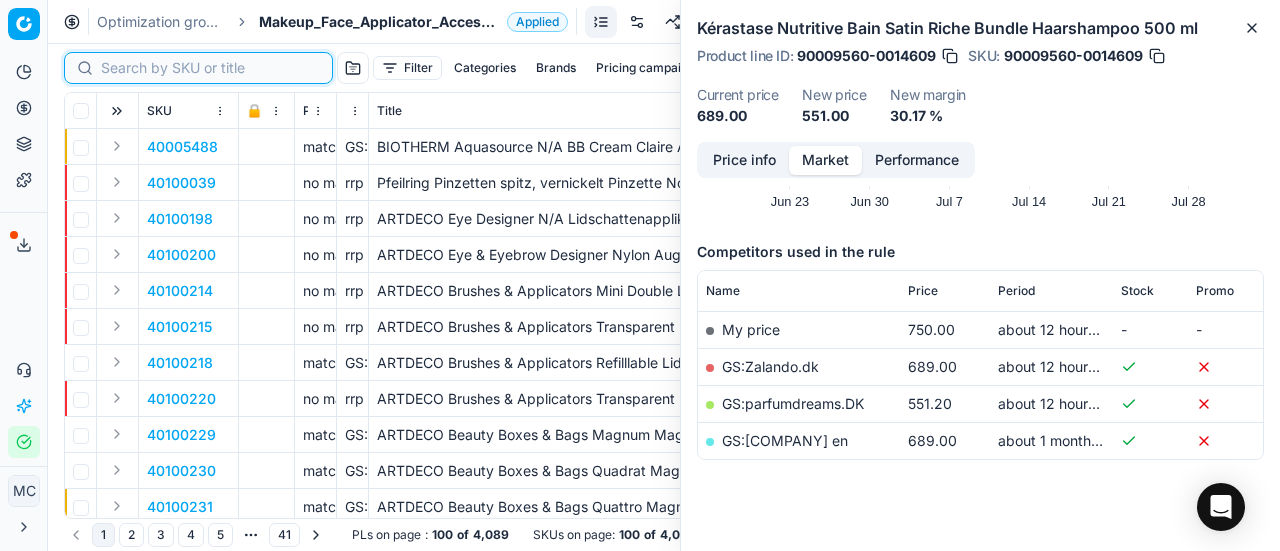 paste on "90010882-0017245" 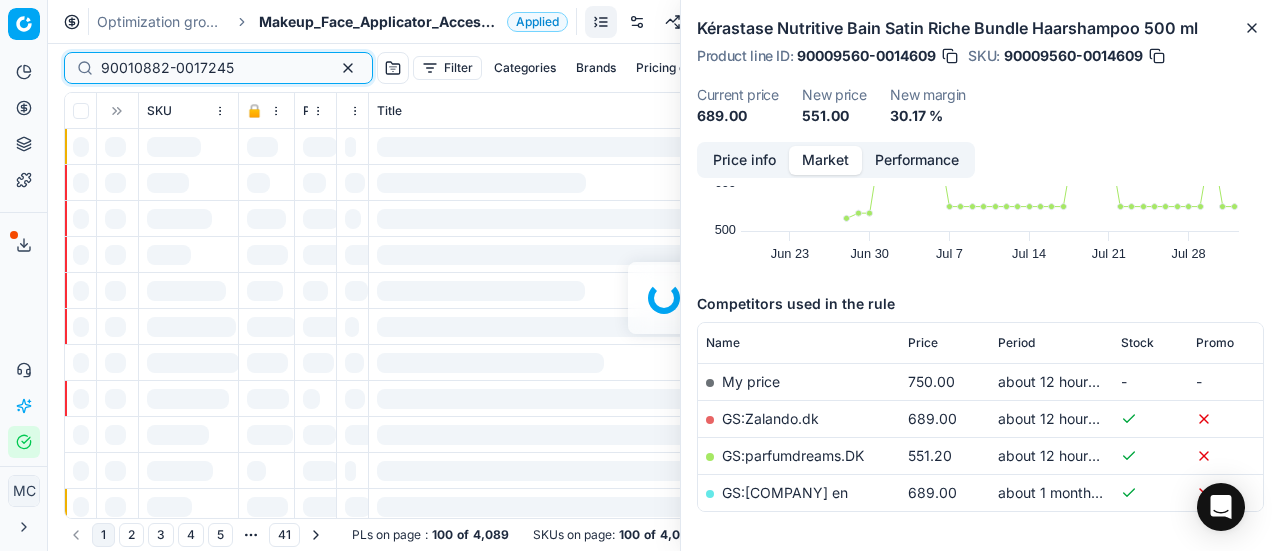 scroll, scrollTop: 200, scrollLeft: 0, axis: vertical 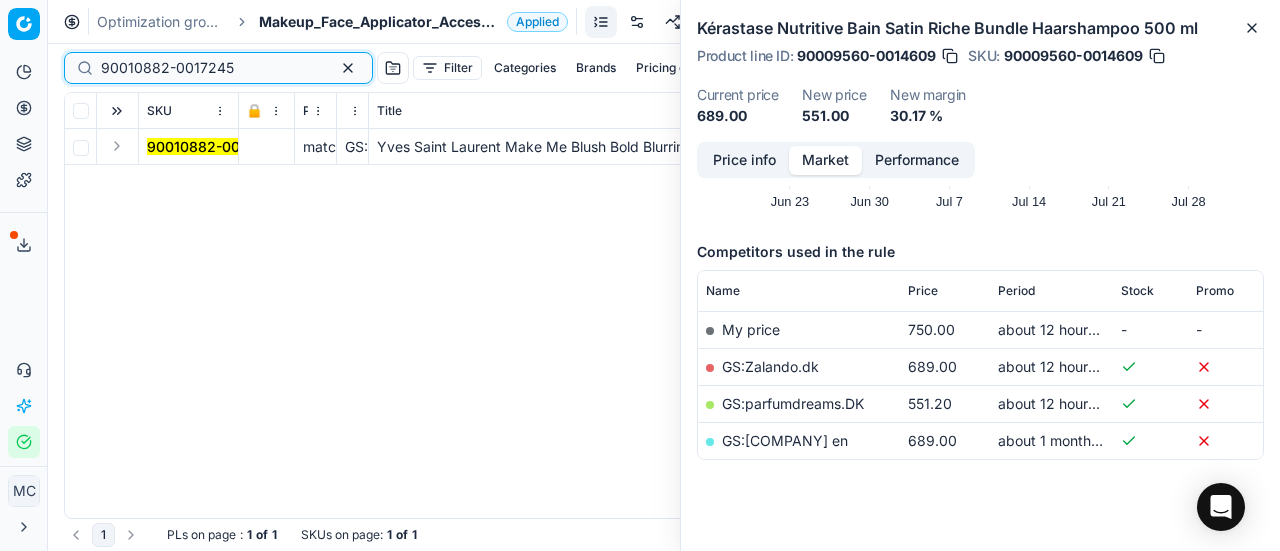 type on "90010882-0017245" 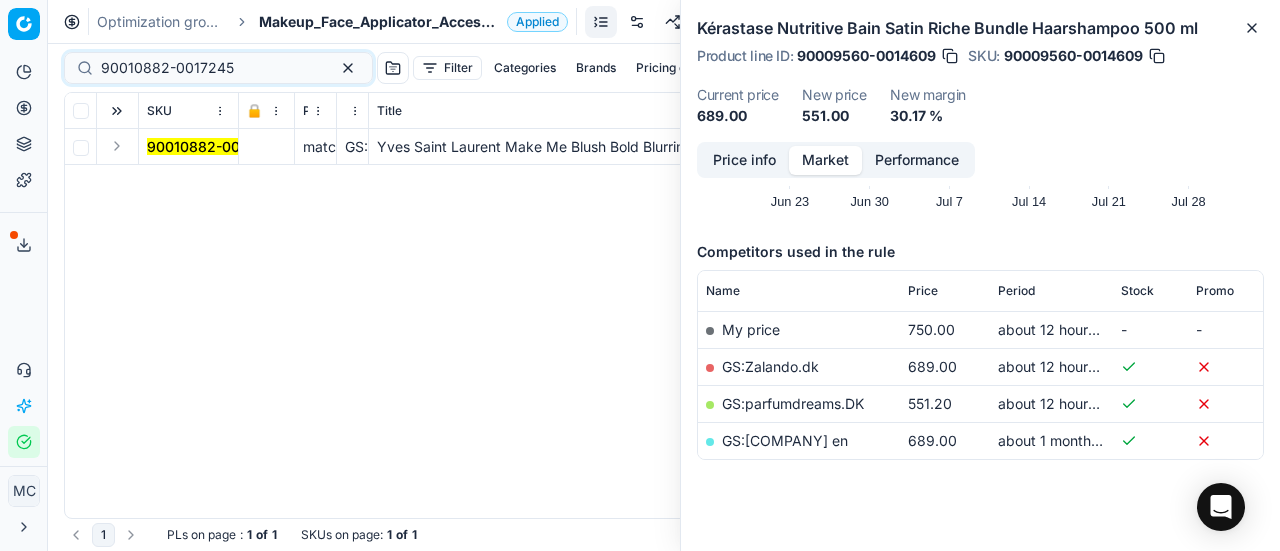 drag, startPoint x: 124, startPoint y: 153, endPoint x: 156, endPoint y: 173, distance: 37.735924 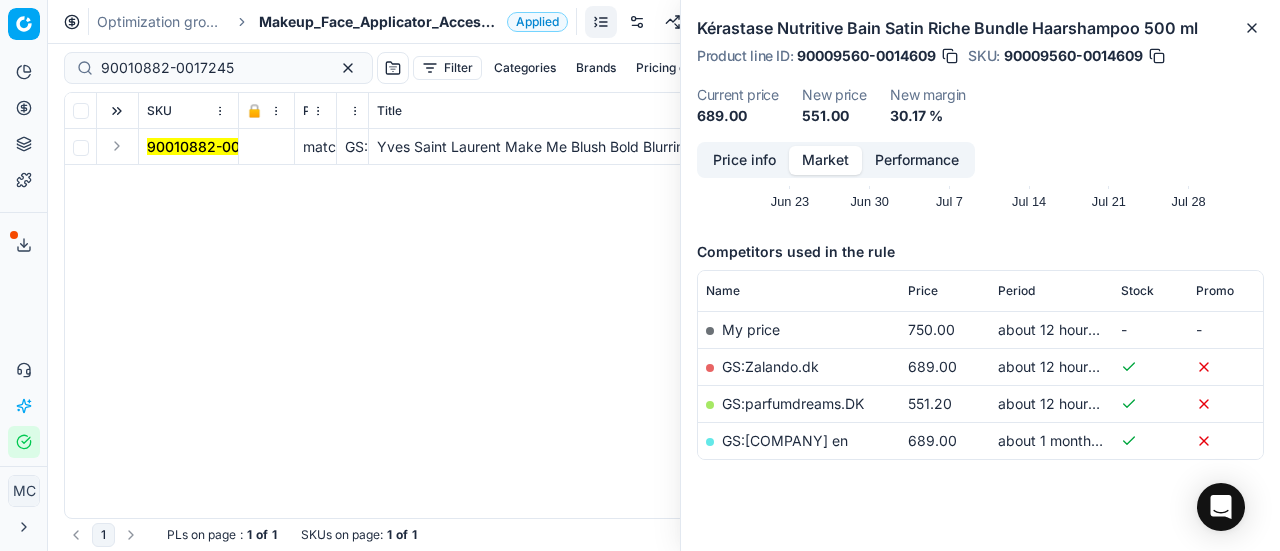 click on "90010882-0017245 matching google GS:Magasin Yves Saint Laurent Make Me Blush Bold Blurring Blush Rouge Nr. 37 - Peachy Nude 5 g Yves Saint Laurent Make Me Blush Bold Blurring Blush Rouge Nr. 37 - Peachy Nude 5 g 90010882-0017245 209.53 209.53" at bounding box center (664, 323) 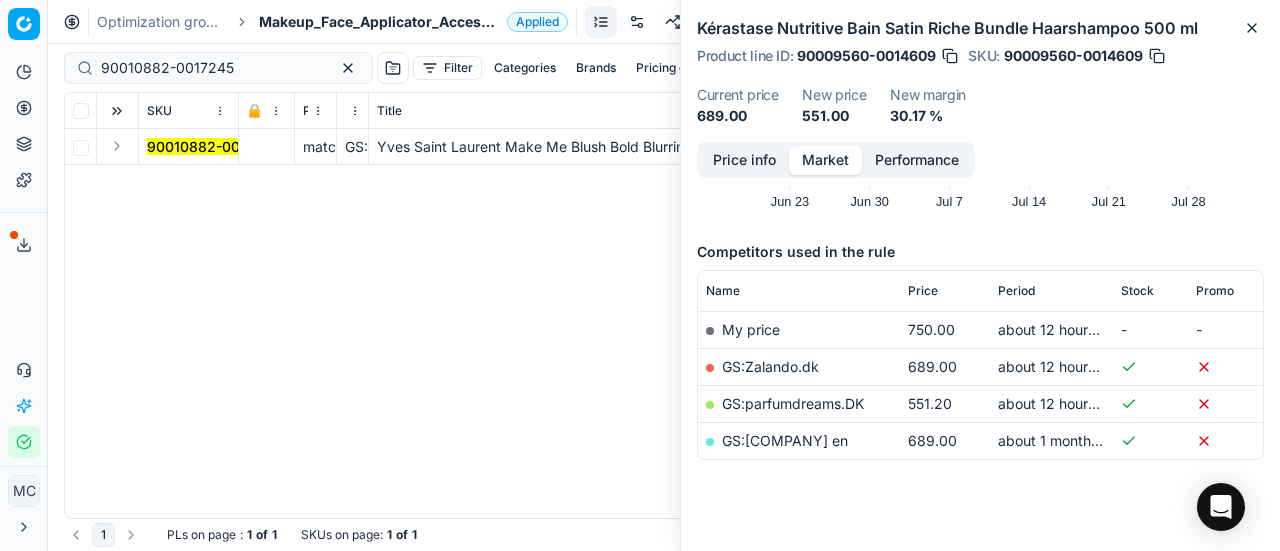 drag, startPoint x: 110, startPoint y: 150, endPoint x: 142, endPoint y: 163, distance: 34.539833 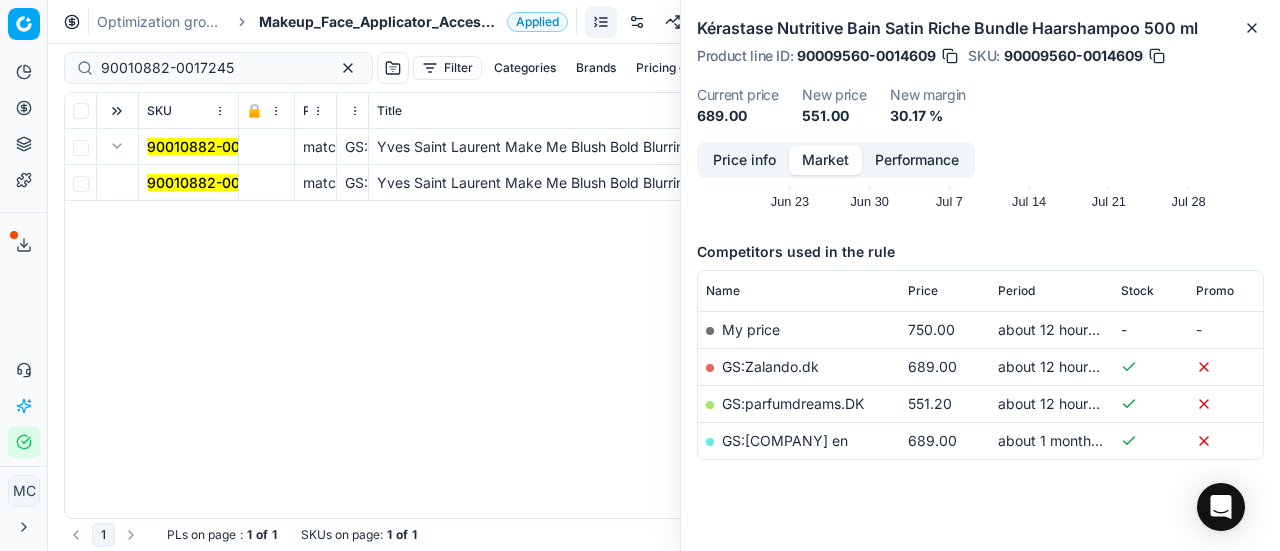 click on "90010882-0017245" at bounding box center (213, 182) 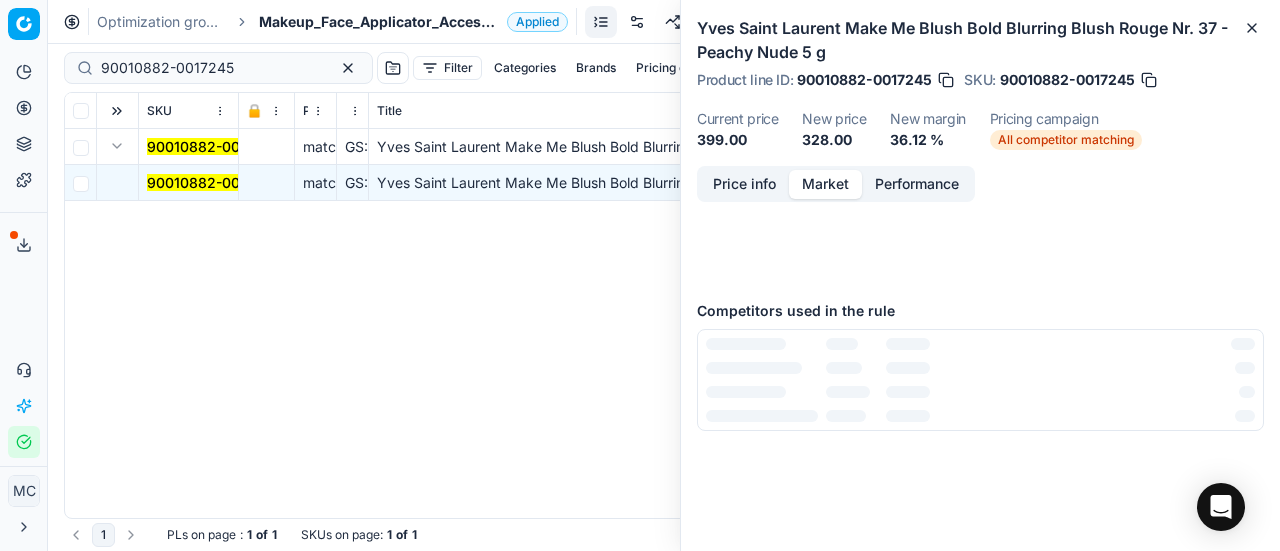 scroll, scrollTop: 200, scrollLeft: 0, axis: vertical 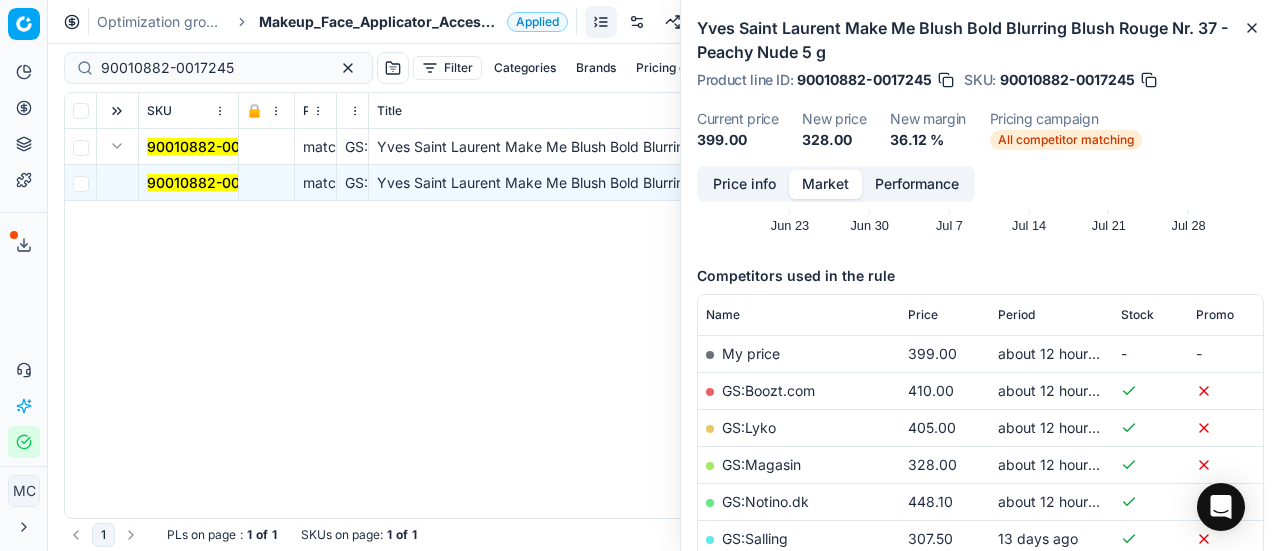 click on "Price info" at bounding box center (744, 184) 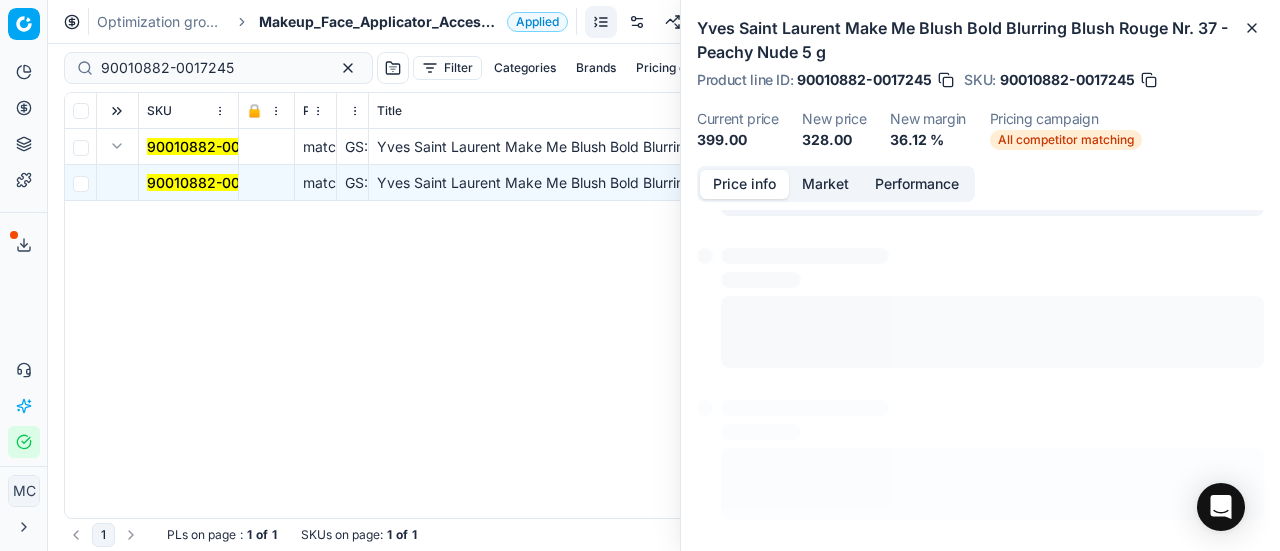 scroll, scrollTop: 38, scrollLeft: 0, axis: vertical 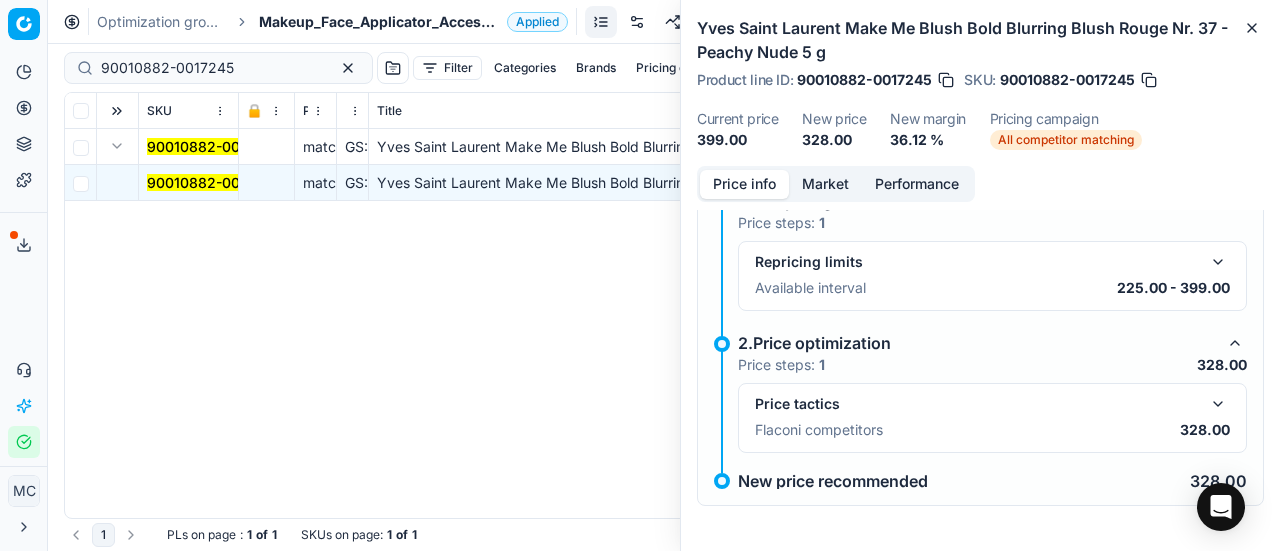 click at bounding box center [1218, 404] 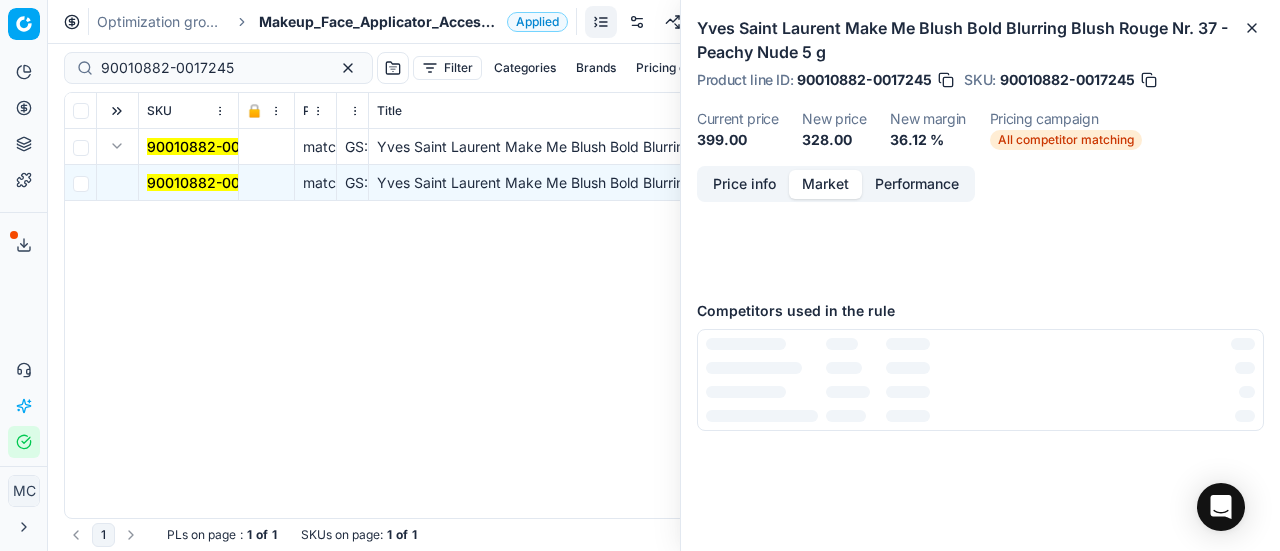 click on "Market" at bounding box center [825, 184] 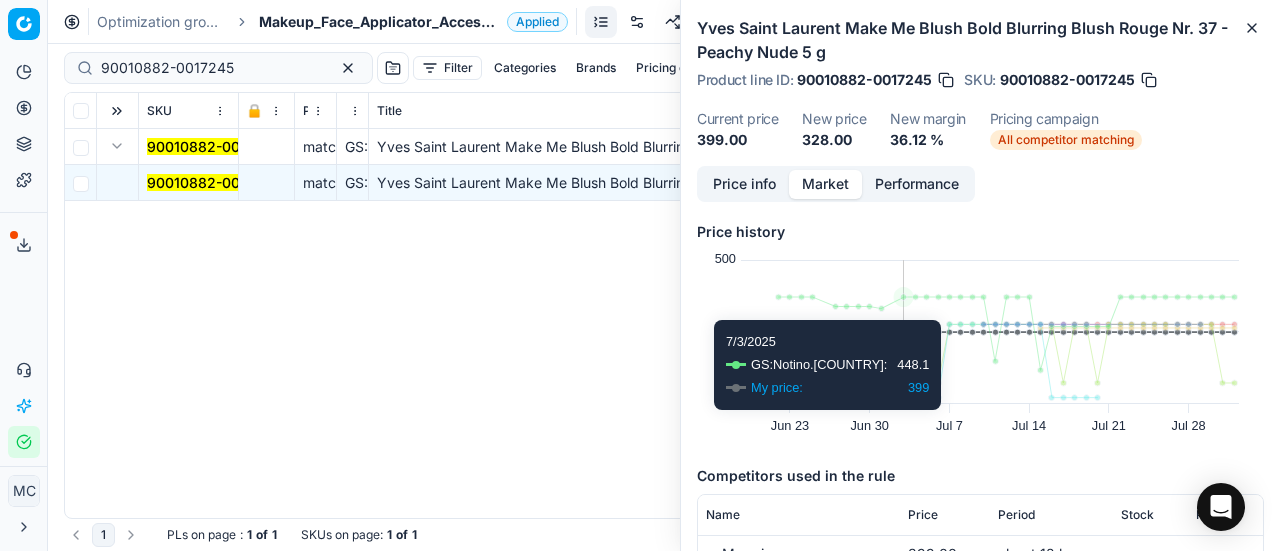 scroll, scrollTop: 300, scrollLeft: 0, axis: vertical 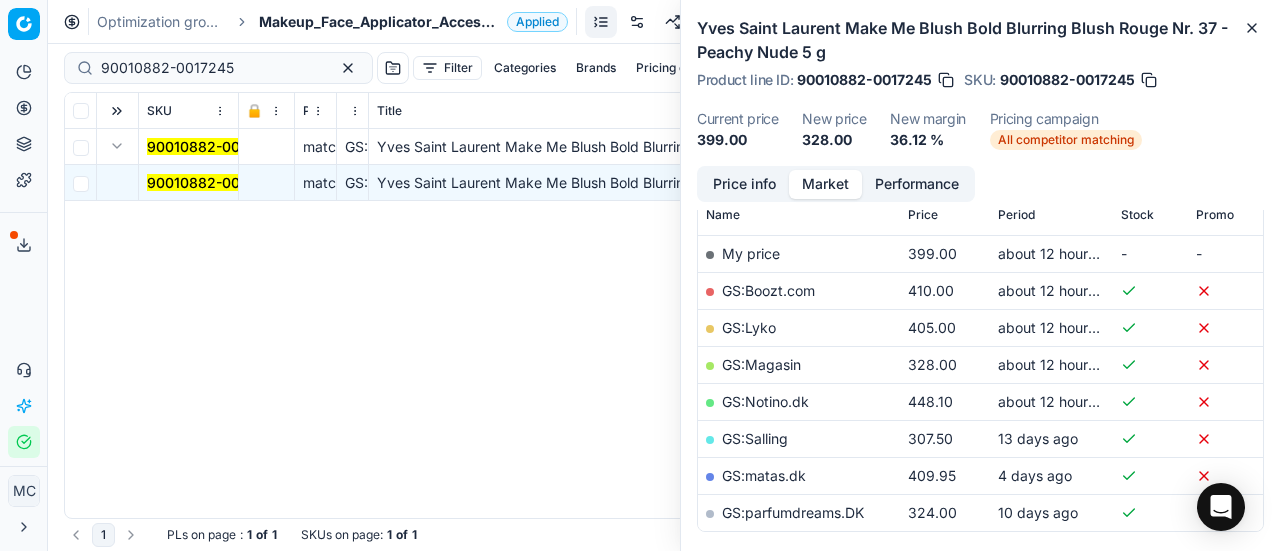 click on "GS:Magasin" at bounding box center [761, 364] 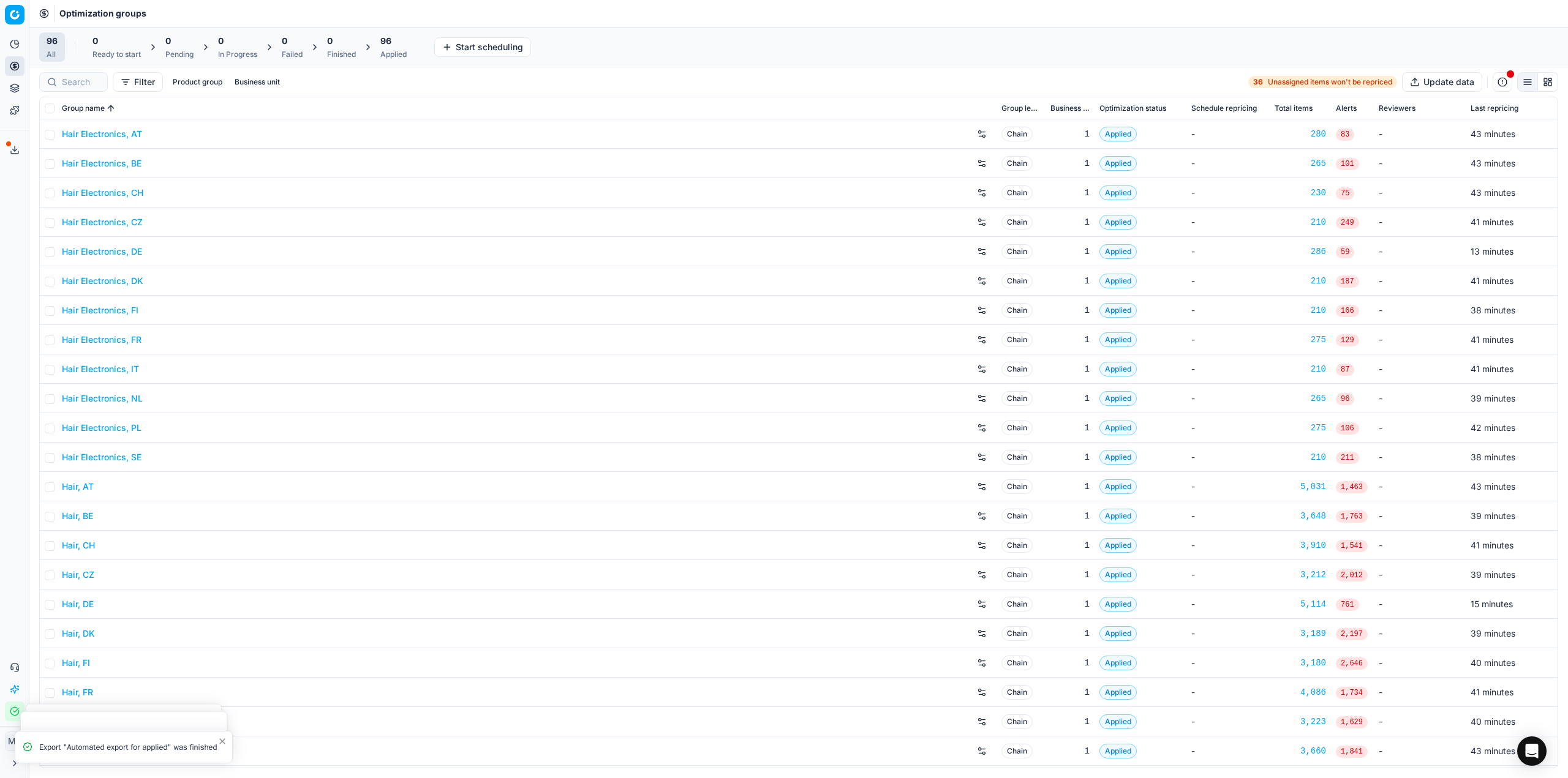 scroll, scrollTop: 0, scrollLeft: 0, axis: both 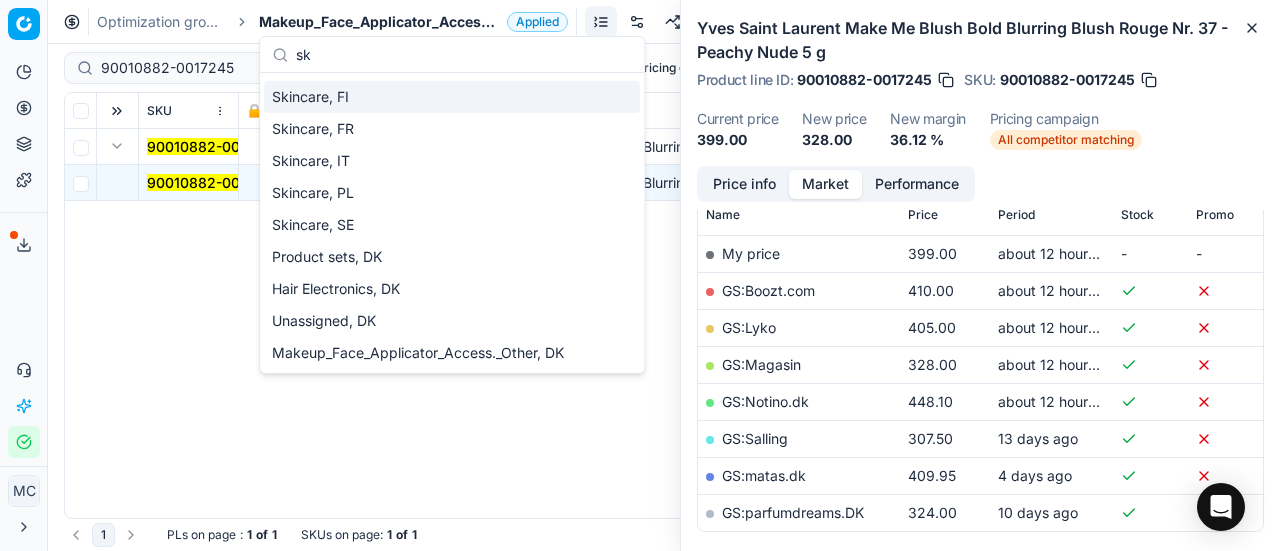 type on "sk" 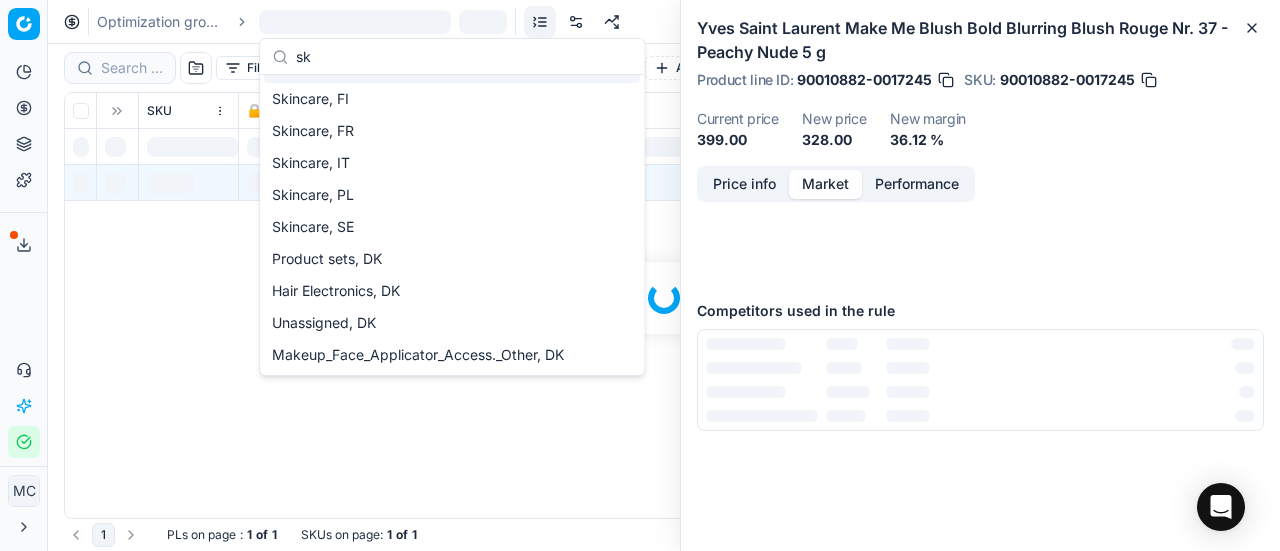 scroll, scrollTop: 172, scrollLeft: 0, axis: vertical 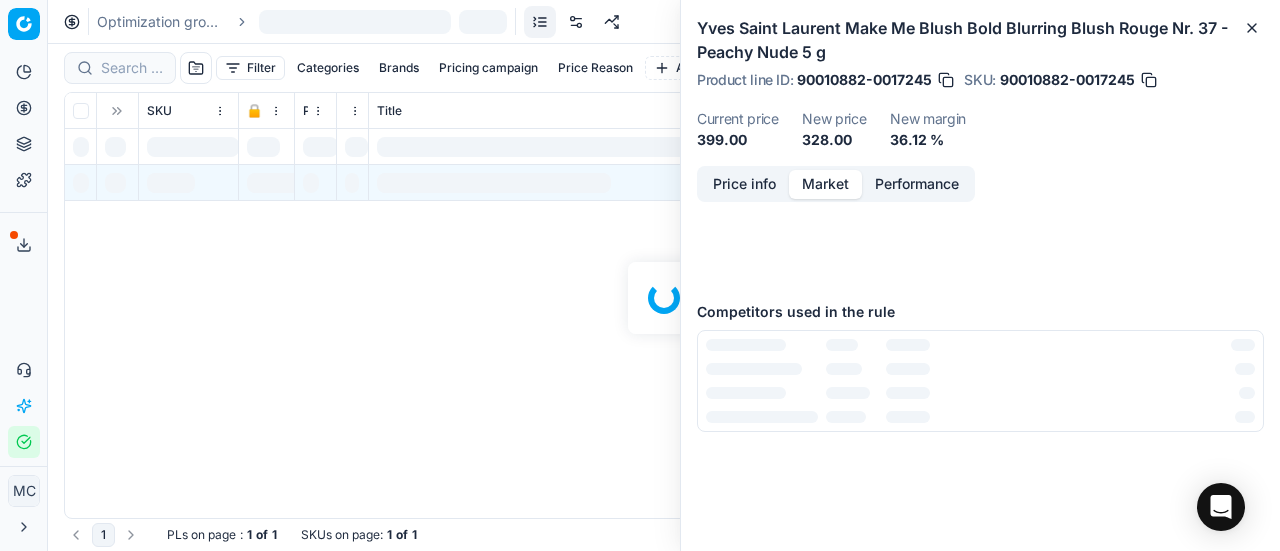 click at bounding box center (664, 297) 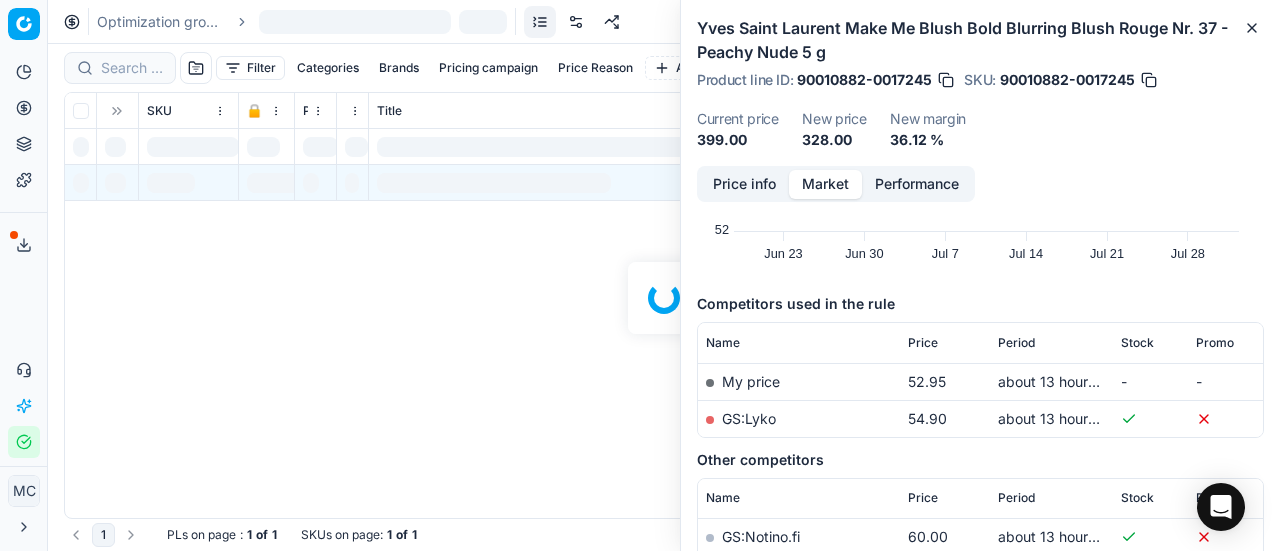 scroll, scrollTop: 300, scrollLeft: 0, axis: vertical 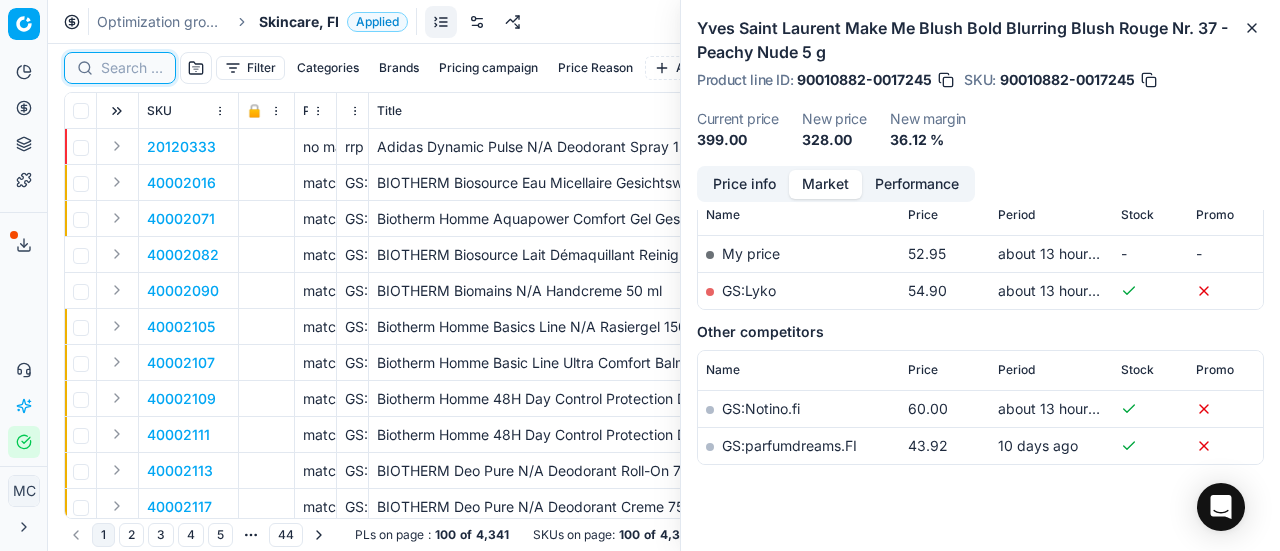 click at bounding box center [132, 68] 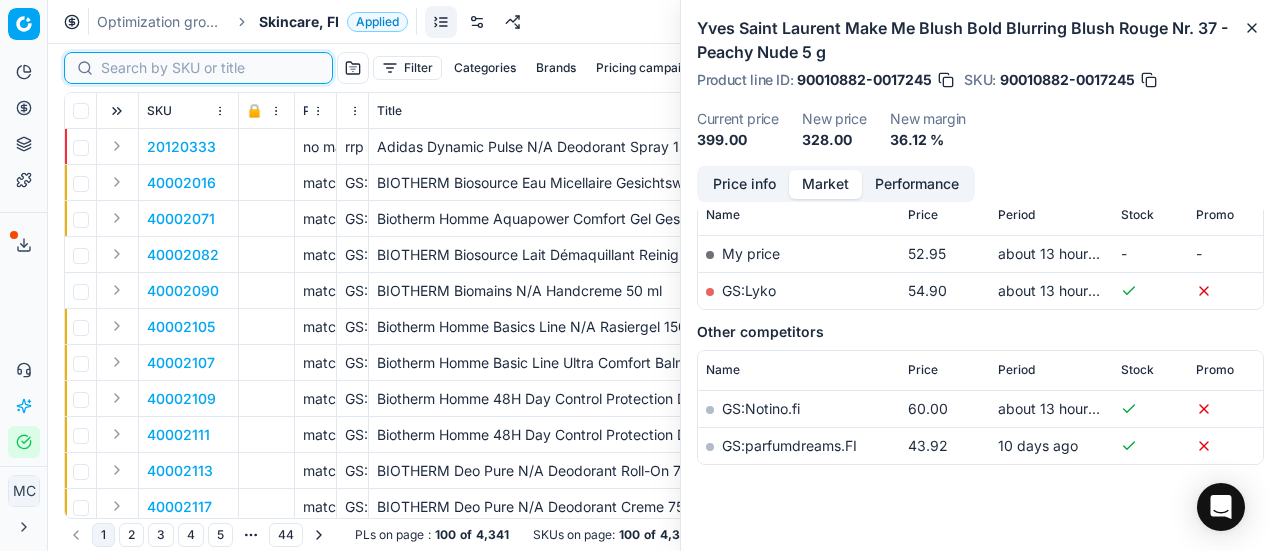 paste on "80068509-15" 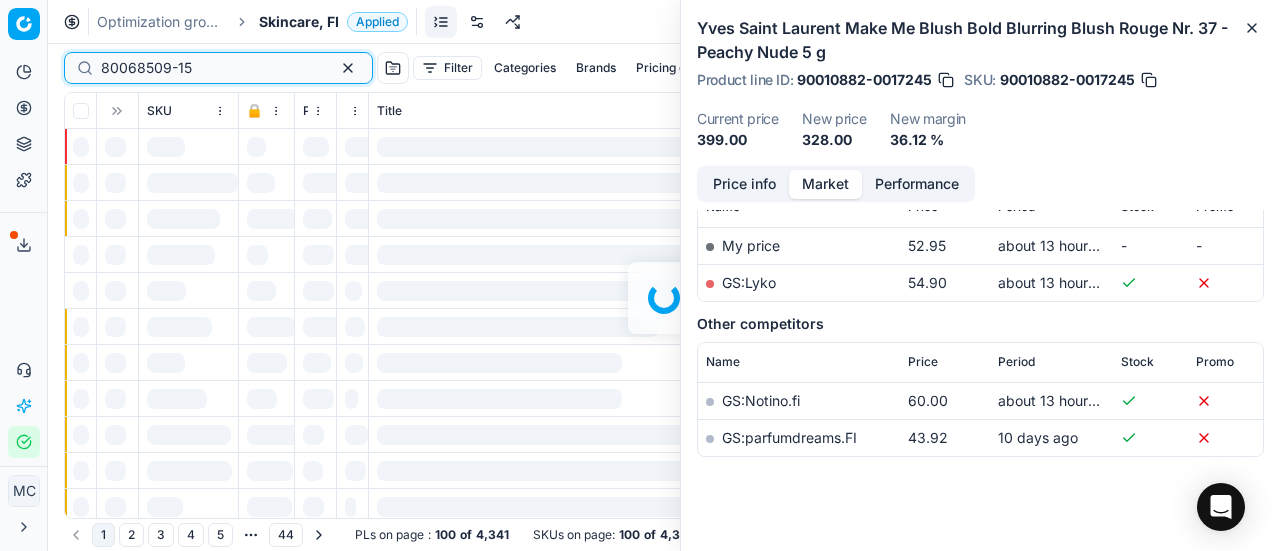 scroll, scrollTop: 300, scrollLeft: 0, axis: vertical 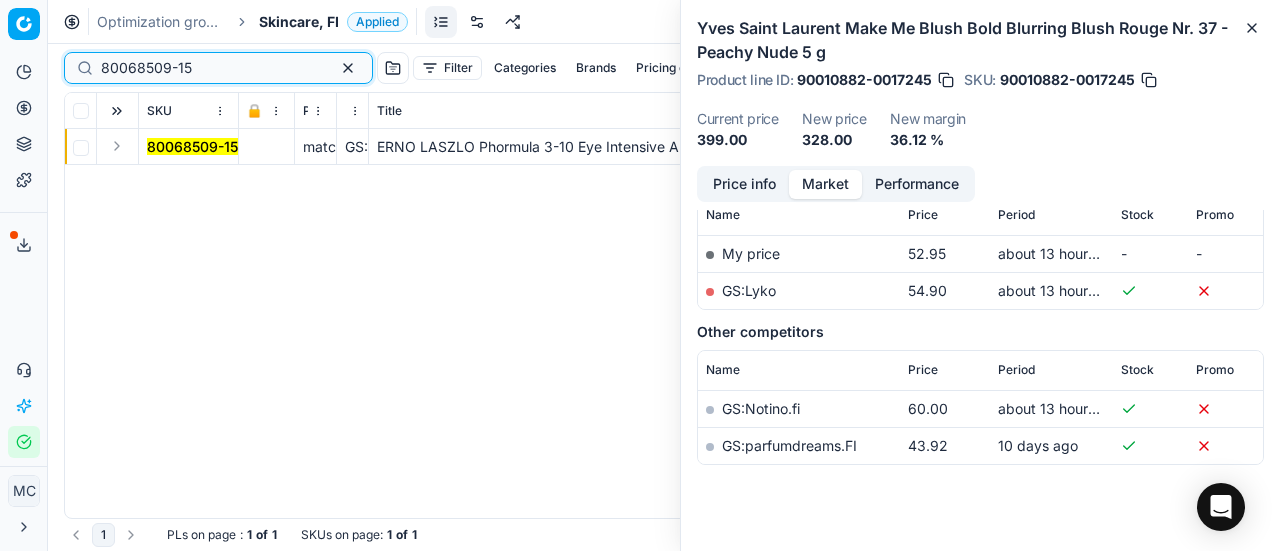 type on "80068509-15" 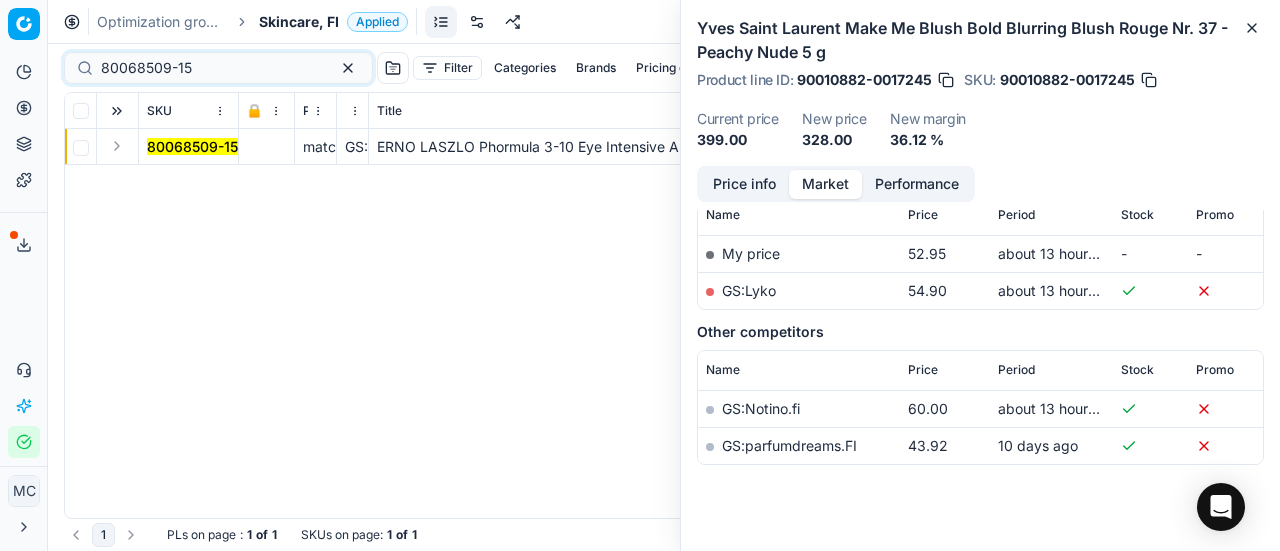 click at bounding box center (117, 146) 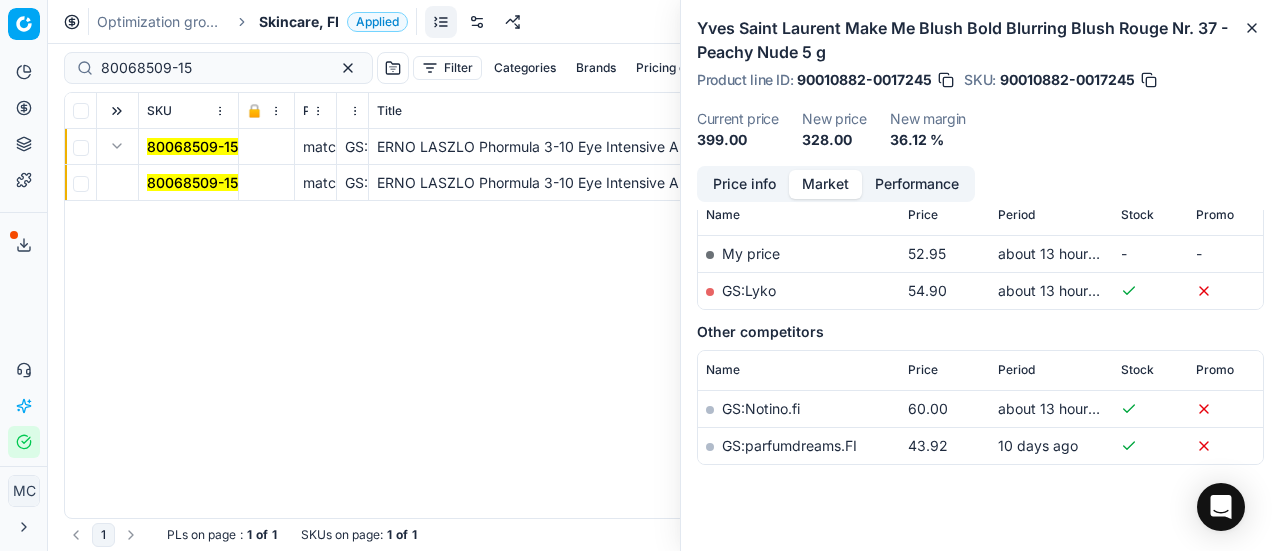 drag, startPoint x: 195, startPoint y: 183, endPoint x: 694, endPoint y: 195, distance: 499.14426 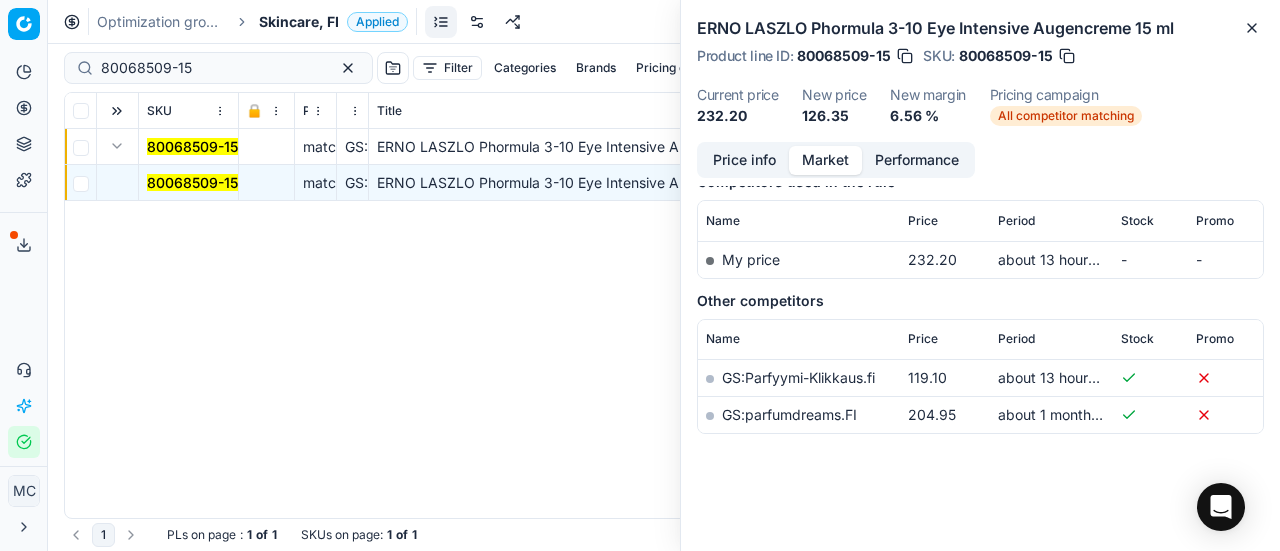 scroll, scrollTop: 0, scrollLeft: 0, axis: both 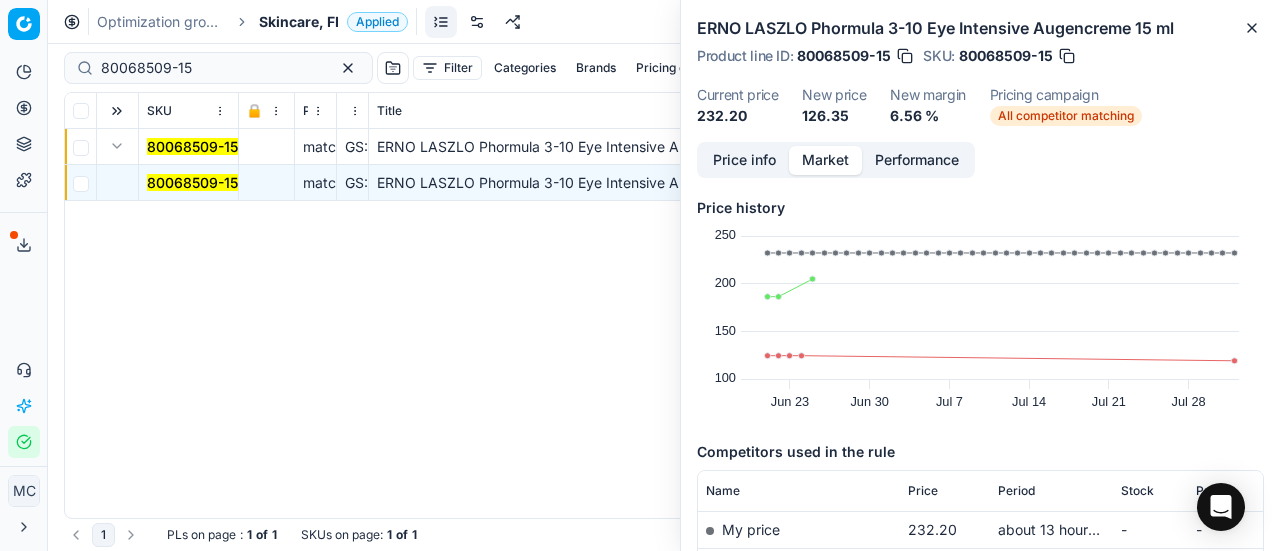 click on "Price info" at bounding box center [744, 160] 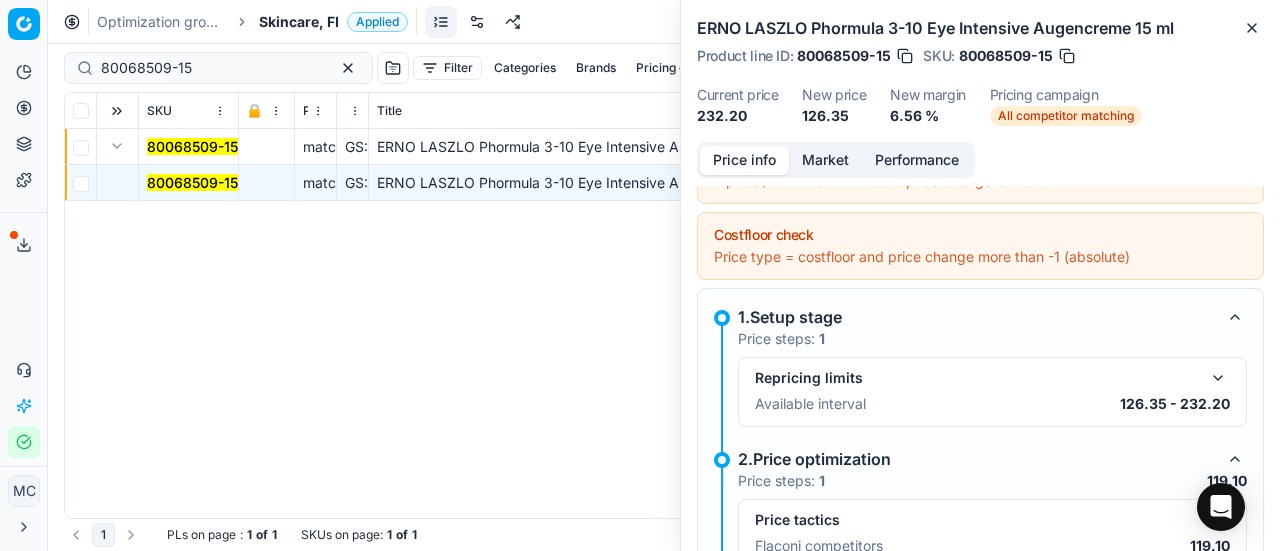 scroll, scrollTop: 238, scrollLeft: 0, axis: vertical 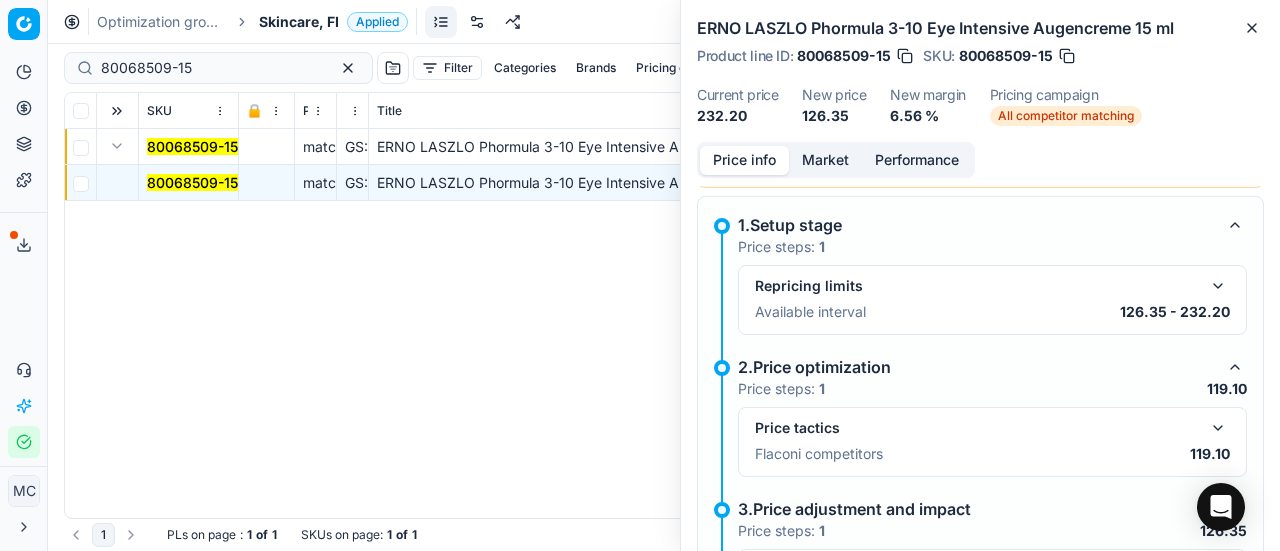 click at bounding box center [1218, 428] 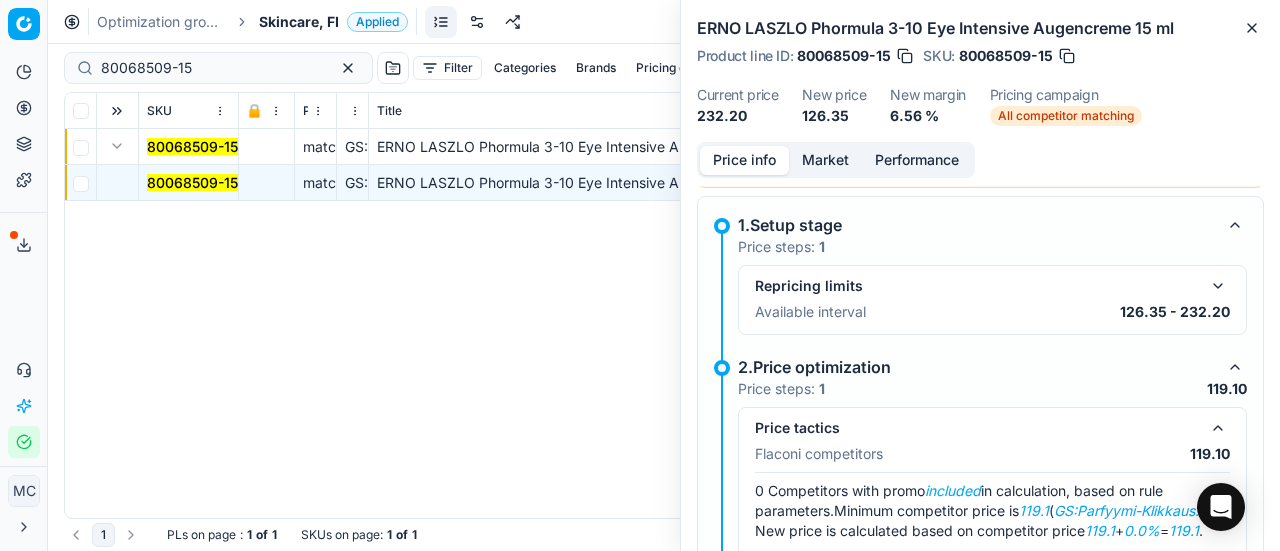 click on "Market" at bounding box center (825, 160) 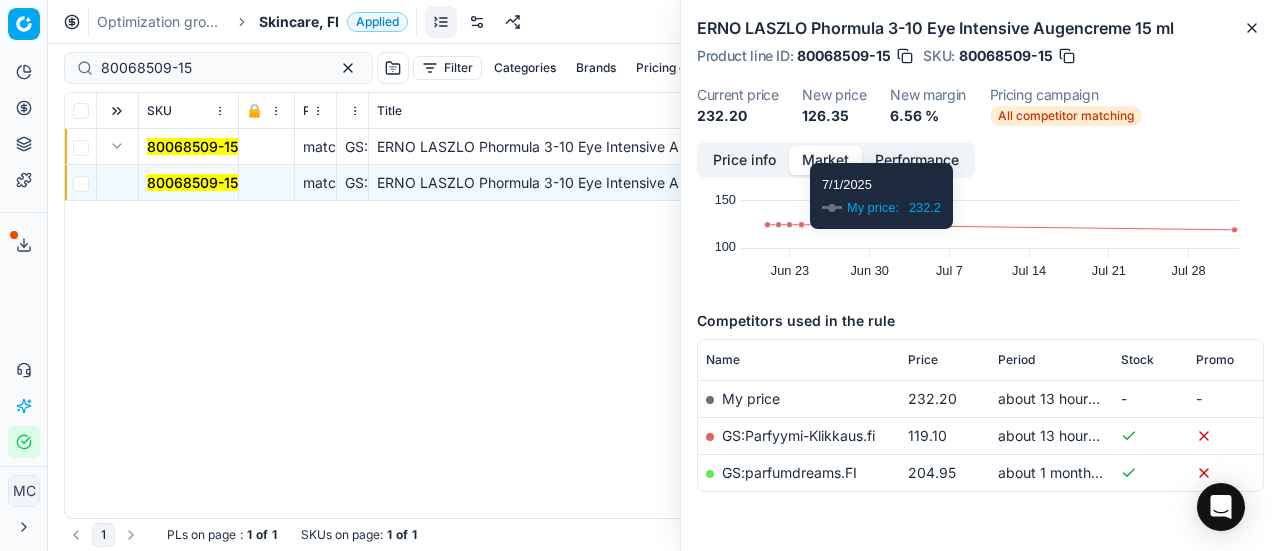 scroll, scrollTop: 190, scrollLeft: 0, axis: vertical 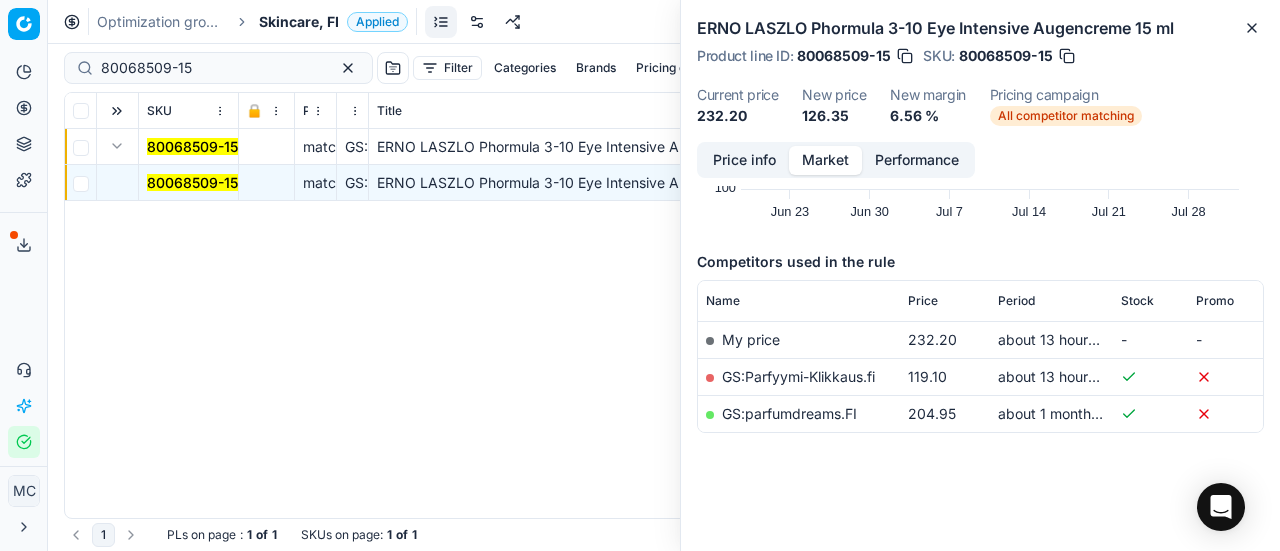 click on "GS:Parfyymi-Klikkaus.fi" at bounding box center (798, 376) 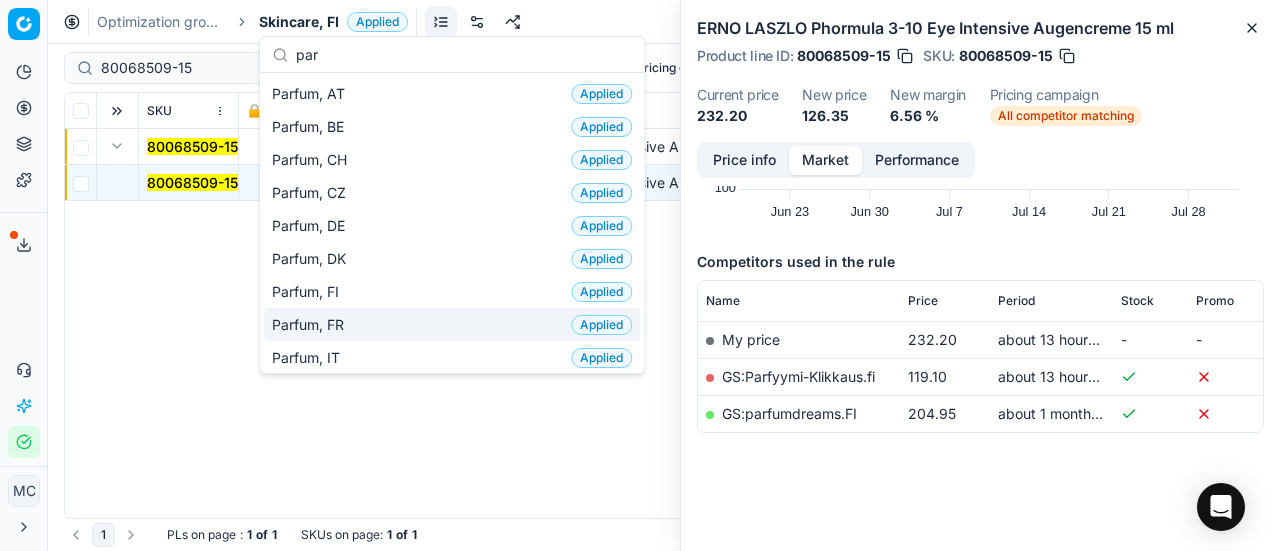 type on "par" 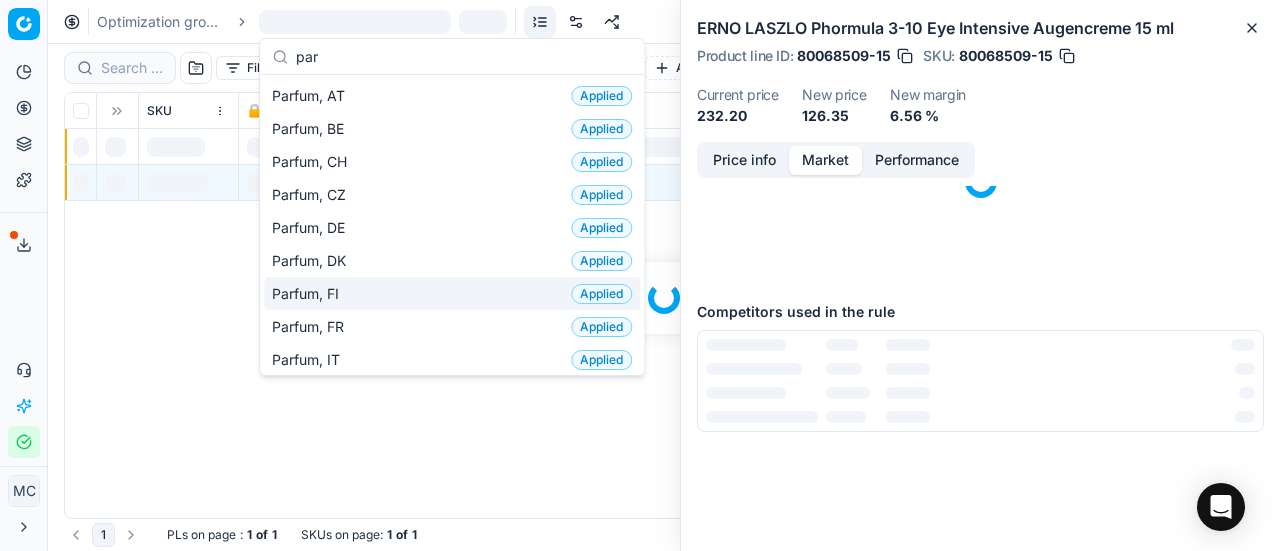 scroll, scrollTop: 0, scrollLeft: 0, axis: both 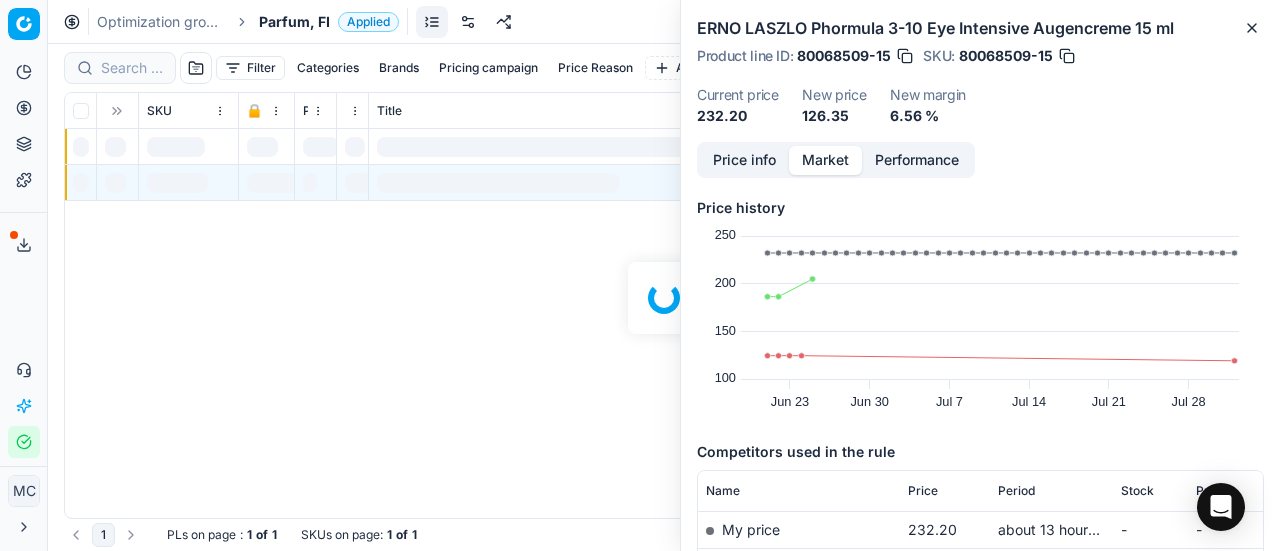 click at bounding box center [664, 297] 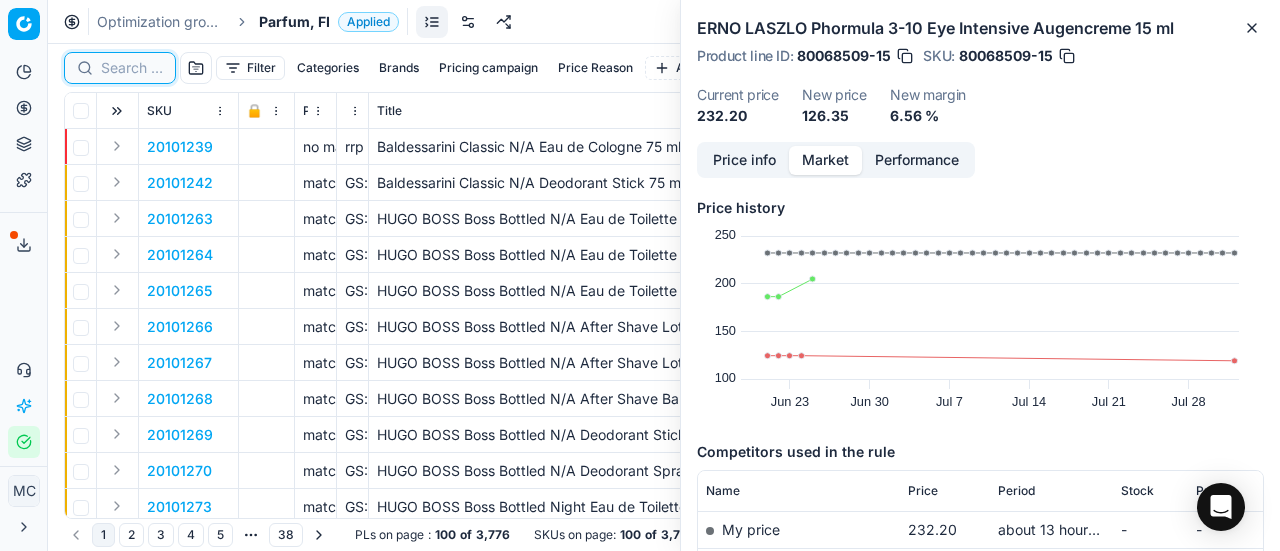 click at bounding box center (132, 68) 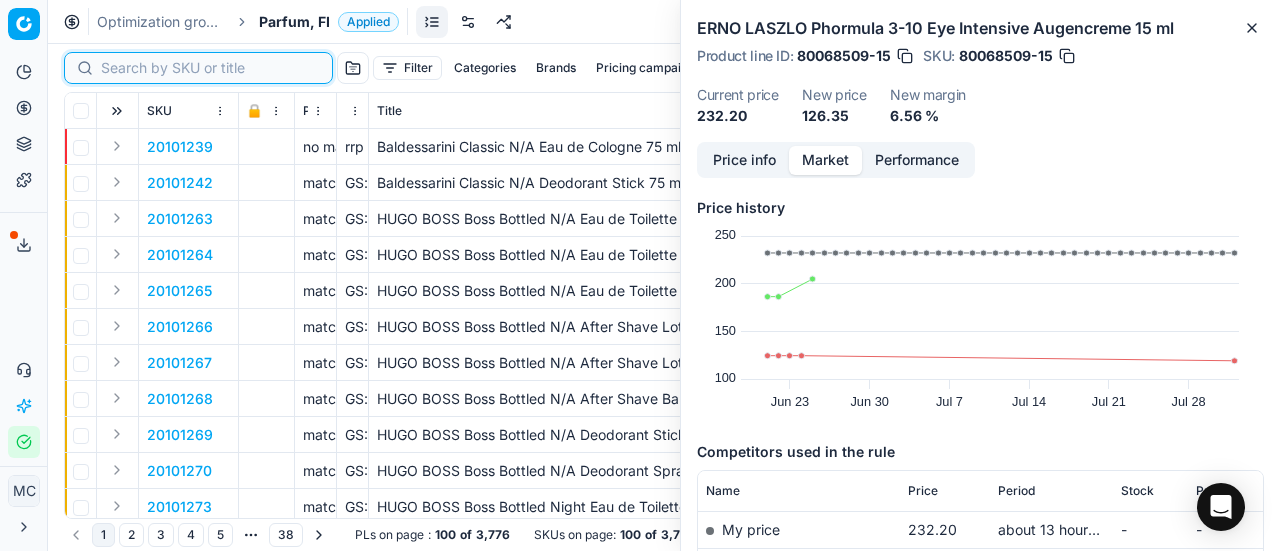 paste on "80075625-75" 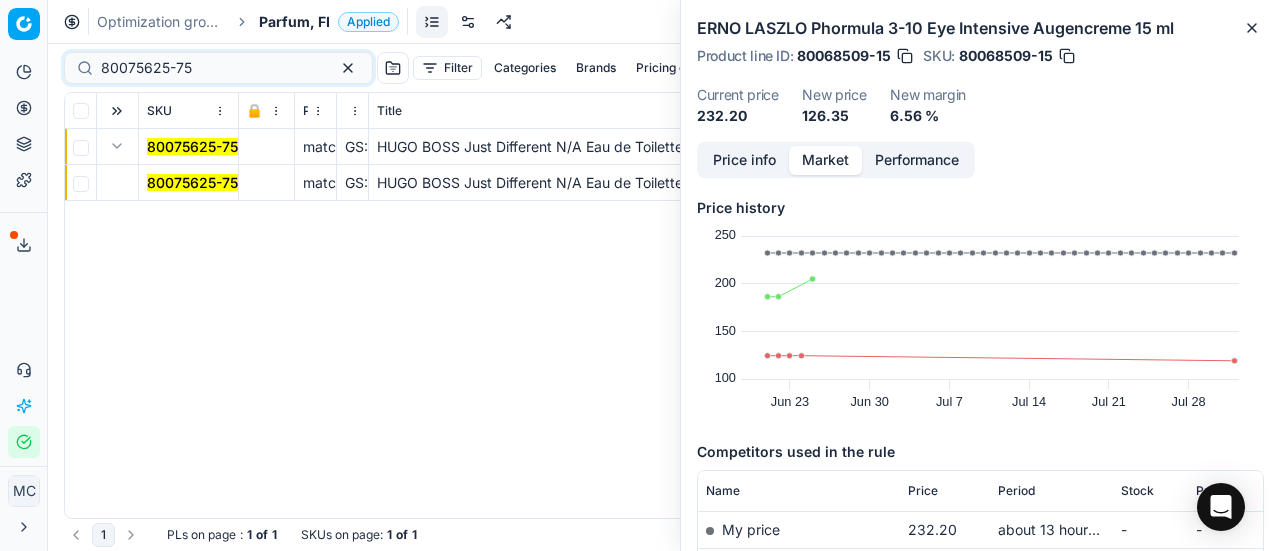 click on "80075625-75" at bounding box center [192, 182] 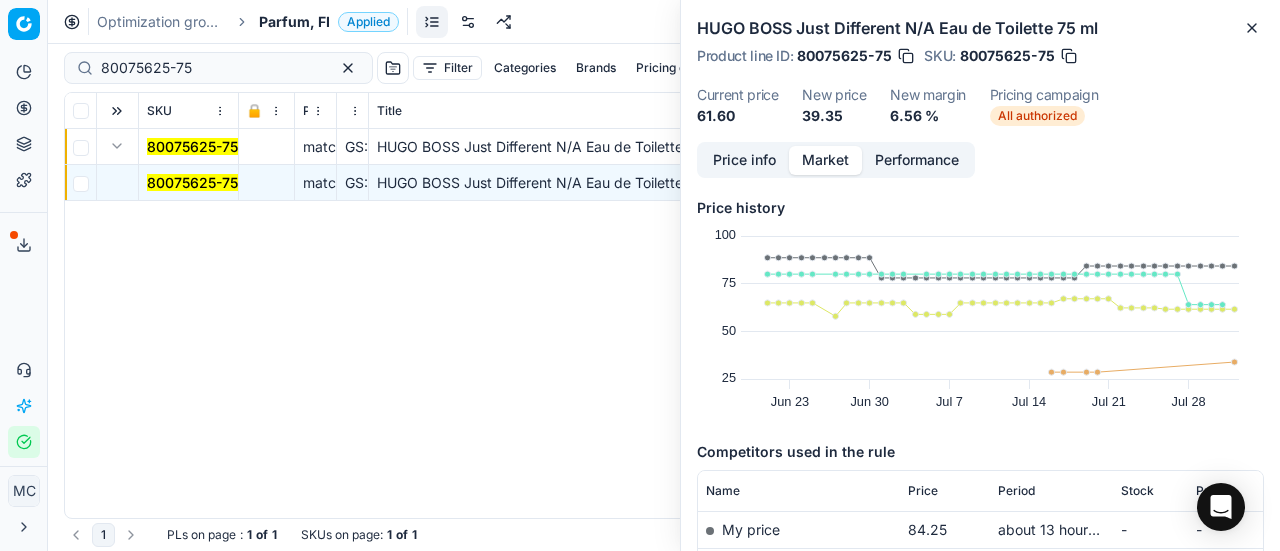 click on "Price info" at bounding box center (744, 160) 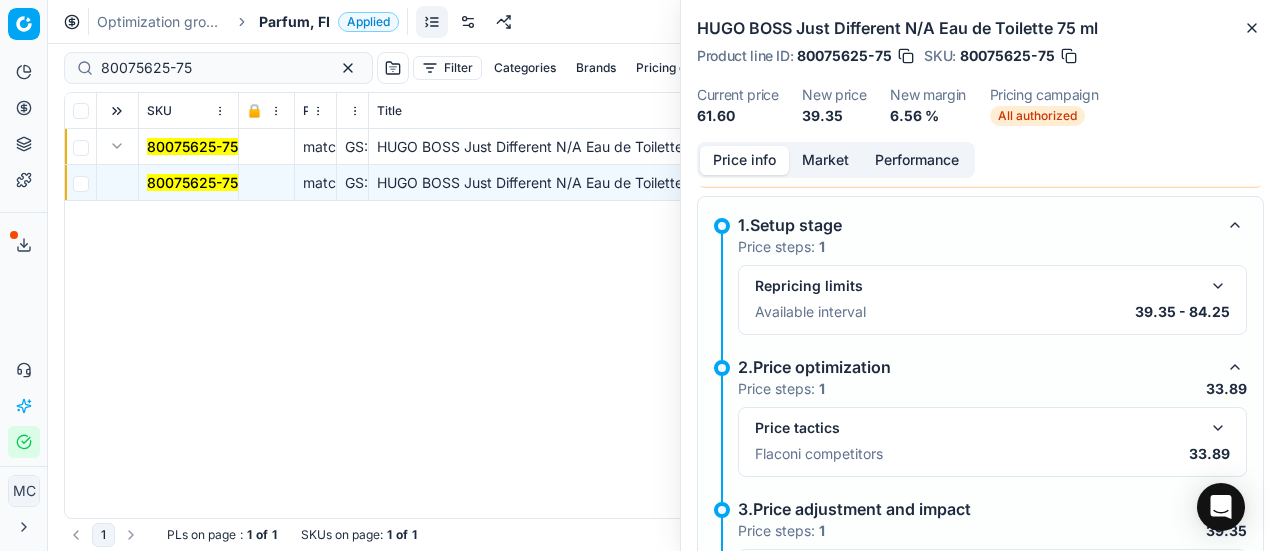 click at bounding box center [1218, 428] 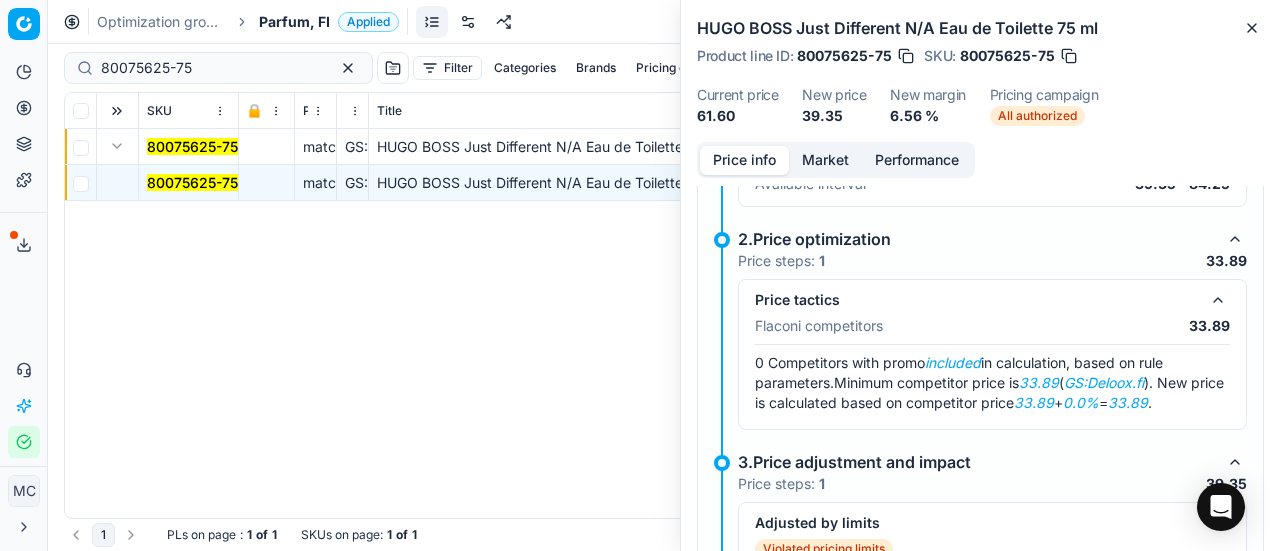 scroll, scrollTop: 438, scrollLeft: 0, axis: vertical 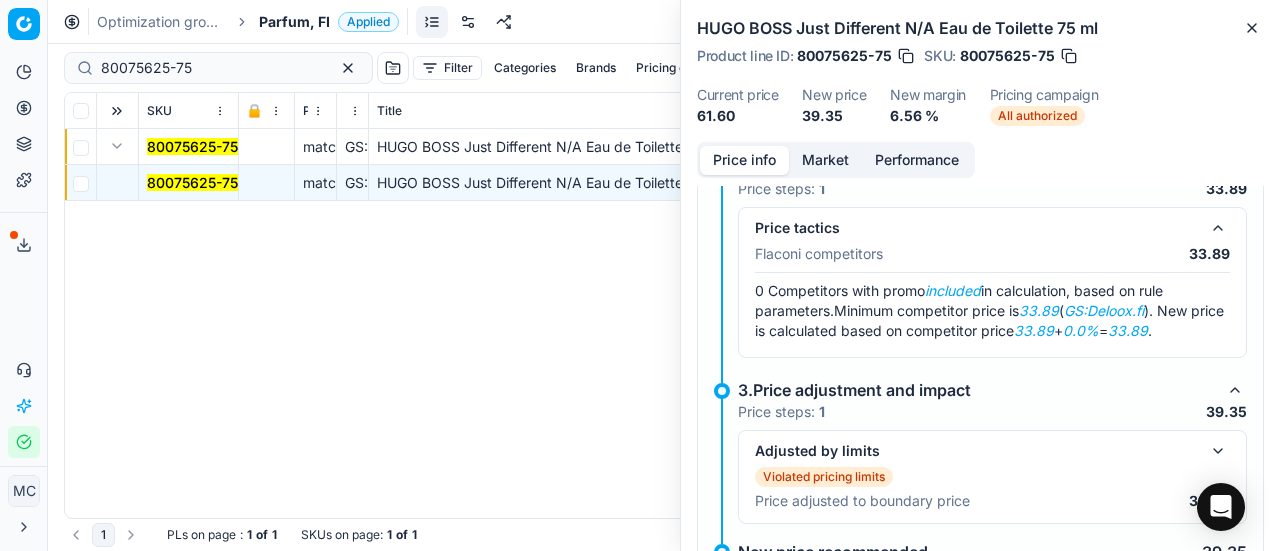 click on "Market" at bounding box center [825, 160] 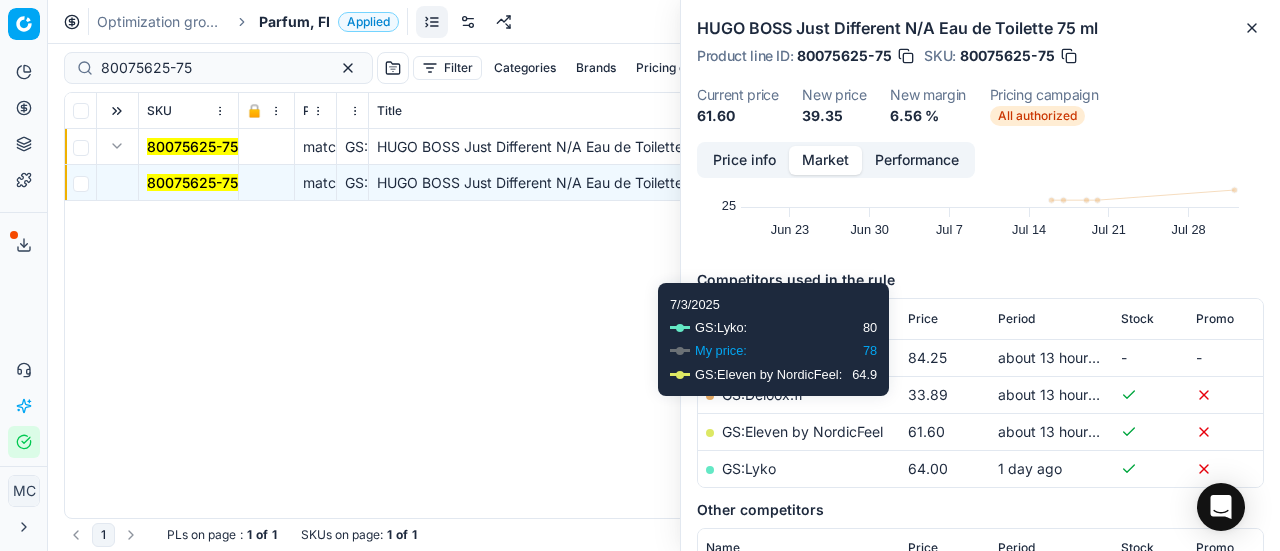 scroll, scrollTop: 300, scrollLeft: 0, axis: vertical 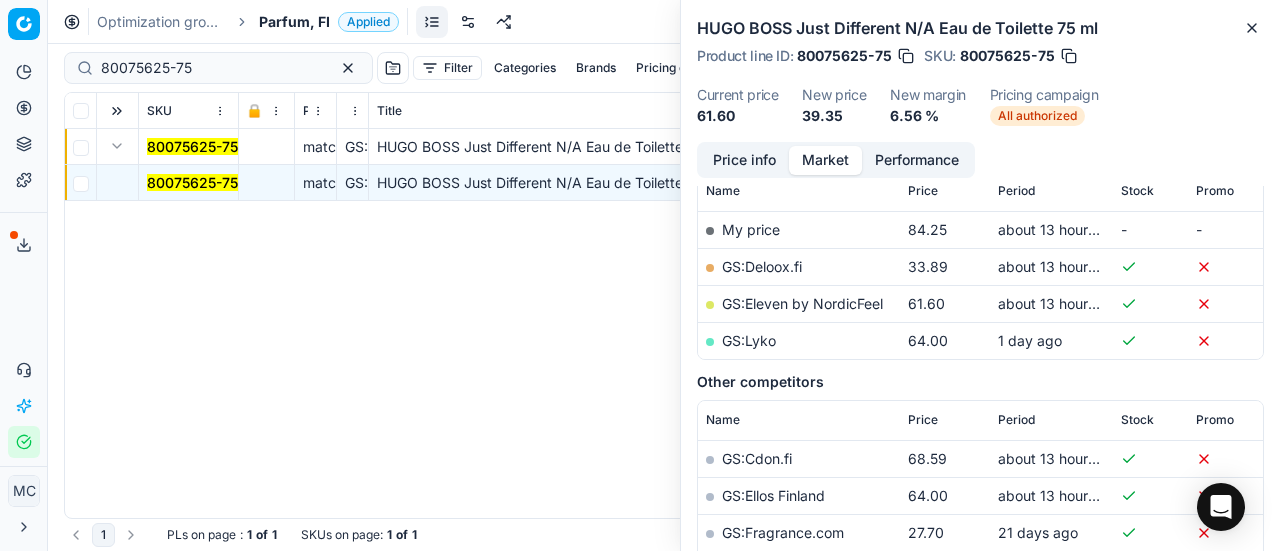 click on "GS:Deloox.fi" at bounding box center [762, 266] 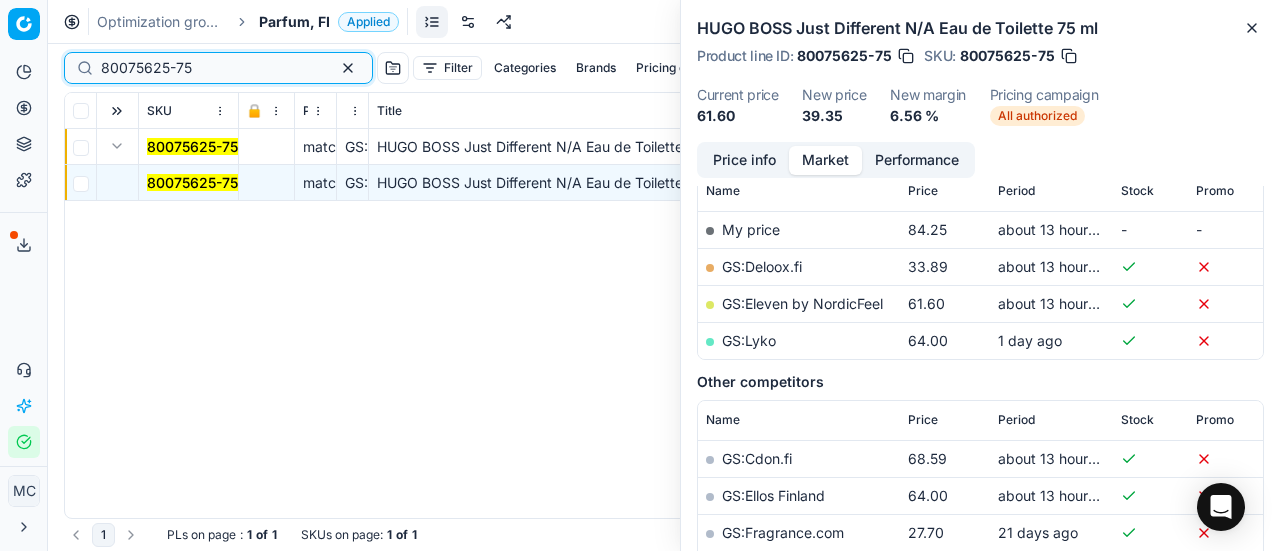 drag, startPoint x: 260, startPoint y: 60, endPoint x: 0, endPoint y: 44, distance: 260.49185 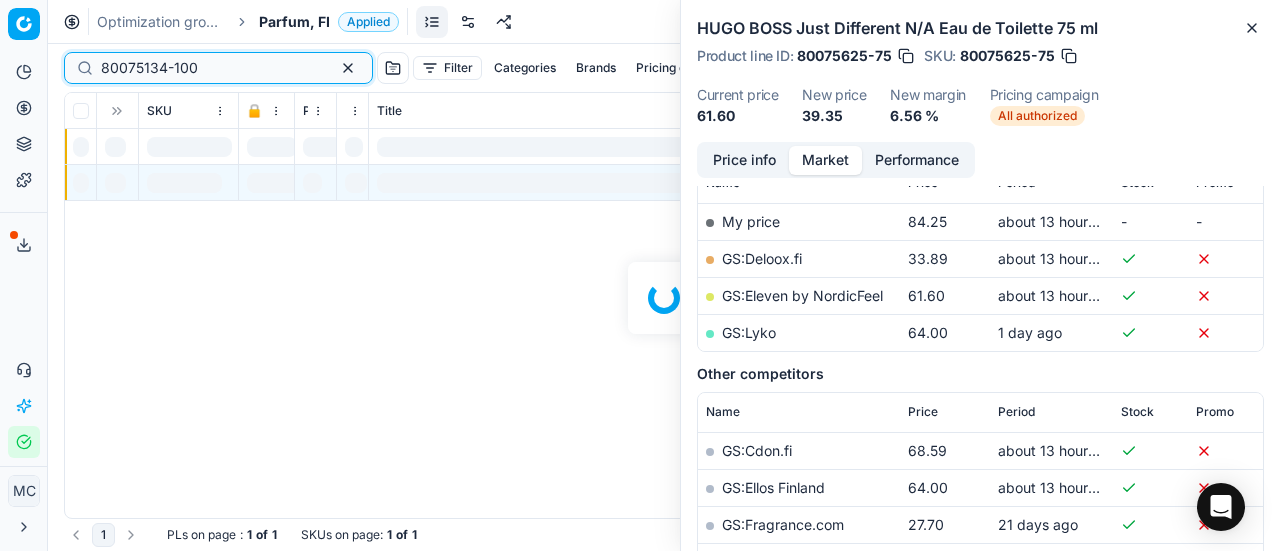 scroll, scrollTop: 300, scrollLeft: 0, axis: vertical 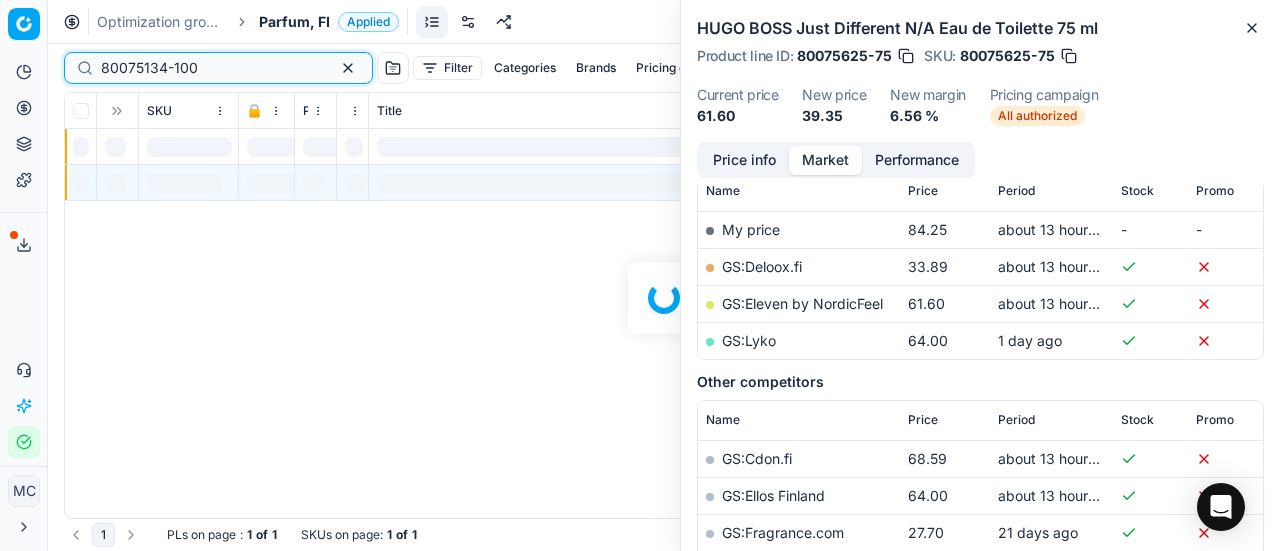 type on "80075134-100" 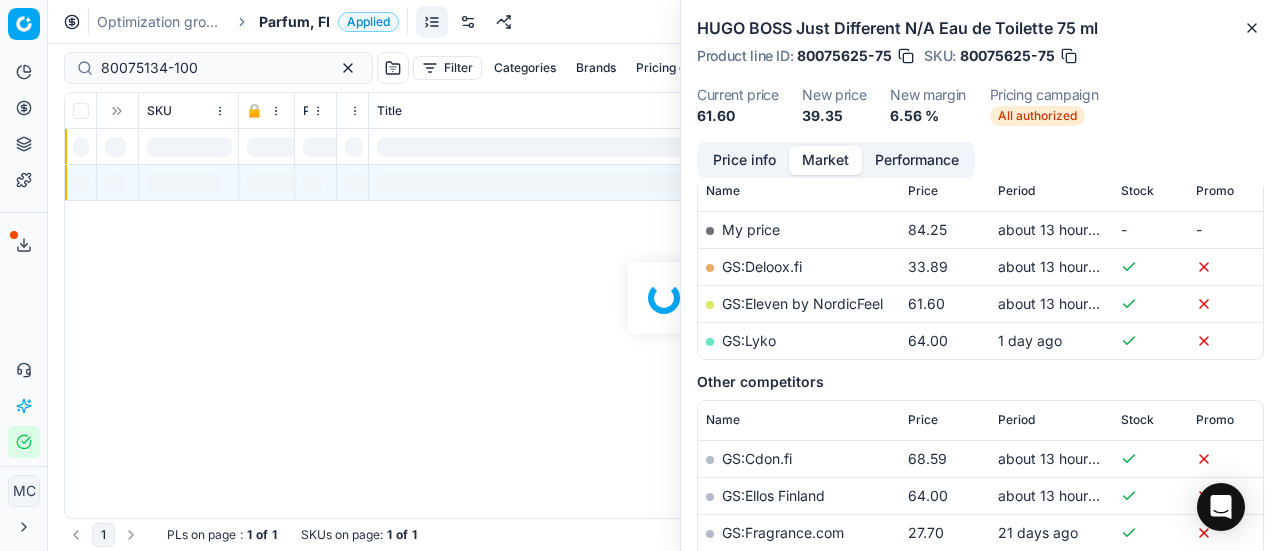 click on "80075134-100 Filter   Categories   Brands   Pricing campaign   Price Reason   Add filter Bulk update Assign SKU 🔒 Price Type Price Reason Title Product line name Product line ID Cost PCII cost RRP CD min Price CD max Price Beauty outlet price PCII+5% > RRP Sales Flag Price change too high RRP vs MinCD Discount% vs RRP Current price Current promo price Freeze price New margin (common), % Δ, % Check CM Comment Pricing Comment CM New price proposal Δ, abs Done Pricing Difference, % > 50 Alerts Family ID Pricing campaign New price too high New price too low Brands Business Unit ID Business Unit | title Total stock quantity Last stock update Last price change Is available Is main product Main CD Amazon Main CD bol Main CD Deloox Main CD Galaxus Cluster Product Status Config ID Product Size Gender BBD Articles Main CD Marionnaud Brand Special Display Release Date Main CD Lyko Main CD Hagelshop Main CD Makeup Main CD Parfumdreams Main CD Douglas Main CD Myorigines Main CD Zalando Main CD Notino Main CD Sephora" at bounding box center (664, 297) 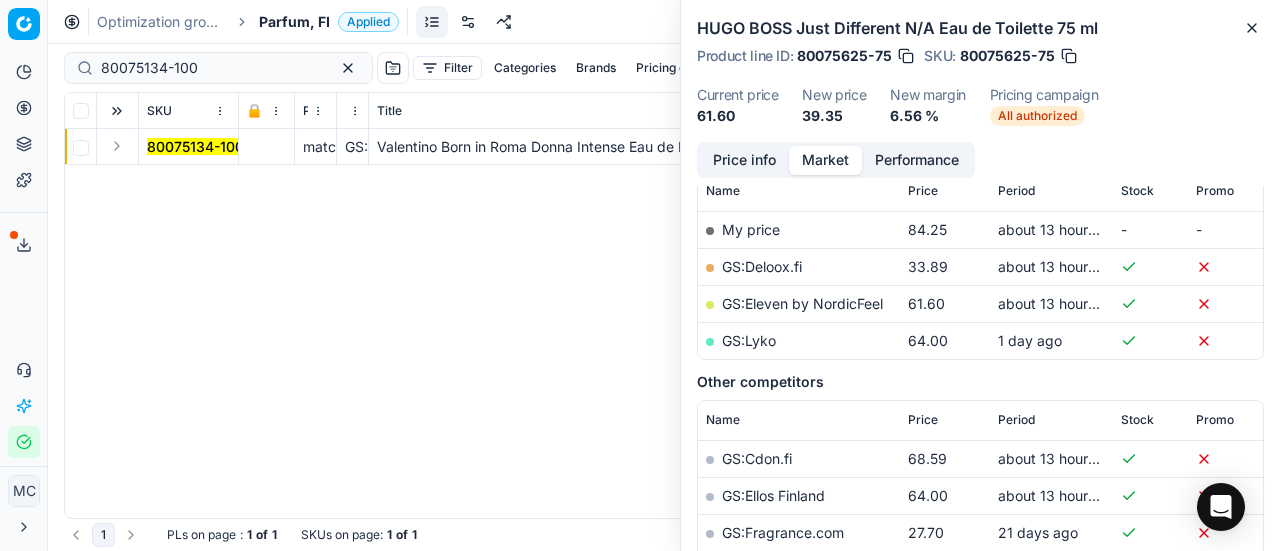 click at bounding box center [117, 146] 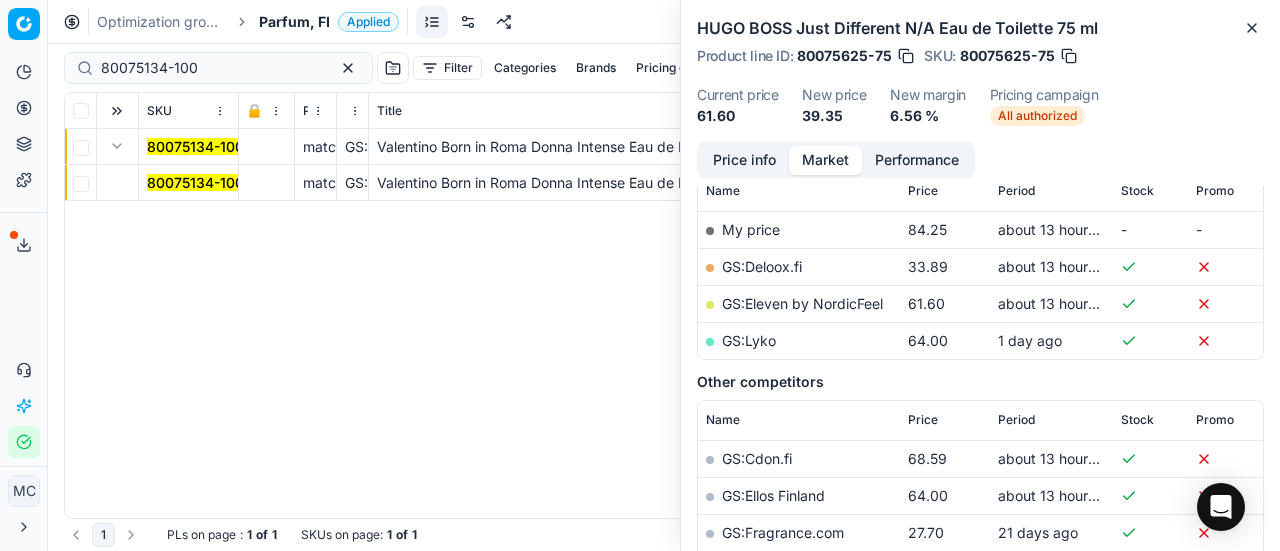 drag, startPoint x: 173, startPoint y: 186, endPoint x: 435, endPoint y: 189, distance: 262.01718 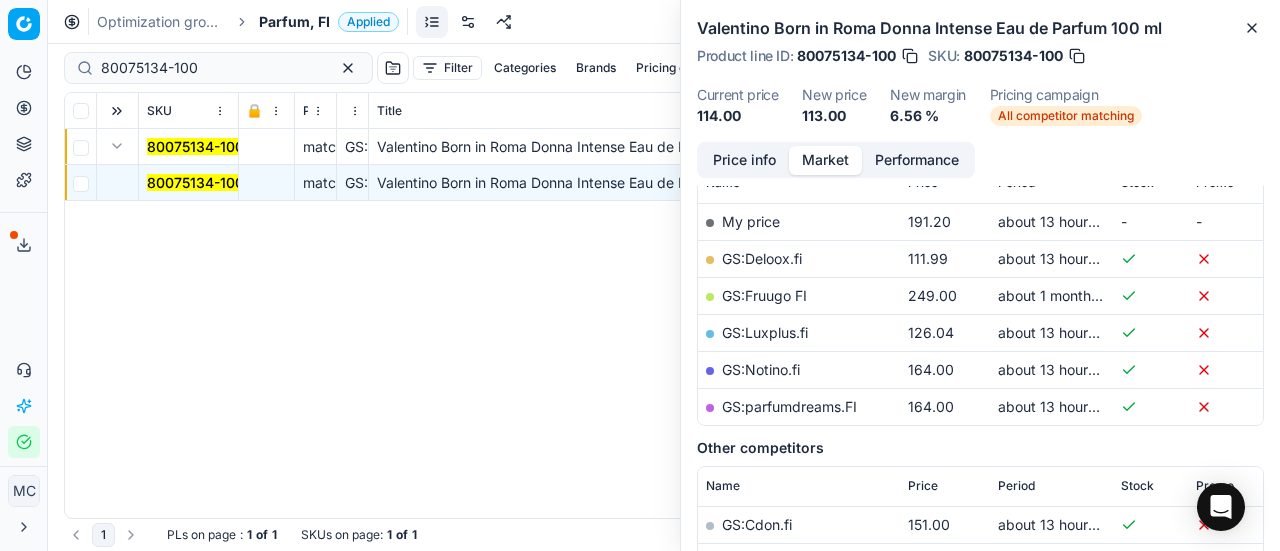 scroll, scrollTop: 300, scrollLeft: 0, axis: vertical 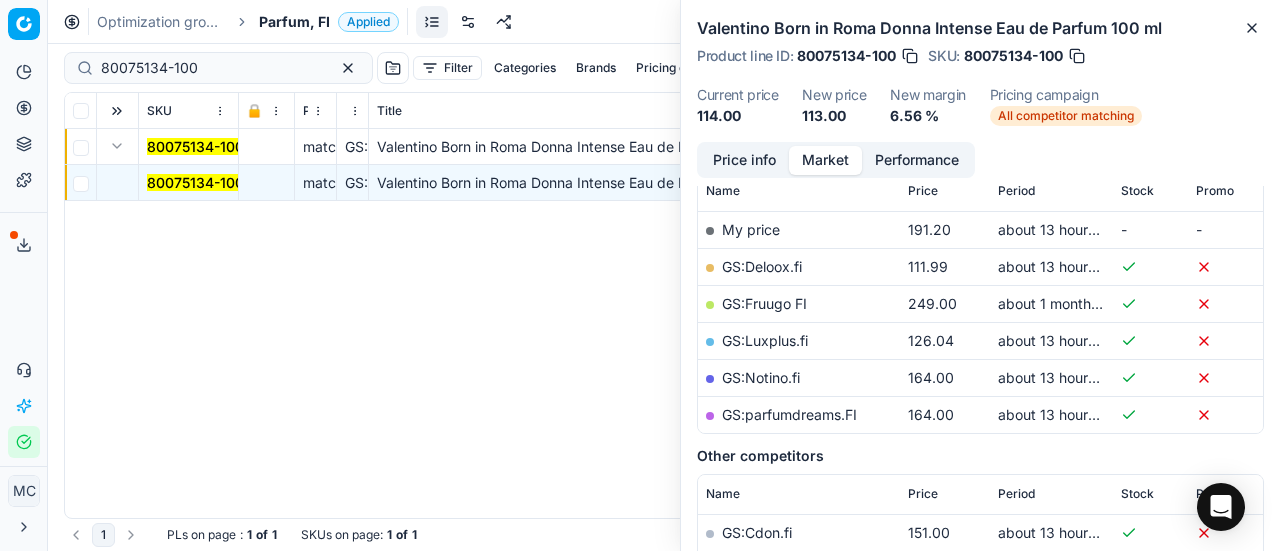 click on "Price info" at bounding box center [744, 160] 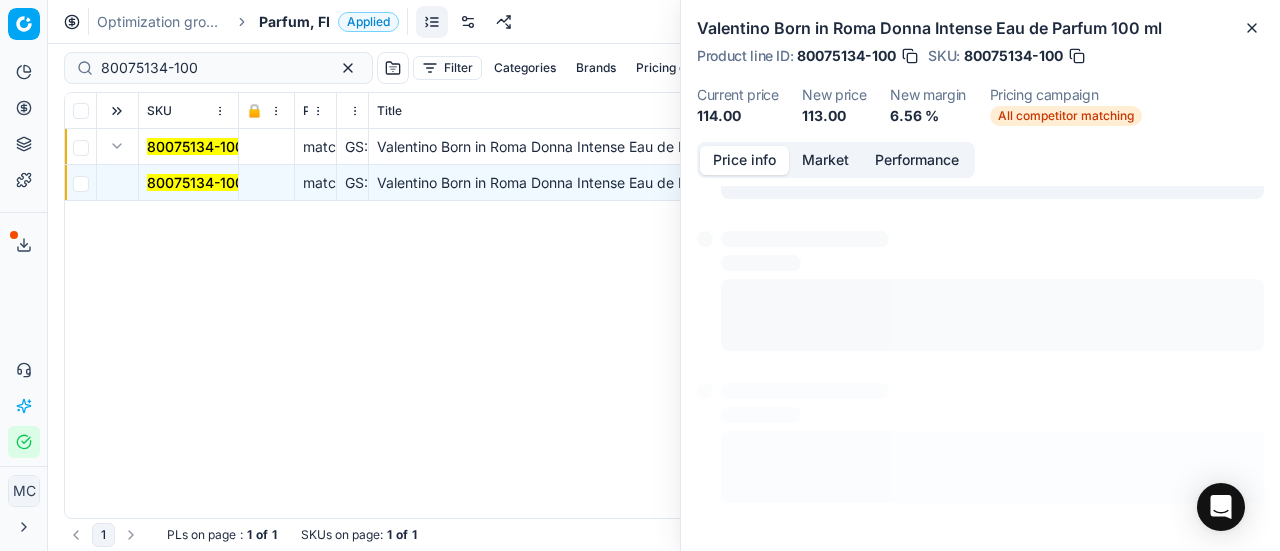 scroll, scrollTop: 202, scrollLeft: 0, axis: vertical 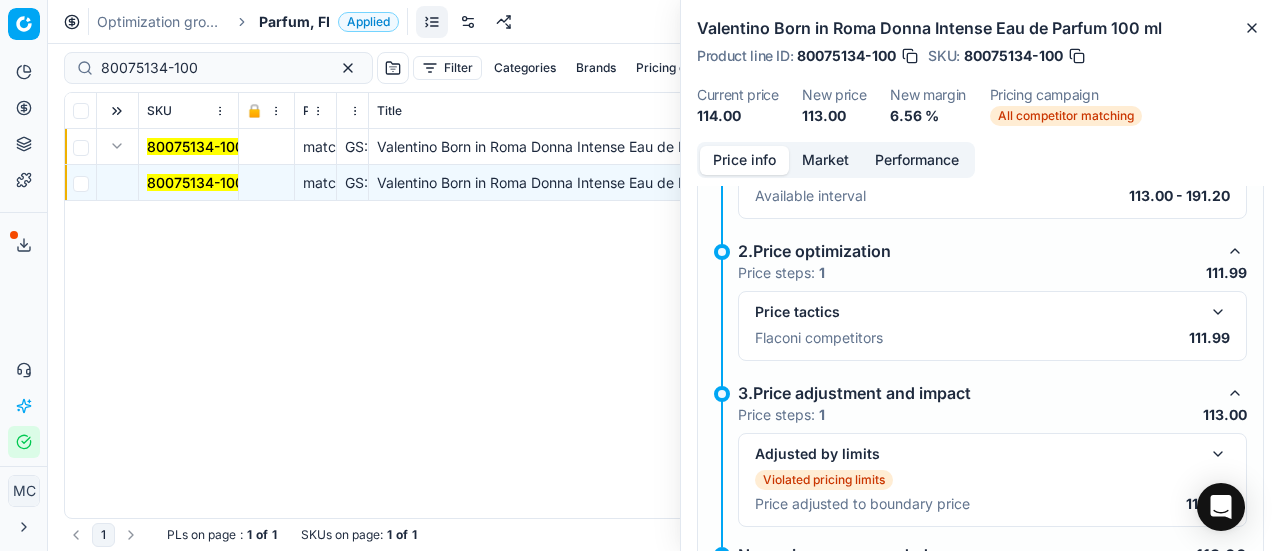 click at bounding box center (1218, 312) 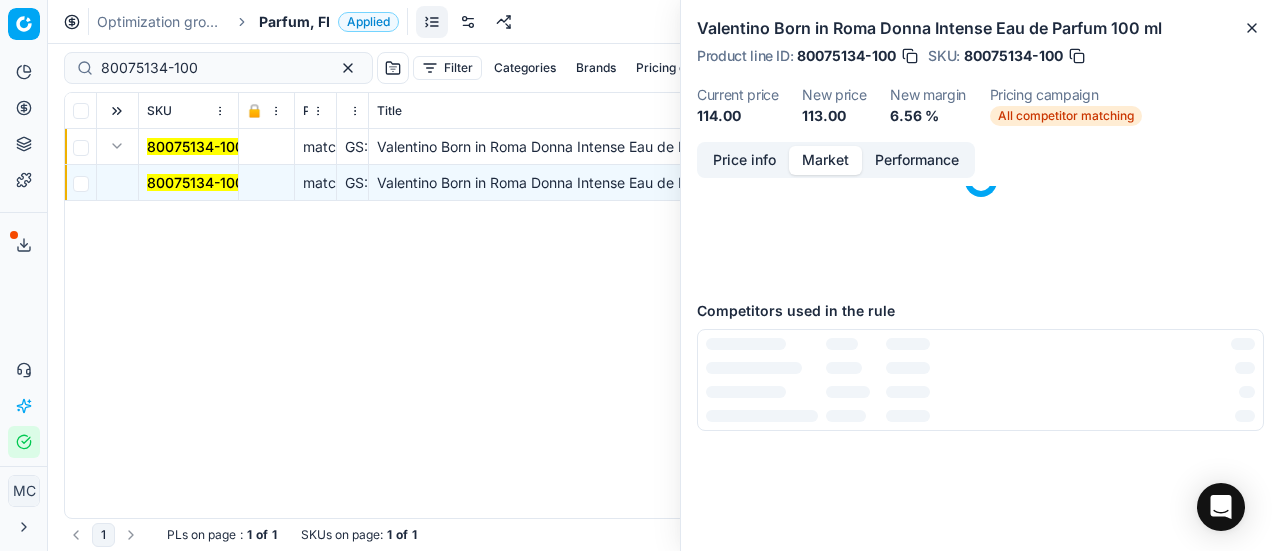 click on "Market" at bounding box center [825, 160] 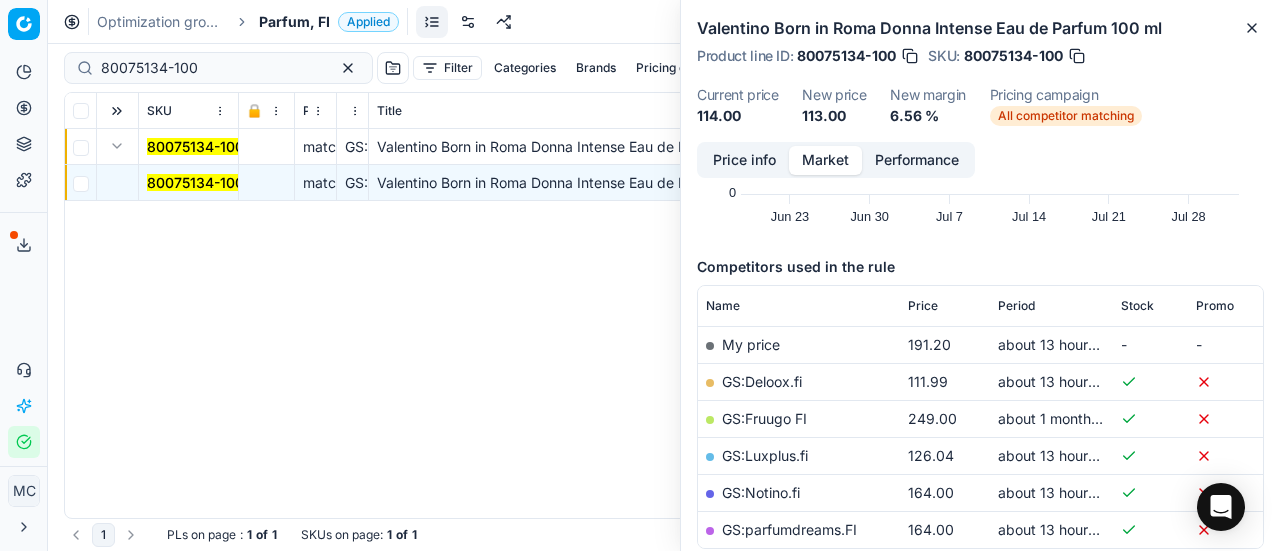 scroll, scrollTop: 300, scrollLeft: 0, axis: vertical 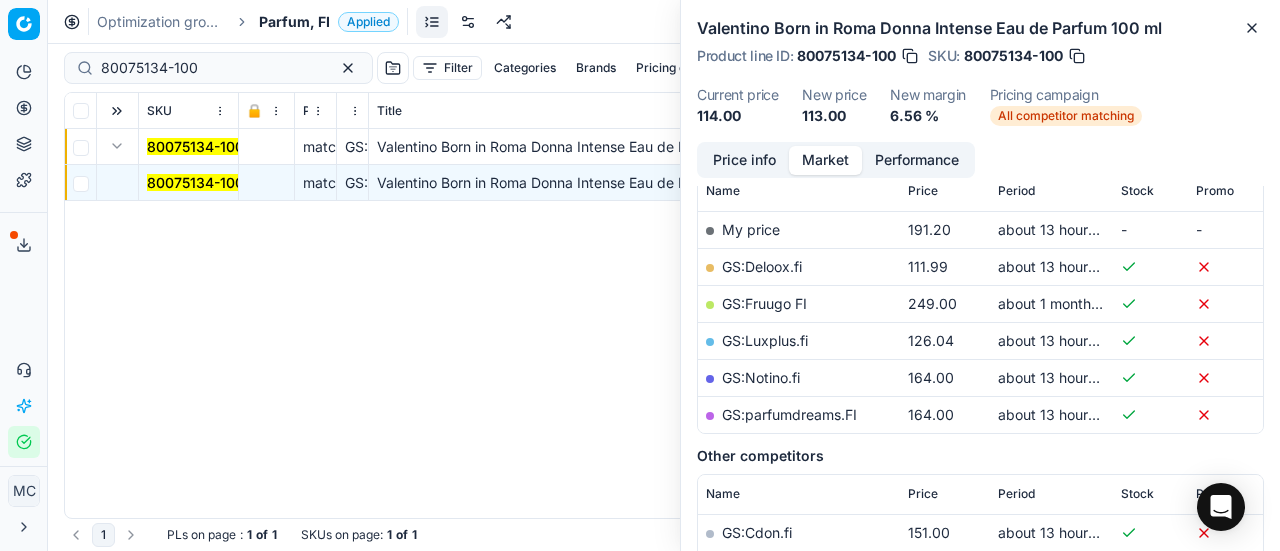 click on "GS:Deloox.fi" at bounding box center [762, 266] 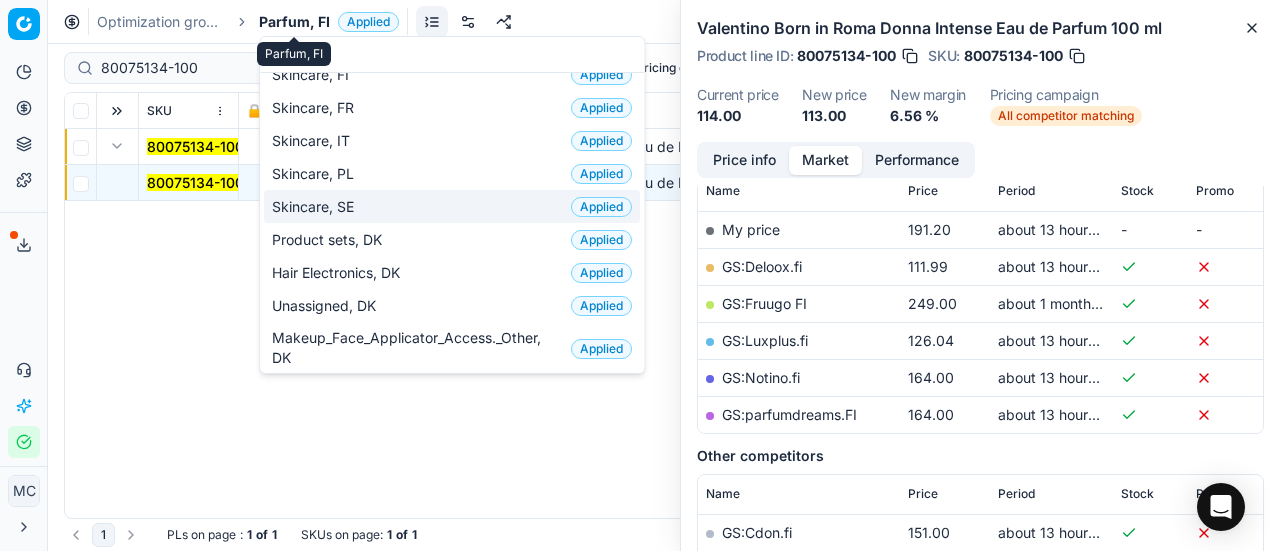 scroll, scrollTop: 50, scrollLeft: 0, axis: vertical 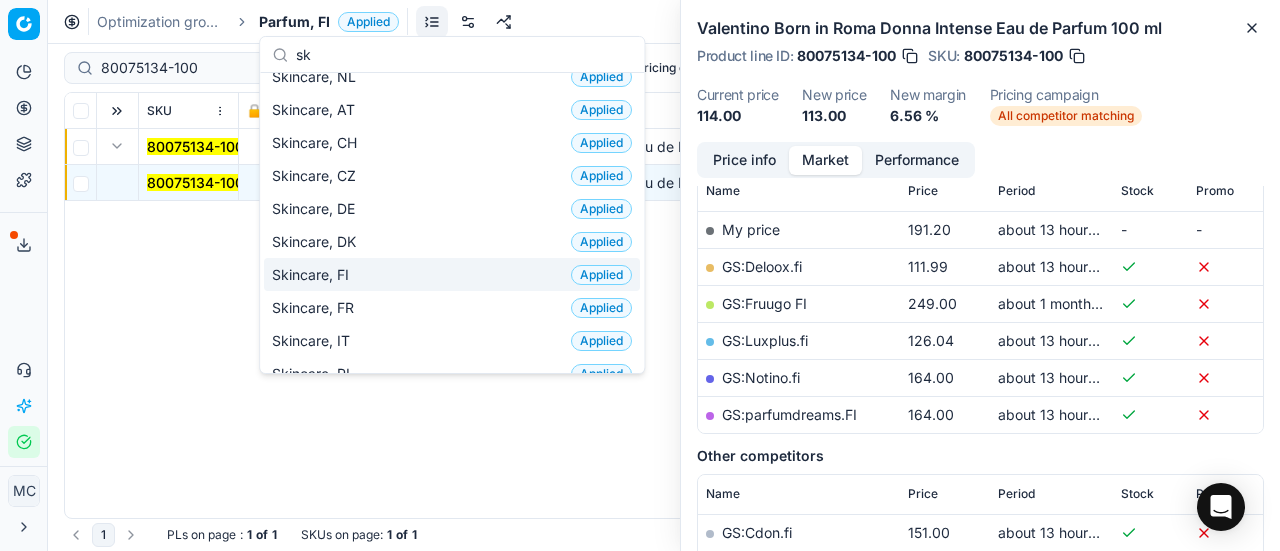 type on "sk" 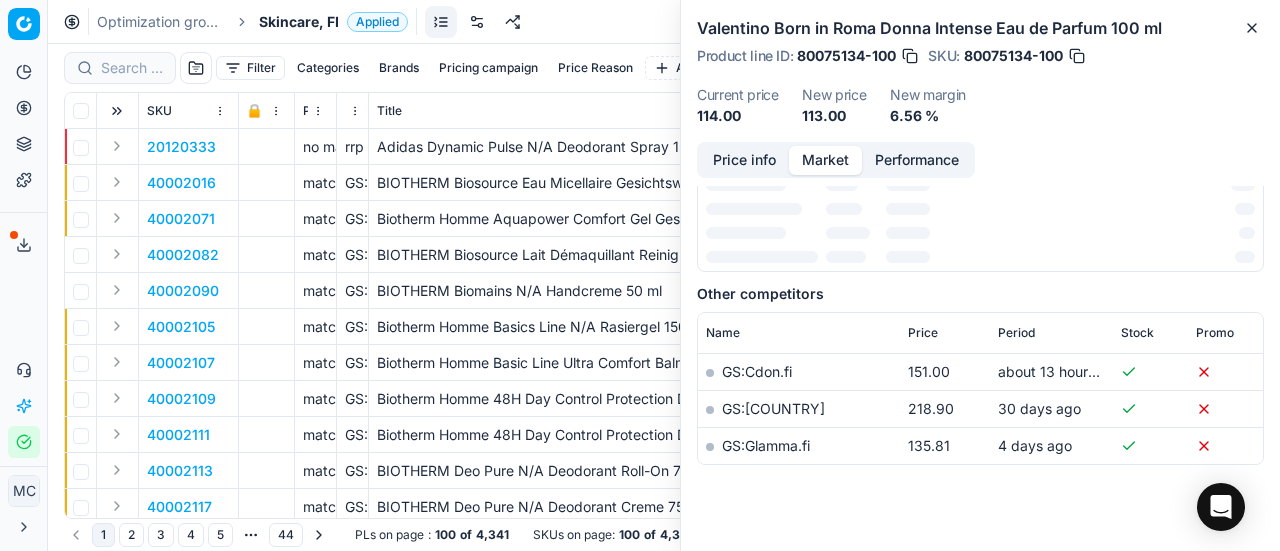 scroll, scrollTop: 300, scrollLeft: 0, axis: vertical 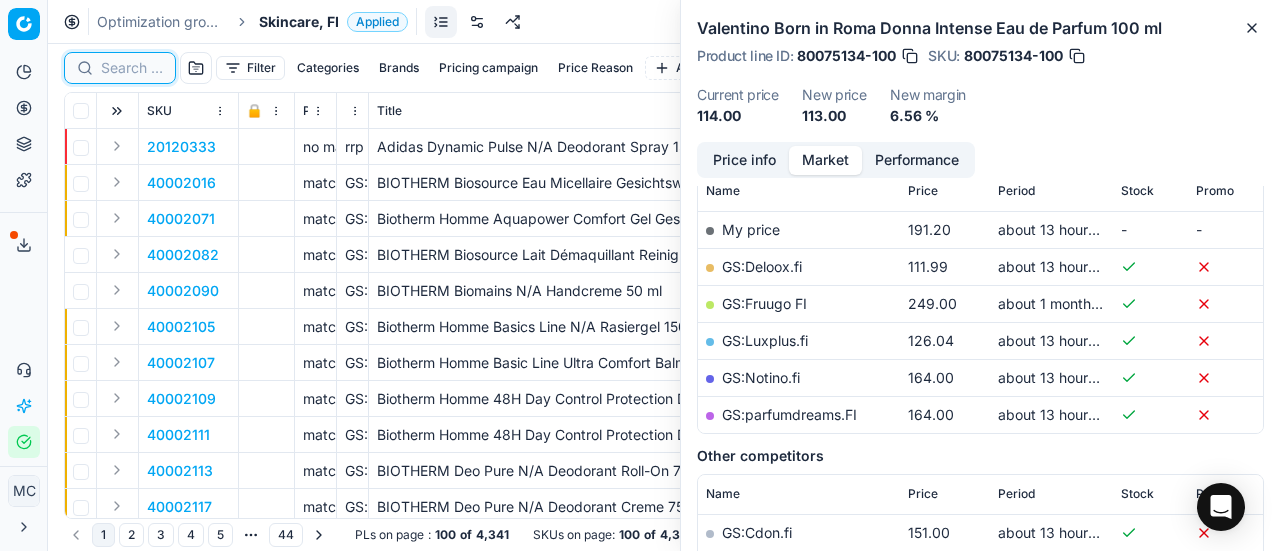 click at bounding box center [132, 68] 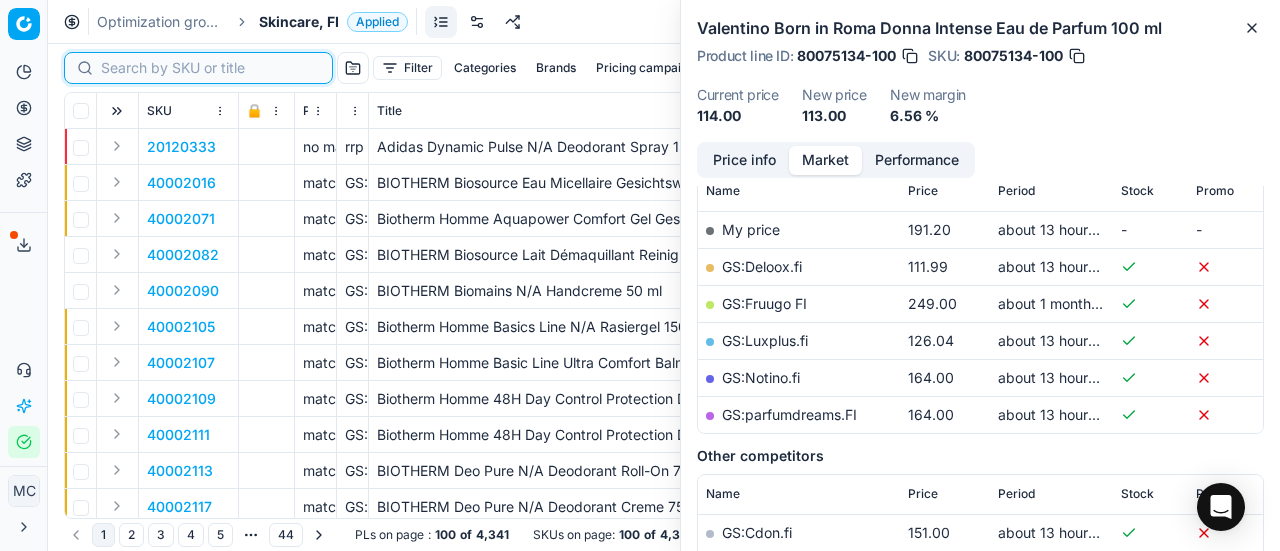 paste on "80036964-75" 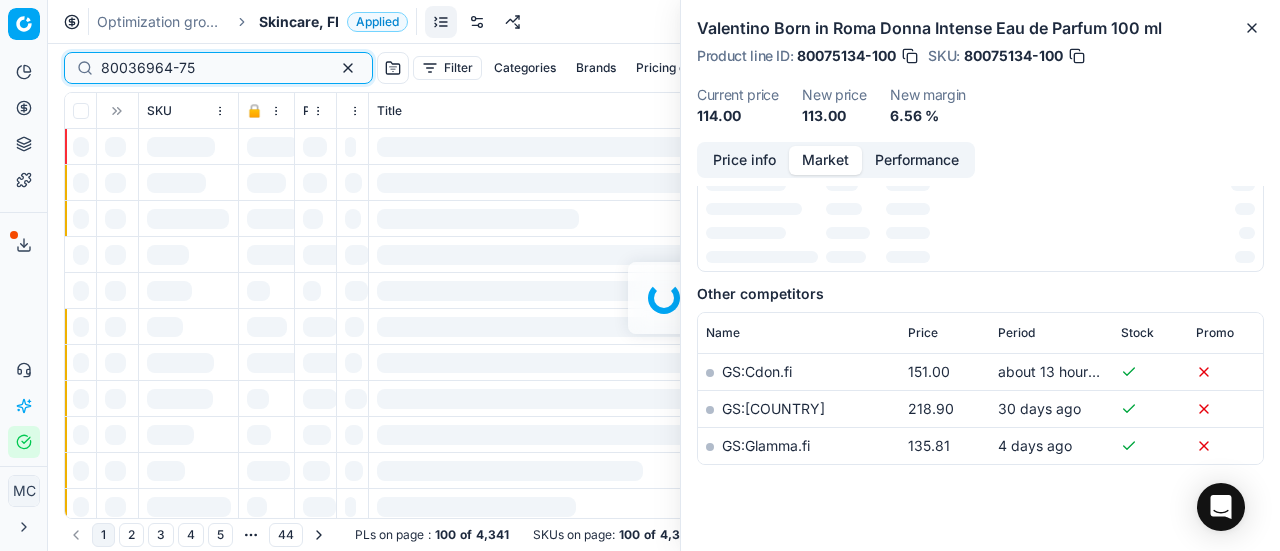 scroll, scrollTop: 300, scrollLeft: 0, axis: vertical 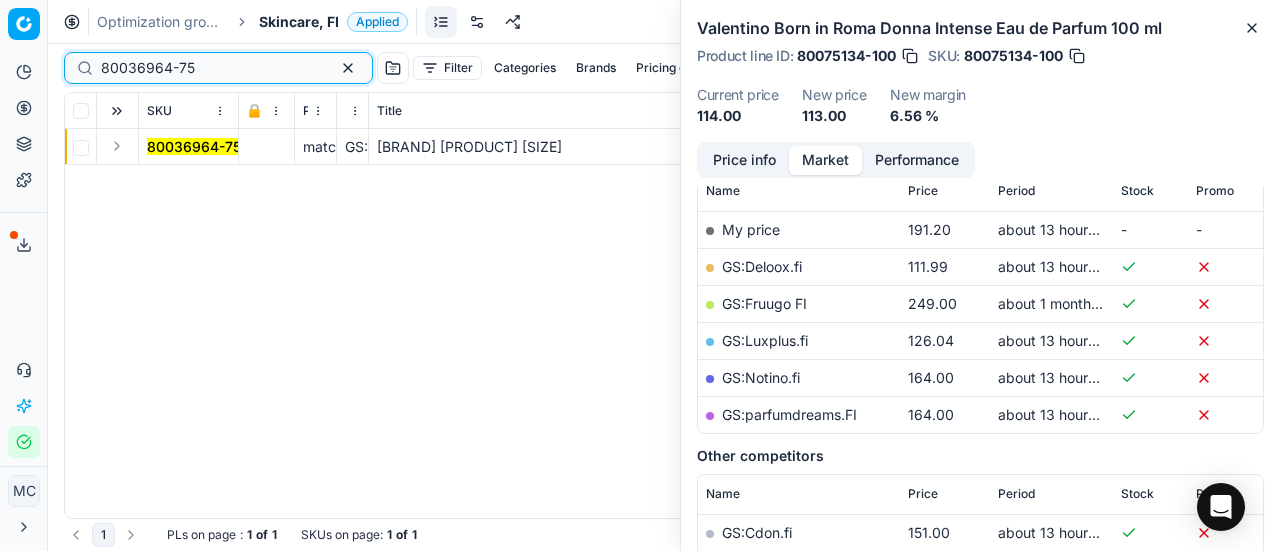 type on "80036964-75" 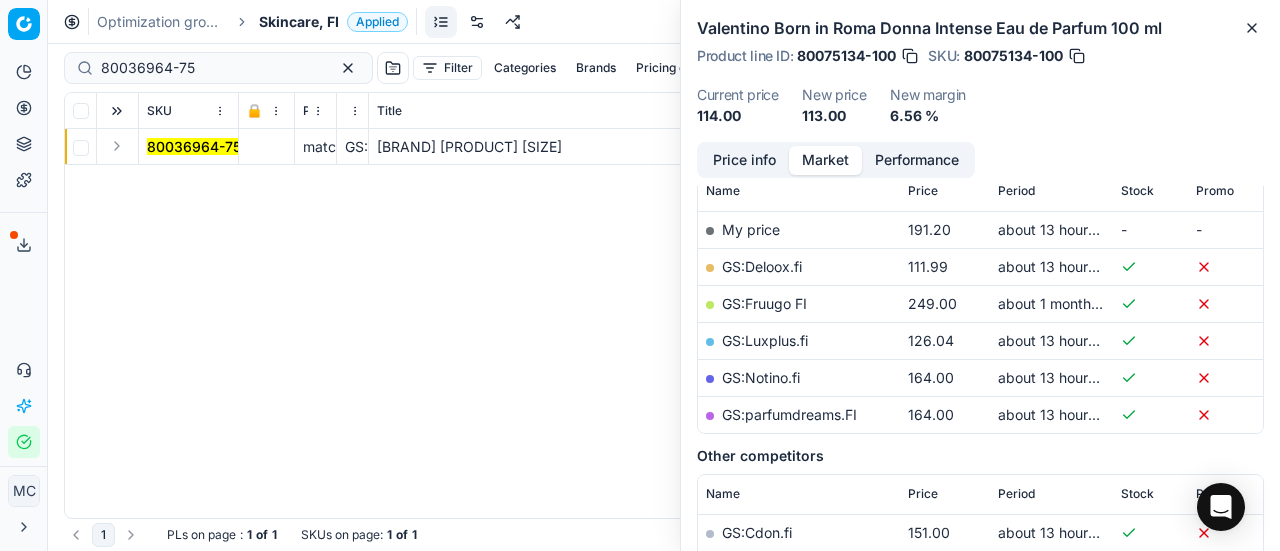 click at bounding box center (118, 147) 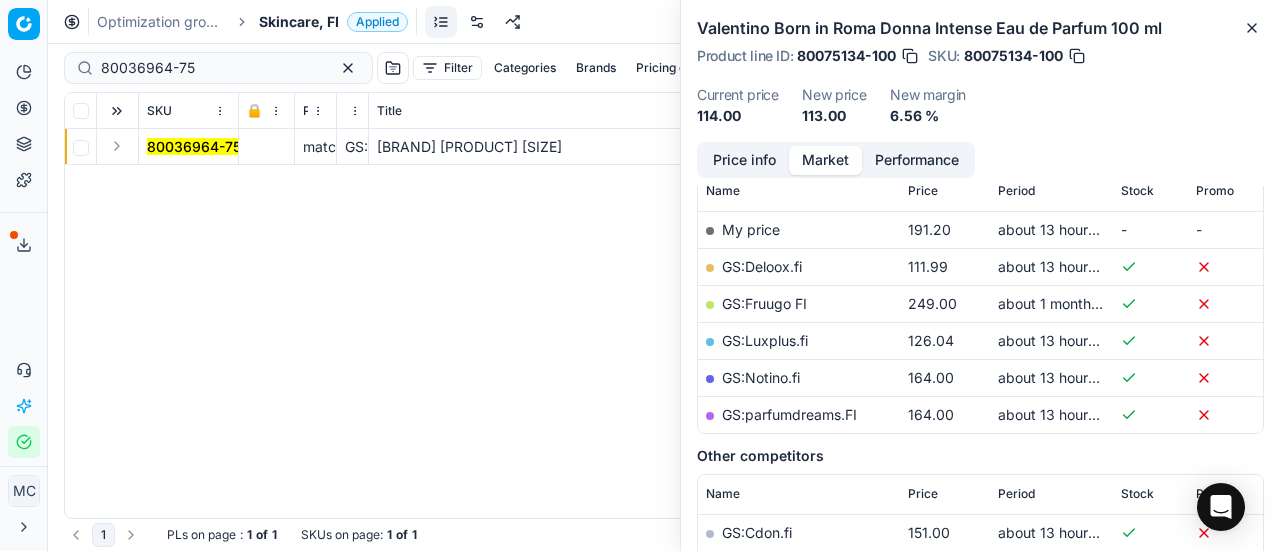 drag, startPoint x: 122, startPoint y: 149, endPoint x: 143, endPoint y: 163, distance: 25.23886 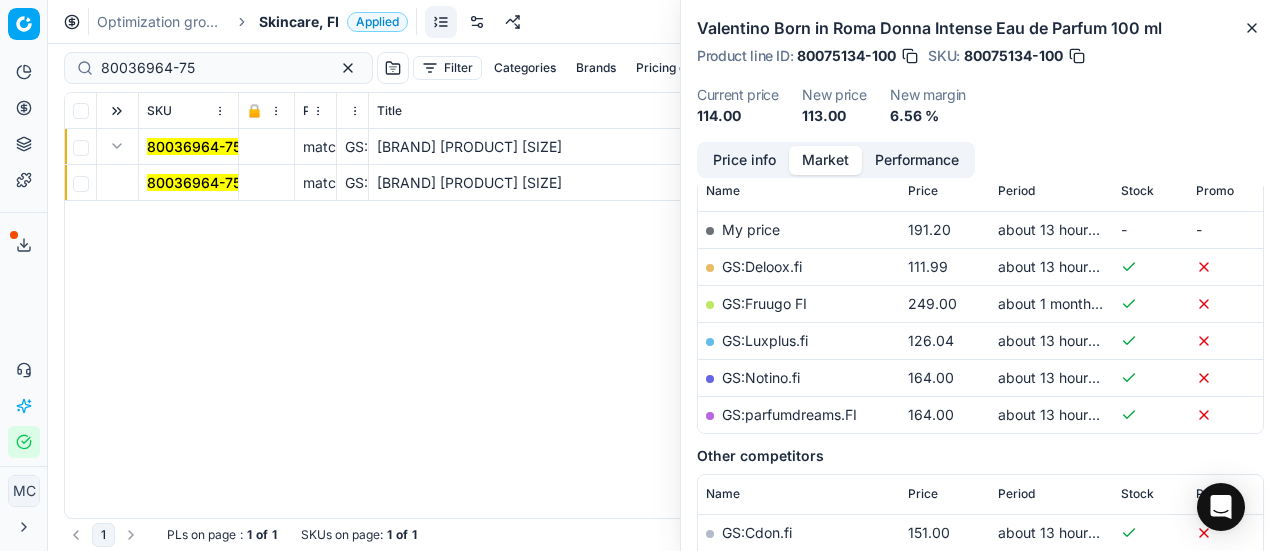 click on "80036964-75" at bounding box center [189, 183] 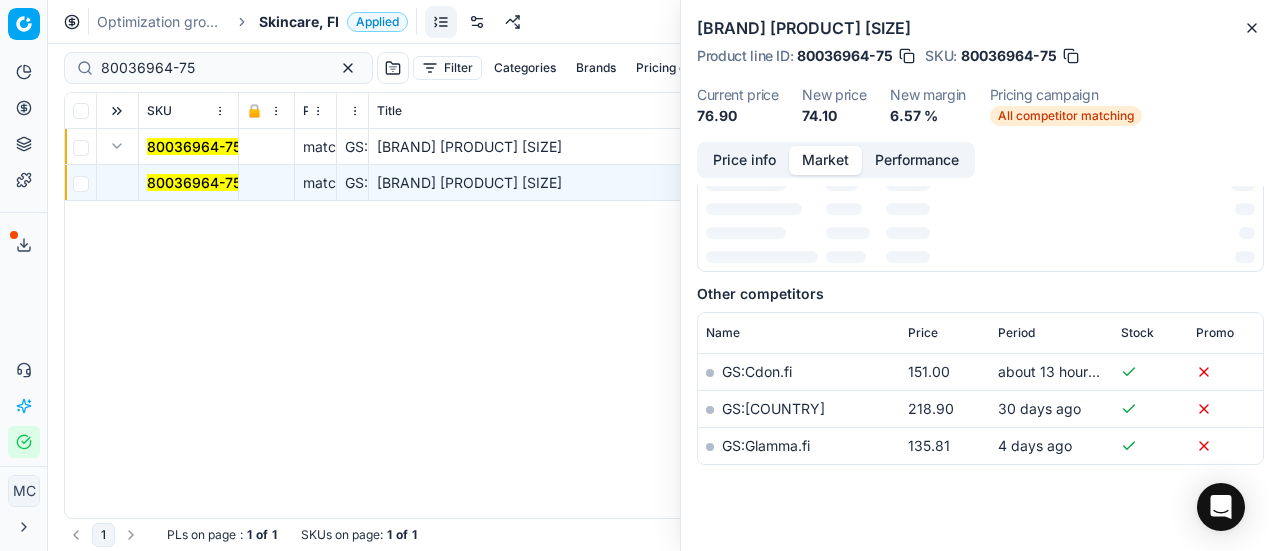scroll, scrollTop: 300, scrollLeft: 0, axis: vertical 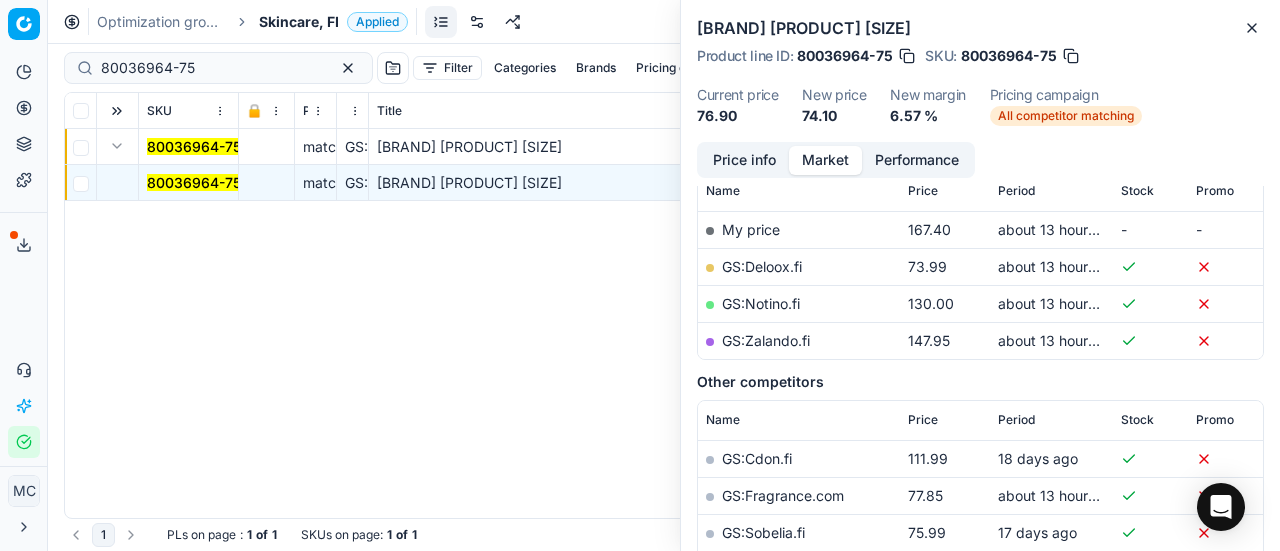 click on "Price info" at bounding box center [744, 160] 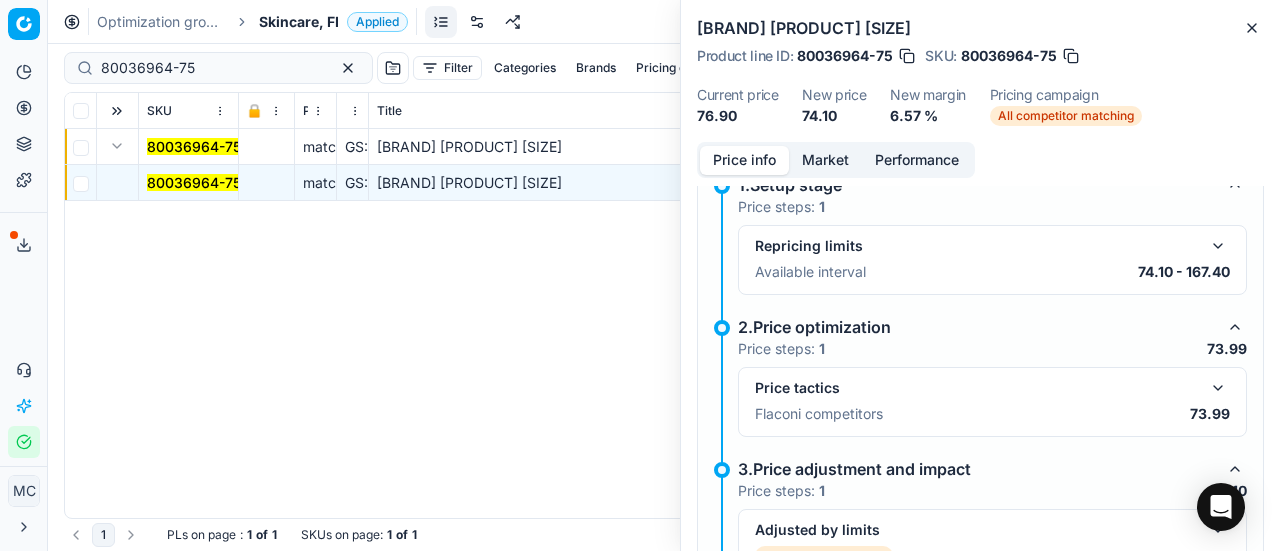click at bounding box center [1218, 388] 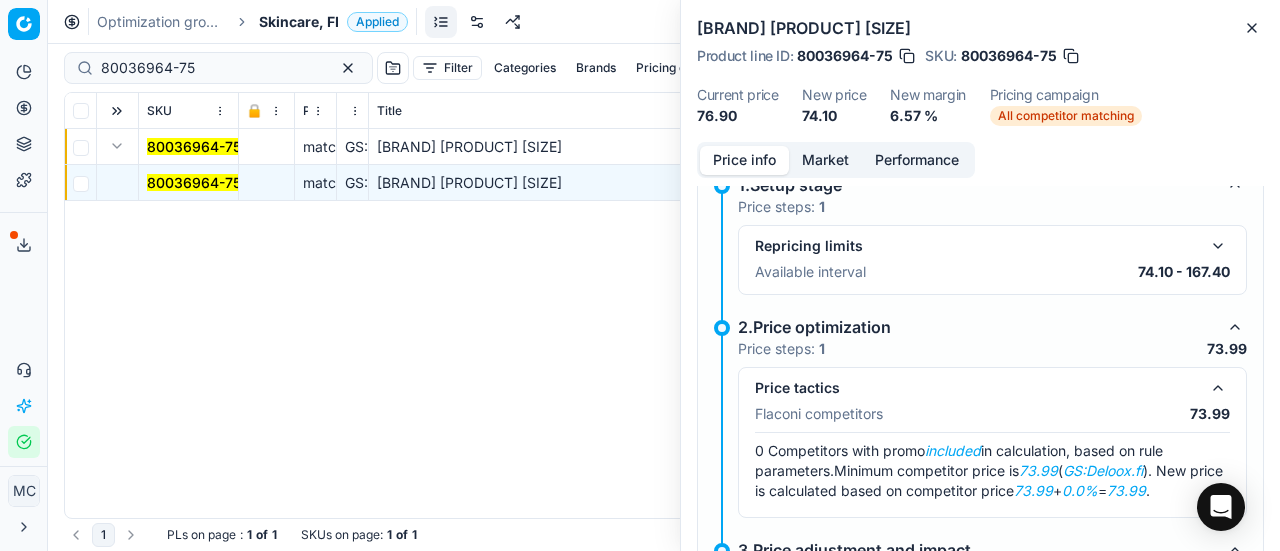 click on "Market" at bounding box center (825, 160) 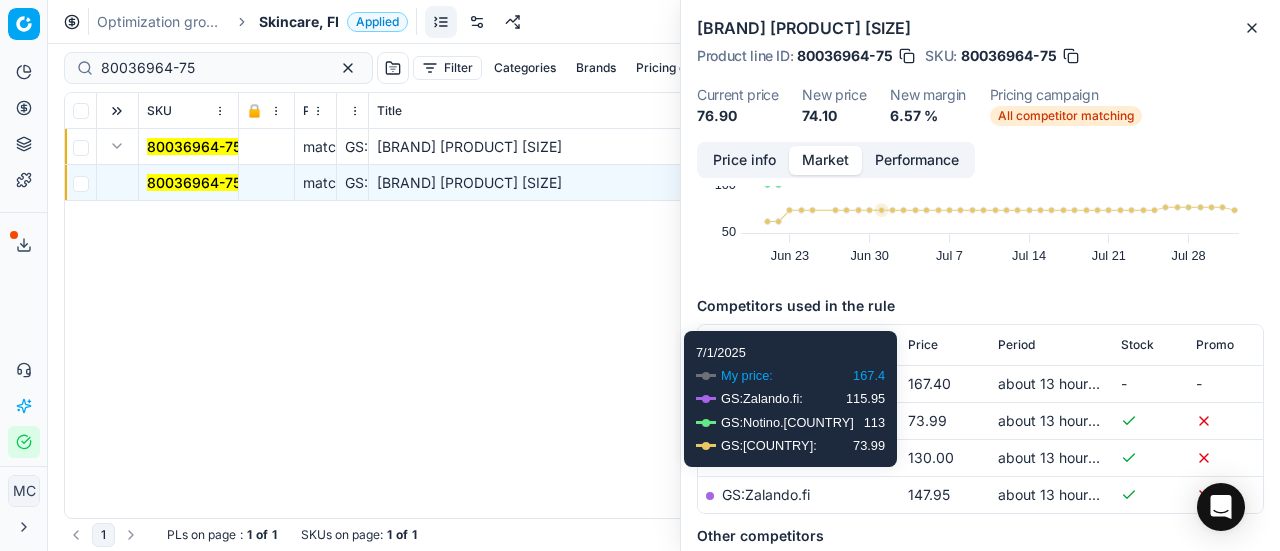 scroll, scrollTop: 200, scrollLeft: 0, axis: vertical 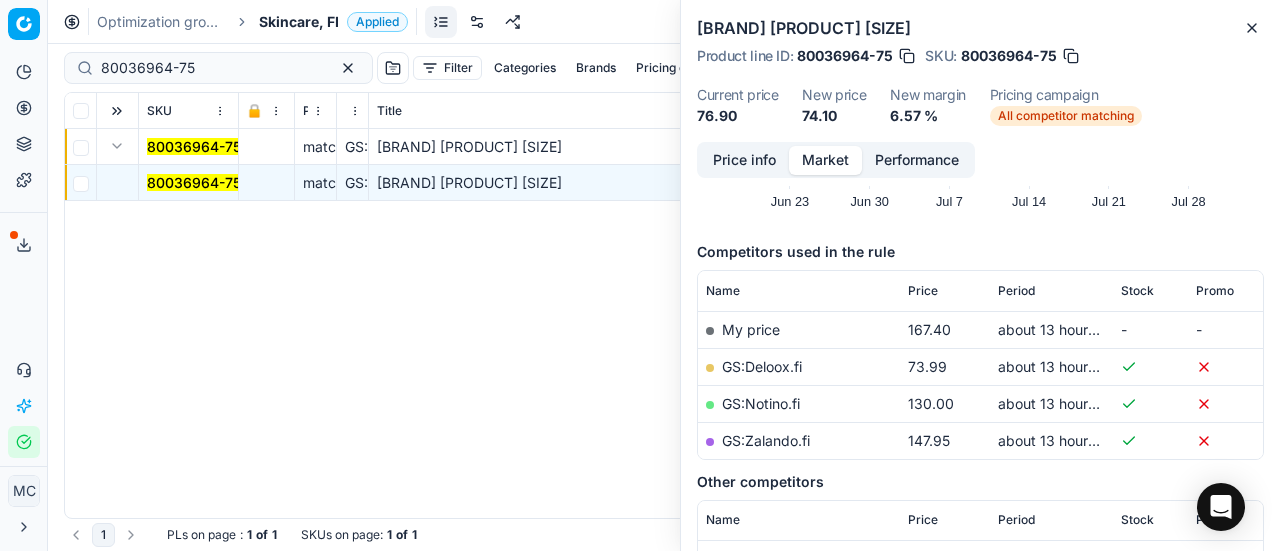 click on "GS:Deloox.fi" at bounding box center (799, 366) 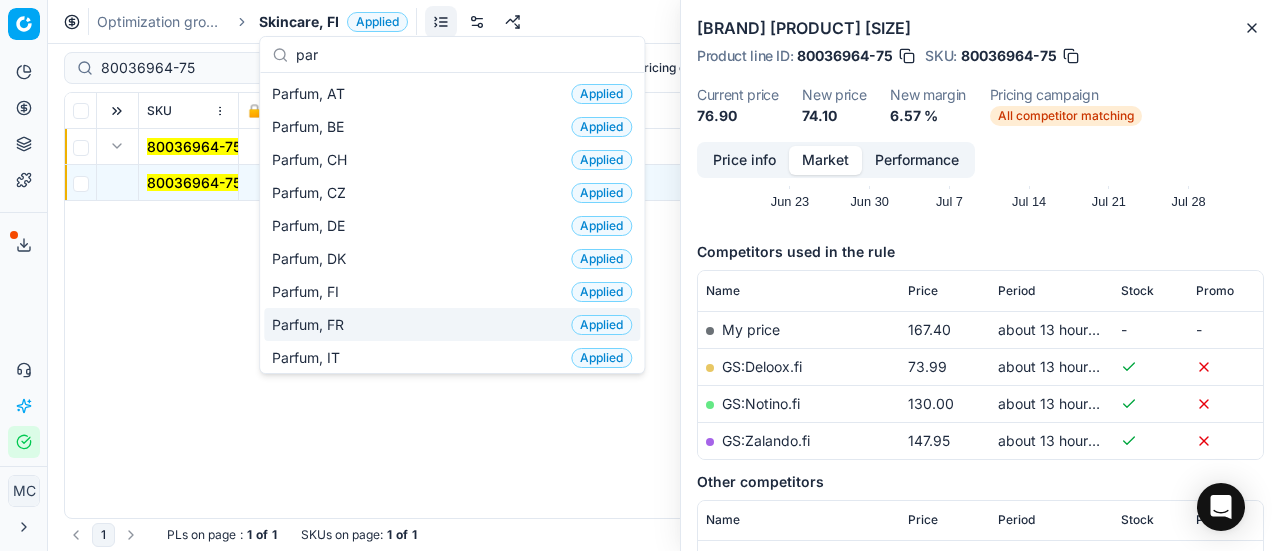 type on "par" 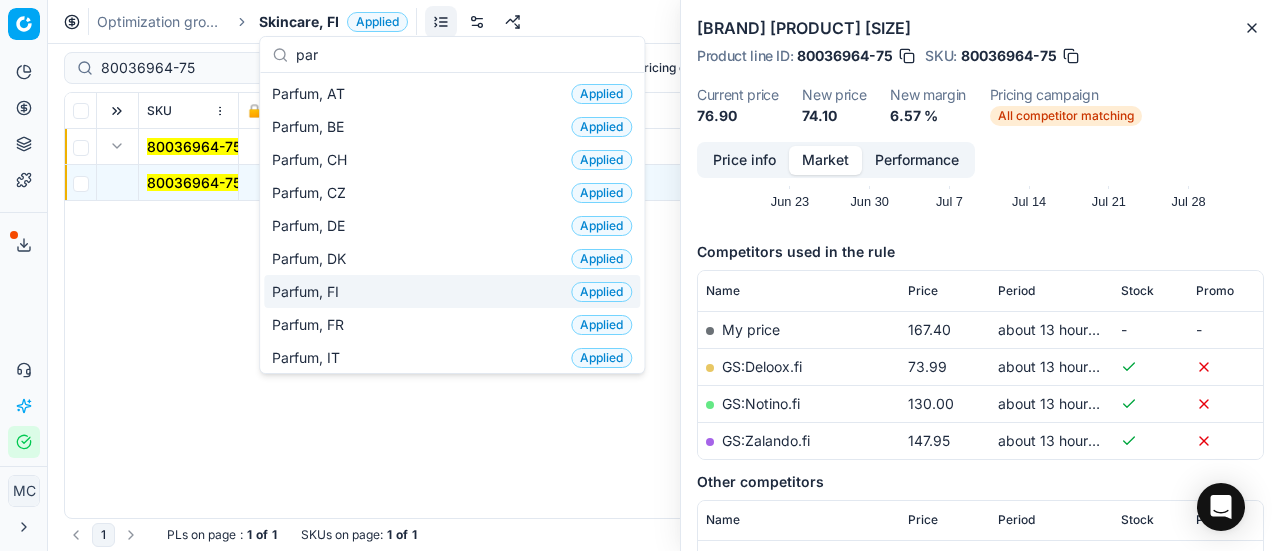 click on "Parfum, FI Applied" at bounding box center [452, 291] 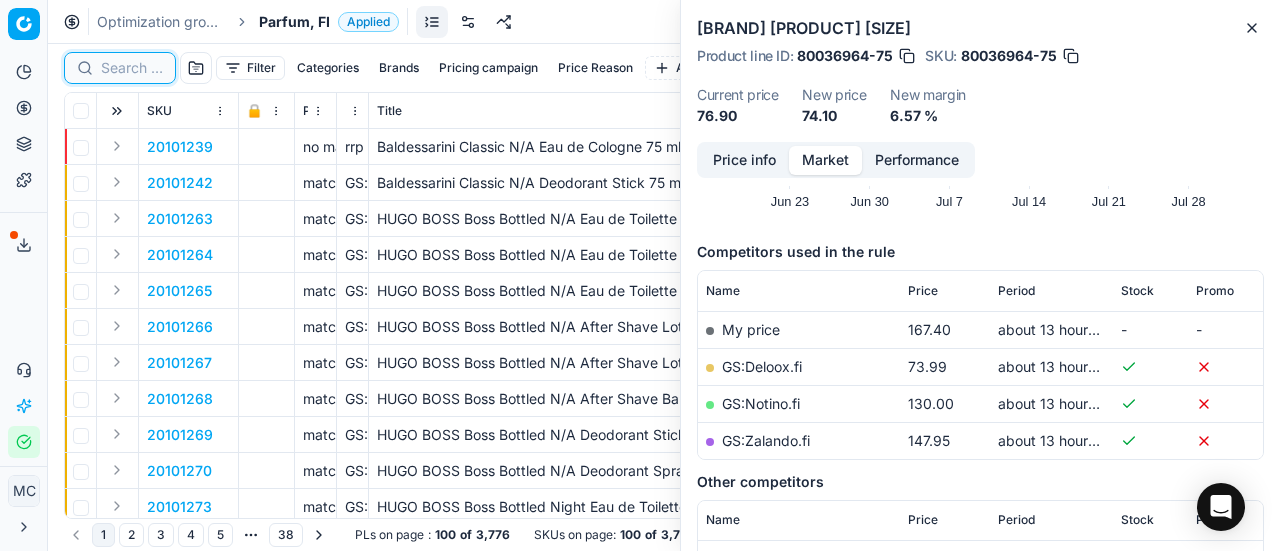click at bounding box center (132, 68) 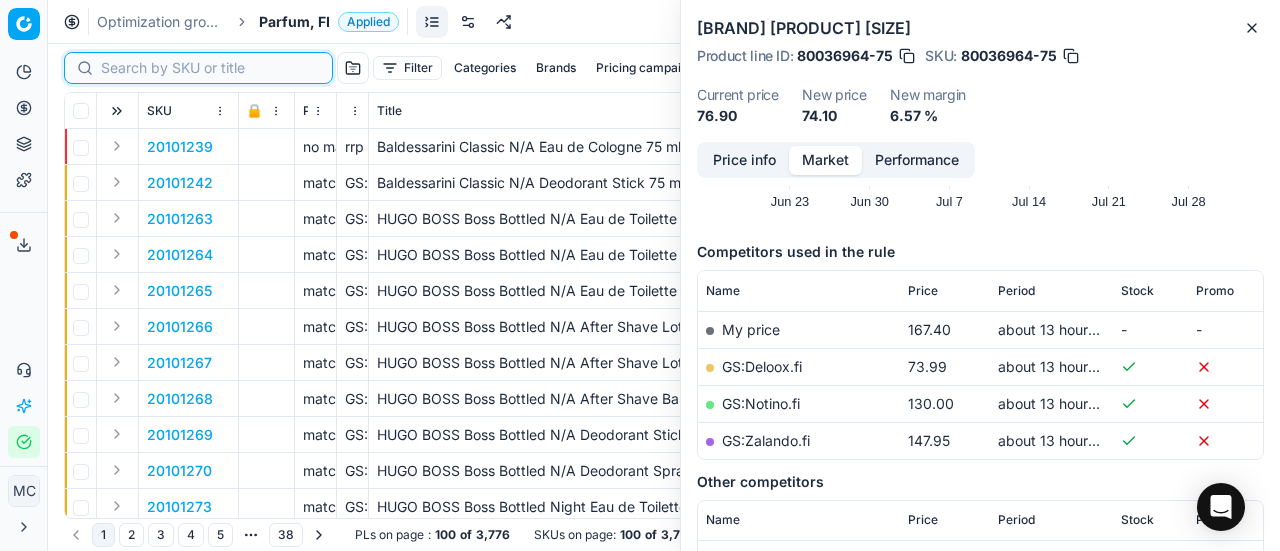paste on "[SKU]" 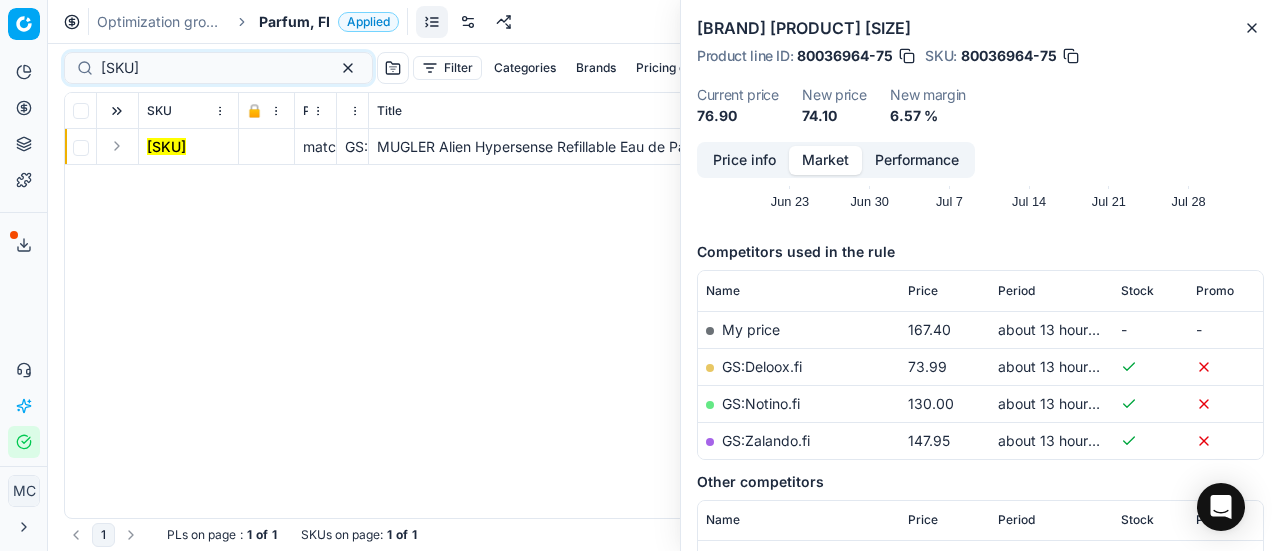 click at bounding box center [117, 146] 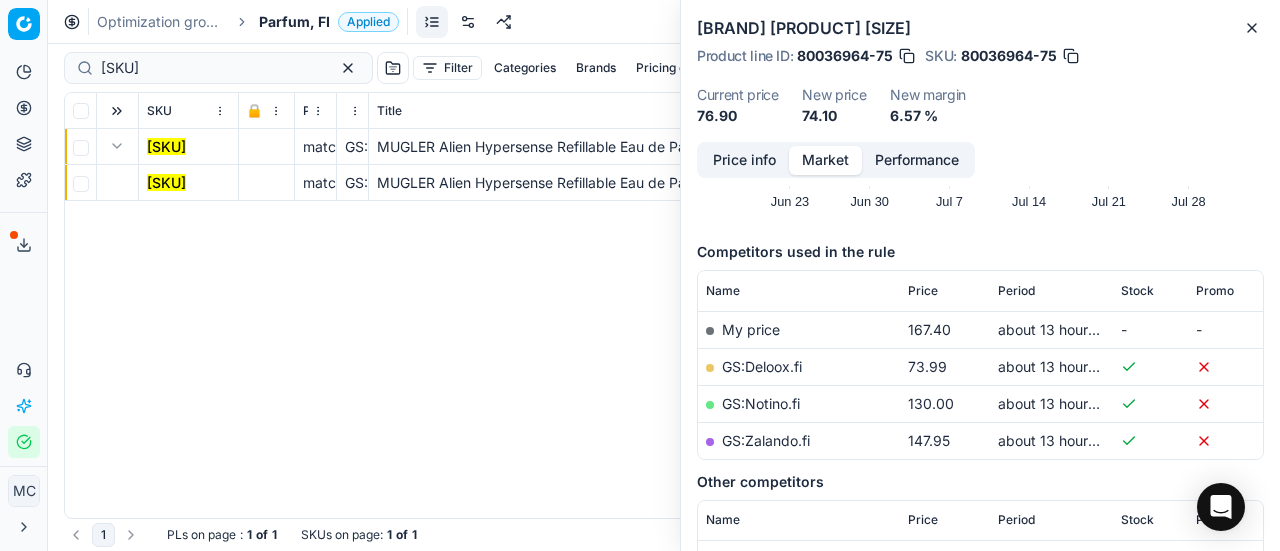 click on "[SKU]" at bounding box center (166, 182) 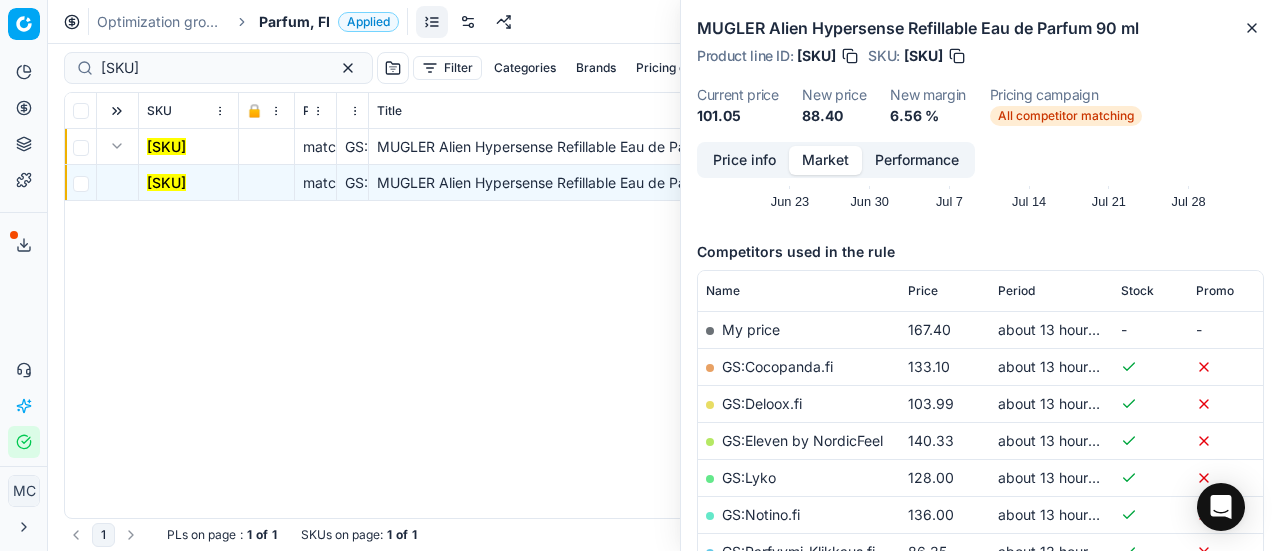 click on "Price info" at bounding box center [744, 160] 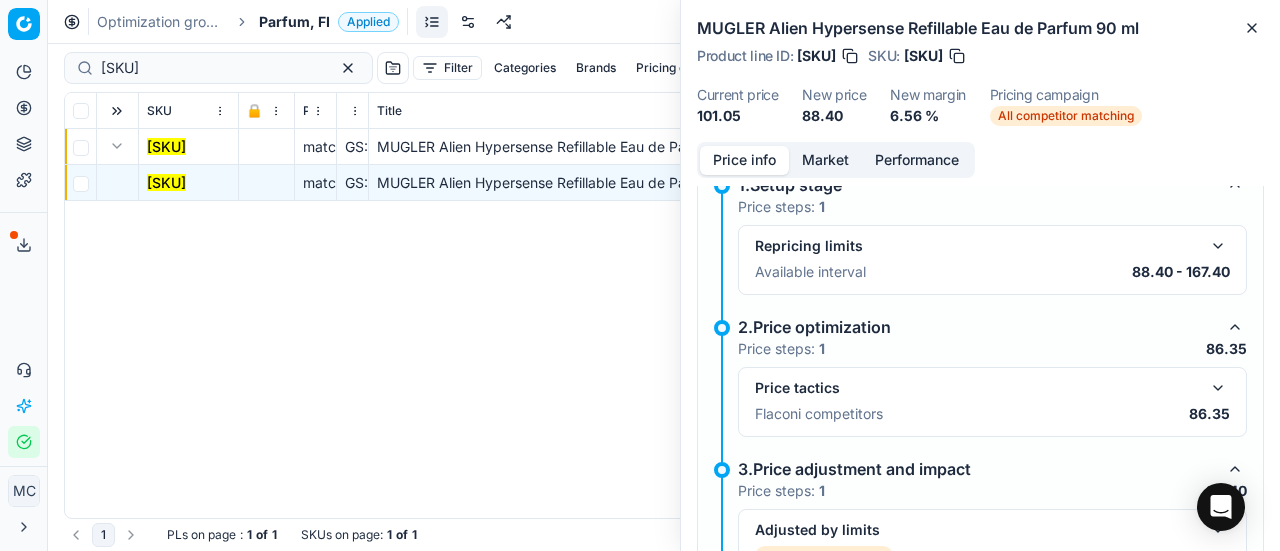 click at bounding box center [1218, 388] 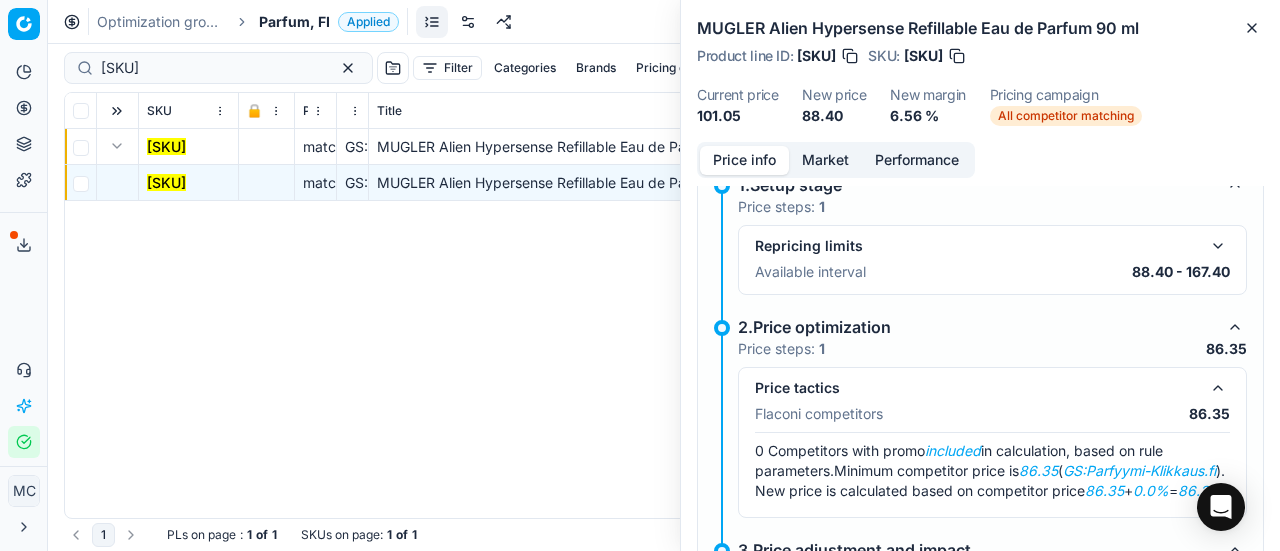 click on "Market" at bounding box center [825, 160] 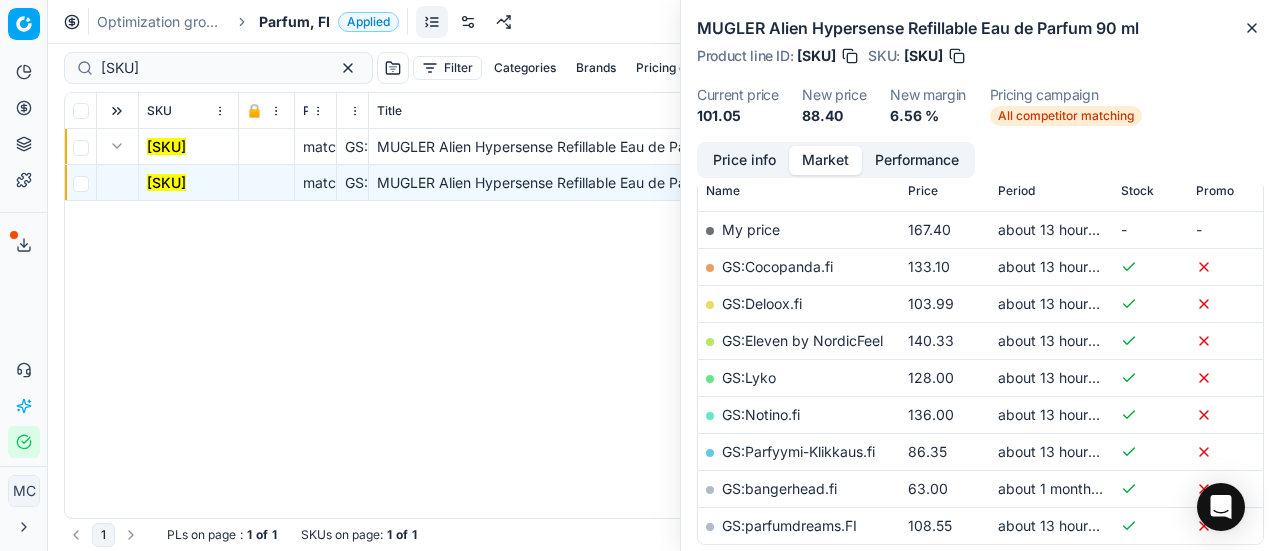 scroll, scrollTop: 400, scrollLeft: 0, axis: vertical 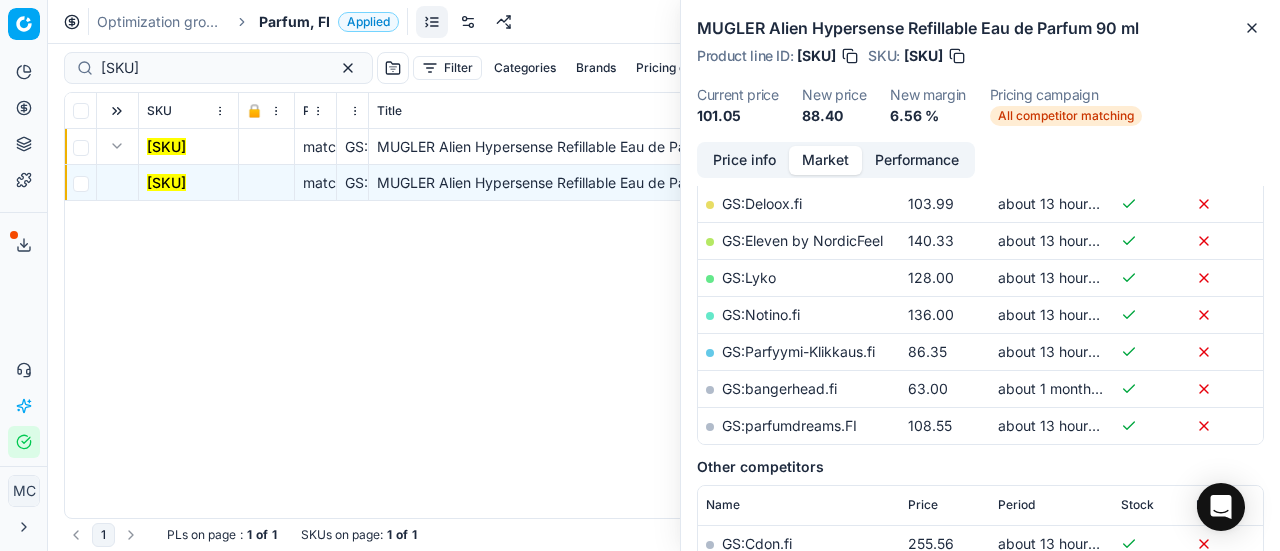 click on "GS:Parfyymi-Klikkaus.fi" at bounding box center (798, 351) 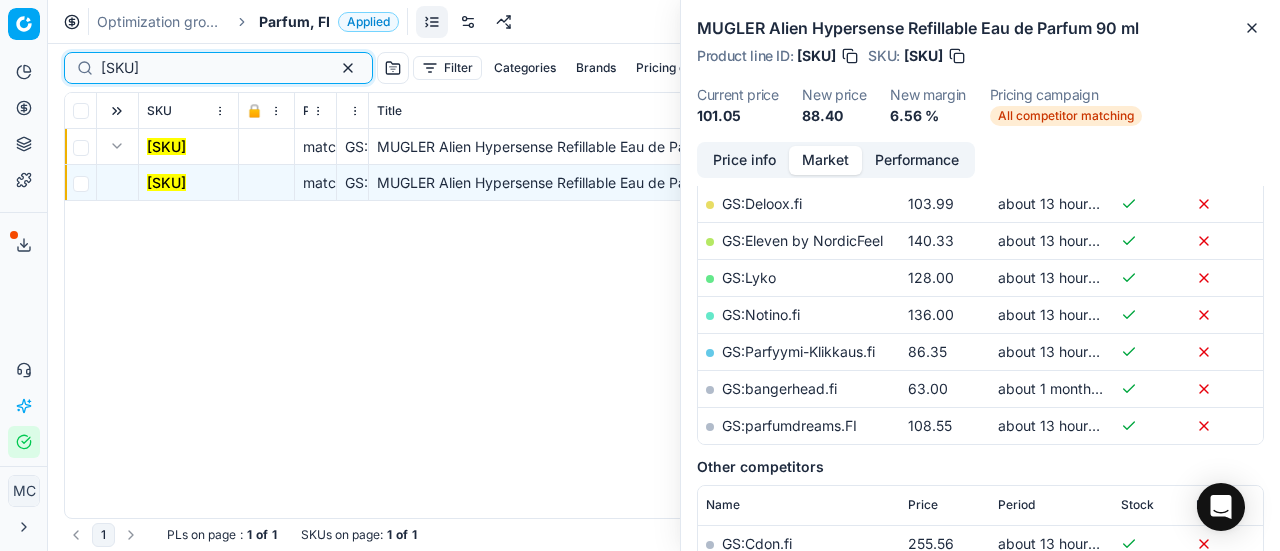 drag, startPoint x: 252, startPoint y: 57, endPoint x: 0, endPoint y: 33, distance: 253.14027 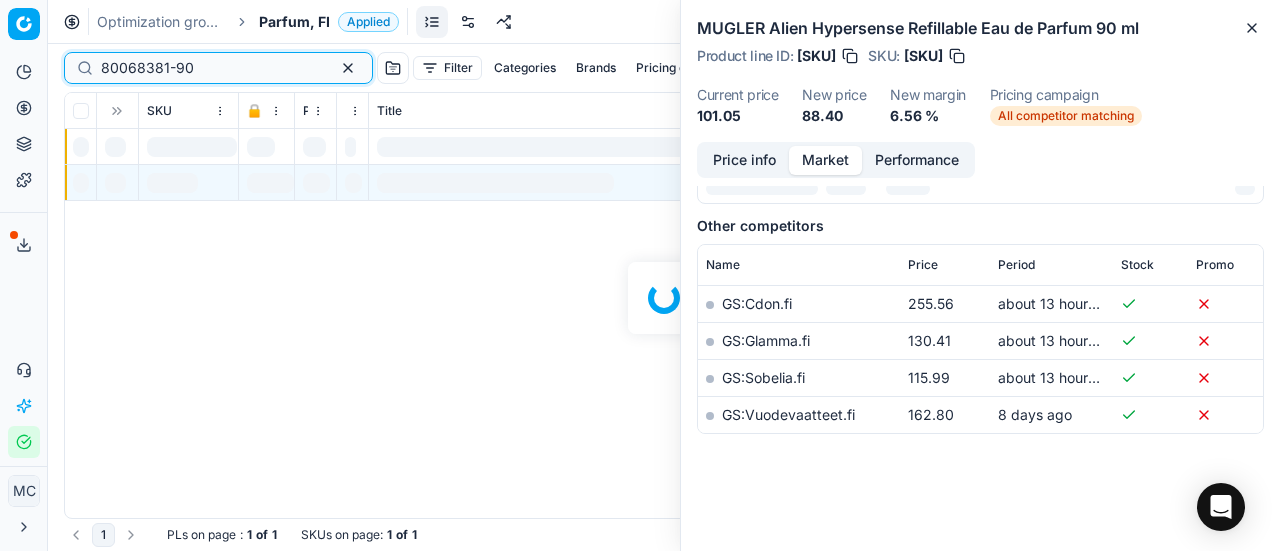 scroll, scrollTop: 400, scrollLeft: 0, axis: vertical 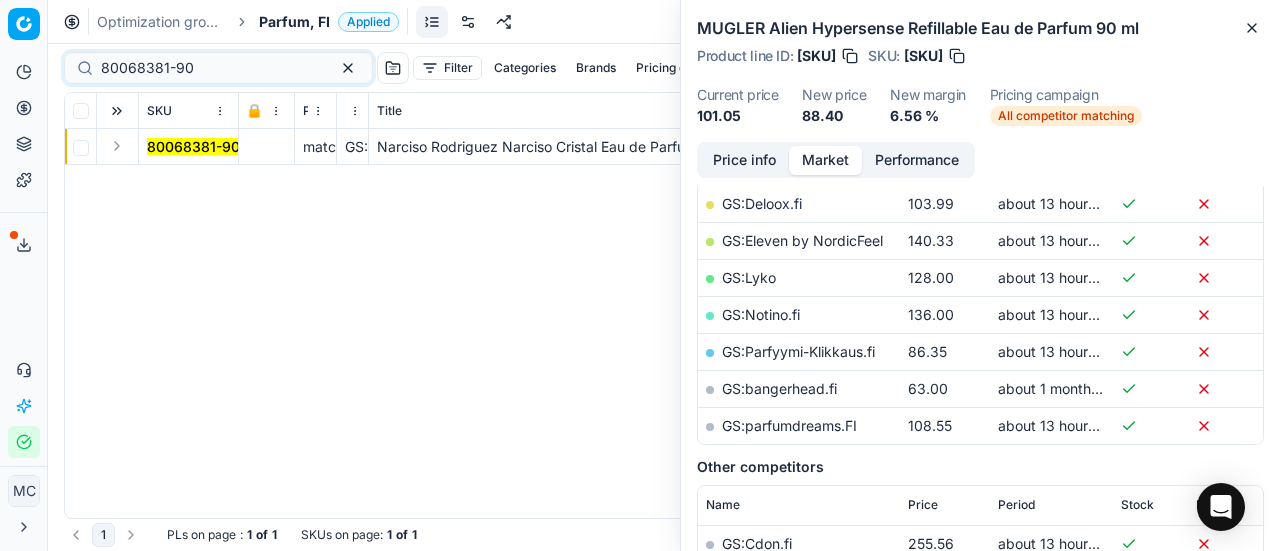 click at bounding box center (117, 146) 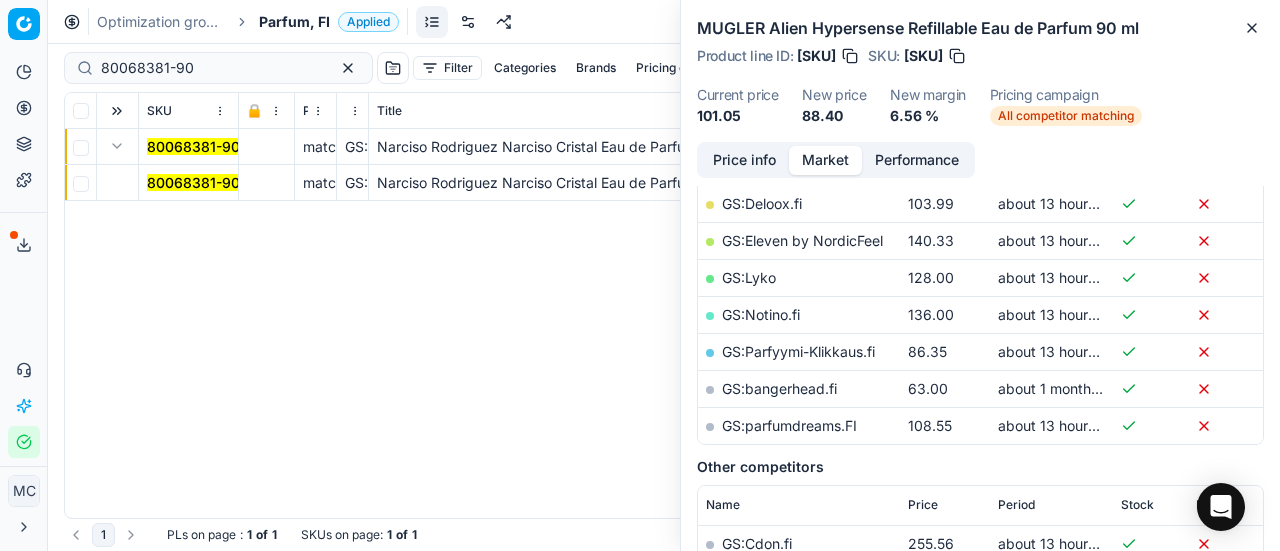 click on "80068381-90" at bounding box center (193, 182) 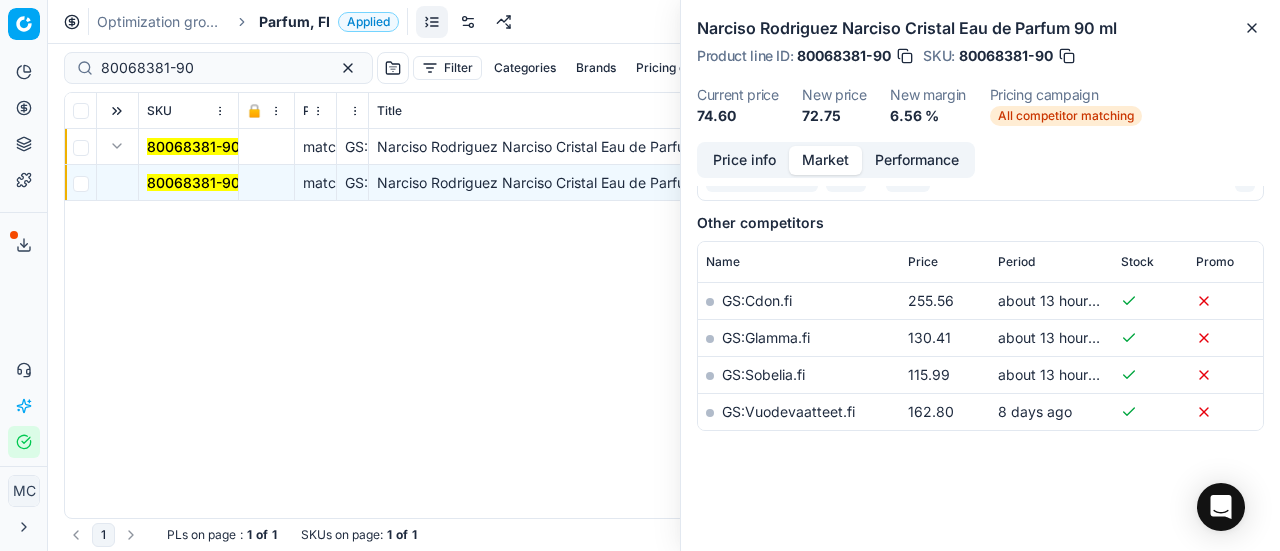 scroll, scrollTop: 400, scrollLeft: 0, axis: vertical 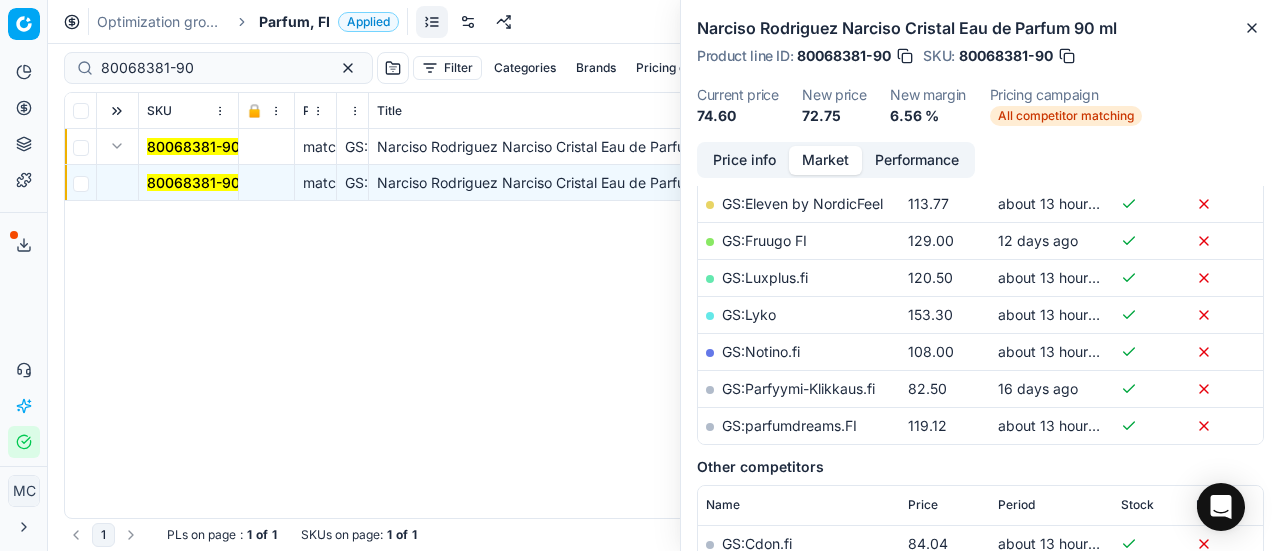 click on "Price info" at bounding box center (744, 160) 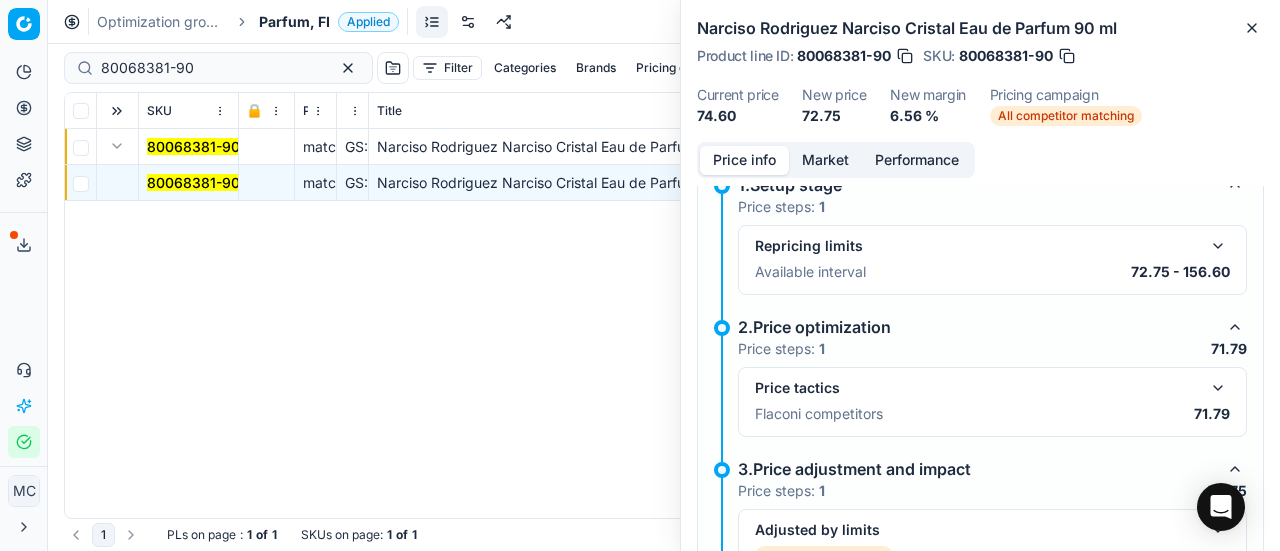 click at bounding box center [1218, 388] 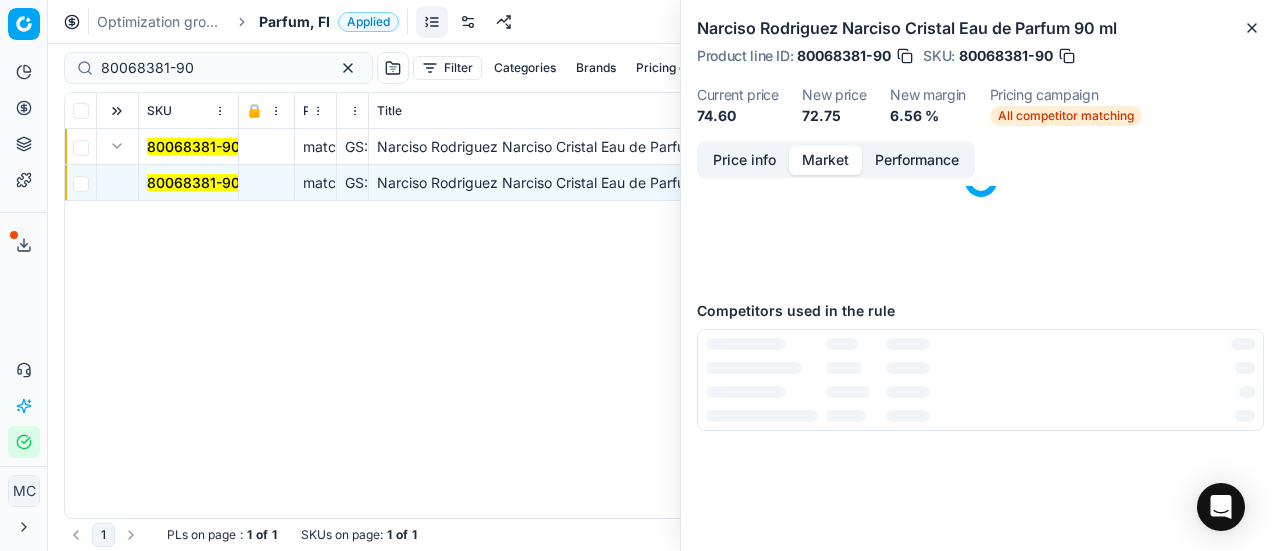 click on "Market" at bounding box center [825, 160] 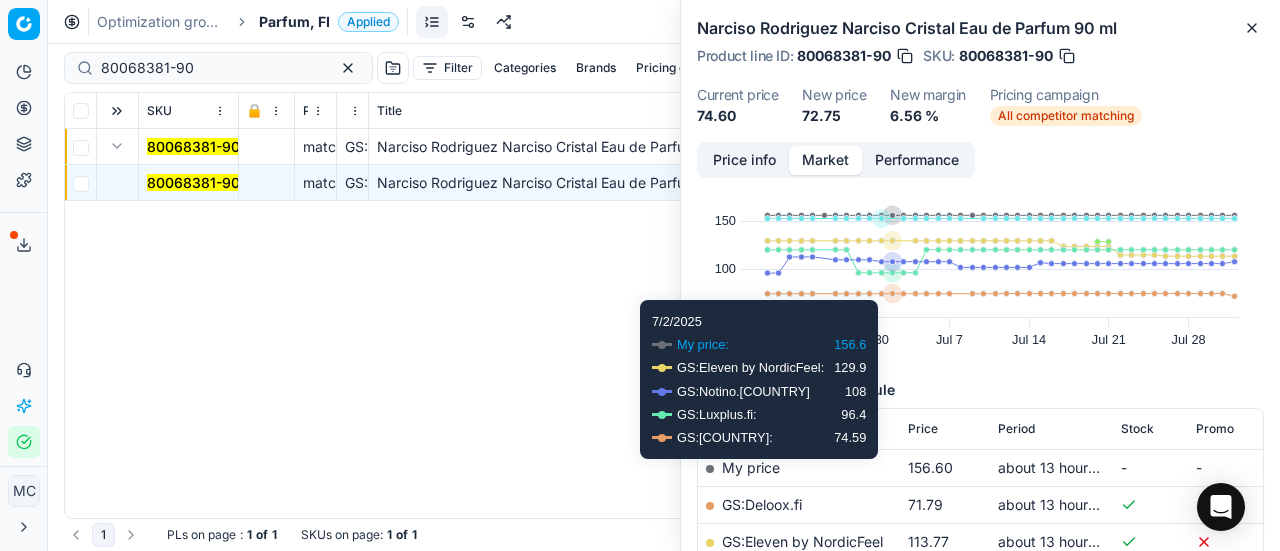 scroll, scrollTop: 200, scrollLeft: 0, axis: vertical 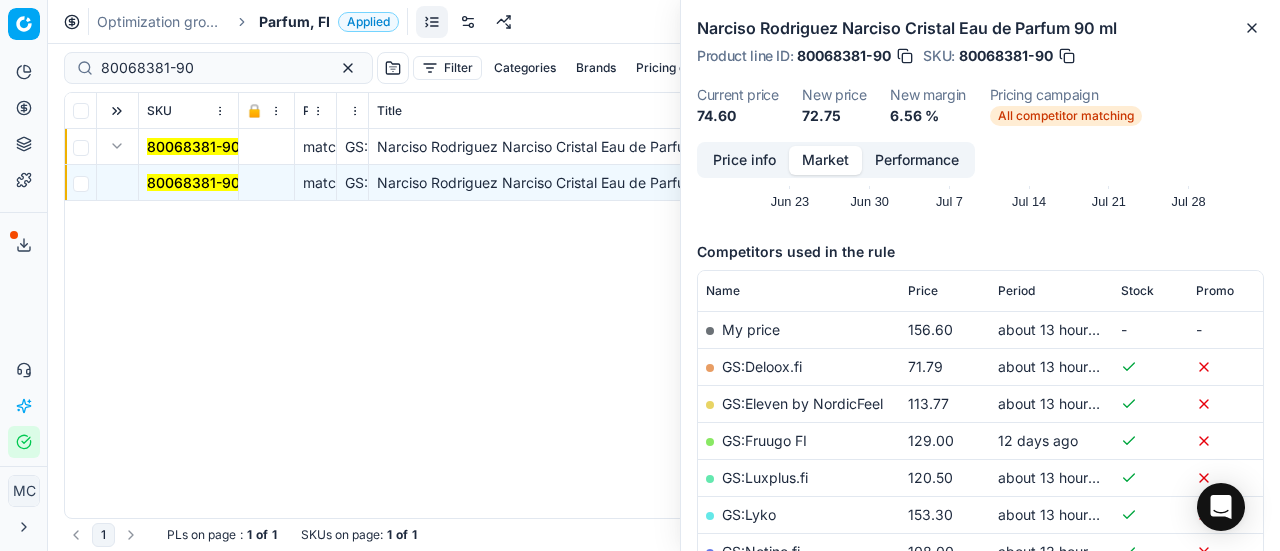 click on "GS:Deloox.fi" at bounding box center (762, 366) 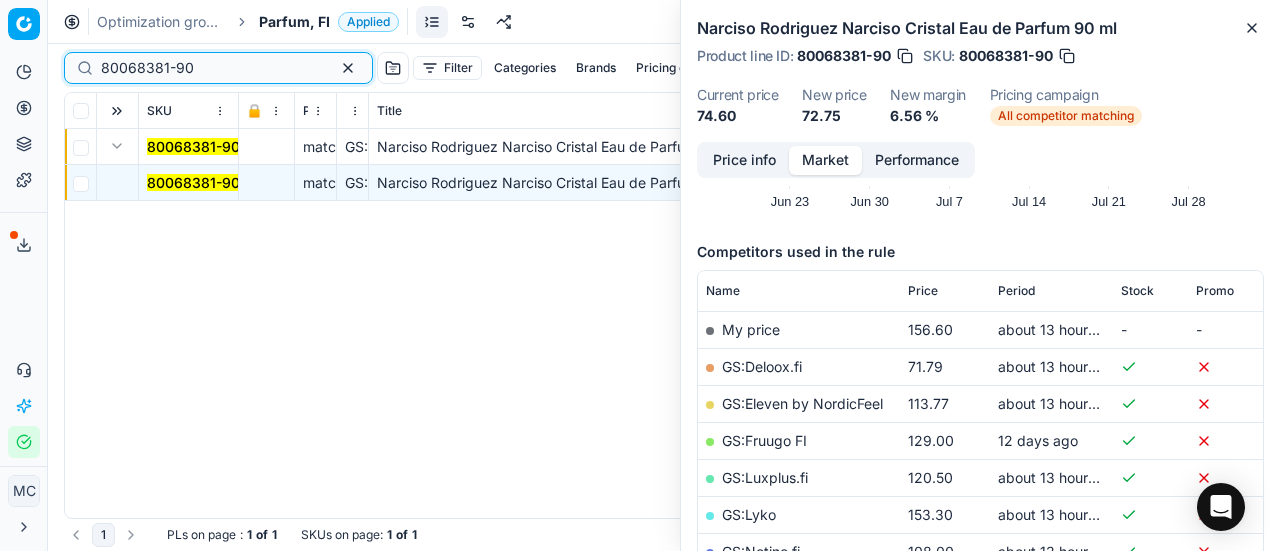 drag, startPoint x: 0, startPoint y: 54, endPoint x: 0, endPoint y: 100, distance: 46 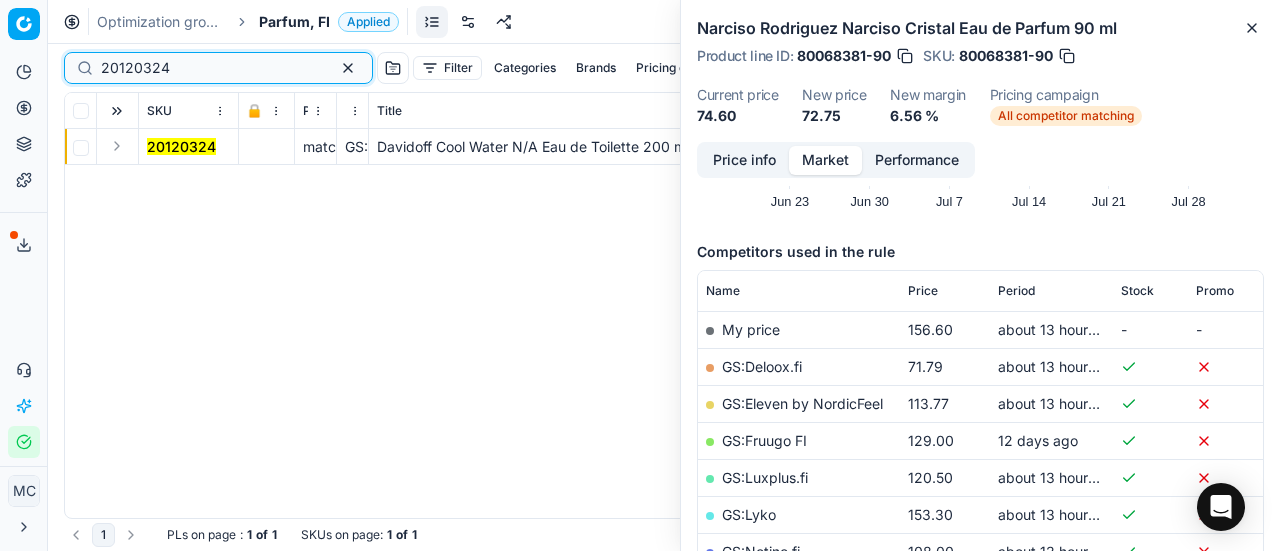 type on "20120324" 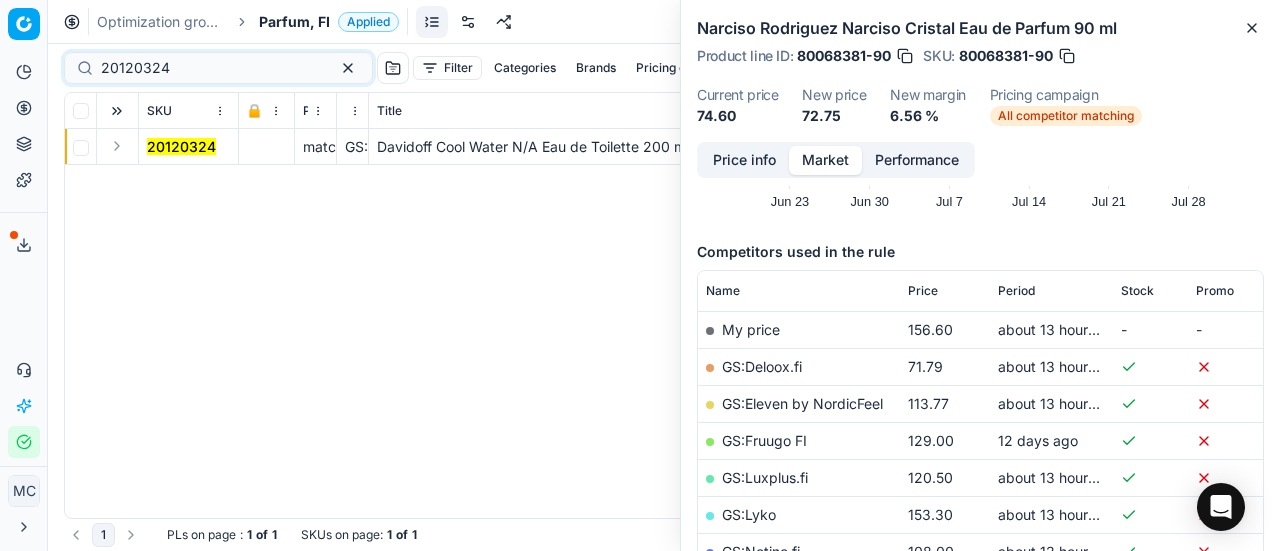 click at bounding box center (117, 146) 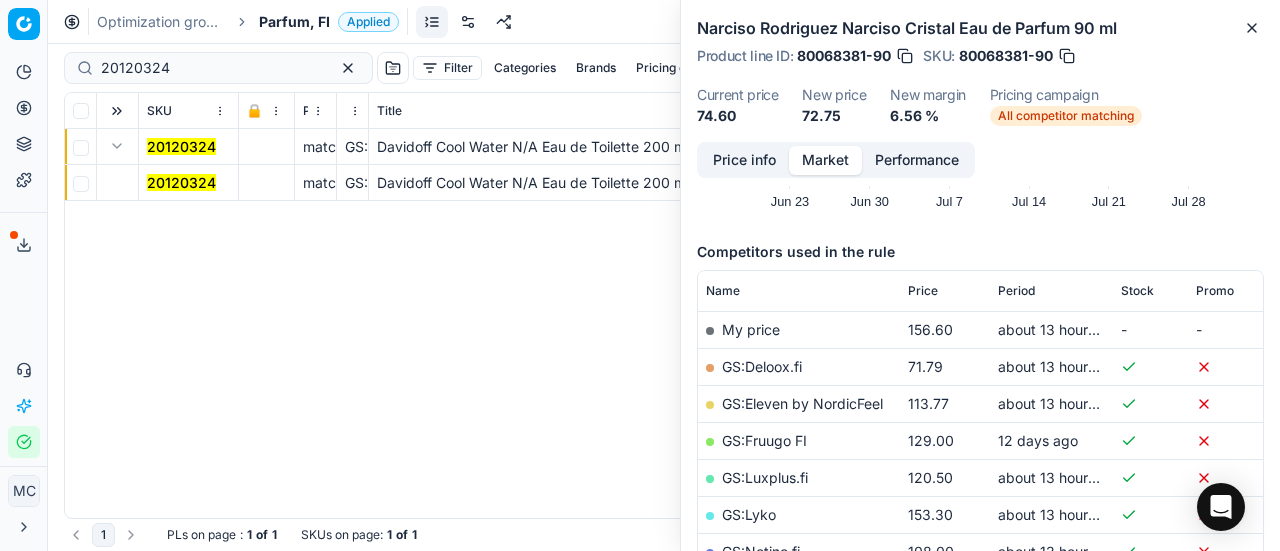 click on "20120324" at bounding box center [189, 183] 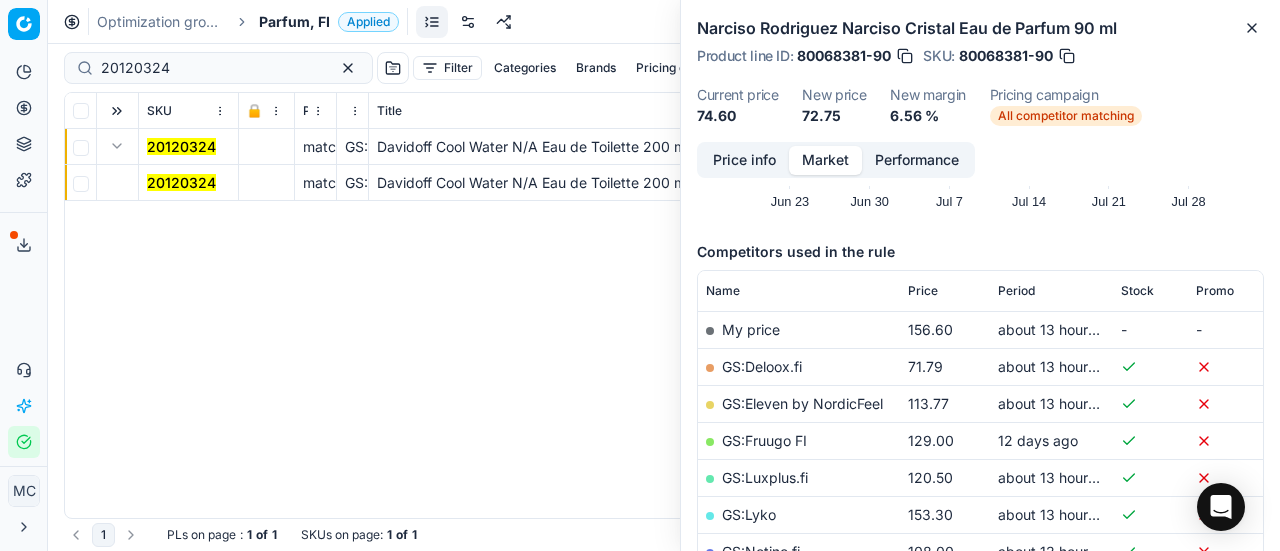 click on "20120324" at bounding box center [181, 182] 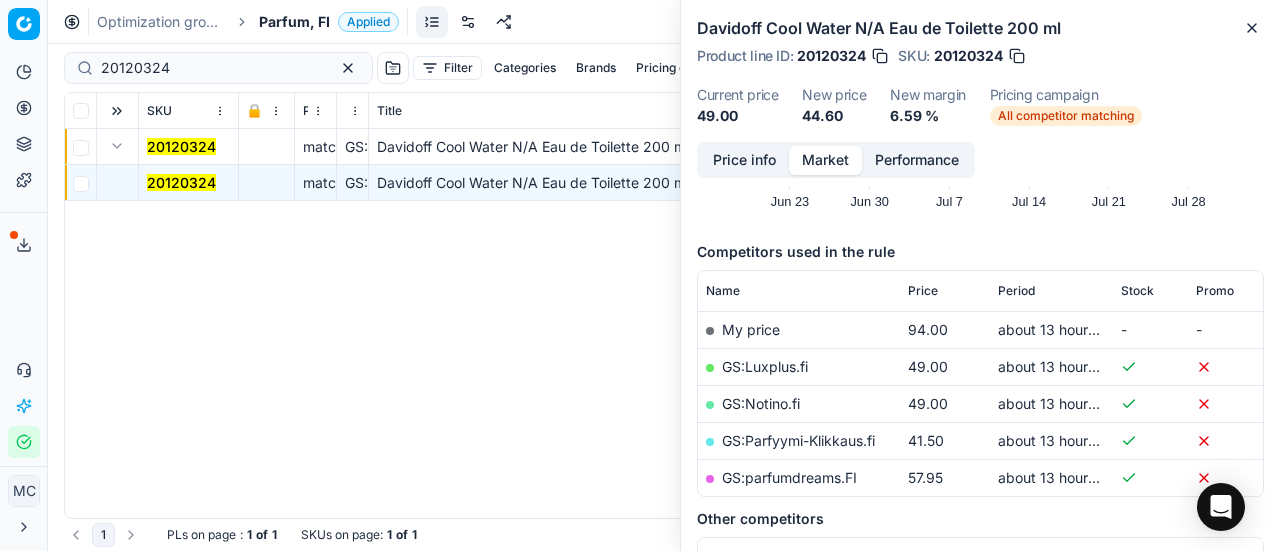 click on "Price info" at bounding box center (744, 160) 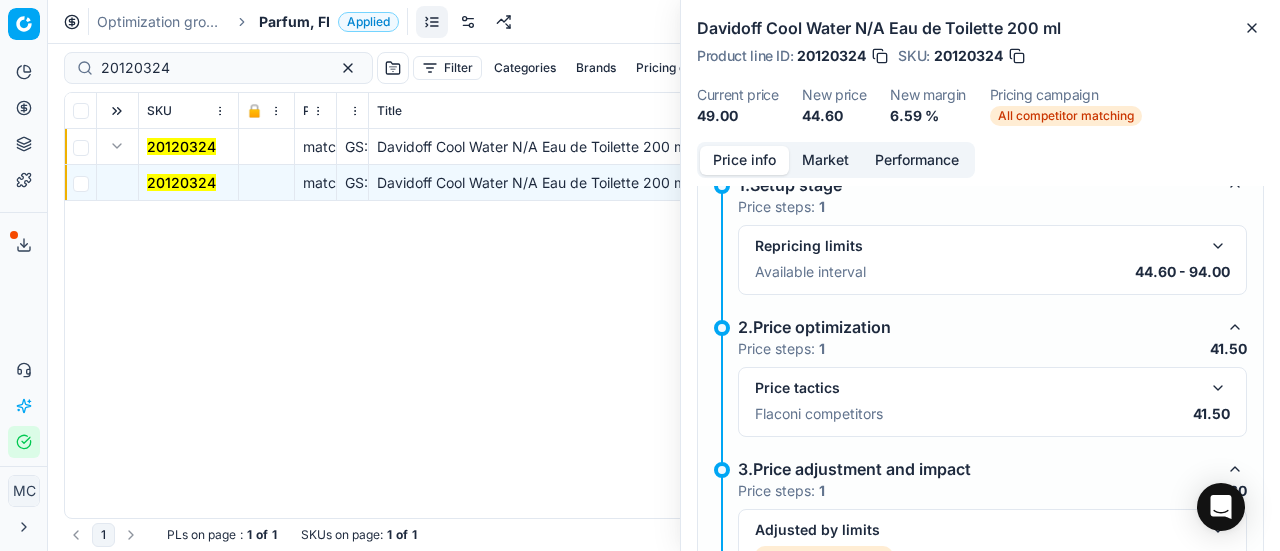 click at bounding box center [1218, 388] 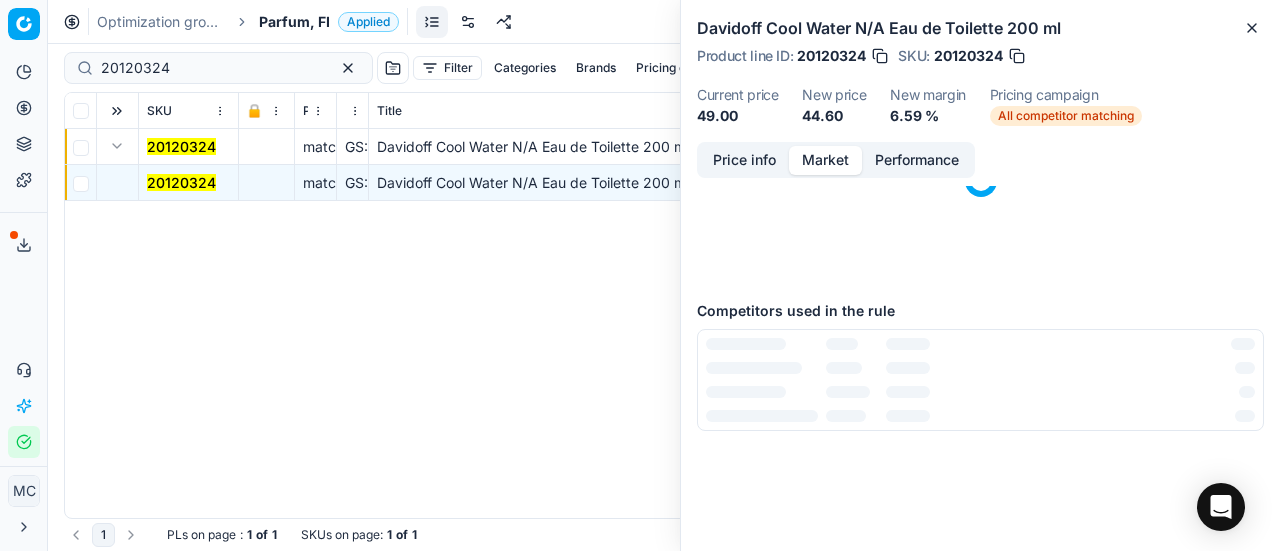 click on "Market" at bounding box center (825, 160) 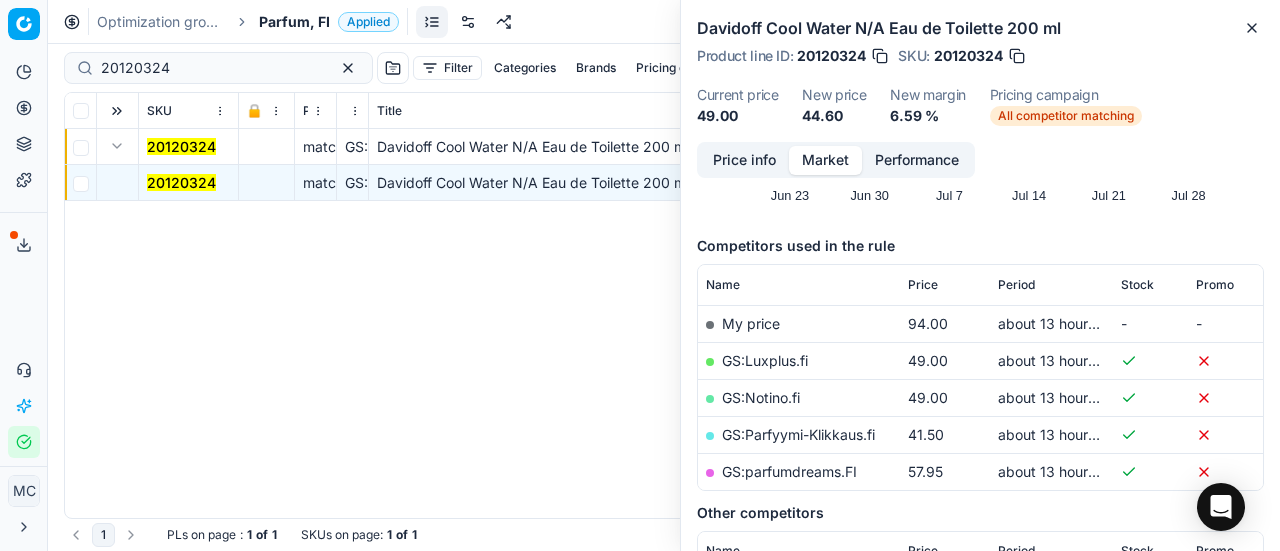 scroll, scrollTop: 200, scrollLeft: 0, axis: vertical 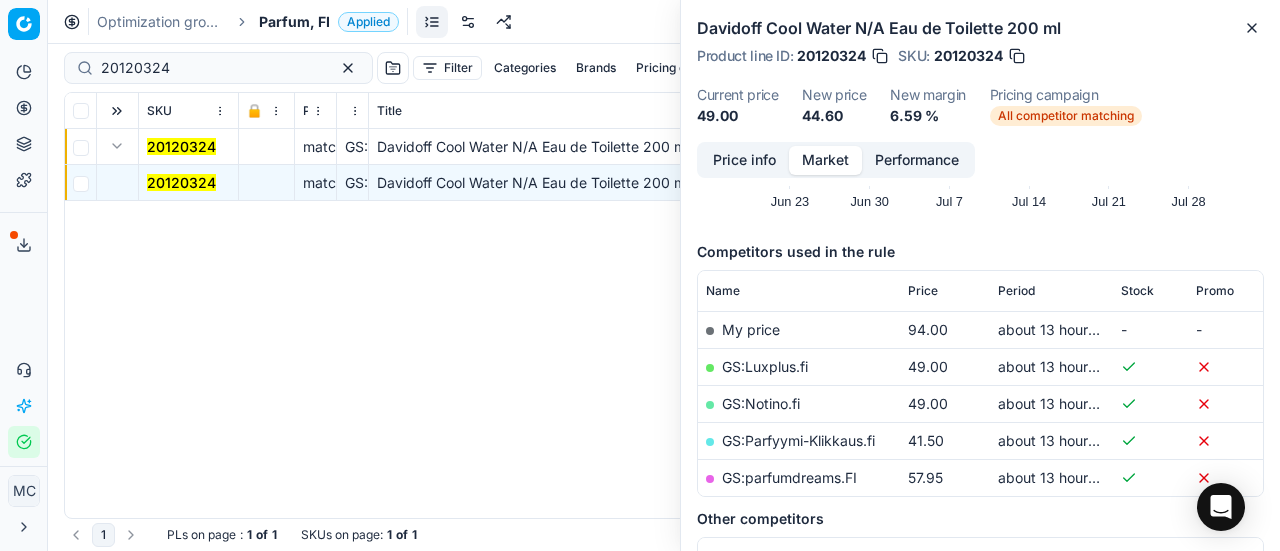click on "GS:Parfyymi-Klikkaus.fi" at bounding box center (798, 440) 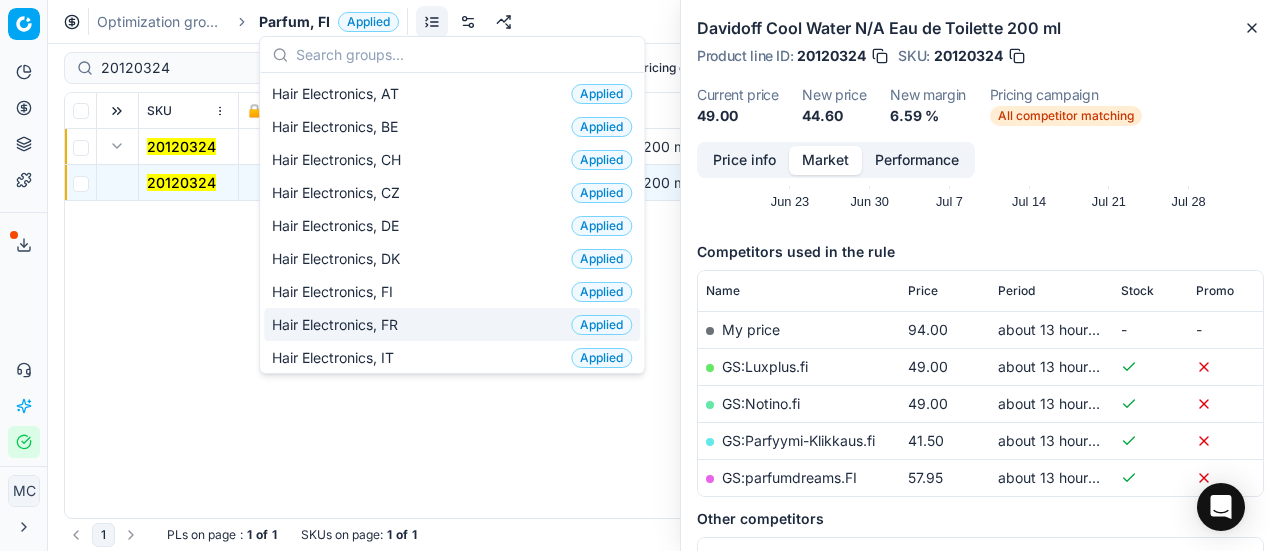 click on "Hair Electronics, FI Applied" at bounding box center (452, 291) 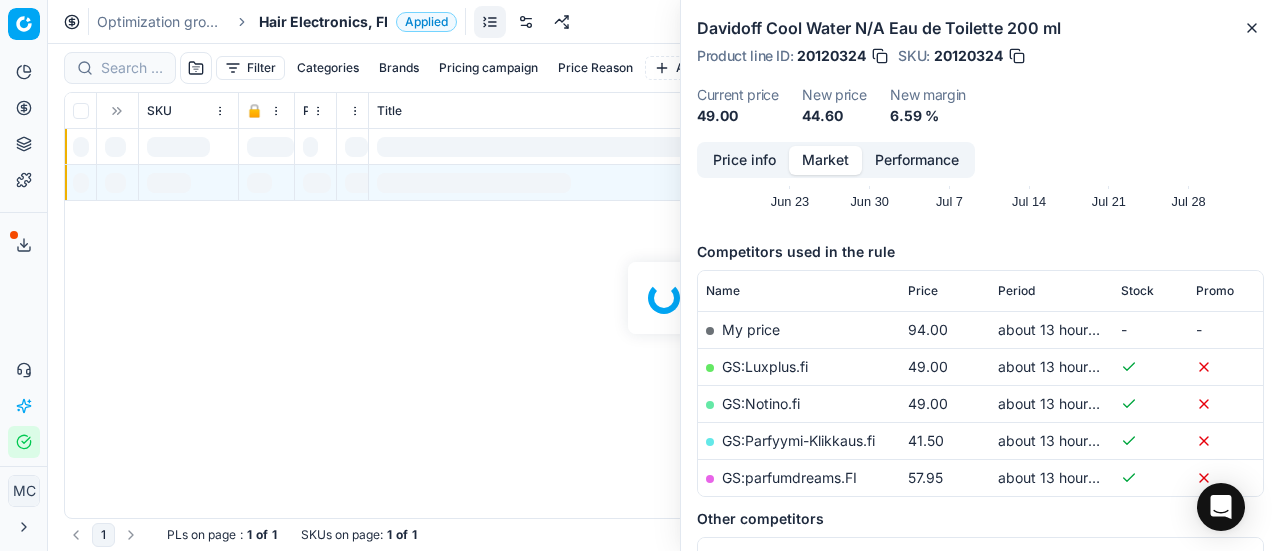 click at bounding box center [664, 297] 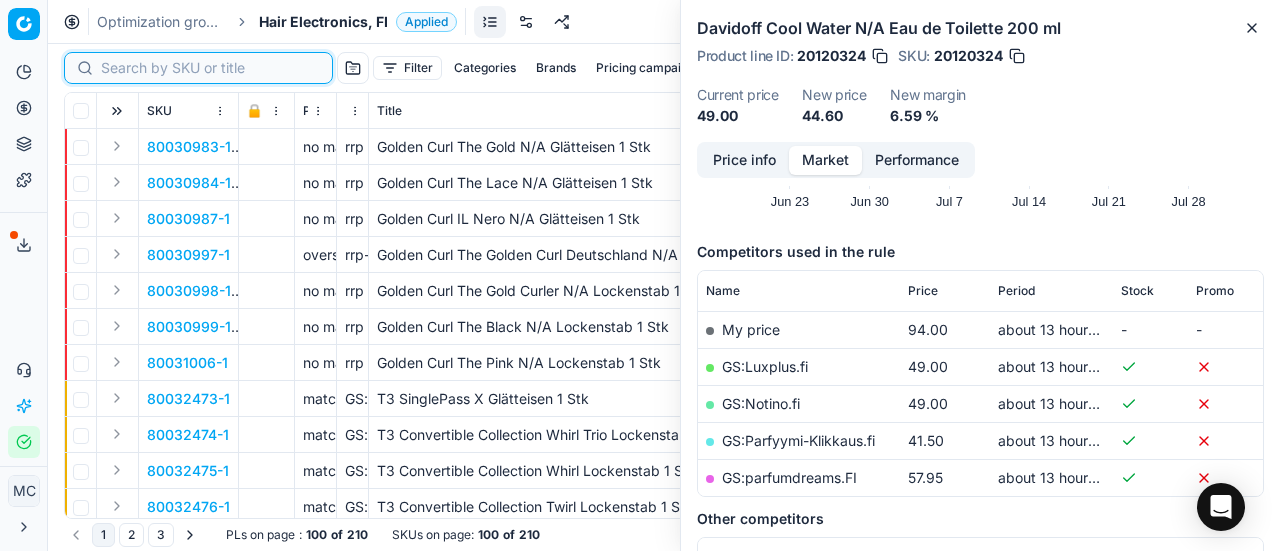 click at bounding box center (210, 68) 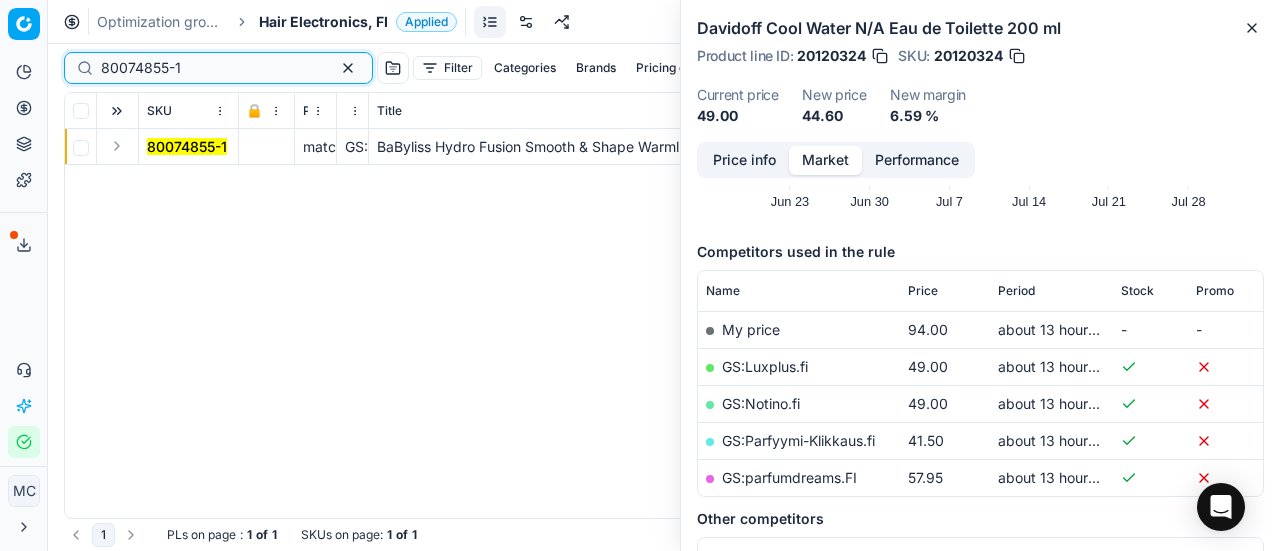 type on "80074855-1" 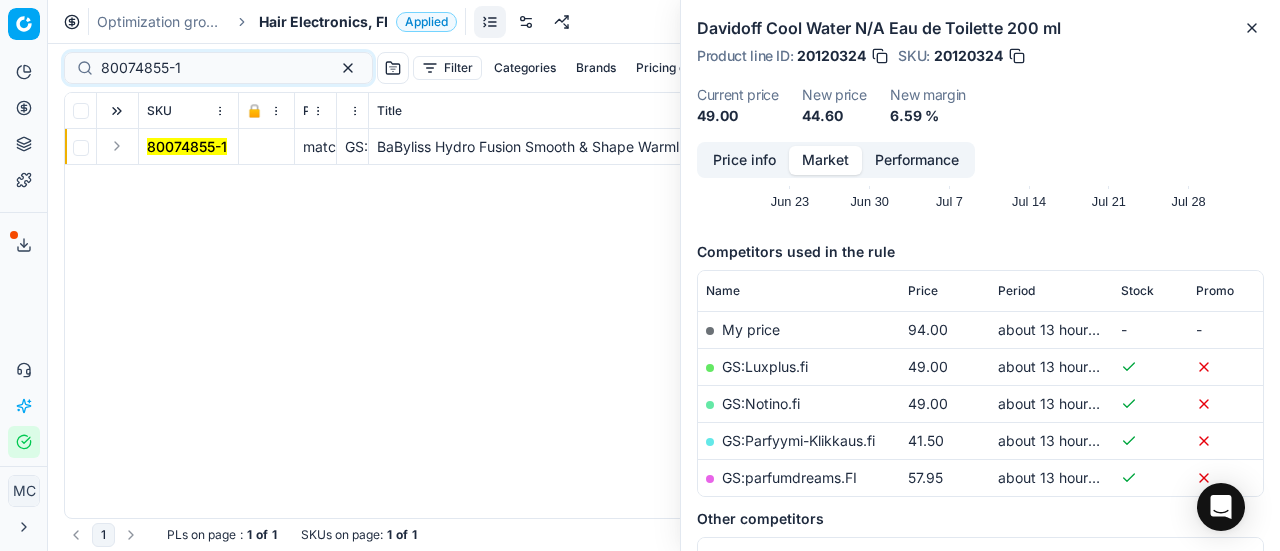click at bounding box center [117, 146] 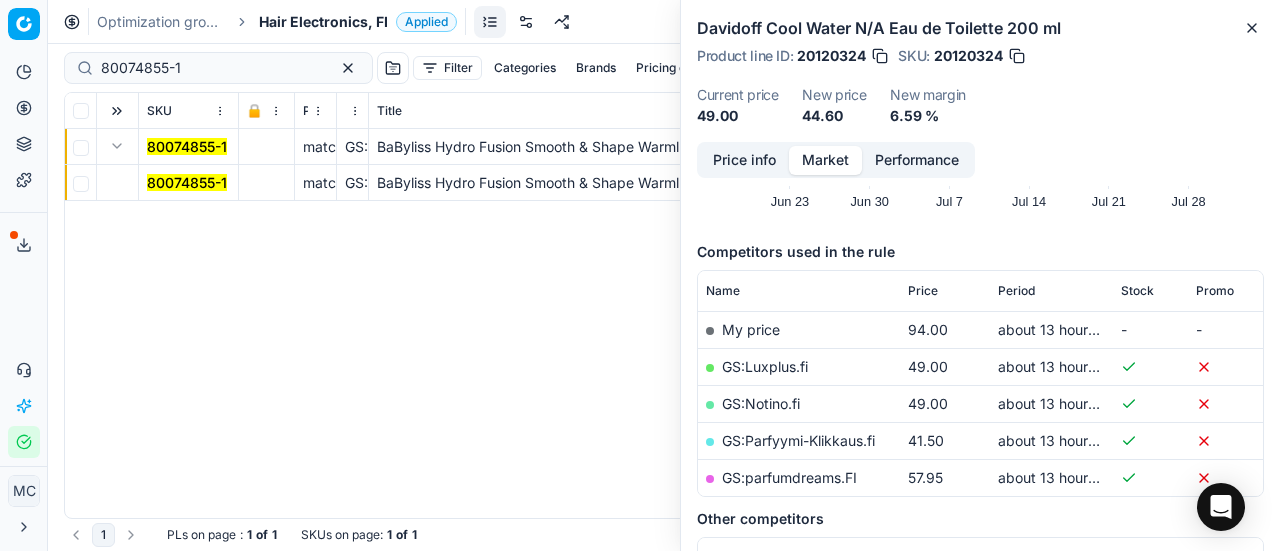 click on "80074855-1" at bounding box center (187, 182) 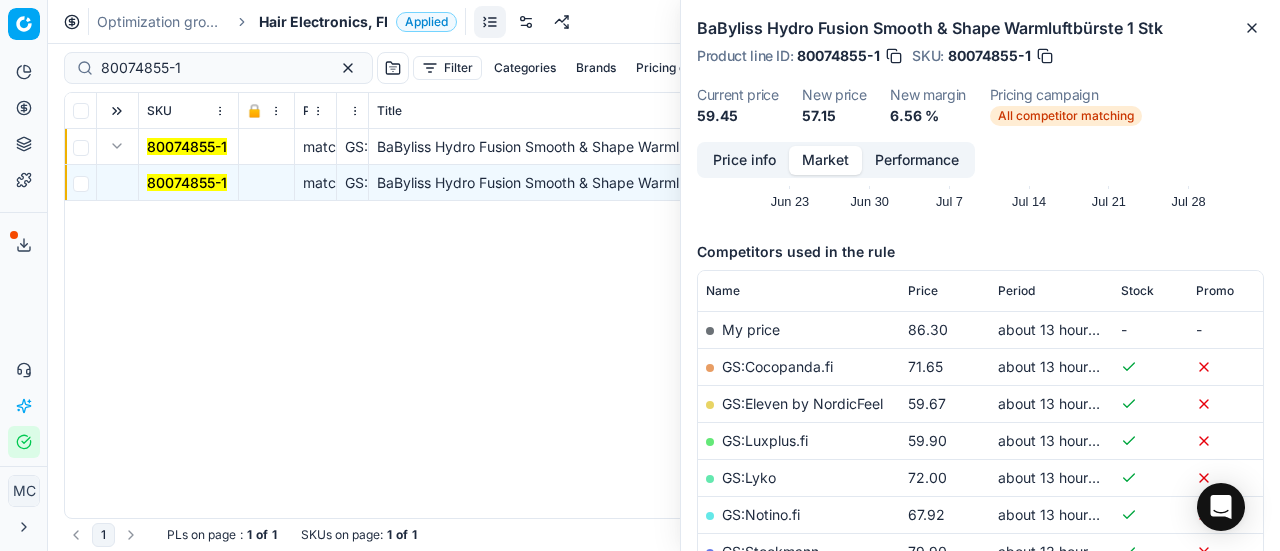 click on "Price info" at bounding box center (744, 160) 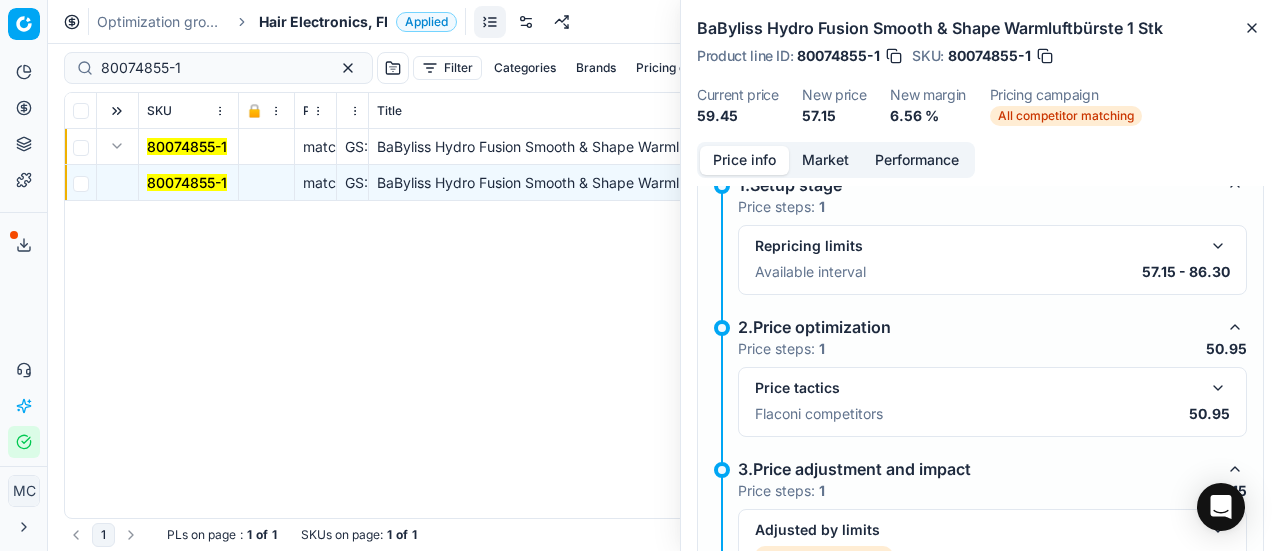 click at bounding box center [1218, 388] 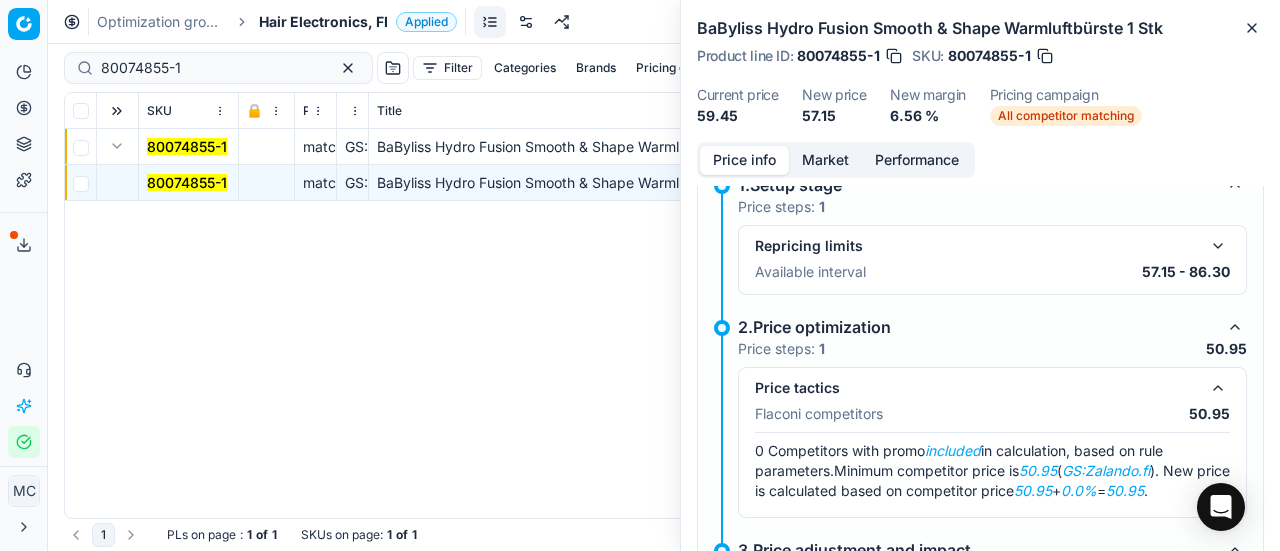 click on "Market" at bounding box center (825, 160) 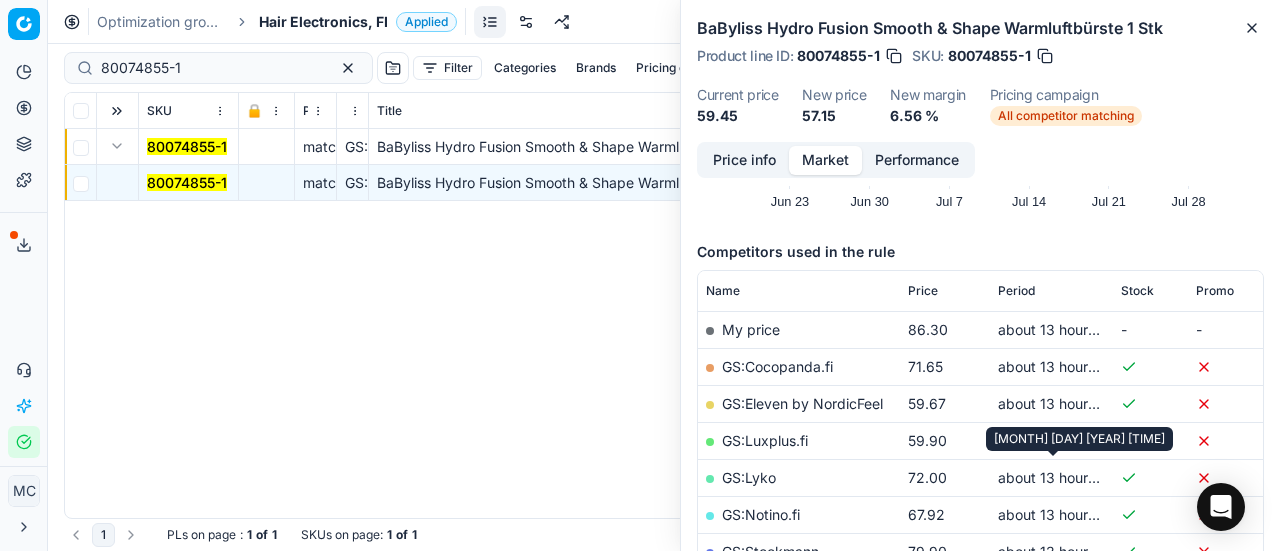 scroll, scrollTop: 400, scrollLeft: 0, axis: vertical 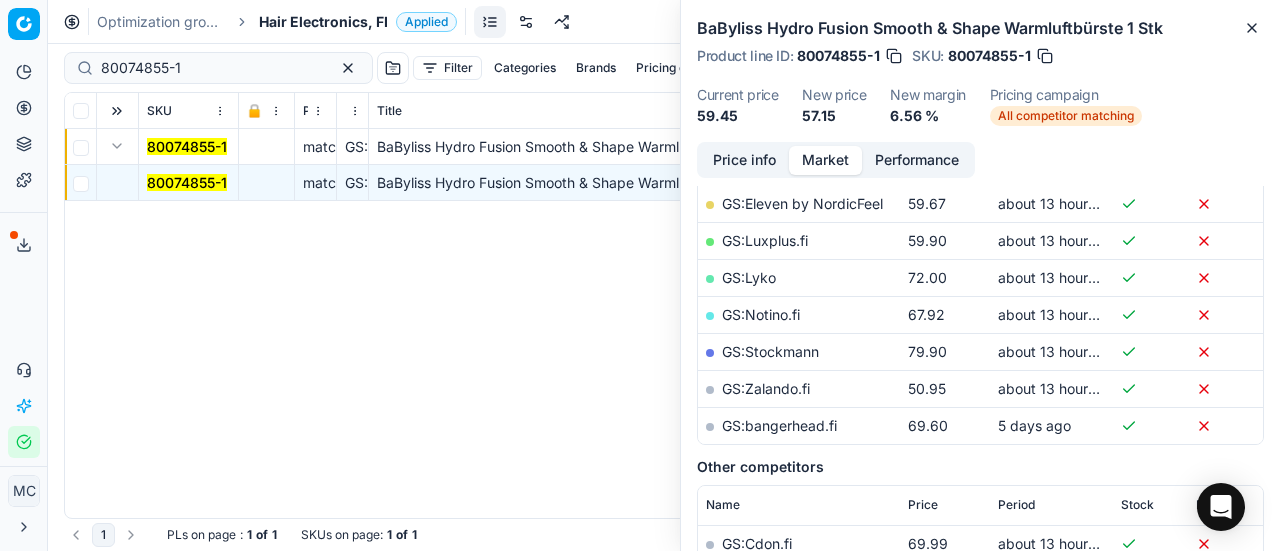 click on "GS:Zalando.fi" at bounding box center [766, 388] 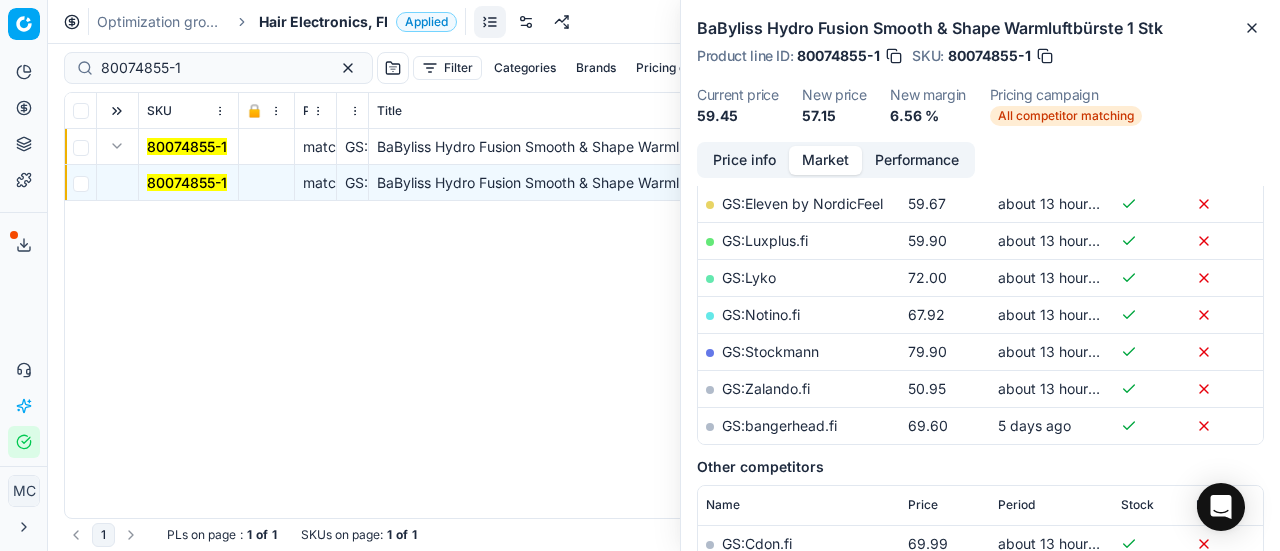 click on "Hair Electronics, FI" at bounding box center [323, 22] 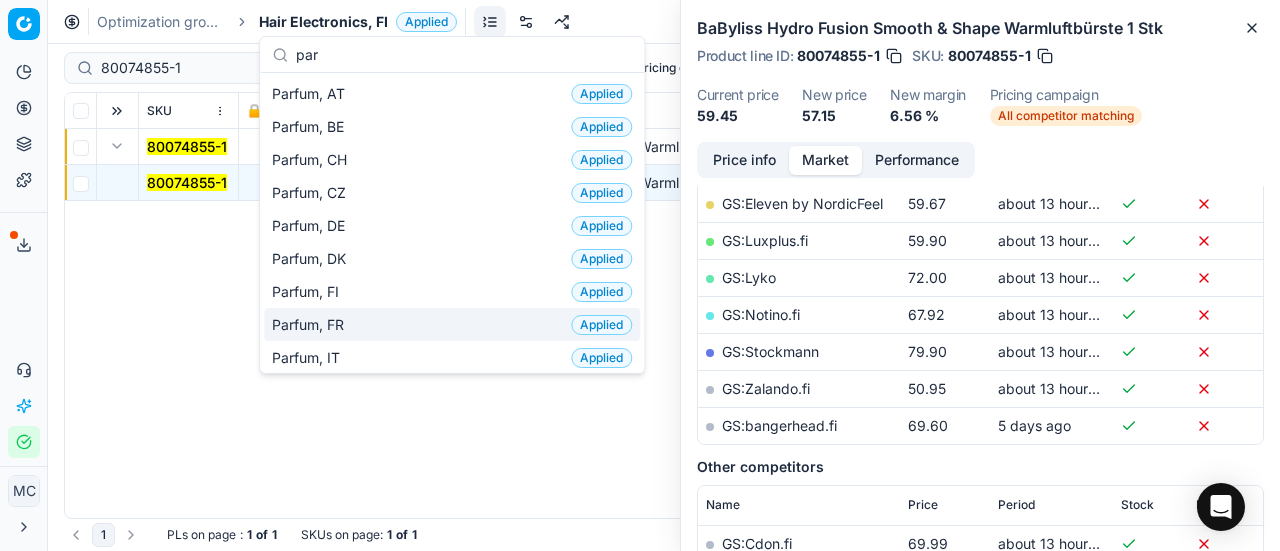 type on "par" 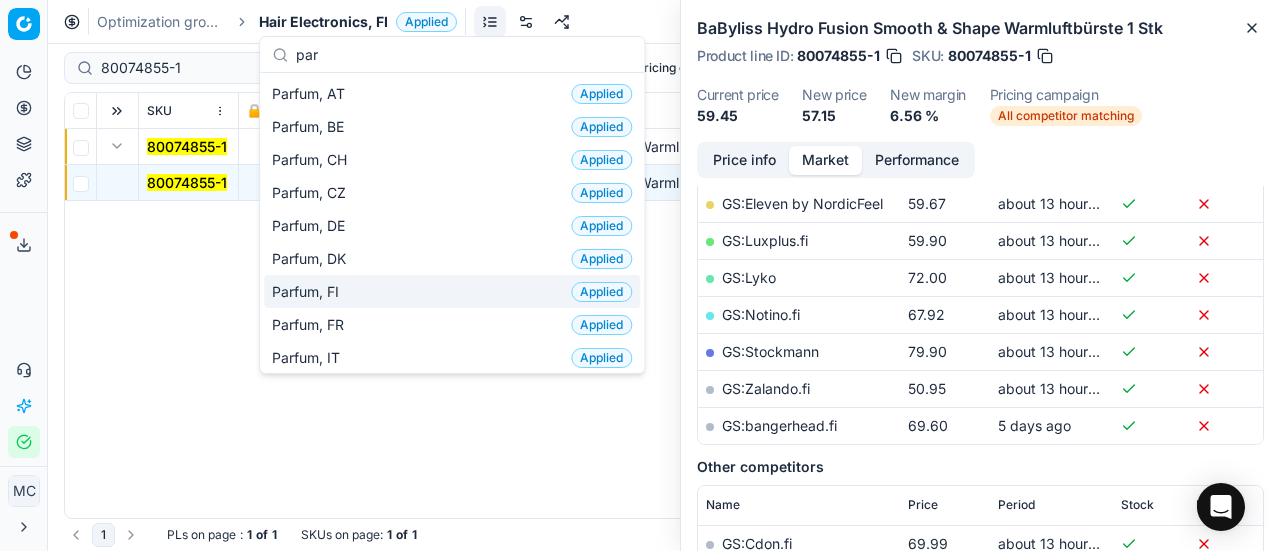 click on "Parfum, FI Applied" at bounding box center [452, 291] 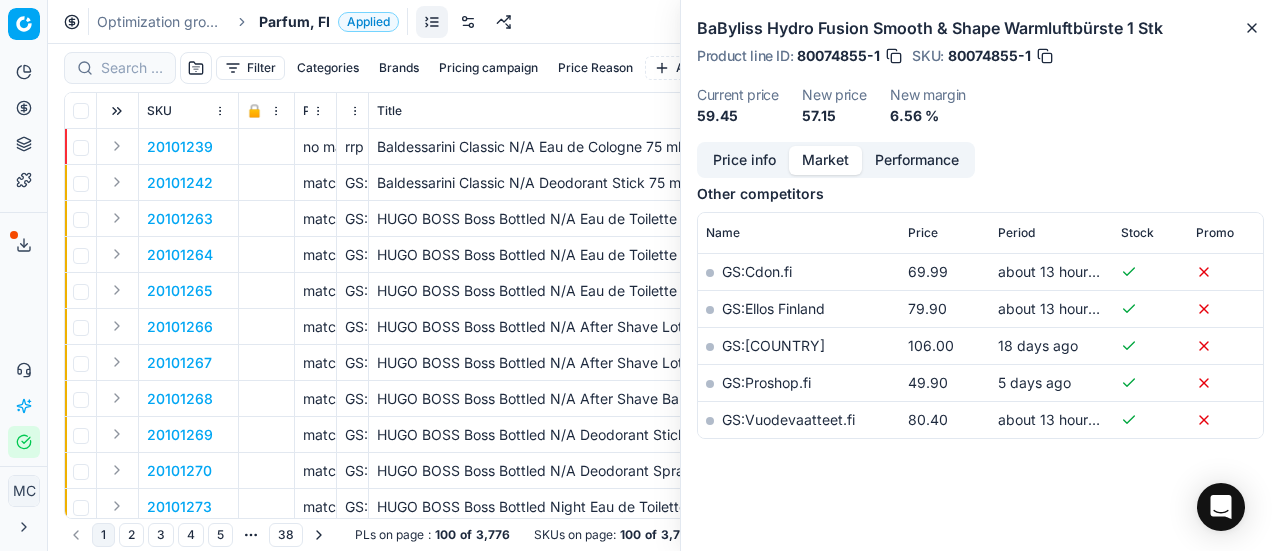 scroll, scrollTop: 400, scrollLeft: 0, axis: vertical 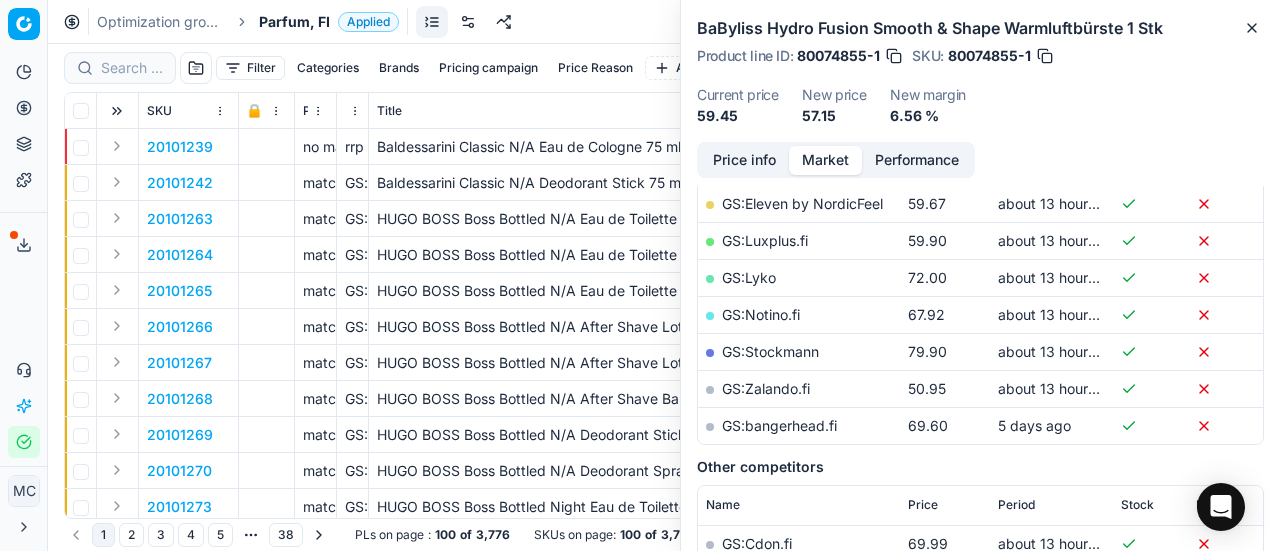 click on "Optimization groups" at bounding box center (161, 22) 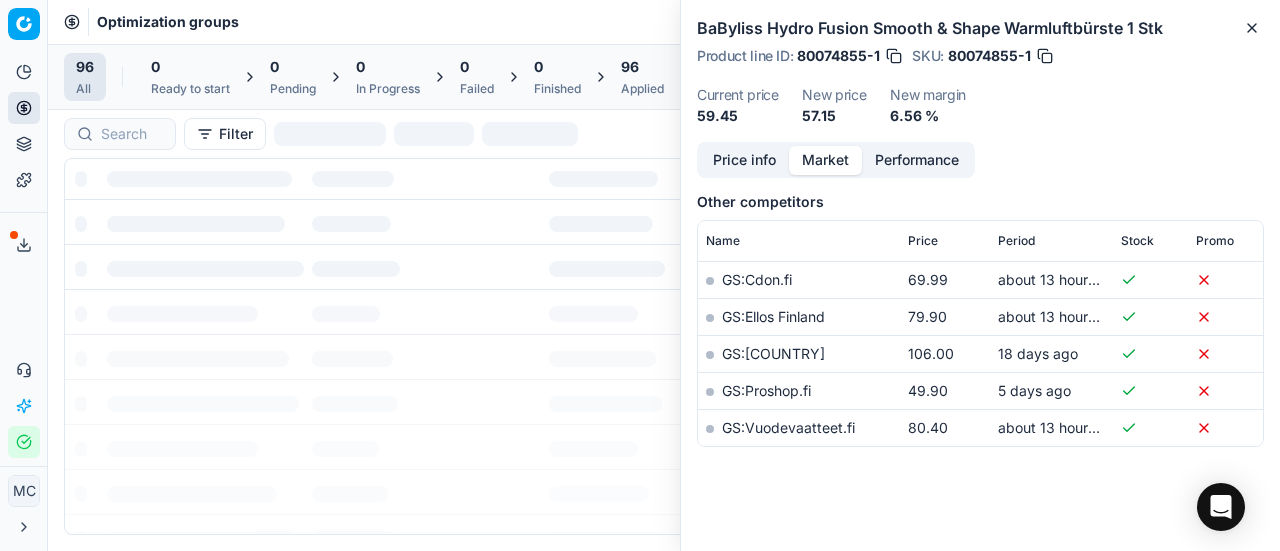 scroll, scrollTop: 408, scrollLeft: 0, axis: vertical 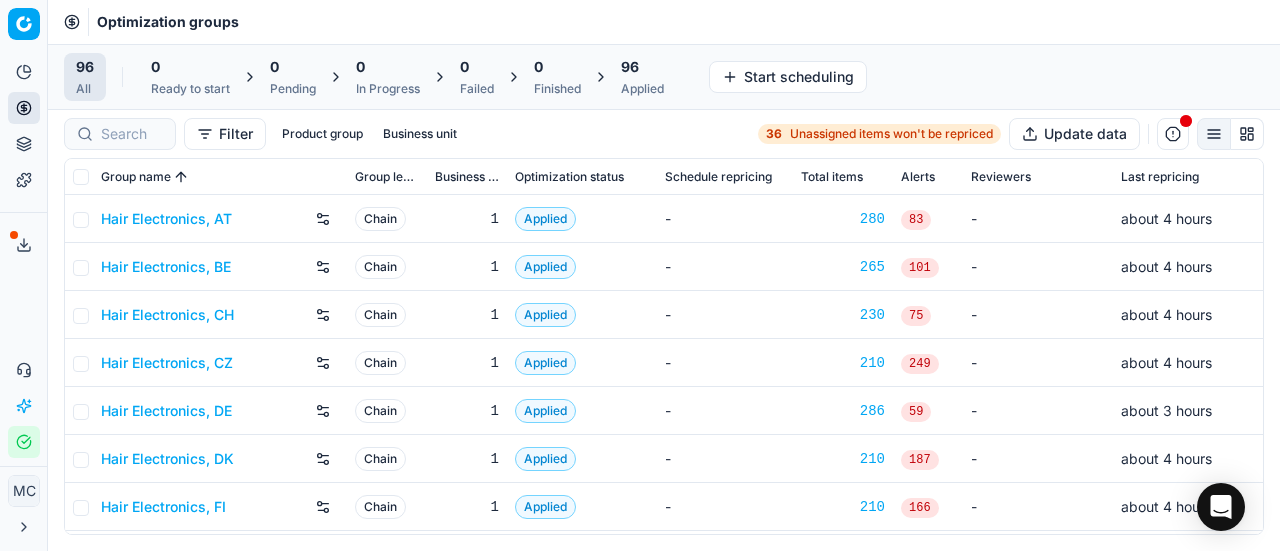 click on "Optimization groups" at bounding box center (168, 22) 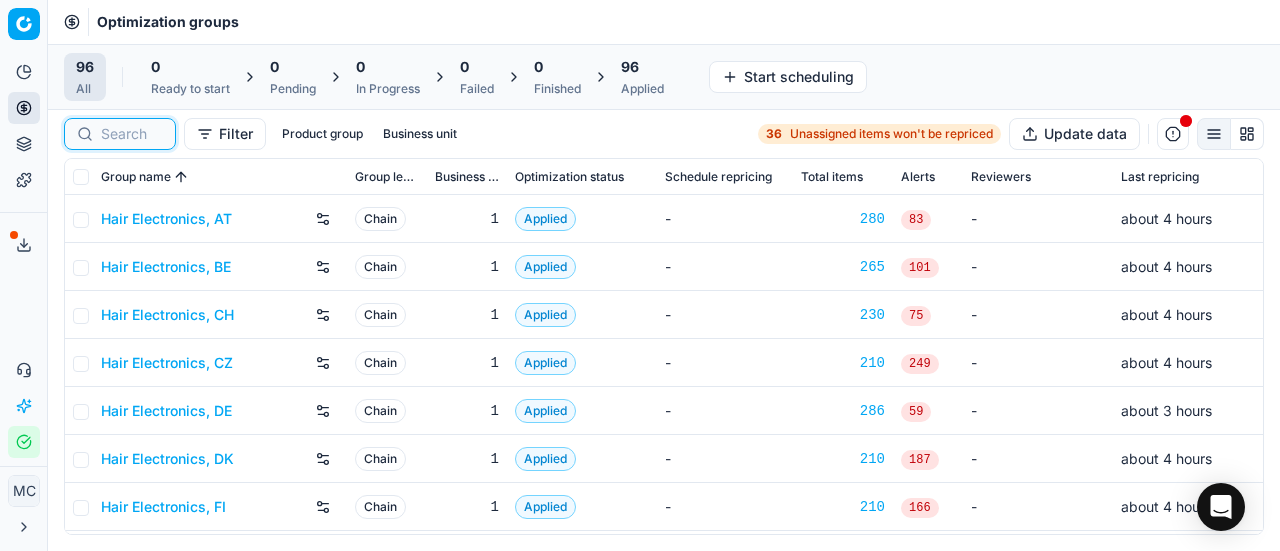 click at bounding box center [132, 134] 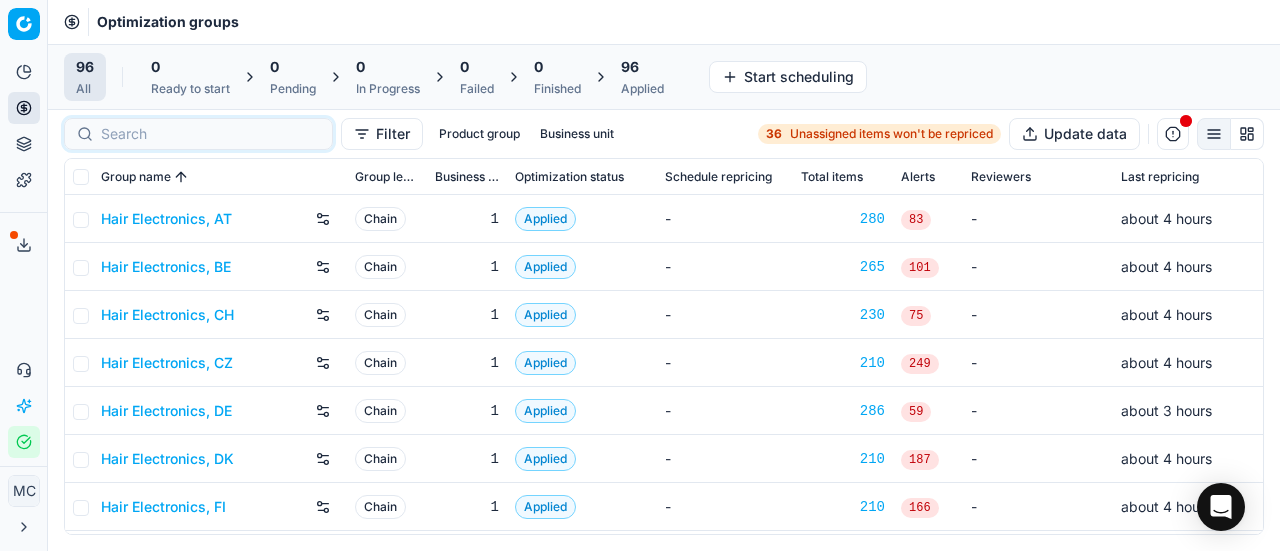 click on "Hair Electronics, AT" at bounding box center [166, 219] 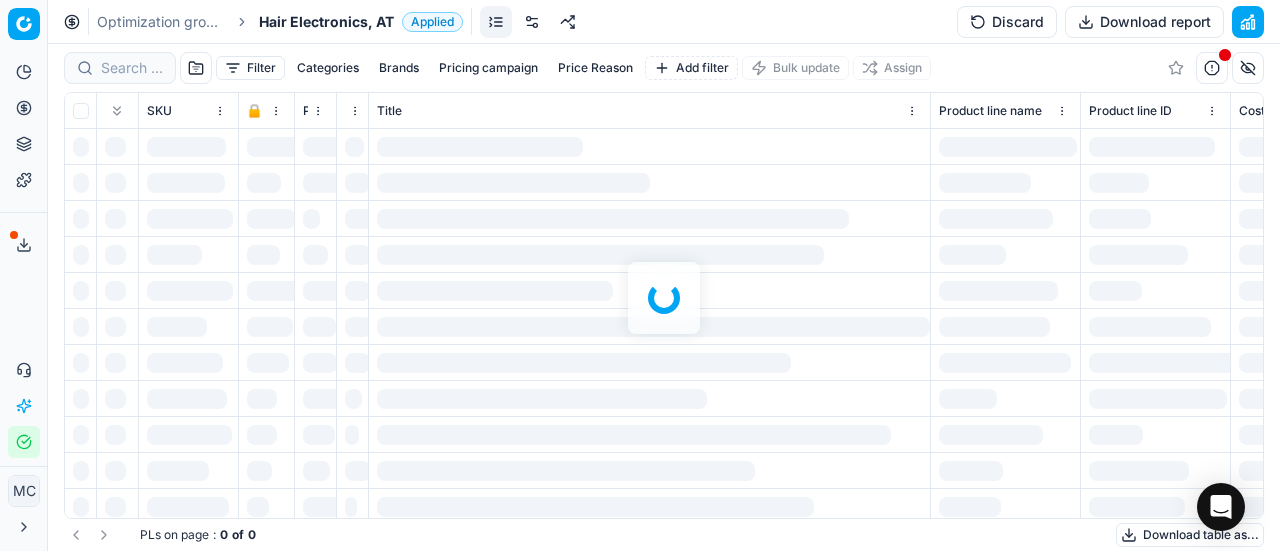 click on "Hair Electronics, AT" at bounding box center [326, 22] 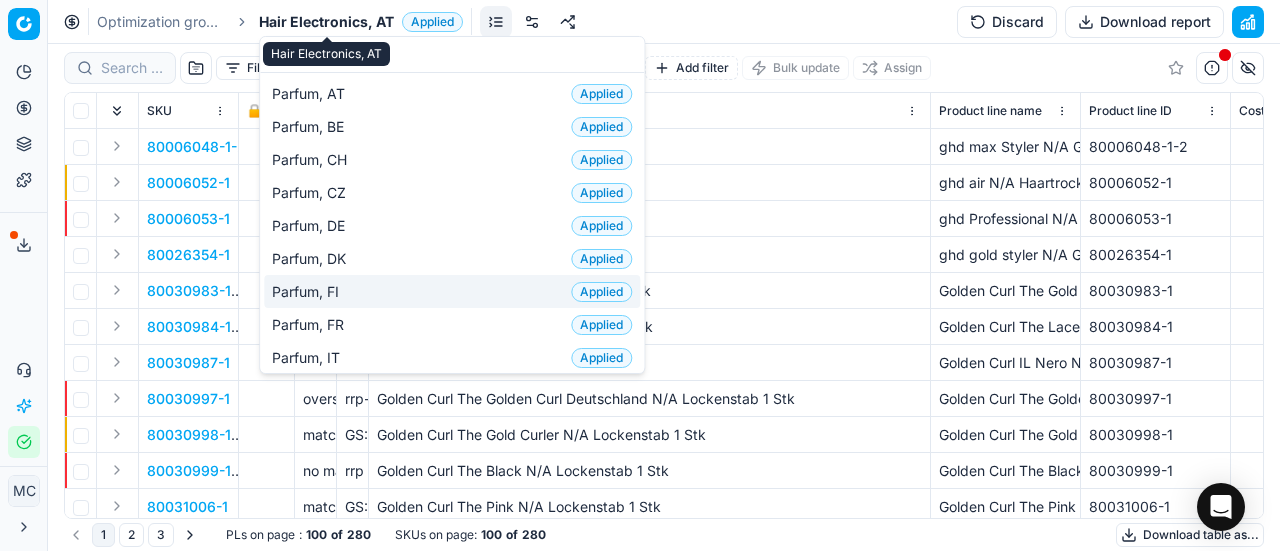type on "par" 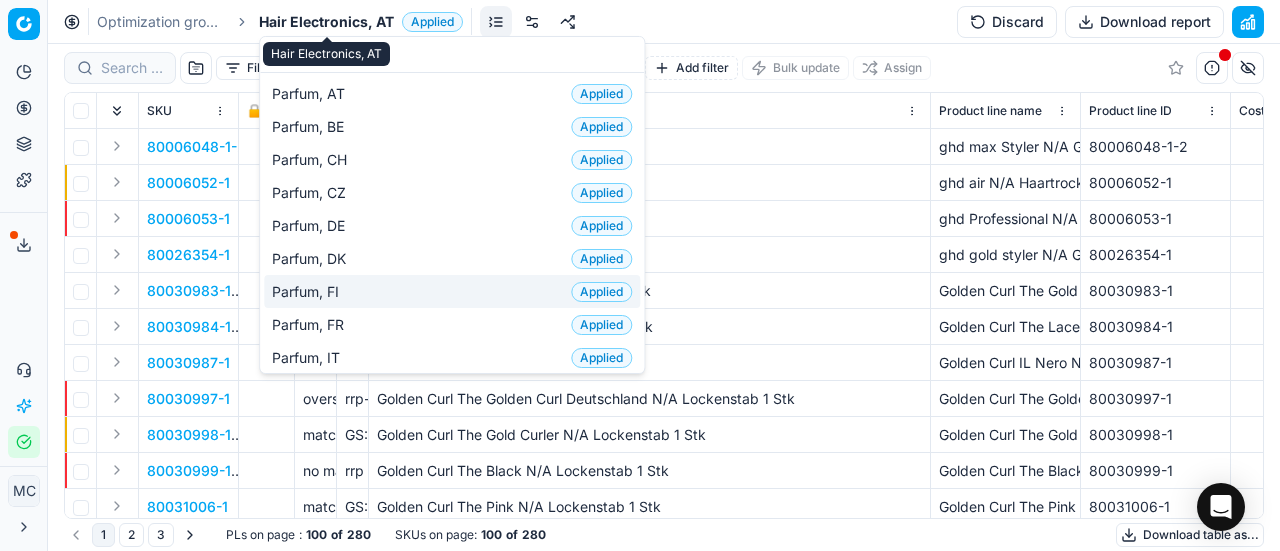 click on "Parfum, FI Applied" at bounding box center (452, 291) 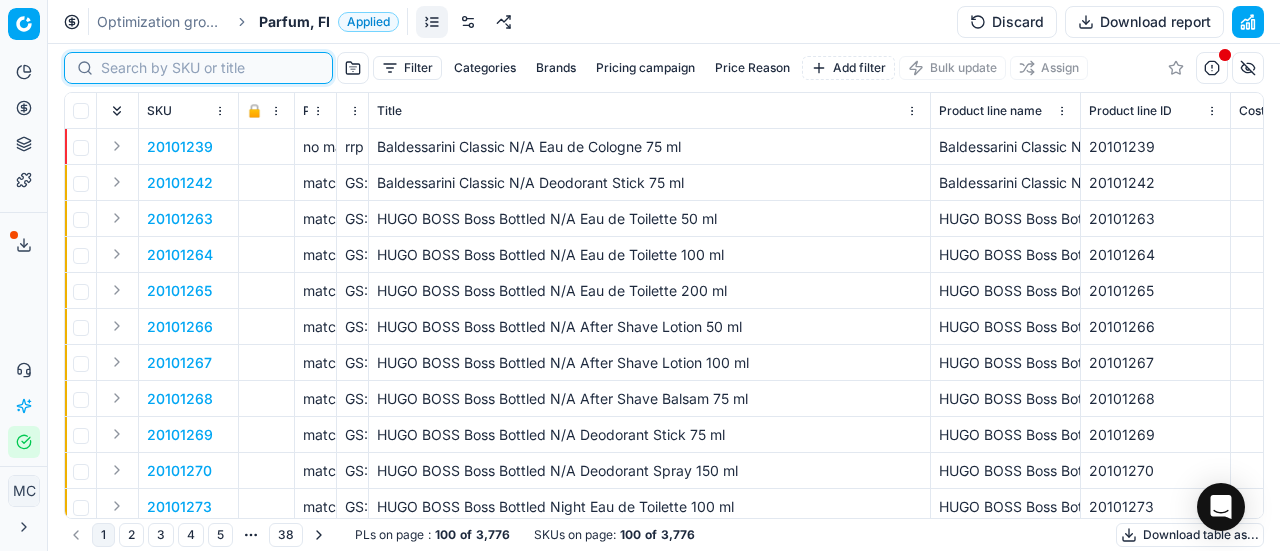 click at bounding box center (210, 68) 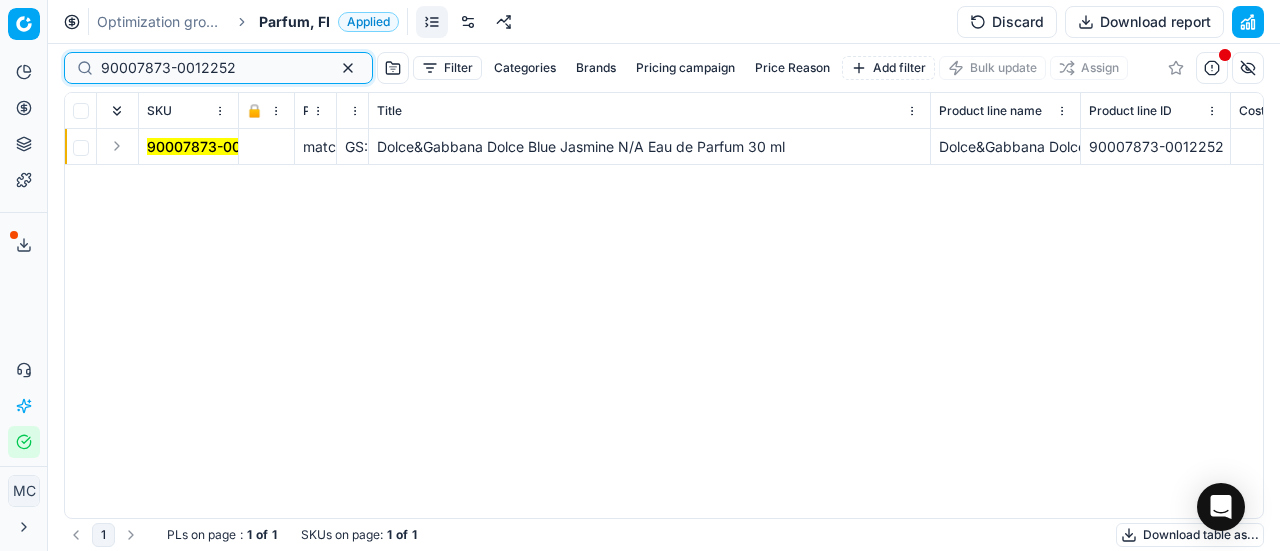 type on "90007873-0012252" 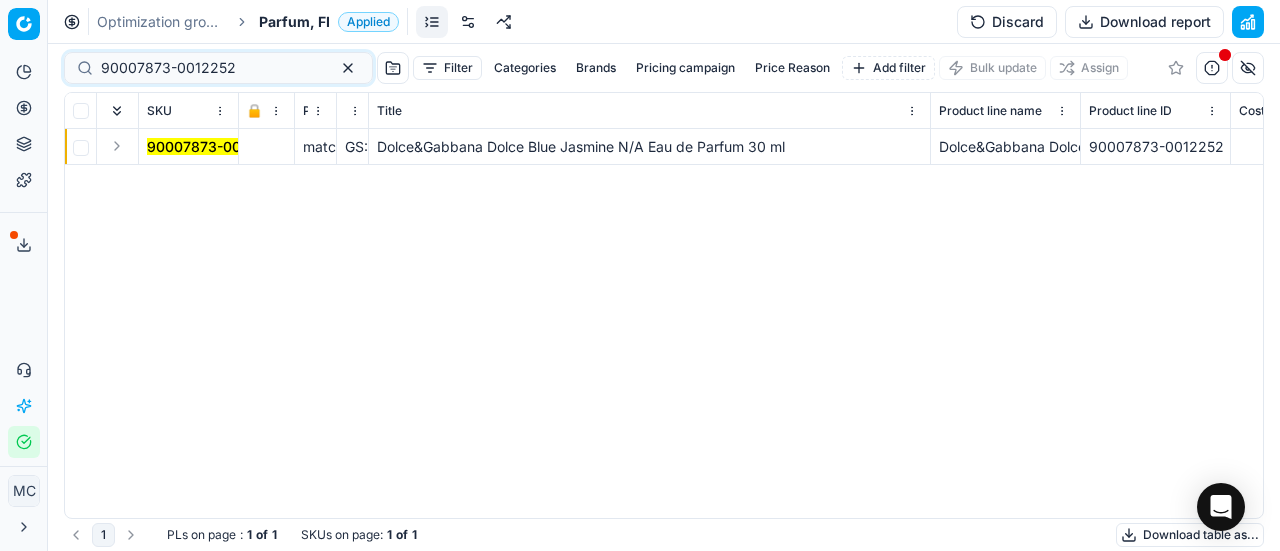 click at bounding box center (117, 146) 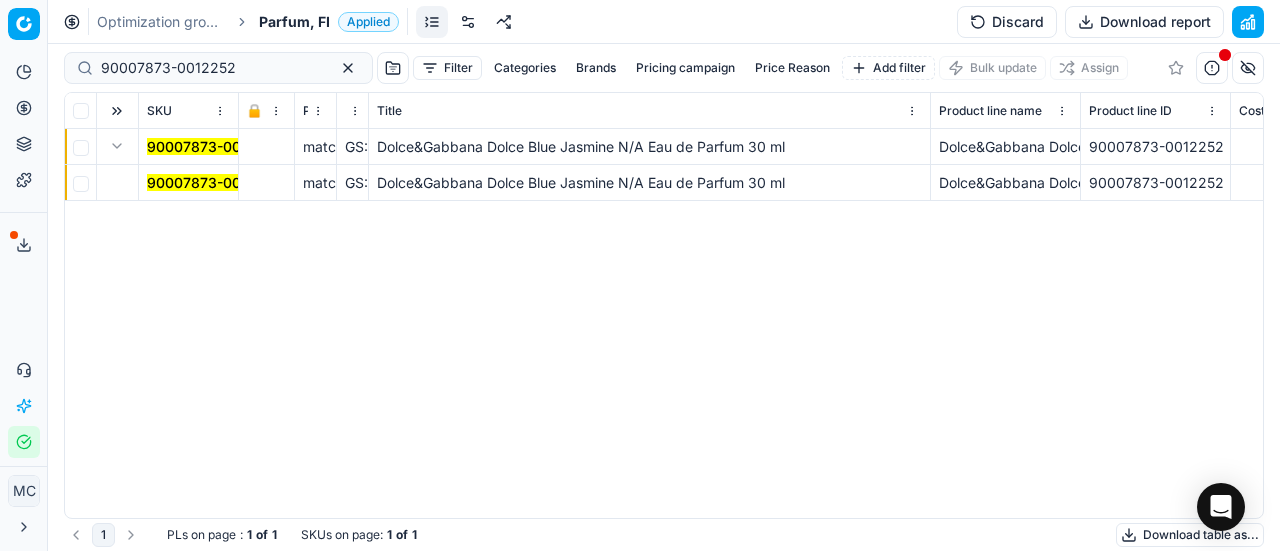click on "90007873-0012252" at bounding box center (214, 182) 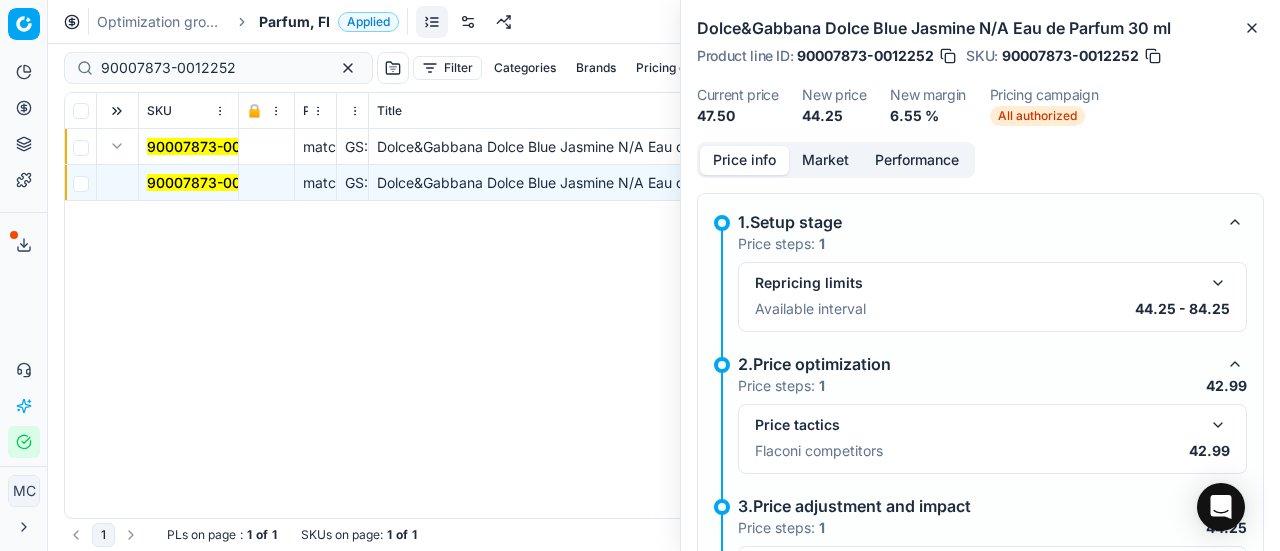 scroll, scrollTop: 300, scrollLeft: 0, axis: vertical 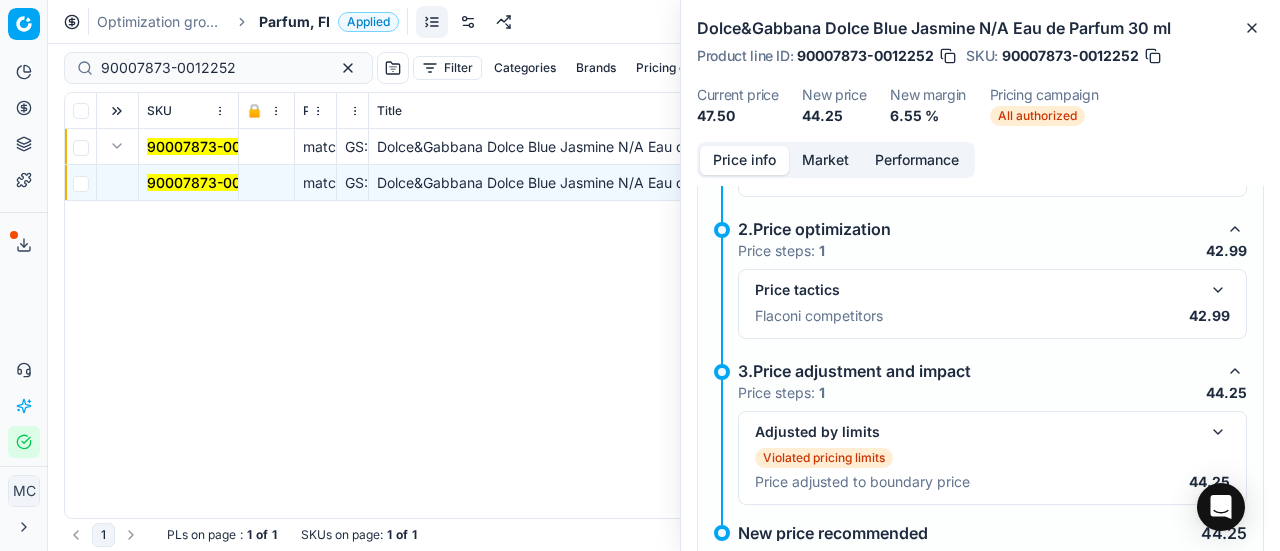 click at bounding box center [1218, 290] 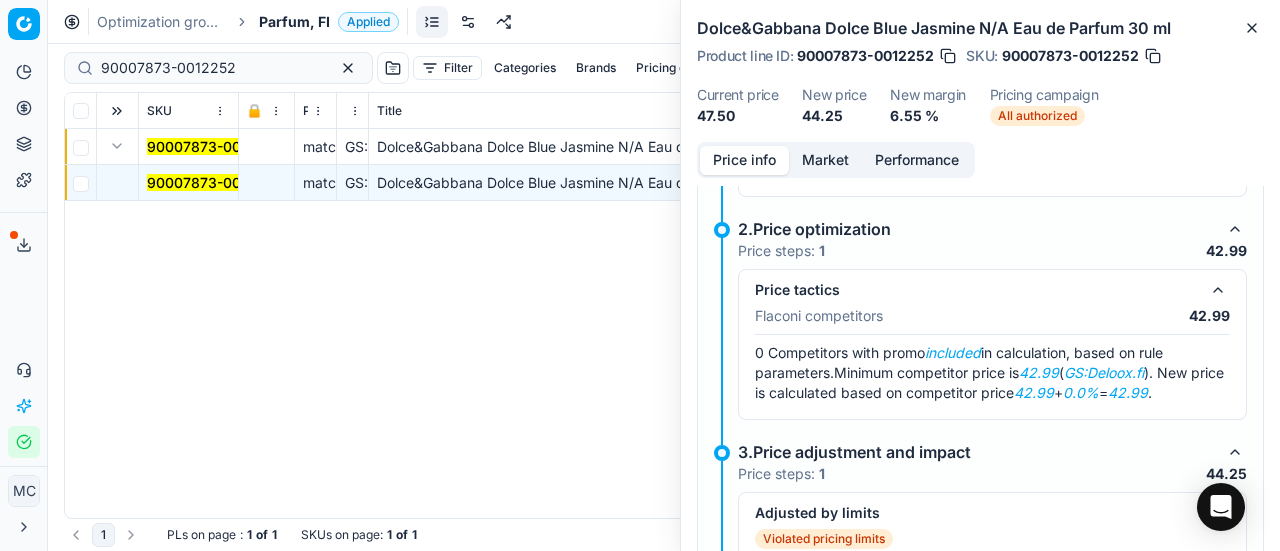 click on "Market" at bounding box center (825, 160) 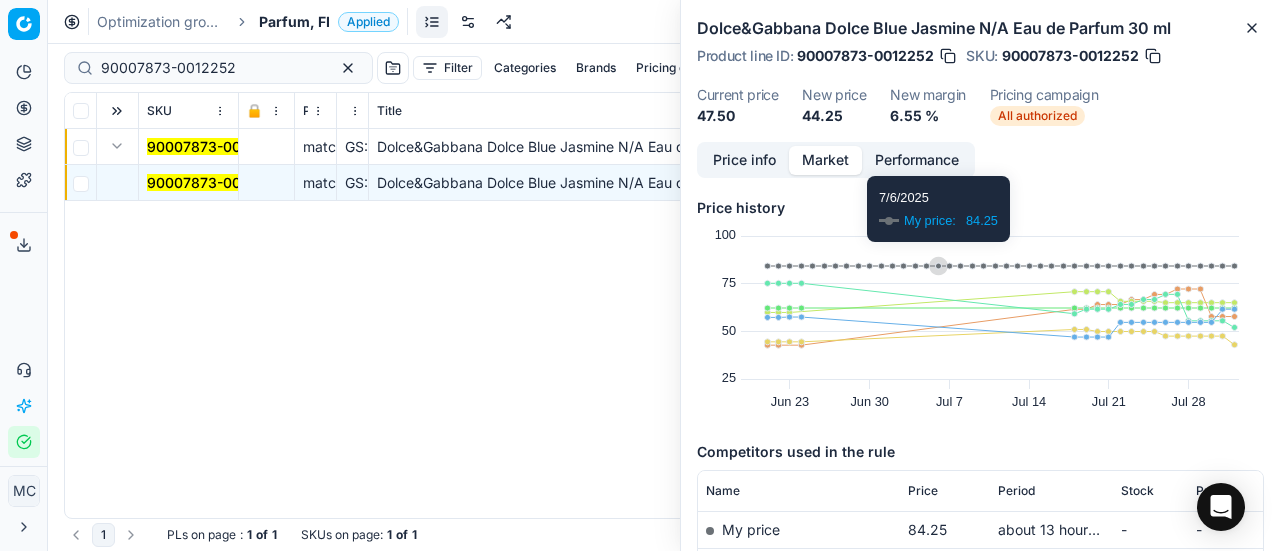 scroll, scrollTop: 300, scrollLeft: 0, axis: vertical 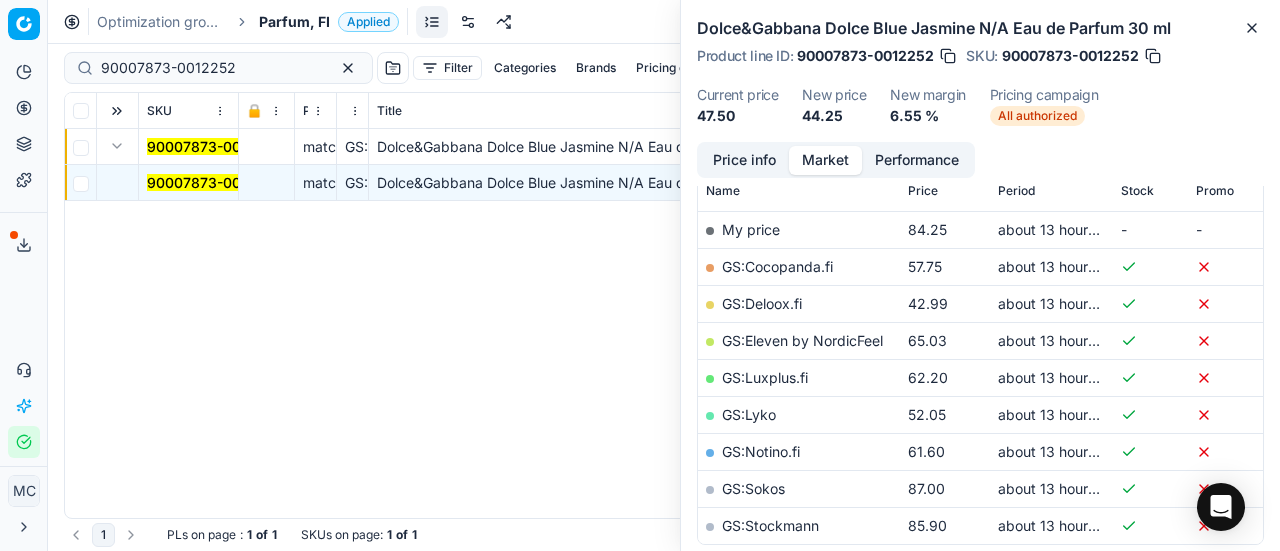 click on "GS:Deloox.fi" at bounding box center [762, 303] 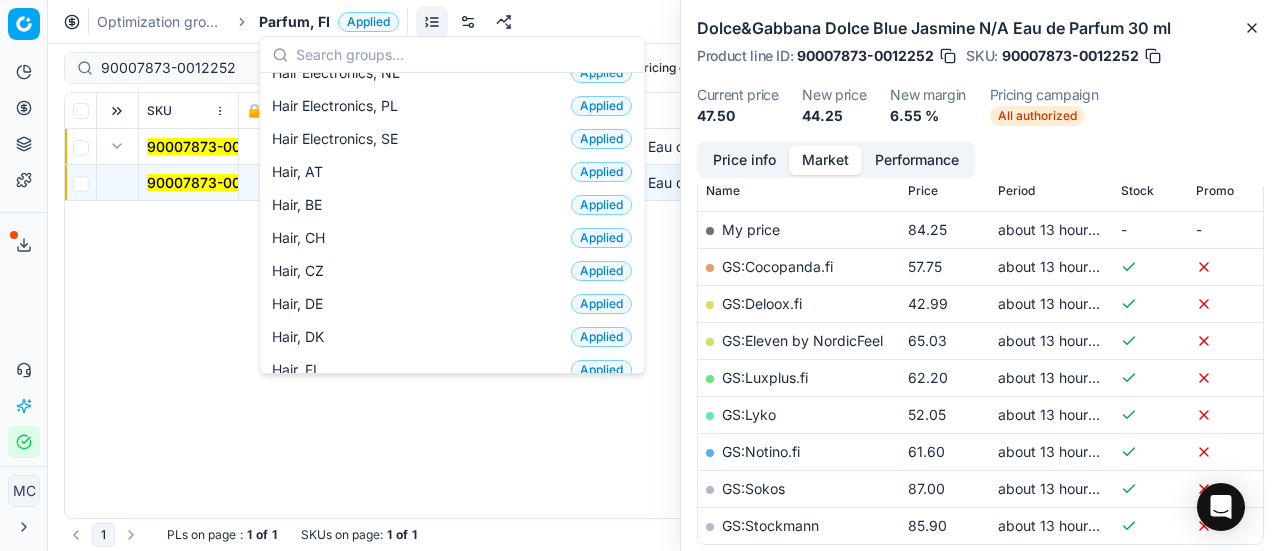 scroll, scrollTop: 400, scrollLeft: 0, axis: vertical 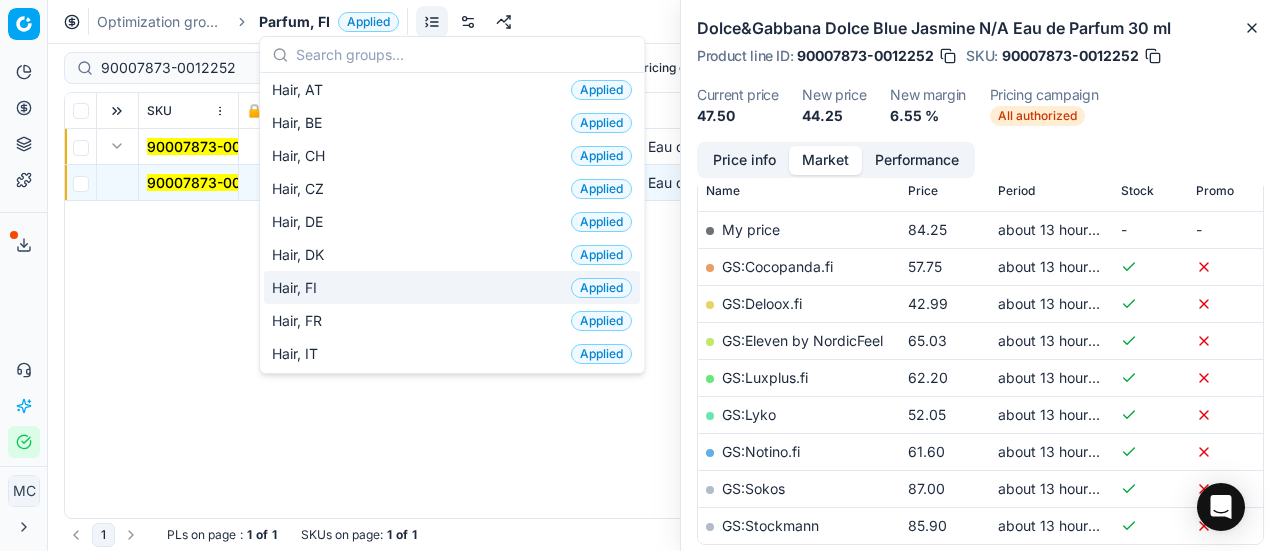 click on "Hair, [COUNTRY] Applied" at bounding box center [452, 287] 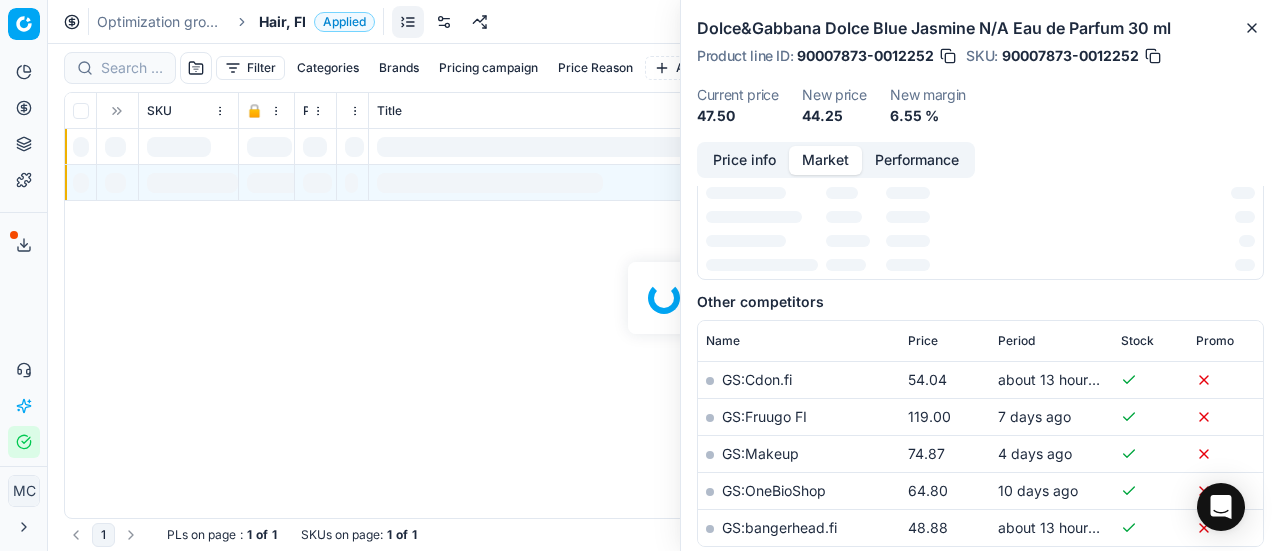 scroll, scrollTop: 300, scrollLeft: 0, axis: vertical 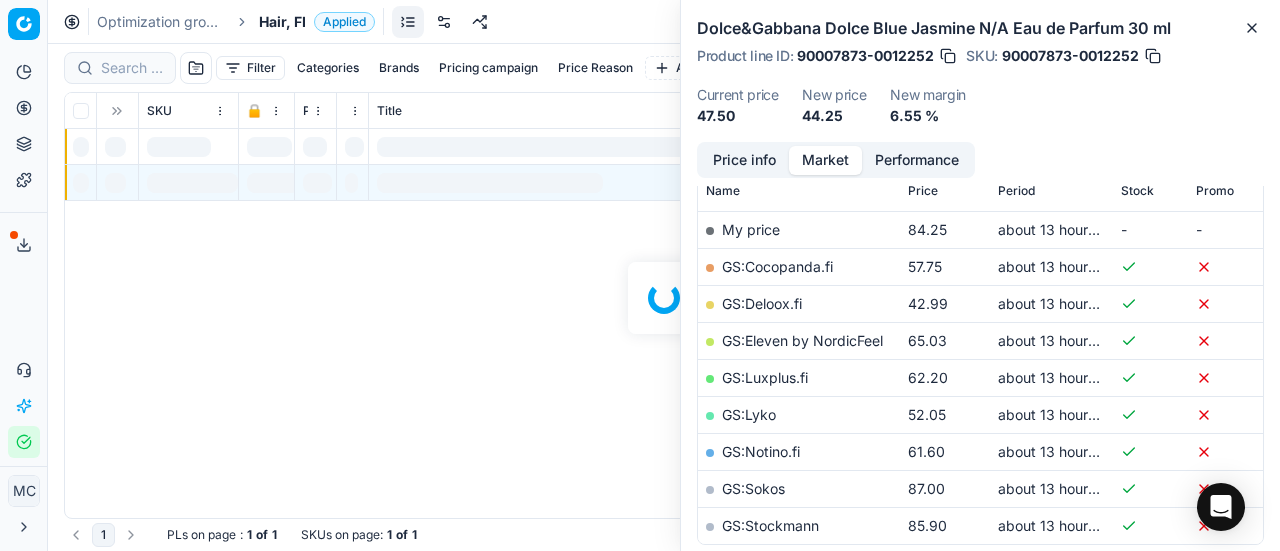 click at bounding box center (664, 297) 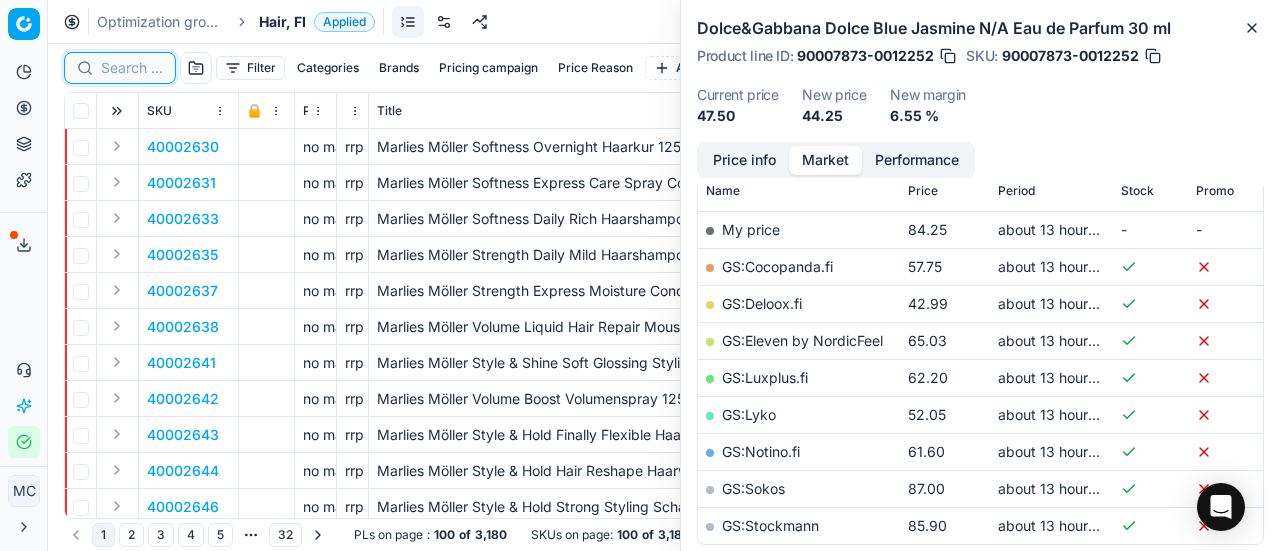 click at bounding box center [132, 68] 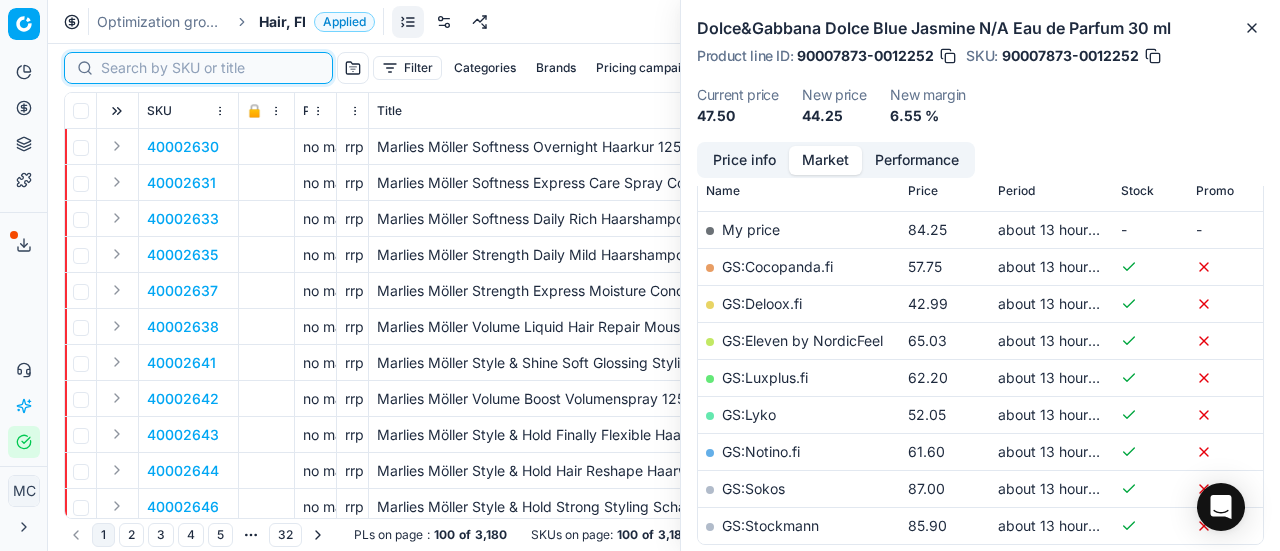 paste on "90008653-0013362" 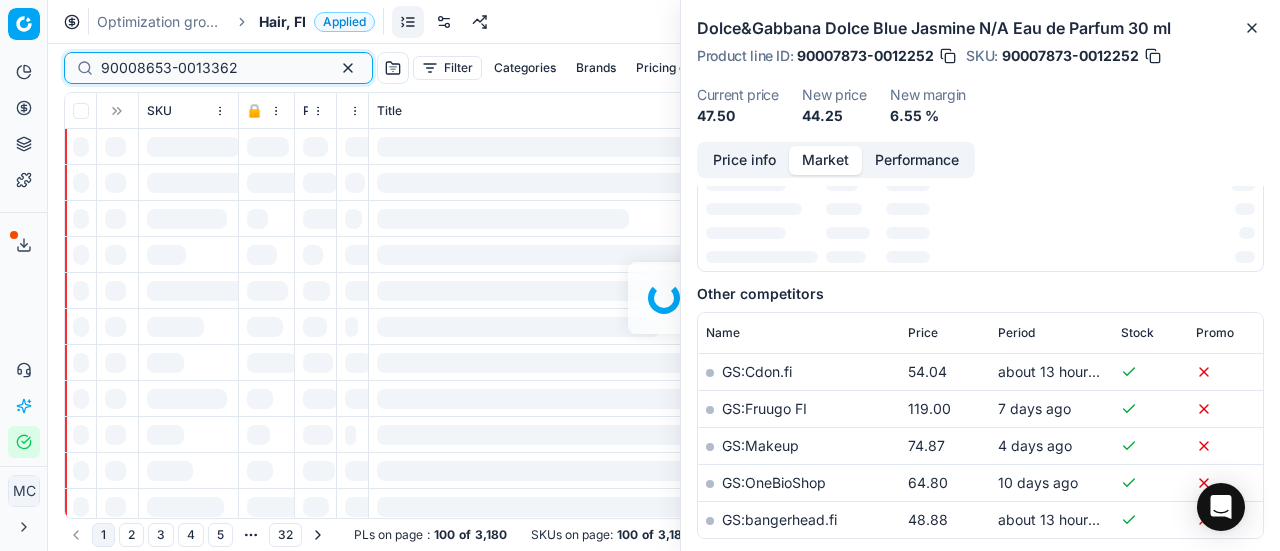 scroll, scrollTop: 300, scrollLeft: 0, axis: vertical 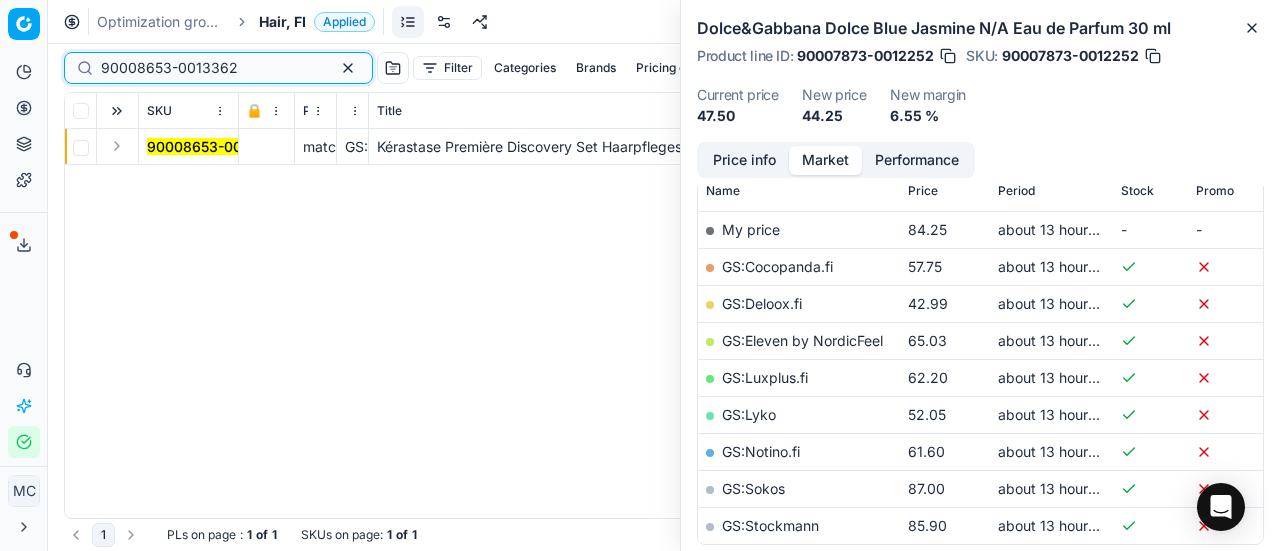 type on "90008653-0013362" 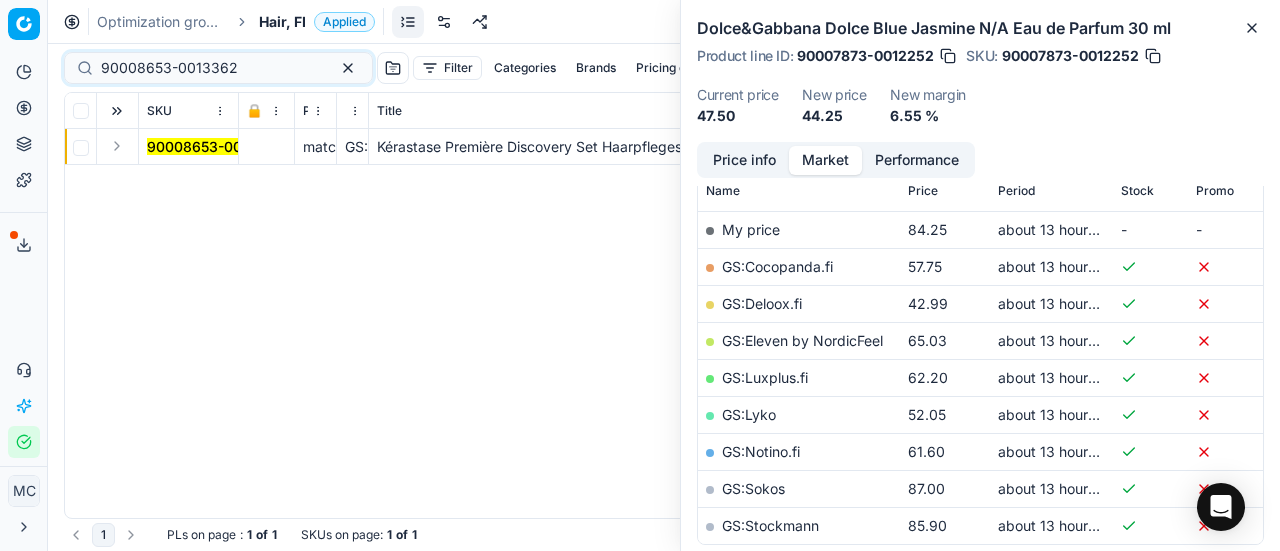 click at bounding box center (117, 146) 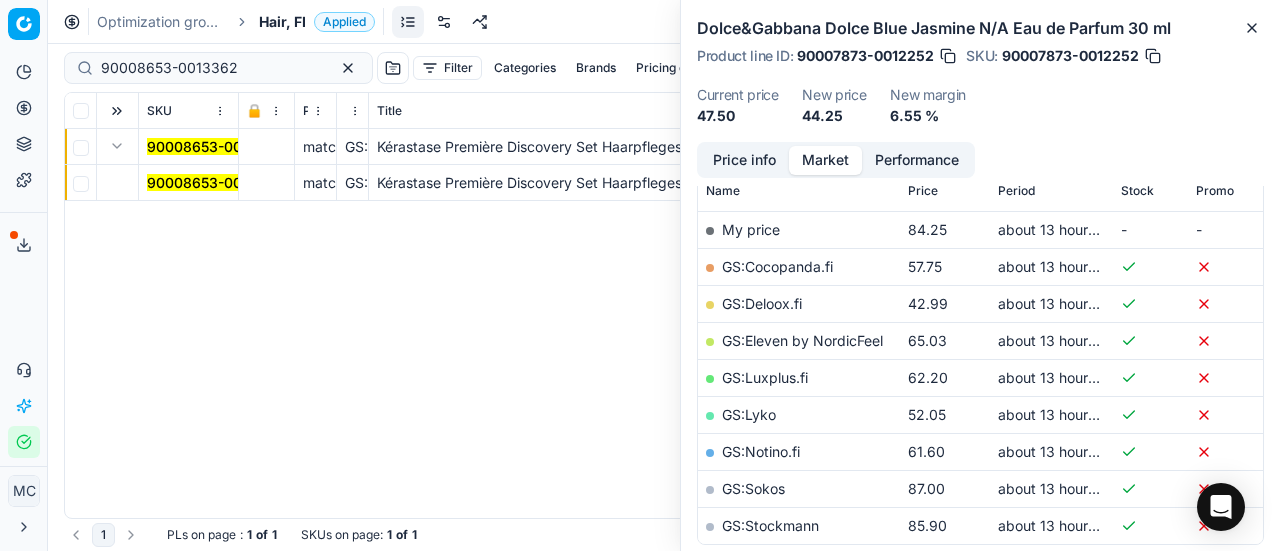 click on "90008653-0013362" at bounding box center [215, 182] 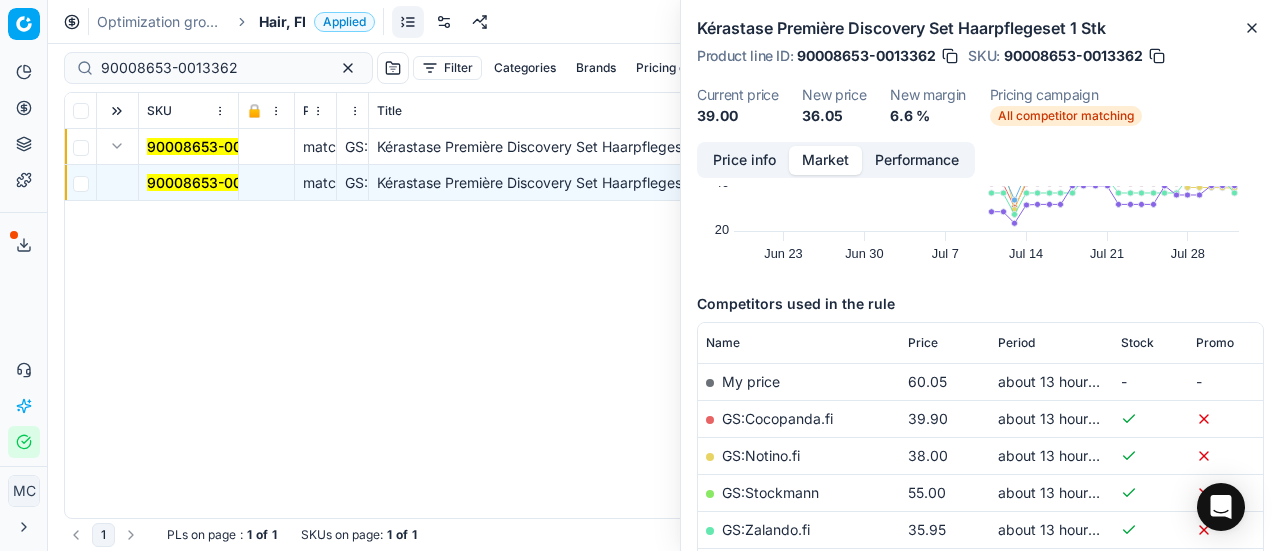 scroll, scrollTop: 300, scrollLeft: 0, axis: vertical 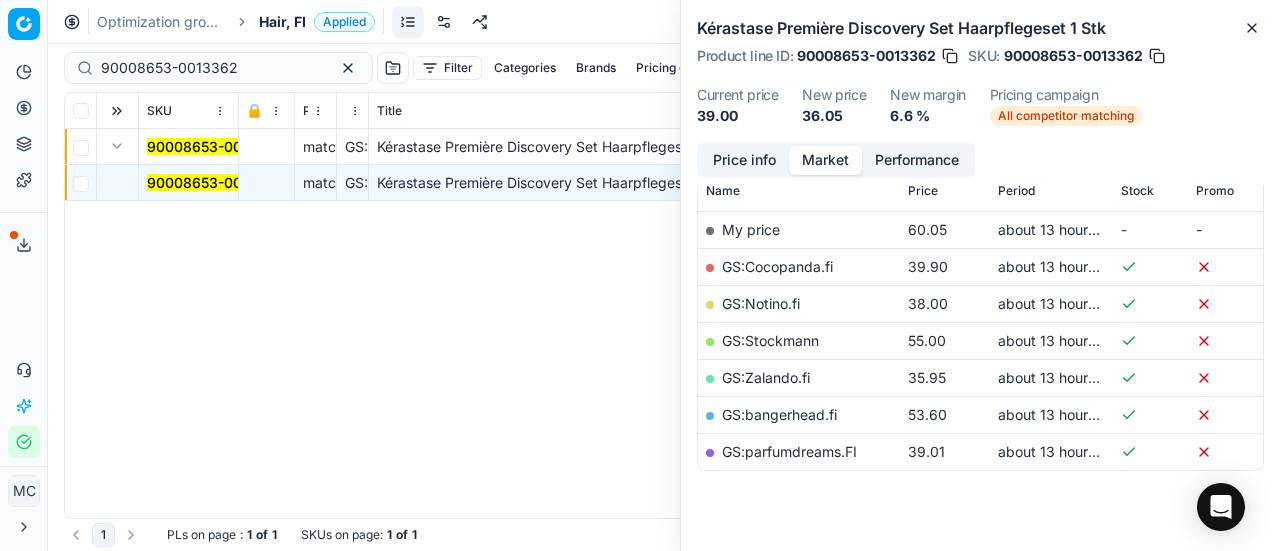 click on "Price info" at bounding box center [744, 160] 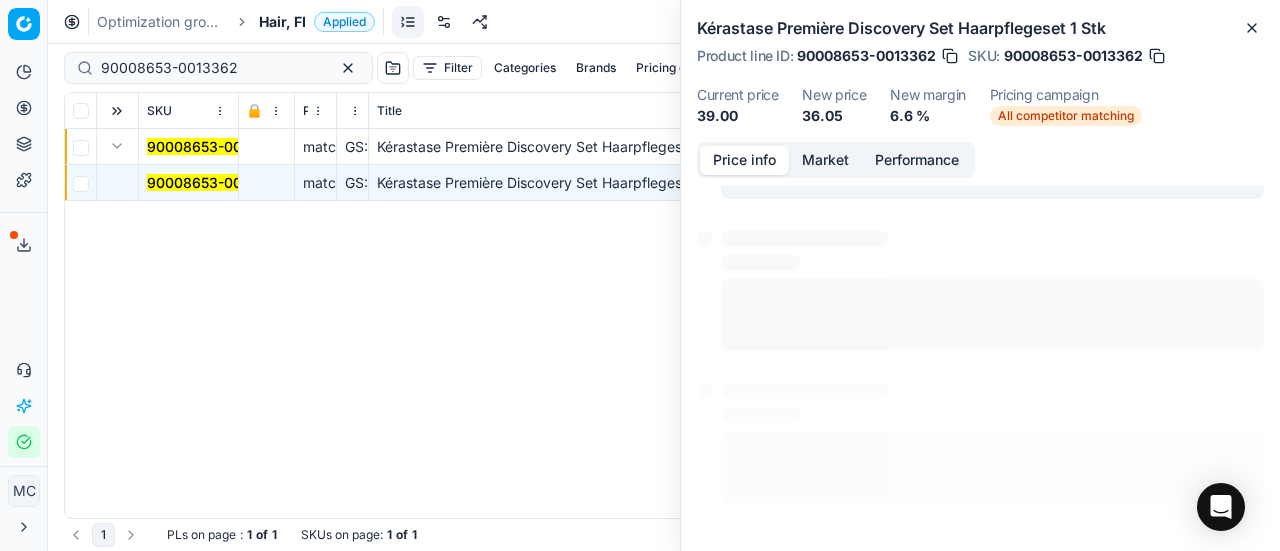 scroll, scrollTop: 277, scrollLeft: 0, axis: vertical 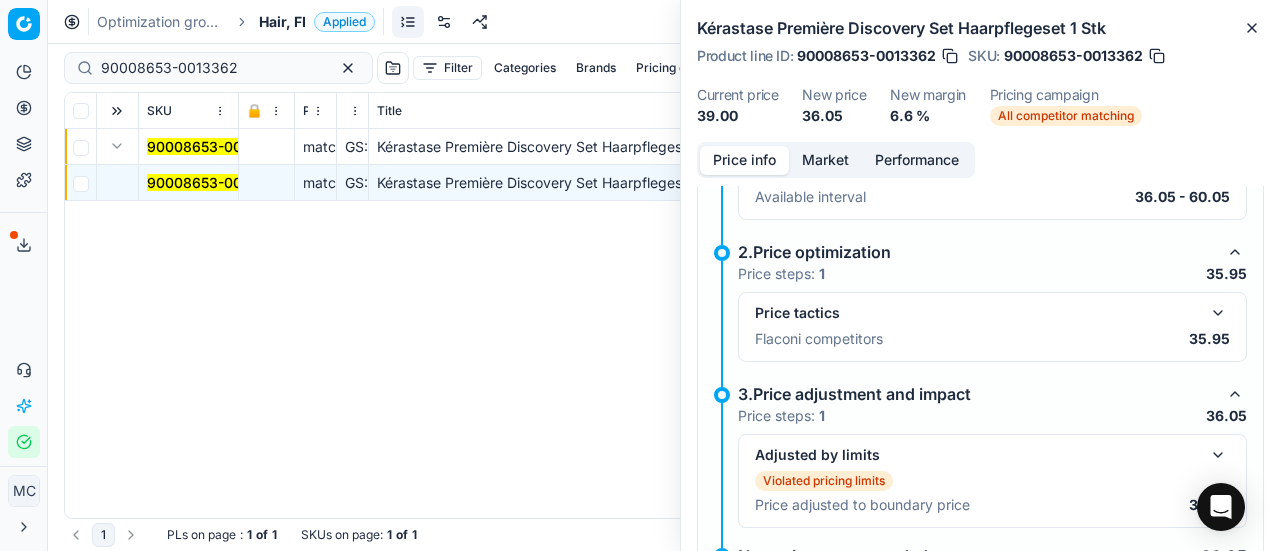 click at bounding box center [1218, 313] 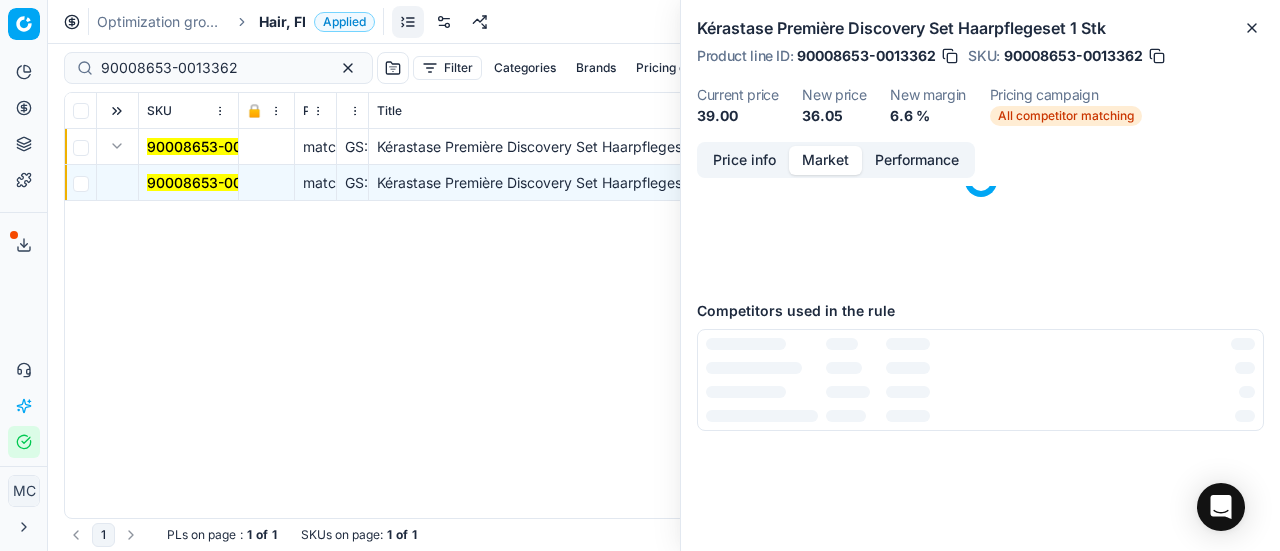 click on "Market" at bounding box center (825, 160) 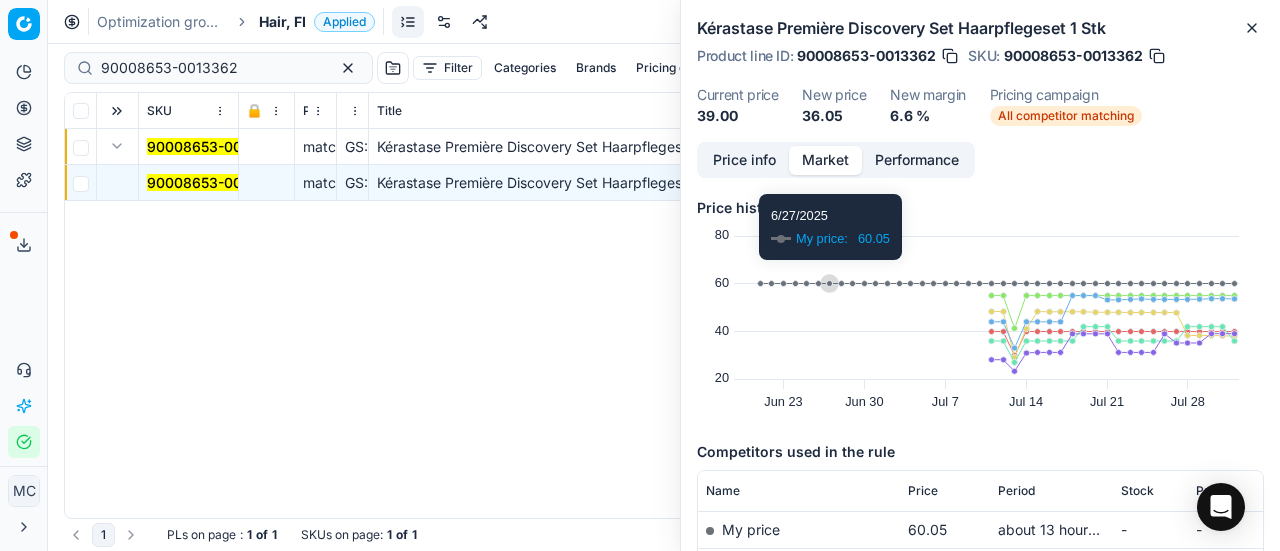 scroll, scrollTop: 336, scrollLeft: 0, axis: vertical 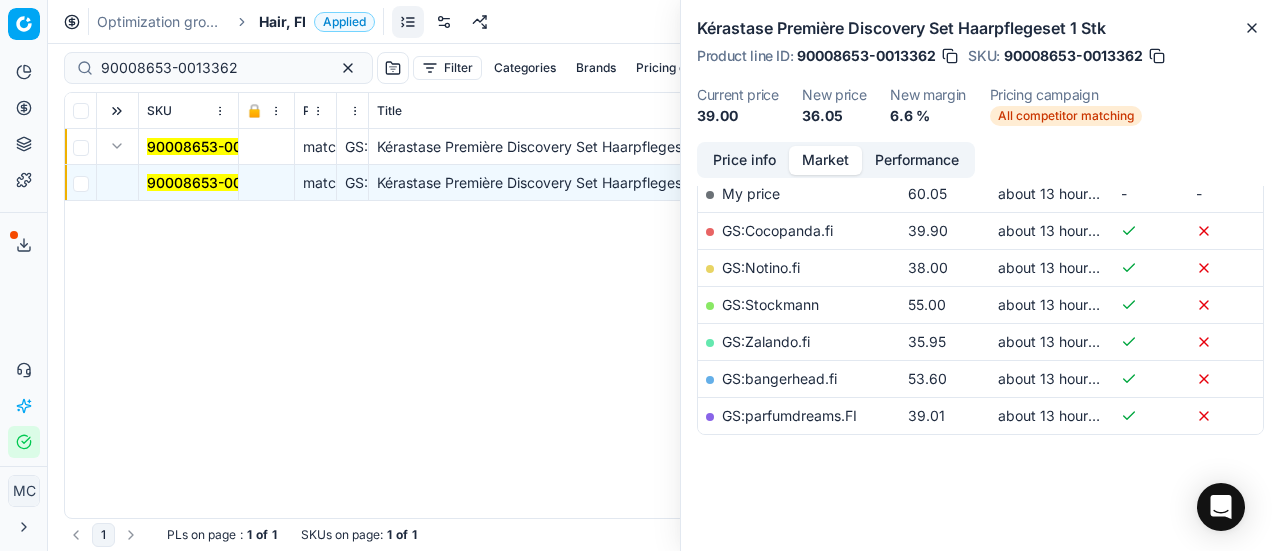 click on "GS:Zalando.fi" at bounding box center [766, 341] 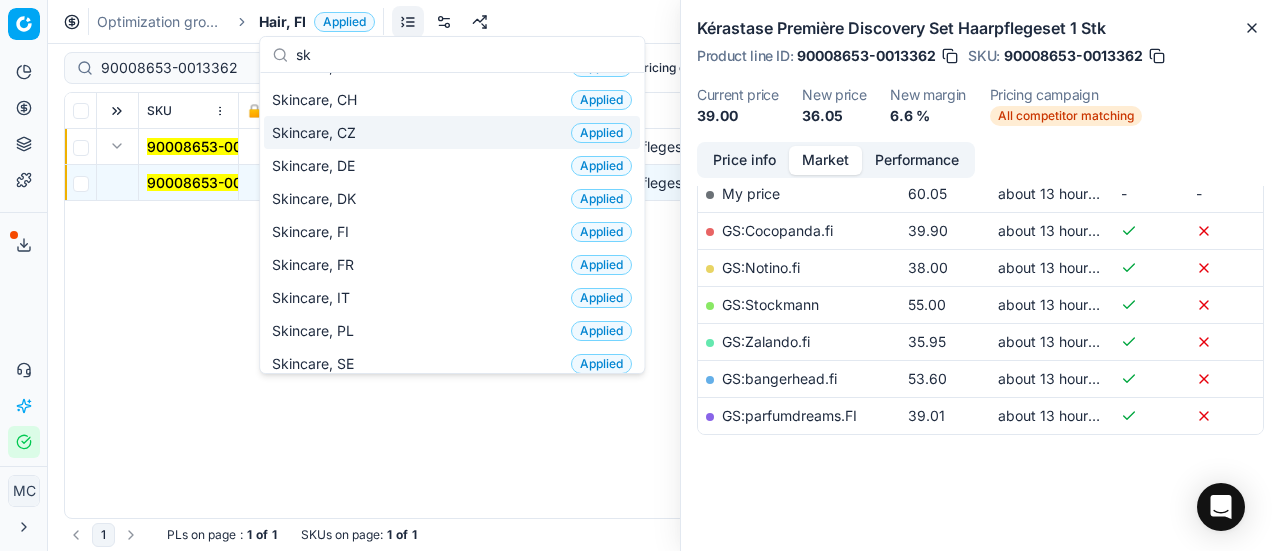 scroll, scrollTop: 50, scrollLeft: 0, axis: vertical 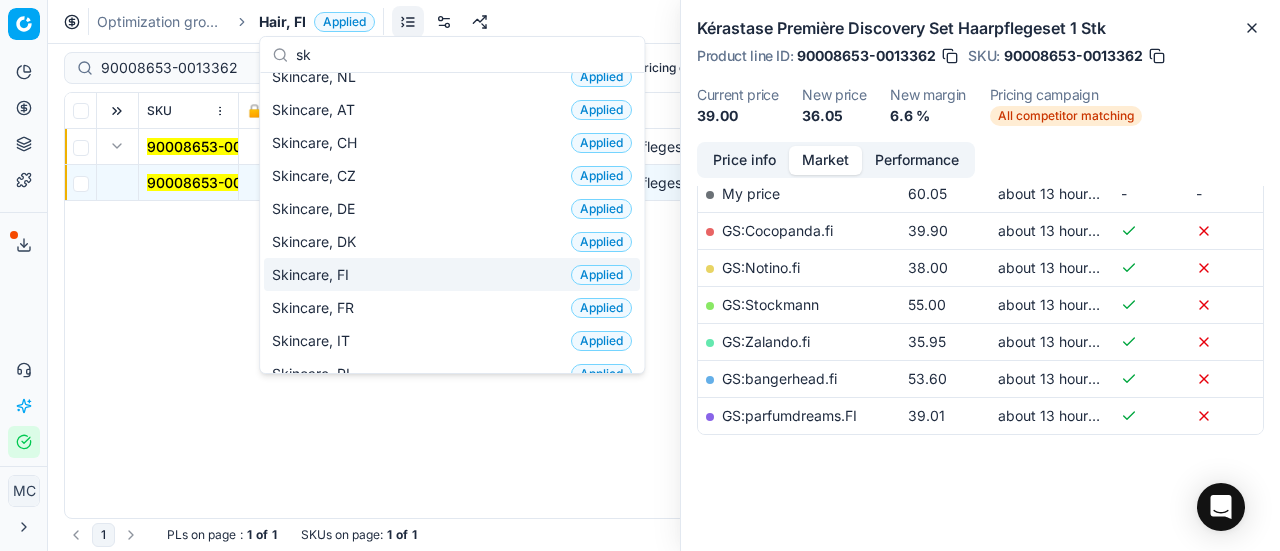 type on "sk" 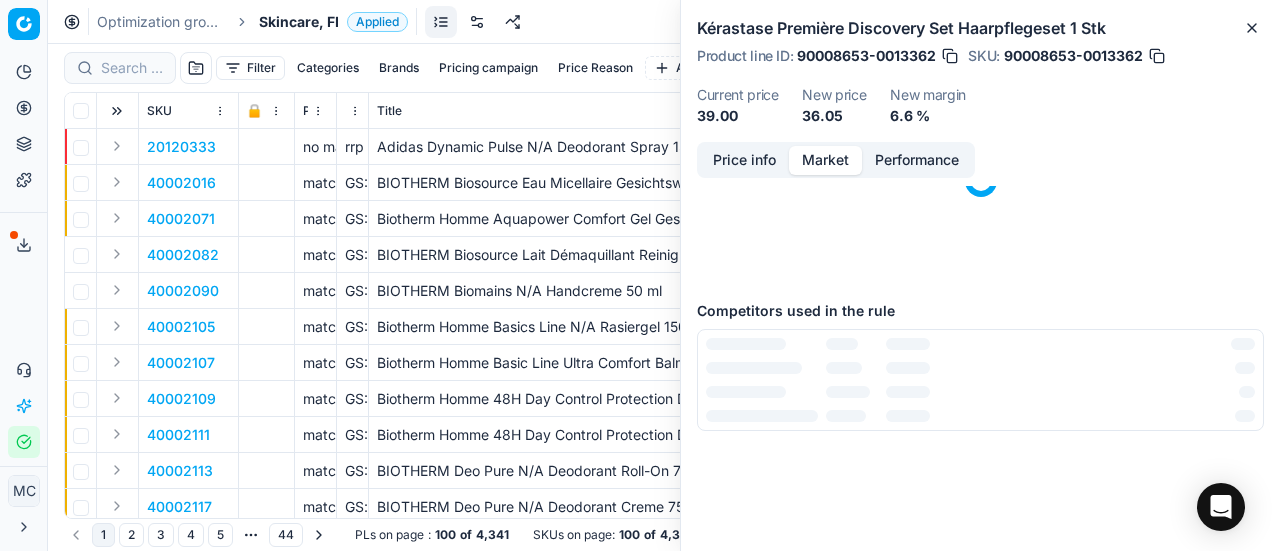 scroll, scrollTop: 336, scrollLeft: 0, axis: vertical 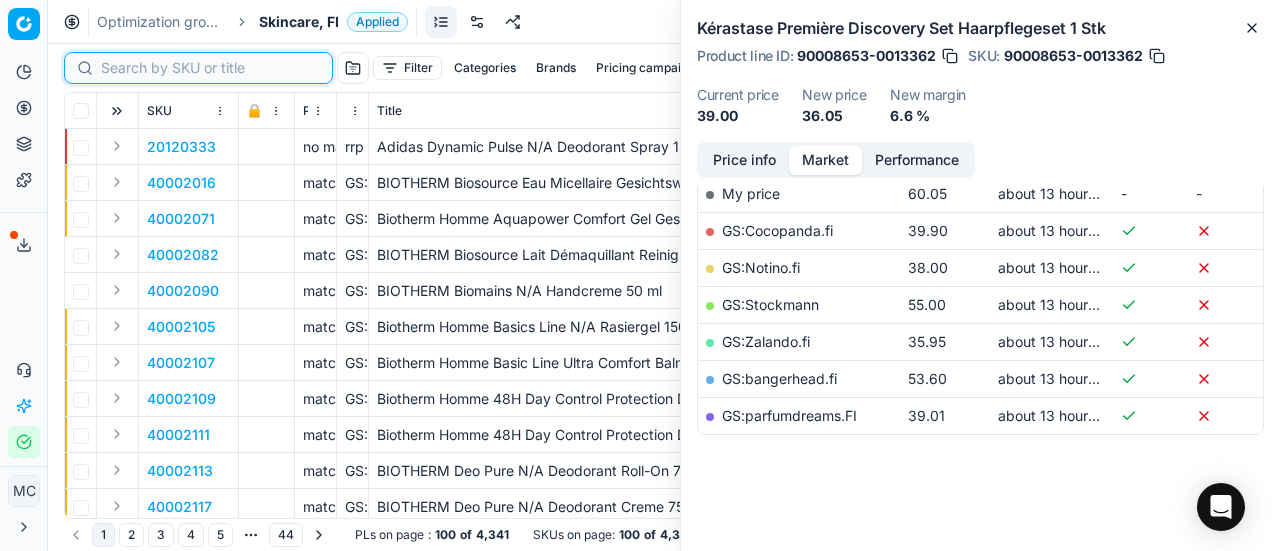 click at bounding box center (210, 68) 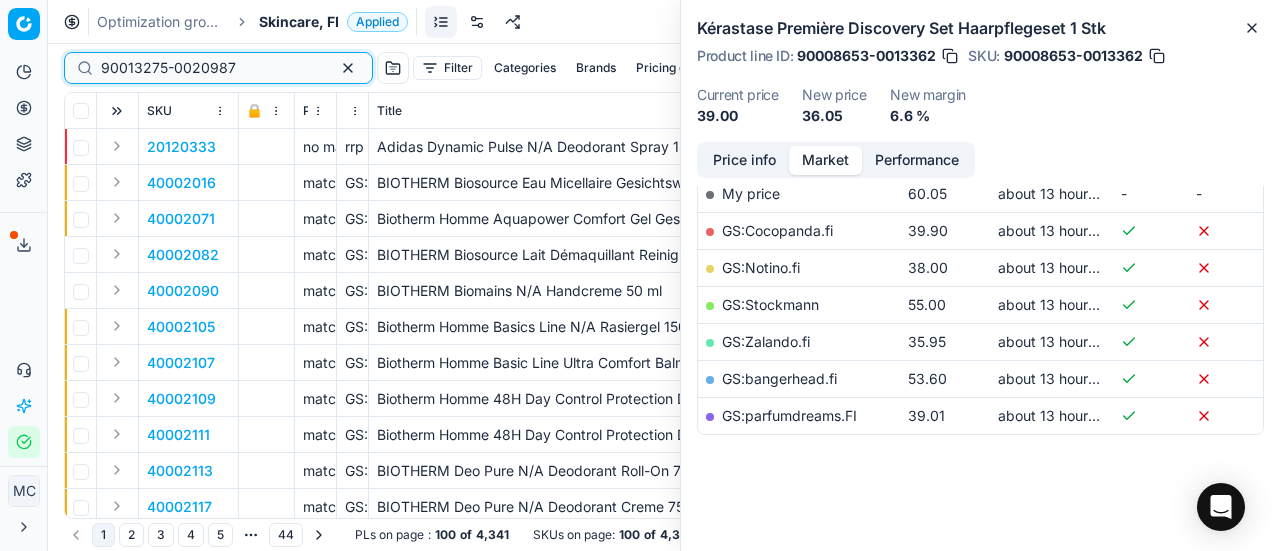 scroll, scrollTop: 336, scrollLeft: 0, axis: vertical 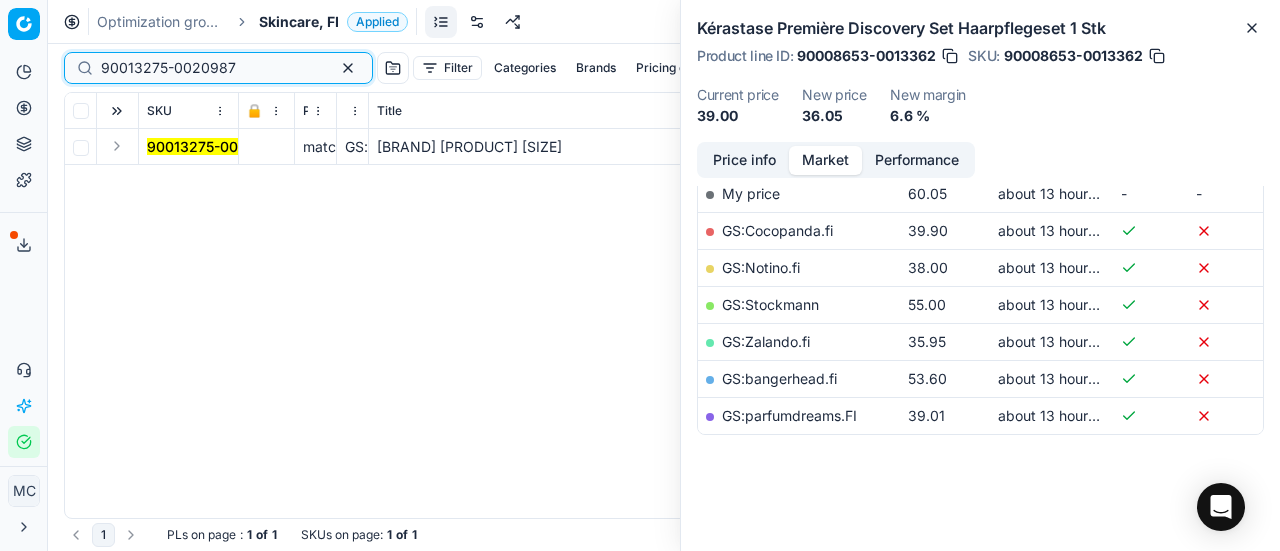 type on "90013275-0020987" 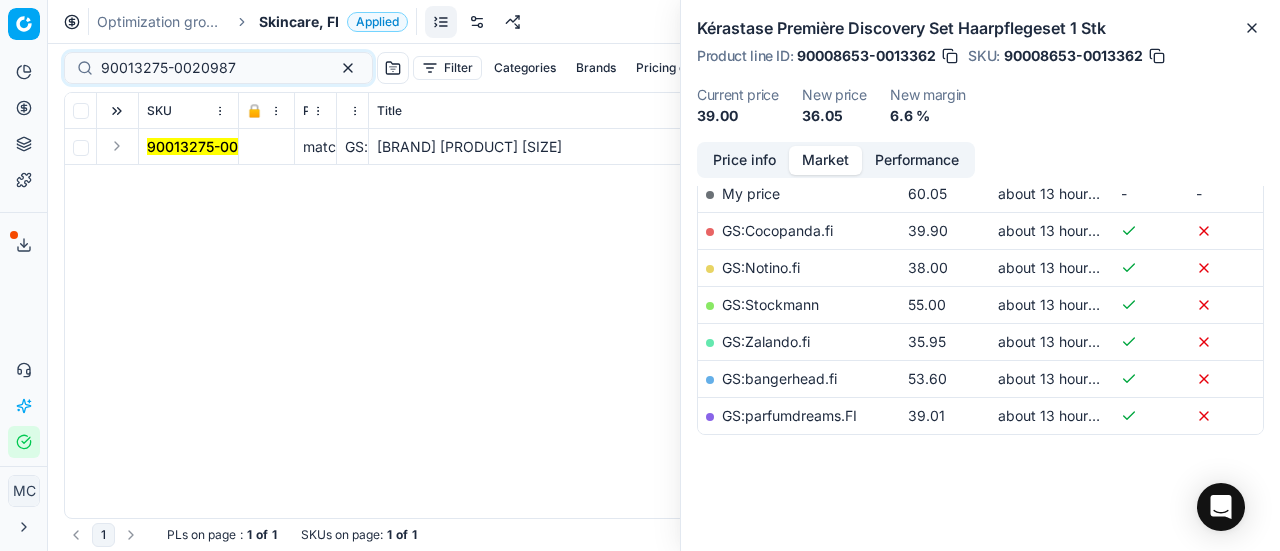 click at bounding box center (117, 146) 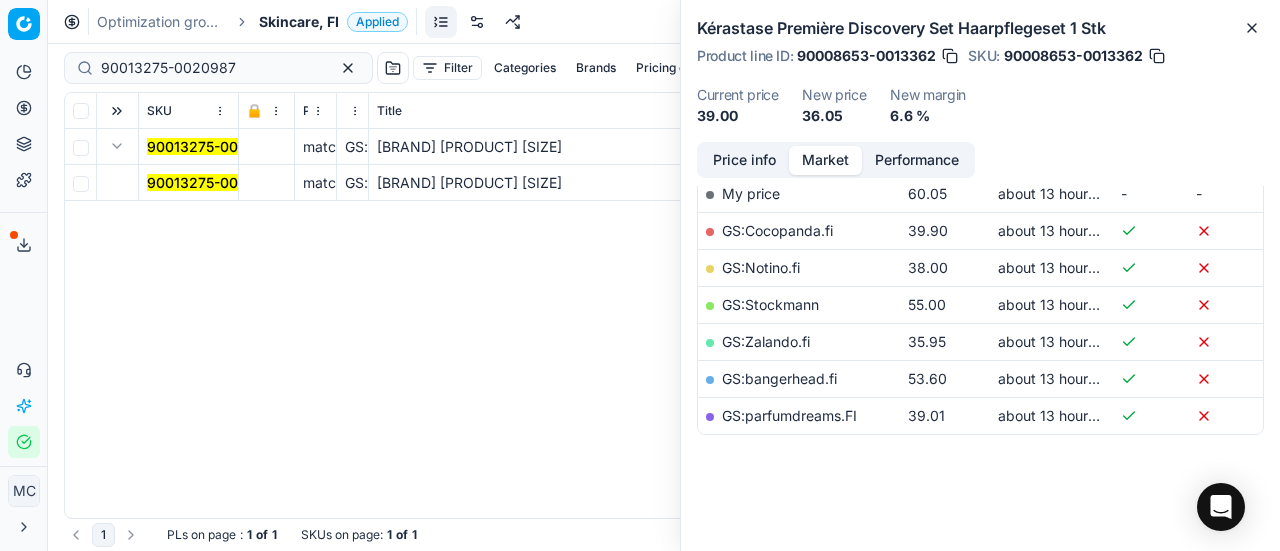 click on "90013275-0020987" at bounding box center (214, 182) 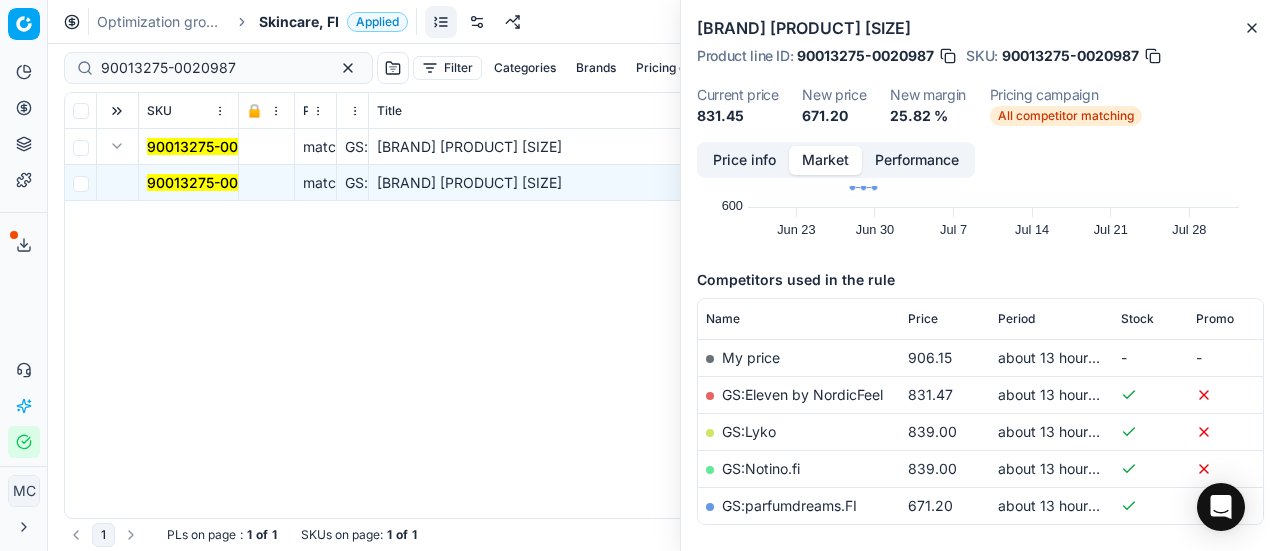 scroll, scrollTop: 287, scrollLeft: 0, axis: vertical 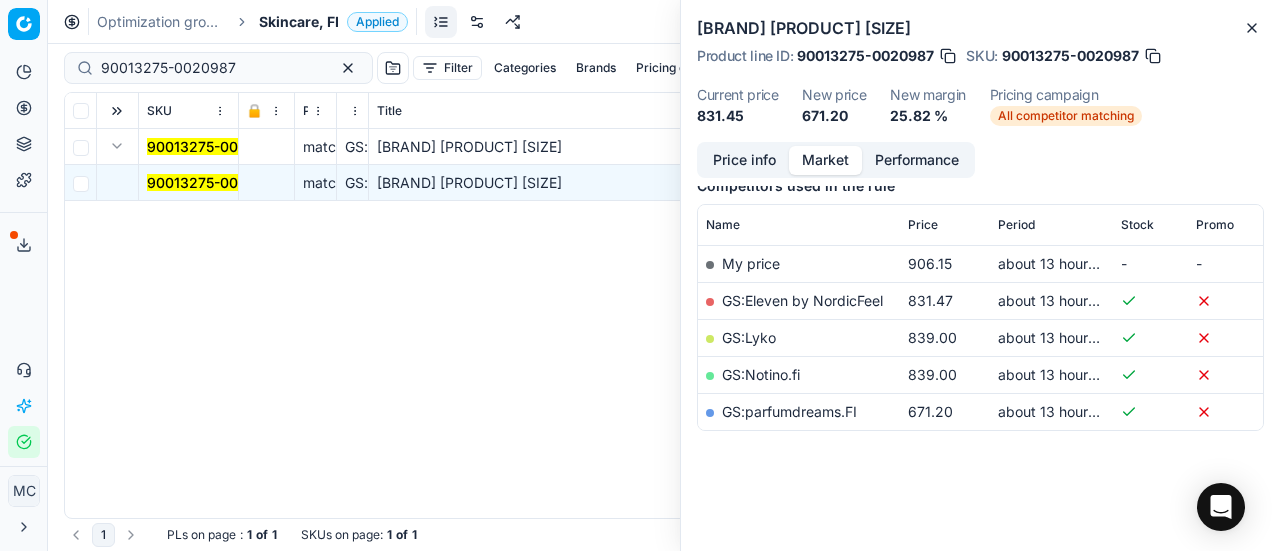 click on "Price info" at bounding box center [744, 160] 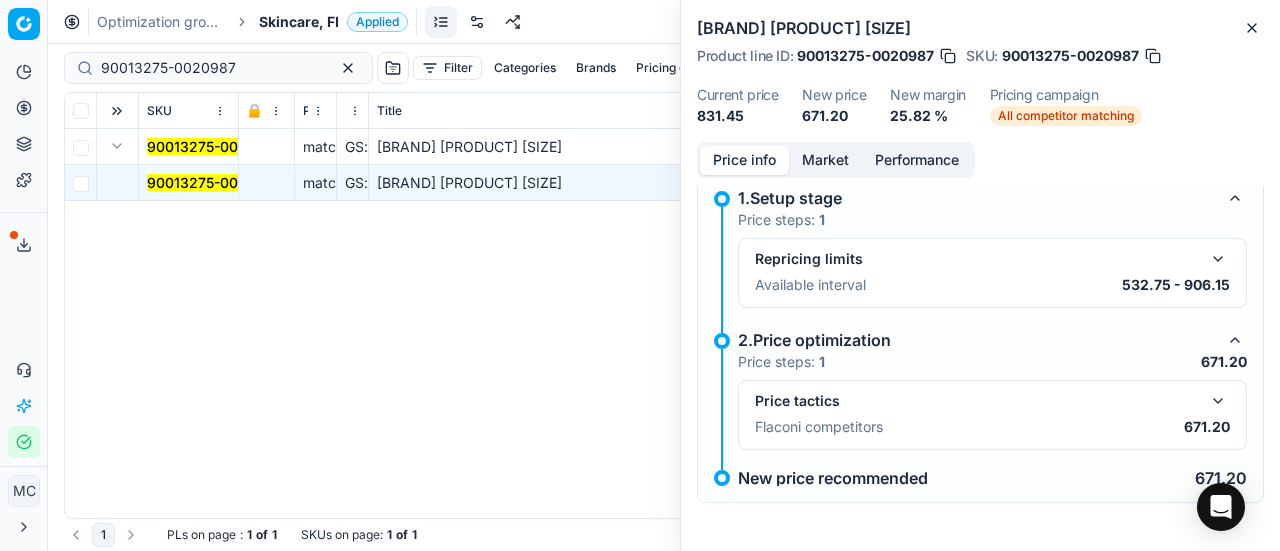 scroll, scrollTop: 38, scrollLeft: 0, axis: vertical 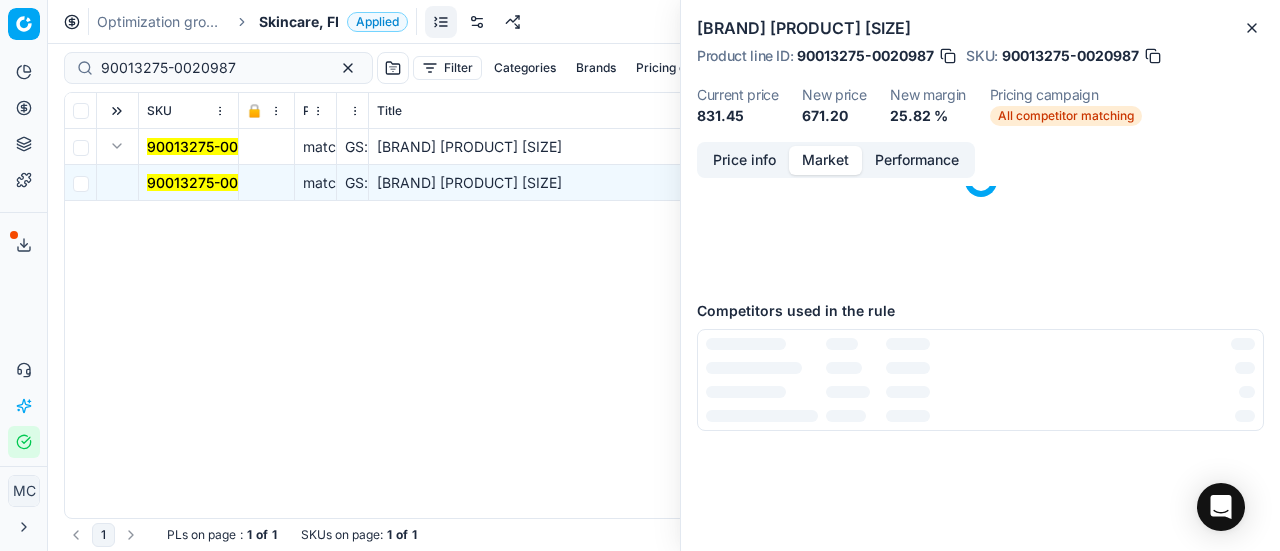 click on "Market" at bounding box center (825, 160) 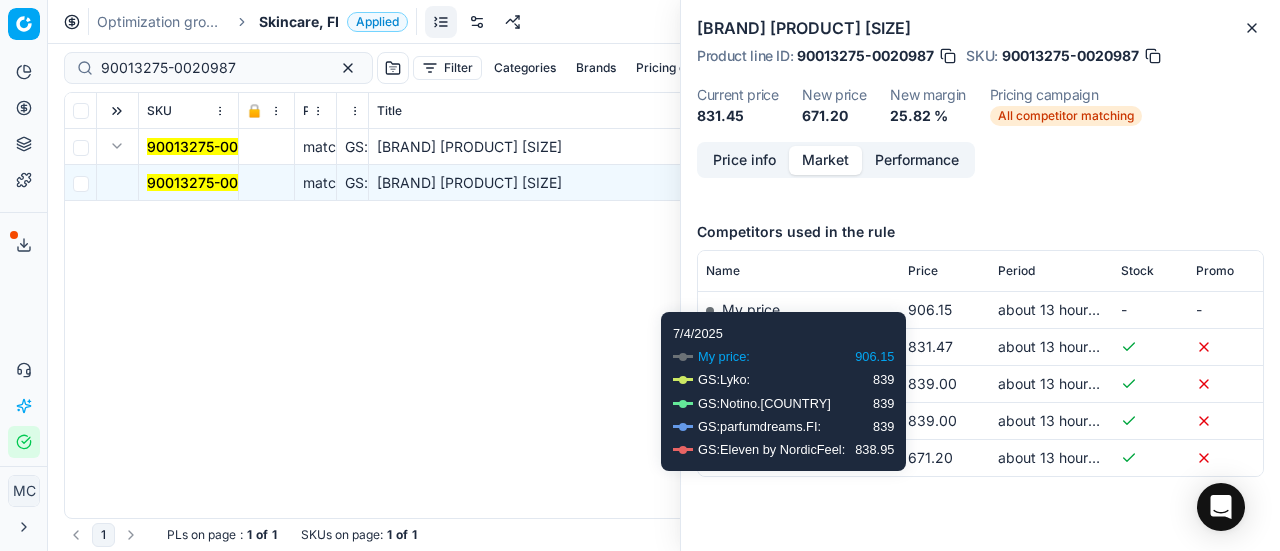 scroll, scrollTop: 287, scrollLeft: 0, axis: vertical 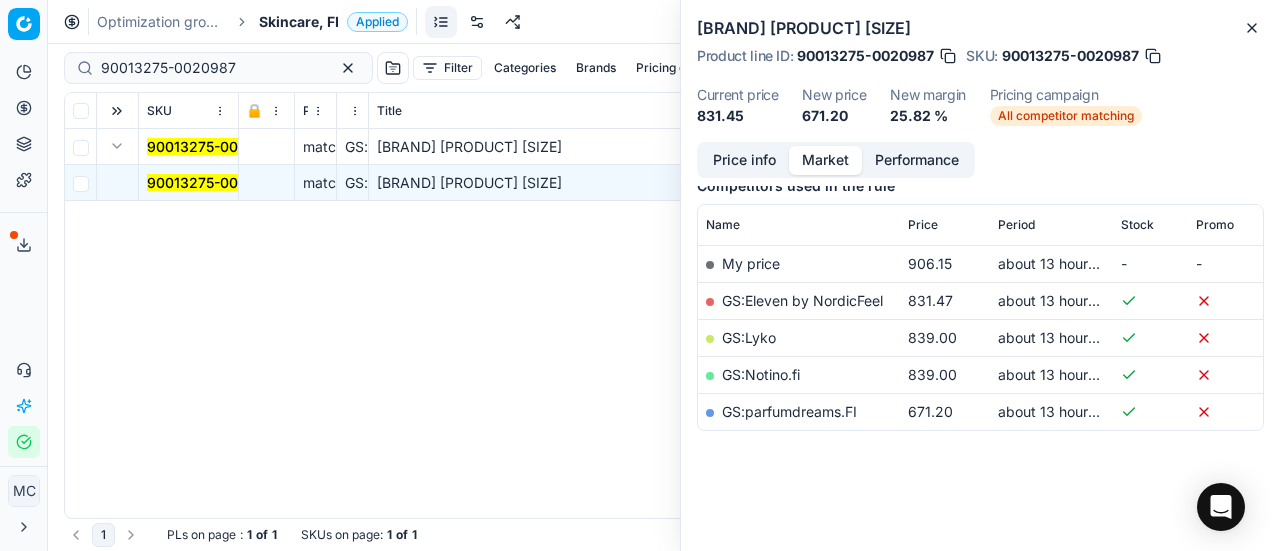 click on "GS:parfumdreams.FI" at bounding box center [789, 411] 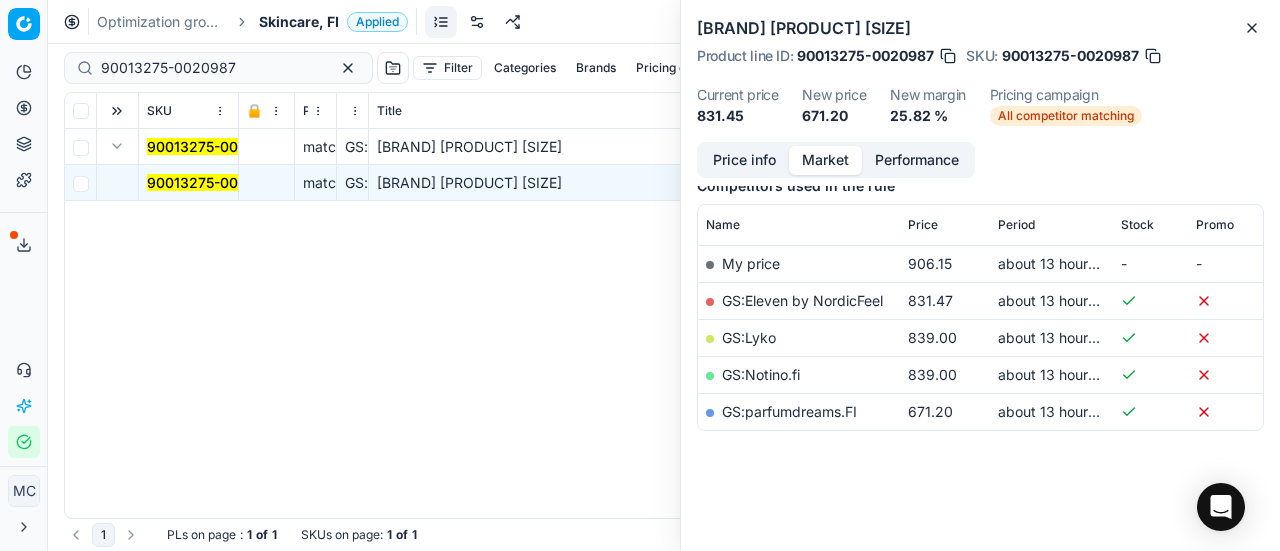 click on "Skincare, FI" at bounding box center (299, 22) 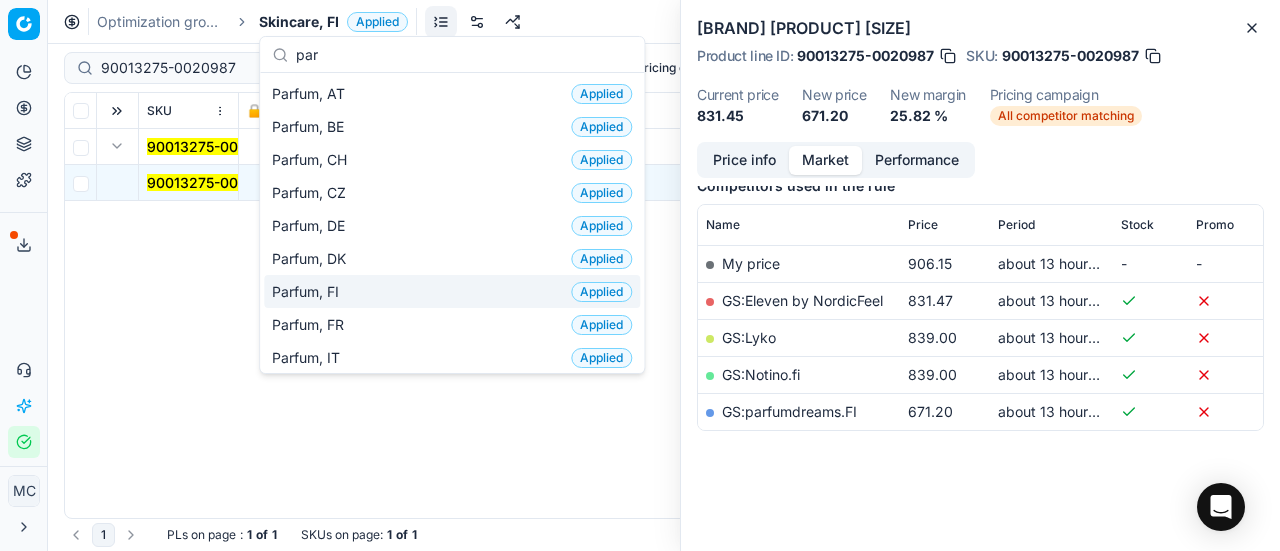 type on "par" 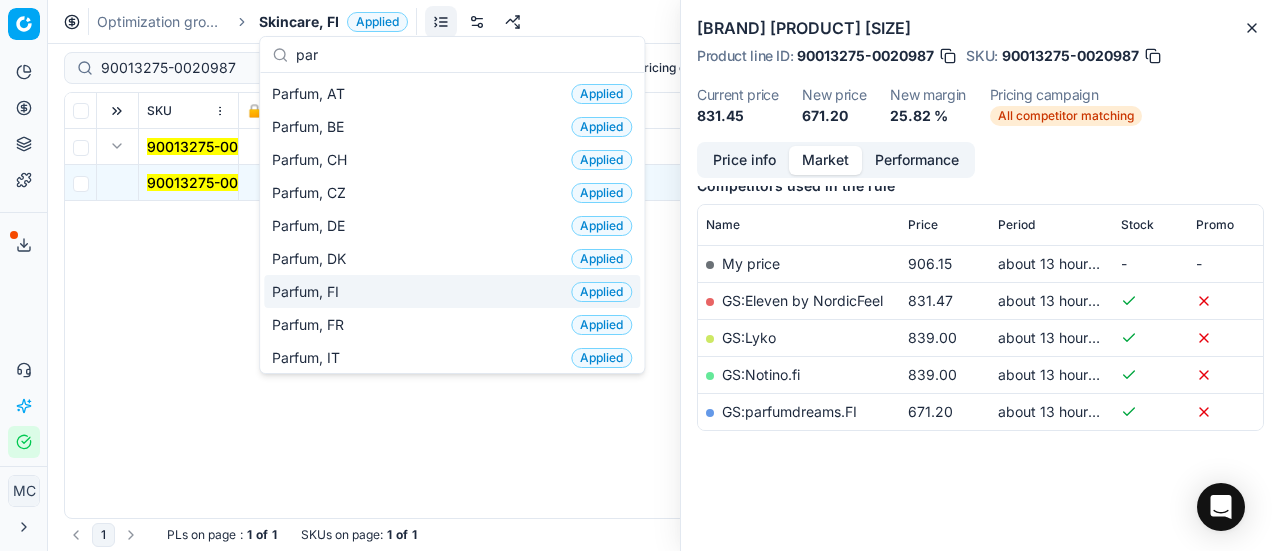 click on "Parfum, FI" at bounding box center [309, 292] 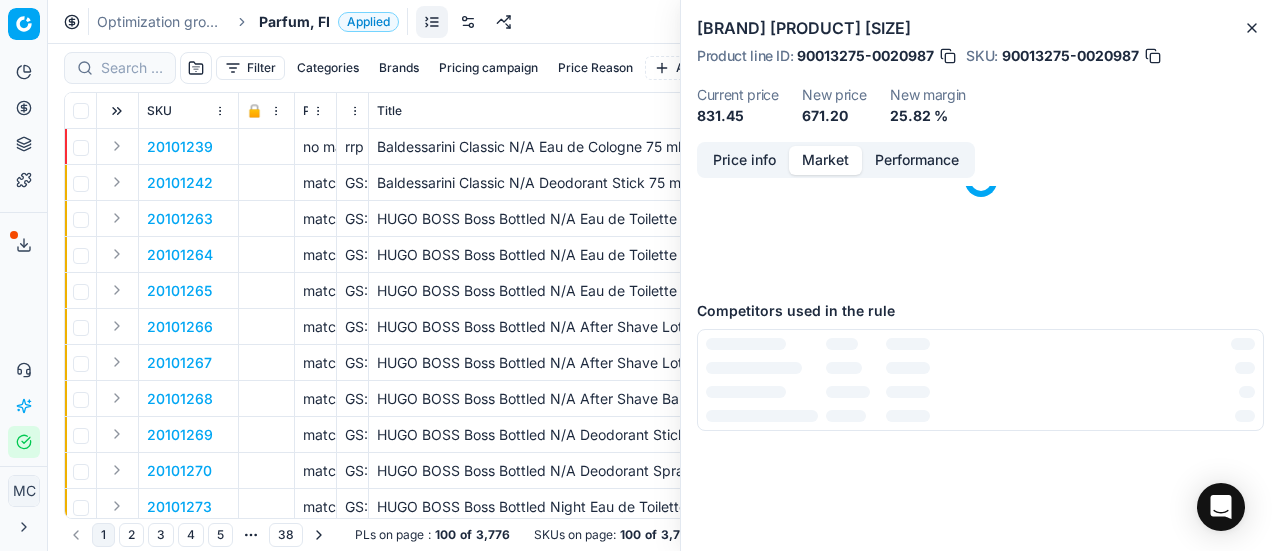 scroll, scrollTop: 287, scrollLeft: 0, axis: vertical 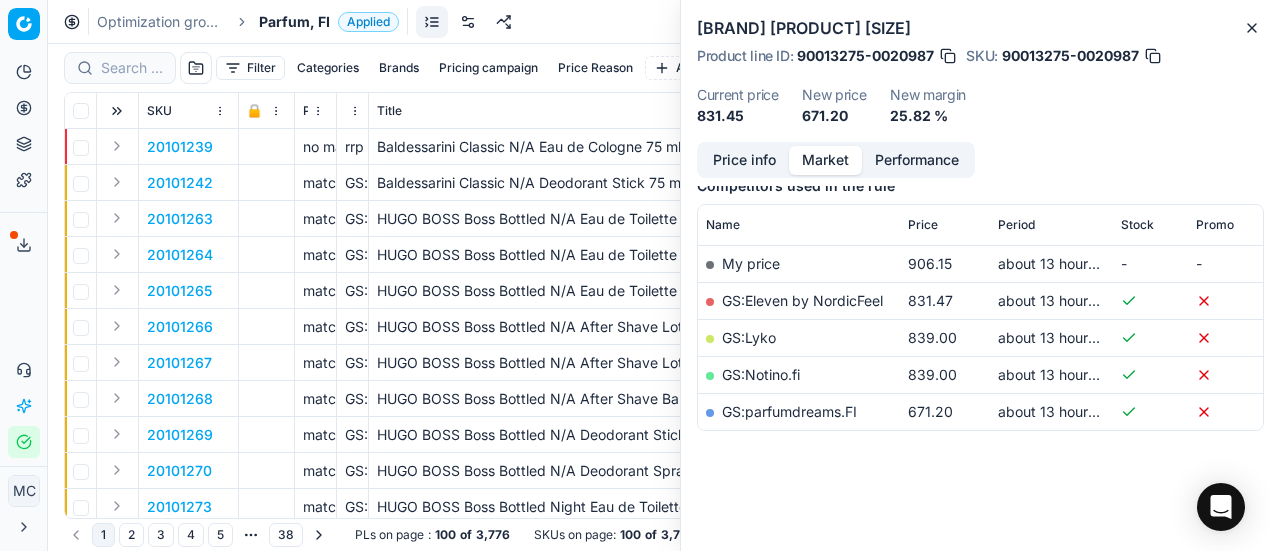 click at bounding box center [120, 68] 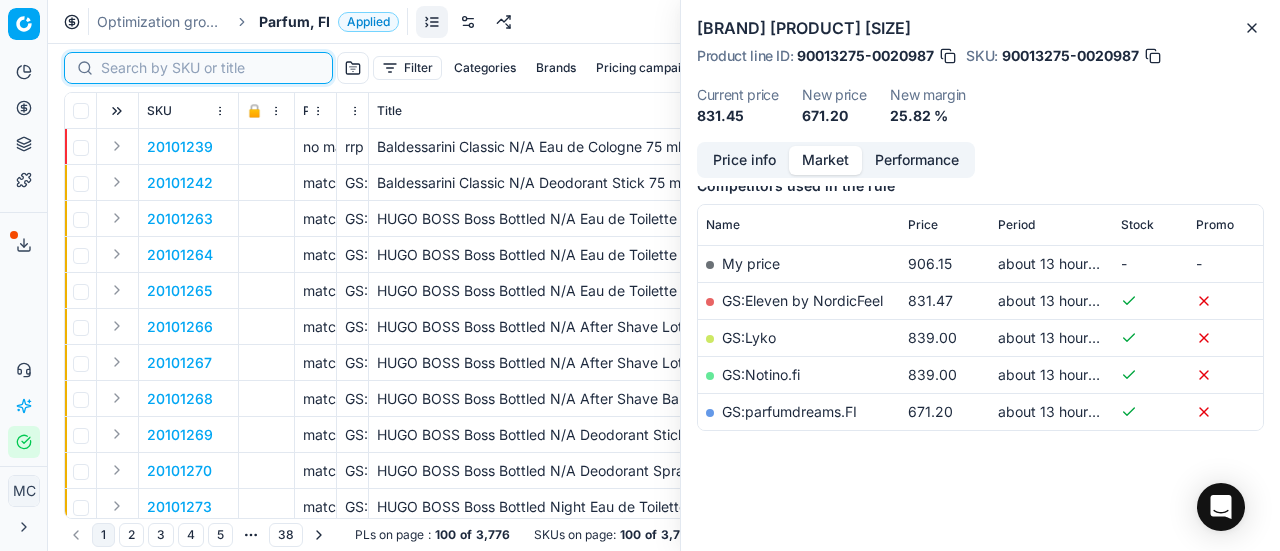 paste on "80066206-0005782" 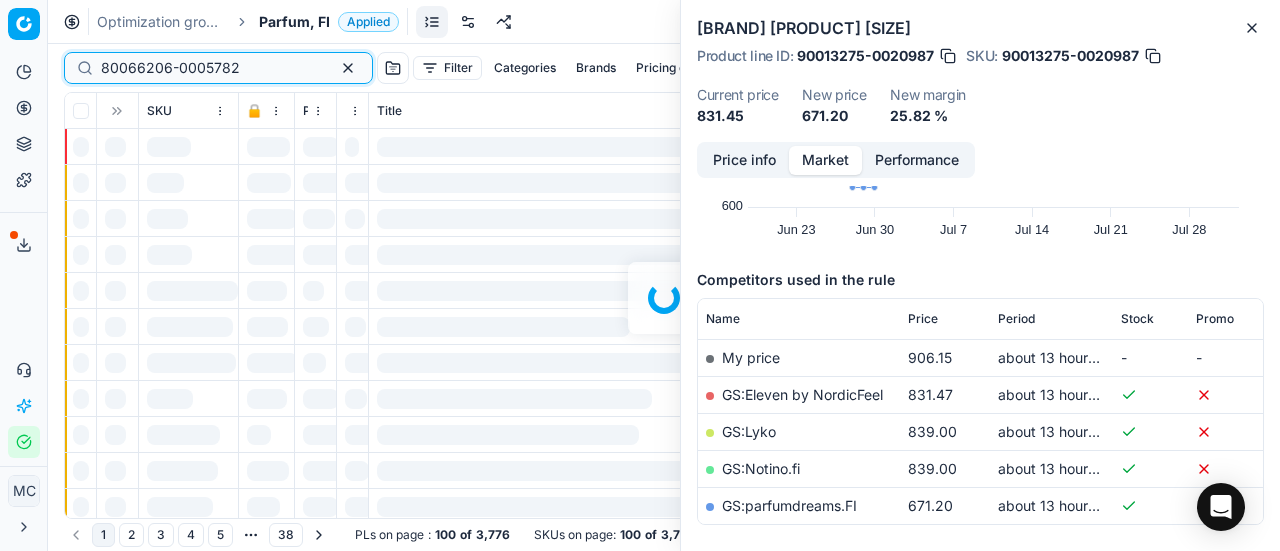 scroll, scrollTop: 287, scrollLeft: 0, axis: vertical 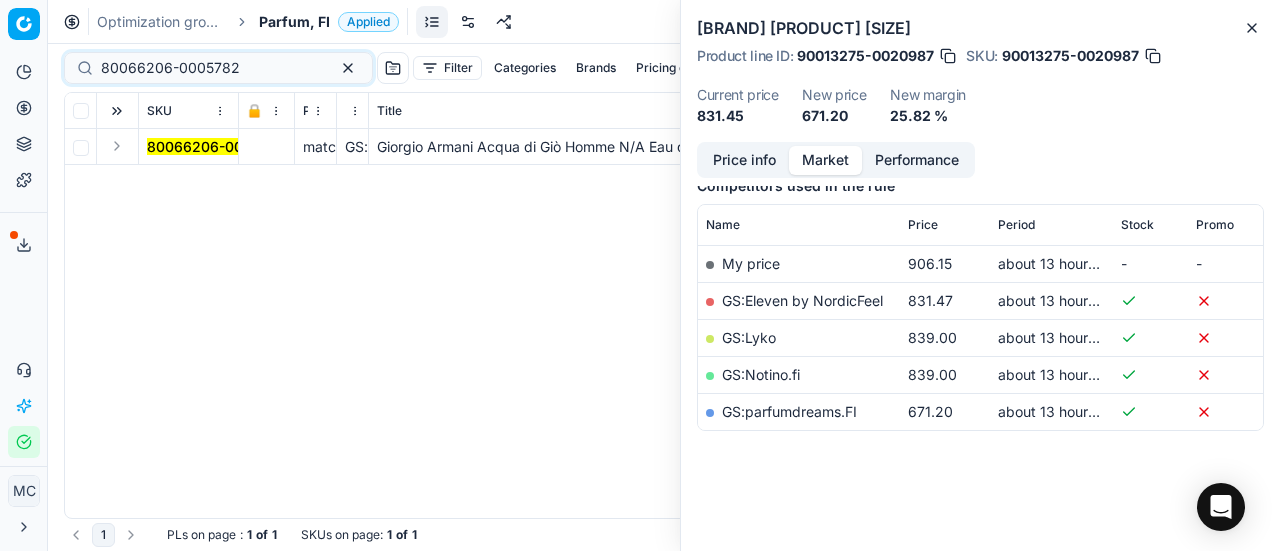 click at bounding box center [117, 146] 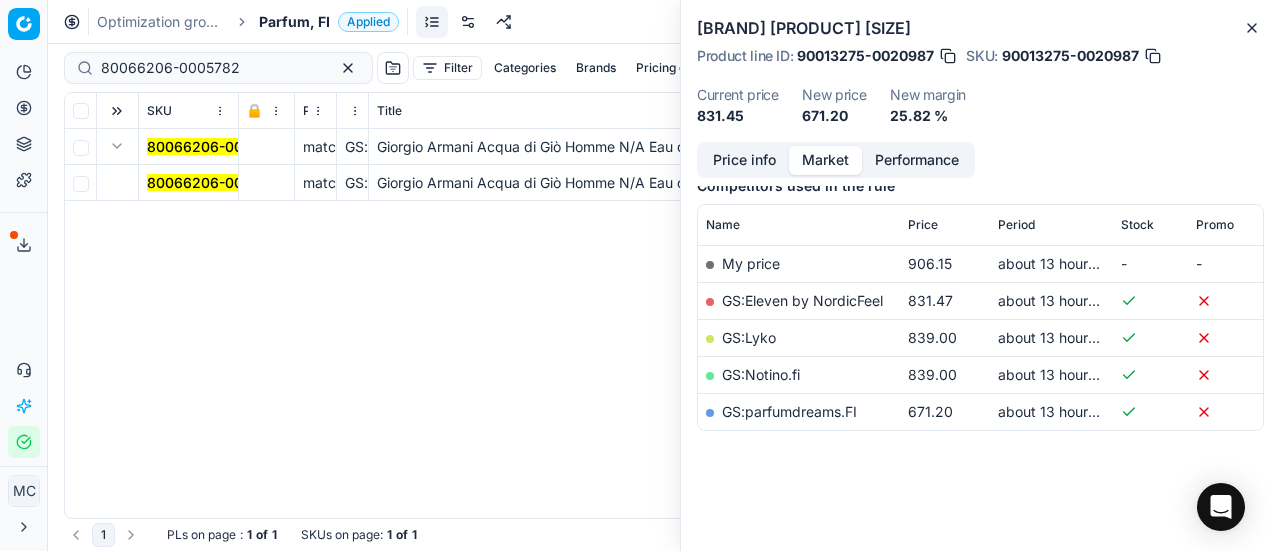 click on "80066206-0005782" at bounding box center [216, 182] 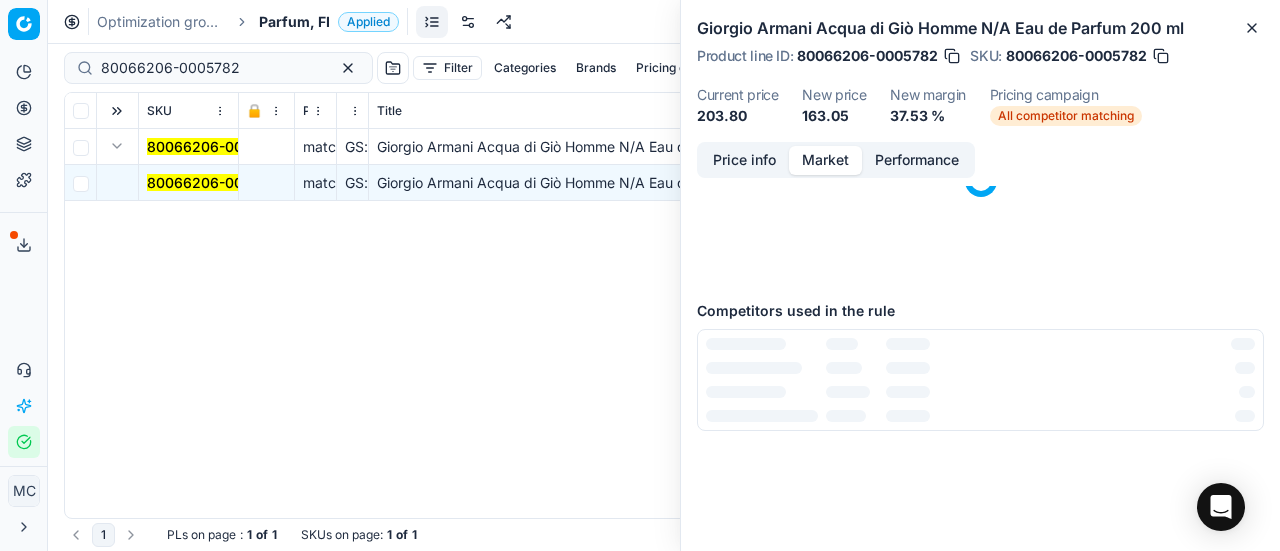 scroll, scrollTop: 287, scrollLeft: 0, axis: vertical 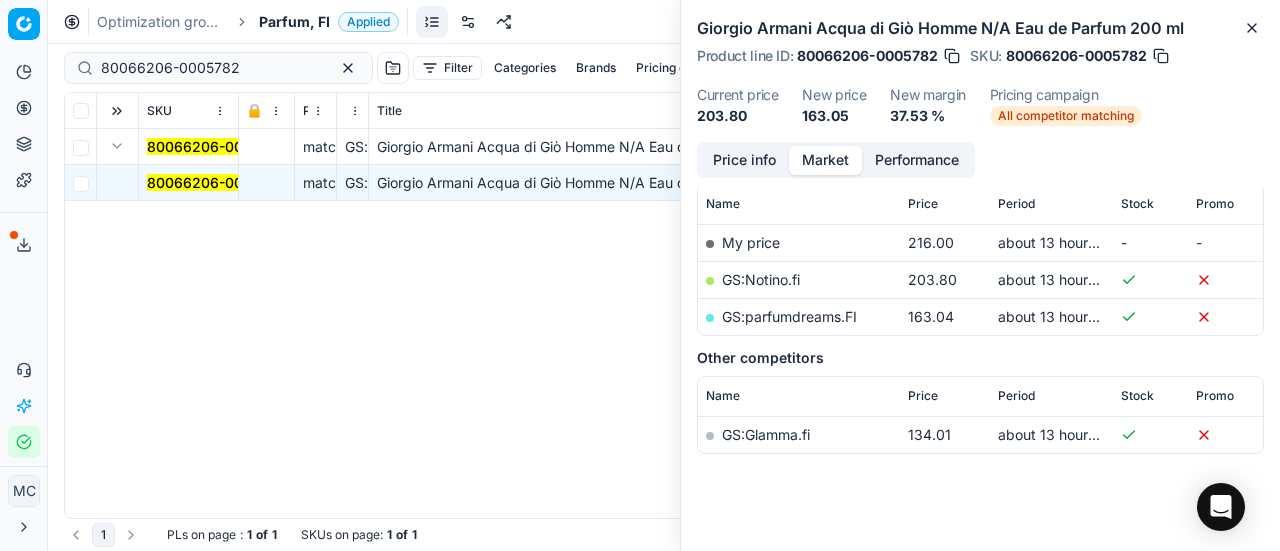 click on "Price info" at bounding box center (744, 160) 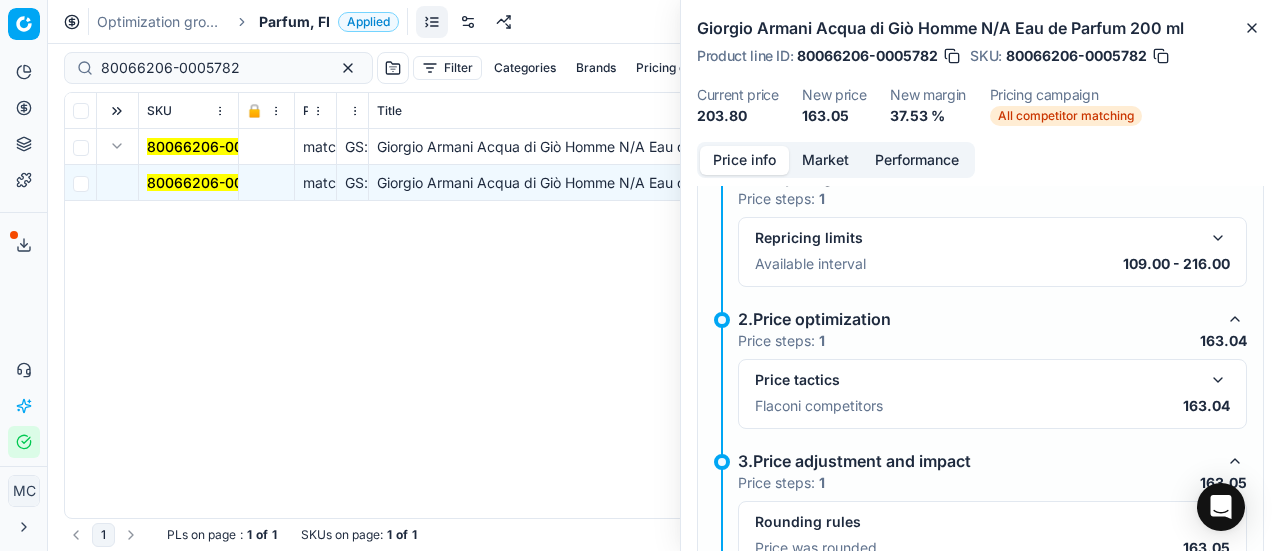 click at bounding box center [1218, 380] 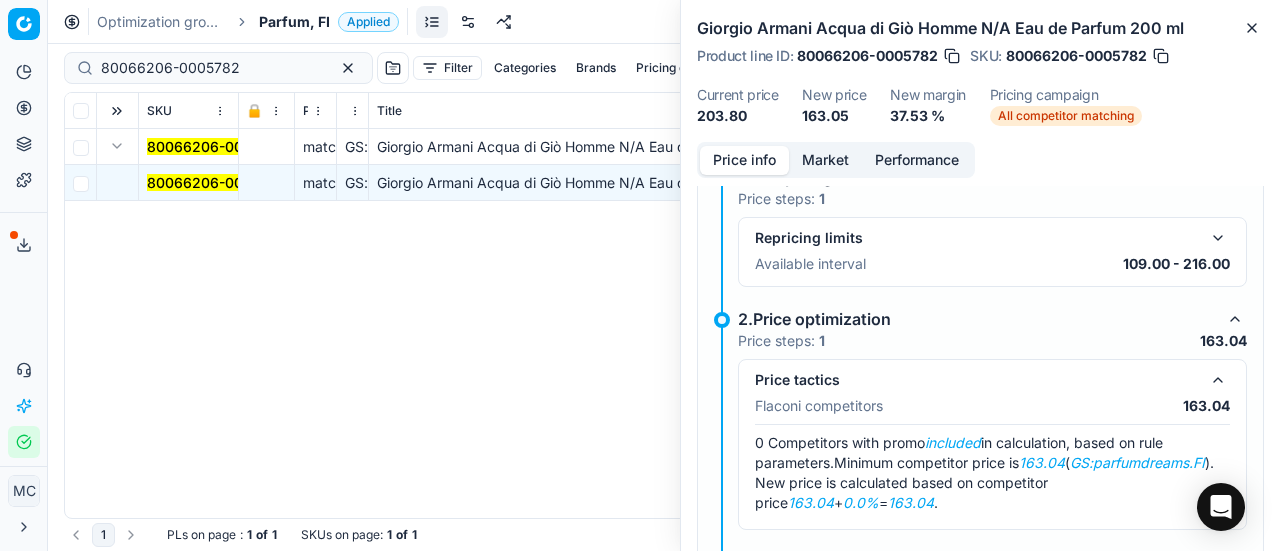 click on "Market" at bounding box center (825, 160) 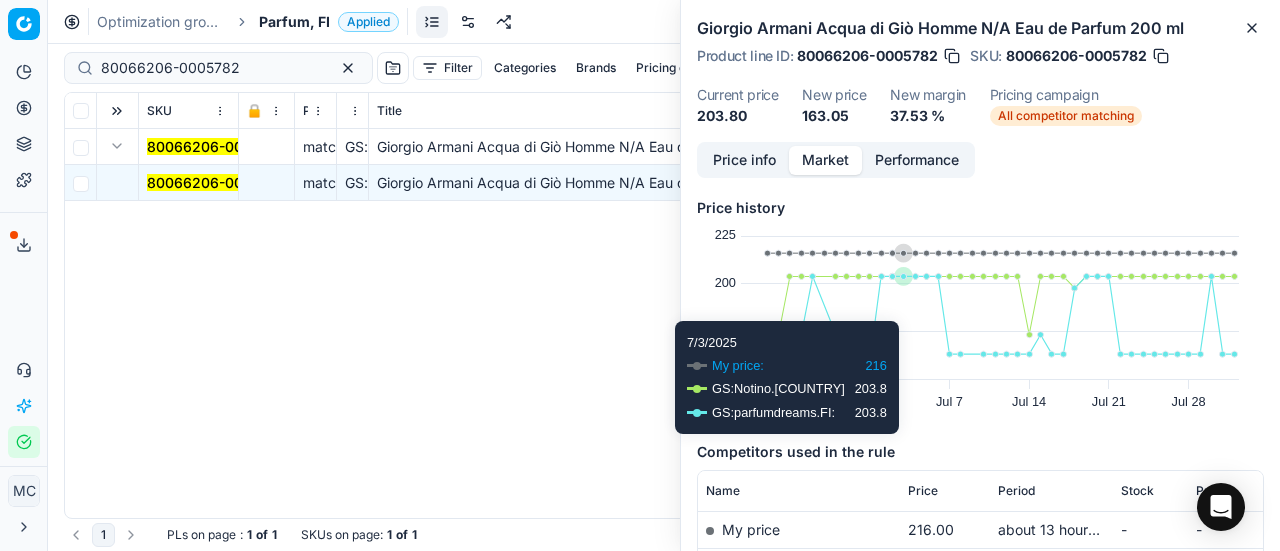 scroll, scrollTop: 300, scrollLeft: 0, axis: vertical 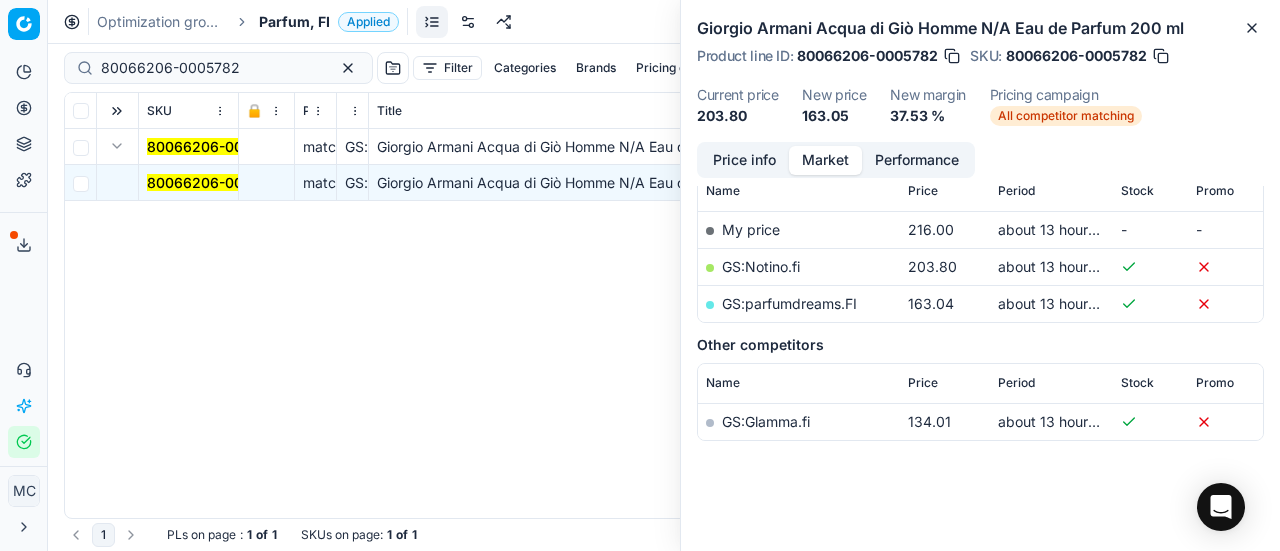 click on "GS:parfumdreams.FI" at bounding box center (789, 303) 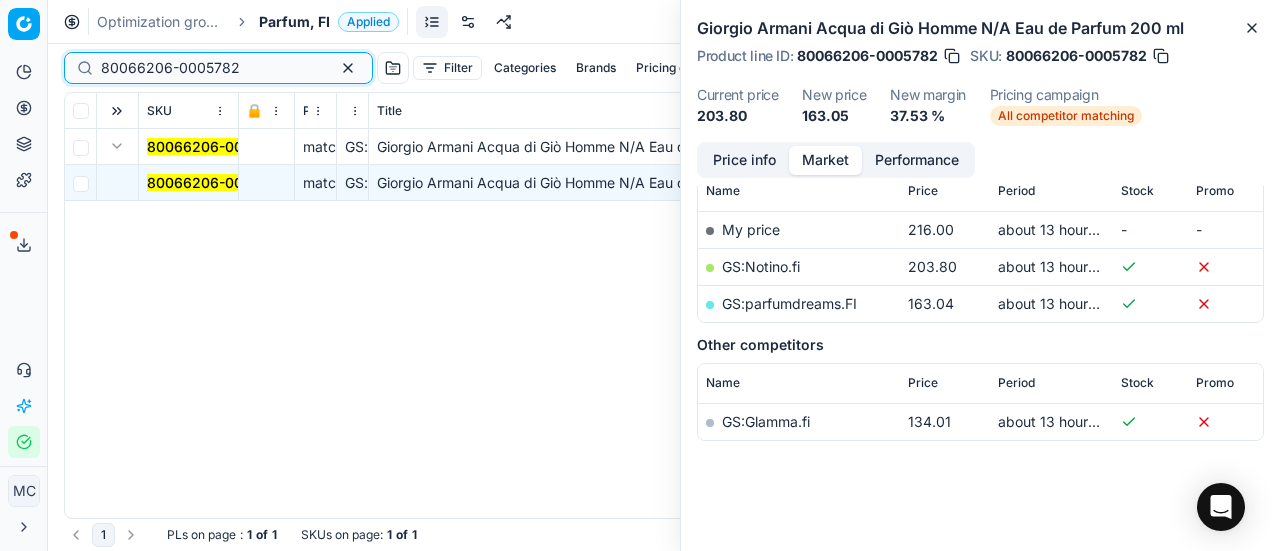 drag, startPoint x: 254, startPoint y: 67, endPoint x: 0, endPoint y: 30, distance: 256.68073 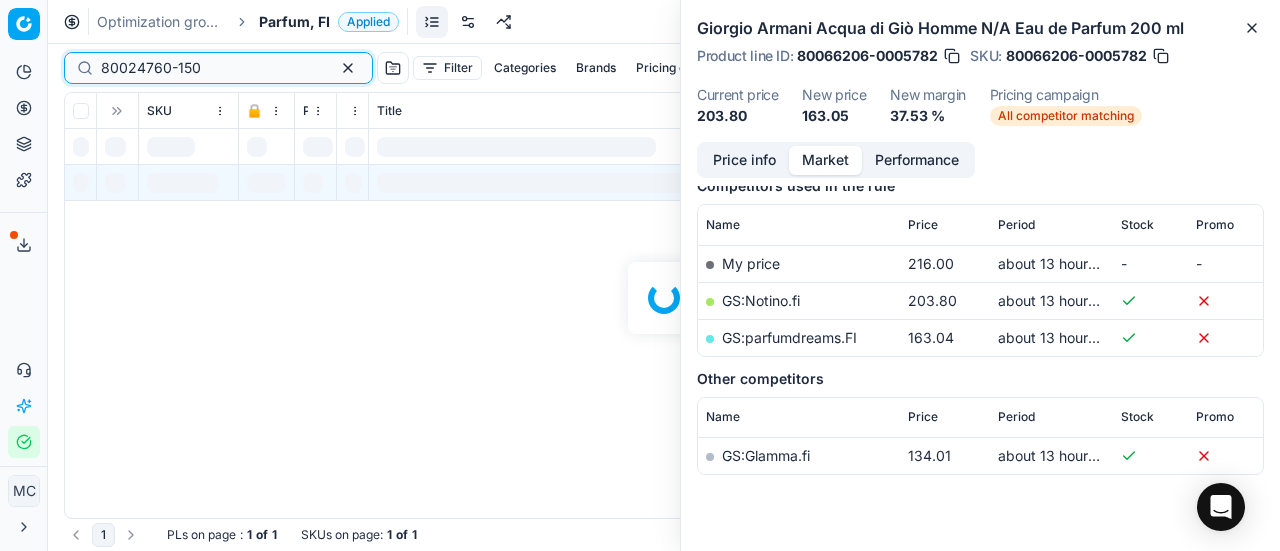scroll, scrollTop: 300, scrollLeft: 0, axis: vertical 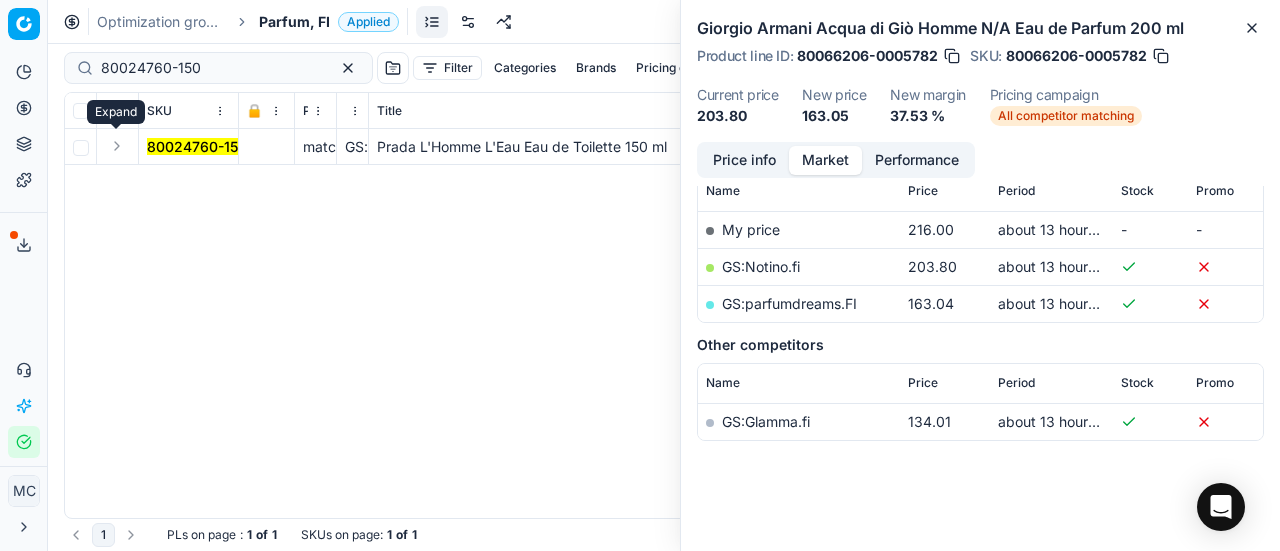 drag, startPoint x: 114, startPoint y: 149, endPoint x: 145, endPoint y: 159, distance: 32.572994 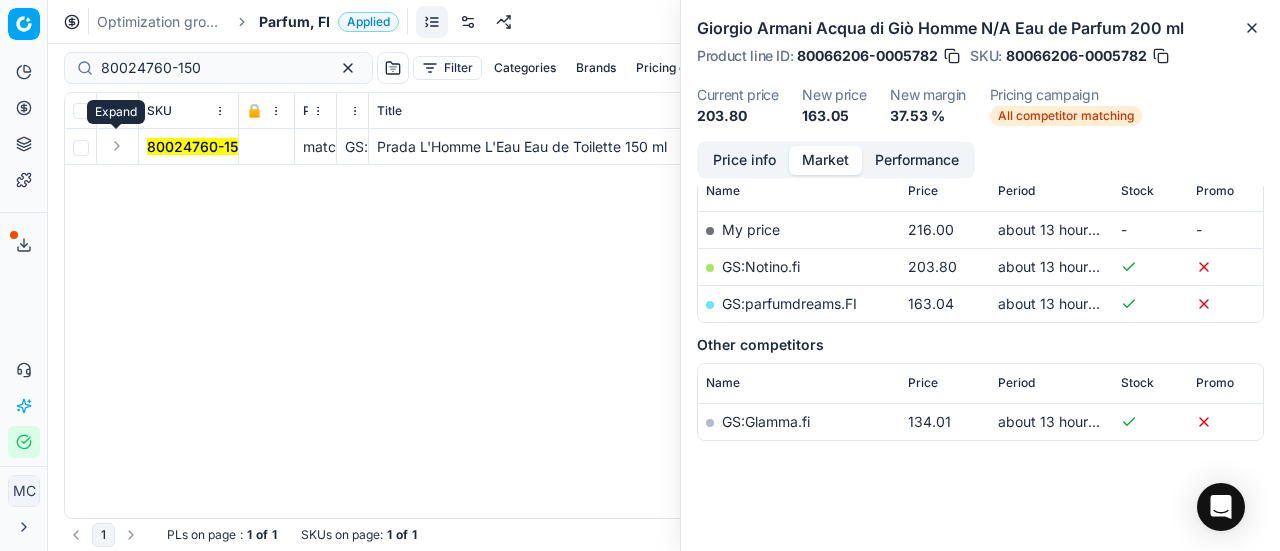 click at bounding box center [117, 146] 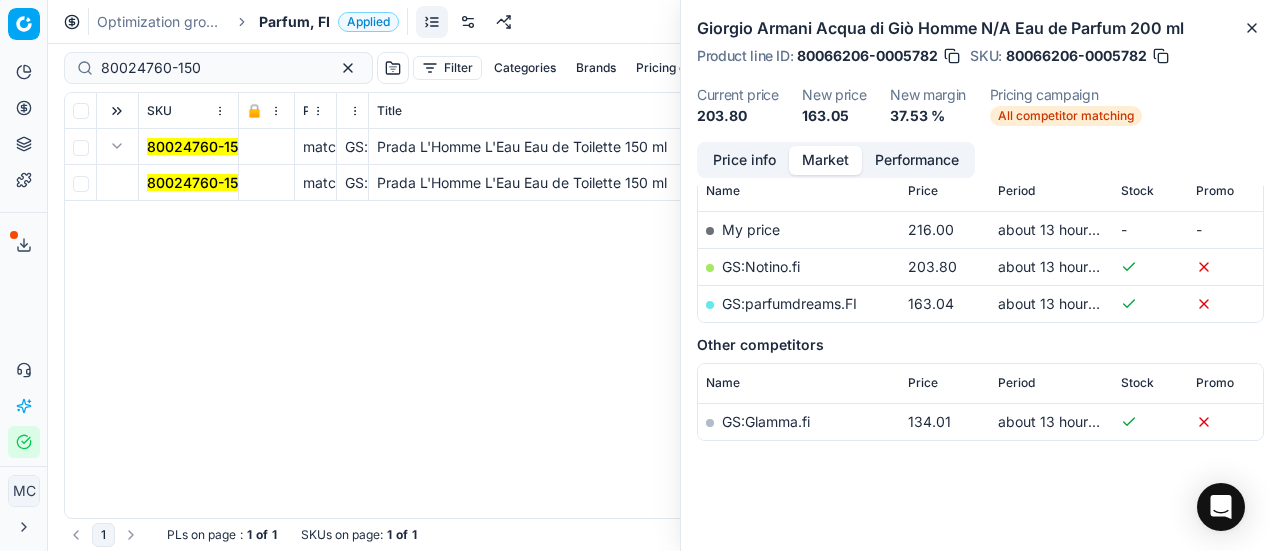 click on "80024760-150" at bounding box center (197, 182) 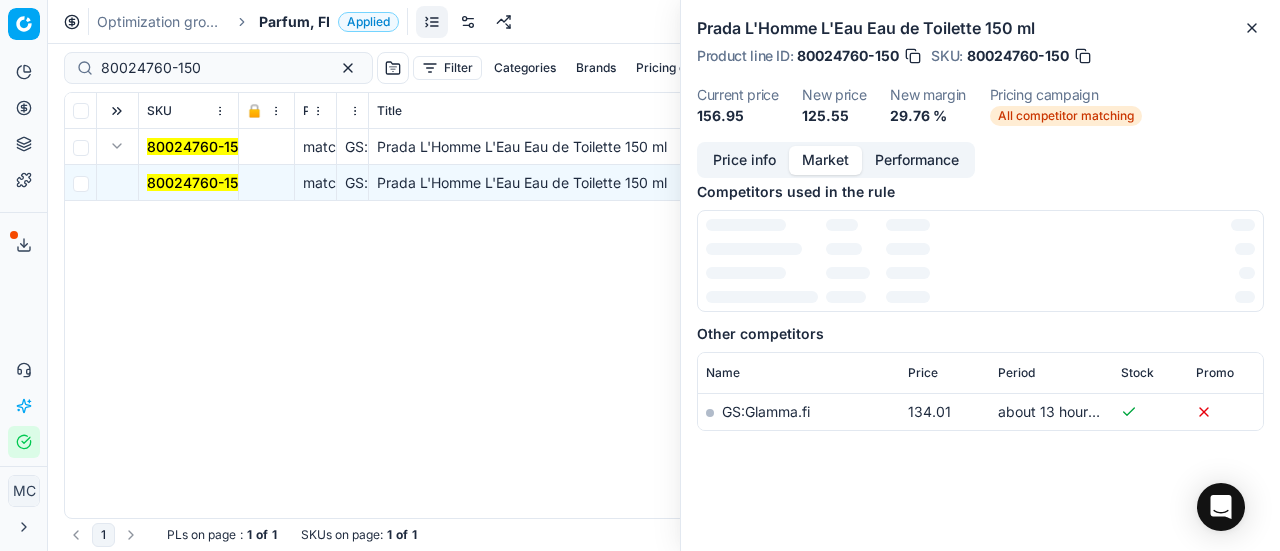 scroll, scrollTop: 0, scrollLeft: 0, axis: both 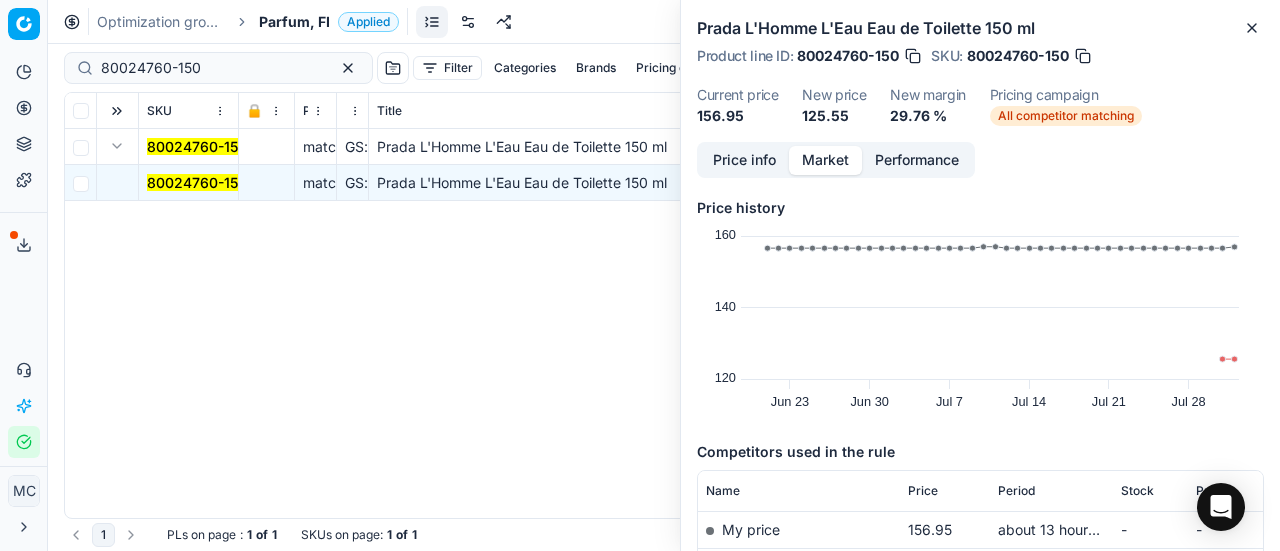 click on "Product line ID : [SKU] SKU : [SKU] Current price 156.95 New price 125.55 New margin 29.76 % Pricing campaign All competitor matching" at bounding box center [980, 71] 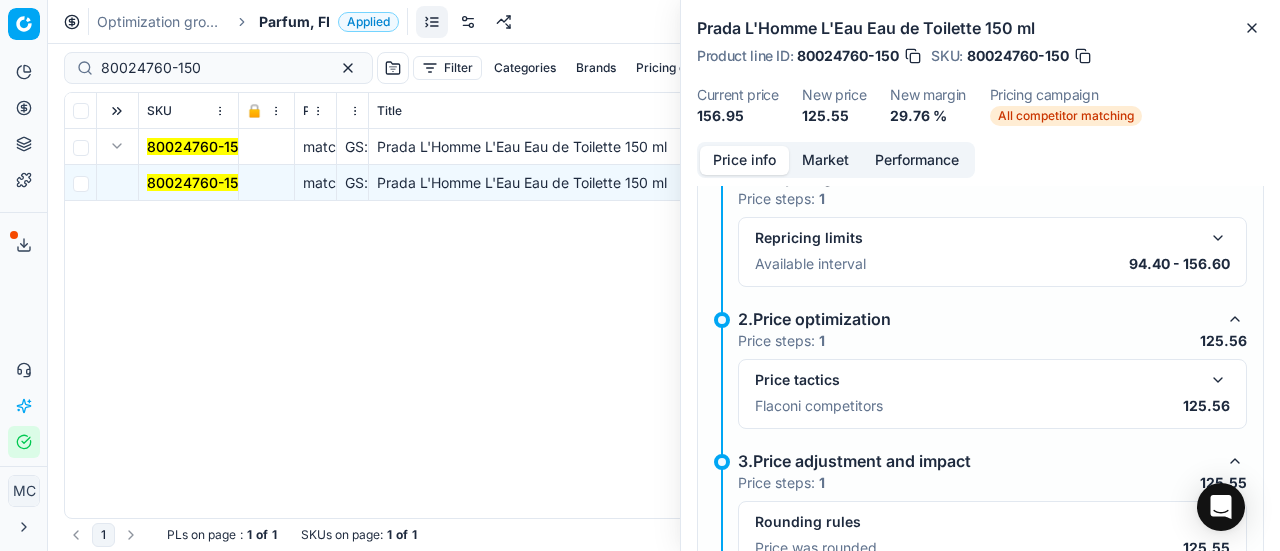 click at bounding box center [1218, 380] 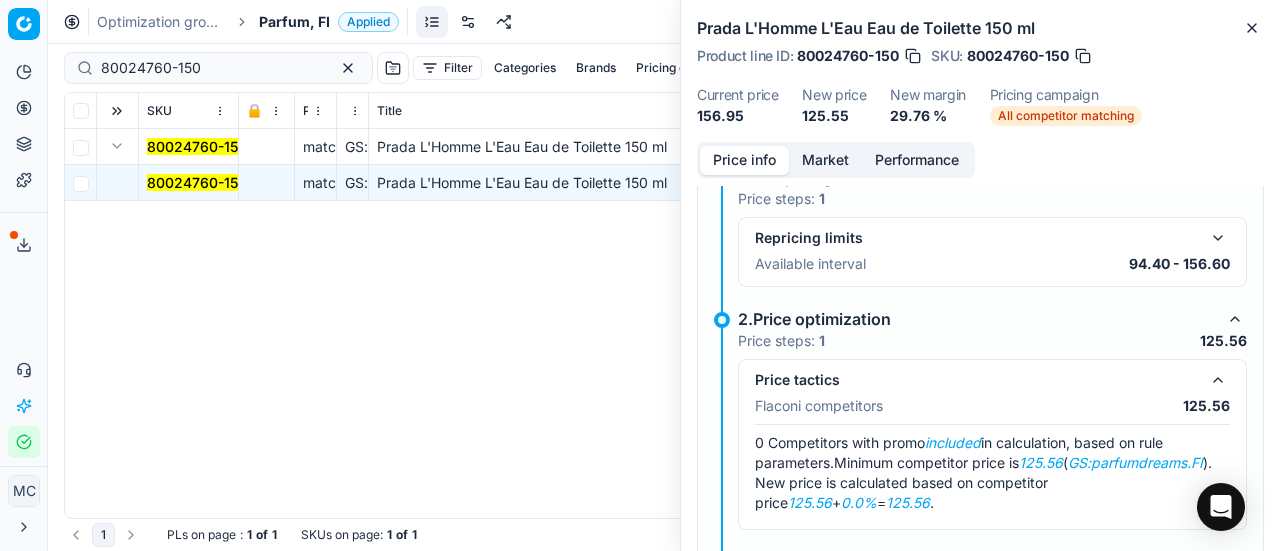 click on "Market" at bounding box center (825, 160) 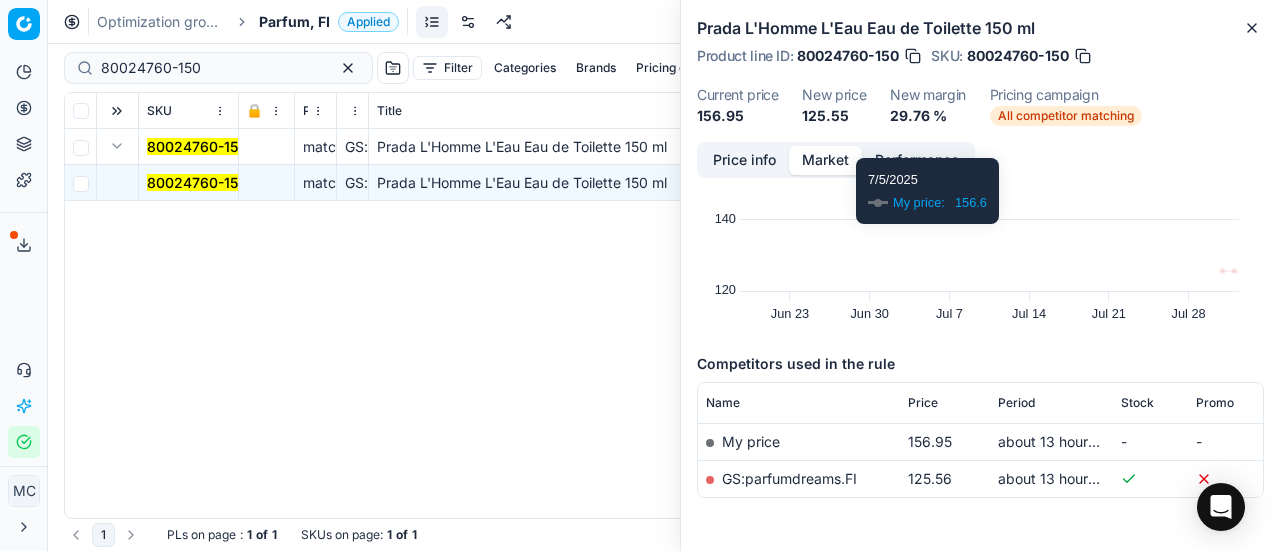 scroll, scrollTop: 153, scrollLeft: 0, axis: vertical 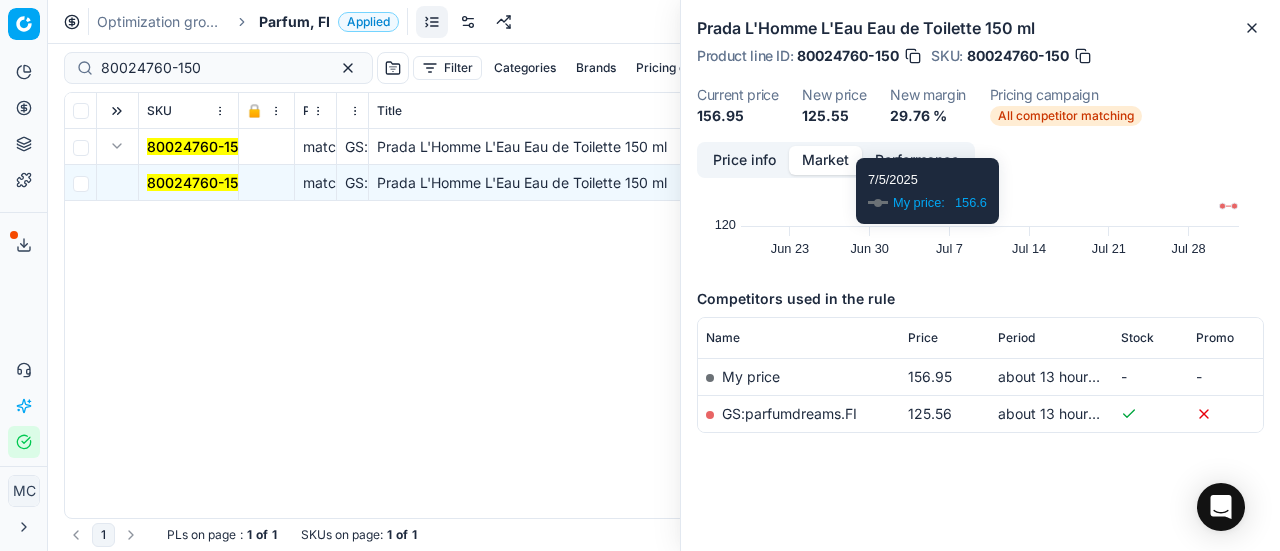 click on "GS:parfumdreams.FI" at bounding box center [789, 413] 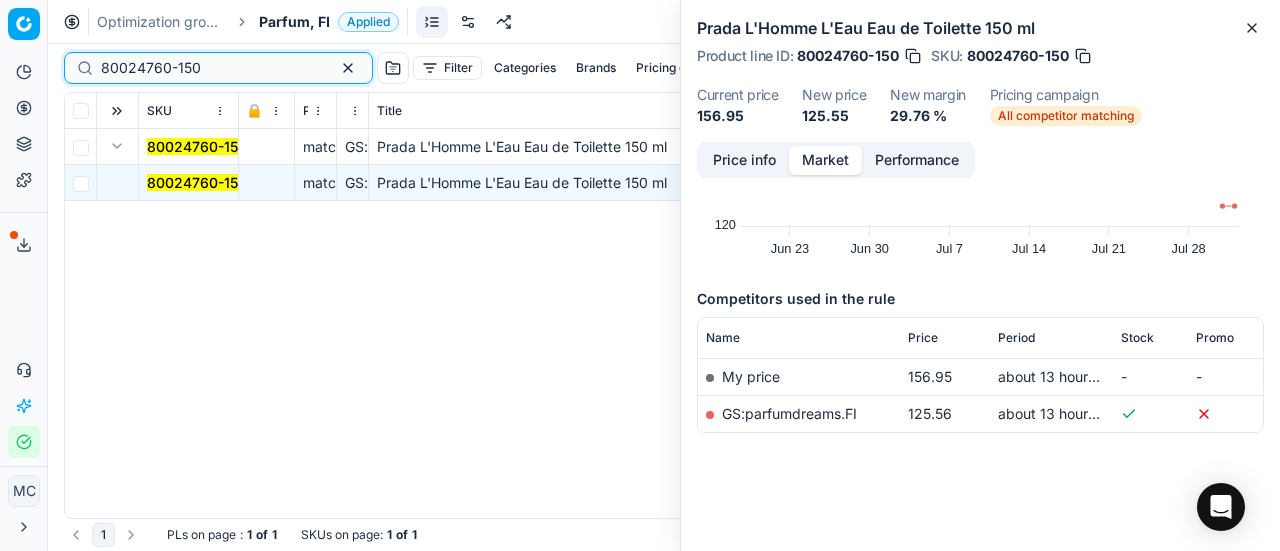 drag, startPoint x: 224, startPoint y: 75, endPoint x: 0, endPoint y: 49, distance: 225.50388 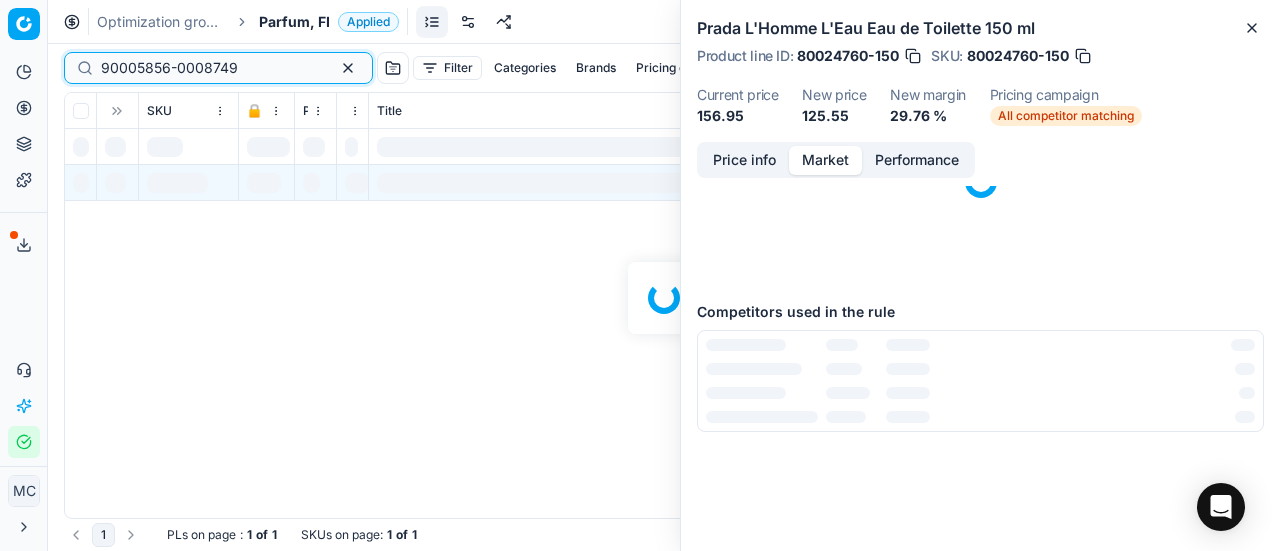 scroll, scrollTop: 0, scrollLeft: 0, axis: both 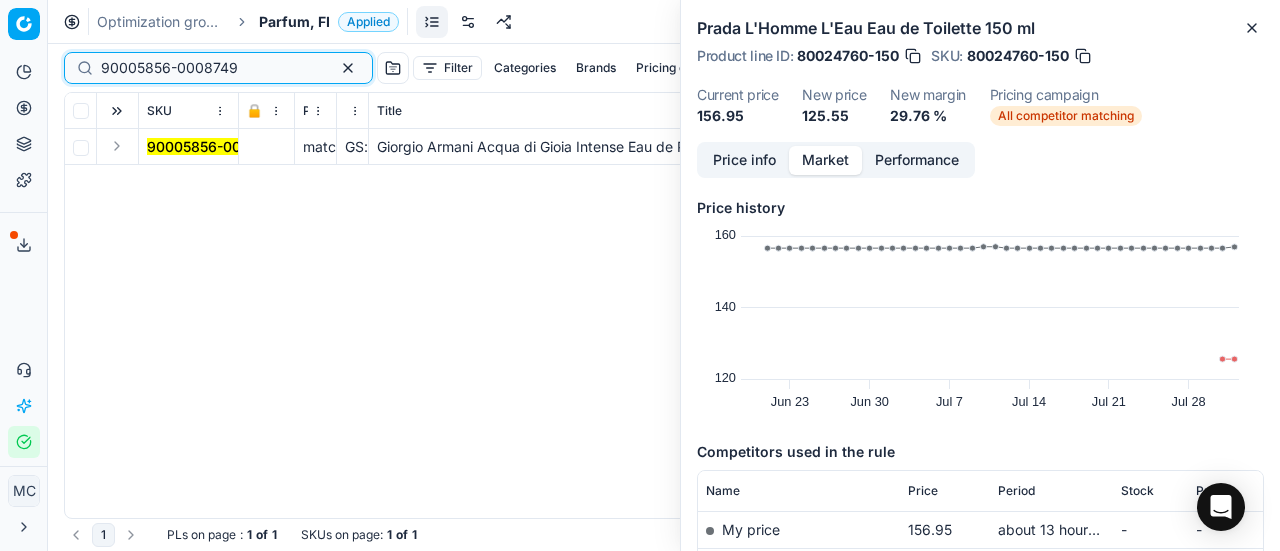 type on "90005856-0008749" 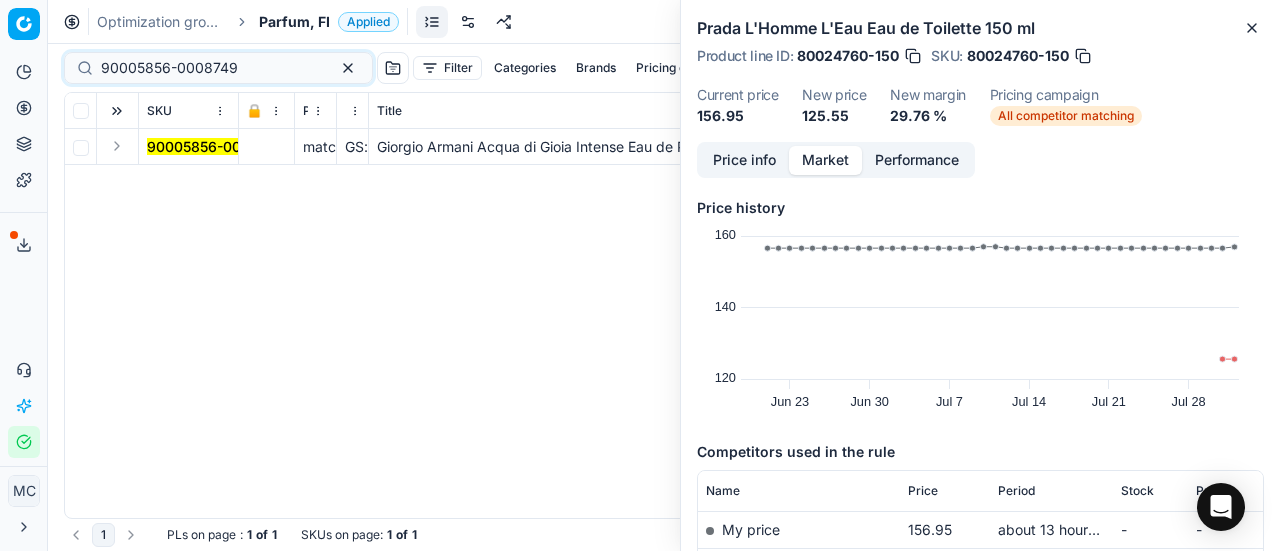 click at bounding box center [117, 146] 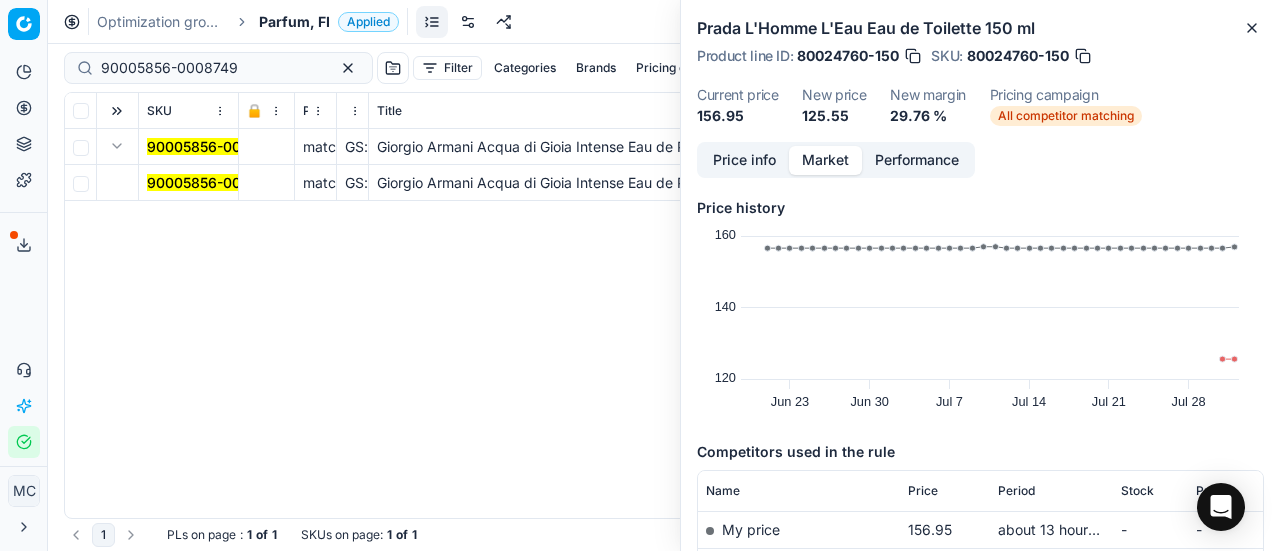 click on "90005856-0008749" at bounding box center (215, 182) 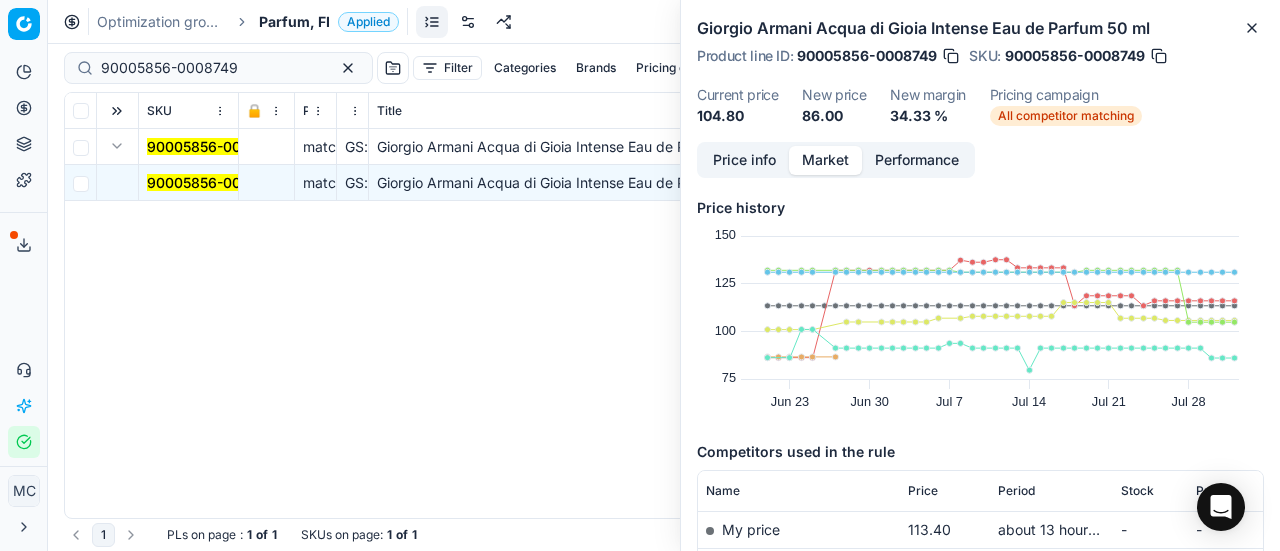 click on "Price info Market Performance" at bounding box center (836, 160) 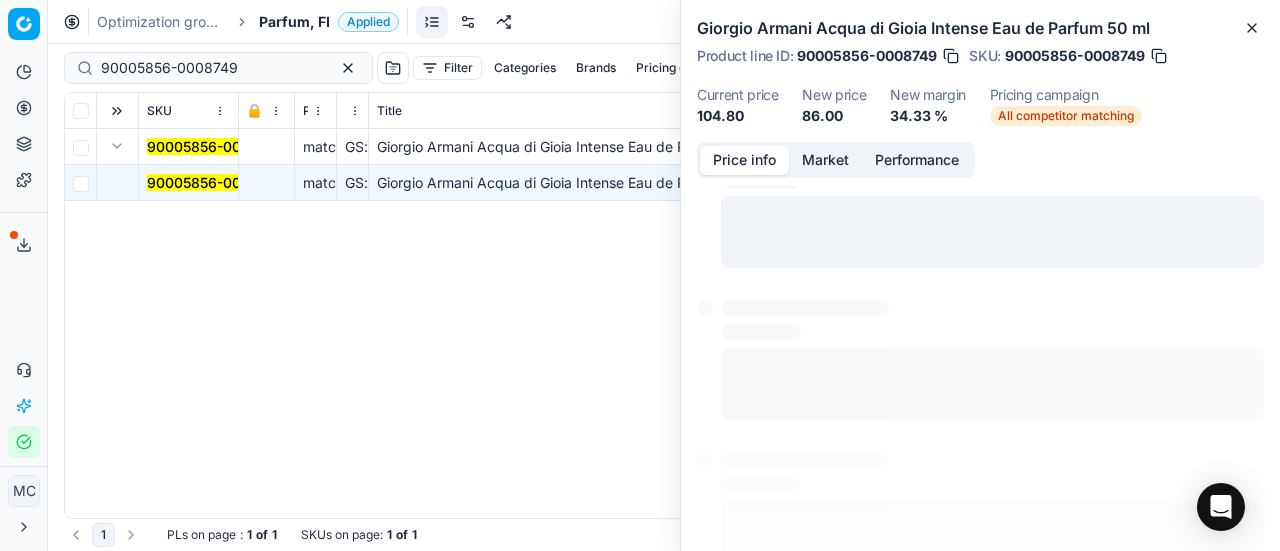 click on "Price info" at bounding box center (744, 160) 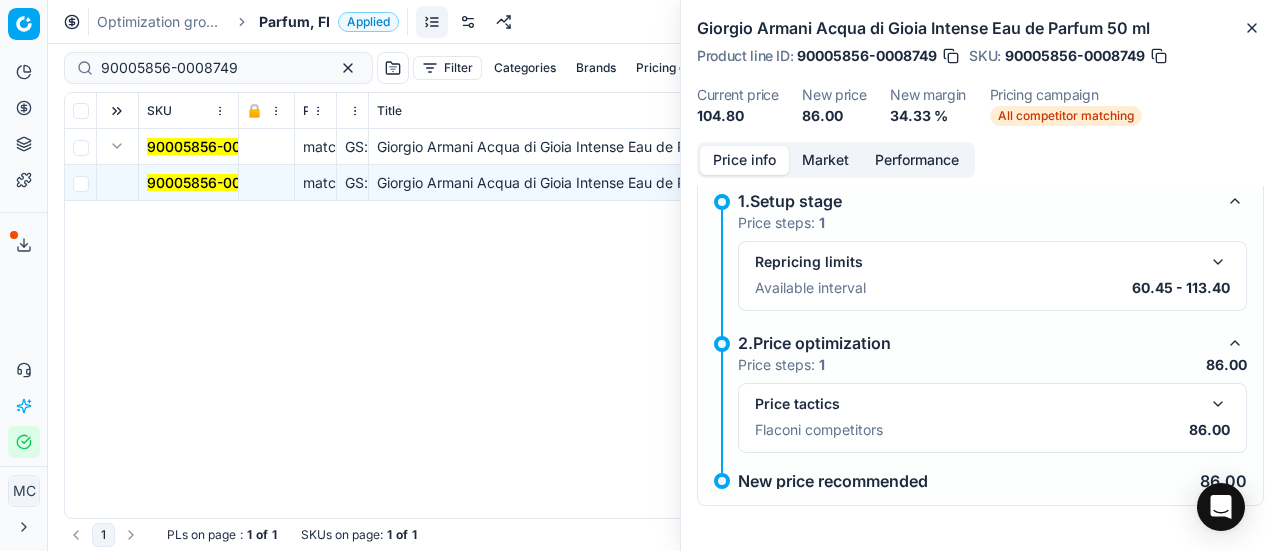 click on "Price tactics" at bounding box center (992, 404) 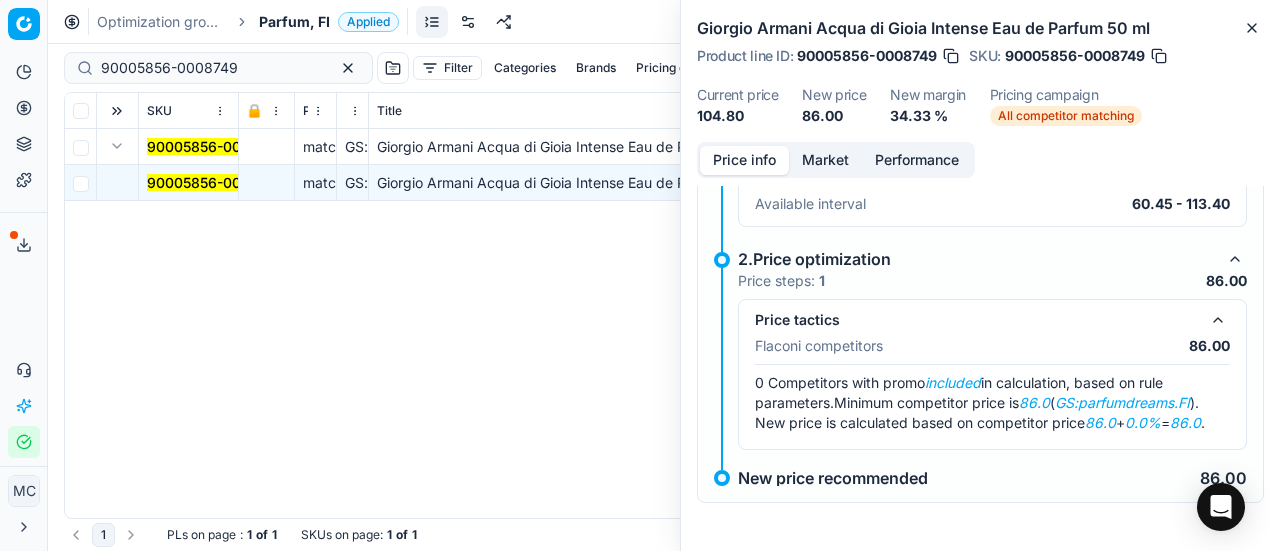 scroll, scrollTop: 115, scrollLeft: 0, axis: vertical 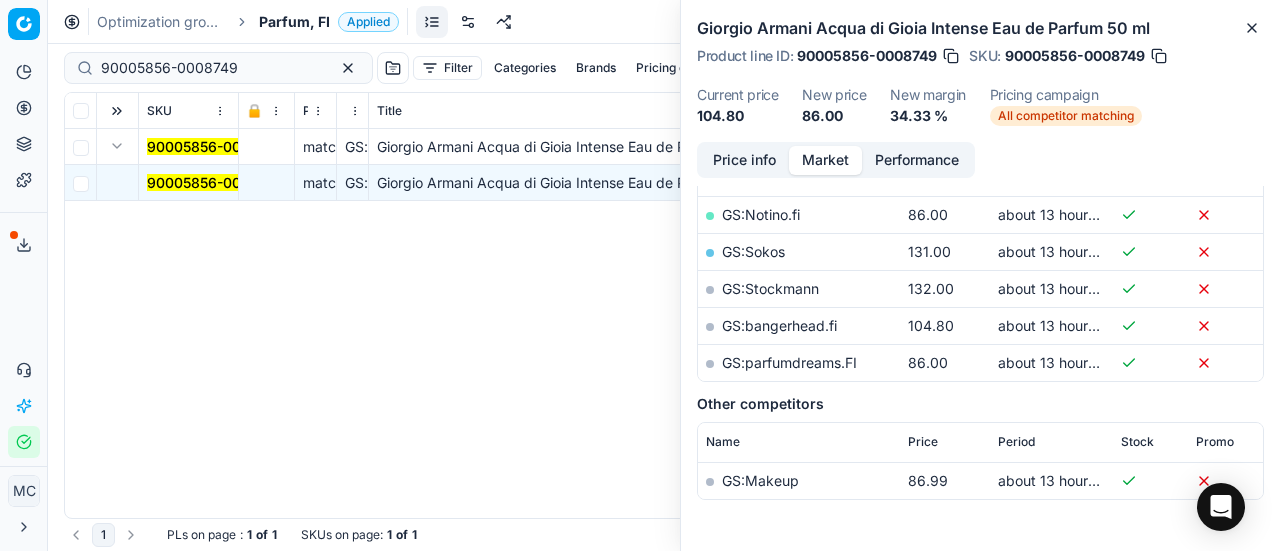 click on "GS:parfumdreams.FI" at bounding box center [789, 362] 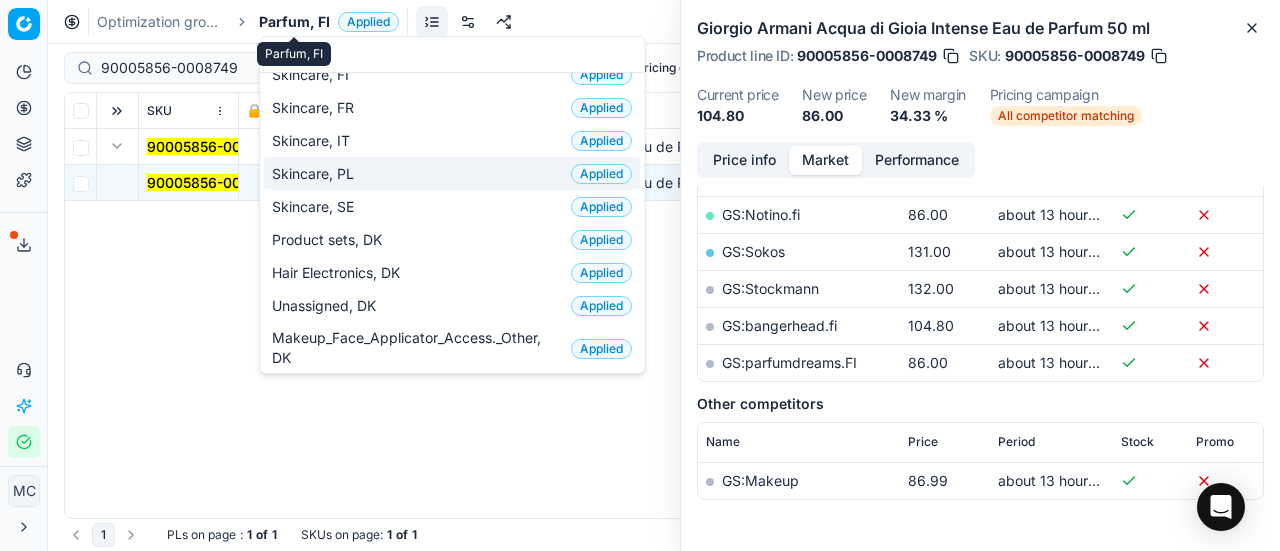 scroll, scrollTop: 0, scrollLeft: 0, axis: both 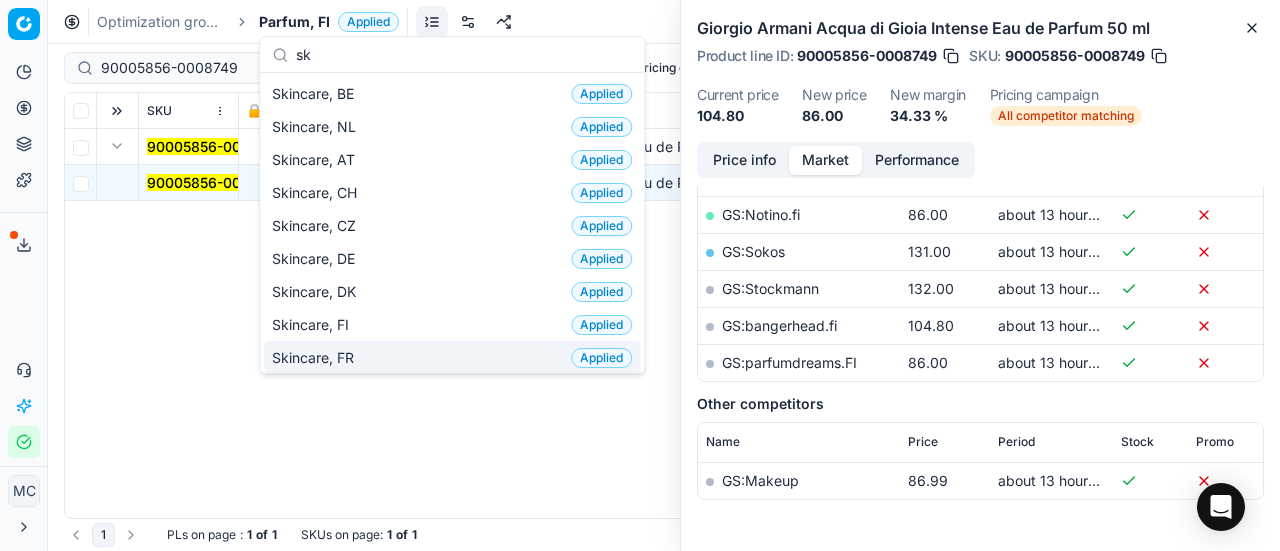 type on "sk" 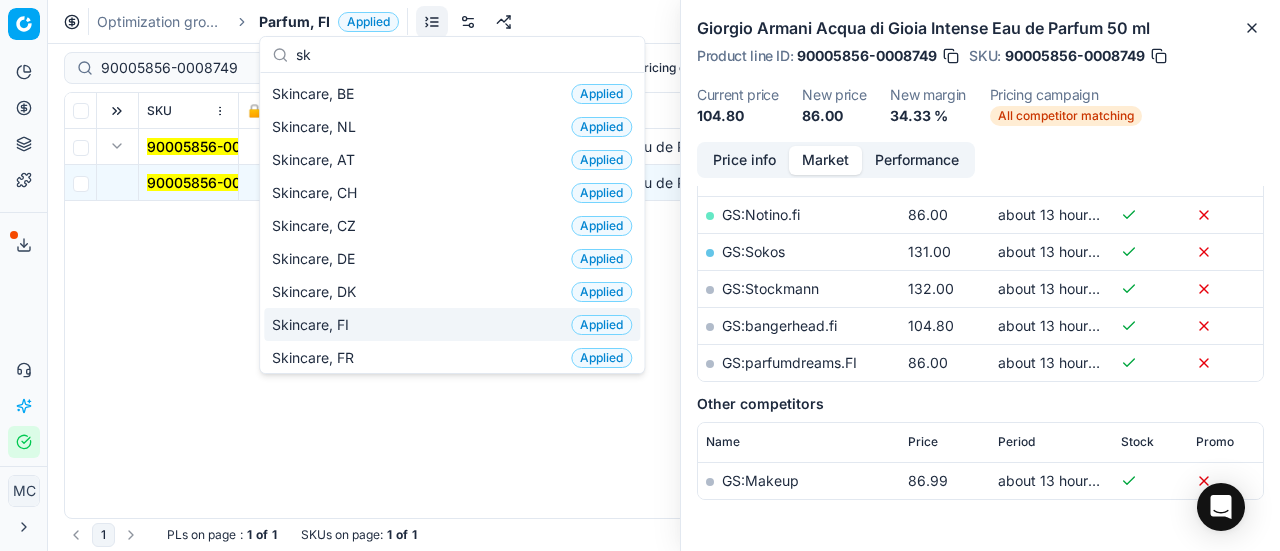 click on "Skincare, FI Applied" at bounding box center [452, 324] 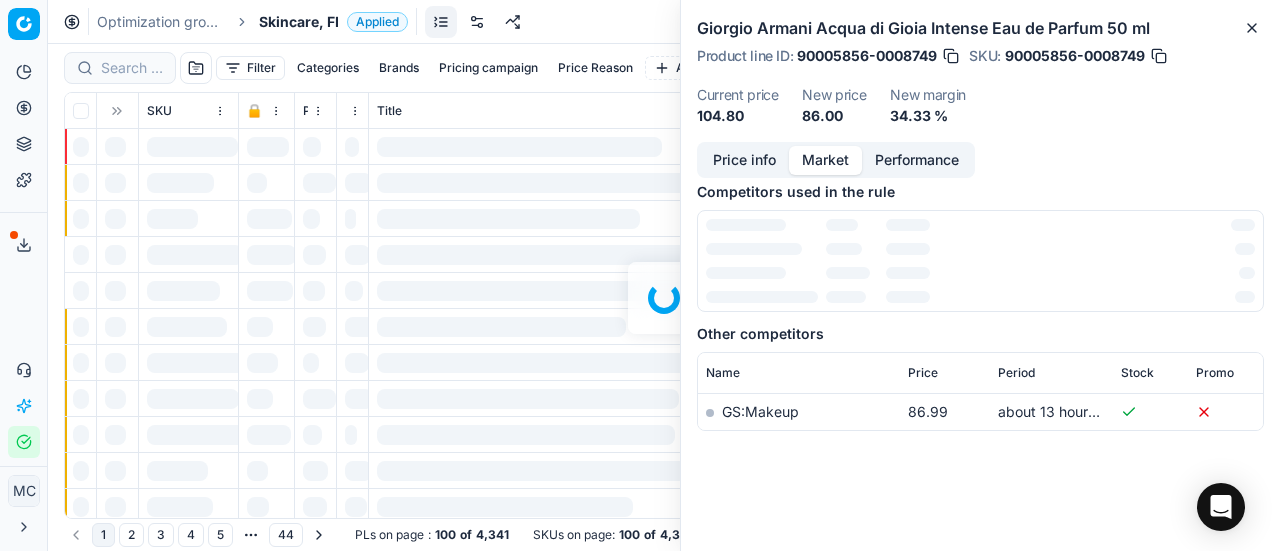 scroll, scrollTop: 500, scrollLeft: 0, axis: vertical 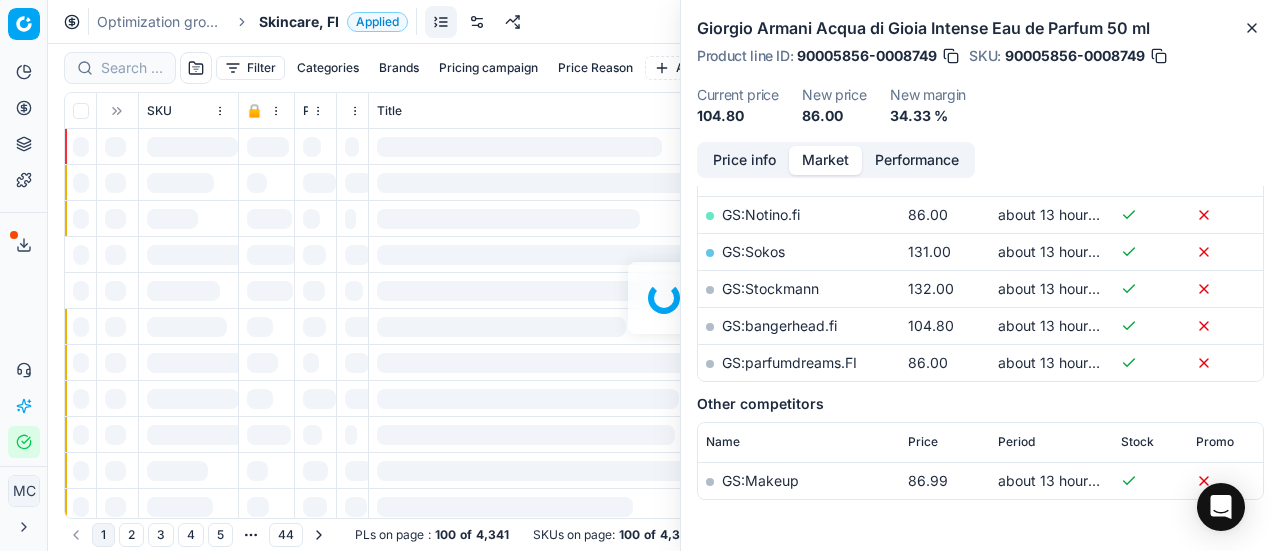 click at bounding box center (664, 297) 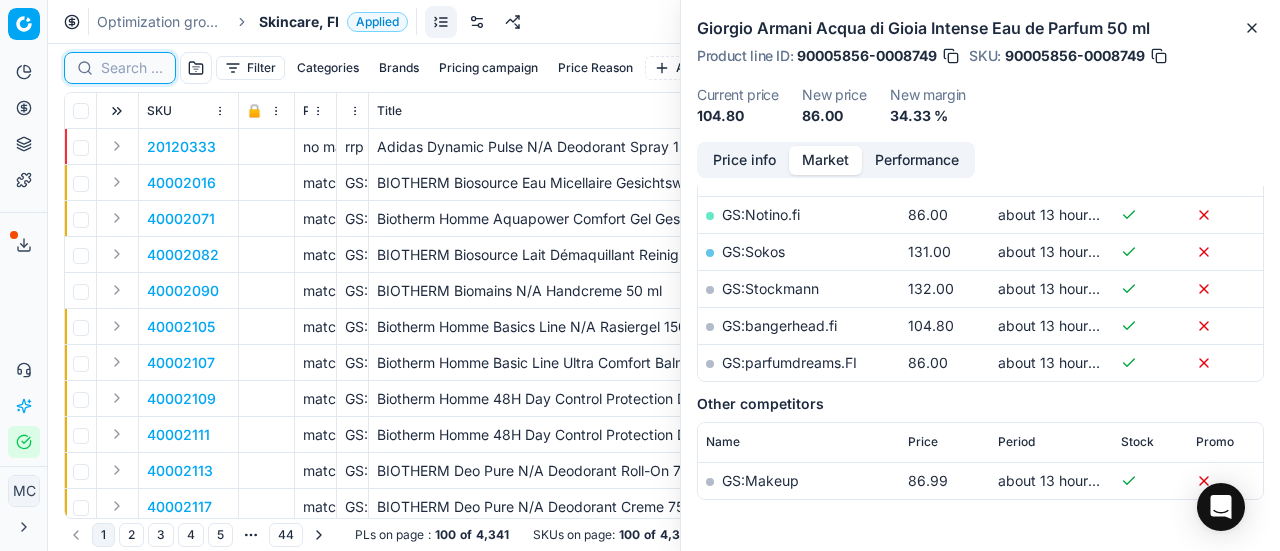 click at bounding box center [132, 68] 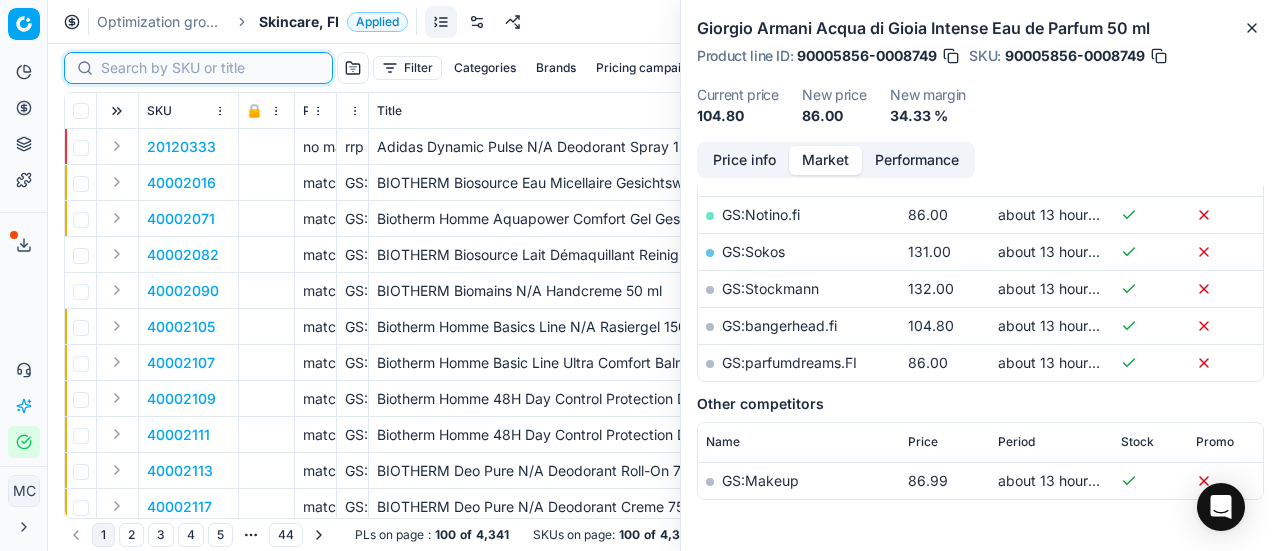 paste on "80024630-50" 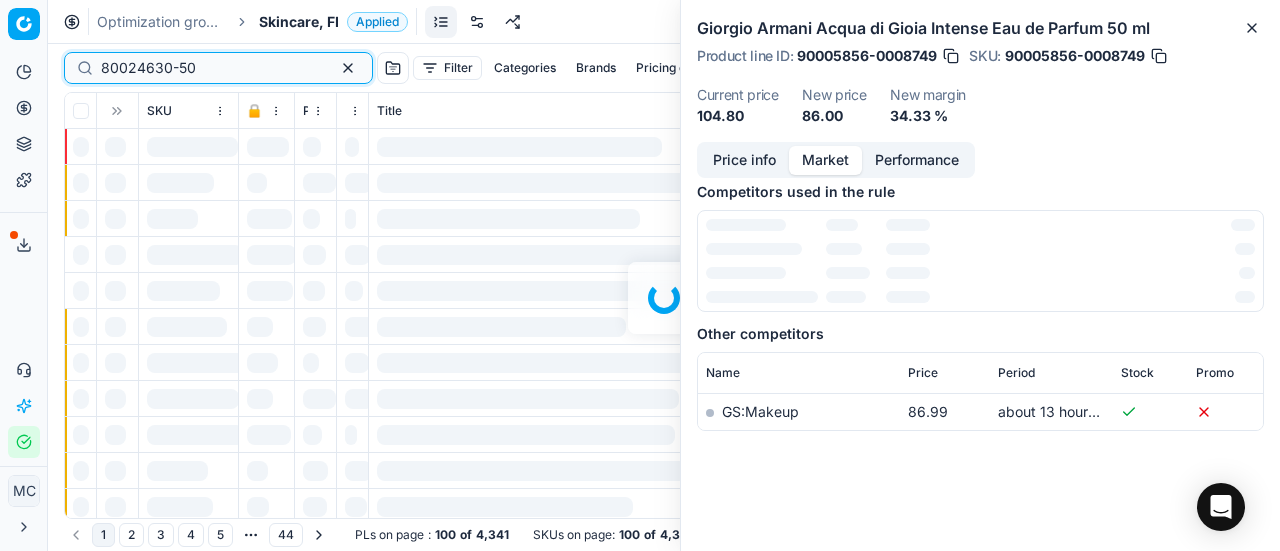 scroll, scrollTop: 500, scrollLeft: 0, axis: vertical 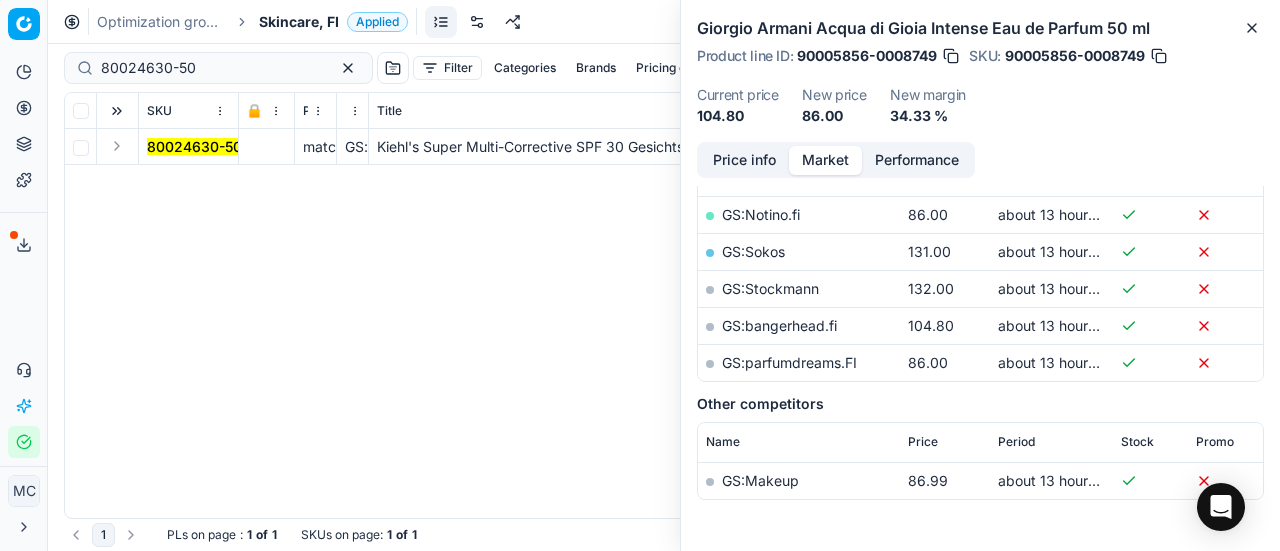 click at bounding box center (117, 146) 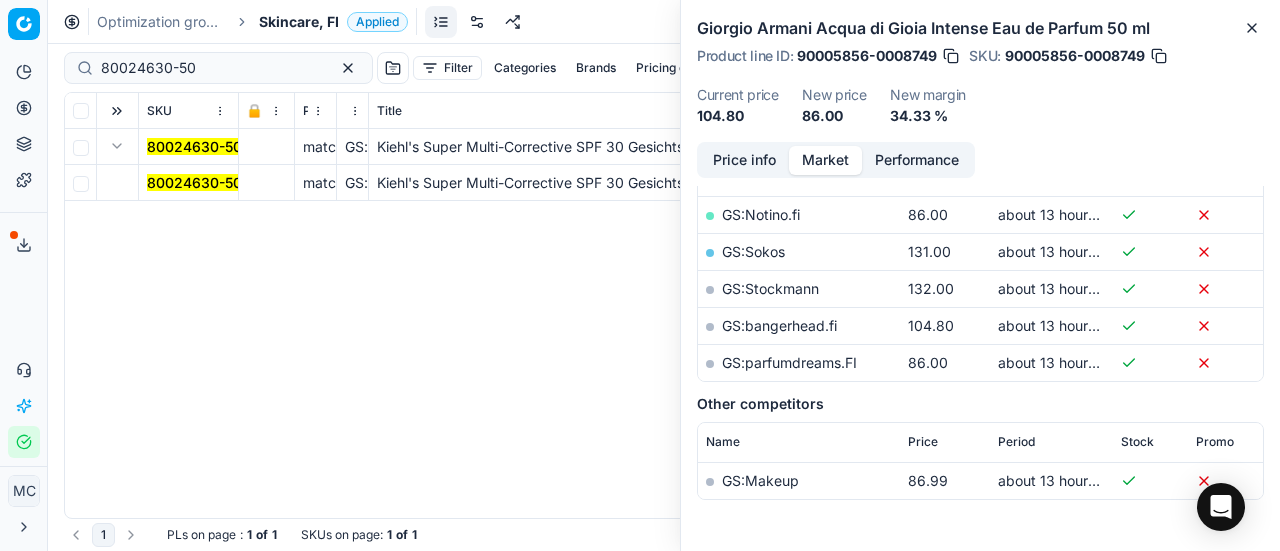 click on "80024630-50" at bounding box center [194, 182] 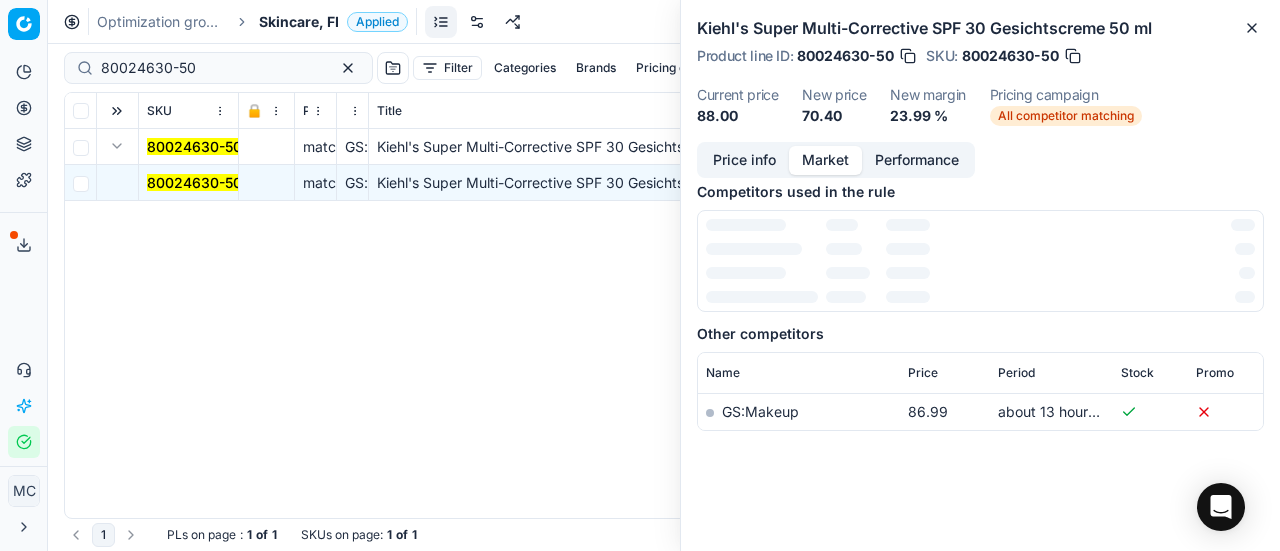 scroll, scrollTop: 490, scrollLeft: 0, axis: vertical 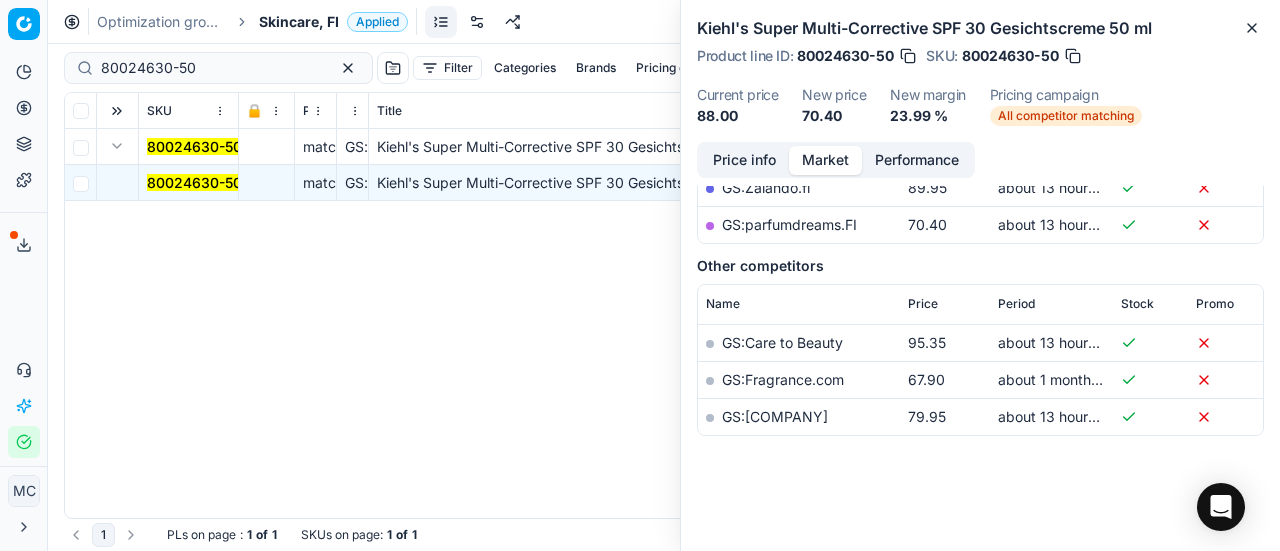 click on "Price info" at bounding box center [744, 160] 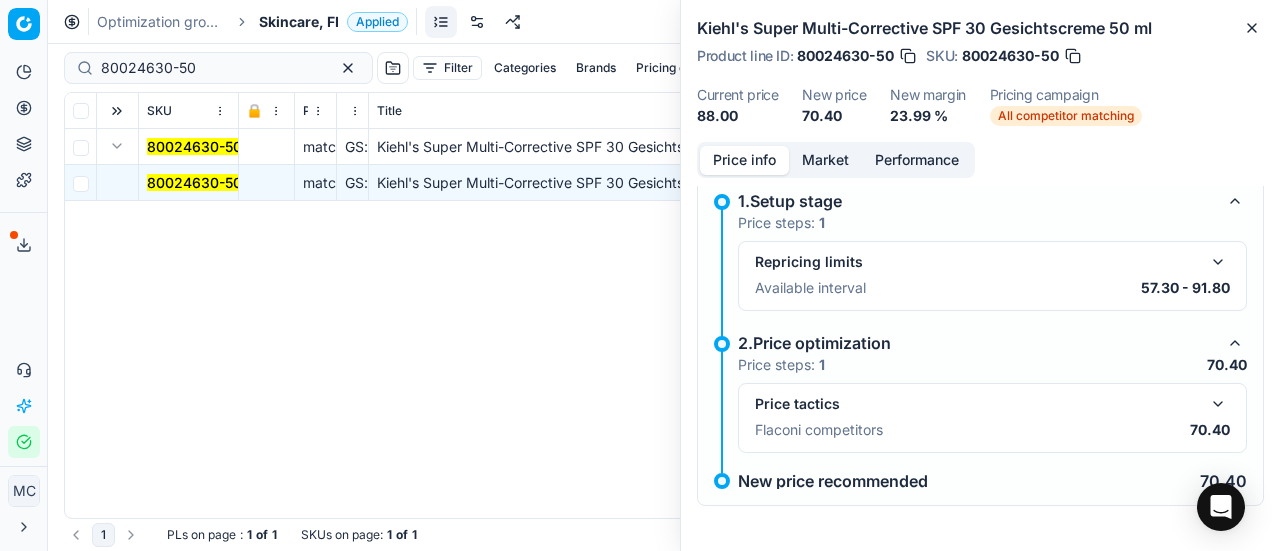 click at bounding box center (1218, 404) 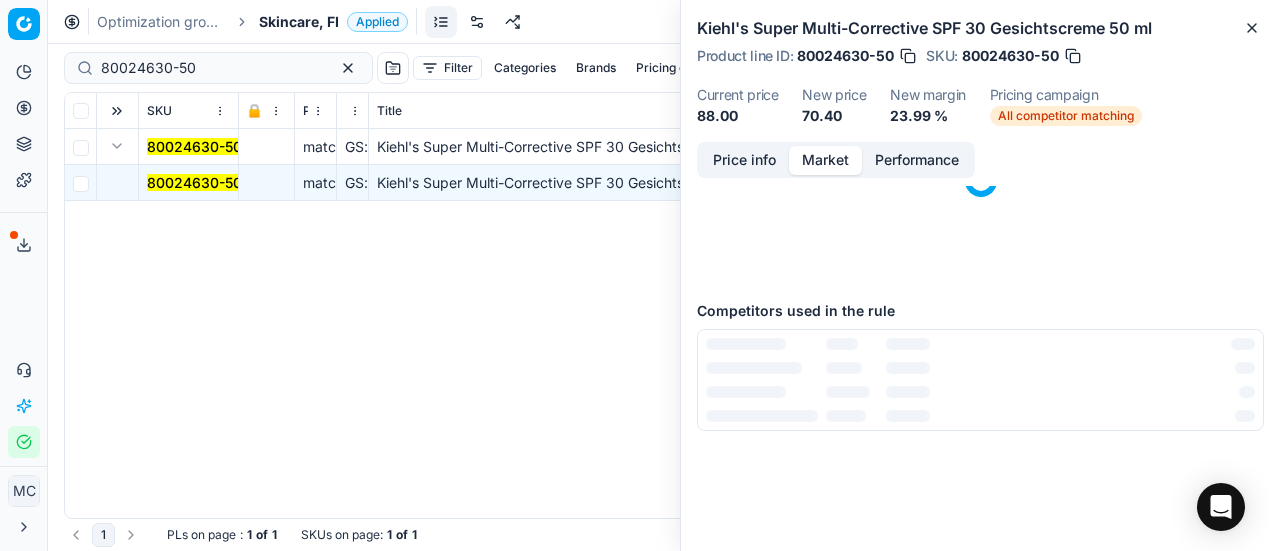 click on "Market" at bounding box center (825, 160) 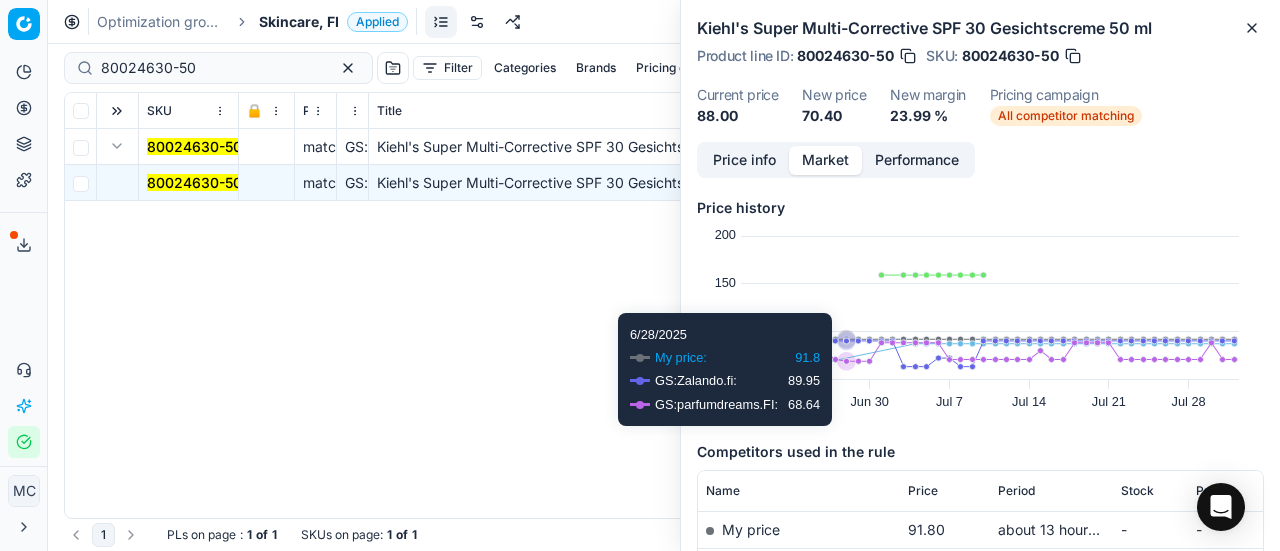 scroll, scrollTop: 300, scrollLeft: 0, axis: vertical 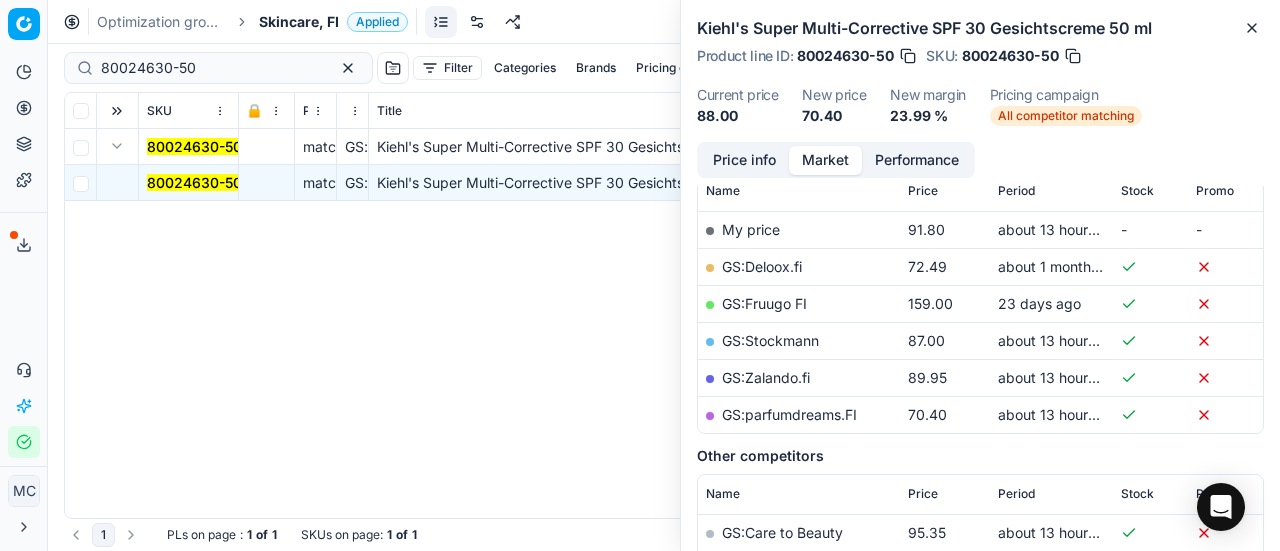 click on "GS:parfumdreams.FI" at bounding box center (789, 414) 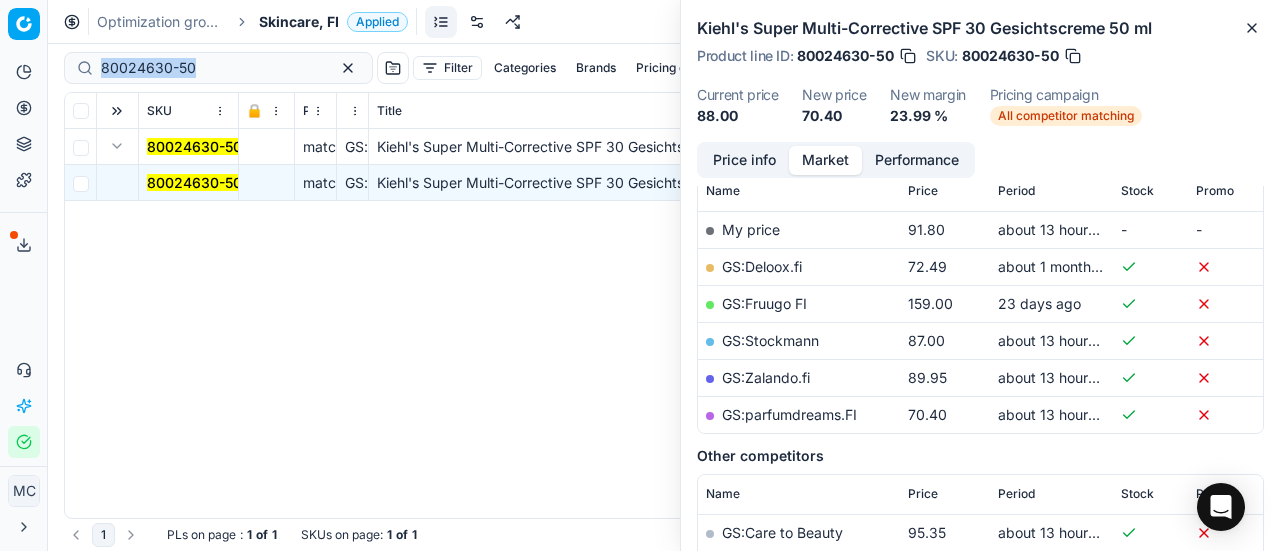 drag, startPoint x: 222, startPoint y: 78, endPoint x: 0, endPoint y: 111, distance: 224.4393 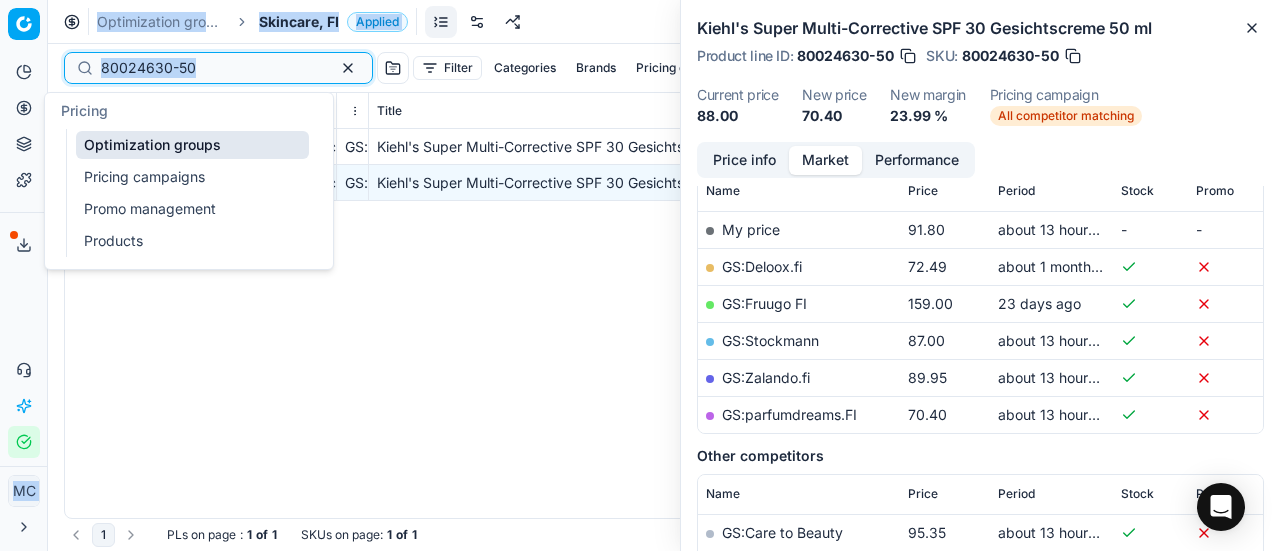 click on "80024630-50" at bounding box center (210, 68) 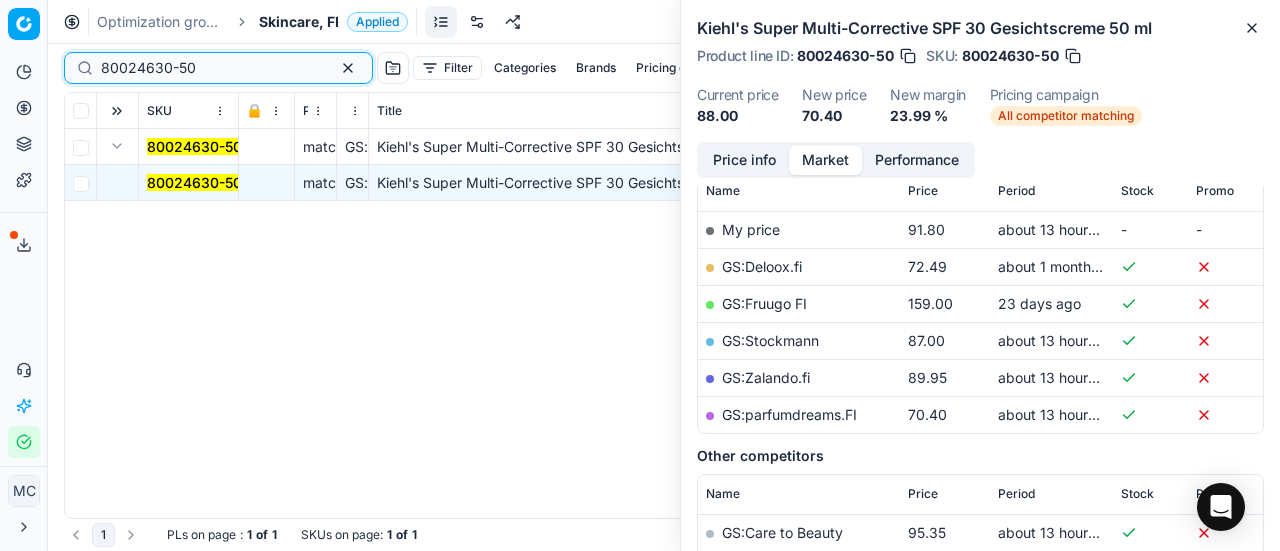 drag, startPoint x: 132, startPoint y: 84, endPoint x: 10, endPoint y: 67, distance: 123.178734 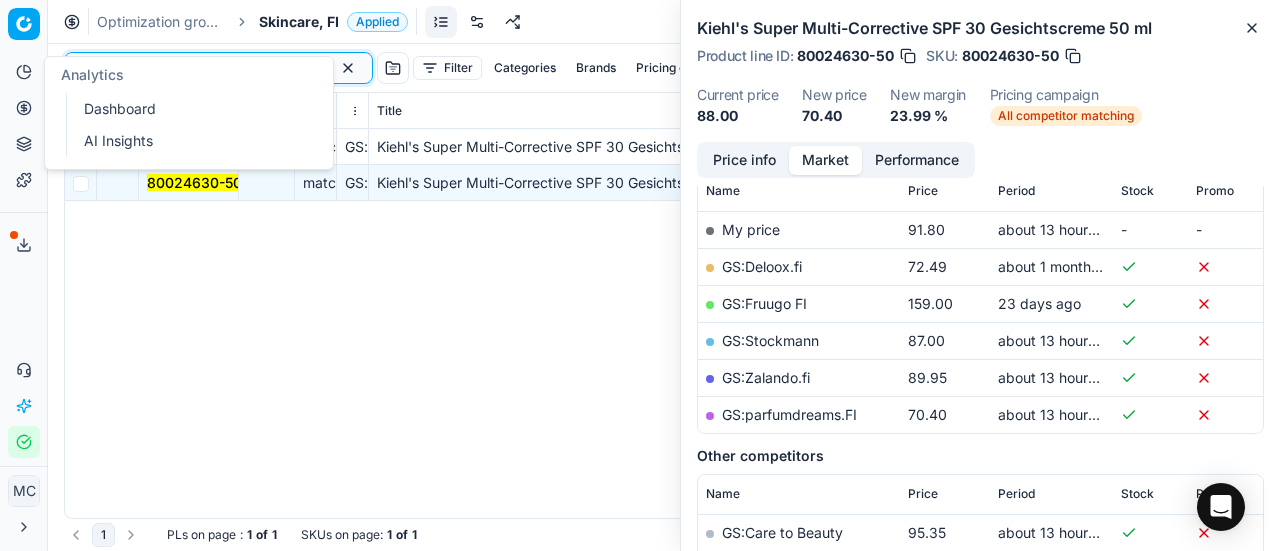 type on "80061616-50" 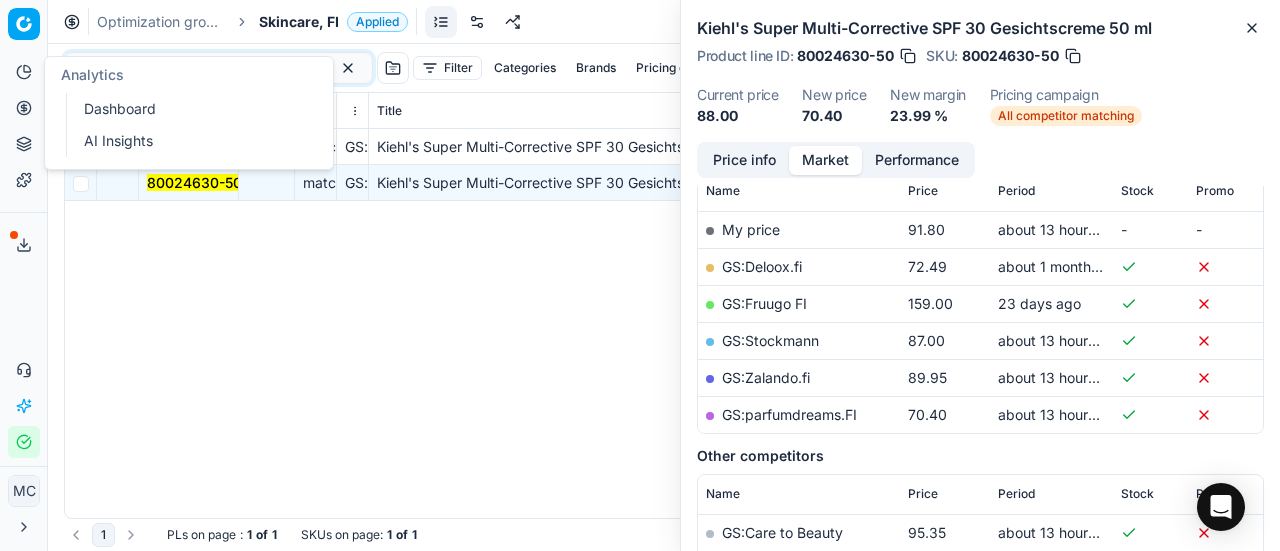 click on "Pricing platform Analytics Pricing Product portfolio Templates Export service 17 Contact support   AI Pricing Assistant Integration status MC [NAME] [EMAIL] Close menu Command Palette Search for a command to run... Optimization groups Parfum, FI Applied Discard Download report 80075625-75 Filter   Categories   Brands   Pricing campaign   Price Reason   Add filter Bulk update Assign SKU 🔒 Price Type Price Reason Title Product line name Product line ID Cost PCII cost RRP CD min Price CD max Price Beauty outlet price PCII+5% > RRP Sales Flag Price change too high RRP vs MinCD Discount% vs RRP Current price Current promo price Freeze price New margin (common), % Δ, % Check CM Comment Pricing Comment CM New price proposal Δ, abs Done Pricing Difference, % > 50 Alerts Family ID Pricing campaign New price too high New price too low Brands Business Unit ID Business Unit | title Total stock quantity Last stock update Last price change Is available Is main product Main CD Amazon Main CD bol 36.77" at bounding box center (664, 297) 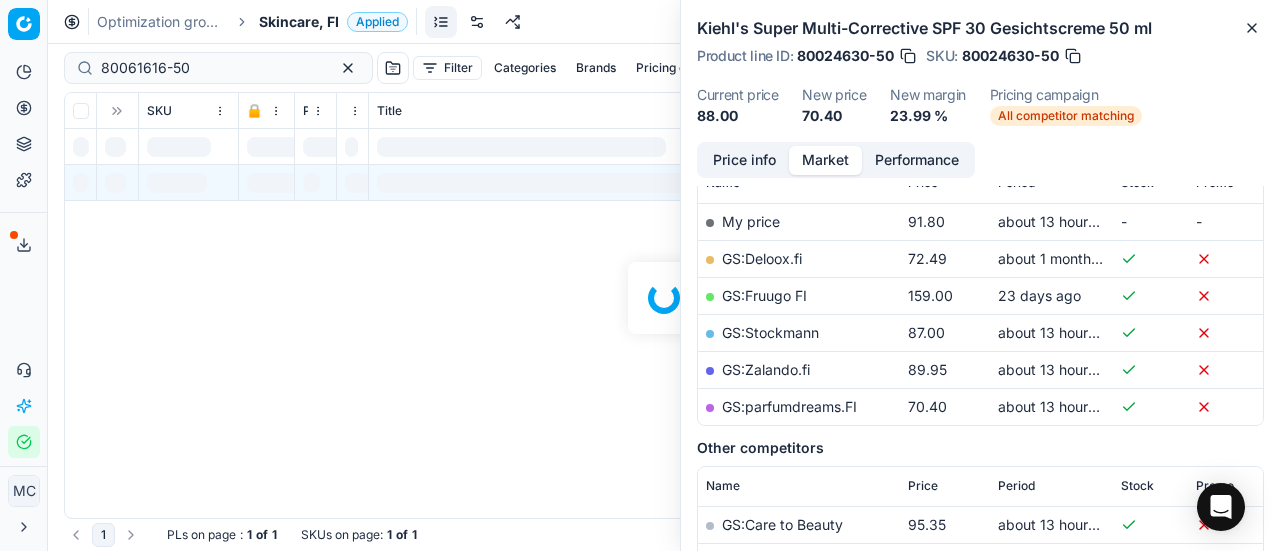 scroll, scrollTop: 300, scrollLeft: 0, axis: vertical 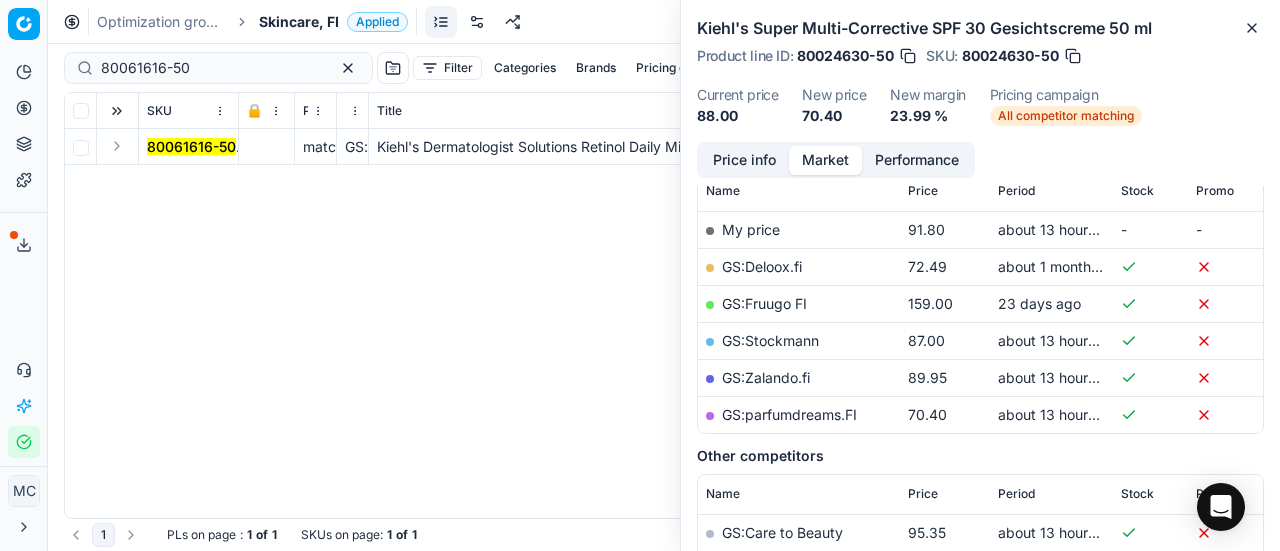 click at bounding box center (117, 146) 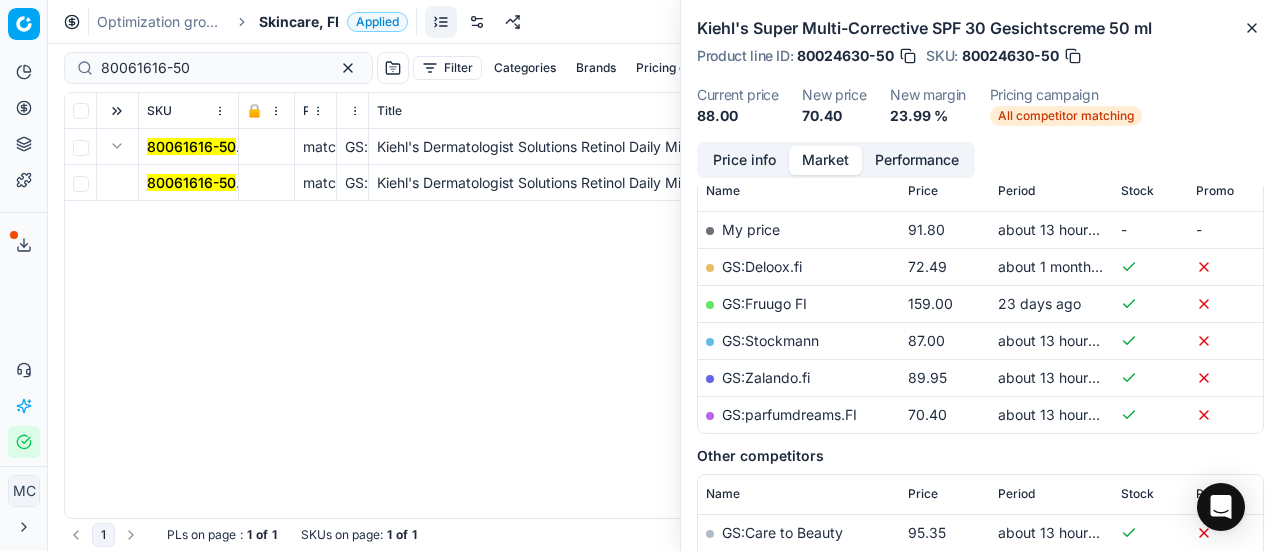 drag, startPoint x: 118, startPoint y: 150, endPoint x: 919, endPoint y: 171, distance: 801.2752 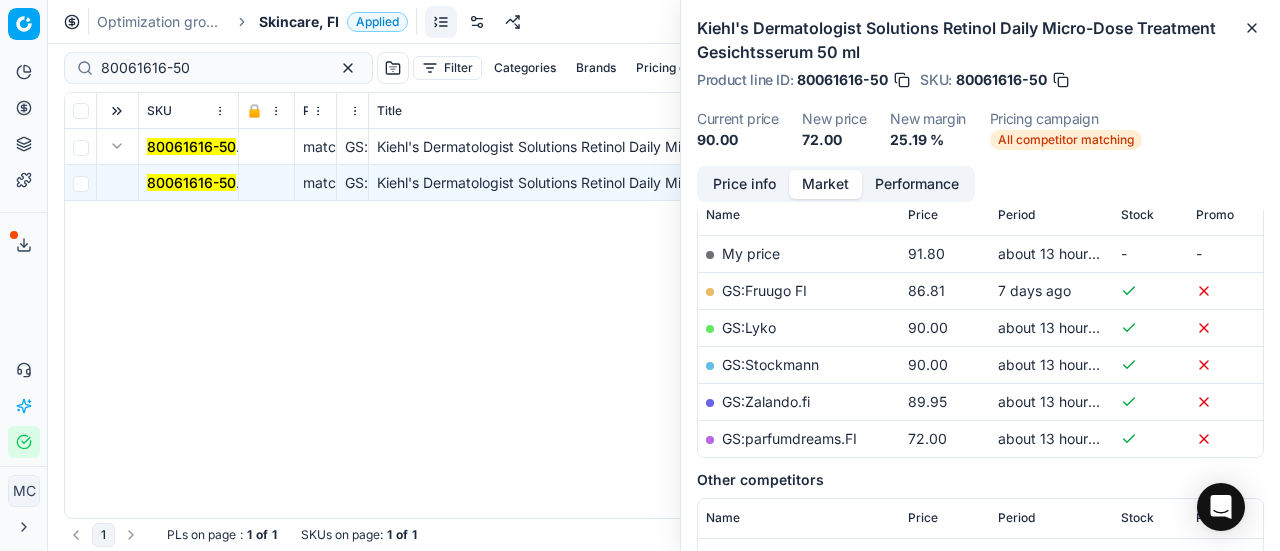 scroll, scrollTop: 300, scrollLeft: 0, axis: vertical 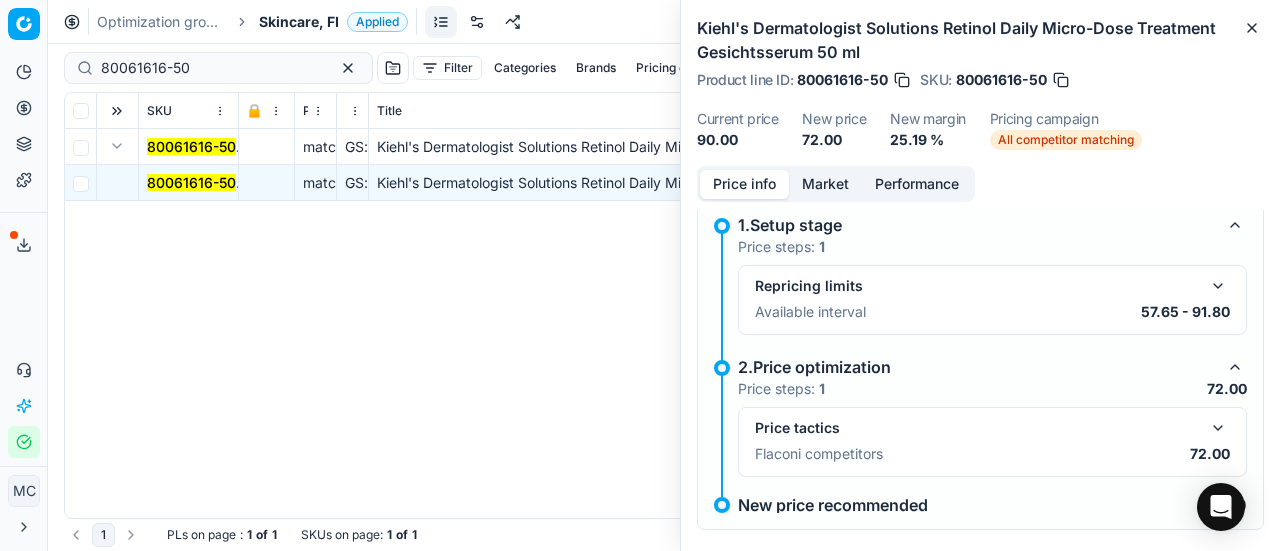 click at bounding box center [1218, 428] 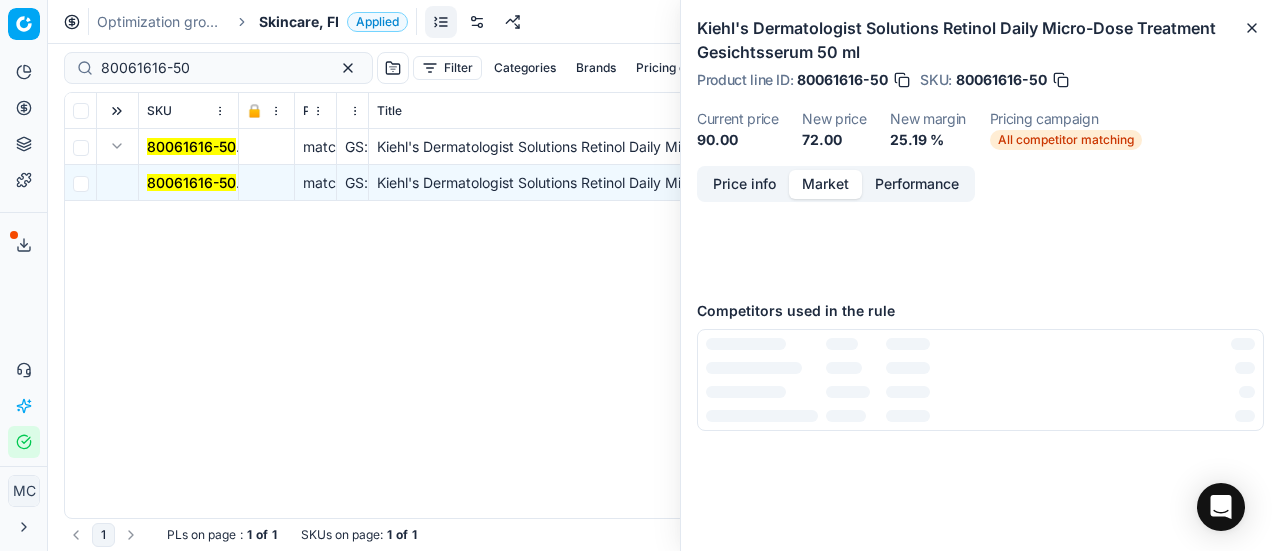 click on "Market" at bounding box center (825, 184) 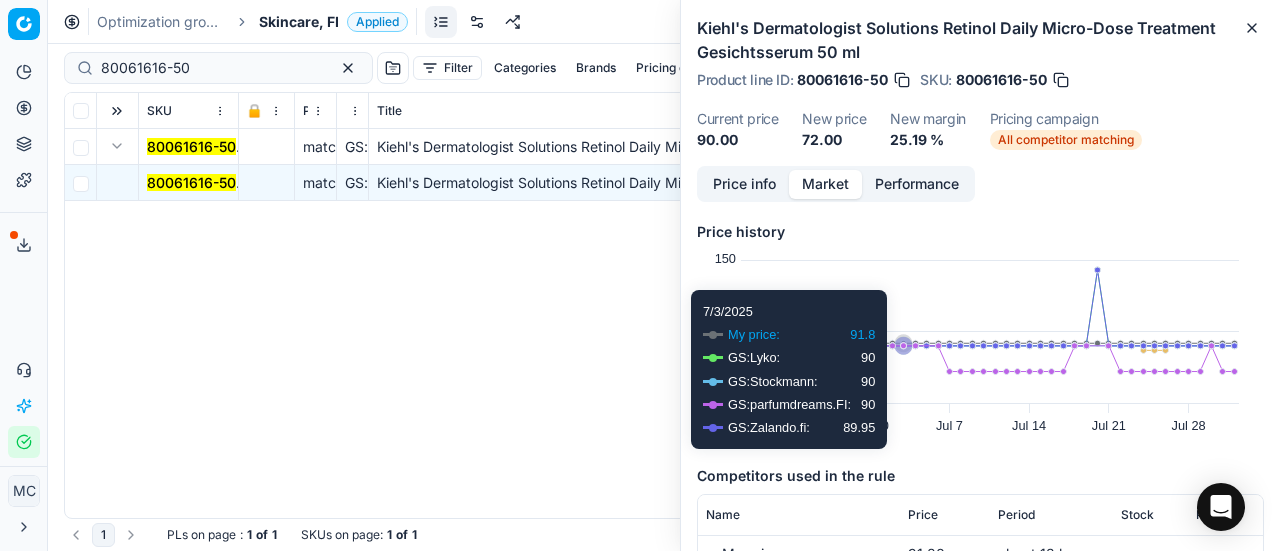 scroll, scrollTop: 200, scrollLeft: 0, axis: vertical 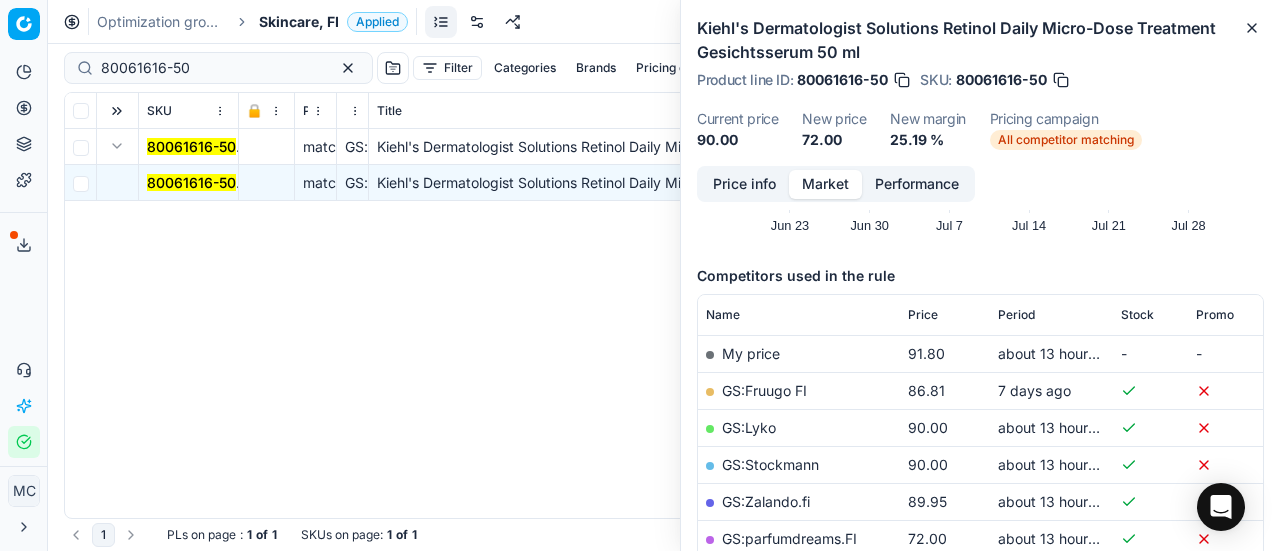 click on "GS:parfumdreams.FI" at bounding box center (789, 538) 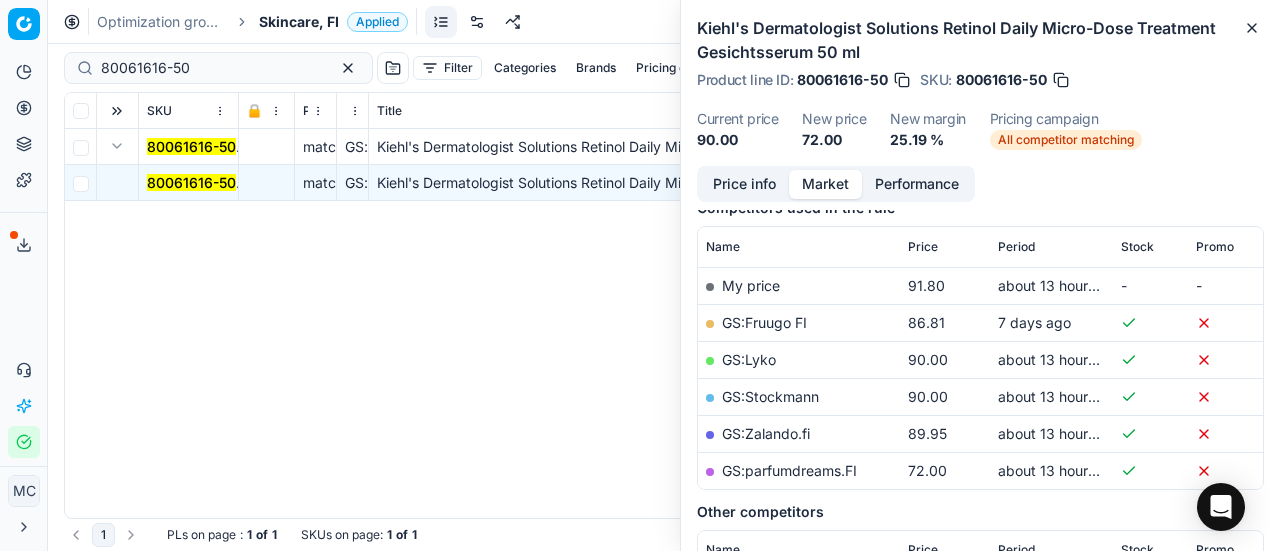 scroll, scrollTop: 300, scrollLeft: 0, axis: vertical 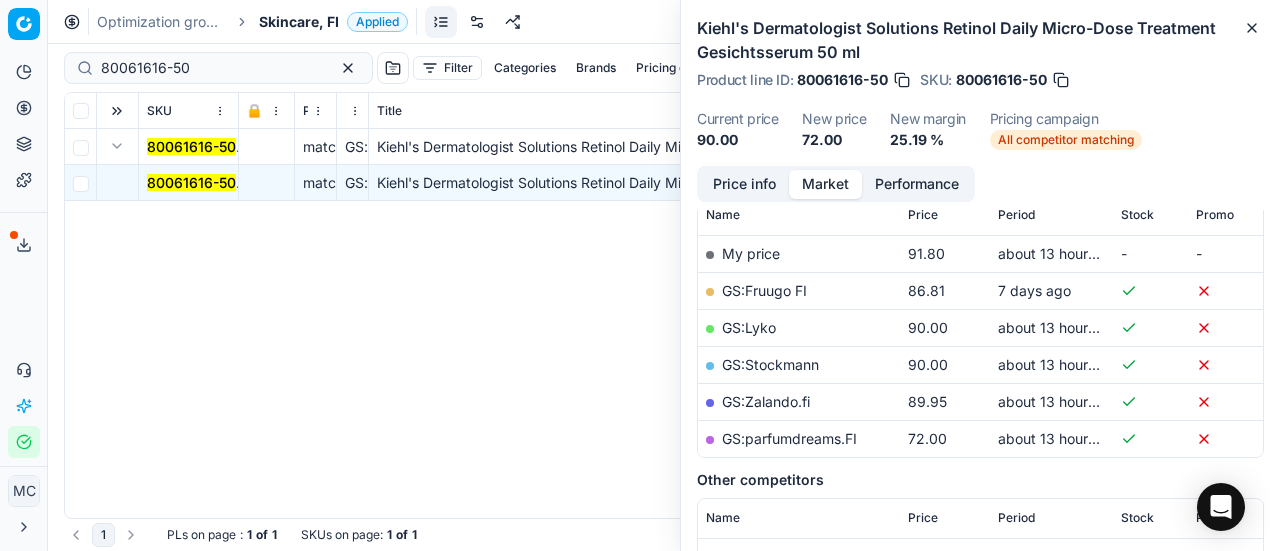 click on "Skincare, FI" at bounding box center [299, 22] 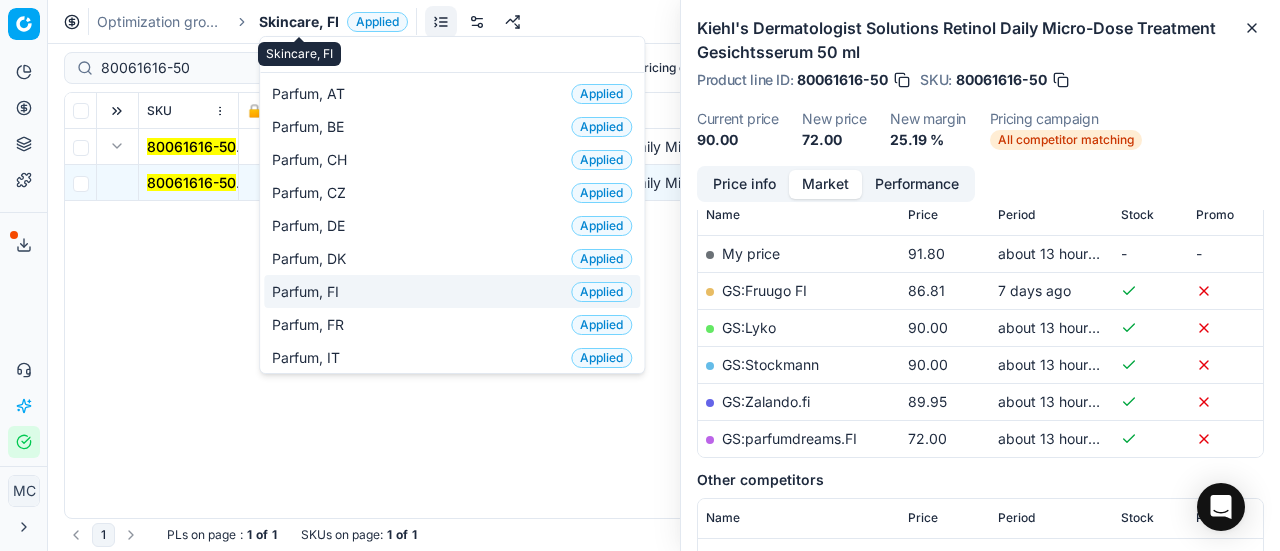type on "par" 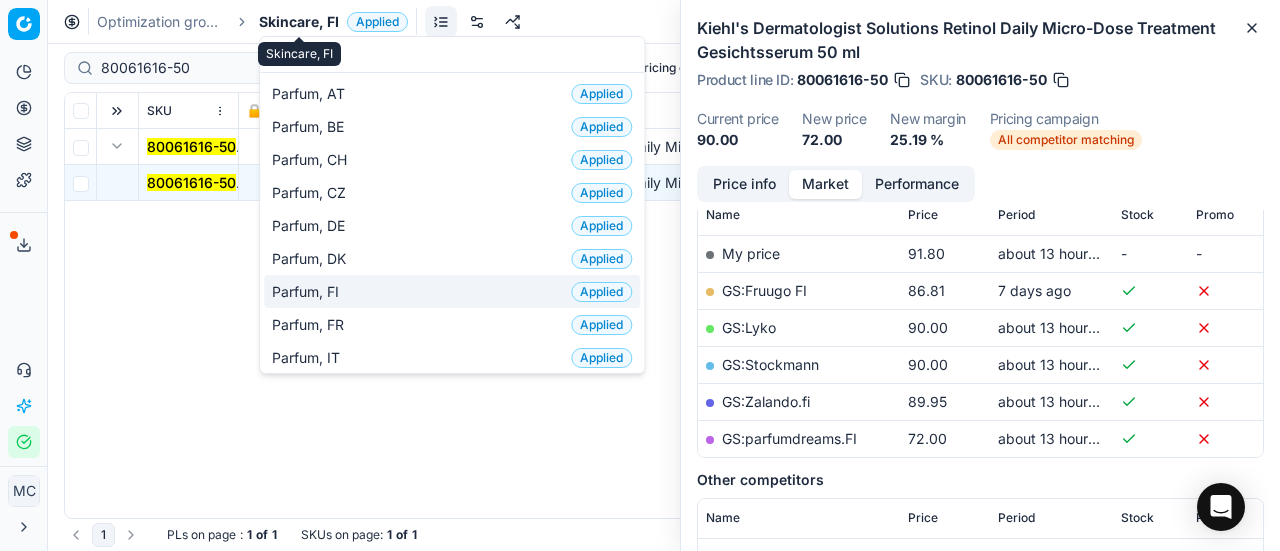 click on "Parfum, FI Applied" at bounding box center (452, 291) 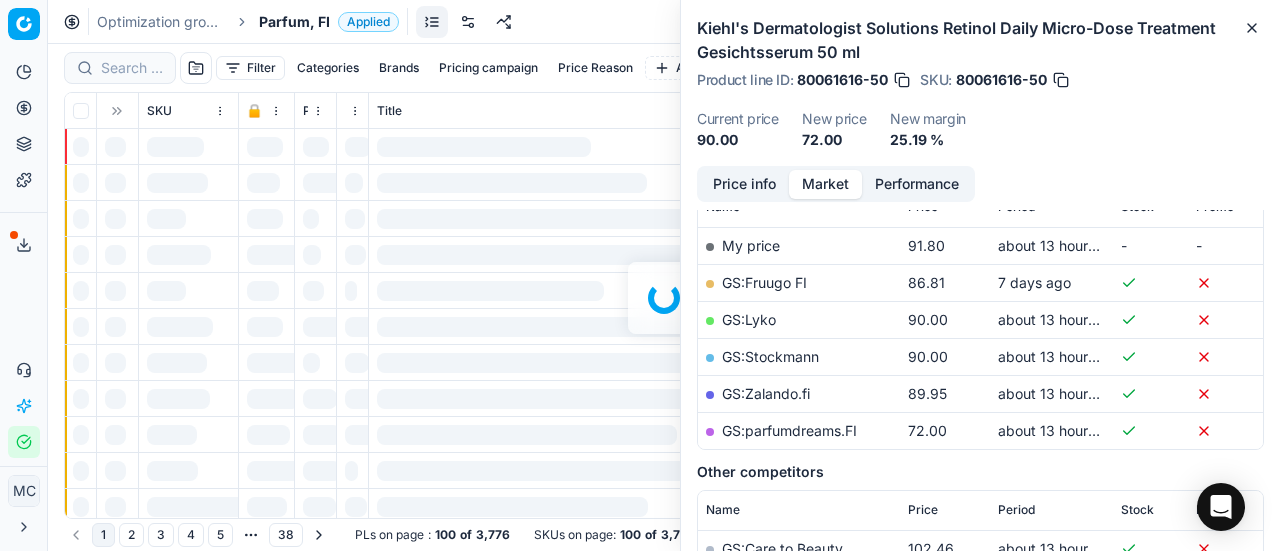 scroll, scrollTop: 300, scrollLeft: 0, axis: vertical 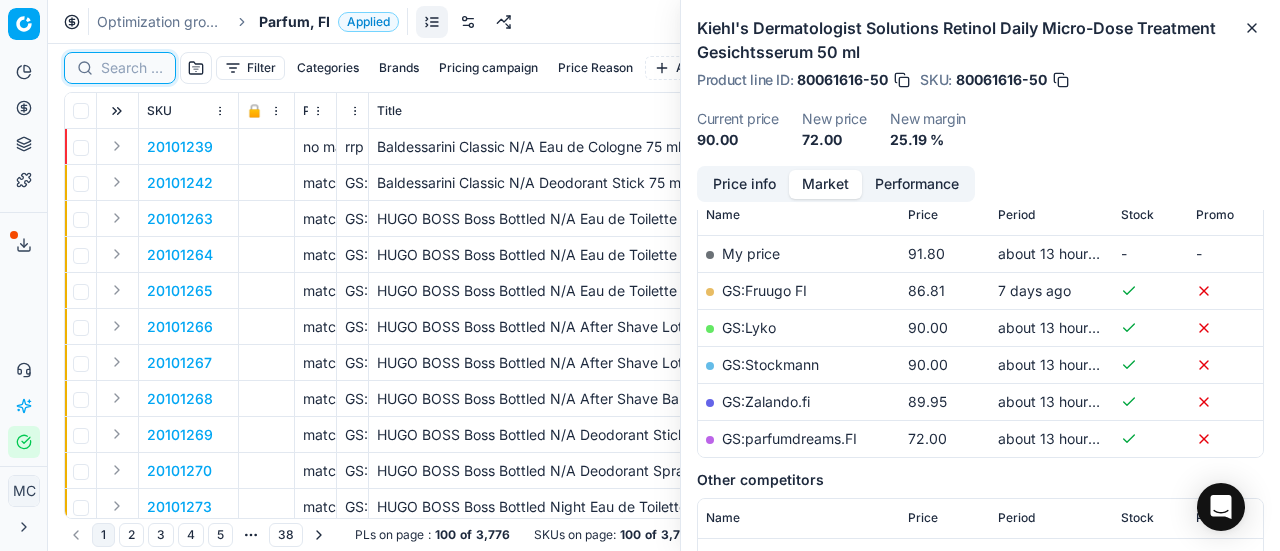 click at bounding box center (132, 68) 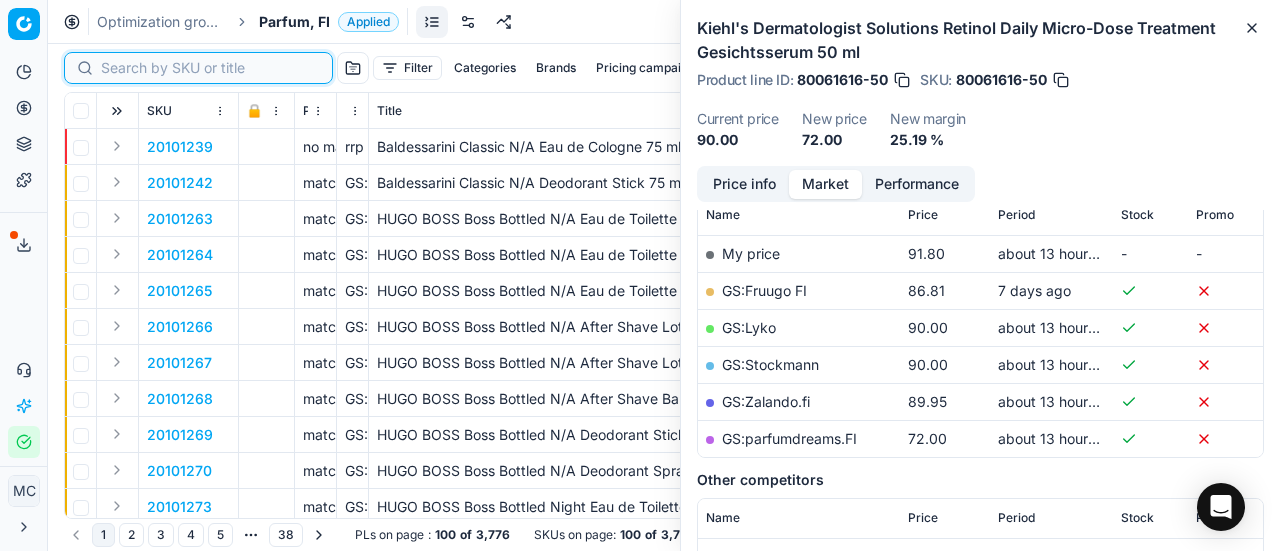 paste on "80069298-30" 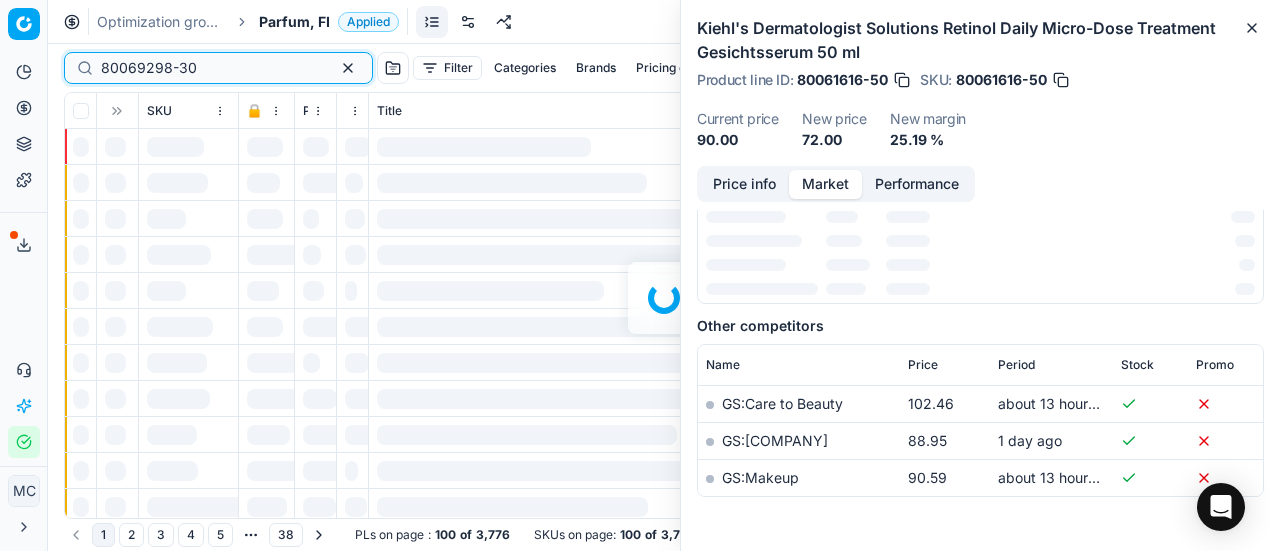 scroll, scrollTop: 300, scrollLeft: 0, axis: vertical 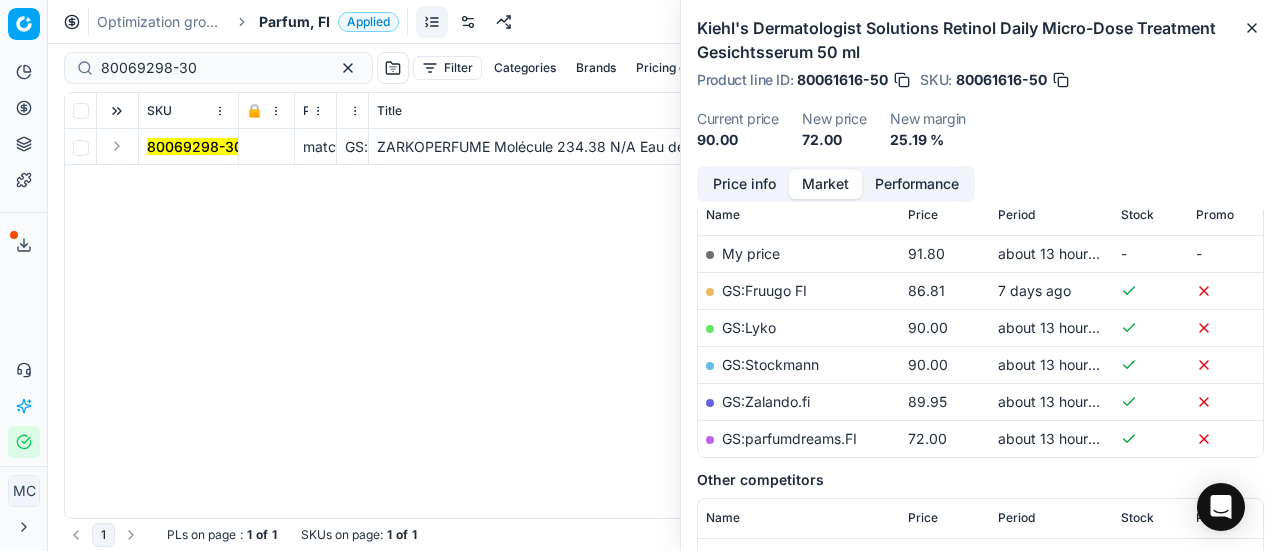 click at bounding box center (117, 146) 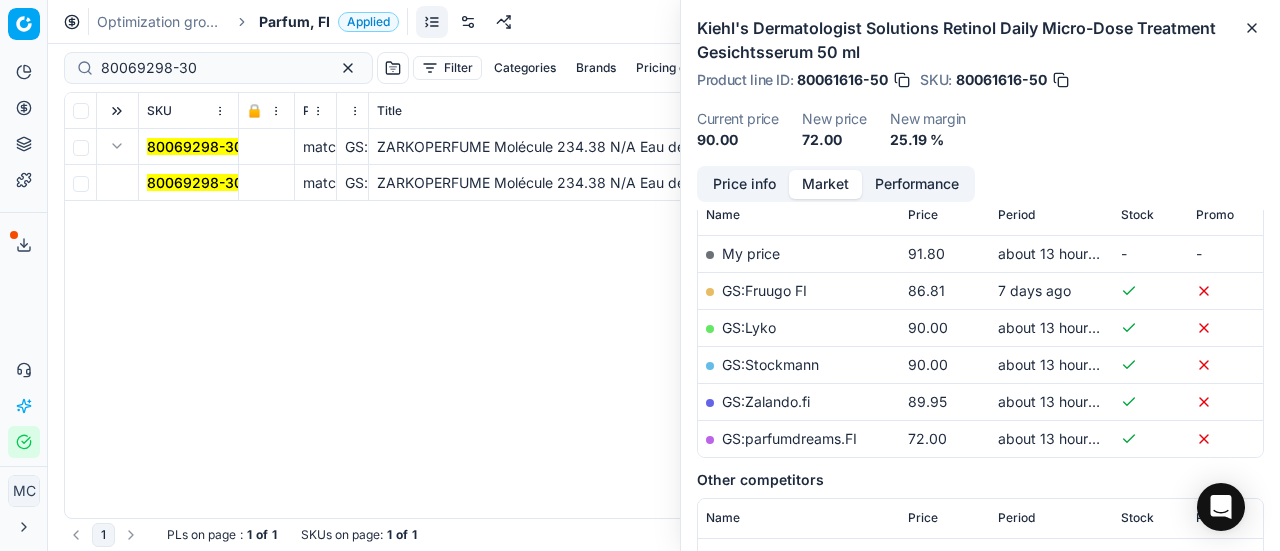 click on "80069298-30" at bounding box center [195, 182] 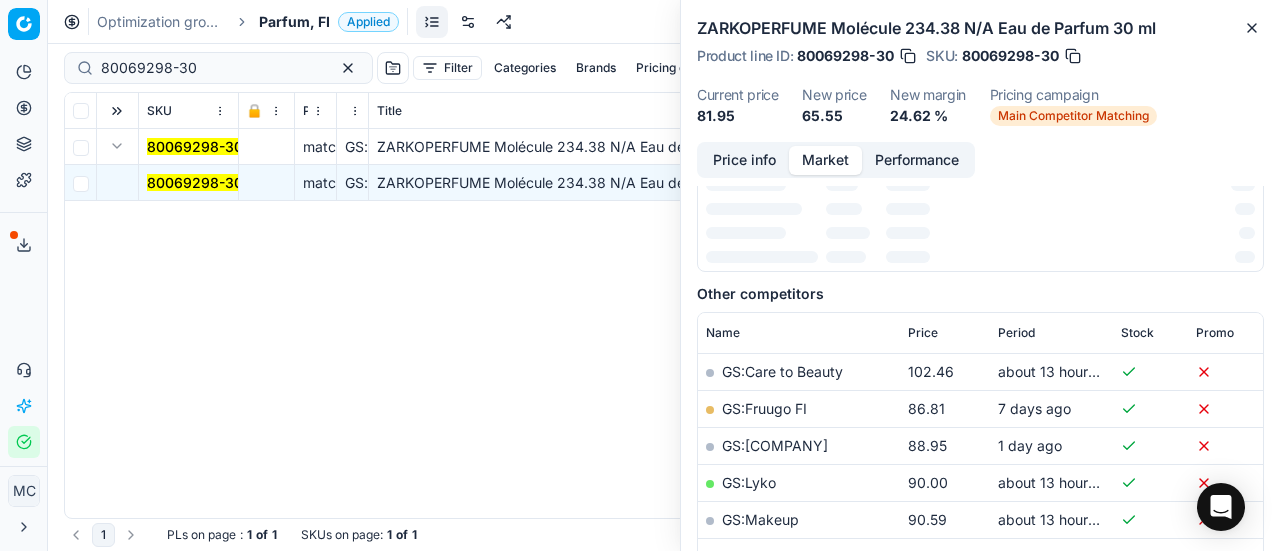 scroll, scrollTop: 270, scrollLeft: 0, axis: vertical 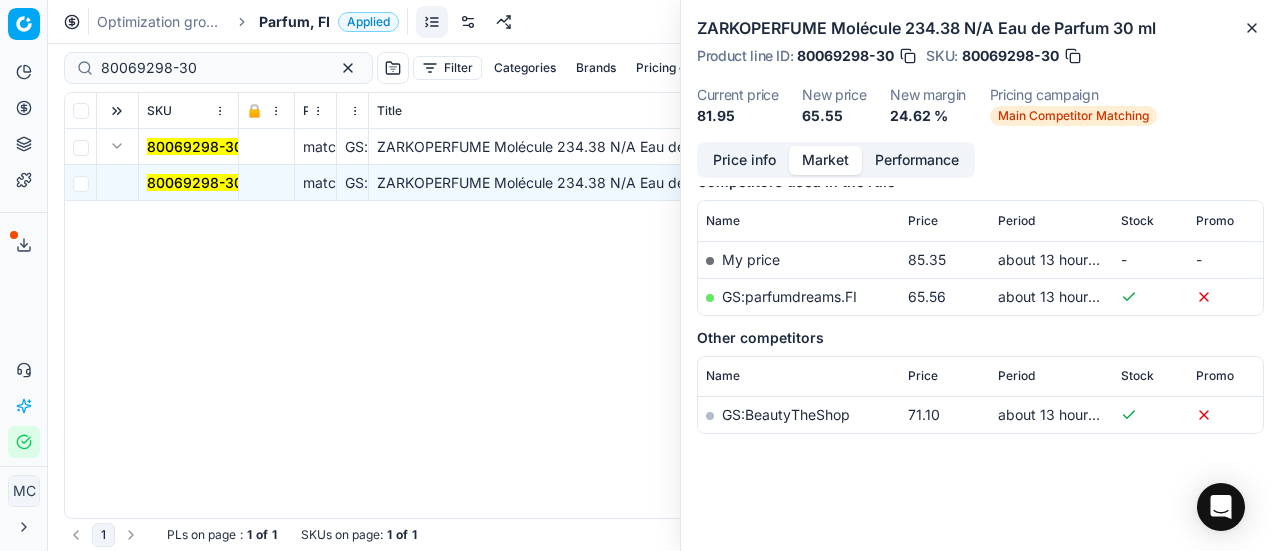 click on "Price info" at bounding box center (744, 160) 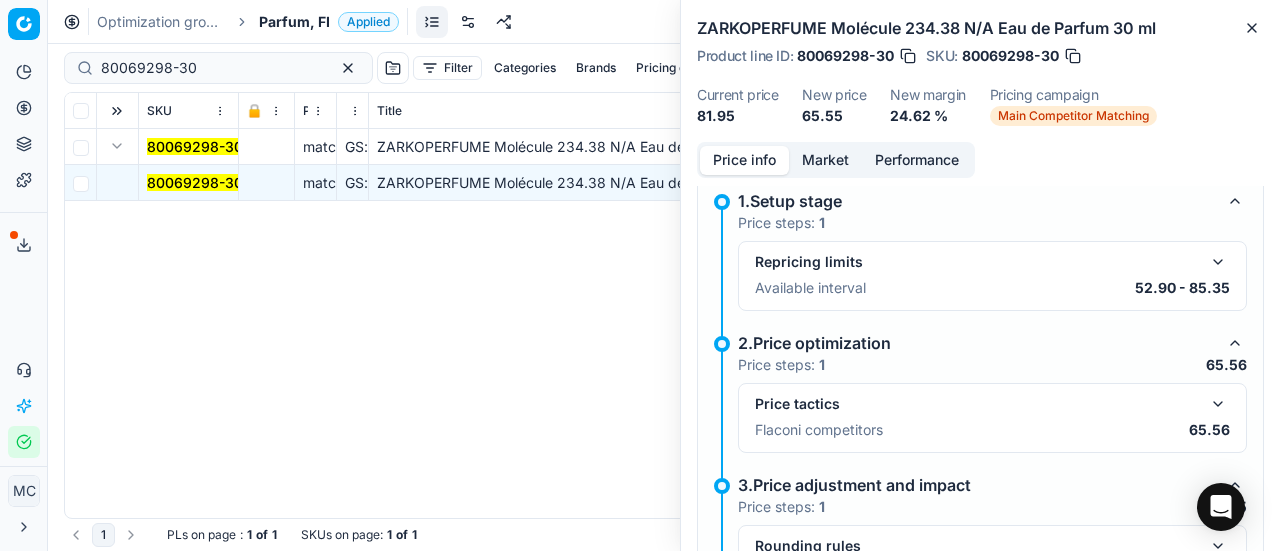 click at bounding box center [1218, 404] 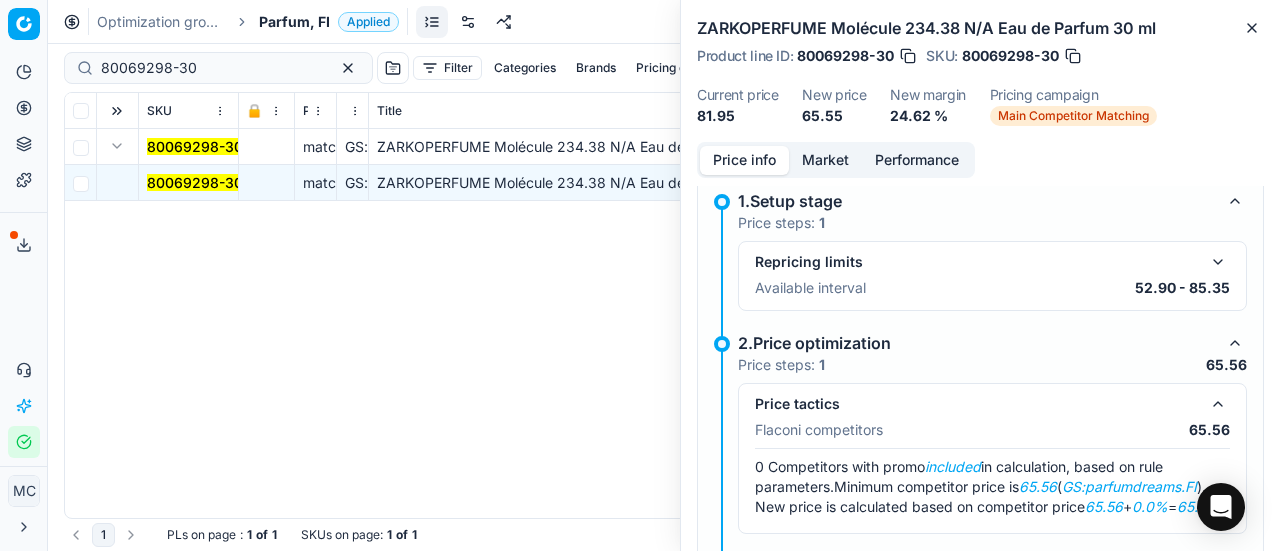 click on "Market" at bounding box center (825, 160) 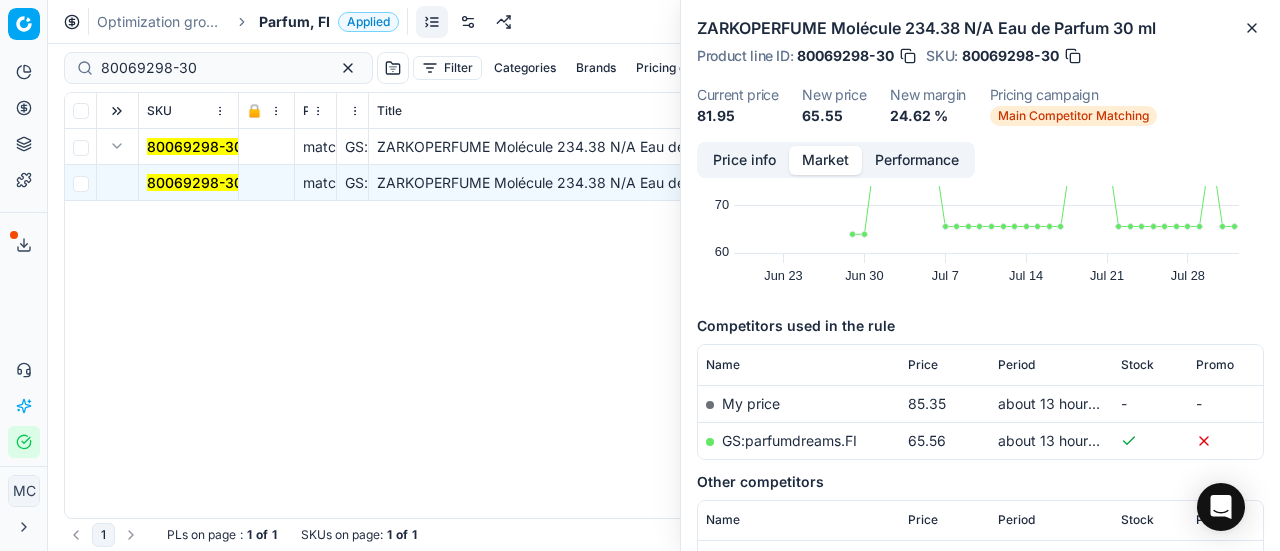 scroll, scrollTop: 270, scrollLeft: 0, axis: vertical 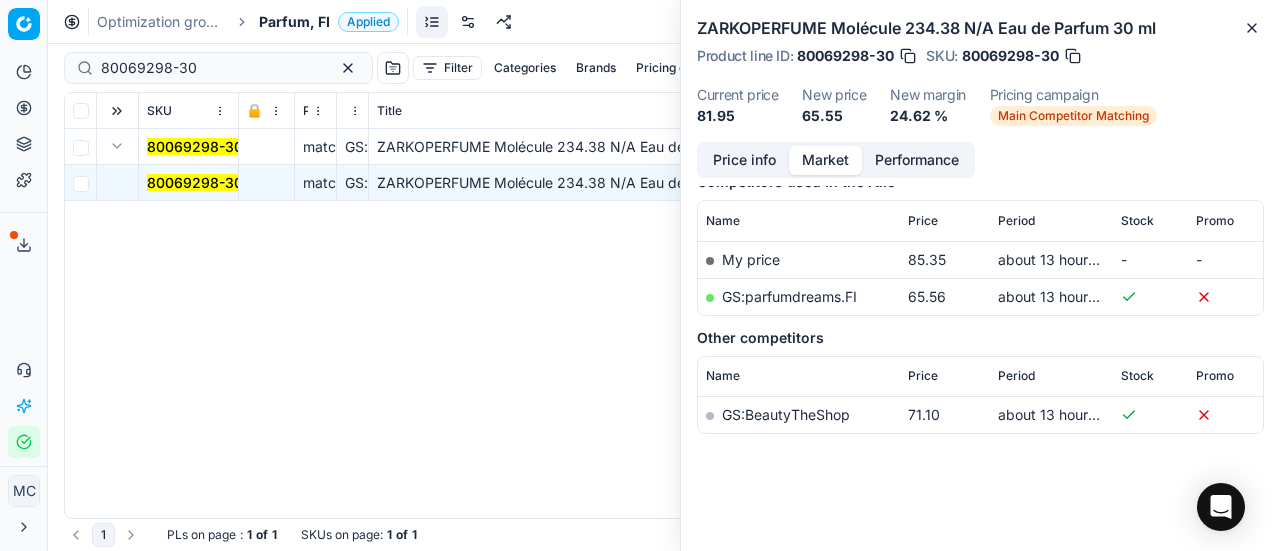 click on "GS:parfumdreams.FI" at bounding box center (789, 296) 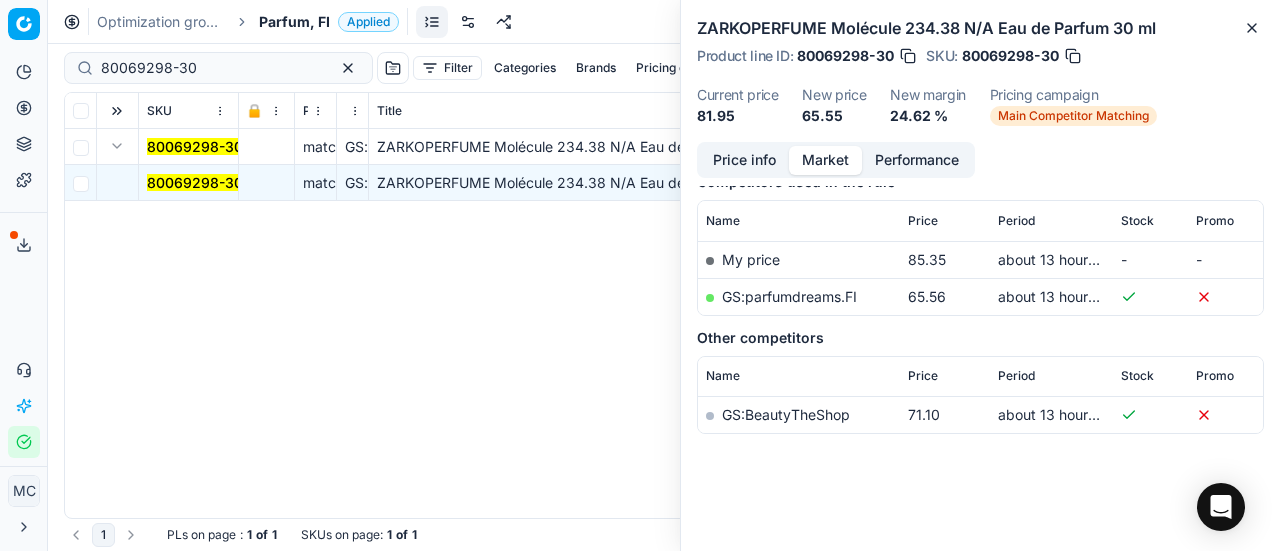 drag, startPoint x: 209, startPoint y: 56, endPoint x: 194, endPoint y: 59, distance: 15.297058 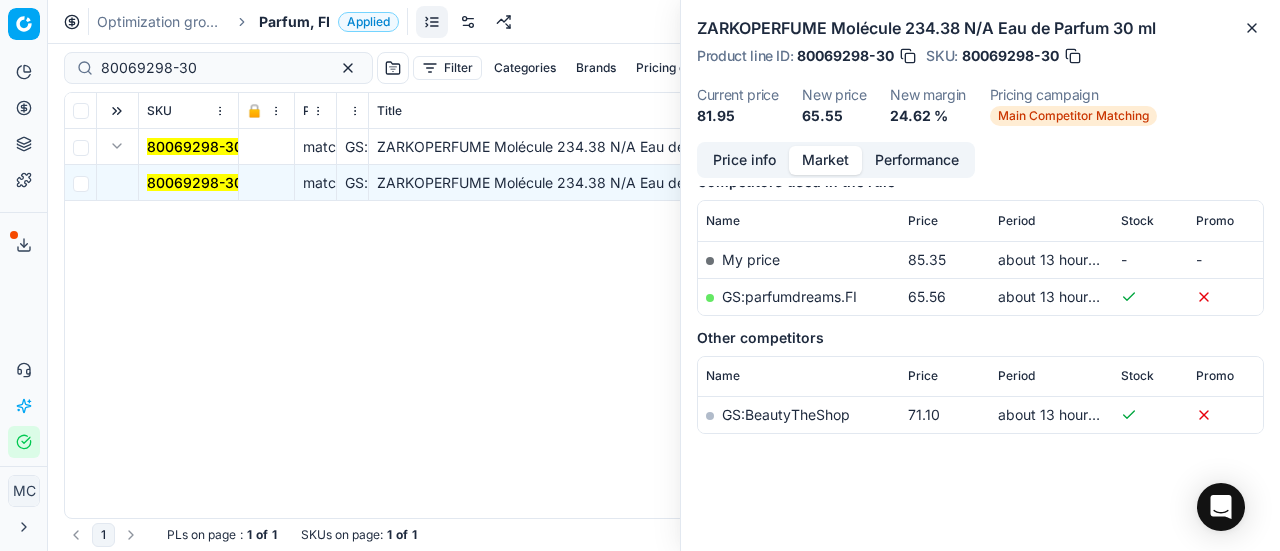 click on "80069298-30" at bounding box center [218, 68] 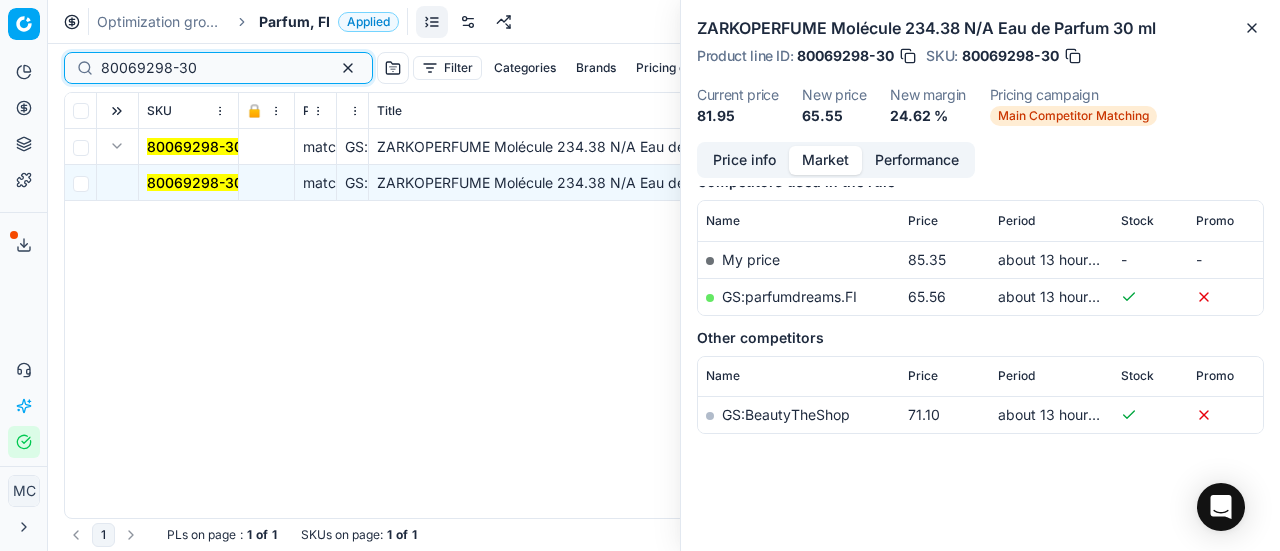 drag, startPoint x: 216, startPoint y: 67, endPoint x: 0, endPoint y: 23, distance: 220.43593 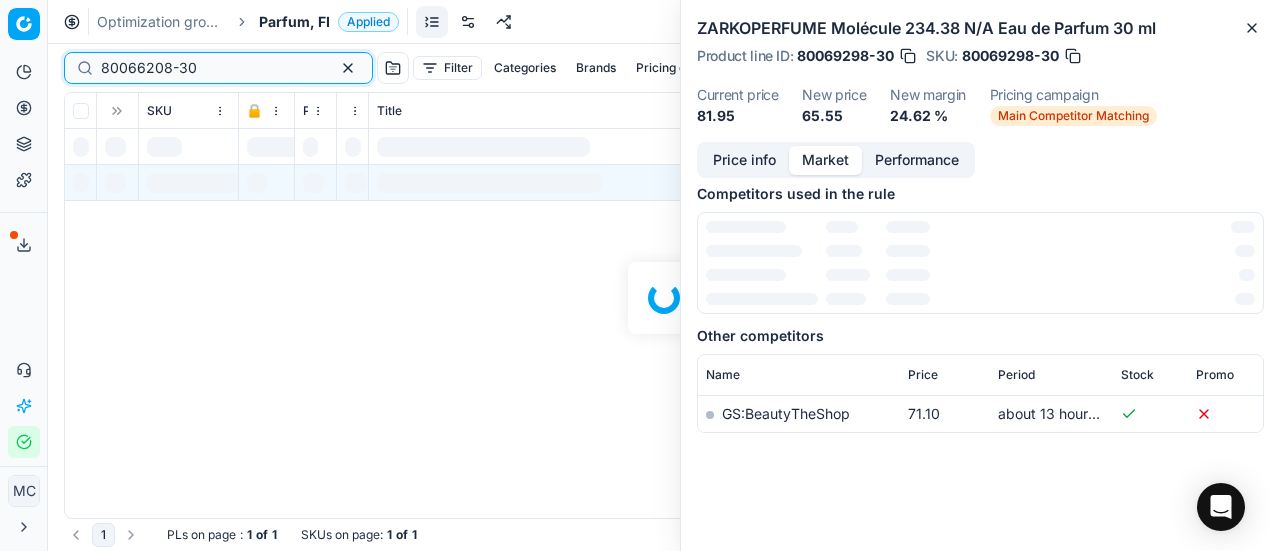 scroll, scrollTop: 270, scrollLeft: 0, axis: vertical 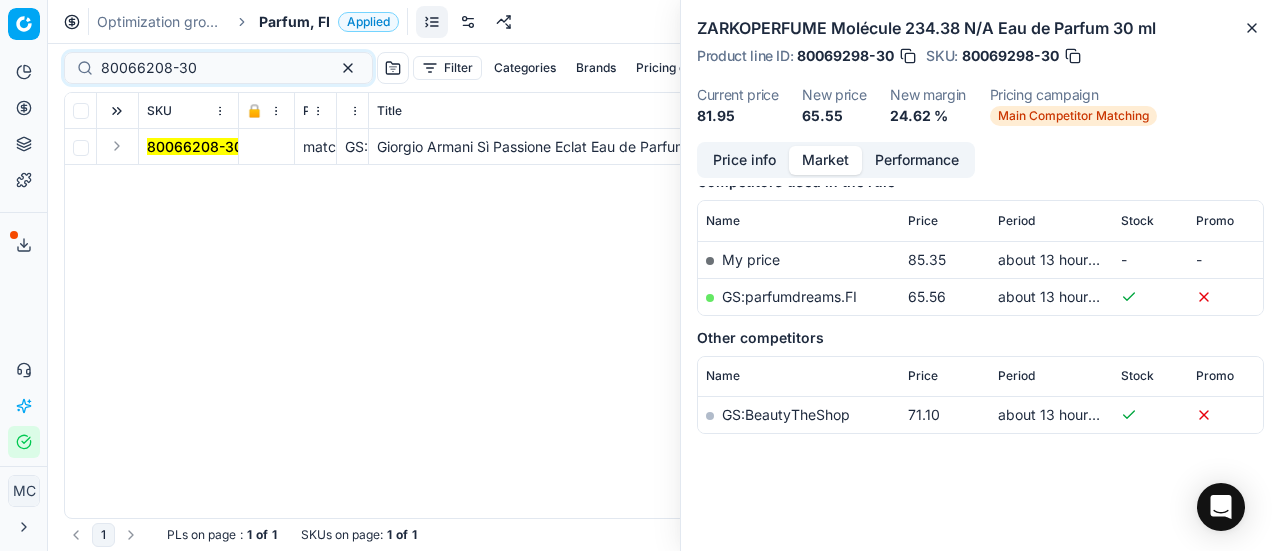 drag, startPoint x: 116, startPoint y: 142, endPoint x: 157, endPoint y: 163, distance: 46.06517 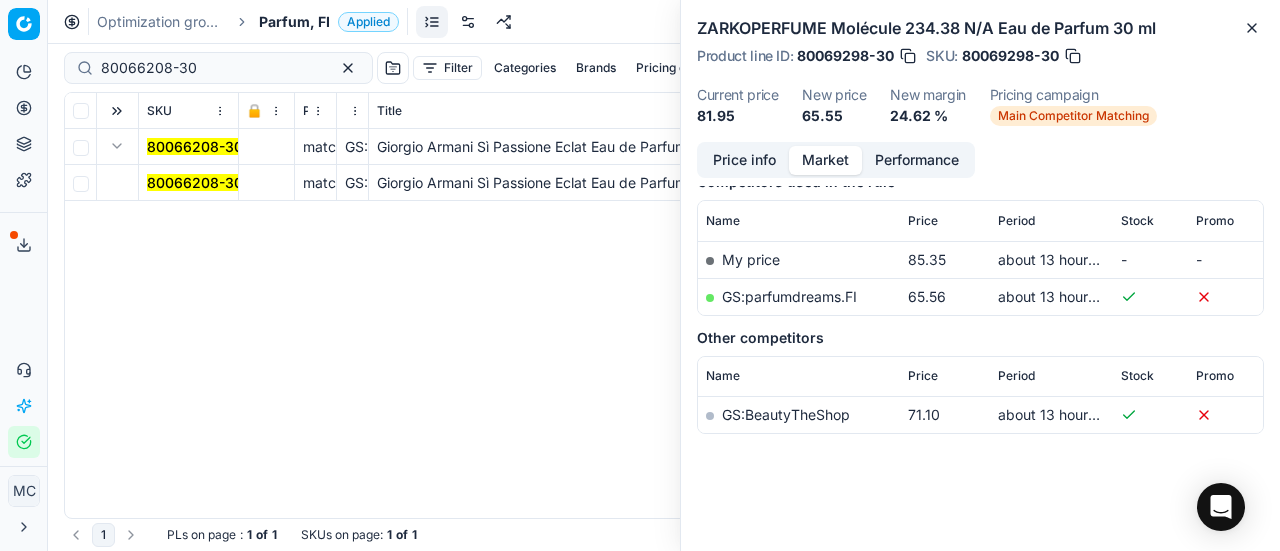 click on "80066208-30" at bounding box center [195, 182] 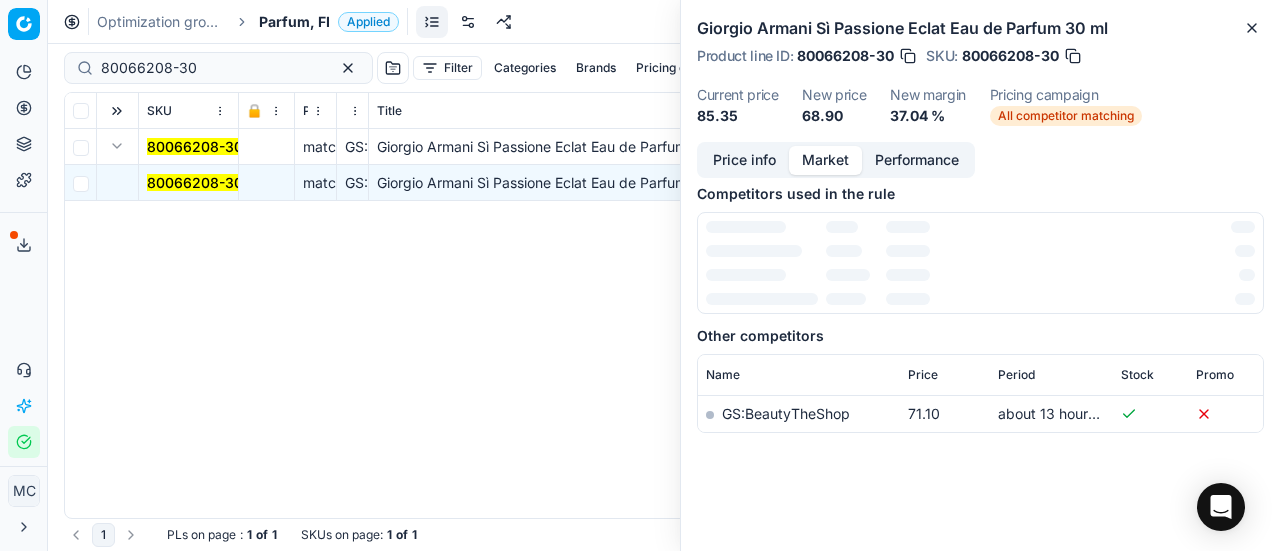 scroll, scrollTop: 270, scrollLeft: 0, axis: vertical 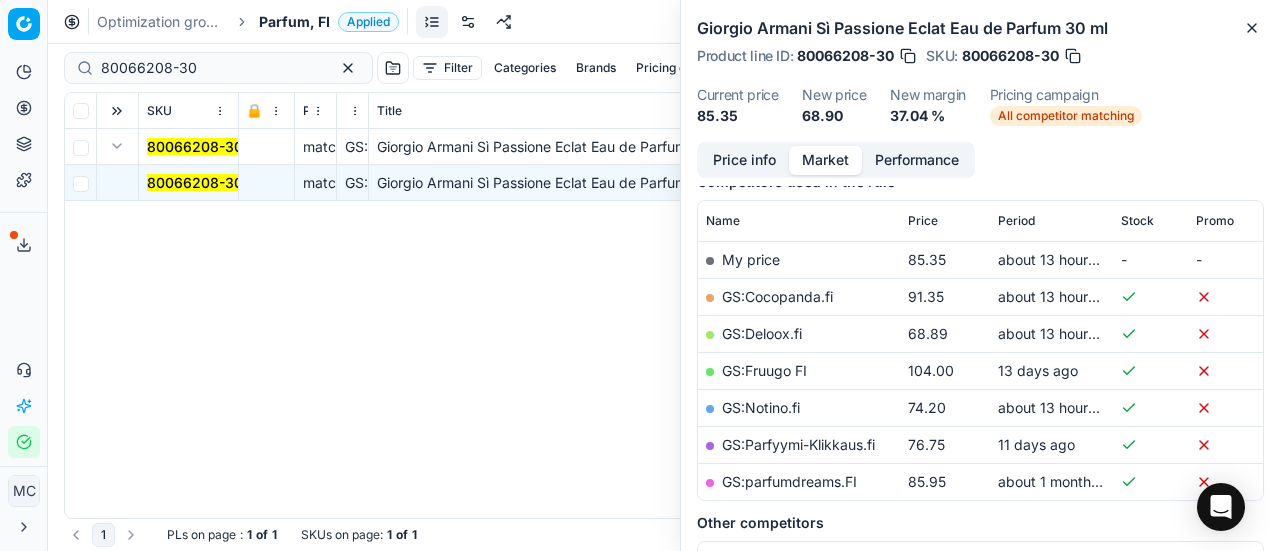 click on "Price info" at bounding box center (744, 160) 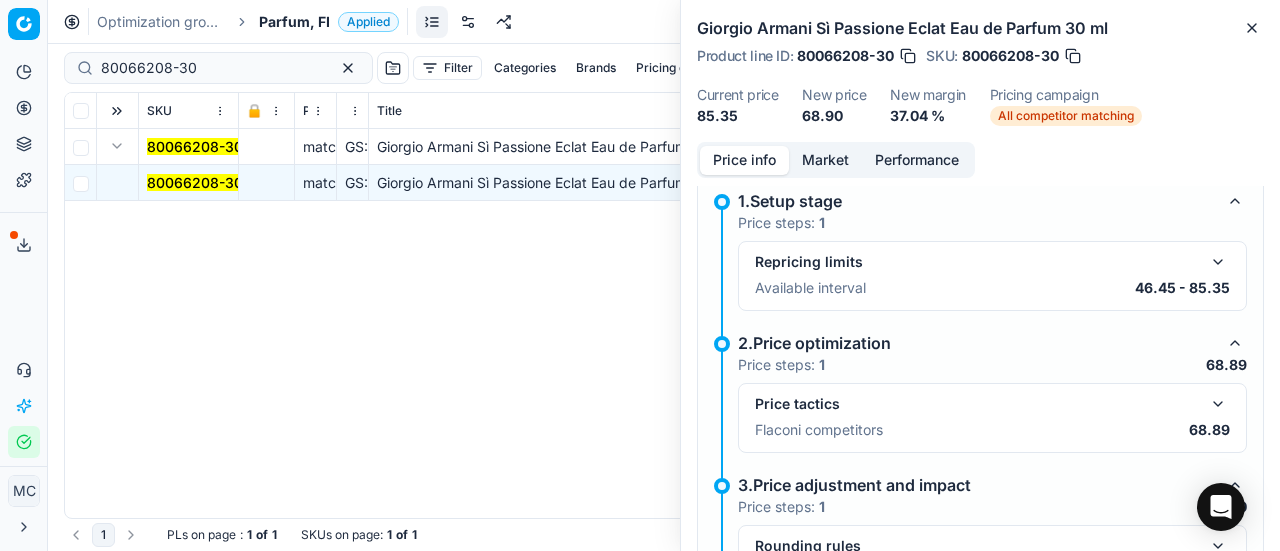 click at bounding box center [1218, 404] 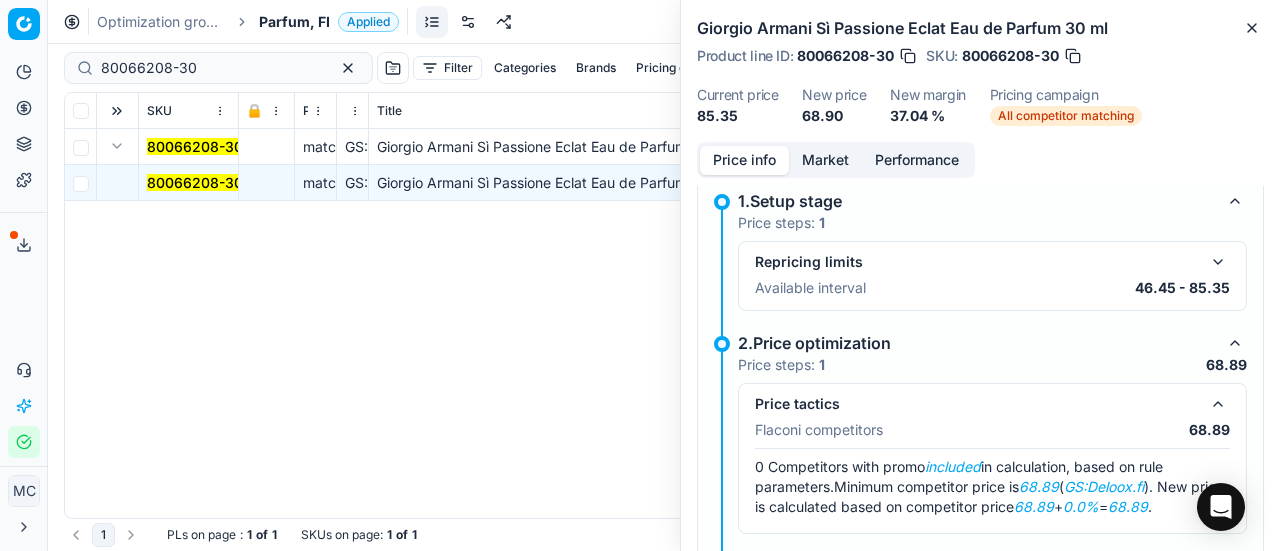 click on "Market" at bounding box center (825, 160) 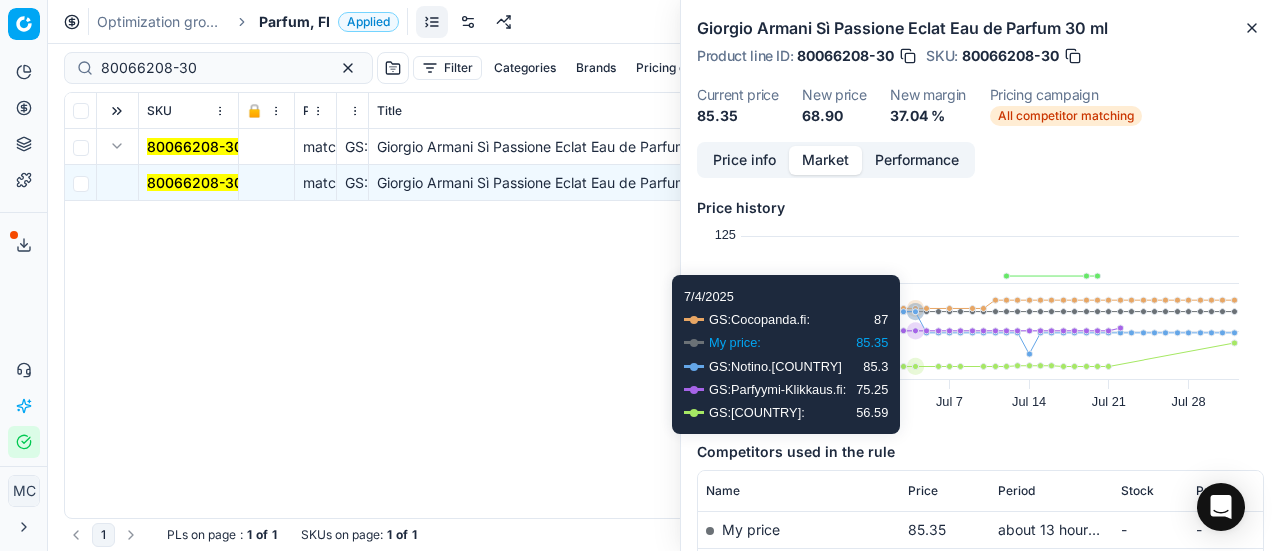 scroll, scrollTop: 200, scrollLeft: 0, axis: vertical 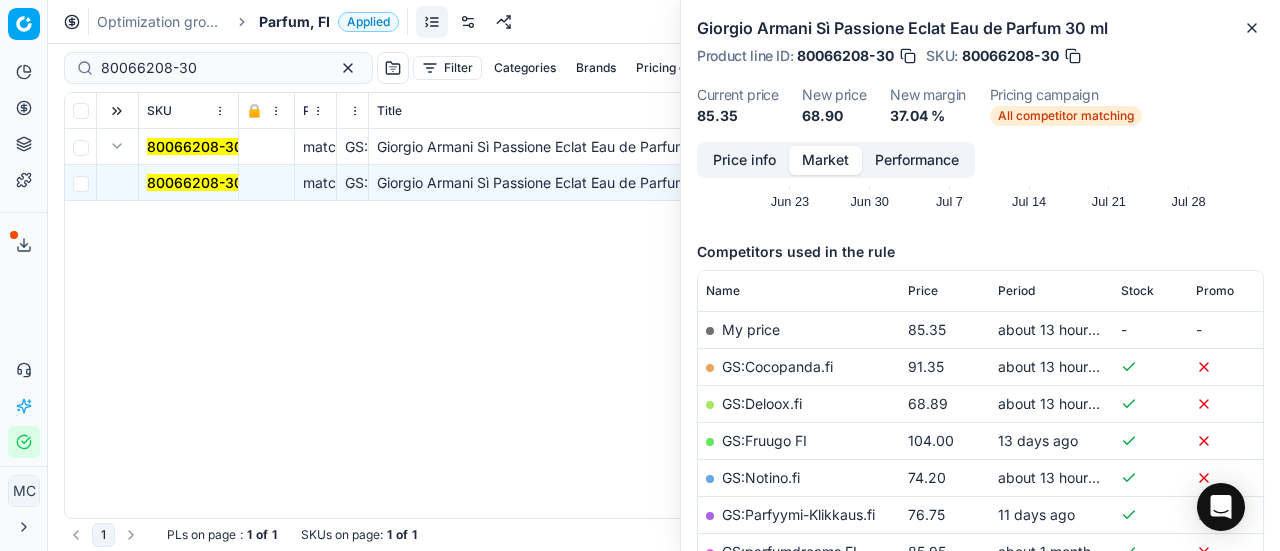 click on "GS:Deloox.fi" at bounding box center (762, 403) 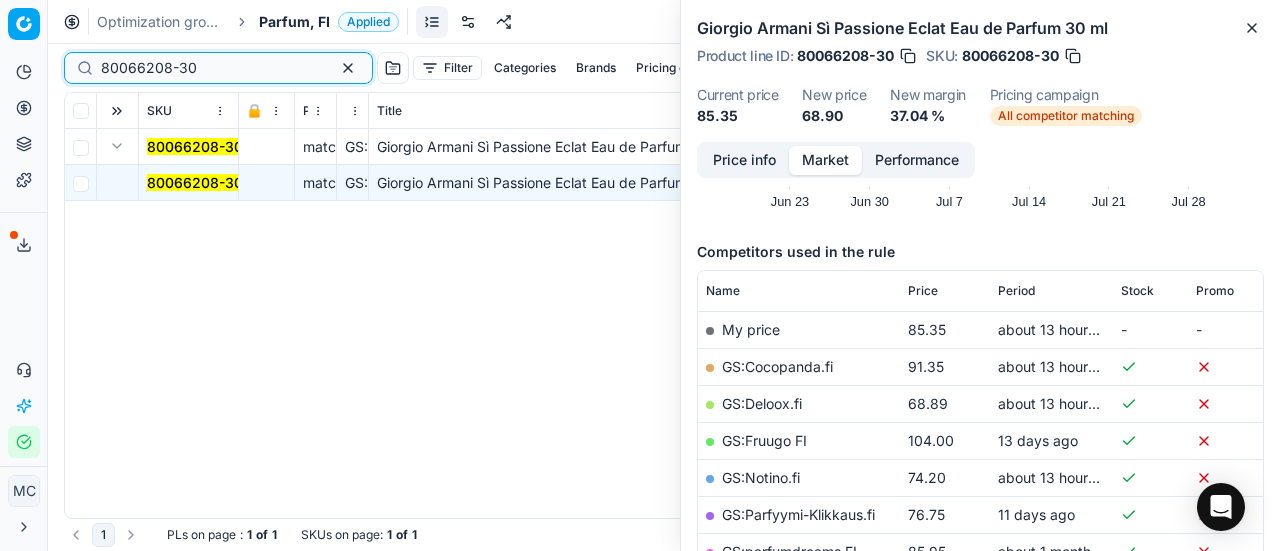 drag, startPoint x: 155, startPoint y: 75, endPoint x: 0, endPoint y: 37, distance: 159.5901 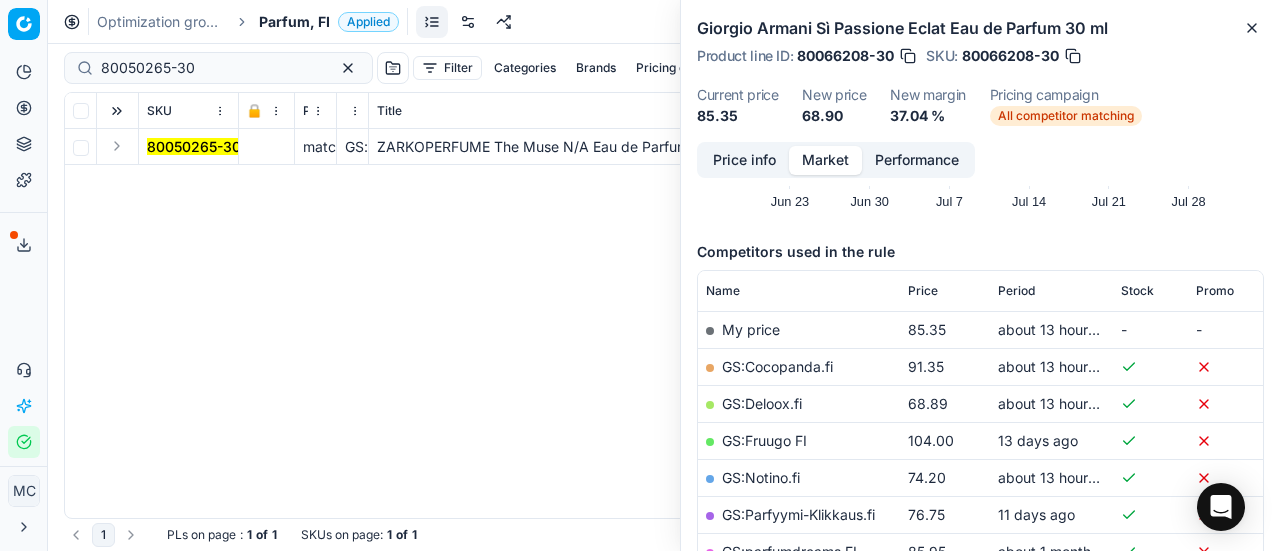 click at bounding box center [117, 146] 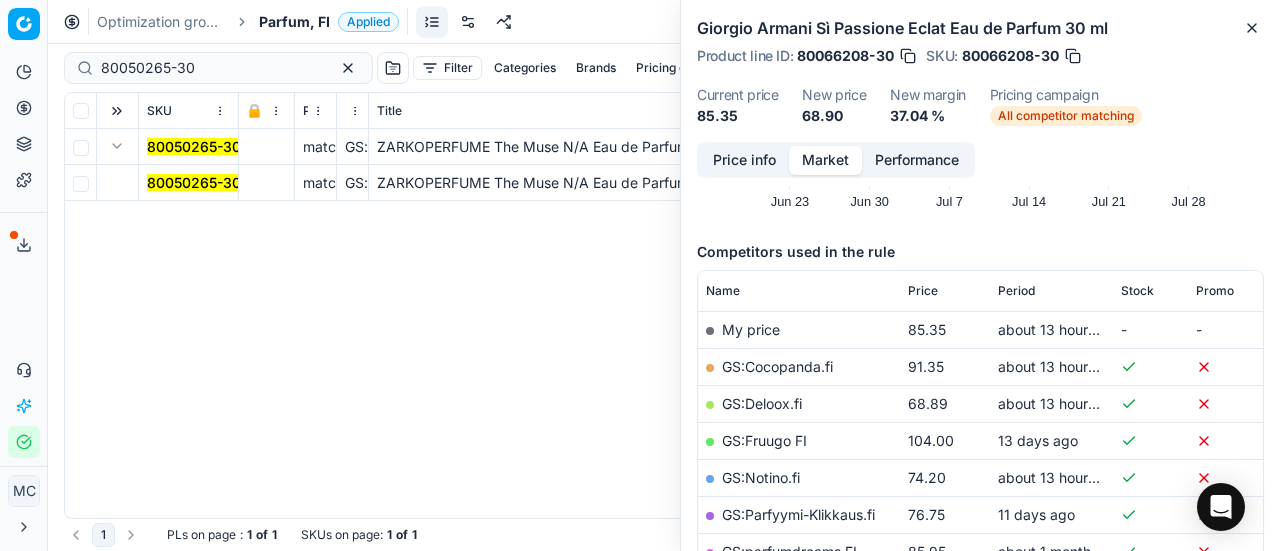 click on "80050265-30" at bounding box center (194, 182) 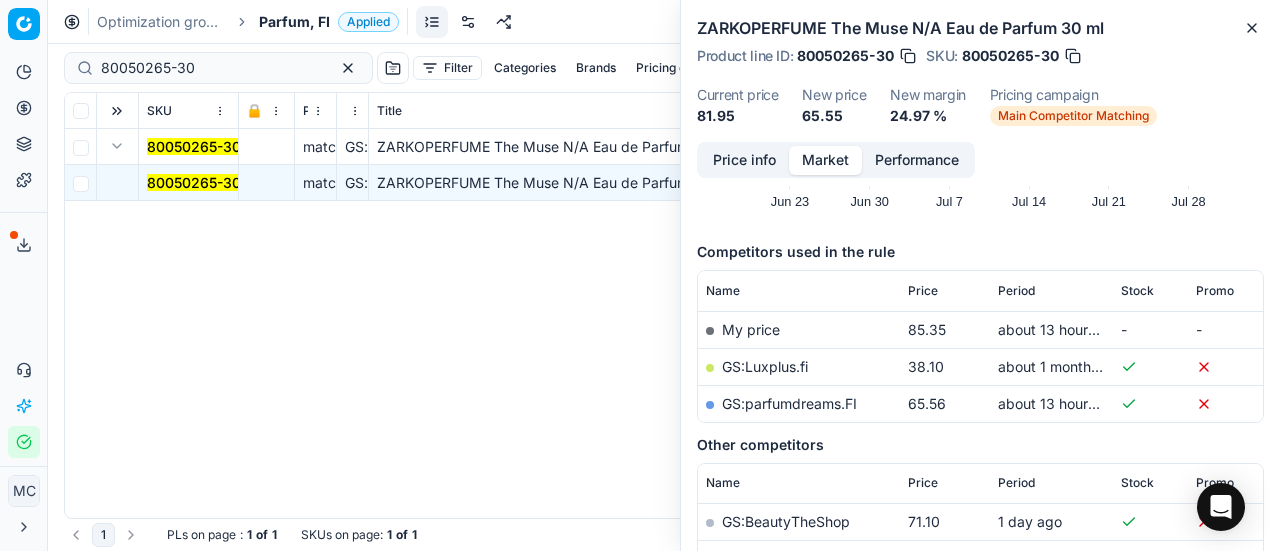 click on "Price info" at bounding box center (744, 160) 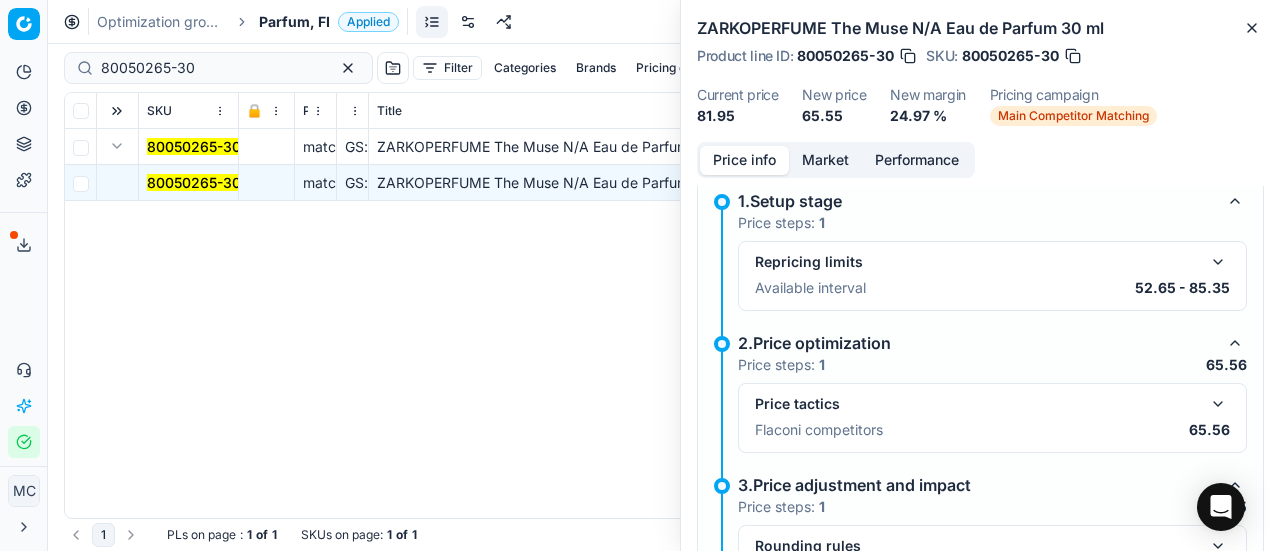 click at bounding box center (1218, 404) 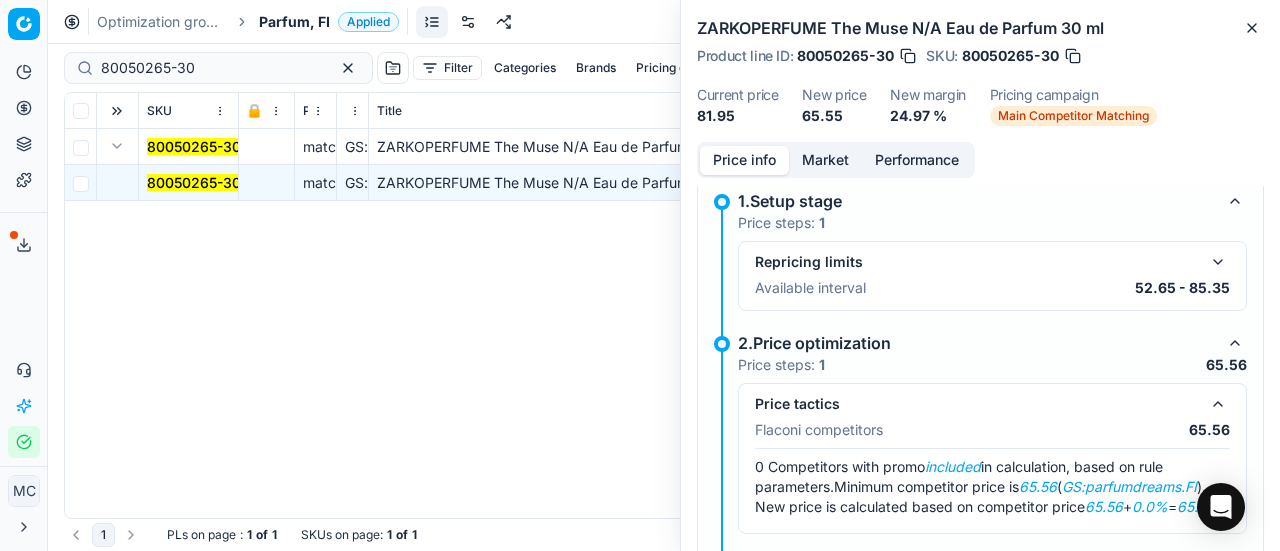 click on "Market" at bounding box center (825, 160) 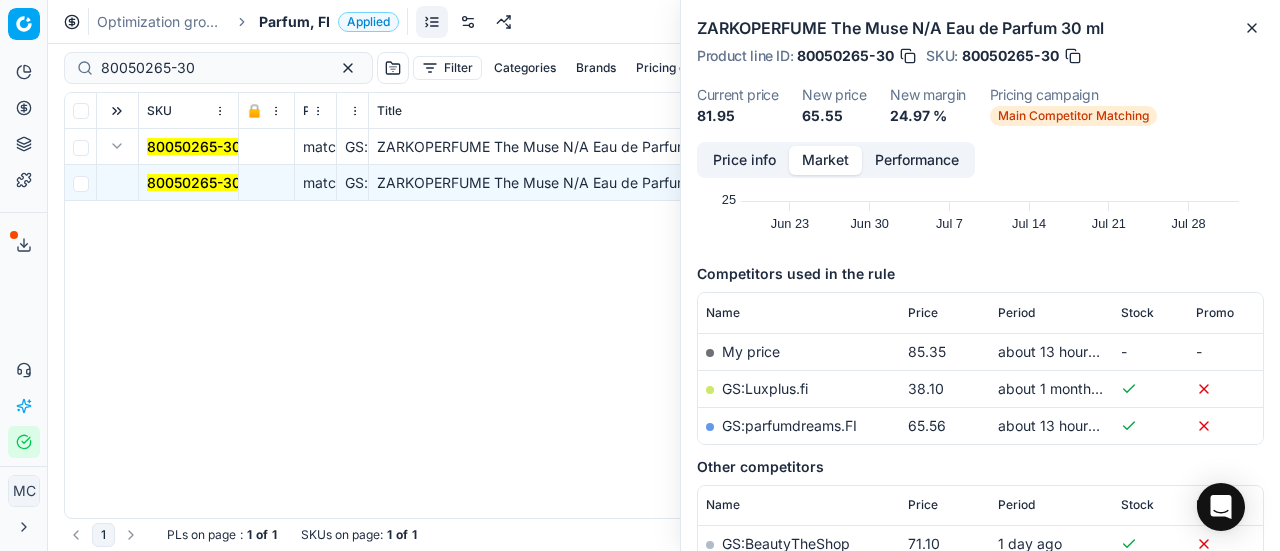 scroll, scrollTop: 300, scrollLeft: 0, axis: vertical 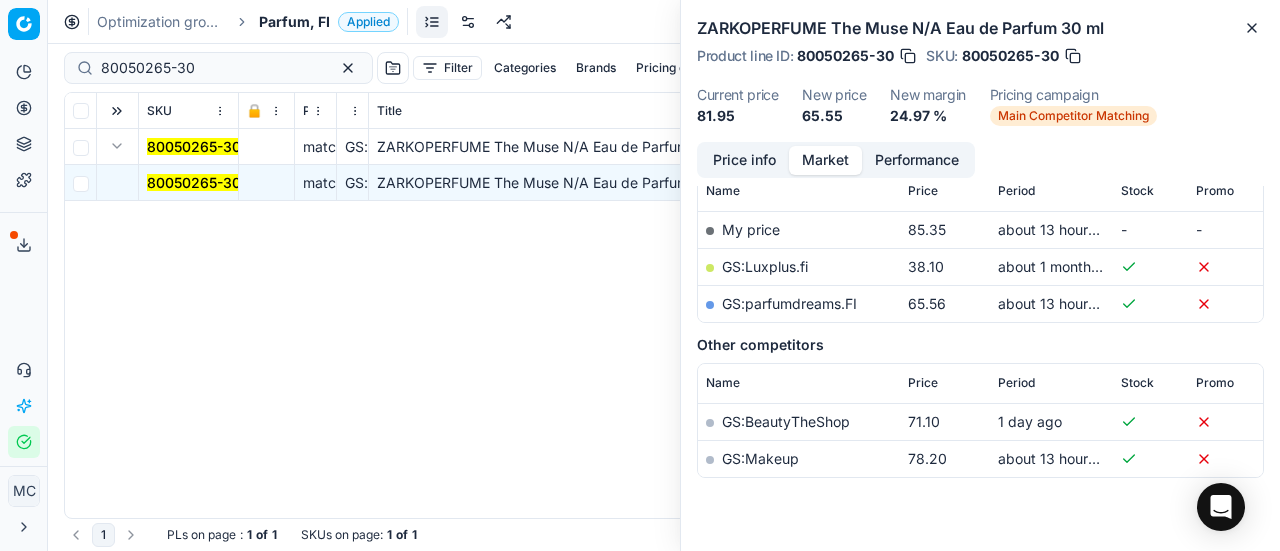 click on "GS:parfumdreams.FI" at bounding box center (789, 303) 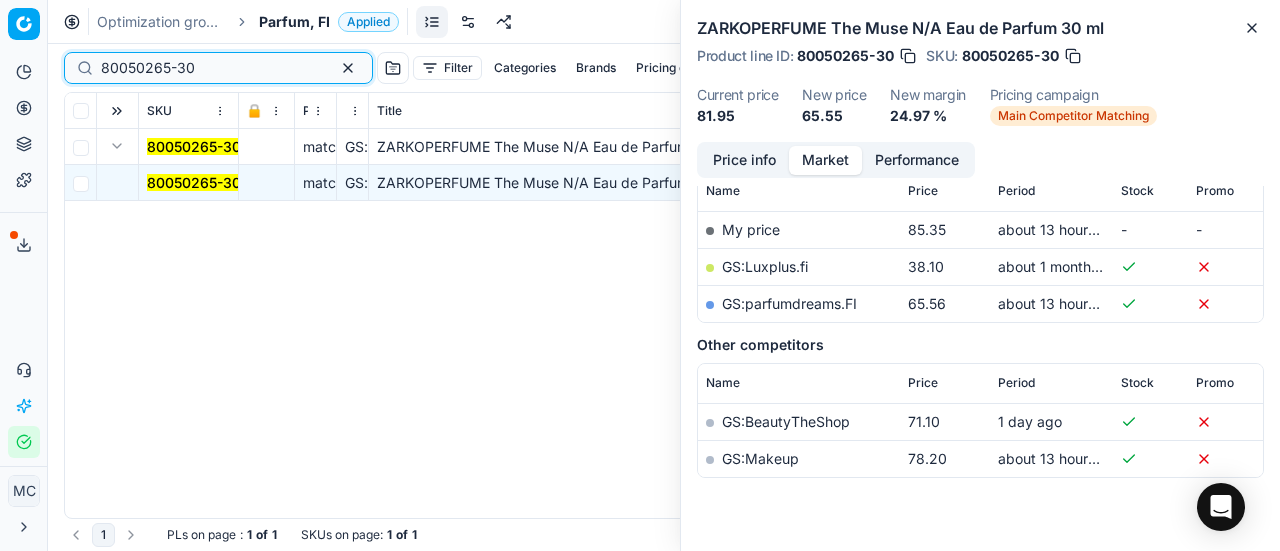 drag, startPoint x: 200, startPoint y: 63, endPoint x: 0, endPoint y: 60, distance: 200.02249 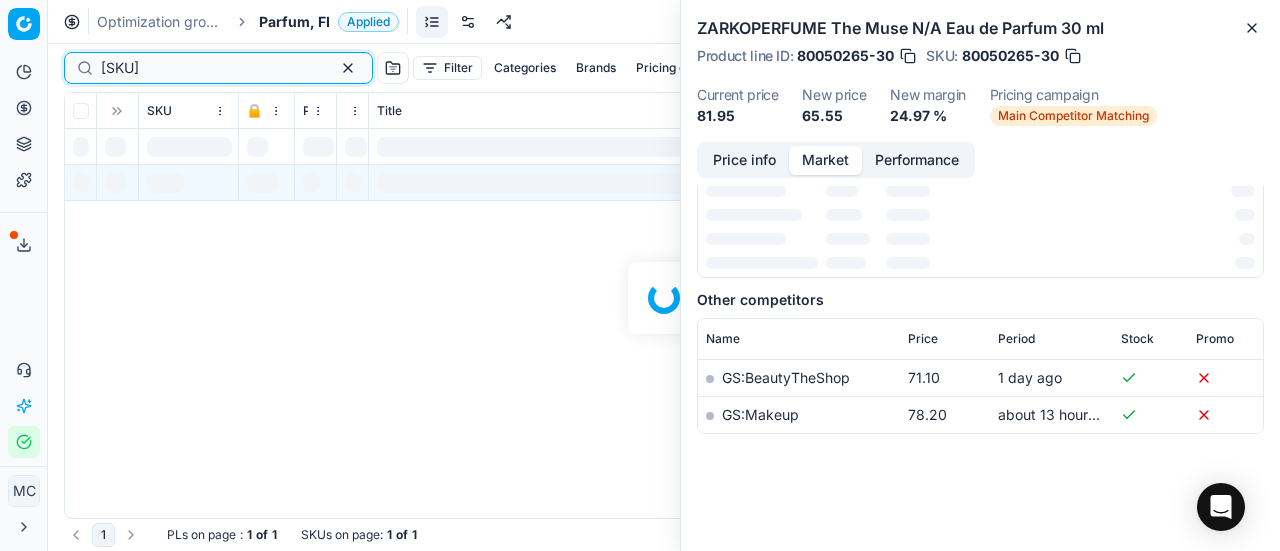 scroll, scrollTop: 300, scrollLeft: 0, axis: vertical 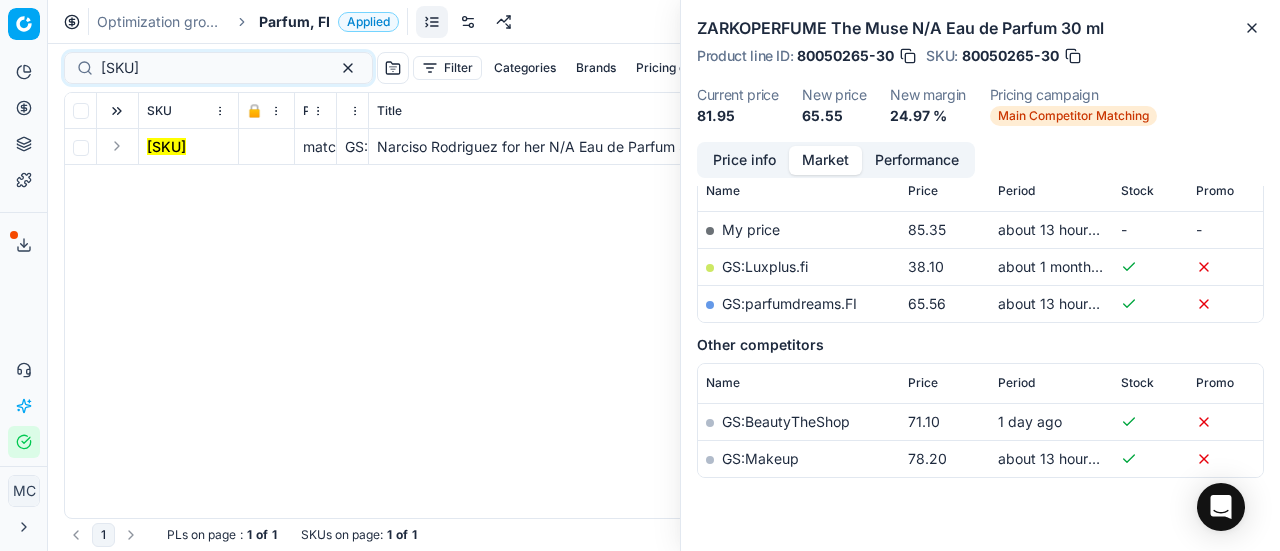 drag, startPoint x: 124, startPoint y: 142, endPoint x: 166, endPoint y: 161, distance: 46.09772 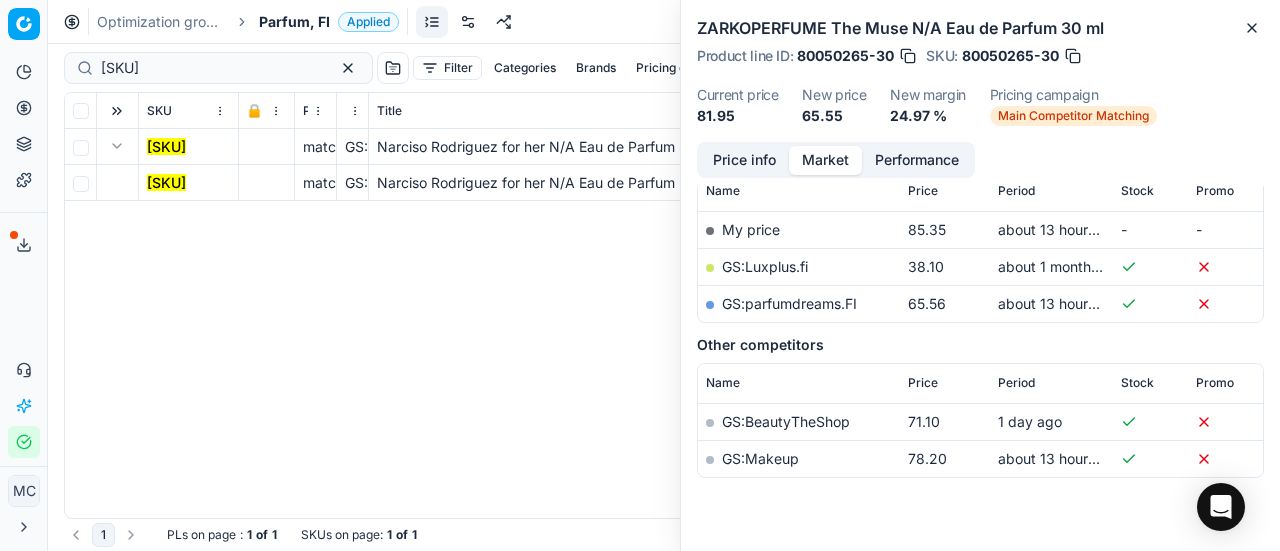 click on "[SKU]" at bounding box center (166, 182) 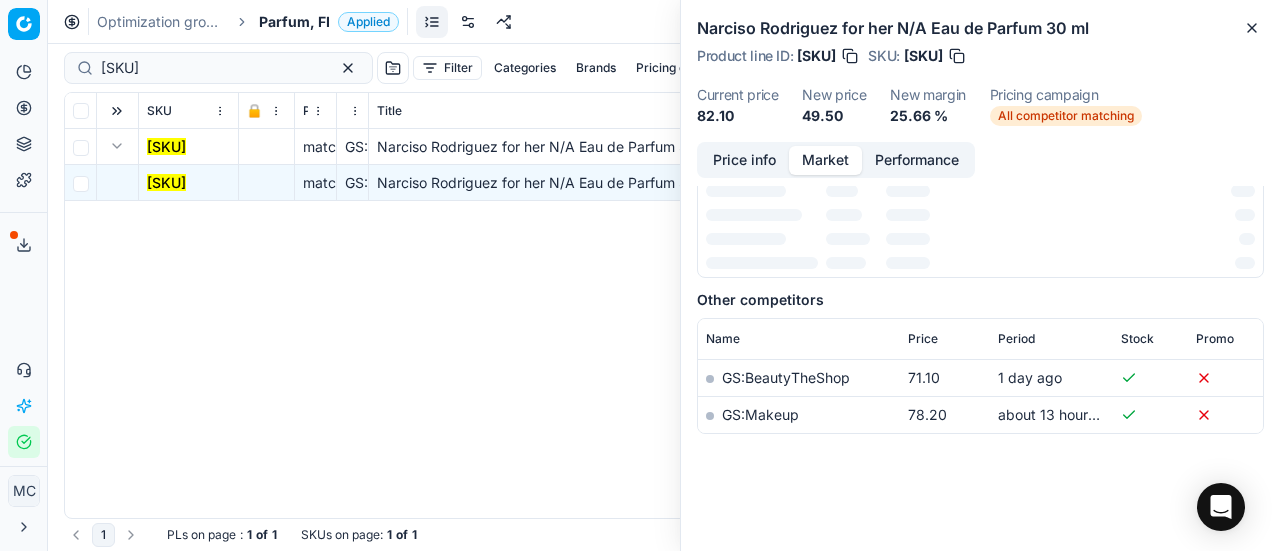 scroll, scrollTop: 300, scrollLeft: 0, axis: vertical 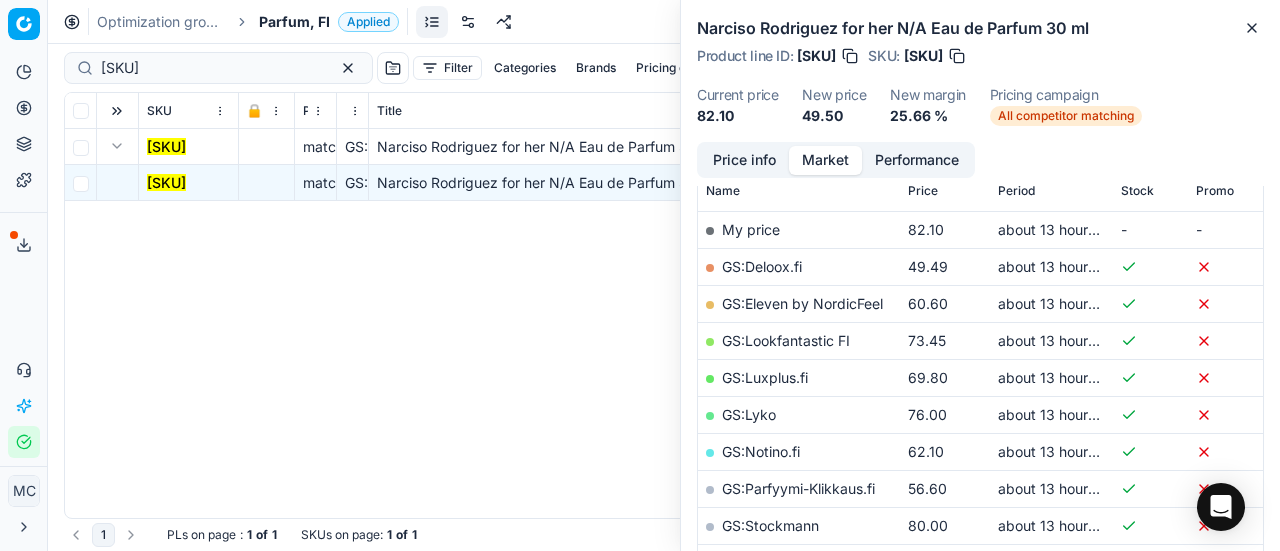 click on "Price info" at bounding box center [744, 160] 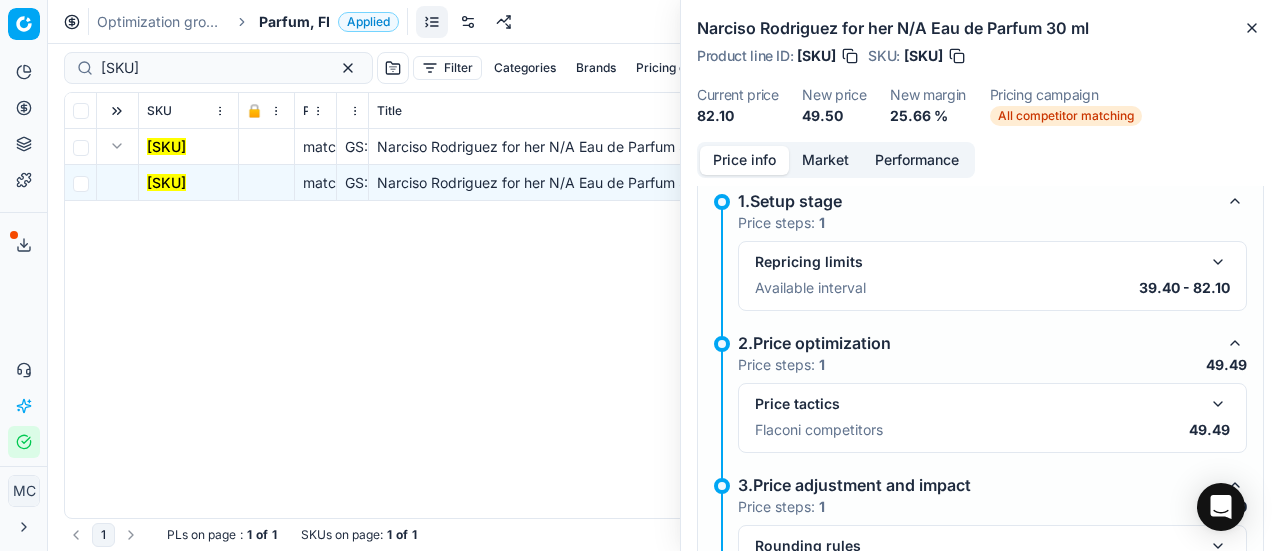click at bounding box center (1218, 404) 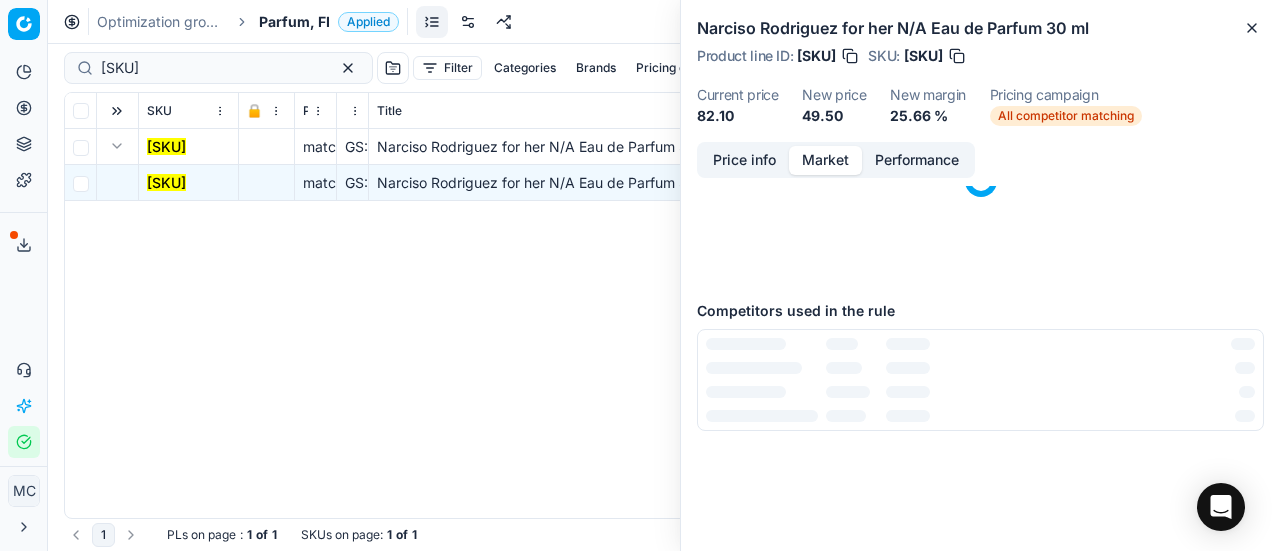 click on "Market" at bounding box center (825, 160) 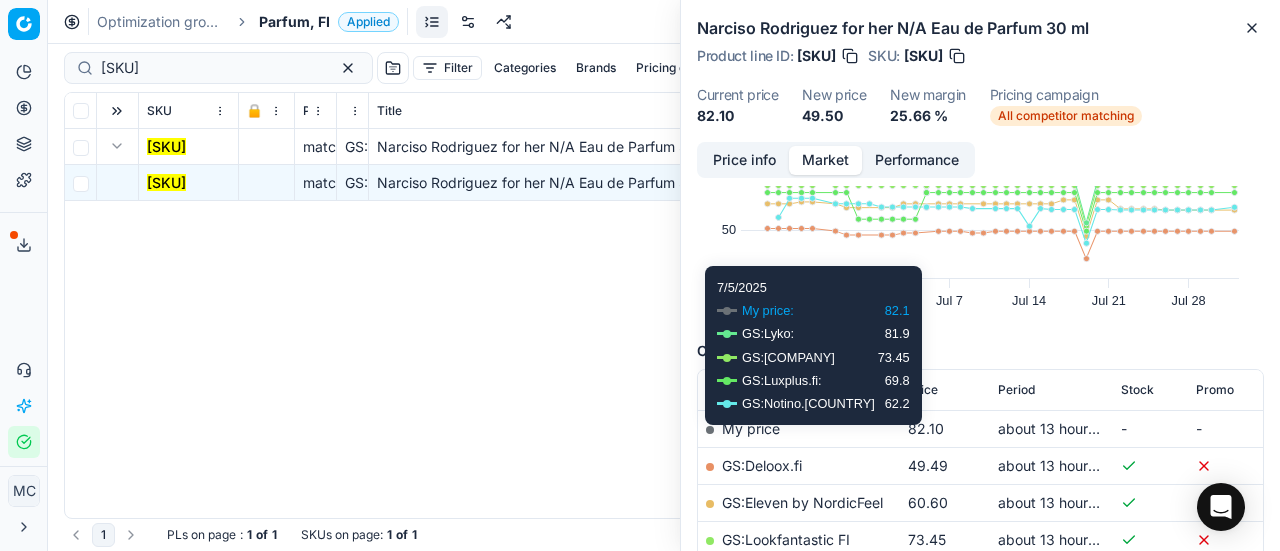 scroll, scrollTop: 200, scrollLeft: 0, axis: vertical 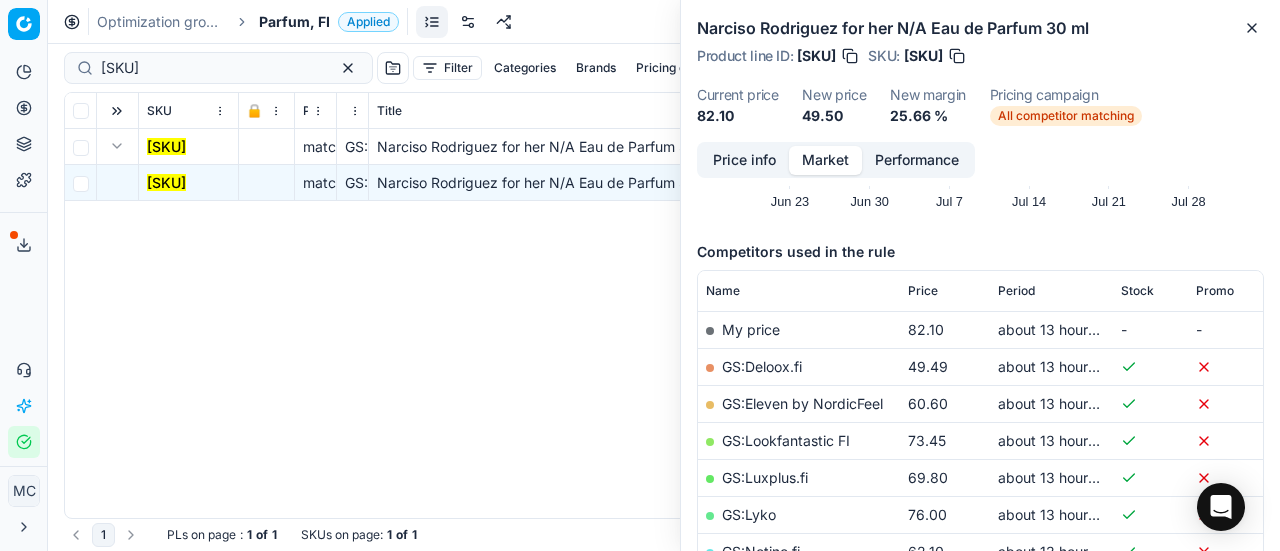 click on "GS:Deloox.fi" at bounding box center (762, 366) 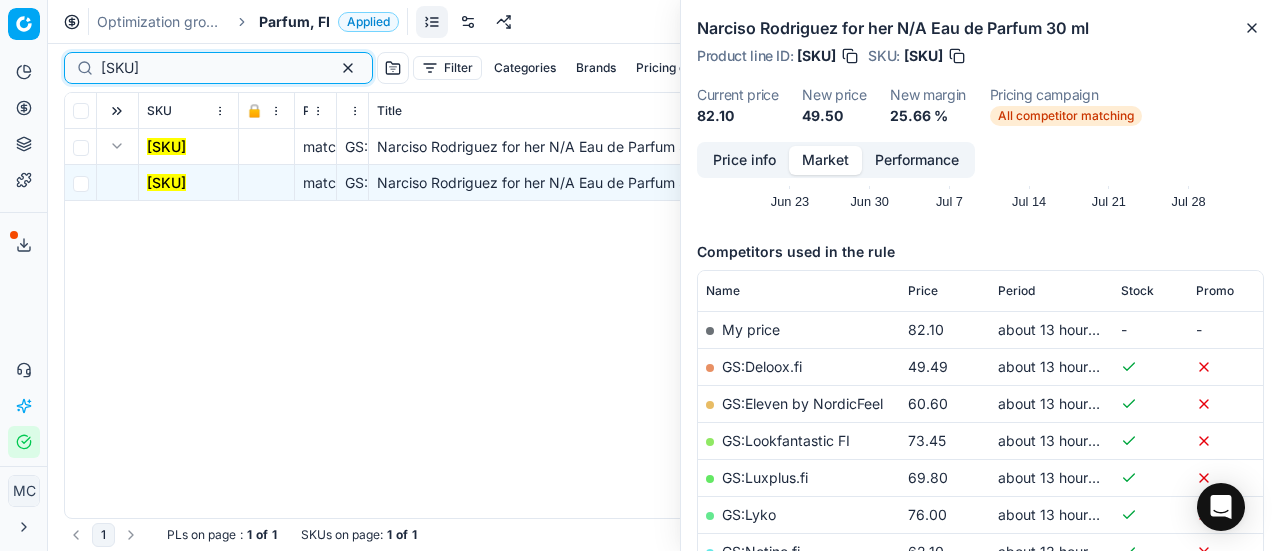 drag, startPoint x: 221, startPoint y: 60, endPoint x: 0, endPoint y: 71, distance: 221.27359 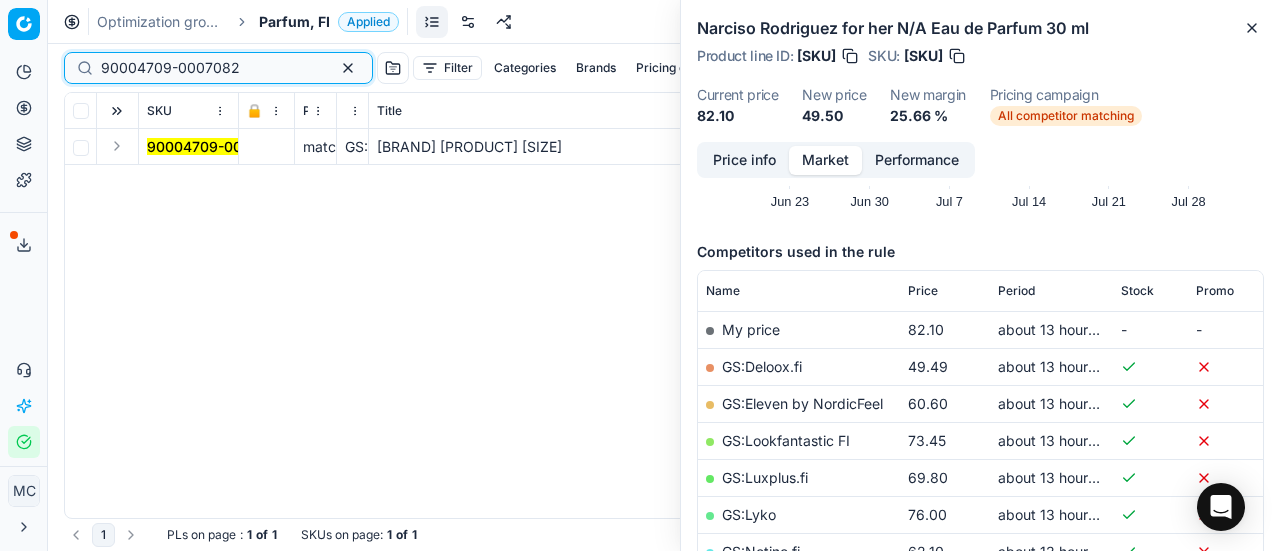 type on "90004709-0007082" 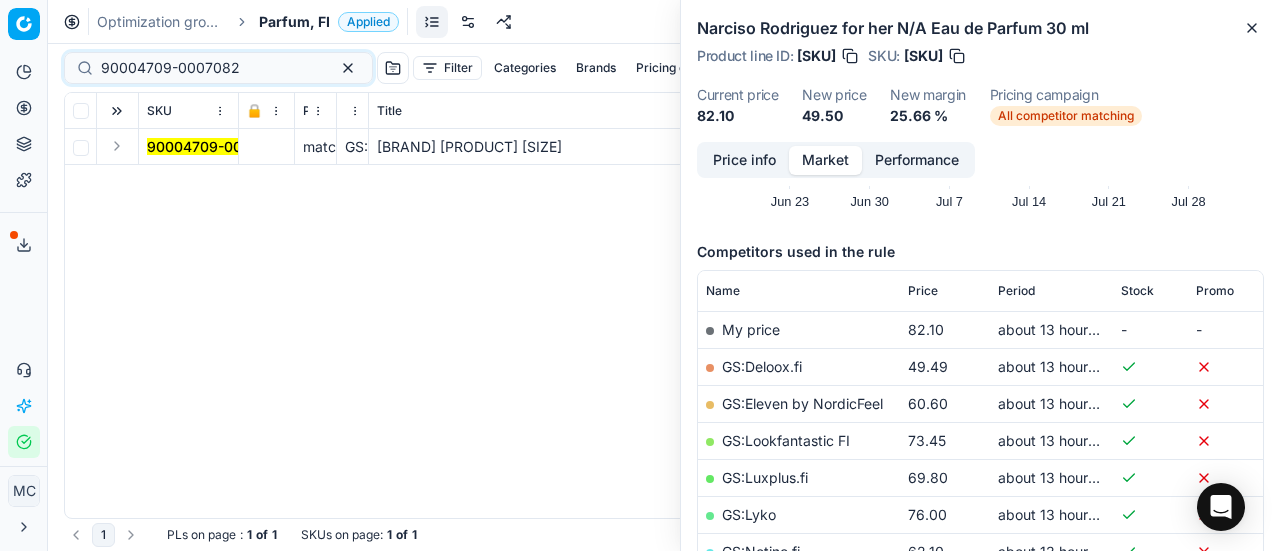 click at bounding box center (117, 146) 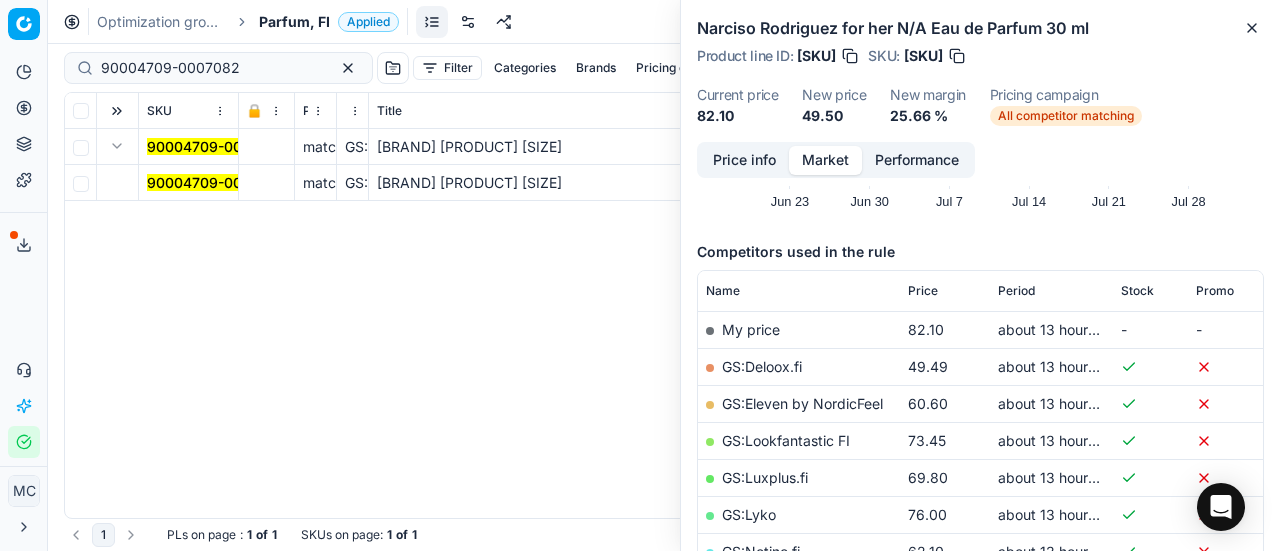 click on "90004709-0007082" at bounding box center [216, 182] 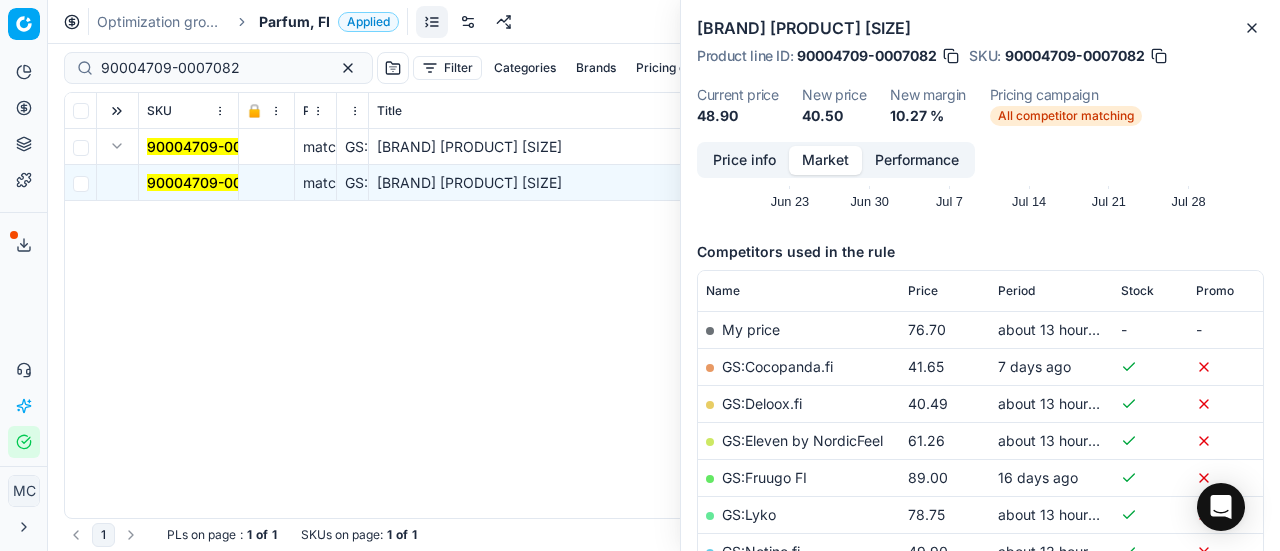 click on "Price info" at bounding box center (744, 160) 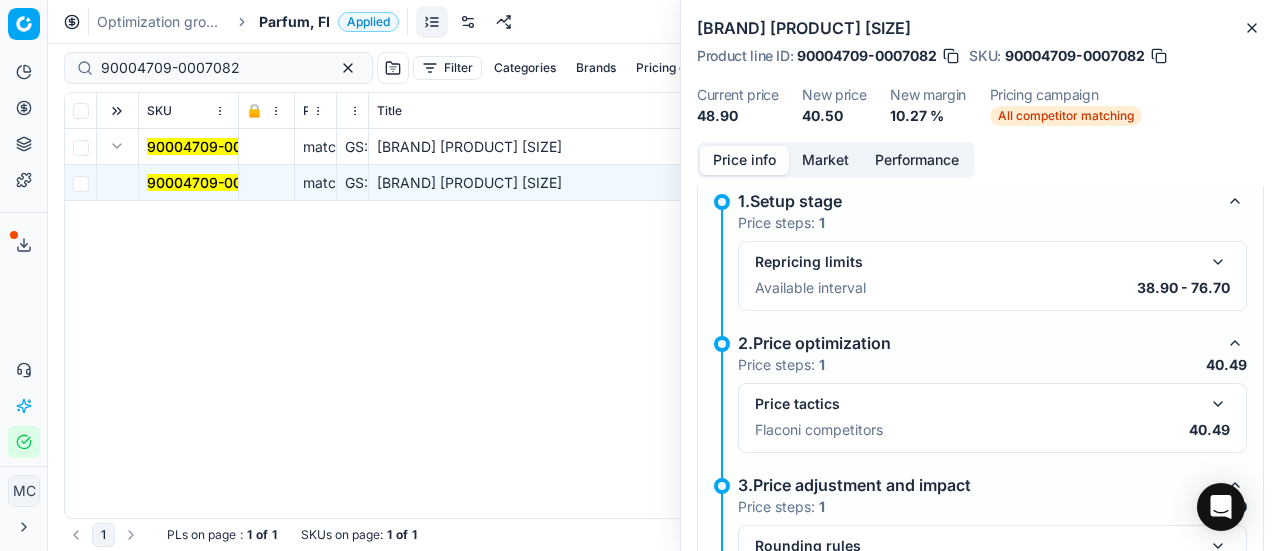 click on "Price tactics Flaconi competitors 40.49" at bounding box center [992, 418] 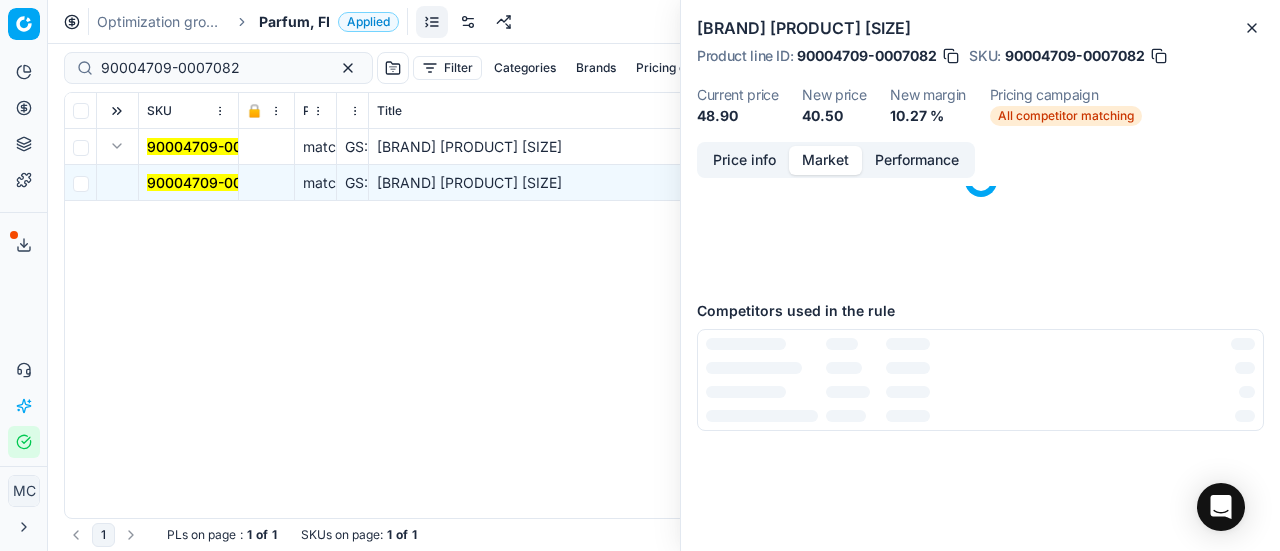 click on "Market" at bounding box center [825, 160] 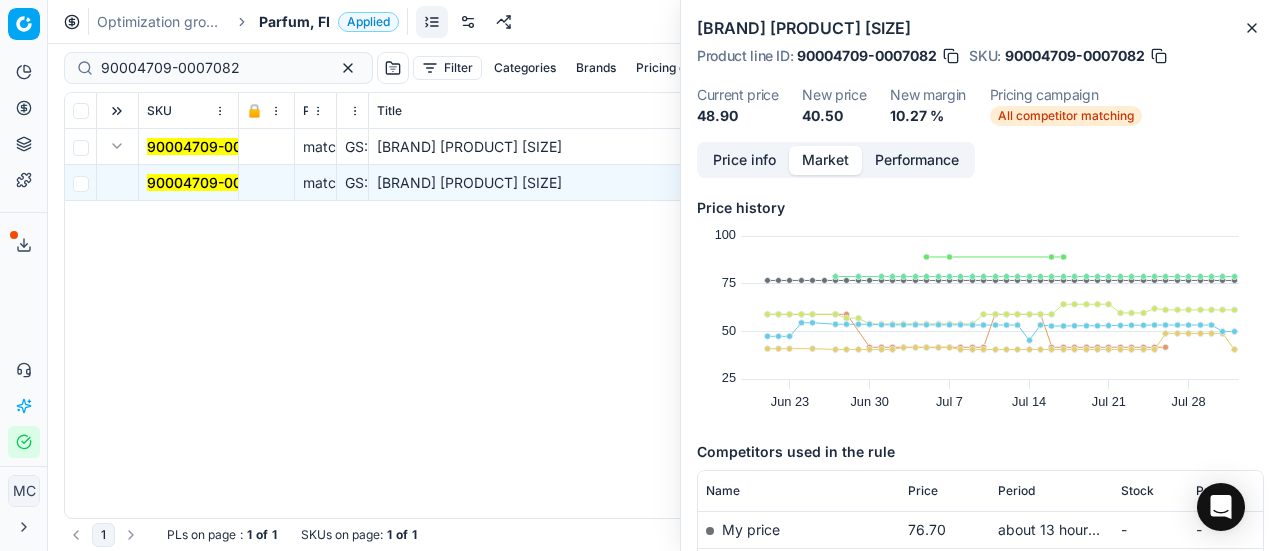 scroll, scrollTop: 200, scrollLeft: 0, axis: vertical 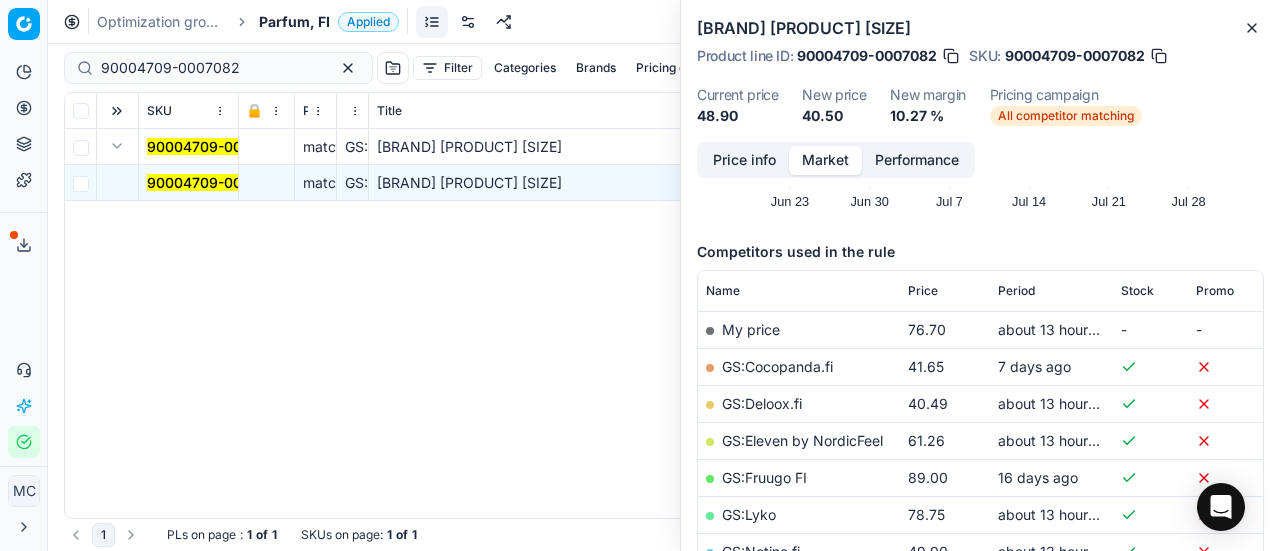 click on "GS:Deloox.fi" at bounding box center [762, 403] 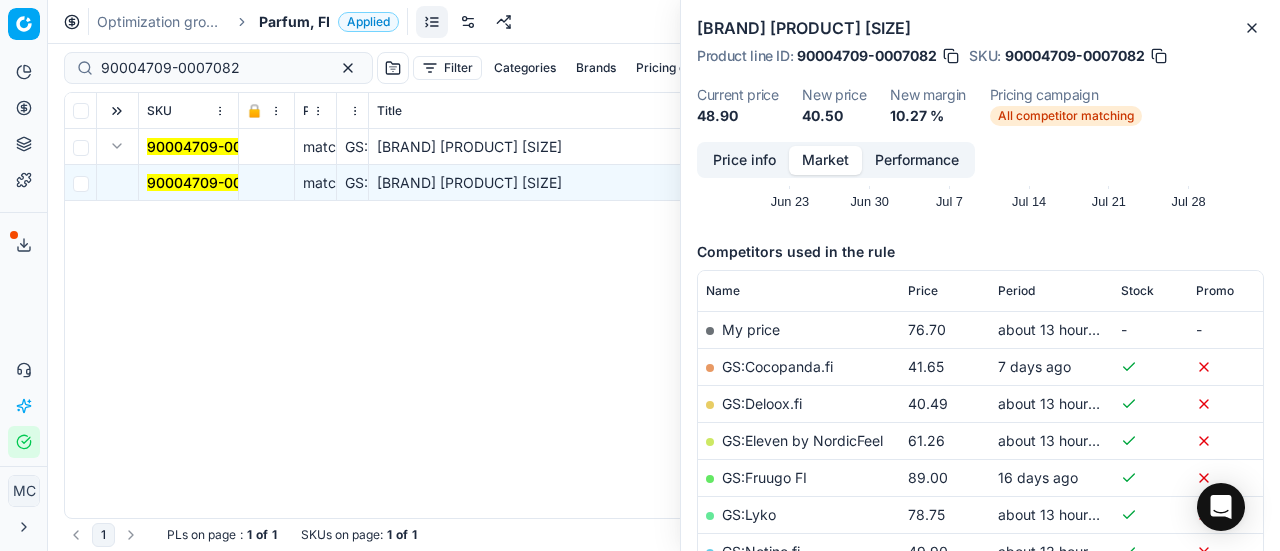 click on "Parfum, FI" at bounding box center (294, 22) 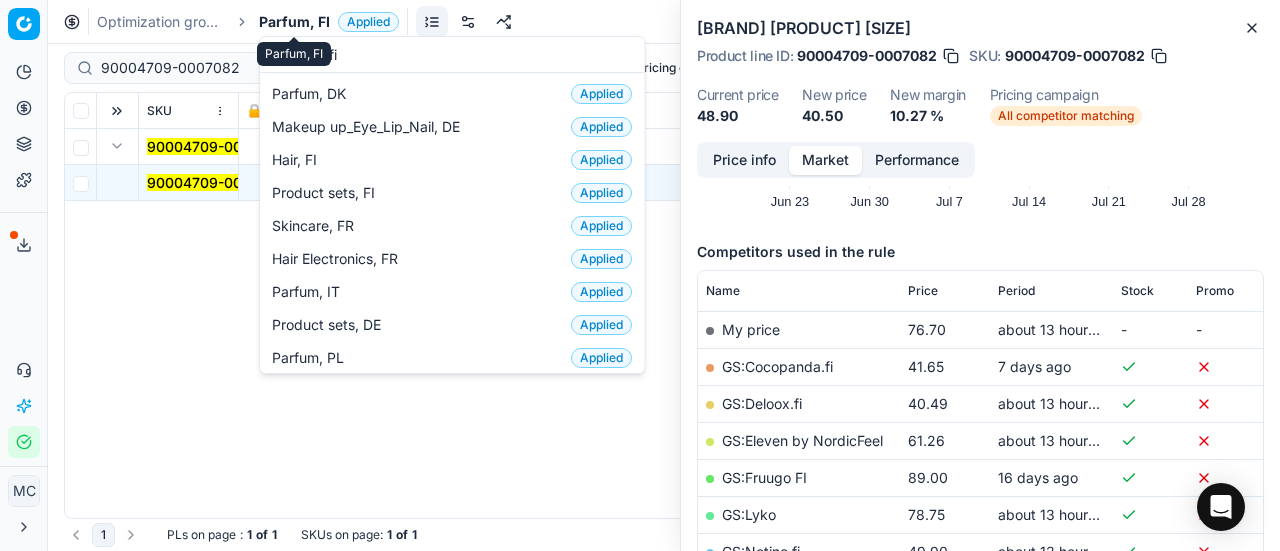 scroll, scrollTop: 0, scrollLeft: 0, axis: both 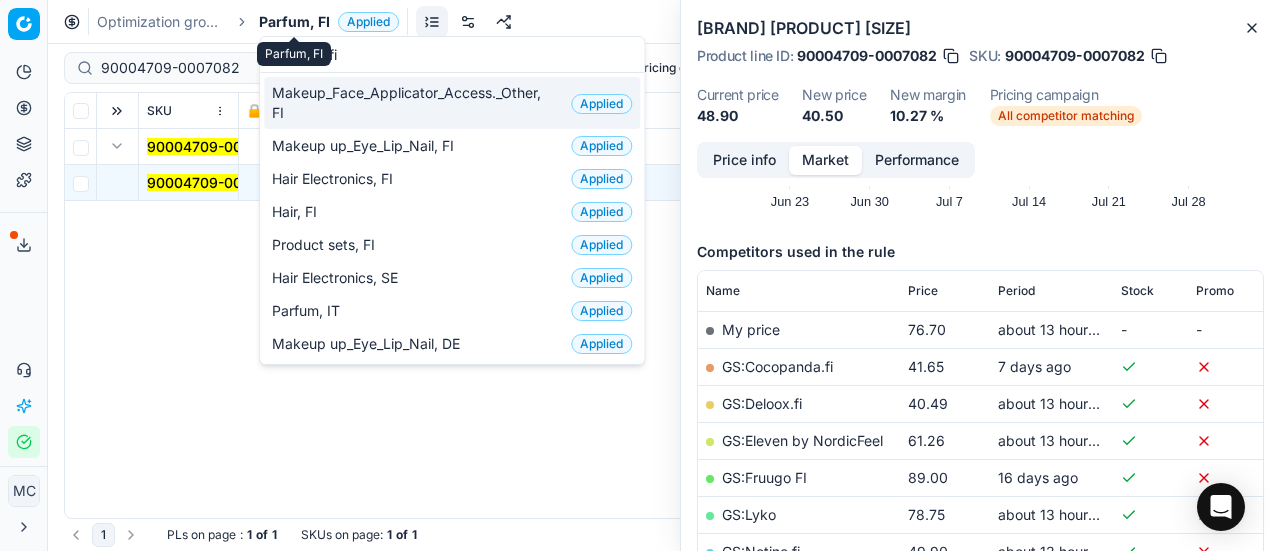 type on "face fi" 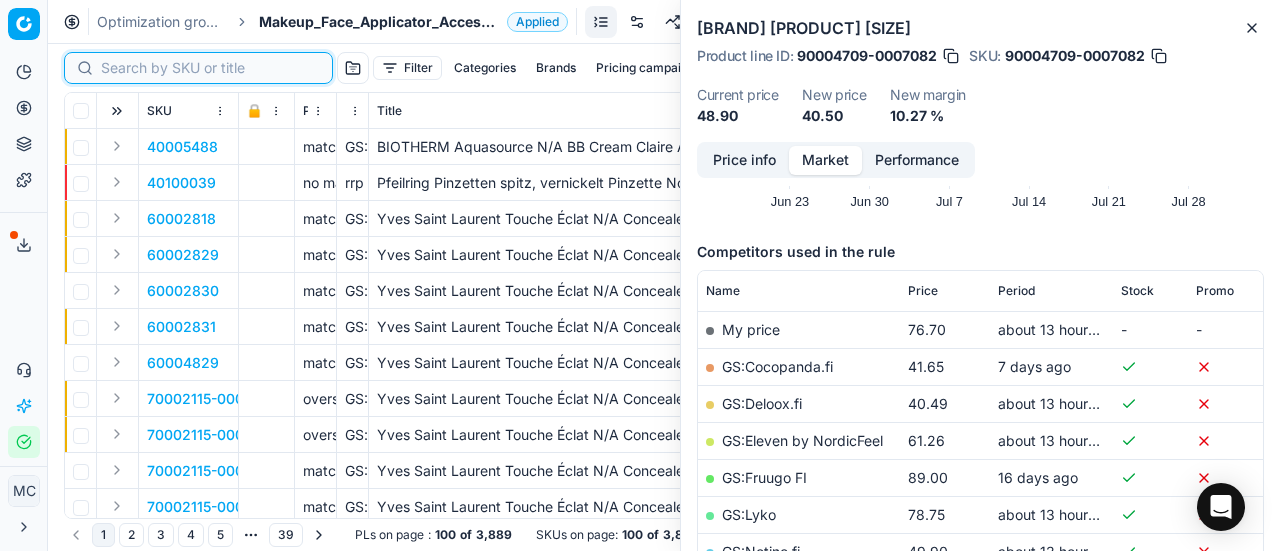 click at bounding box center (210, 68) 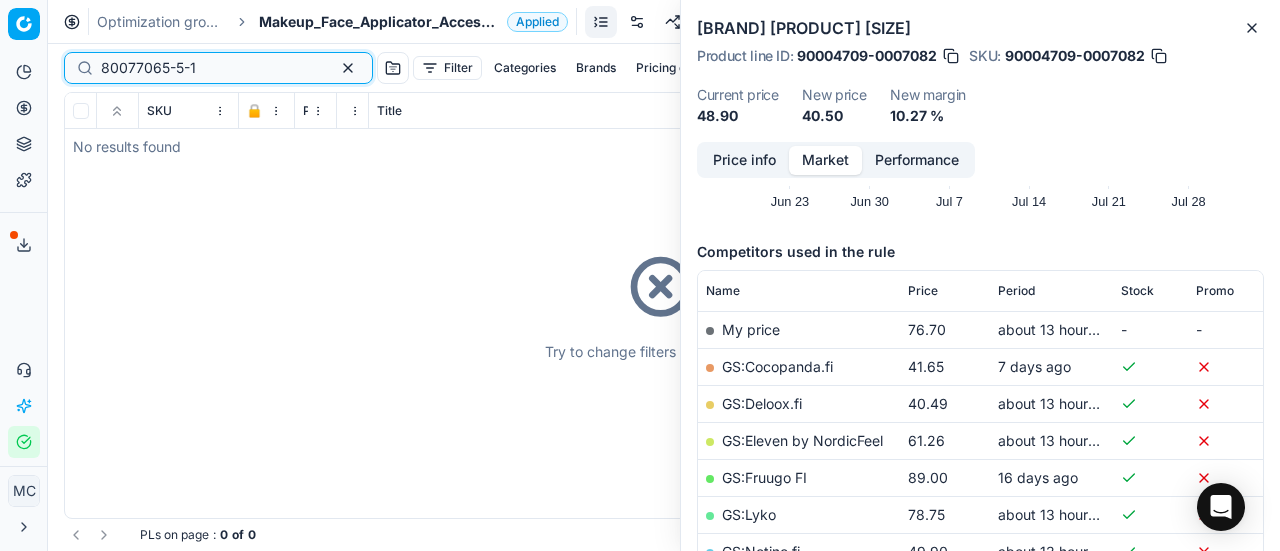 type on "80077065-5-1" 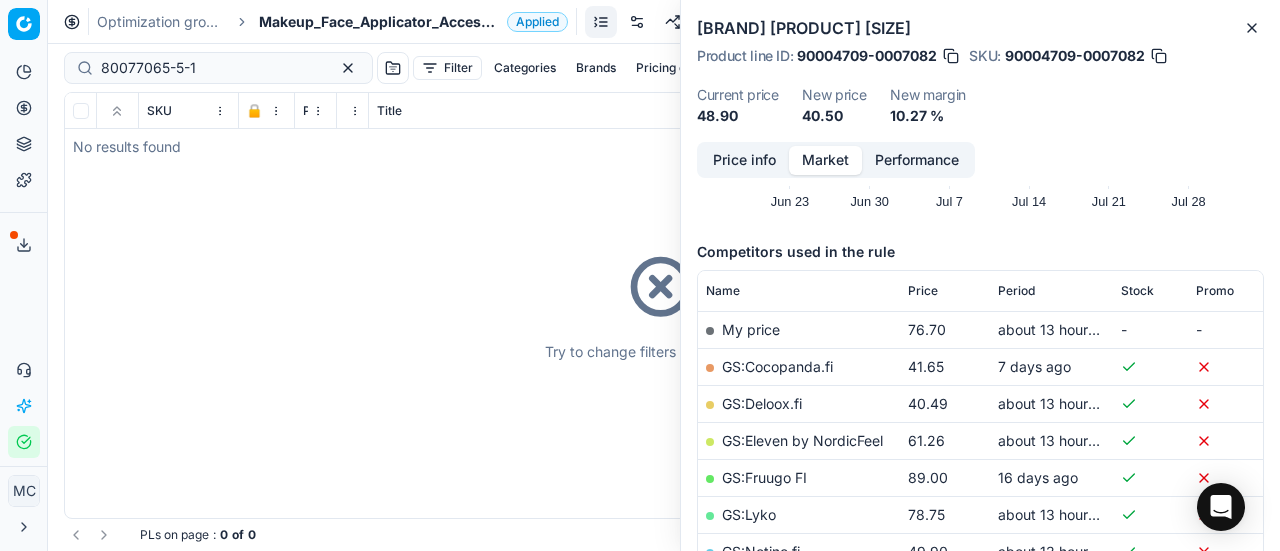 drag, startPoint x: 331, startPoint y: 35, endPoint x: 340, endPoint y: 22, distance: 15.811388 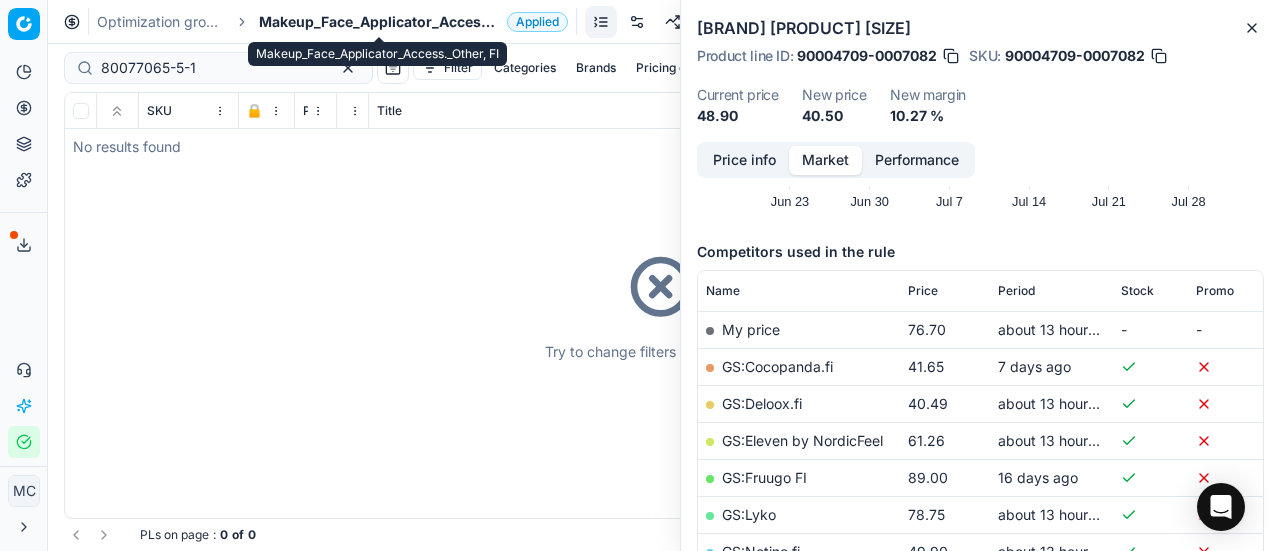 click on "Makeup_Face_Applicator_Access._Other, FI" at bounding box center [379, 22] 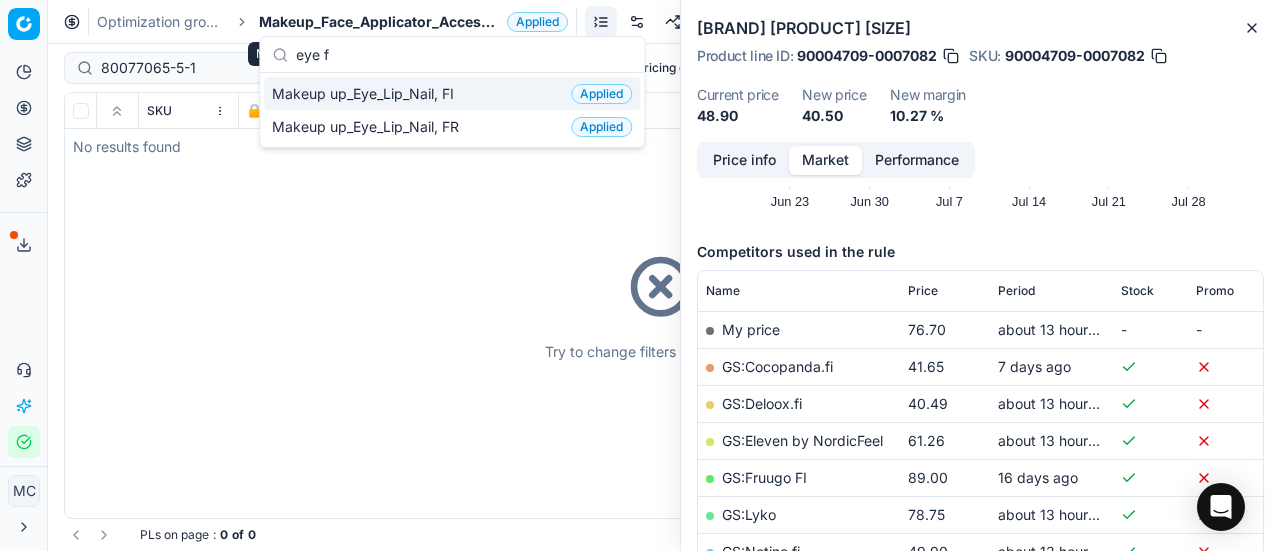 scroll, scrollTop: 0, scrollLeft: 0, axis: both 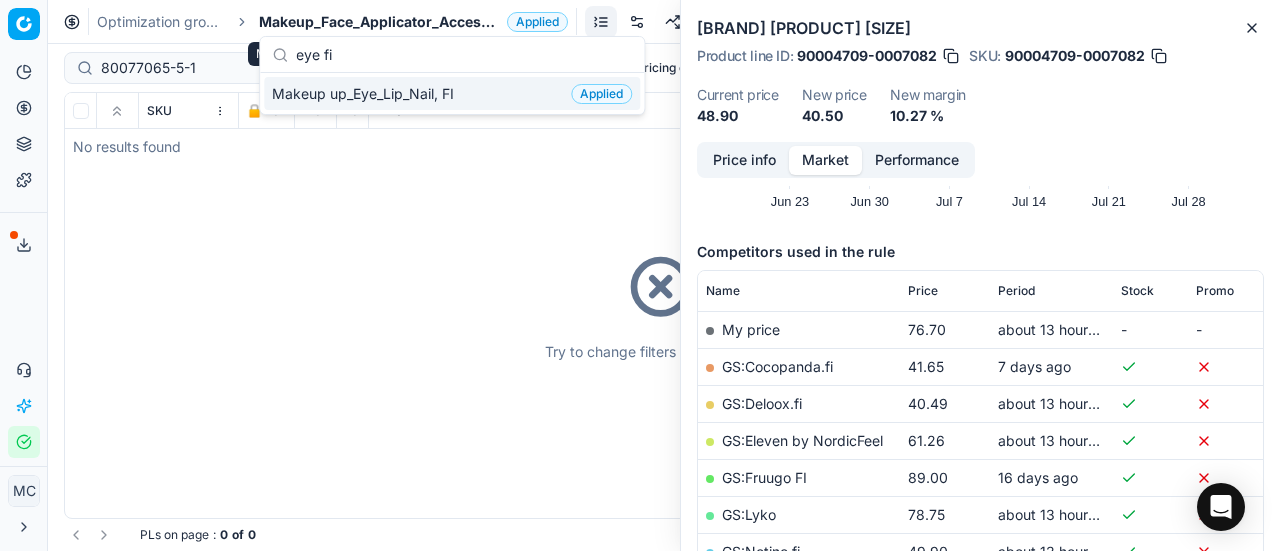 type on "eye fi" 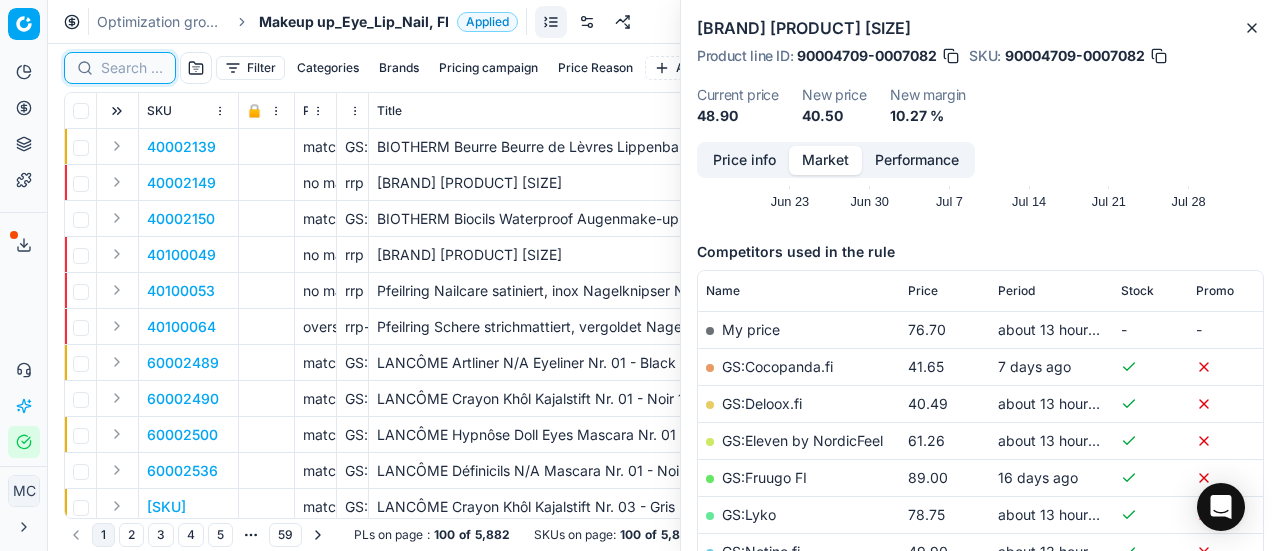 click at bounding box center (132, 68) 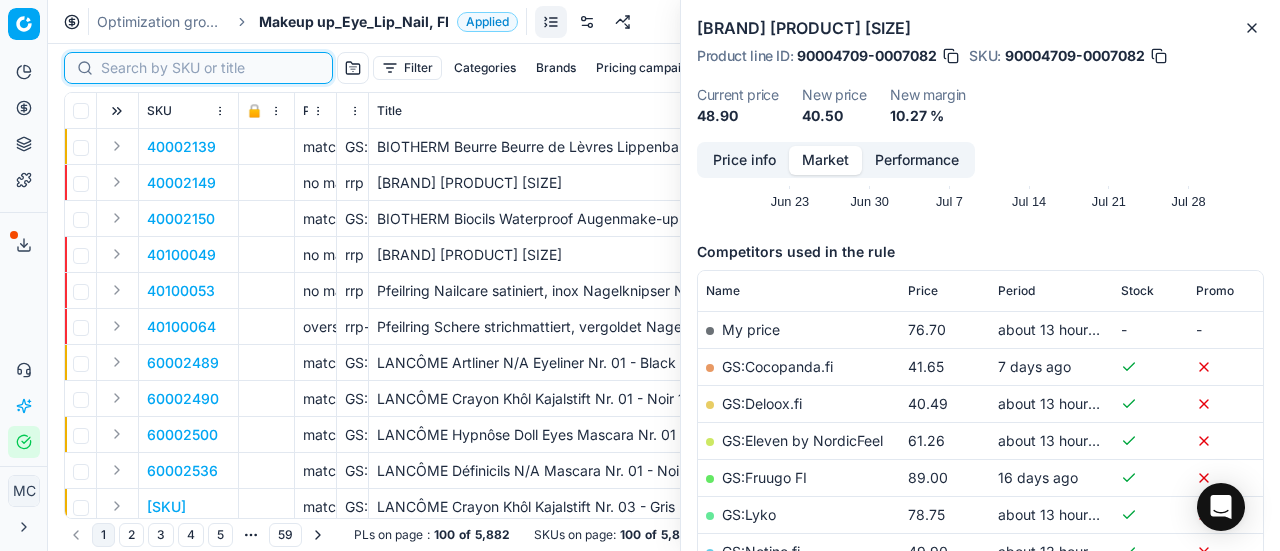 paste on "80077065-5-1" 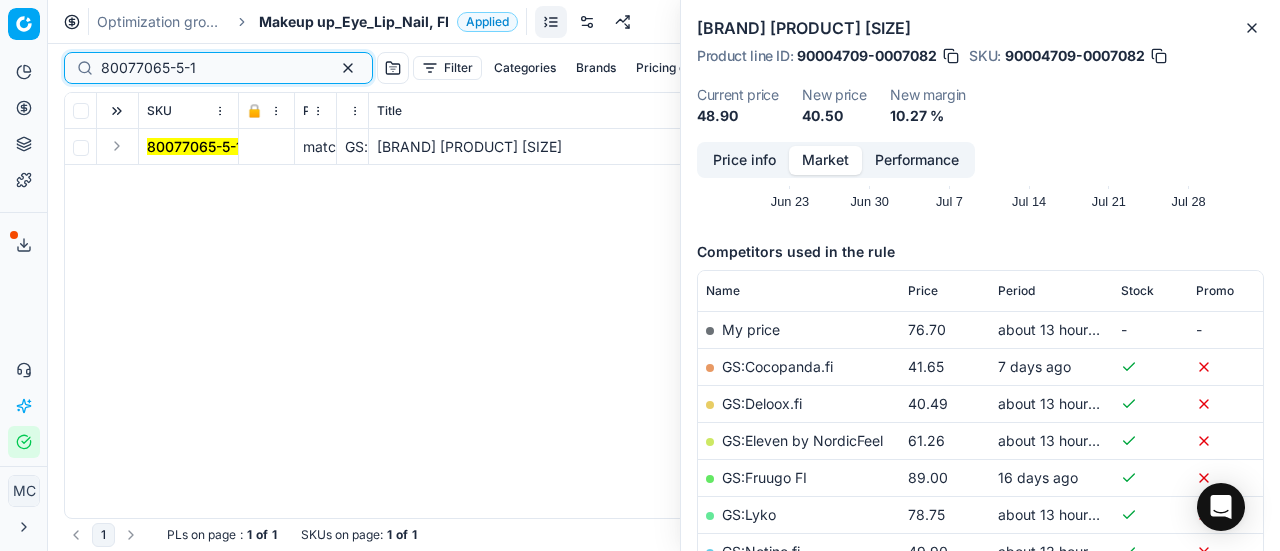 type on "80077065-5-1" 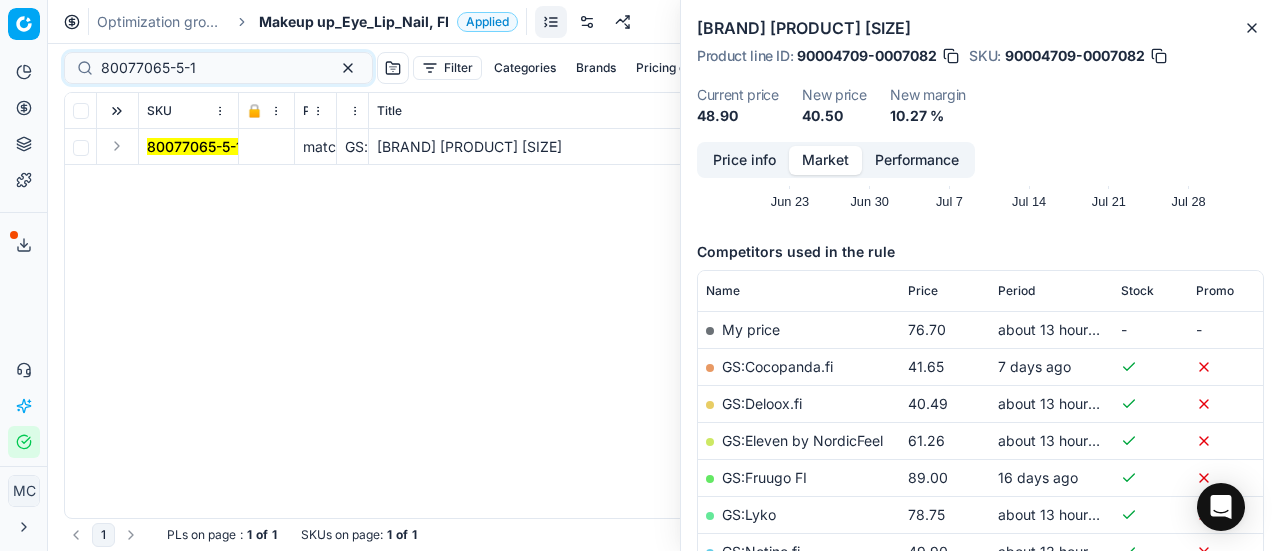click at bounding box center [117, 146] 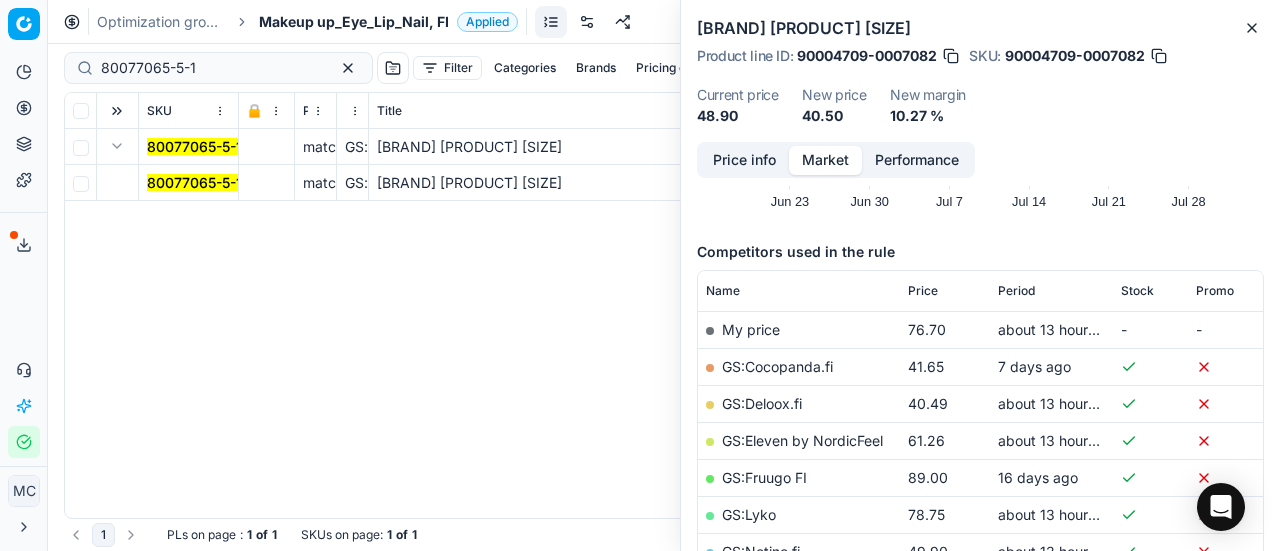 click on "80077065-5-1" at bounding box center (194, 182) 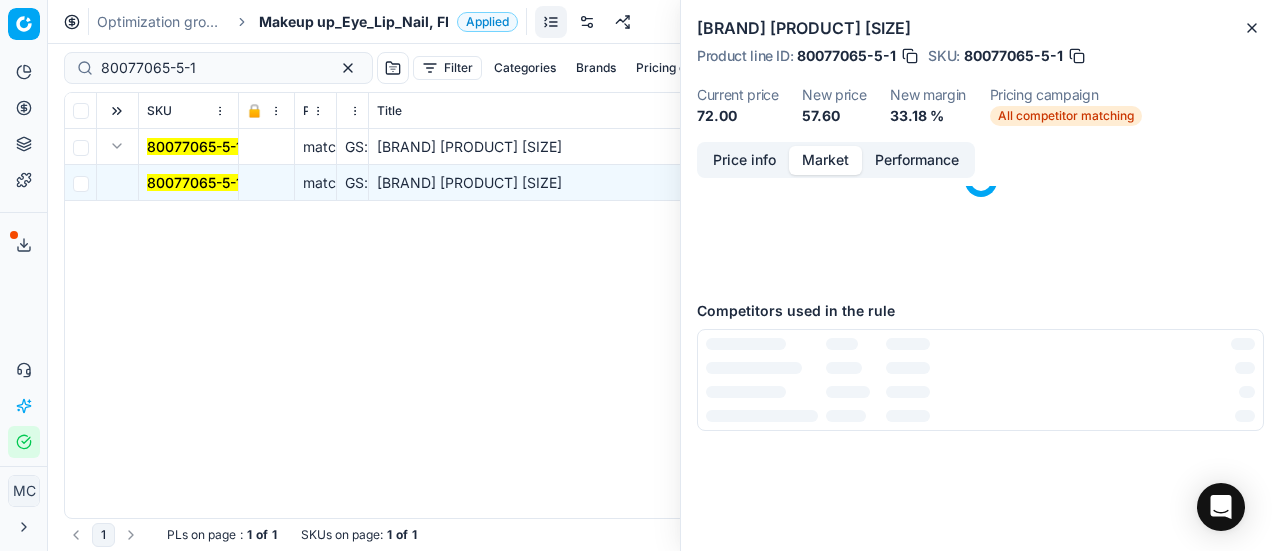 scroll, scrollTop: 200, scrollLeft: 0, axis: vertical 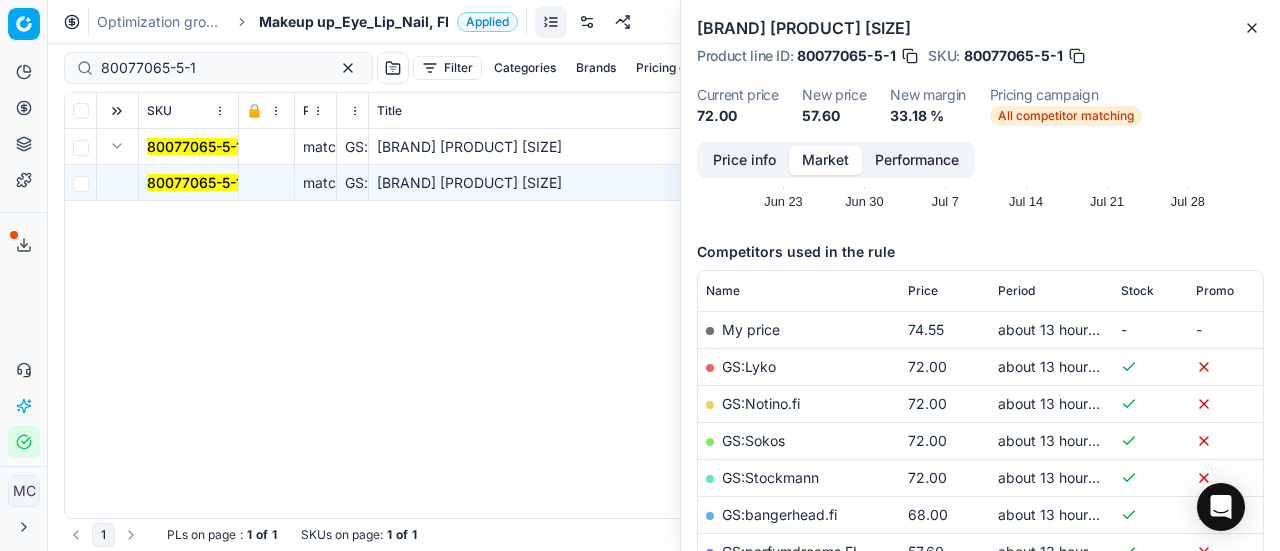 click on "Price info" at bounding box center [744, 160] 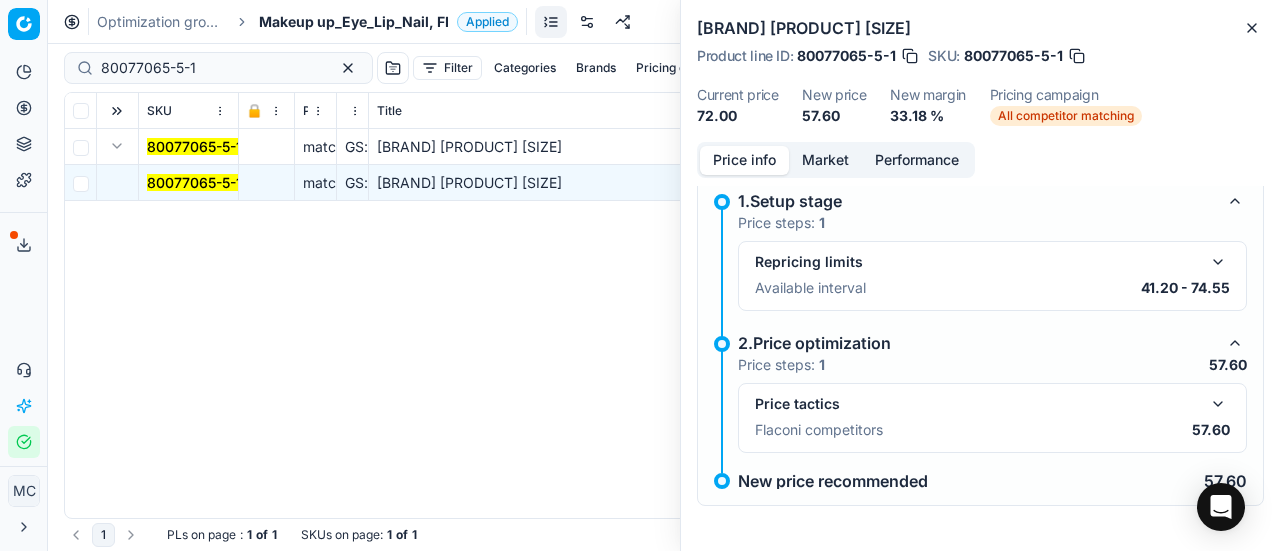 click at bounding box center (1218, 404) 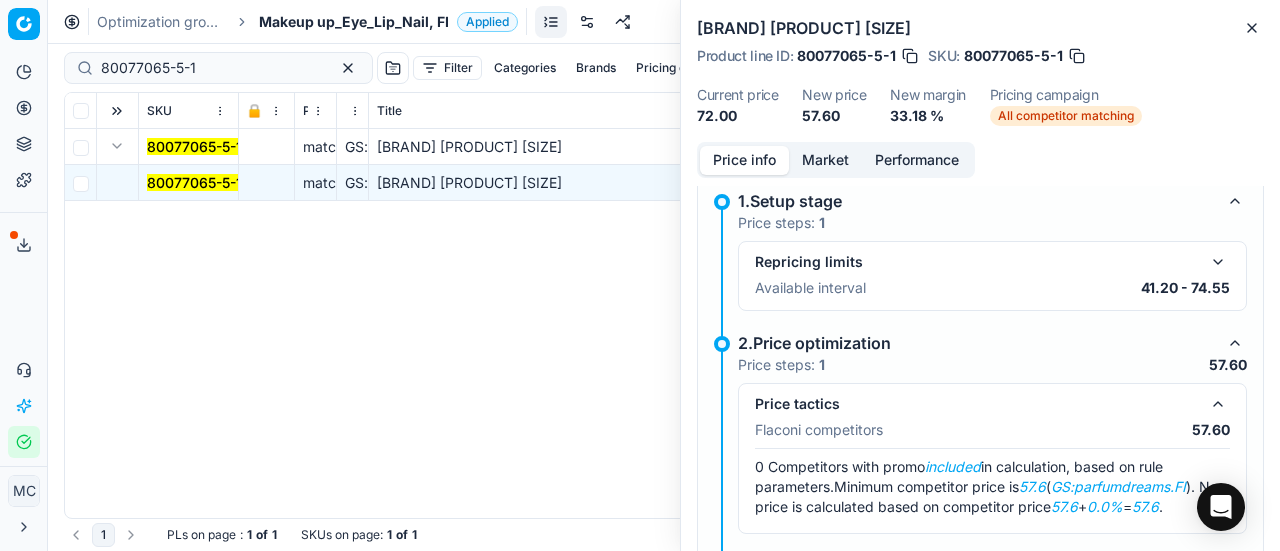 click on "Market" at bounding box center (825, 160) 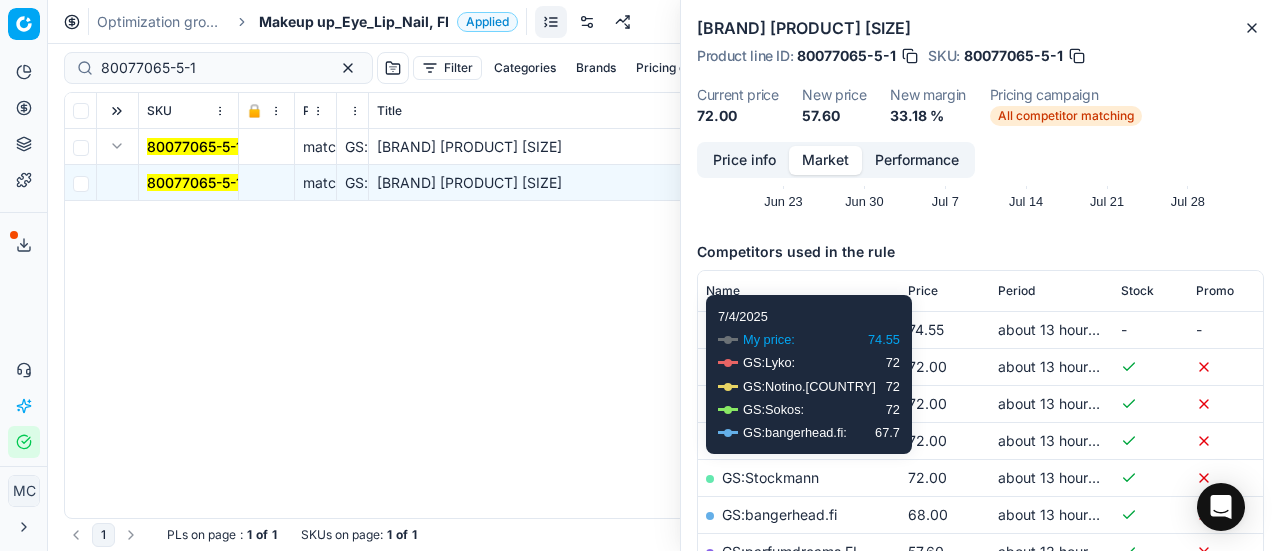 scroll, scrollTop: 360, scrollLeft: 0, axis: vertical 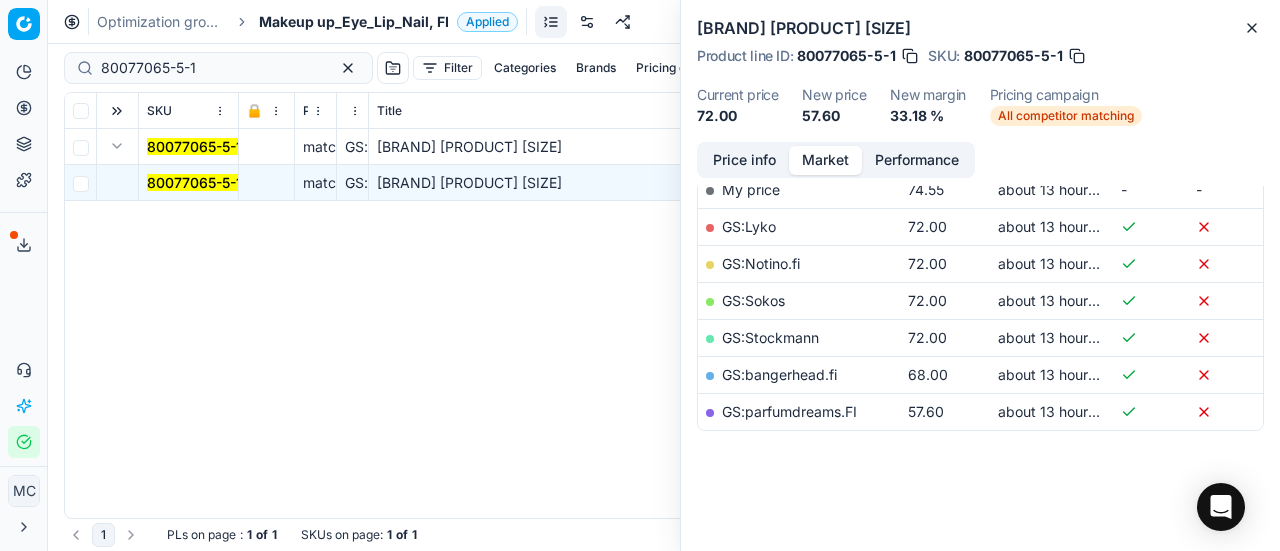 click on "GS:parfumdreams.FI" at bounding box center [789, 411] 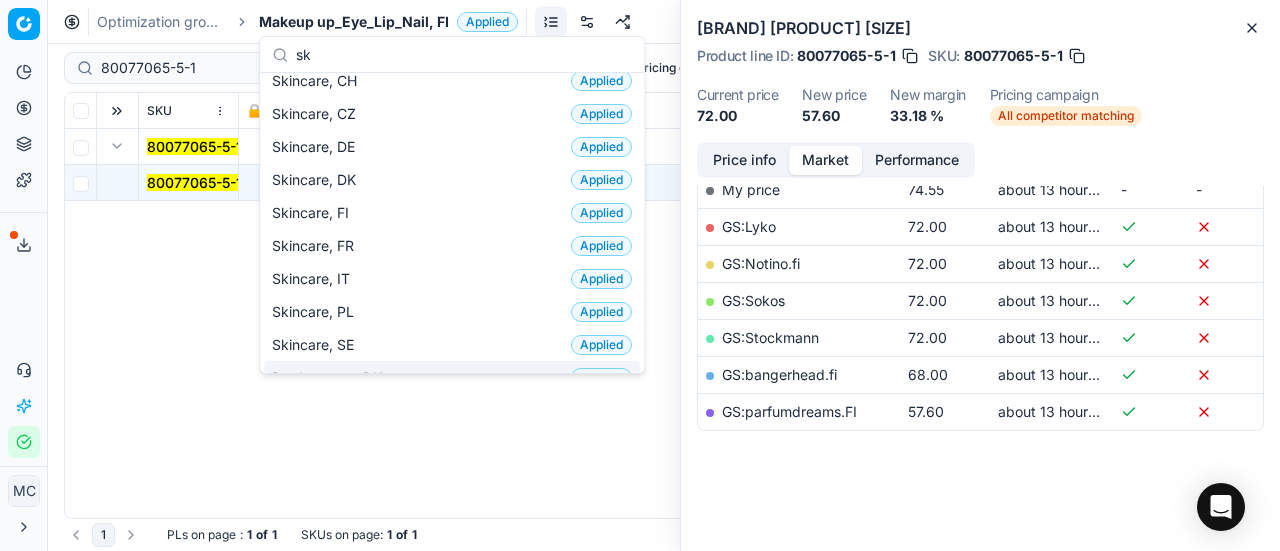 scroll, scrollTop: 50, scrollLeft: 0, axis: vertical 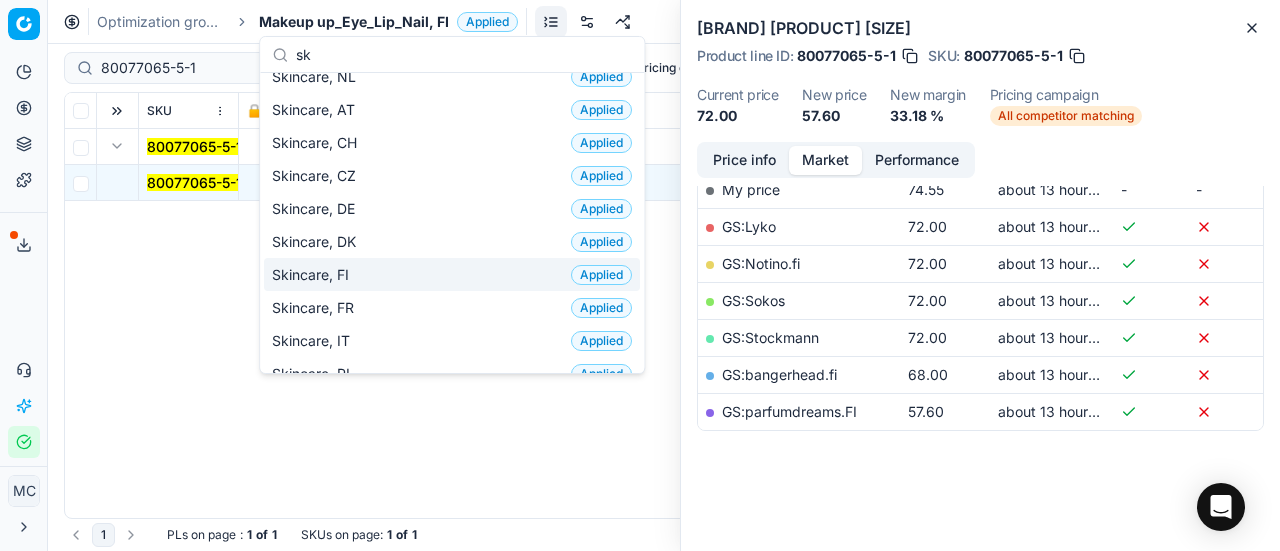 type on "sk" 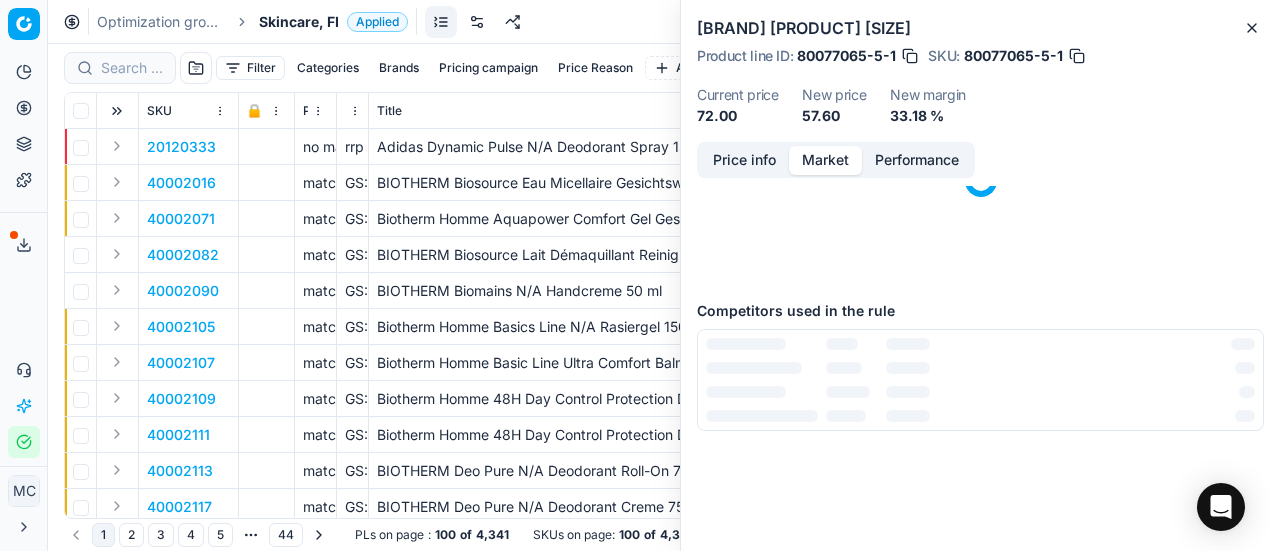 scroll, scrollTop: 360, scrollLeft: 0, axis: vertical 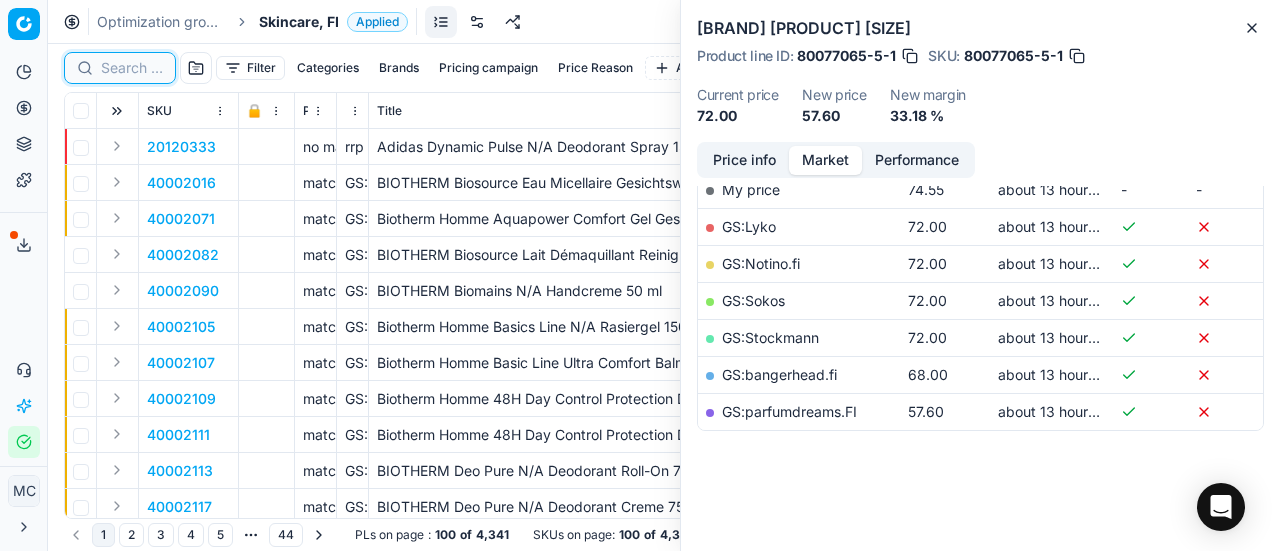 click at bounding box center [132, 68] 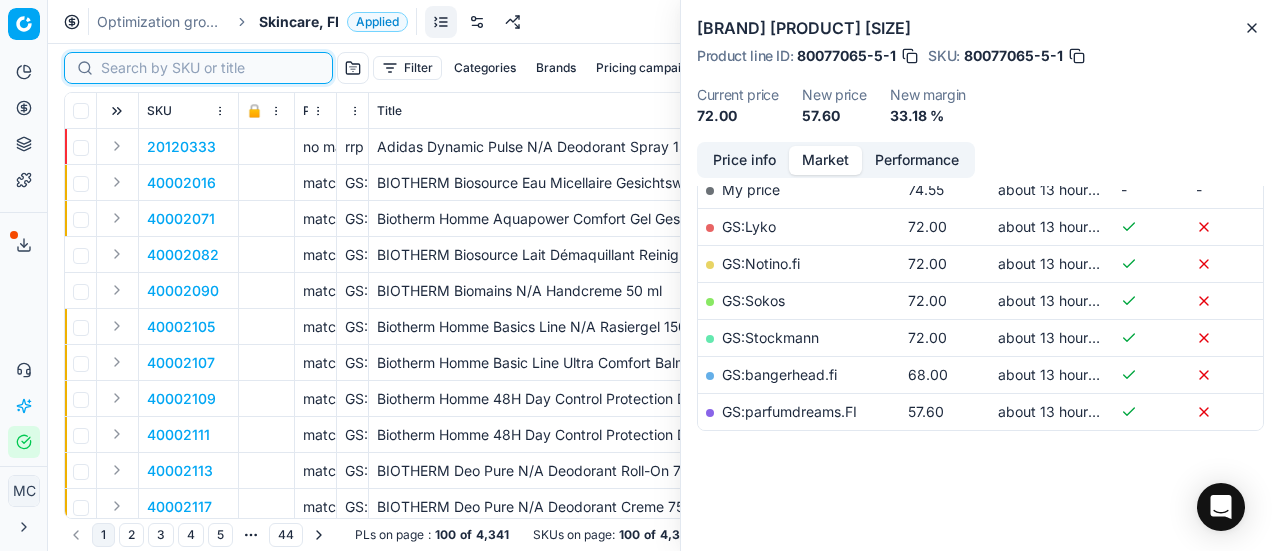 paste on "[SKU]" 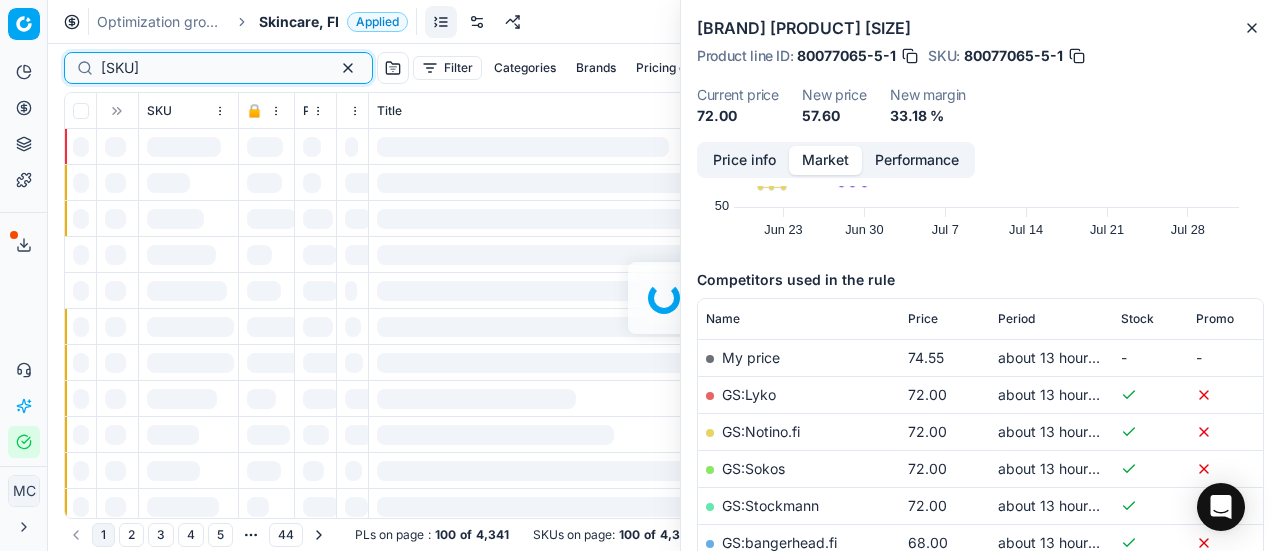 scroll, scrollTop: 360, scrollLeft: 0, axis: vertical 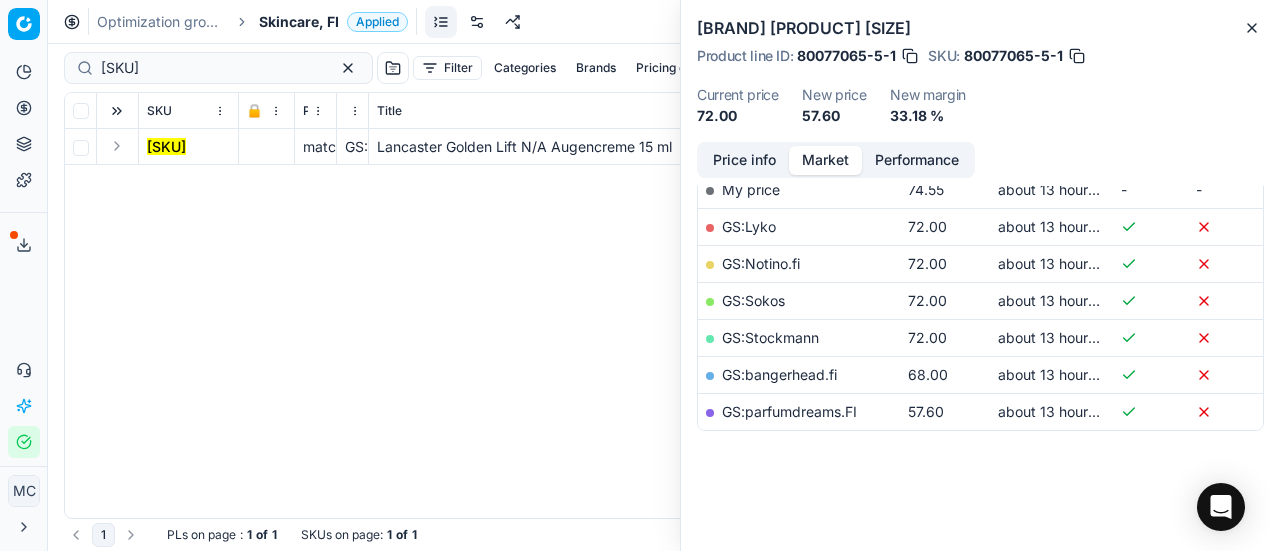 click at bounding box center (117, 146) 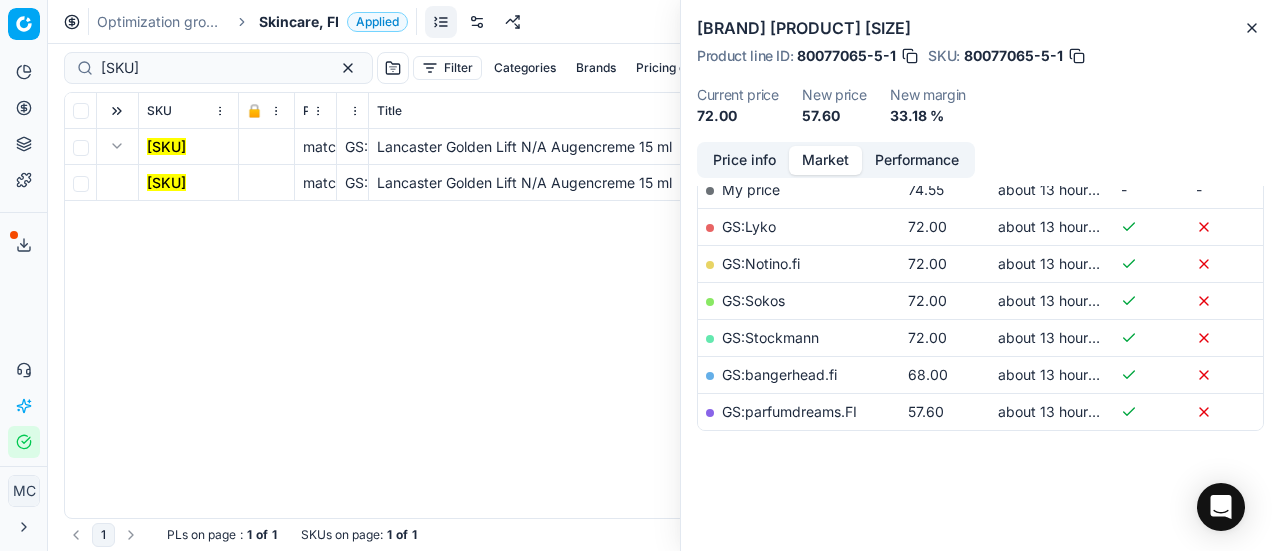 click on "[SKU]" at bounding box center (166, 182) 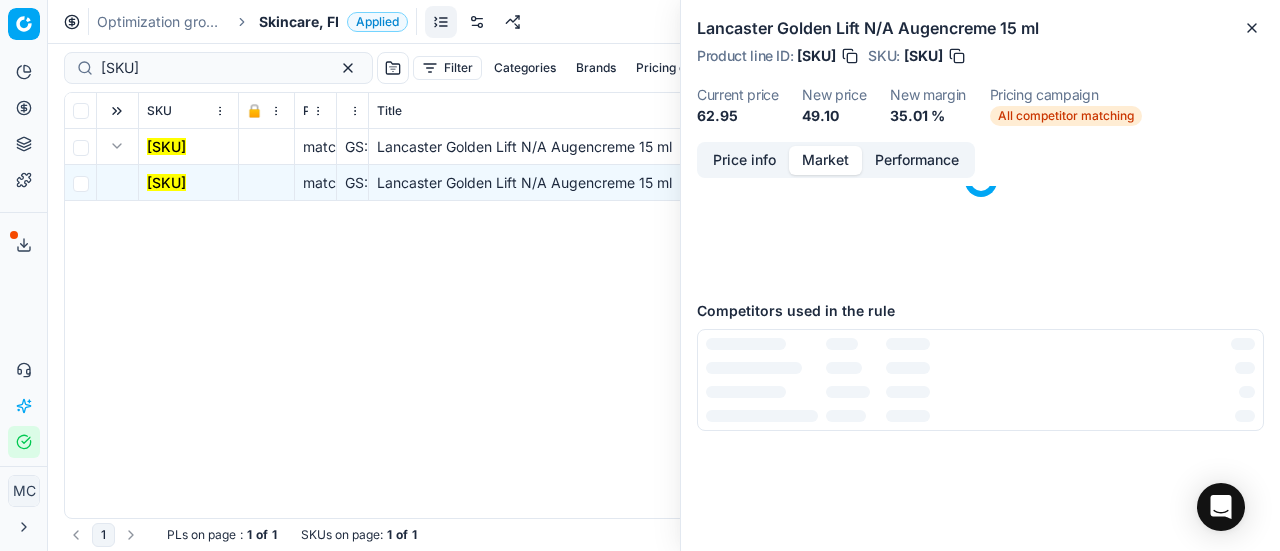 scroll, scrollTop: 360, scrollLeft: 0, axis: vertical 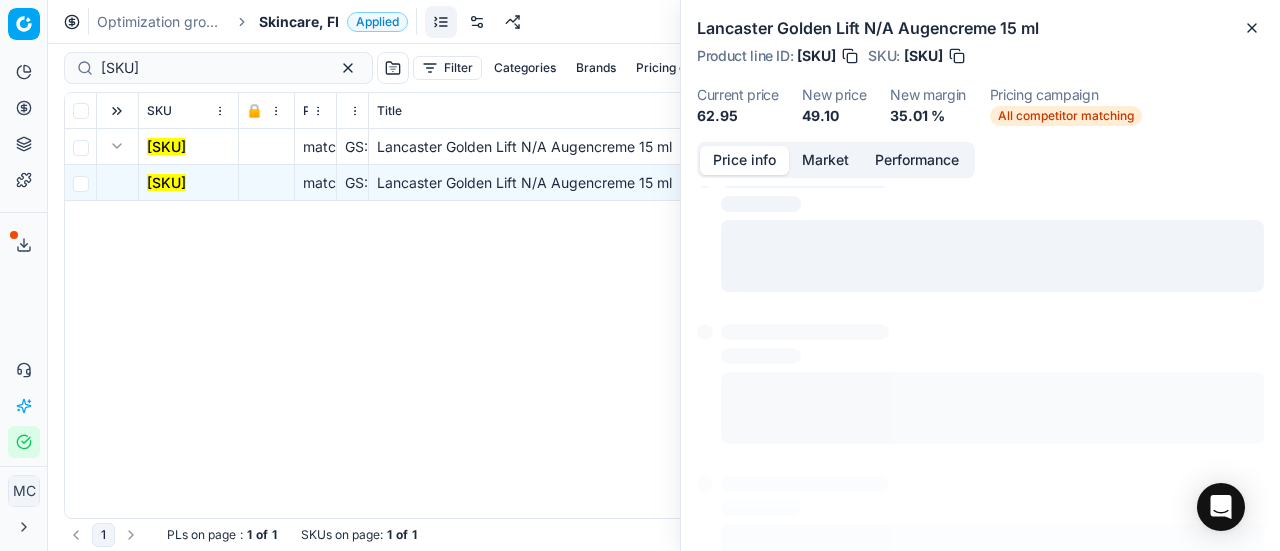 click on "Price info" at bounding box center [744, 160] 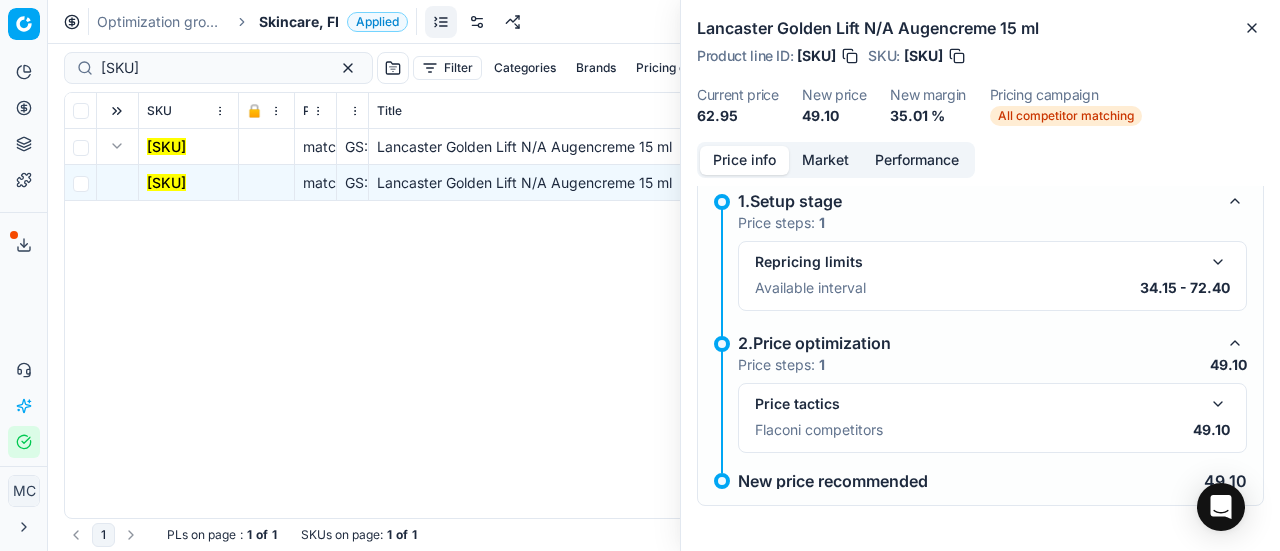 click at bounding box center [1218, 404] 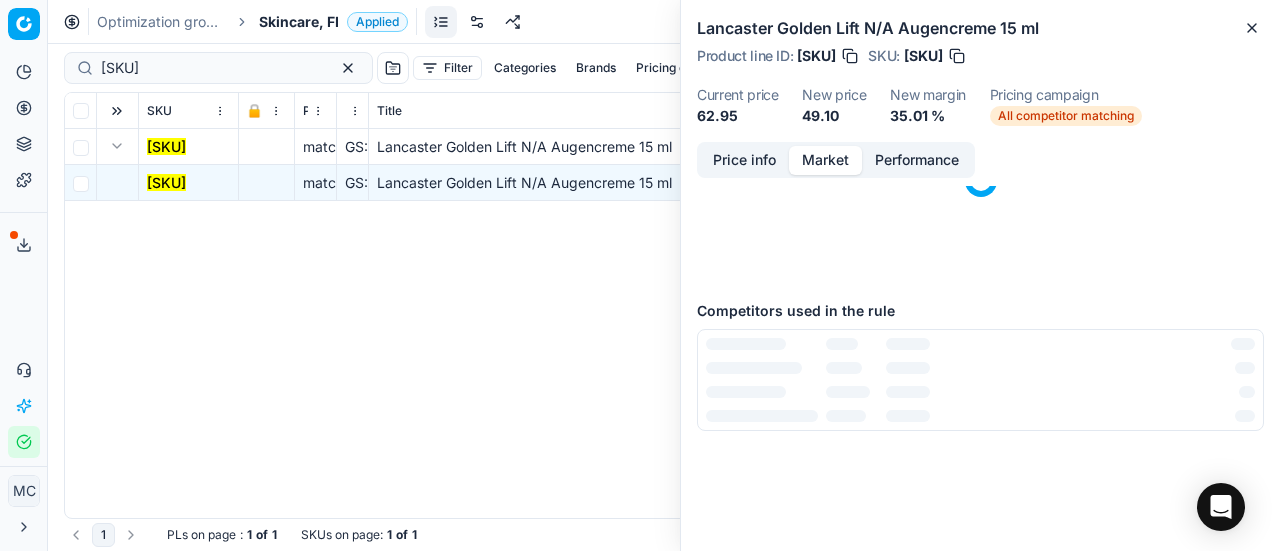 scroll, scrollTop: 0, scrollLeft: 0, axis: both 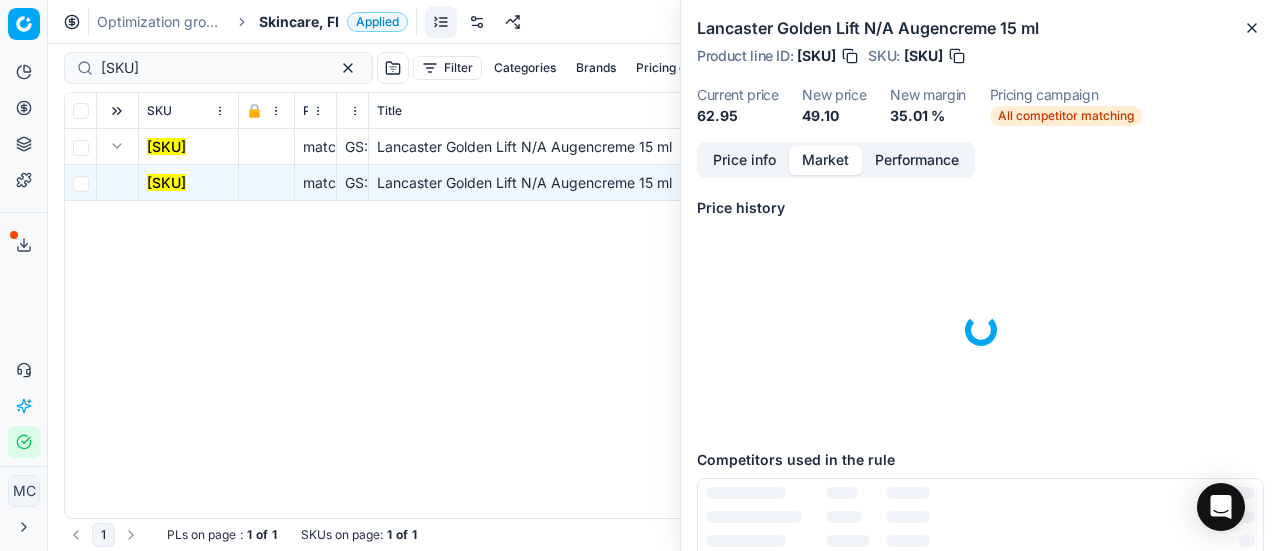 drag, startPoint x: 848, startPoint y: 165, endPoint x: 885, endPoint y: 223, distance: 68.7968 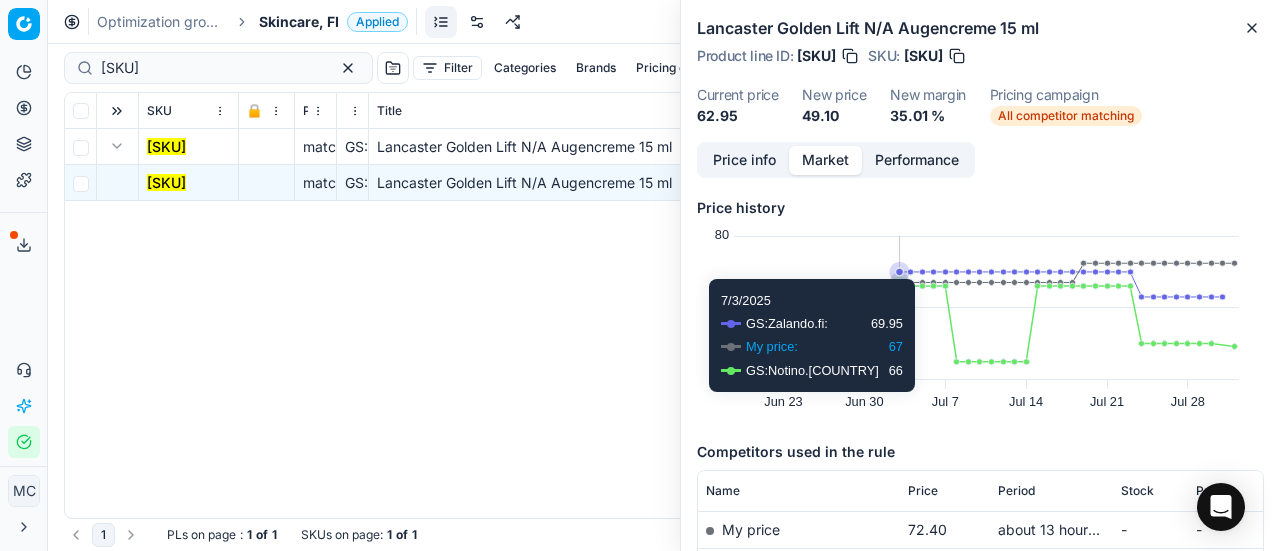 scroll, scrollTop: 200, scrollLeft: 0, axis: vertical 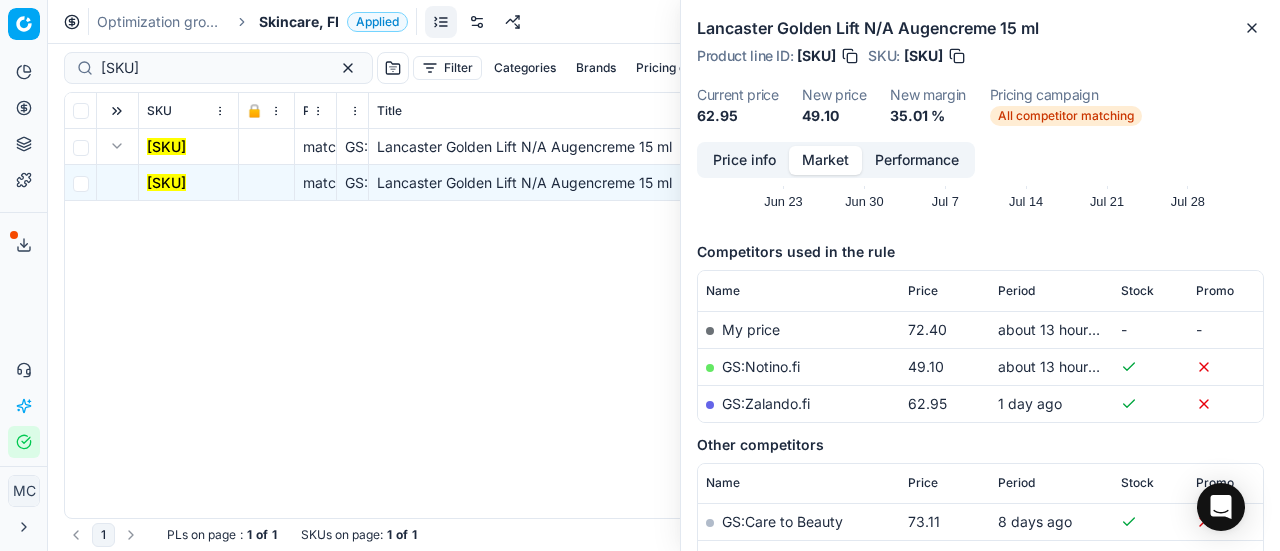 click on "GS:Notino.fi" at bounding box center [761, 366] 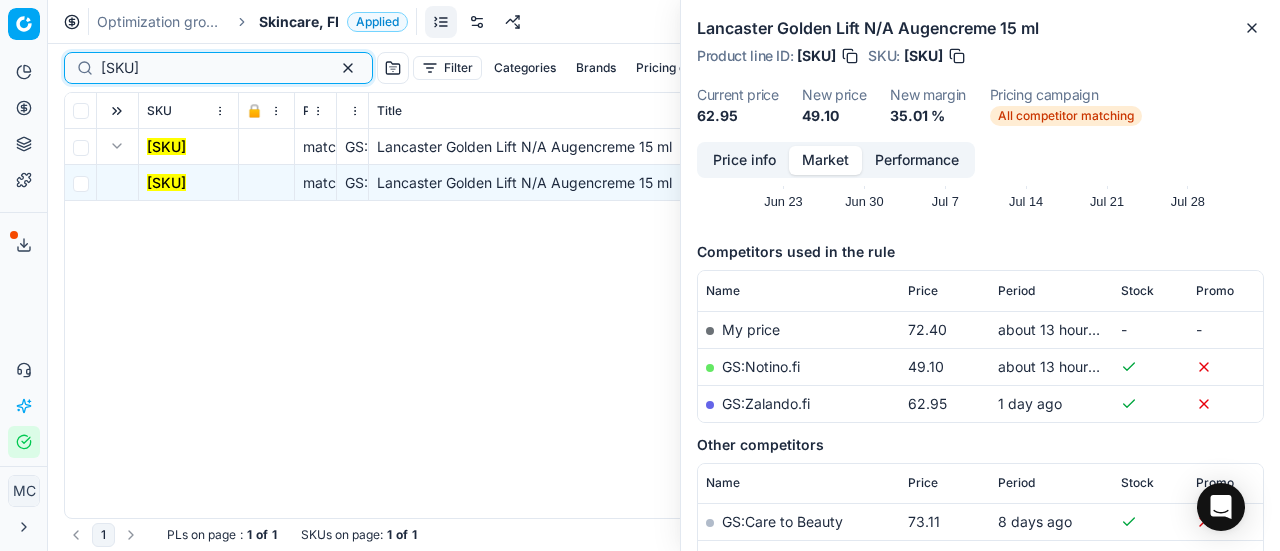 drag, startPoint x: 240, startPoint y: 68, endPoint x: 0, endPoint y: 97, distance: 241.74573 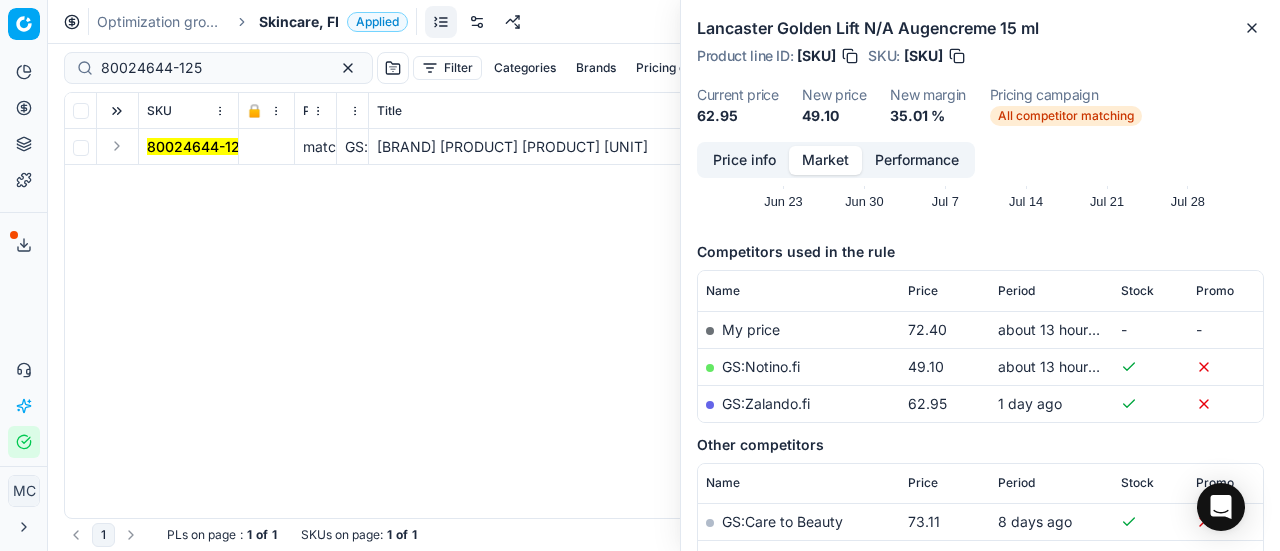 drag, startPoint x: 117, startPoint y: 145, endPoint x: 124, endPoint y: 154, distance: 11.401754 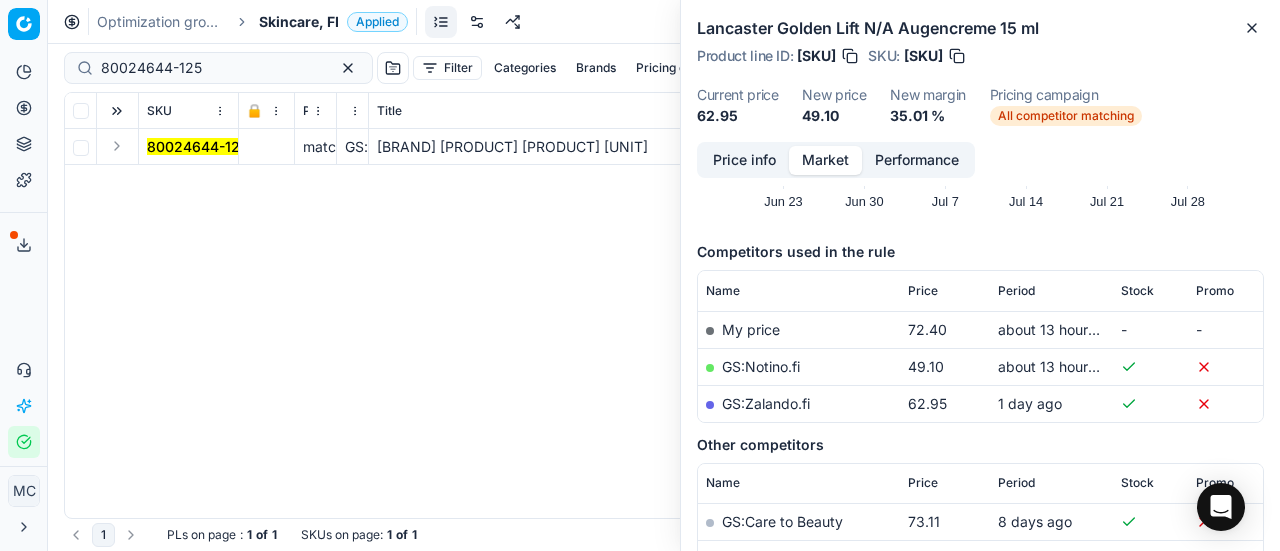 click at bounding box center [117, 146] 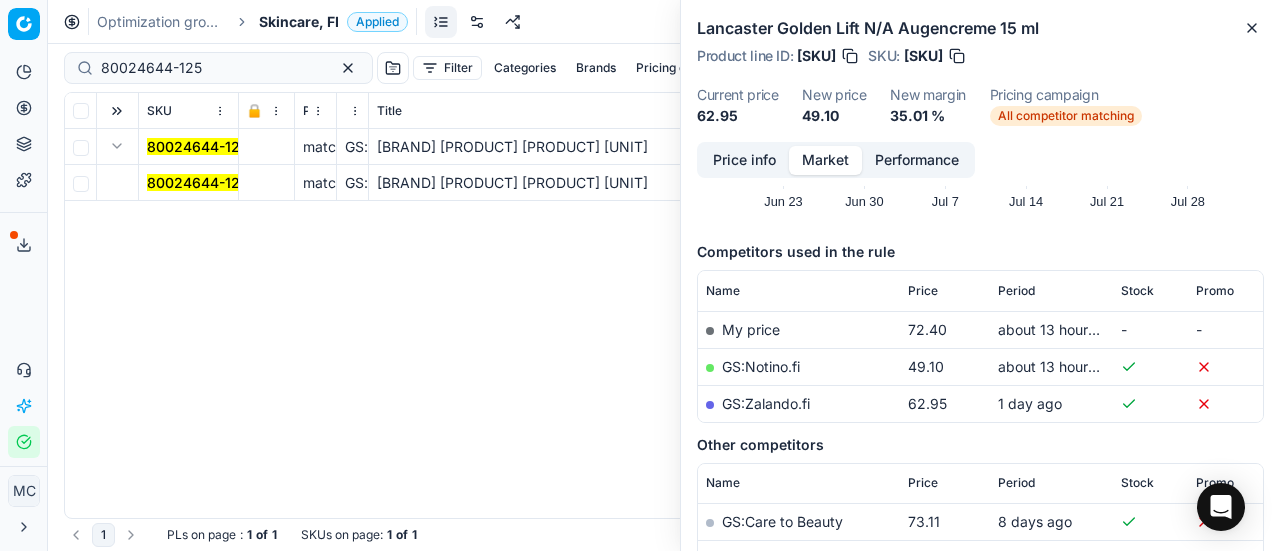 click on "80024644-125" at bounding box center [189, 183] 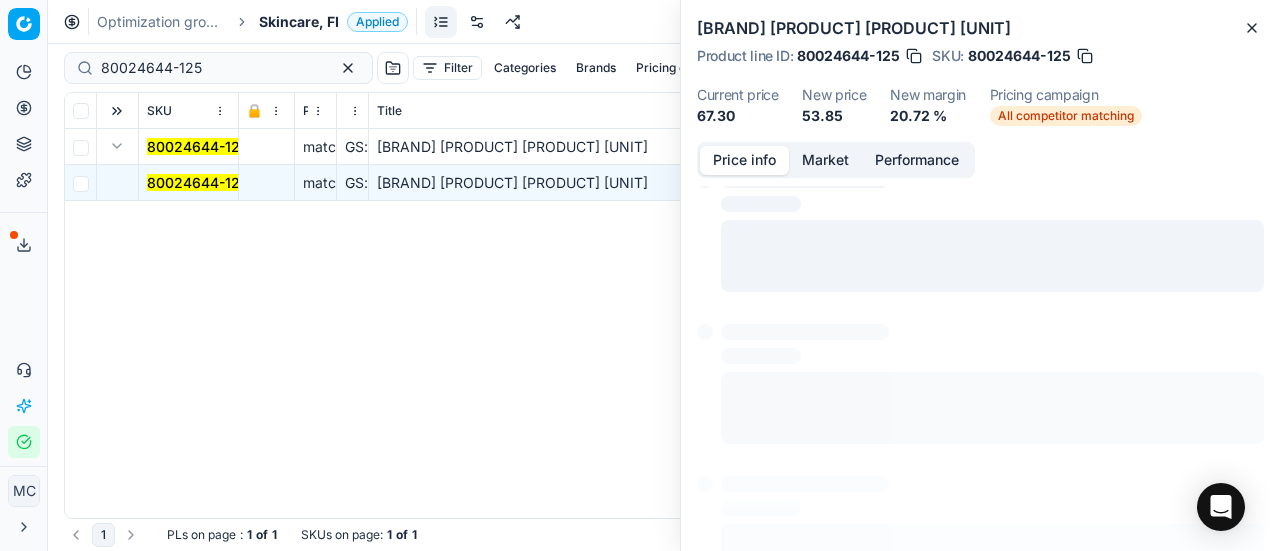 click on "Price info" at bounding box center [744, 160] 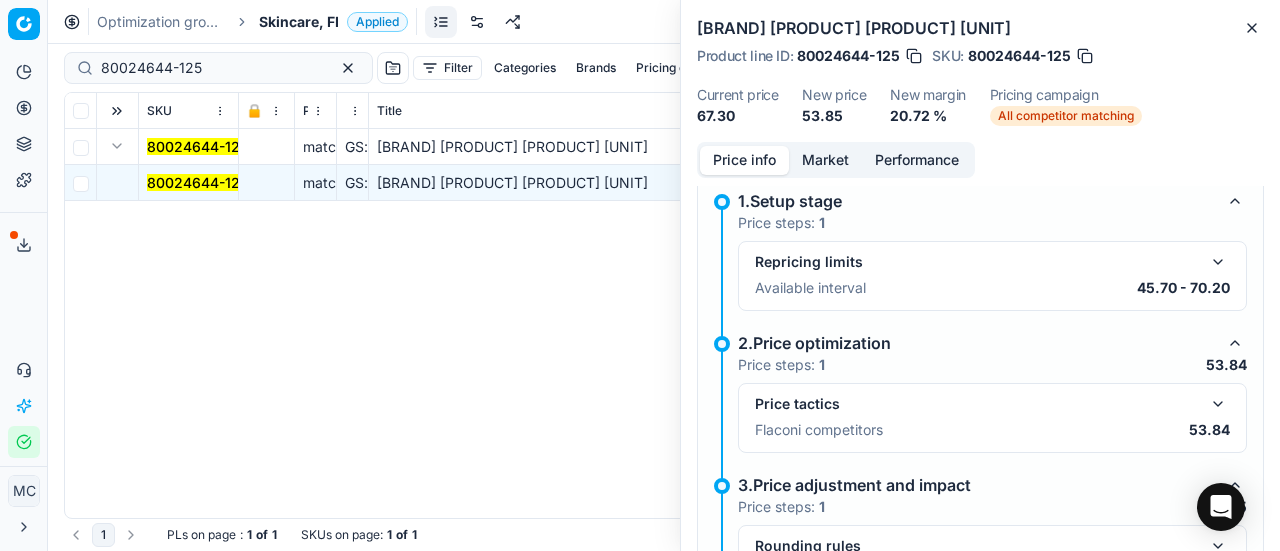 click at bounding box center (1218, 404) 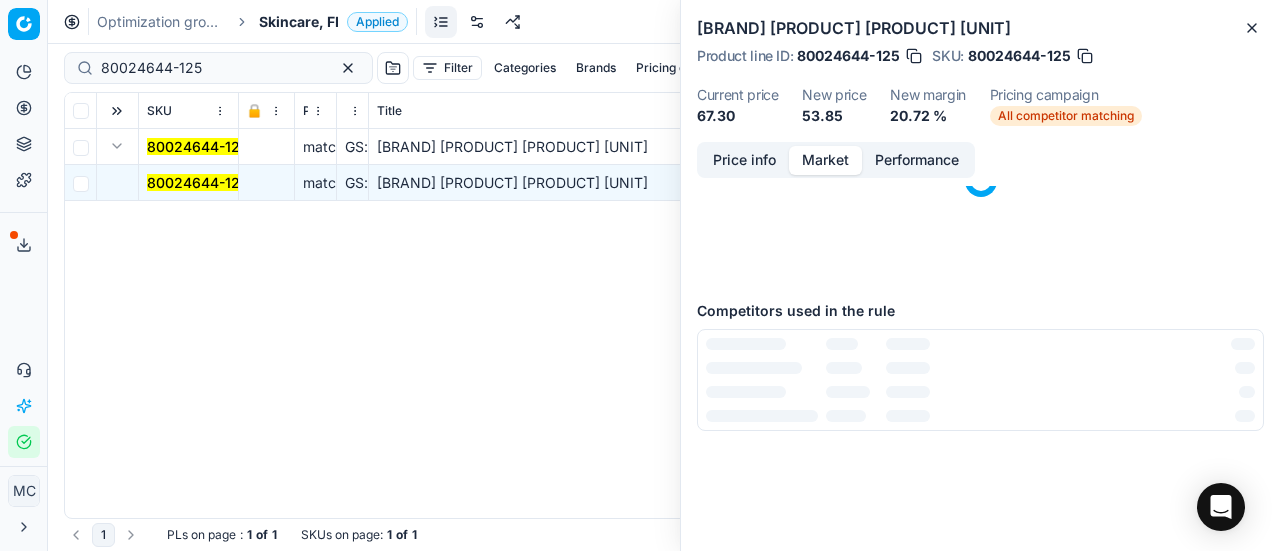 click on "Market" at bounding box center [825, 160] 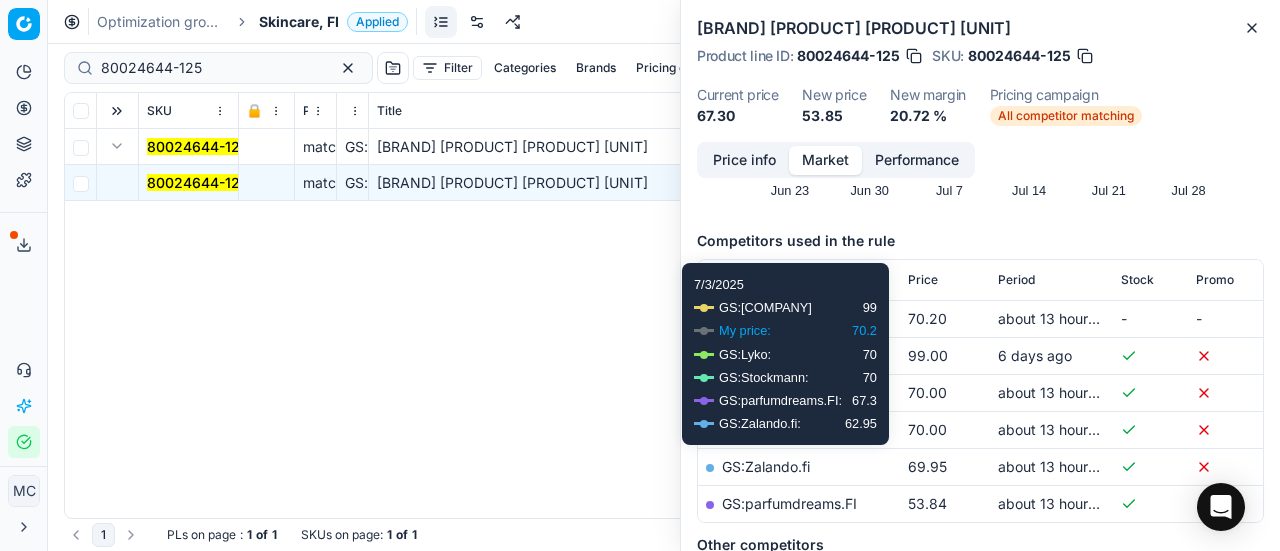 scroll, scrollTop: 300, scrollLeft: 0, axis: vertical 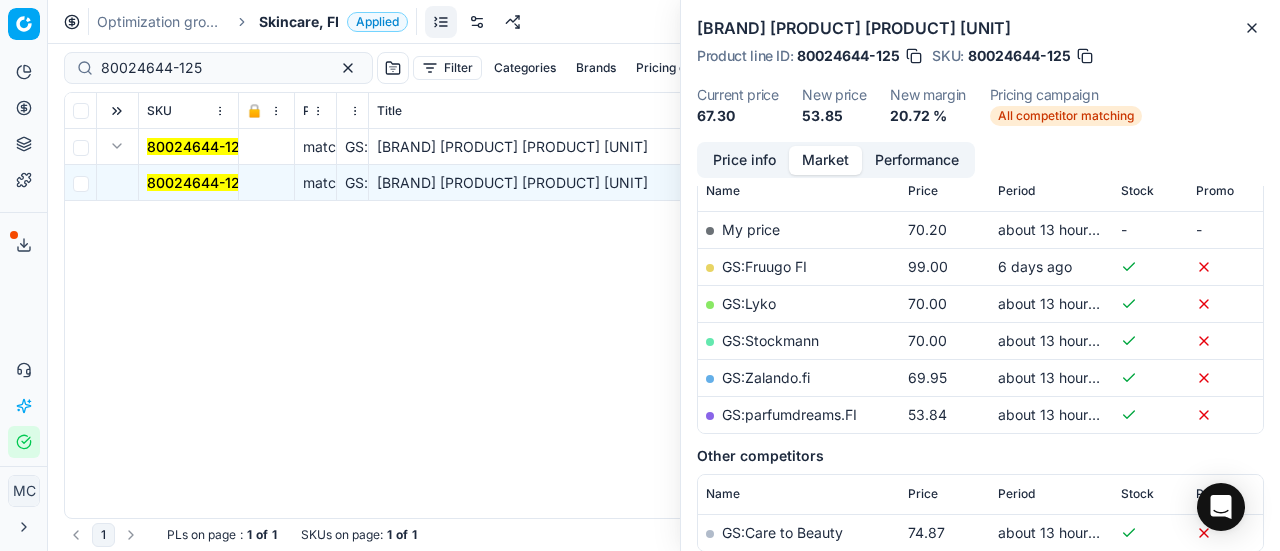 click on "GS:parfumdreams.FI" at bounding box center [789, 414] 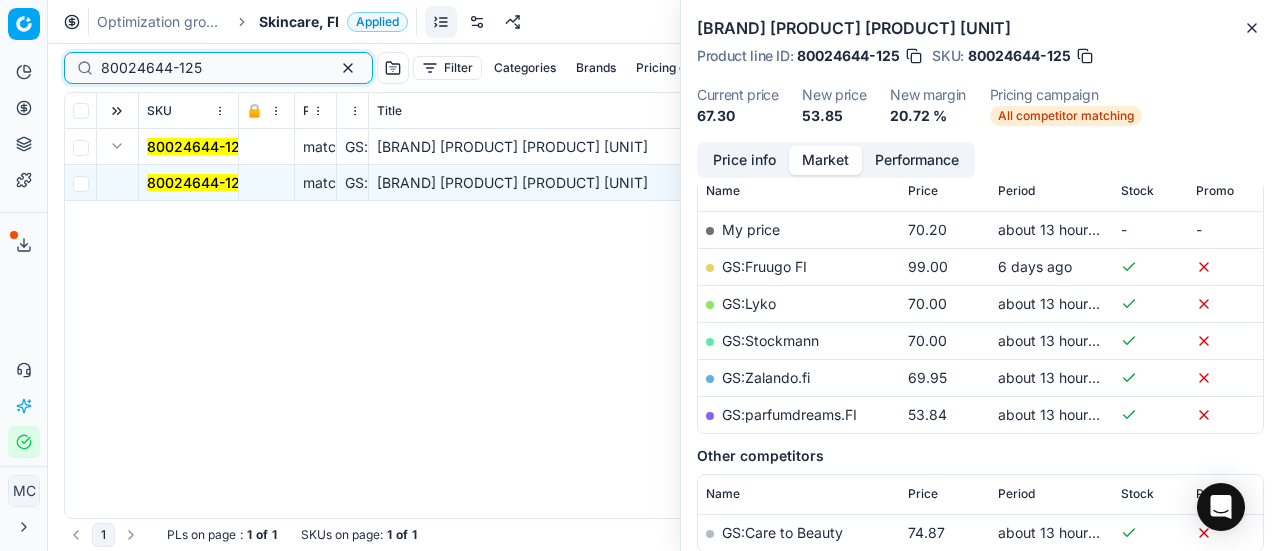 drag, startPoint x: 223, startPoint y: 75, endPoint x: 0, endPoint y: 48, distance: 224.62859 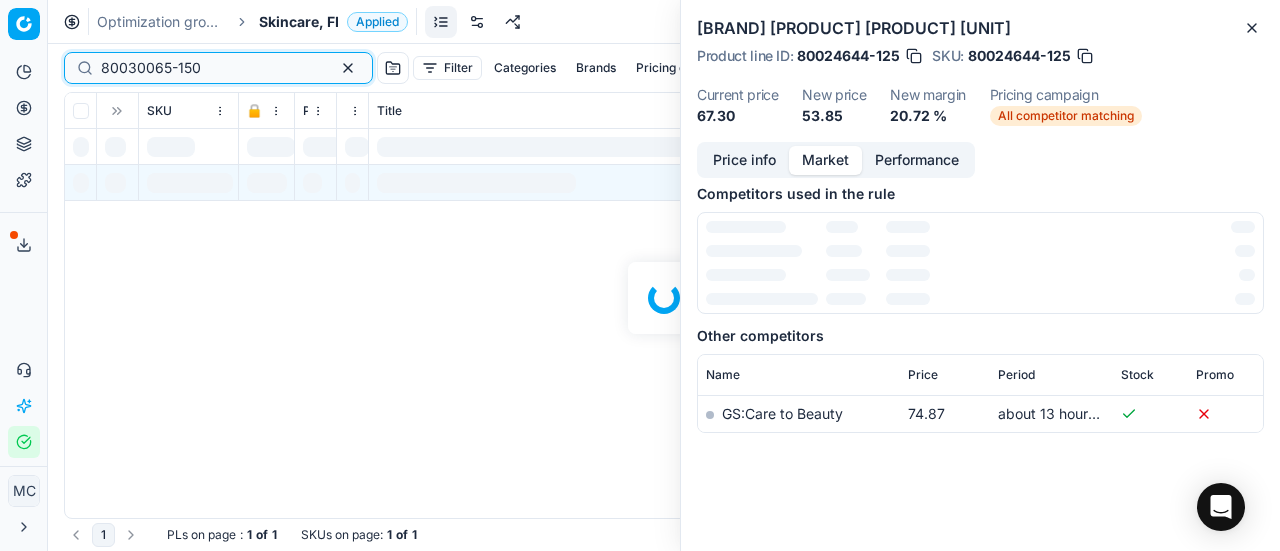 scroll, scrollTop: 300, scrollLeft: 0, axis: vertical 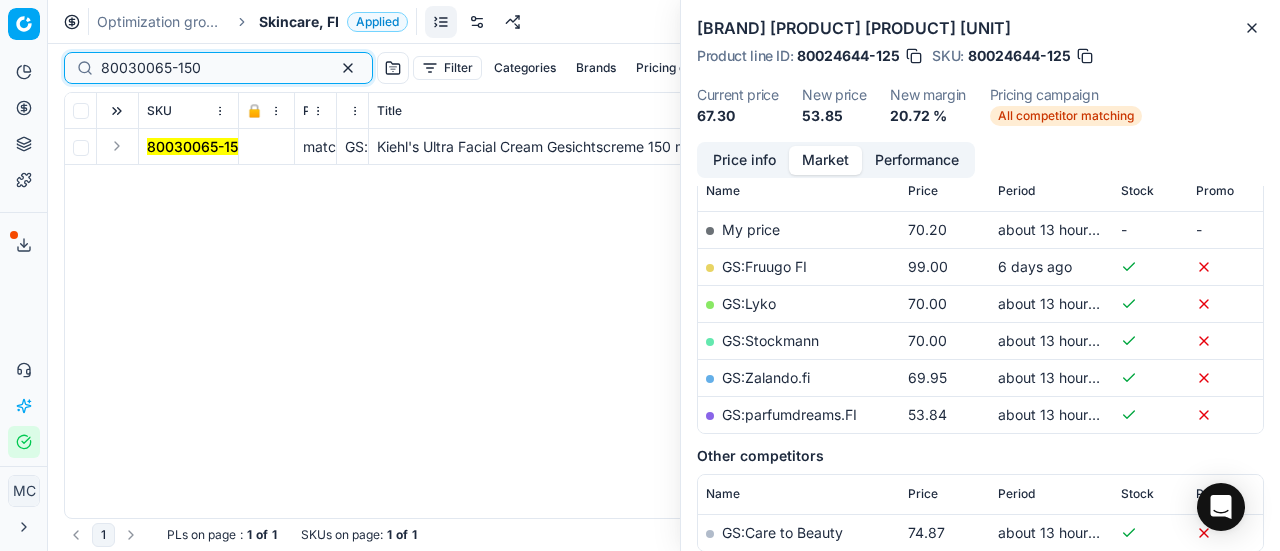 type on "80030065-150" 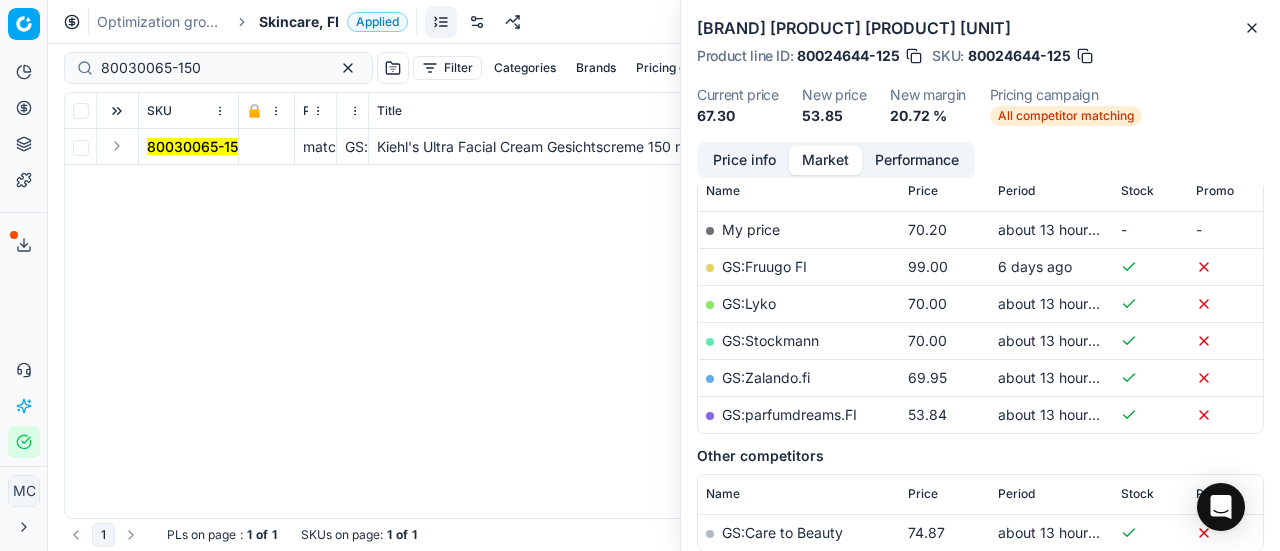click at bounding box center (117, 146) 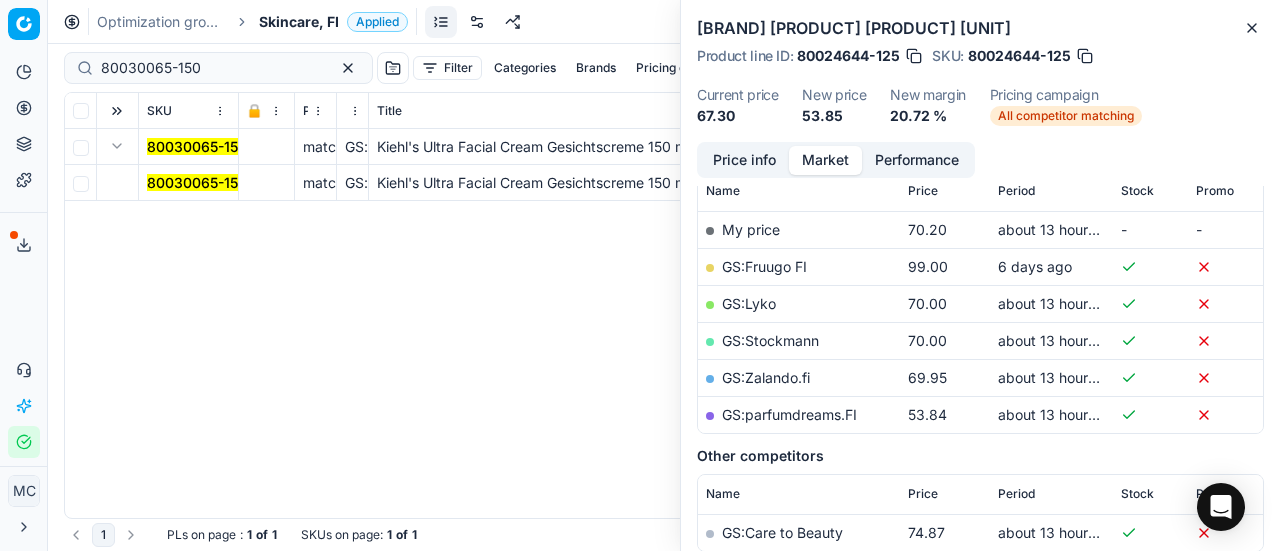 click on "80030065-150" at bounding box center [197, 182] 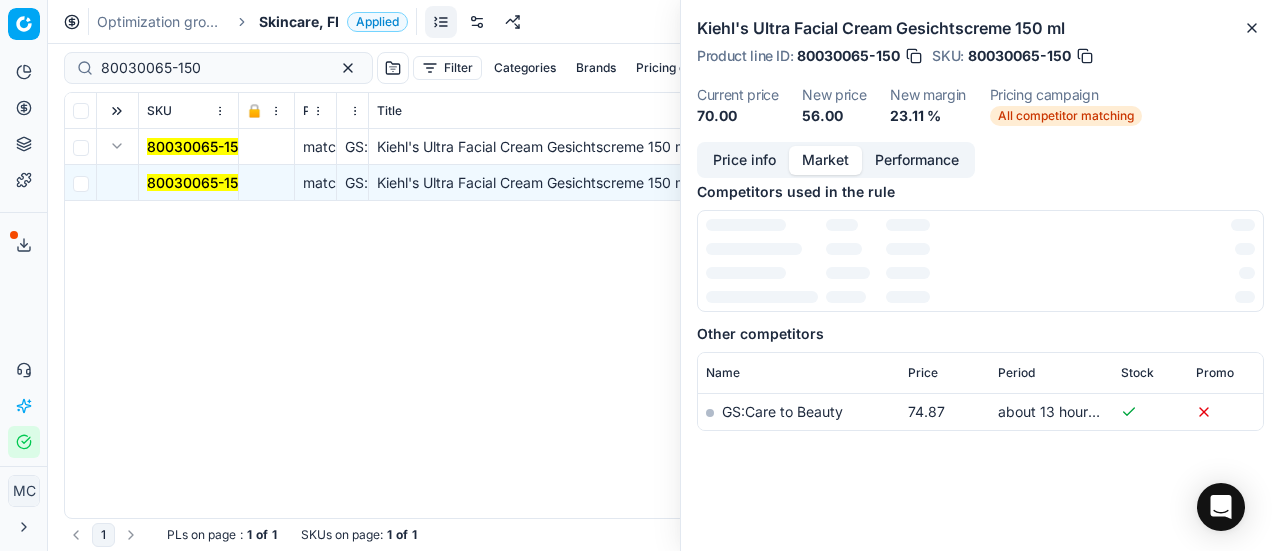 scroll, scrollTop: 300, scrollLeft: 0, axis: vertical 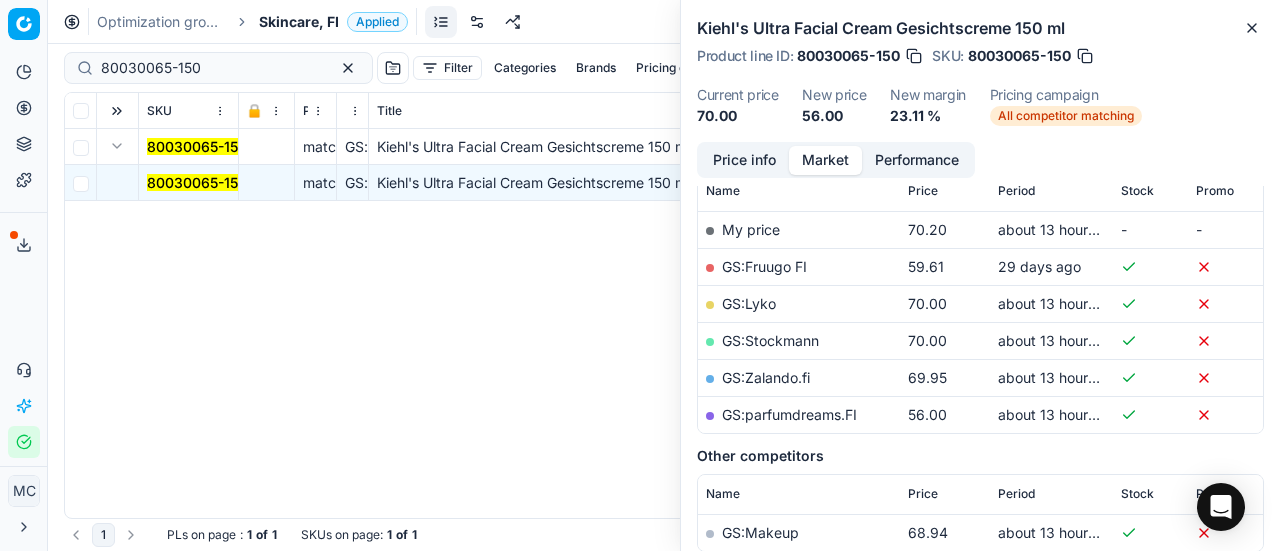 click on "Price info" at bounding box center [744, 160] 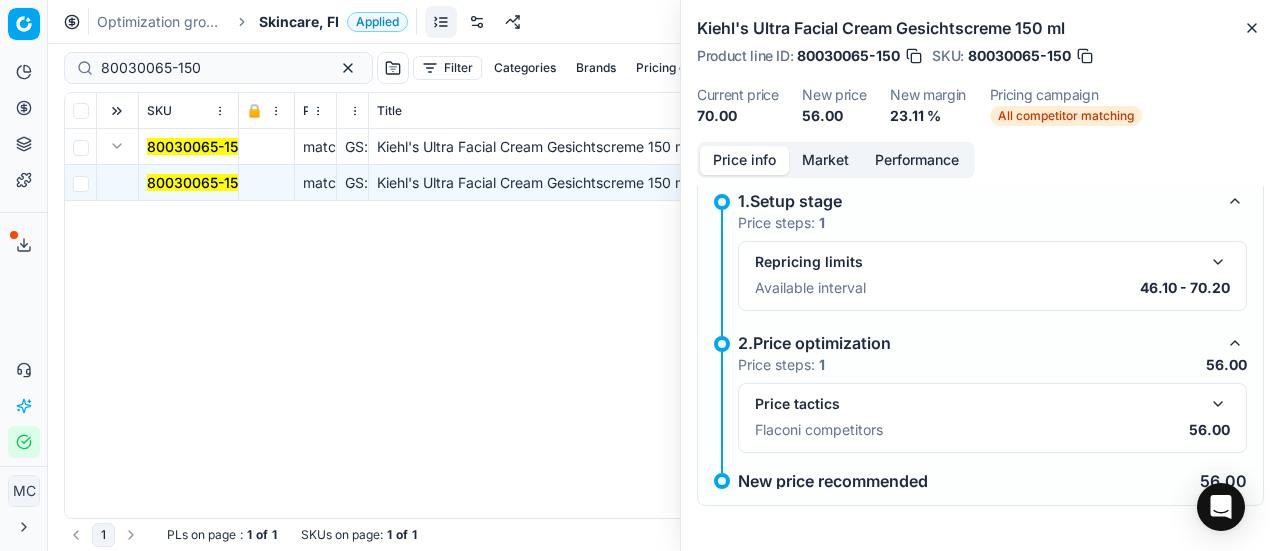 click at bounding box center [1218, 404] 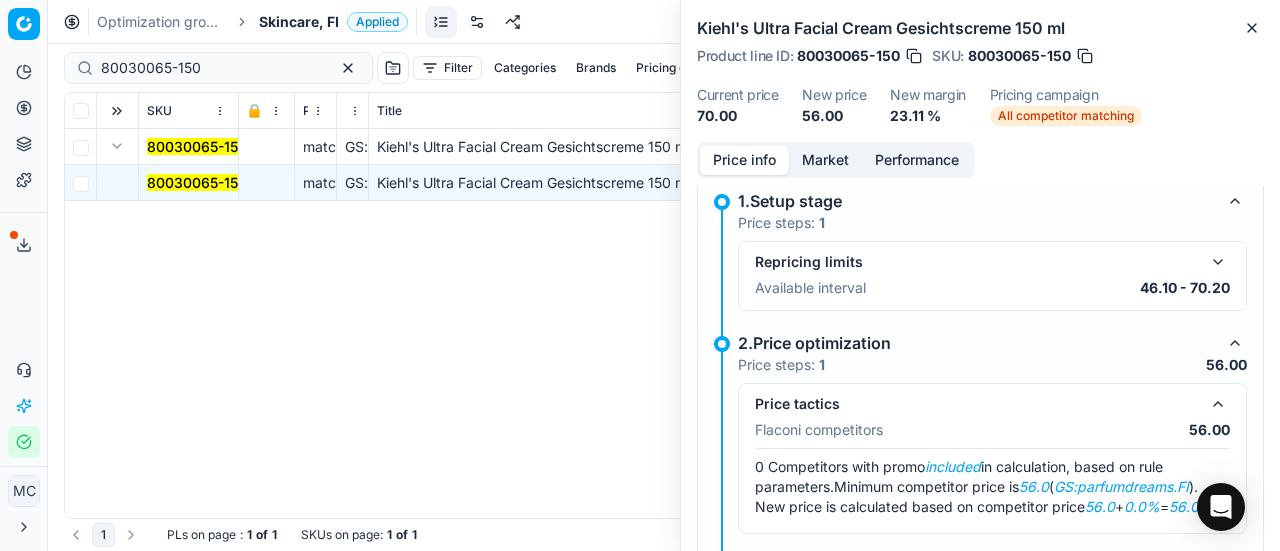 click on "Market" at bounding box center (825, 160) 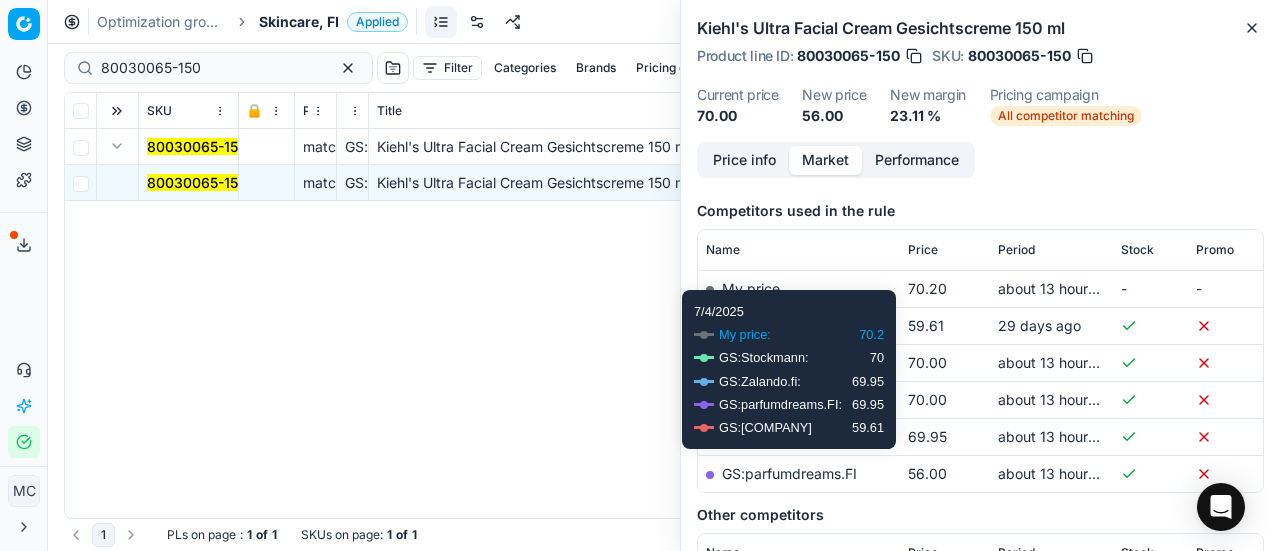 scroll, scrollTop: 400, scrollLeft: 0, axis: vertical 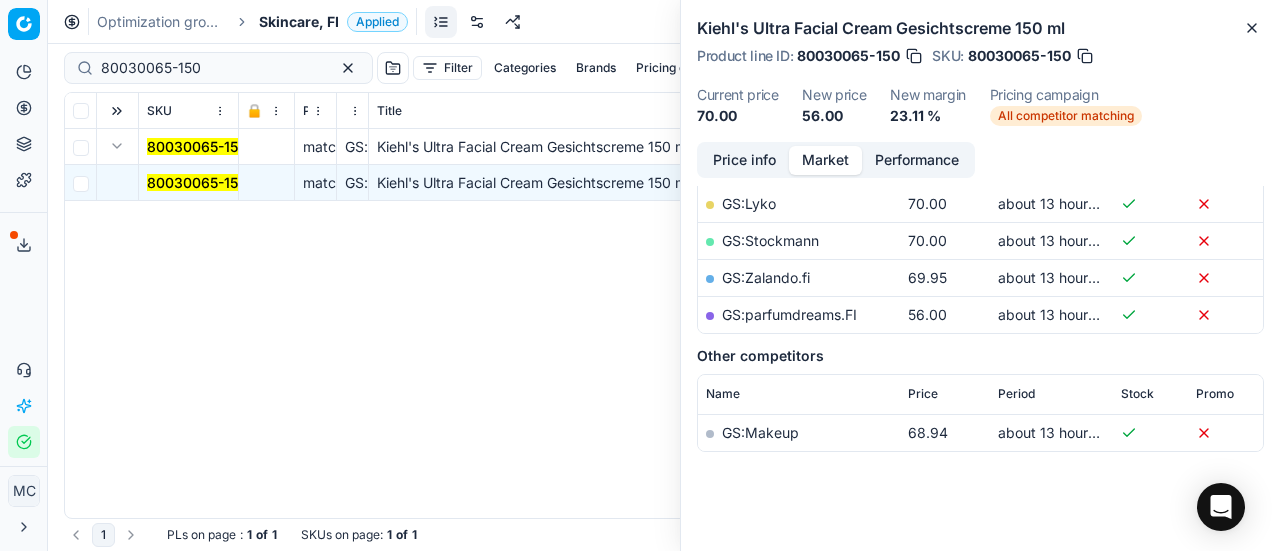 click on "GS:parfumdreams.FI" at bounding box center (789, 314) 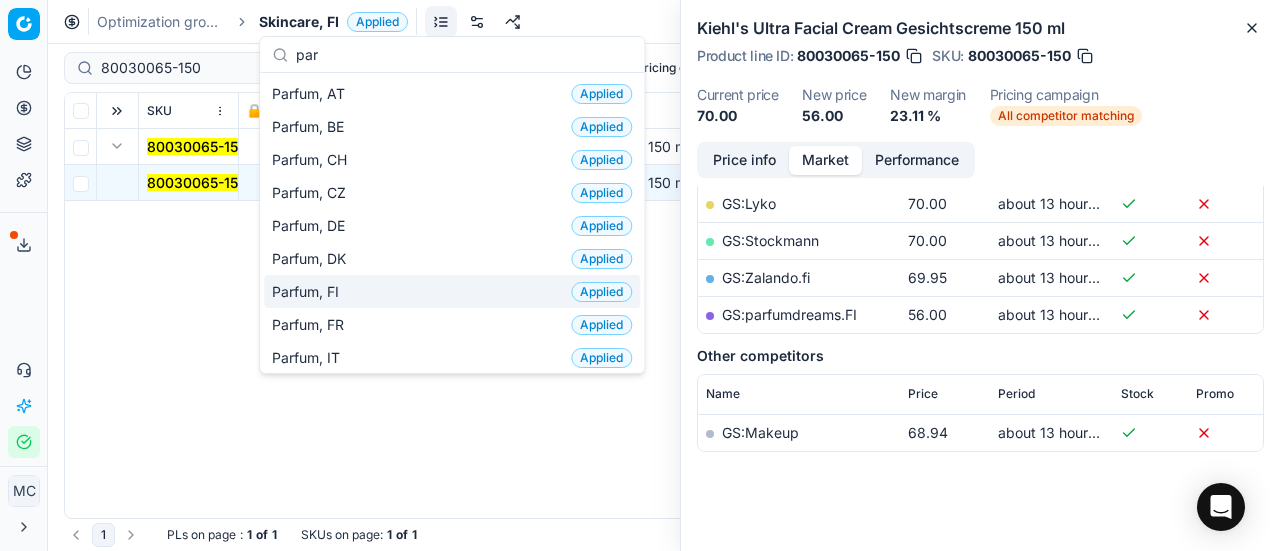 type on "par" 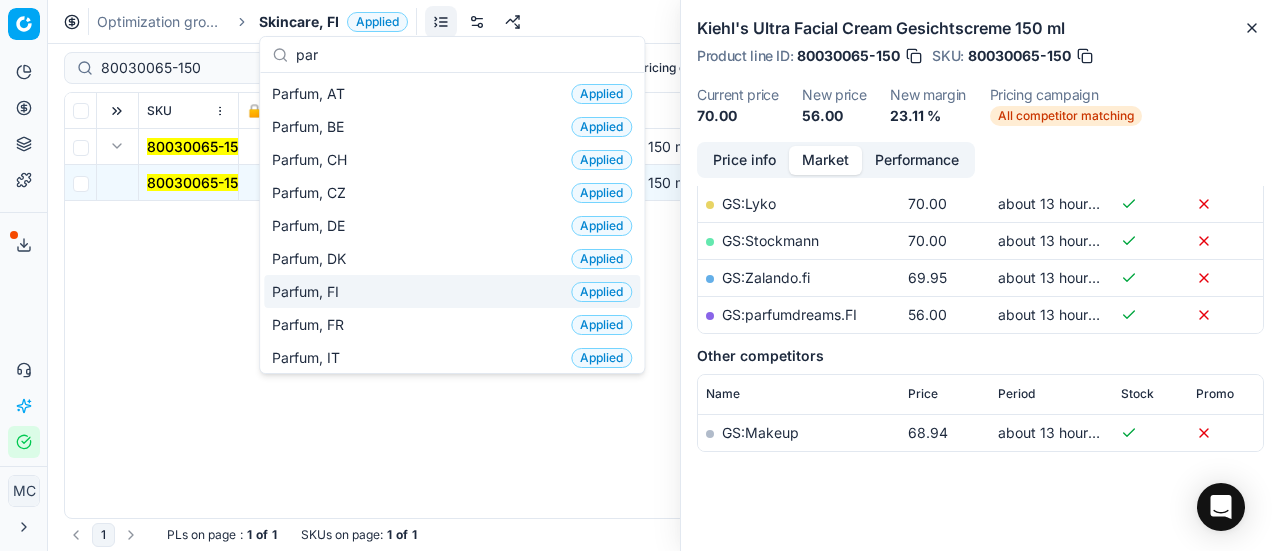 click on "Parfum, FI Applied" at bounding box center [452, 291] 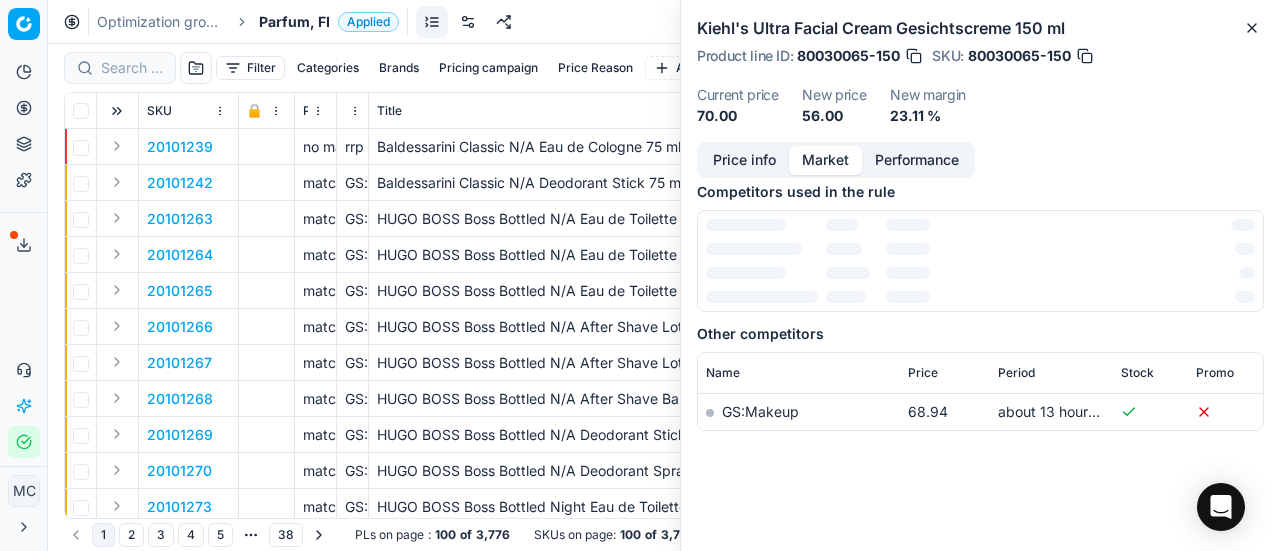 scroll, scrollTop: 400, scrollLeft: 0, axis: vertical 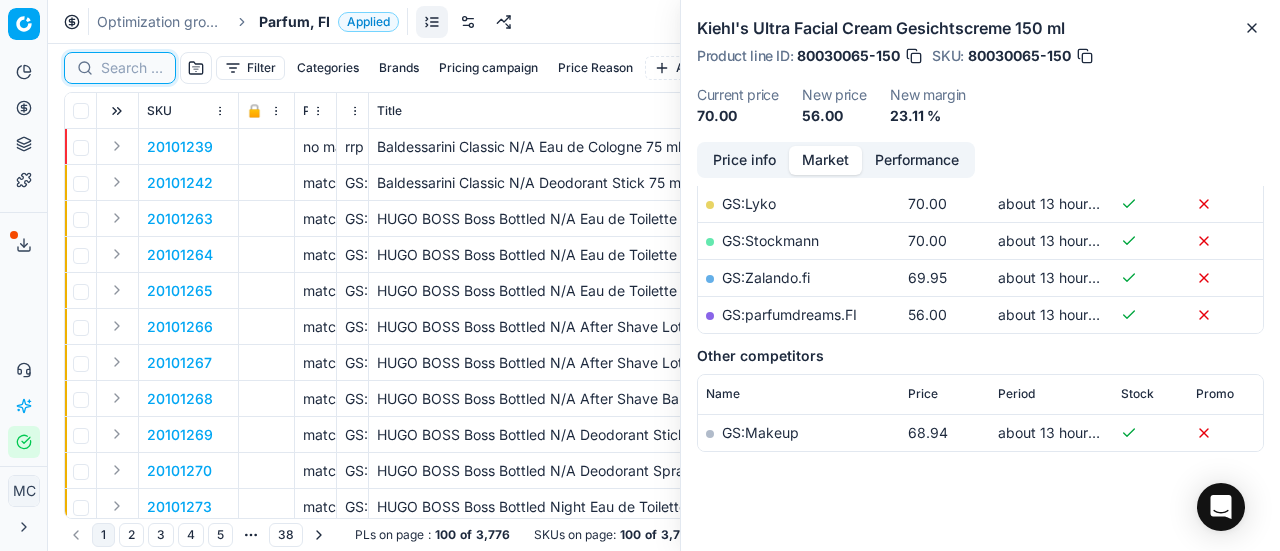 click at bounding box center (132, 68) 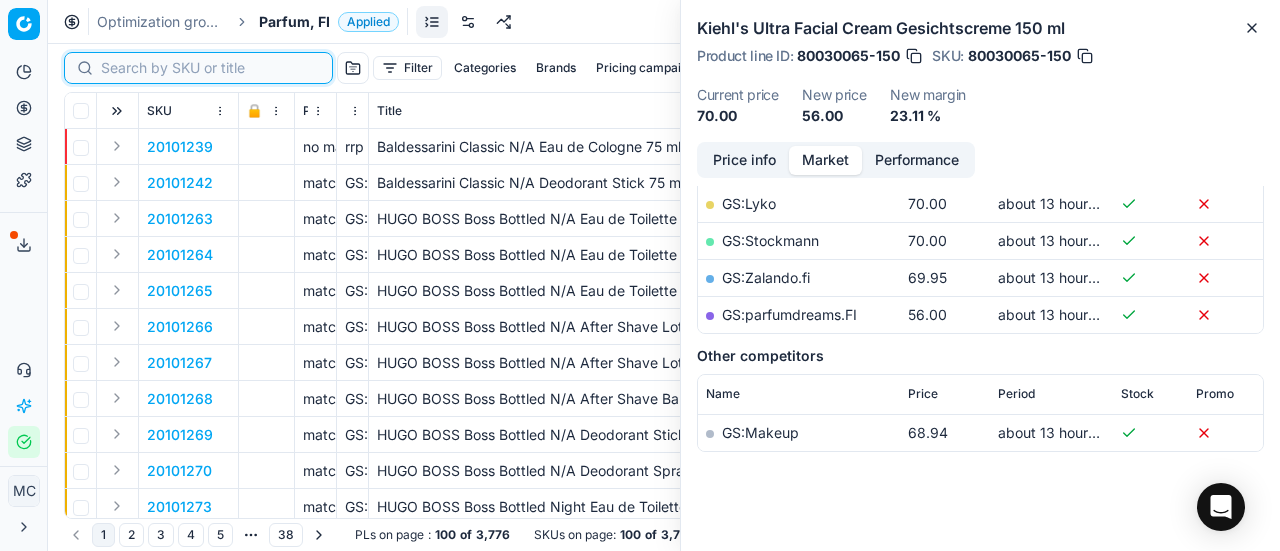 click at bounding box center (210, 68) 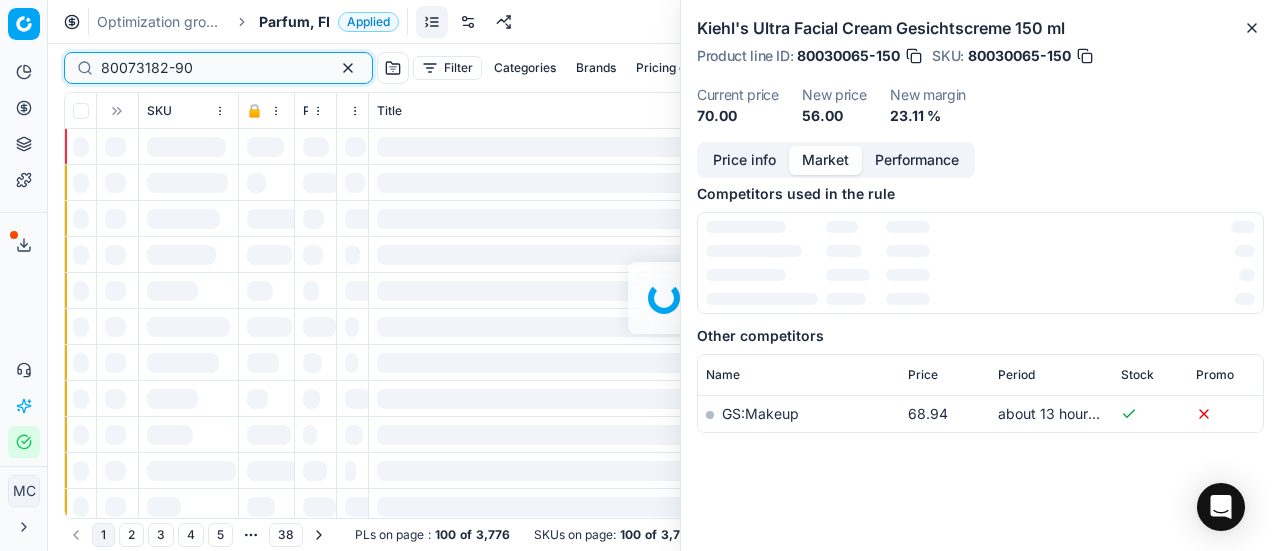 scroll, scrollTop: 400, scrollLeft: 0, axis: vertical 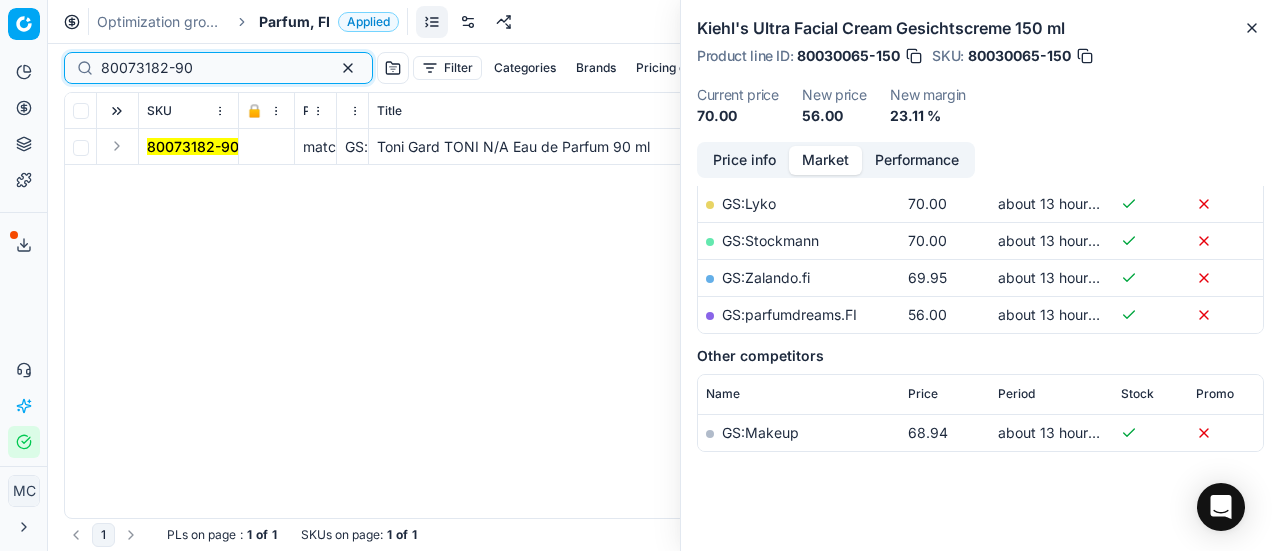 type on "80073182-90" 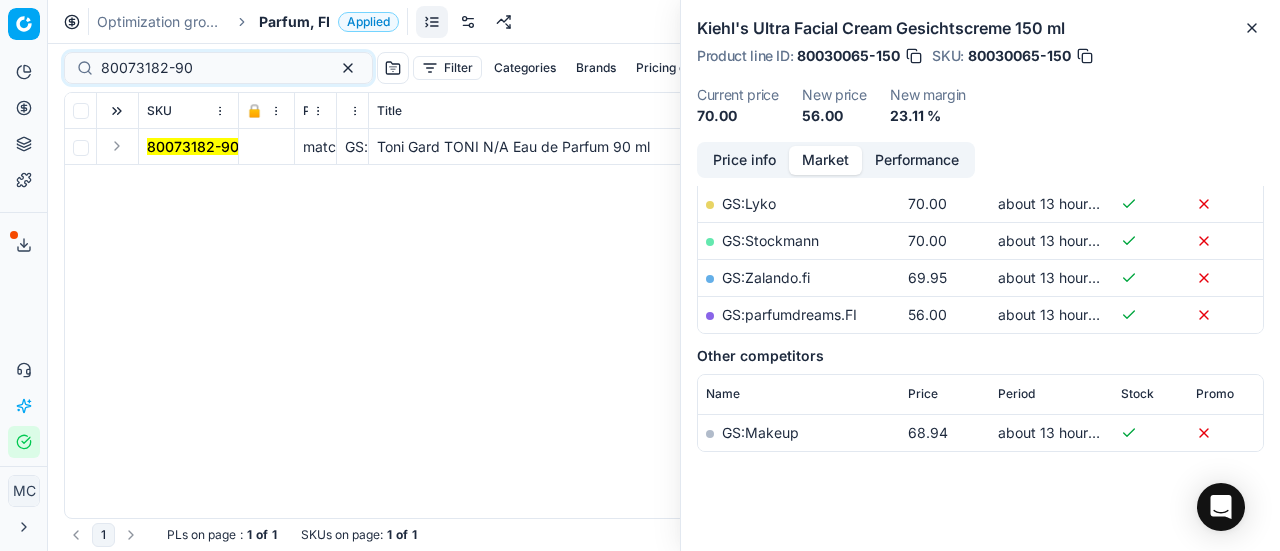 click at bounding box center (117, 146) 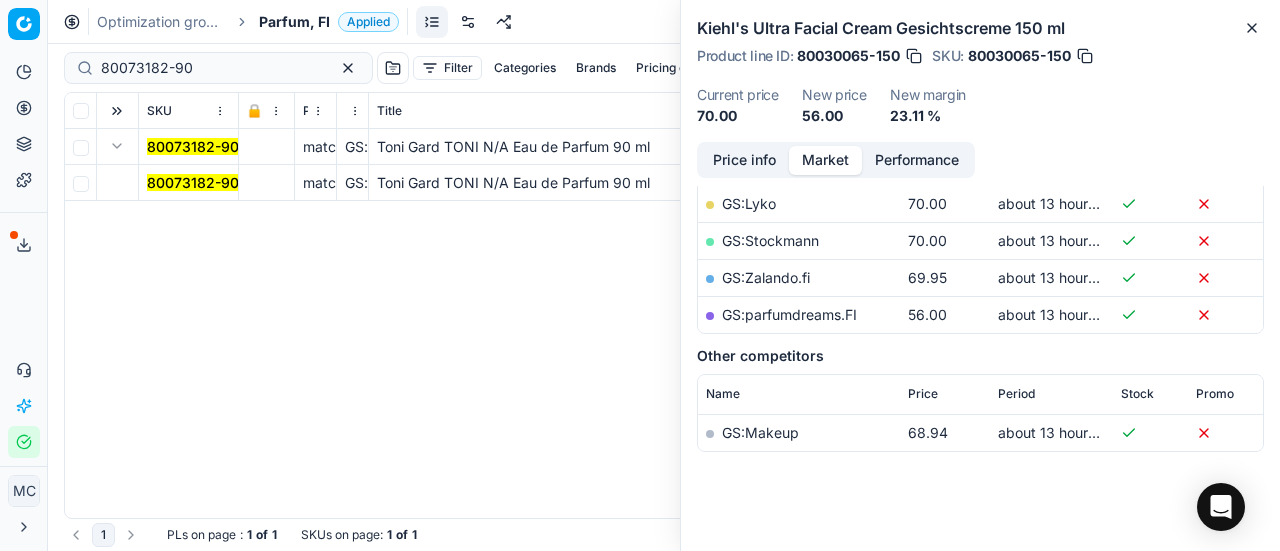 drag, startPoint x: 182, startPoint y: 178, endPoint x: 957, endPoint y: 175, distance: 775.0058 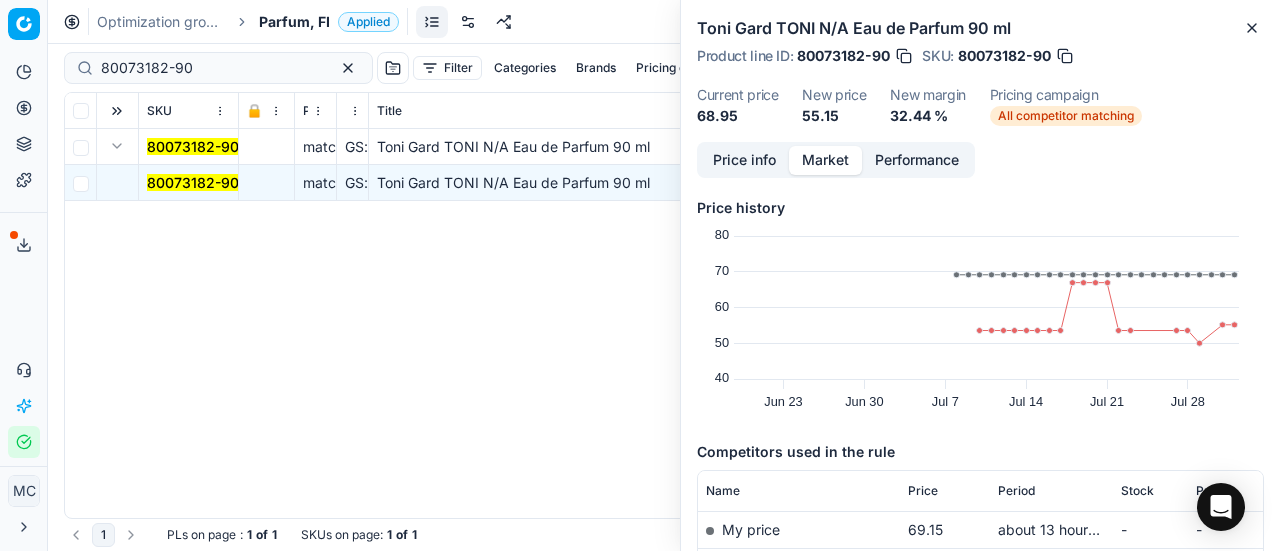 click on "Price info" at bounding box center [744, 160] 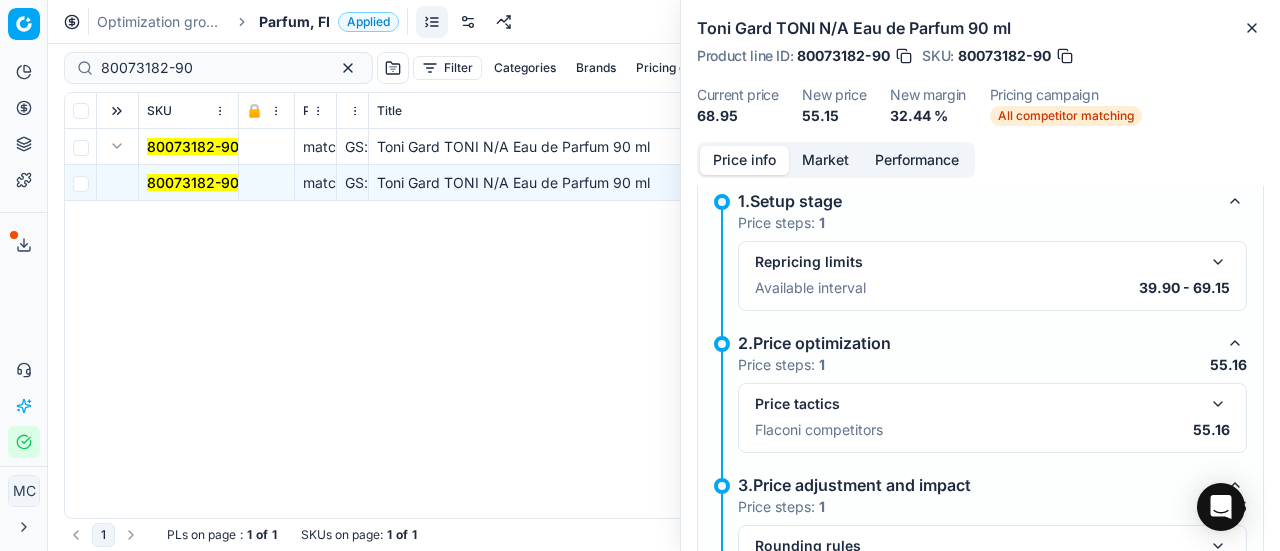 click at bounding box center (1218, 404) 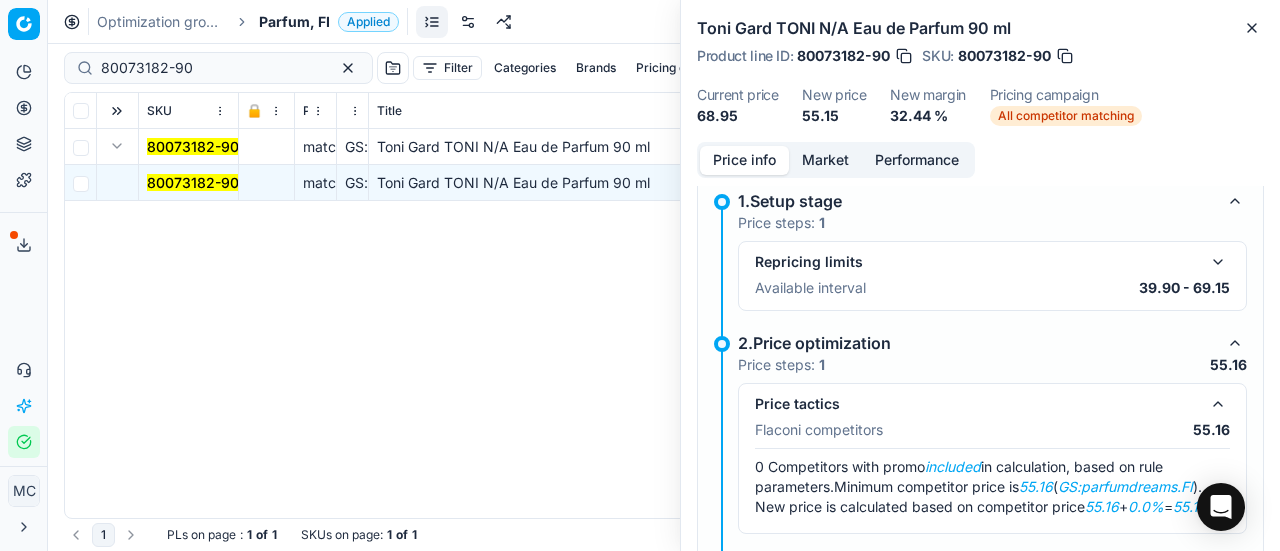 click on "Market" at bounding box center [825, 160] 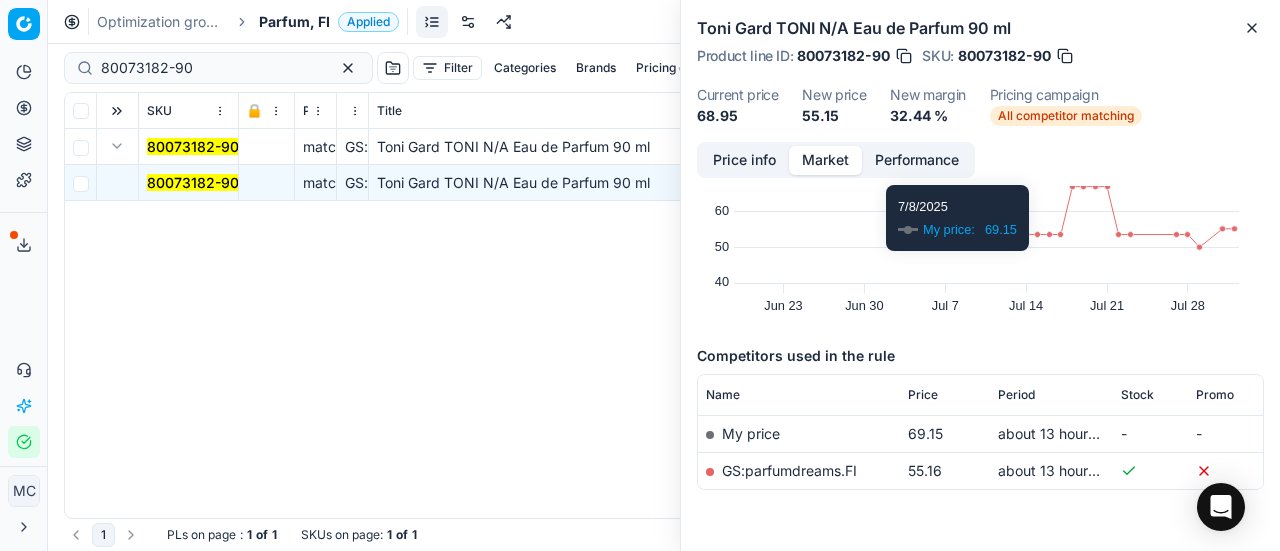 scroll, scrollTop: 153, scrollLeft: 0, axis: vertical 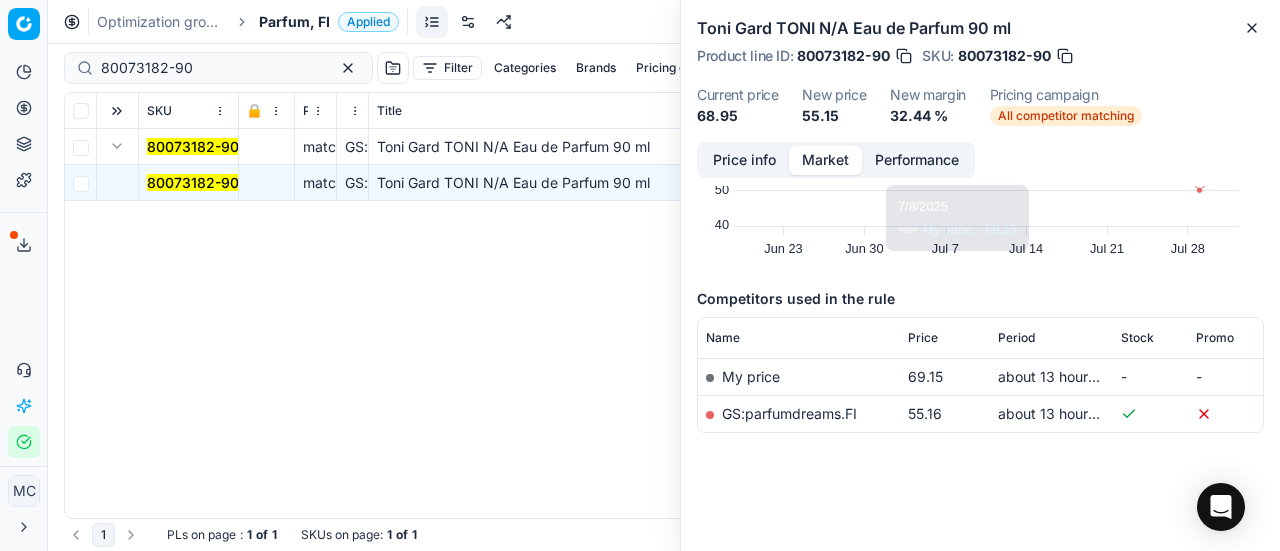 click on "GS:parfumdreams.FI" at bounding box center [799, 413] 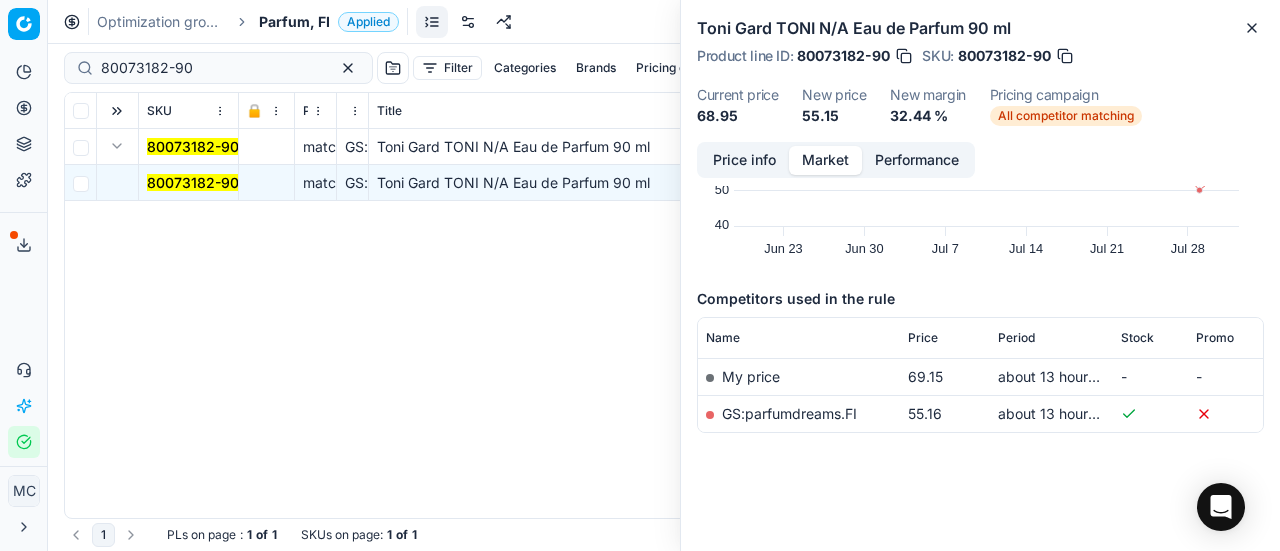 click on "GS:parfumdreams.FI" at bounding box center [789, 413] 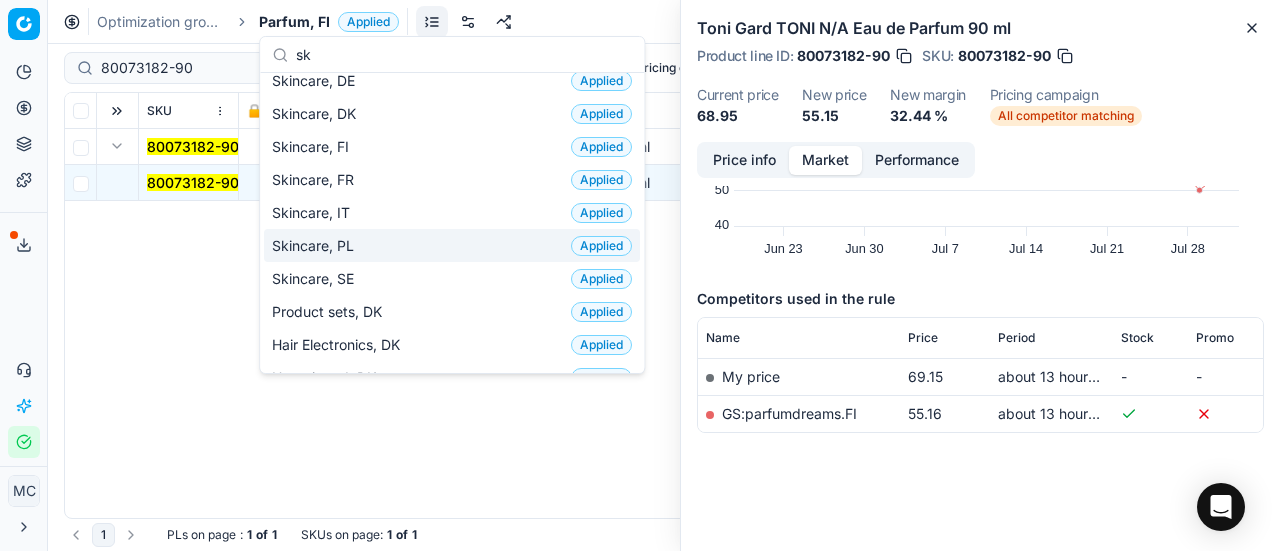 scroll, scrollTop: 150, scrollLeft: 0, axis: vertical 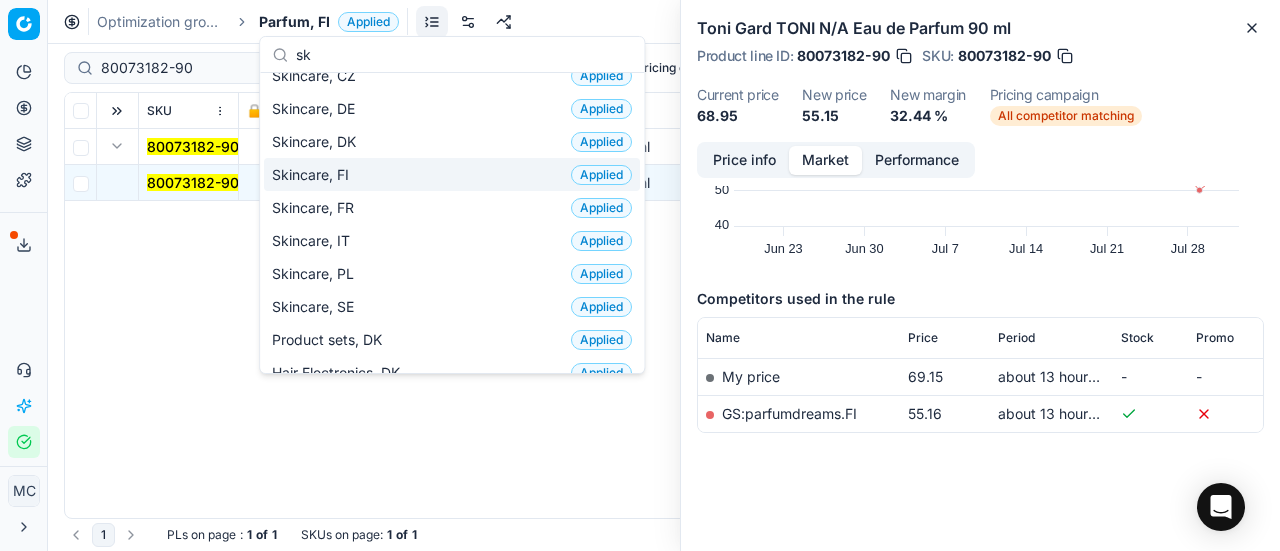 type on "sk" 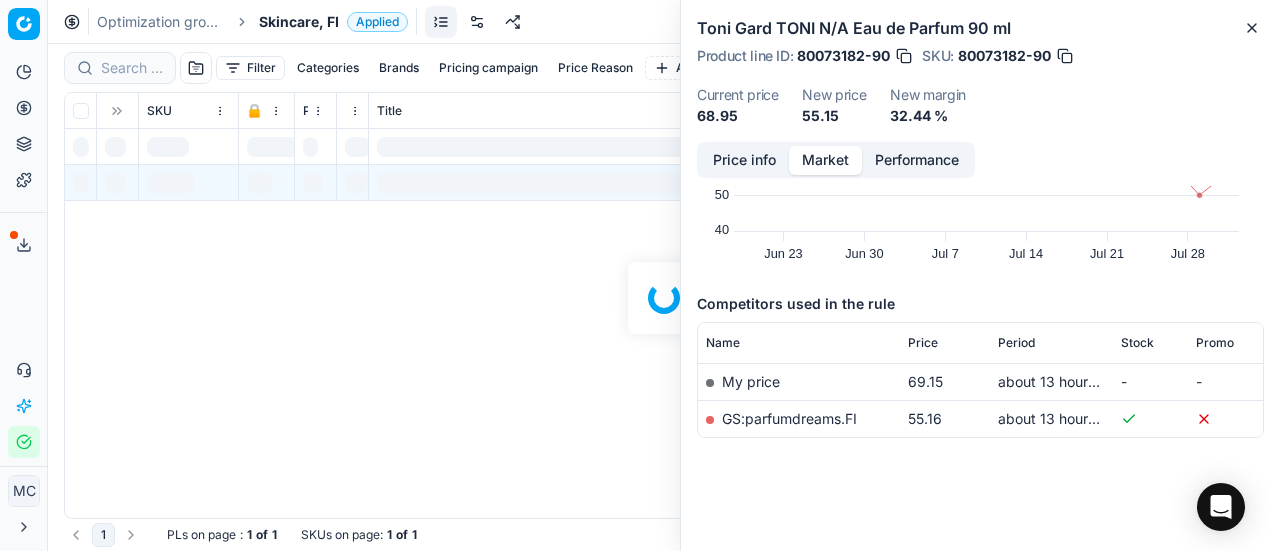 scroll, scrollTop: 0, scrollLeft: 0, axis: both 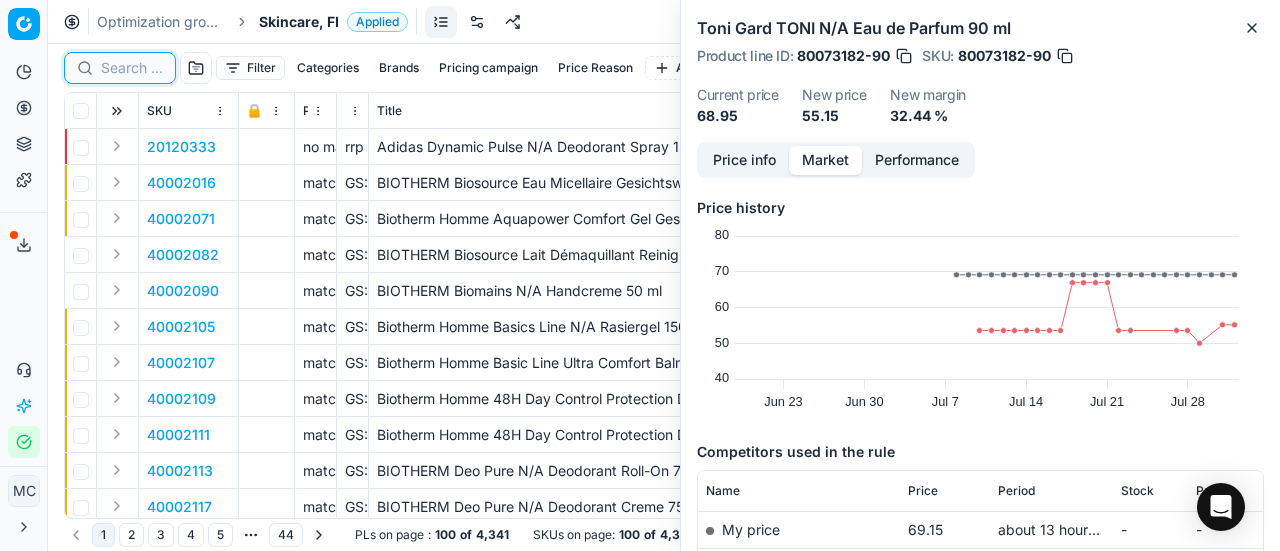 click at bounding box center (132, 68) 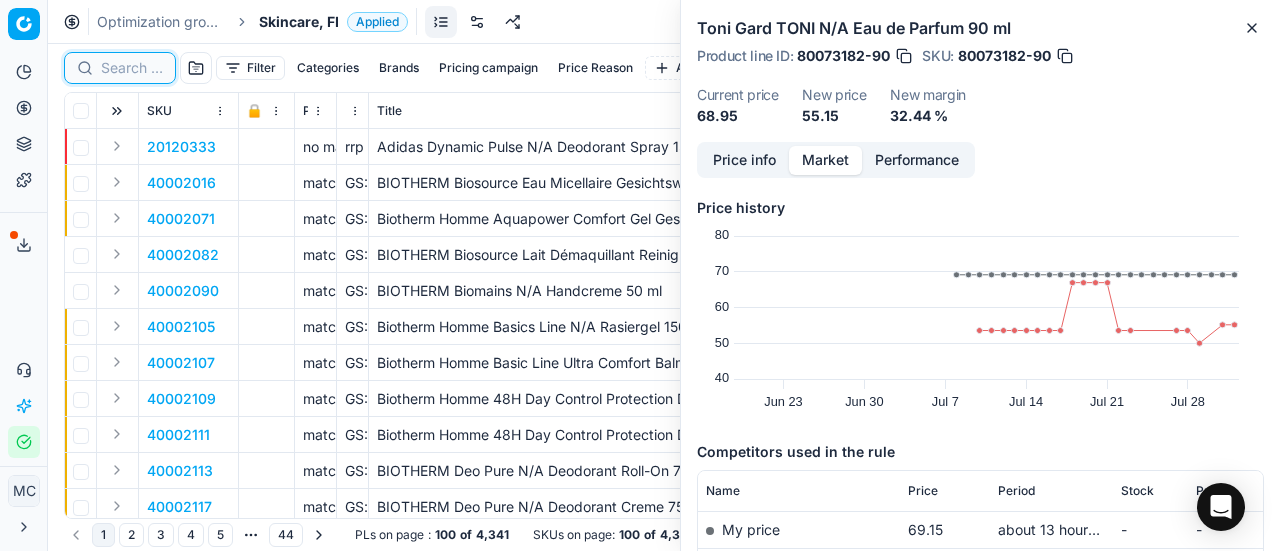 paste on "80061616-30" 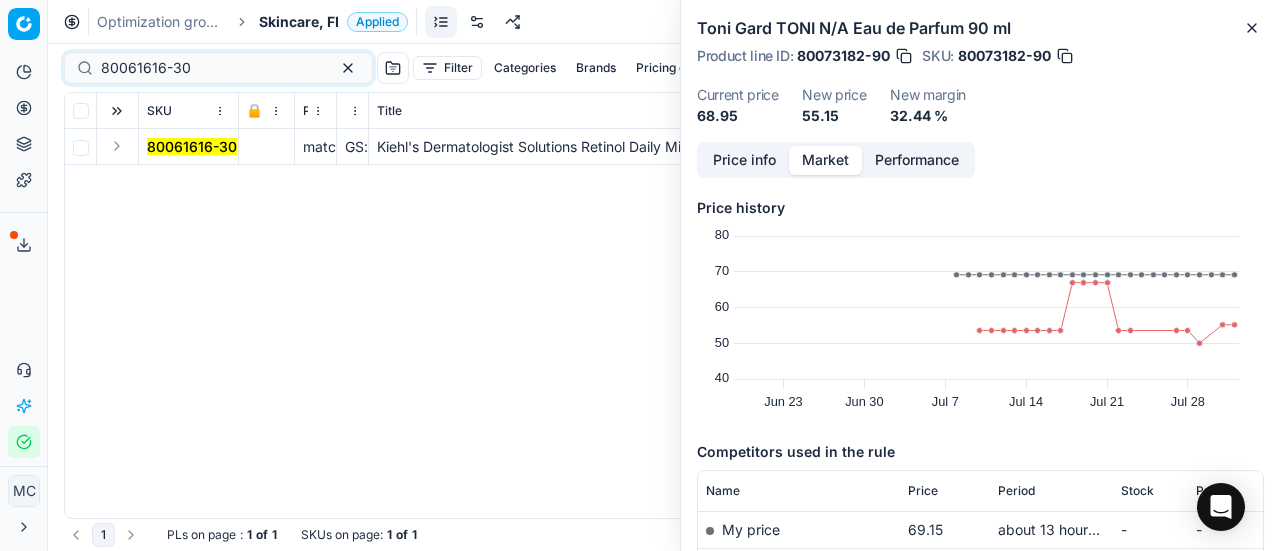 click at bounding box center [117, 146] 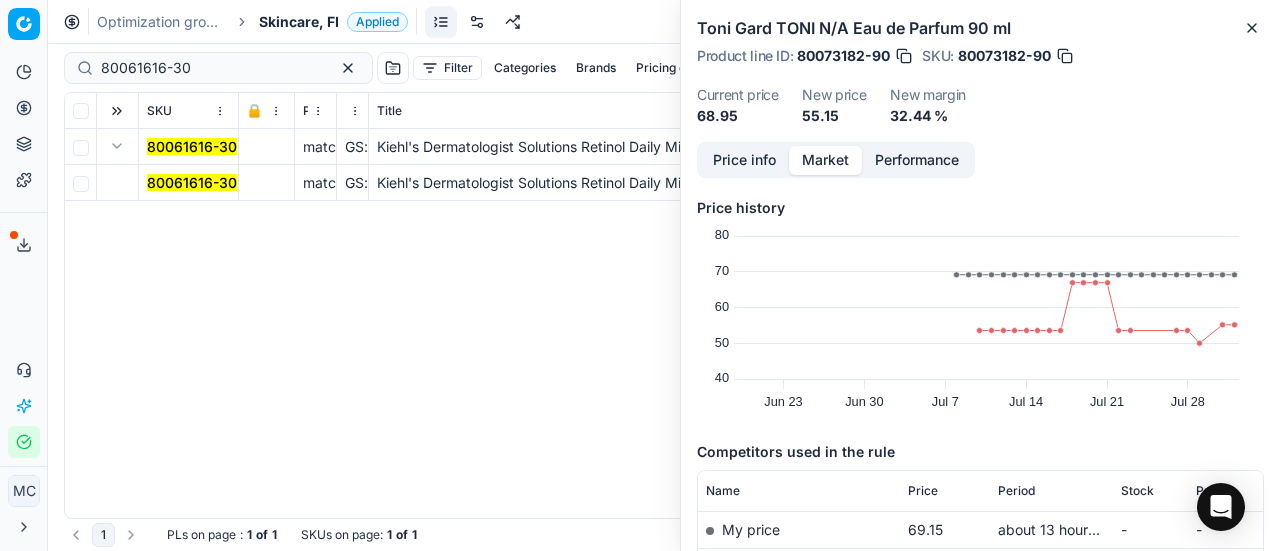 click on "80061616-30" at bounding box center (192, 183) 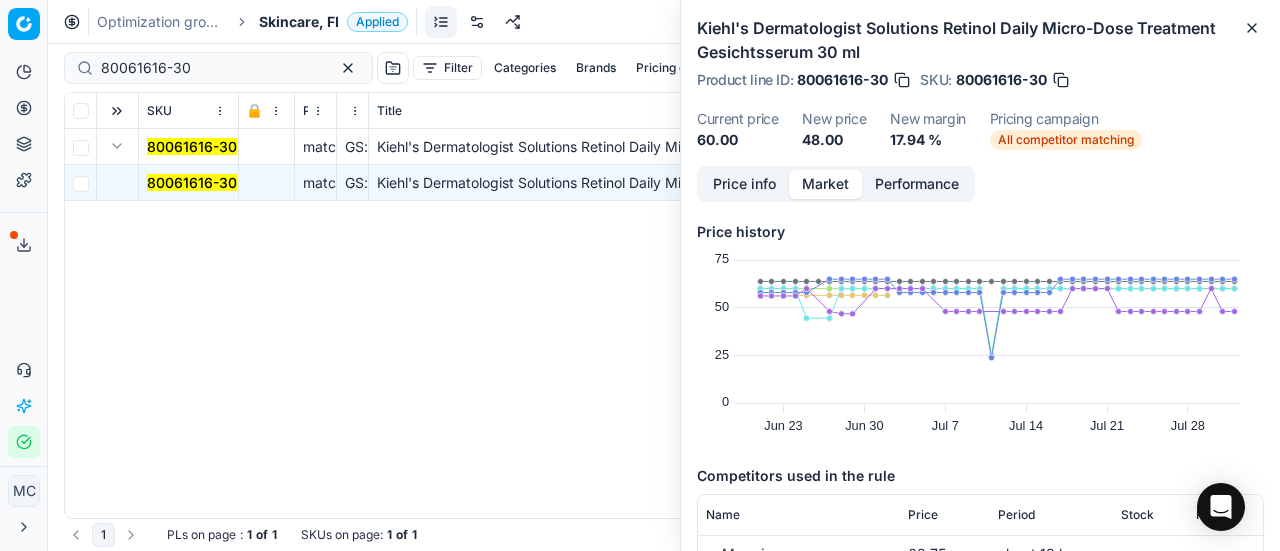 click on "Price info" at bounding box center [744, 184] 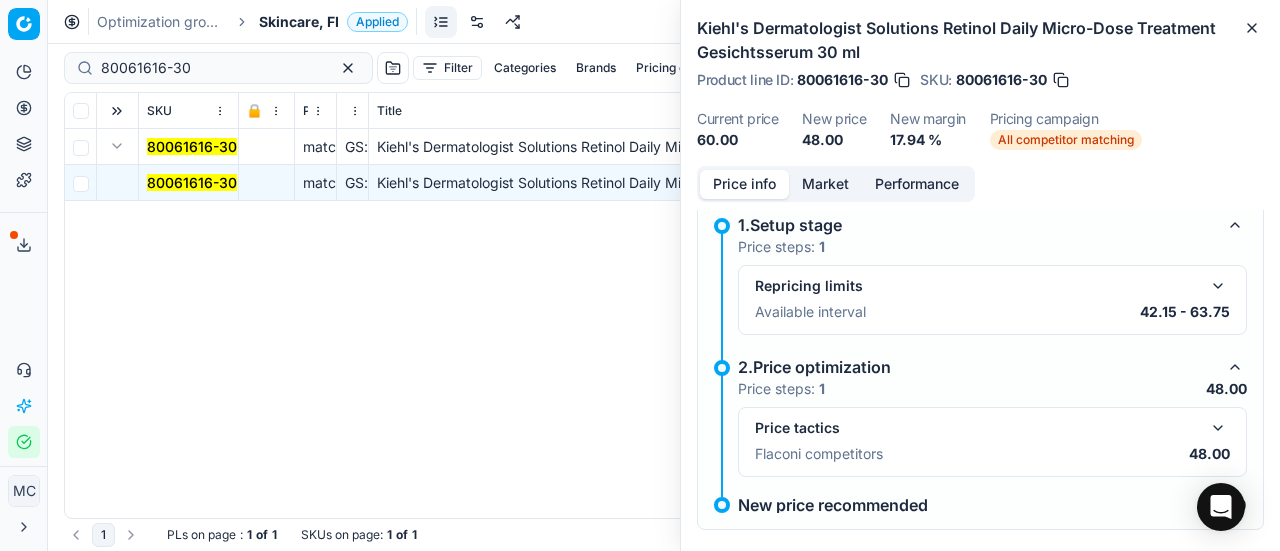 click at bounding box center [1218, 428] 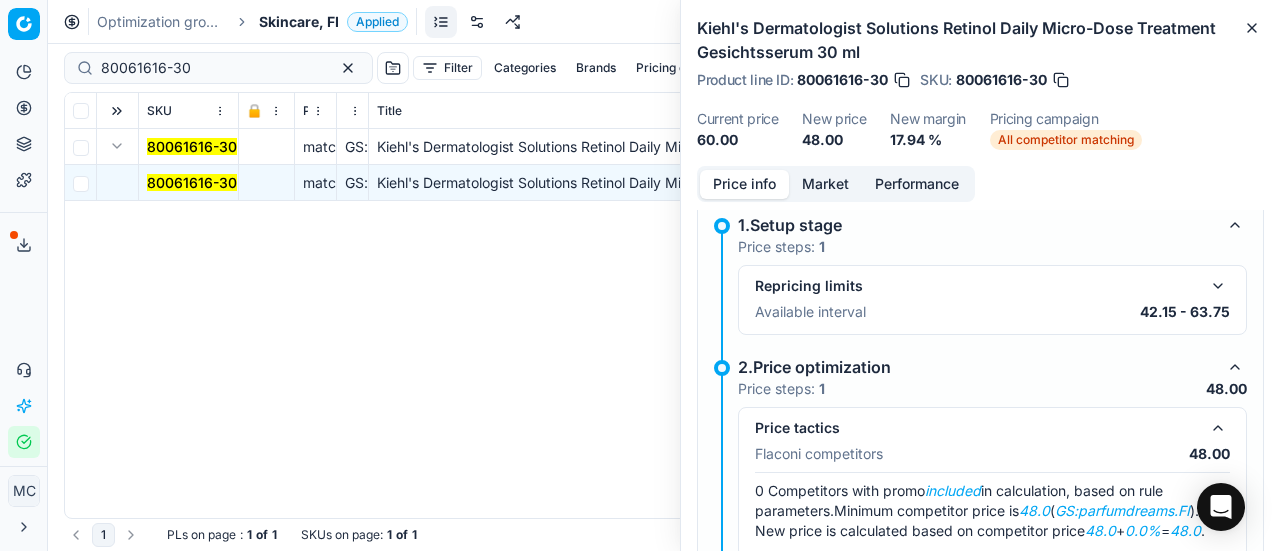 click on "Market" at bounding box center [825, 184] 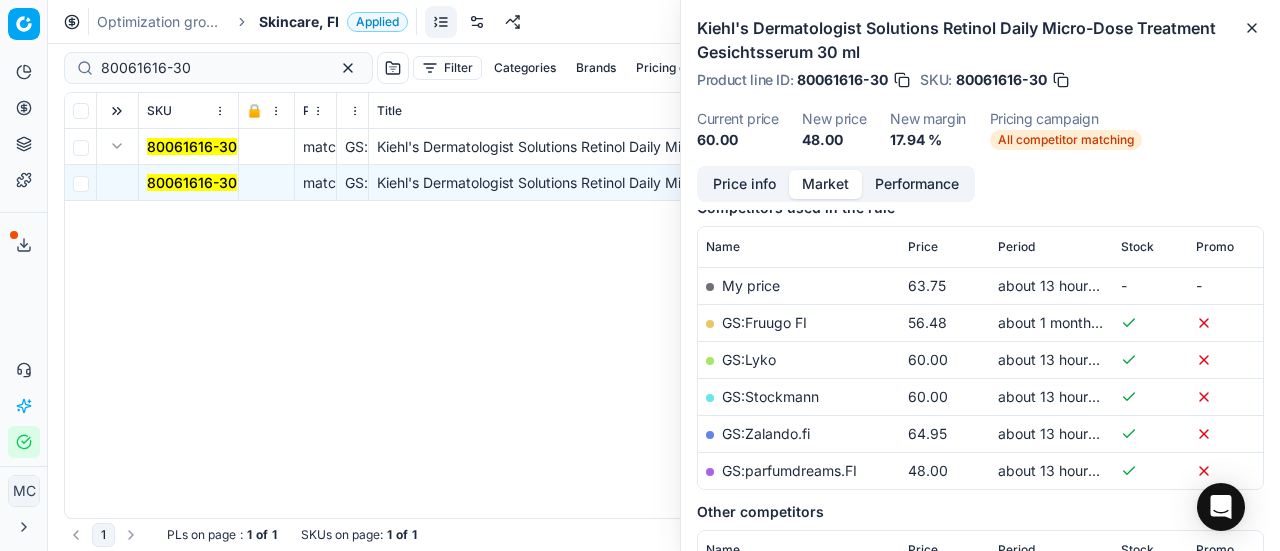 scroll, scrollTop: 300, scrollLeft: 0, axis: vertical 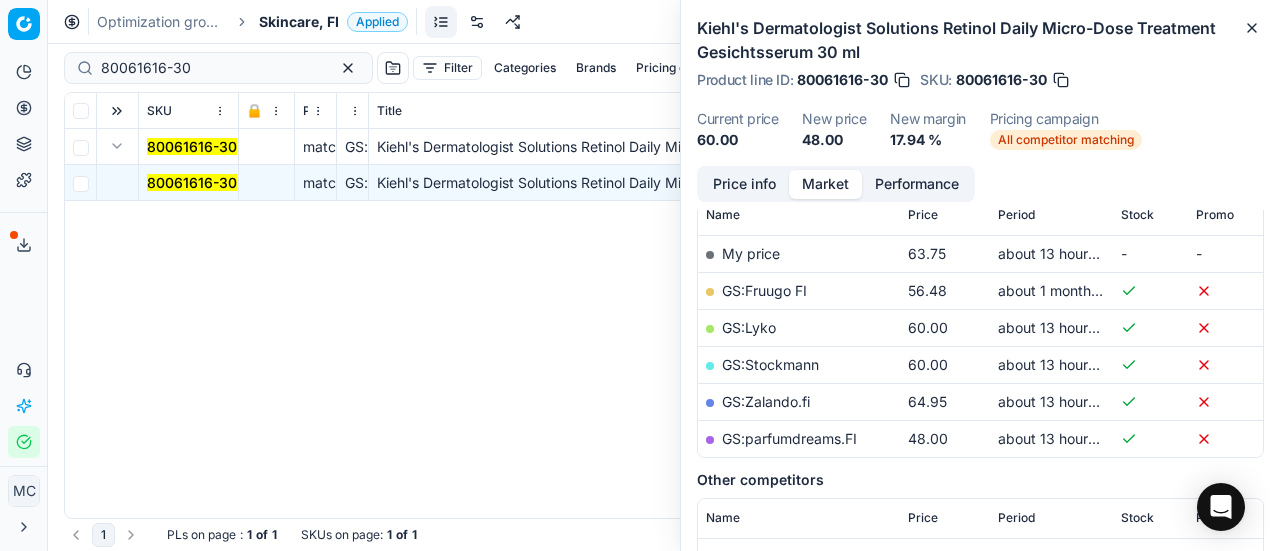 click on "GS:parfumdreams.FI" at bounding box center (789, 438) 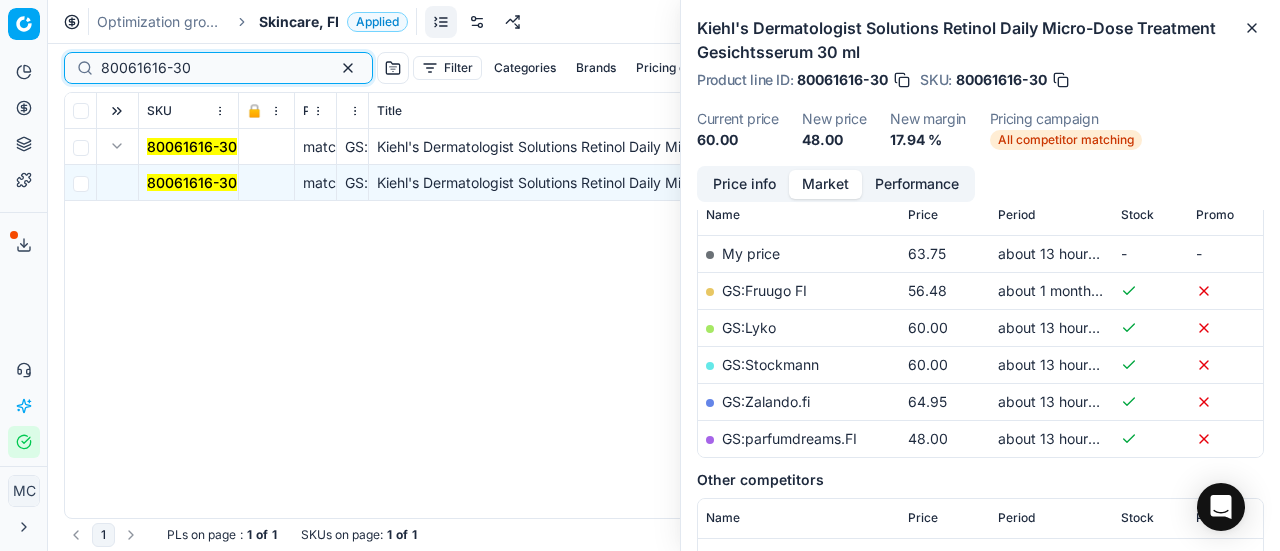 drag, startPoint x: 222, startPoint y: 63, endPoint x: 0, endPoint y: 56, distance: 222.11034 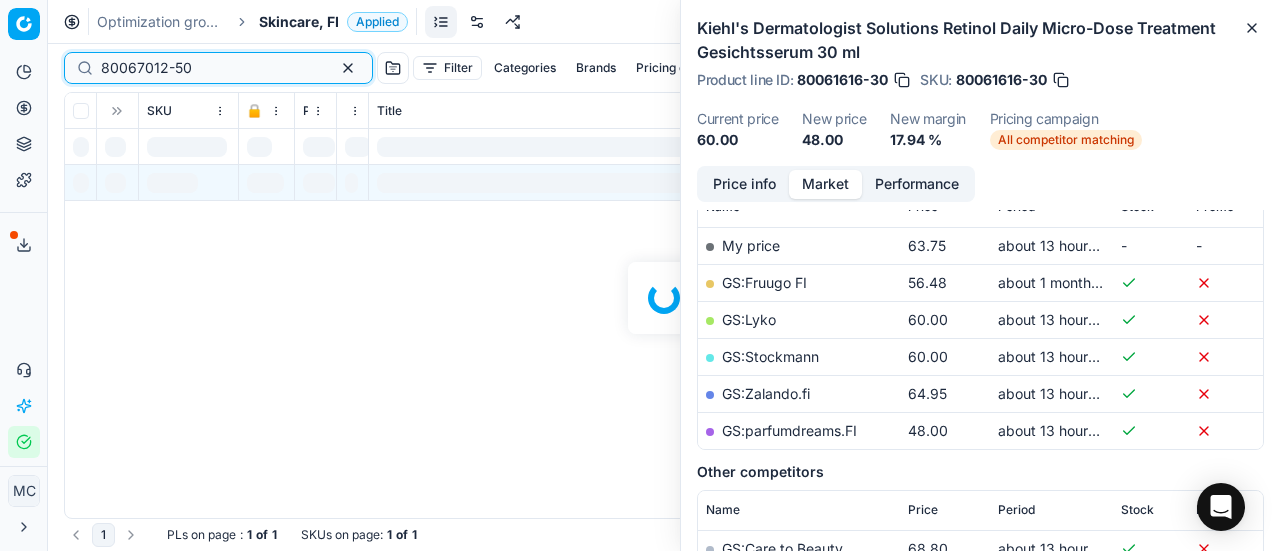 scroll, scrollTop: 300, scrollLeft: 0, axis: vertical 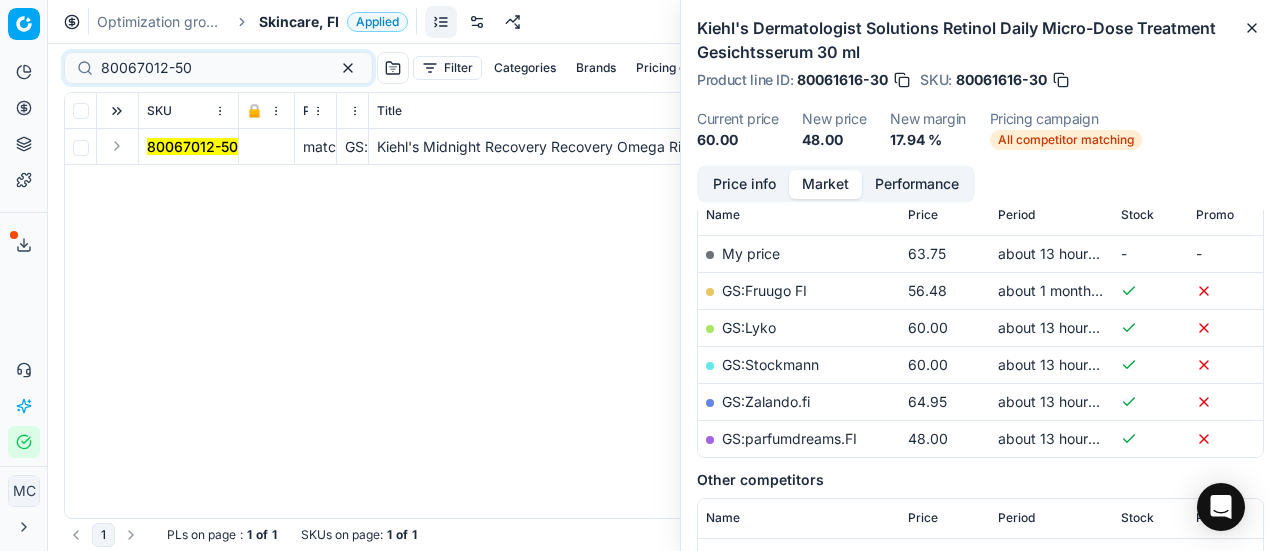 click at bounding box center (117, 146) 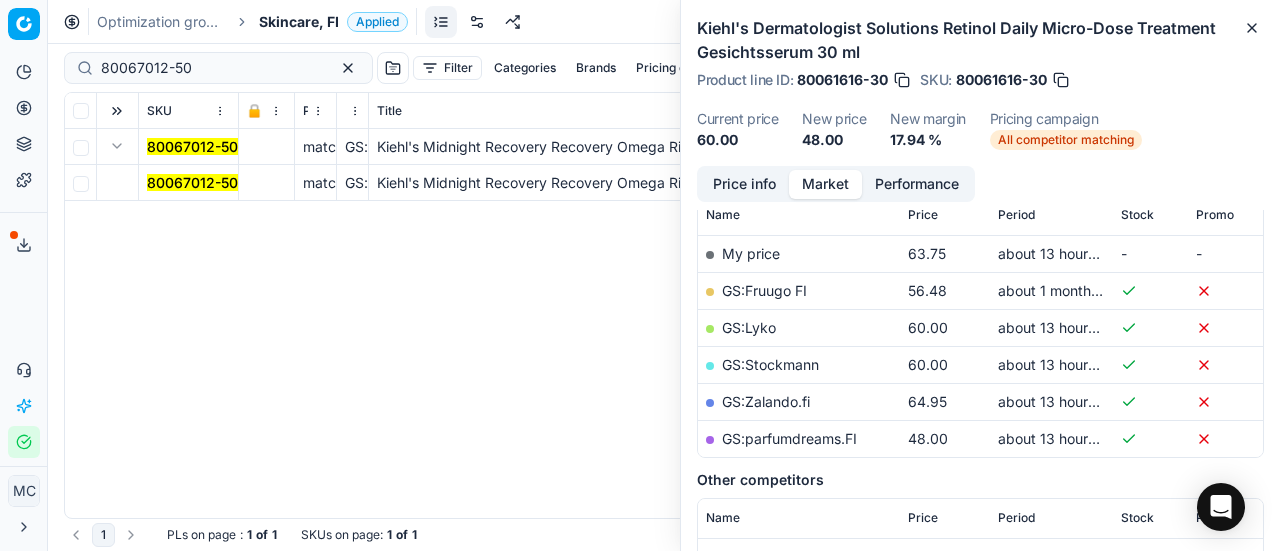 click on "80067012-50" at bounding box center [192, 182] 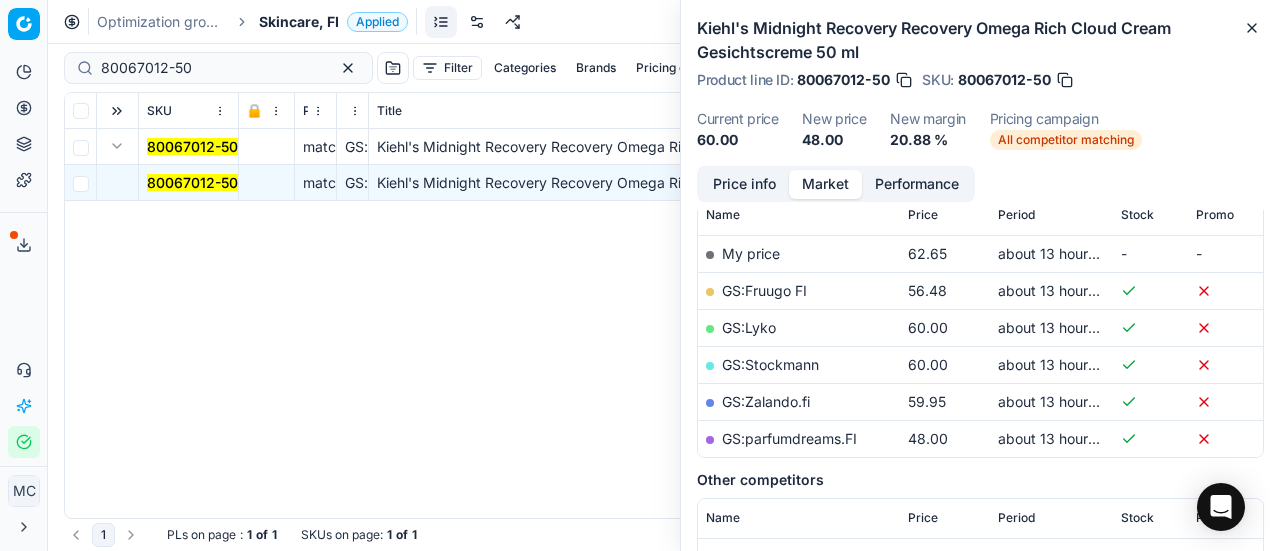 scroll, scrollTop: 300, scrollLeft: 0, axis: vertical 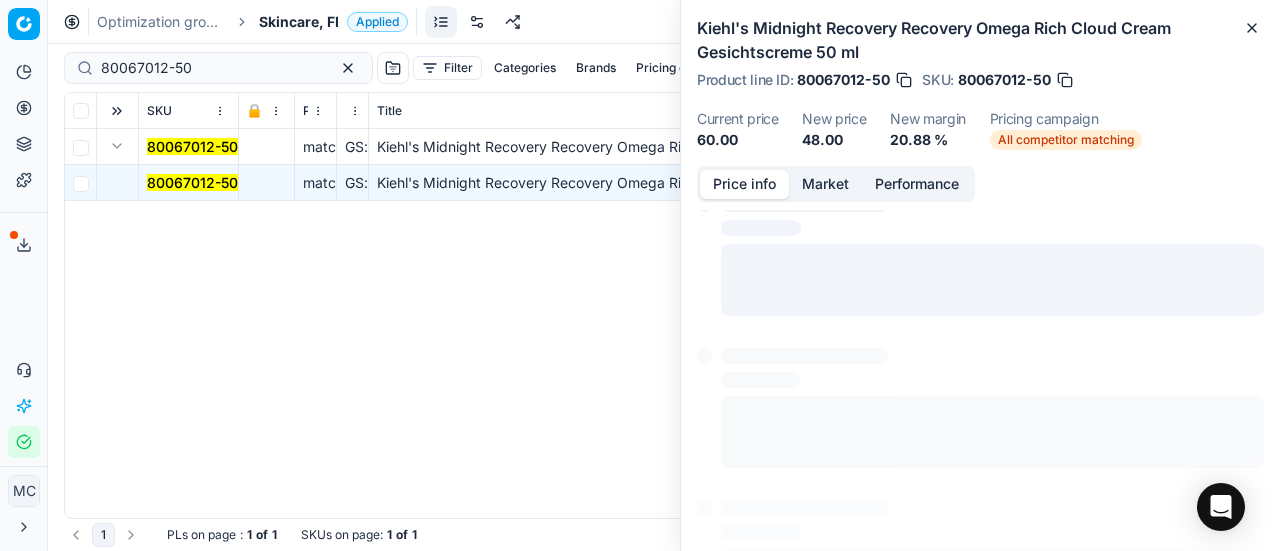 drag, startPoint x: 741, startPoint y: 189, endPoint x: 785, endPoint y: 203, distance: 46.173584 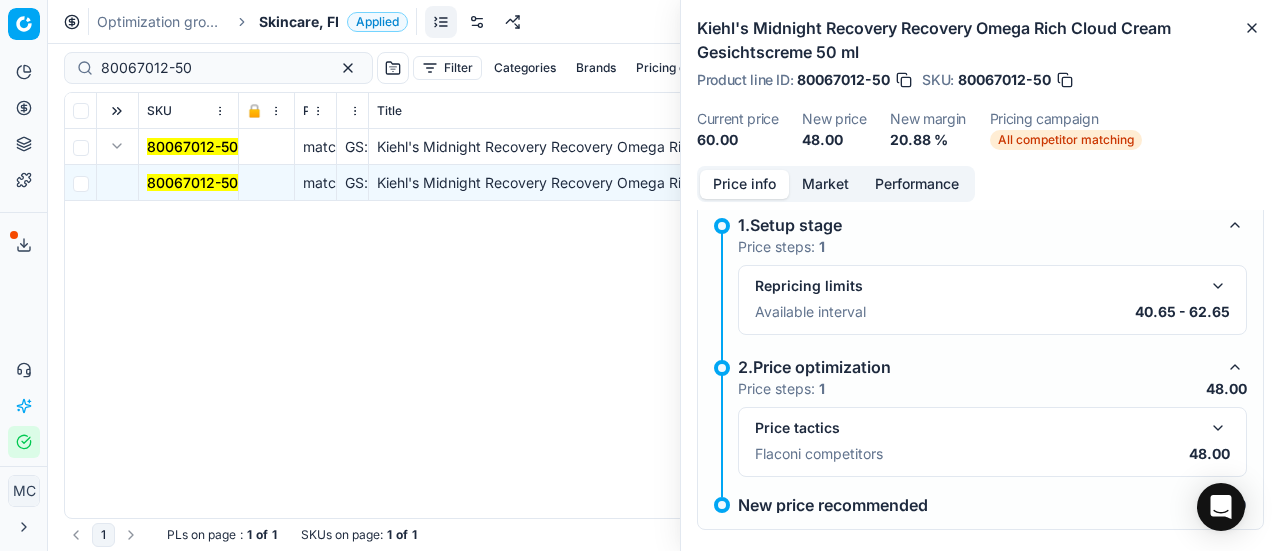 click at bounding box center (1218, 428) 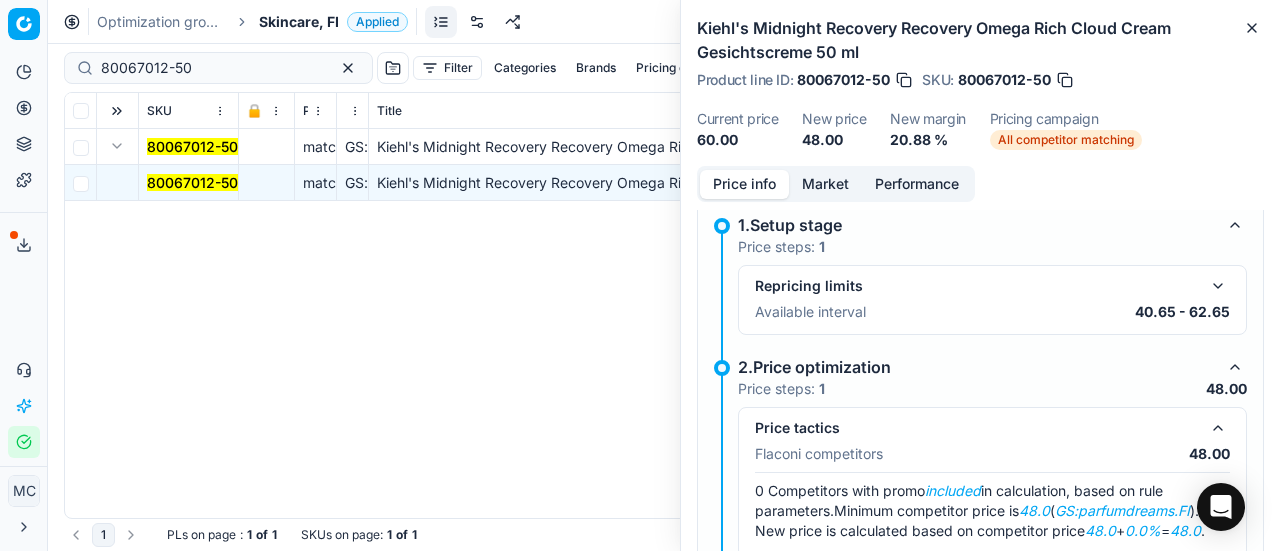 click on "Price info Market Performance" at bounding box center (836, 184) 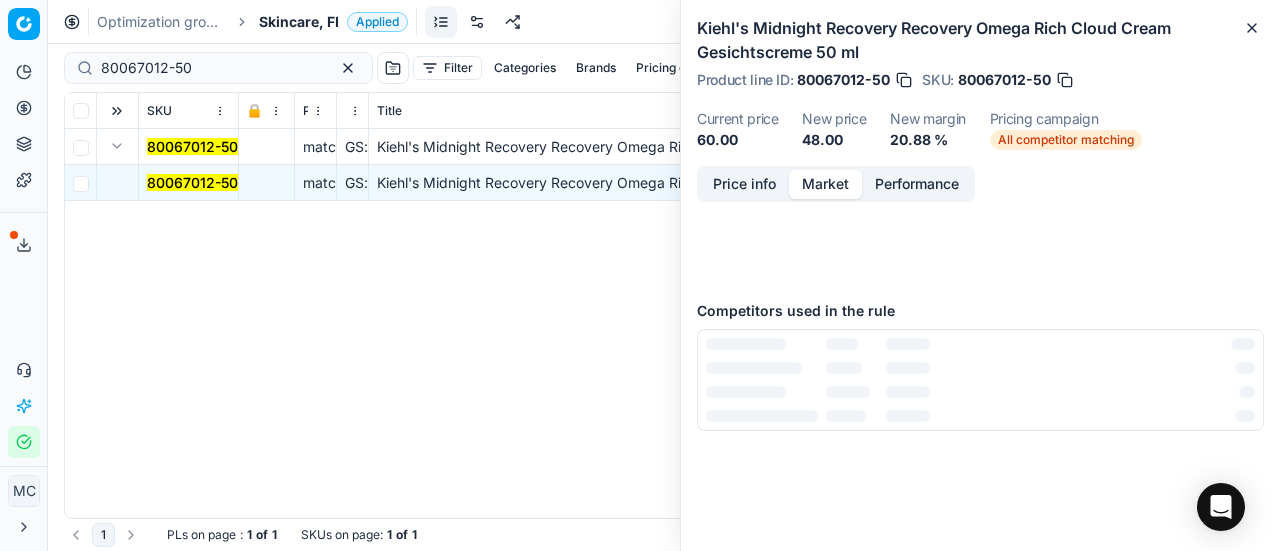 click on "Market" at bounding box center (825, 184) 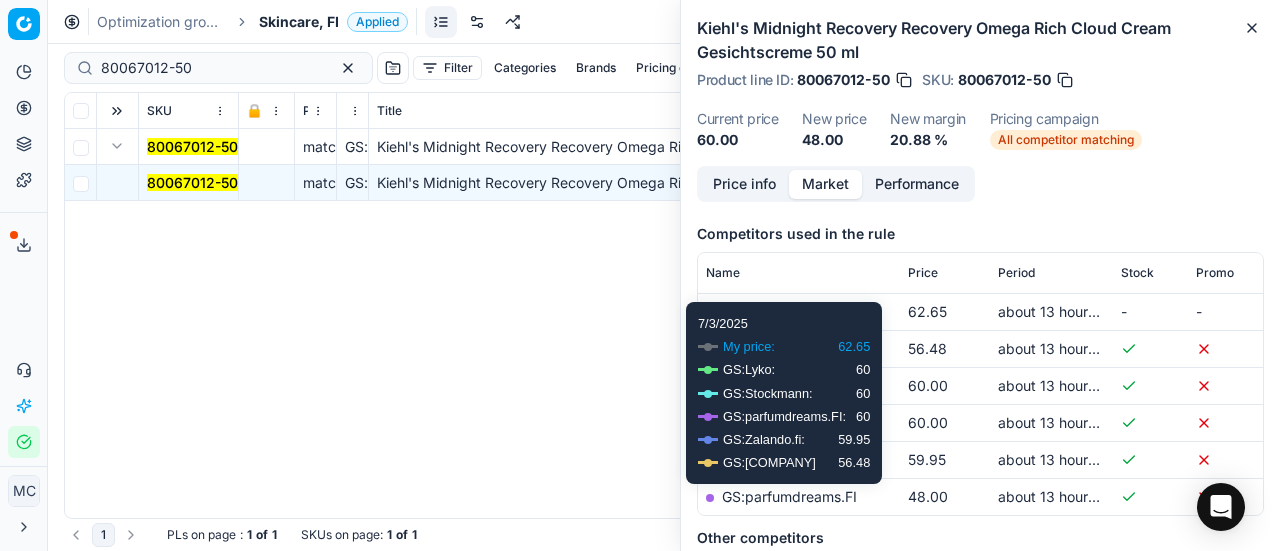 scroll, scrollTop: 300, scrollLeft: 0, axis: vertical 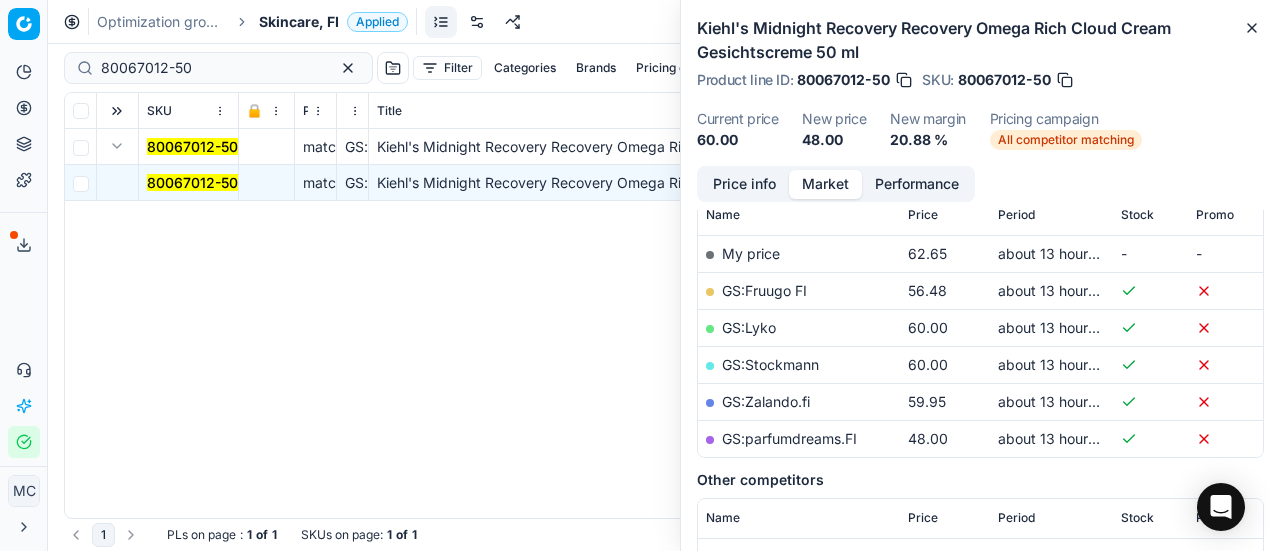 click on "GS:parfumdreams.FI" at bounding box center [789, 438] 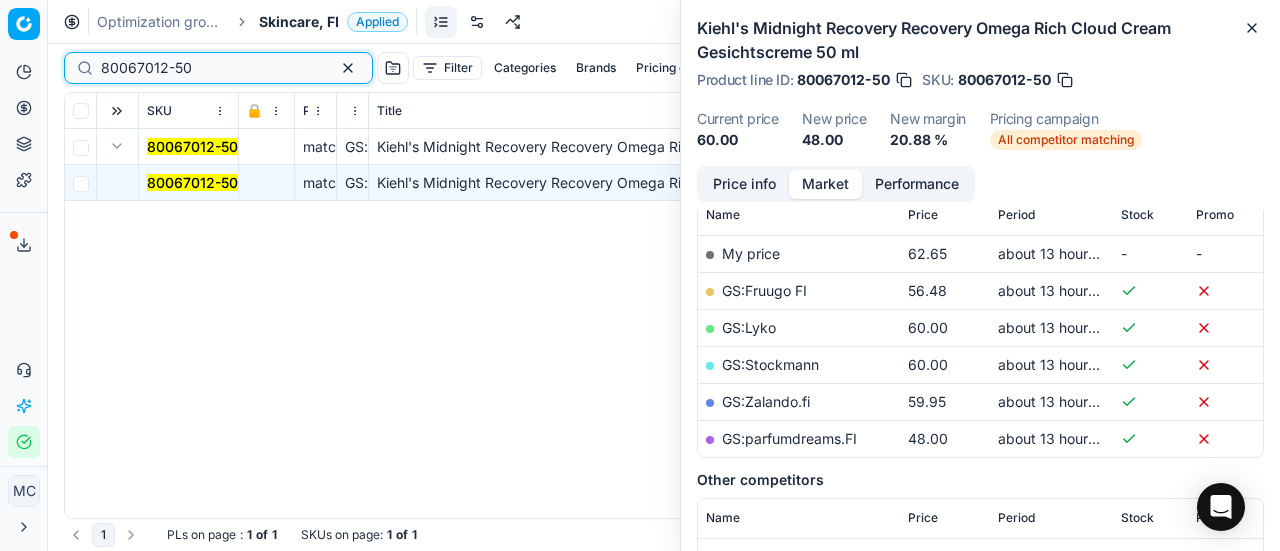 drag, startPoint x: 229, startPoint y: 70, endPoint x: 0, endPoint y: 140, distance: 239.45981 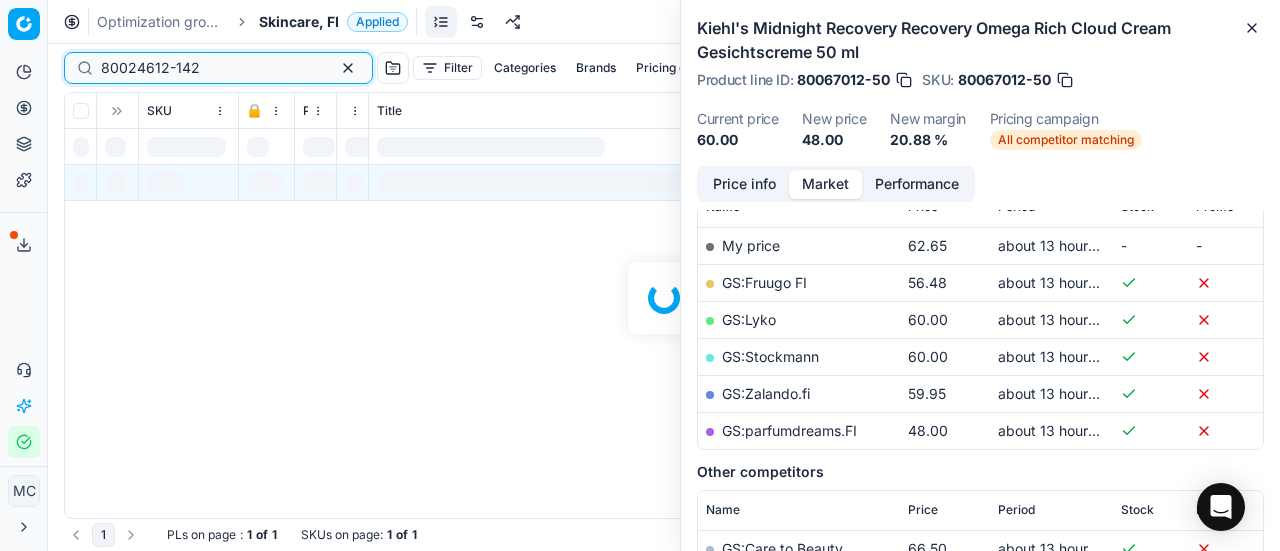 scroll, scrollTop: 300, scrollLeft: 0, axis: vertical 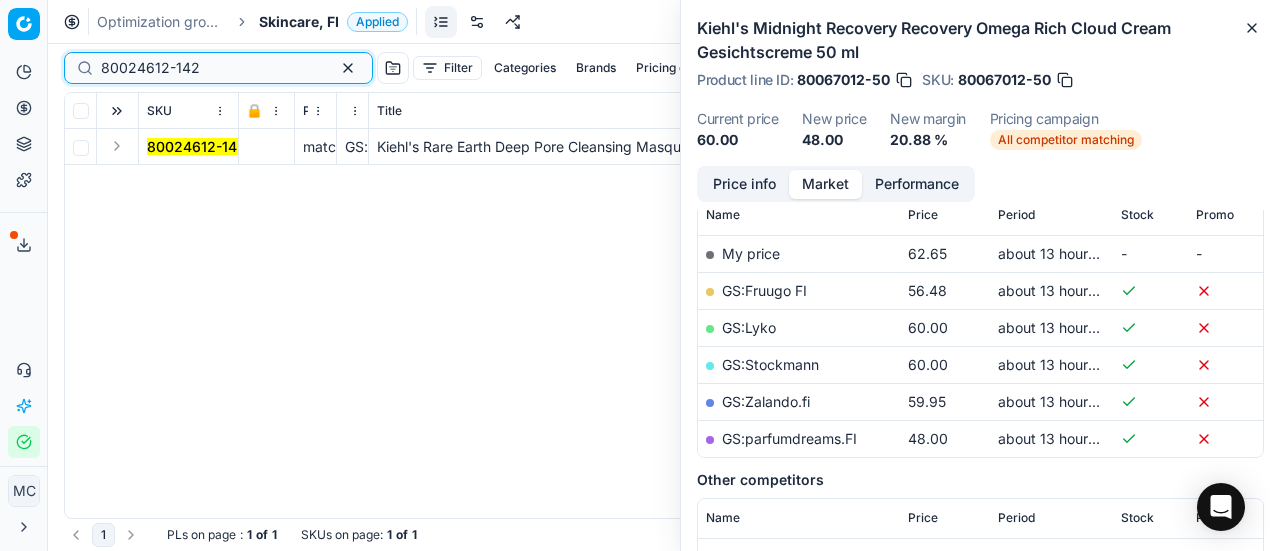type on "80024612-142" 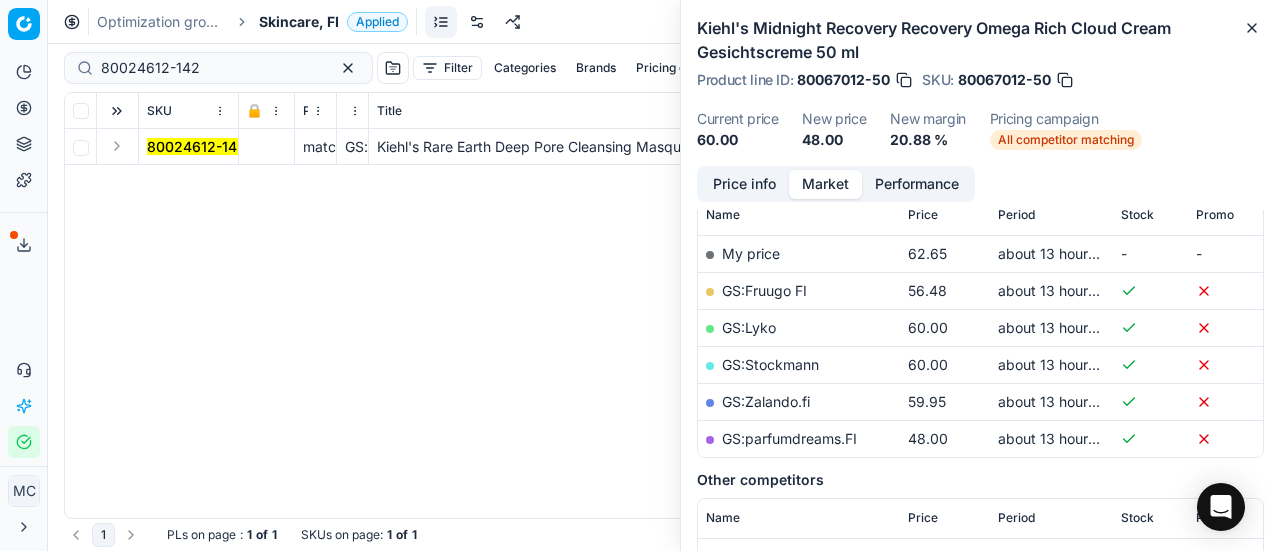 drag, startPoint x: 117, startPoint y: 147, endPoint x: 140, endPoint y: 165, distance: 29.206163 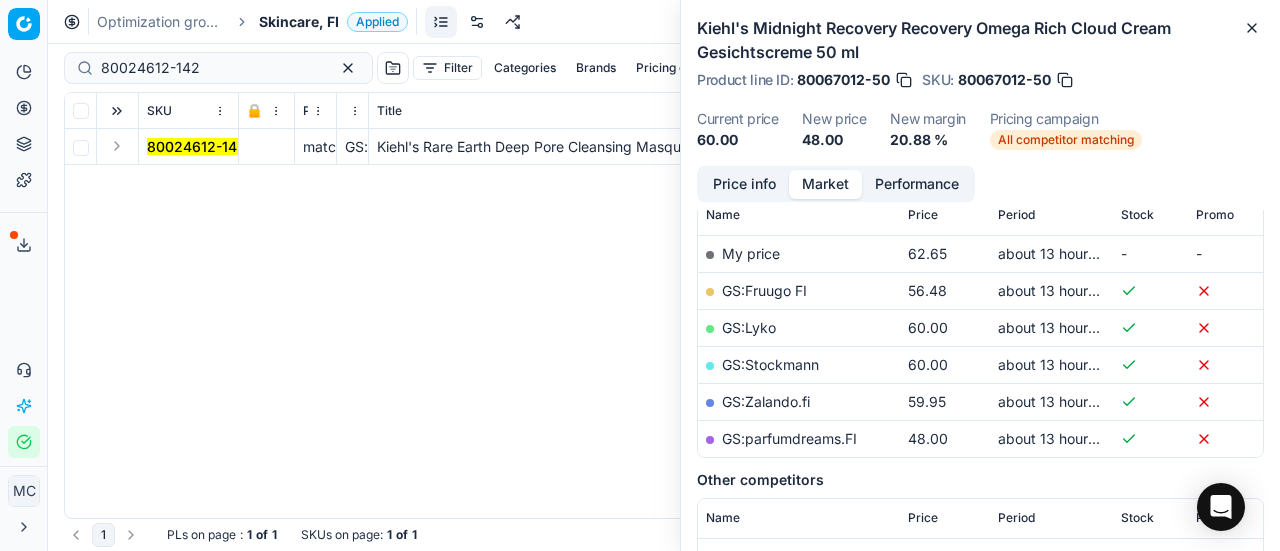 click at bounding box center (118, 147) 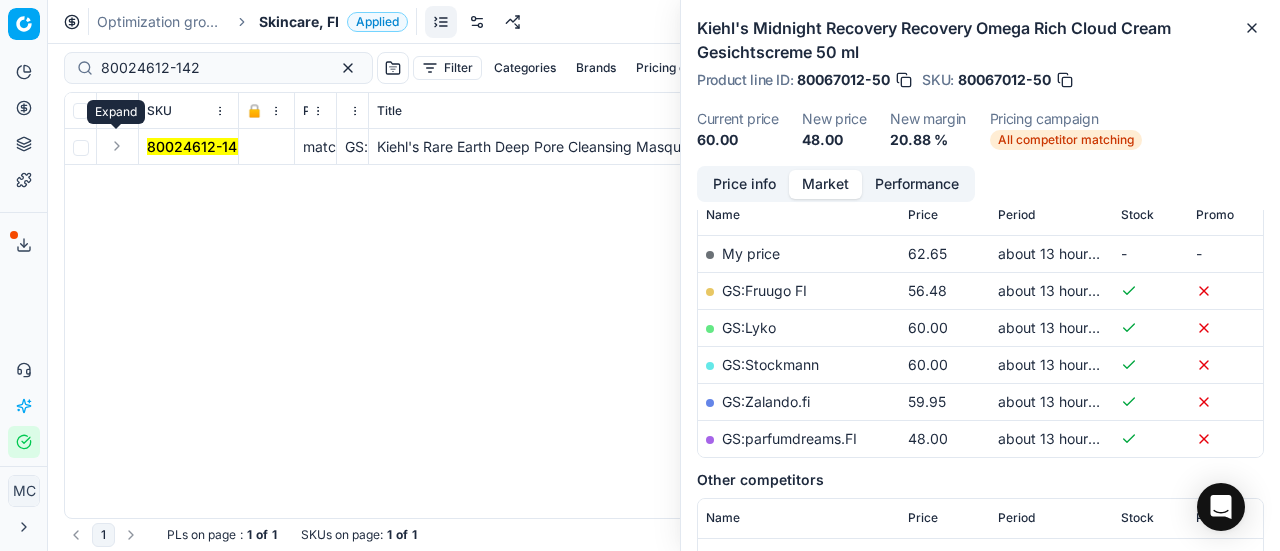 click at bounding box center (117, 146) 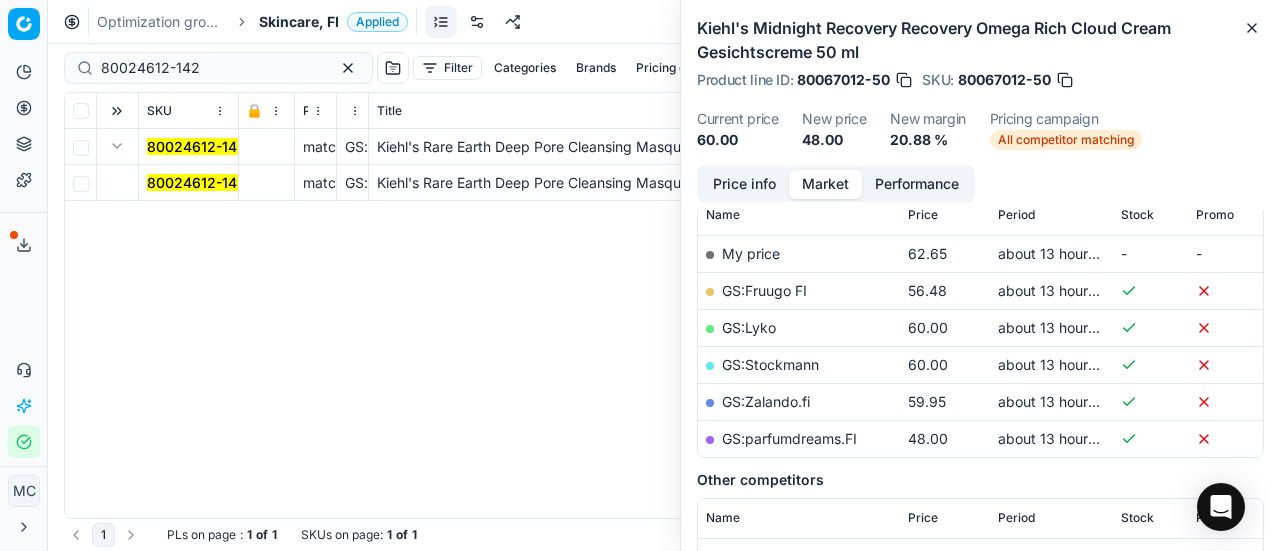 click on "80024612-142" at bounding box center [196, 182] 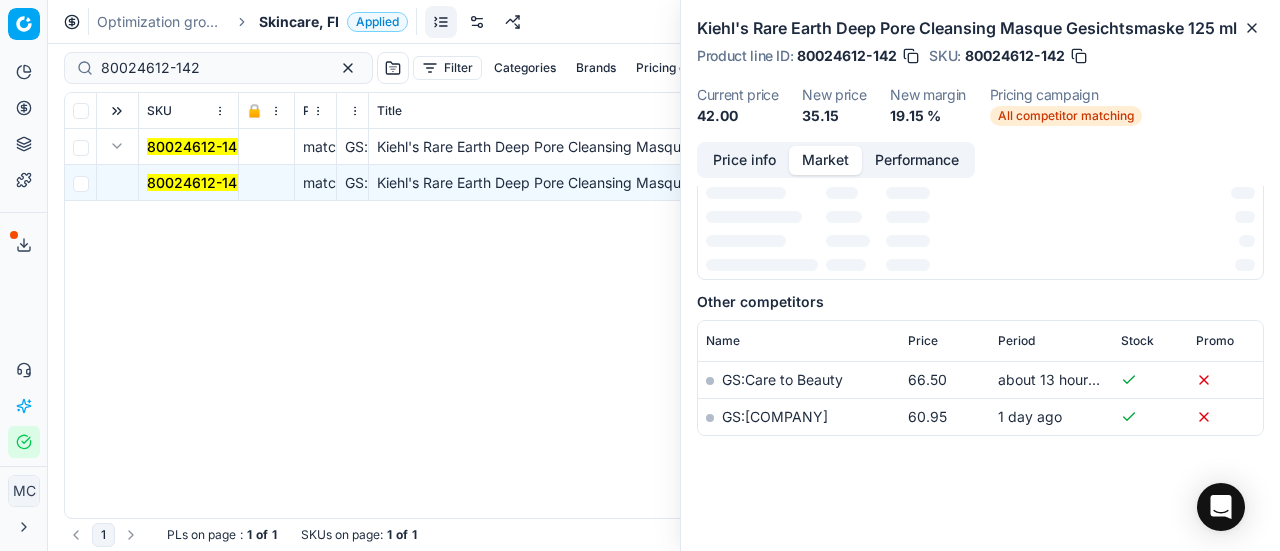 scroll, scrollTop: 287, scrollLeft: 0, axis: vertical 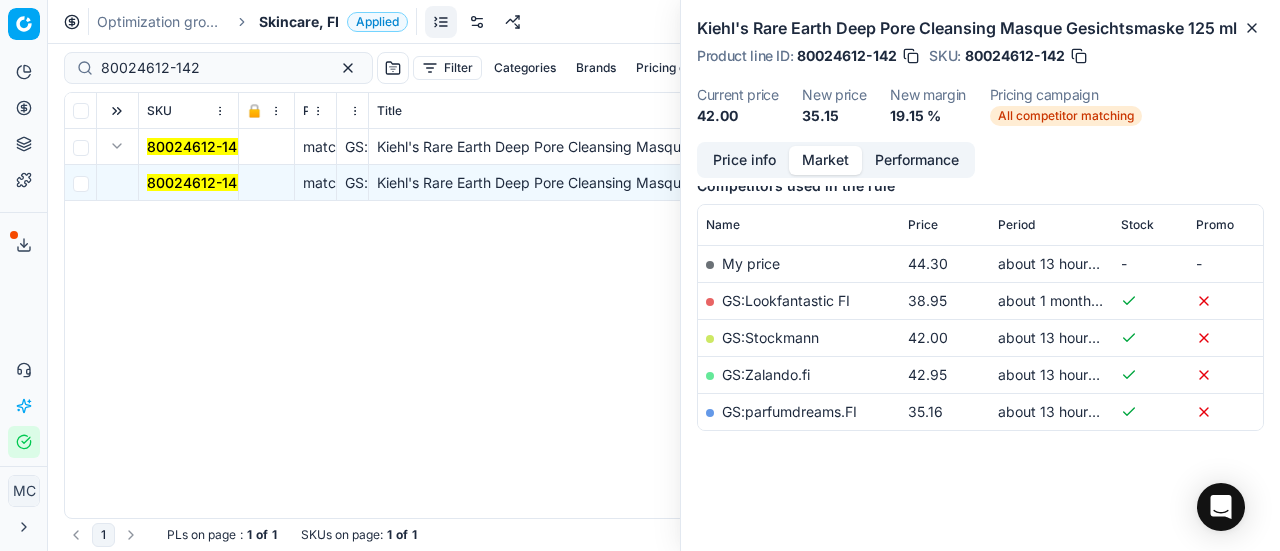 click on "Market" at bounding box center (825, 160) 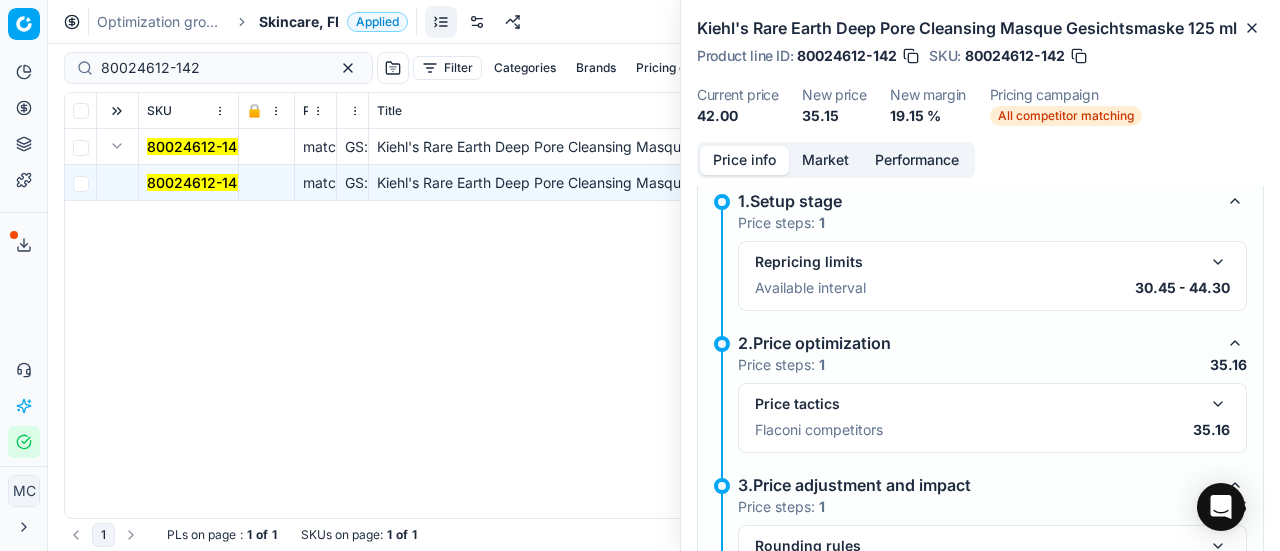 click at bounding box center [1218, 404] 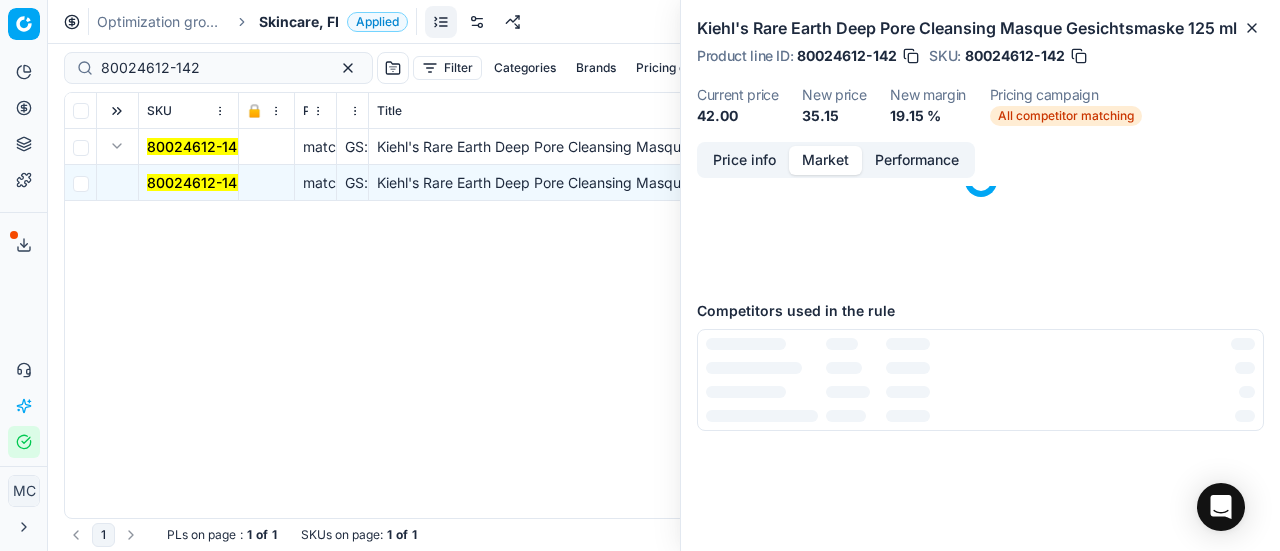 click on "Market" at bounding box center [825, 160] 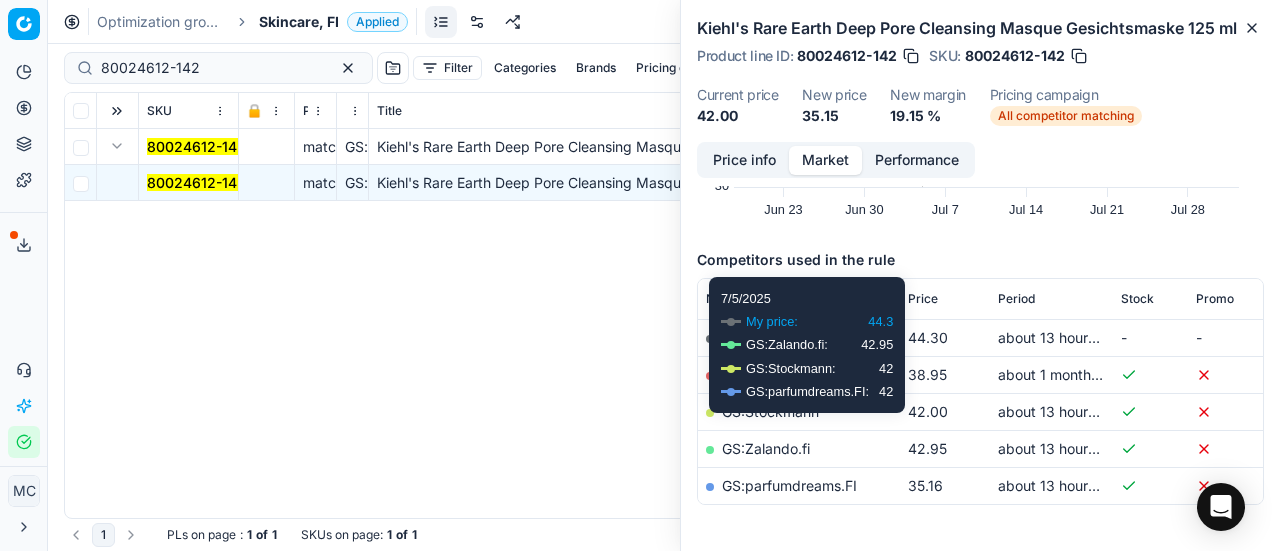 scroll, scrollTop: 287, scrollLeft: 0, axis: vertical 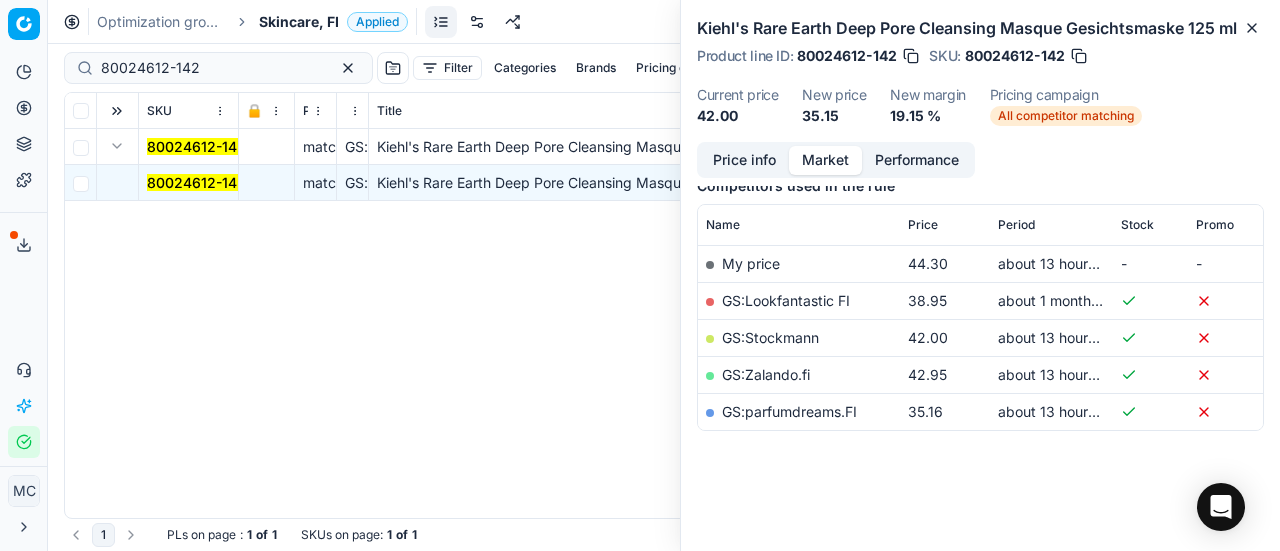 click on "GS:parfumdreams.FI" at bounding box center (789, 411) 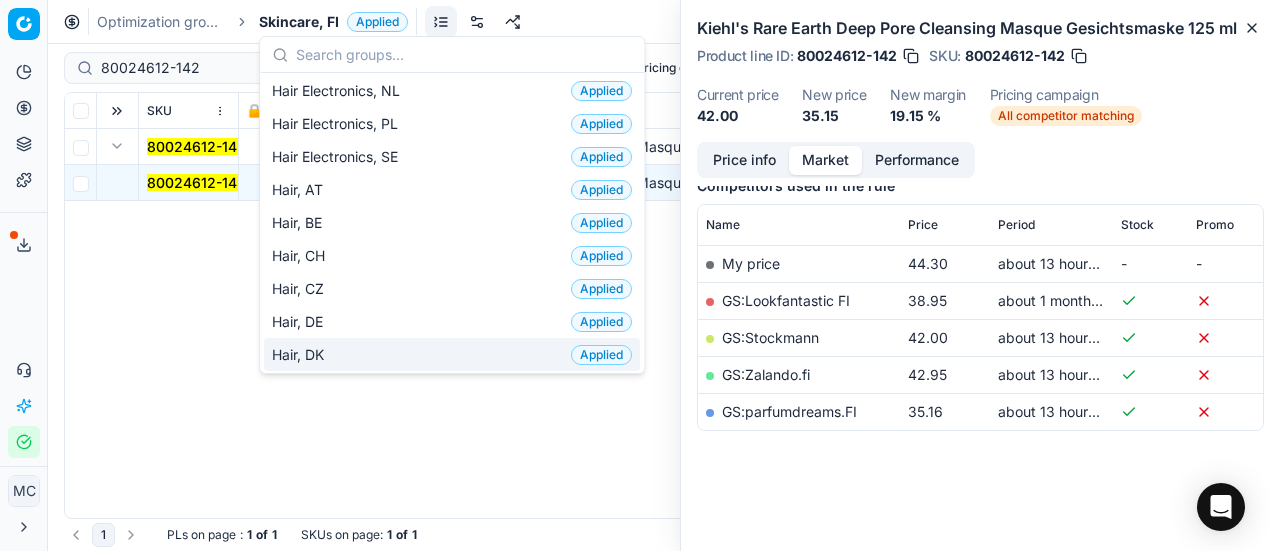 scroll, scrollTop: 400, scrollLeft: 0, axis: vertical 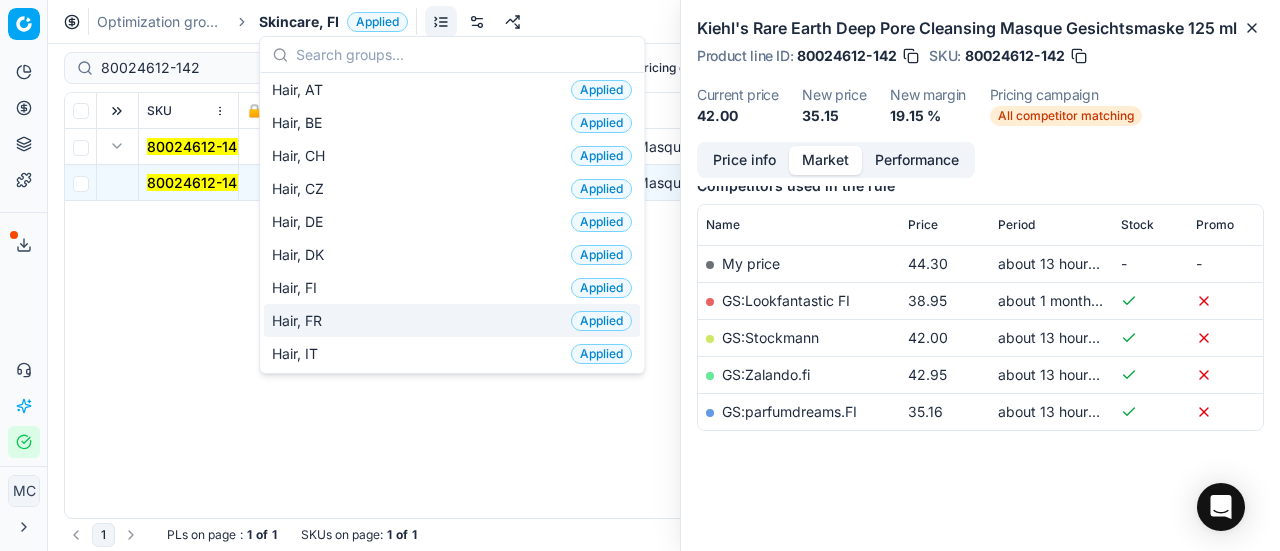 click on "Hair, [COUNTRY] Applied" at bounding box center [452, 320] 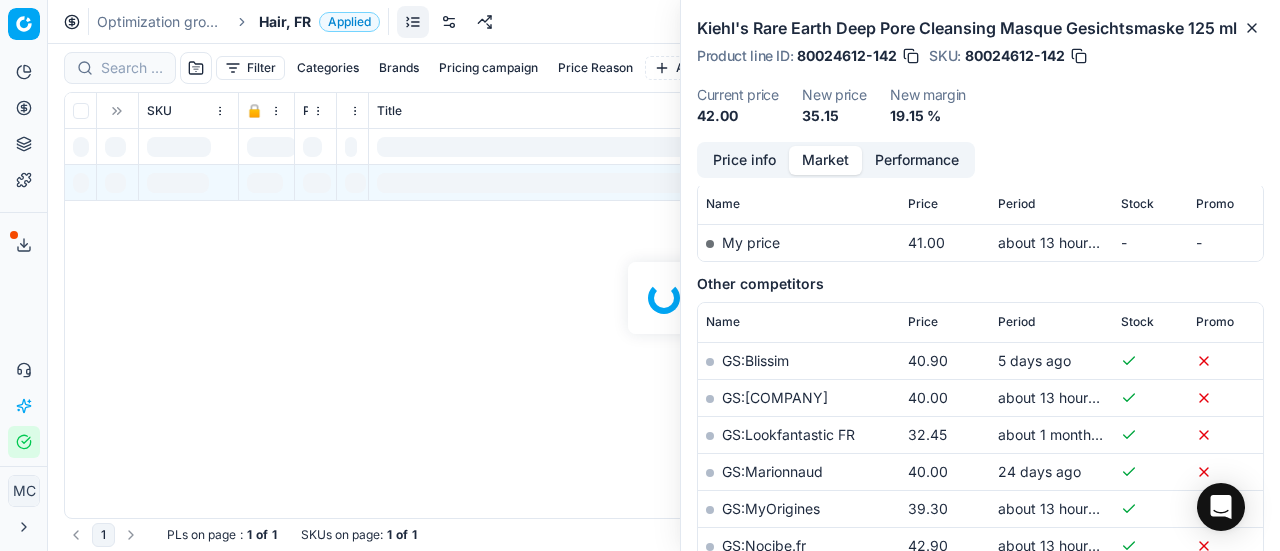 click on "Hair, FR" at bounding box center (285, 22) 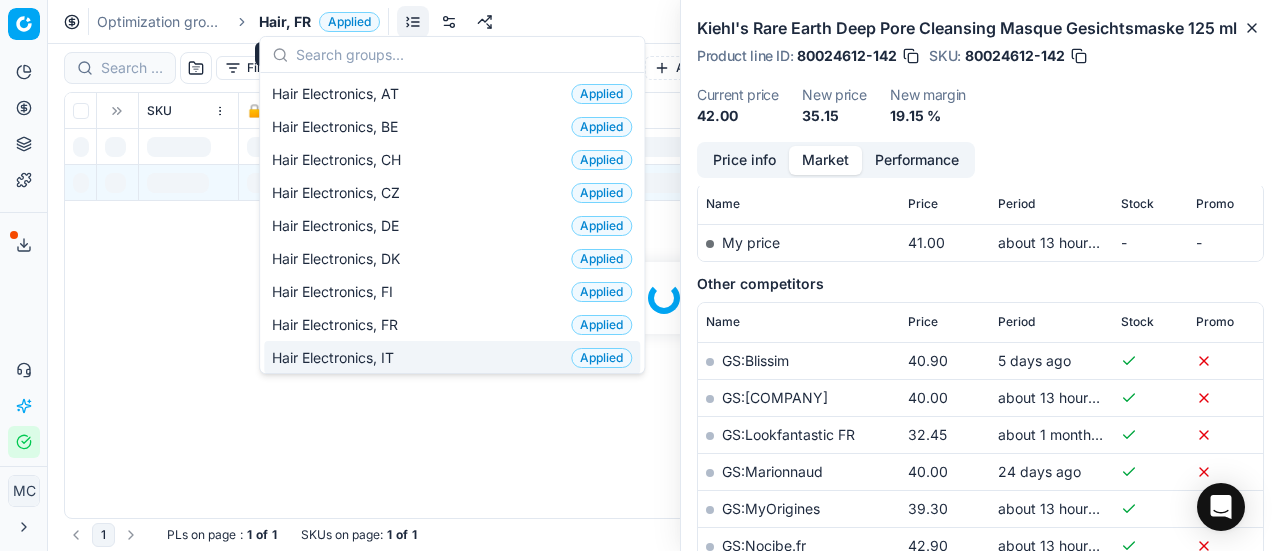 scroll, scrollTop: 287, scrollLeft: 0, axis: vertical 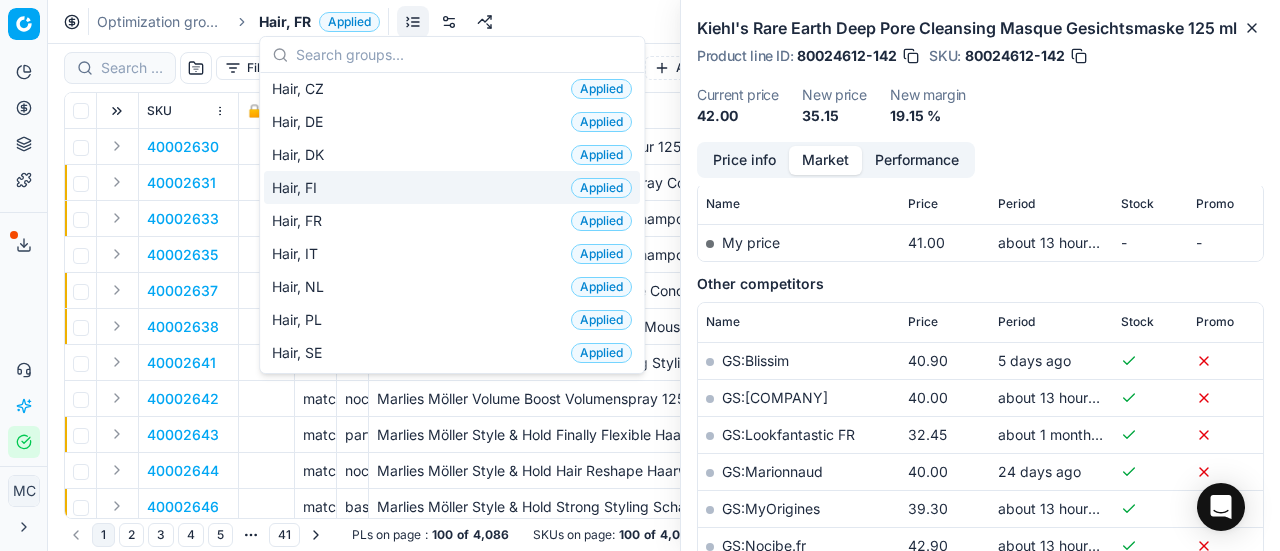 click on "Hair, [COUNTRY] Applied" at bounding box center [452, 187] 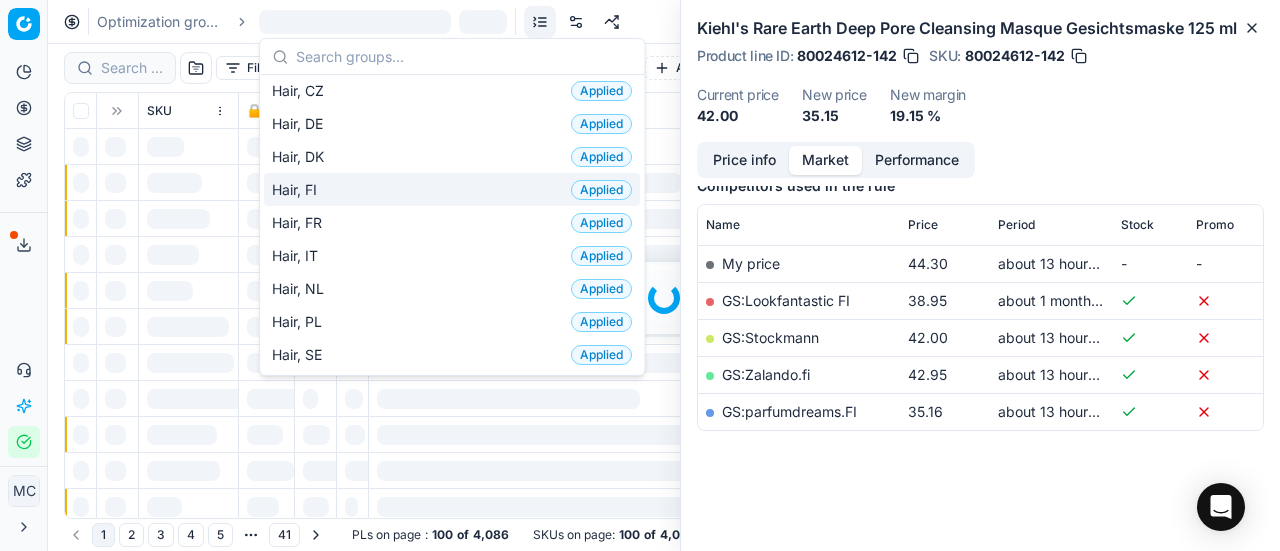 scroll, scrollTop: 287, scrollLeft: 0, axis: vertical 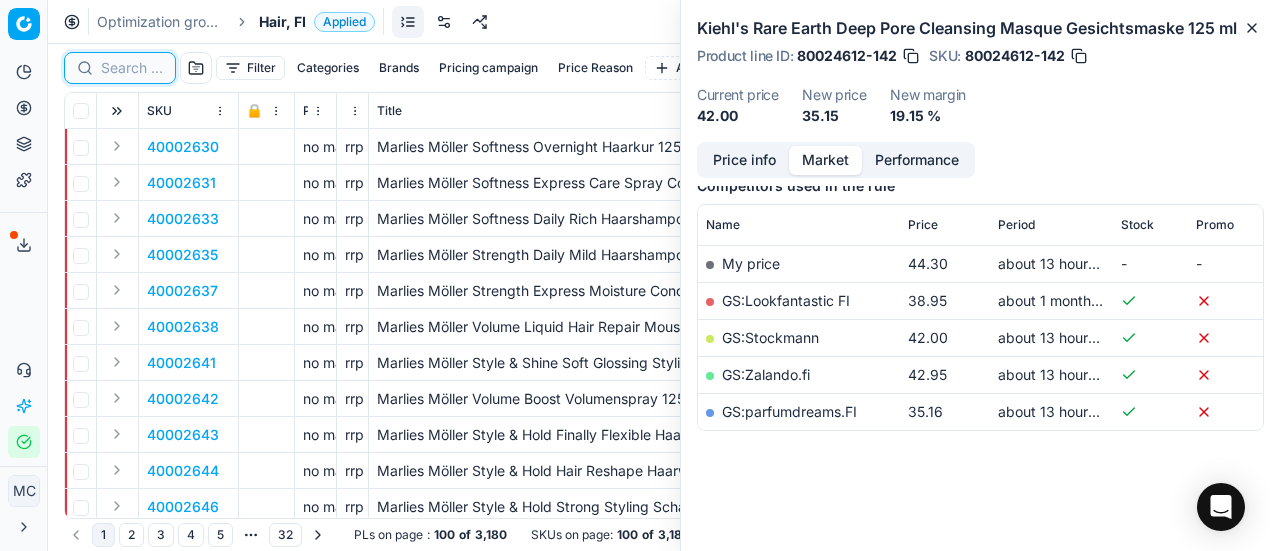 click at bounding box center (132, 68) 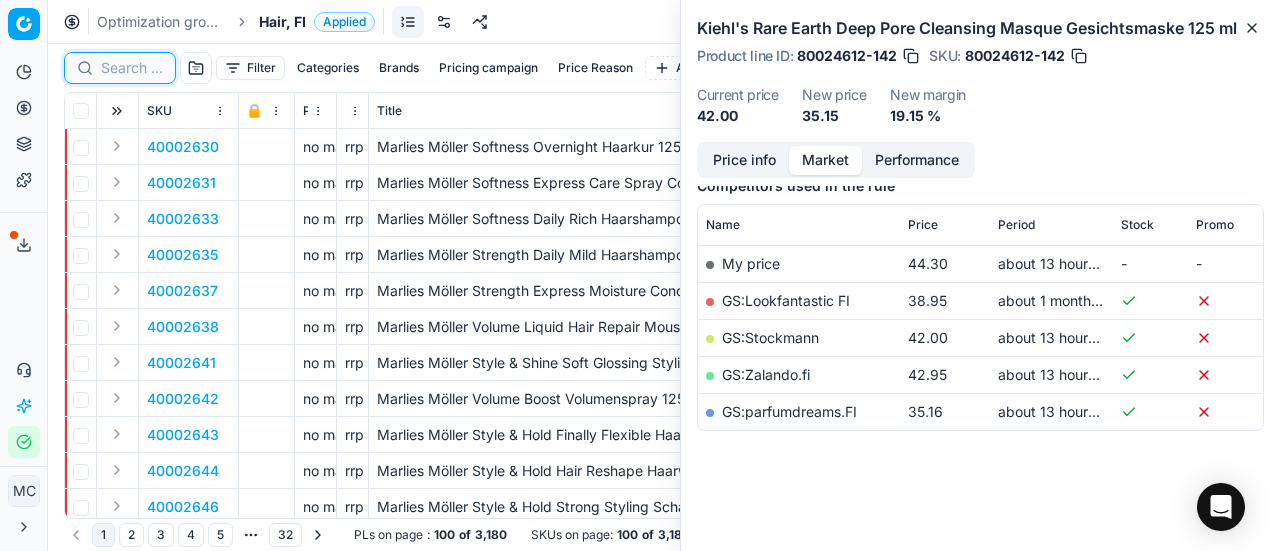 paste on "[SKU]" 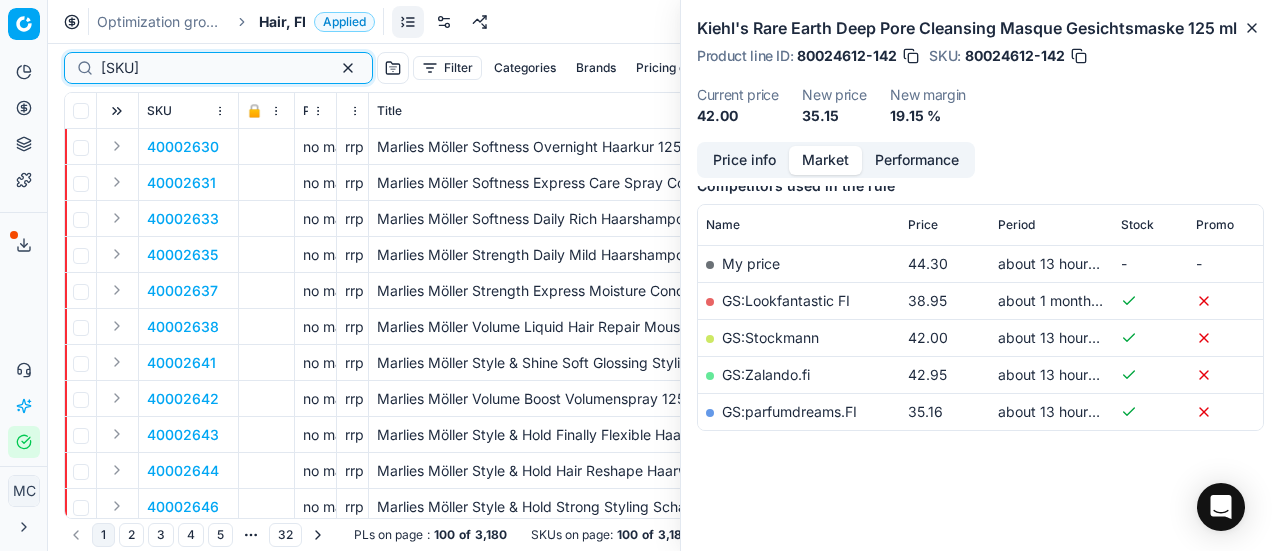 scroll, scrollTop: 287, scrollLeft: 0, axis: vertical 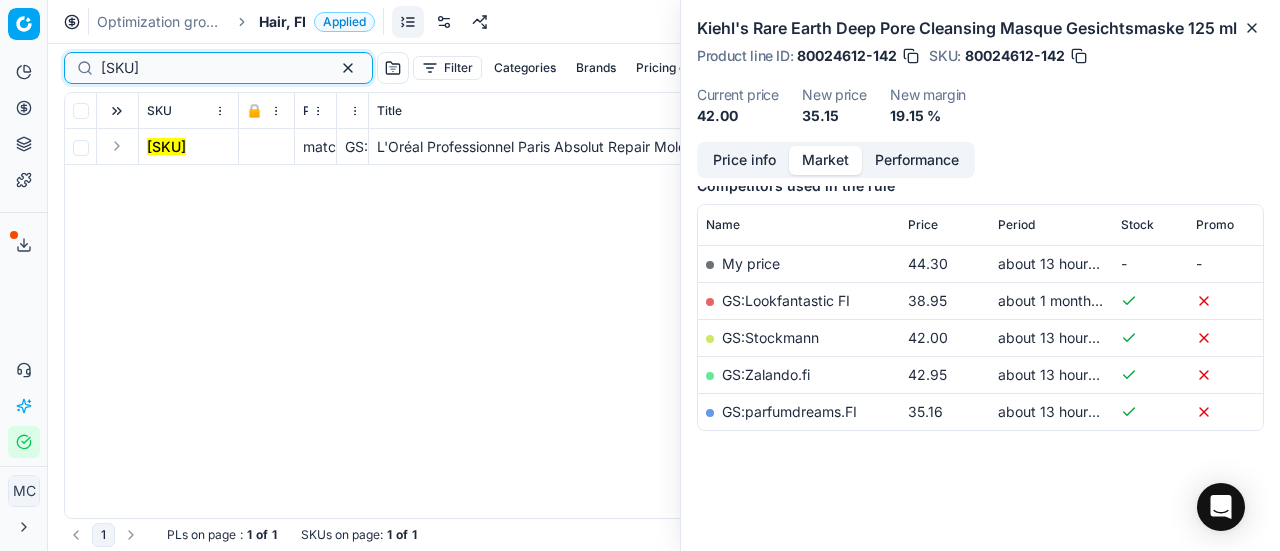 type on "[SKU]" 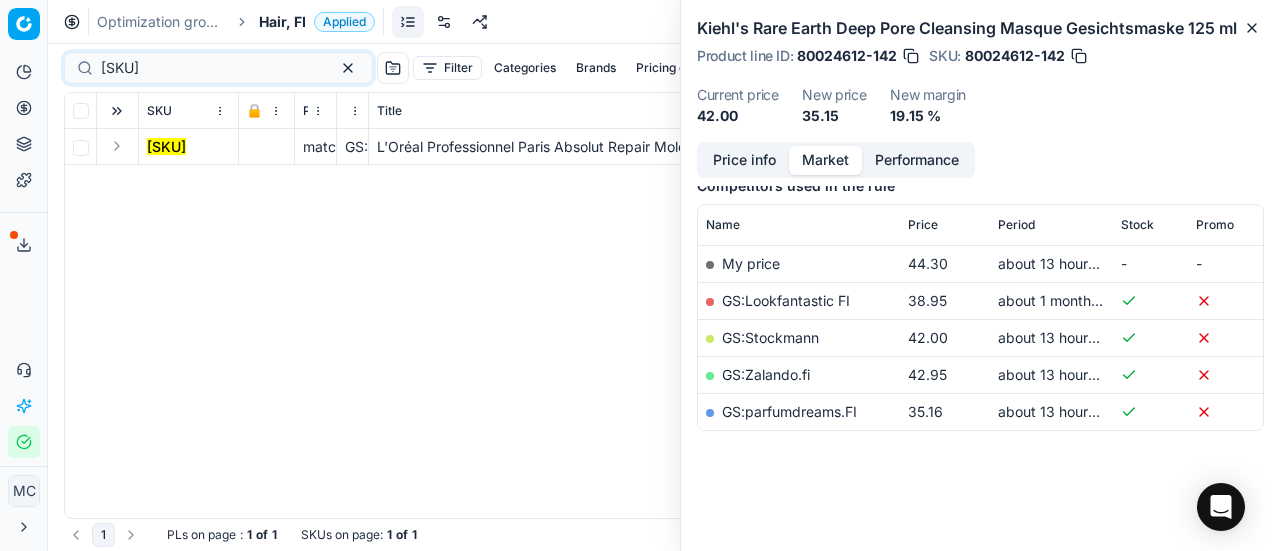 click at bounding box center [117, 146] 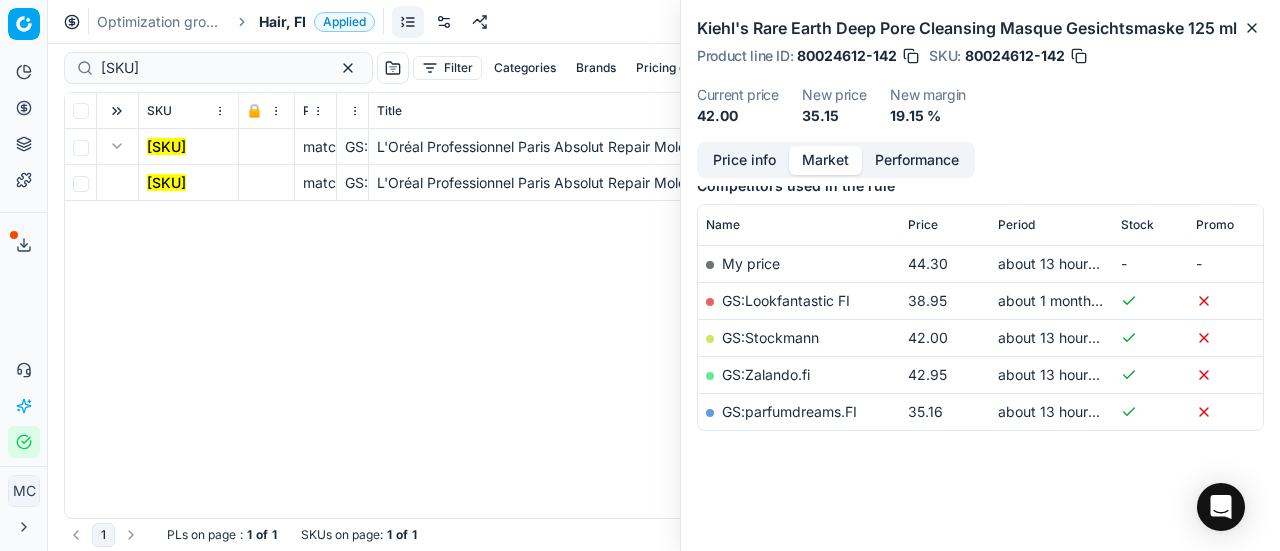 click on "[SKU]" at bounding box center (189, 183) 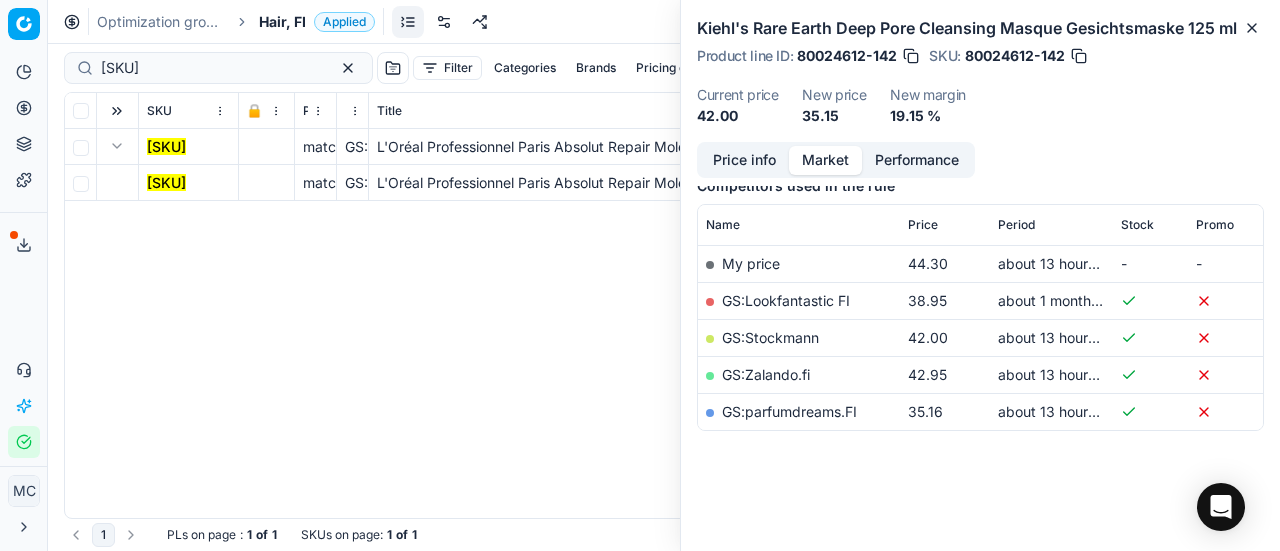 drag, startPoint x: 234, startPoint y: 179, endPoint x: 396, endPoint y: 171, distance: 162.19742 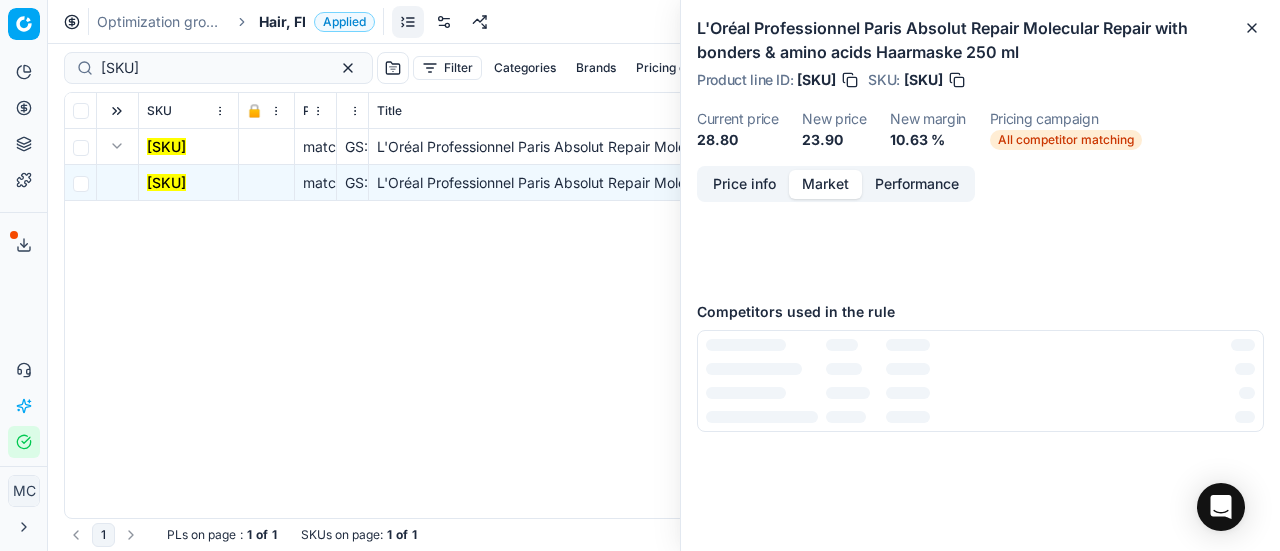 scroll, scrollTop: 287, scrollLeft: 0, axis: vertical 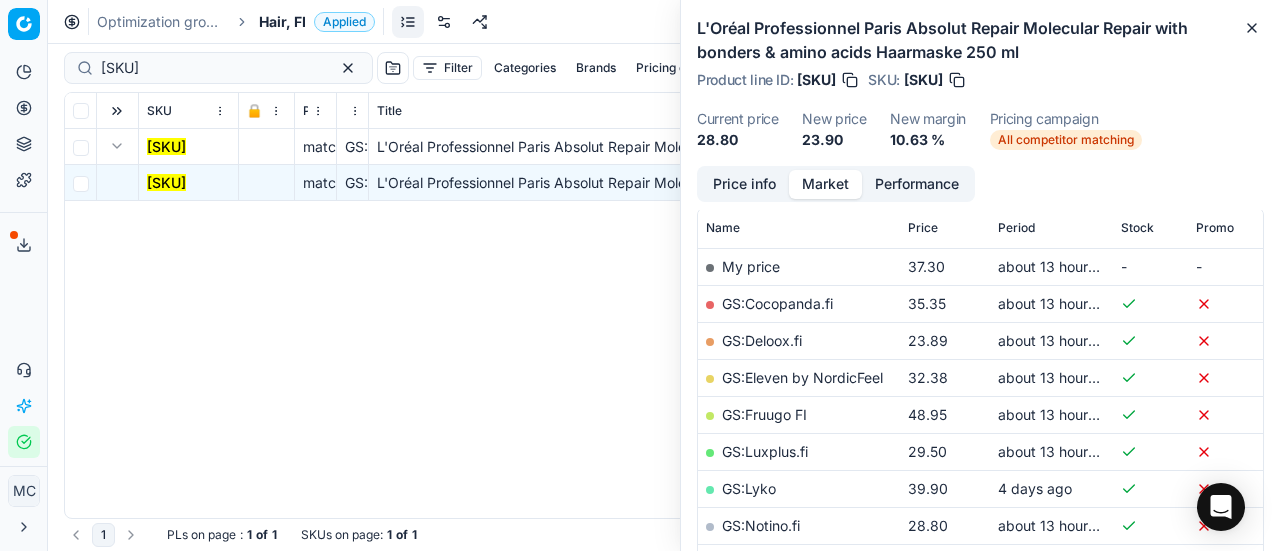 click on "Price info" at bounding box center (744, 184) 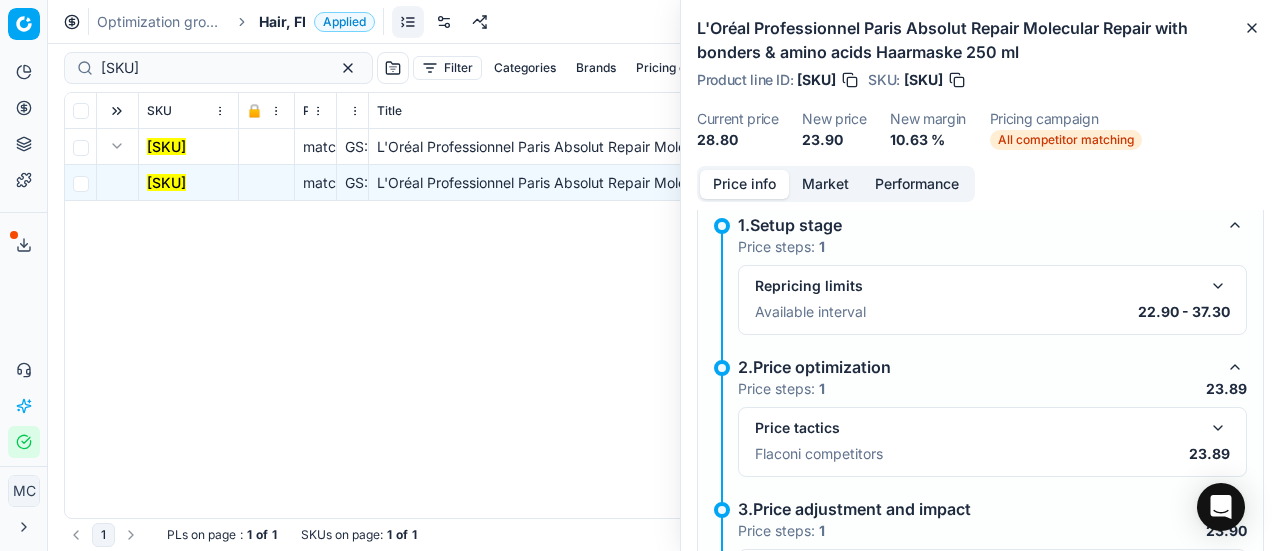 click at bounding box center [1218, 428] 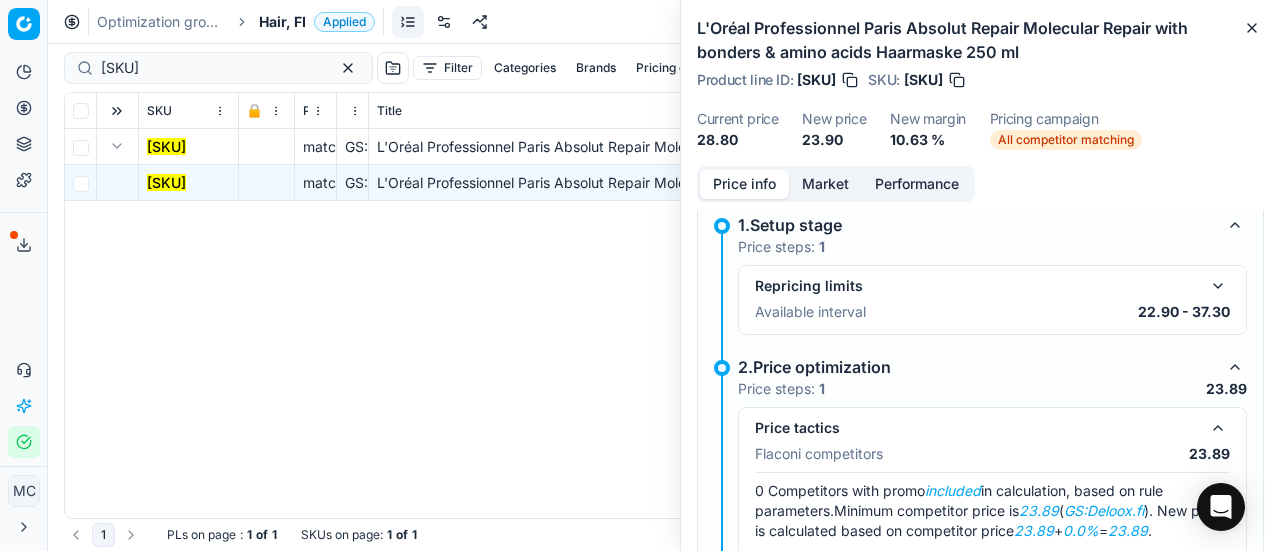 click on "Market" at bounding box center (825, 184) 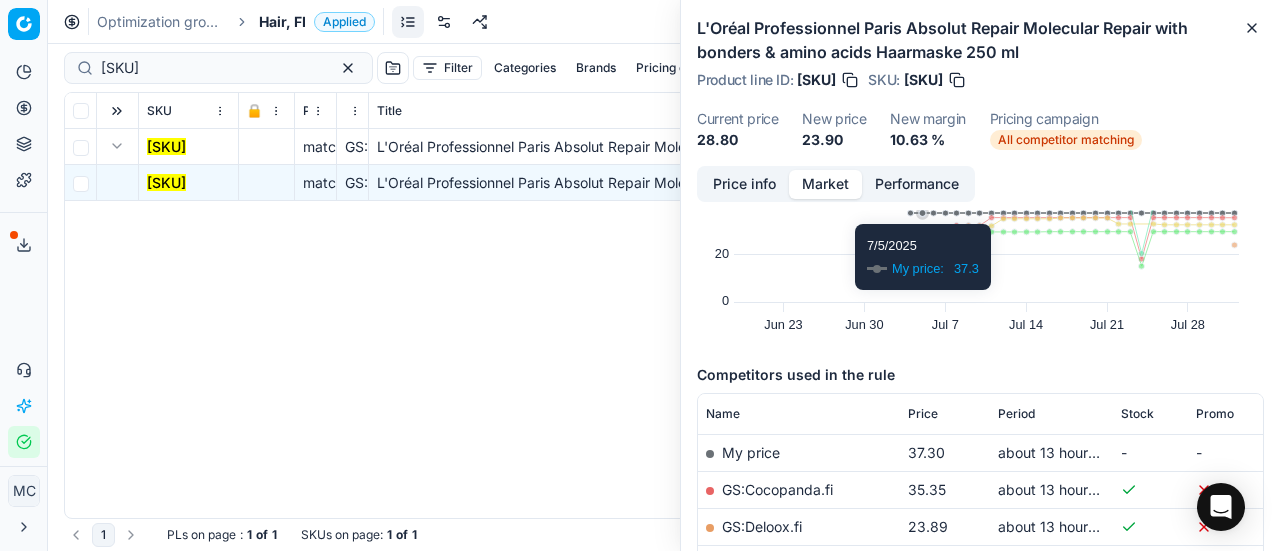 scroll, scrollTop: 200, scrollLeft: 0, axis: vertical 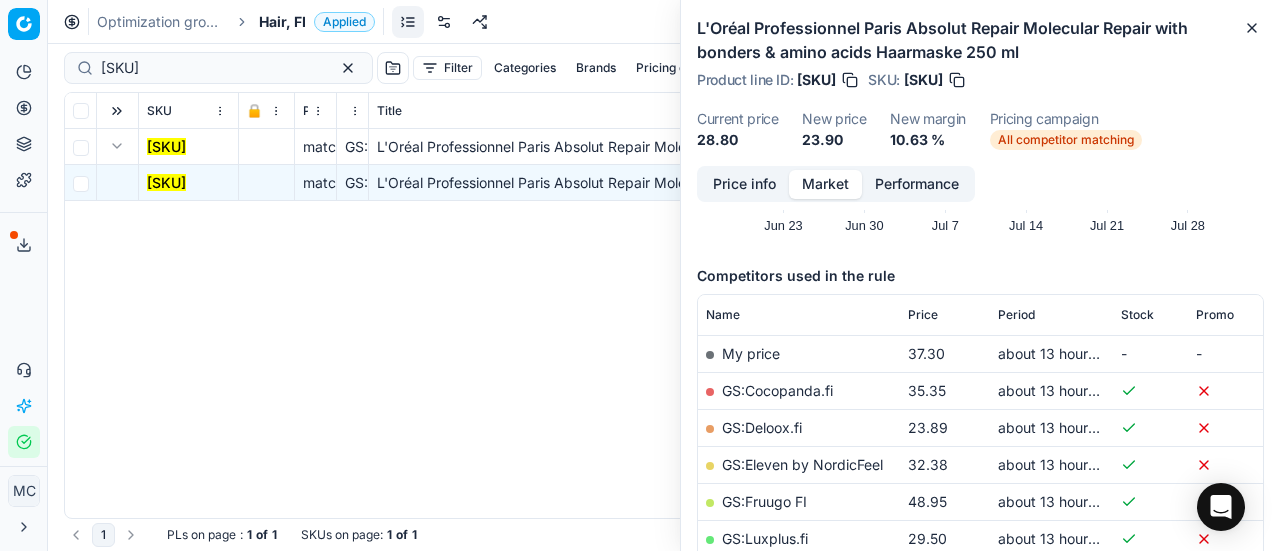 click on "GS:Deloox.fi" at bounding box center (762, 427) 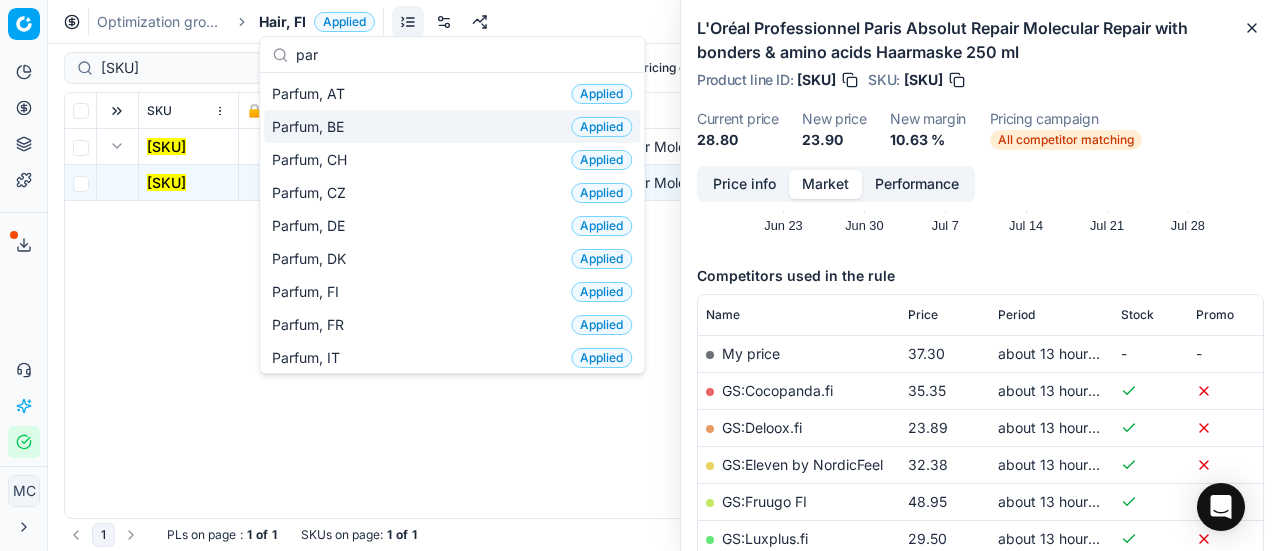 type on "par" 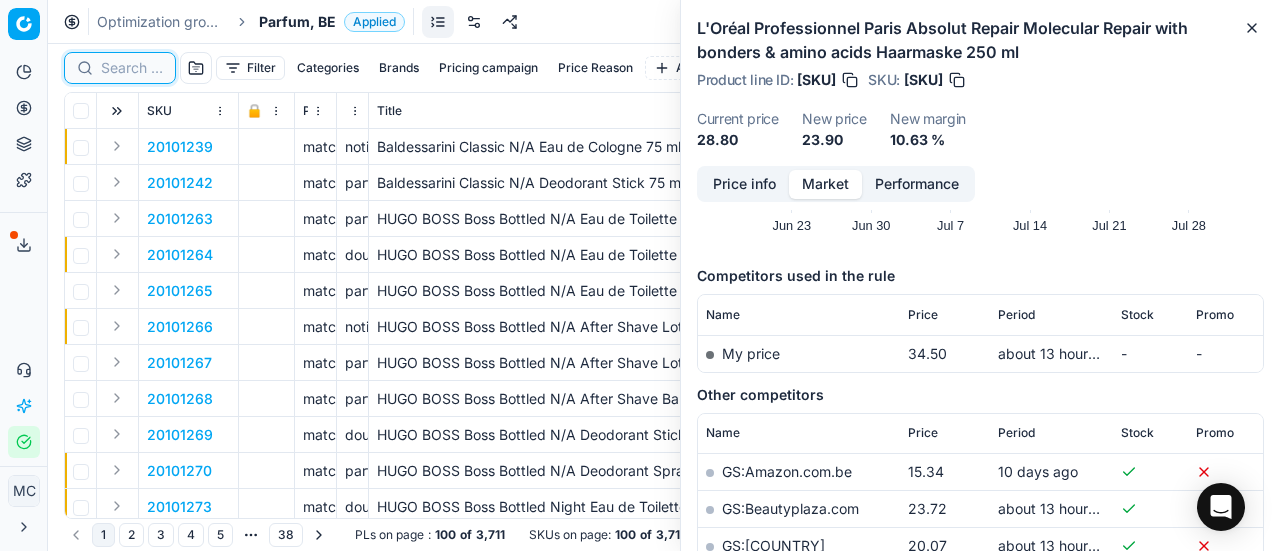 click at bounding box center [132, 68] 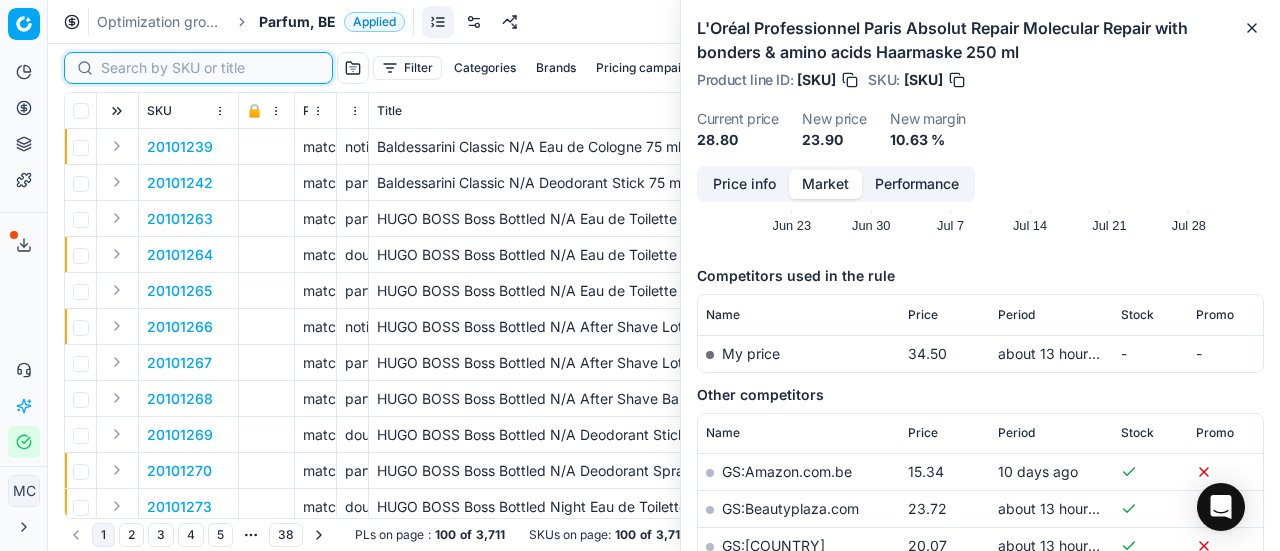 paste on "80019086-90" 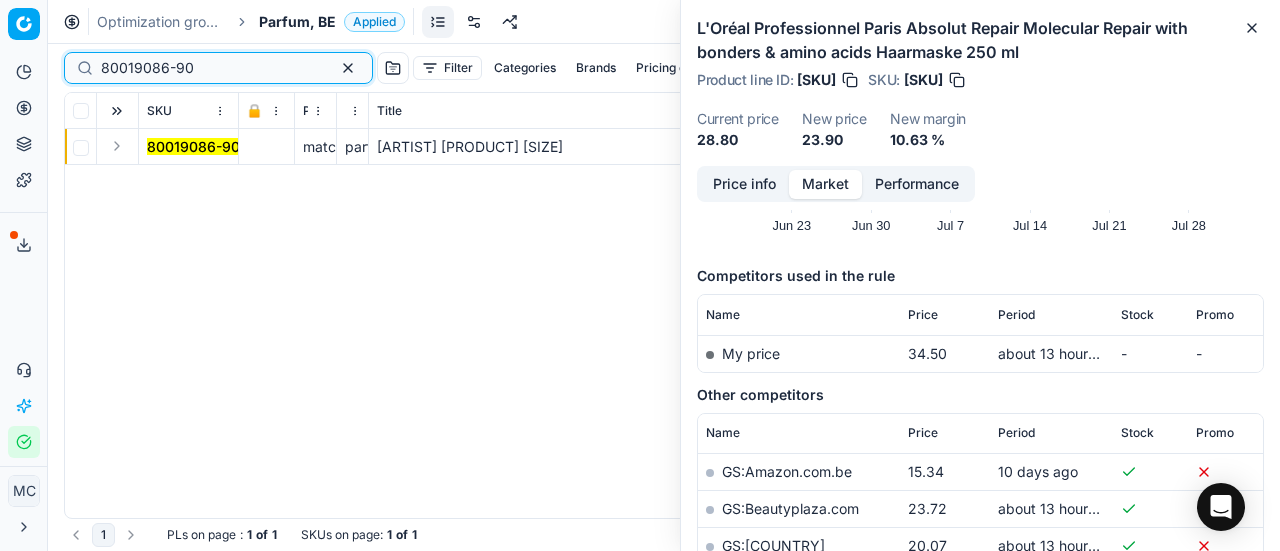 type on "80019086-90" 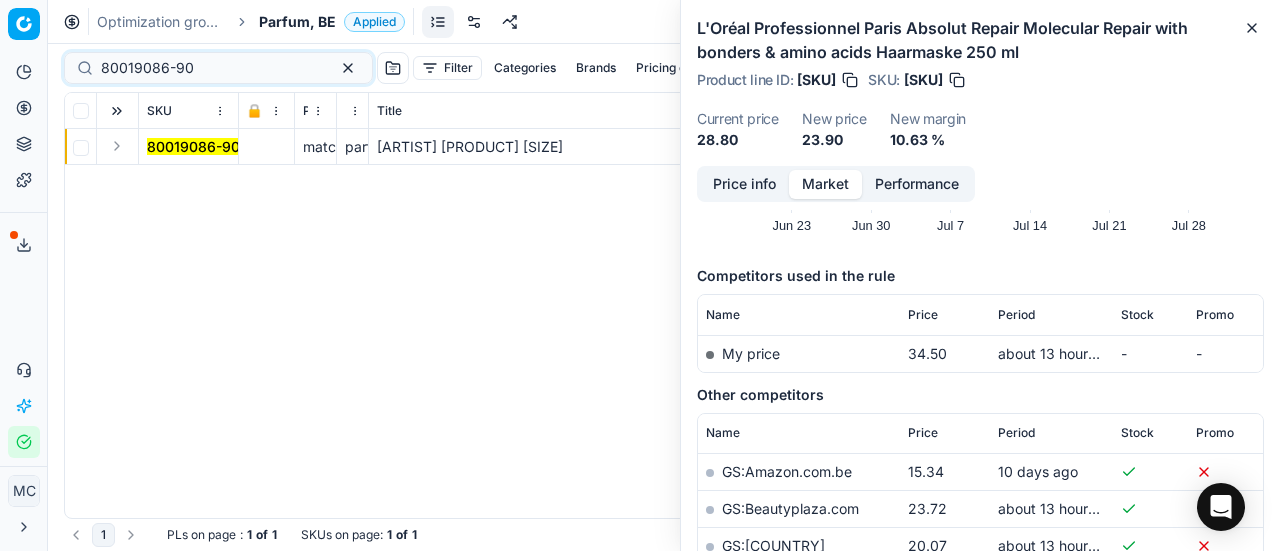 click at bounding box center [117, 146] 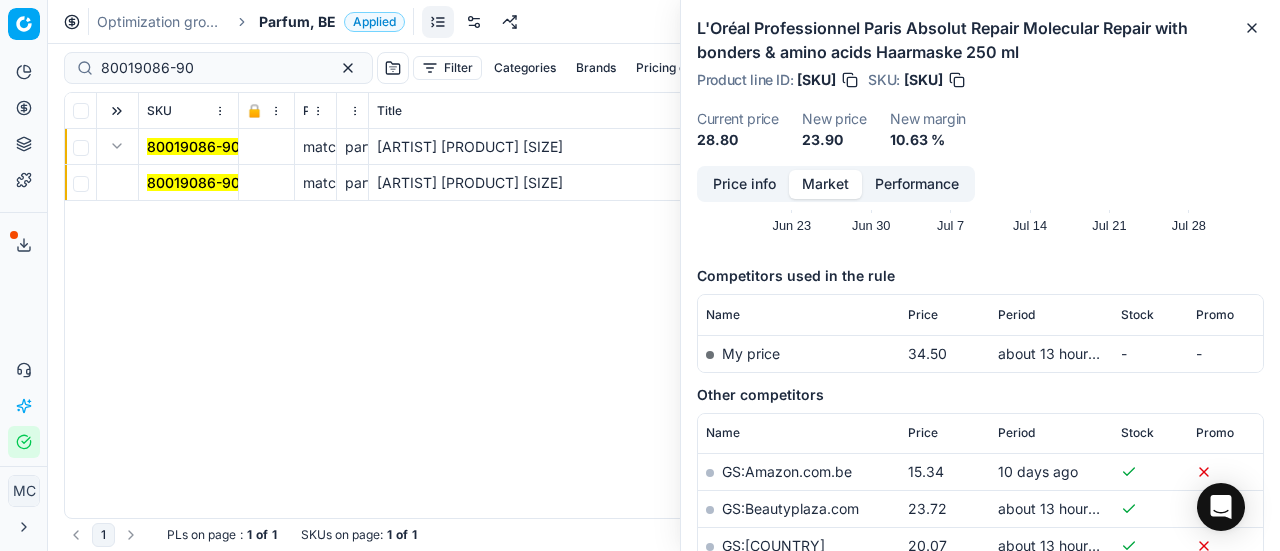 click on "80019086-90" at bounding box center [193, 182] 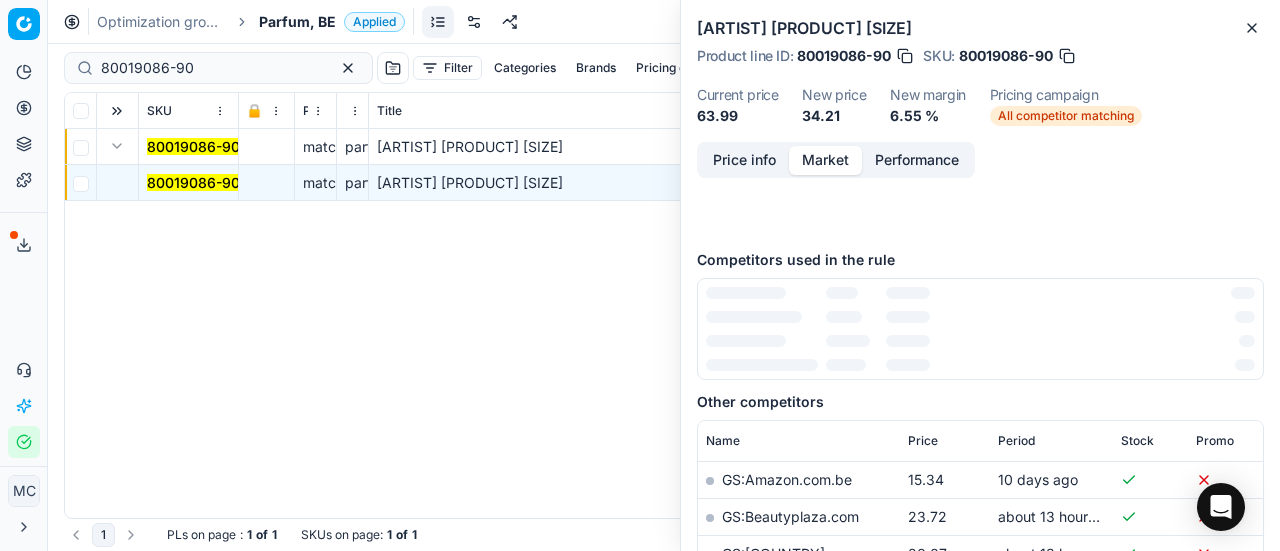scroll, scrollTop: 0, scrollLeft: 0, axis: both 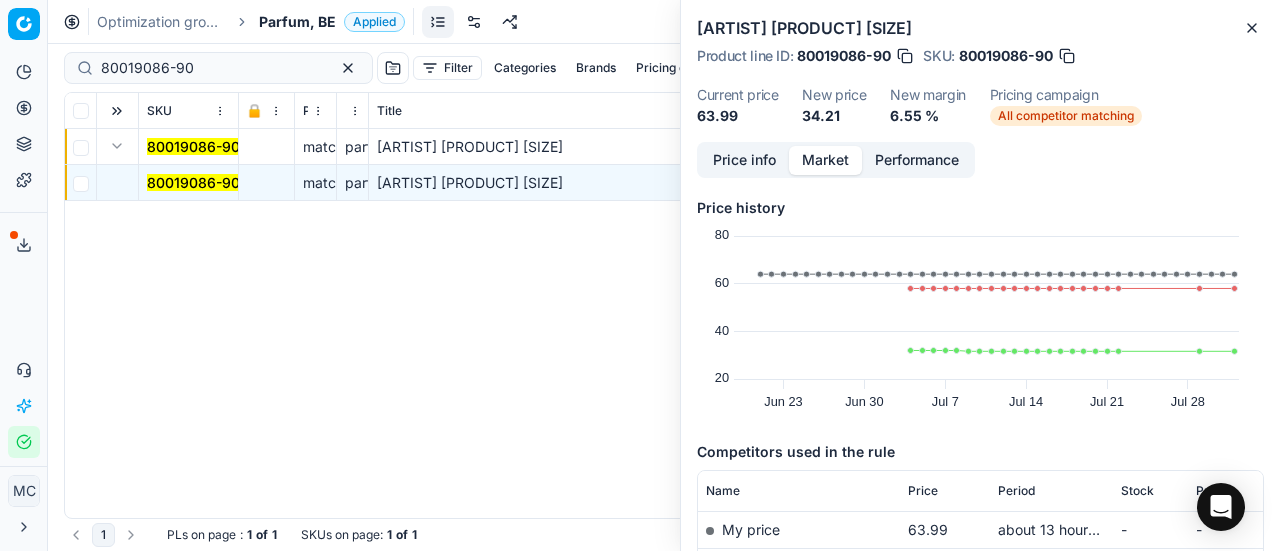 click on "Price info" at bounding box center (744, 160) 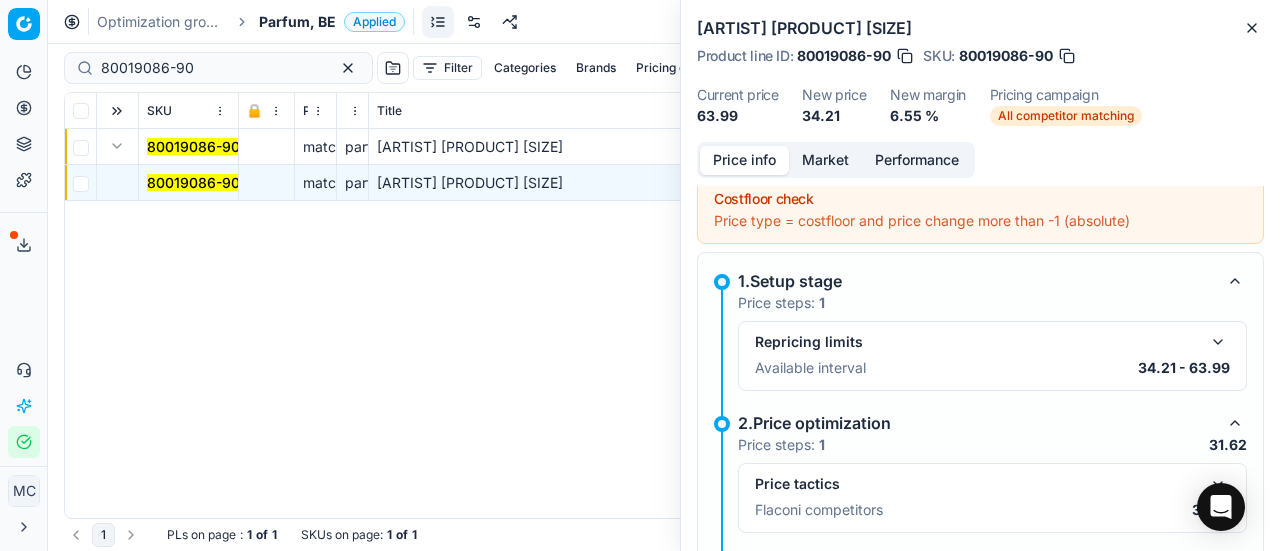 scroll, scrollTop: 314, scrollLeft: 0, axis: vertical 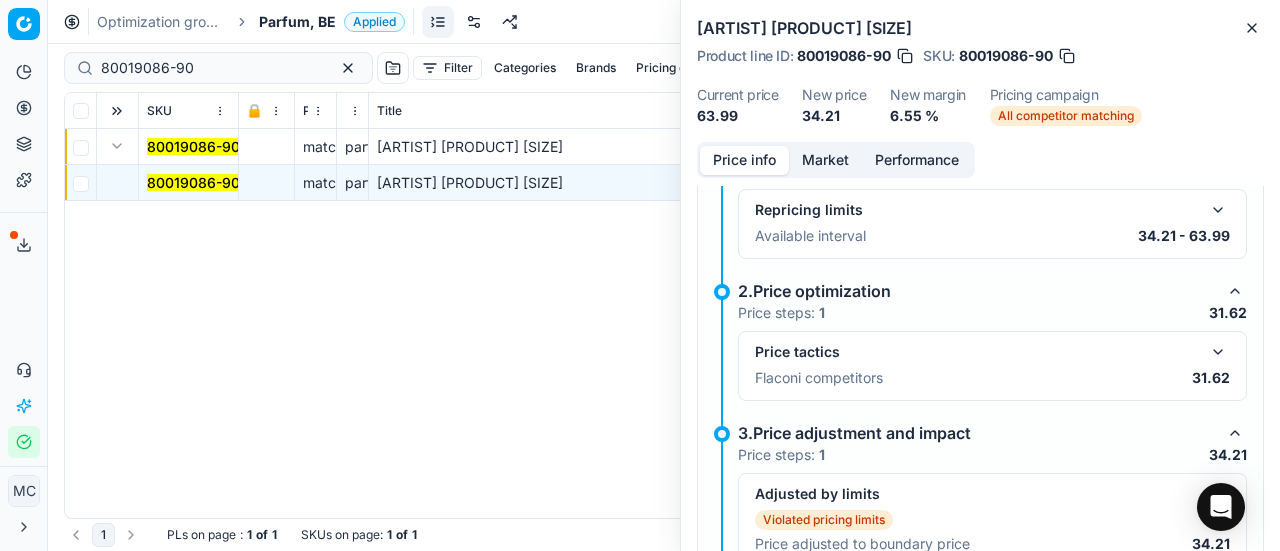 click at bounding box center [1218, 352] 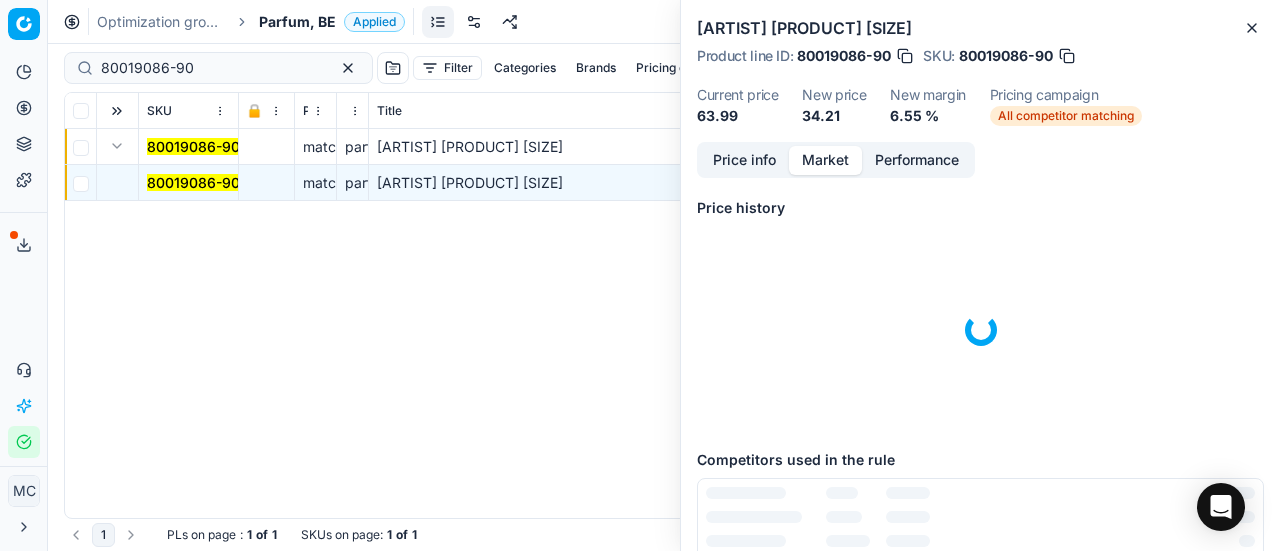 click on "Market" at bounding box center [825, 160] 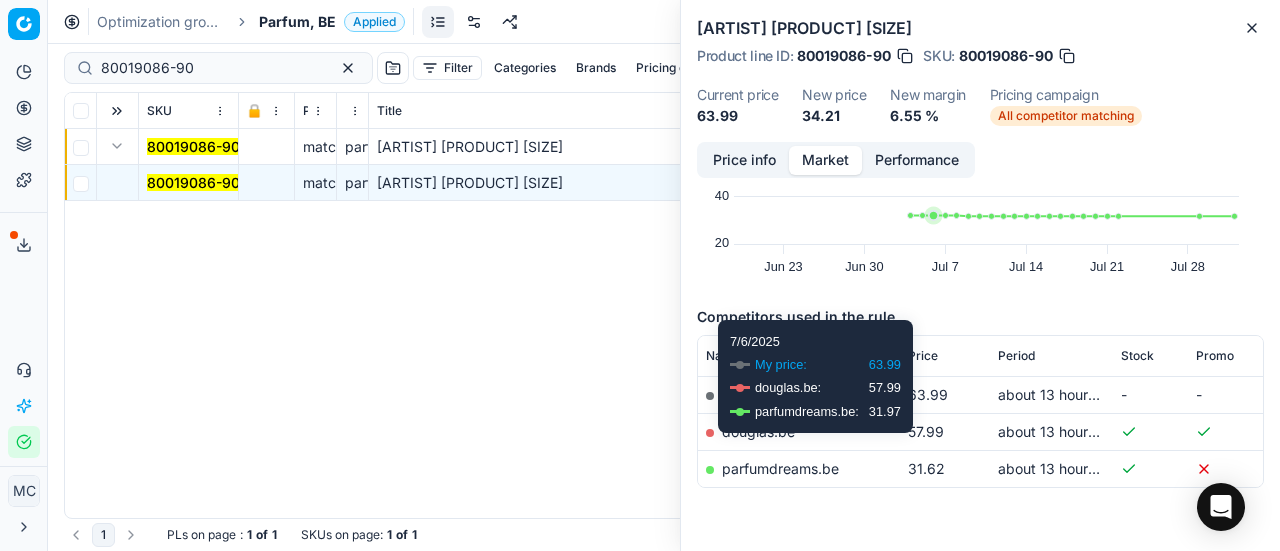 scroll, scrollTop: 190, scrollLeft: 0, axis: vertical 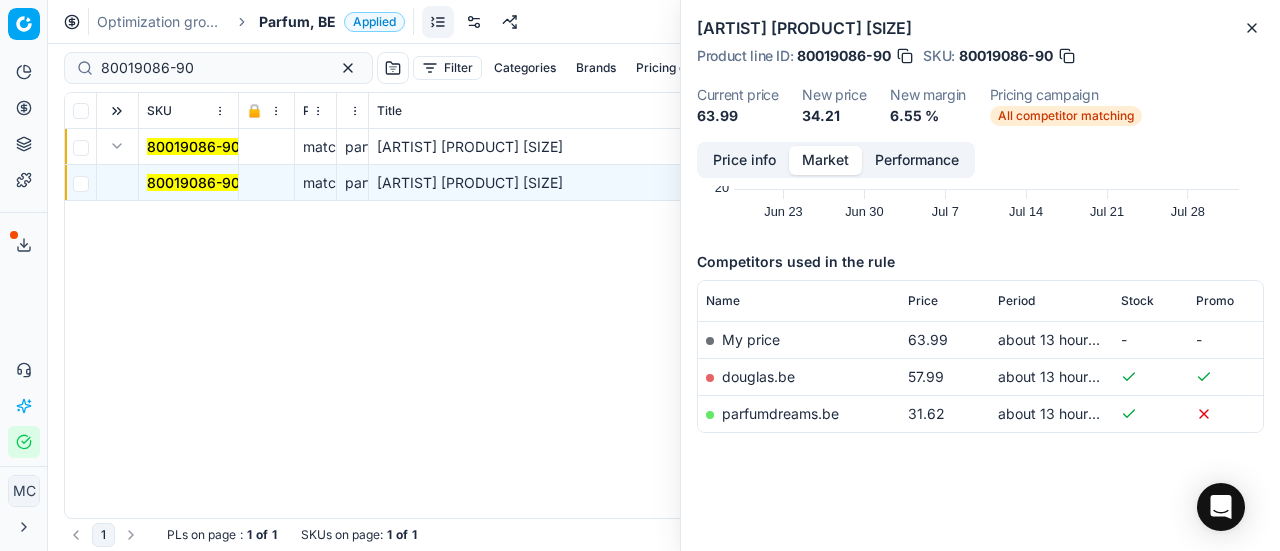 click on "parfumdreams.be" at bounding box center [780, 413] 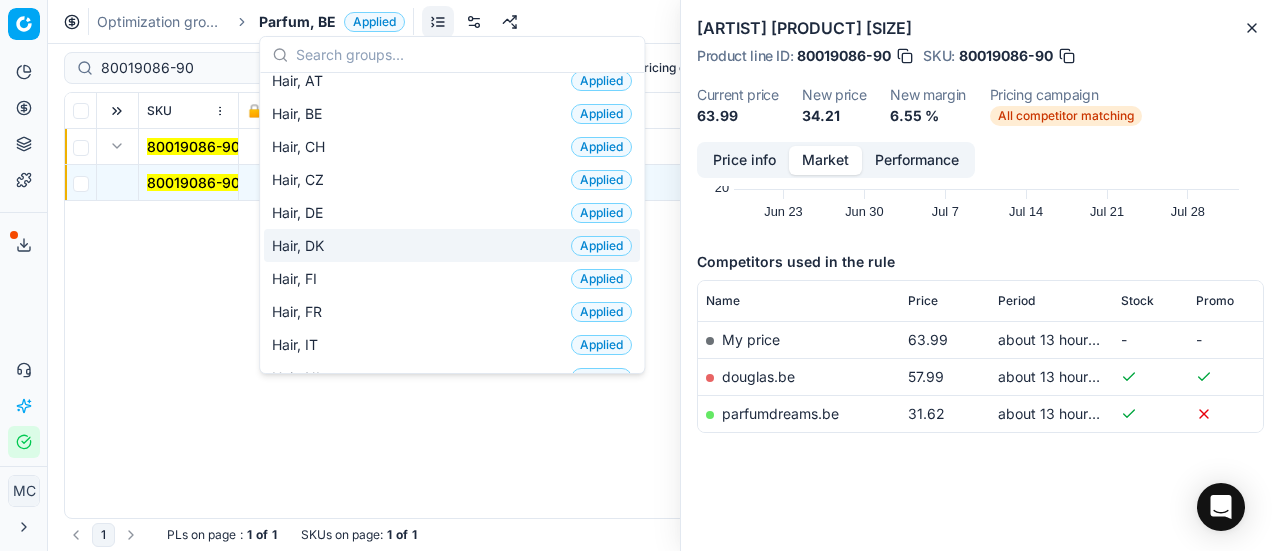 scroll, scrollTop: 300, scrollLeft: 0, axis: vertical 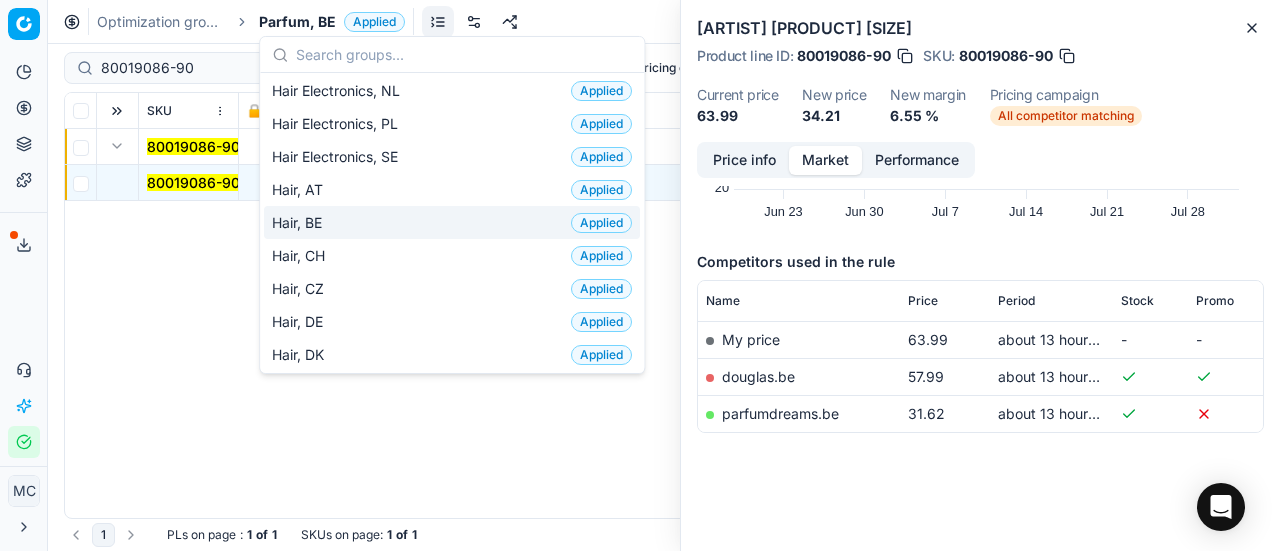 click on "Hair, BE Applied" at bounding box center (452, 222) 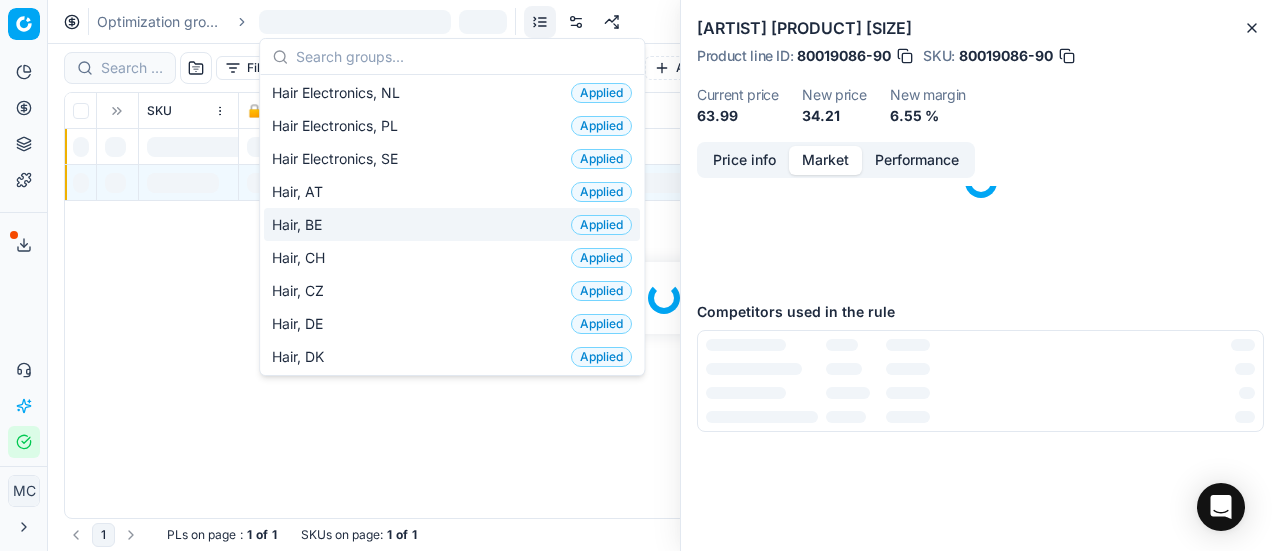 scroll, scrollTop: 0, scrollLeft: 0, axis: both 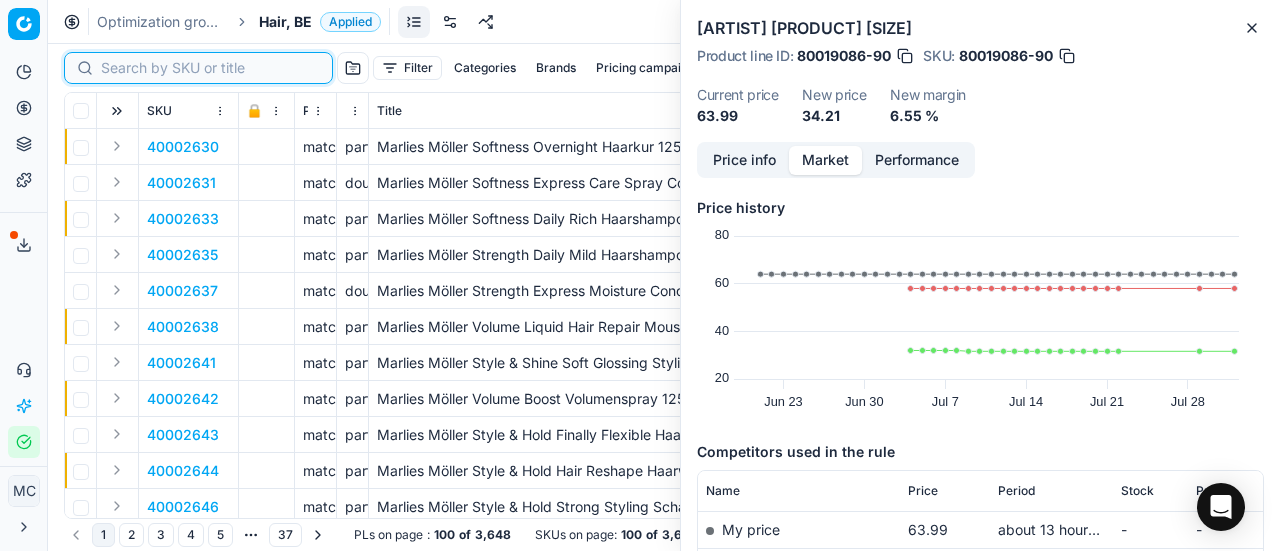 click at bounding box center [210, 68] 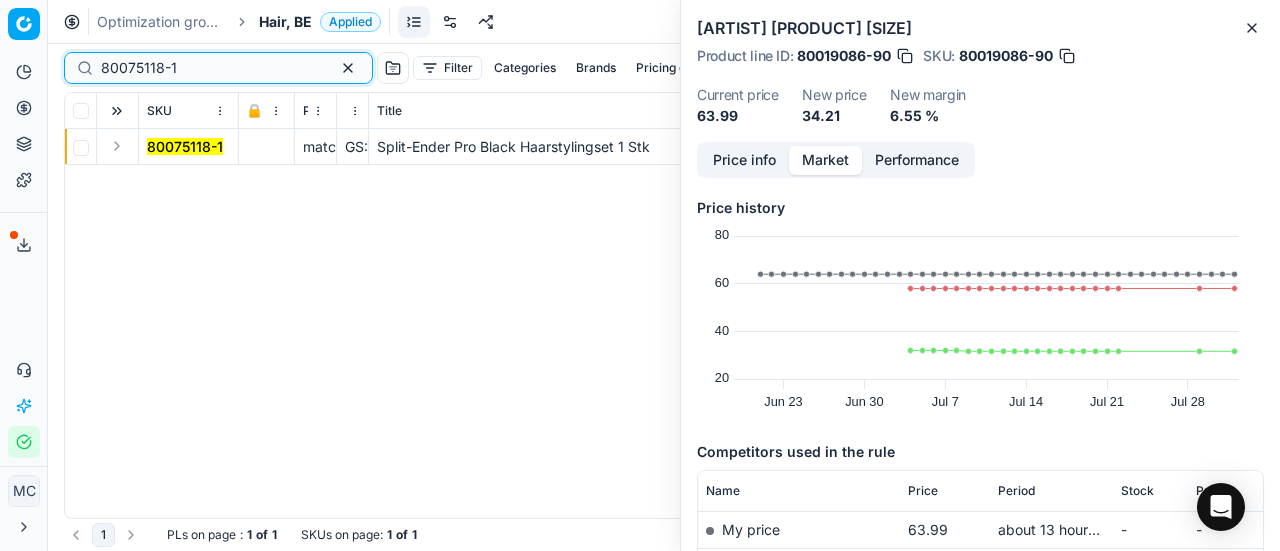 type on "80075118-1" 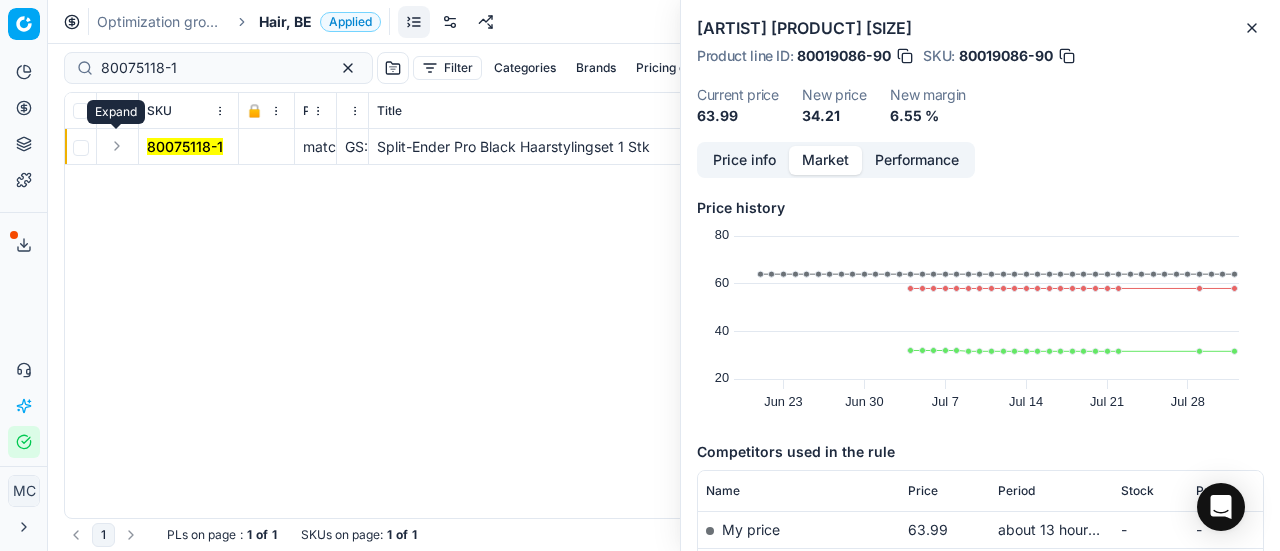 drag, startPoint x: 115, startPoint y: 153, endPoint x: 151, endPoint y: 155, distance: 36.05551 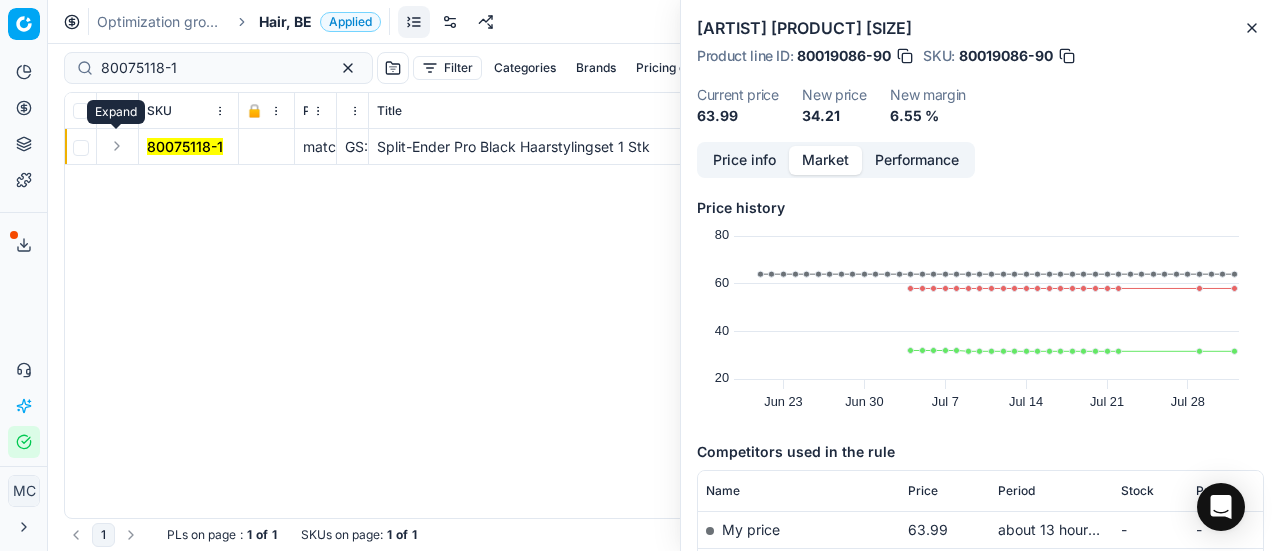 click at bounding box center [117, 146] 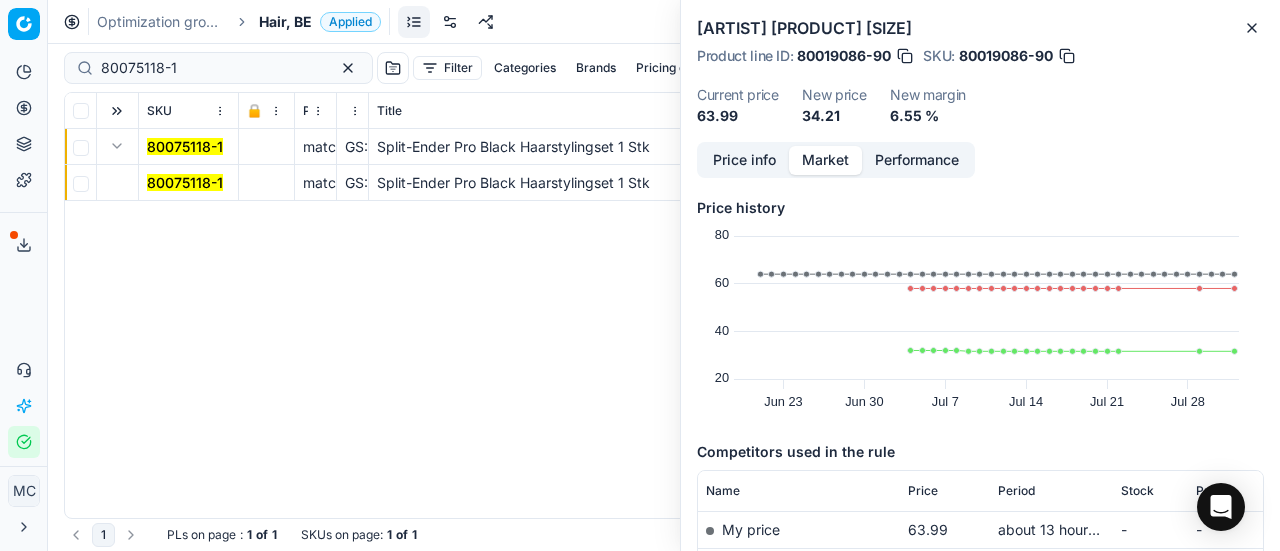 click on "80075118-1" at bounding box center [185, 182] 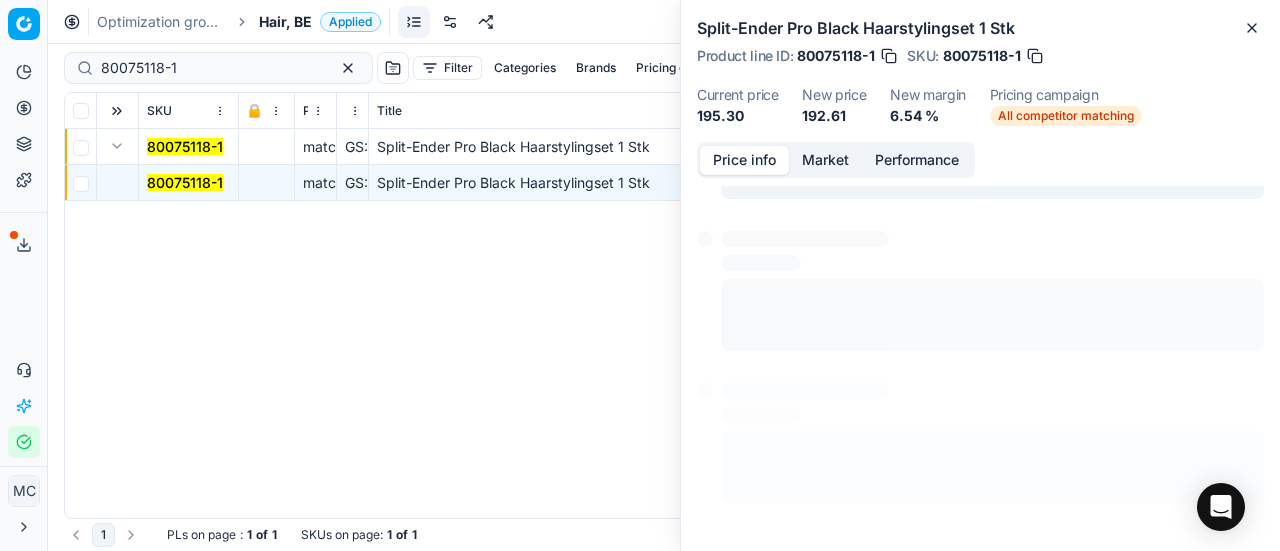 click on "Price info" at bounding box center (744, 160) 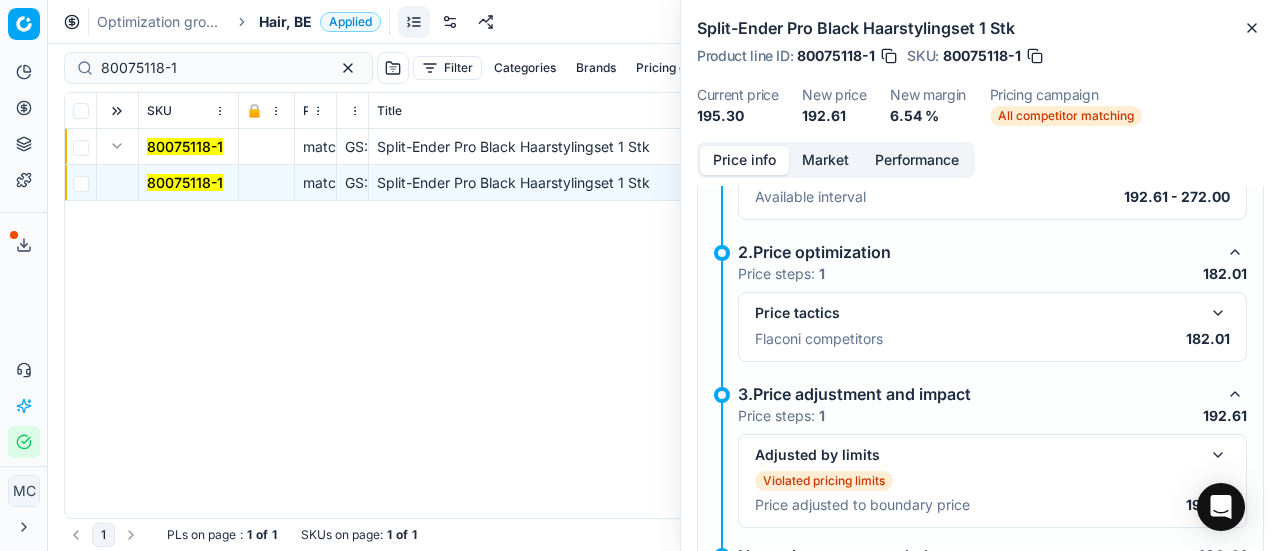 click at bounding box center (1218, 313) 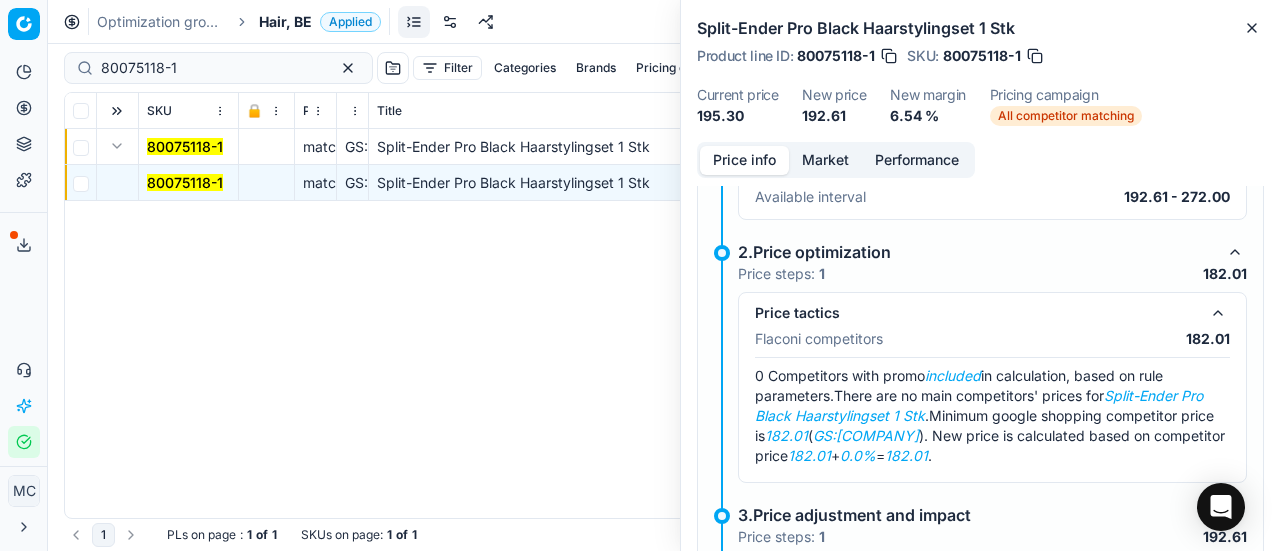 click on "Market" at bounding box center [825, 160] 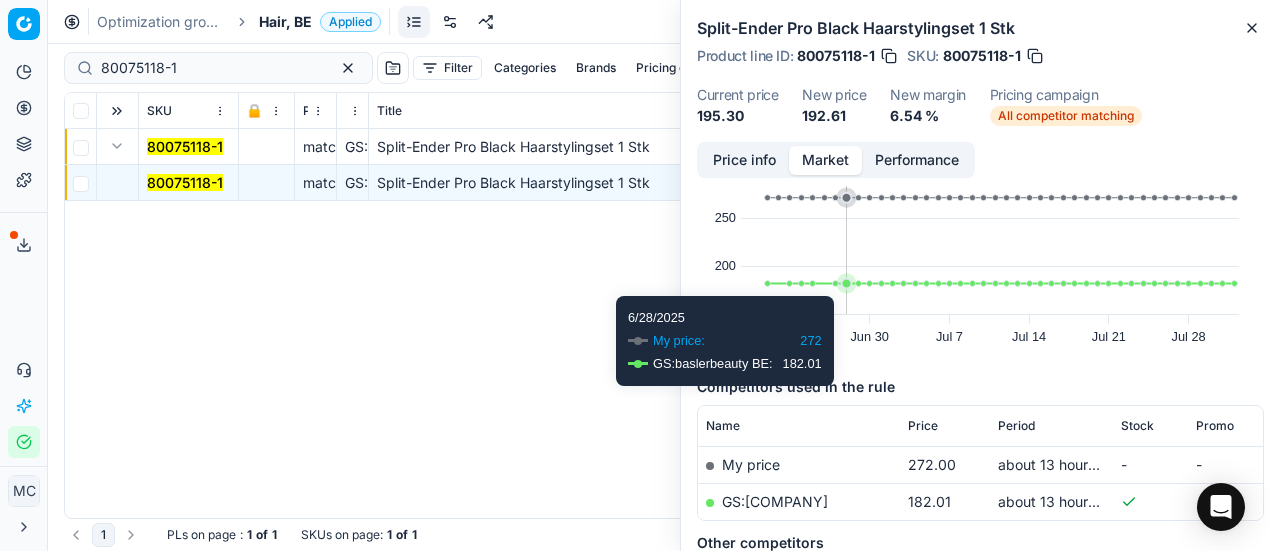 scroll, scrollTop: 200, scrollLeft: 0, axis: vertical 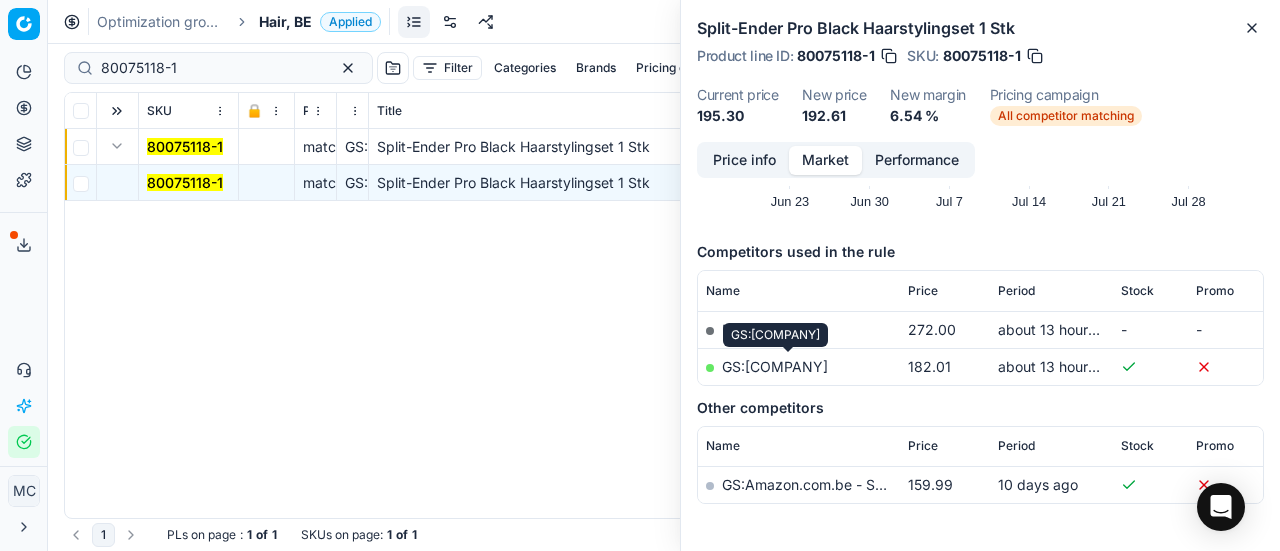 click on "GS:[COMPANY]" at bounding box center [775, 366] 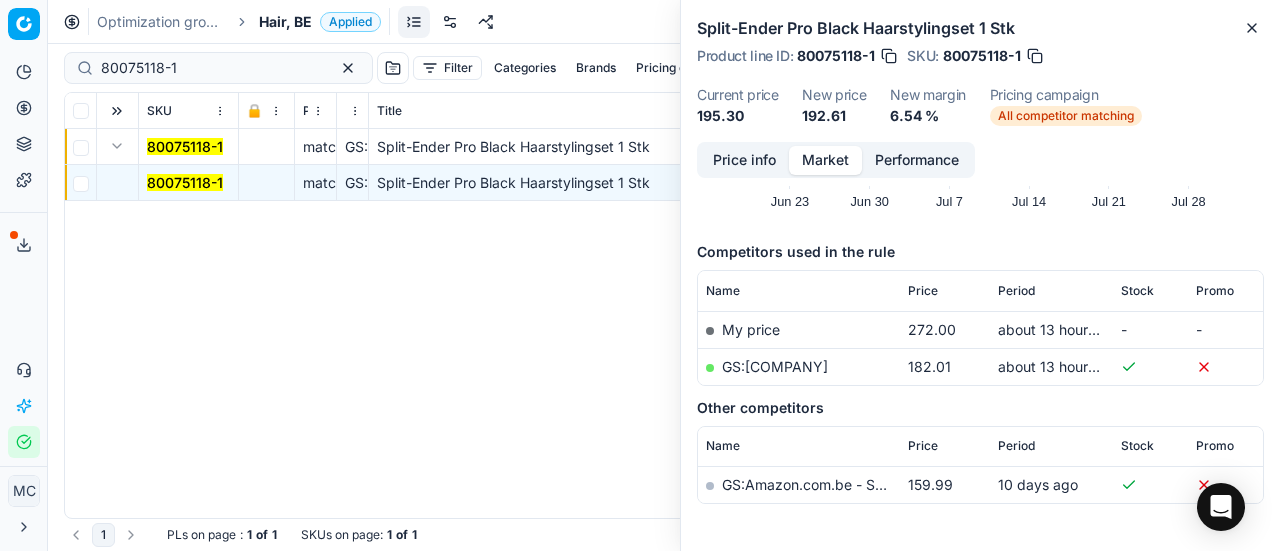click on "Applied" at bounding box center [350, 22] 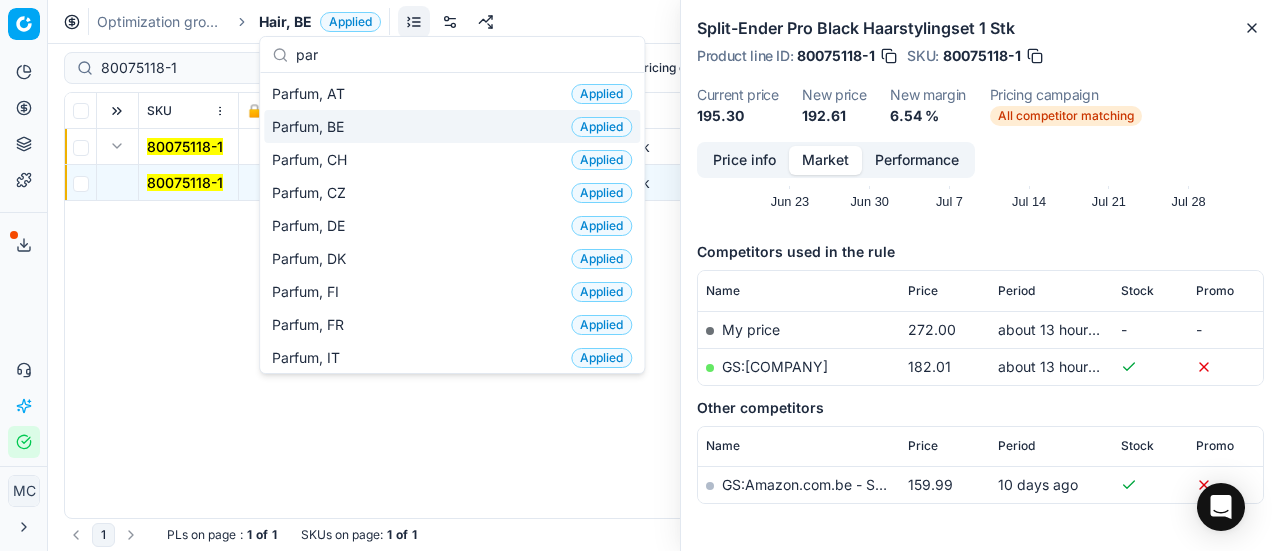 type on "par" 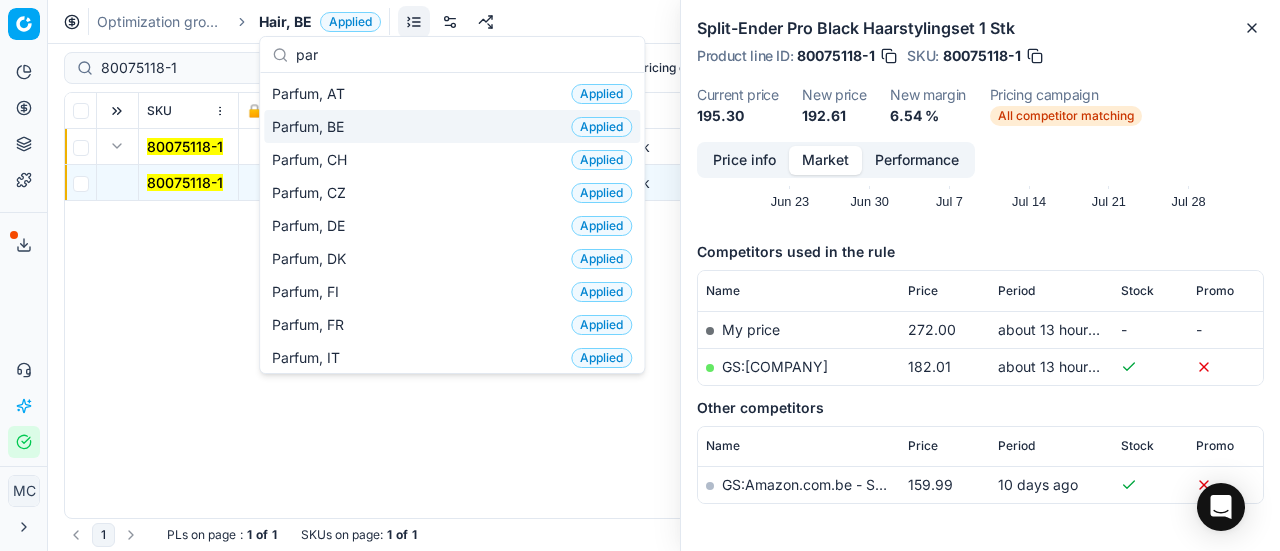 click on "Parfum, BE Applied" at bounding box center [452, 126] 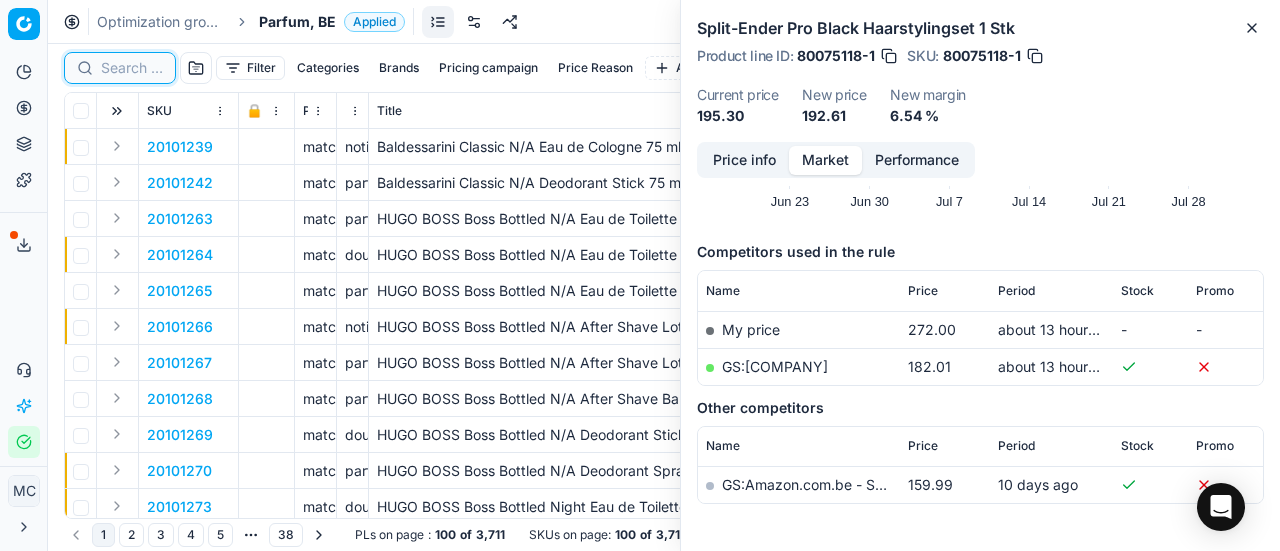 click at bounding box center (132, 68) 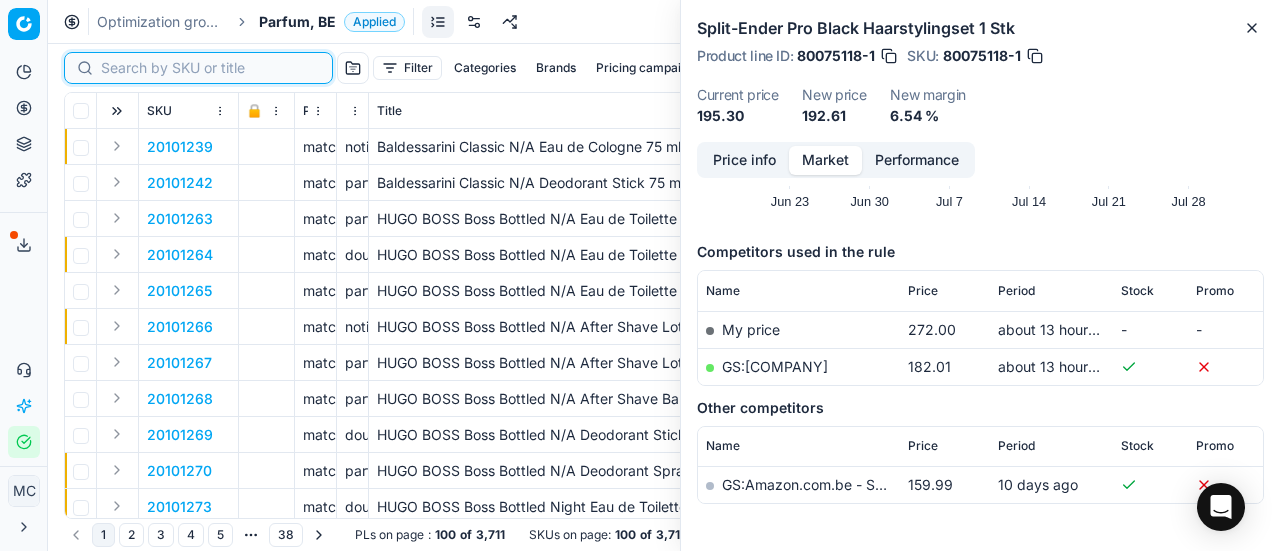 paste on "[SKU]" 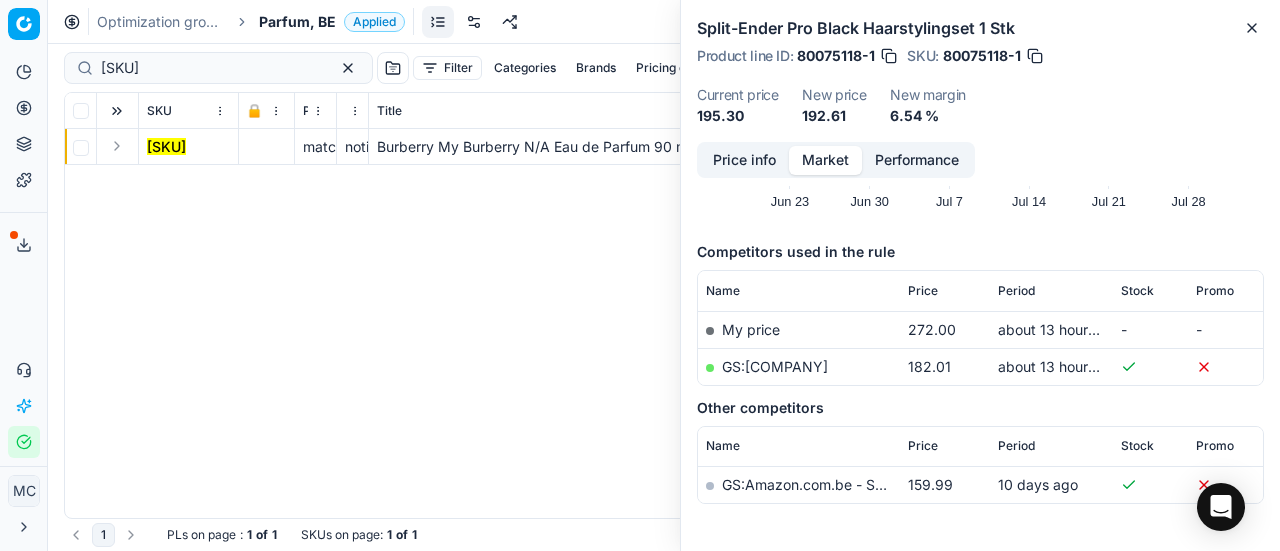 click at bounding box center (117, 146) 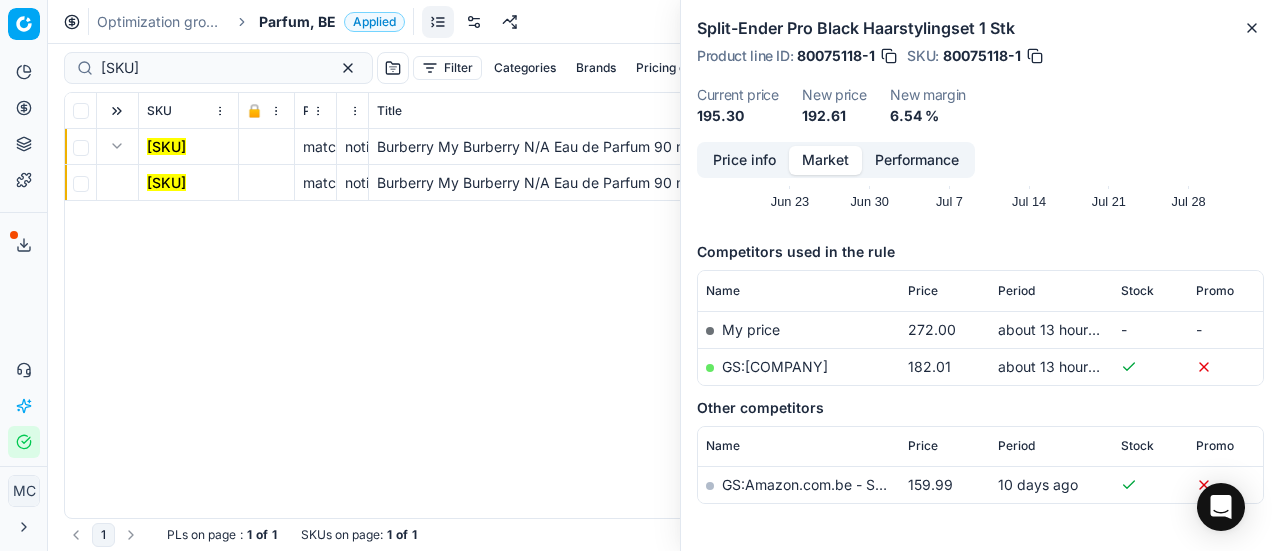 click on "[SKU]" at bounding box center [166, 183] 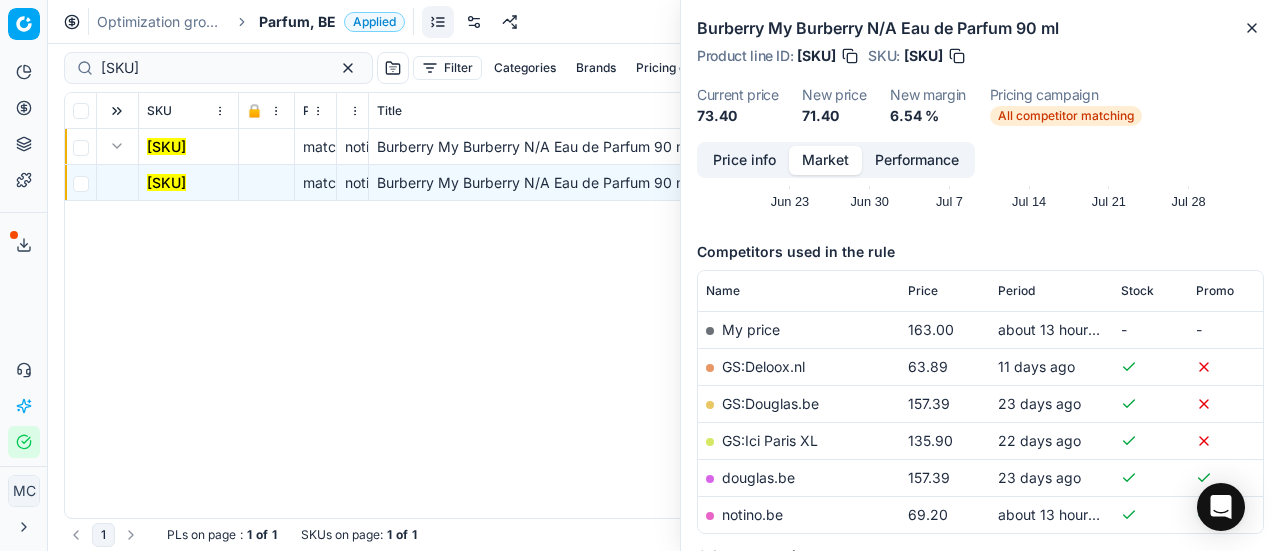 click on "Price info" at bounding box center [744, 160] 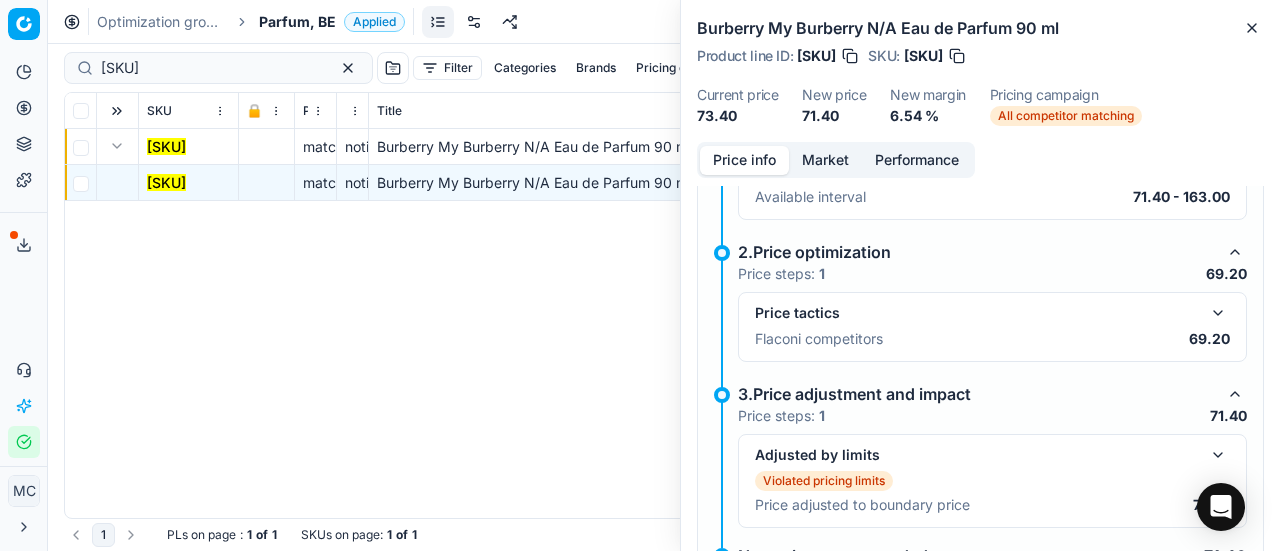 click at bounding box center [1218, 313] 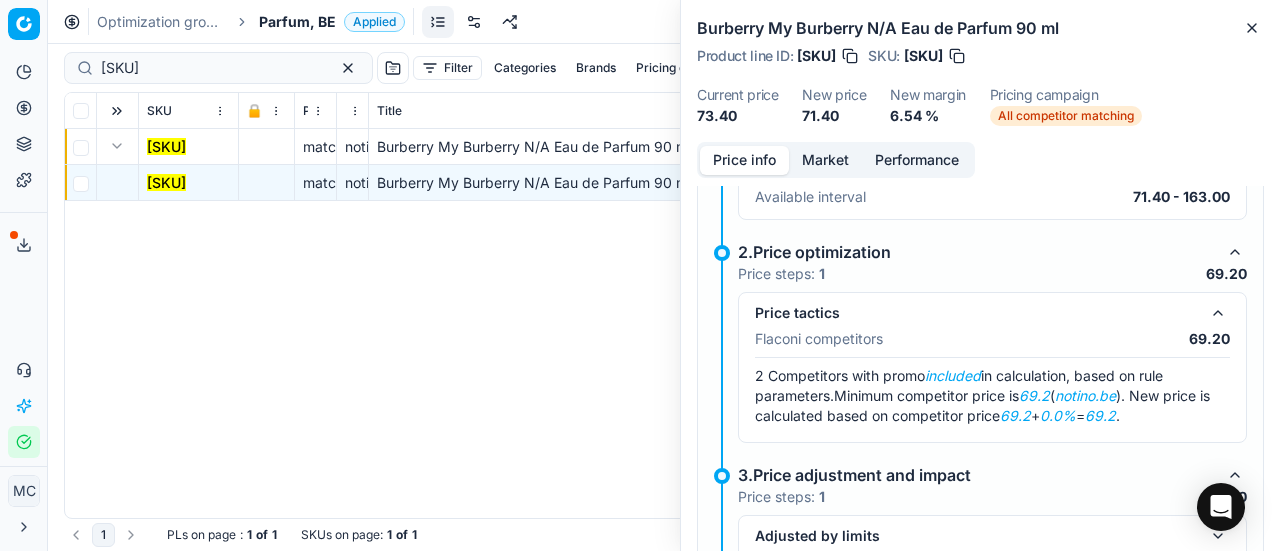 click on "Market" at bounding box center (825, 160) 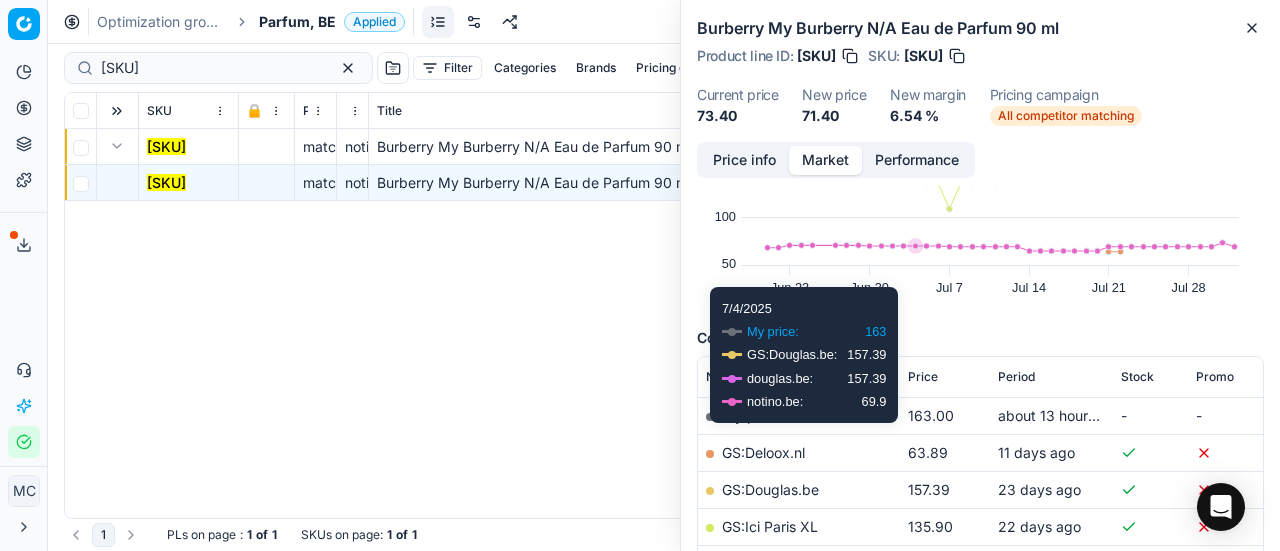 scroll, scrollTop: 200, scrollLeft: 0, axis: vertical 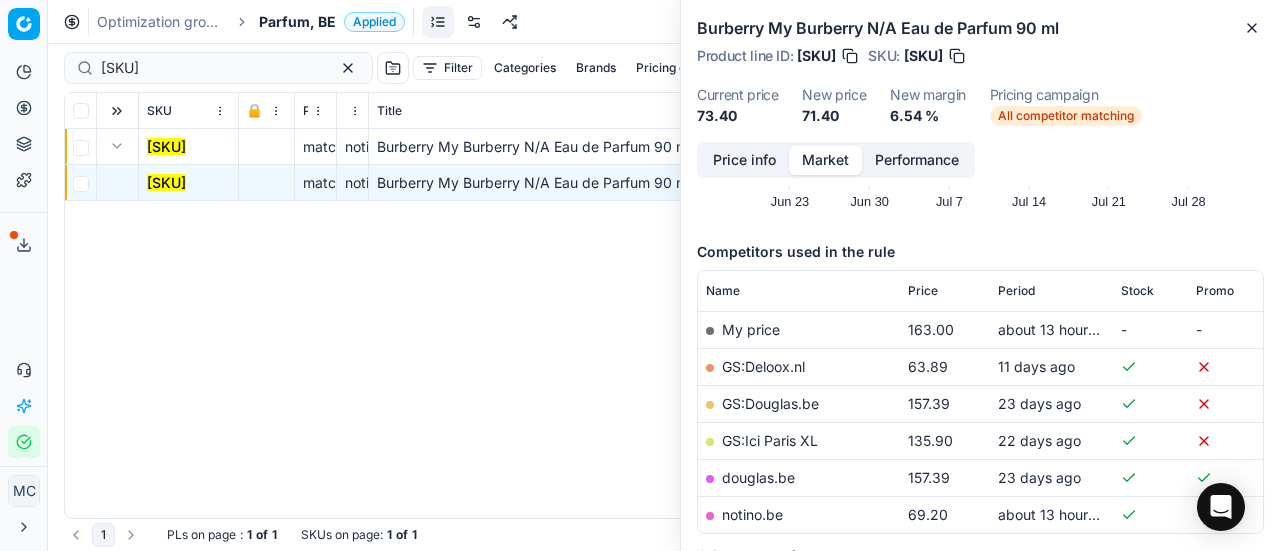 click on "notino.be" at bounding box center [752, 514] 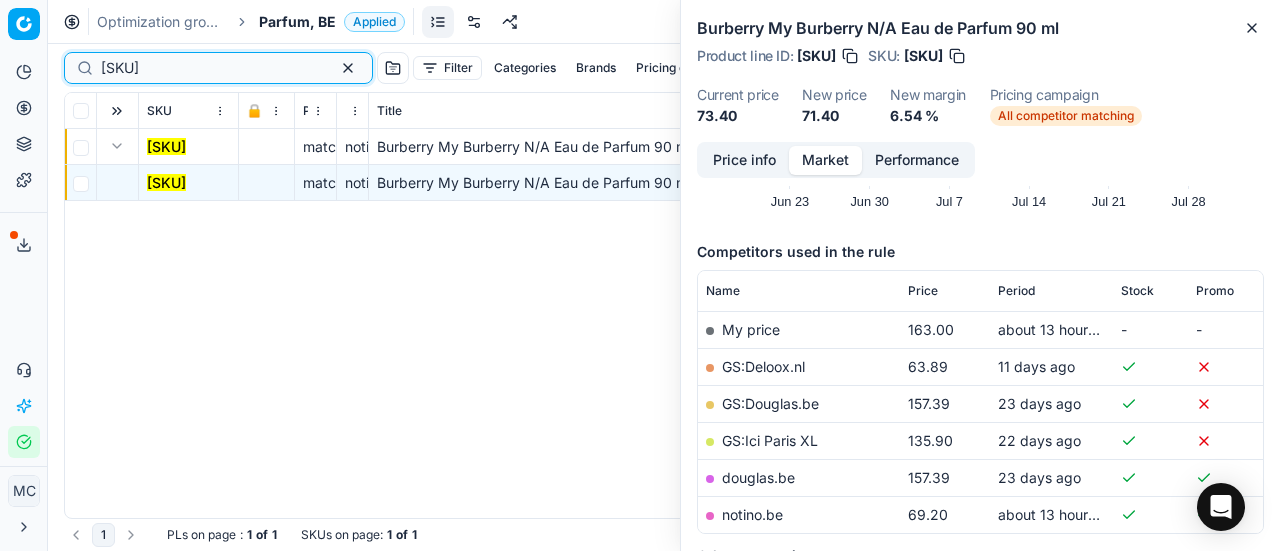 drag, startPoint x: 224, startPoint y: 57, endPoint x: 0, endPoint y: 48, distance: 224.18073 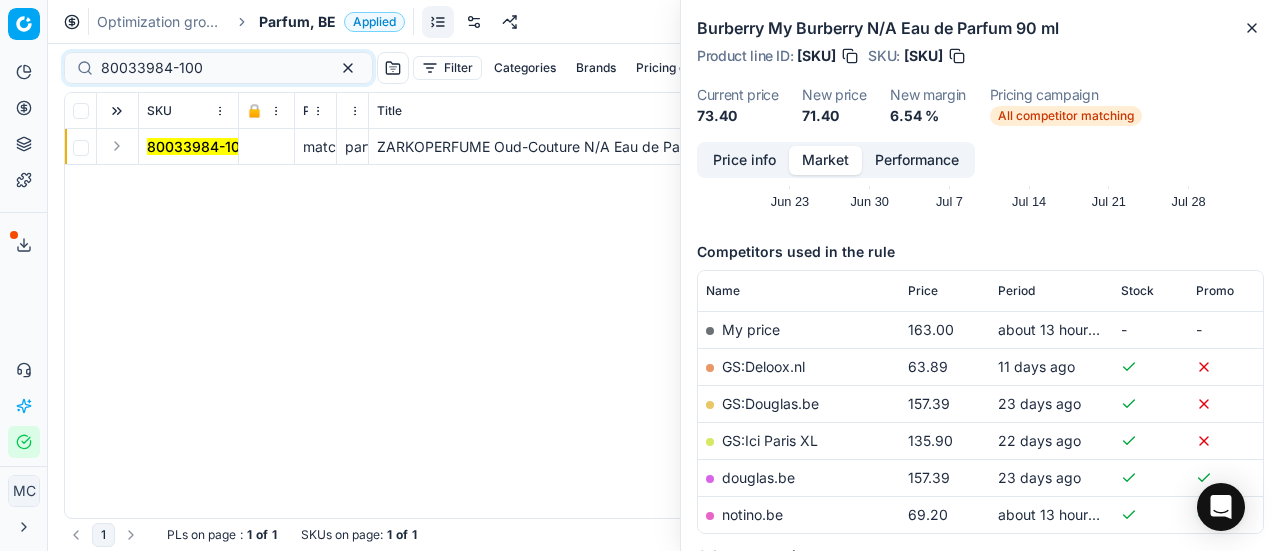 click at bounding box center [117, 146] 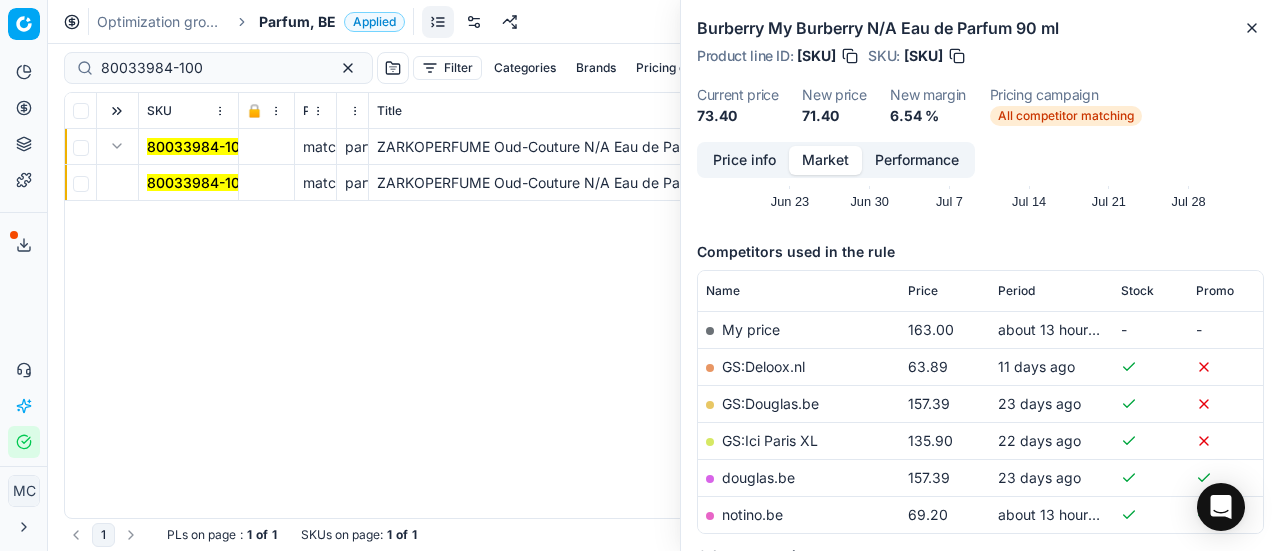 click on "80033984-100" at bounding box center (198, 182) 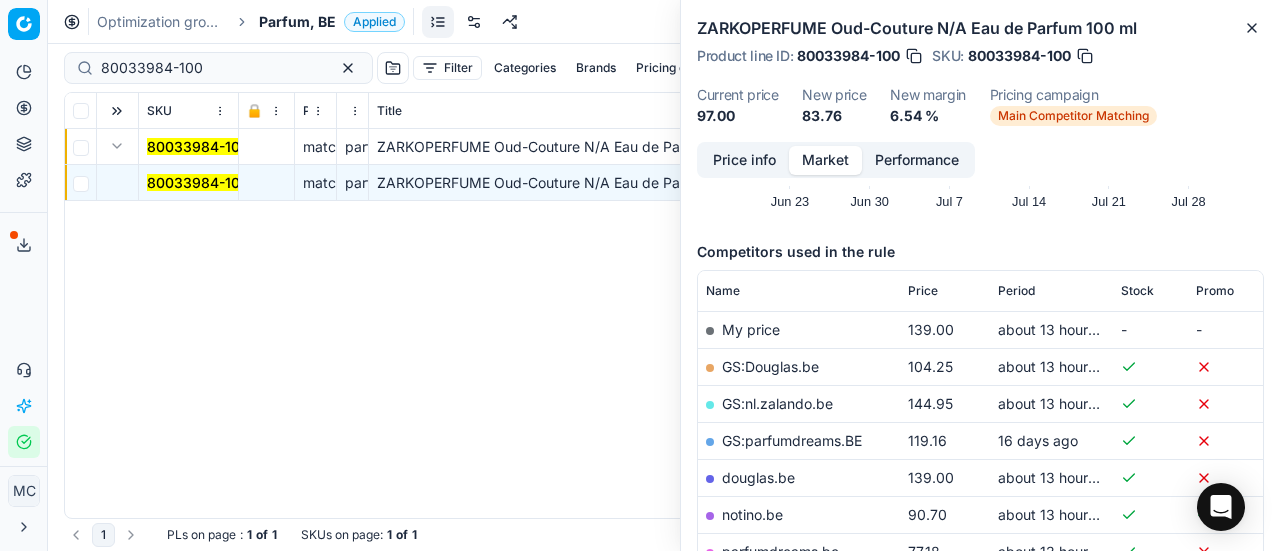 click on "Price info" at bounding box center [744, 160] 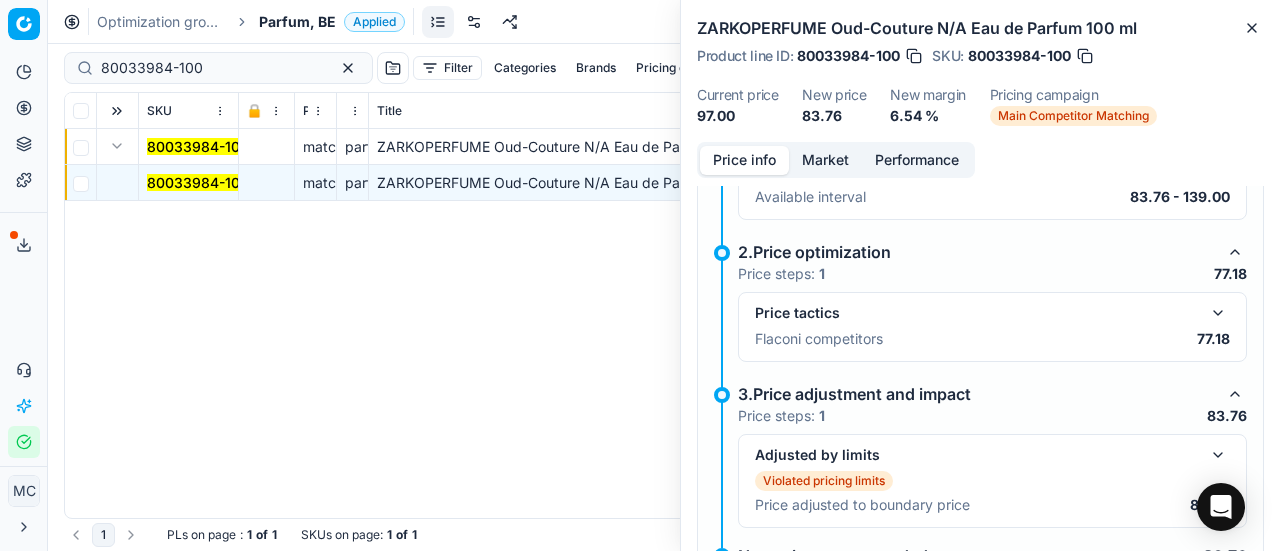 click on "Price tactics Flaconi competitors 77.18" at bounding box center [992, 327] 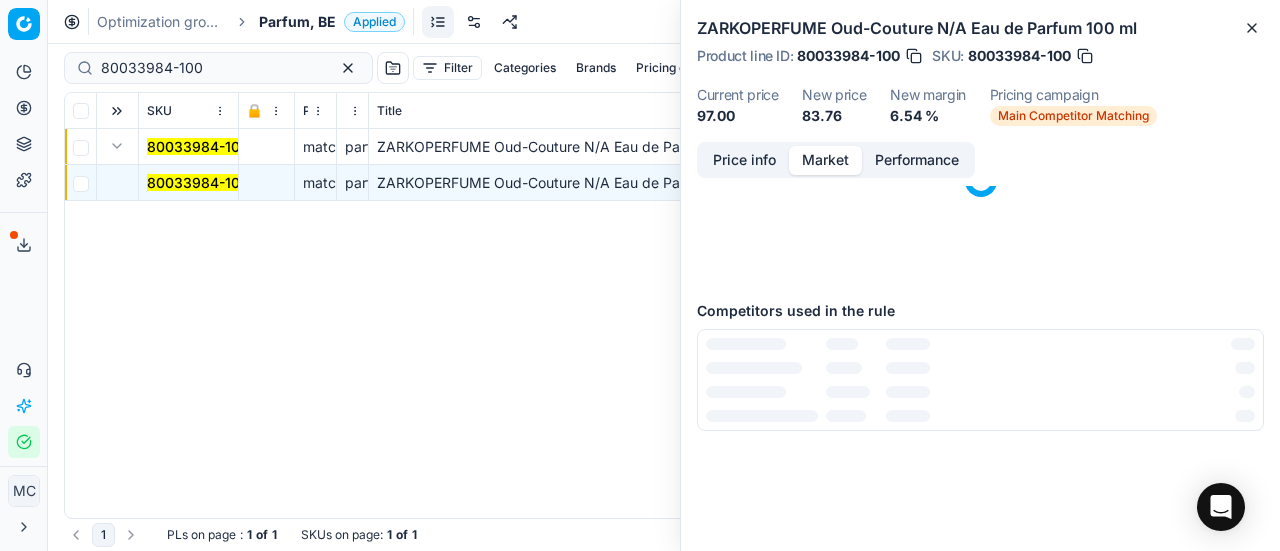 click on "Market" at bounding box center [825, 160] 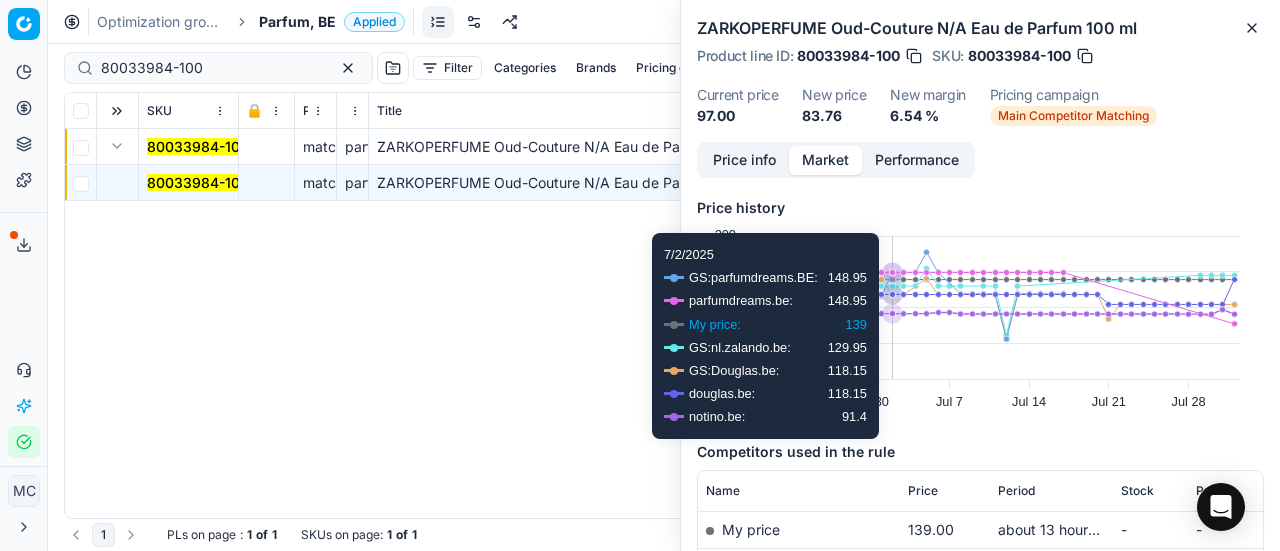 scroll, scrollTop: 400, scrollLeft: 0, axis: vertical 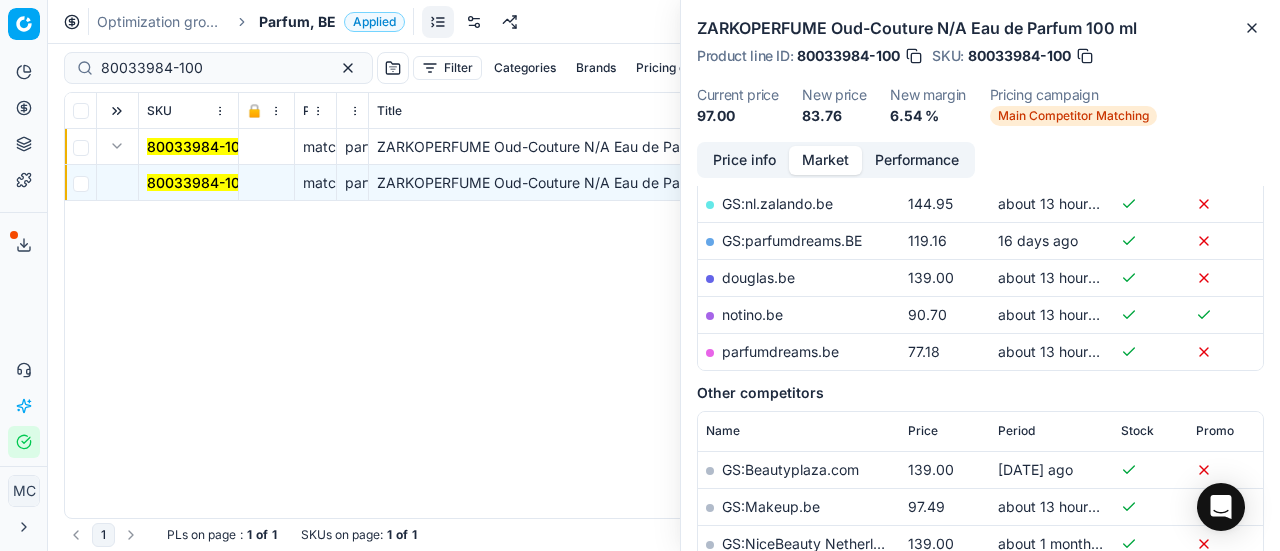 click on "parfumdreams.be" at bounding box center [780, 351] 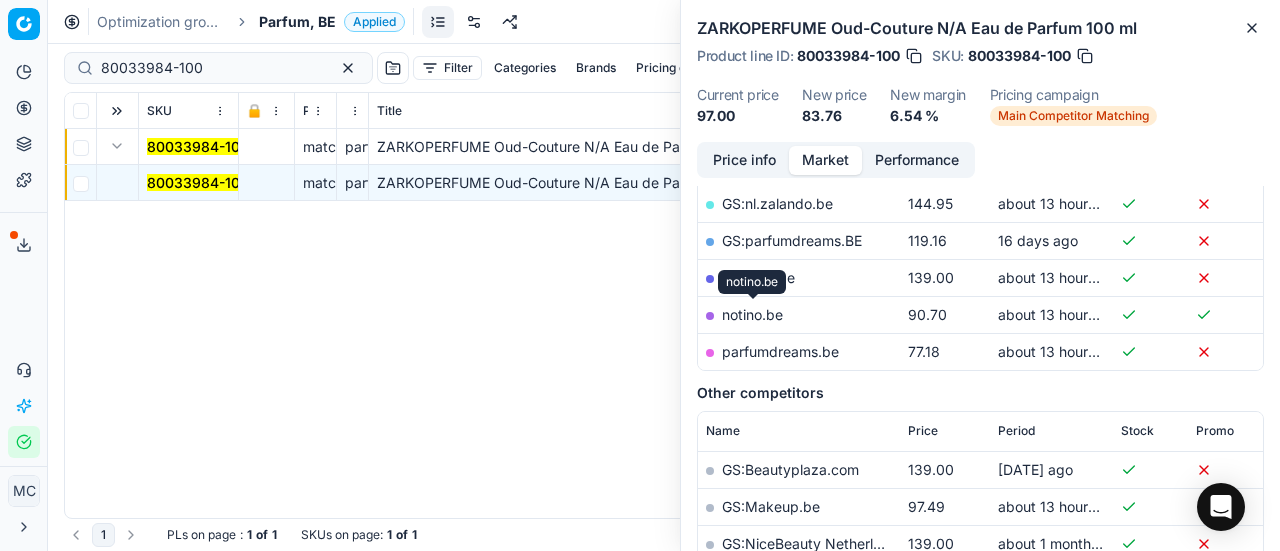 click on "notino.be" at bounding box center [752, 314] 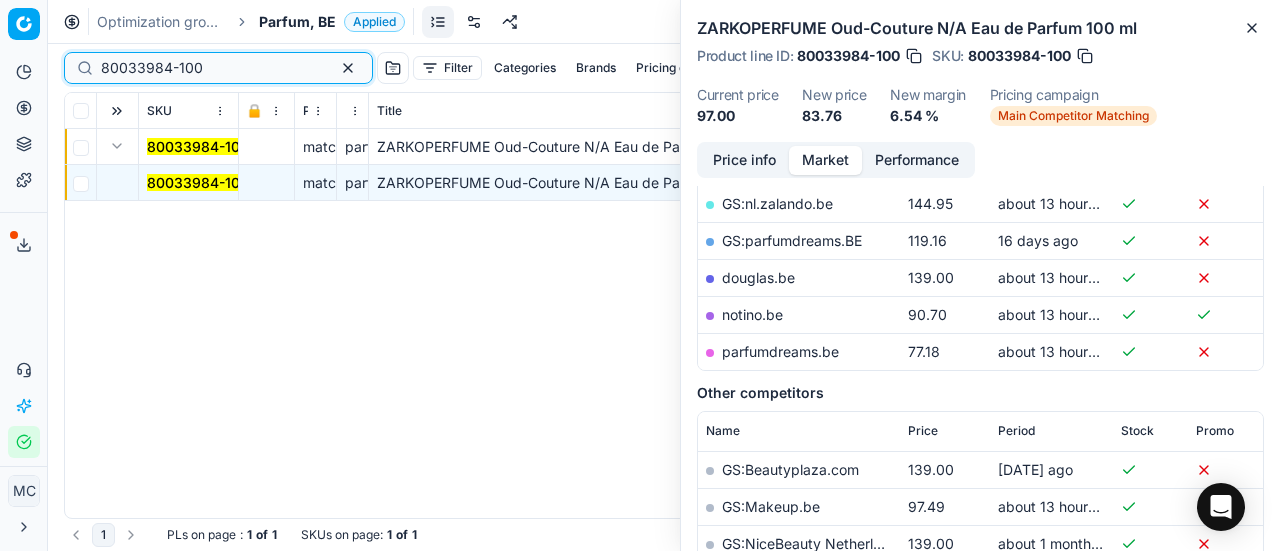 drag, startPoint x: 238, startPoint y: 61, endPoint x: 0, endPoint y: -37, distance: 257.38687 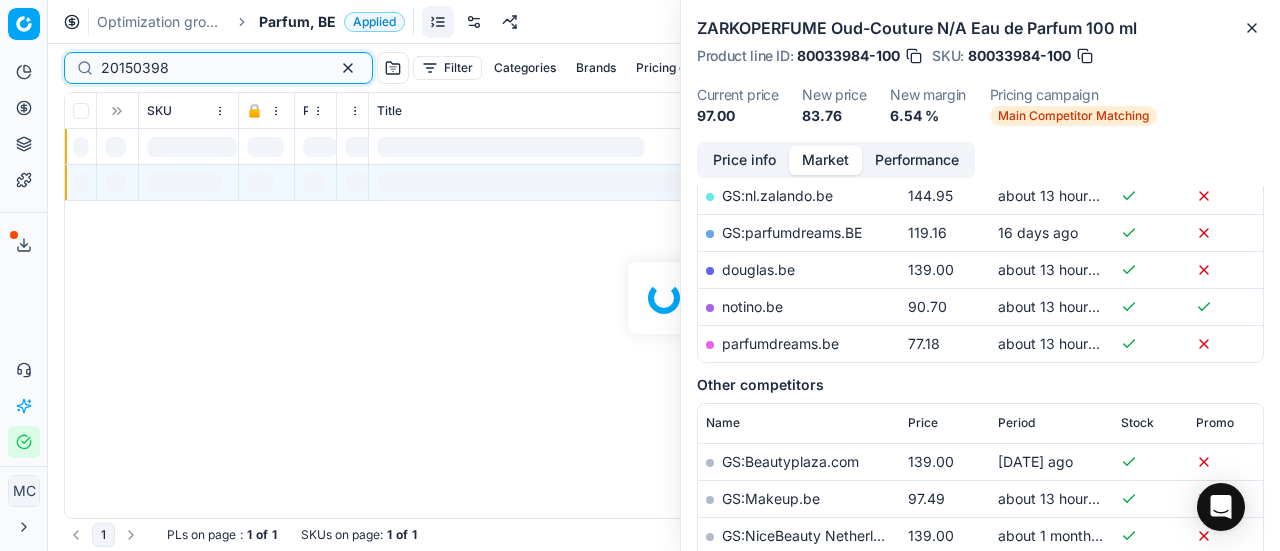 scroll, scrollTop: 400, scrollLeft: 0, axis: vertical 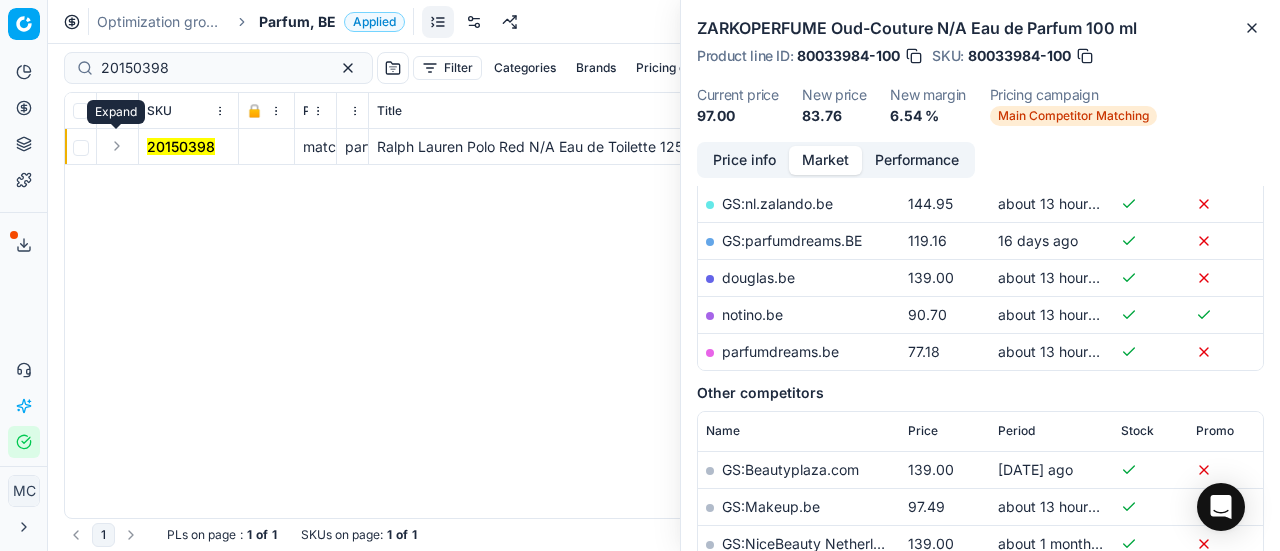 click at bounding box center [117, 146] 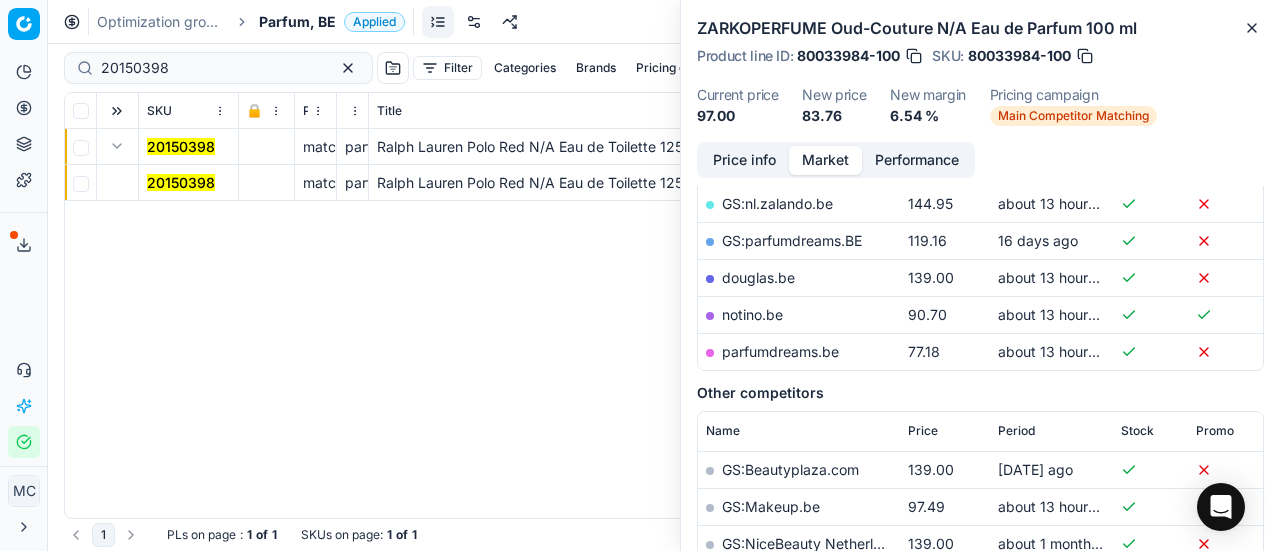 click on "20150398" at bounding box center [181, 182] 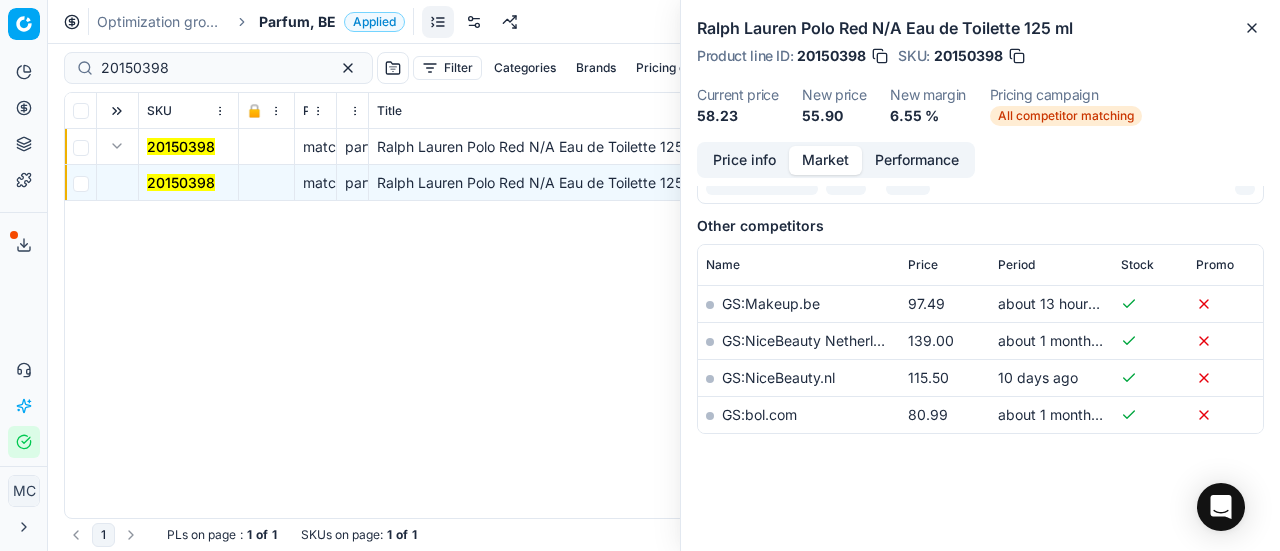 scroll, scrollTop: 400, scrollLeft: 0, axis: vertical 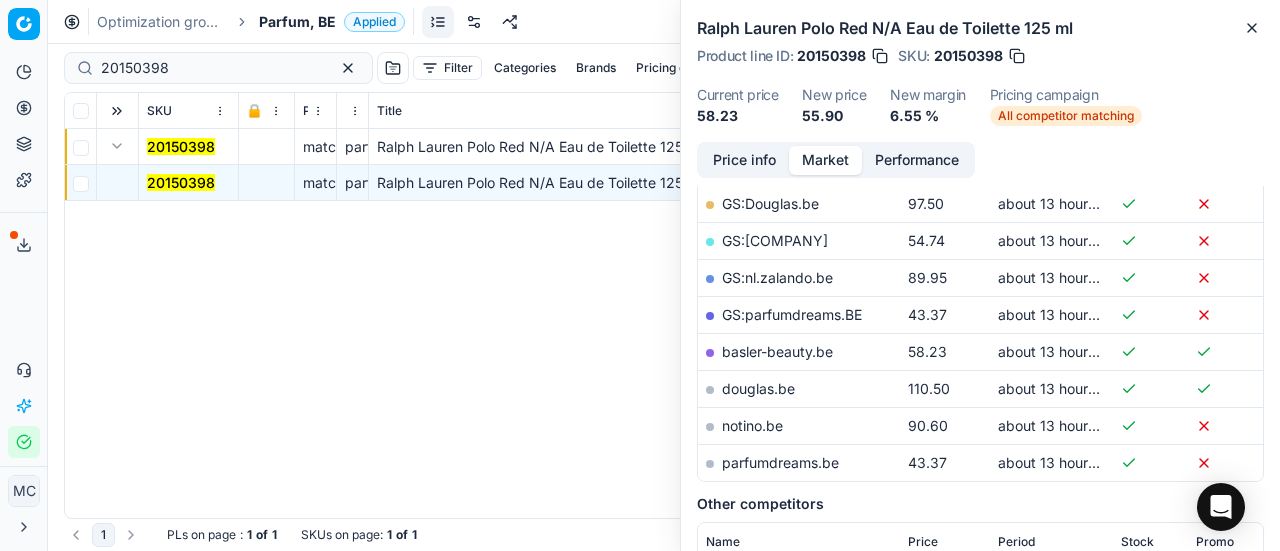 click on "Price info" at bounding box center [744, 160] 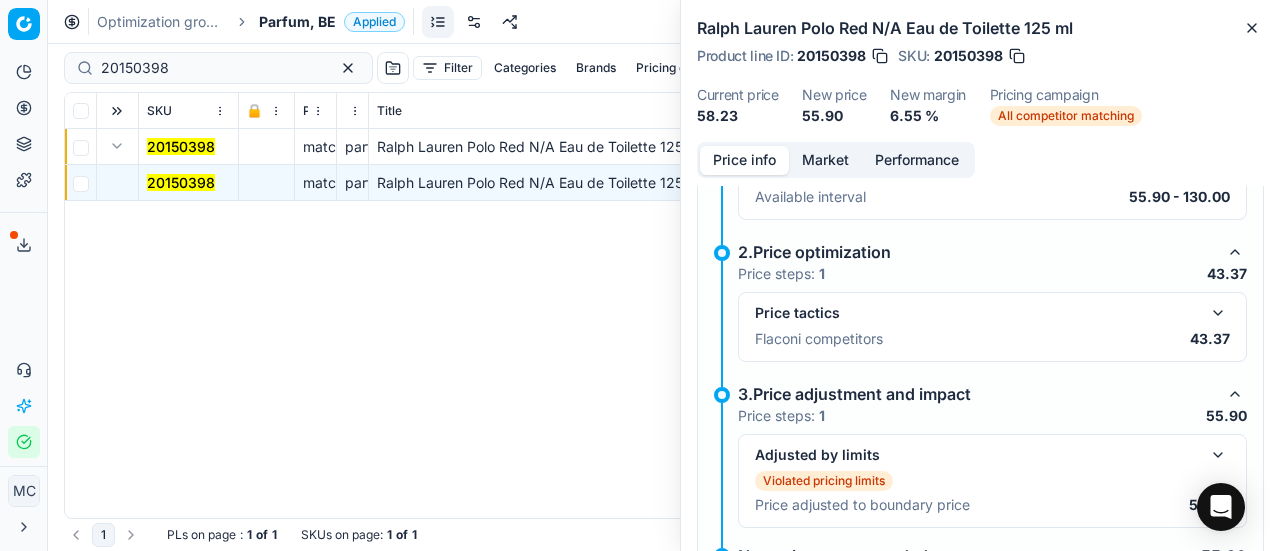 click at bounding box center [1218, 313] 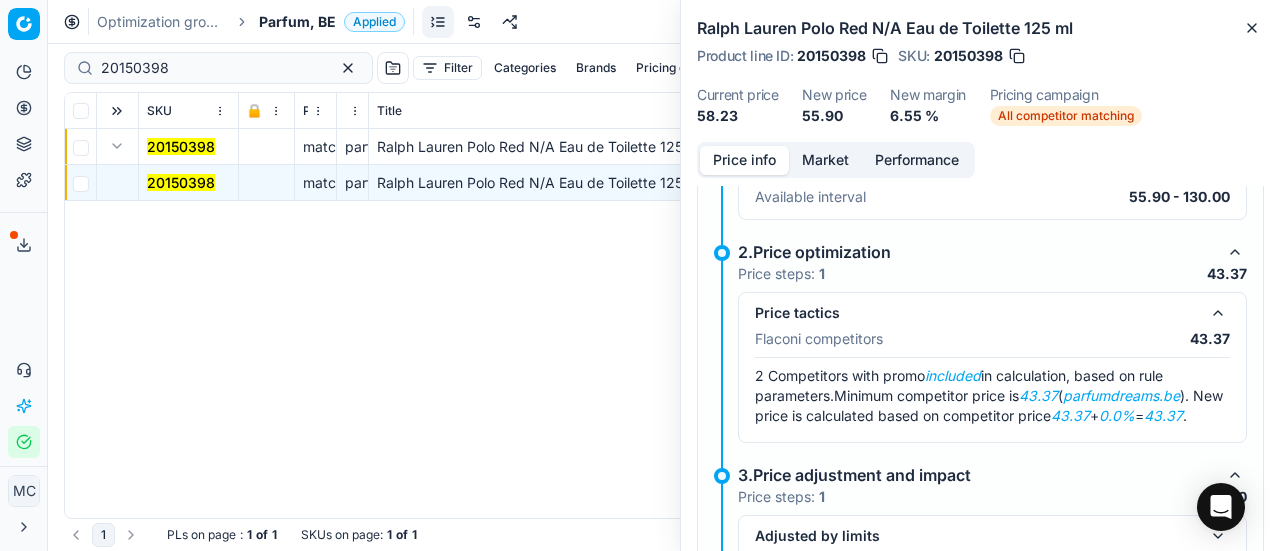 click on "Market" at bounding box center [825, 160] 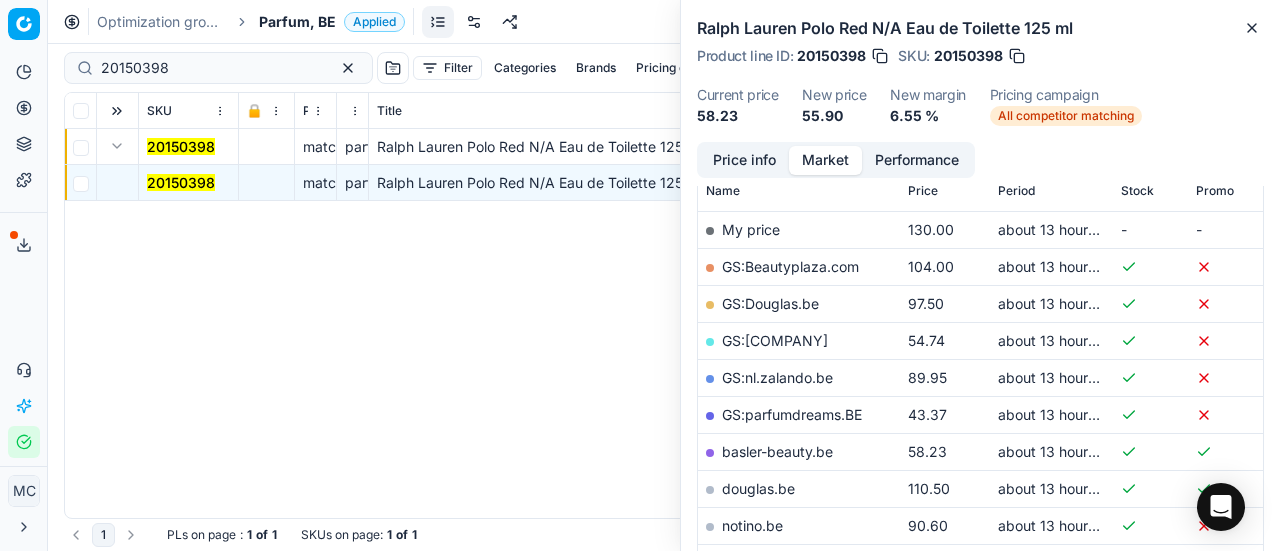 scroll, scrollTop: 500, scrollLeft: 0, axis: vertical 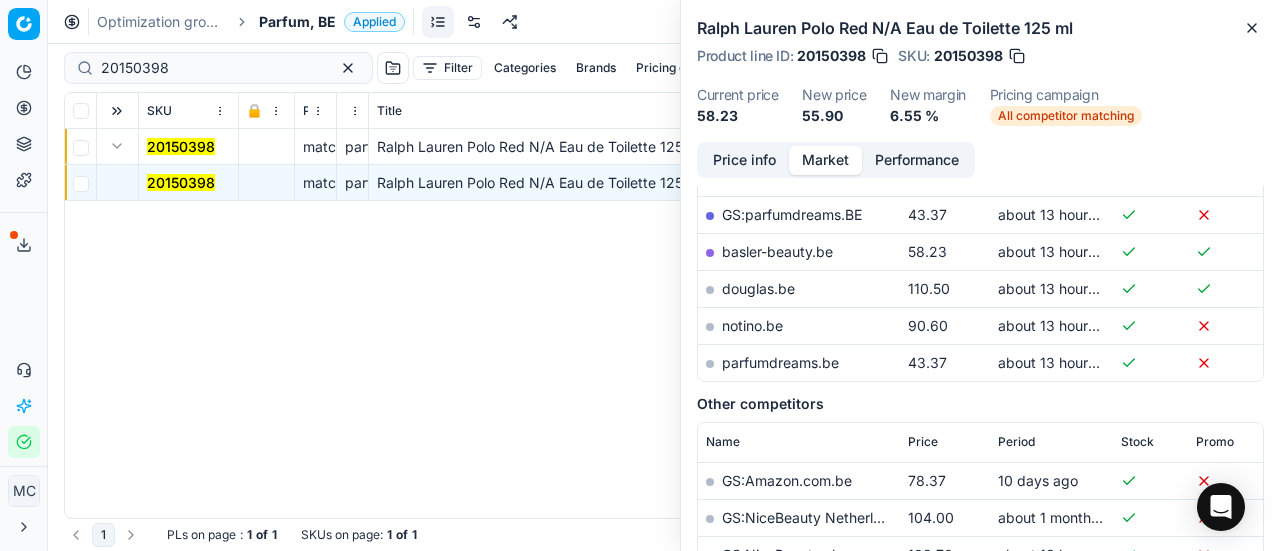 click on "parfumdreams.be" at bounding box center [780, 362] 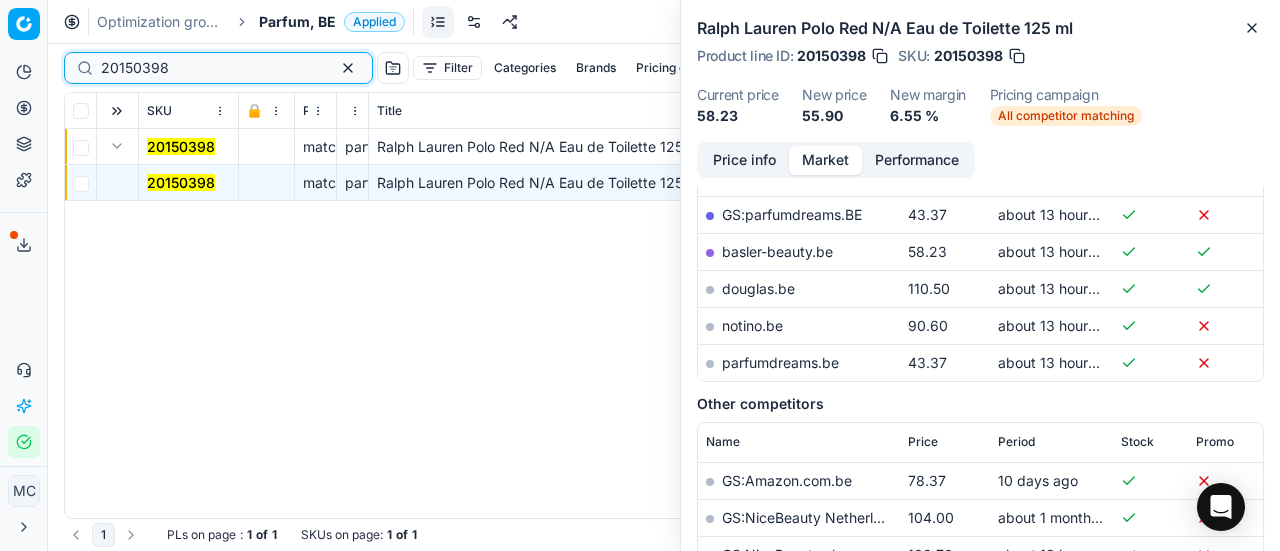 drag, startPoint x: 250, startPoint y: 60, endPoint x: 0, endPoint y: 35, distance: 251.24689 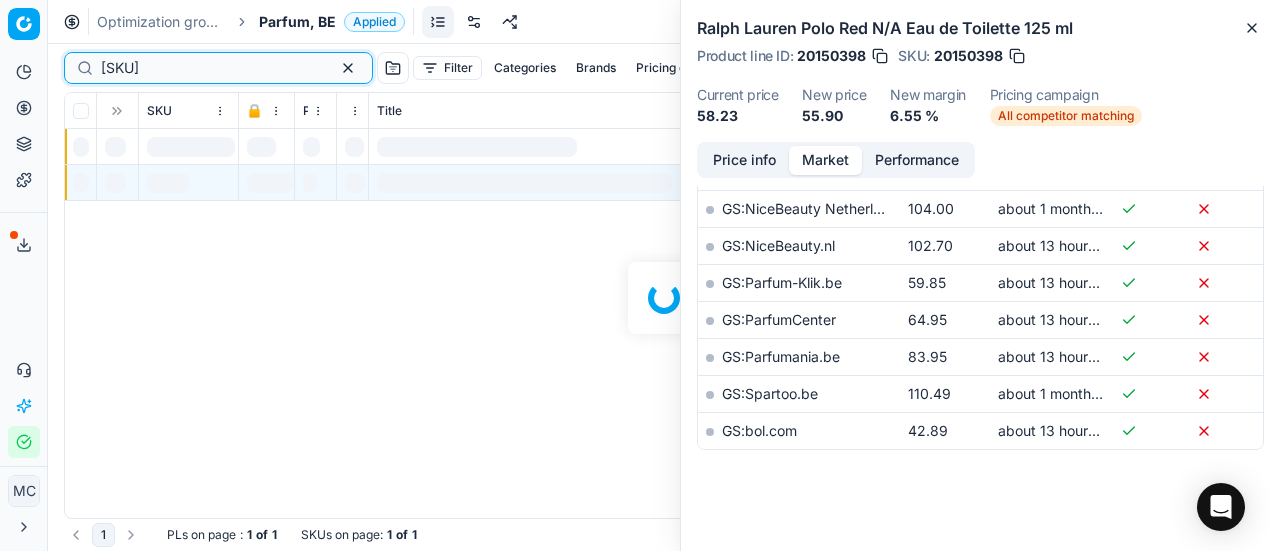 scroll, scrollTop: 500, scrollLeft: 0, axis: vertical 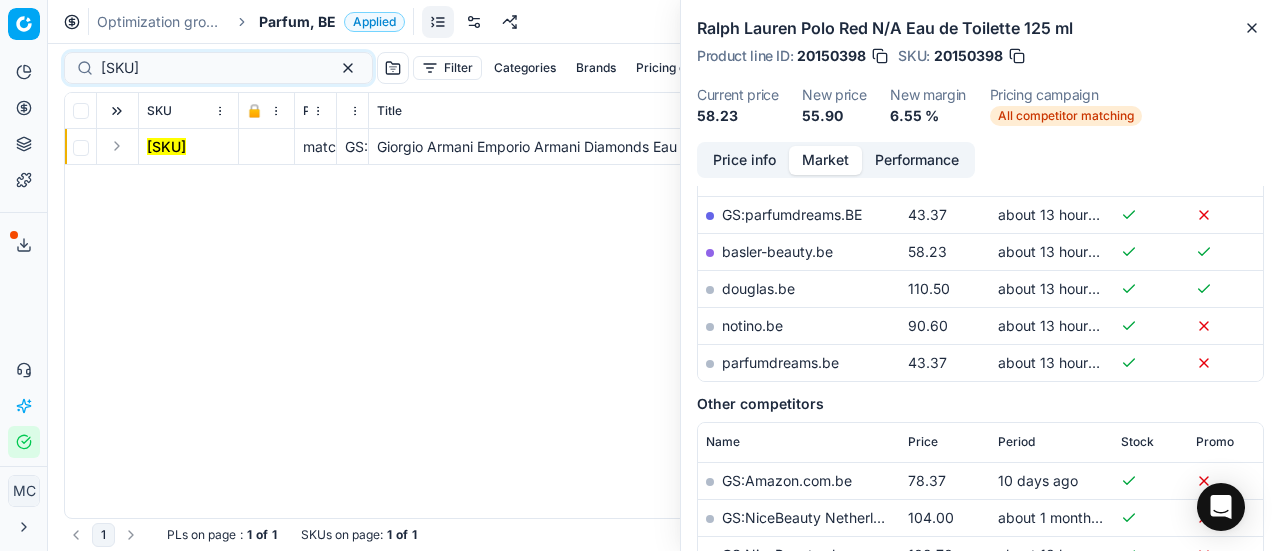 drag, startPoint x: 118, startPoint y: 143, endPoint x: 136, endPoint y: 162, distance: 26.172504 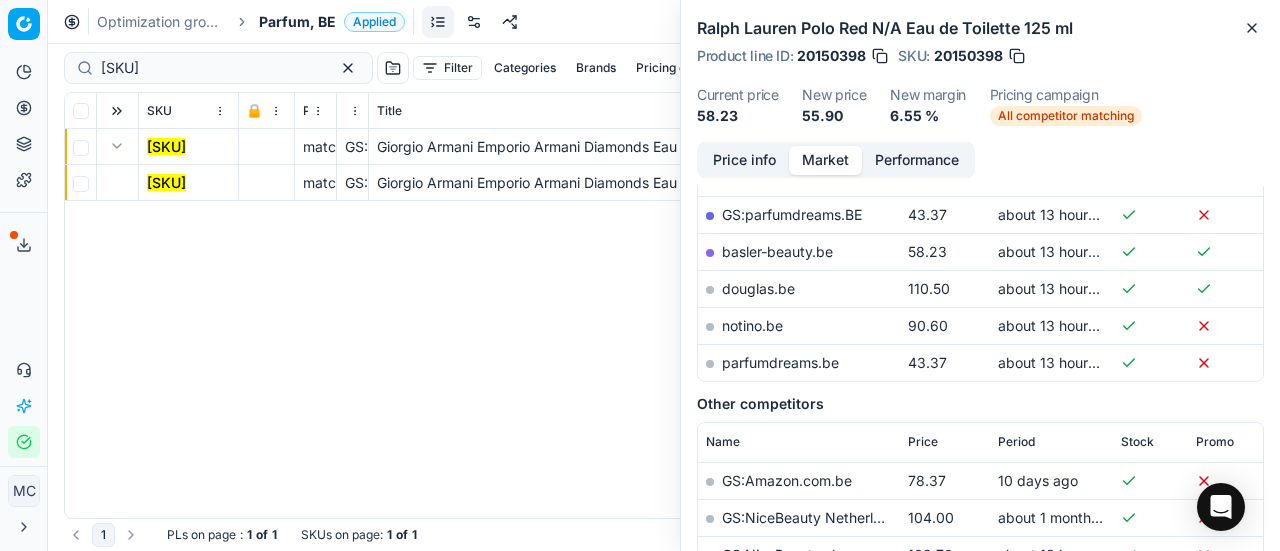 click on "[SKU]" at bounding box center (166, 182) 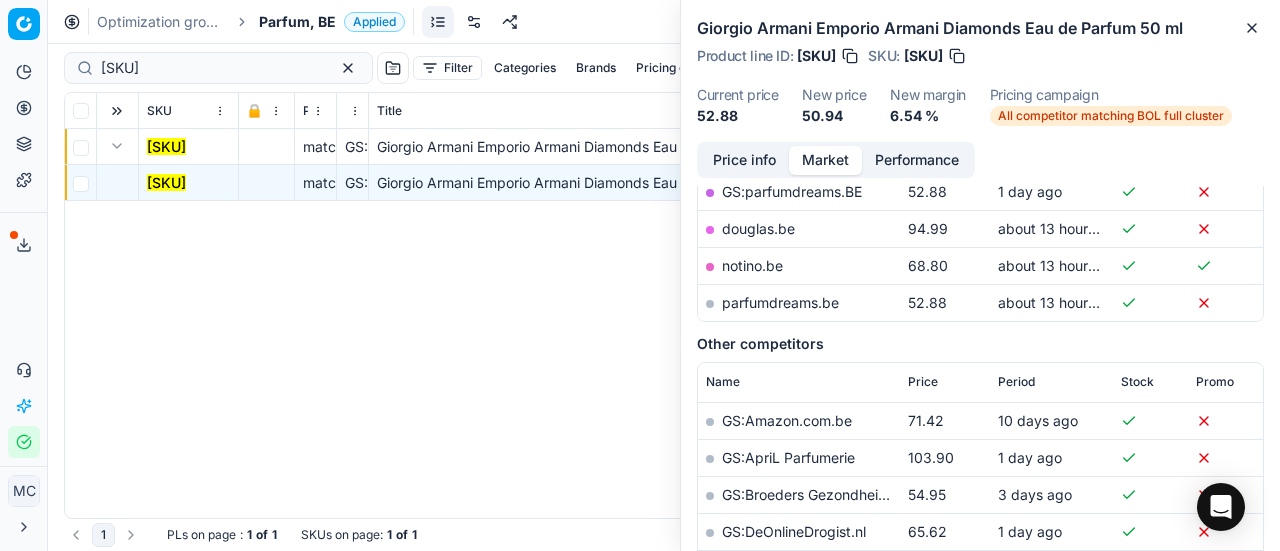 scroll, scrollTop: 500, scrollLeft: 0, axis: vertical 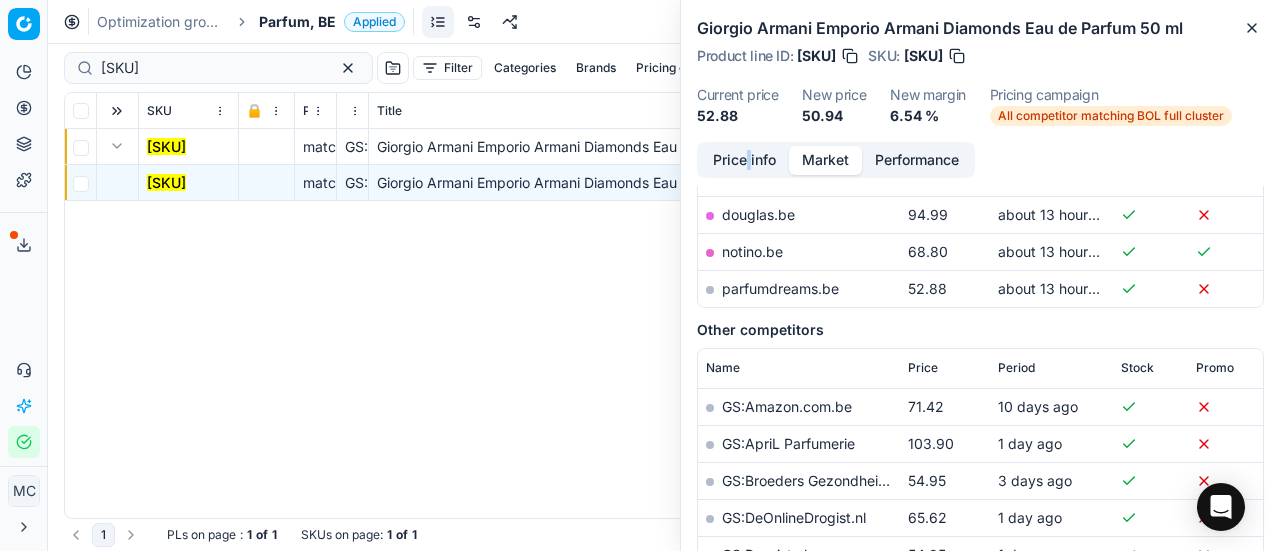 click on "Price info Market Performance Price history Created with Highcharts 12.3.0 Jun 23 Jun 30 Jul 7 Jul 14 Jul 21 Jul 28 0 50 100 150 Competitors used in the rule Name Price Period Stock Promo My price 125.00 about 13 hours ago - - GS:Deloox.nl 42.79 about 13 hours ago GS:Douglas.be 94.99 1 day ago GS:nl.zalando.be 80.95 1 day ago GS:parfumdreams.BE 52.88 1 day ago douglas.be 94.99 about 13 hours ago notino.be 68.80 about 13 hours ago parfumdreams.be 52.88 about 13 hours ago Other competitors Name Price Period Stock Promo GS:Amazon.com.be 71.42 10 days ago GS:ApriL Parfumerie 103.90 1 day ago GS:Broeders Gezondheidswinkel 54.95 3 days ago GS:DeOnlineDrogist.nl 65.62 1 day ago GS:Drogist.nl 54.95 1 day ago GS:Fragrance.com 36.50 about 13 hours ago GS:Gezonderwinkelen.nl 53.30 about 13 hours ago GS:Makeup.be 57.55 1 day ago GS:NiceBeauty Netherlands 100.00 about 1 month ago GS:NiceBeauty.nl 98.70 about 13 hours ago GS:Parfuem365.de 47.20 24 days ago GS:ParfumCenter 39.95 about 13 hours ago GS:Parfumania.be 48.18" at bounding box center (980, 346) 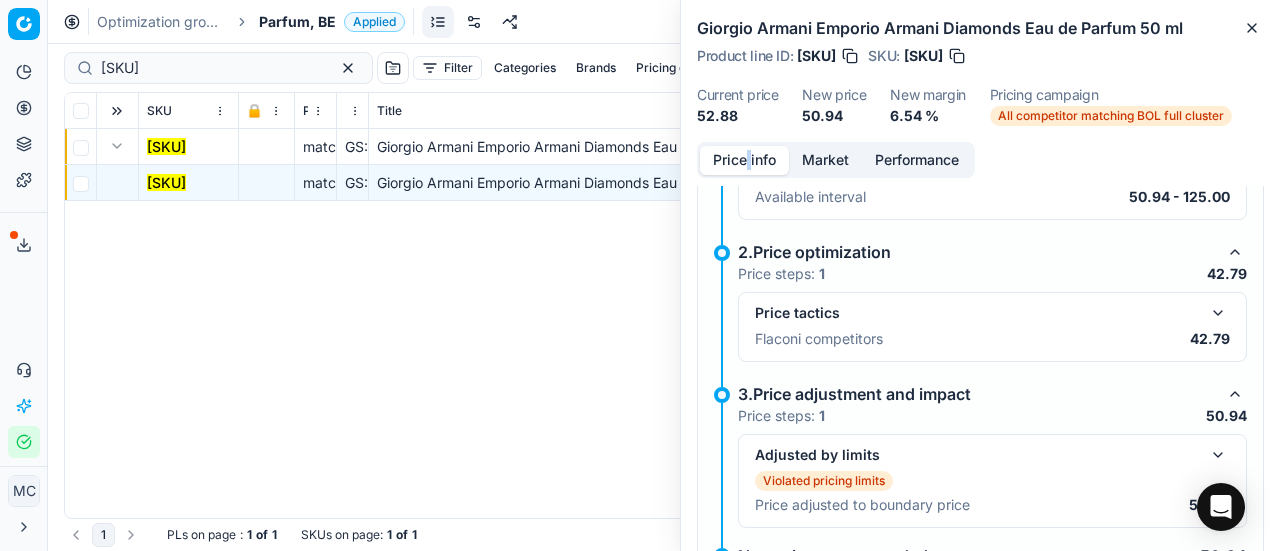 click at bounding box center (1218, 313) 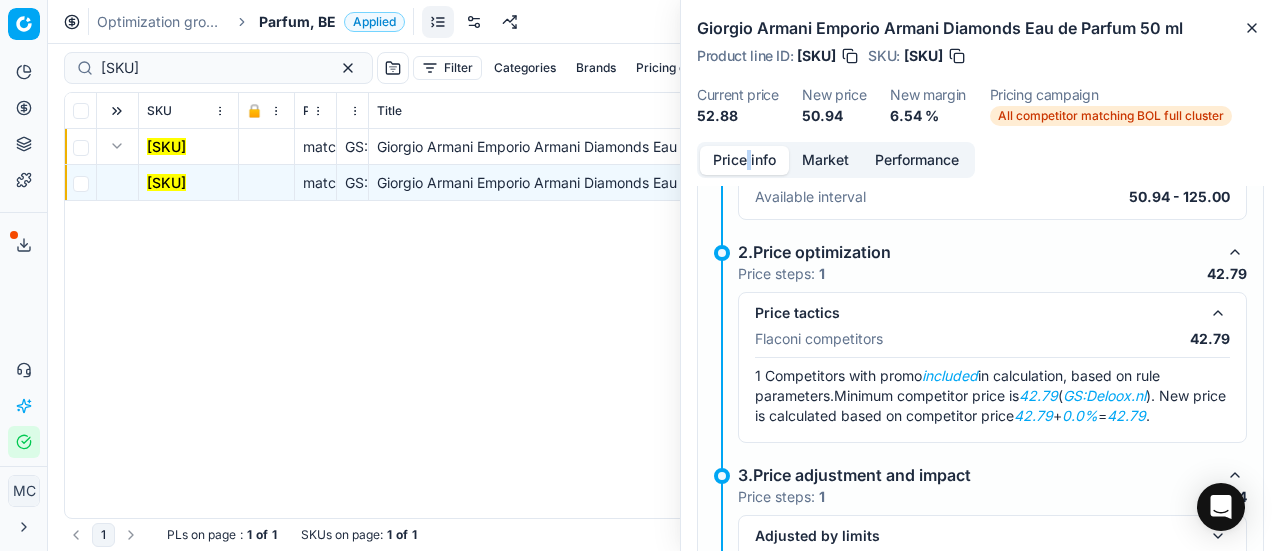click on "Market" at bounding box center (825, 160) 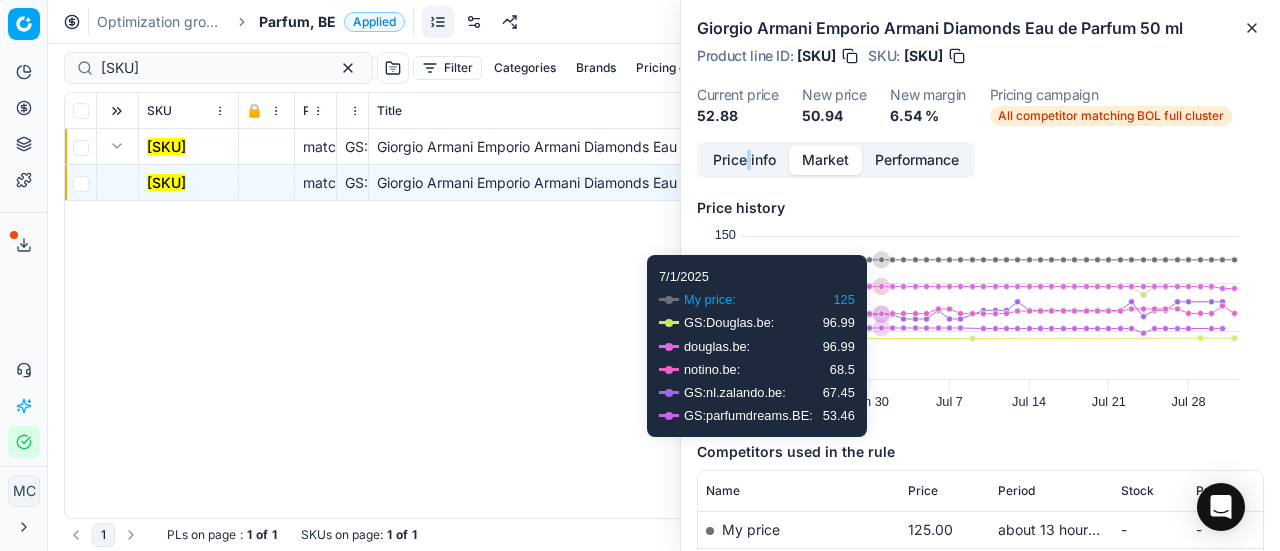 scroll, scrollTop: 200, scrollLeft: 0, axis: vertical 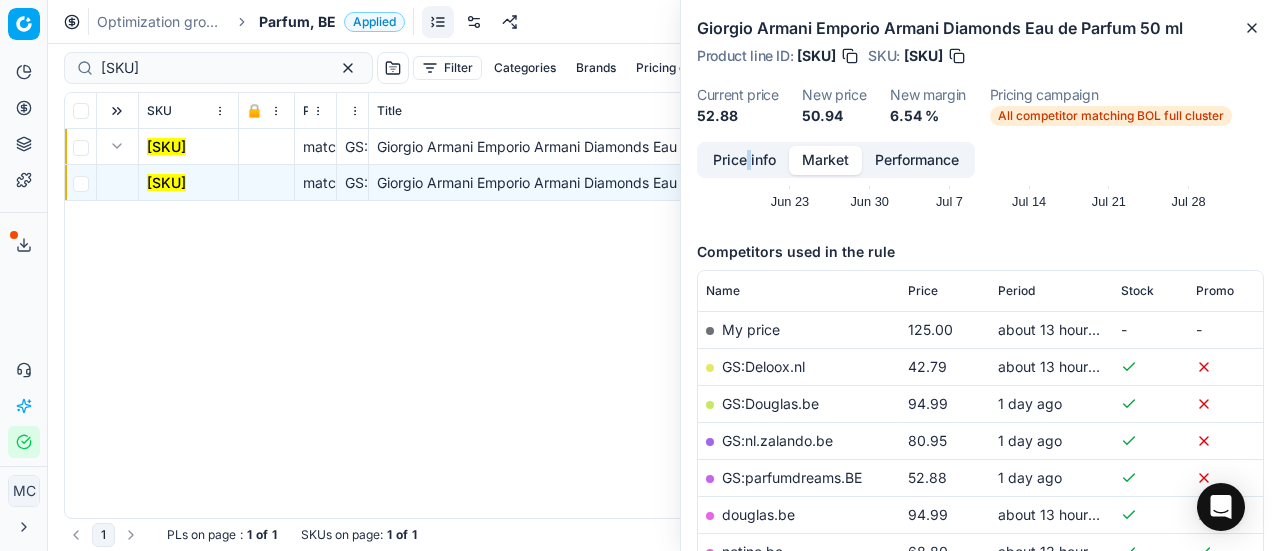 click on "GS:Deloox.nl" at bounding box center [763, 366] 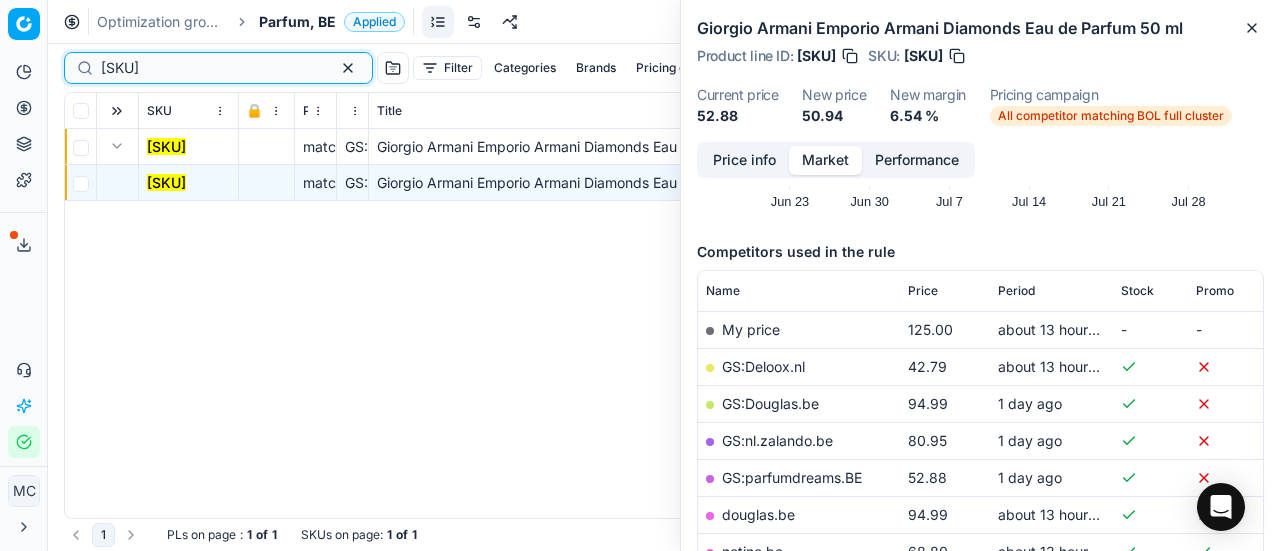 drag, startPoint x: 233, startPoint y: 65, endPoint x: 0, endPoint y: 79, distance: 233.42023 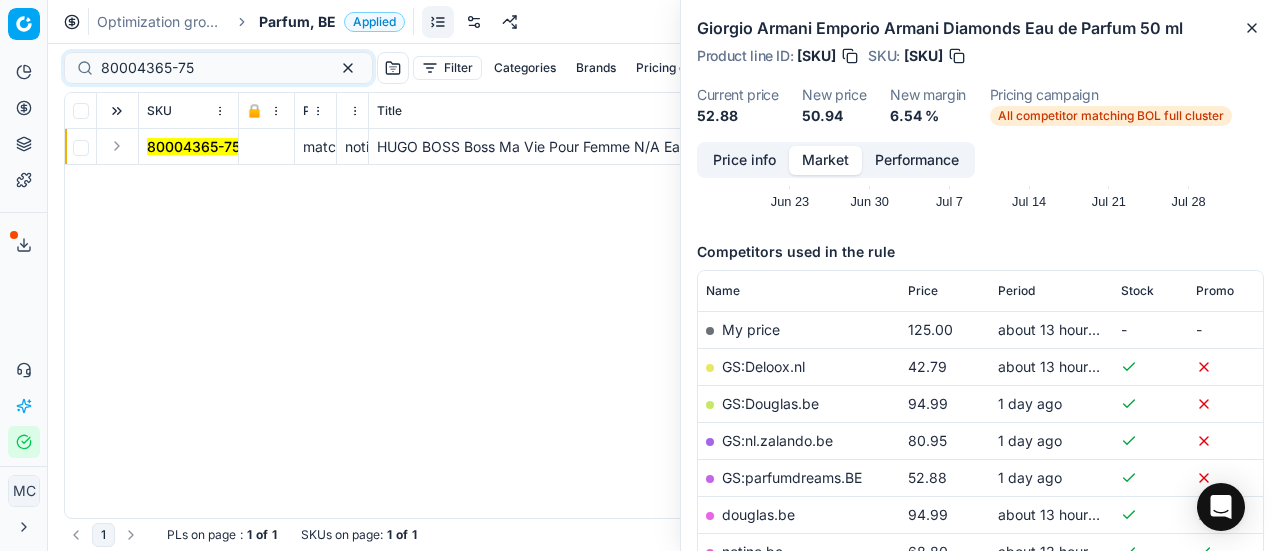click at bounding box center [117, 146] 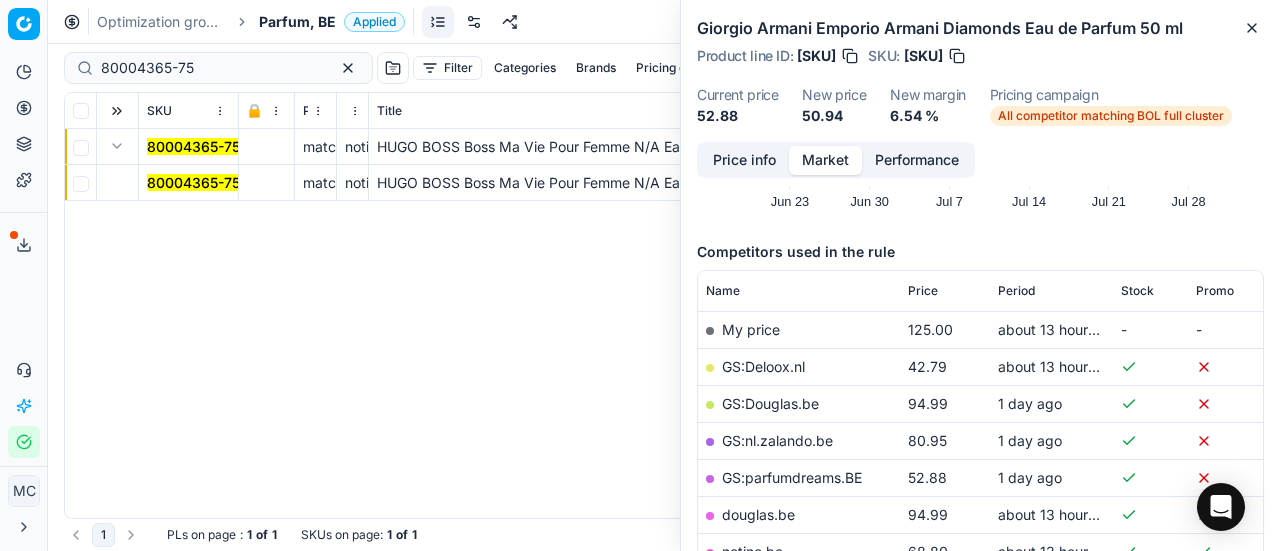 click on "80004365-75" at bounding box center [193, 182] 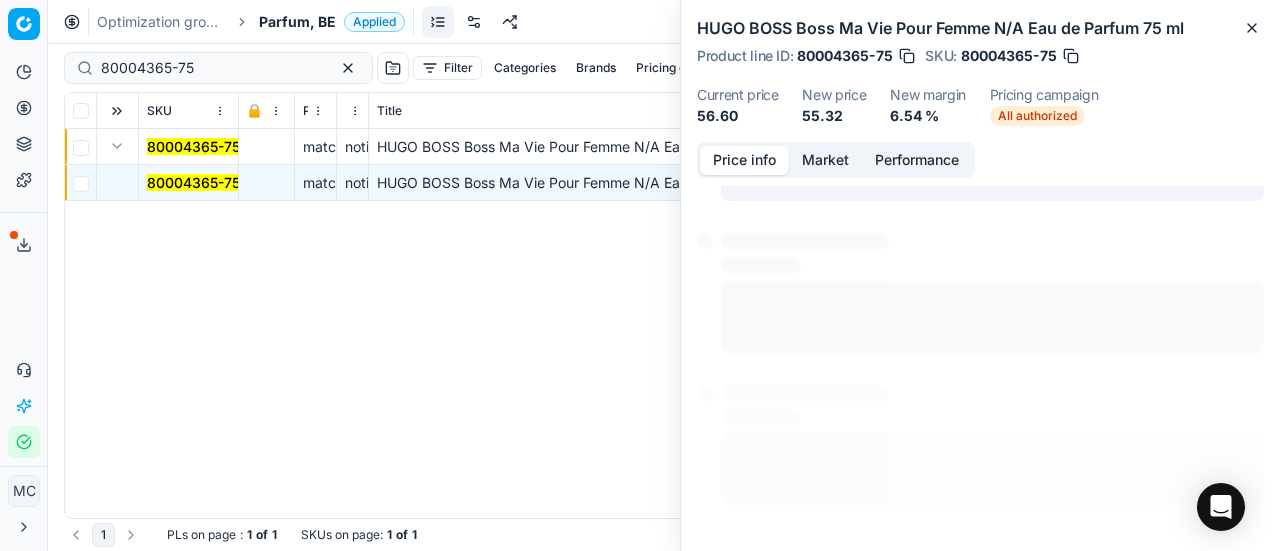 click on "Price info" at bounding box center (744, 160) 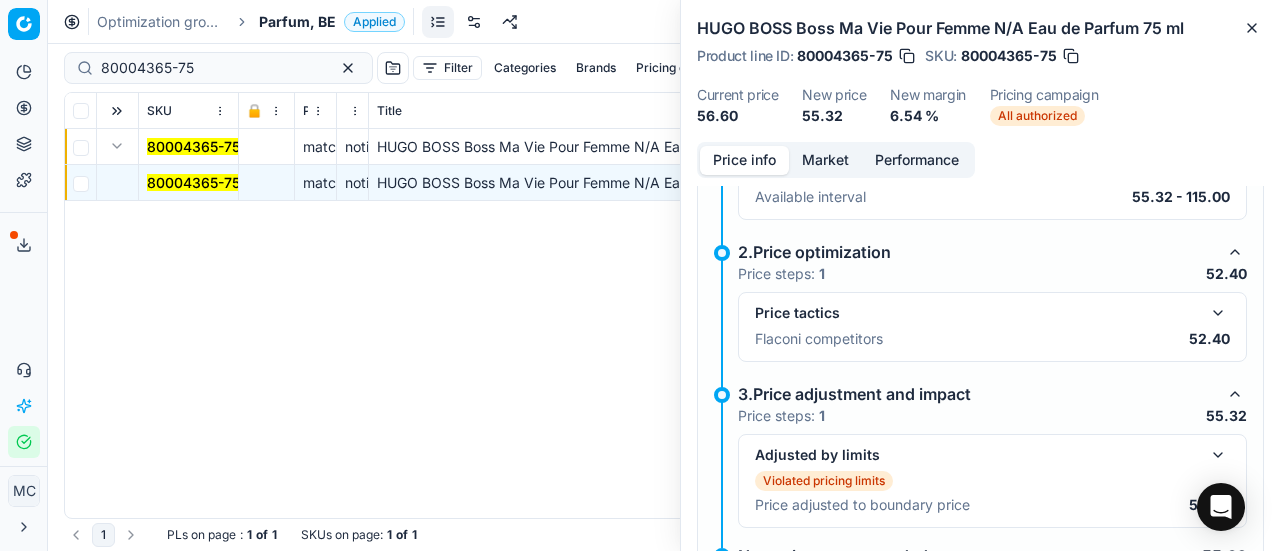 click on "52.40" at bounding box center [1209, 339] 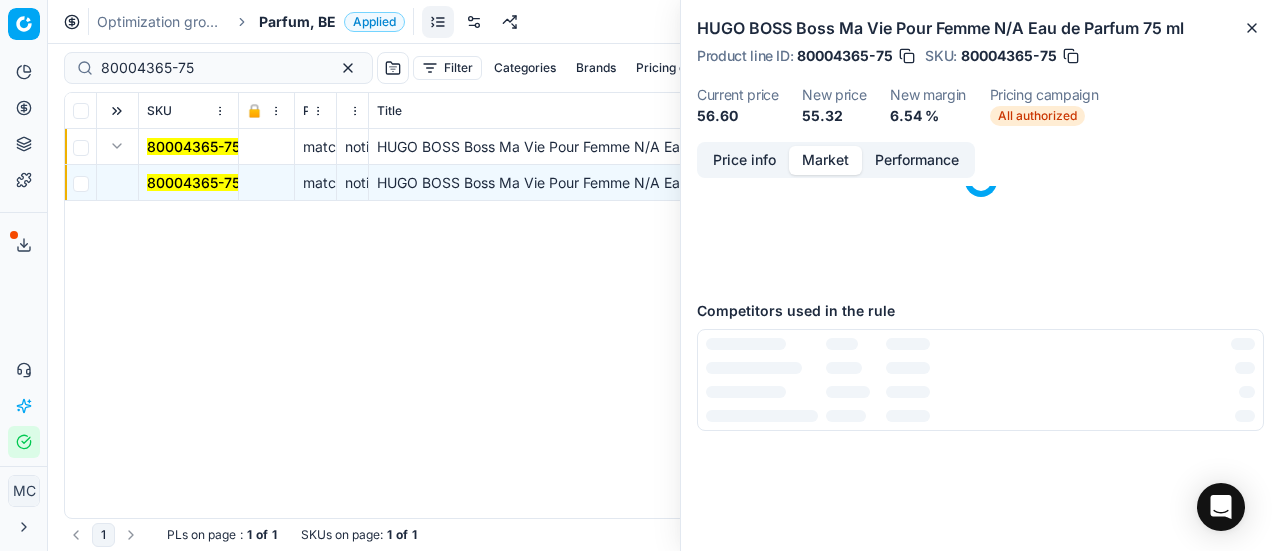 click on "Market" at bounding box center [825, 160] 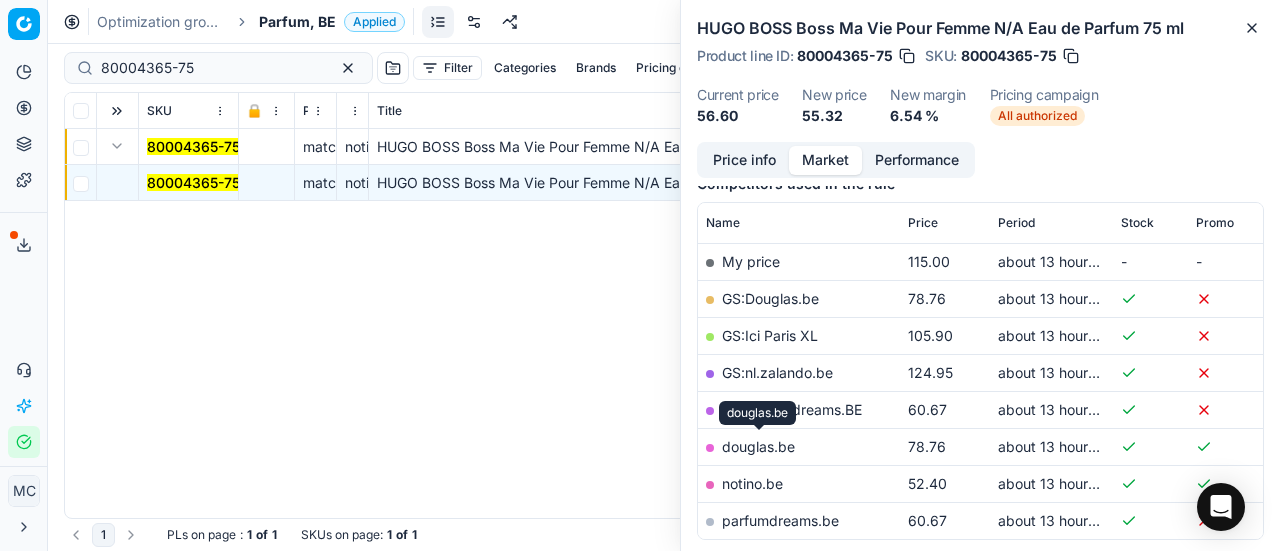 scroll, scrollTop: 300, scrollLeft: 0, axis: vertical 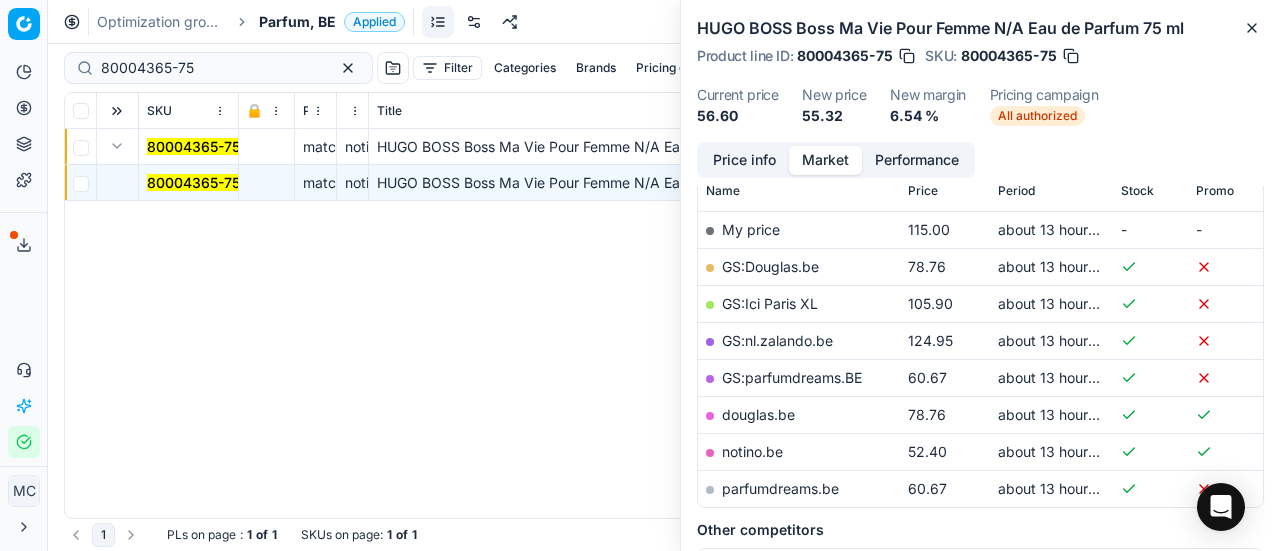 click on "notino.be" at bounding box center [752, 451] 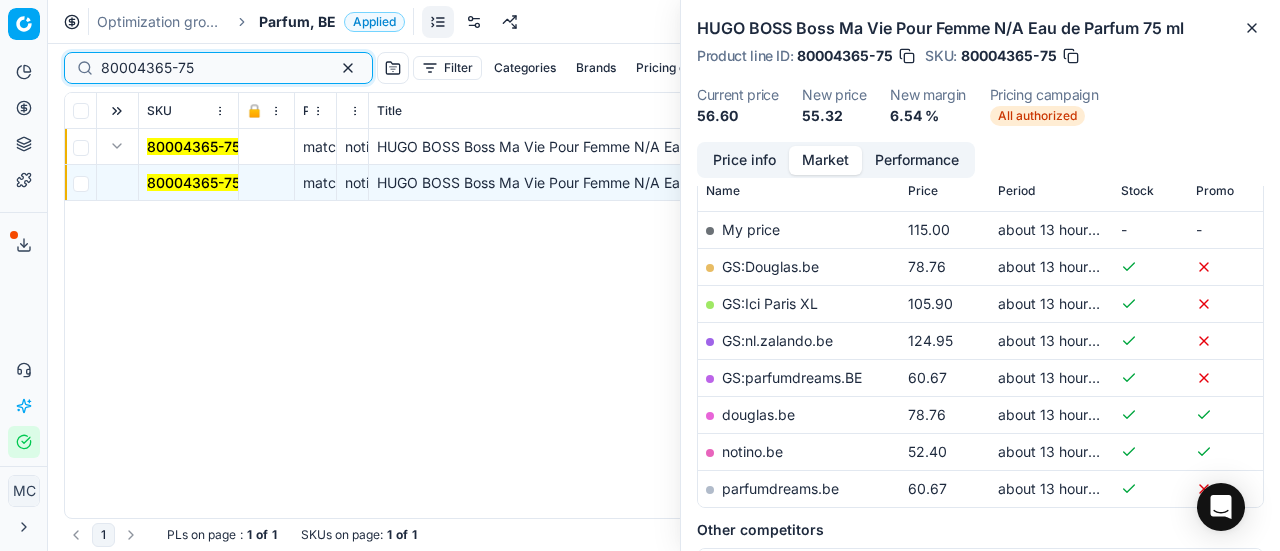 drag, startPoint x: 236, startPoint y: 61, endPoint x: 0, endPoint y: 38, distance: 237.11812 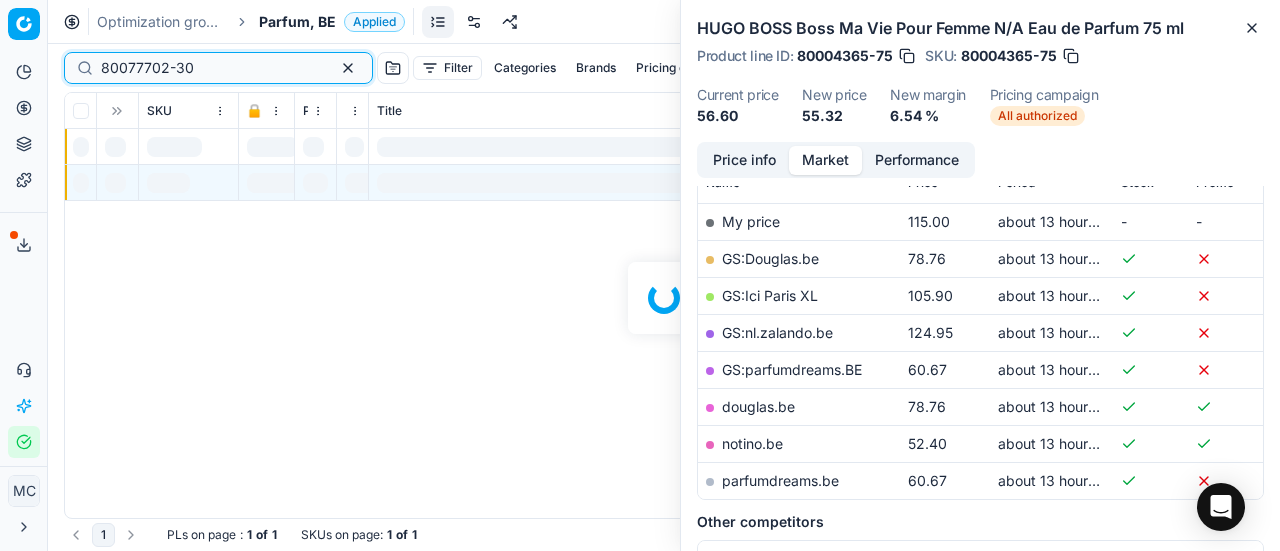 scroll, scrollTop: 300, scrollLeft: 0, axis: vertical 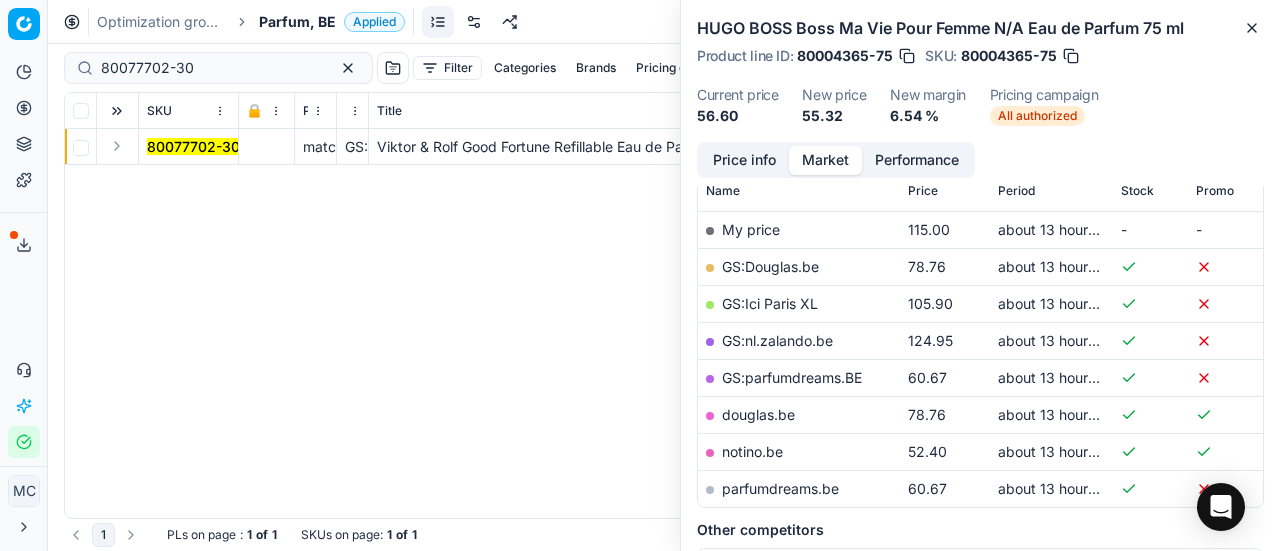 click at bounding box center [117, 146] 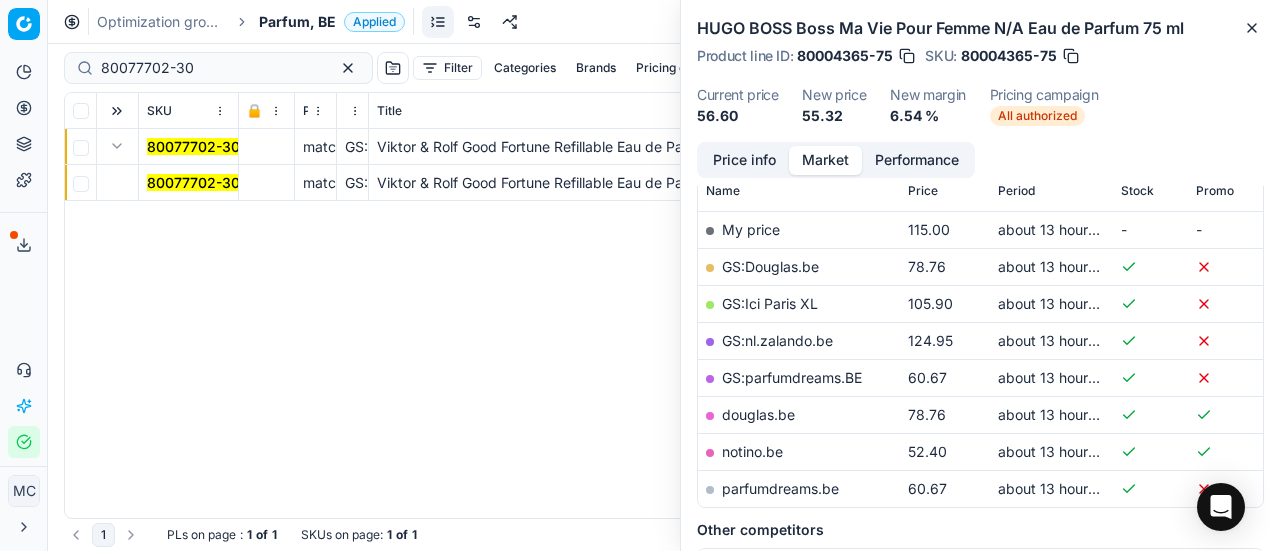 click on "80077702-30" at bounding box center [193, 182] 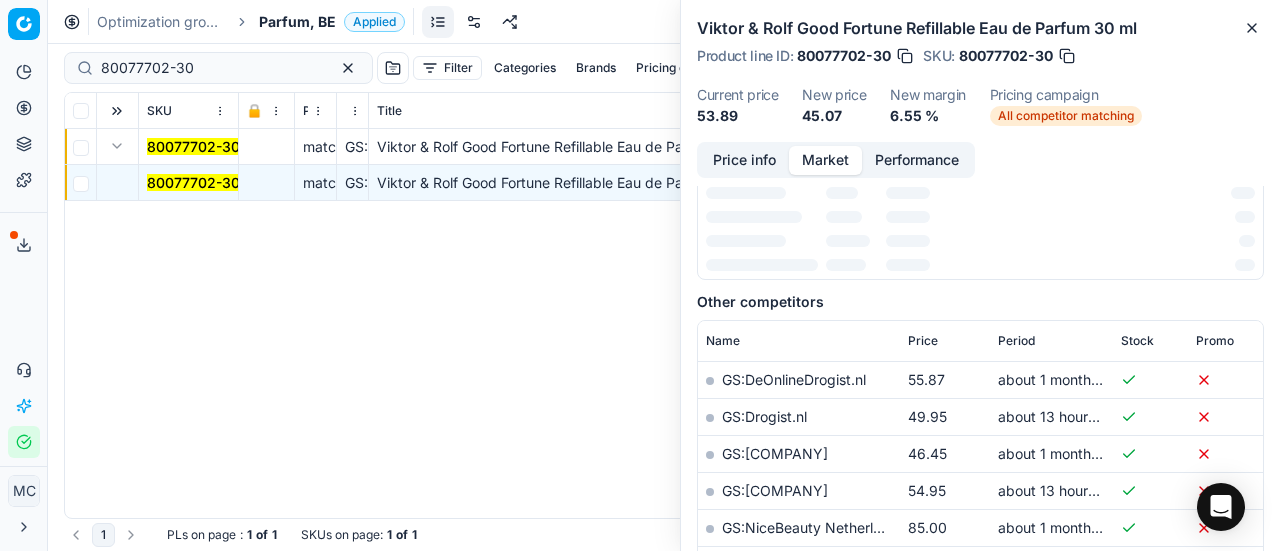 scroll, scrollTop: 300, scrollLeft: 0, axis: vertical 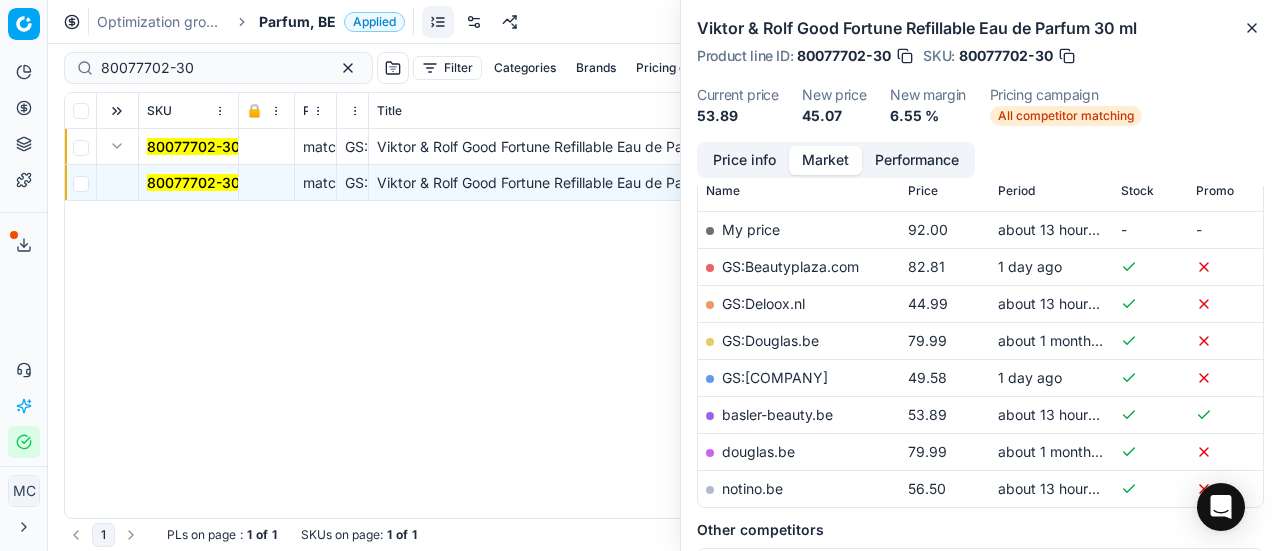 click on "Price info" at bounding box center (744, 160) 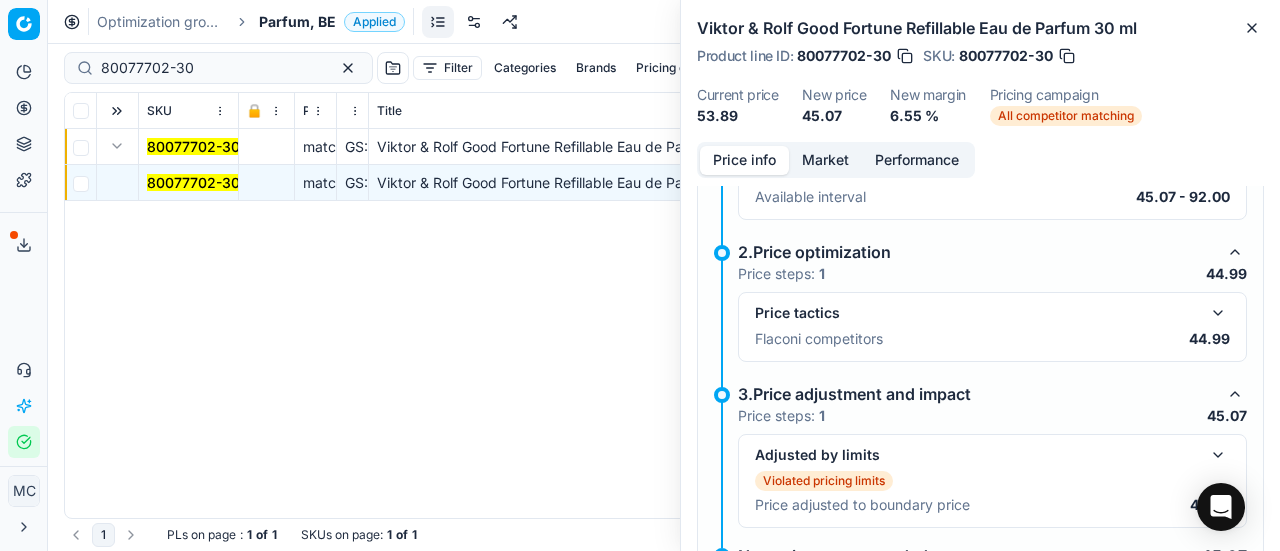 click at bounding box center (1218, 313) 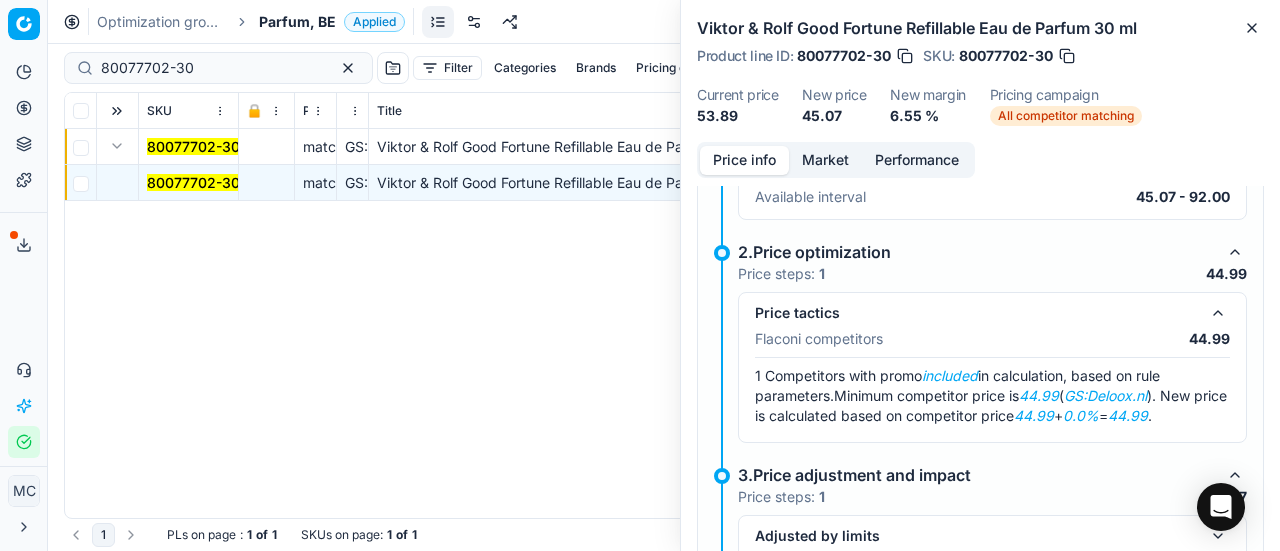 click on "Price info Market Performance Violated pricing limits Recommended price has violated some of repricing limits, the price was corrected to the strict limit Costfloor check Price type = costfloor and price change more than -1 (absolute) 1.Setup stage Price steps:   1 Repricing limits Available interval 45.07 - 92.00 2.Price optimization Price steps:   1 44.99 Price tactics Flaconi competitors 44.99 1 Competitors with promo  included  in calculation, based on rule parameters. Minimum competitor price is  44.99  ( GS:Deloox.nl ). New price is calculated based on competitor price  44.99  +  0.0%  =  44.99 . 3.Price adjustment and impact Price steps:   1 45.07 Adjusted by limits Violated pricing limits Price adjusted to boundary price 45.07 New price recommended 45.07" at bounding box center (980, 346) 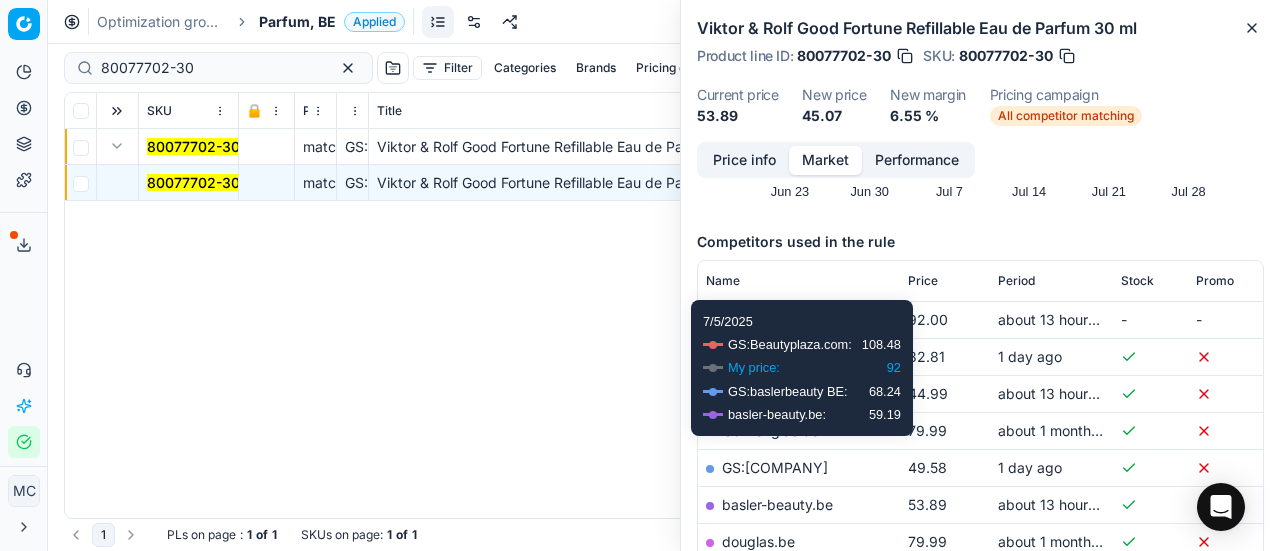 scroll, scrollTop: 300, scrollLeft: 0, axis: vertical 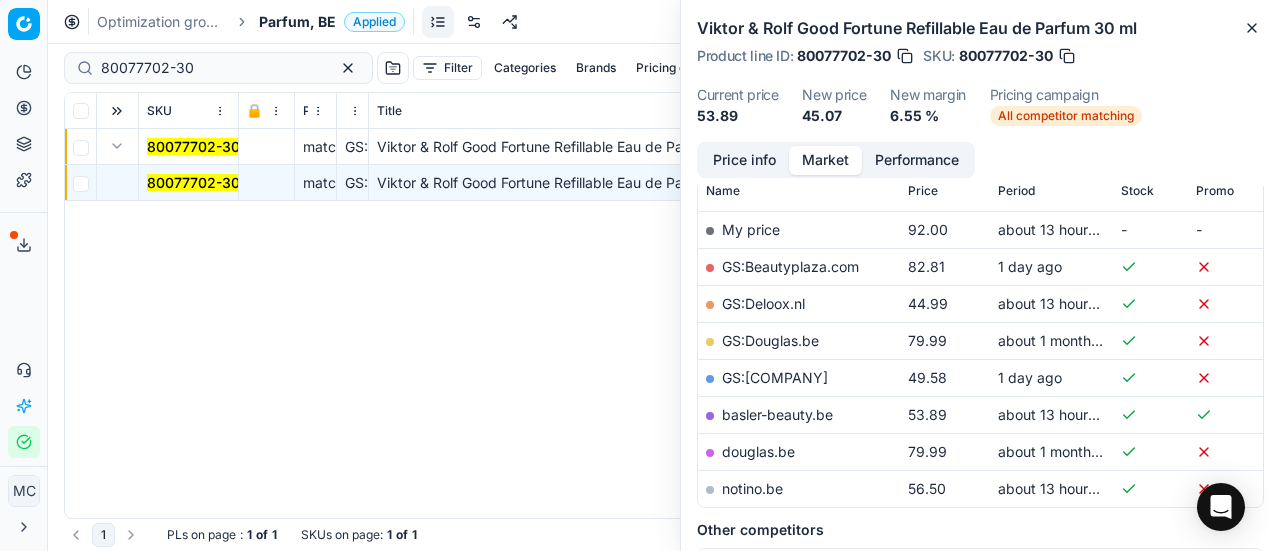 click on "GS:Deloox.nl" at bounding box center (763, 303) 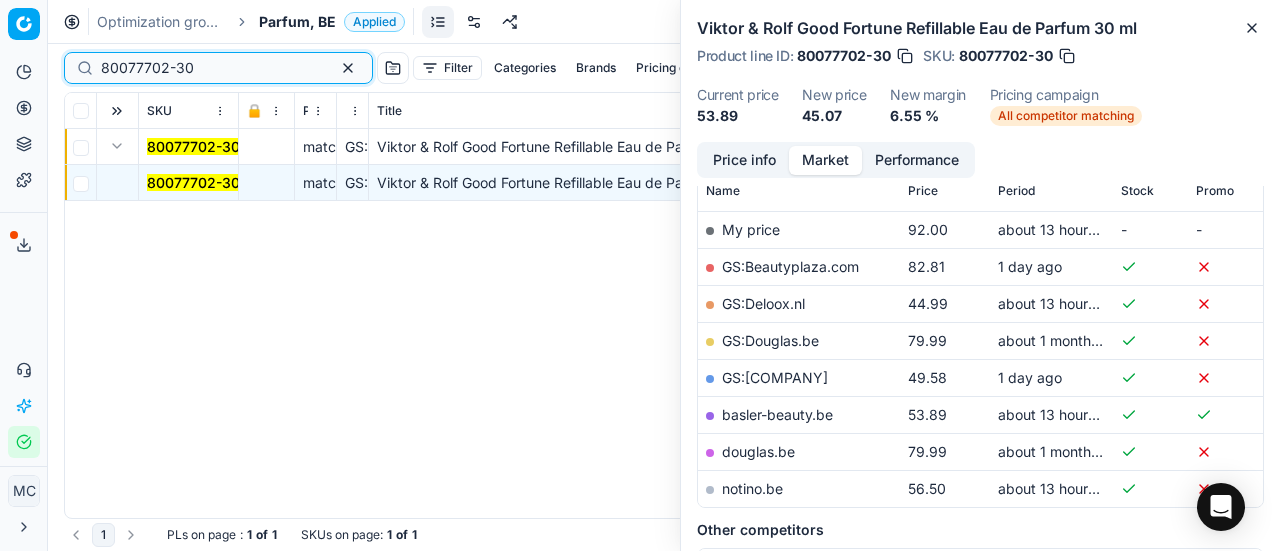 drag, startPoint x: 158, startPoint y: 76, endPoint x: 0, endPoint y: 87, distance: 158.38245 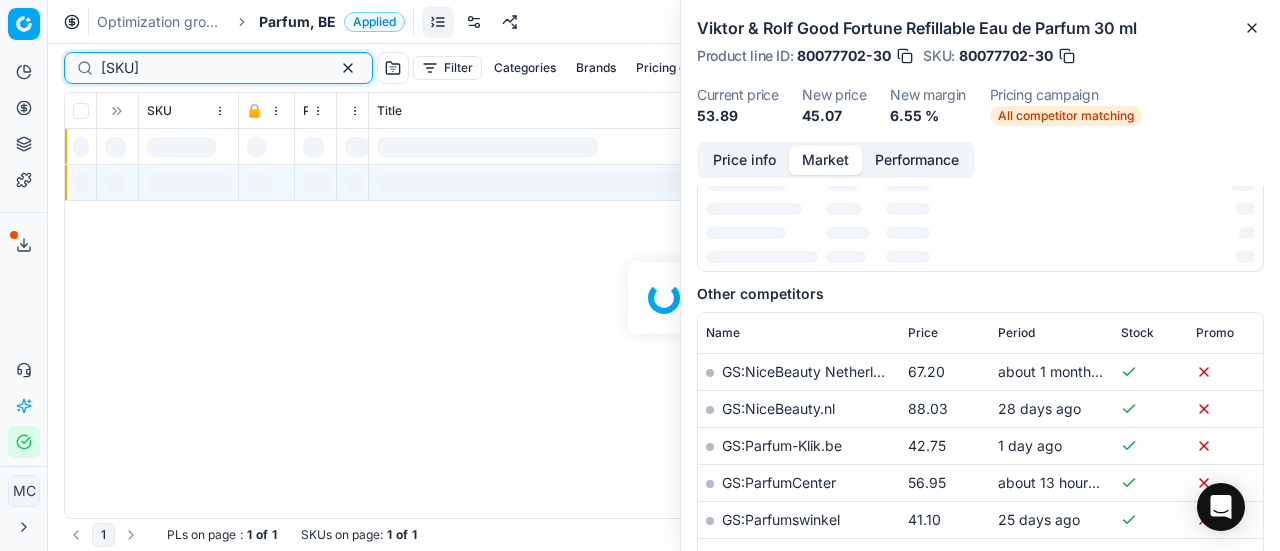scroll, scrollTop: 300, scrollLeft: 0, axis: vertical 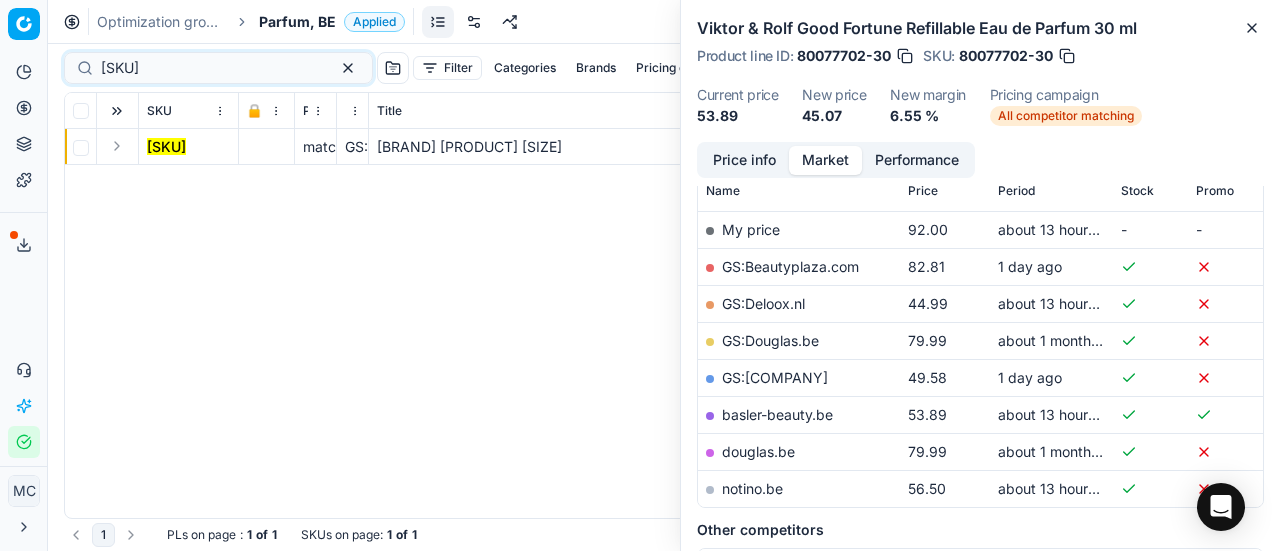 drag, startPoint x: 121, startPoint y: 147, endPoint x: 136, endPoint y: 161, distance: 20.518284 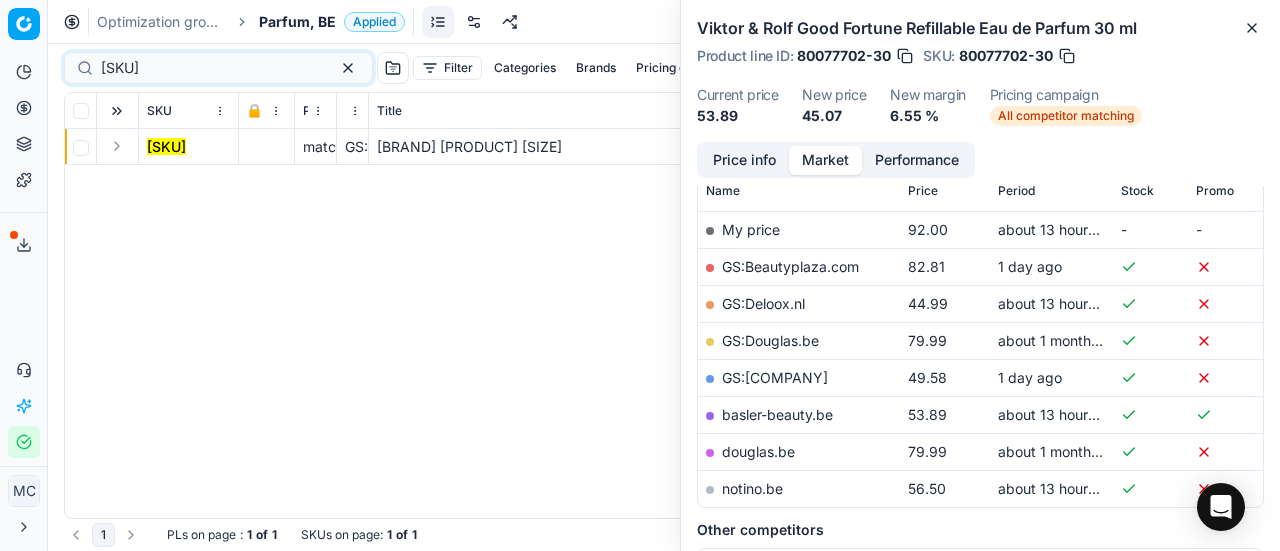click at bounding box center [117, 146] 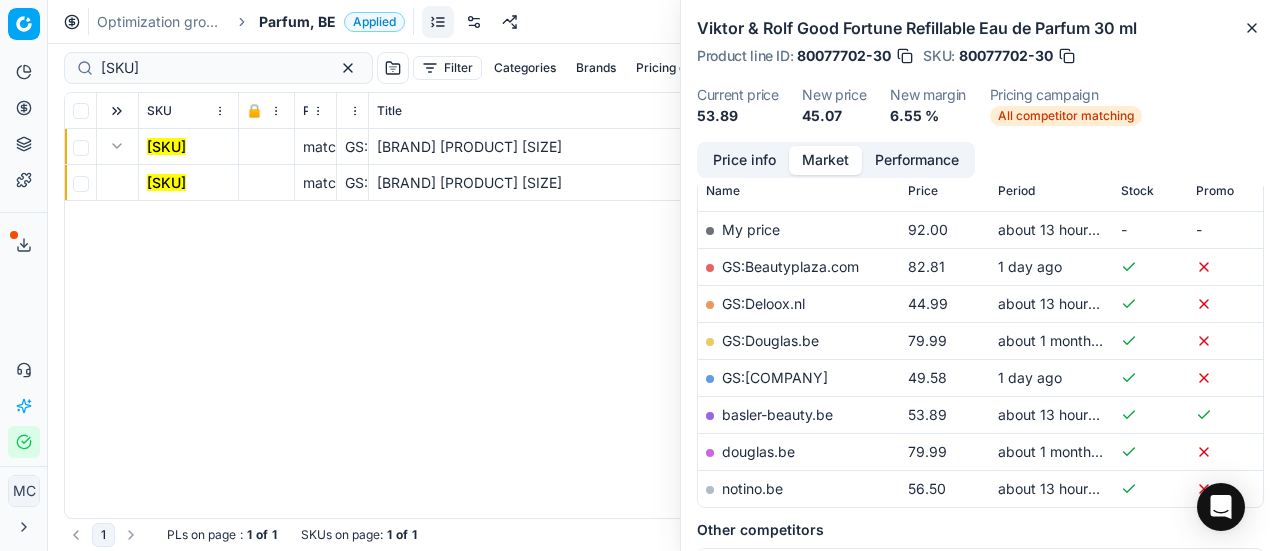 click on "[SKU]" at bounding box center [166, 182] 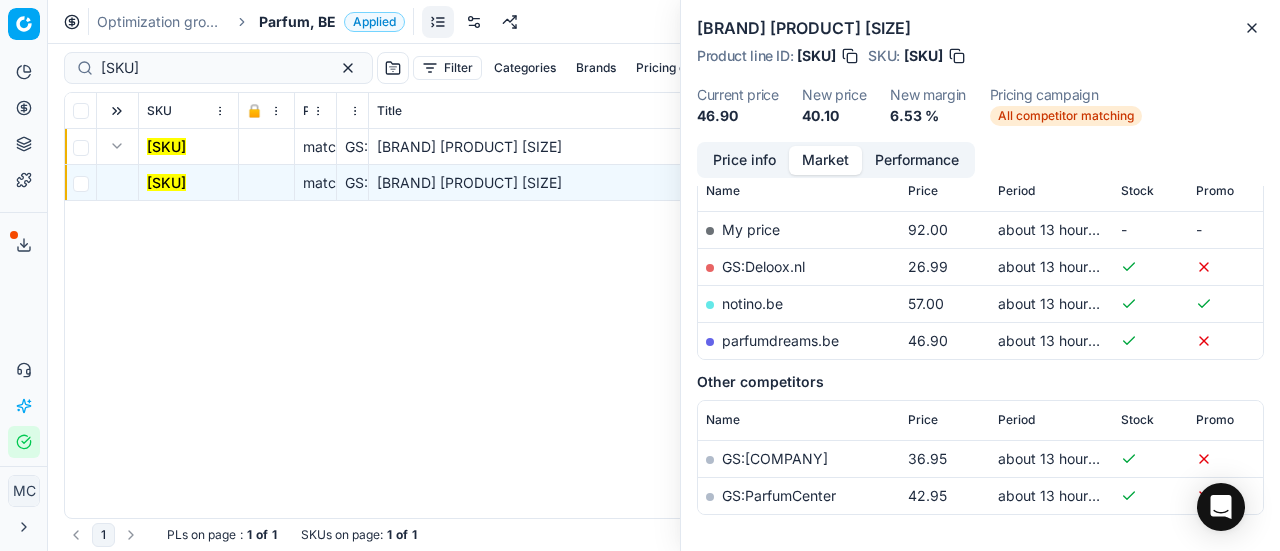 scroll, scrollTop: 300, scrollLeft: 0, axis: vertical 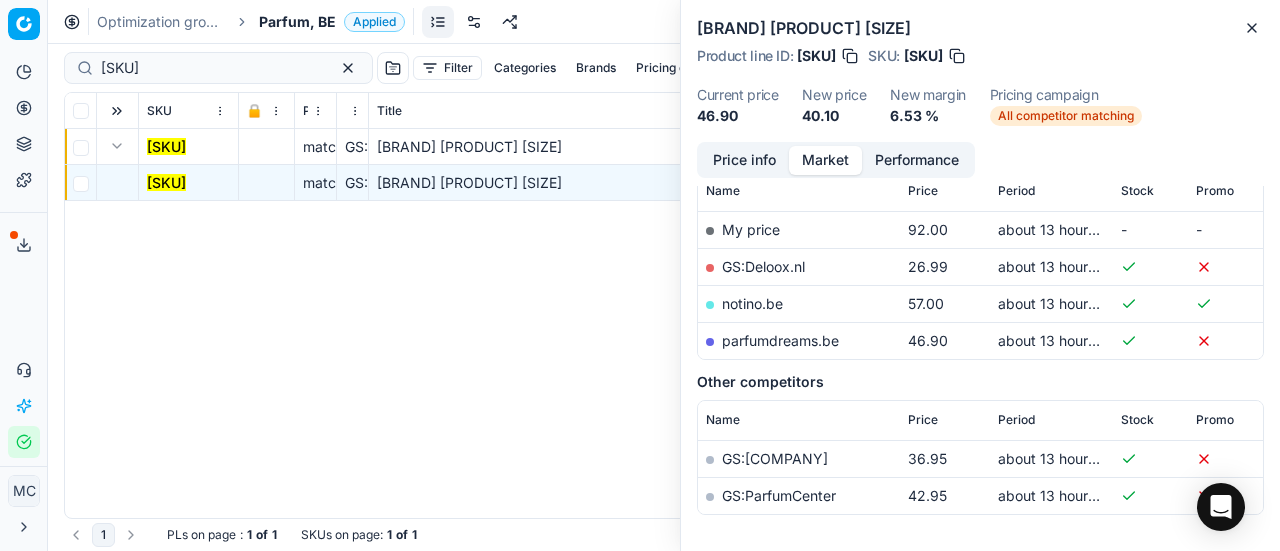 drag, startPoint x: 742, startPoint y: 165, endPoint x: 753, endPoint y: 178, distance: 17.029387 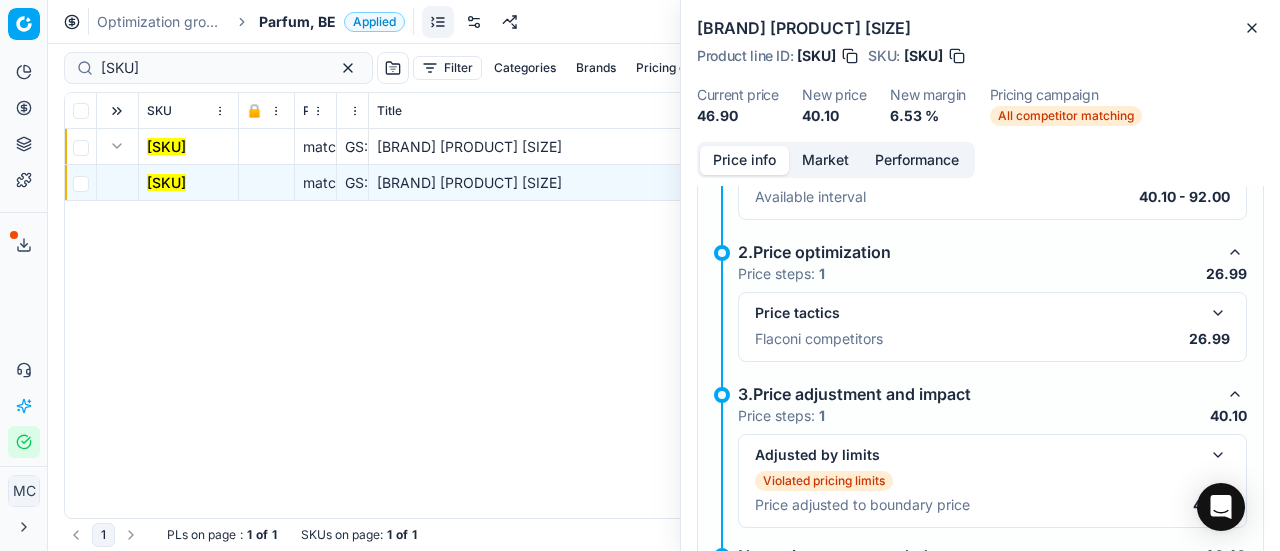 click at bounding box center [1218, 313] 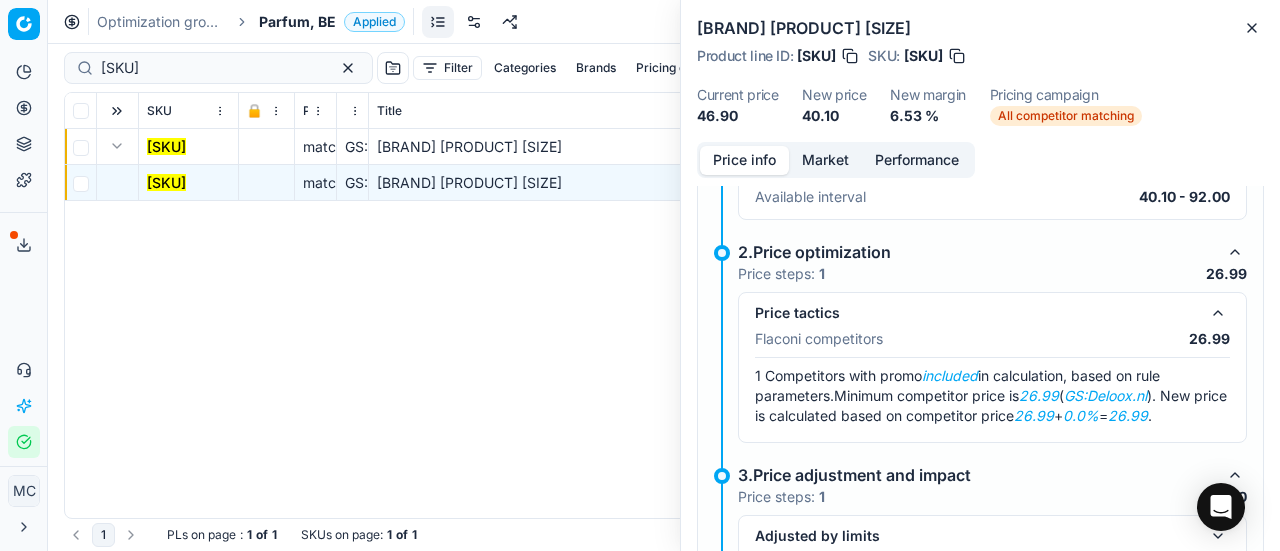 click on "Market" at bounding box center [825, 160] 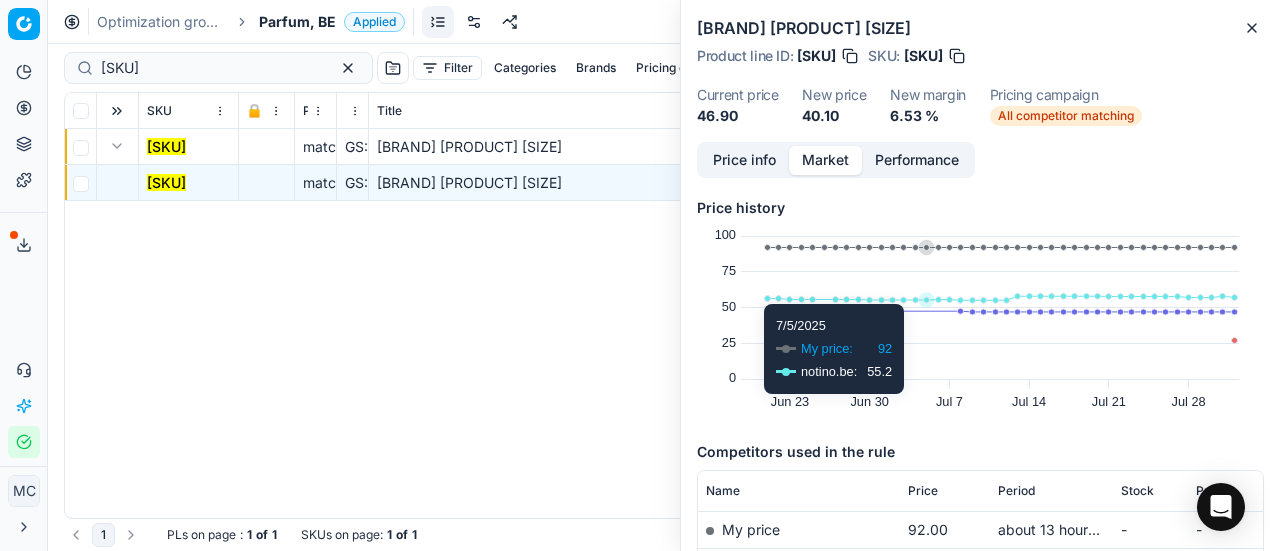scroll, scrollTop: 200, scrollLeft: 0, axis: vertical 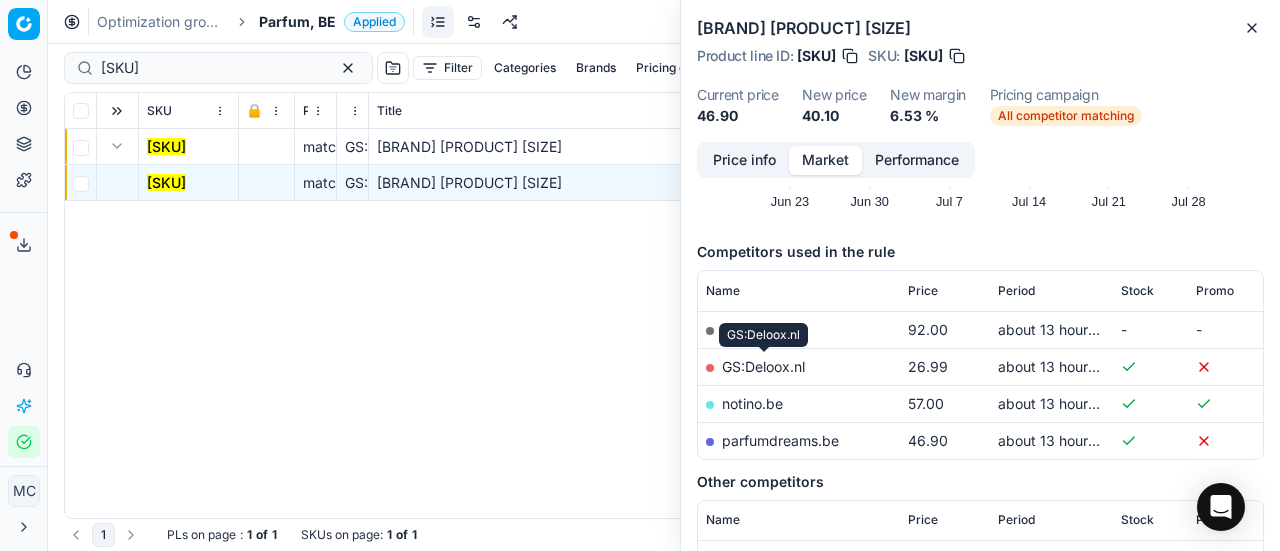 click on "GS:Deloox.nl" at bounding box center [763, 366] 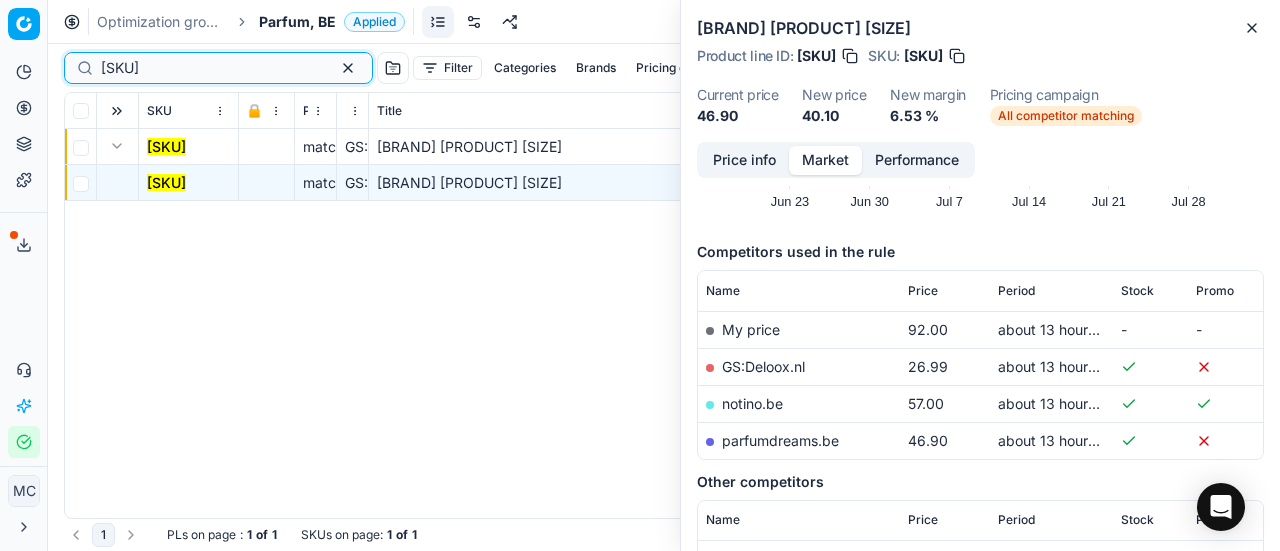drag, startPoint x: 210, startPoint y: 59, endPoint x: 1, endPoint y: 49, distance: 209.2391 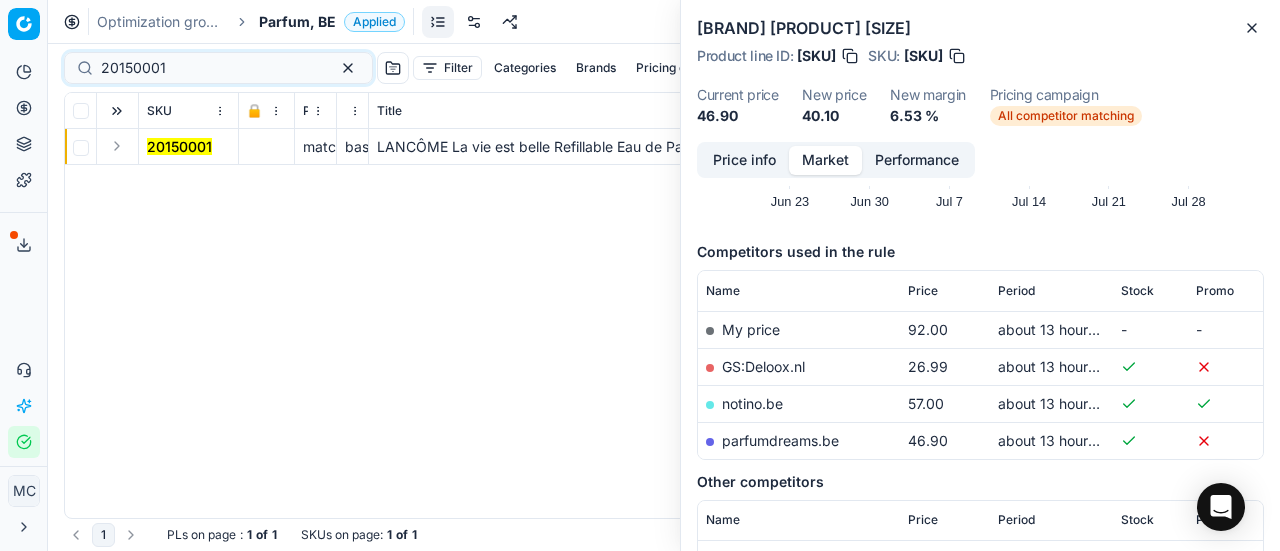 drag, startPoint x: 120, startPoint y: 148, endPoint x: 149, endPoint y: 161, distance: 31.780497 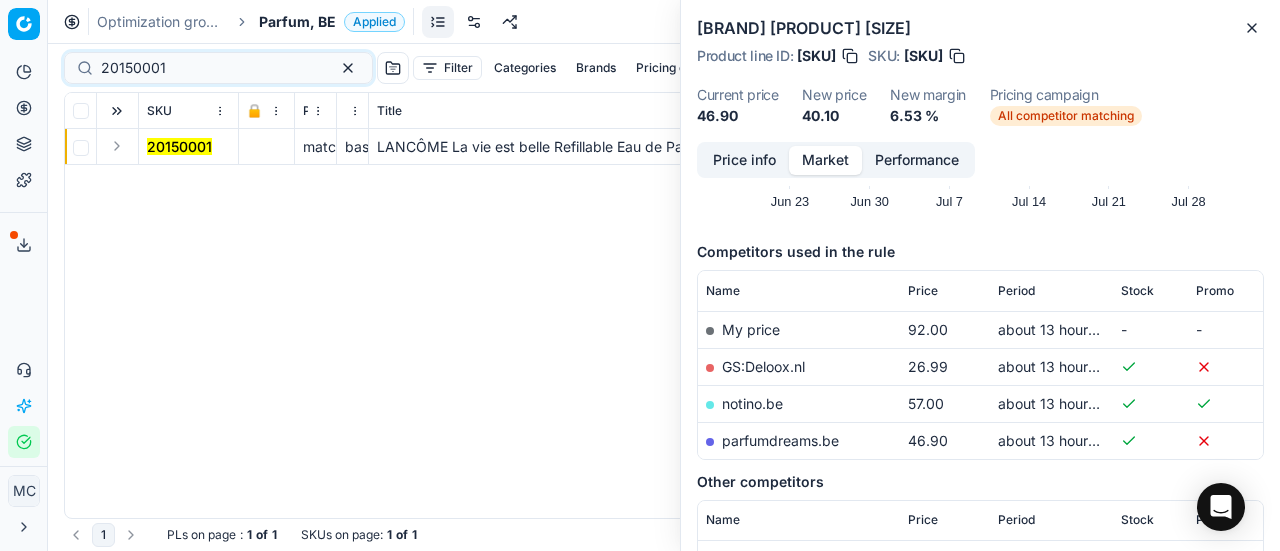 click at bounding box center [117, 146] 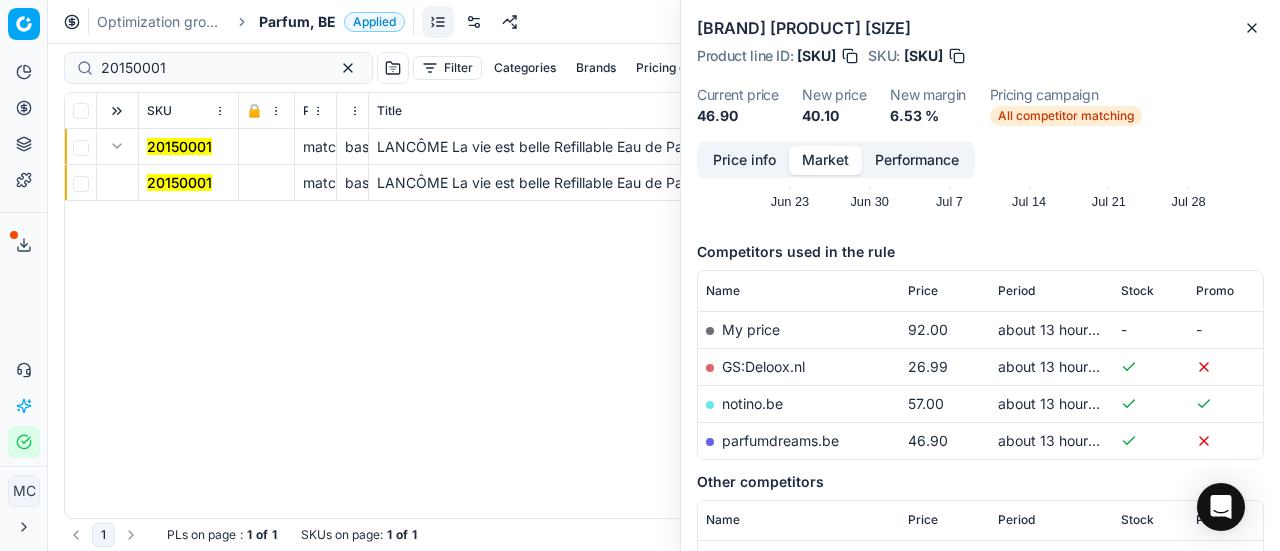 click on "20150001" at bounding box center (179, 182) 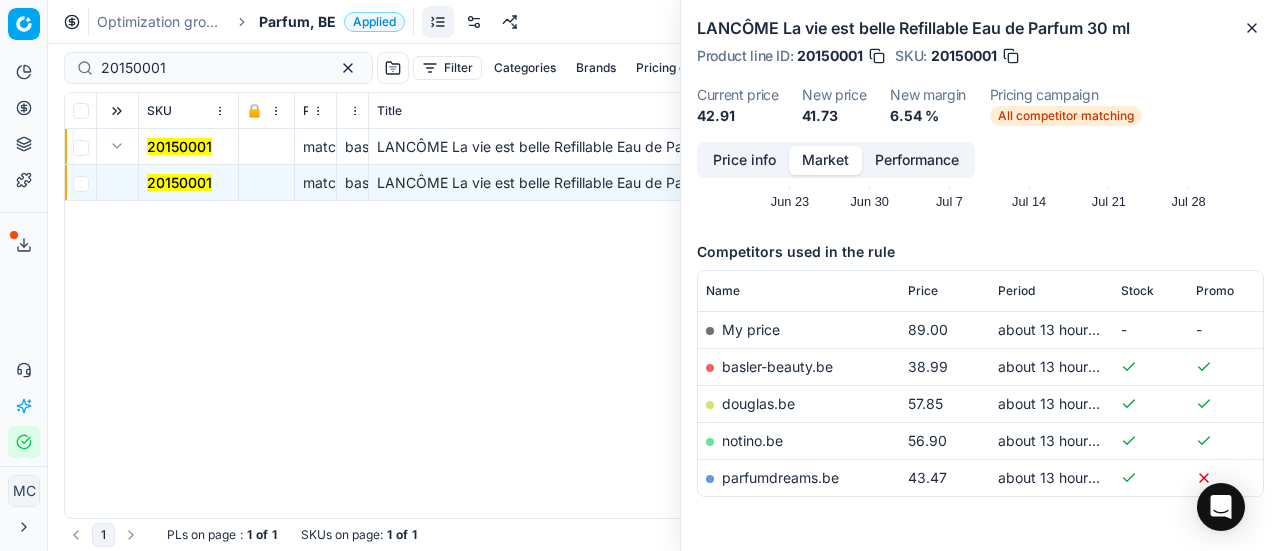 click on "Price info" at bounding box center (744, 160) 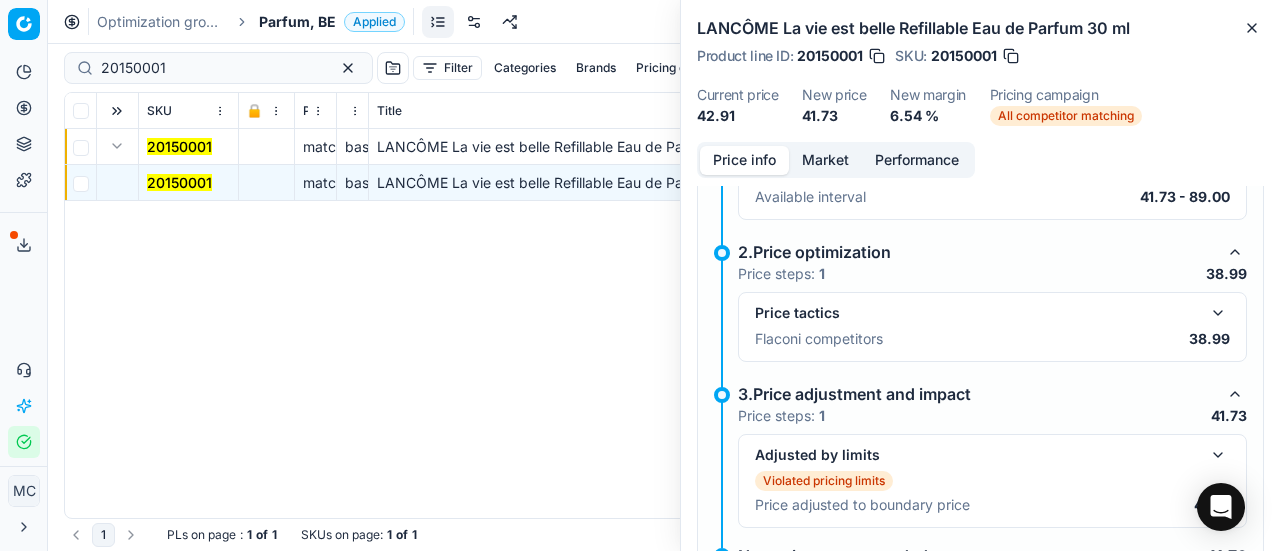 click at bounding box center (1218, 313) 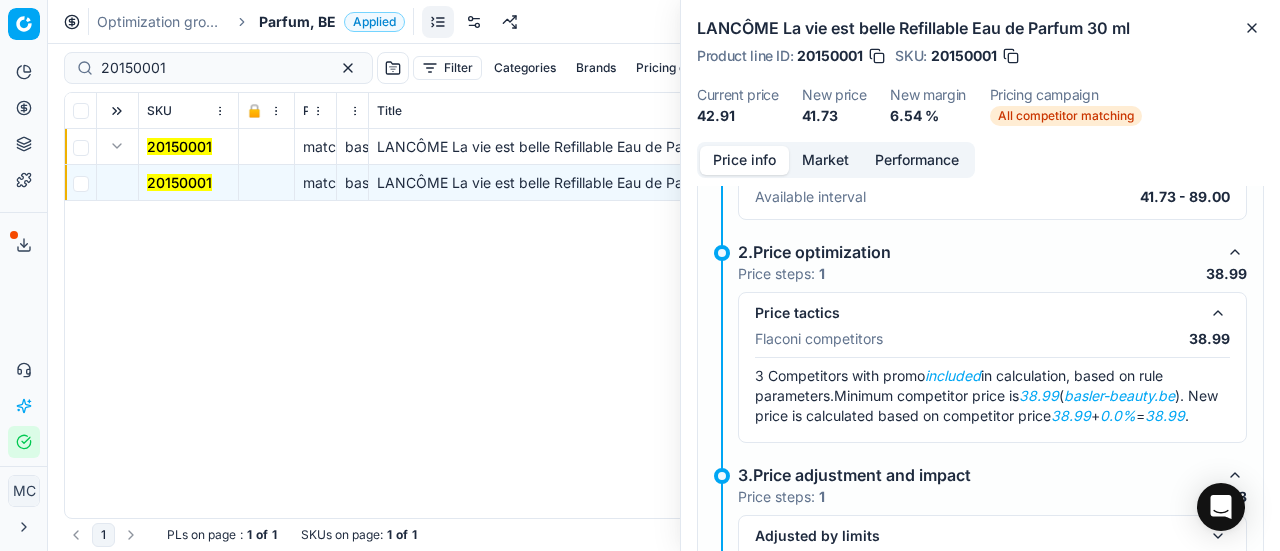 click on "Market" at bounding box center [825, 160] 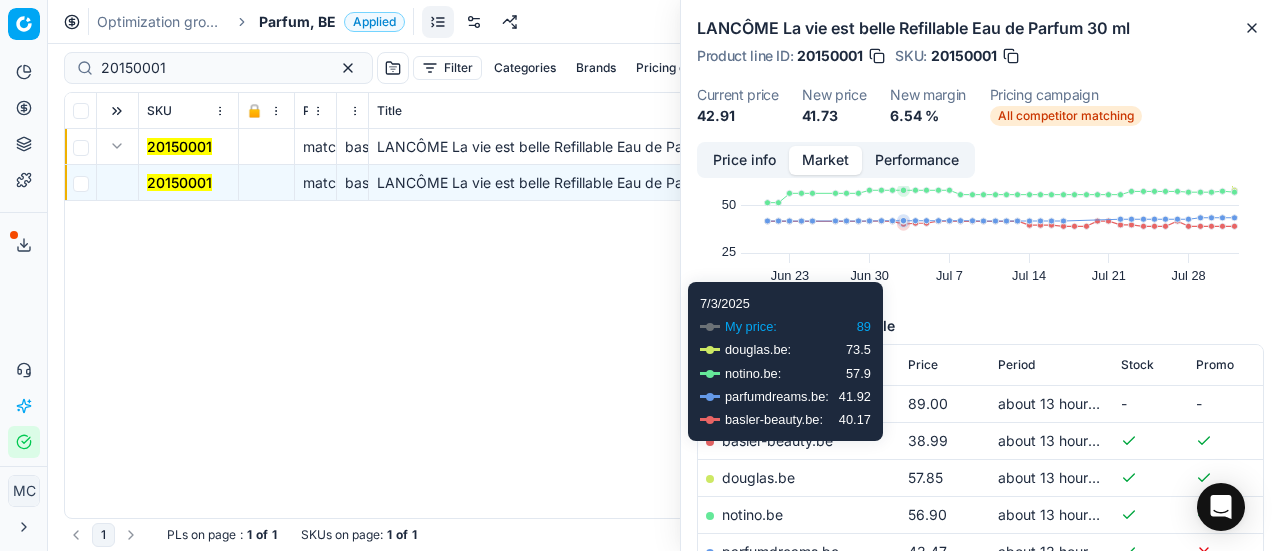 scroll, scrollTop: 263, scrollLeft: 0, axis: vertical 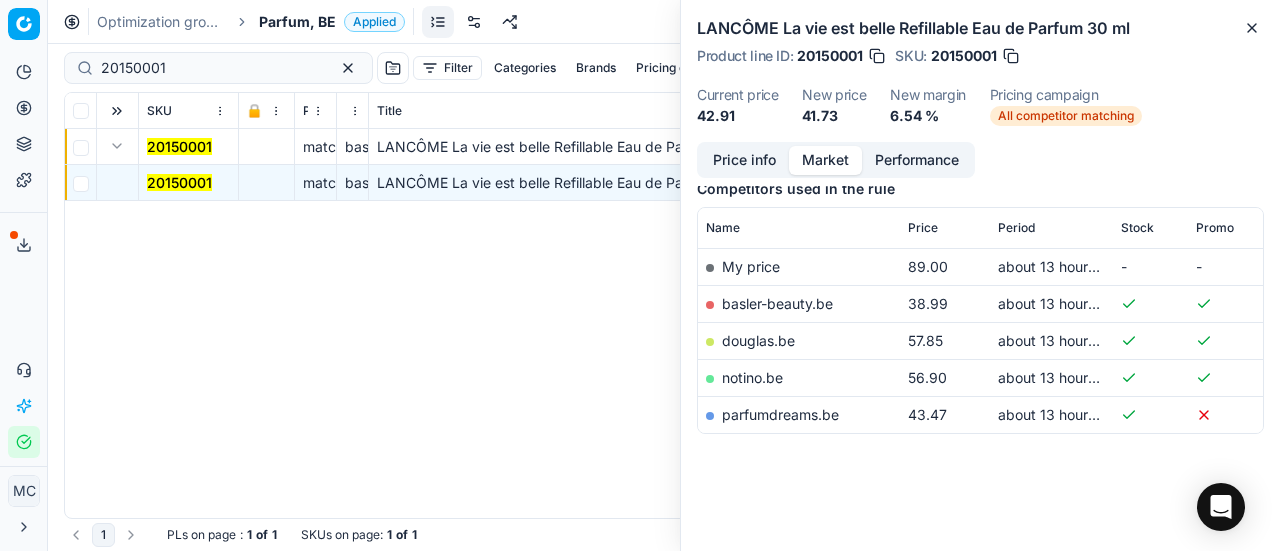 click on "basler-beauty.be" at bounding box center (777, 303) 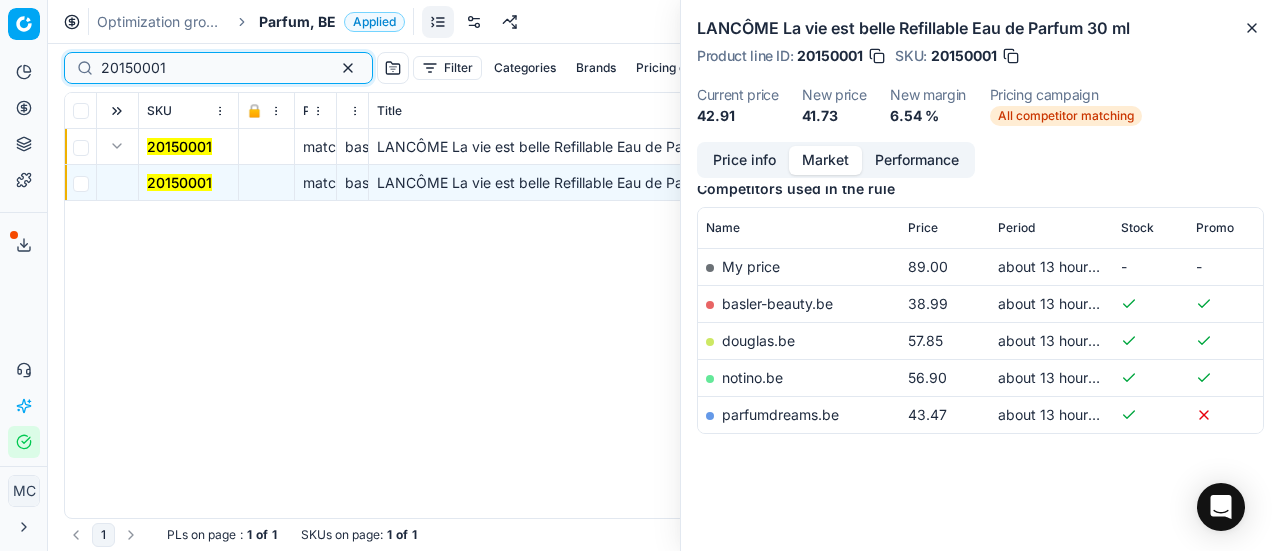 drag, startPoint x: 252, startPoint y: 74, endPoint x: 0, endPoint y: 45, distance: 253.66316 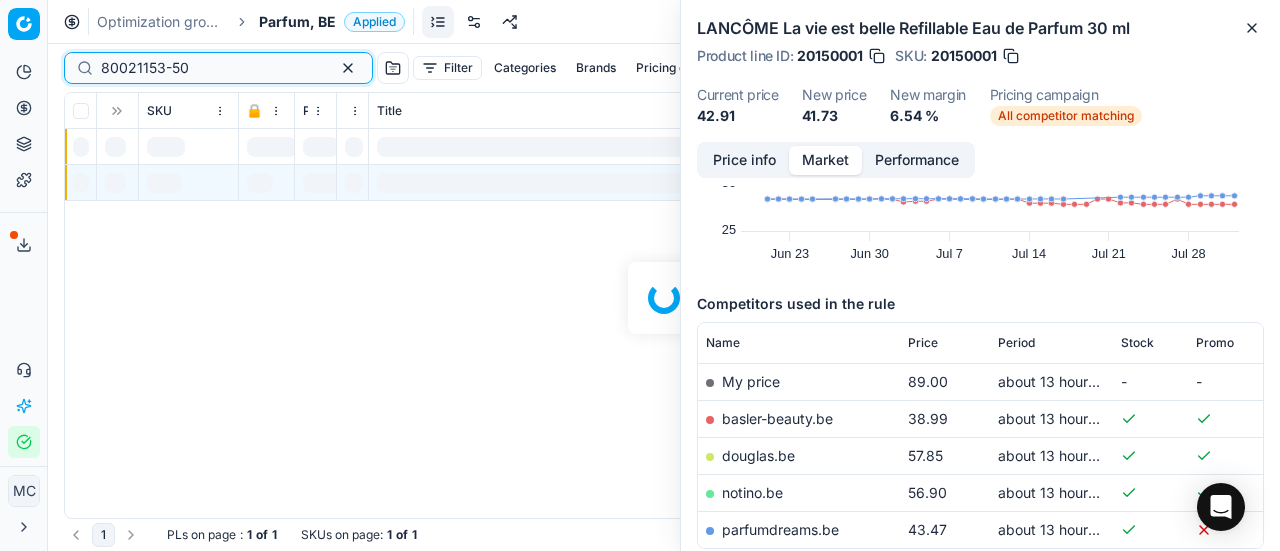scroll, scrollTop: 263, scrollLeft: 0, axis: vertical 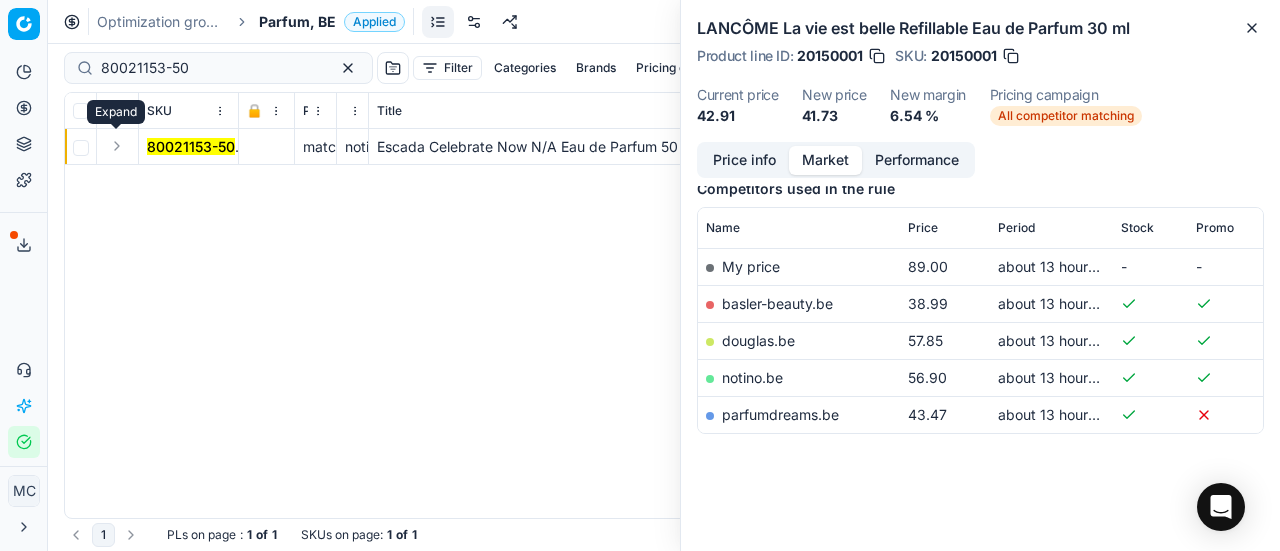 click at bounding box center [117, 146] 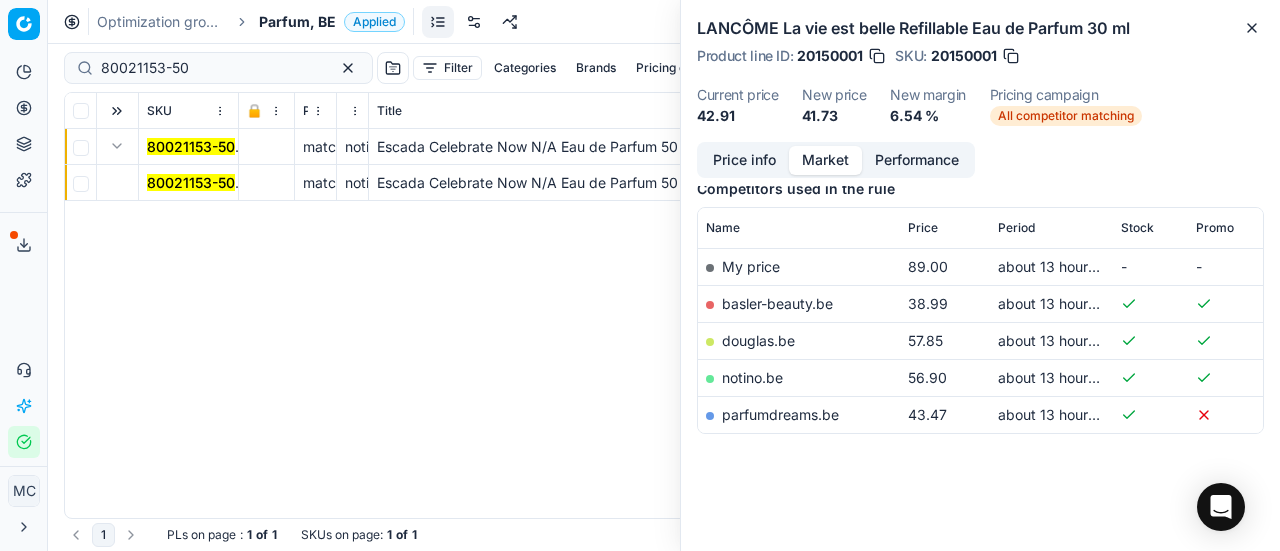 click on "80021153-50" at bounding box center (191, 182) 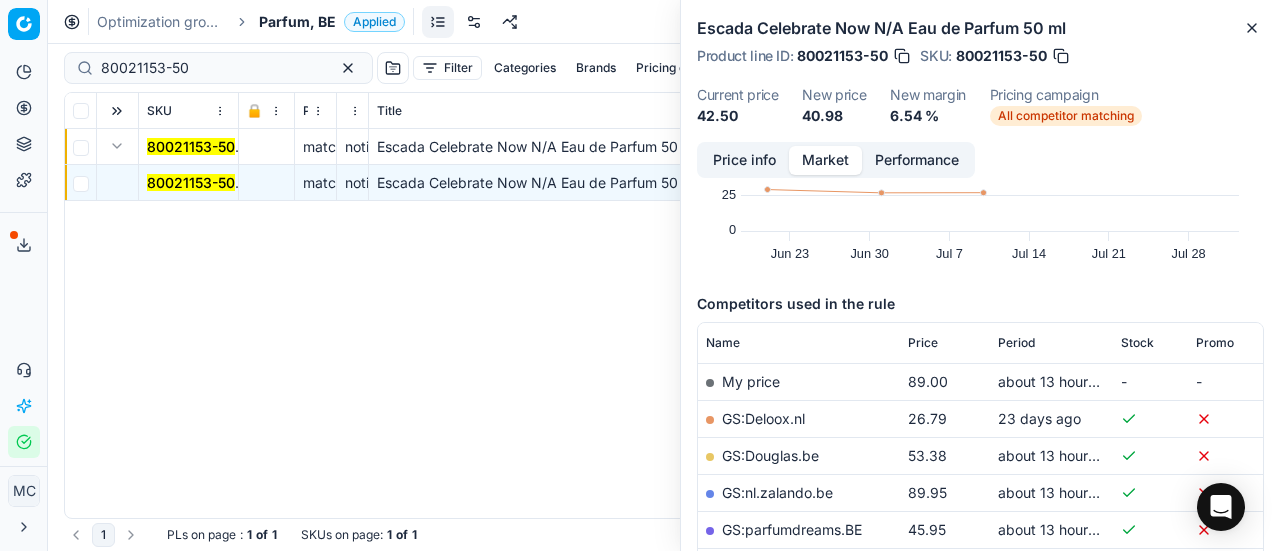scroll, scrollTop: 263, scrollLeft: 0, axis: vertical 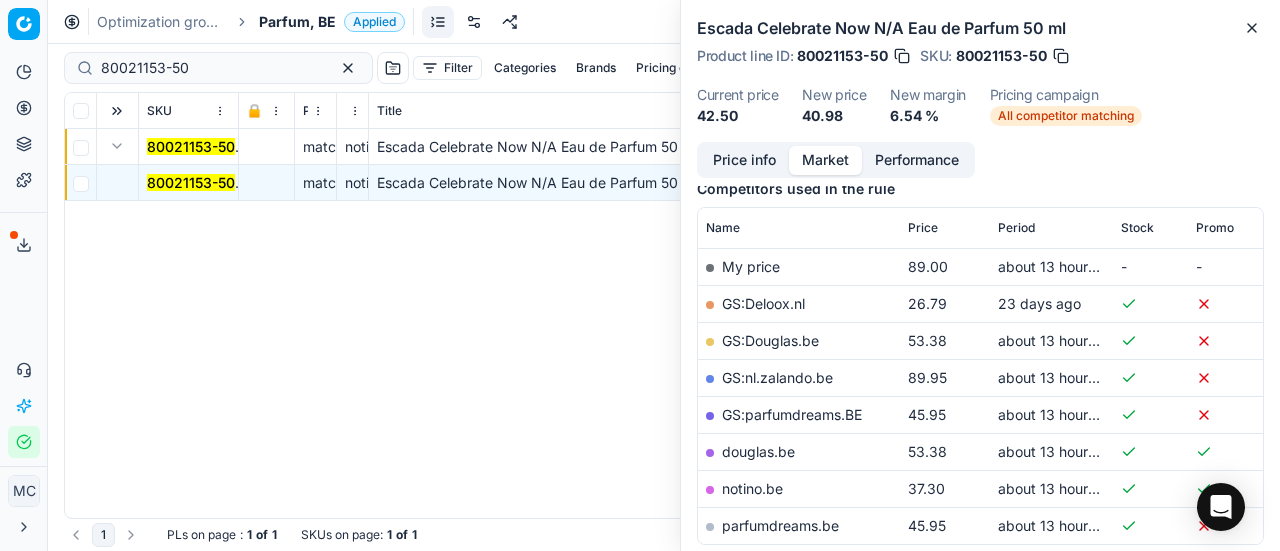 click on "Price info" at bounding box center [744, 160] 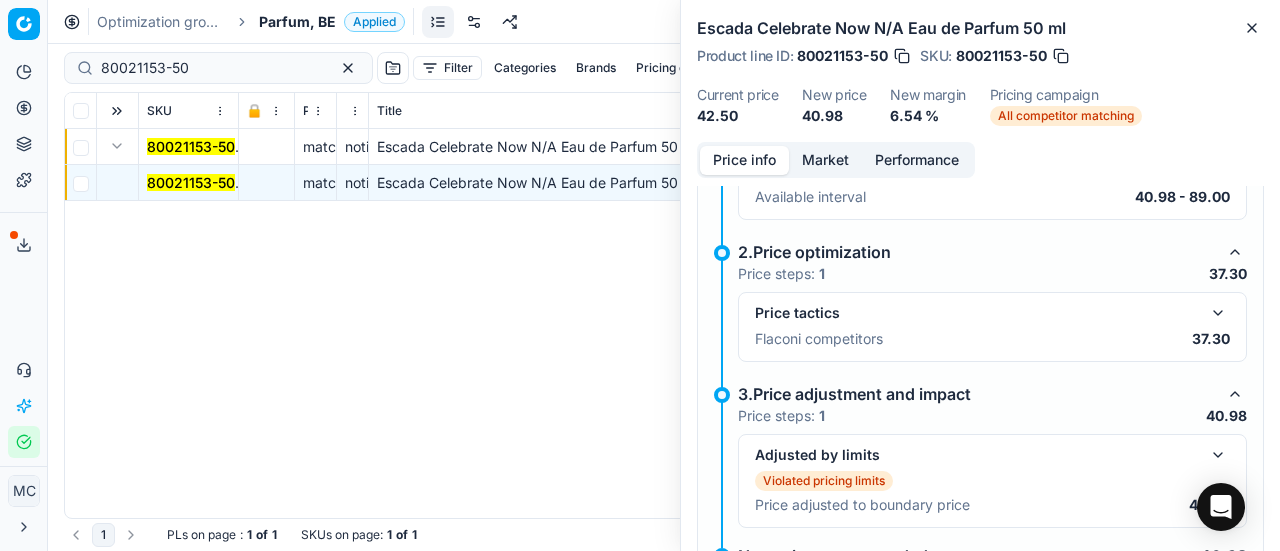 click at bounding box center [1218, 313] 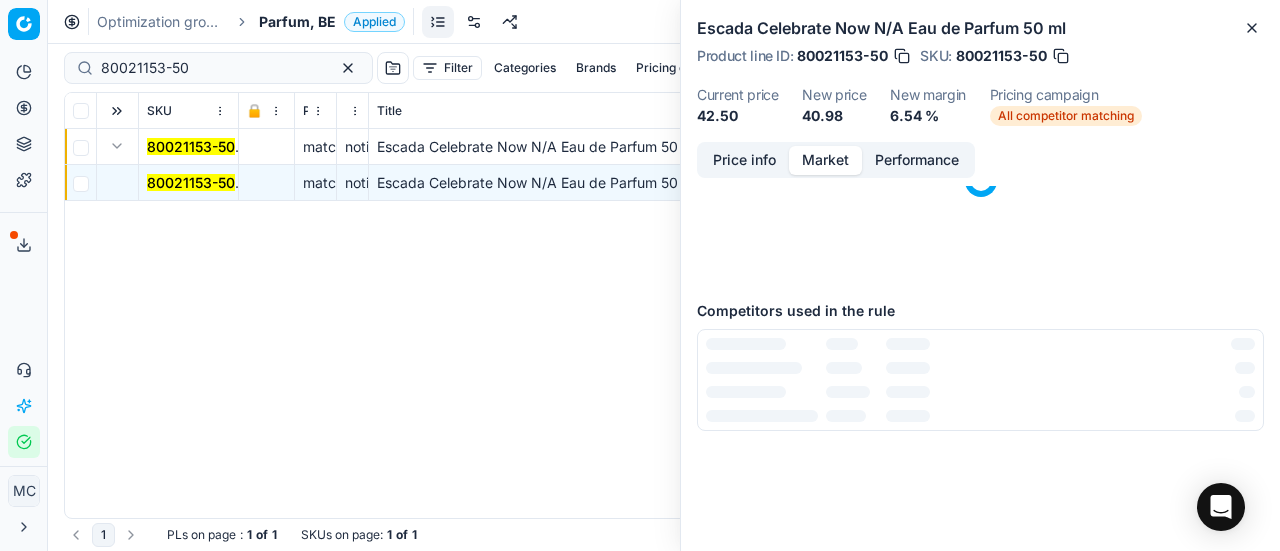 click on "Market" at bounding box center (825, 160) 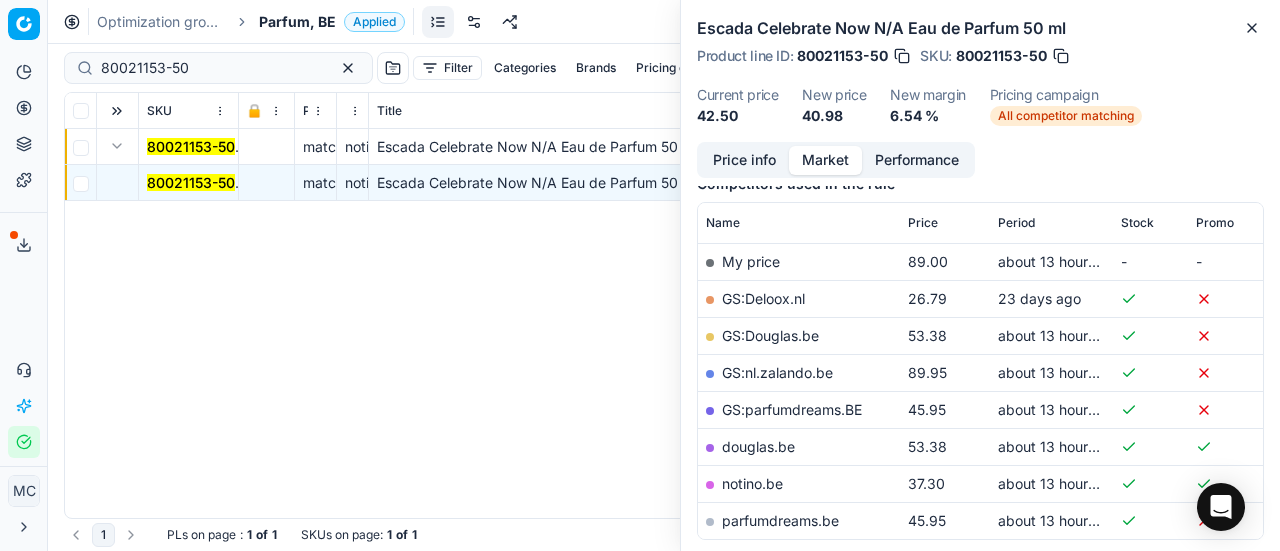 scroll, scrollTop: 300, scrollLeft: 0, axis: vertical 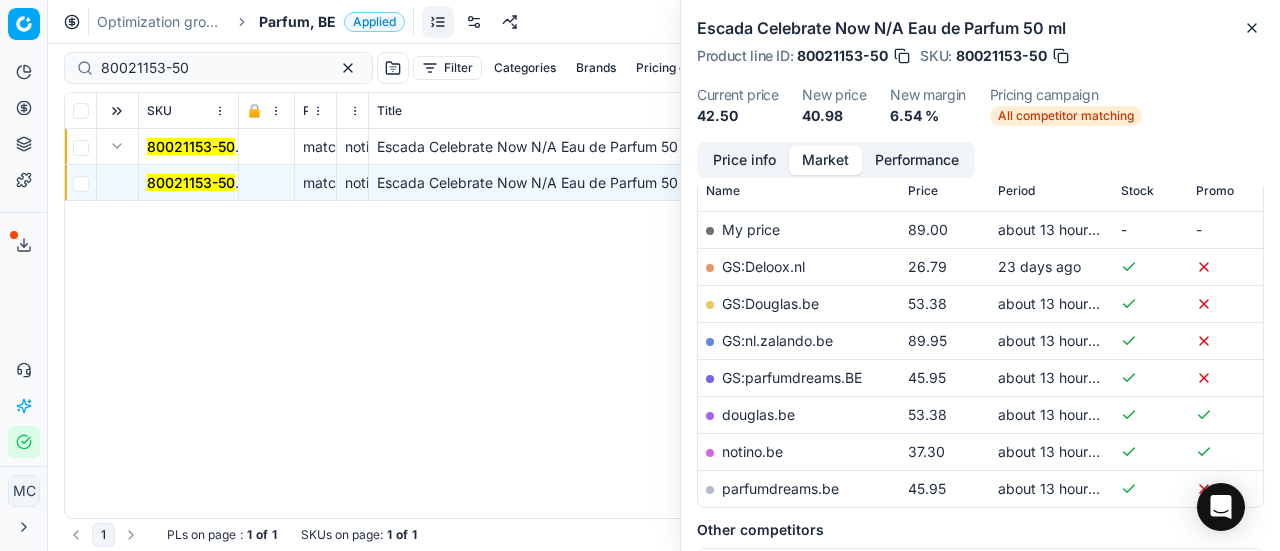 click on "notino.be" at bounding box center (752, 451) 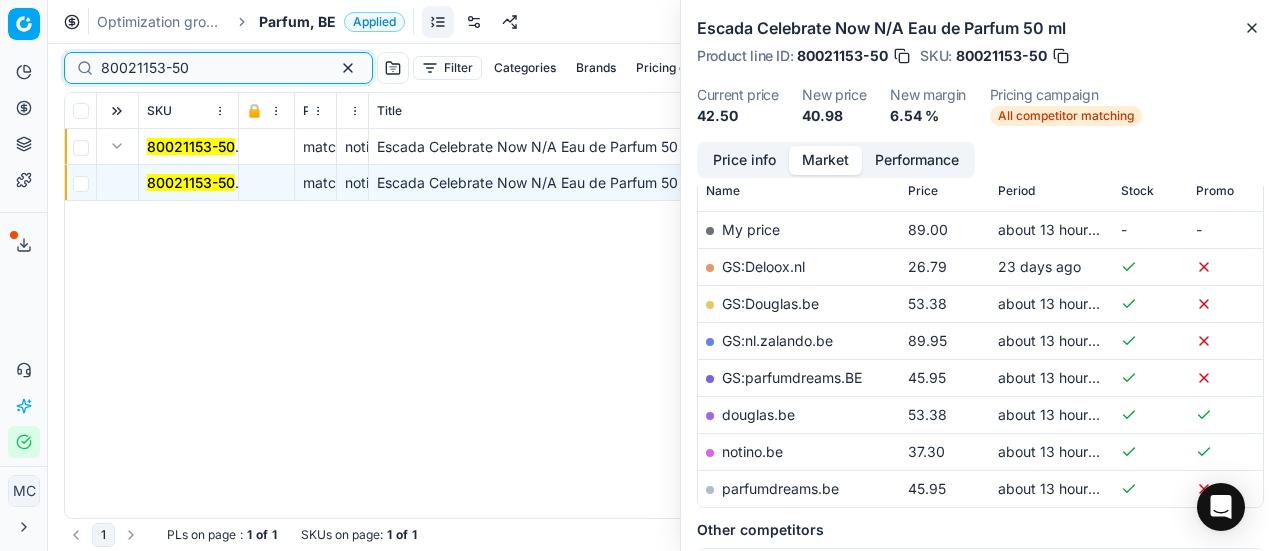 drag, startPoint x: 248, startPoint y: 69, endPoint x: 0, endPoint y: 69, distance: 248 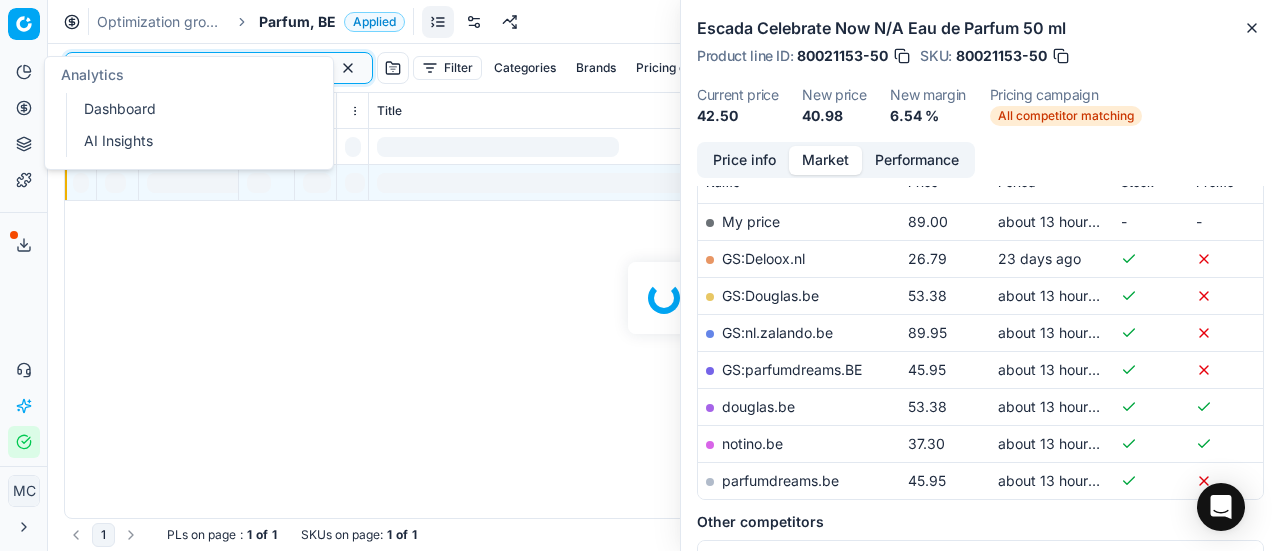 scroll, scrollTop: 300, scrollLeft: 0, axis: vertical 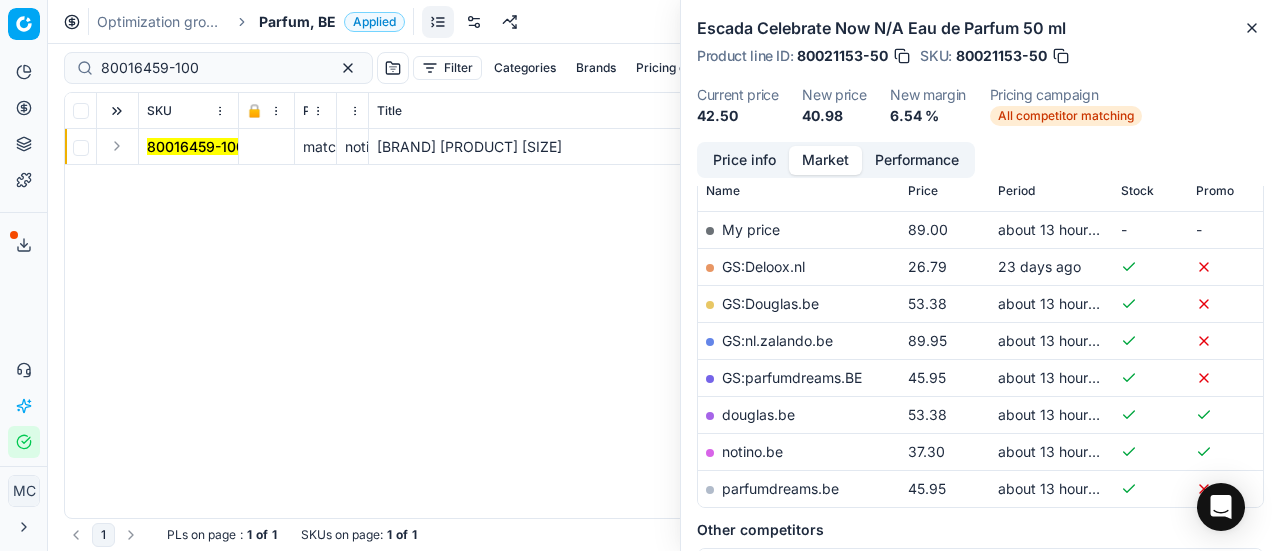 click at bounding box center [117, 146] 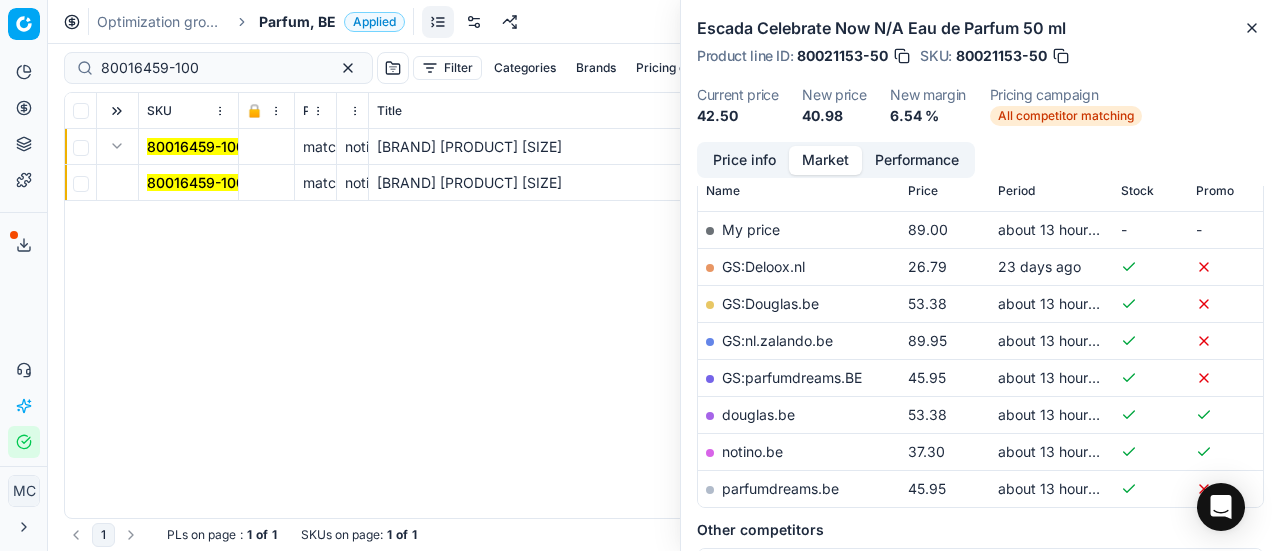 click on "80016459-100" at bounding box center (196, 182) 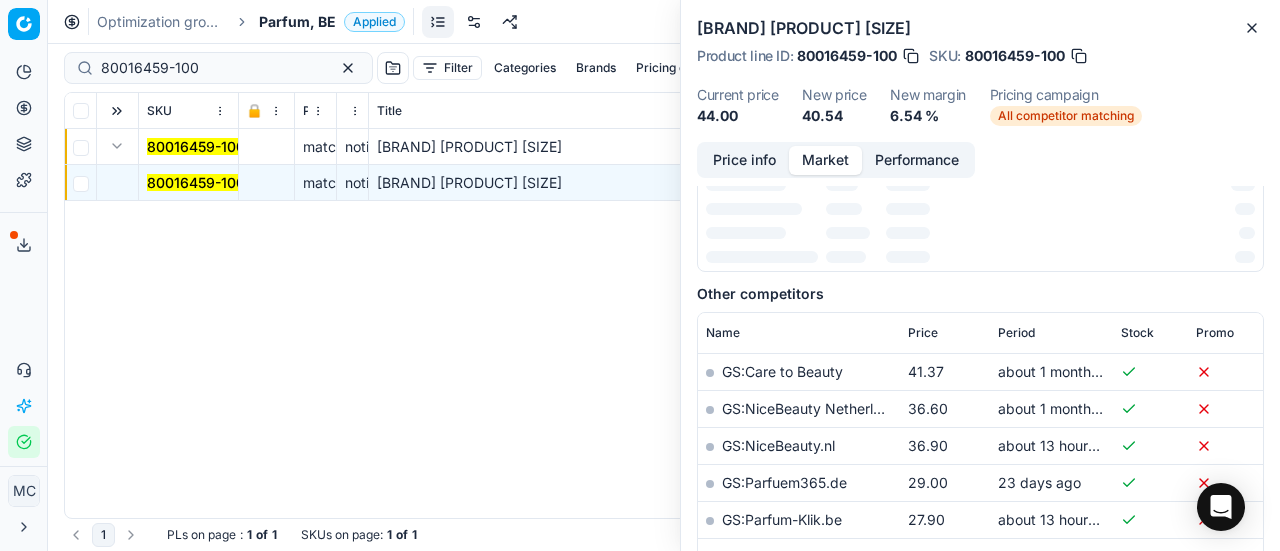 scroll, scrollTop: 300, scrollLeft: 0, axis: vertical 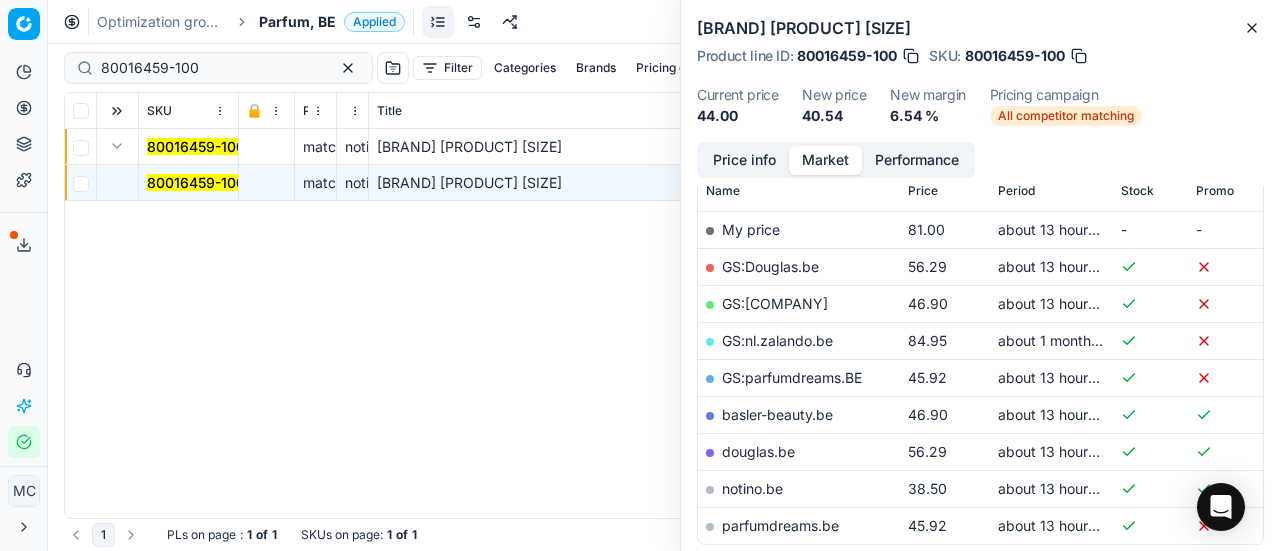 drag, startPoint x: 761, startPoint y: 162, endPoint x: 772, endPoint y: 167, distance: 12.083046 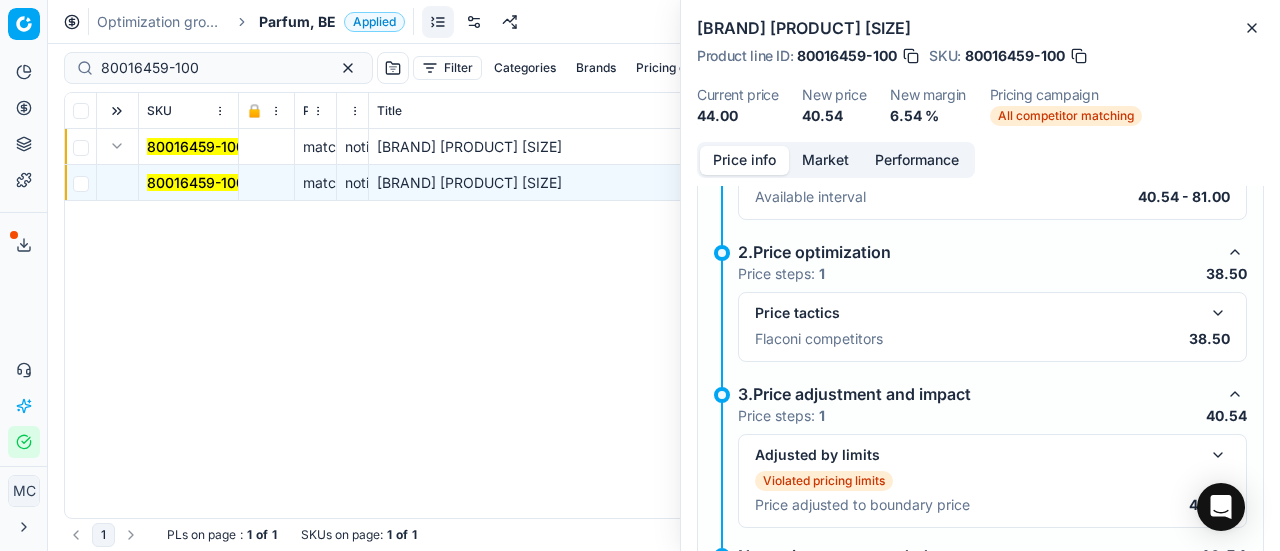 click at bounding box center [1218, 313] 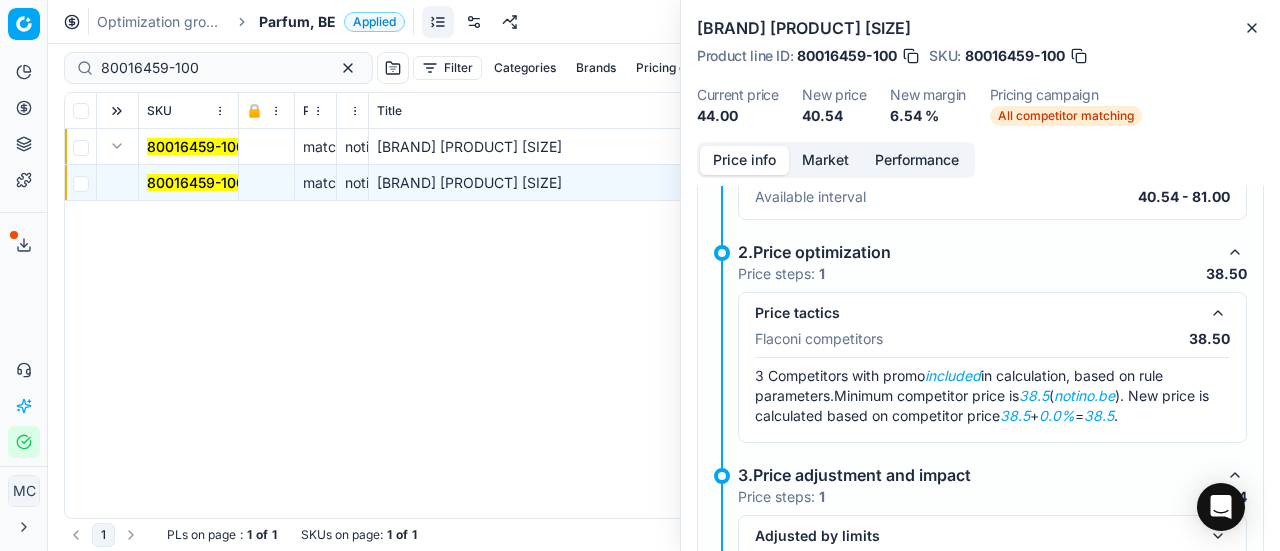 click on "Market" at bounding box center [825, 160] 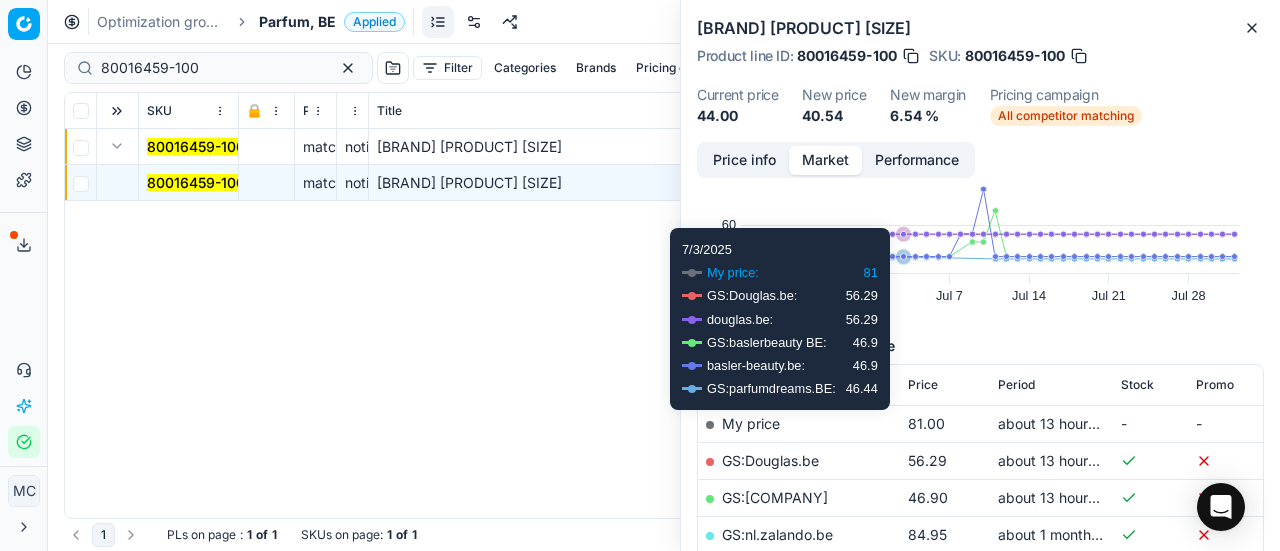 scroll, scrollTop: 300, scrollLeft: 0, axis: vertical 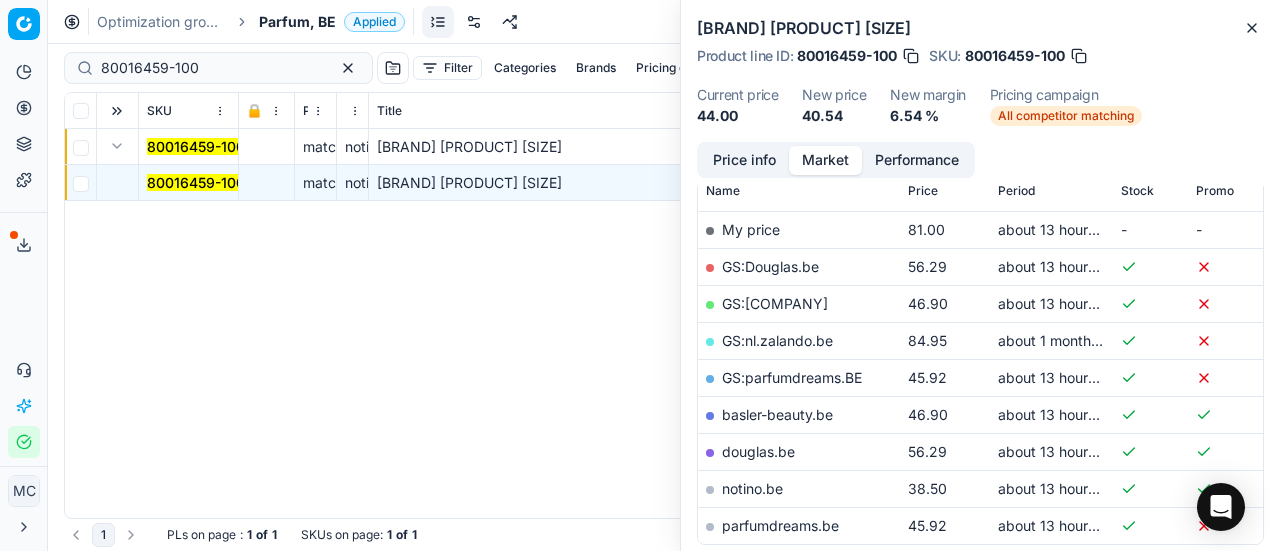click on "notino.be" at bounding box center (752, 488) 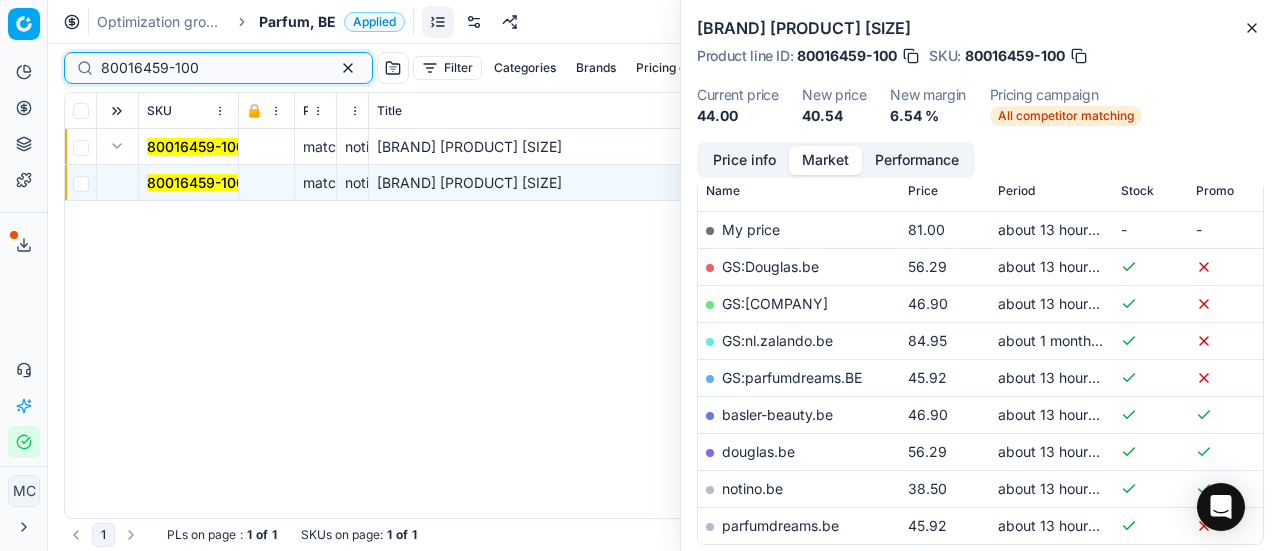 drag, startPoint x: 227, startPoint y: 60, endPoint x: 0, endPoint y: 43, distance: 227.63568 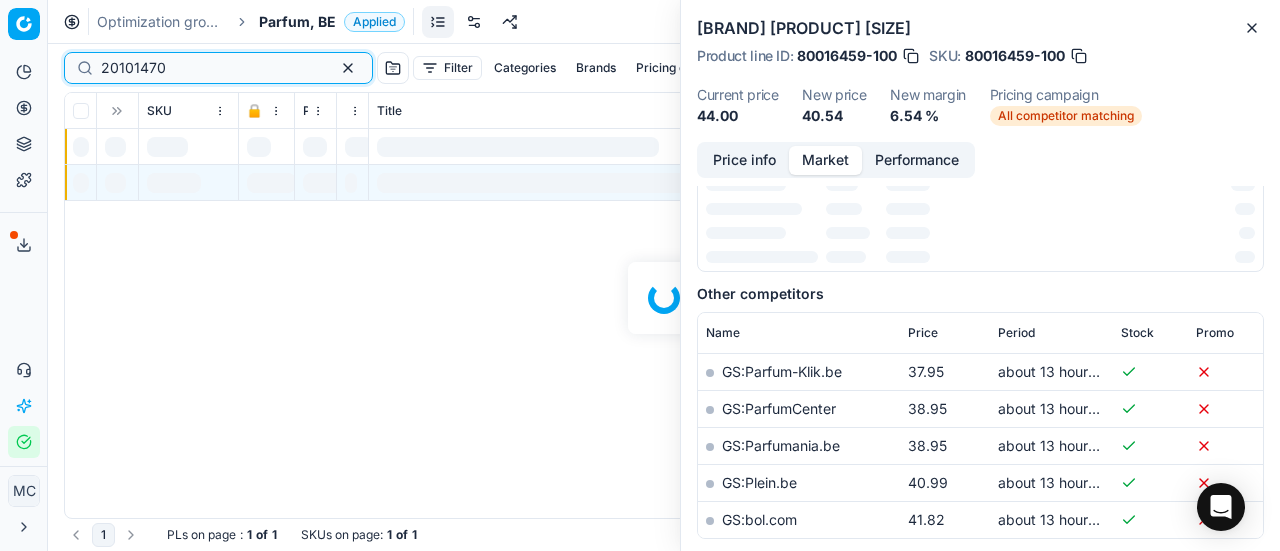 scroll, scrollTop: 300, scrollLeft: 0, axis: vertical 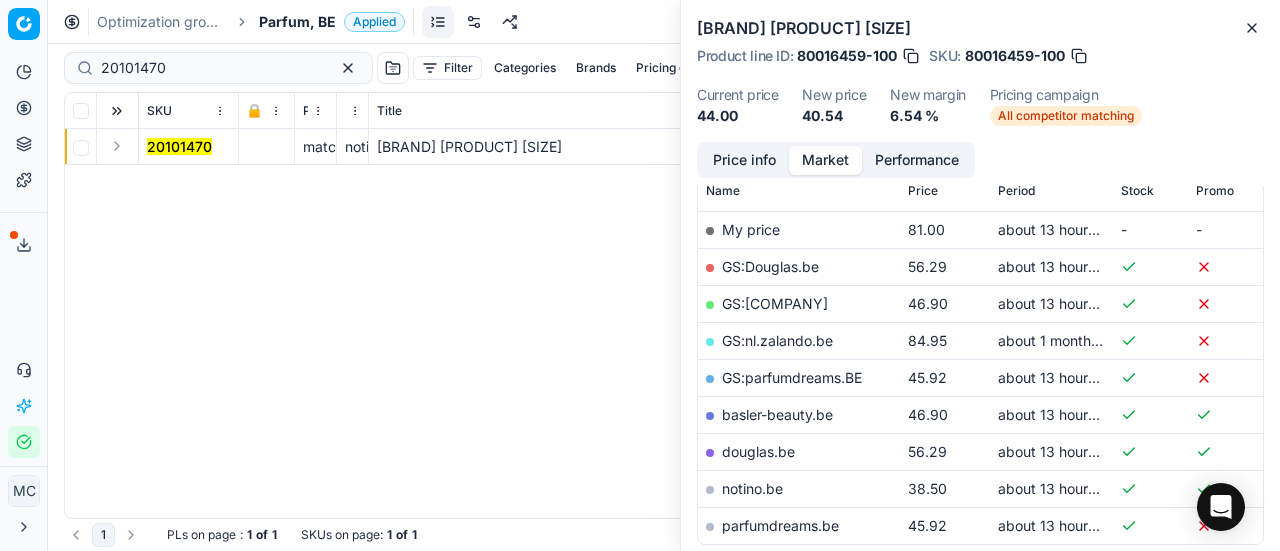 click at bounding box center (117, 146) 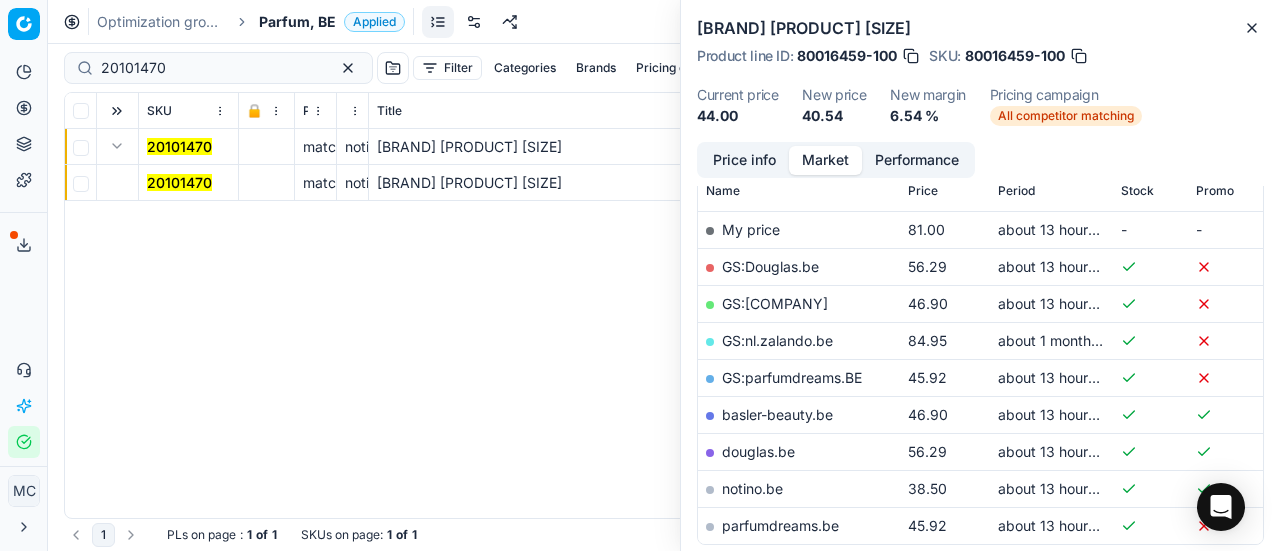 click on "20101470" at bounding box center (179, 182) 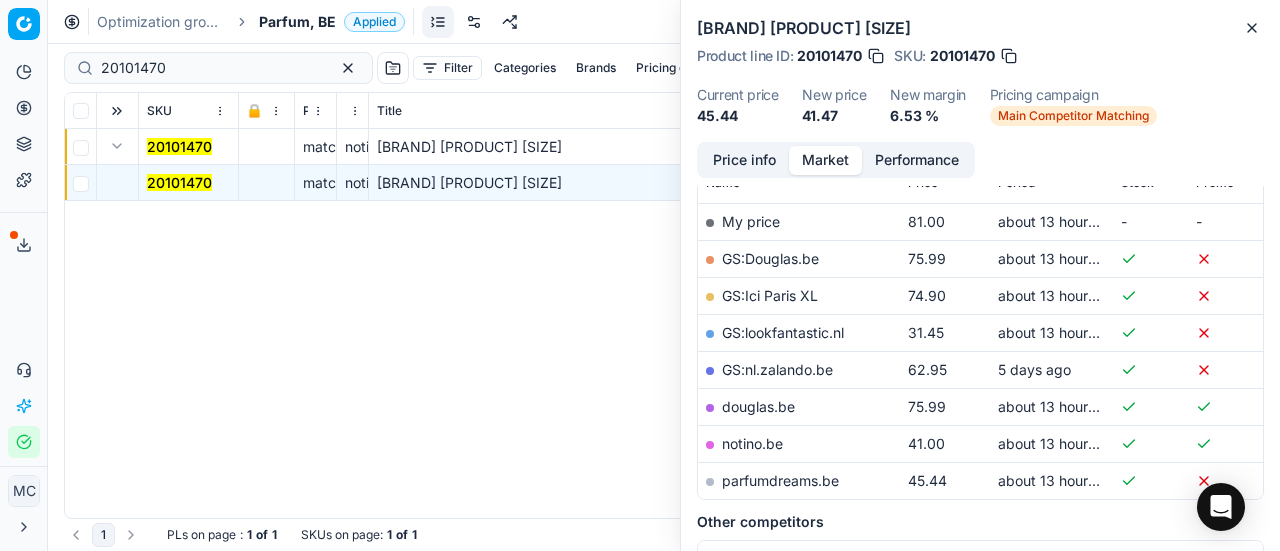 scroll, scrollTop: 300, scrollLeft: 0, axis: vertical 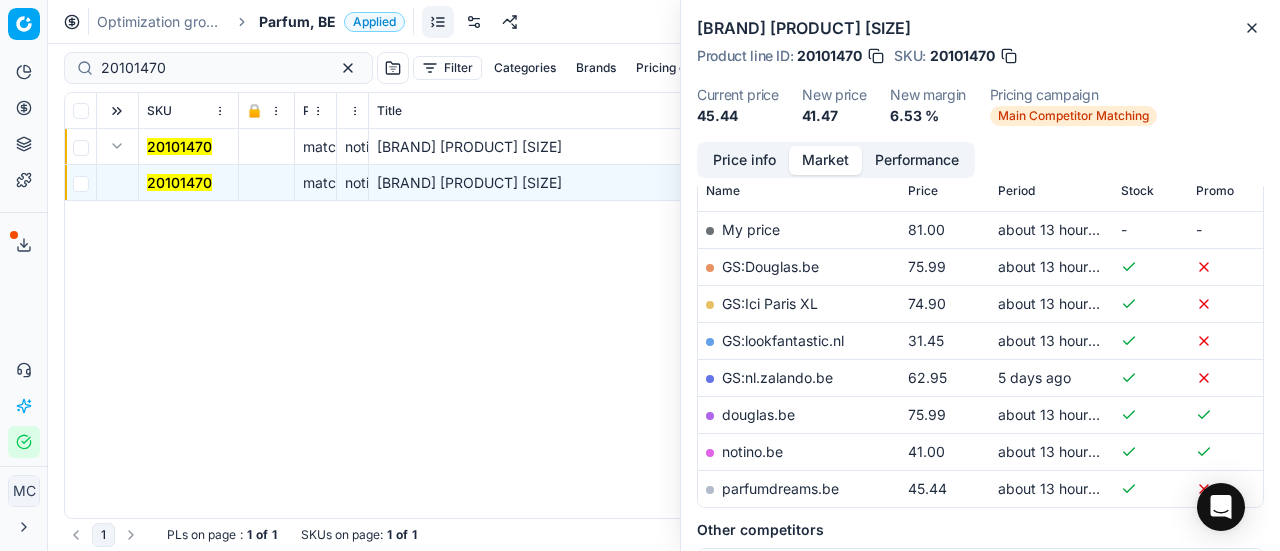 click on "Price info" at bounding box center [744, 160] 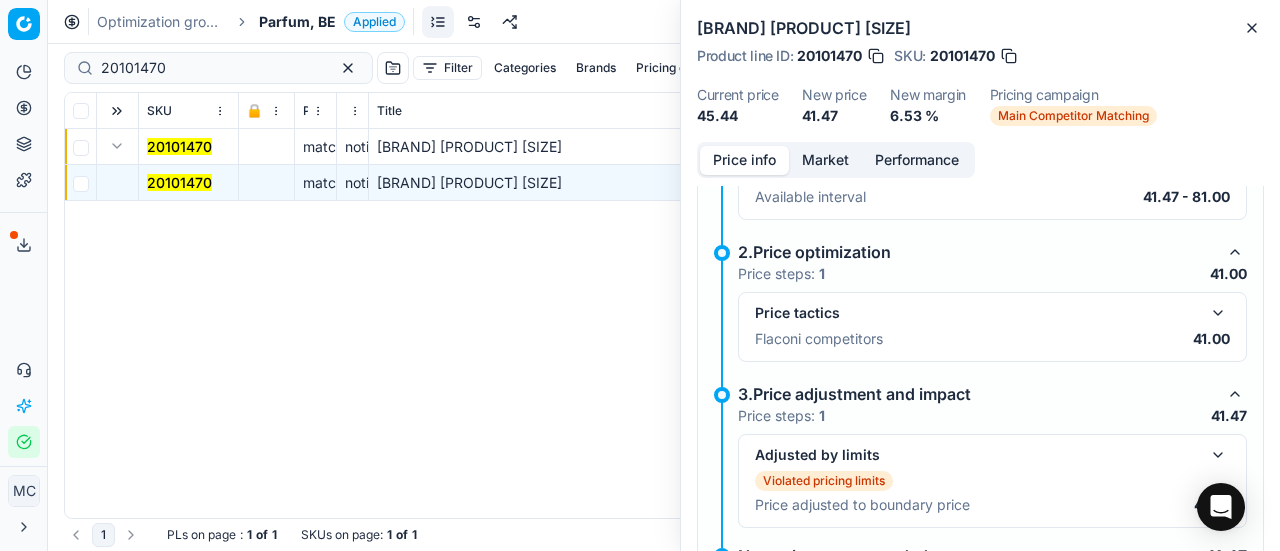 click at bounding box center (1218, 313) 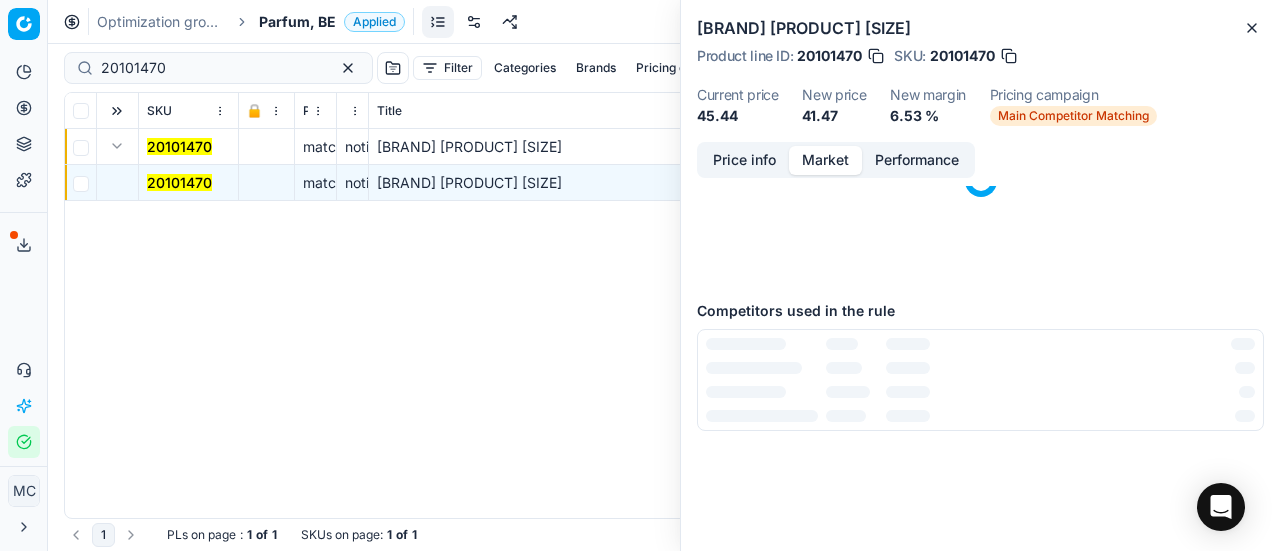 click on "Market" at bounding box center [825, 160] 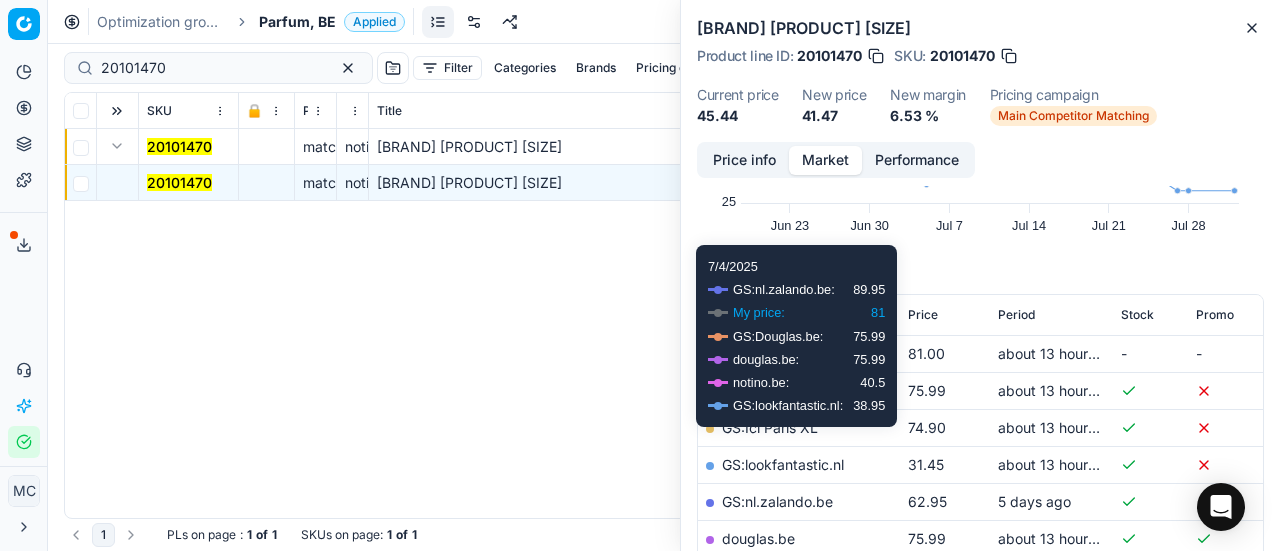 scroll, scrollTop: 300, scrollLeft: 0, axis: vertical 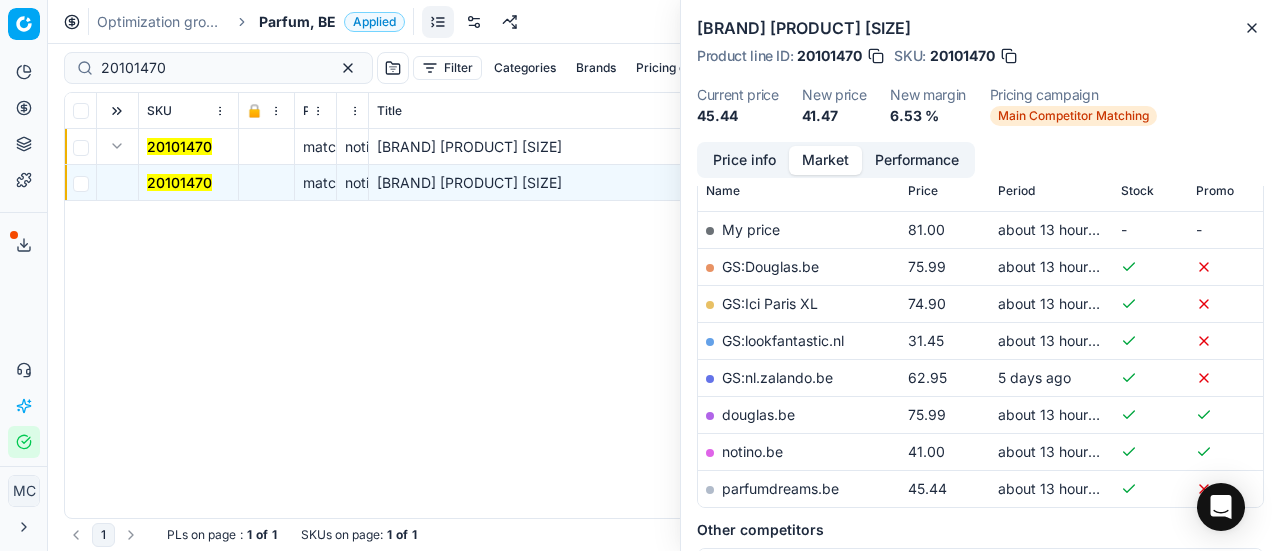 click on "notino.be" at bounding box center [752, 451] 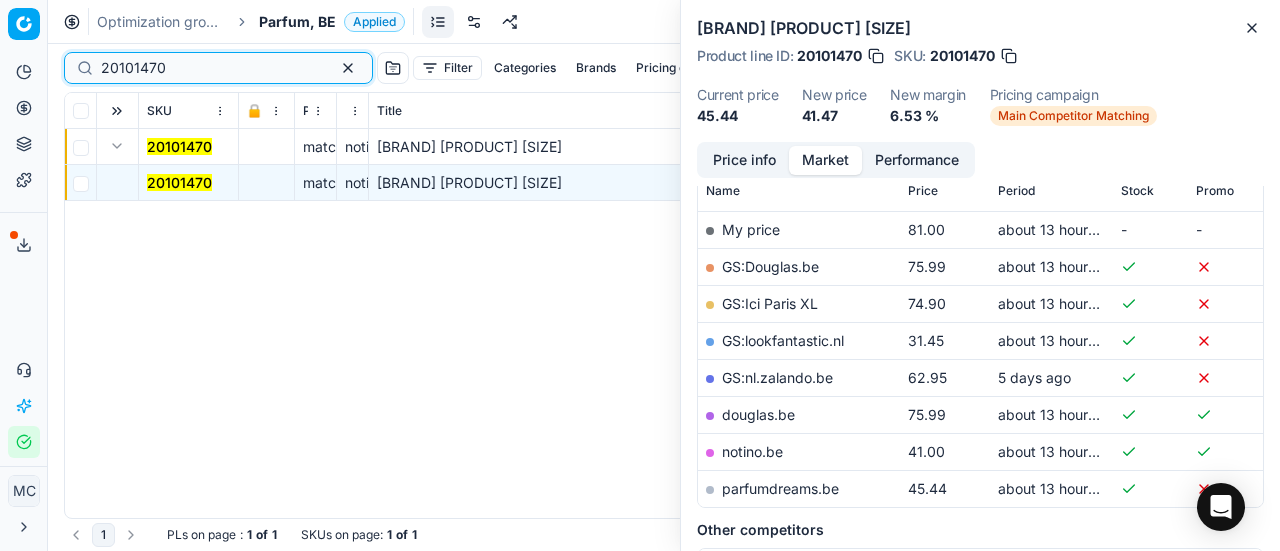 drag, startPoint x: 100, startPoint y: 63, endPoint x: 0, endPoint y: 53, distance: 100.49876 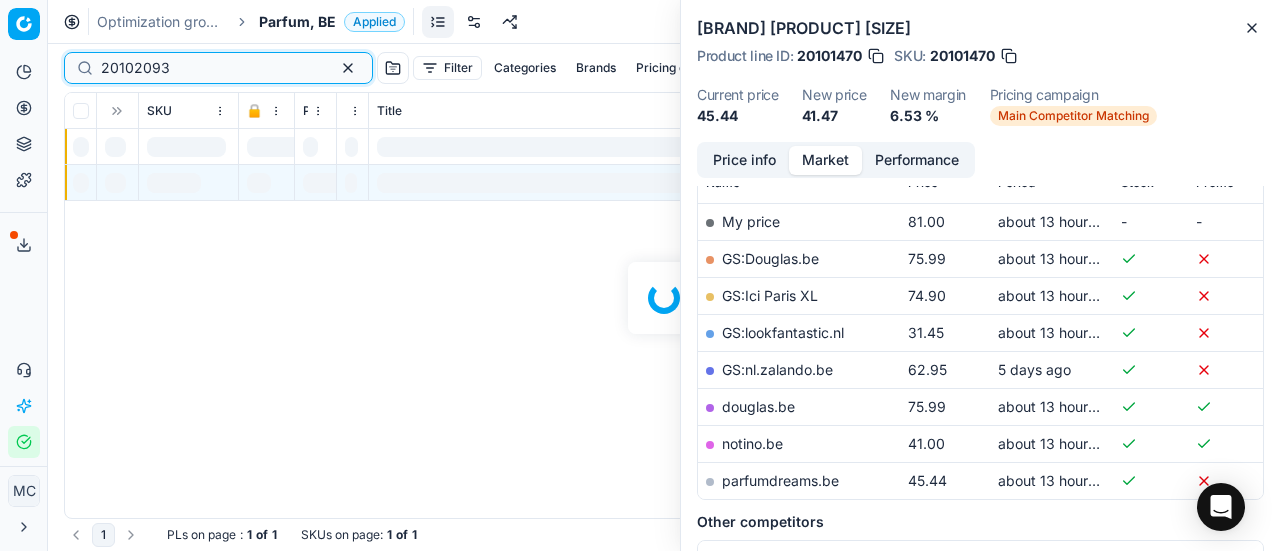 scroll, scrollTop: 300, scrollLeft: 0, axis: vertical 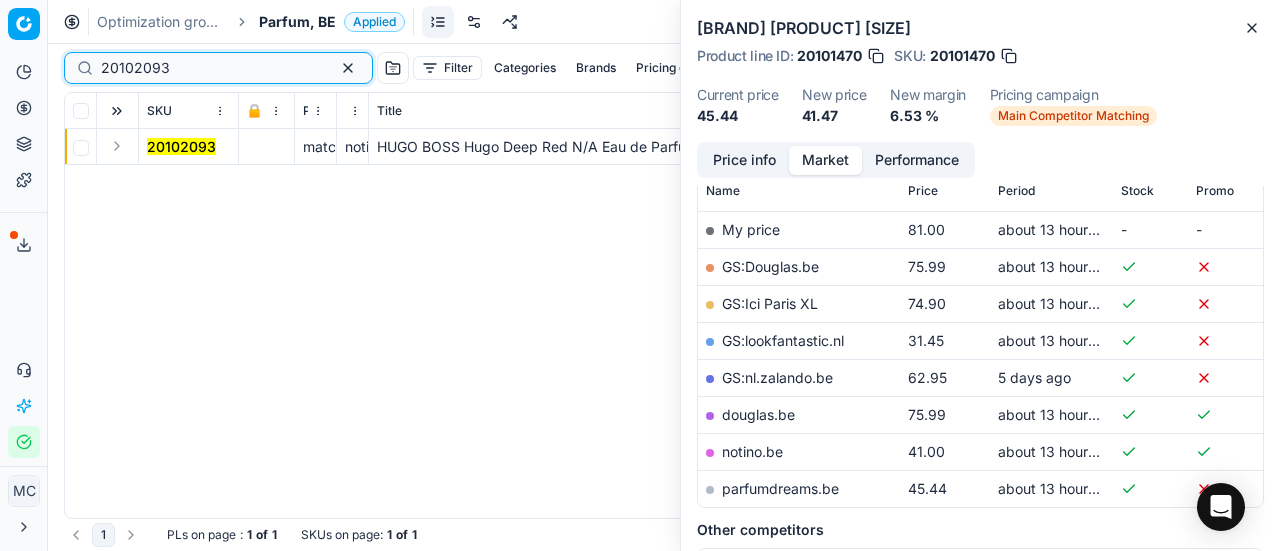 type on "20102093" 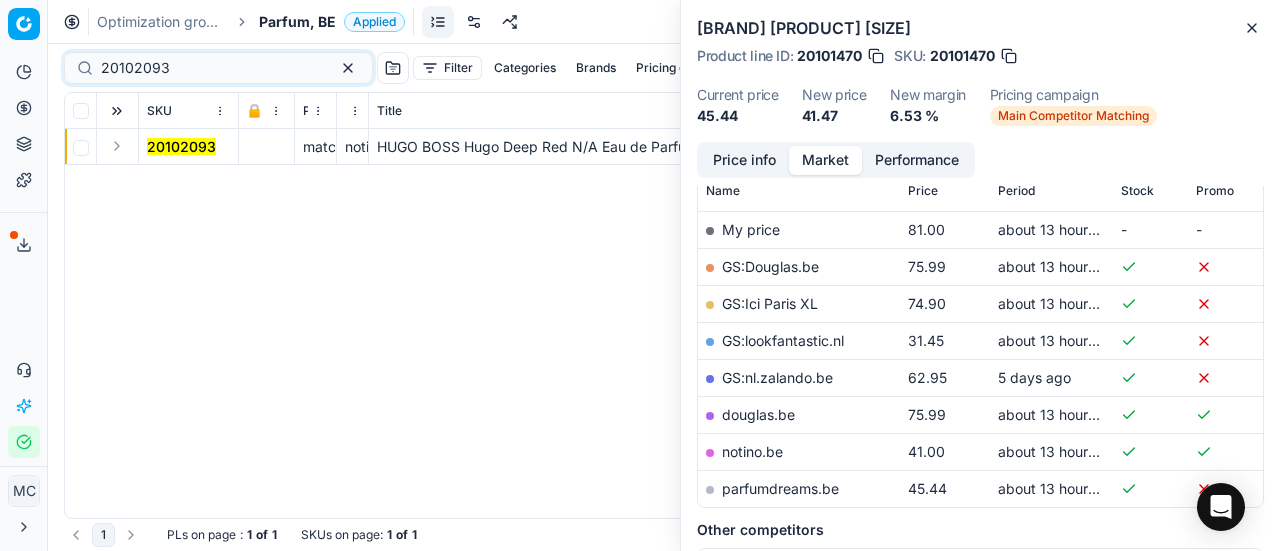 click at bounding box center (117, 146) 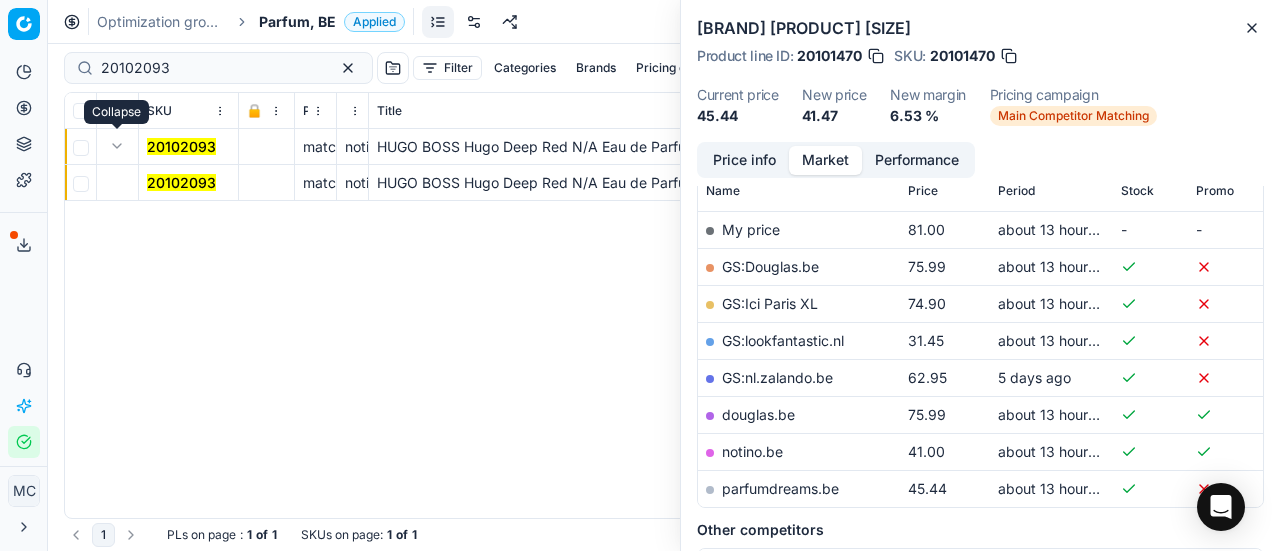 click on "20102093" at bounding box center (189, 183) 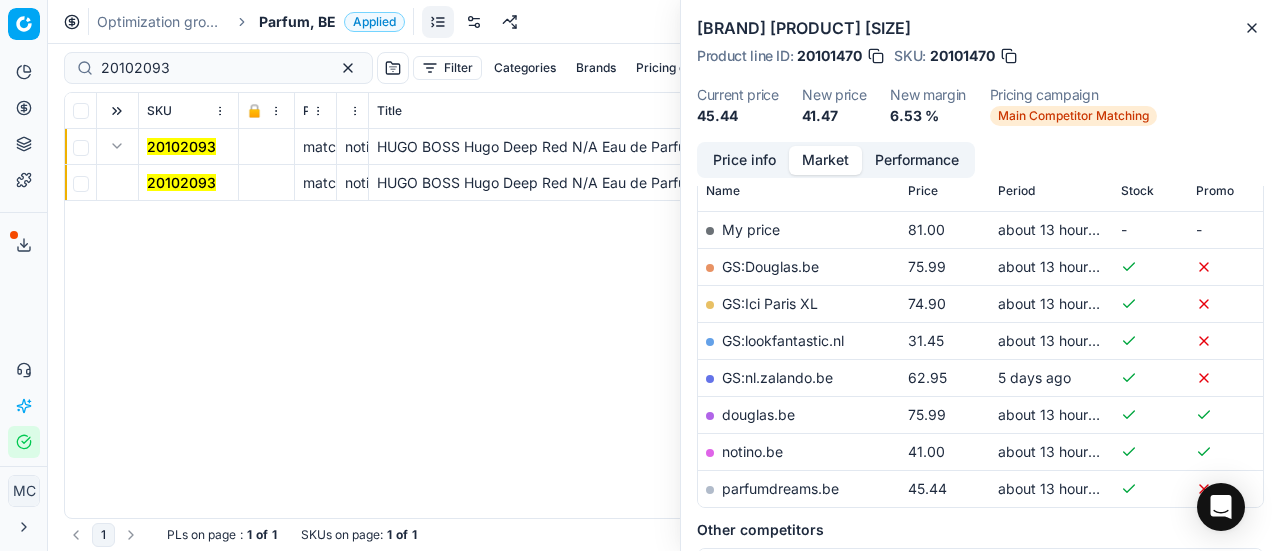 click on "20102093" at bounding box center (181, 182) 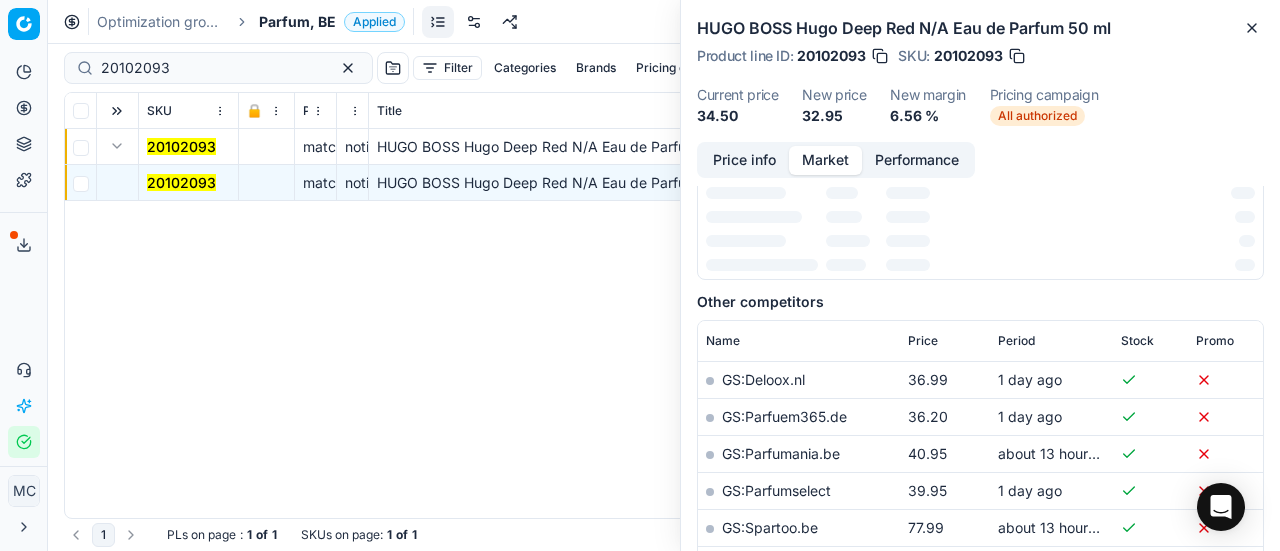 scroll, scrollTop: 300, scrollLeft: 0, axis: vertical 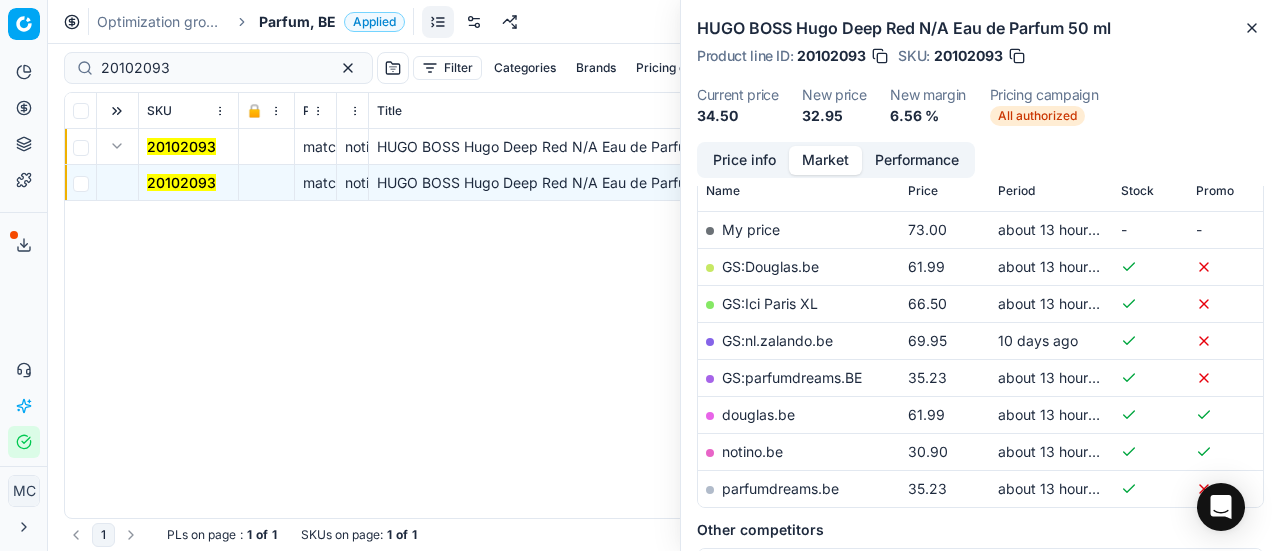 click on "Price info" at bounding box center [744, 160] 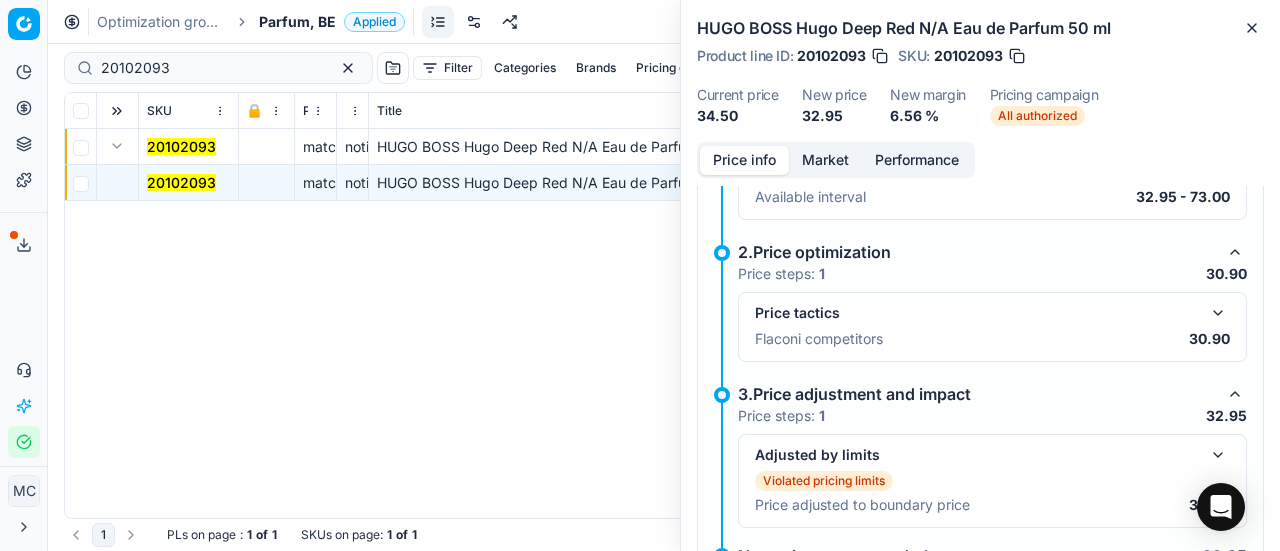 click at bounding box center [1218, 313] 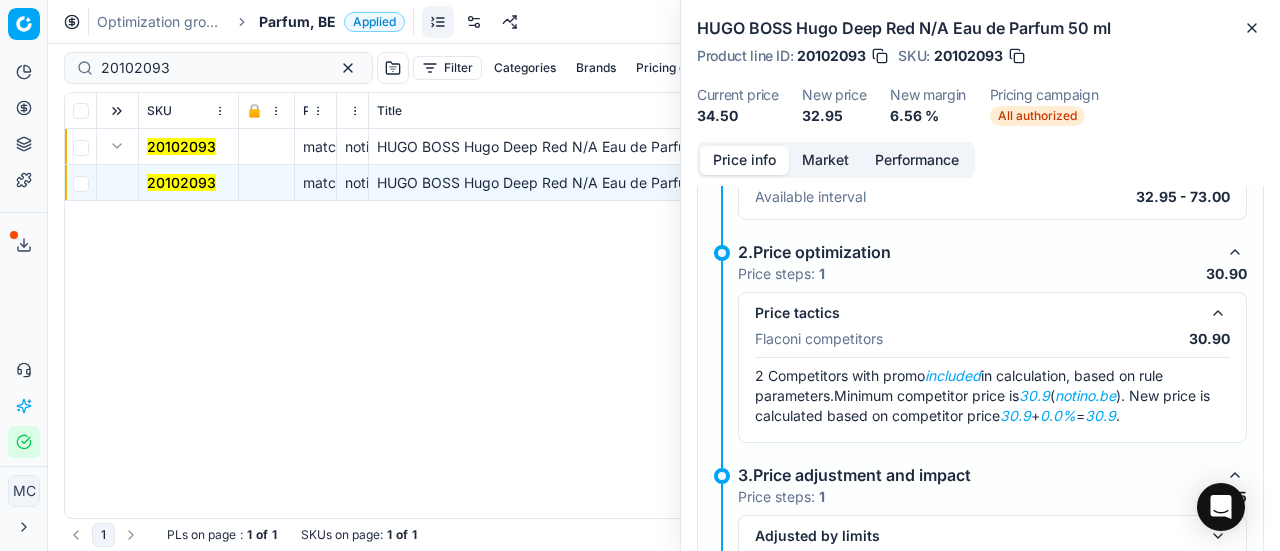 click on "Market" at bounding box center (825, 160) 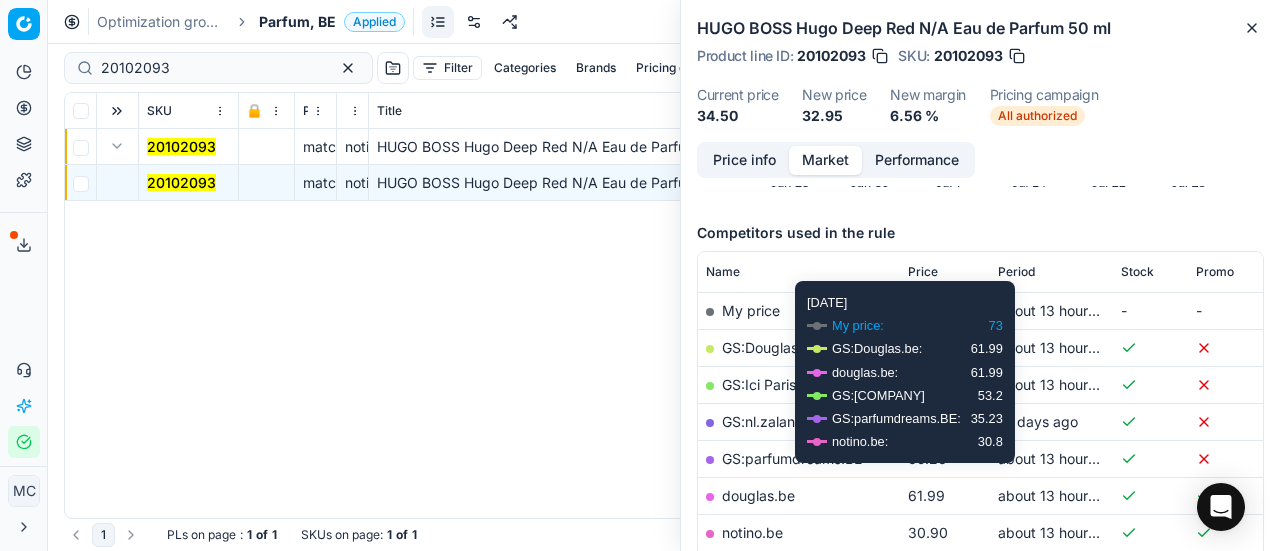 scroll, scrollTop: 400, scrollLeft: 0, axis: vertical 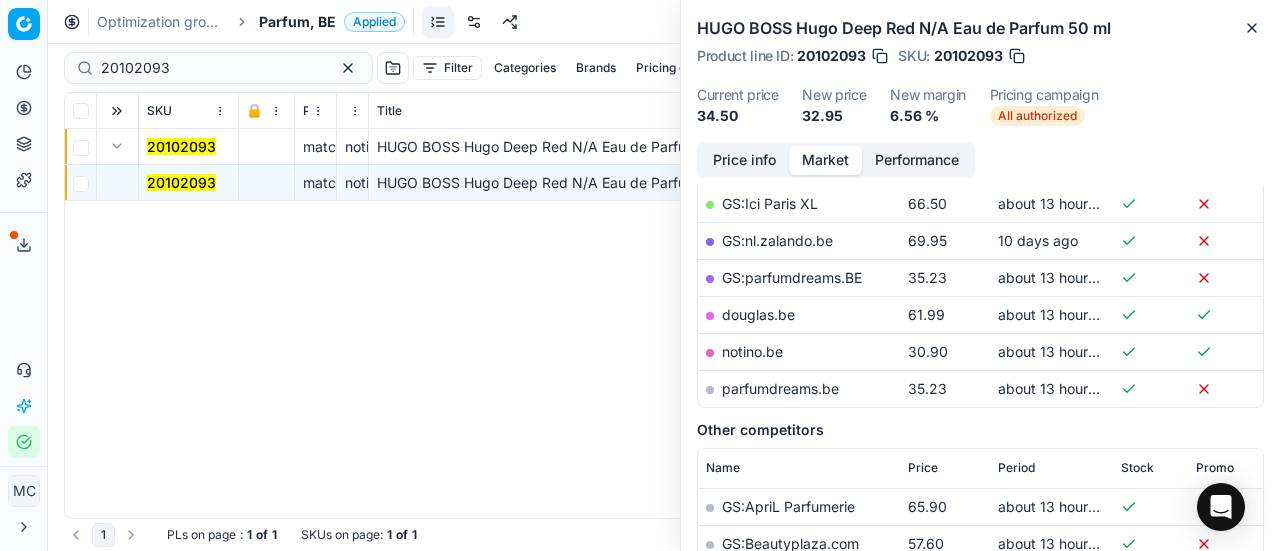 click on "notino.be" at bounding box center [752, 351] 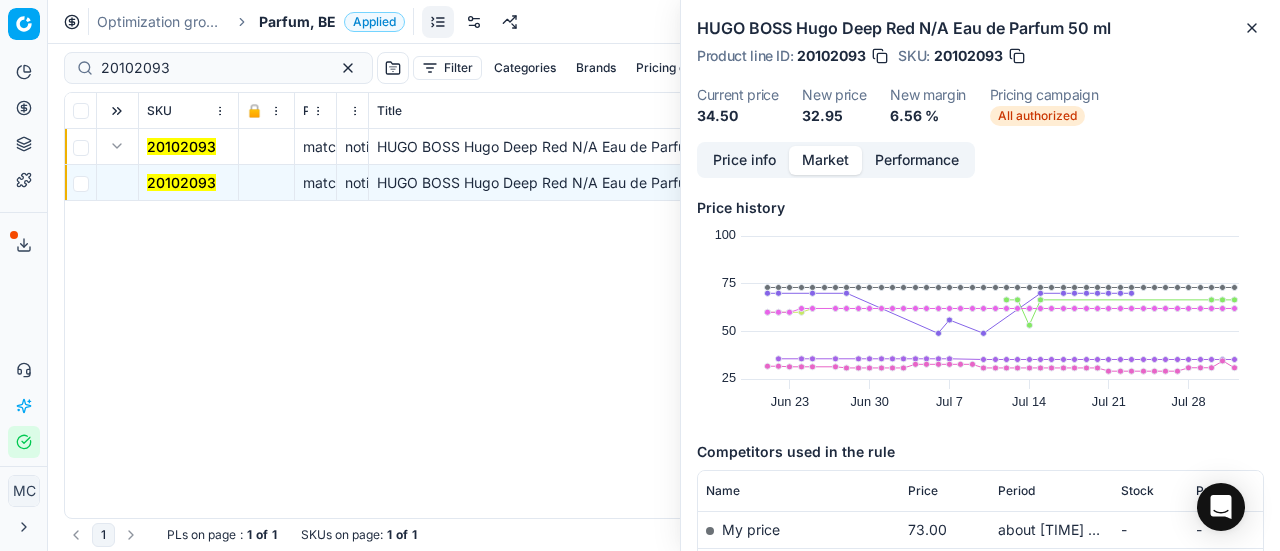 scroll, scrollTop: 0, scrollLeft: 0, axis: both 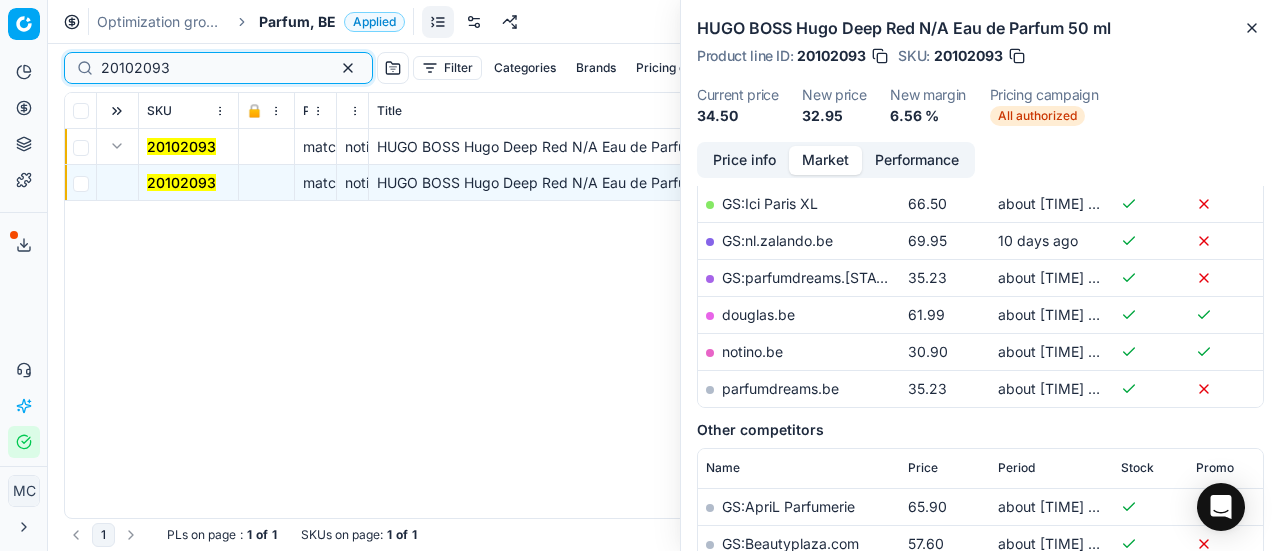 drag, startPoint x: 249, startPoint y: 66, endPoint x: 18, endPoint y: 91, distance: 232.34888 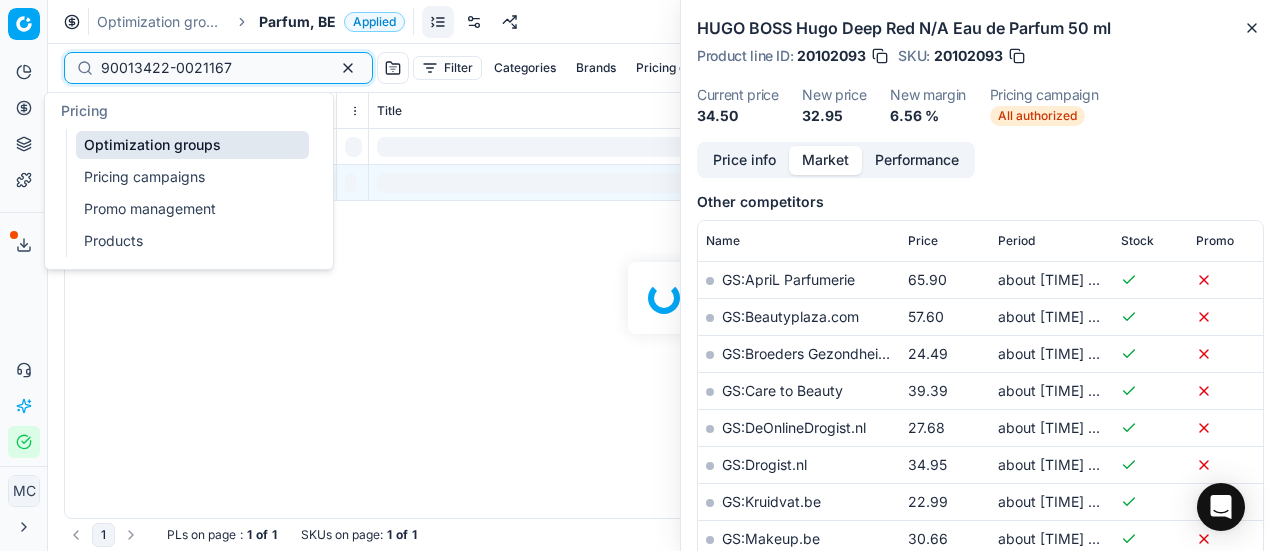 scroll, scrollTop: 400, scrollLeft: 0, axis: vertical 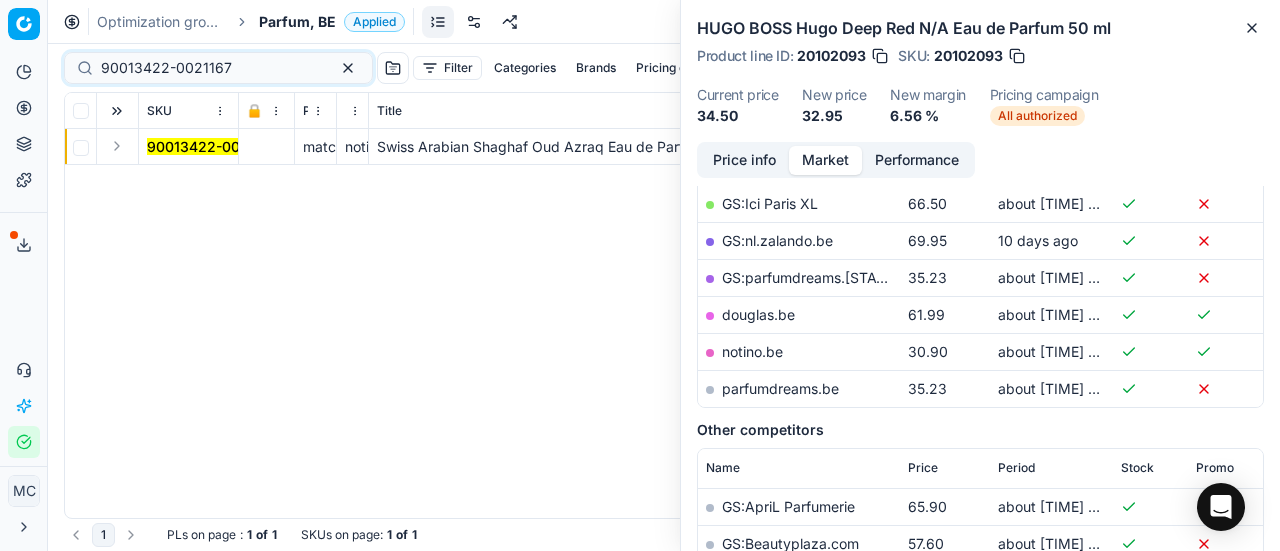 click at bounding box center [117, 146] 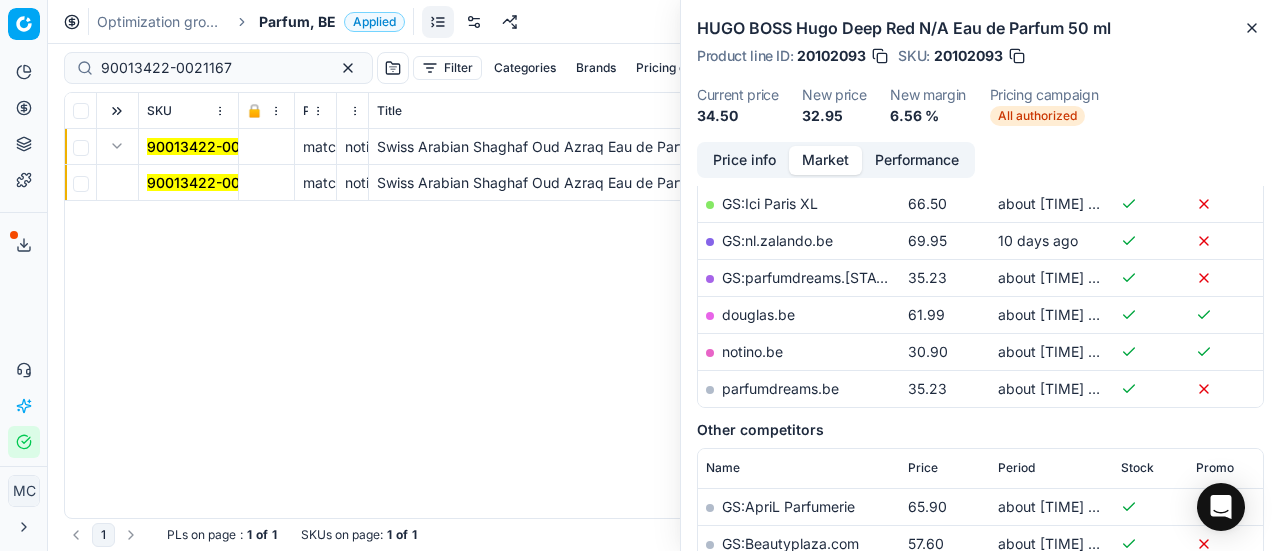 click on "90013422-0021167" at bounding box center (212, 182) 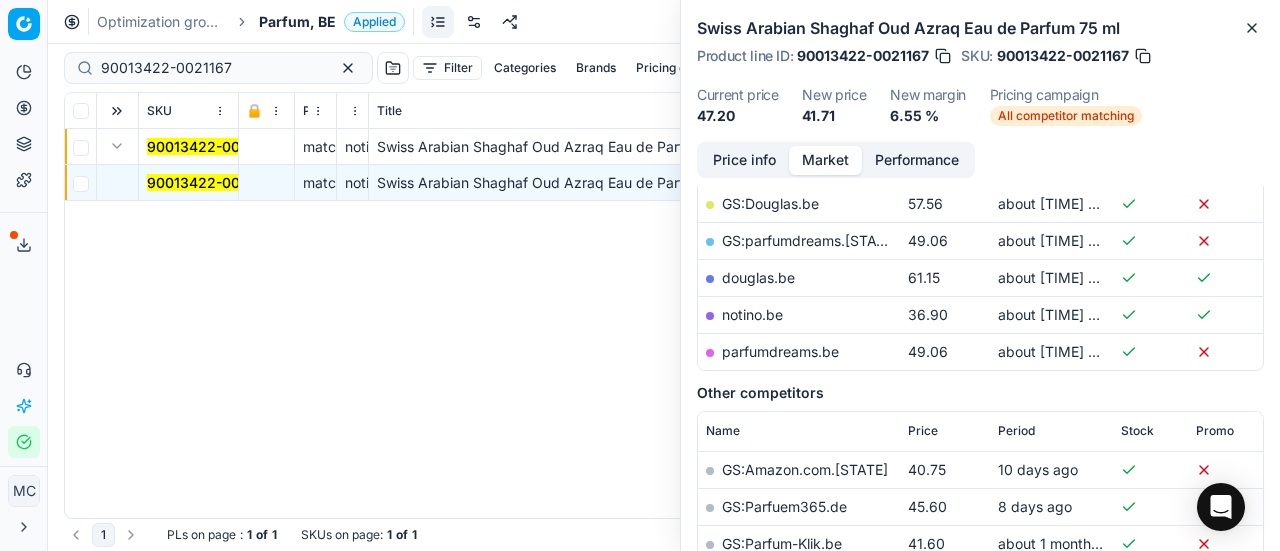 click on "Price info" at bounding box center (744, 160) 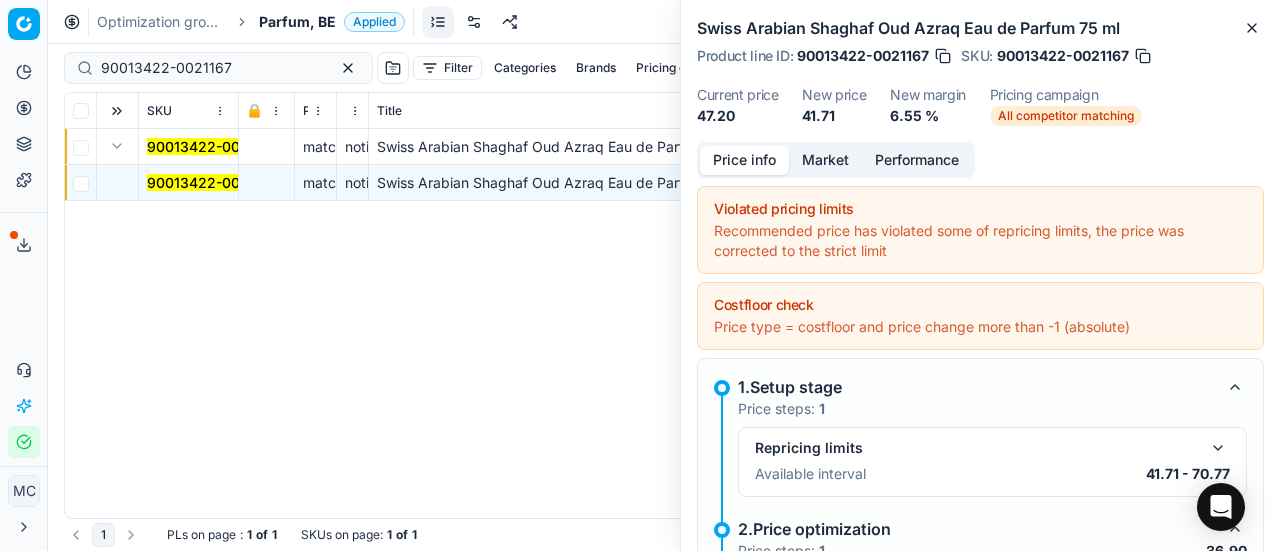 click at bounding box center (1218, 590) 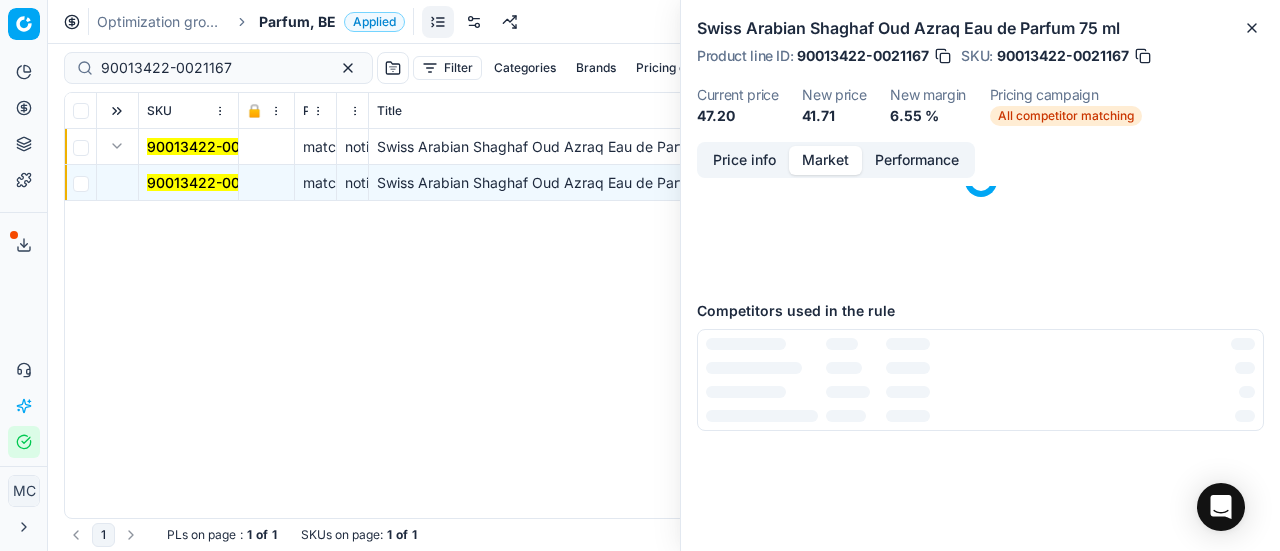 click on "Market" at bounding box center (825, 160) 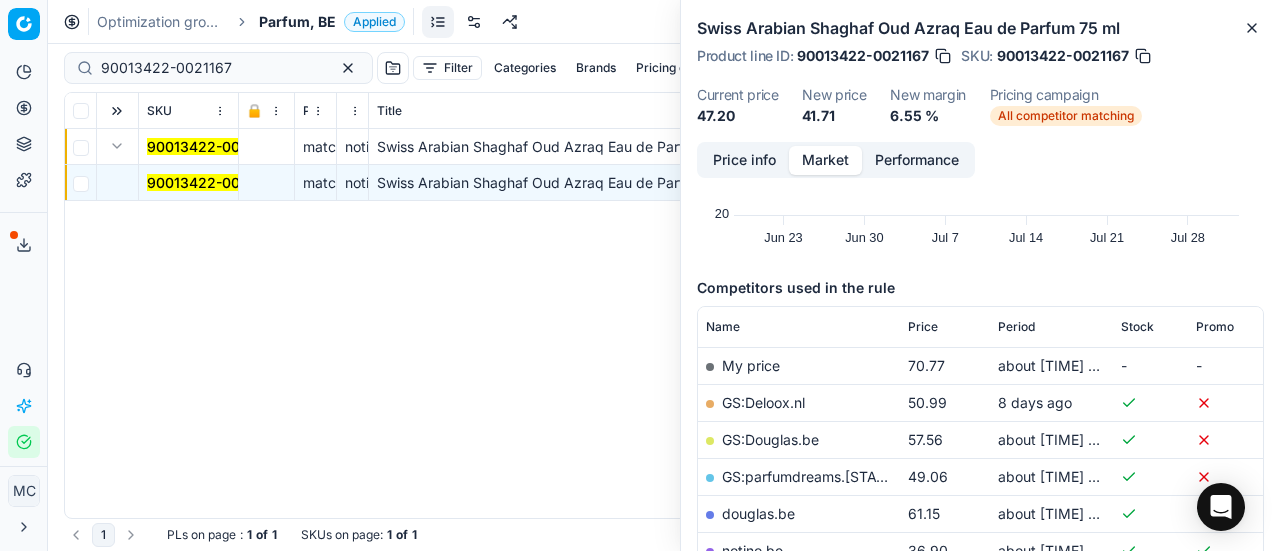 scroll, scrollTop: 400, scrollLeft: 0, axis: vertical 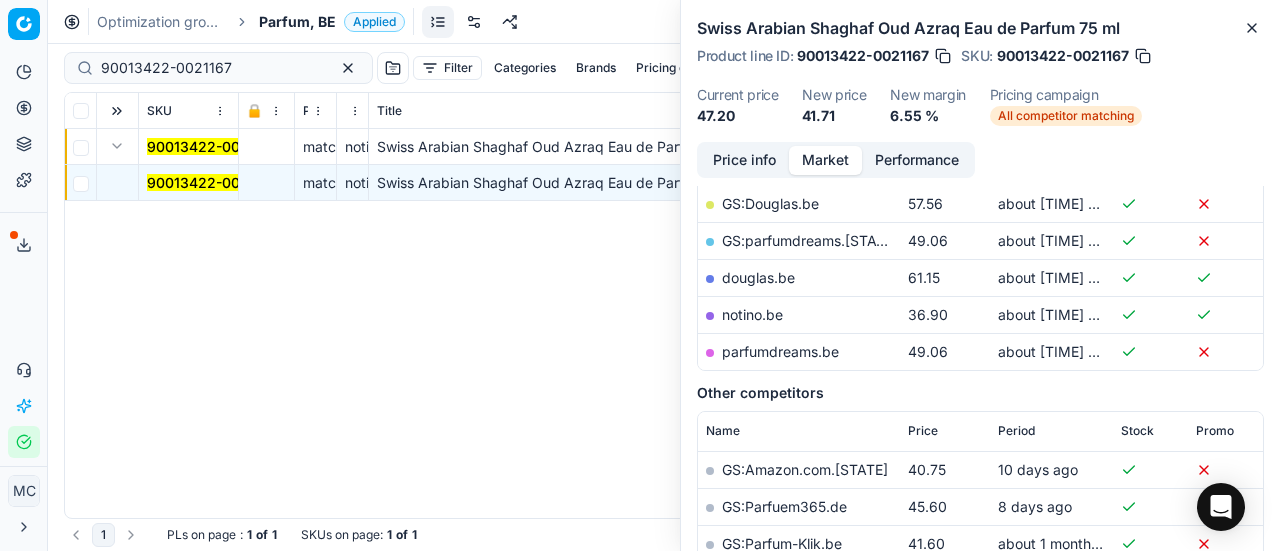 click on "notino.be" at bounding box center (752, 314) 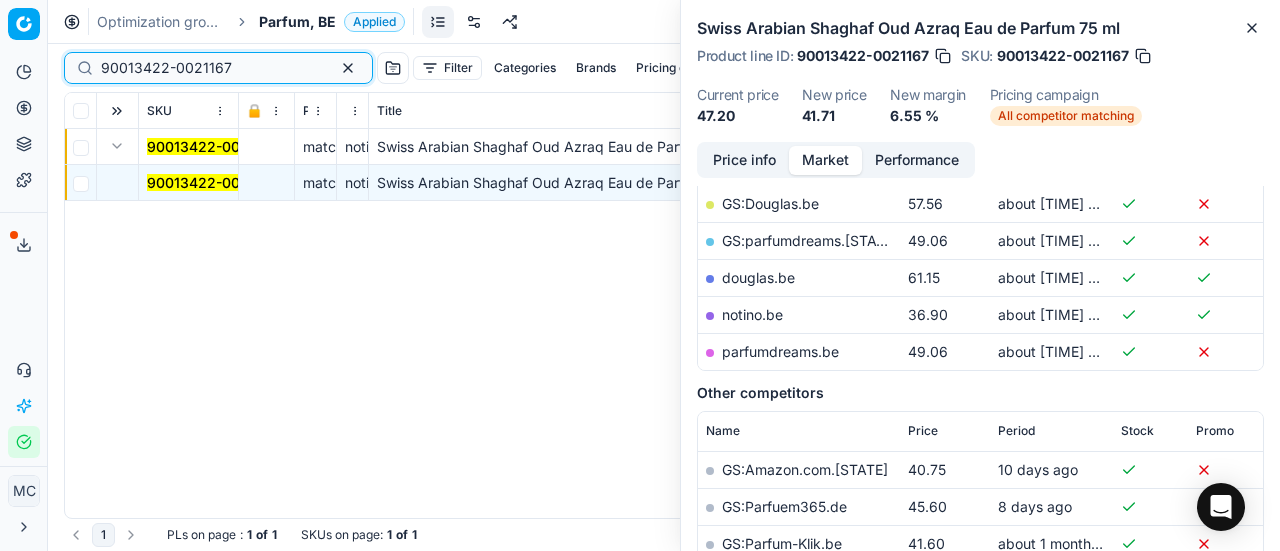 drag, startPoint x: 251, startPoint y: 69, endPoint x: 34, endPoint y: 47, distance: 218.11235 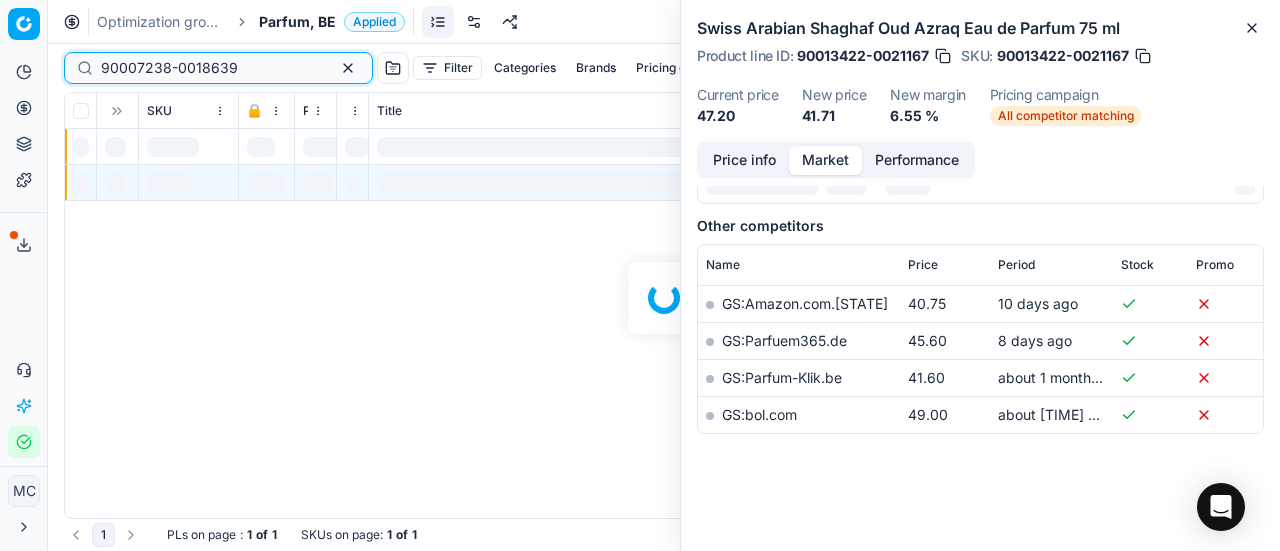 scroll, scrollTop: 400, scrollLeft: 0, axis: vertical 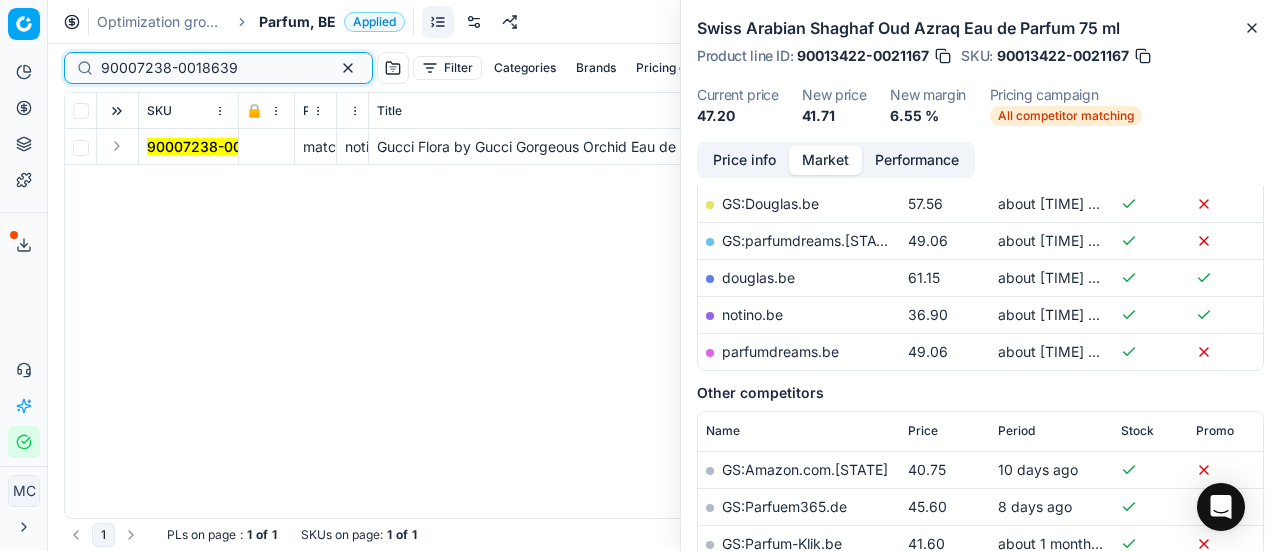 type on "90007238-0018639" 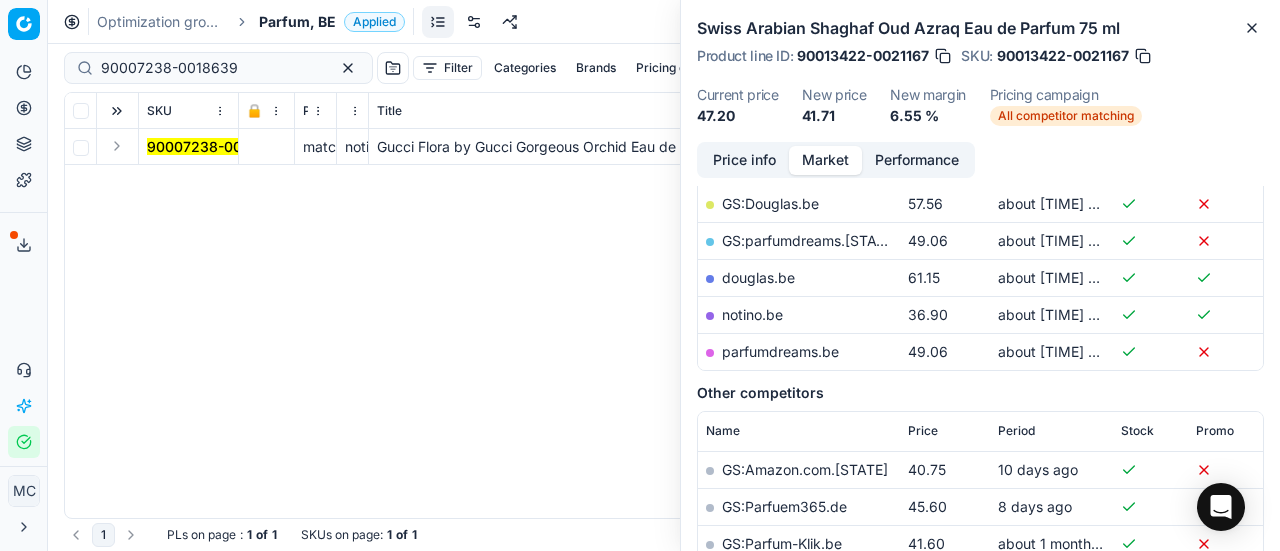 click at bounding box center [117, 146] 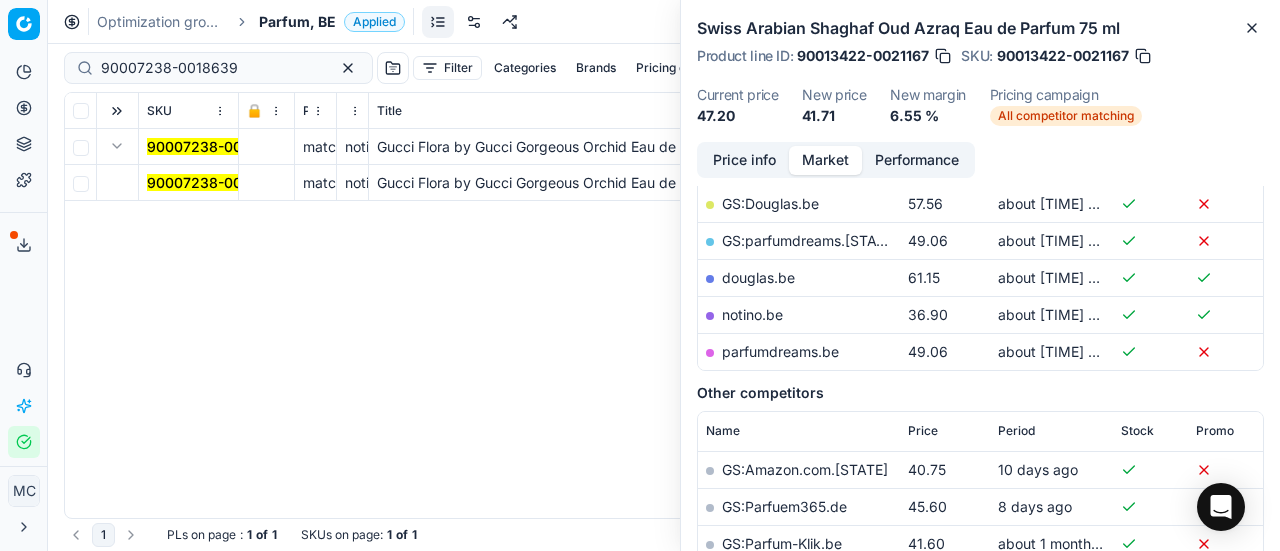click on "90007238-0018639" at bounding box center (189, 183) 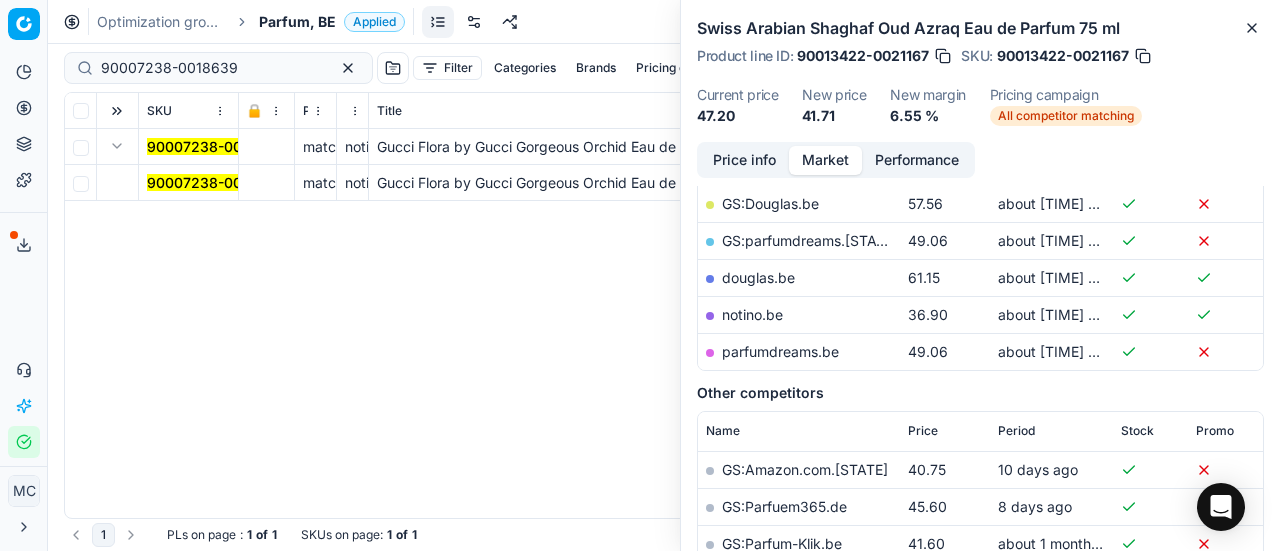 drag, startPoint x: 185, startPoint y: 179, endPoint x: 932, endPoint y: 178, distance: 747.0007 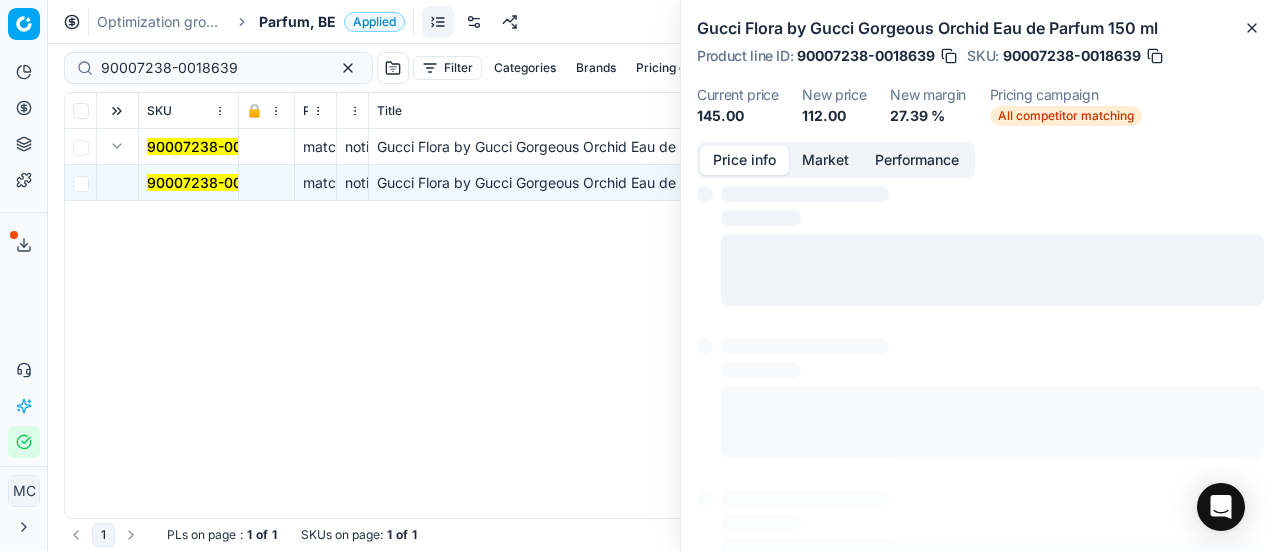 click on "Price info" at bounding box center [744, 160] 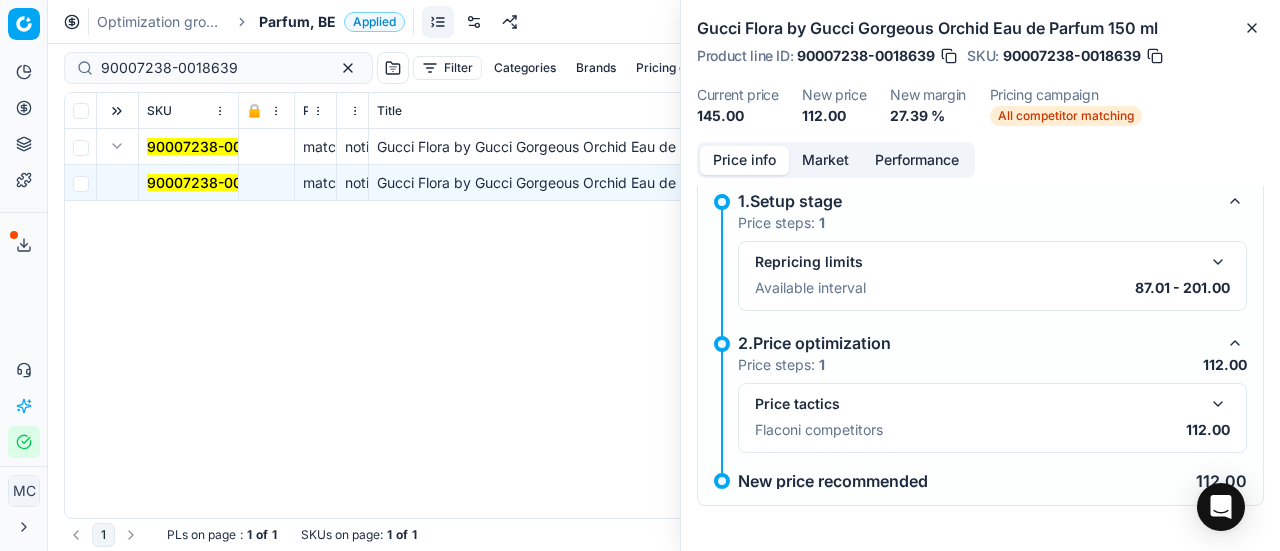 click at bounding box center [1218, 404] 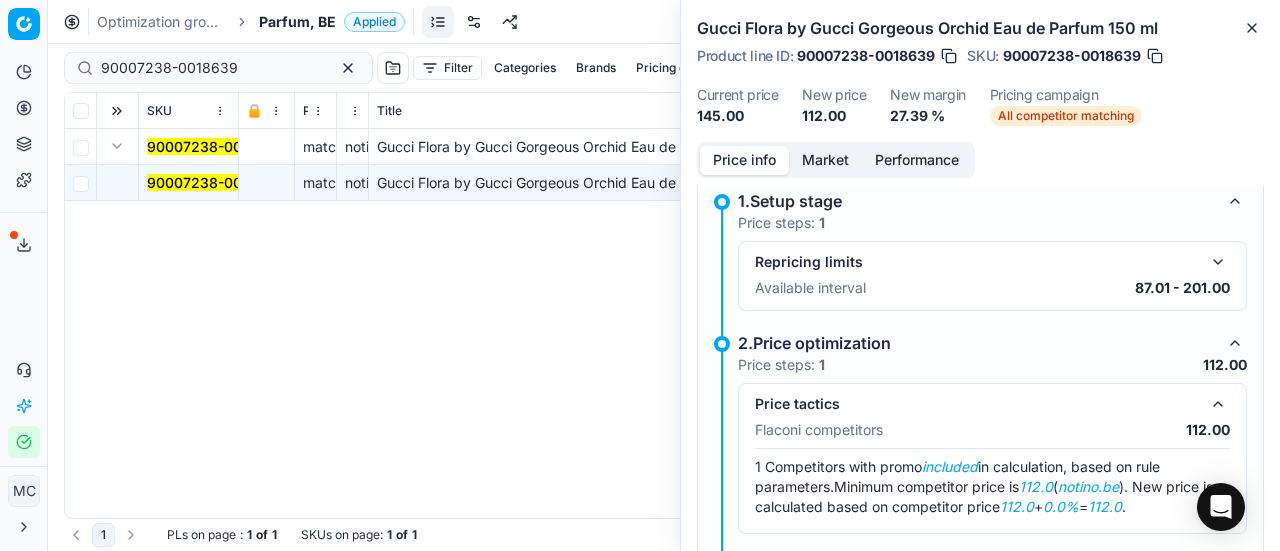 click on "Market" at bounding box center [825, 160] 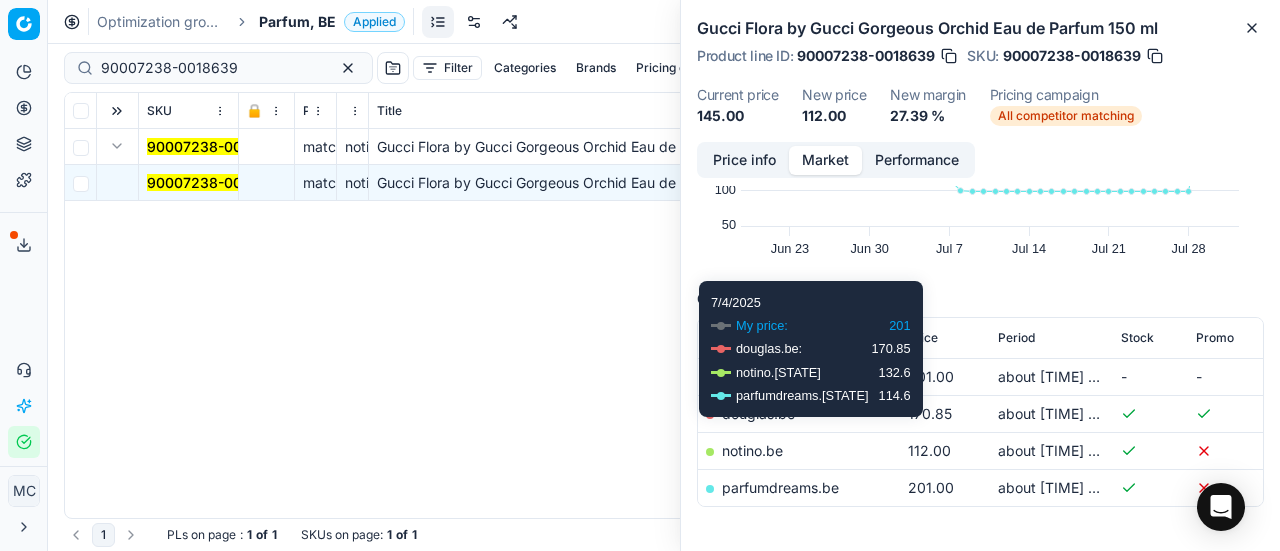 scroll, scrollTop: 226, scrollLeft: 0, axis: vertical 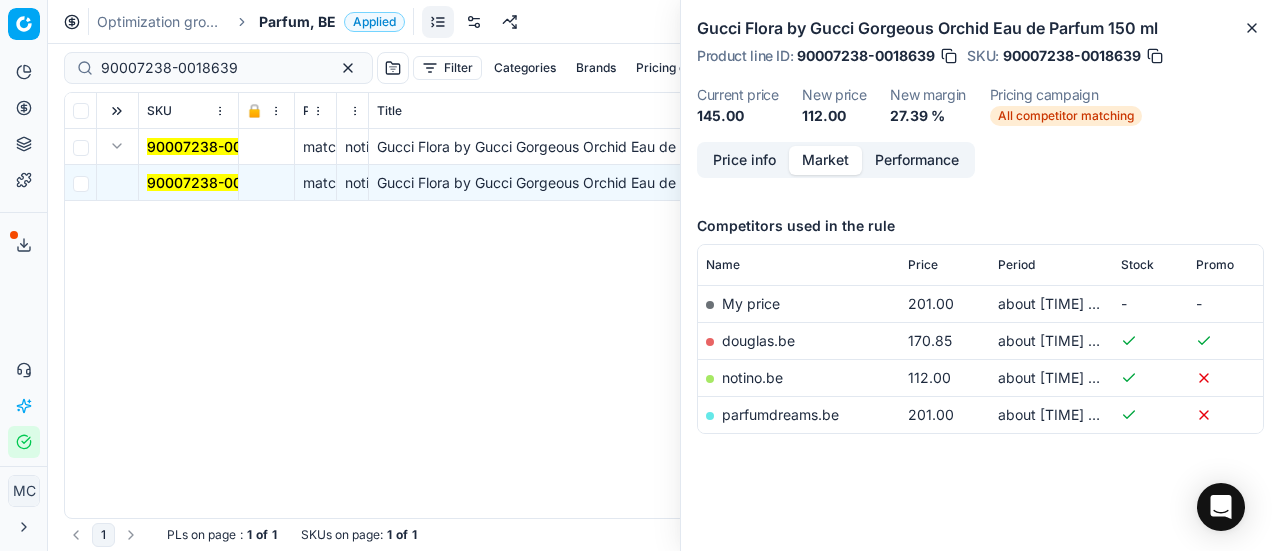 click on "notino.be" at bounding box center [752, 377] 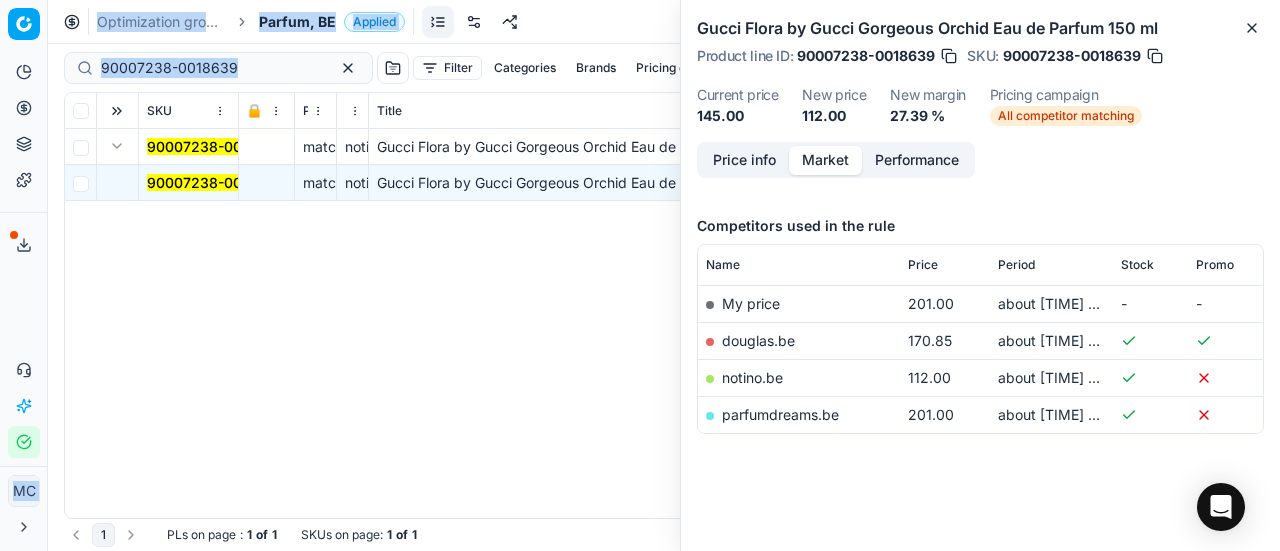 drag, startPoint x: 241, startPoint y: 57, endPoint x: 0, endPoint y: 28, distance: 242.73854 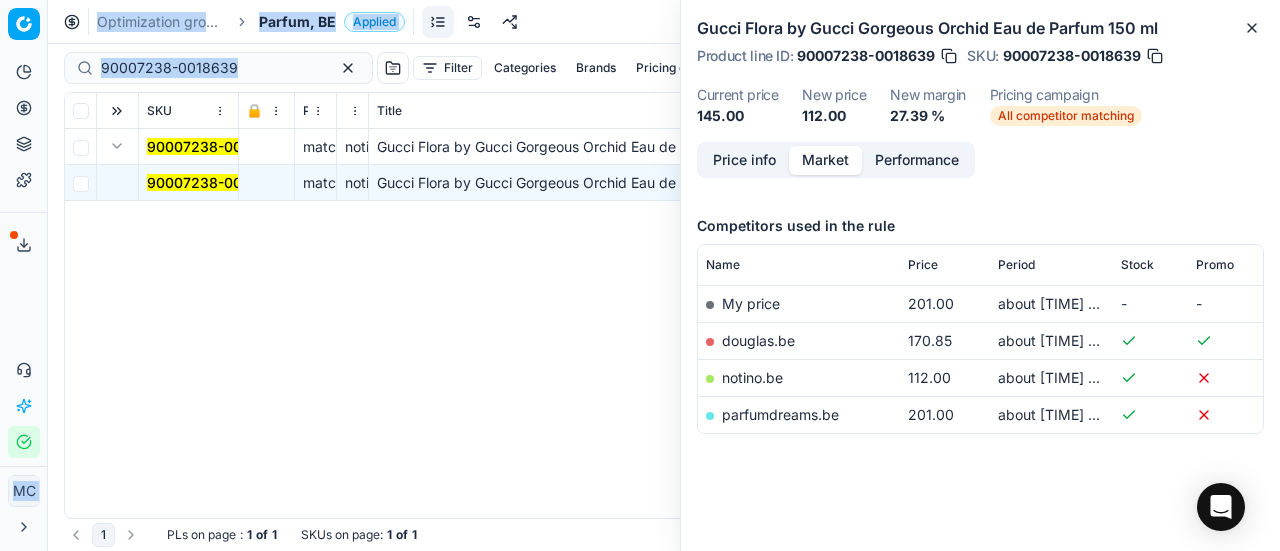 click on "Pricing platform Analytics Pricing Product portfolio Templates Export service 17 Contact support   AI Pricing Assistant Integration status MC Mengqi Cai mengqi.cai@flaconi.de Close menu Command Palette Search for a command to run... Optimization groups Parfum, BE Applied Discard Download report 90007238-0018639 Filter   Categories   Brands   Pricing campaign   Price Reason   Add filter Bulk update Assign SKU 🔒 Price Type Price Reason Title Product line name Product line ID Cost PCII cost RRP CD min Price CD max Price Beauty outlet price PCII+5% > RRP Sales Flag Price change too high RRP vs MinCD Discount% vs RRP Current price Current promo price Freeze price New margin (common), % Δ, % Check CM Comment Pricing Comment CM New price proposal Δ, abs Done Pricing Difference, % > 50 Alerts Family ID Pricing campaign New price too high New price too low Brands Business Unit ID Business Unit | title Total stock quantity Last stock update Last price change Is available Is main product Main CD Amazon Main CD bol" at bounding box center (640, 275) 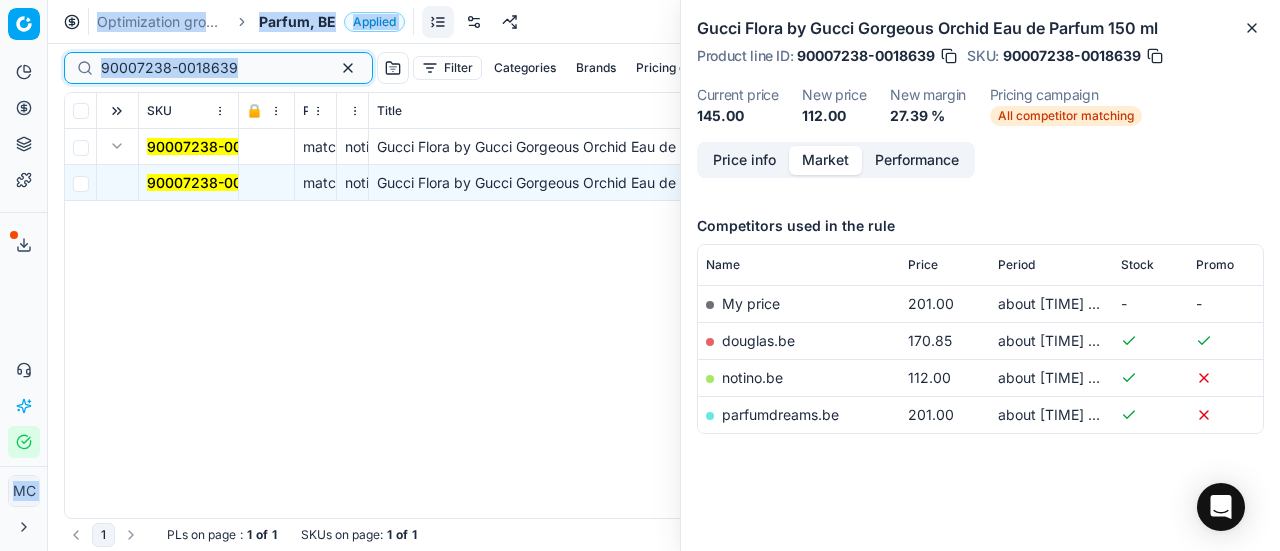 click at bounding box center (348, 68) 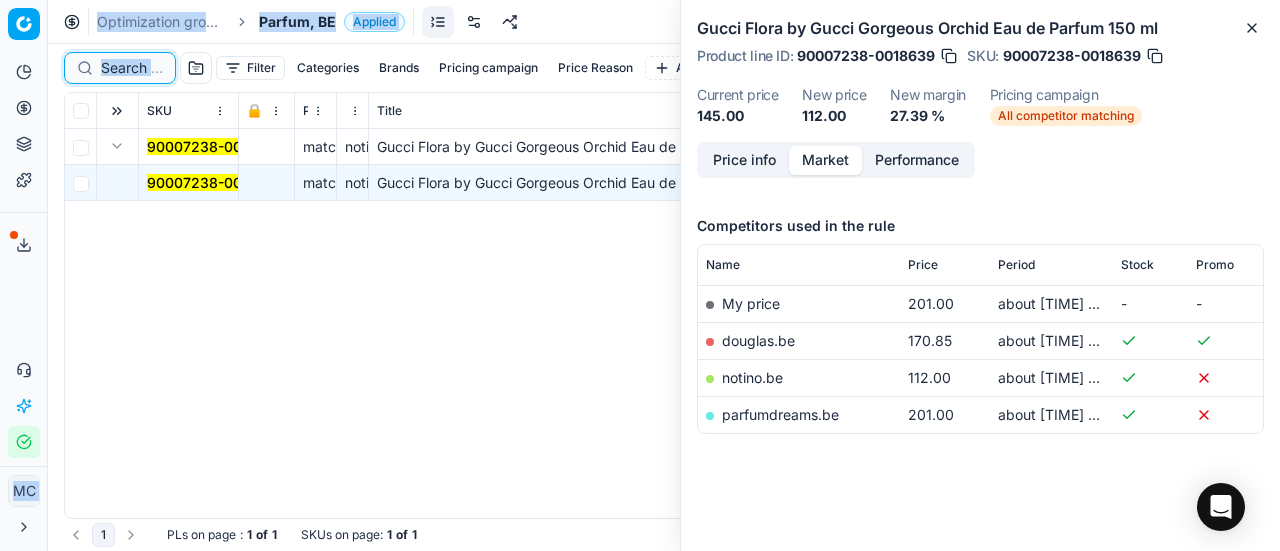 click at bounding box center (132, 68) 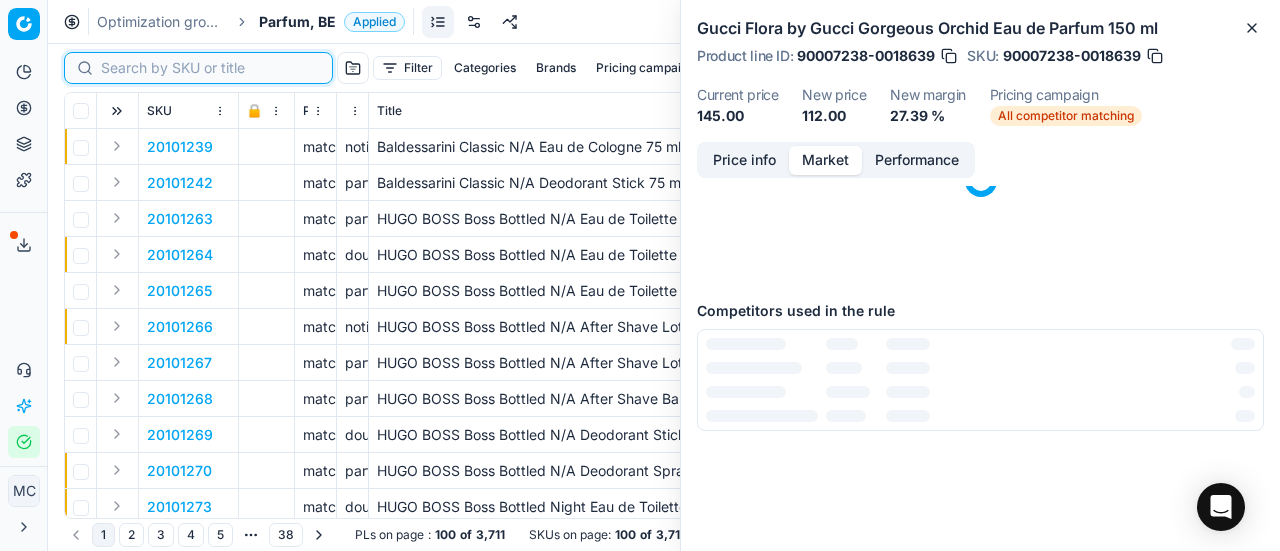 scroll, scrollTop: 226, scrollLeft: 0, axis: vertical 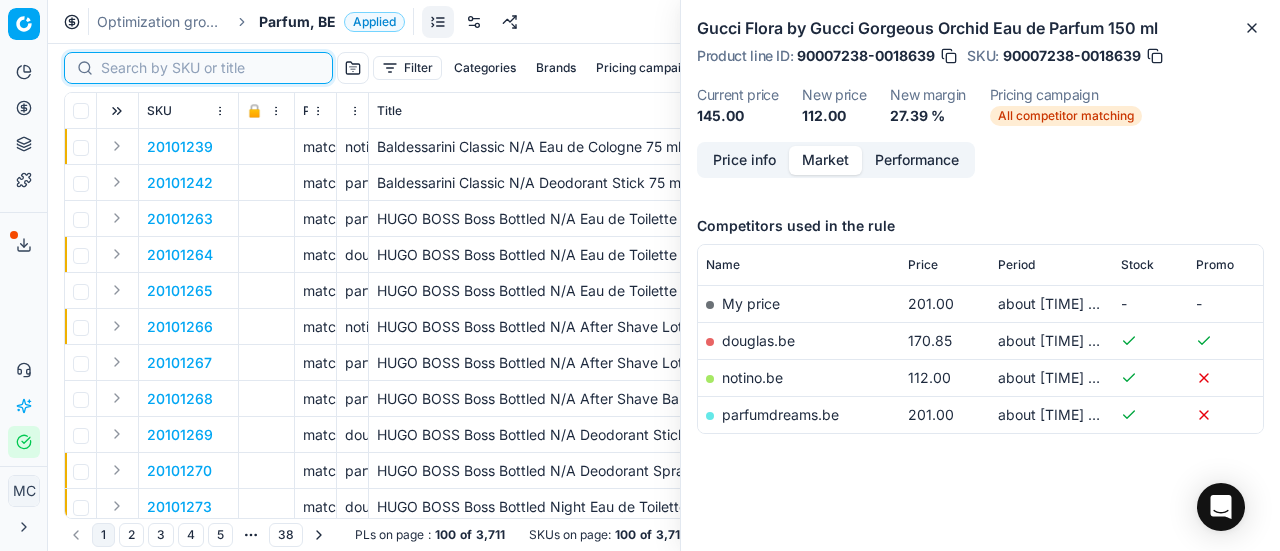 paste on "90001393-0010997" 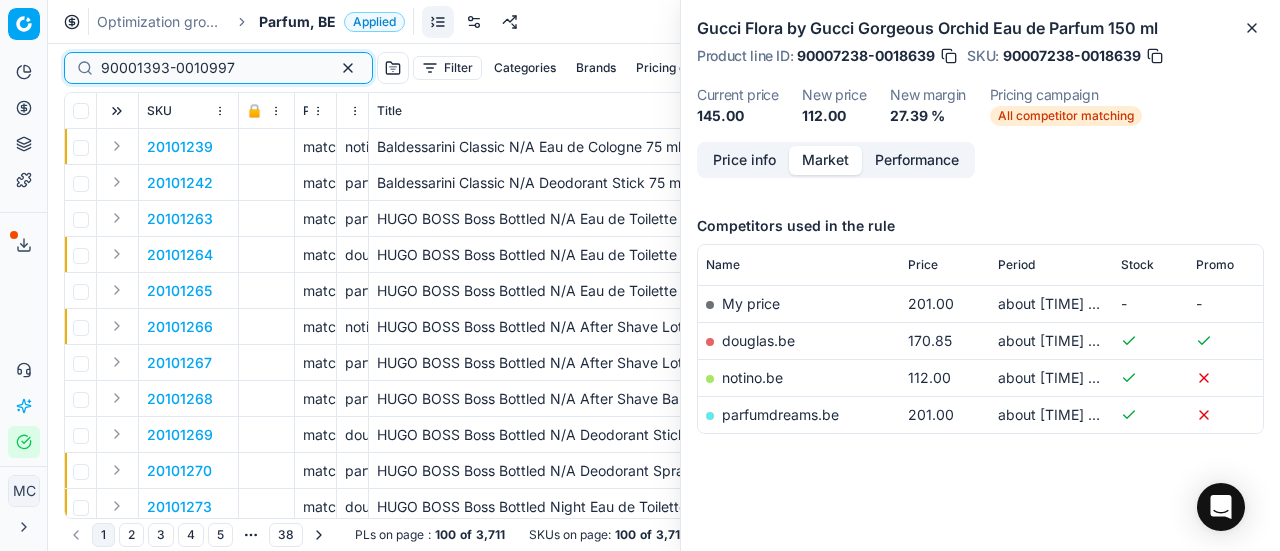 scroll, scrollTop: 226, scrollLeft: 0, axis: vertical 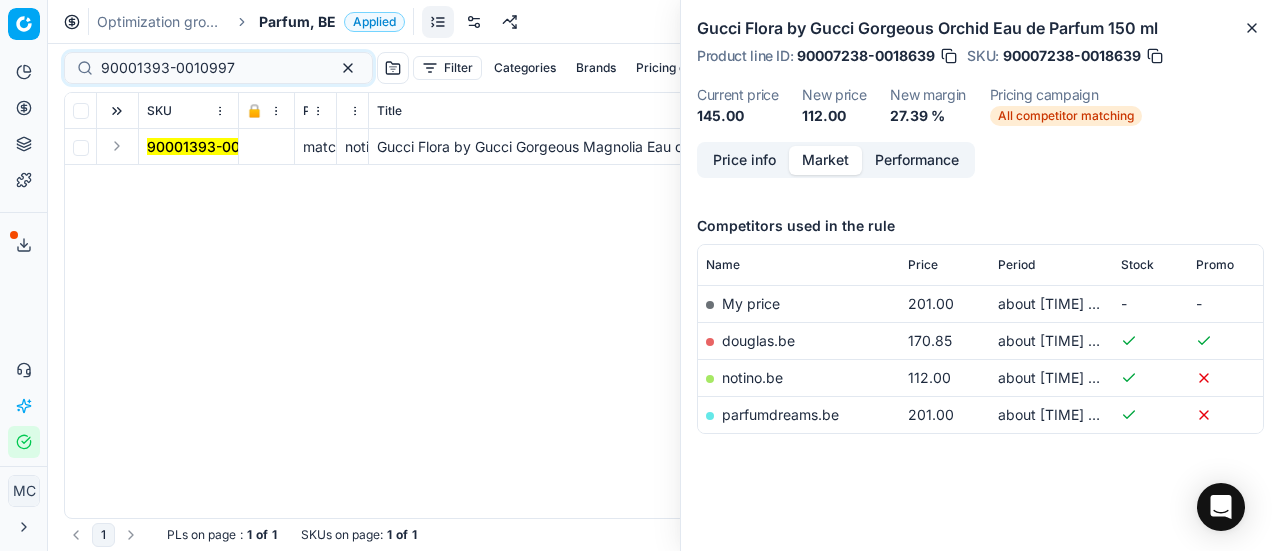click at bounding box center [117, 146] 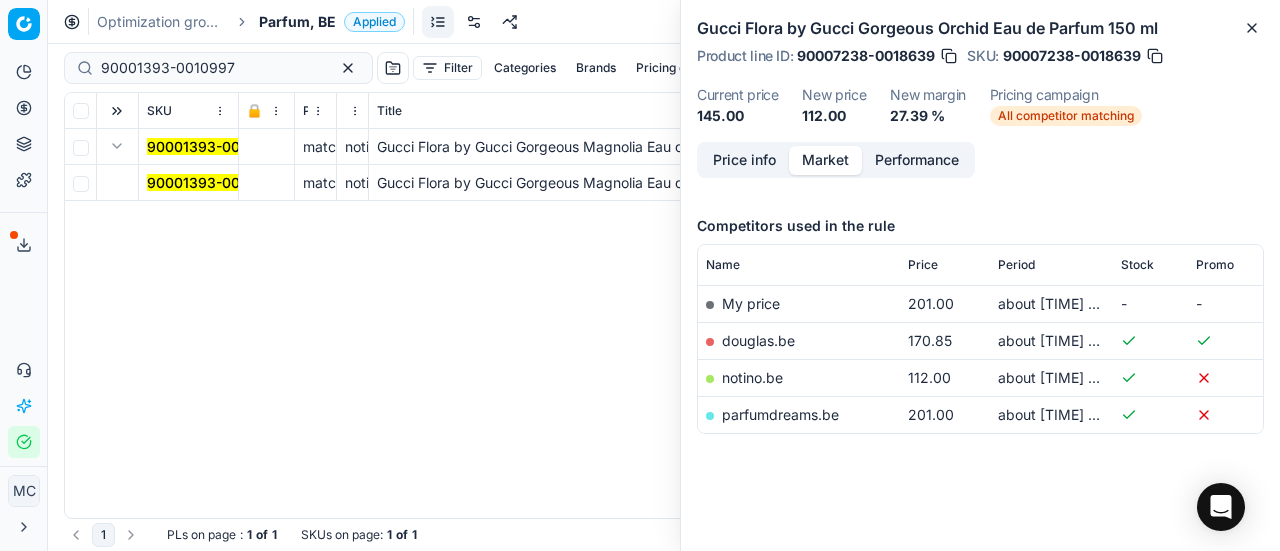 click on "90001393-0010997" at bounding box center [214, 182] 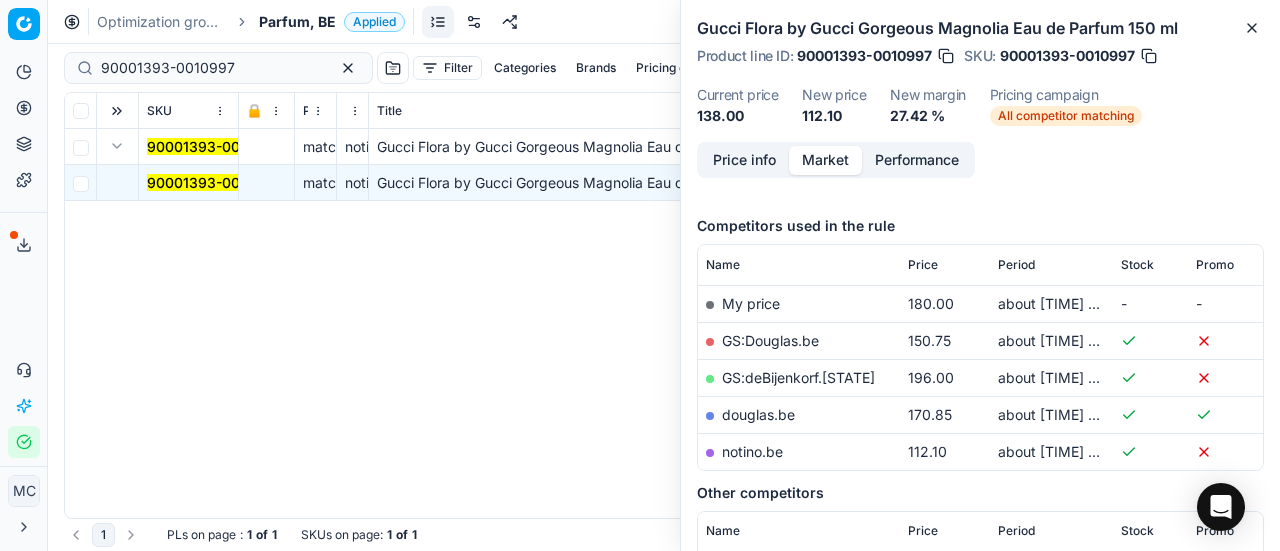 click on "Price info" at bounding box center [744, 160] 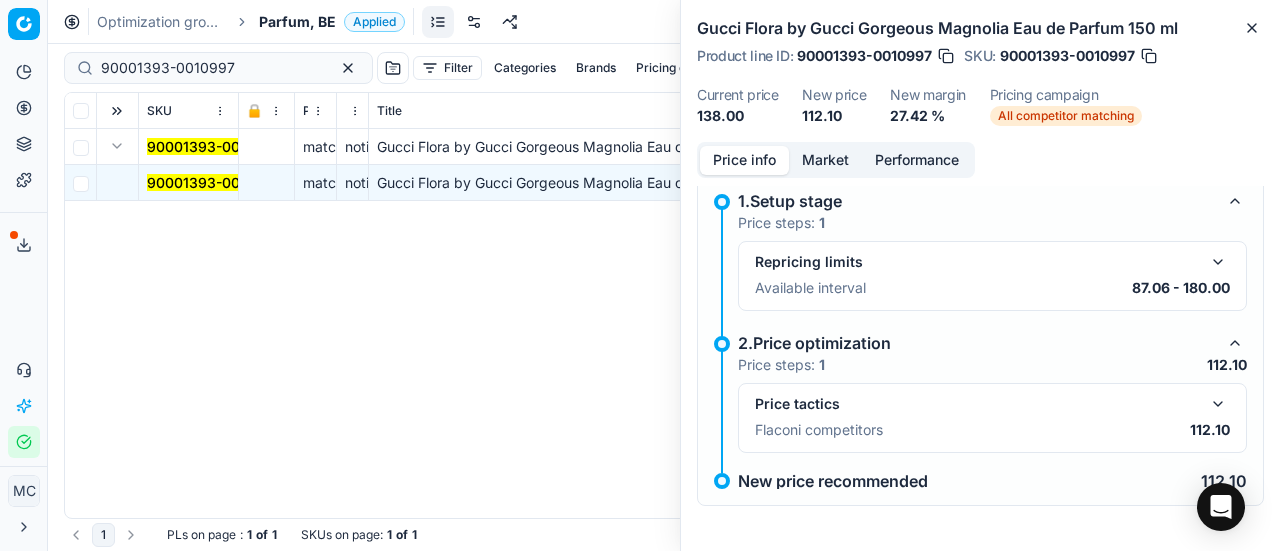click at bounding box center (1218, 404) 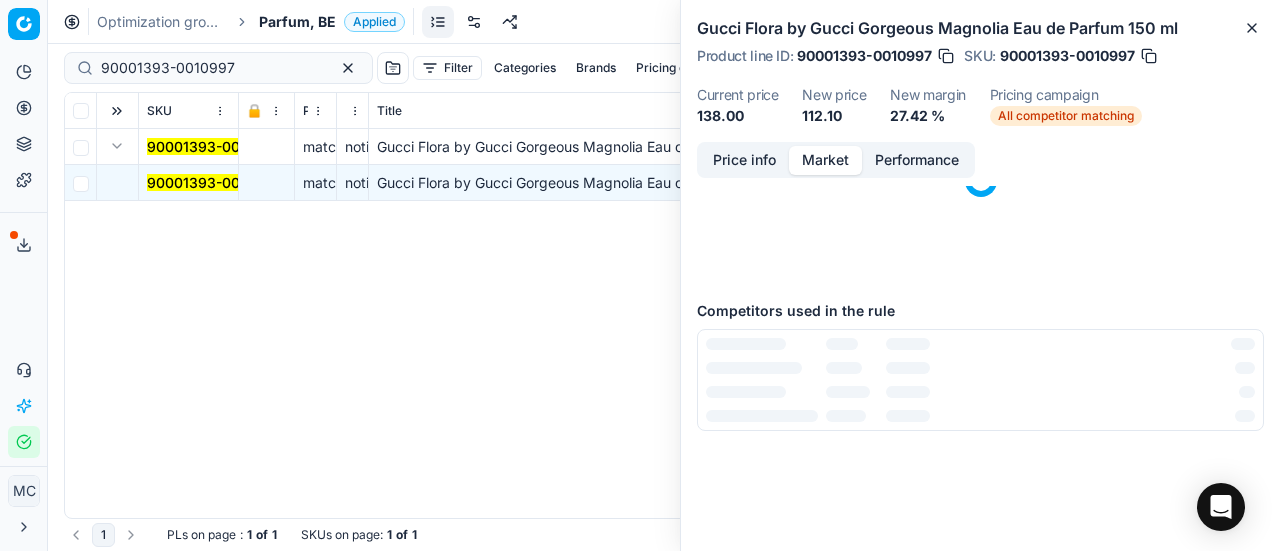 click on "Market" at bounding box center (825, 160) 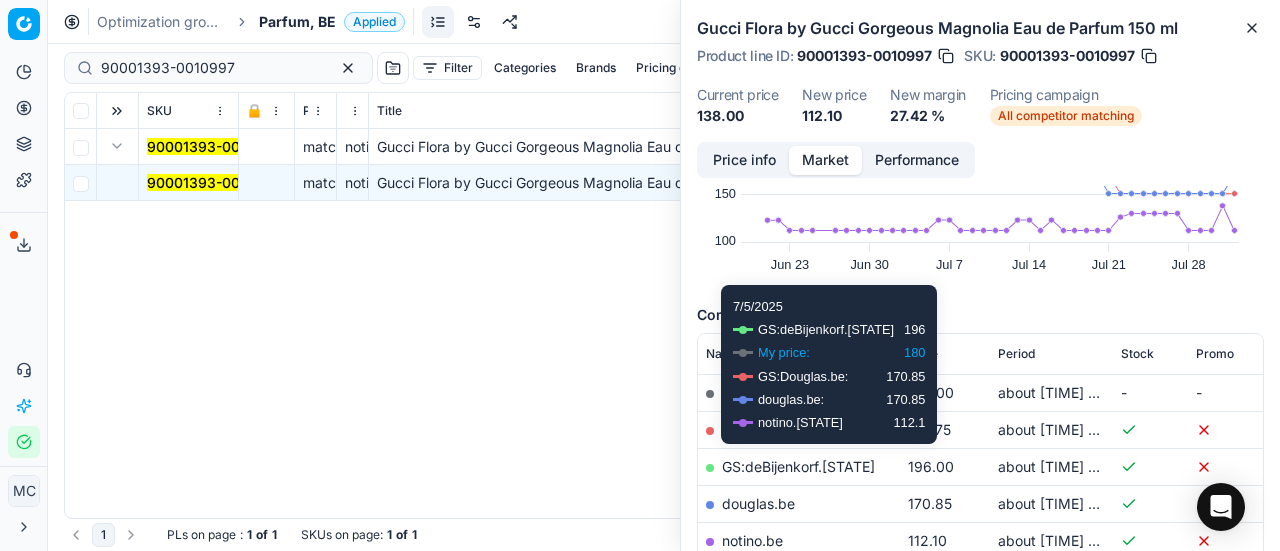 scroll, scrollTop: 200, scrollLeft: 0, axis: vertical 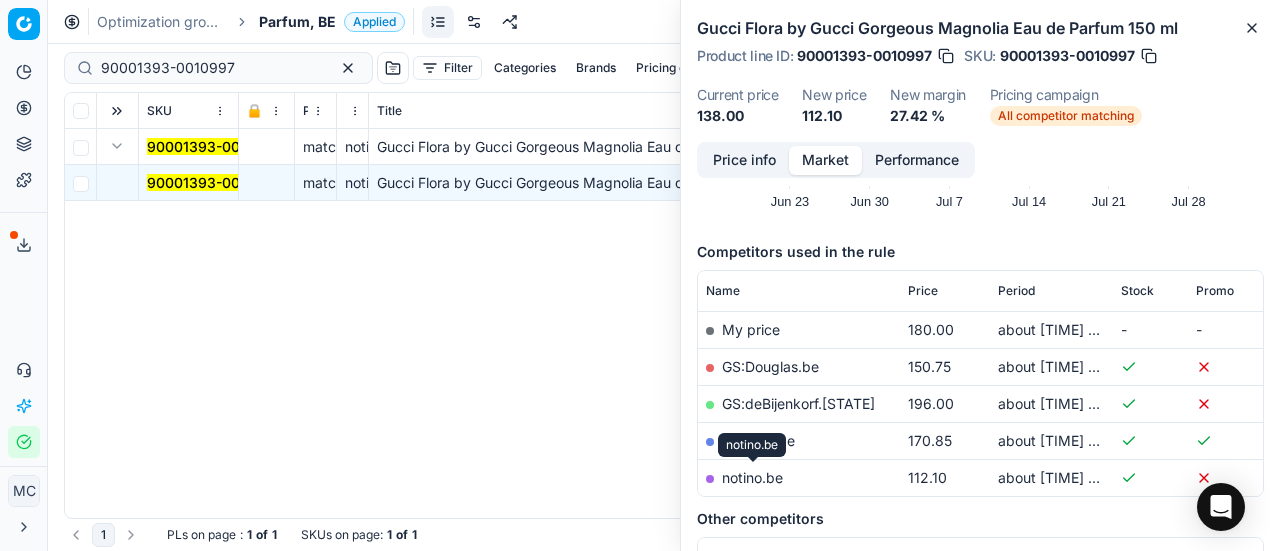click on "notino.be" at bounding box center [752, 477] 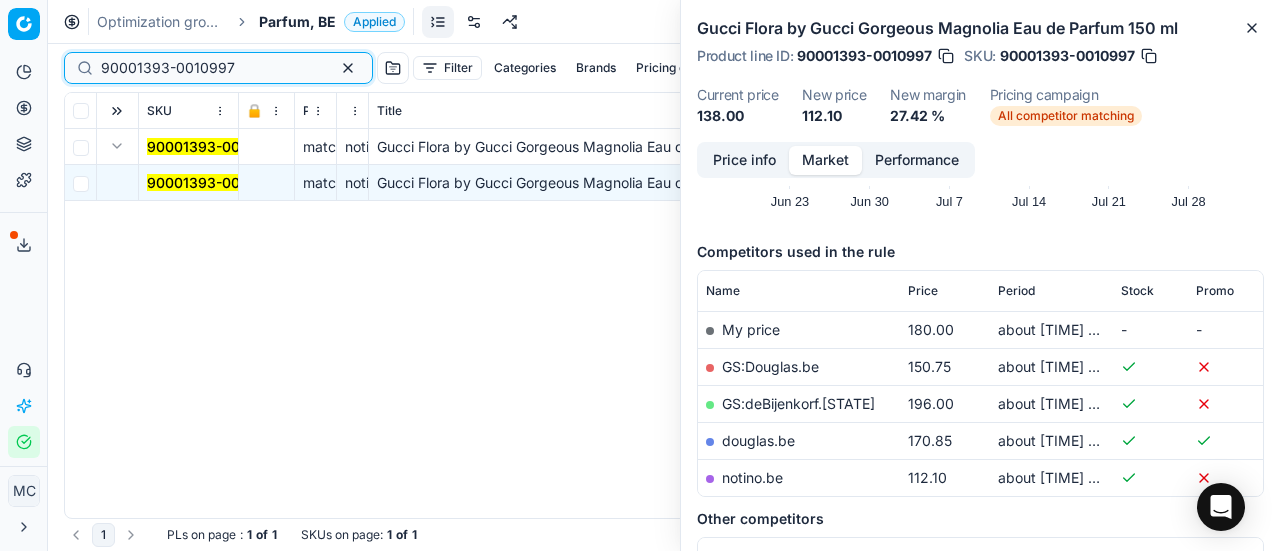 drag, startPoint x: 271, startPoint y: 63, endPoint x: 0, endPoint y: 40, distance: 271.97427 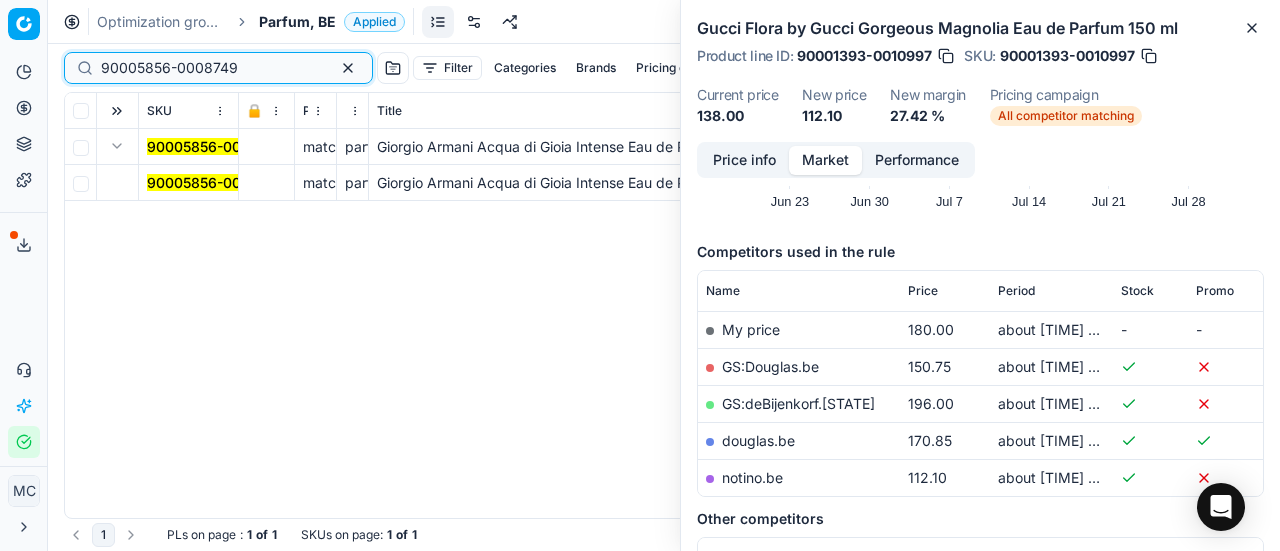 type on "90005856-0008749" 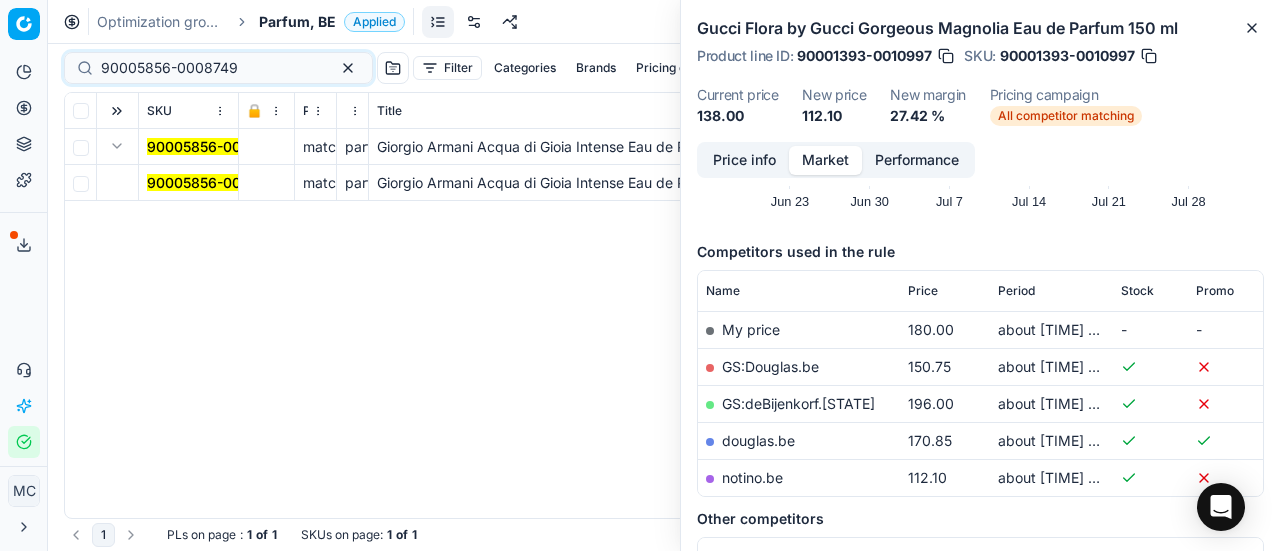click at bounding box center [117, 146] 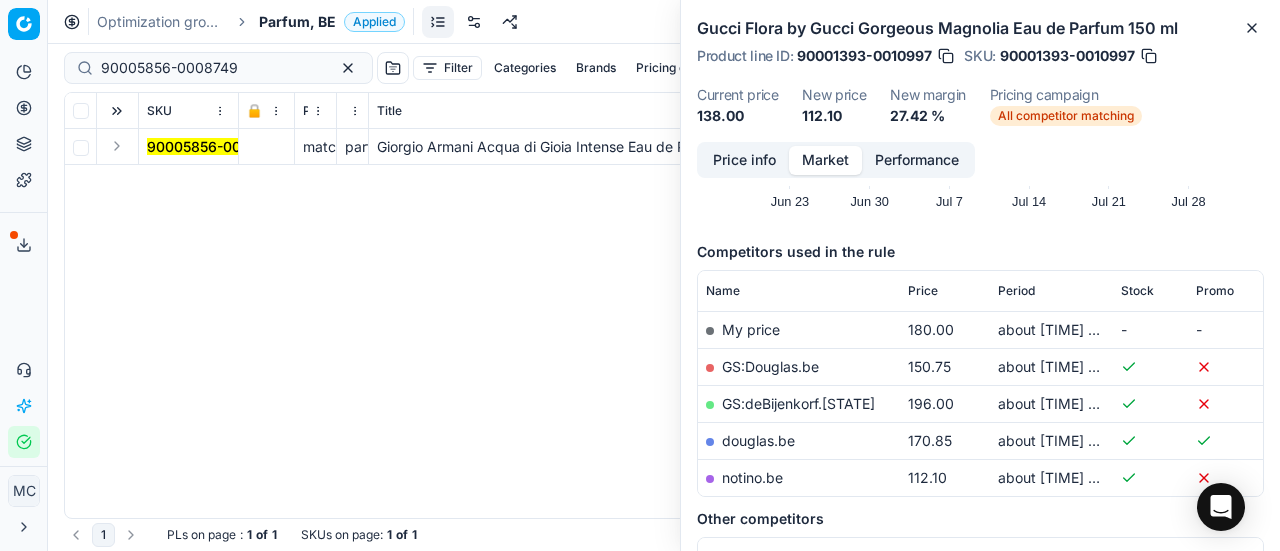 click at bounding box center [118, 147] 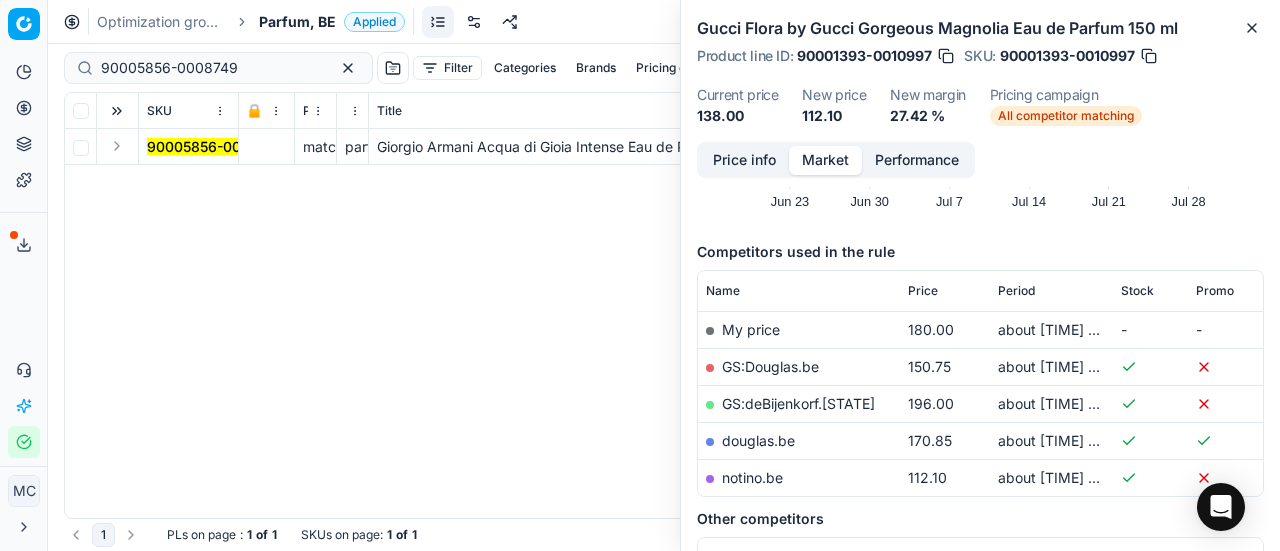click at bounding box center [117, 146] 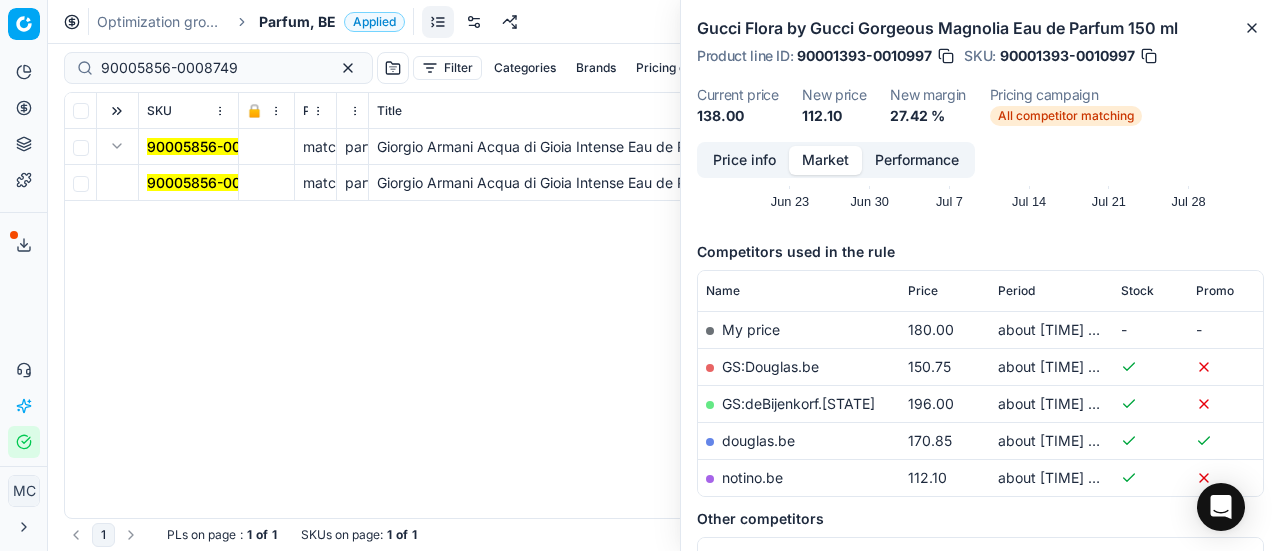 click on "90005856-0008749" at bounding box center [215, 182] 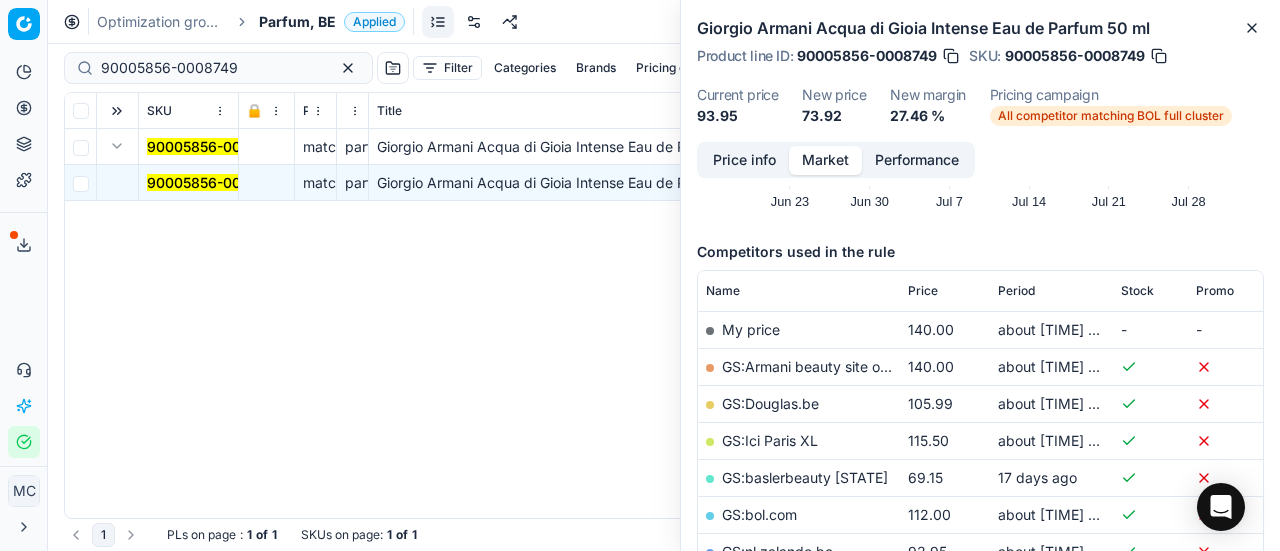 click on "Price info" at bounding box center [744, 160] 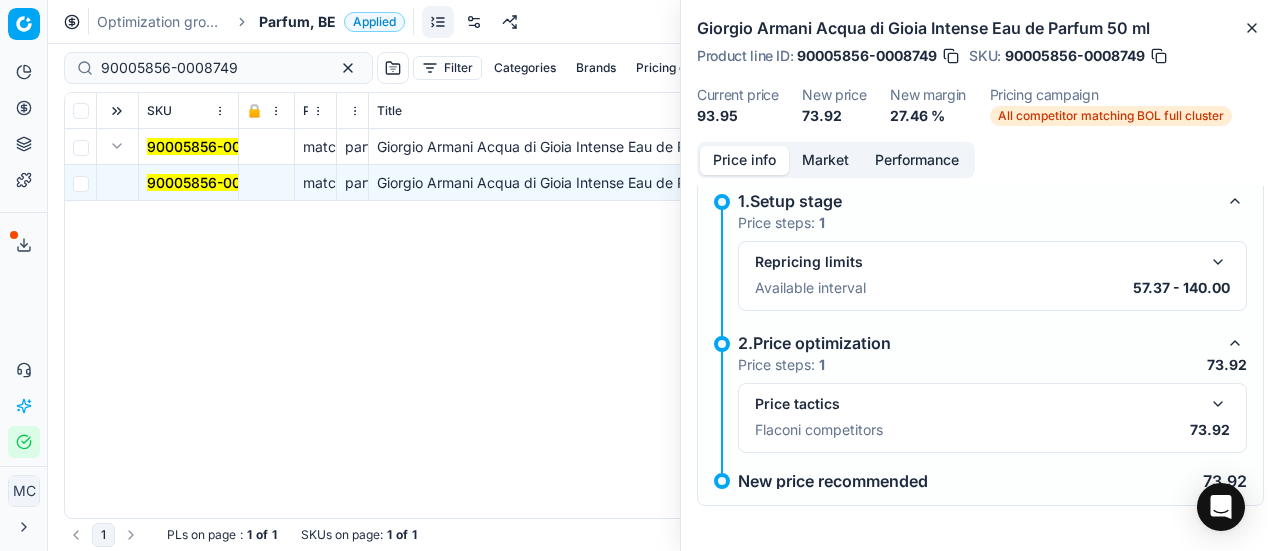 click at bounding box center (1218, 404) 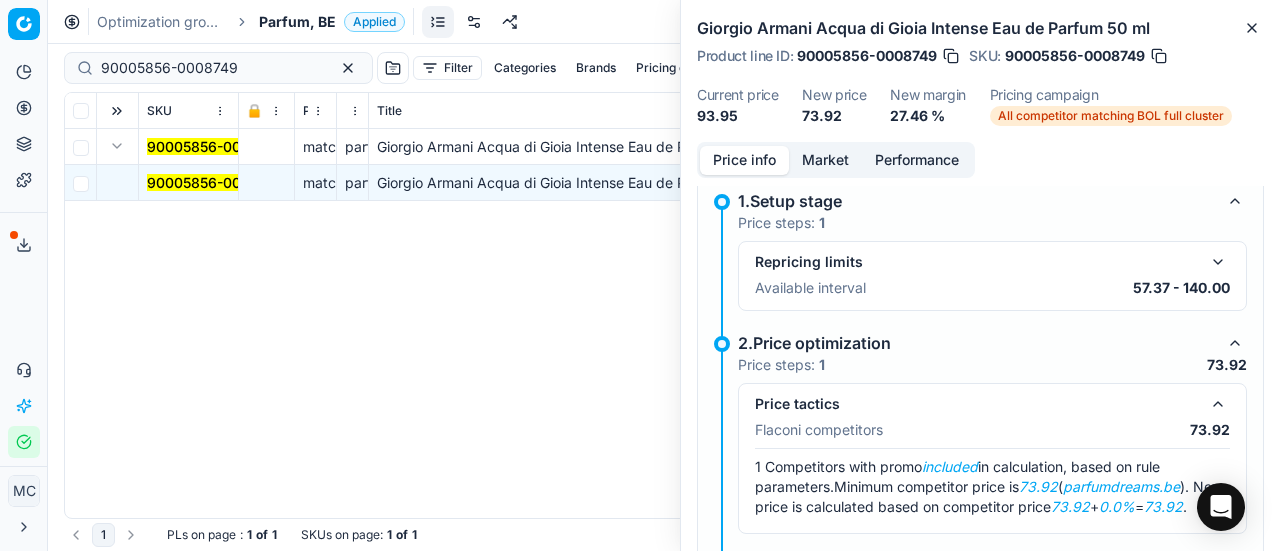 click on "Market" at bounding box center (825, 160) 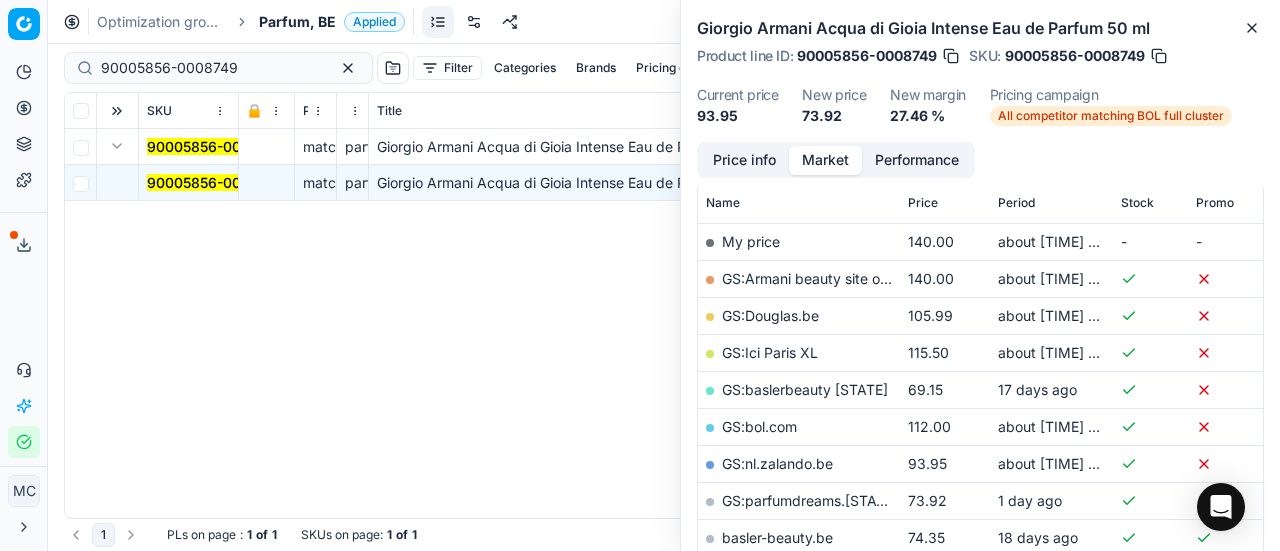 scroll, scrollTop: 400, scrollLeft: 0, axis: vertical 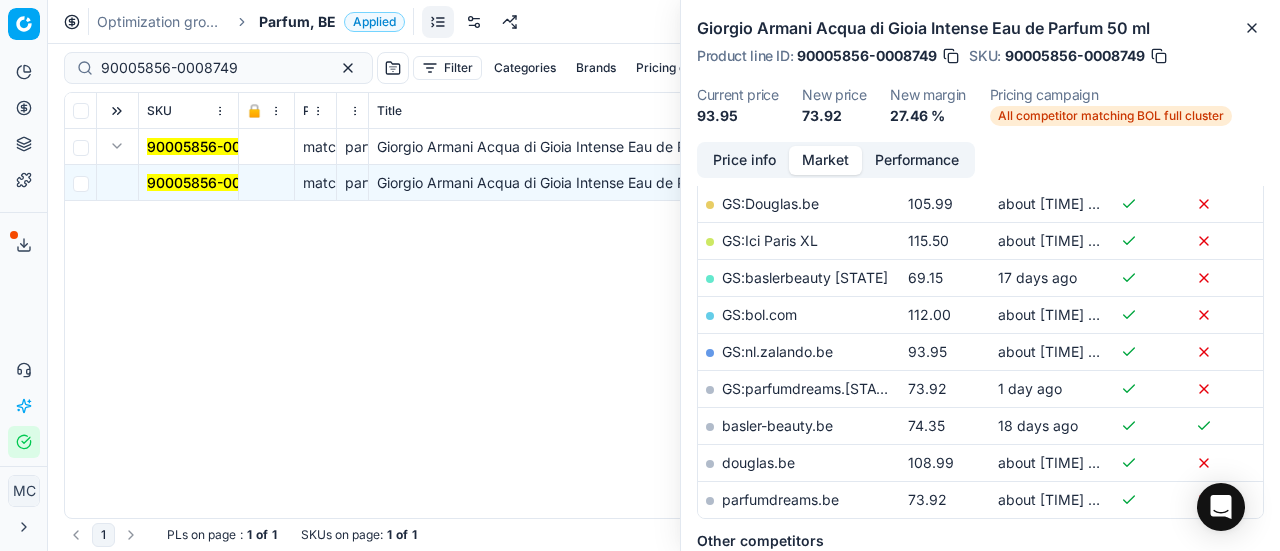 click on "parfumdreams.be" at bounding box center [780, 499] 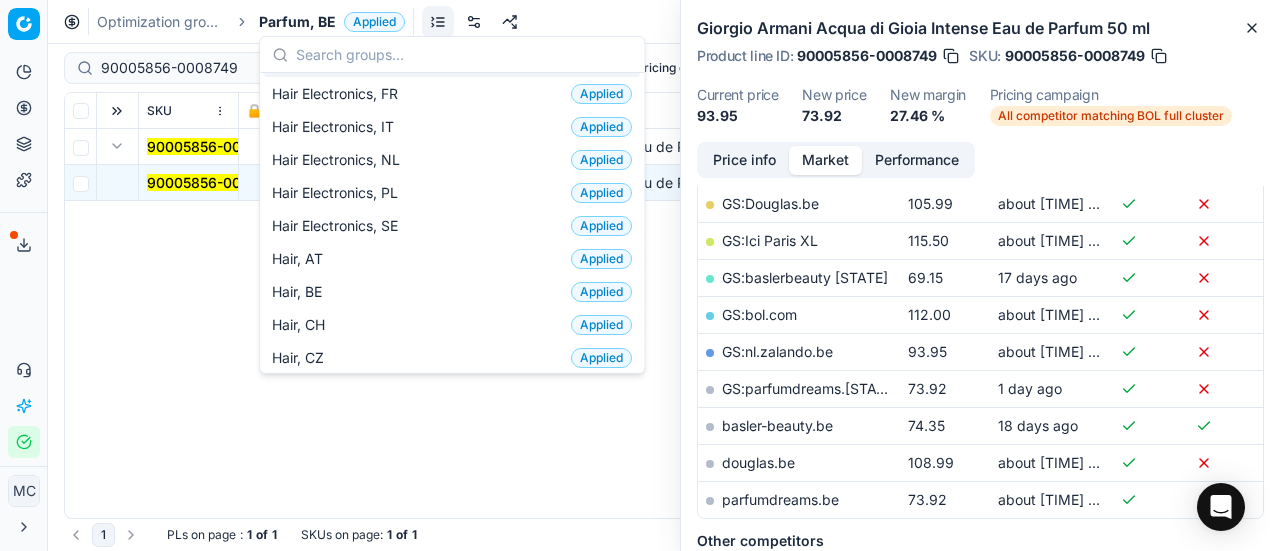 scroll, scrollTop: 400, scrollLeft: 0, axis: vertical 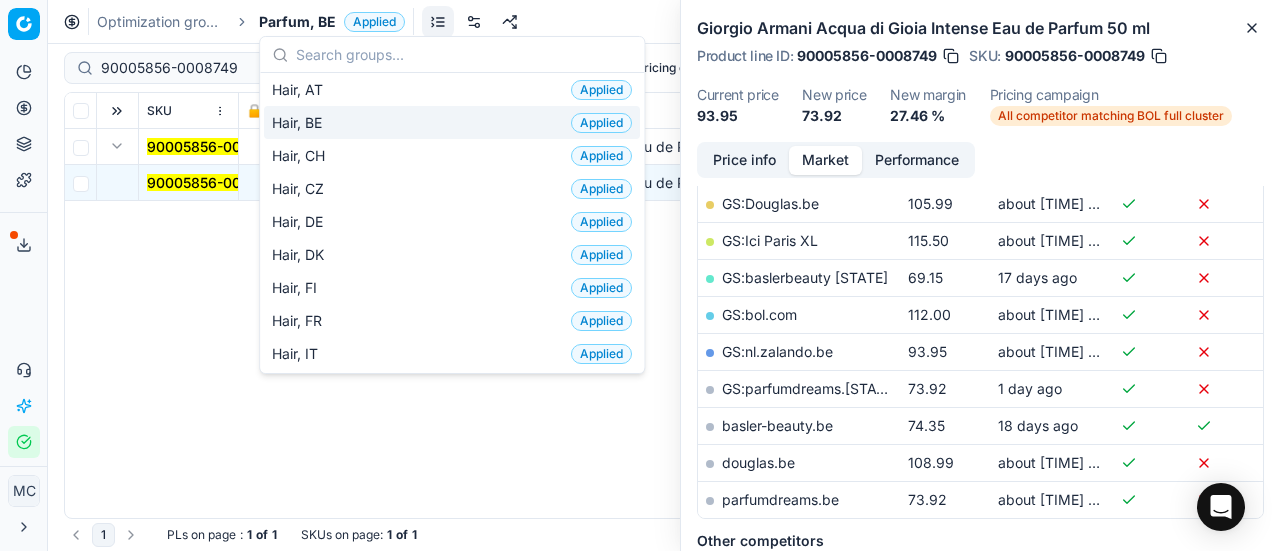 click on "Hair, BE Applied" at bounding box center (452, 122) 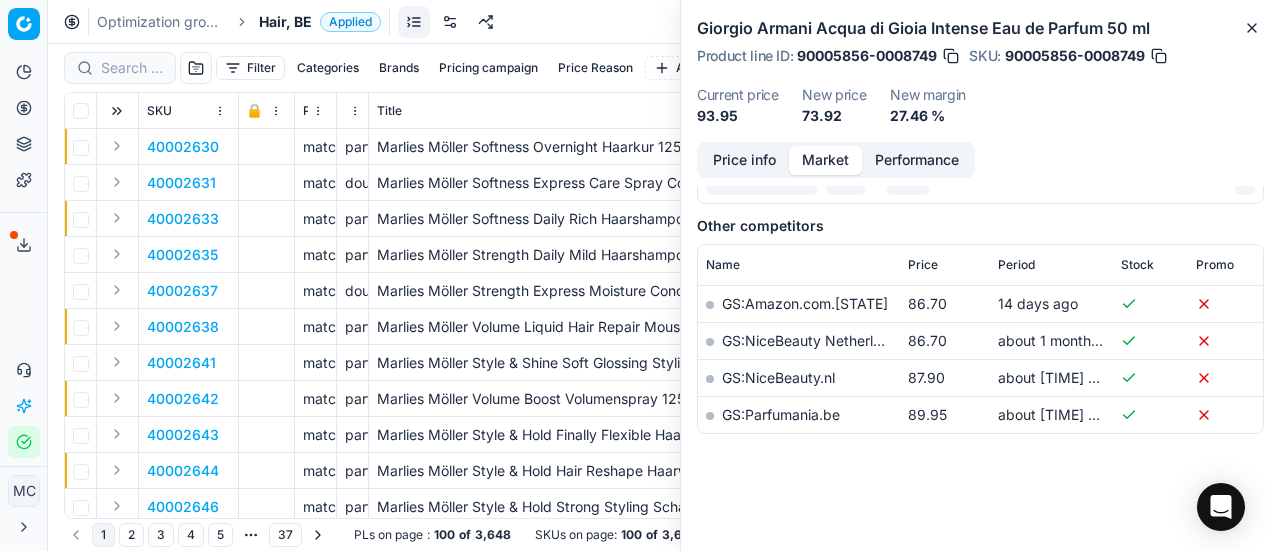 scroll, scrollTop: 400, scrollLeft: 0, axis: vertical 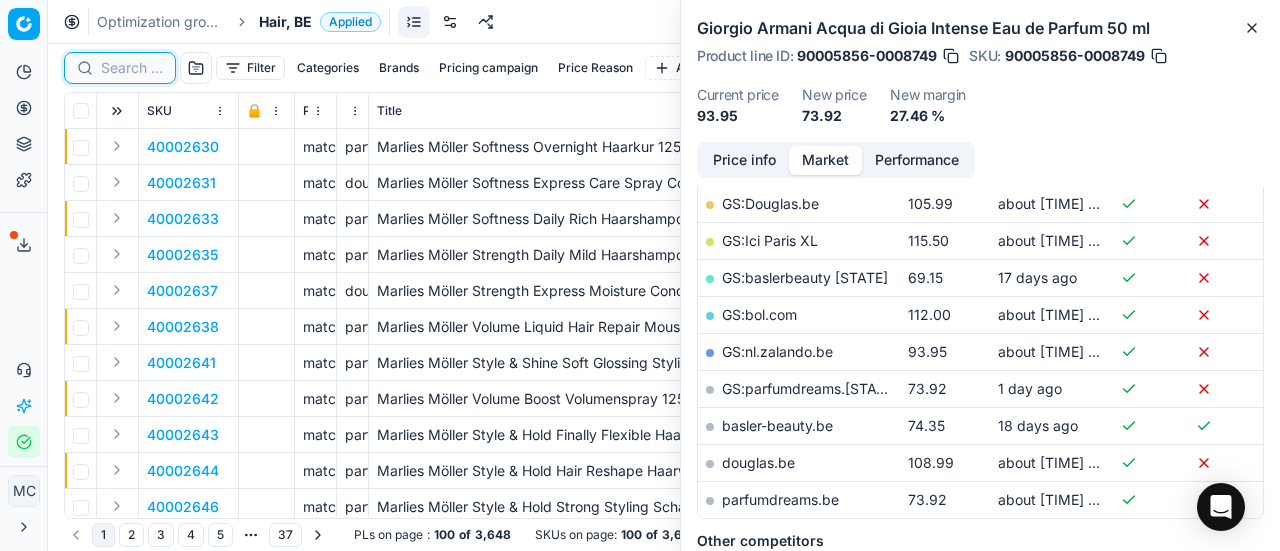 click at bounding box center [132, 68] 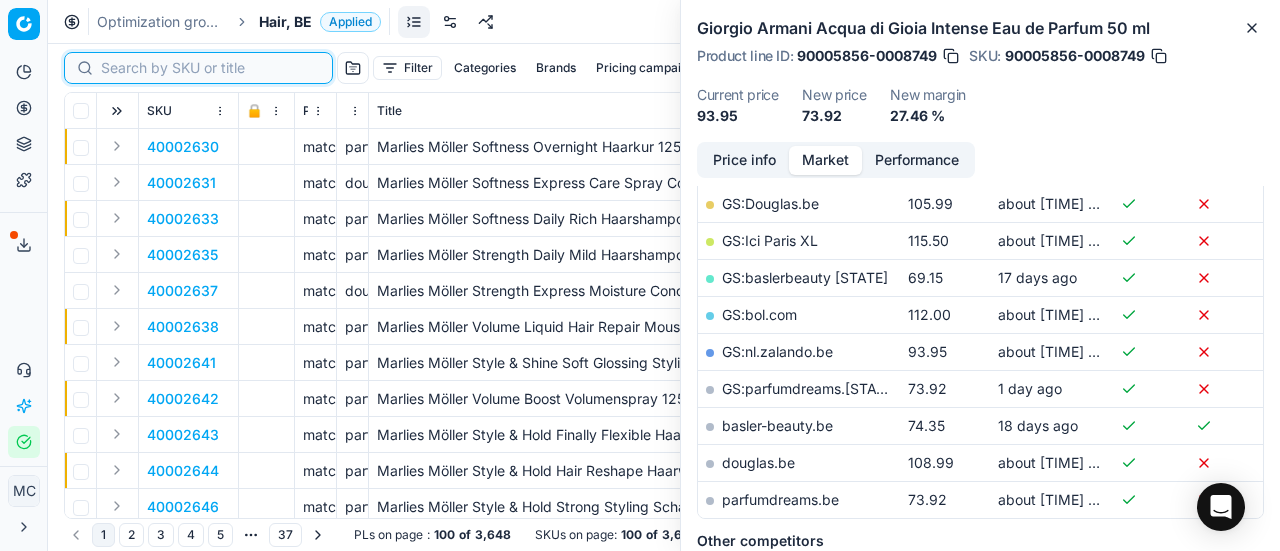 paste on "90008658-0013369" 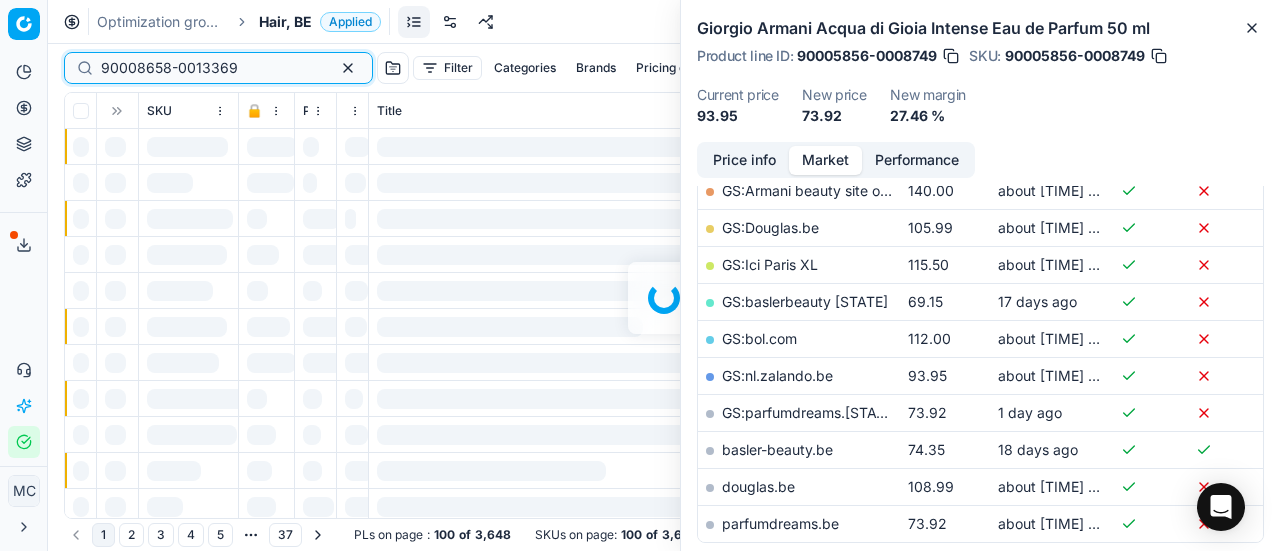 scroll, scrollTop: 400, scrollLeft: 0, axis: vertical 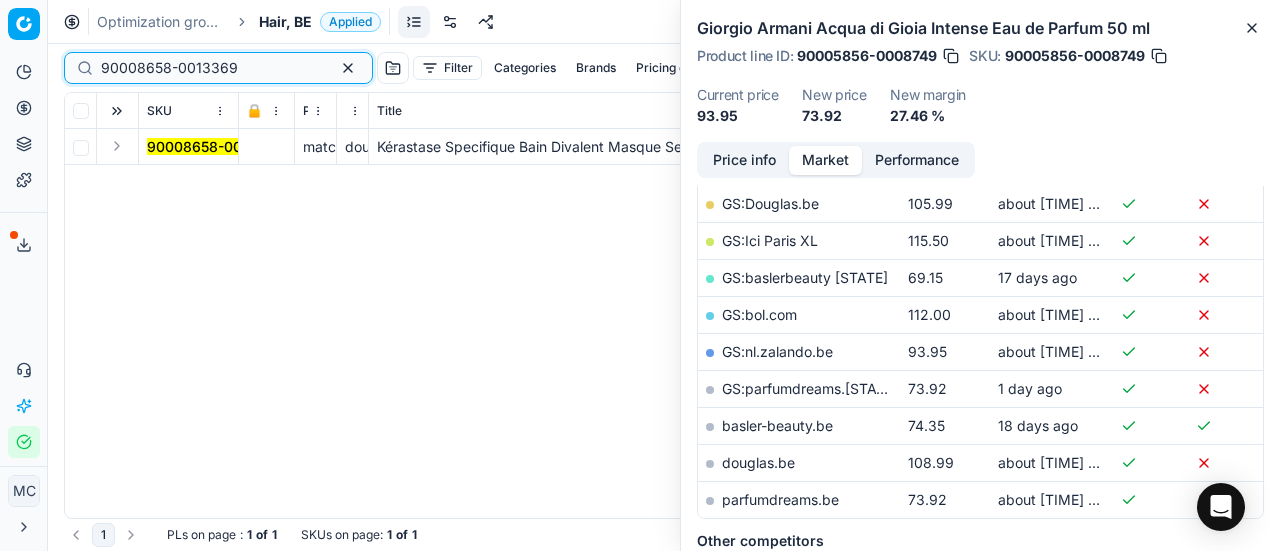 type on "90008658-0013369" 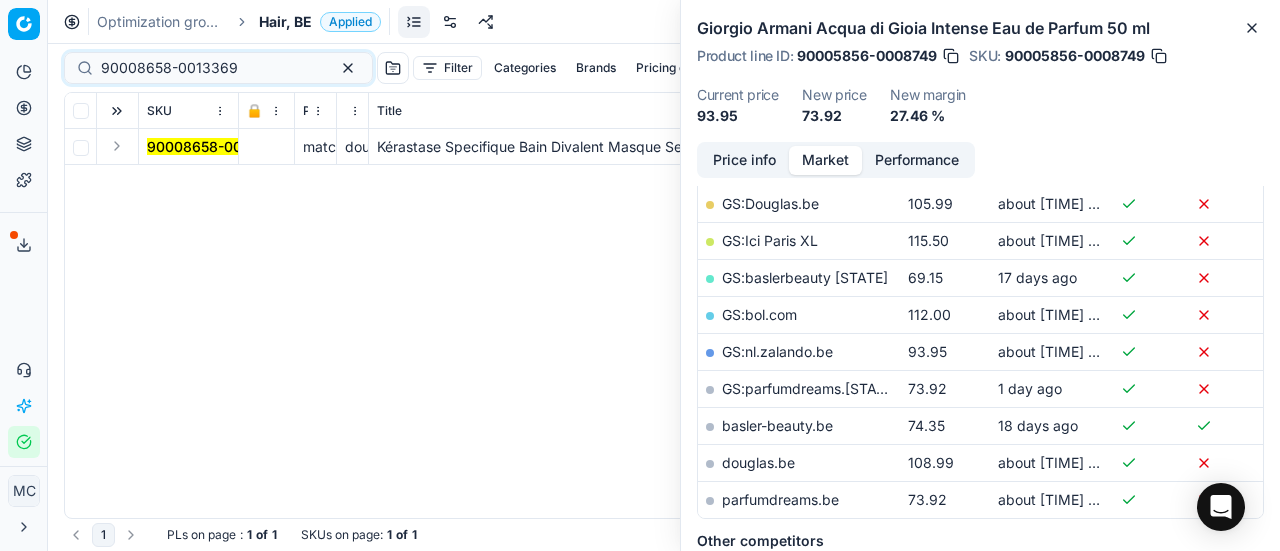 click at bounding box center [117, 146] 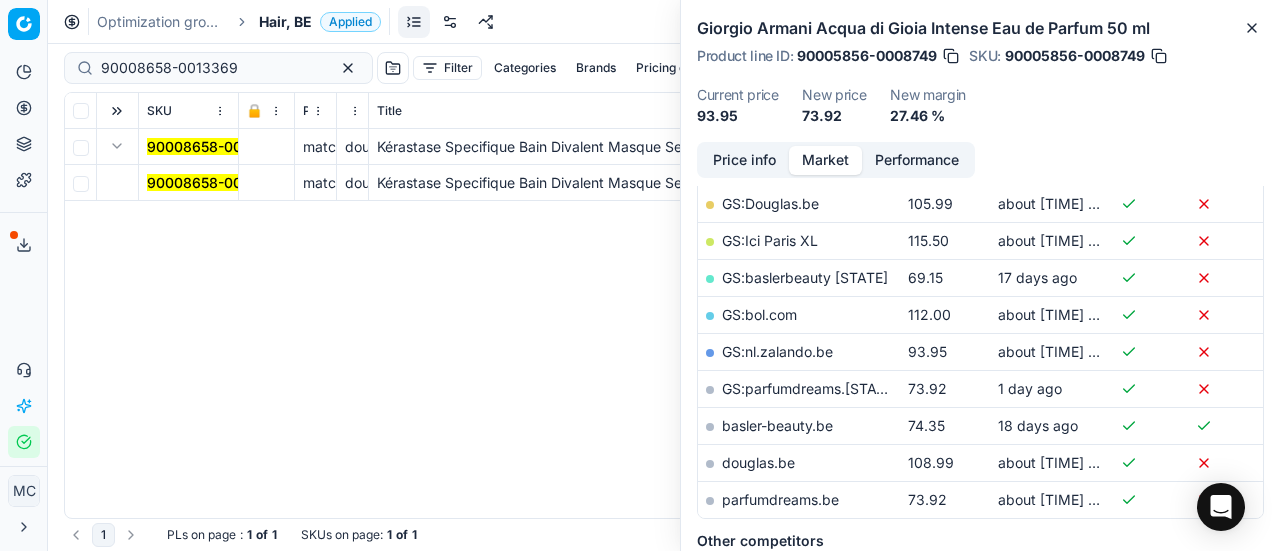 click on "90008658-0013369" at bounding box center [215, 182] 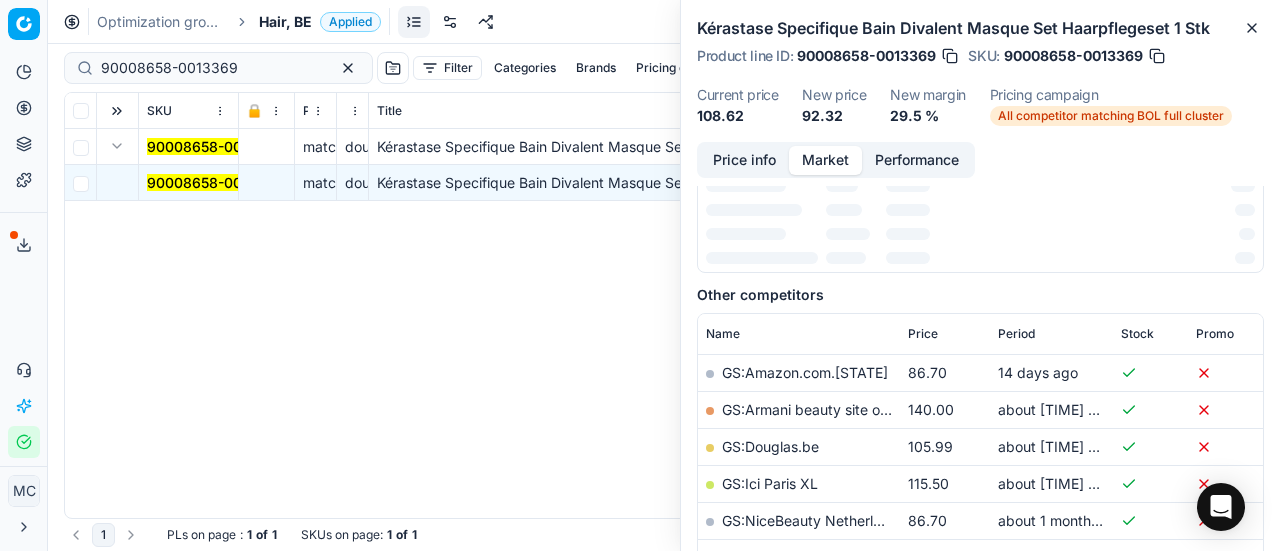 scroll, scrollTop: 307, scrollLeft: 0, axis: vertical 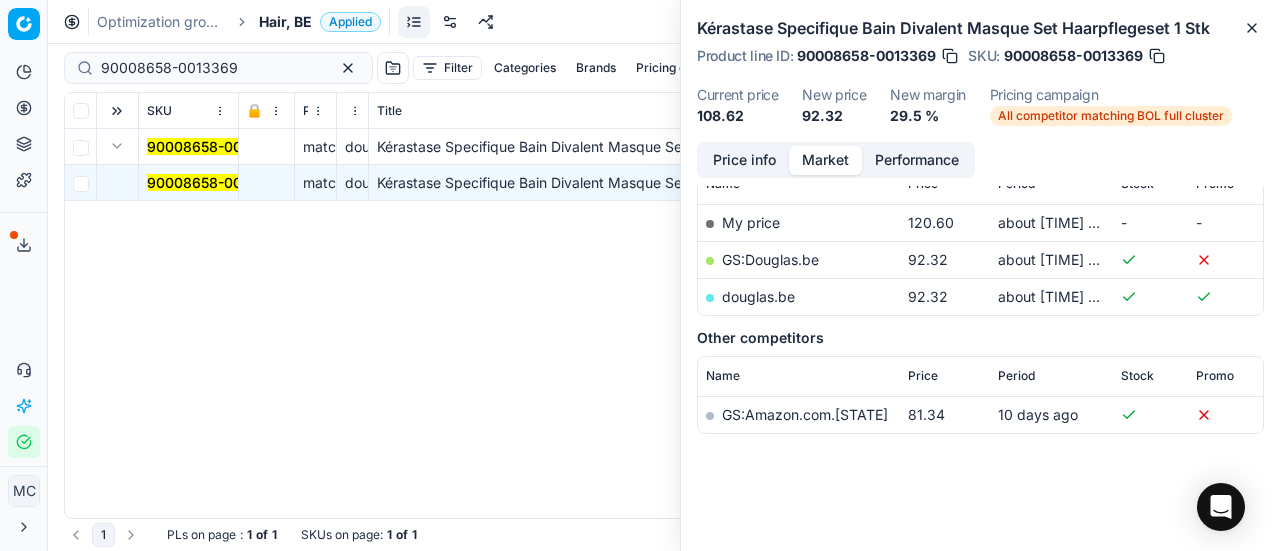 click on "Price info" at bounding box center [744, 160] 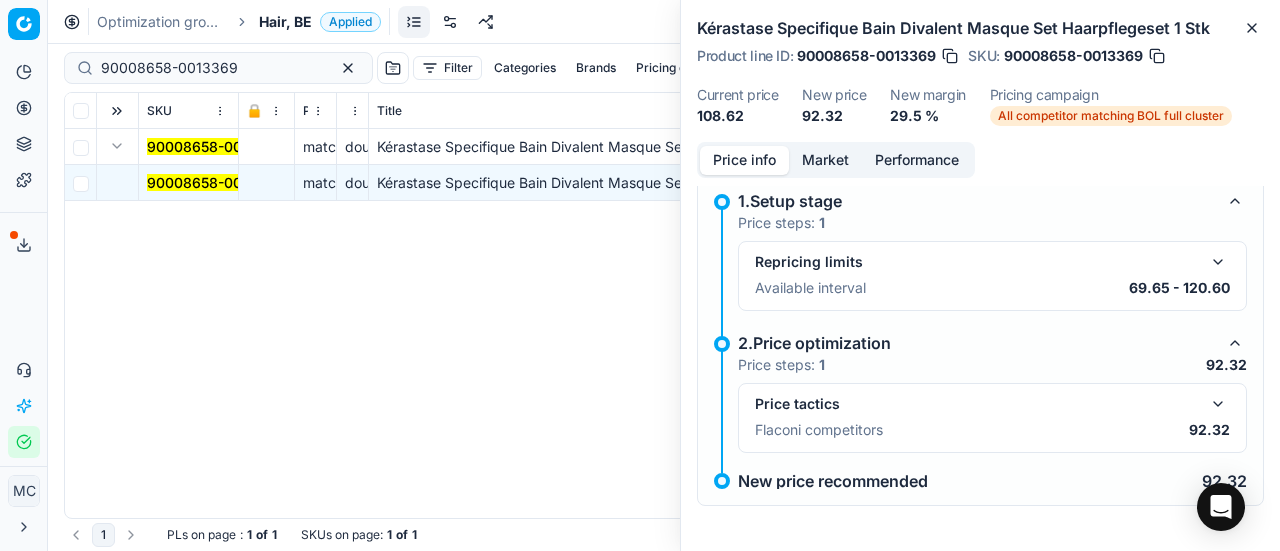 click on "Price tactics" at bounding box center (992, 404) 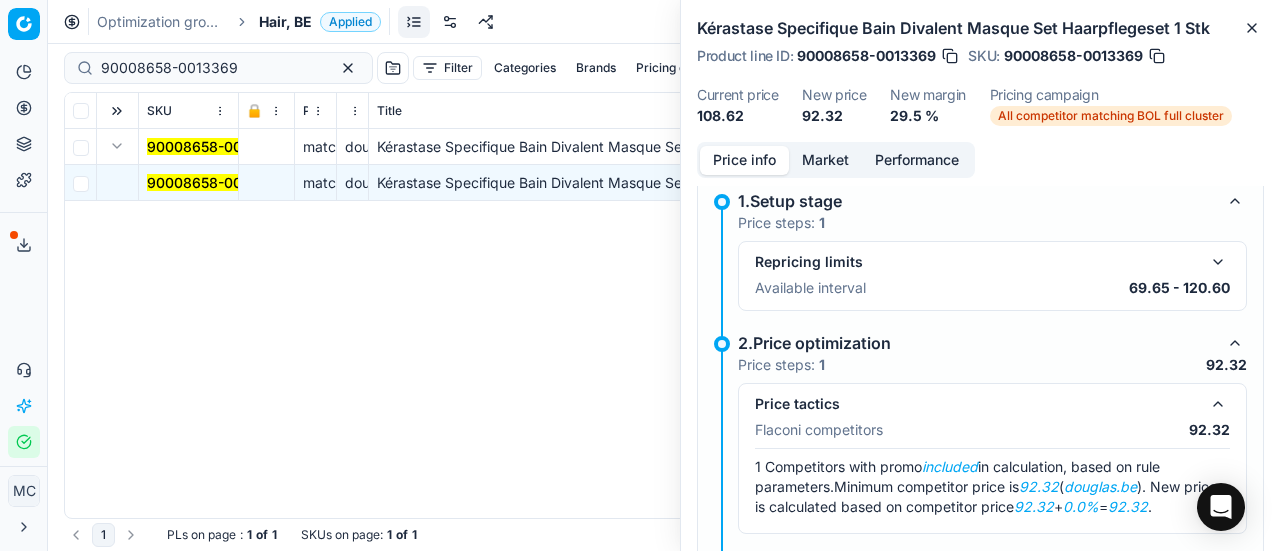 click on "Market" at bounding box center [825, 160] 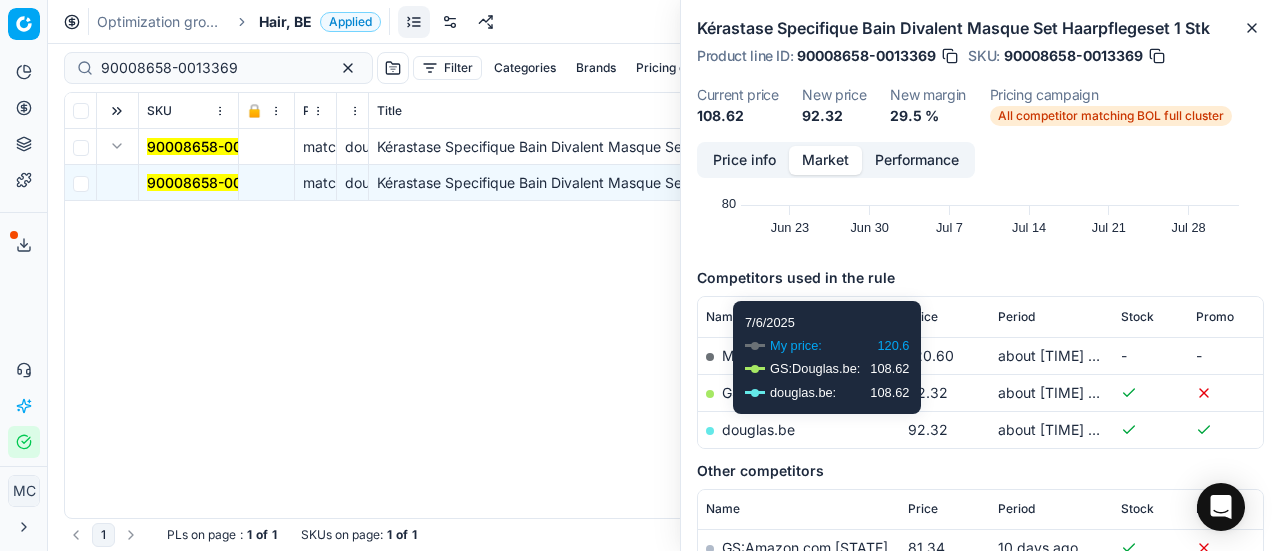 scroll, scrollTop: 300, scrollLeft: 0, axis: vertical 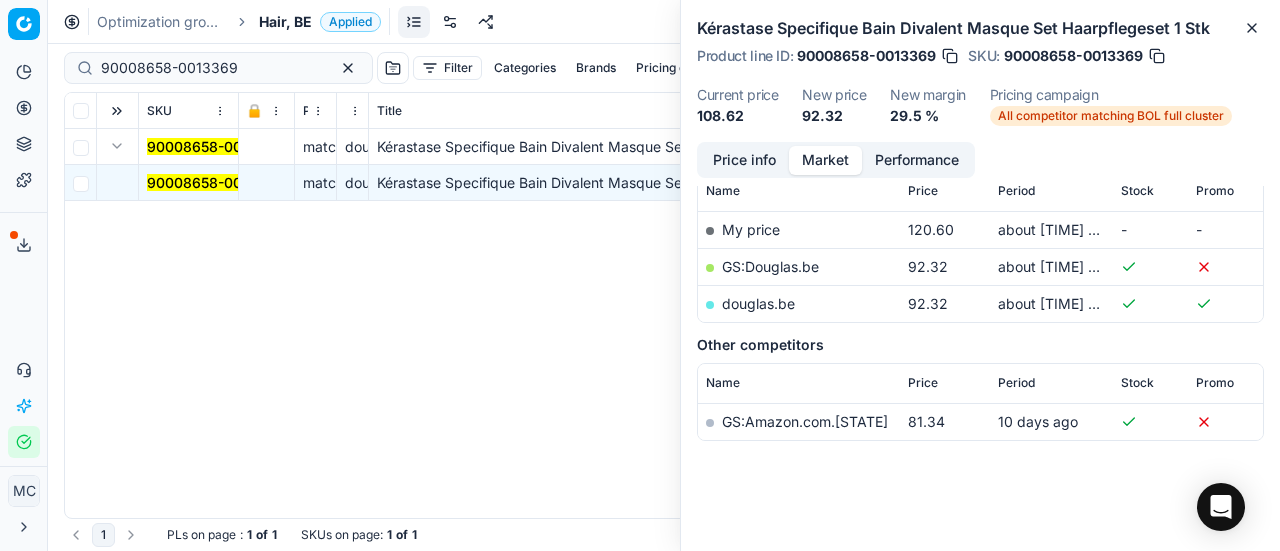 click on "GS:Douglas.be" at bounding box center (770, 266) 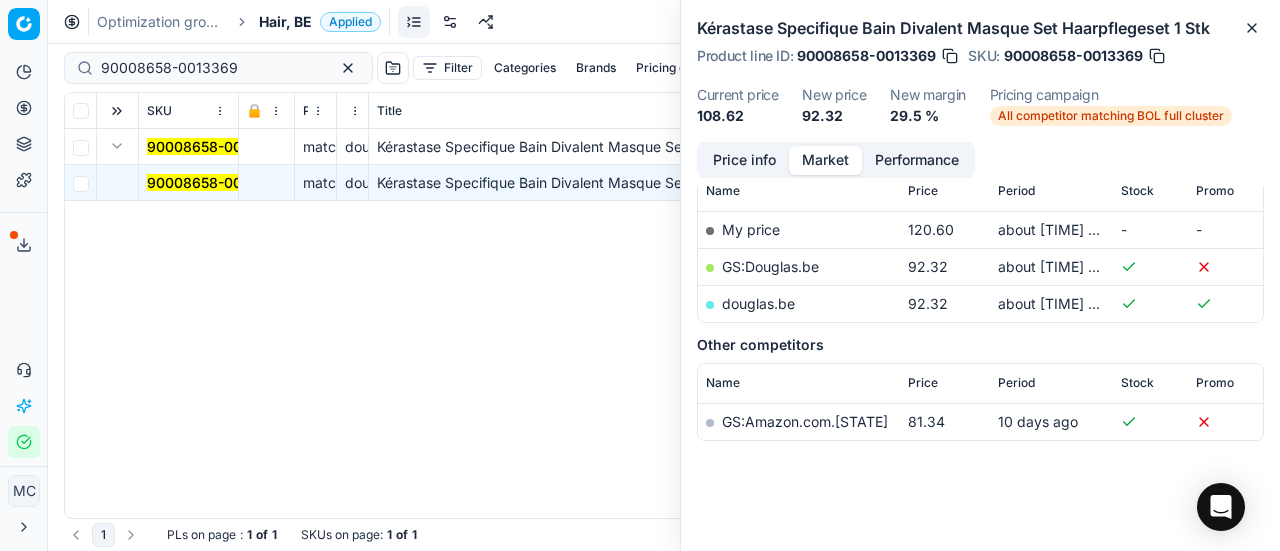 click on "Hair, BE" at bounding box center (285, 22) 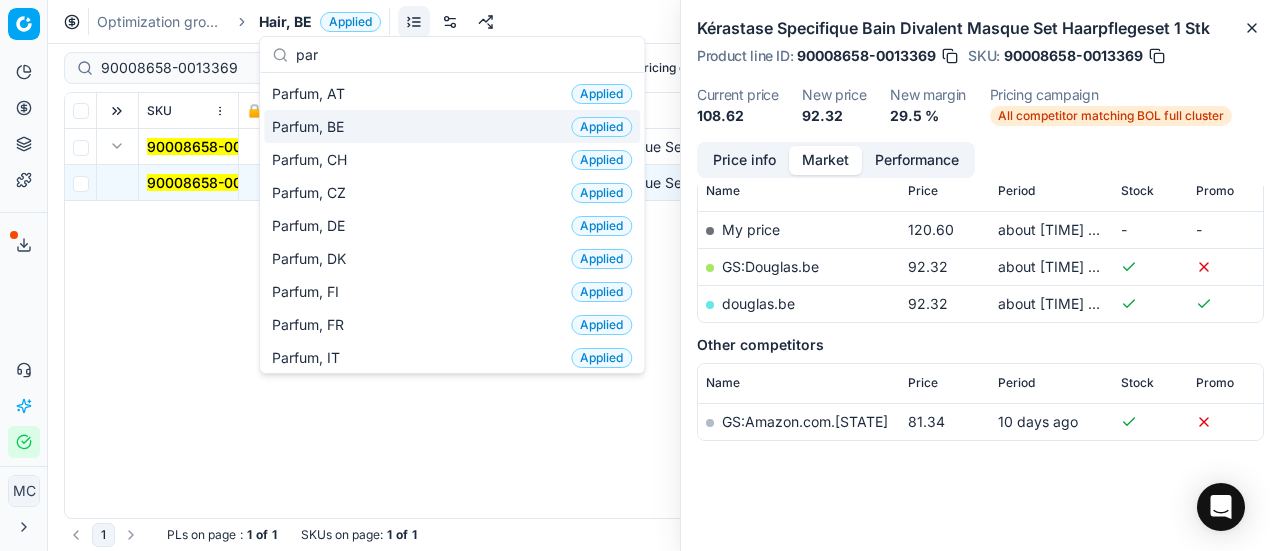 type on "par" 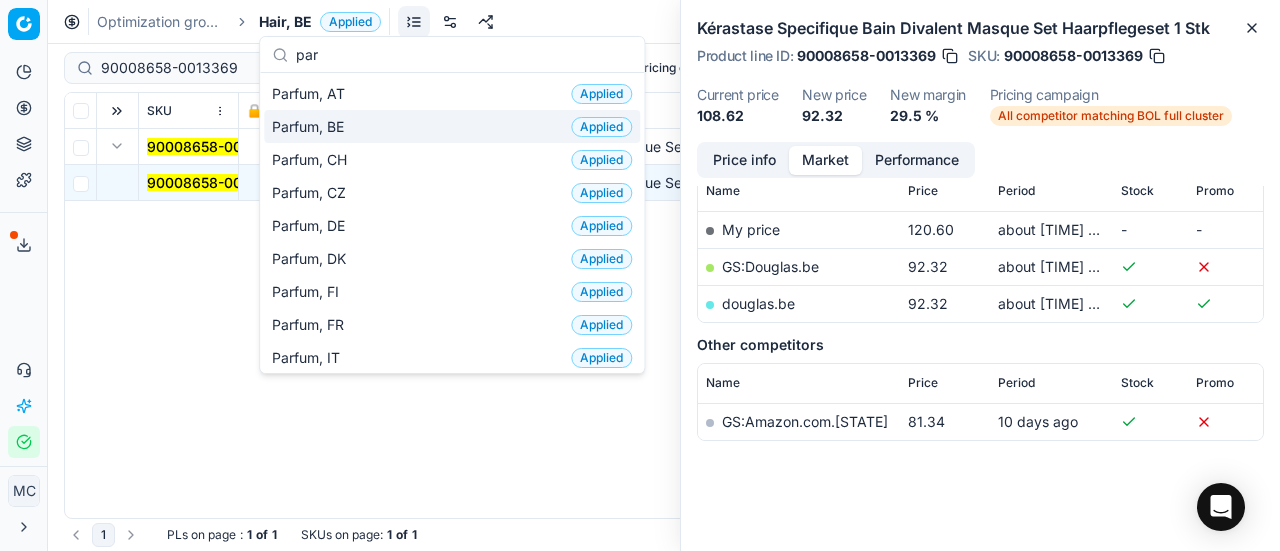 click on "Parfum, BE" at bounding box center [312, 127] 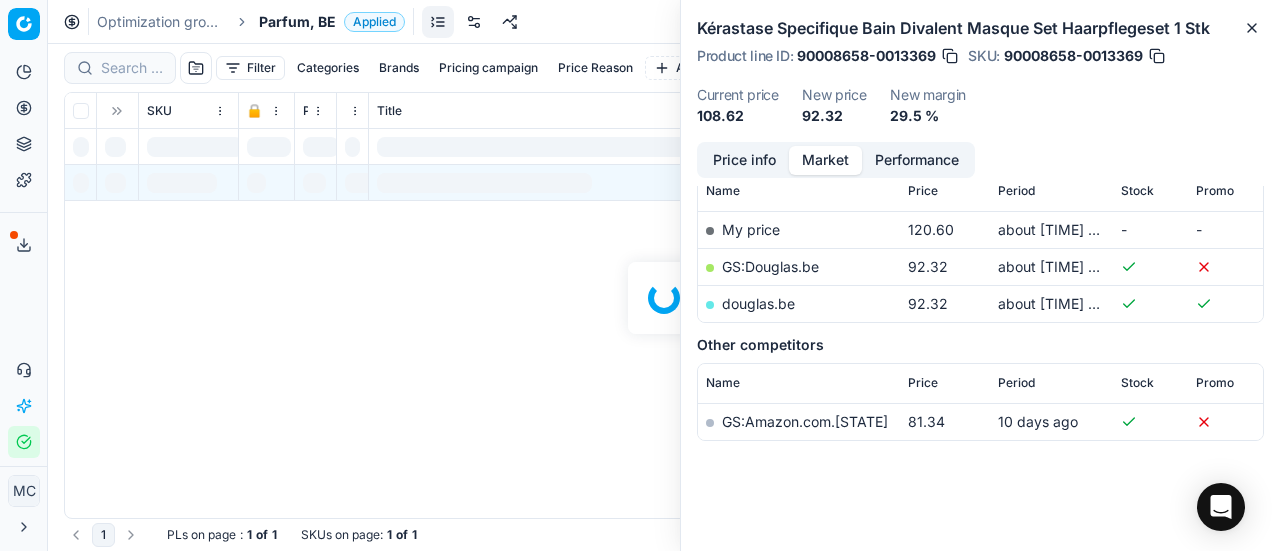 scroll, scrollTop: 300, scrollLeft: 0, axis: vertical 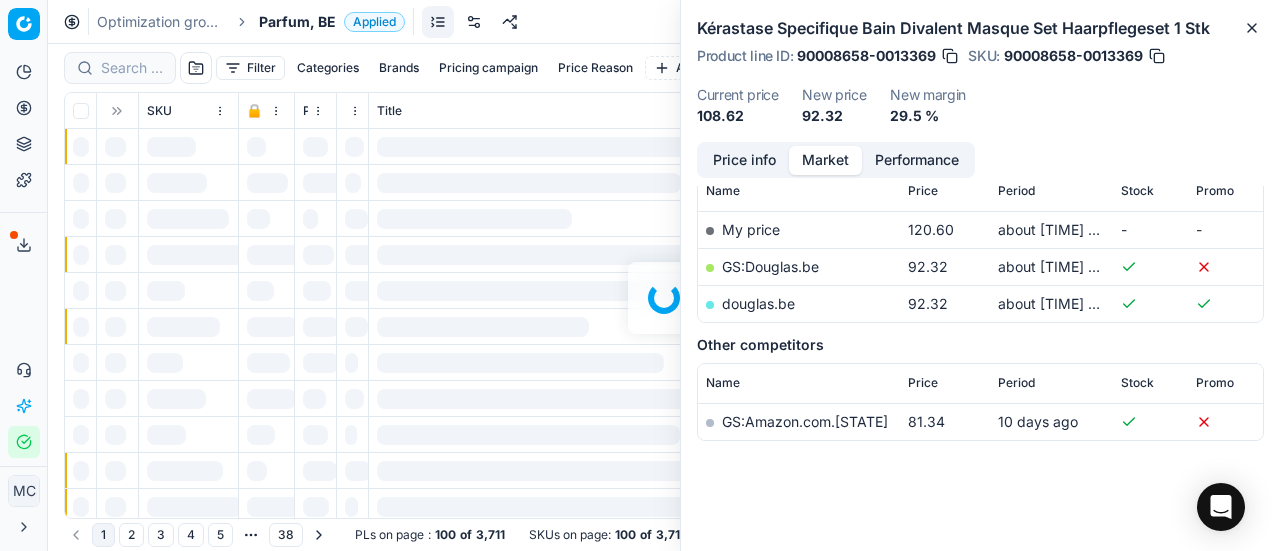 click at bounding box center (664, 297) 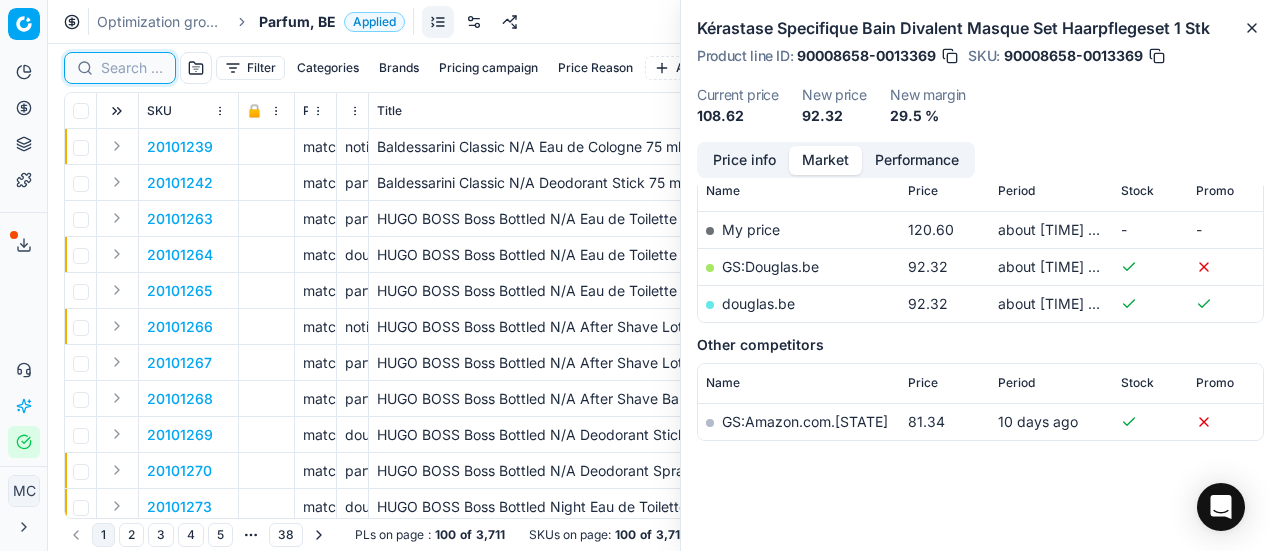click at bounding box center (132, 68) 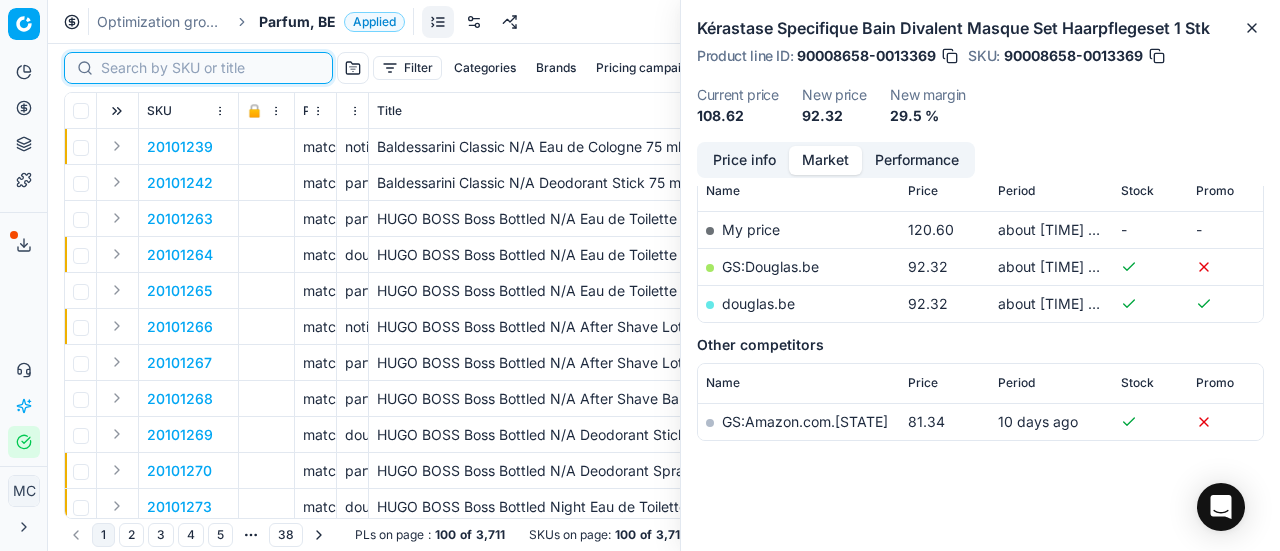 paste on "80002035-30" 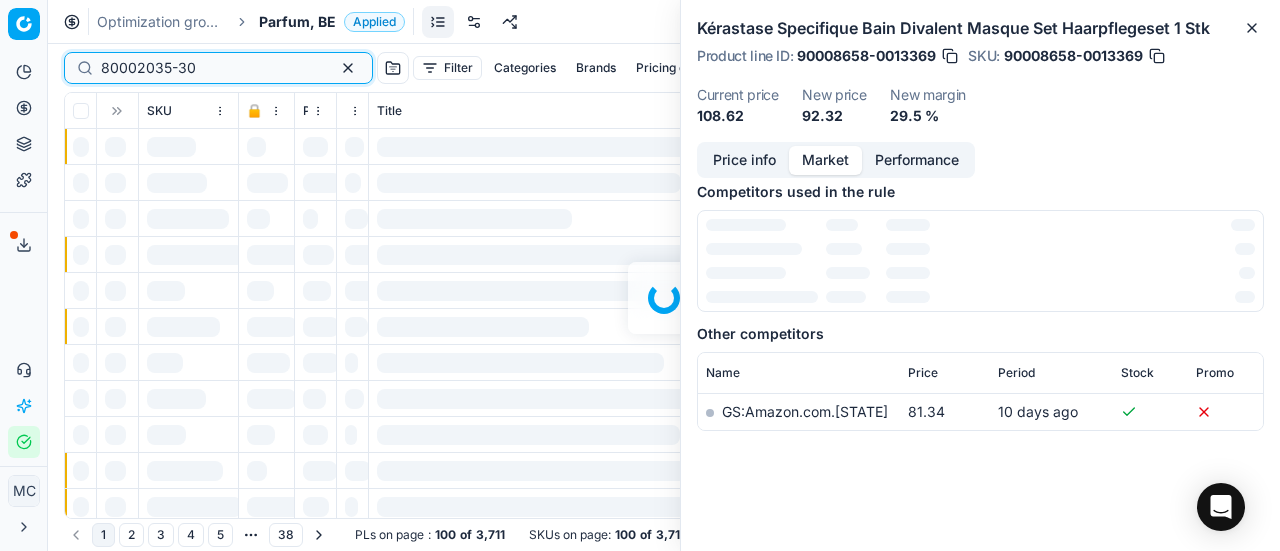 scroll, scrollTop: 300, scrollLeft: 0, axis: vertical 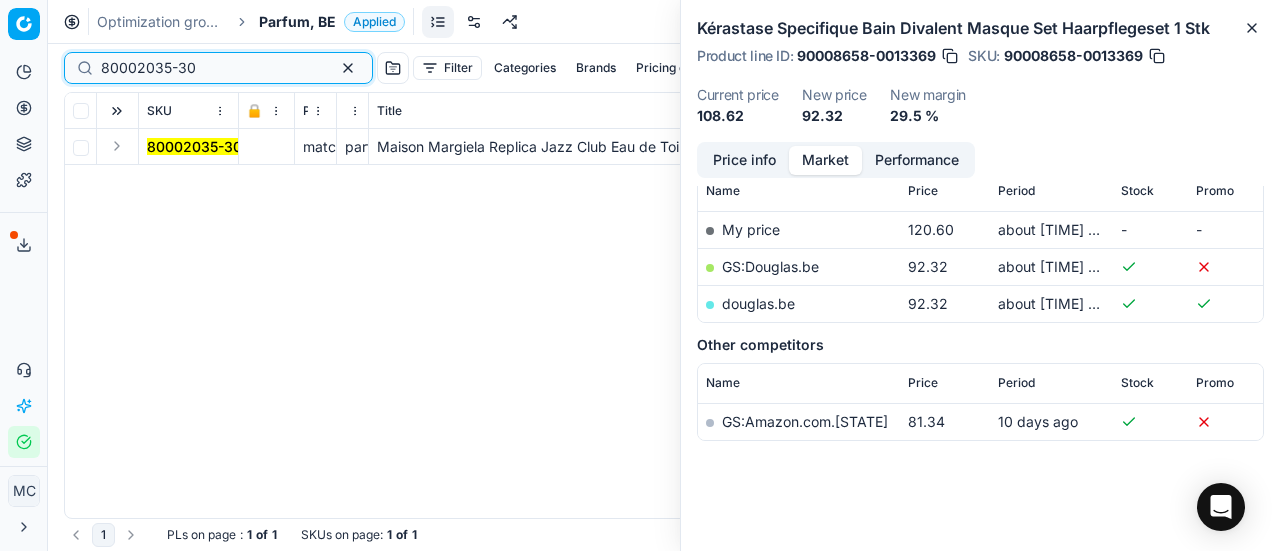 type on "80002035-30" 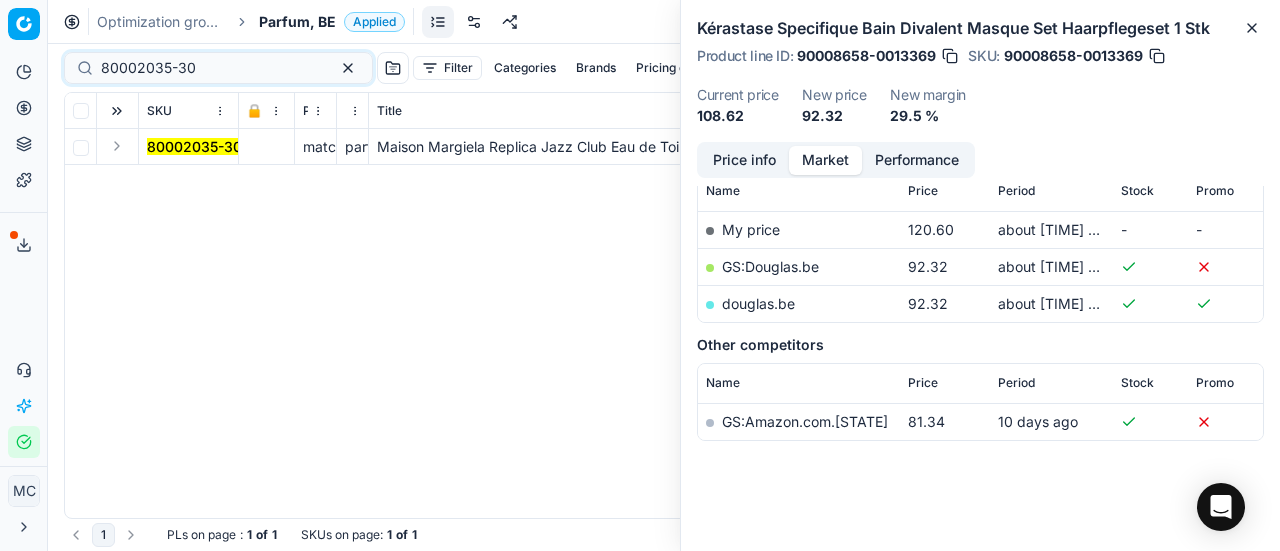 click at bounding box center (118, 147) 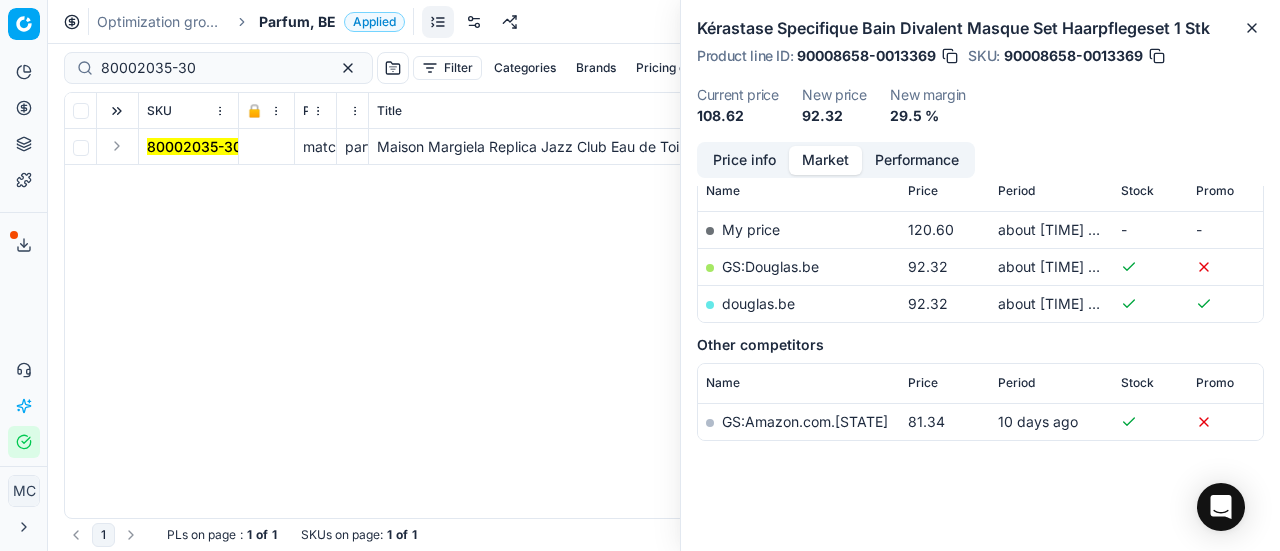 click at bounding box center [117, 146] 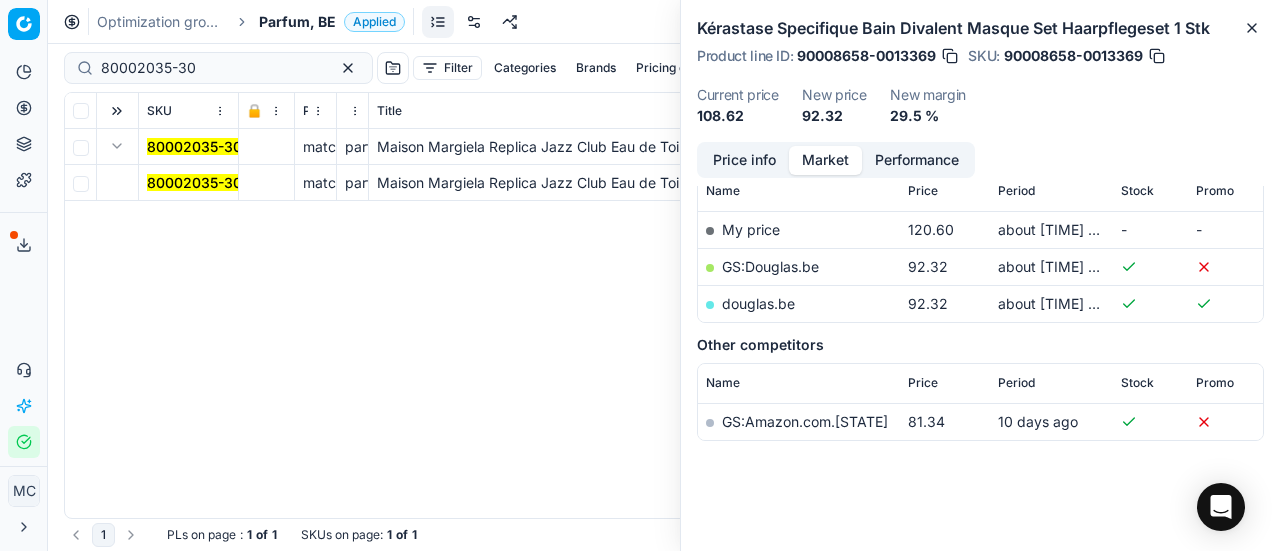 click on "80002035-30" at bounding box center (194, 182) 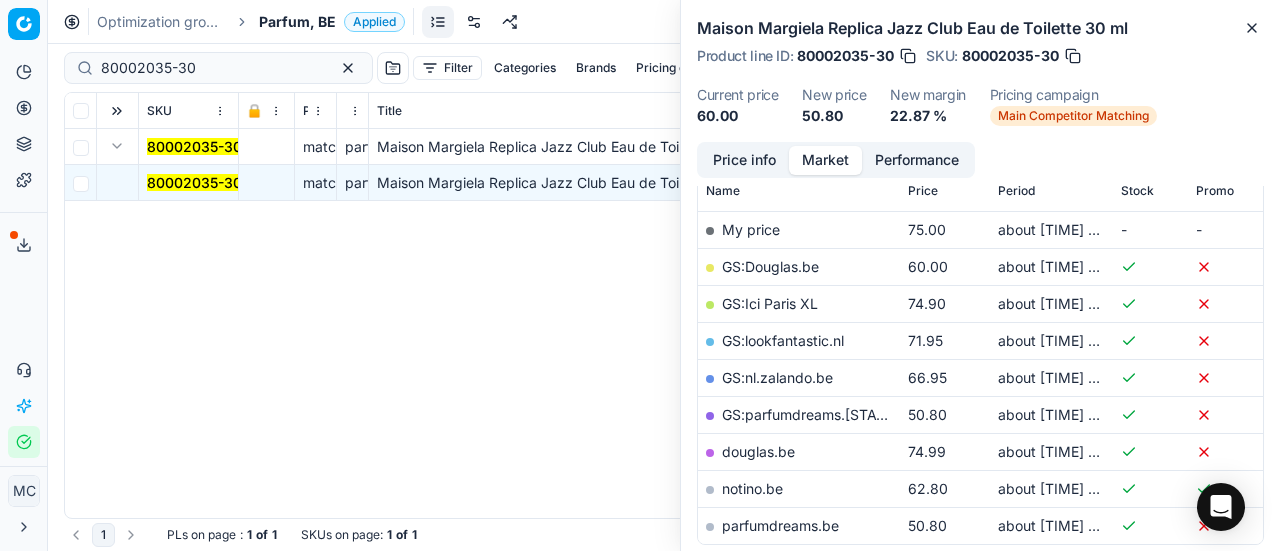 scroll, scrollTop: 300, scrollLeft: 0, axis: vertical 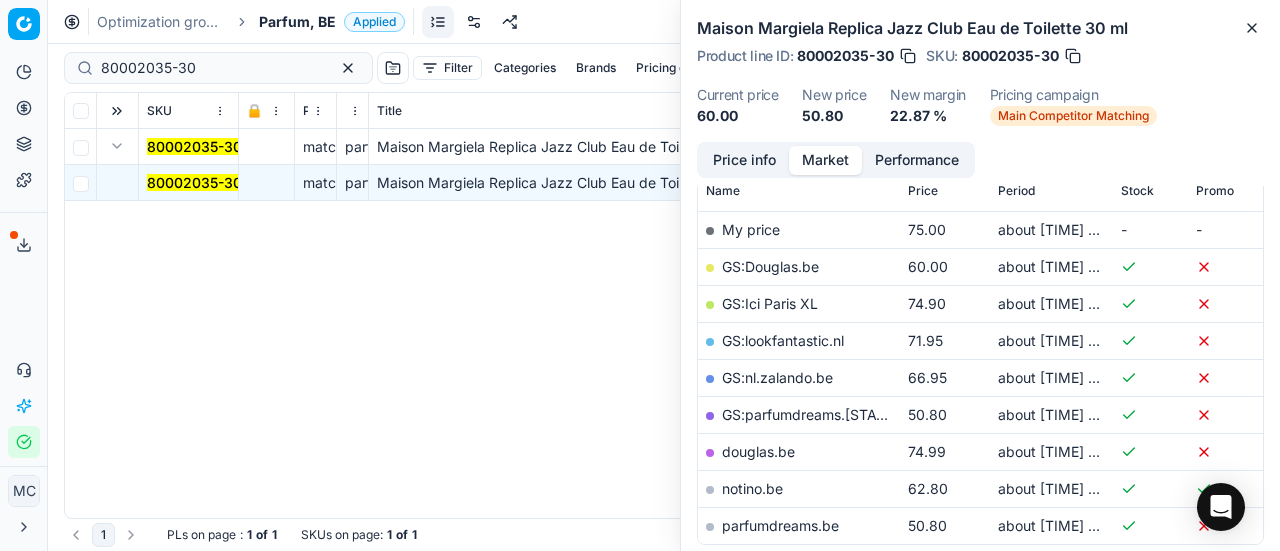 drag, startPoint x: 766, startPoint y: 147, endPoint x: 800, endPoint y: 176, distance: 44.687805 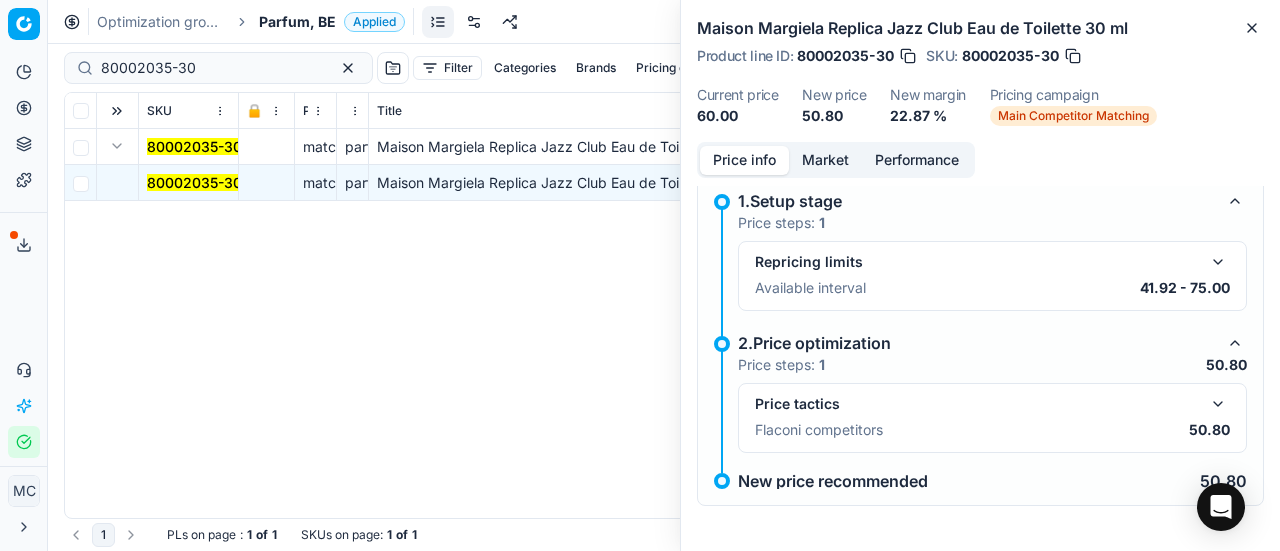 click at bounding box center [1218, 404] 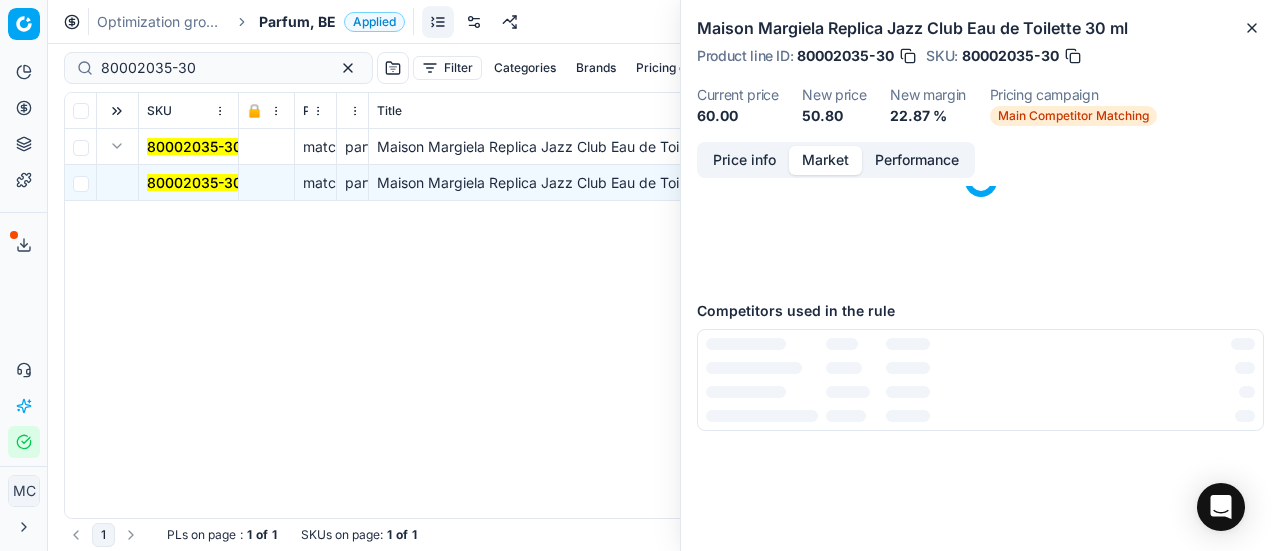 click on "Market" at bounding box center [825, 160] 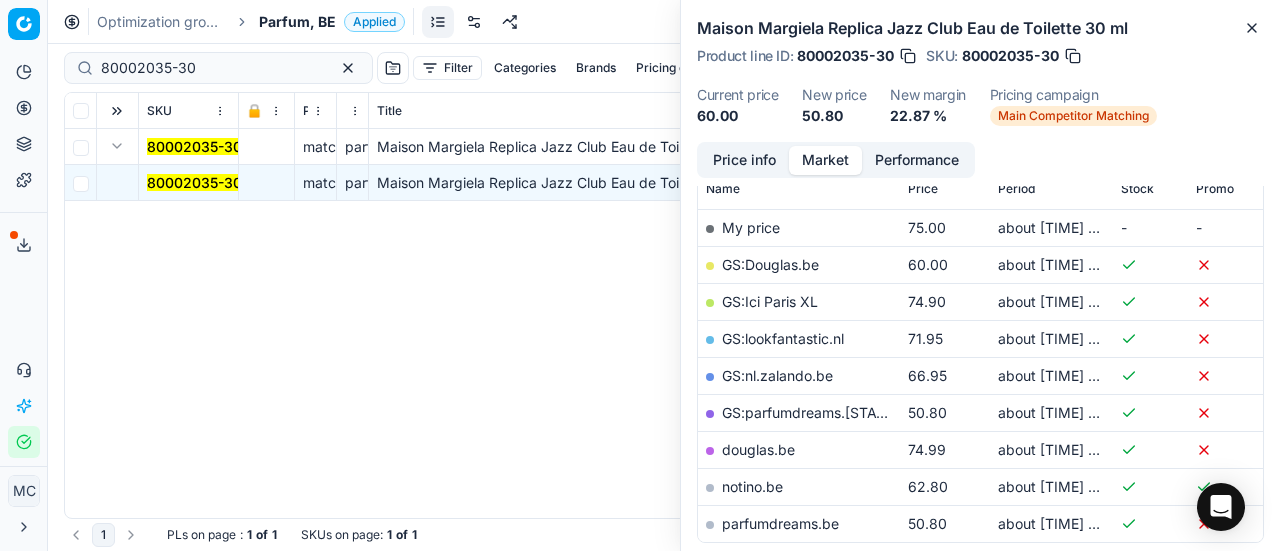 scroll, scrollTop: 400, scrollLeft: 0, axis: vertical 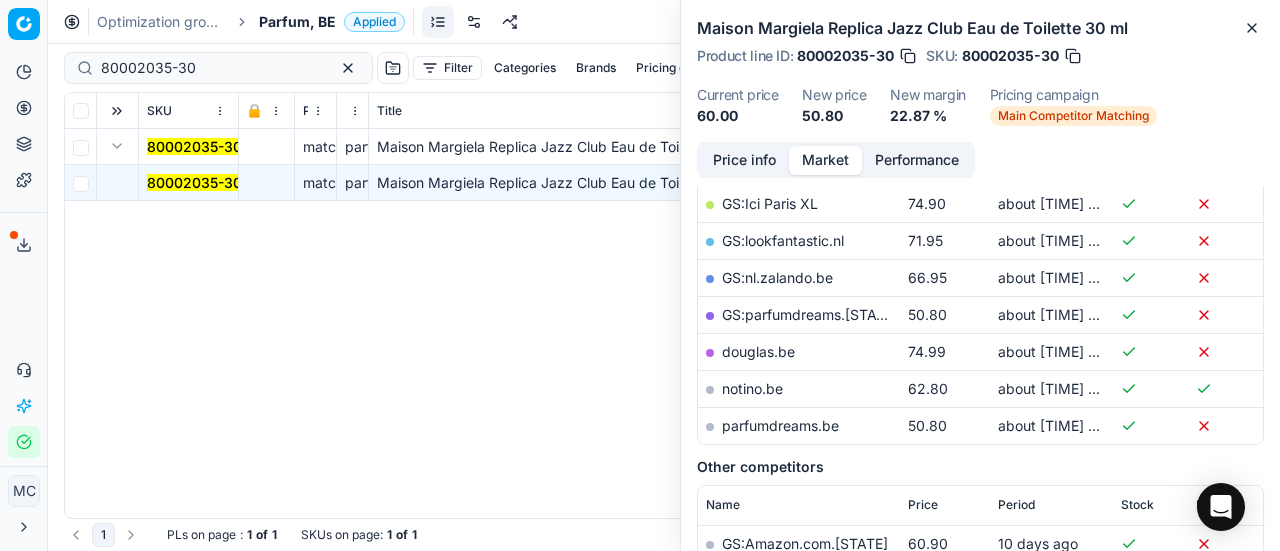 click on "parfumdreams.be" at bounding box center (780, 425) 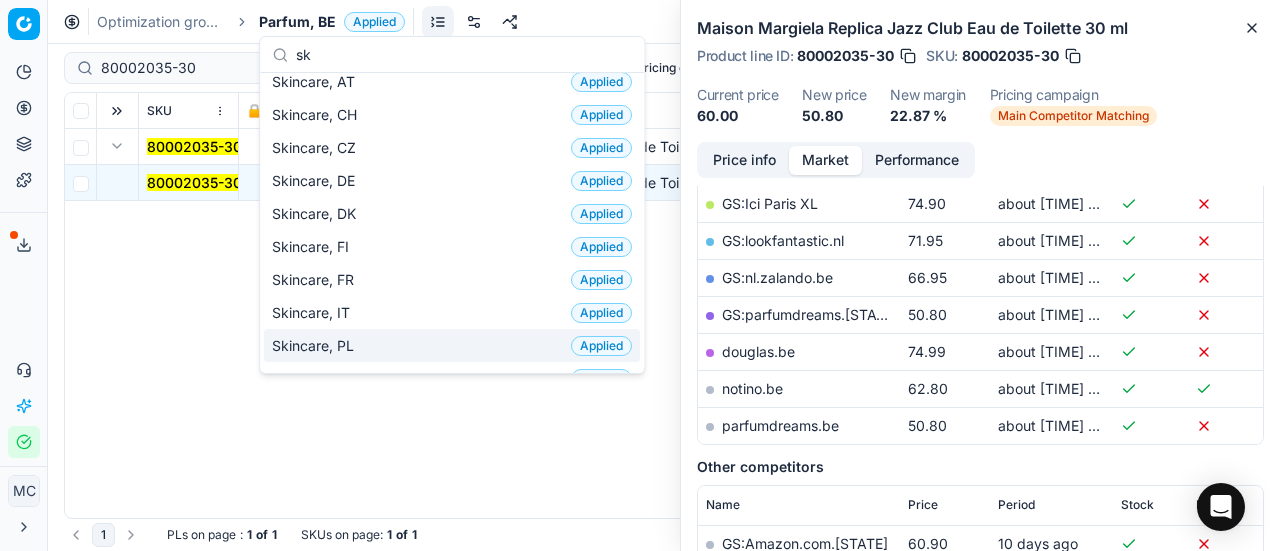 scroll, scrollTop: 0, scrollLeft: 0, axis: both 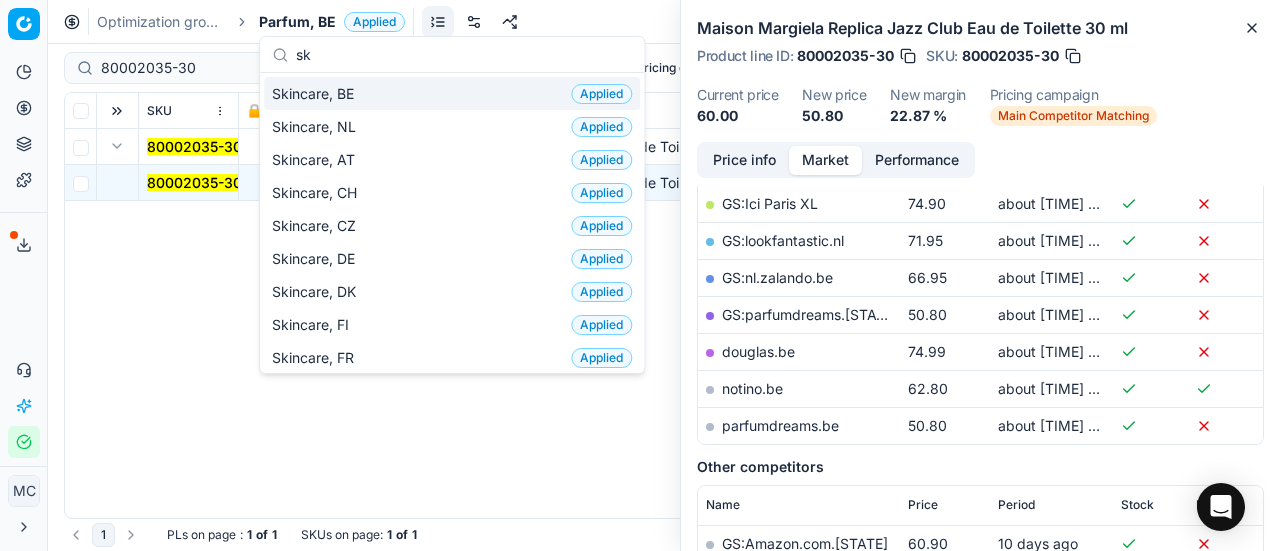 type on "sk" 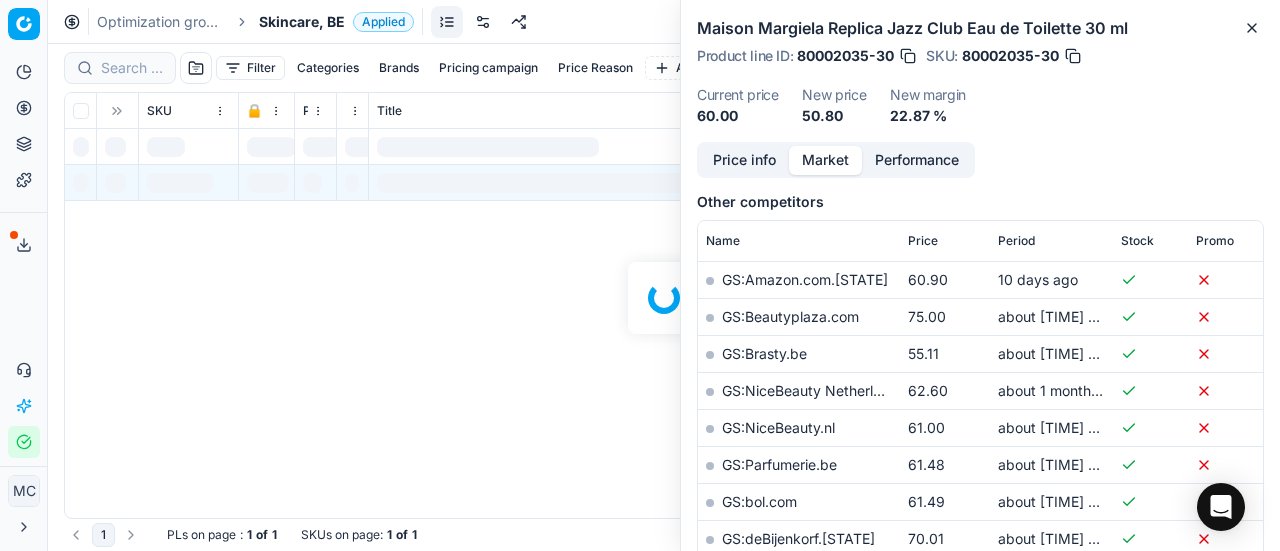 scroll, scrollTop: 400, scrollLeft: 0, axis: vertical 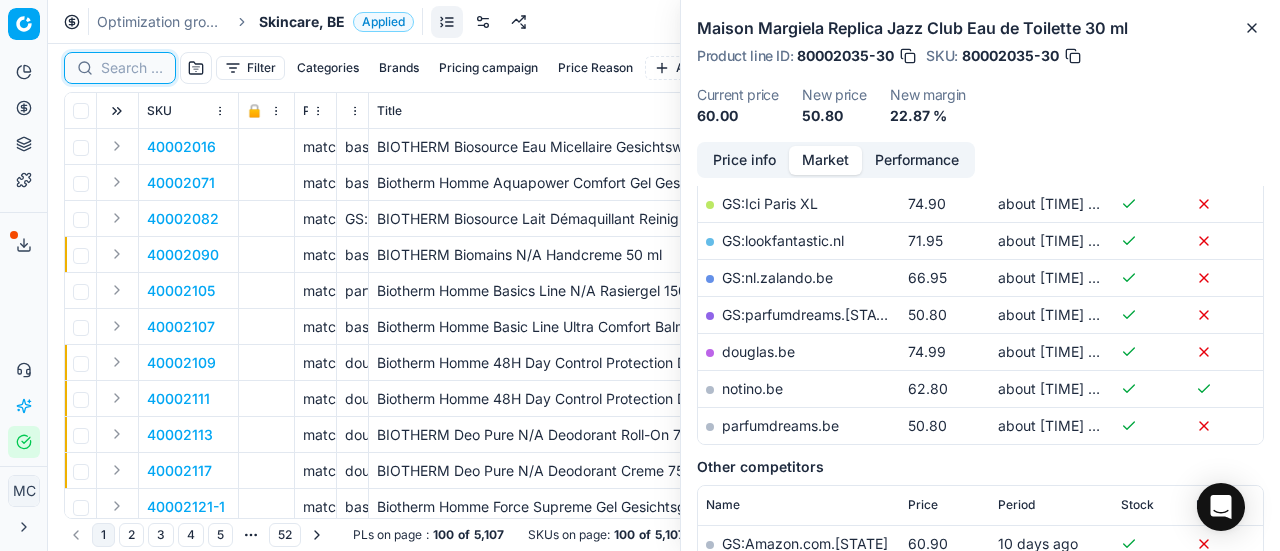 click at bounding box center [132, 68] 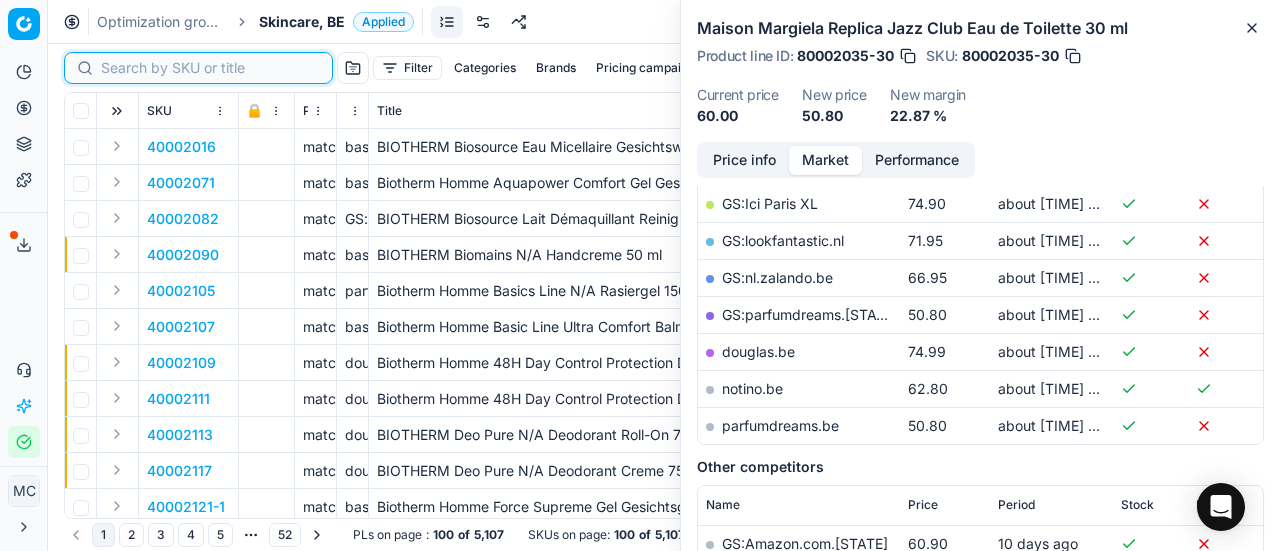 paste on "90002285-0003210" 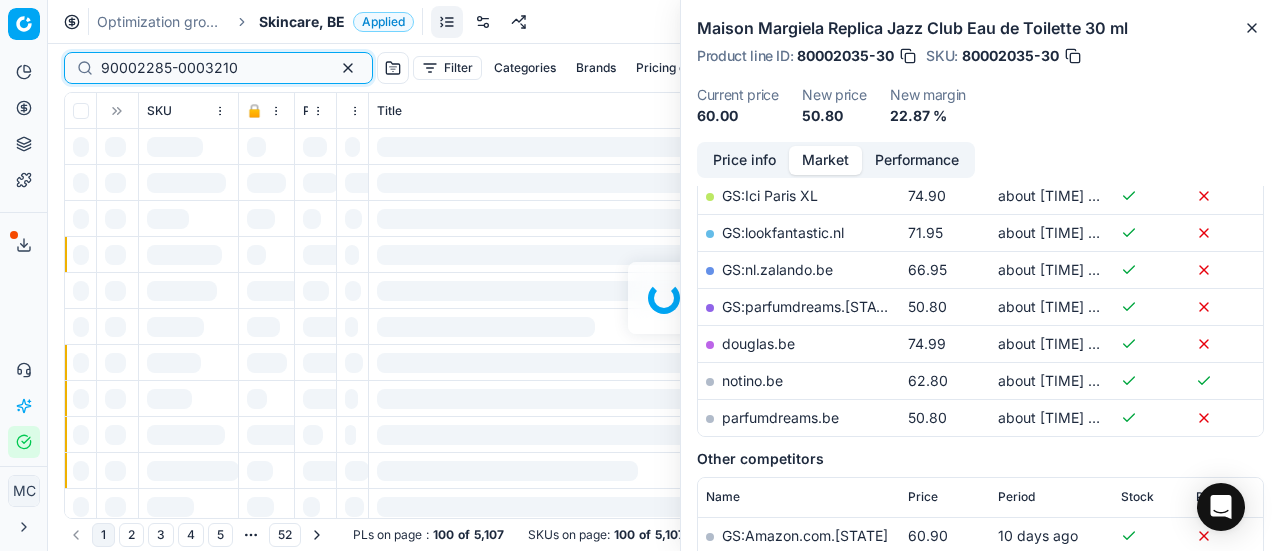 scroll, scrollTop: 400, scrollLeft: 0, axis: vertical 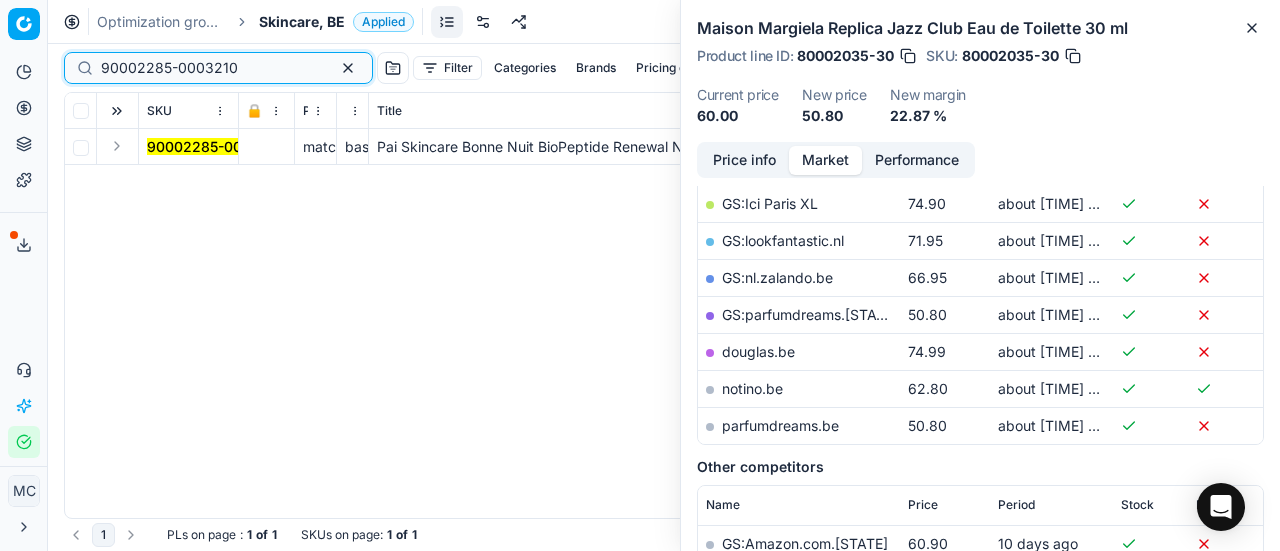 type on "90002285-0003210" 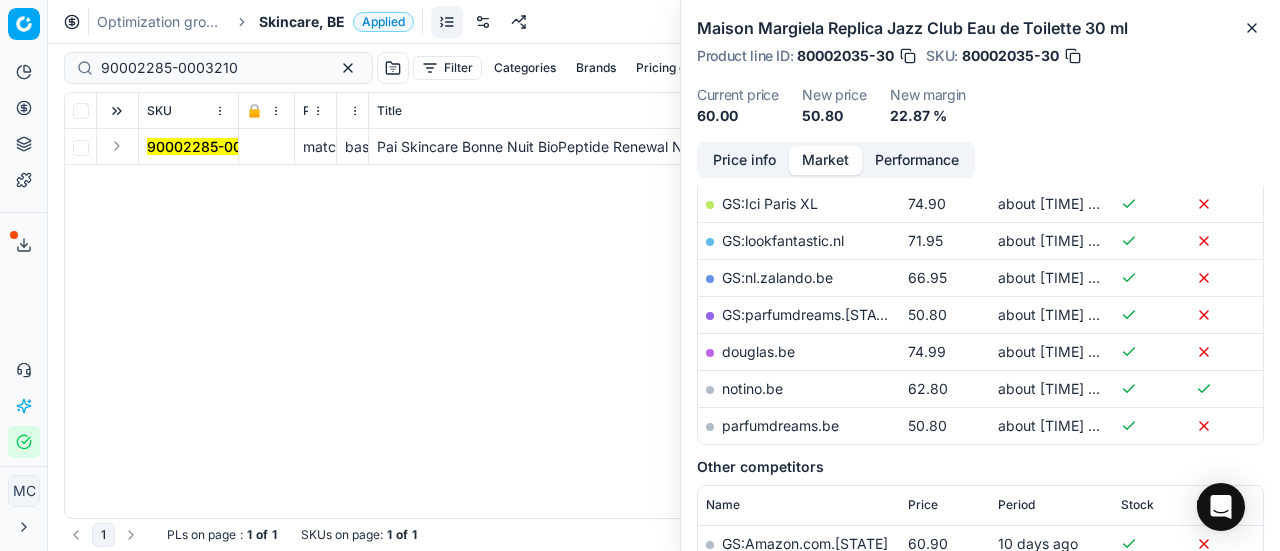 click at bounding box center [117, 146] 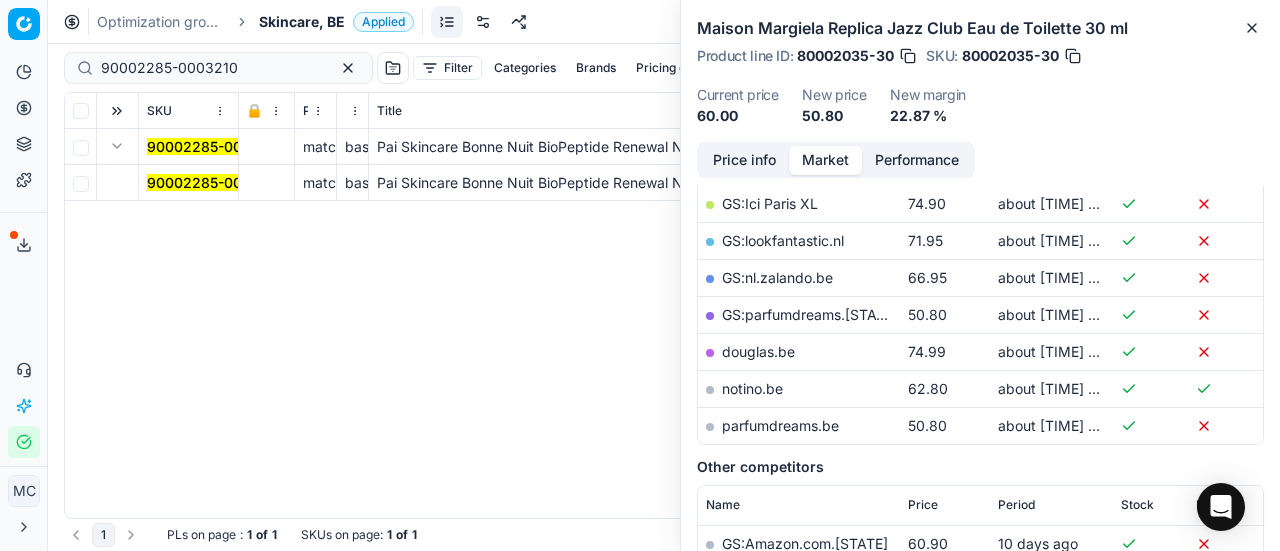 click on "90002285-0003210" at bounding box center (215, 182) 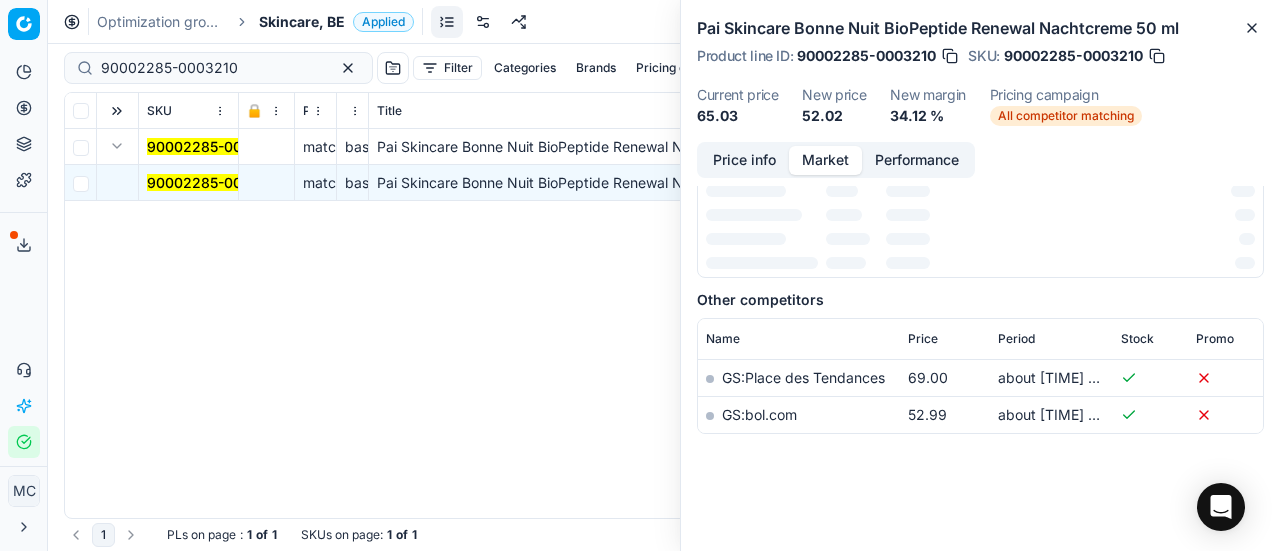 scroll, scrollTop: 380, scrollLeft: 0, axis: vertical 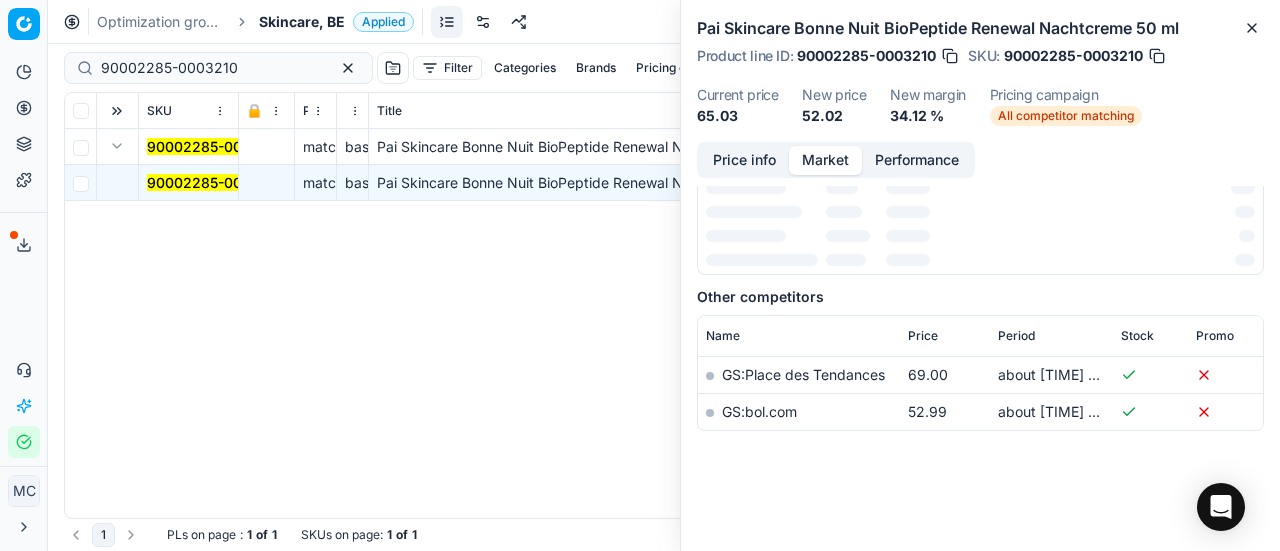 click on "Price info" at bounding box center (744, 160) 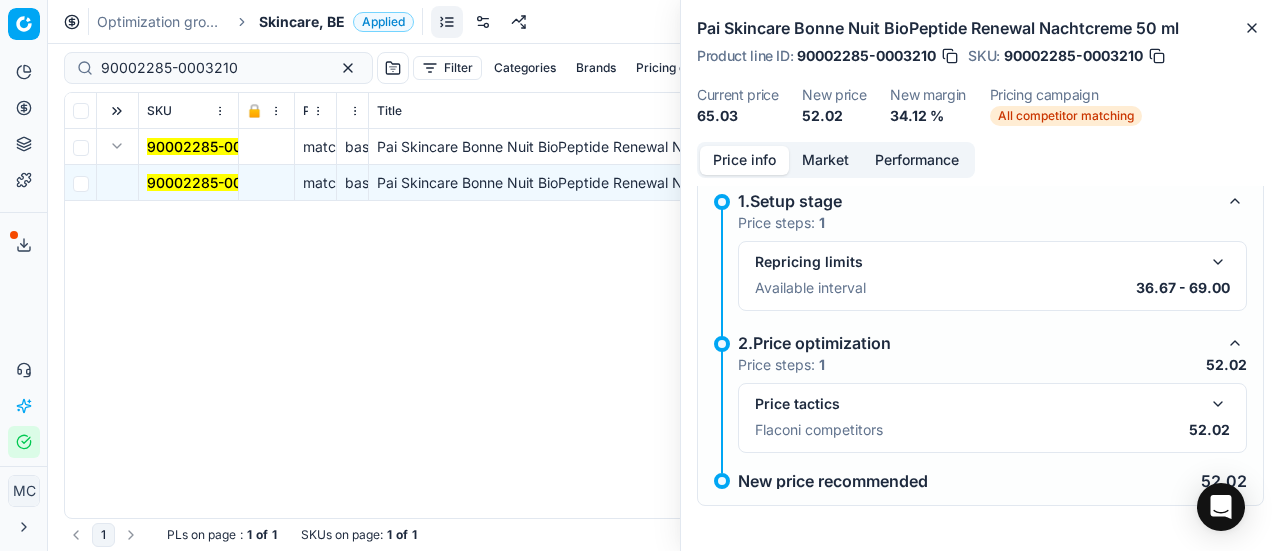 click at bounding box center (1218, 404) 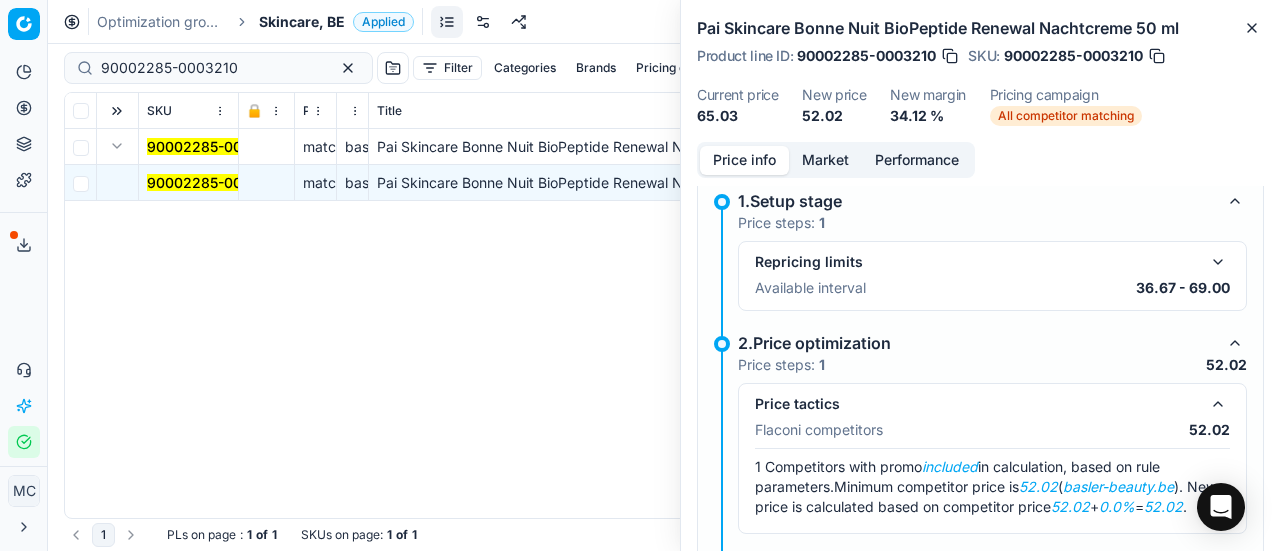 click on "Market" at bounding box center [825, 160] 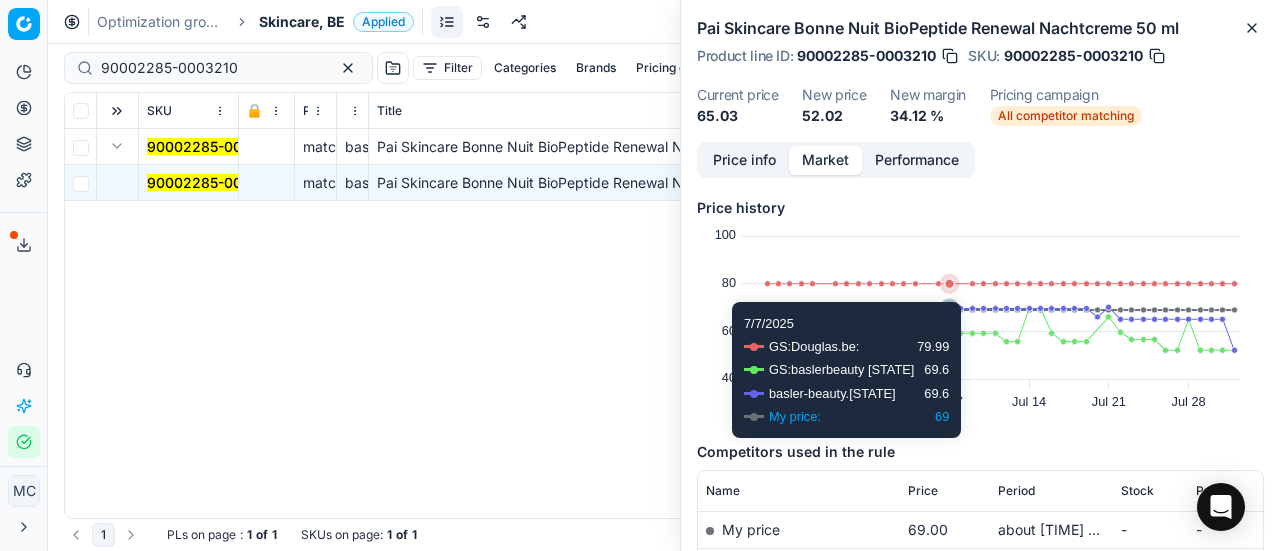 scroll, scrollTop: 200, scrollLeft: 0, axis: vertical 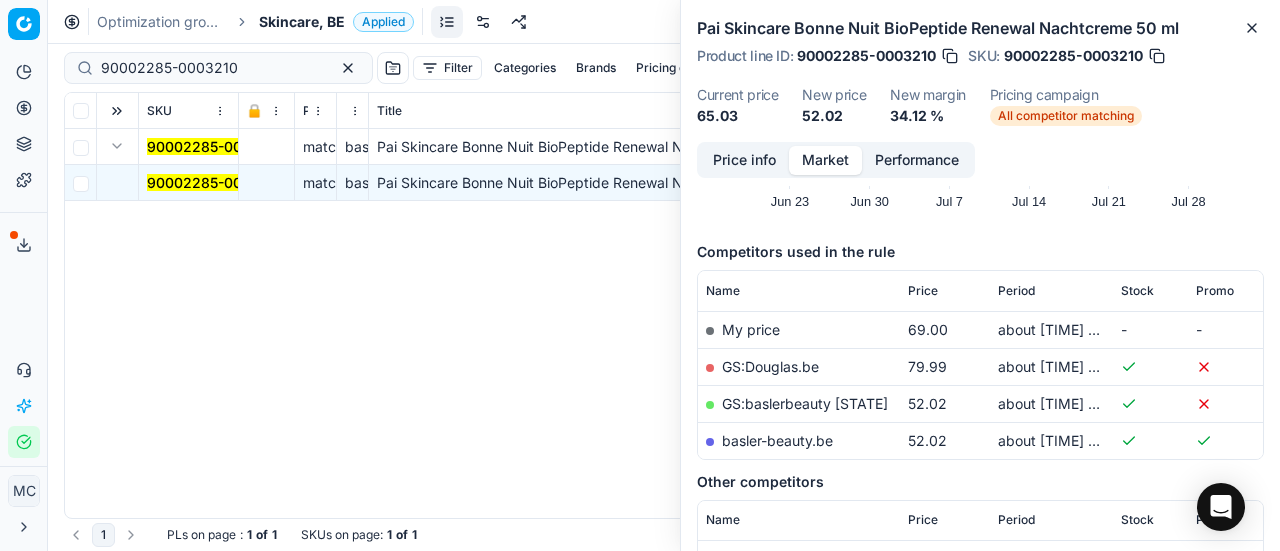 click on "GS:[COMPANY]" at bounding box center [805, 403] 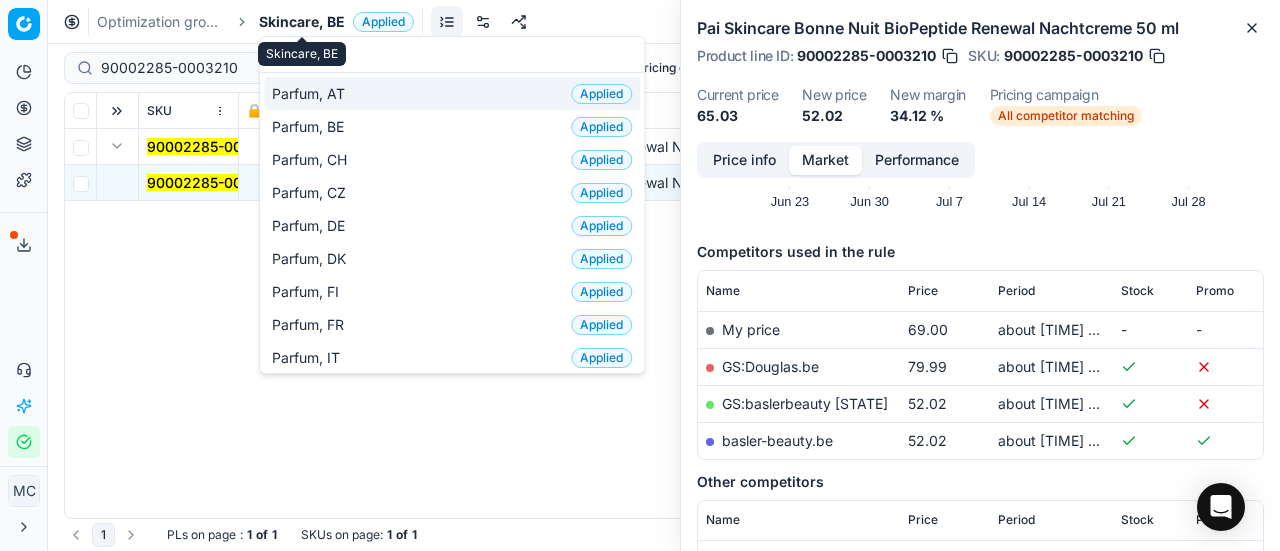 type on "par" 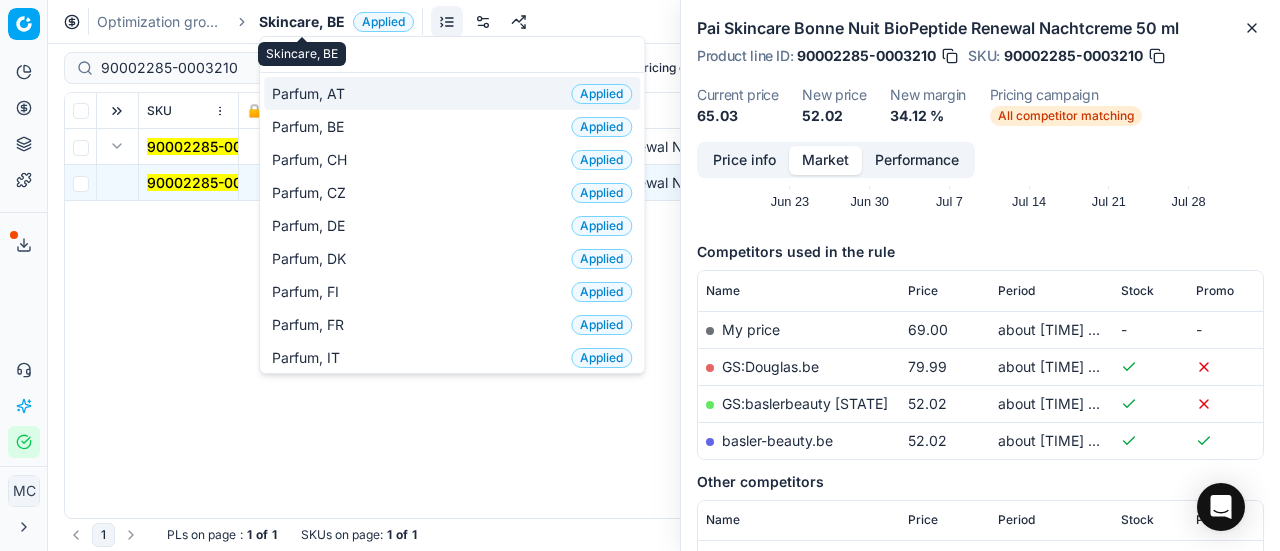 click on "Parfum, BE" at bounding box center [312, 127] 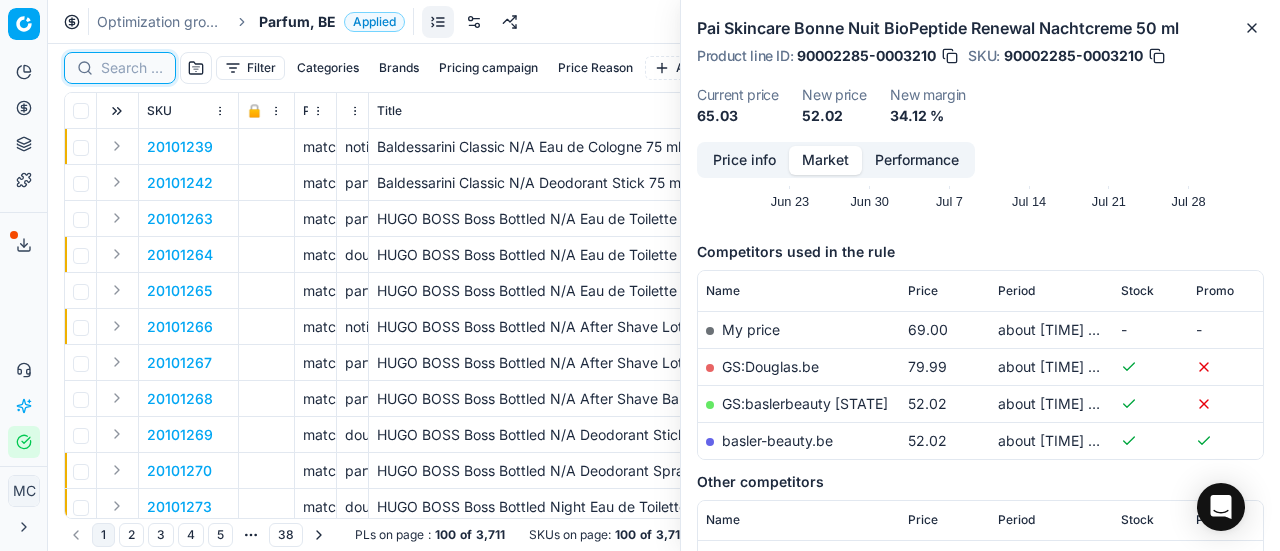 click at bounding box center [132, 68] 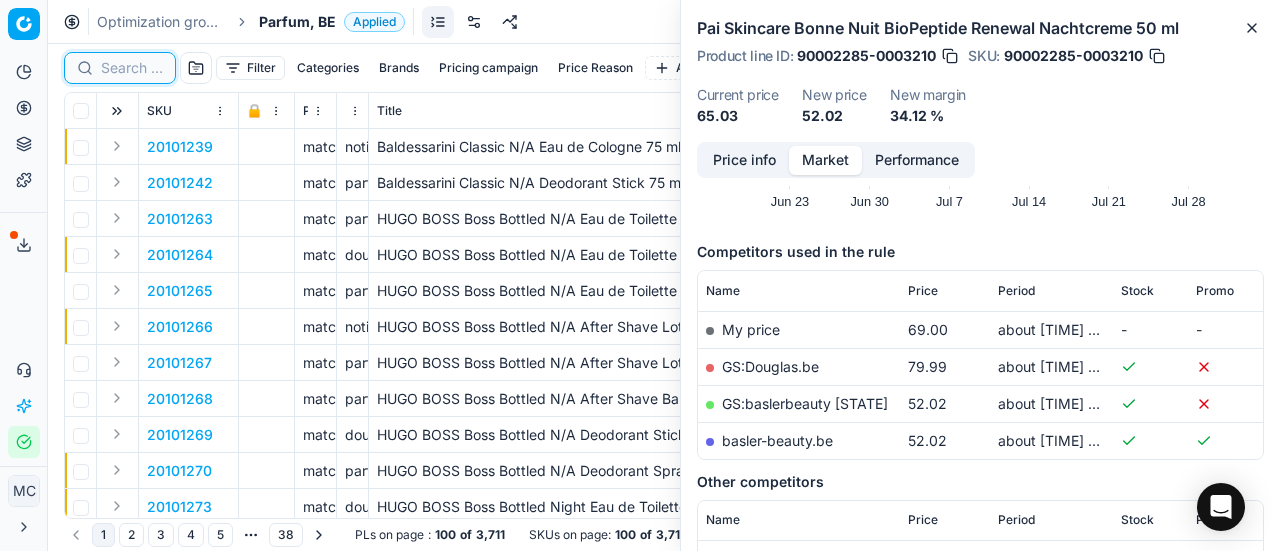 paste on "80006720-30" 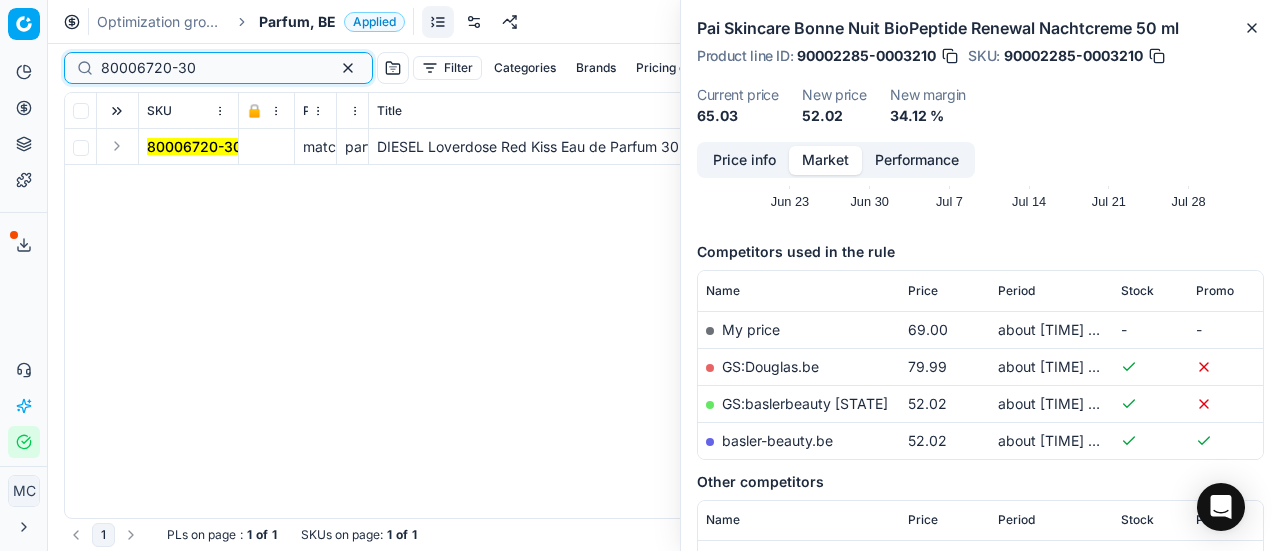 type on "80006720-30" 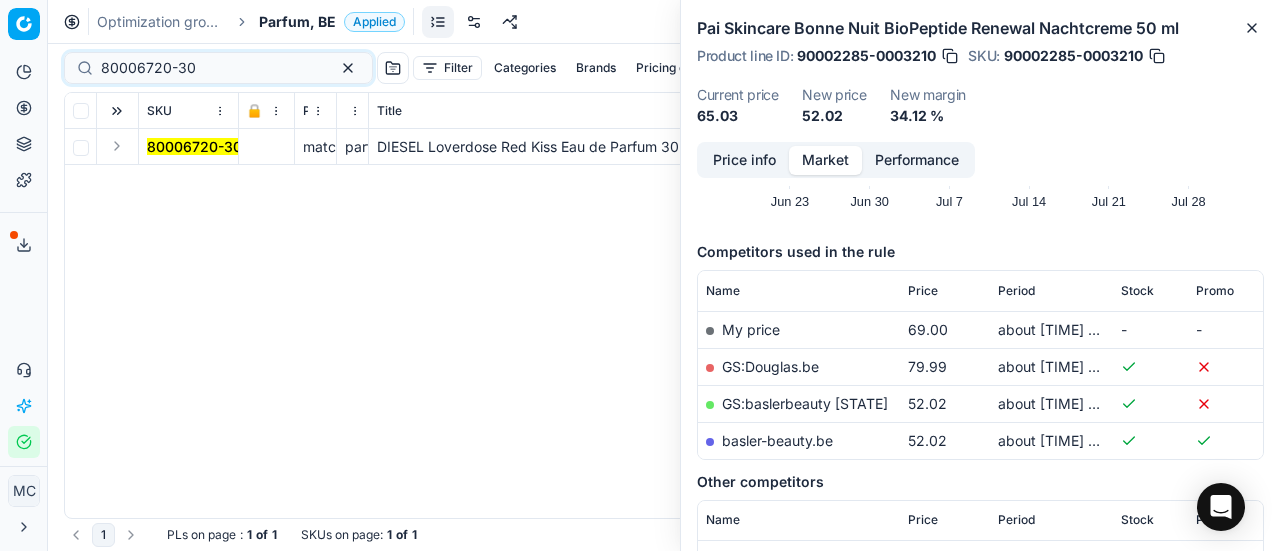 click at bounding box center [117, 146] 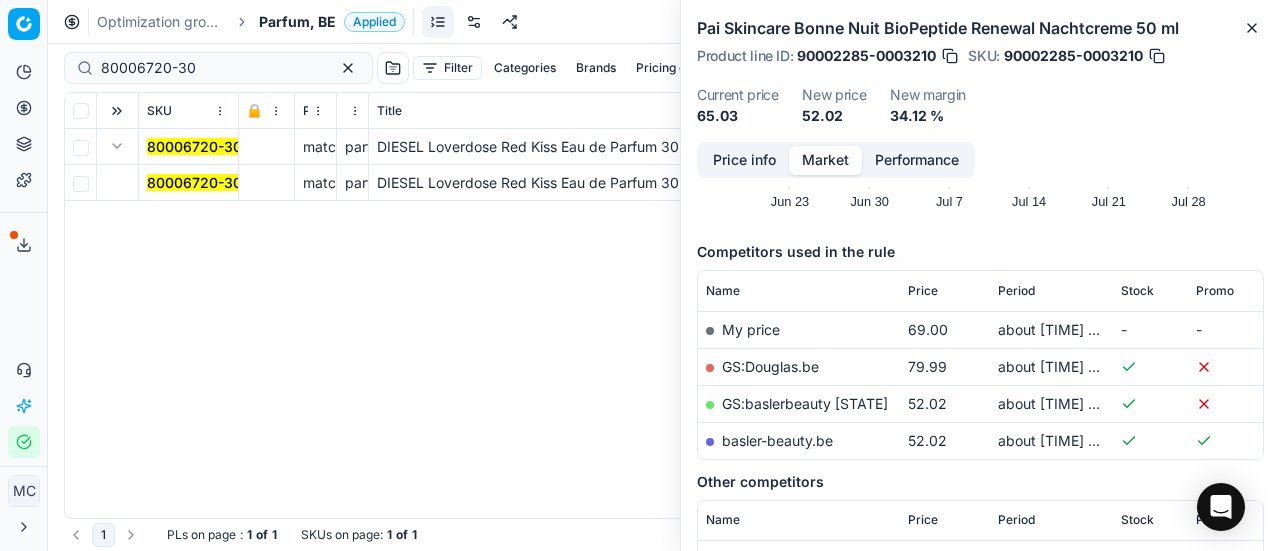 drag, startPoint x: 204, startPoint y: 181, endPoint x: 480, endPoint y: 180, distance: 276.0018 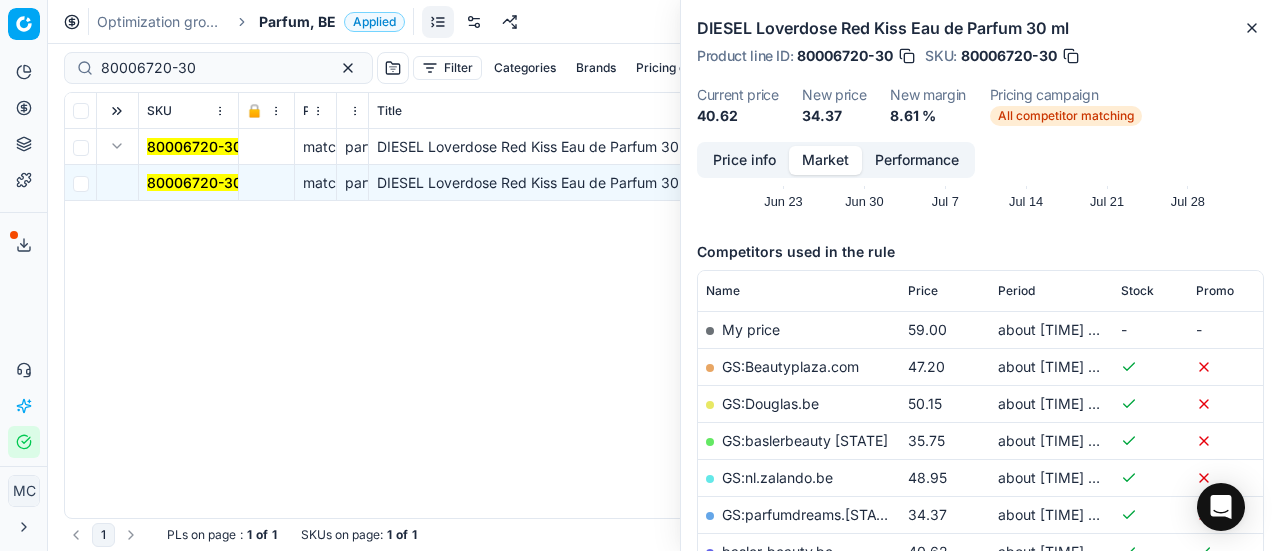 click on "Price info" at bounding box center (744, 160) 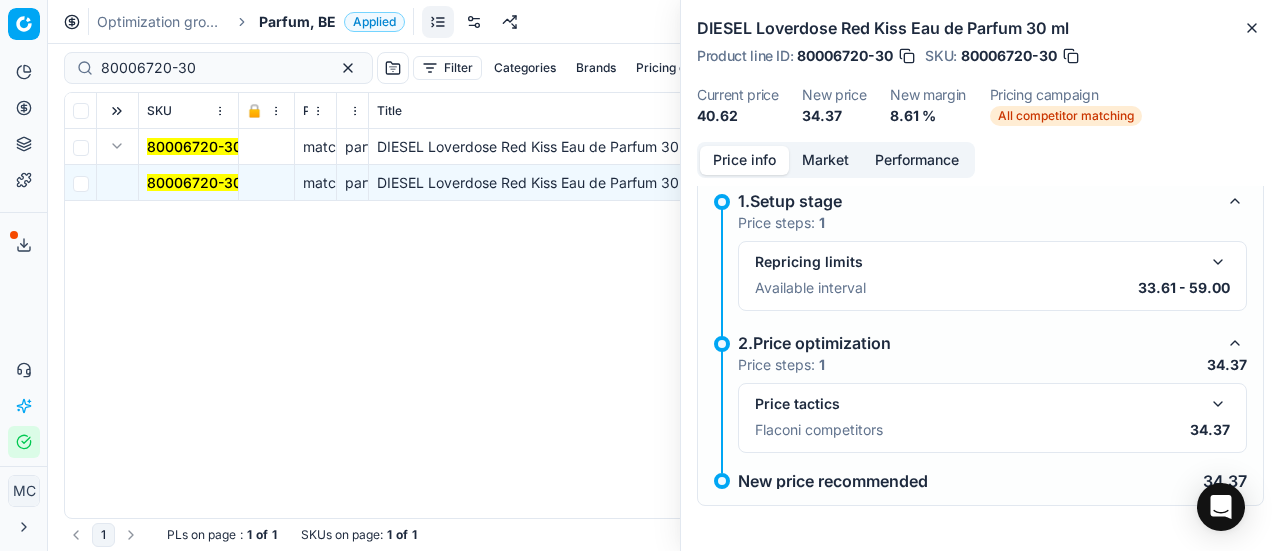 click at bounding box center (1218, 404) 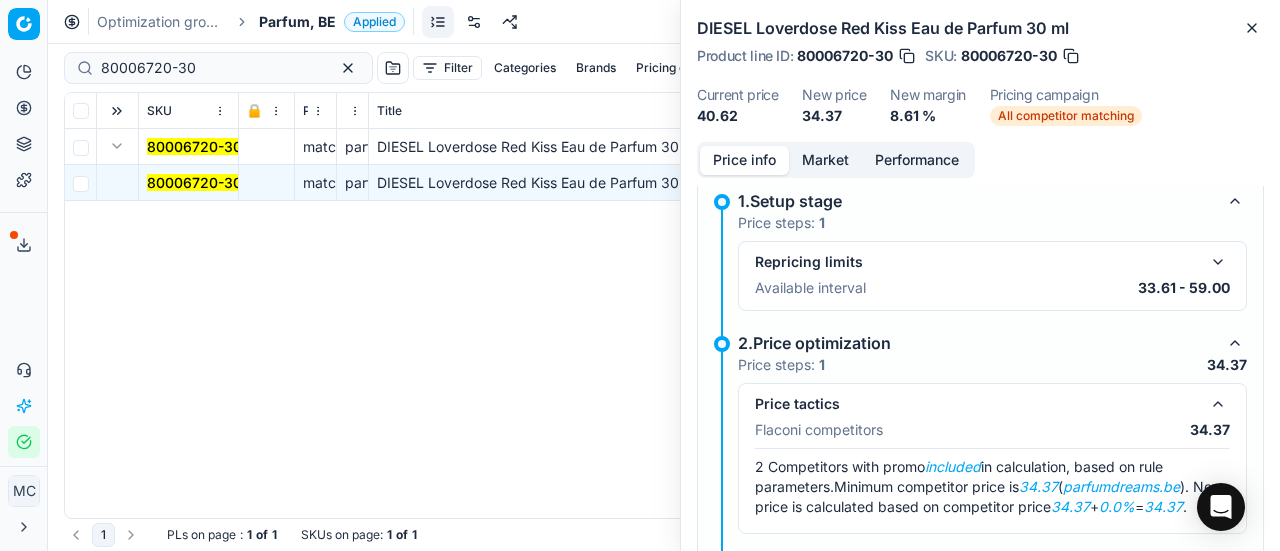 click on "Market" at bounding box center [825, 160] 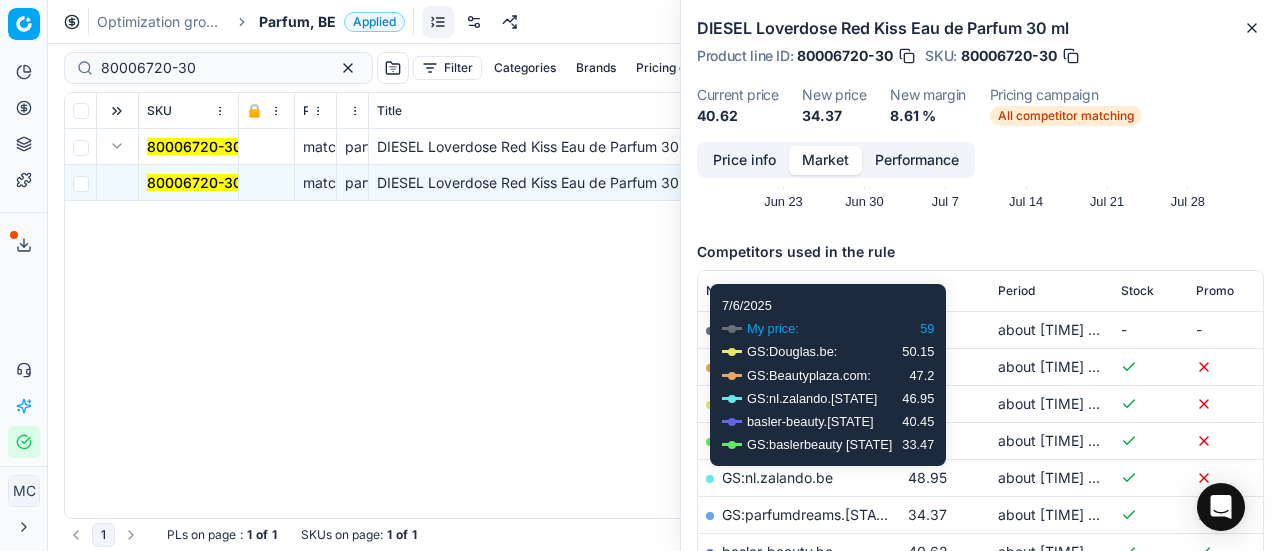 scroll, scrollTop: 400, scrollLeft: 0, axis: vertical 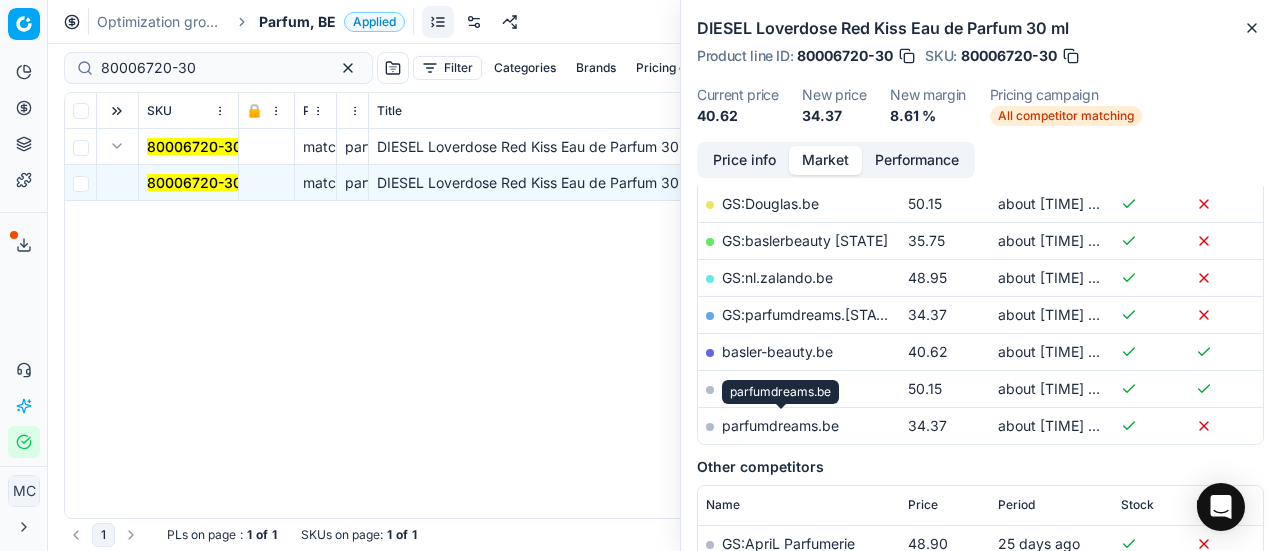 click on "parfumdreams.be" at bounding box center [780, 425] 